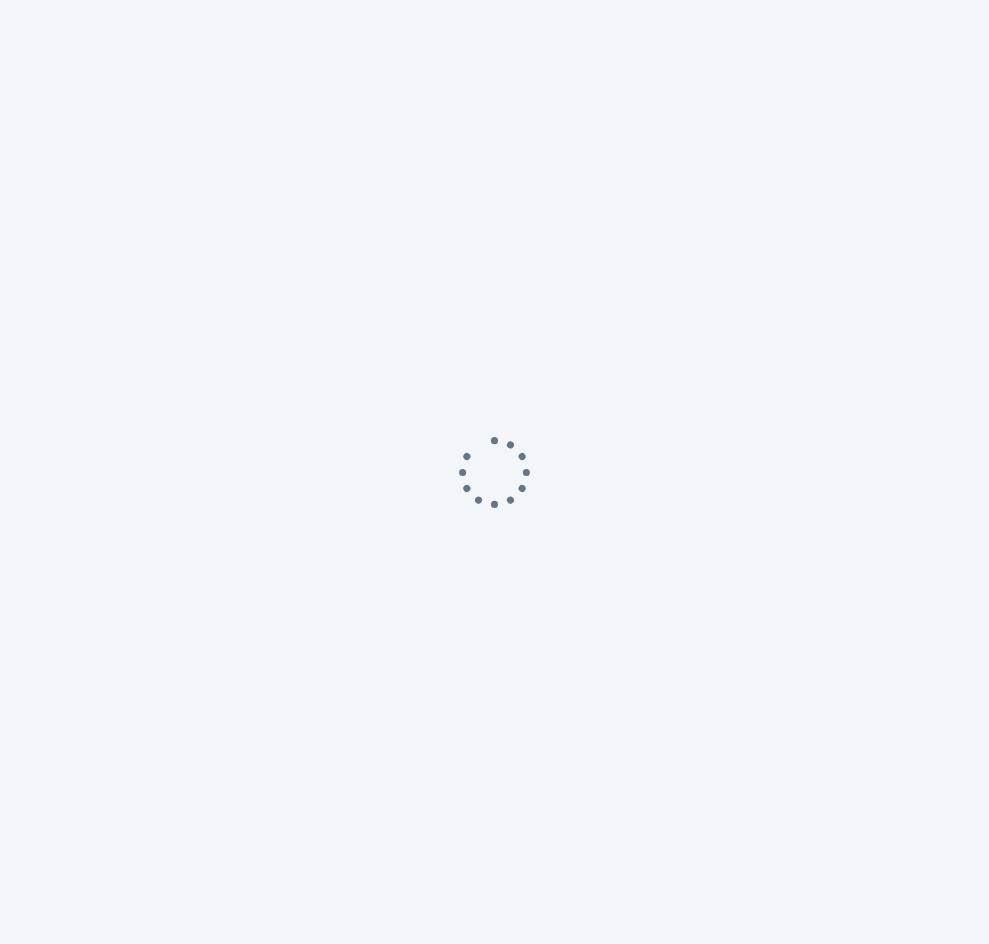 scroll, scrollTop: 0, scrollLeft: 0, axis: both 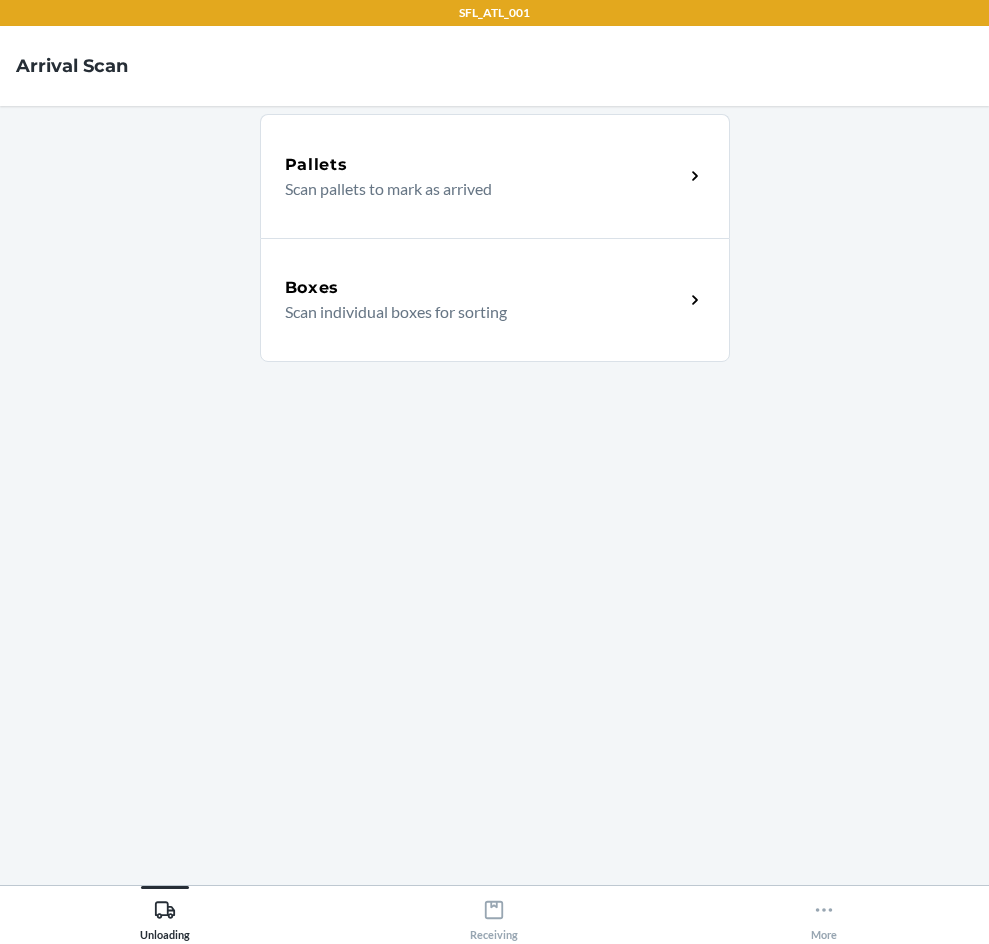 click on "Boxes" at bounding box center (484, 288) 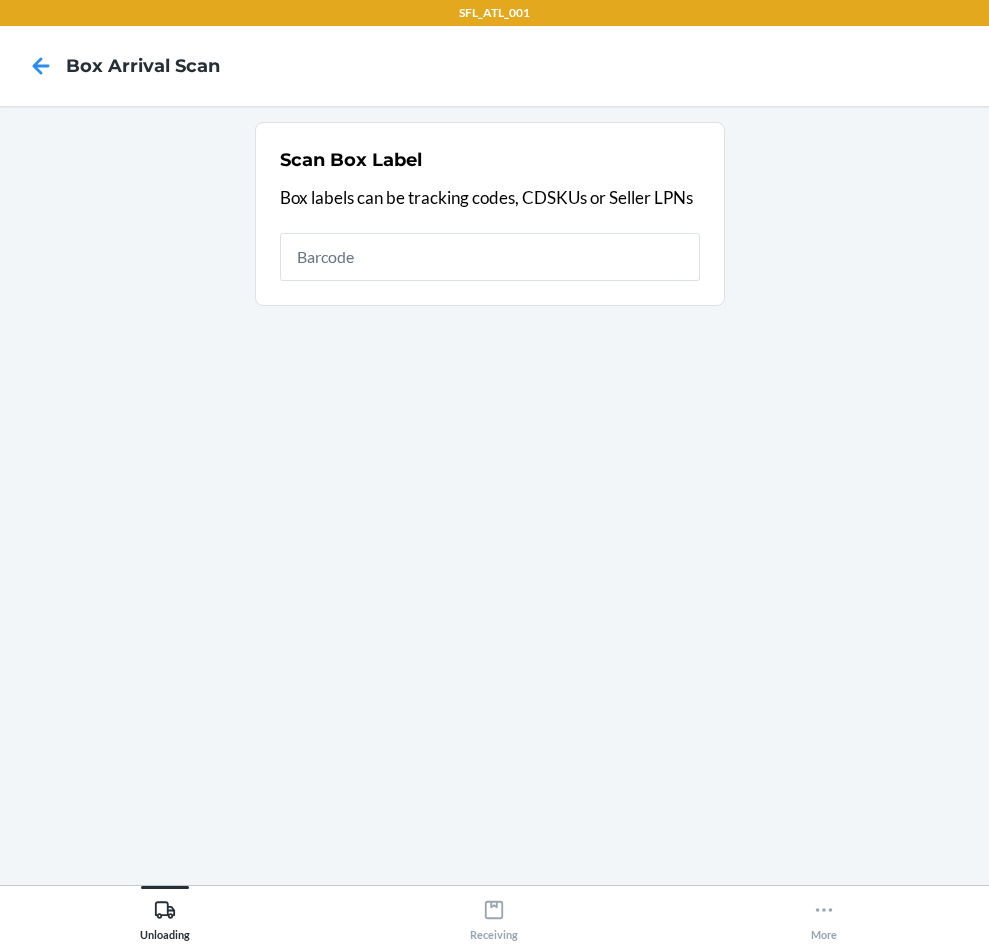 click at bounding box center (490, 257) 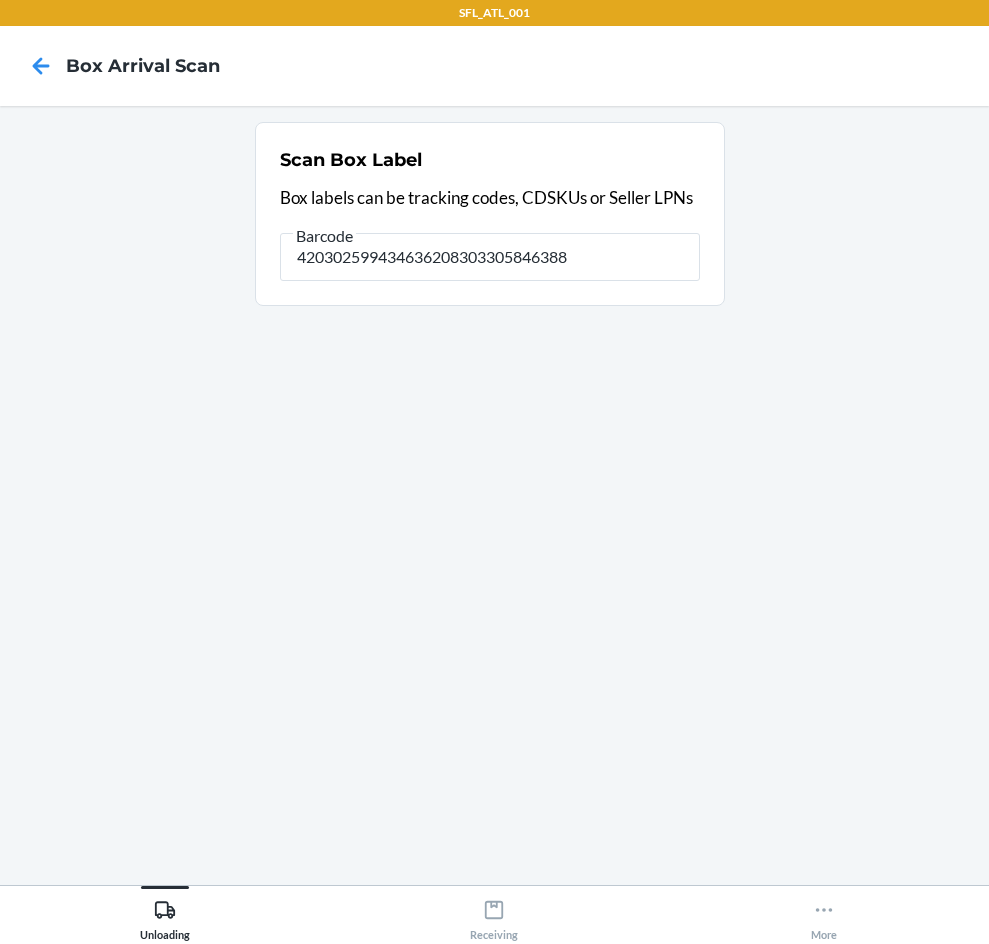 type on "420302599434636208303305846388" 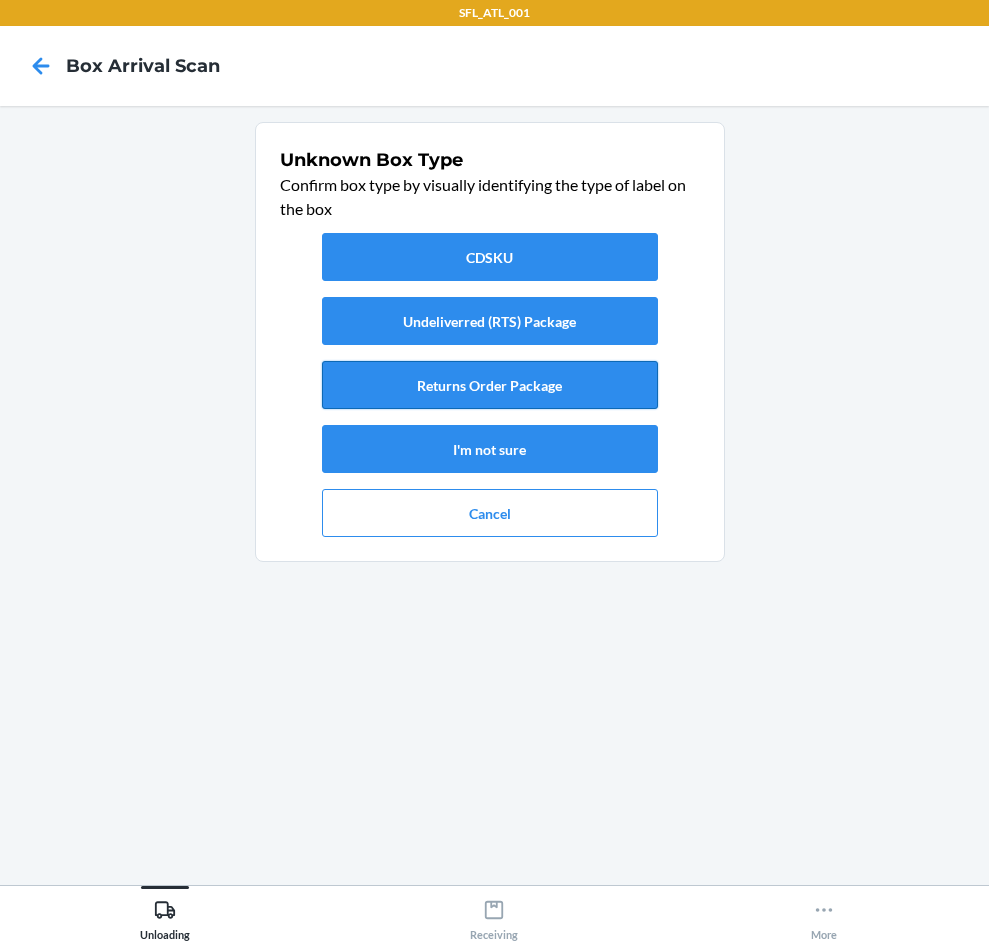 click on "Returns Order Package" at bounding box center [490, 385] 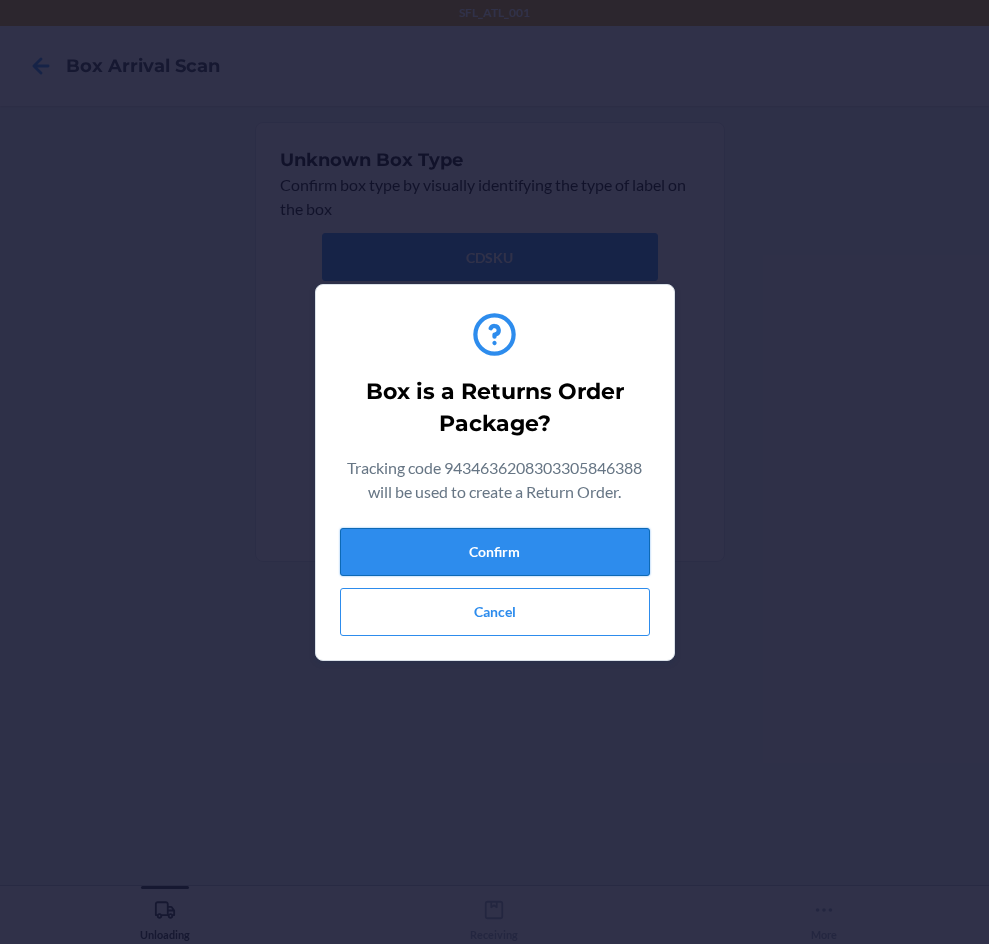 click on "Confirm" at bounding box center [495, 552] 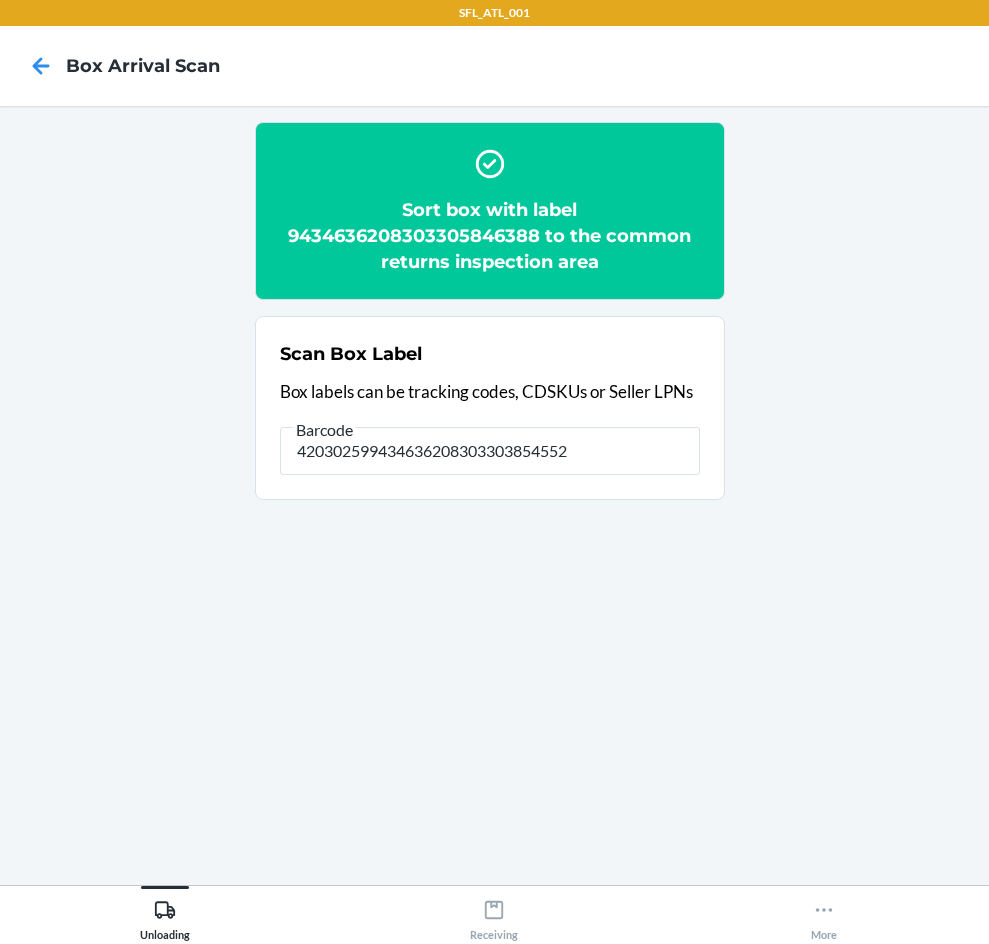 type on "420302599434636208303303854552" 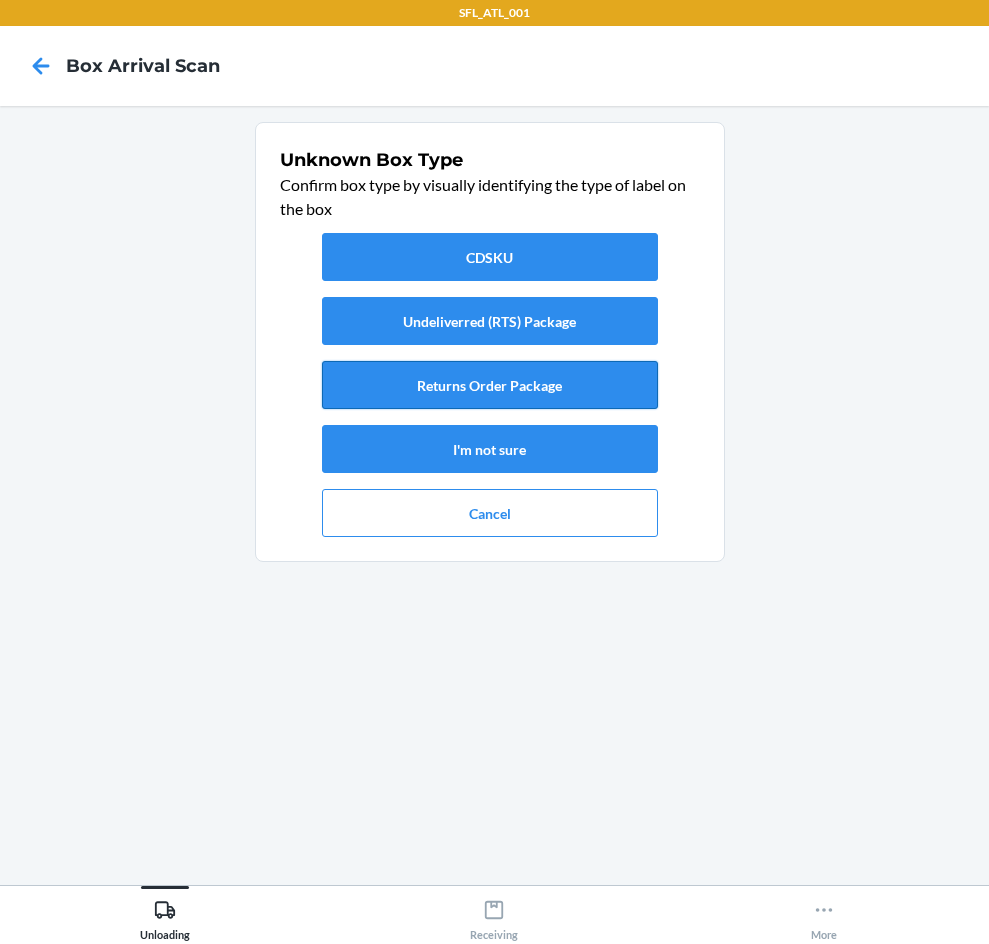 click on "Returns Order Package" at bounding box center [490, 385] 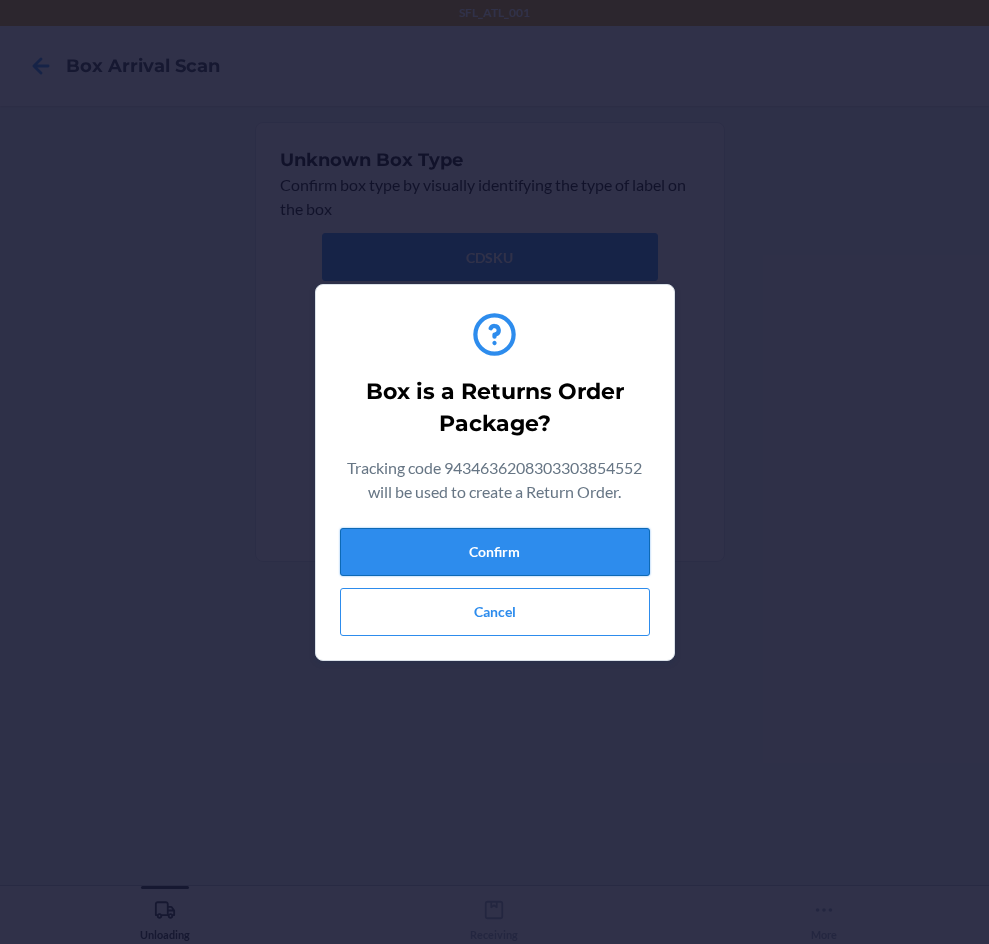 click on "Confirm" at bounding box center (495, 552) 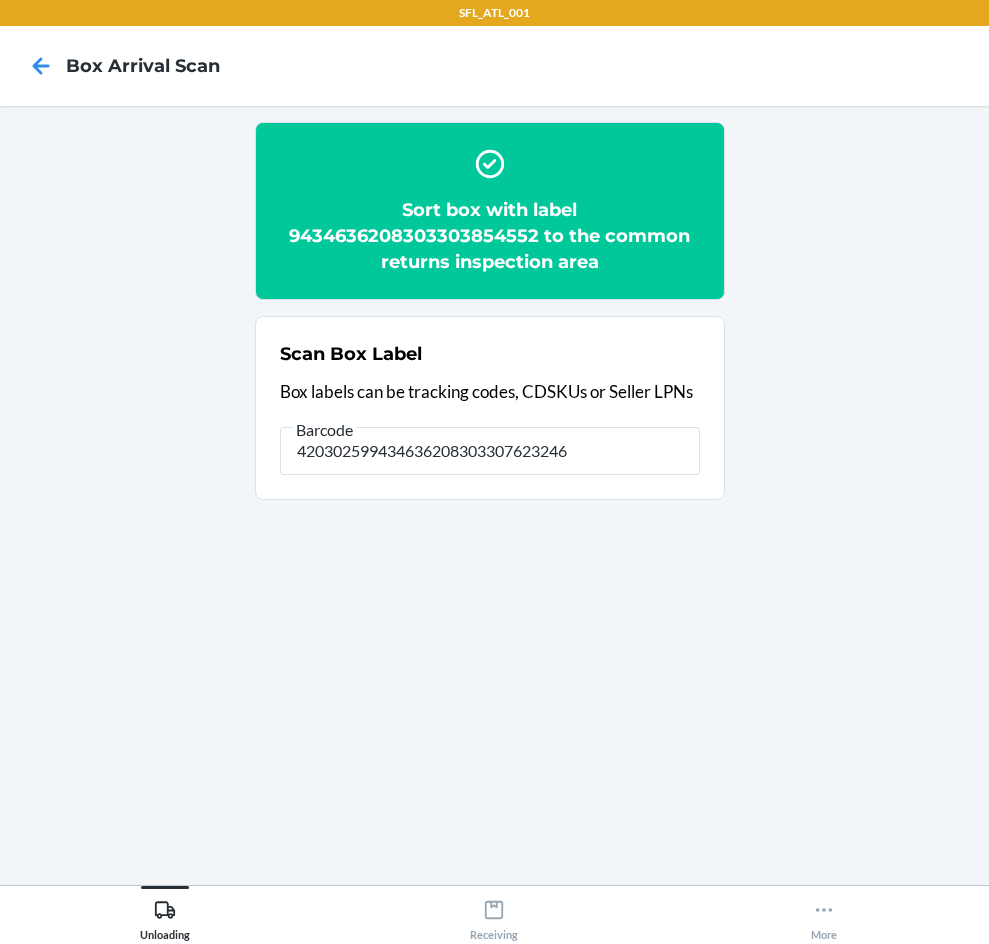 type on "420302599434636208303307623246" 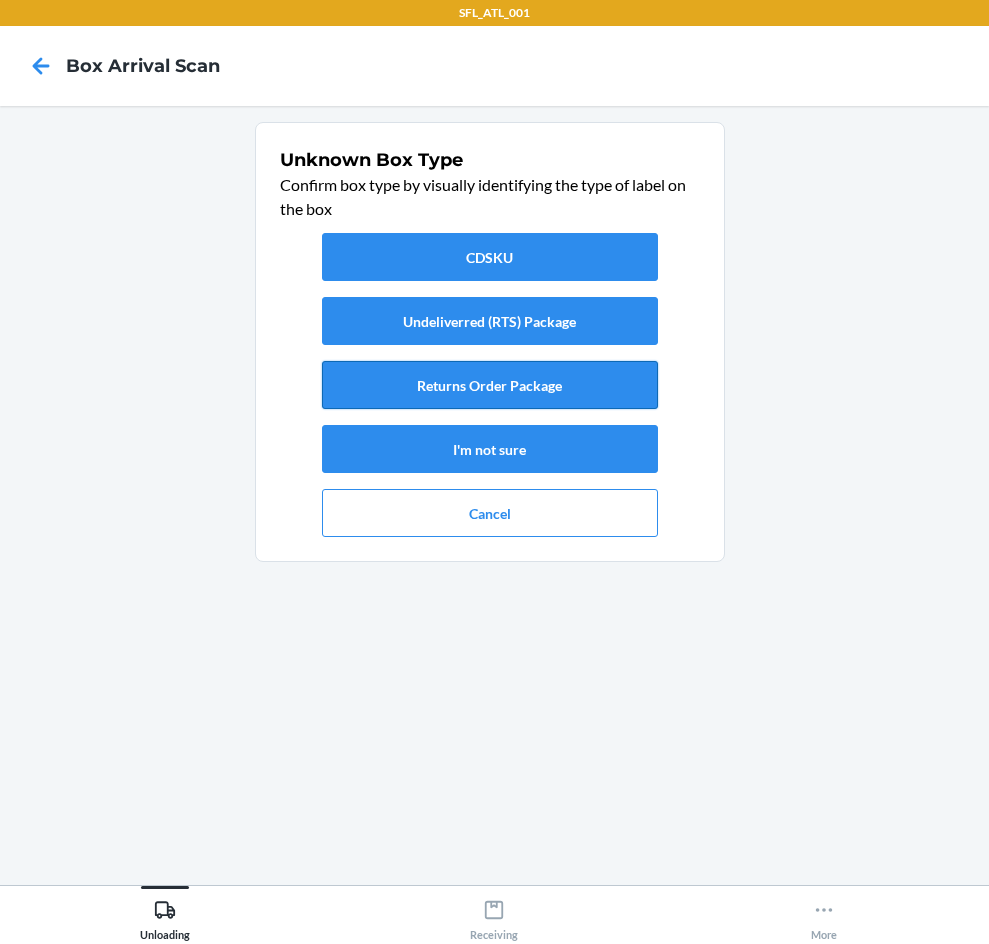 click on "Returns Order Package" at bounding box center (490, 385) 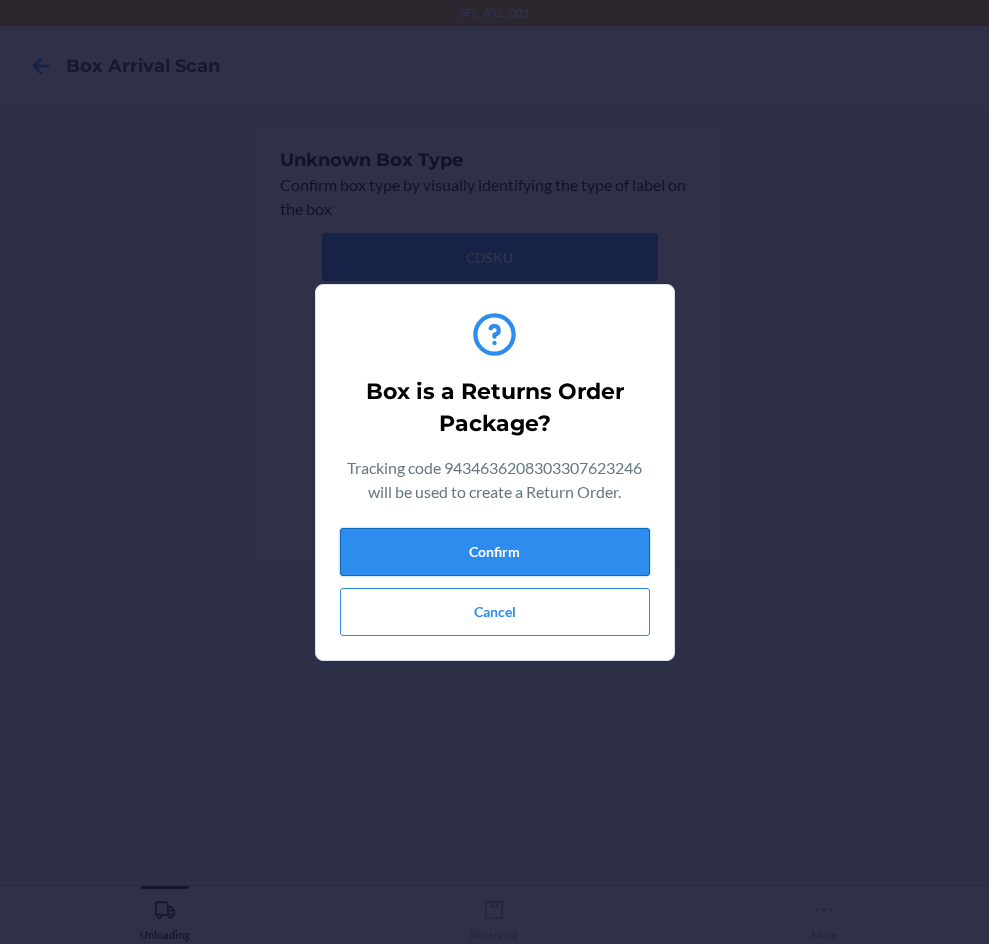 click on "Confirm" at bounding box center (495, 552) 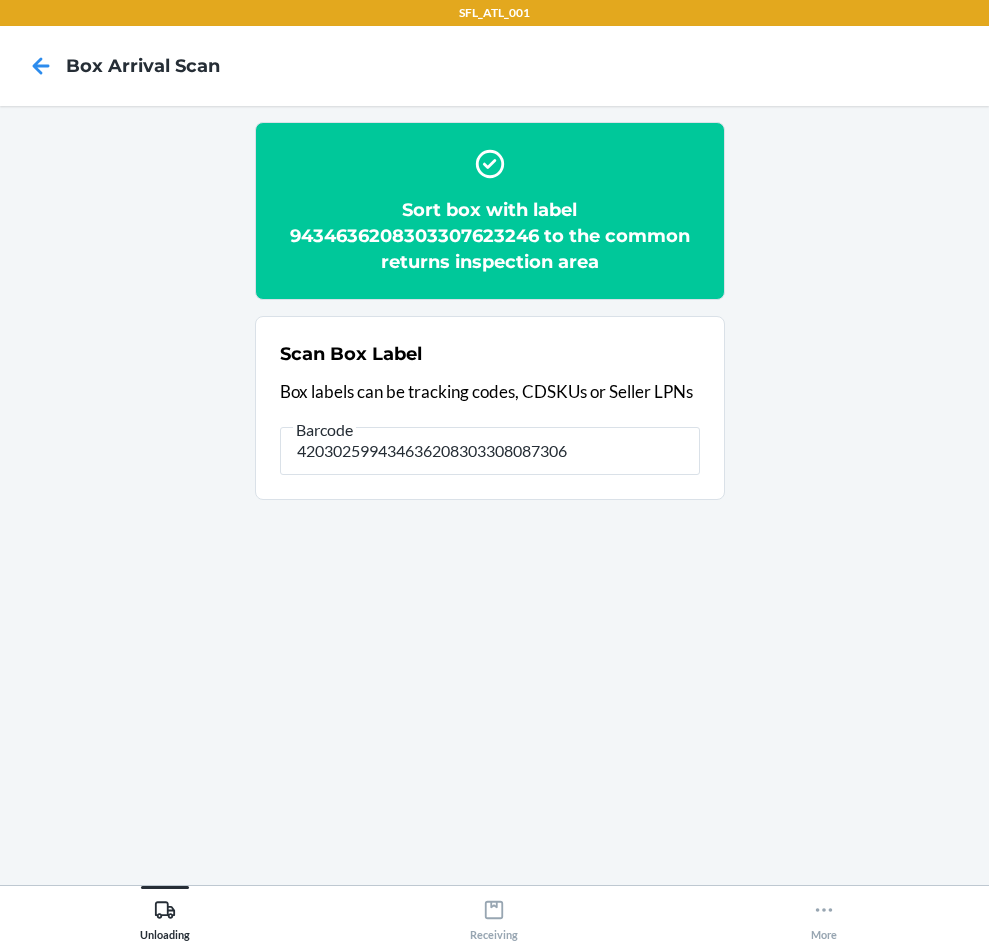 type on "420302599434636208303308087306" 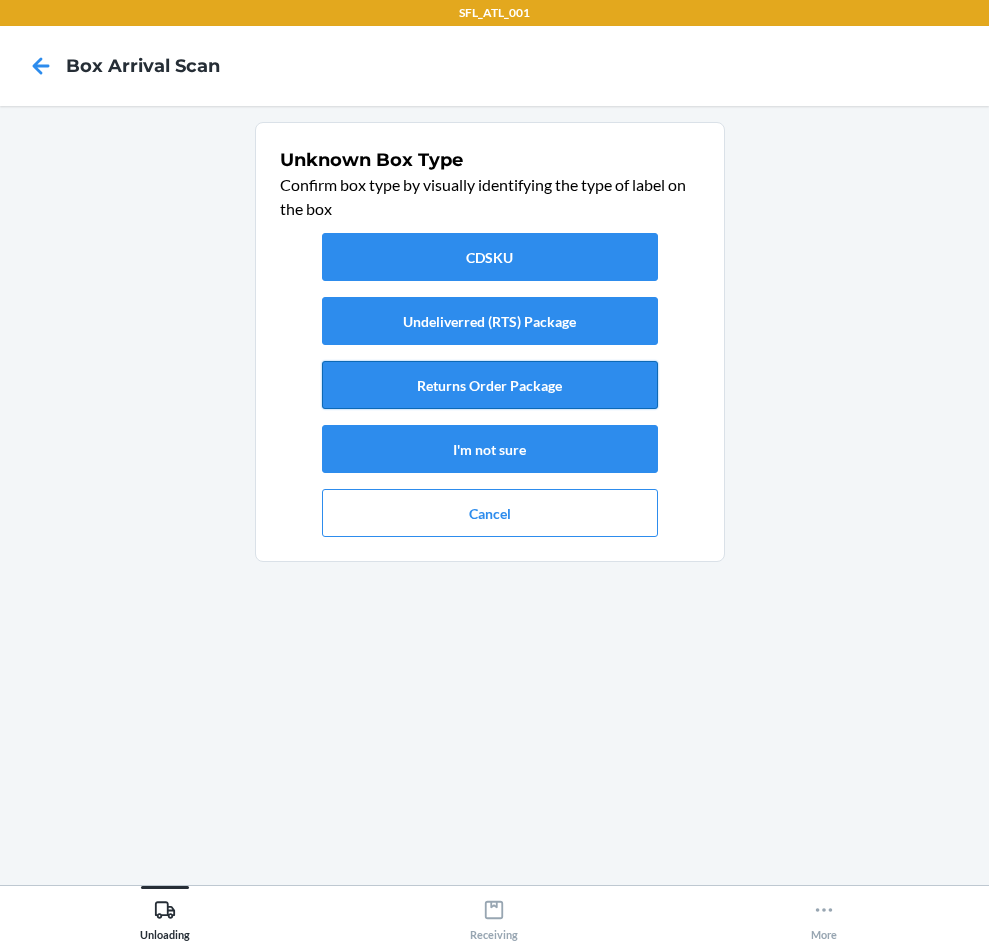 click on "Returns Order Package" at bounding box center (490, 385) 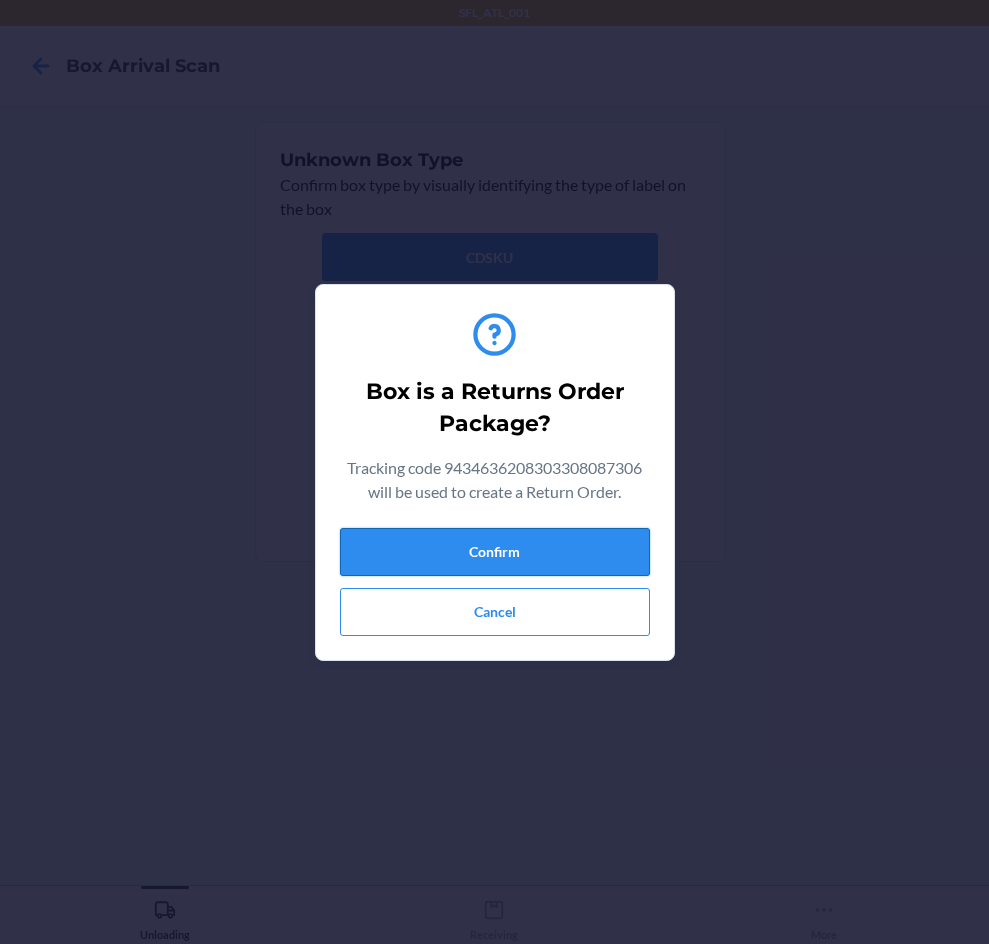 click on "Confirm" at bounding box center (495, 552) 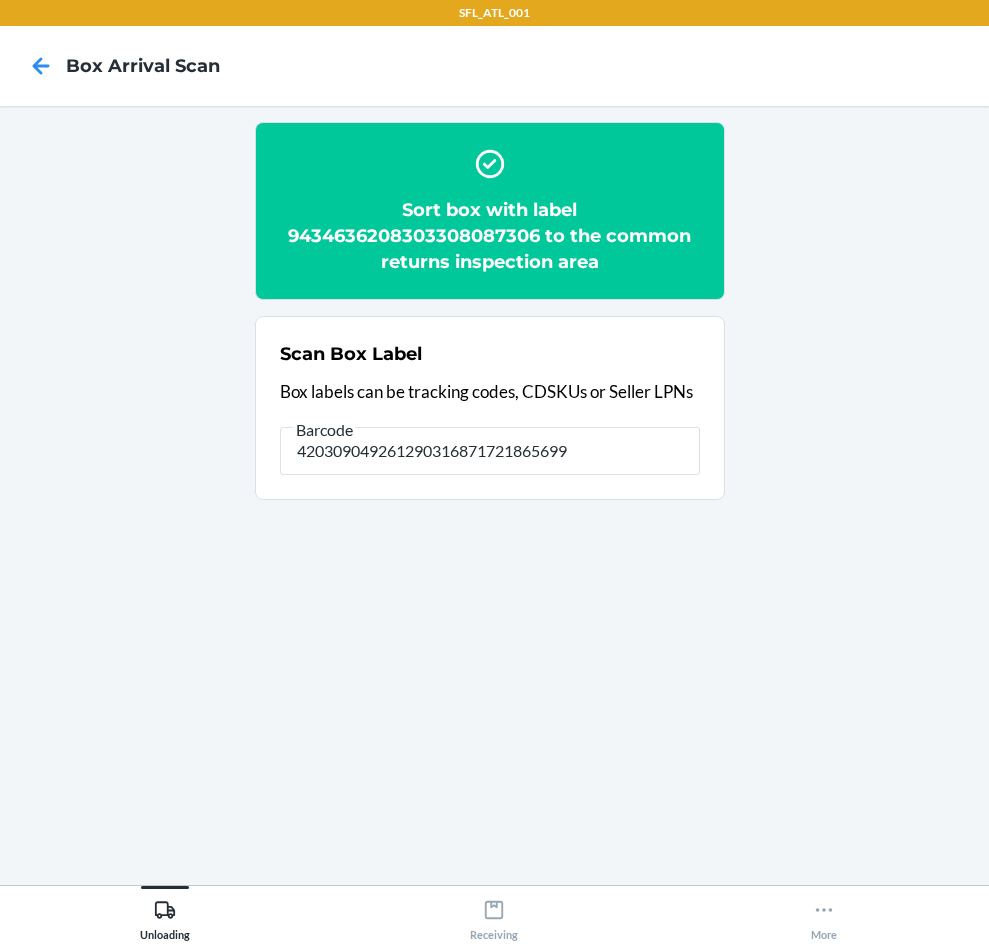 type on "420309049261290316871721865699" 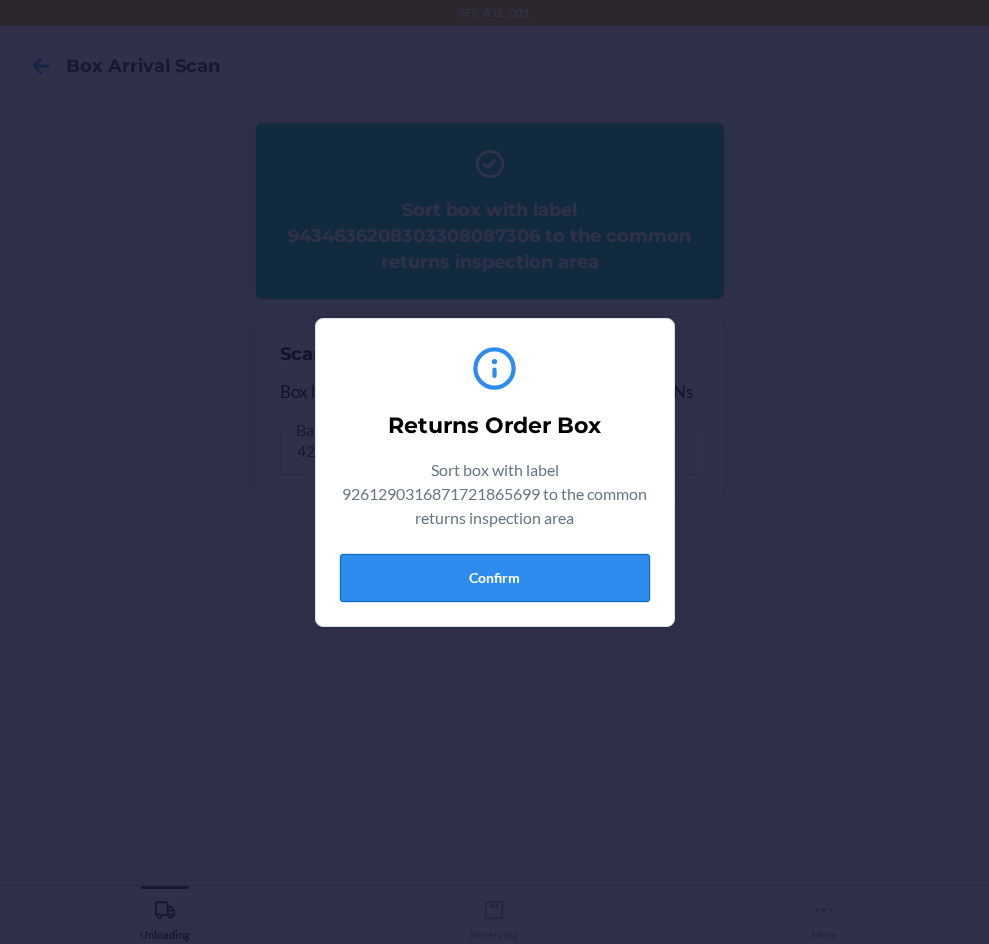 click on "Confirm" at bounding box center [495, 578] 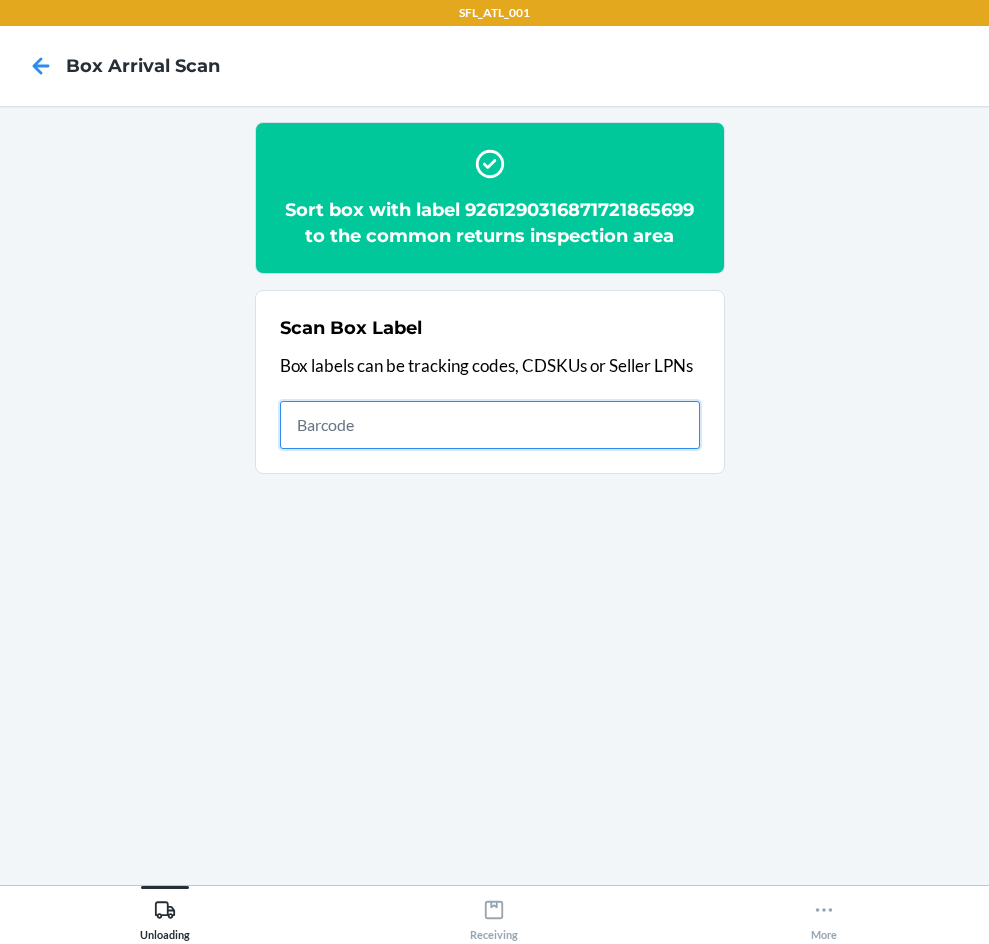 click at bounding box center [490, 425] 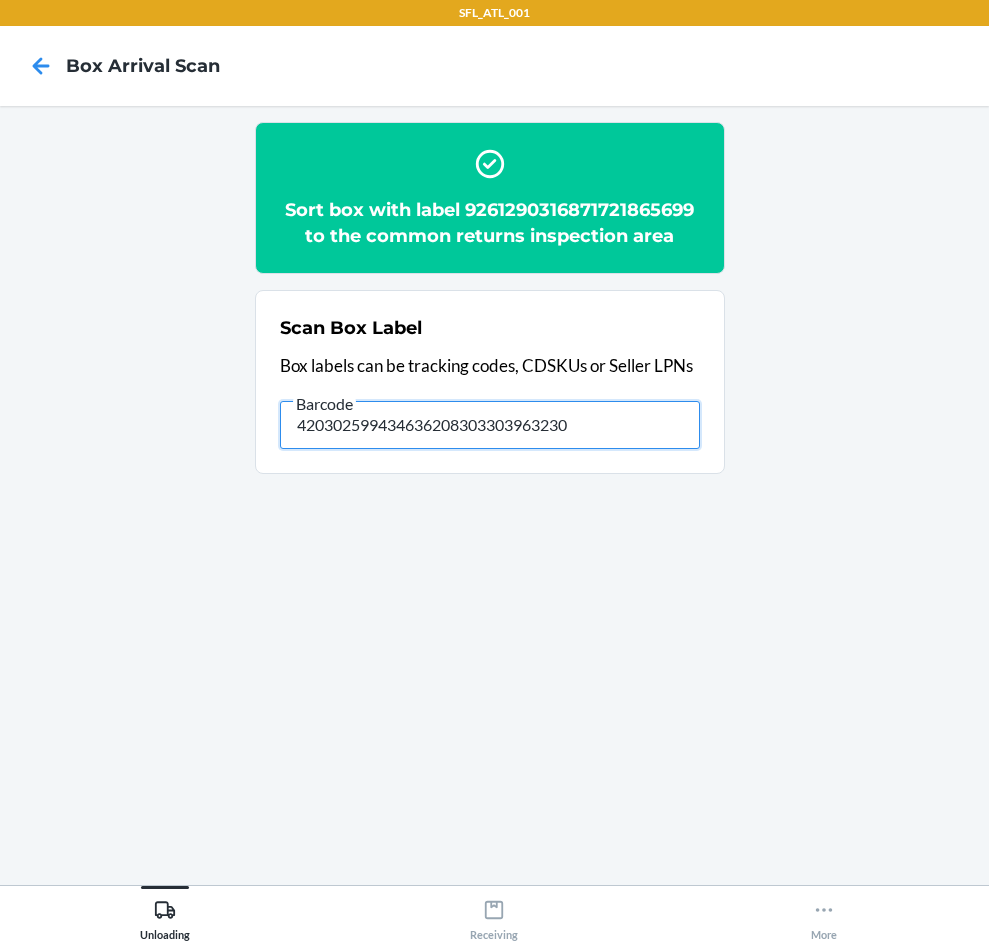 type on "420302599434636208303303963230" 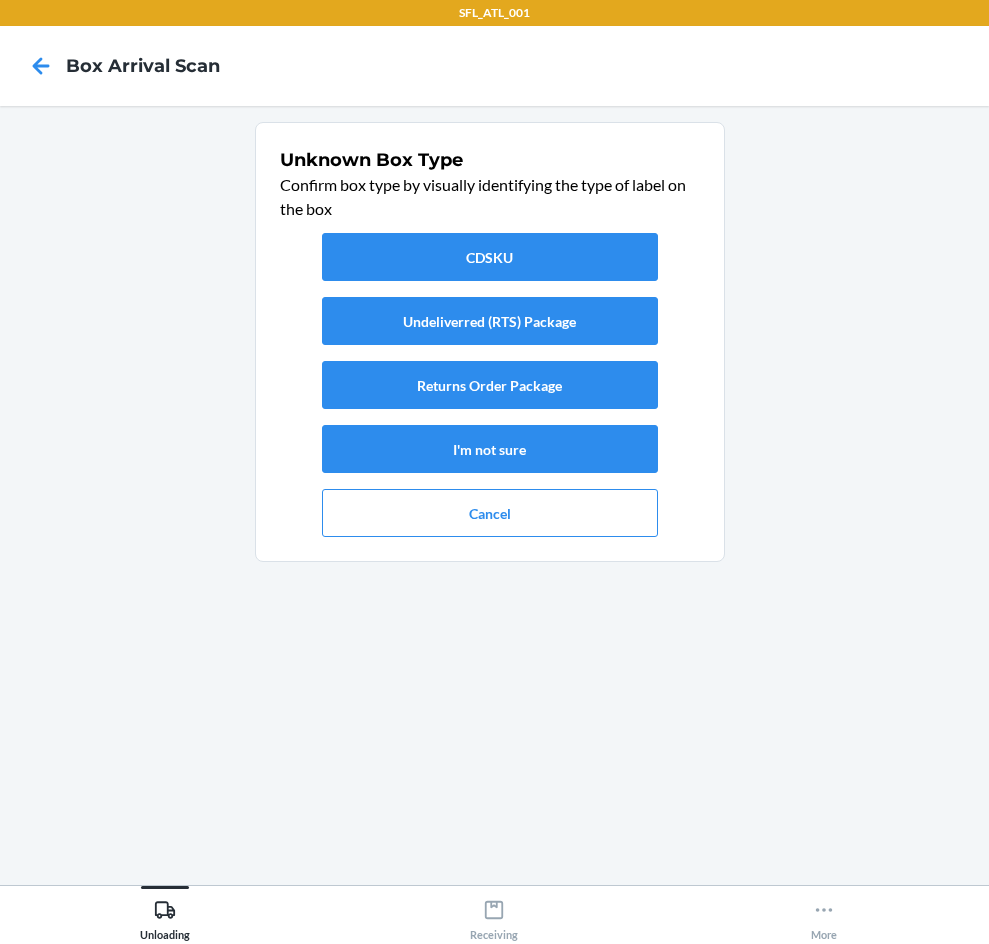 click on "CDSKU Undeliverred (RTS) Package Returns Order Package I'm not sure Cancel" at bounding box center [490, 385] 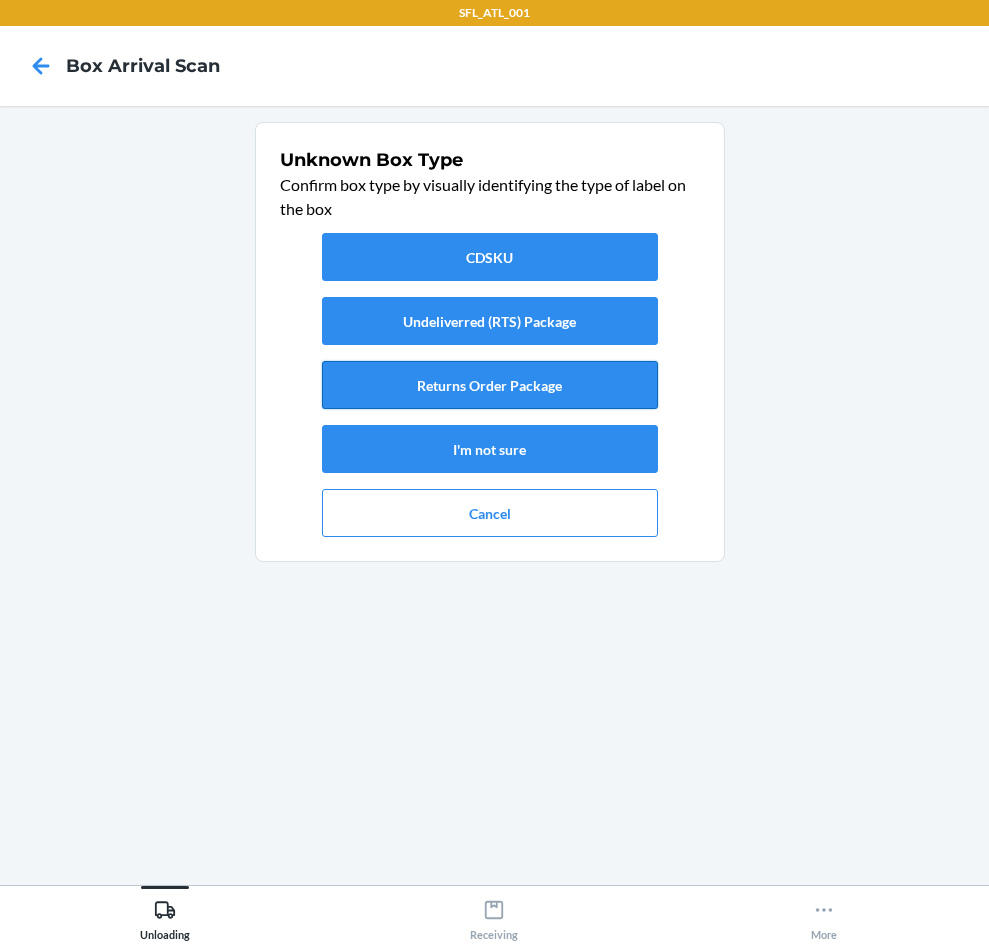 click on "Returns Order Package" at bounding box center [490, 385] 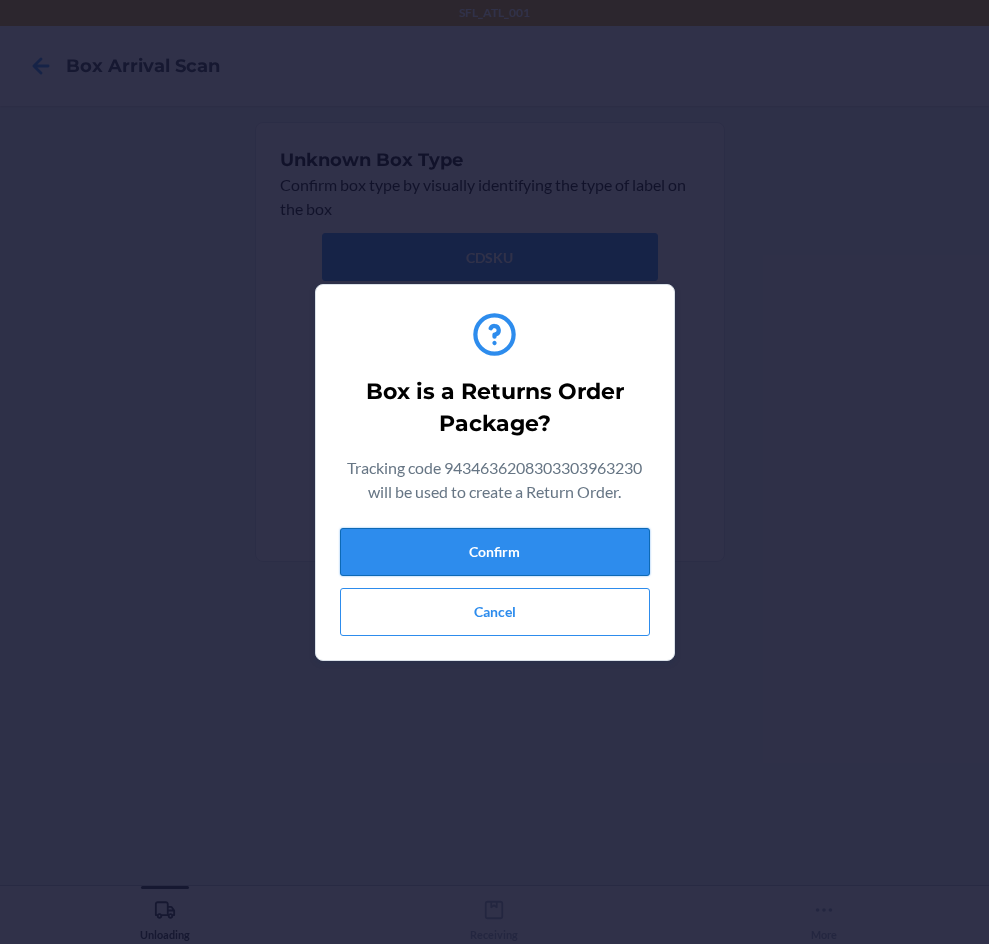 click on "Confirm" at bounding box center [495, 552] 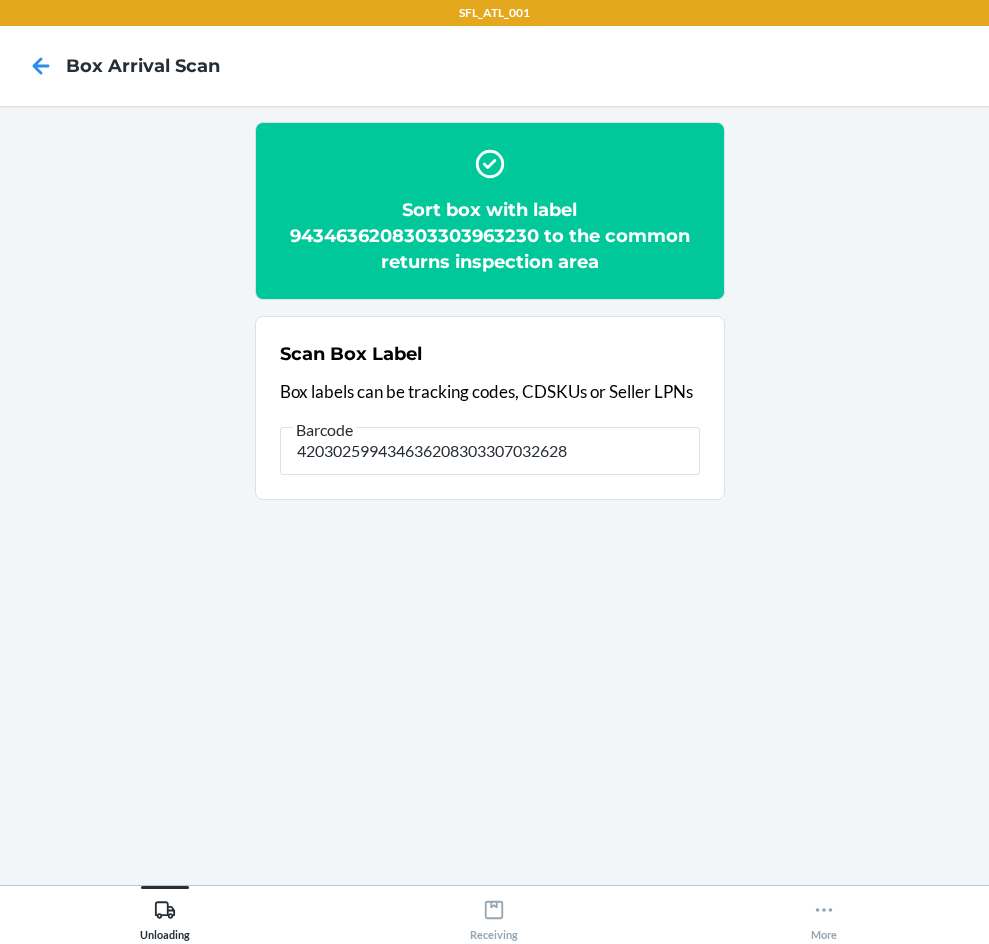 type on "420302599434636208303307032628" 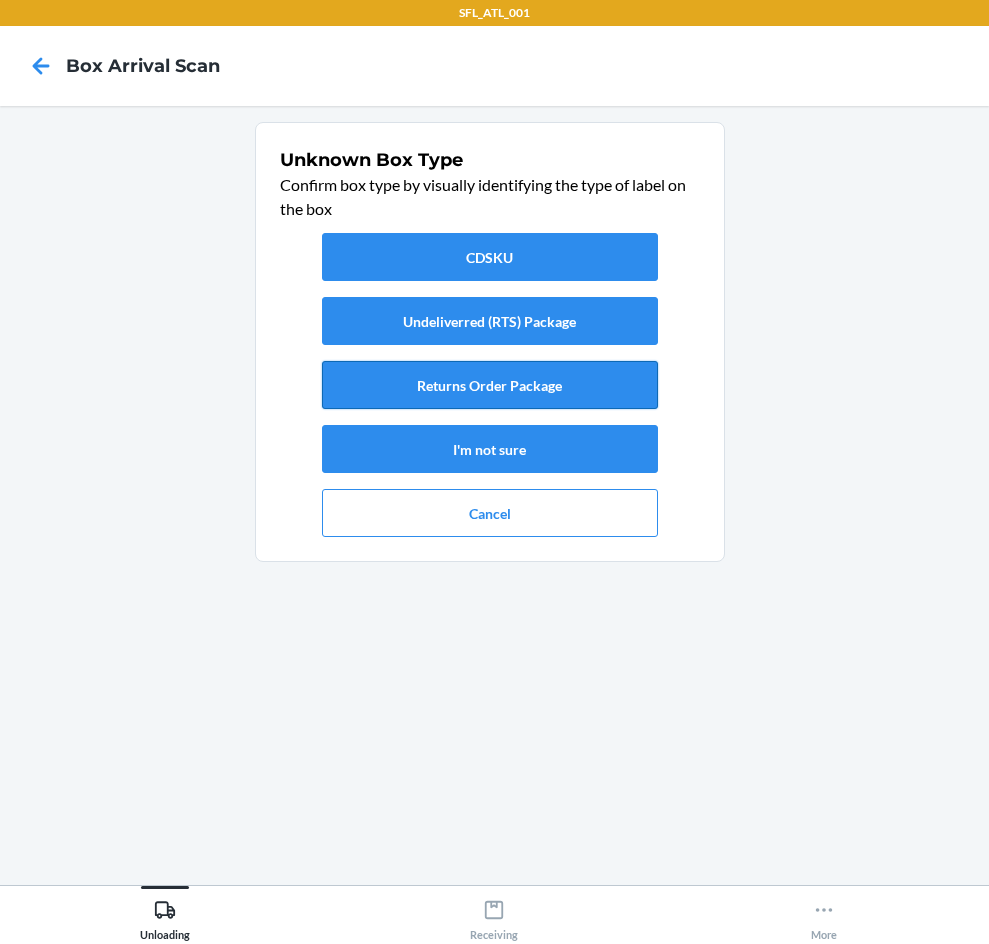 click on "Returns Order Package" at bounding box center [490, 385] 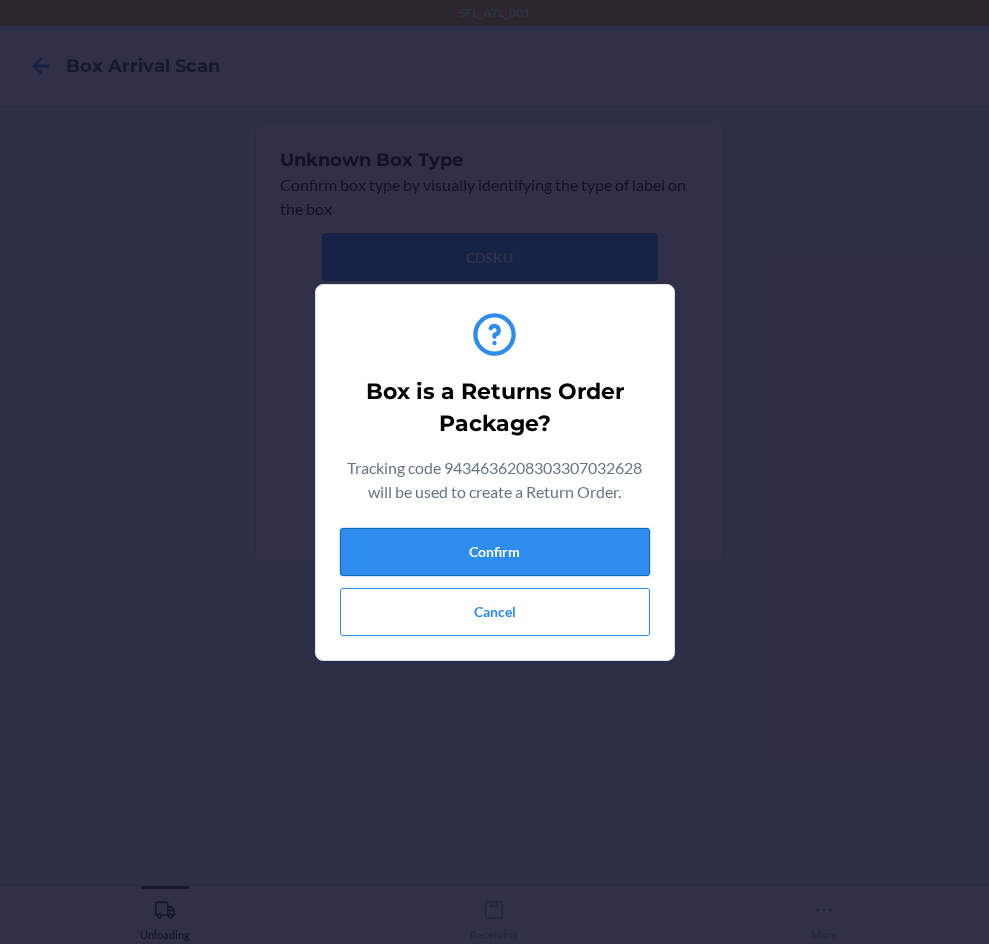 click on "Confirm" at bounding box center (495, 552) 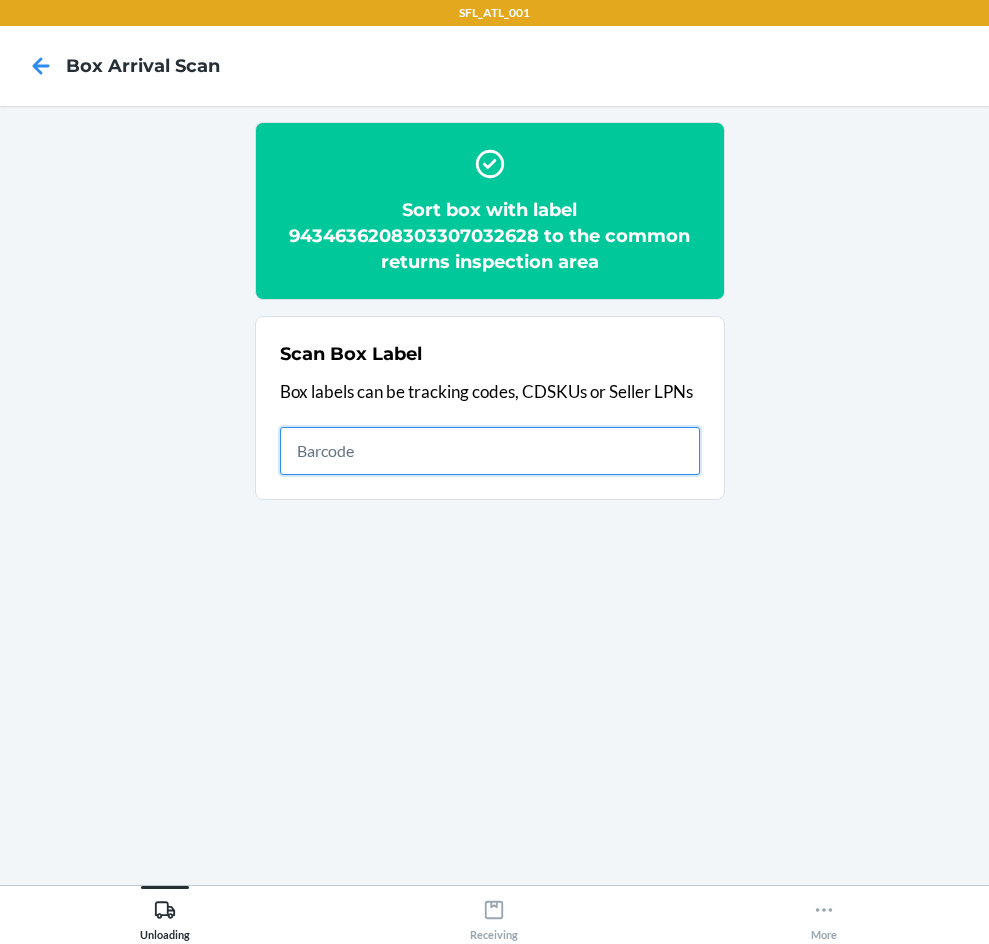 type on "420302599434636208303305750364" 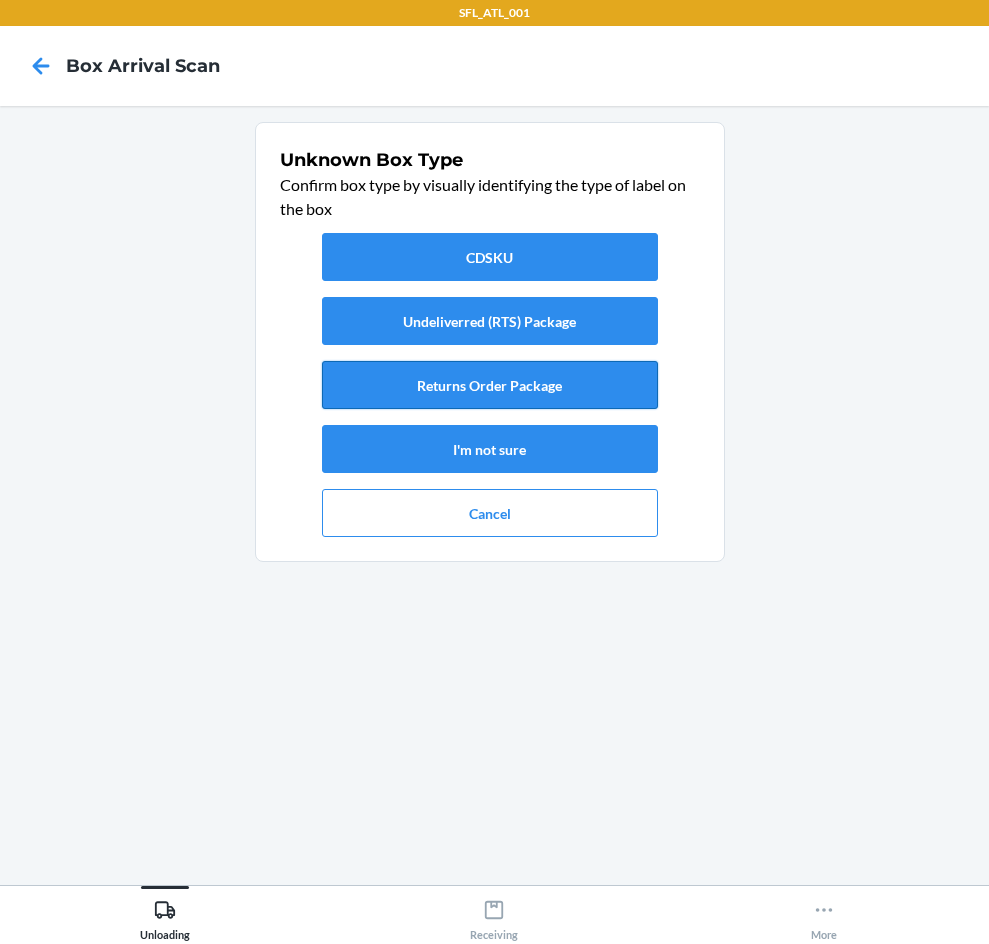 click on "Returns Order Package" at bounding box center [490, 385] 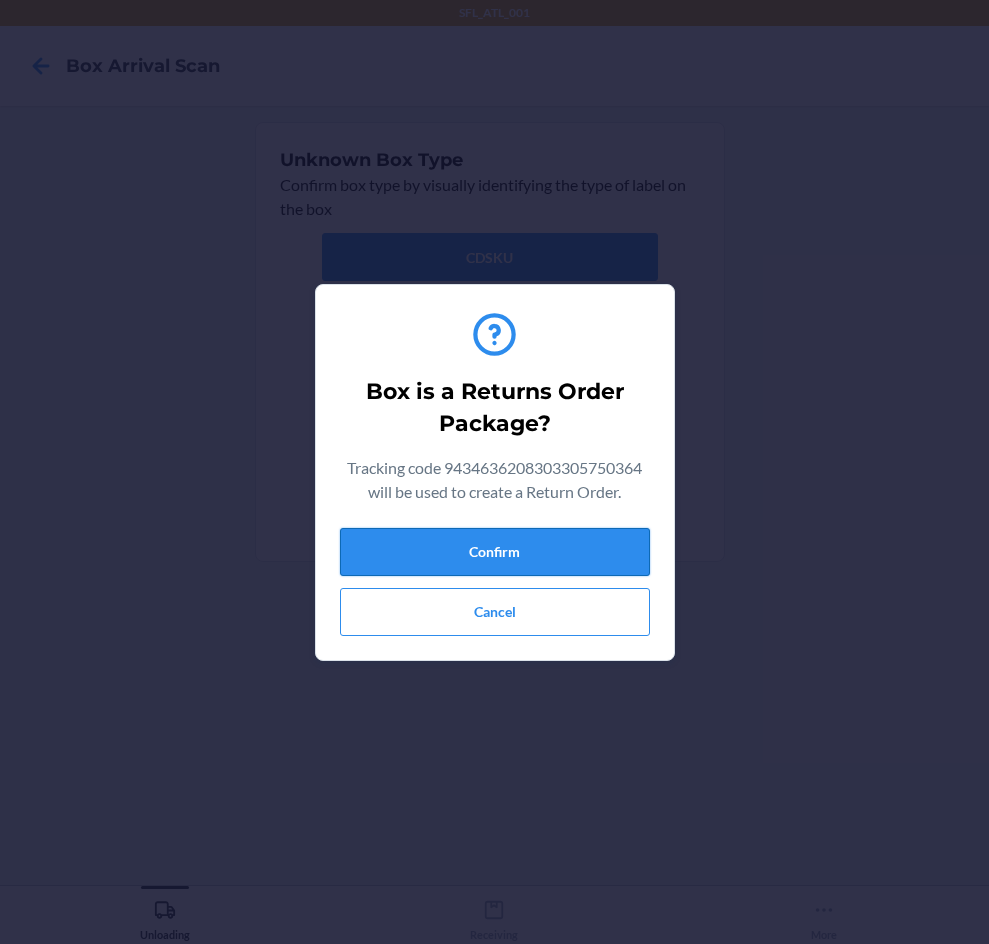 click on "Confirm" at bounding box center [495, 552] 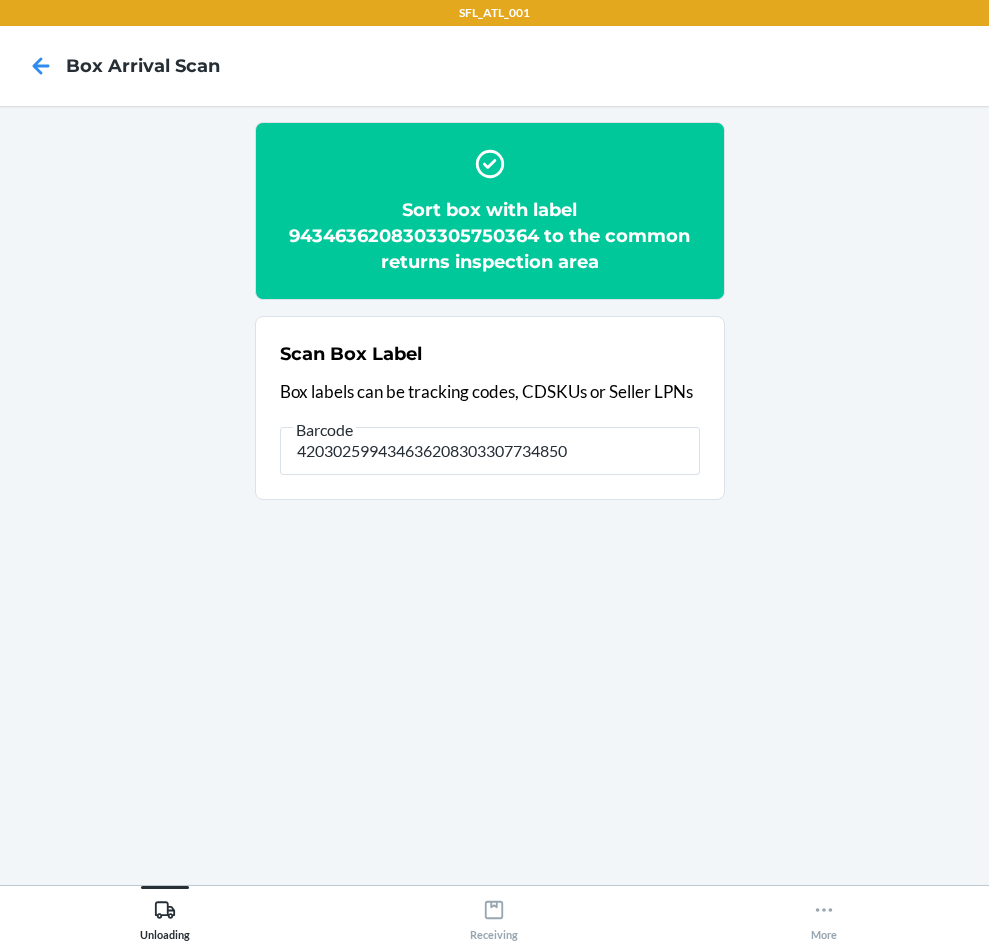 type on "420302599434636208303307734850" 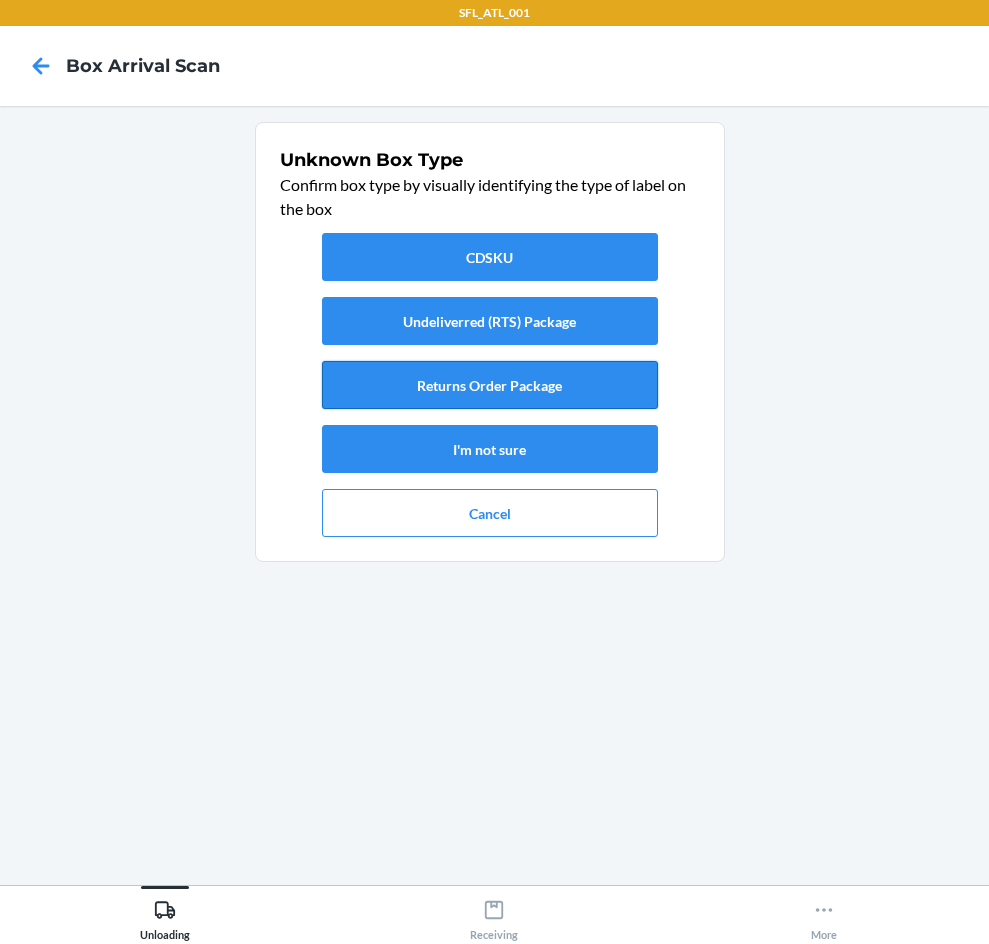 click on "Returns Order Package" at bounding box center [490, 385] 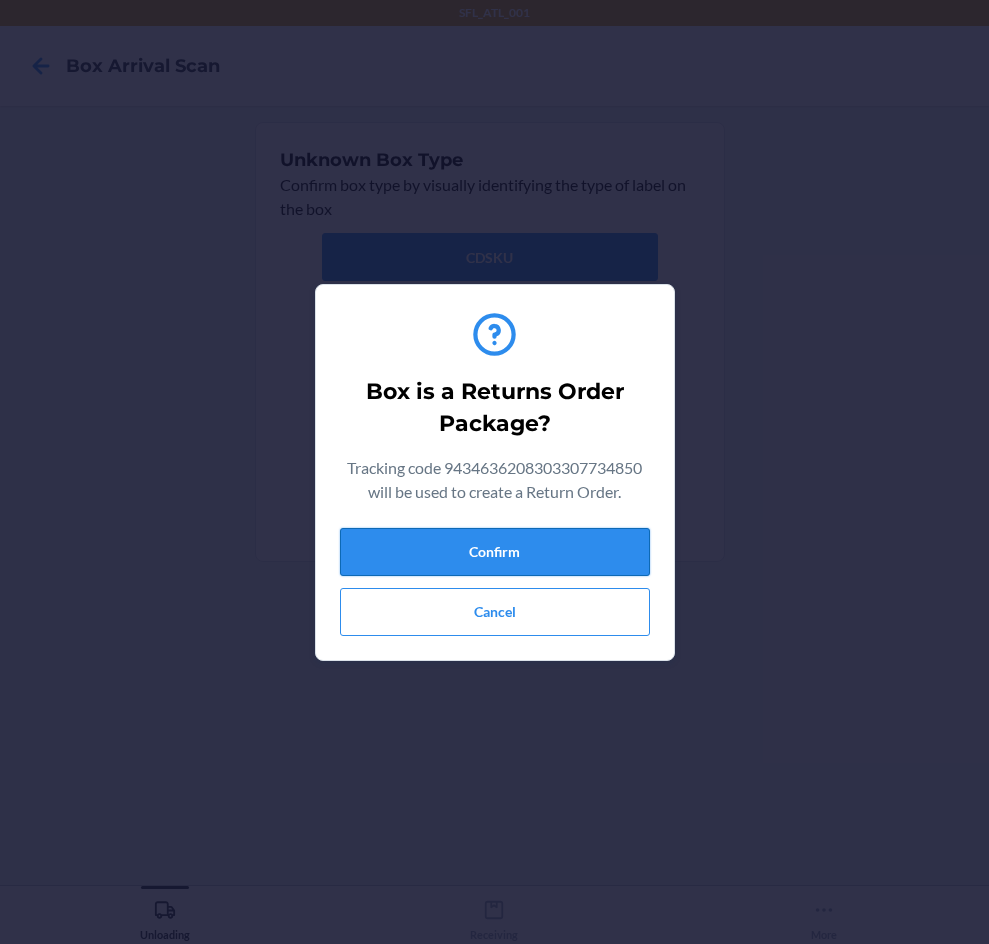 click on "Confirm" at bounding box center (495, 552) 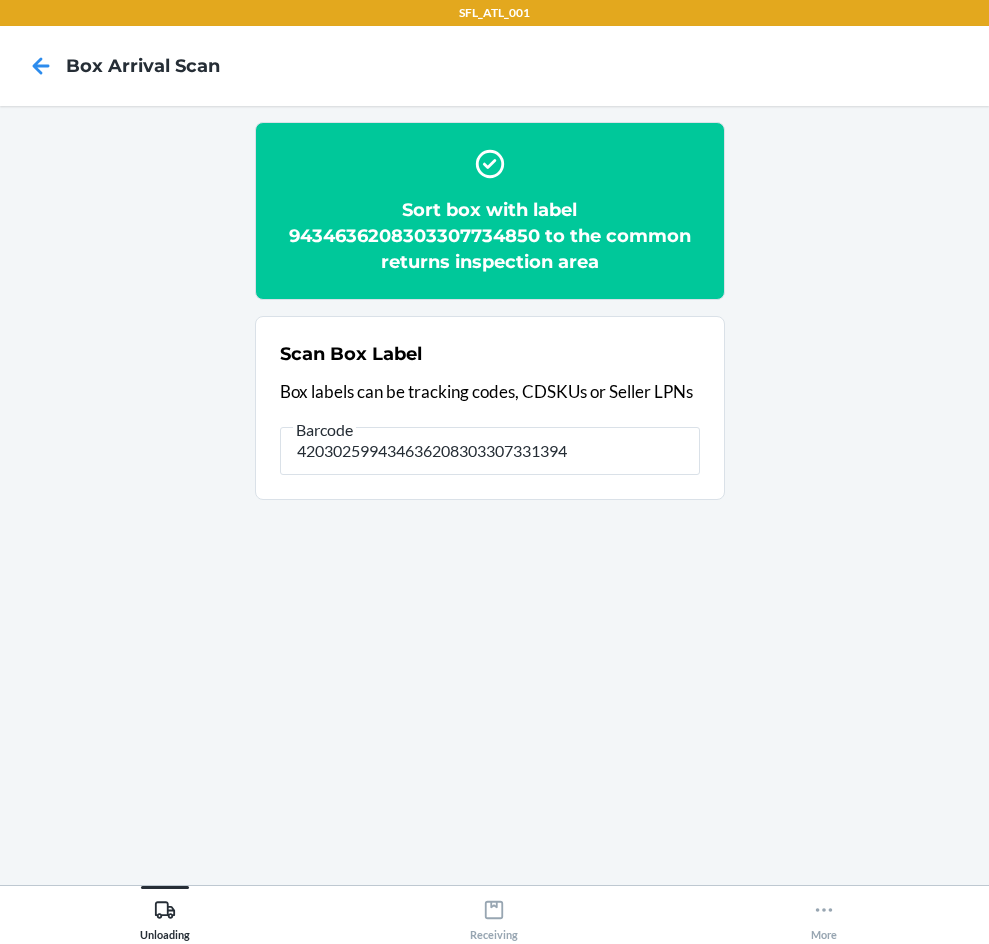 type on "420302599434636208303307331394" 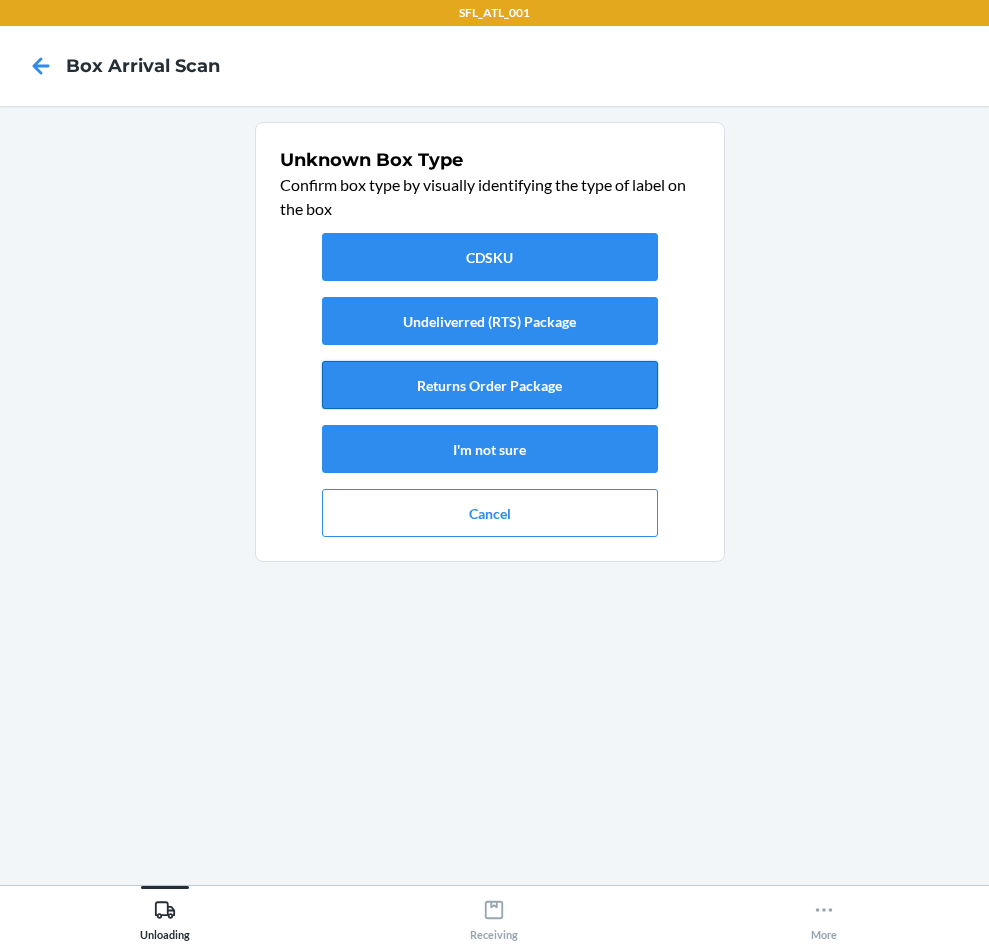 click on "Returns Order Package" at bounding box center [490, 385] 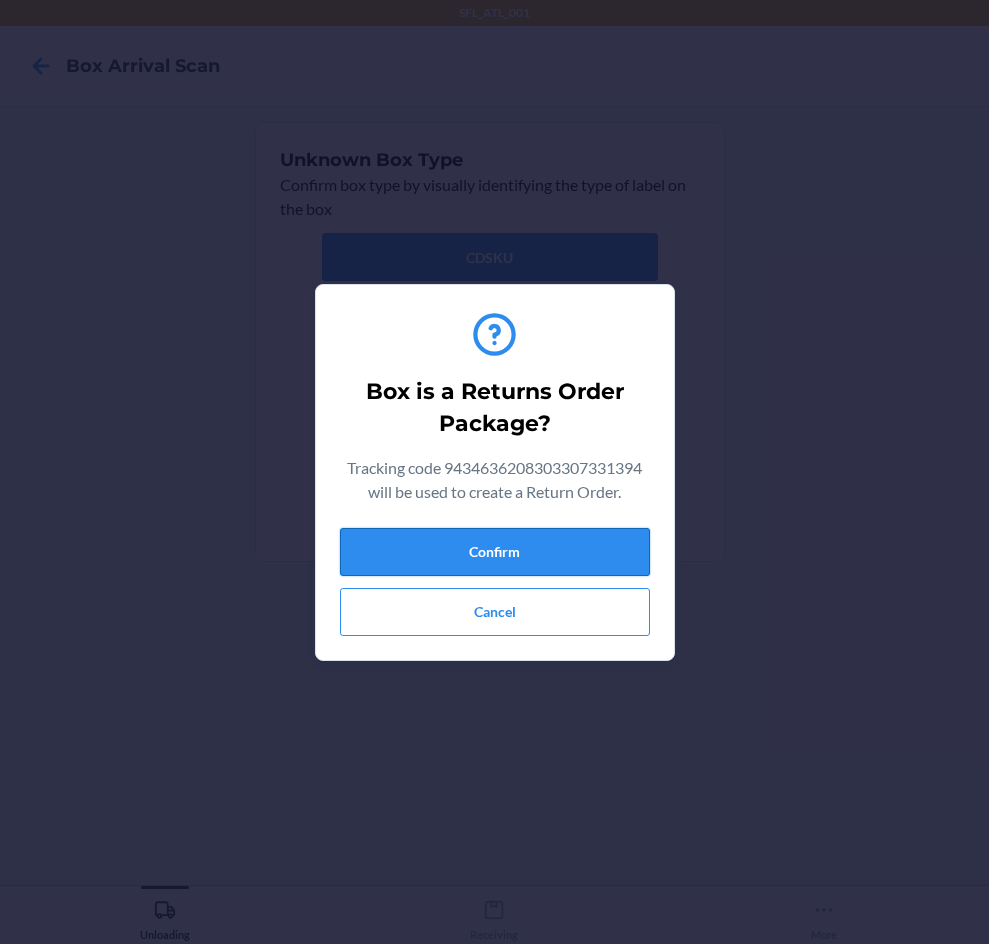click on "Confirm" at bounding box center [495, 552] 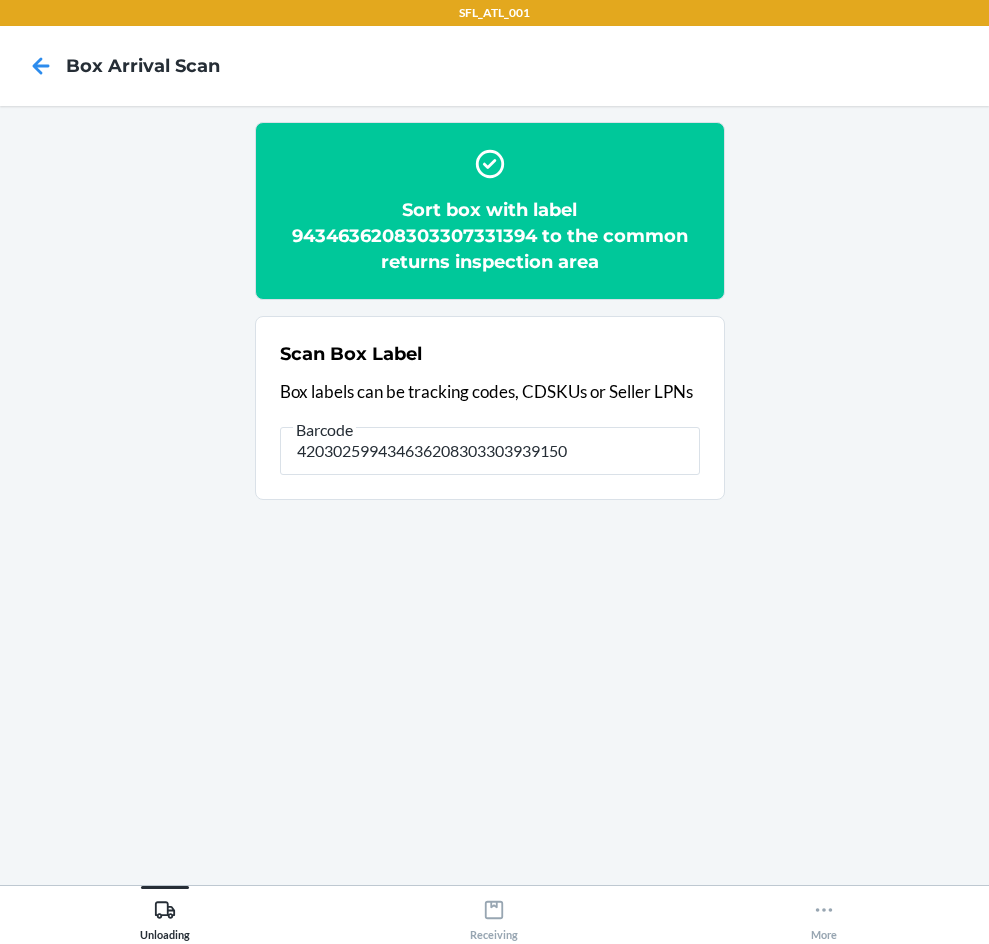 type on "420302599434636208303303939150" 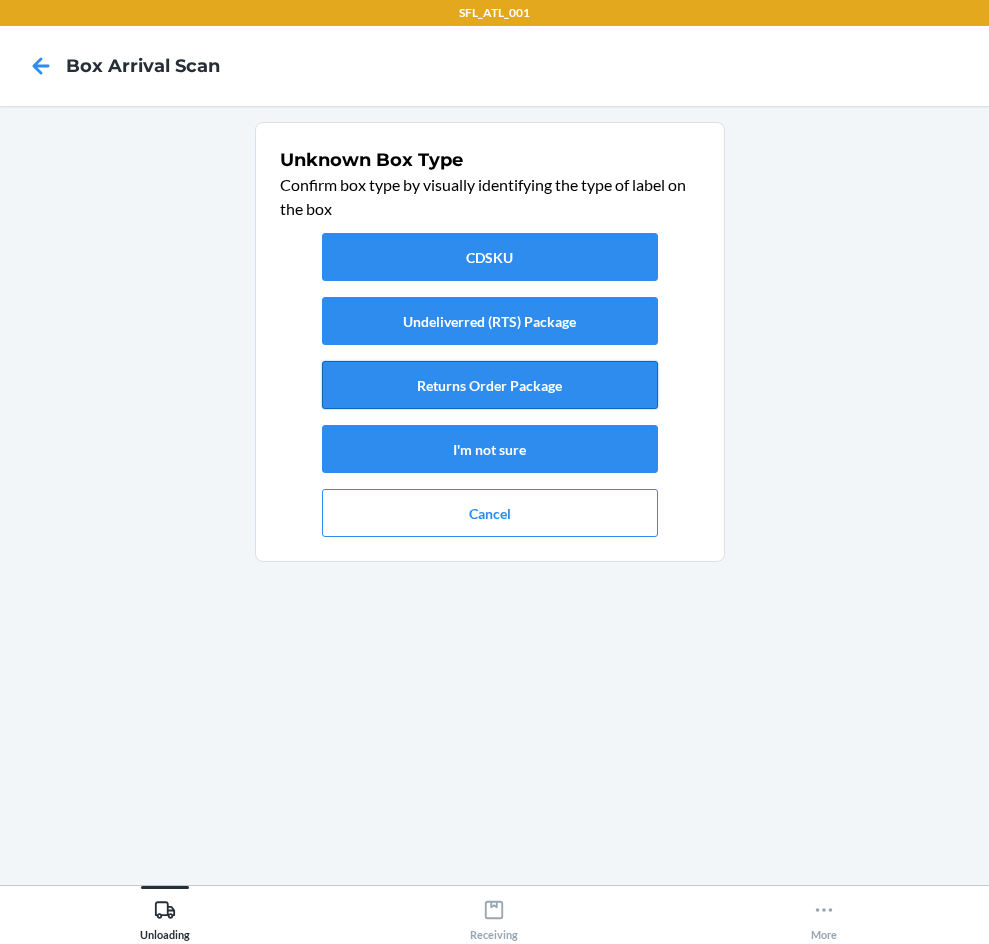 click on "Returns Order Package" at bounding box center [490, 385] 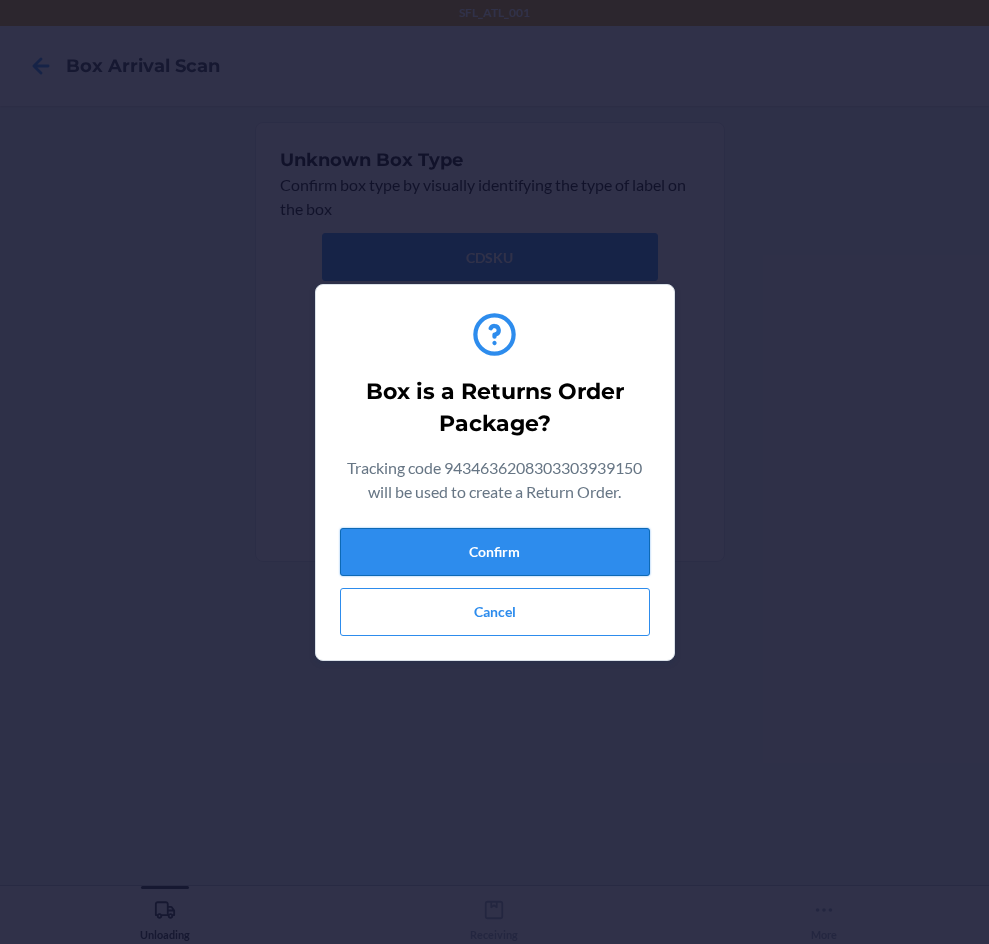 click on "Confirm" at bounding box center (495, 552) 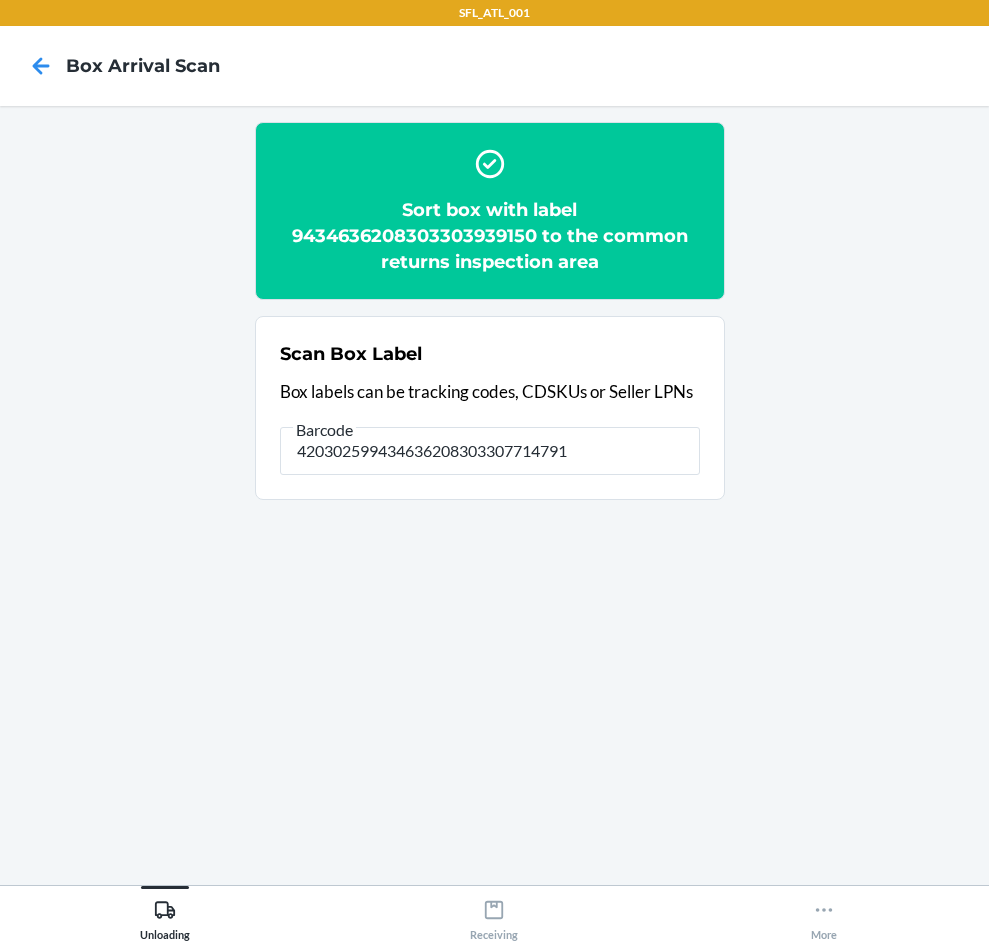type on "420302599434636208303307714791" 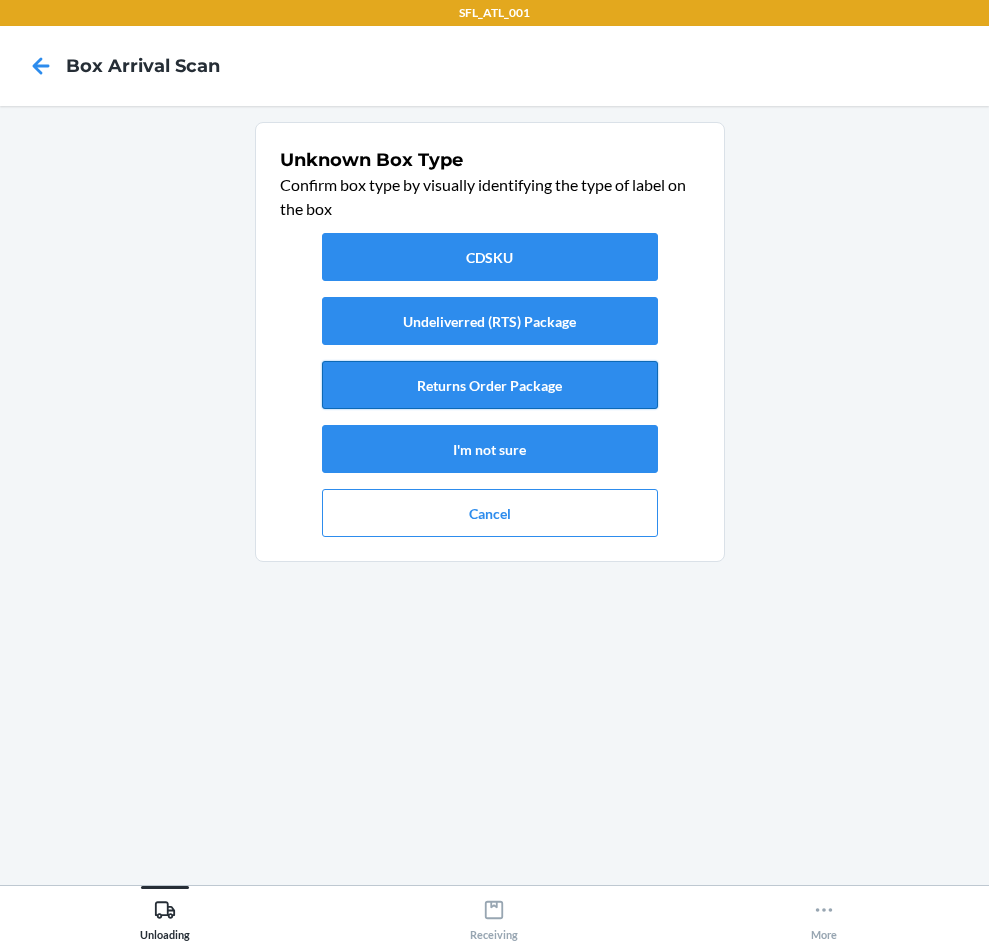 click on "Returns Order Package" at bounding box center [490, 385] 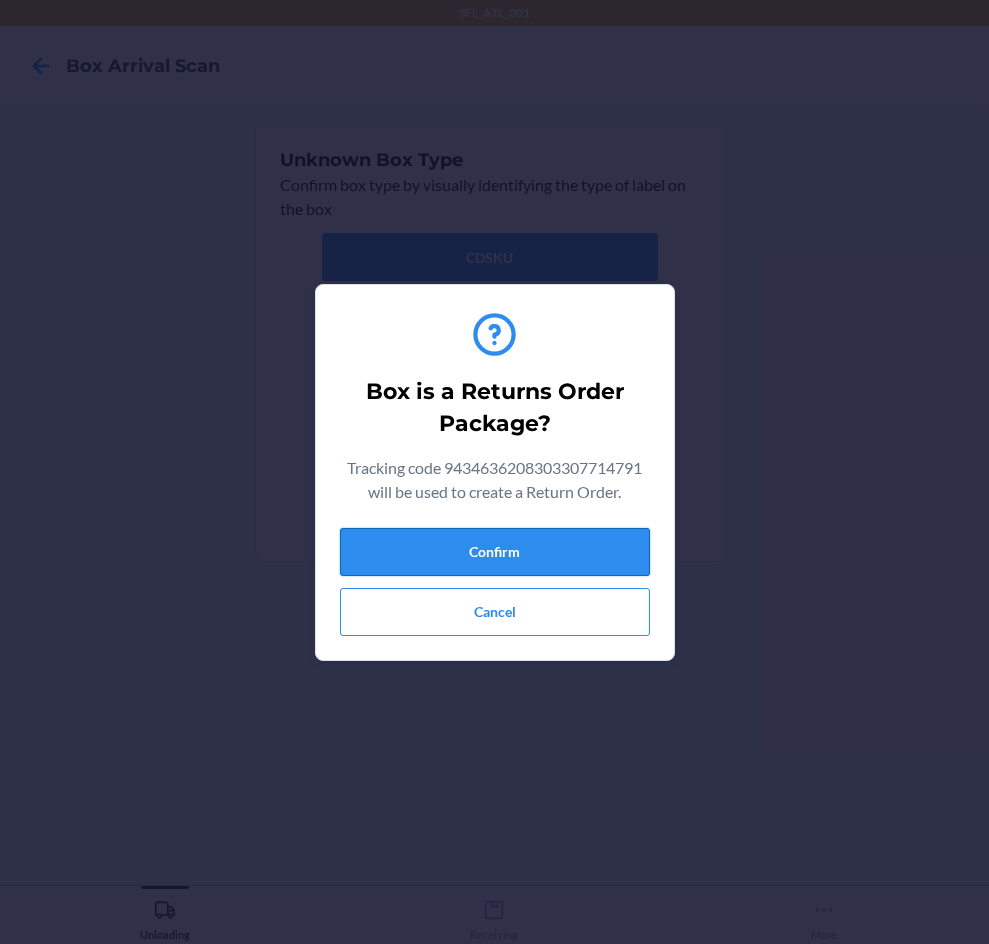click on "Confirm" at bounding box center (495, 552) 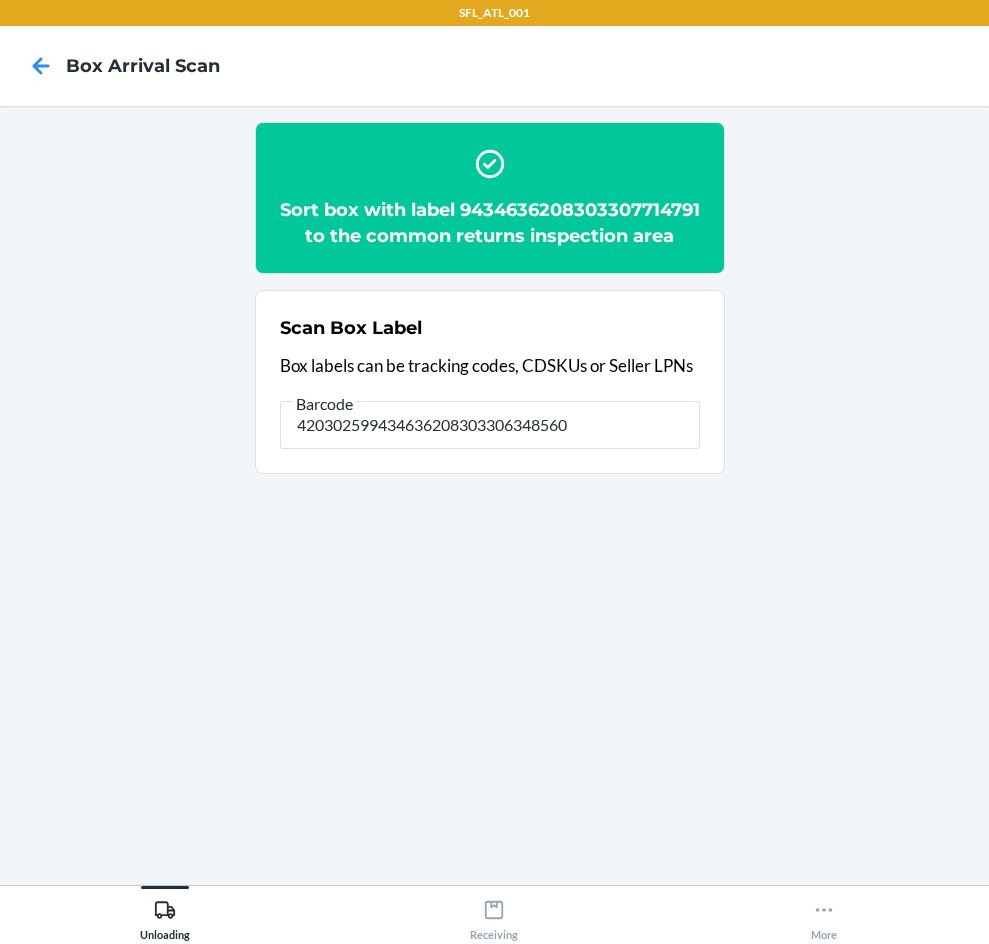 type on "420302599434636208303306348560" 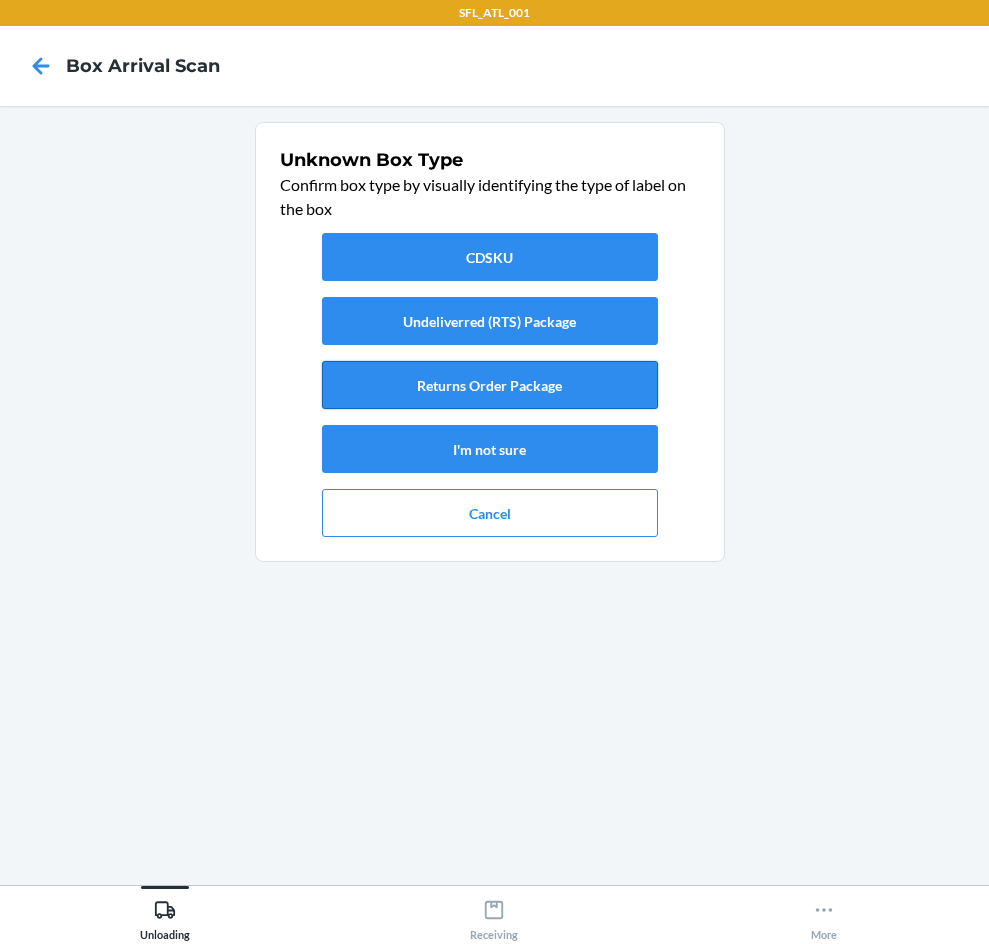 click on "Returns Order Package" at bounding box center [490, 385] 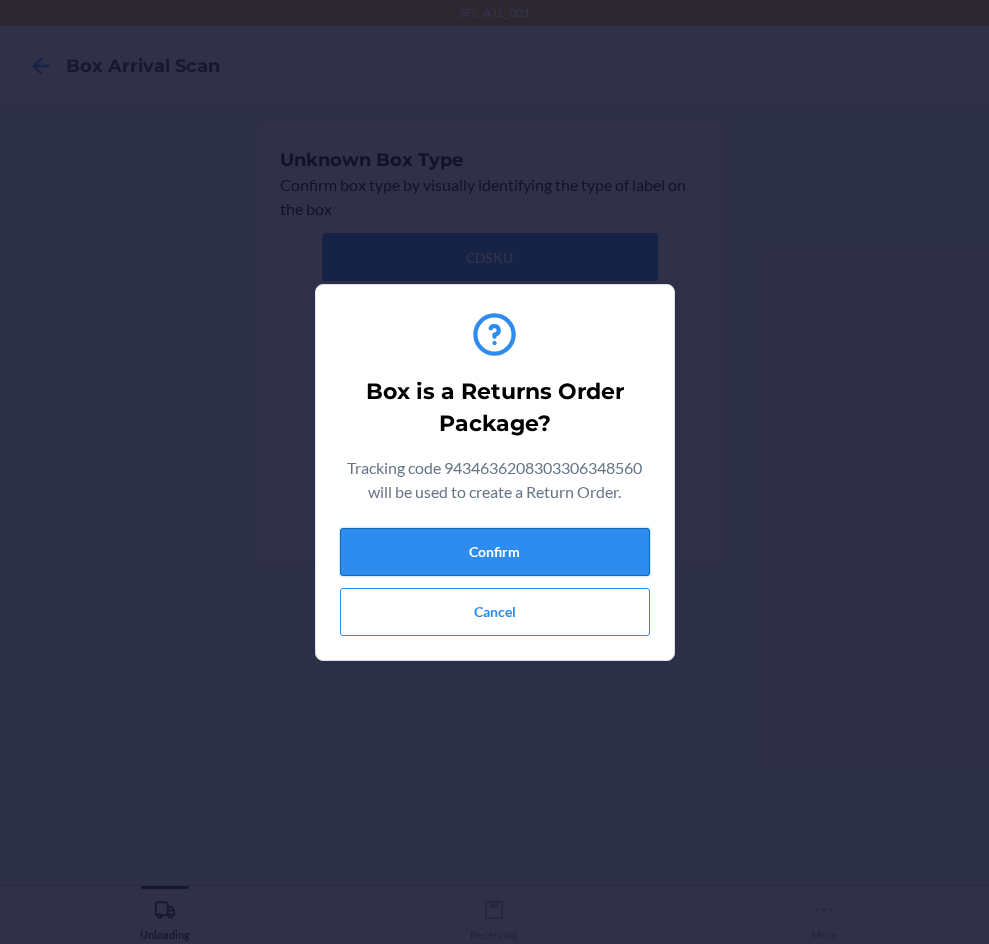 click on "Confirm" at bounding box center [495, 552] 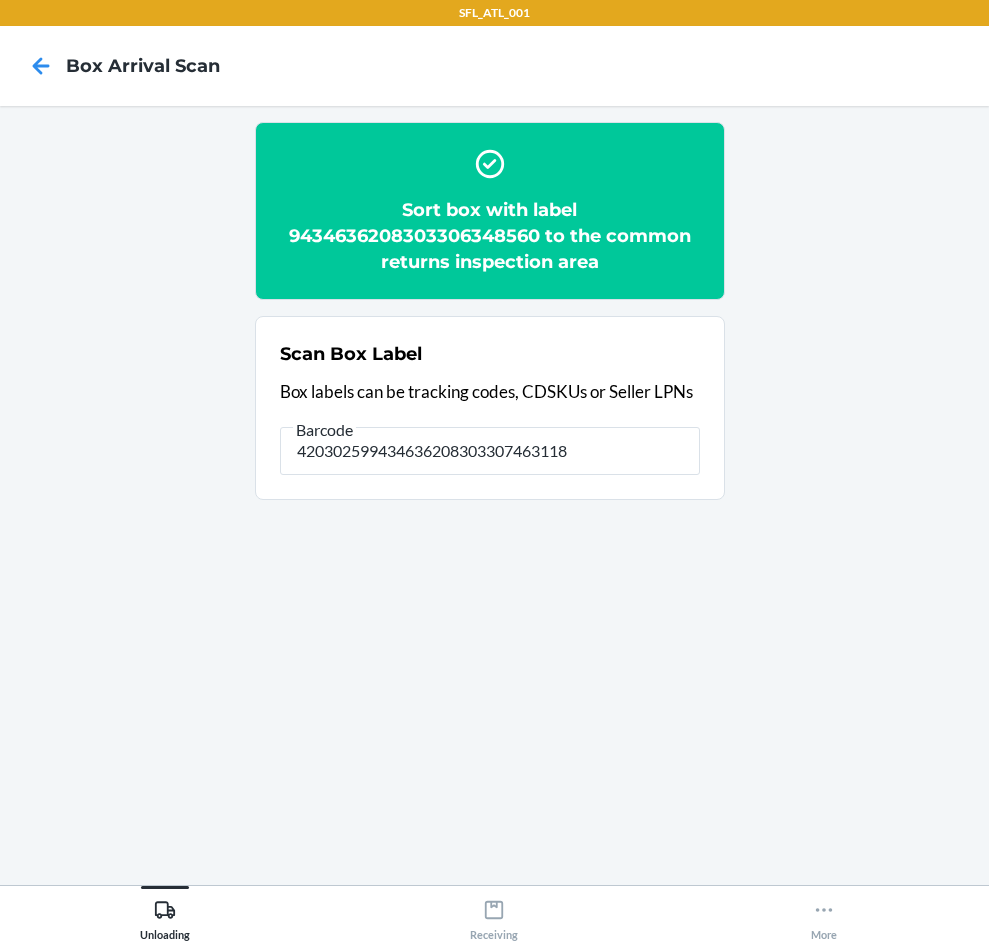 type on "420302599434636208303307463118" 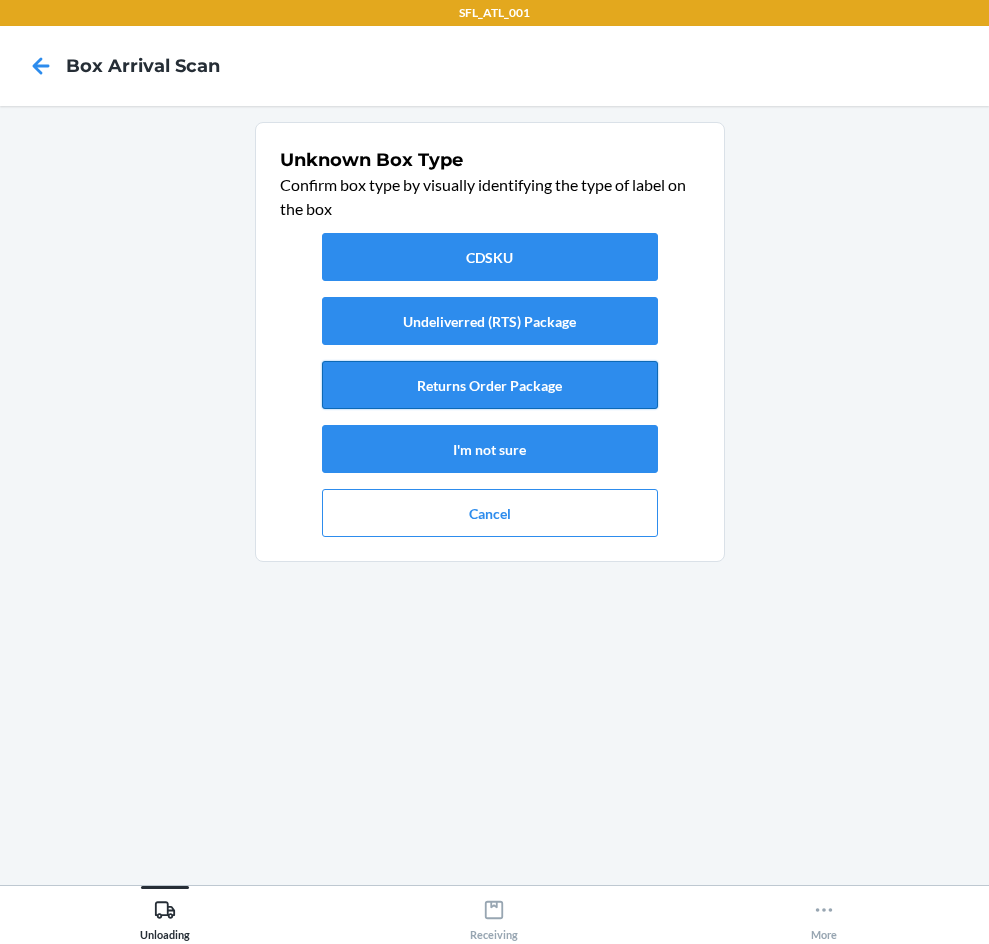 click on "Returns Order Package" at bounding box center [490, 385] 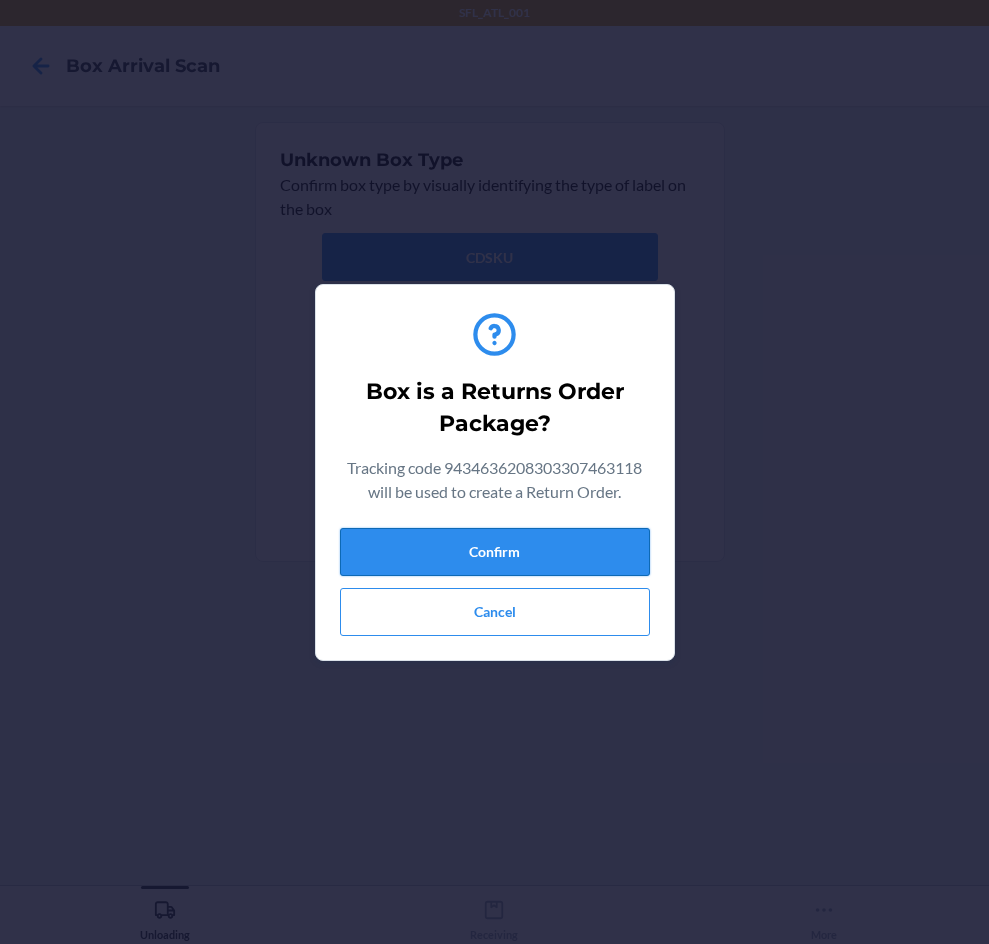 click on "Confirm" at bounding box center [495, 552] 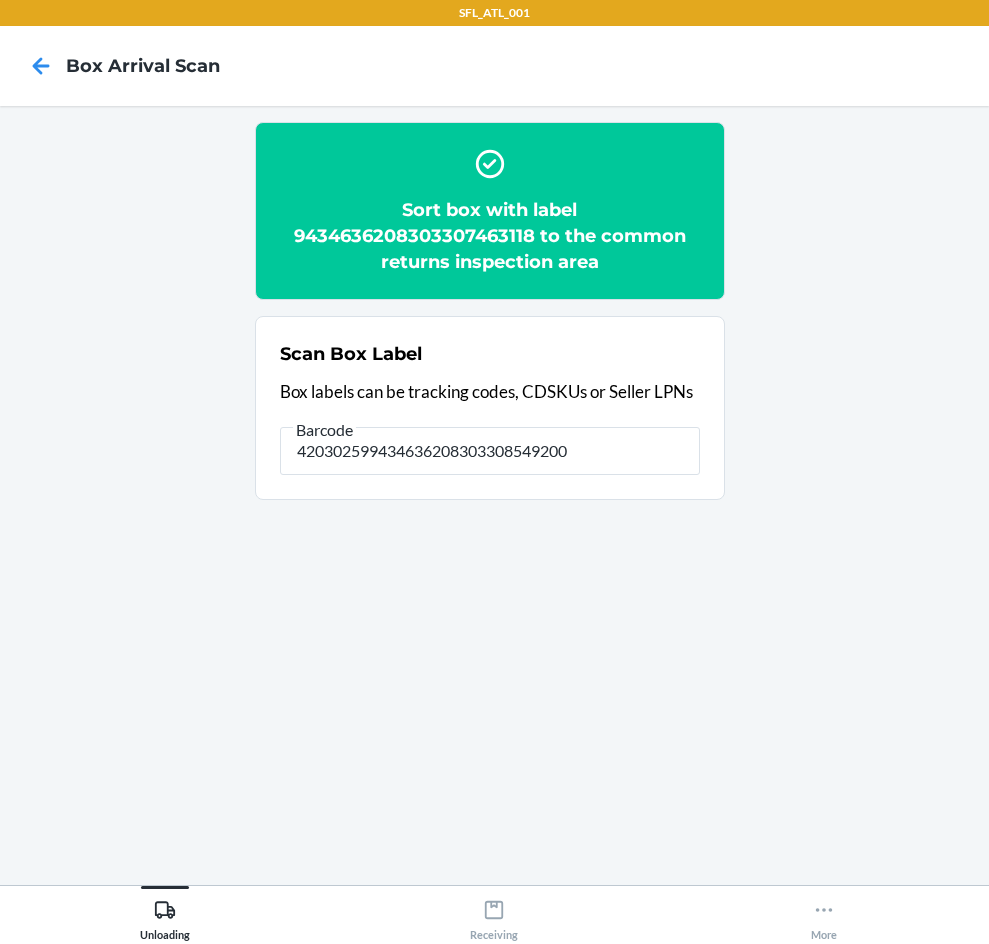 type on "420302599434636208303308549200" 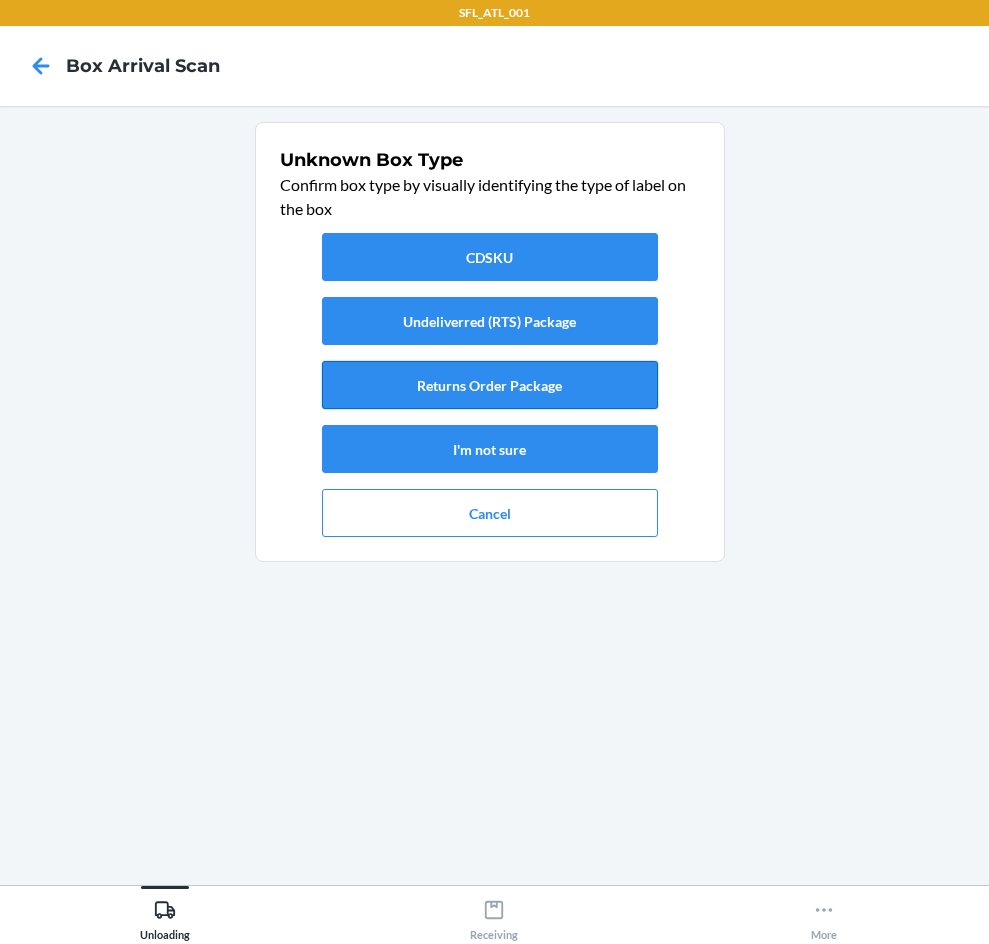 click on "Returns Order Package" at bounding box center (490, 385) 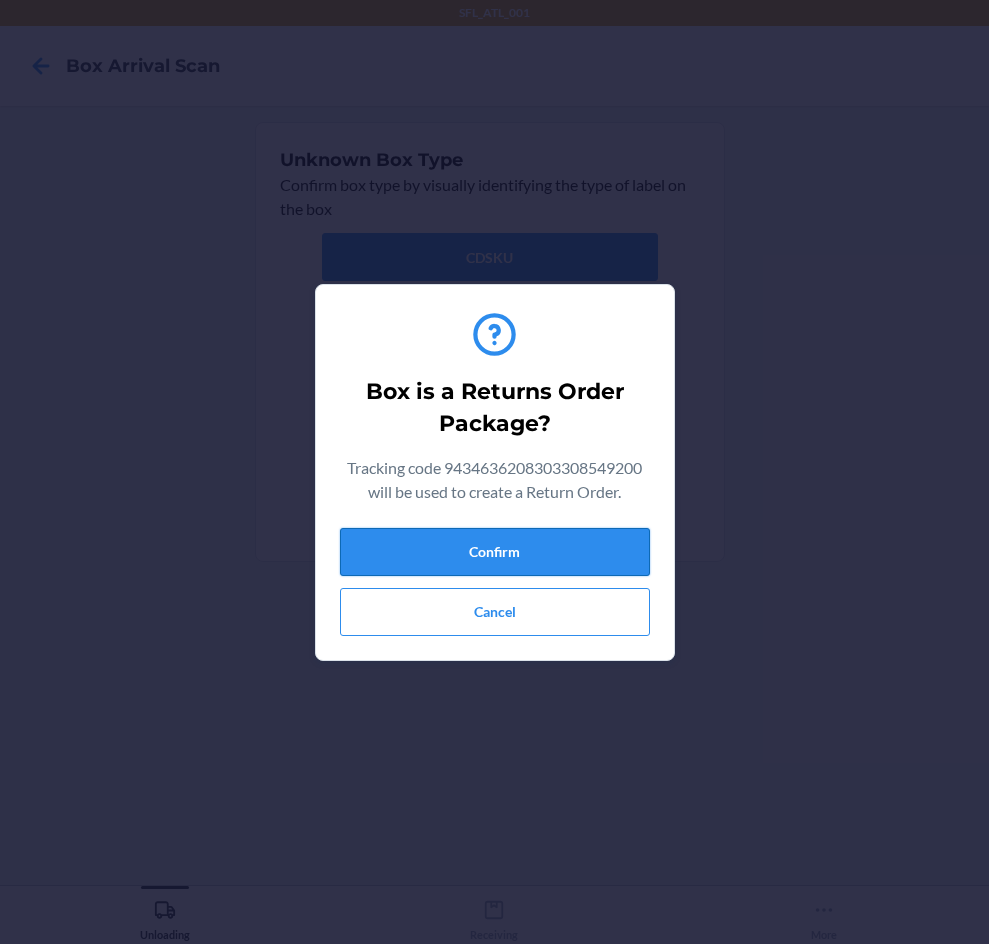 click on "Confirm" at bounding box center (495, 552) 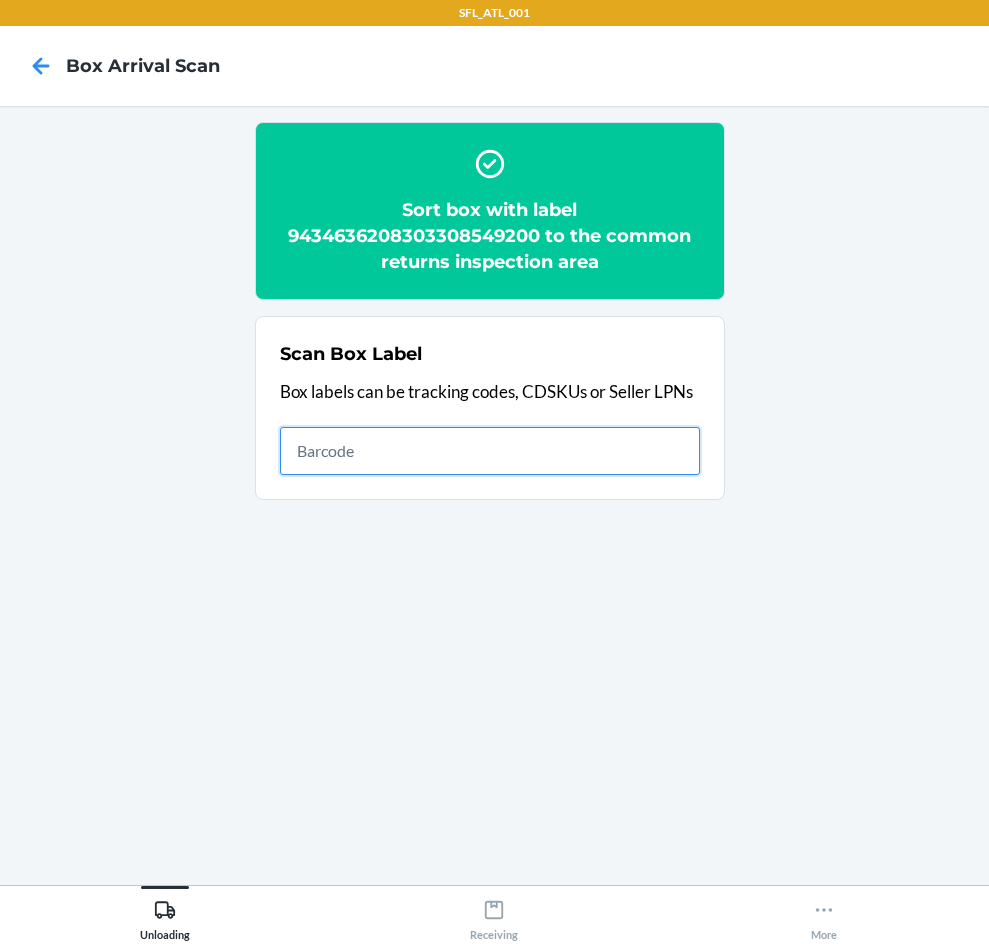 click at bounding box center (490, 451) 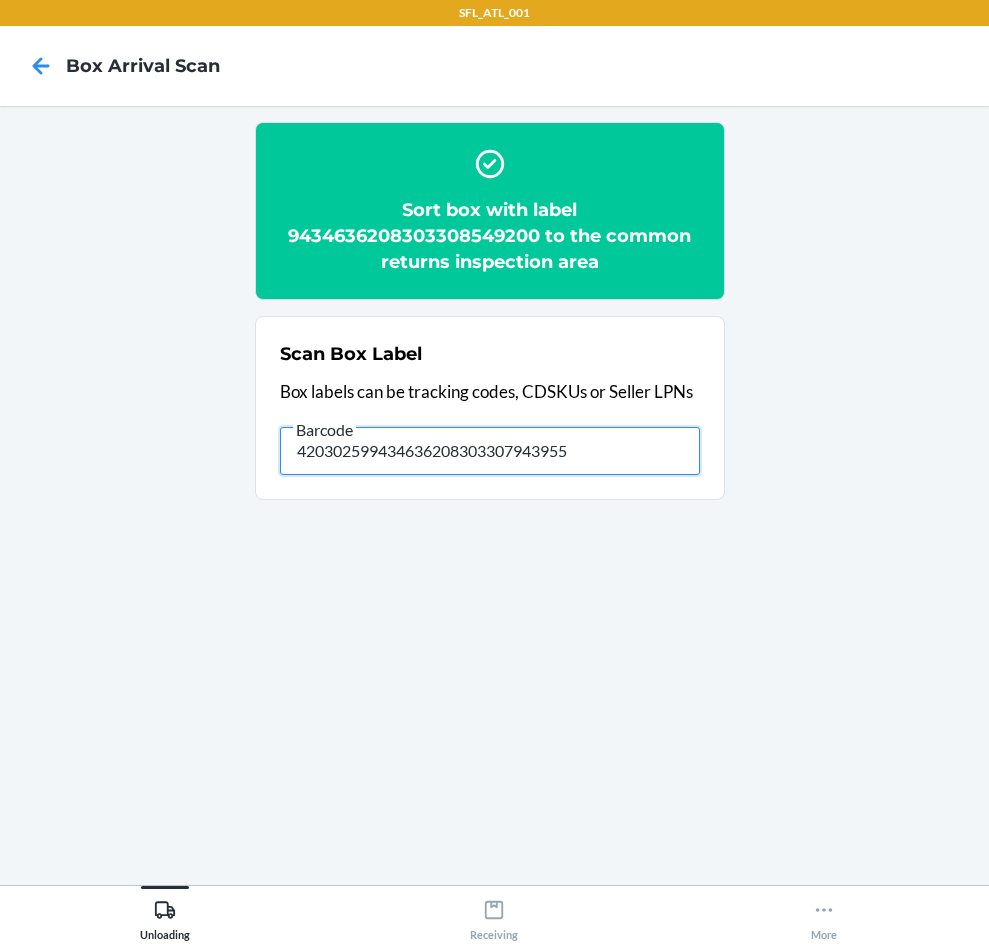 type on "420302599434636208303307943955" 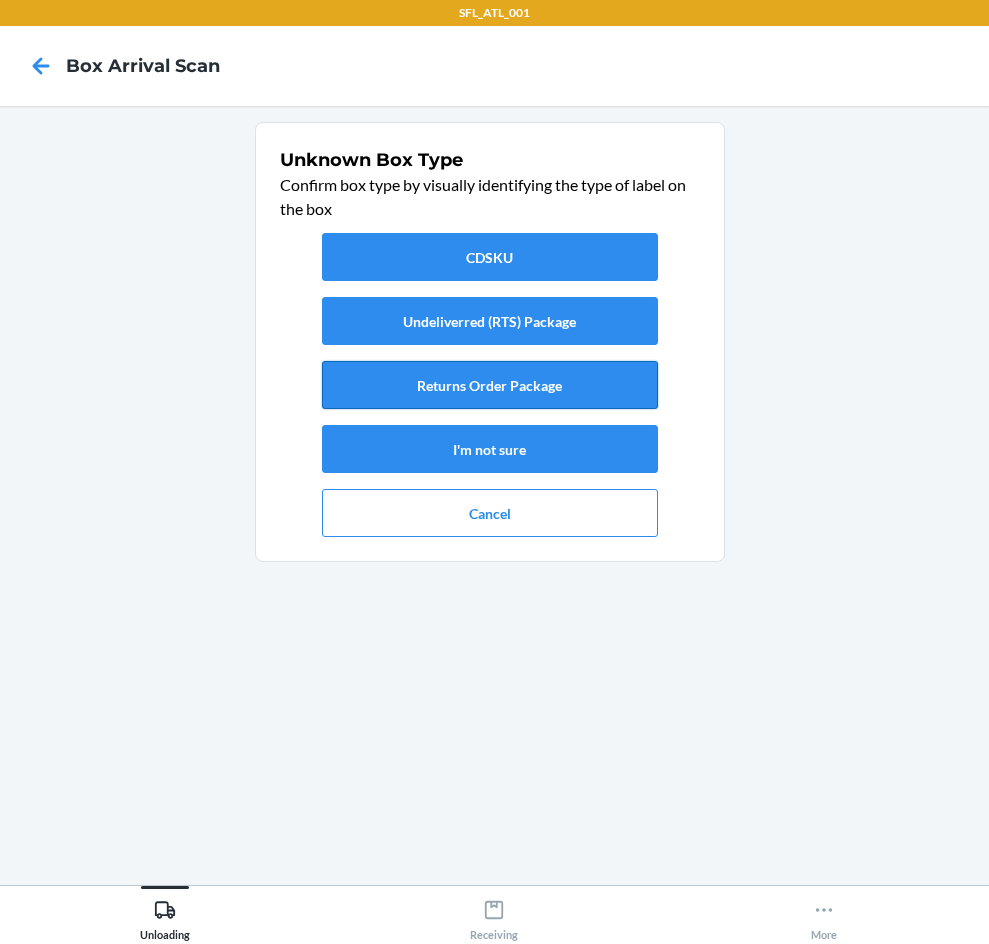 click on "Returns Order Package" at bounding box center [490, 385] 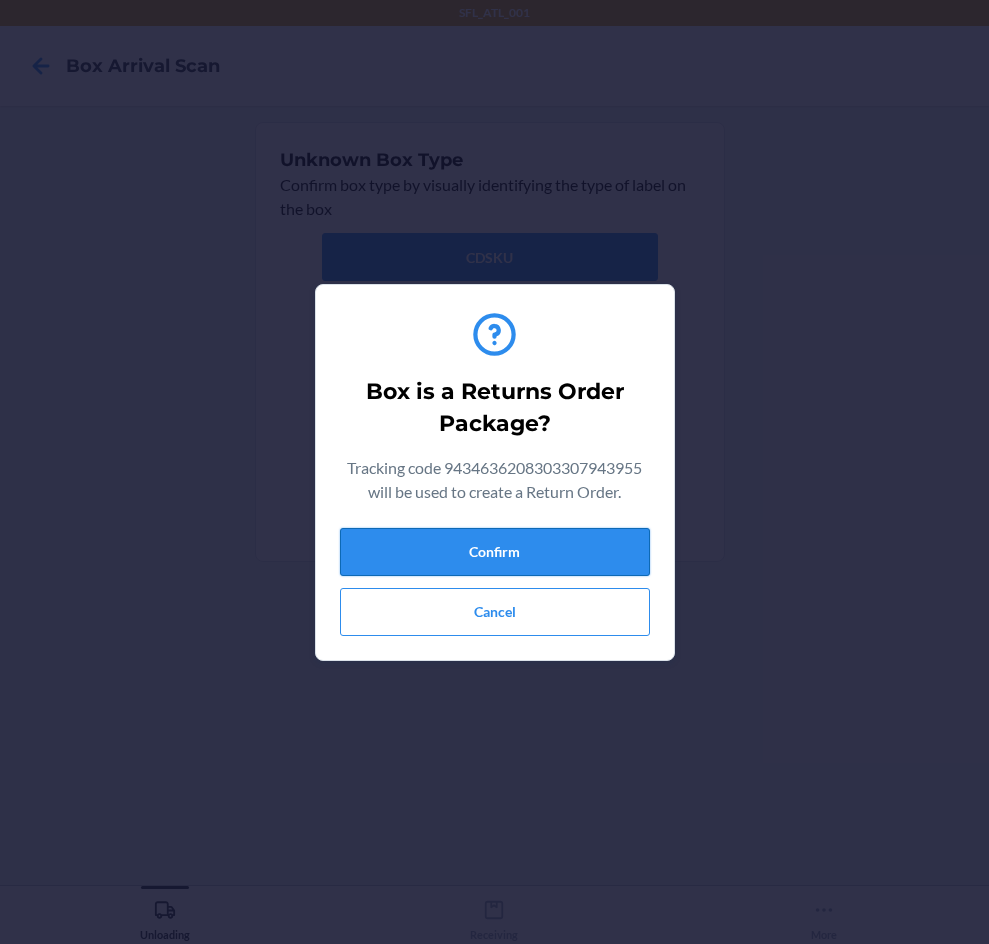 click on "Confirm" at bounding box center [495, 552] 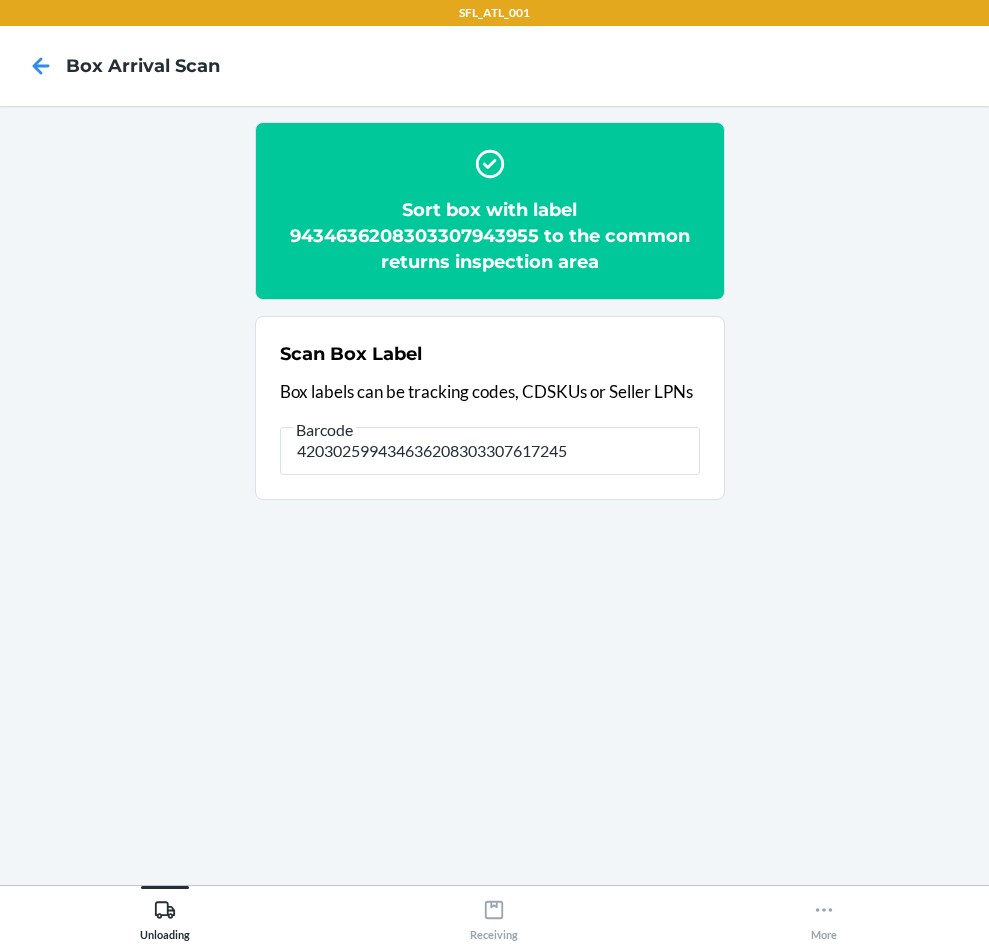 type on "420302599434636208303307617245" 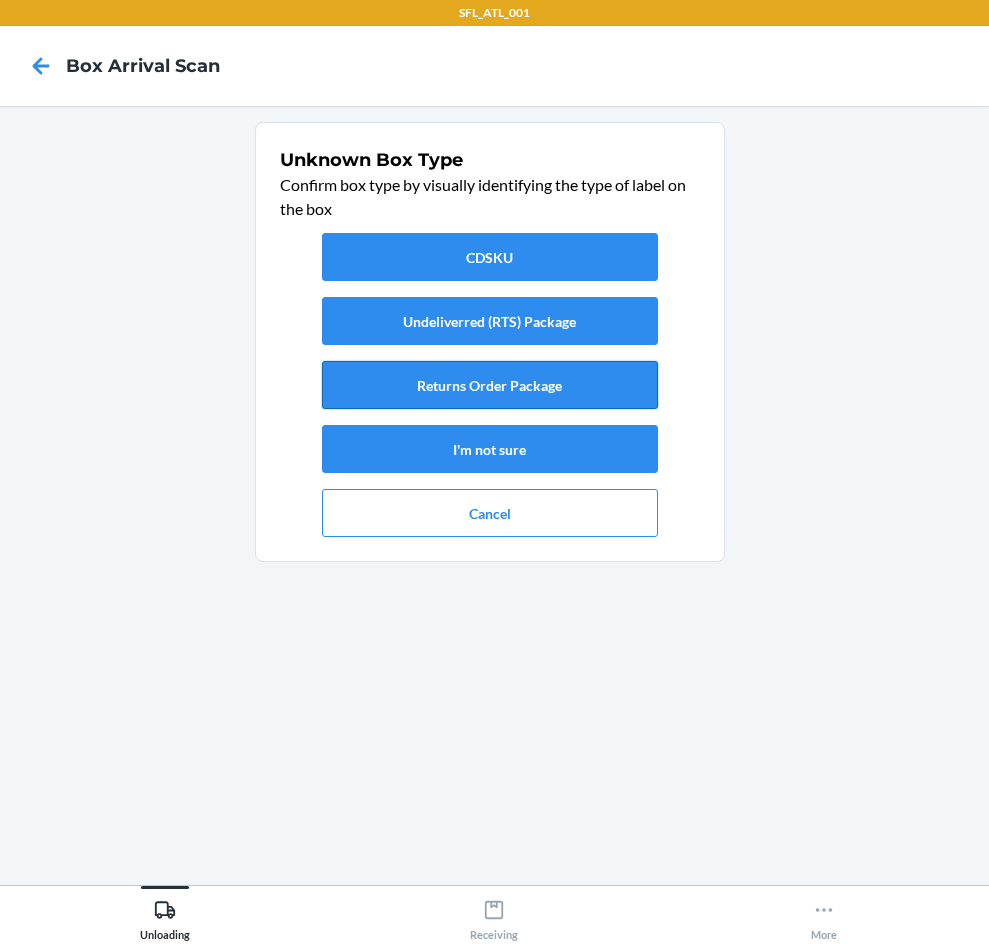 click on "Returns Order Package" at bounding box center (490, 385) 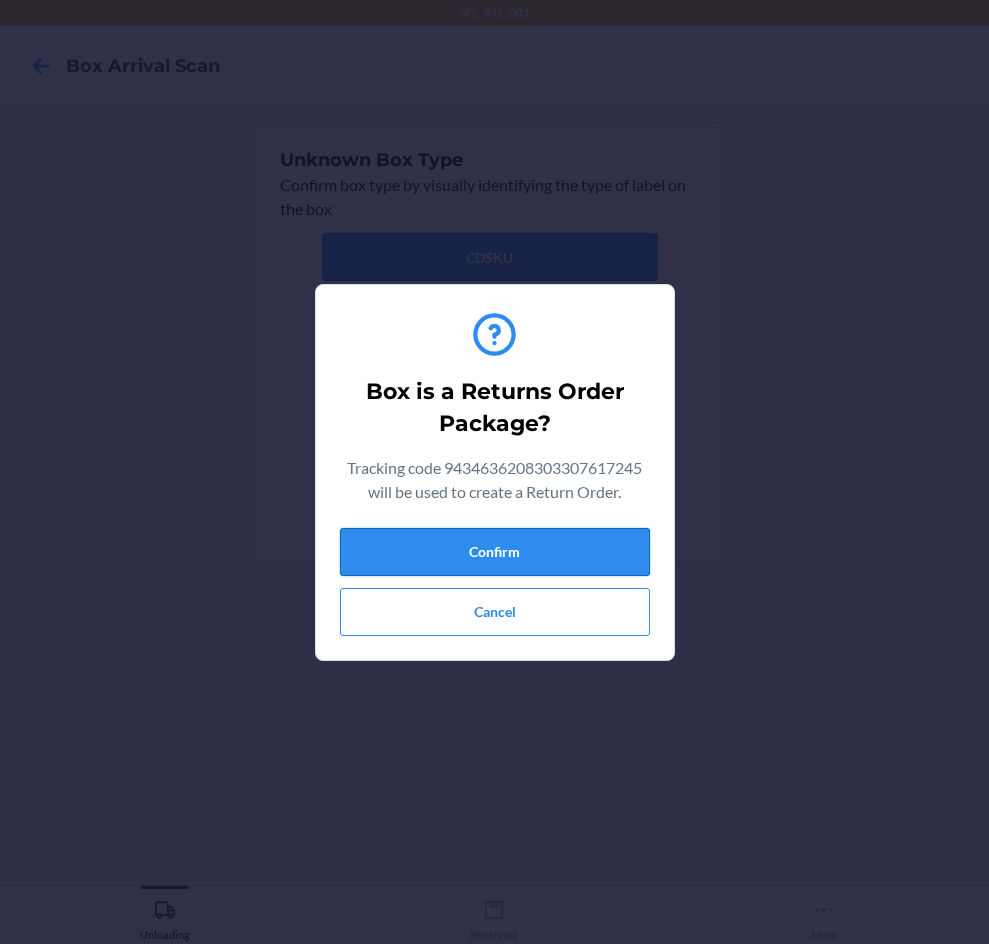 click on "Confirm" at bounding box center [495, 552] 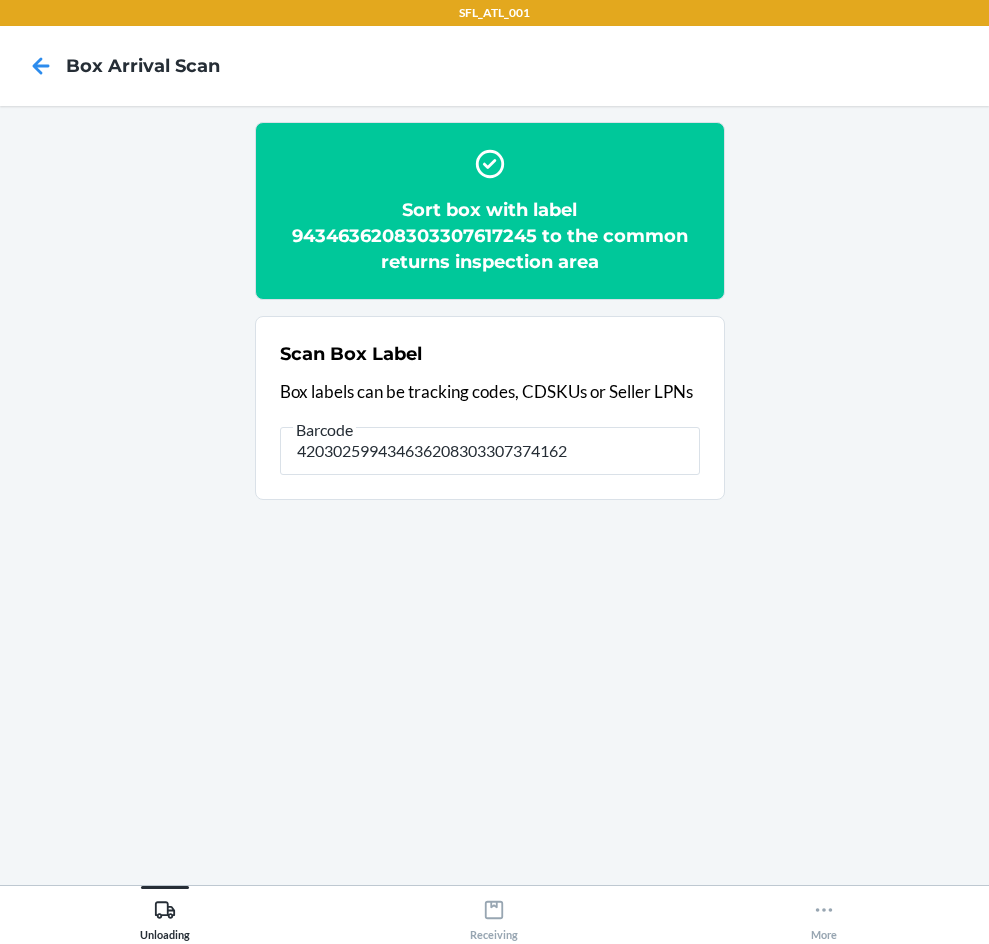 type on "420302599434636208303307374162" 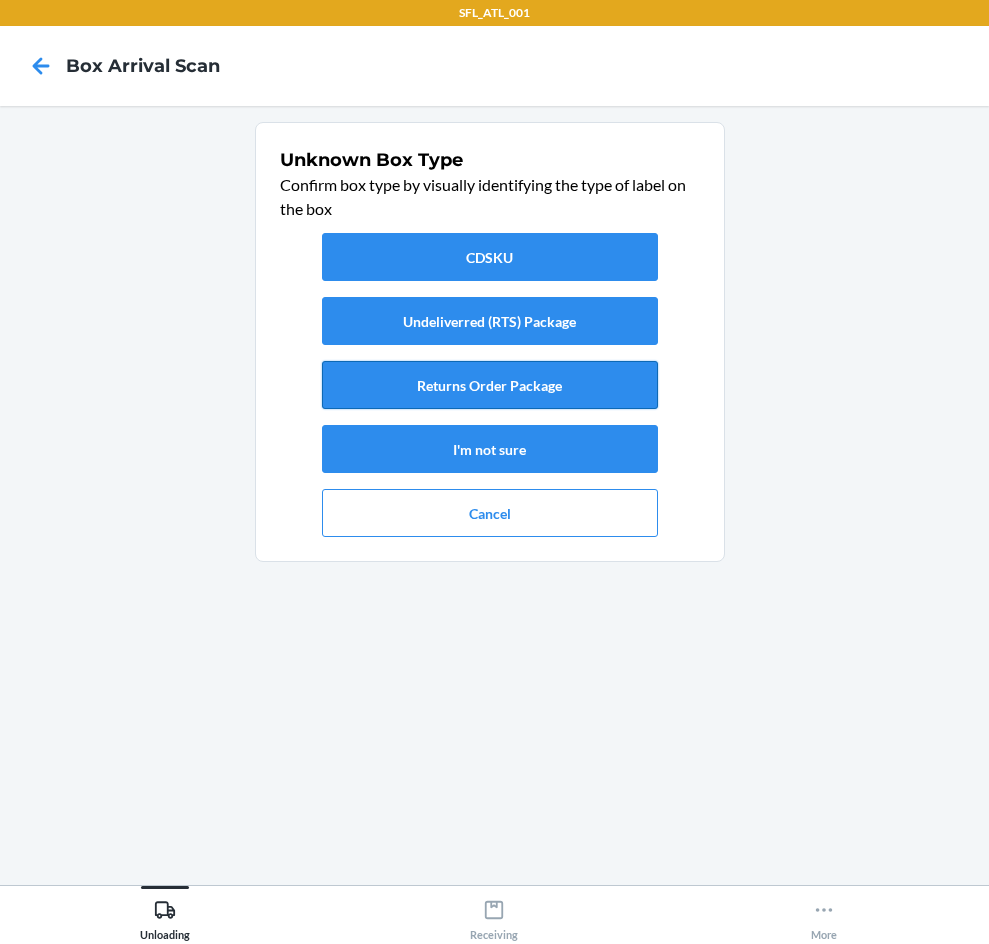 click on "Returns Order Package" at bounding box center [490, 385] 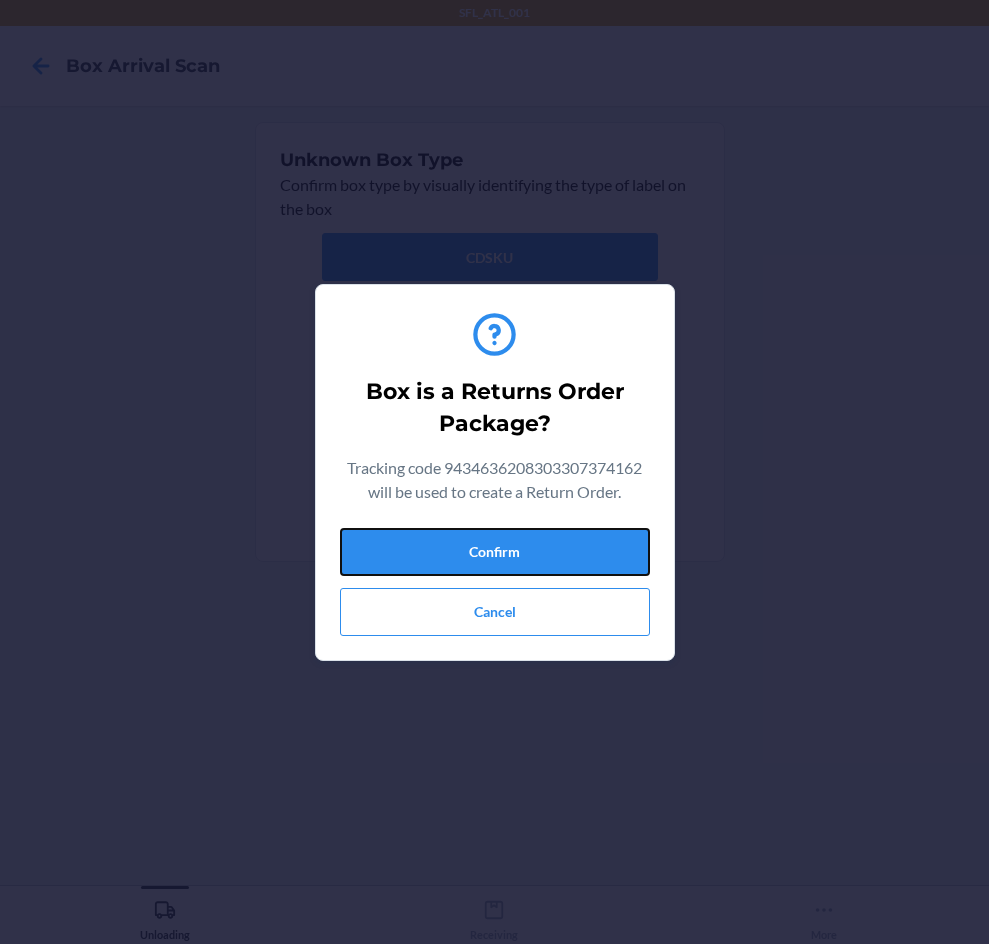 click on "Confirm" at bounding box center [495, 552] 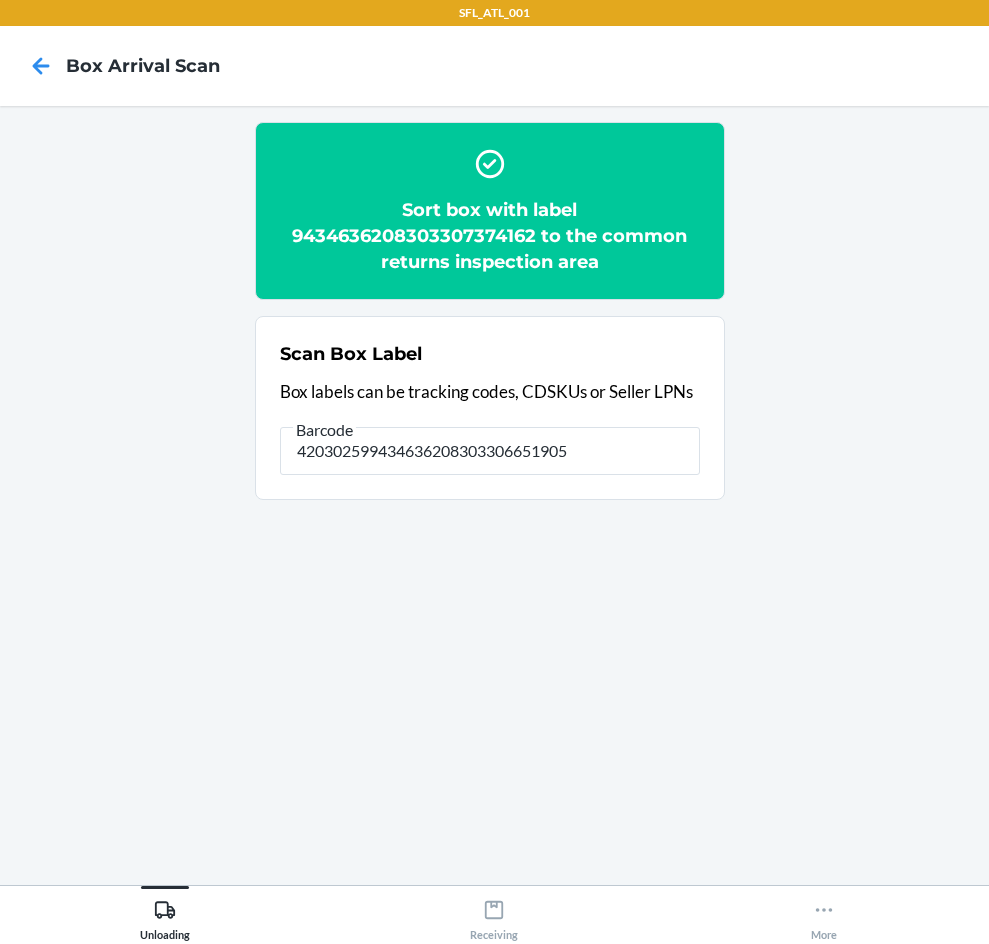 type on "420302599434636208303306651905" 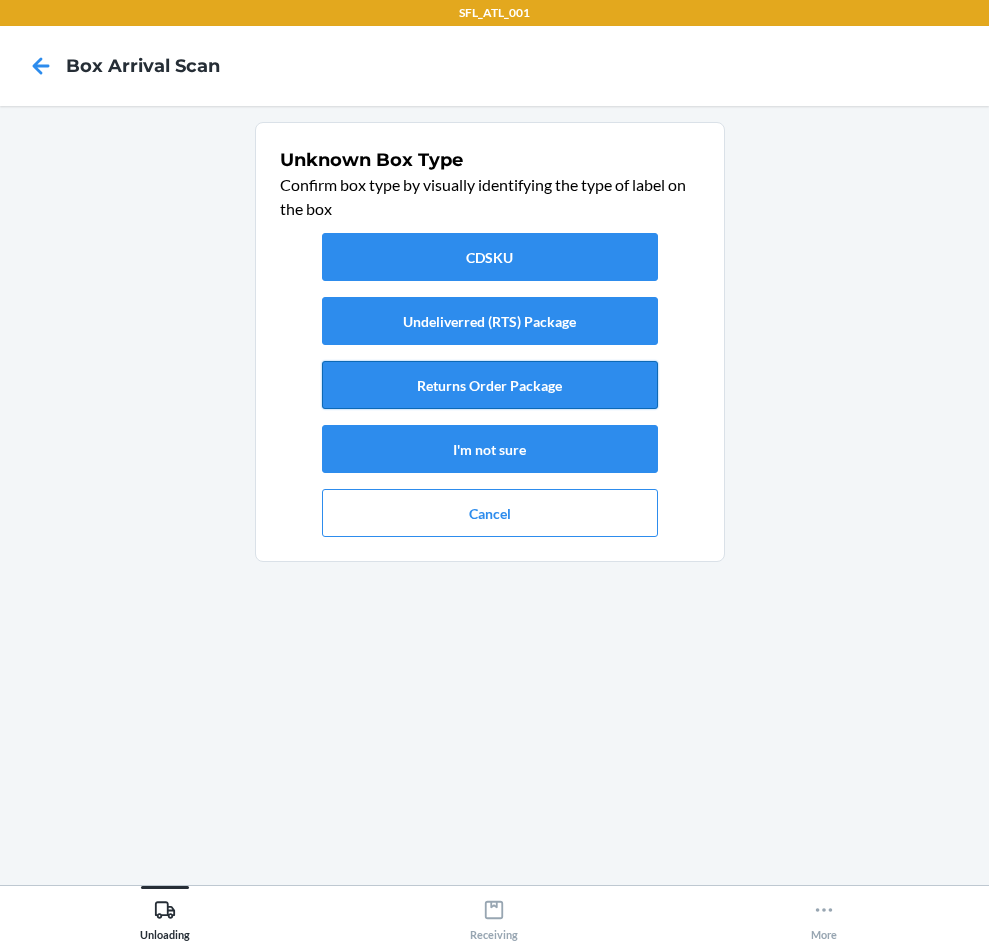 click on "Returns Order Package" at bounding box center (490, 385) 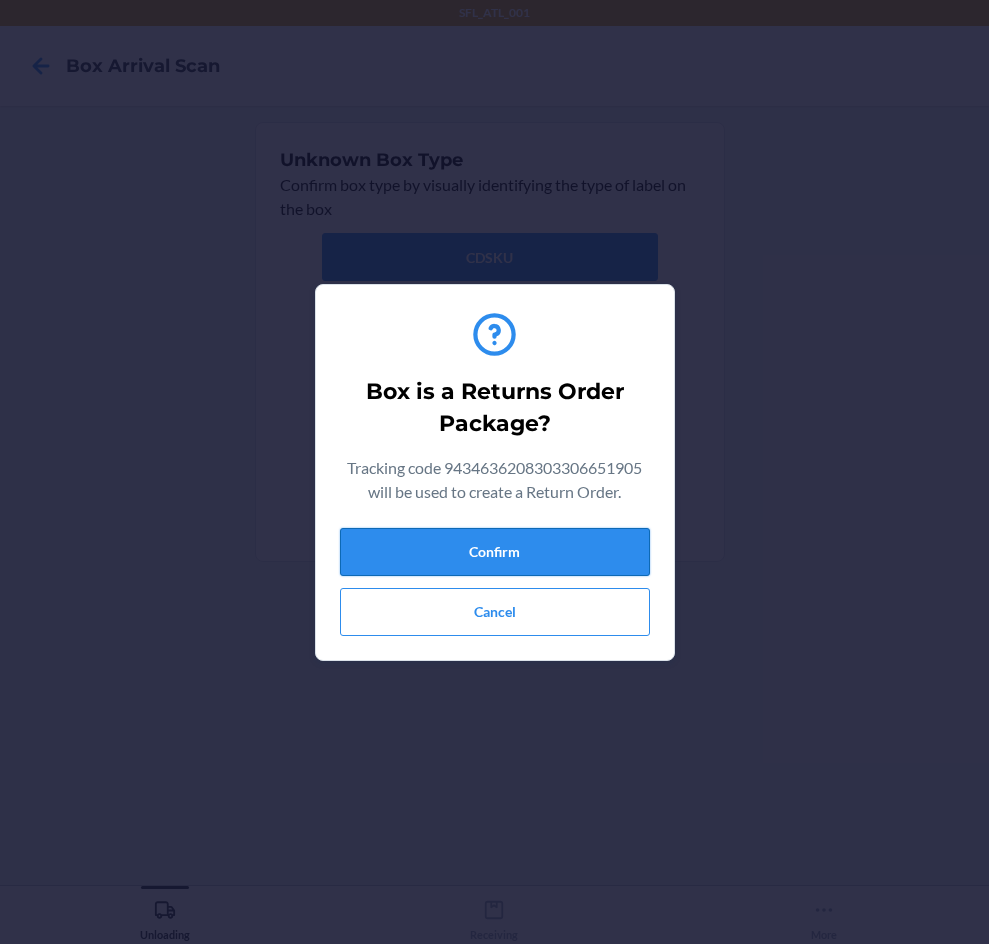 click on "Confirm" at bounding box center (495, 552) 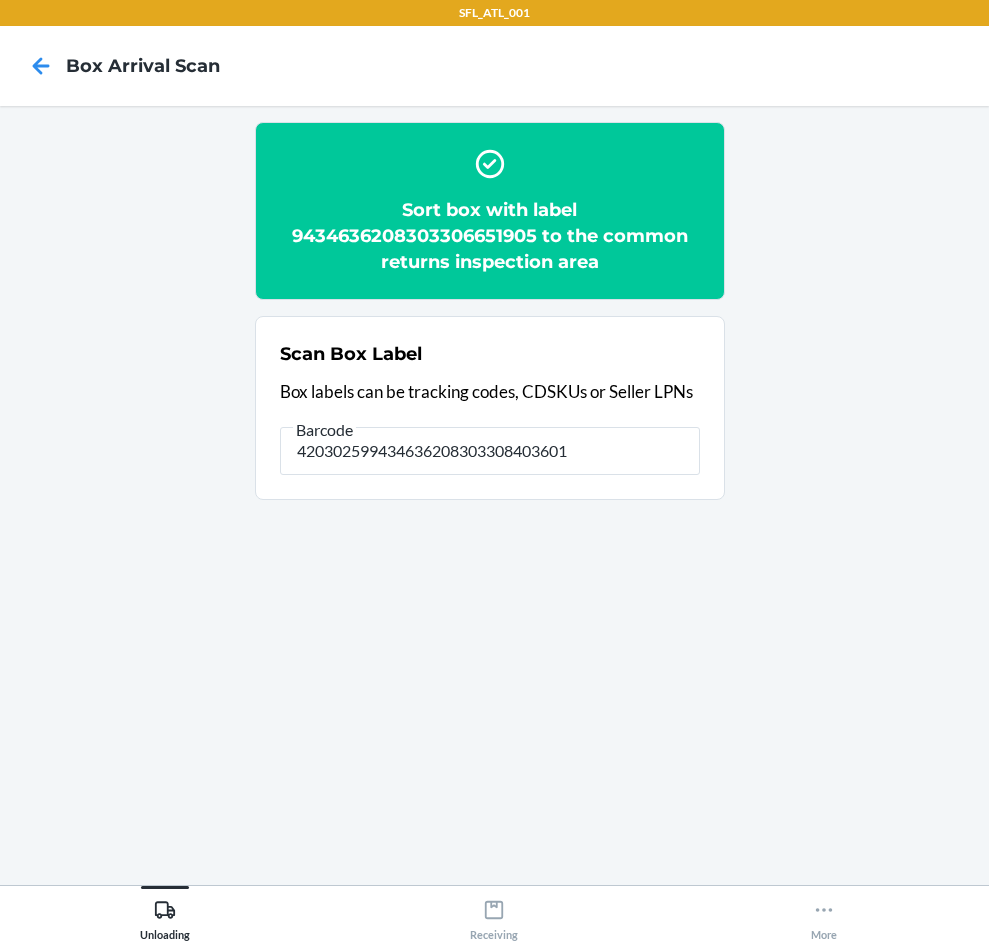 type on "420302599434636208303308403601" 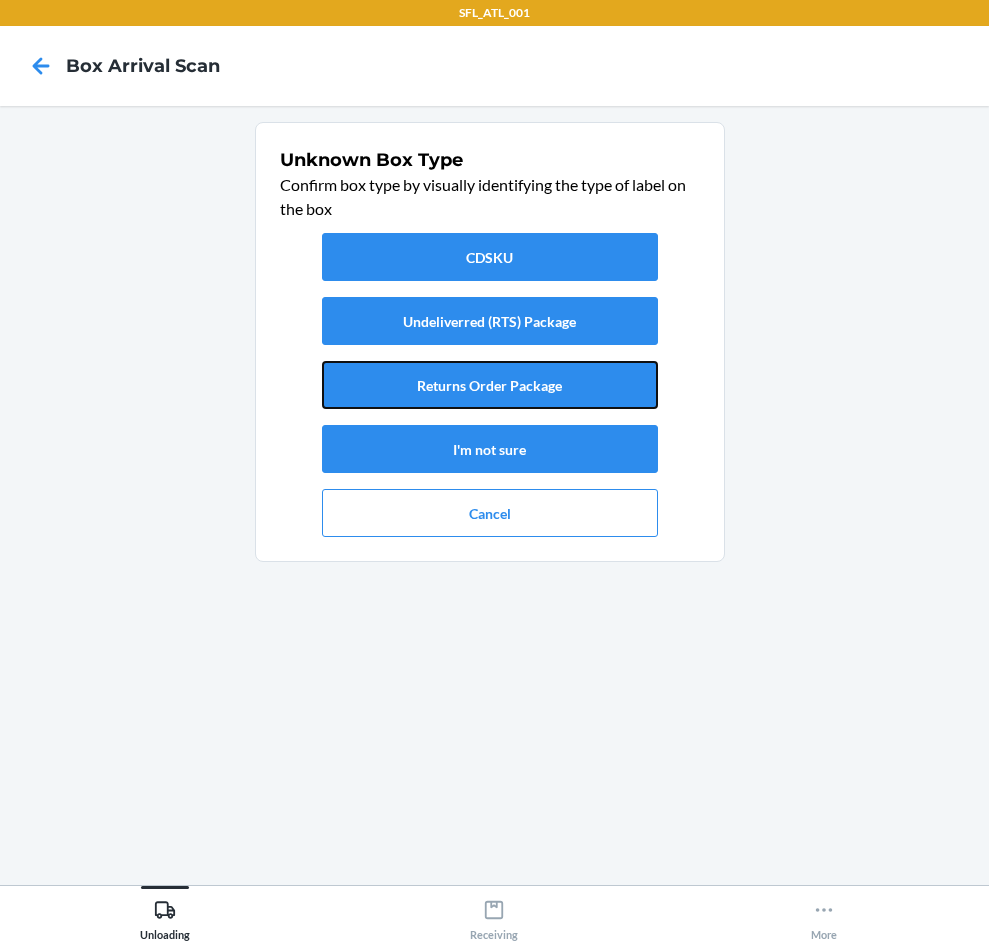 click on "Returns Order Package" at bounding box center [490, 385] 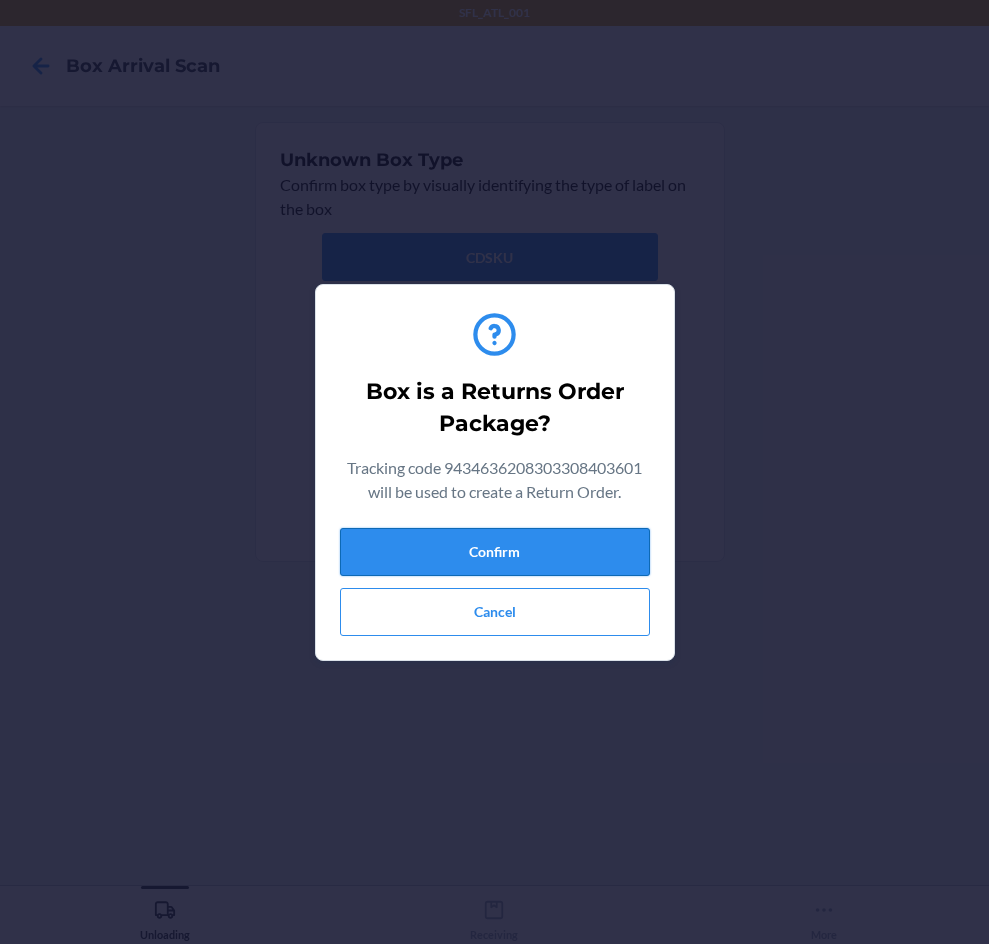 click on "Confirm" at bounding box center [495, 552] 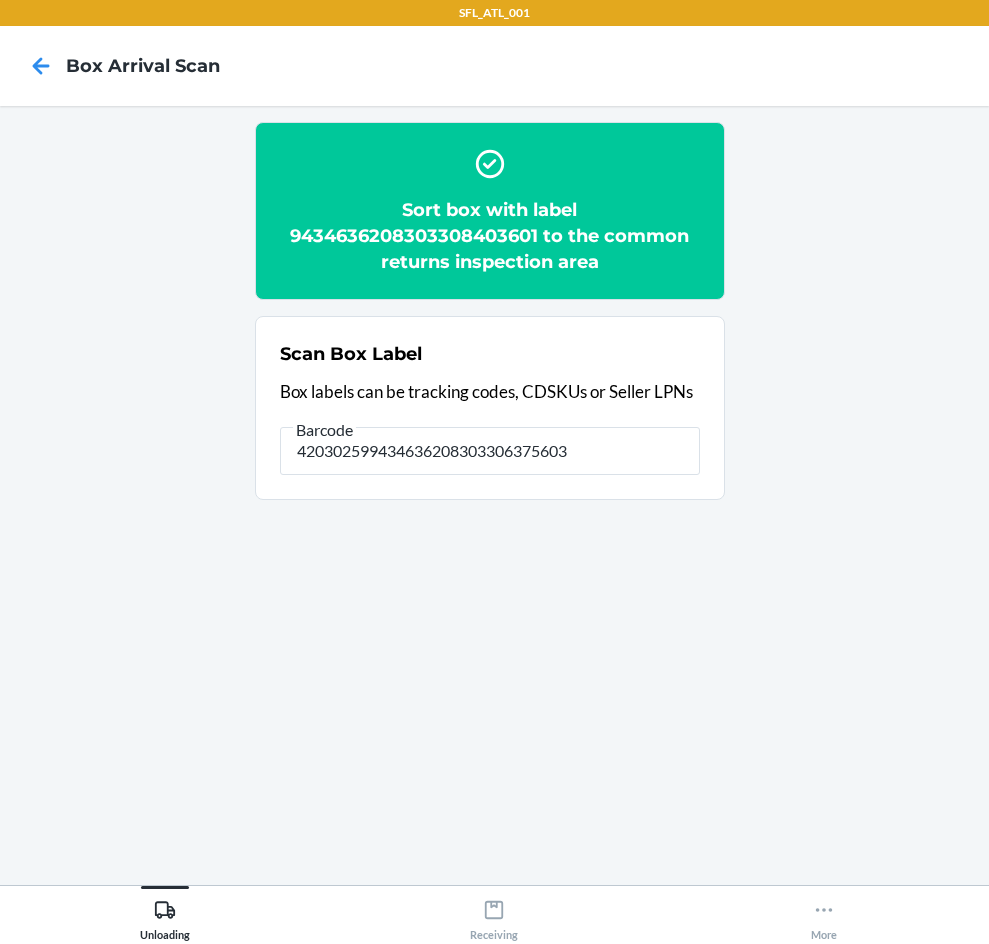 type on "420302599434636208303306375603" 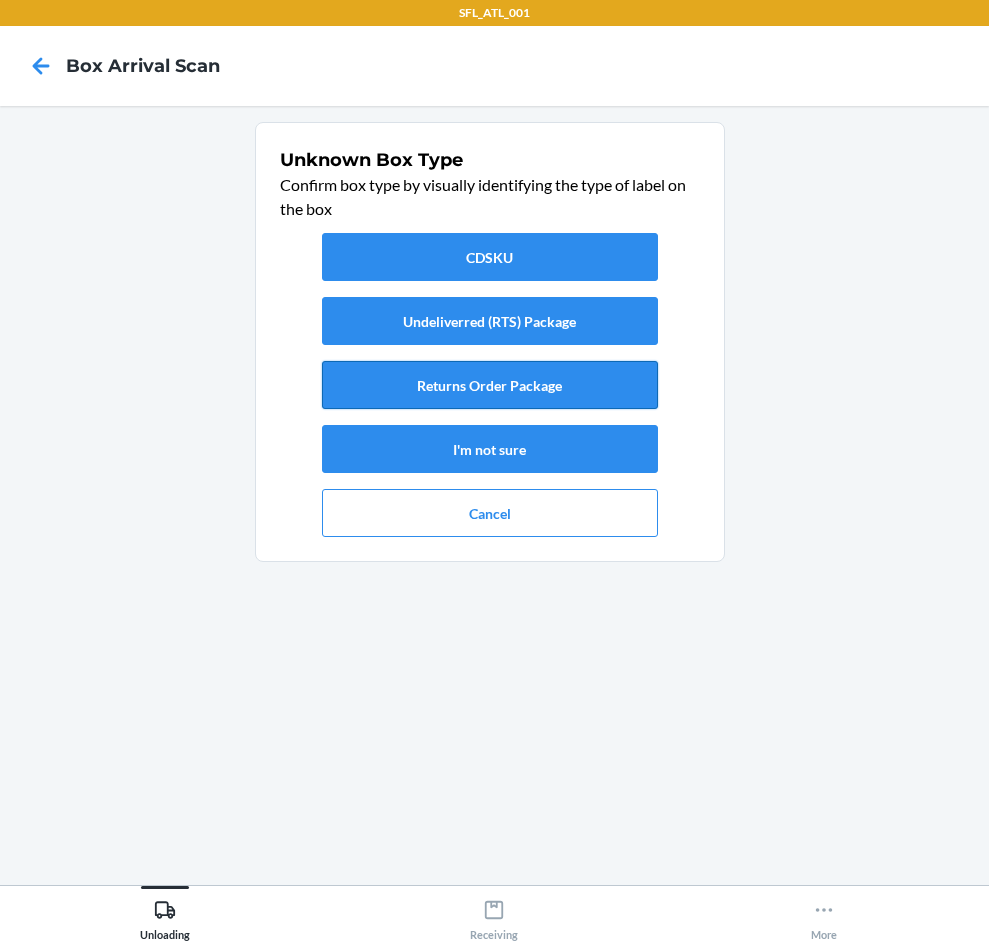 click on "Returns Order Package" at bounding box center (490, 385) 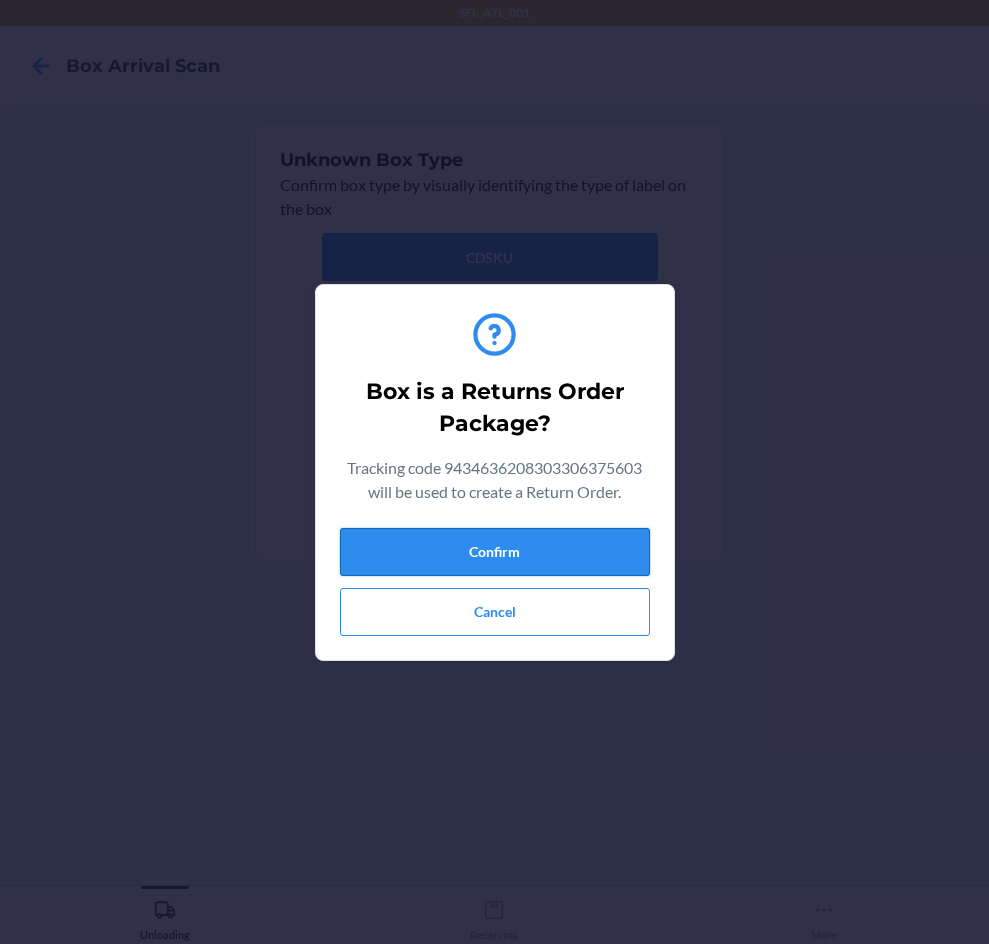 click on "Confirm" at bounding box center (495, 552) 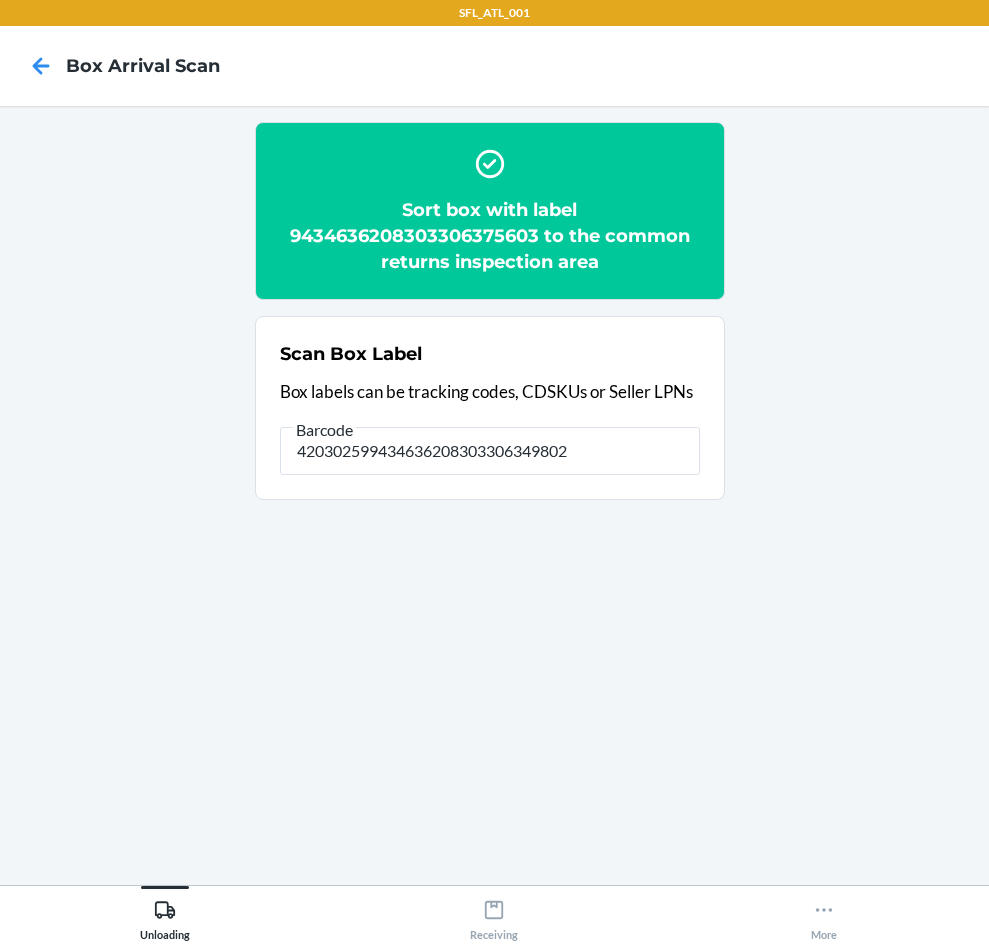 type on "420302599434636208303306349802" 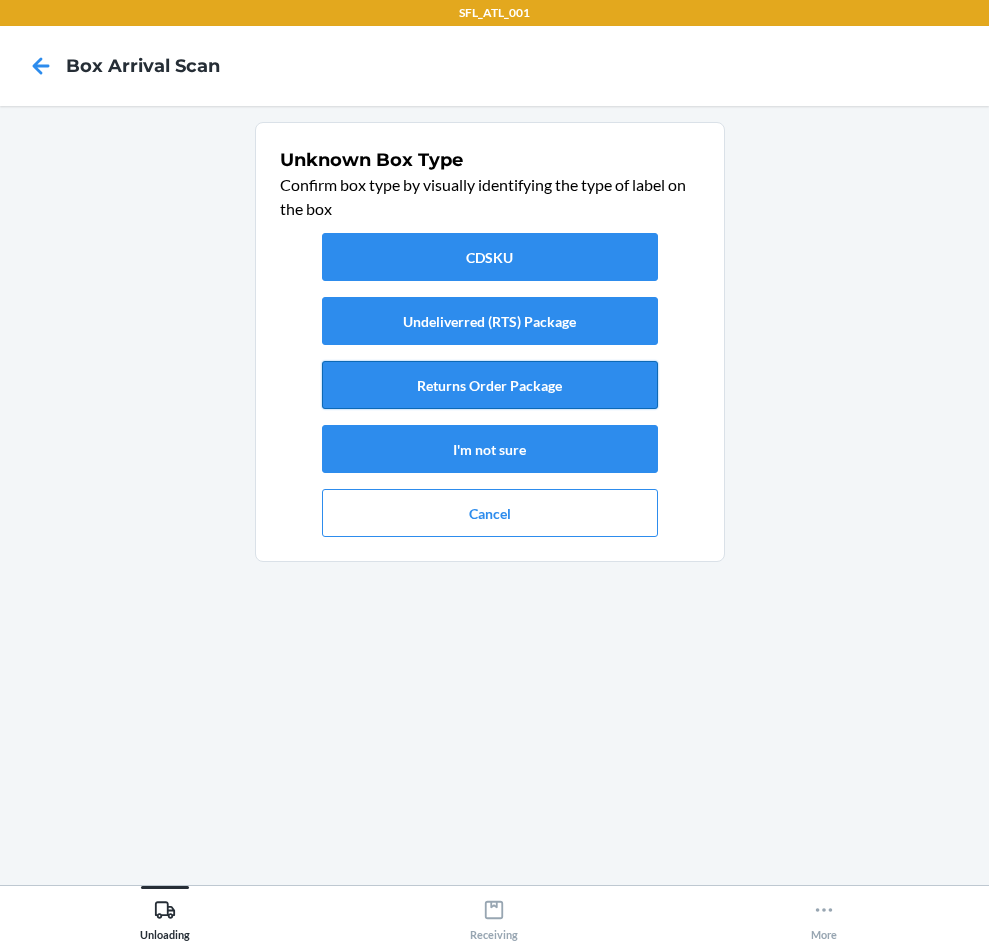click on "Returns Order Package" at bounding box center [490, 385] 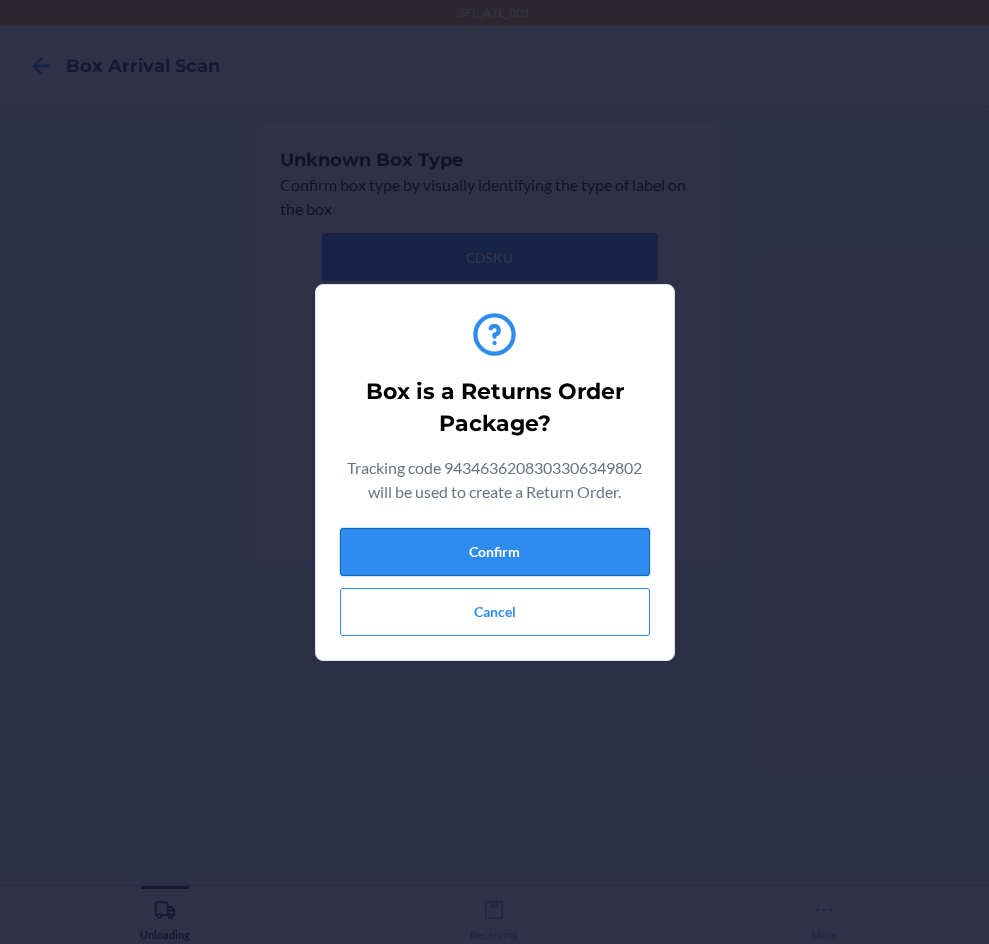 click on "Confirm" at bounding box center [495, 552] 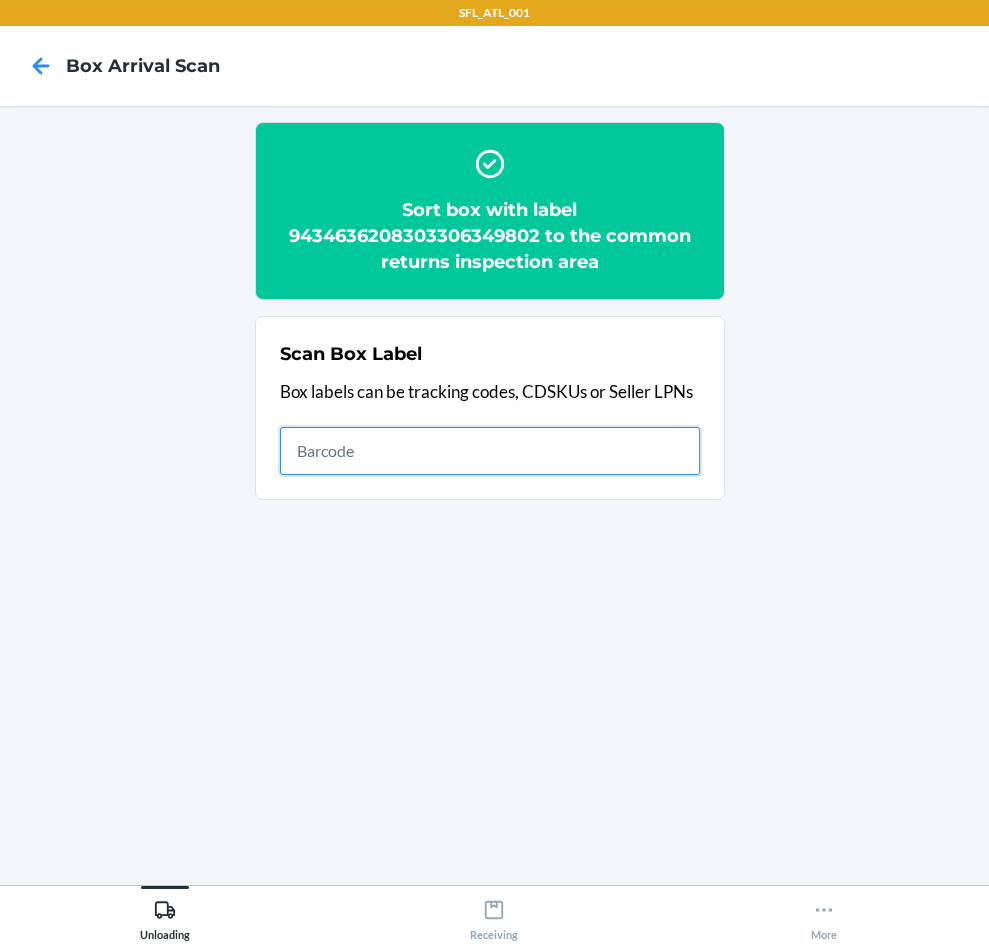 click at bounding box center (490, 451) 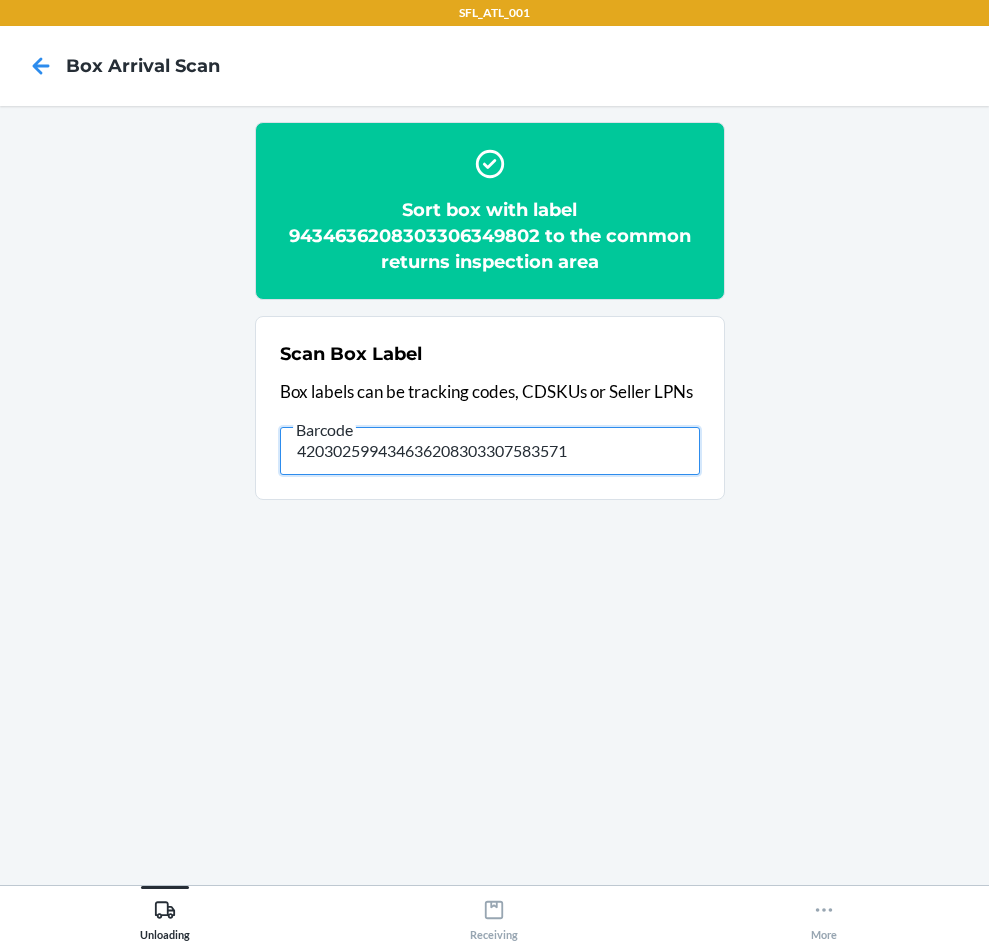 type on "420302599434636208303307583571" 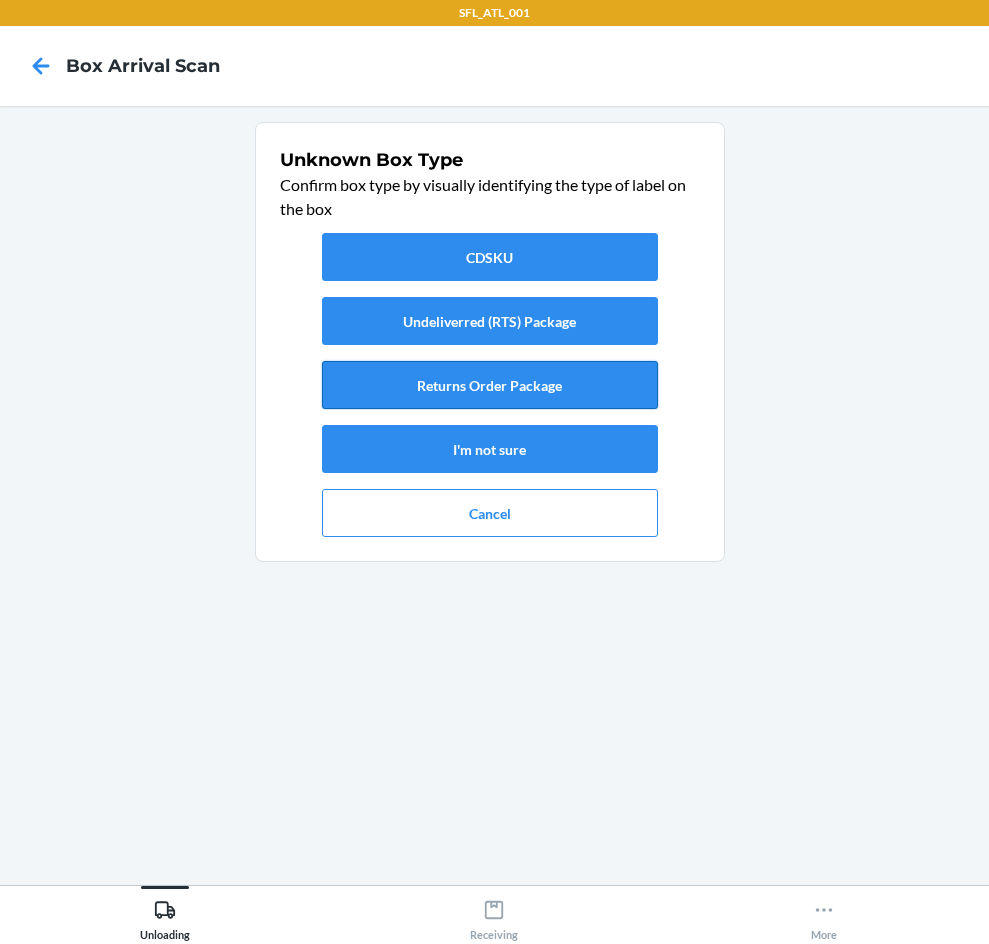 click on "Returns Order Package" at bounding box center [490, 385] 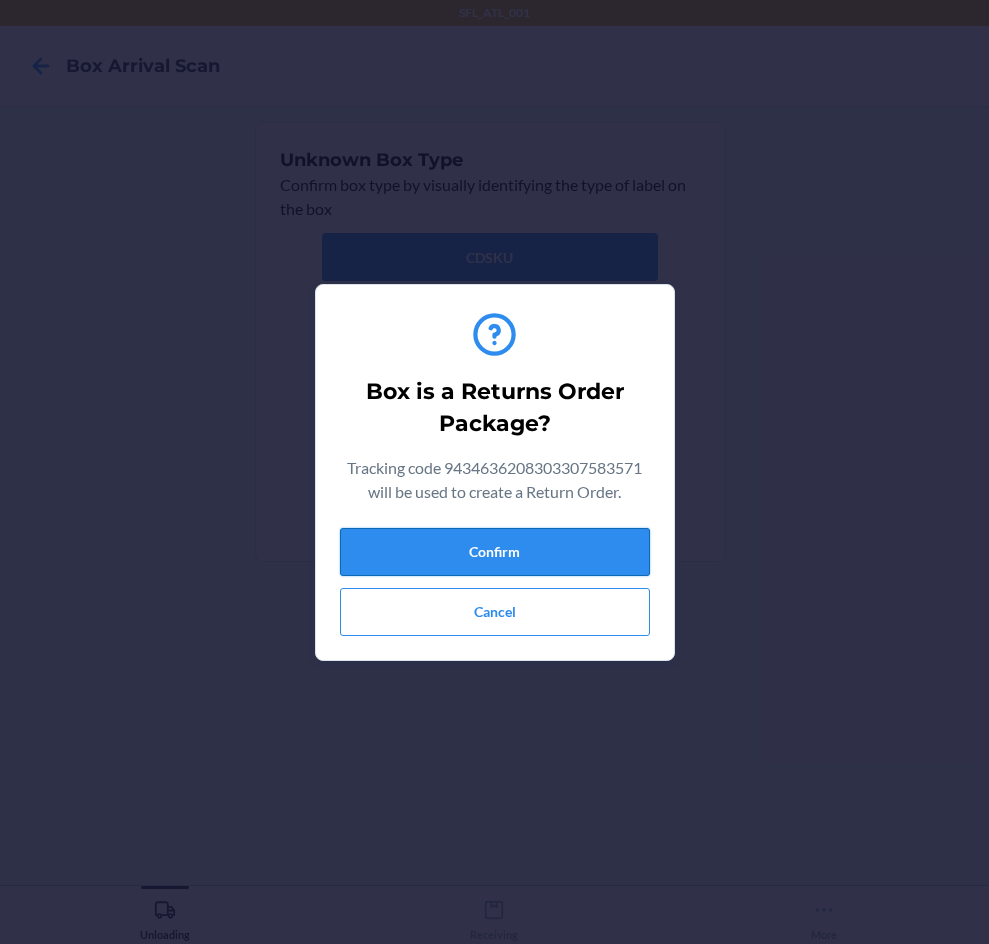 click on "Confirm" at bounding box center [495, 552] 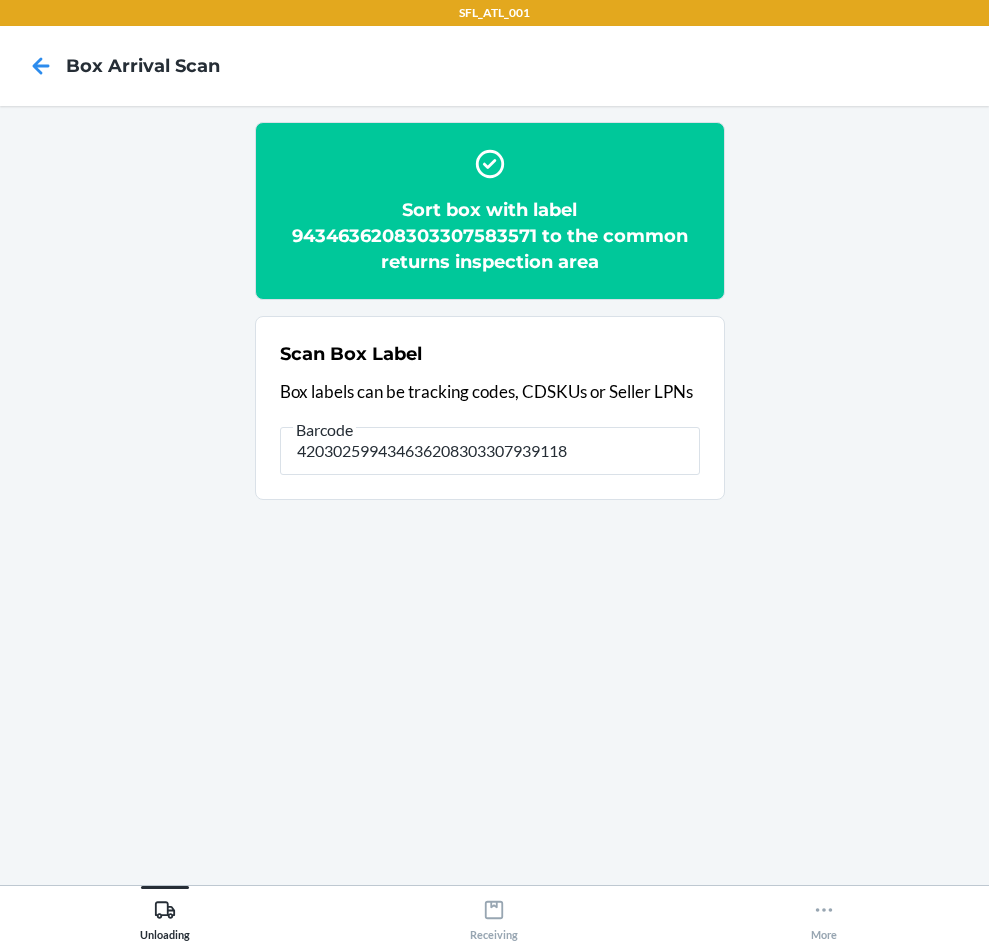 type on "420302599434636208303307939118" 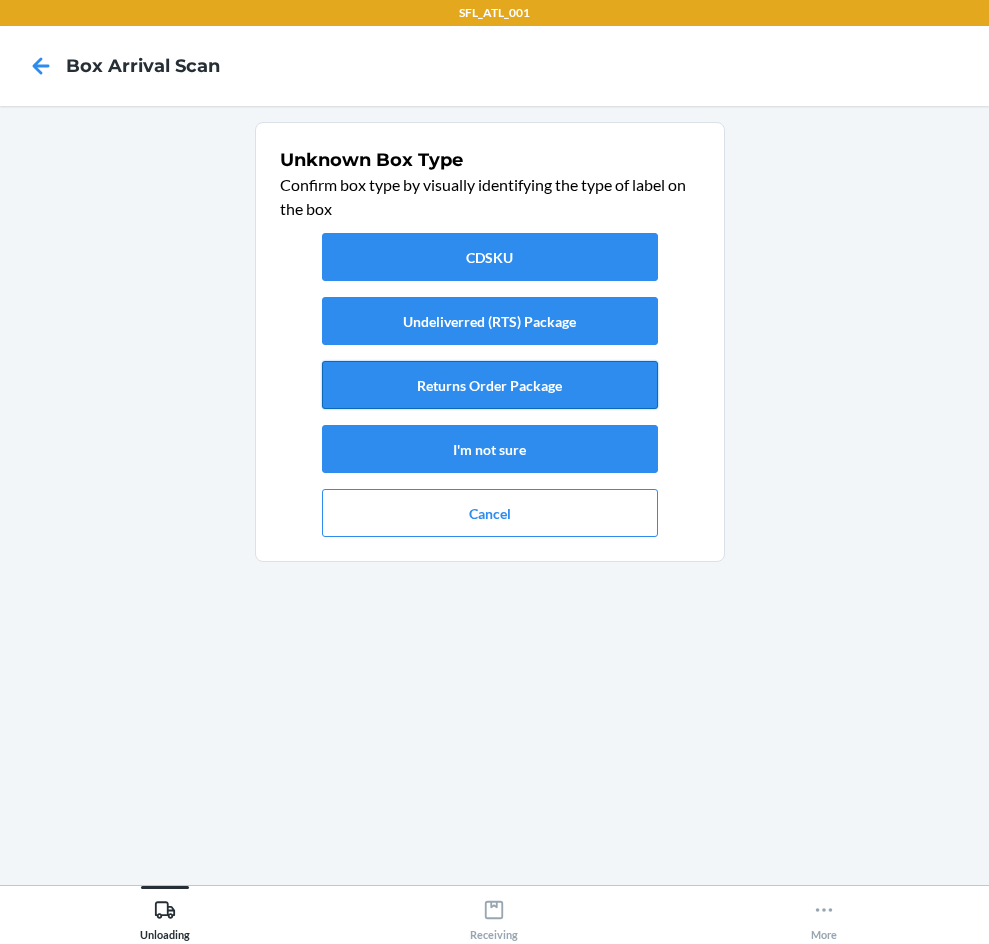 click on "Returns Order Package" at bounding box center (490, 385) 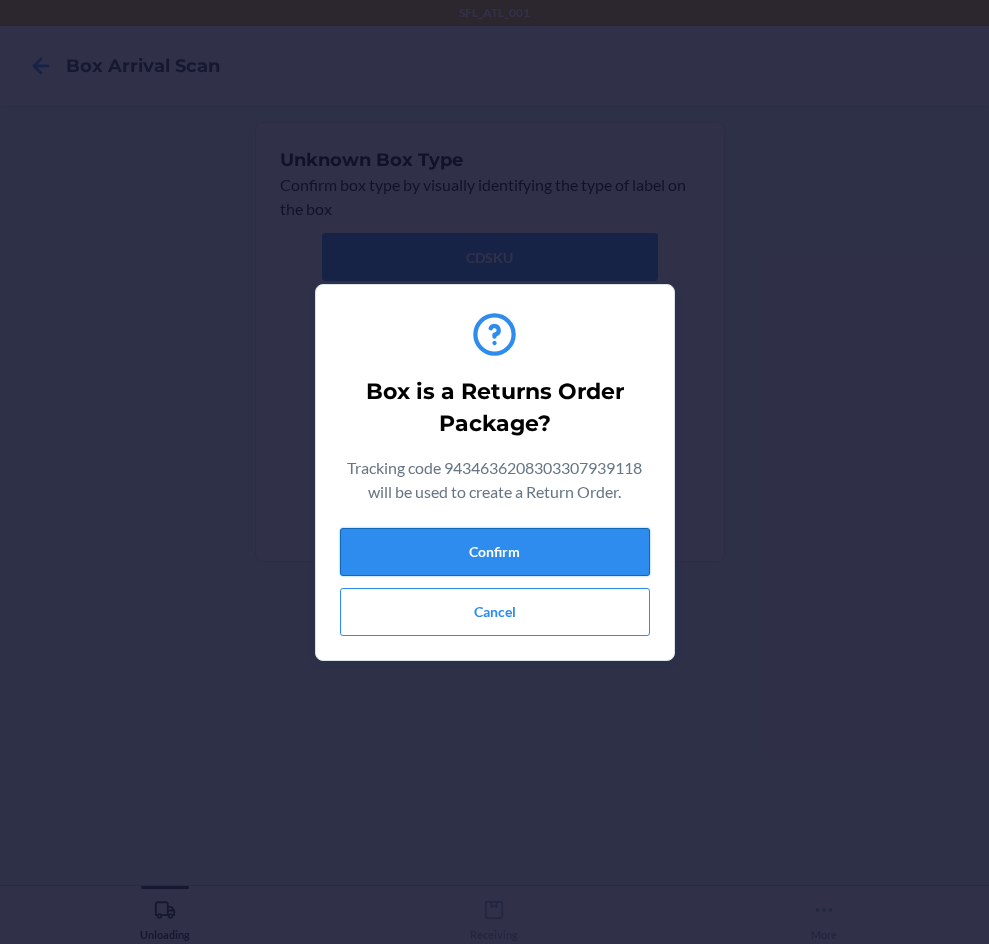 click on "Confirm" at bounding box center (495, 552) 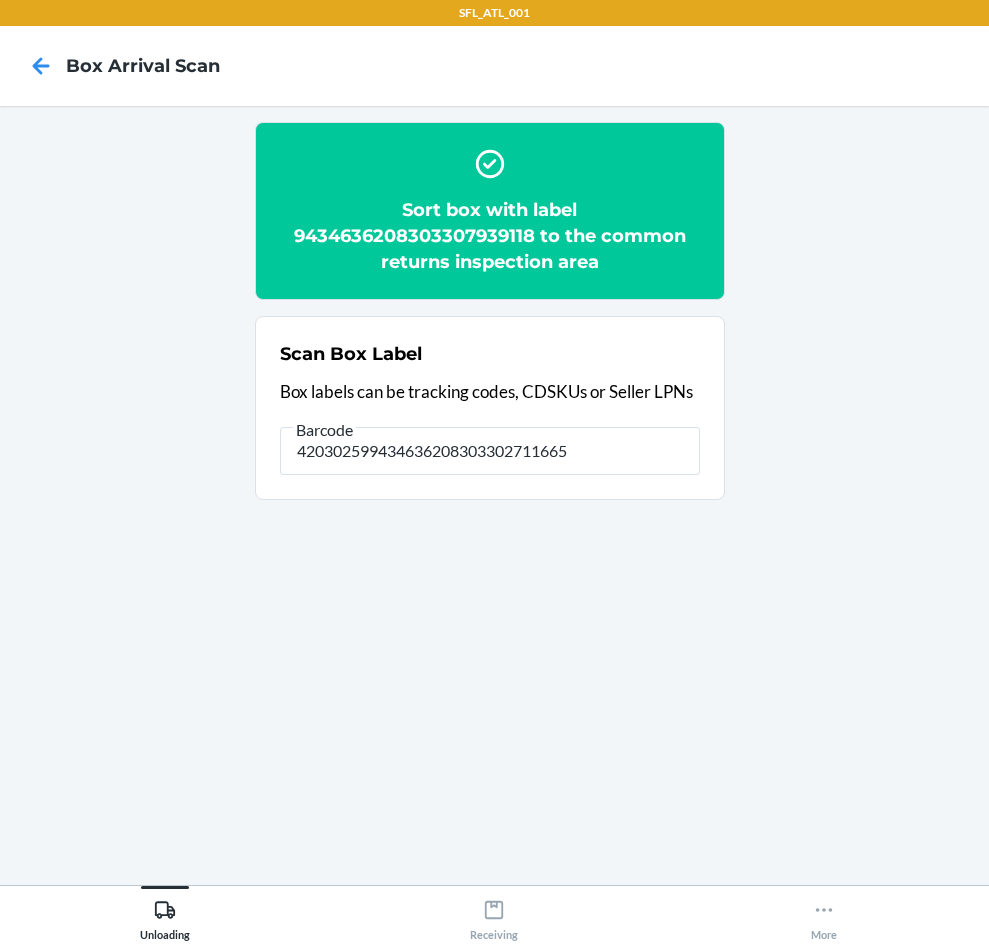 type on "420302599434636208303302711665" 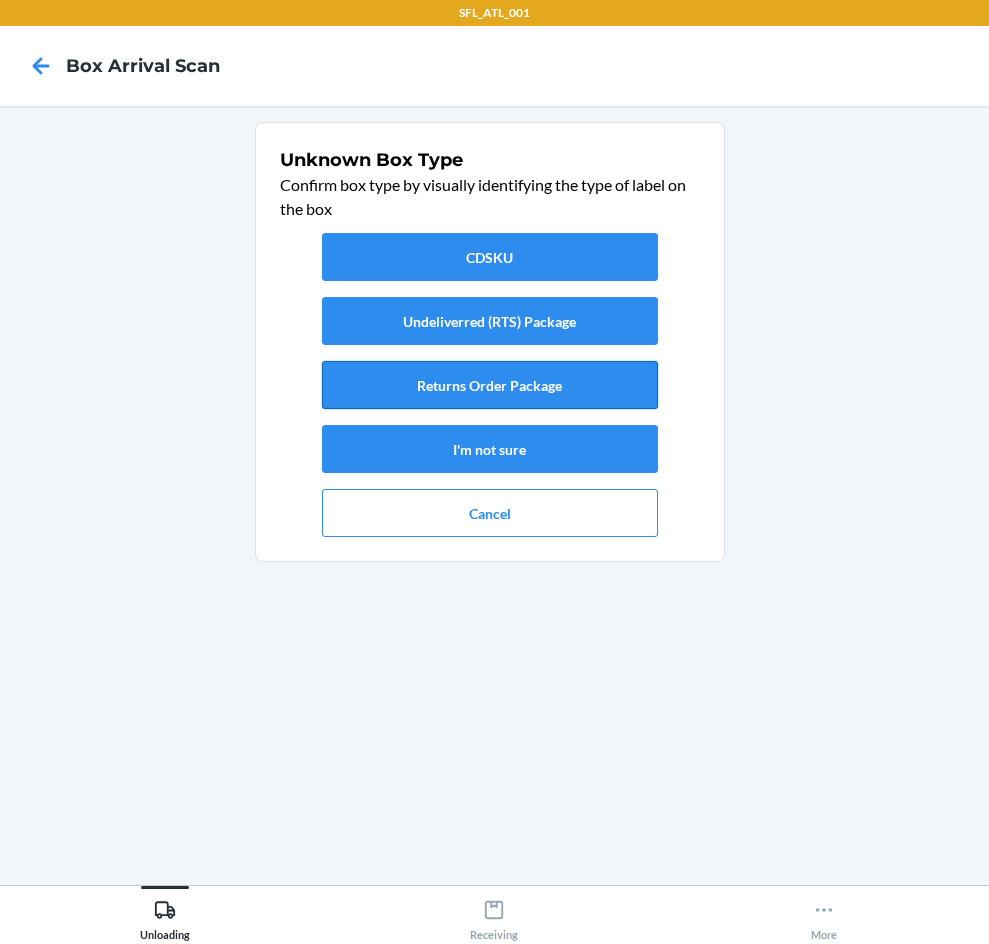 click on "Returns Order Package" at bounding box center (490, 385) 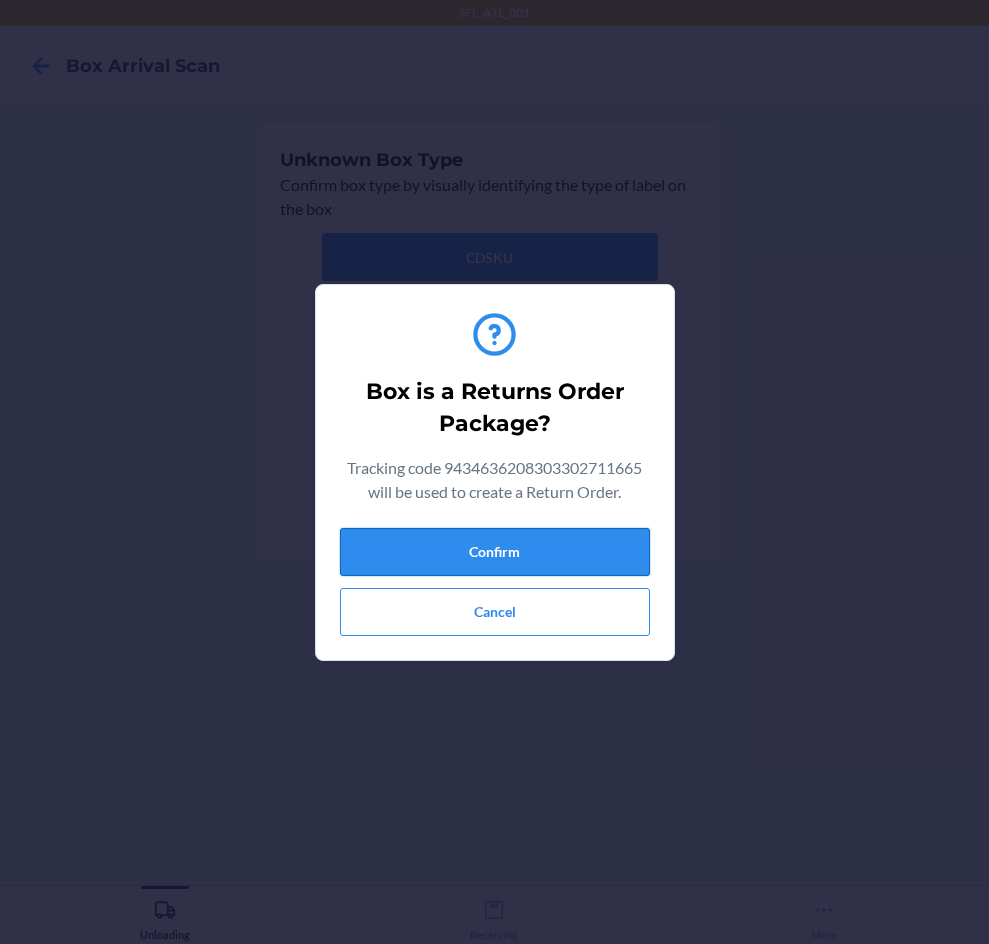 click on "Confirm" at bounding box center (495, 552) 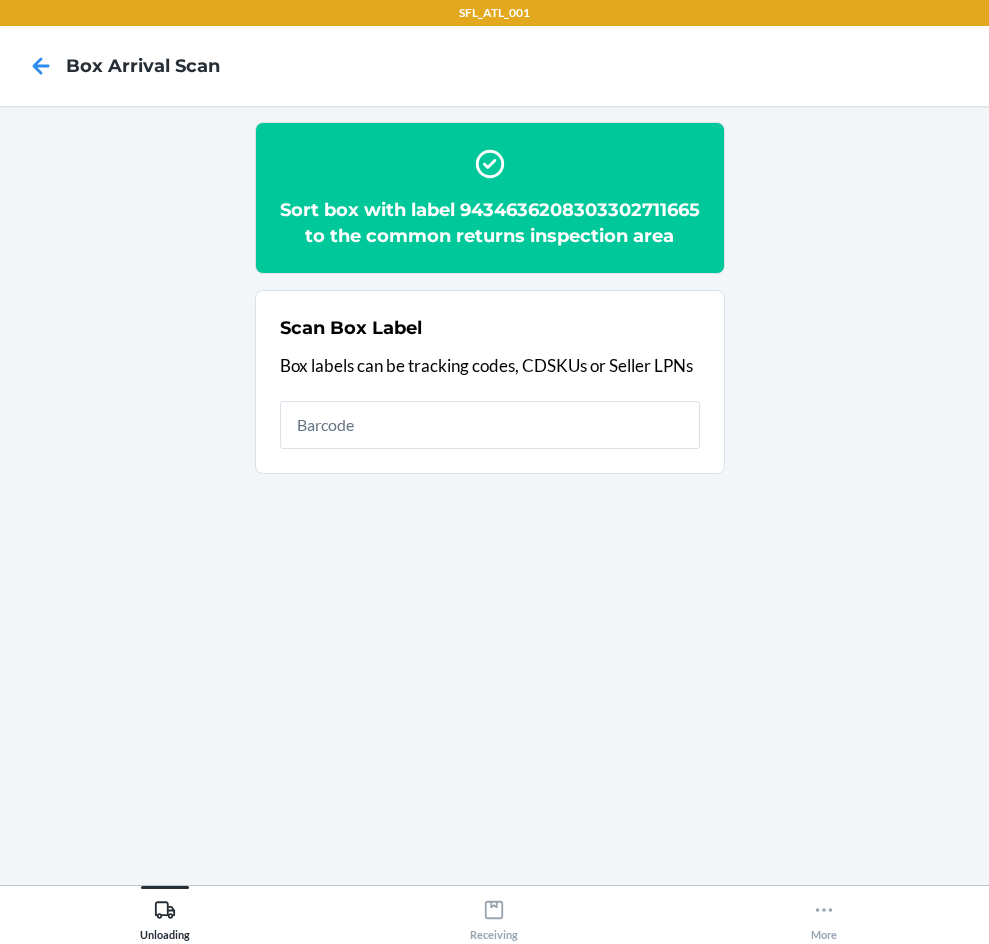 click at bounding box center (490, 425) 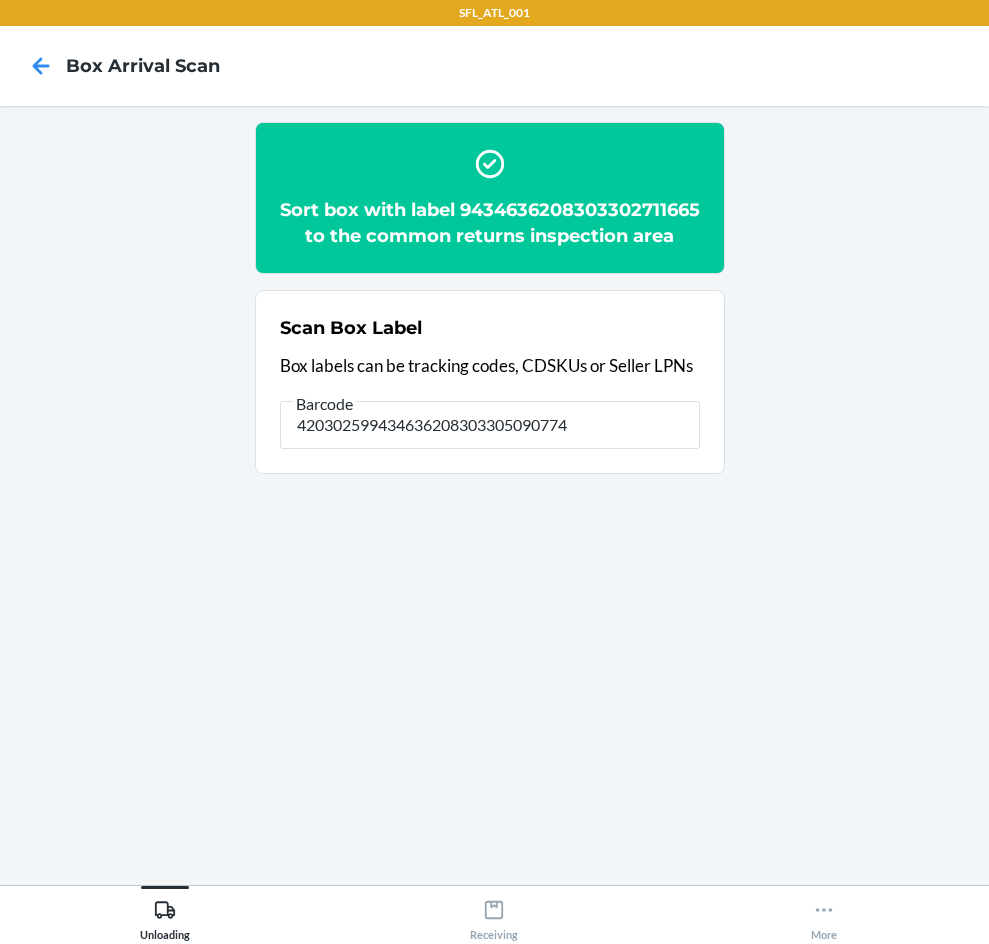 type on "420302599434636208303305090774" 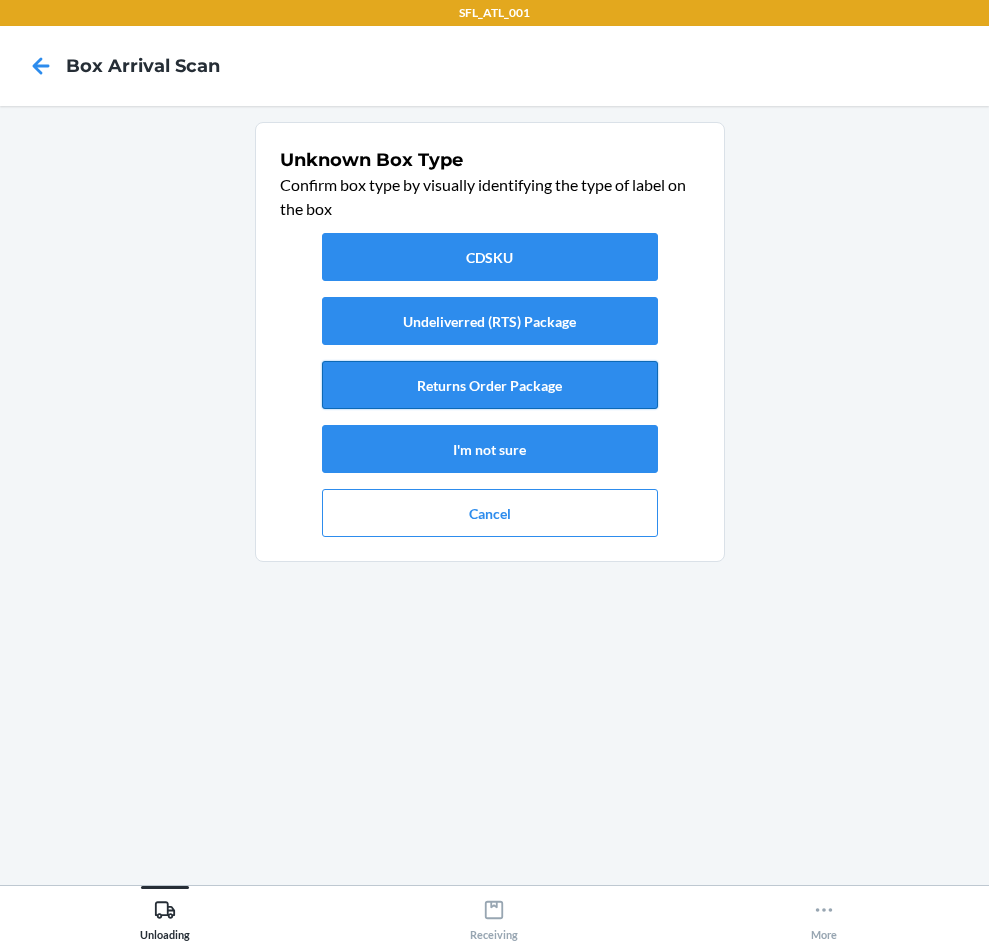 click on "Returns Order Package" at bounding box center [490, 385] 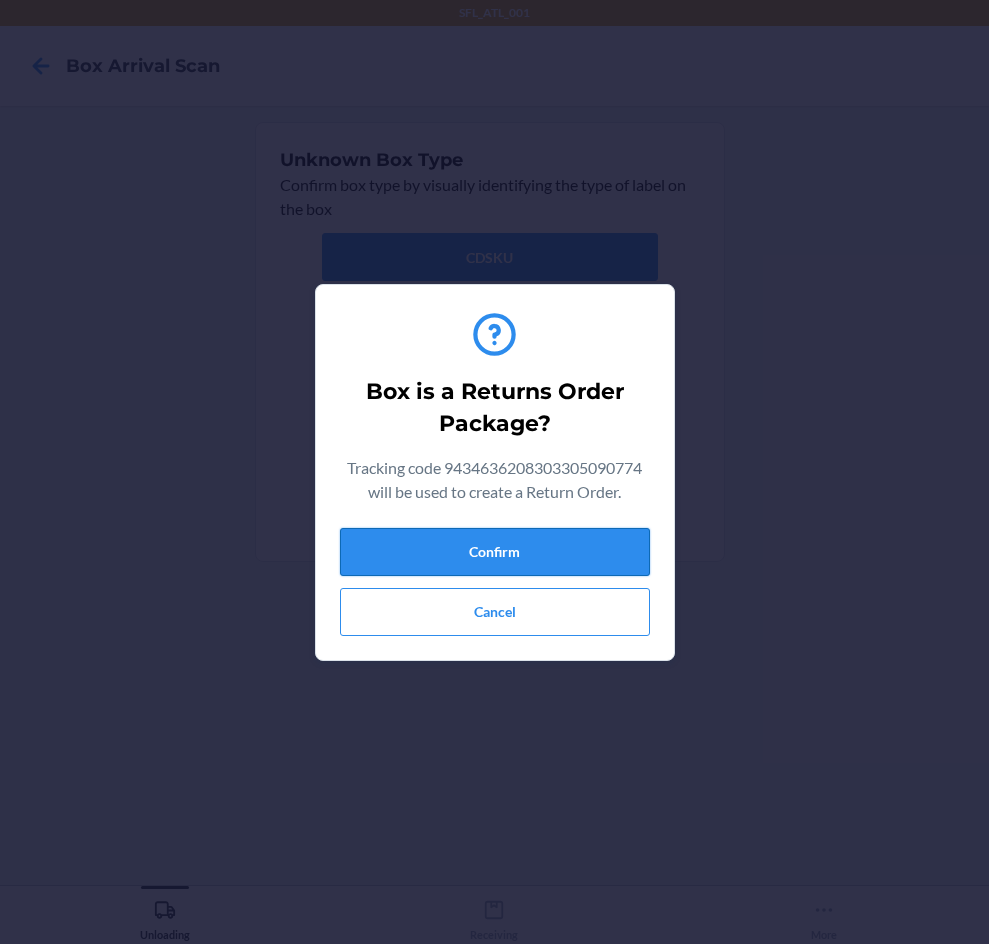 click on "Confirm" at bounding box center [495, 552] 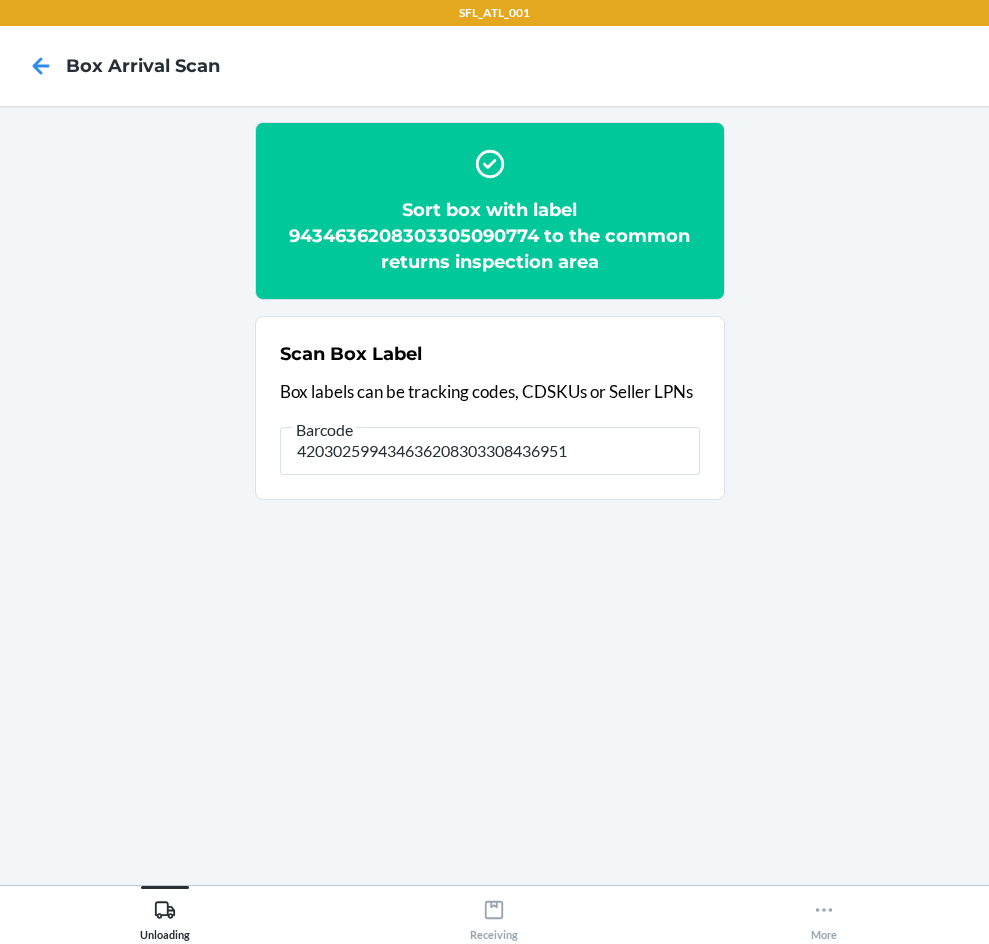 type on "420302599434636208303308436951" 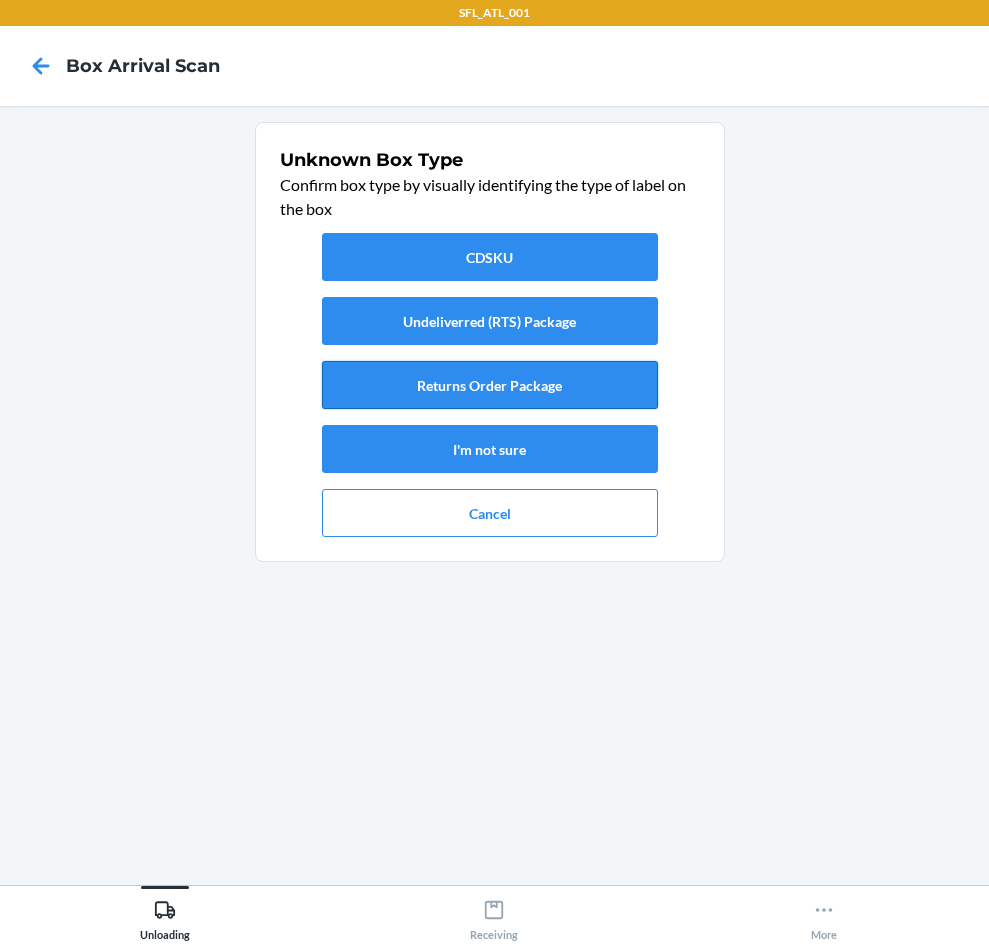 click on "Returns Order Package" at bounding box center (490, 385) 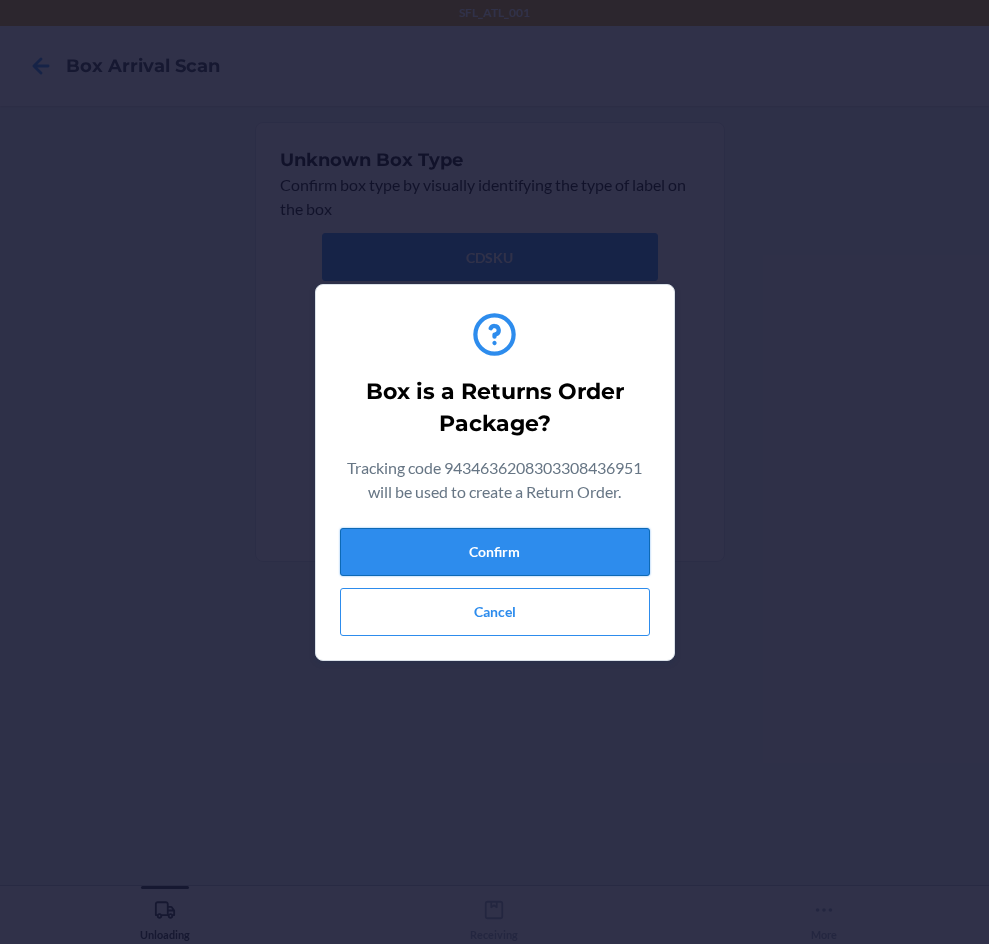 click on "Confirm" at bounding box center (495, 552) 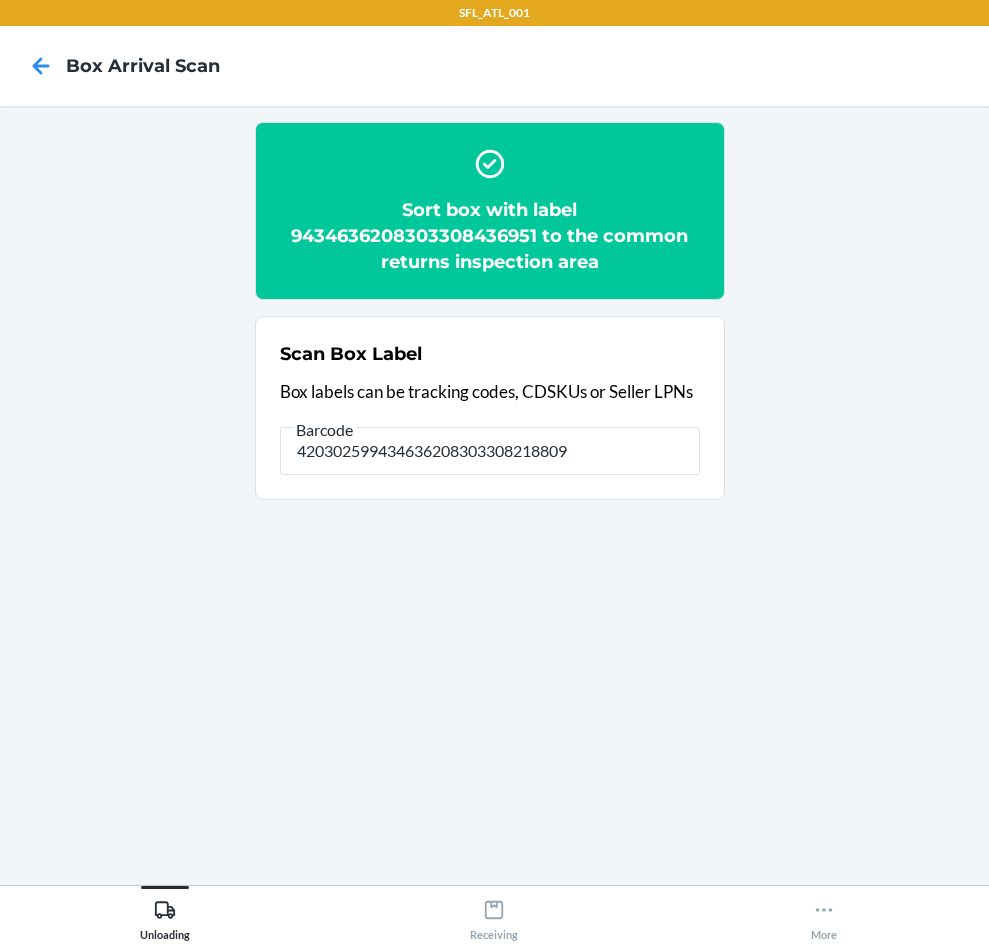 type on "420302599434636208303308218809" 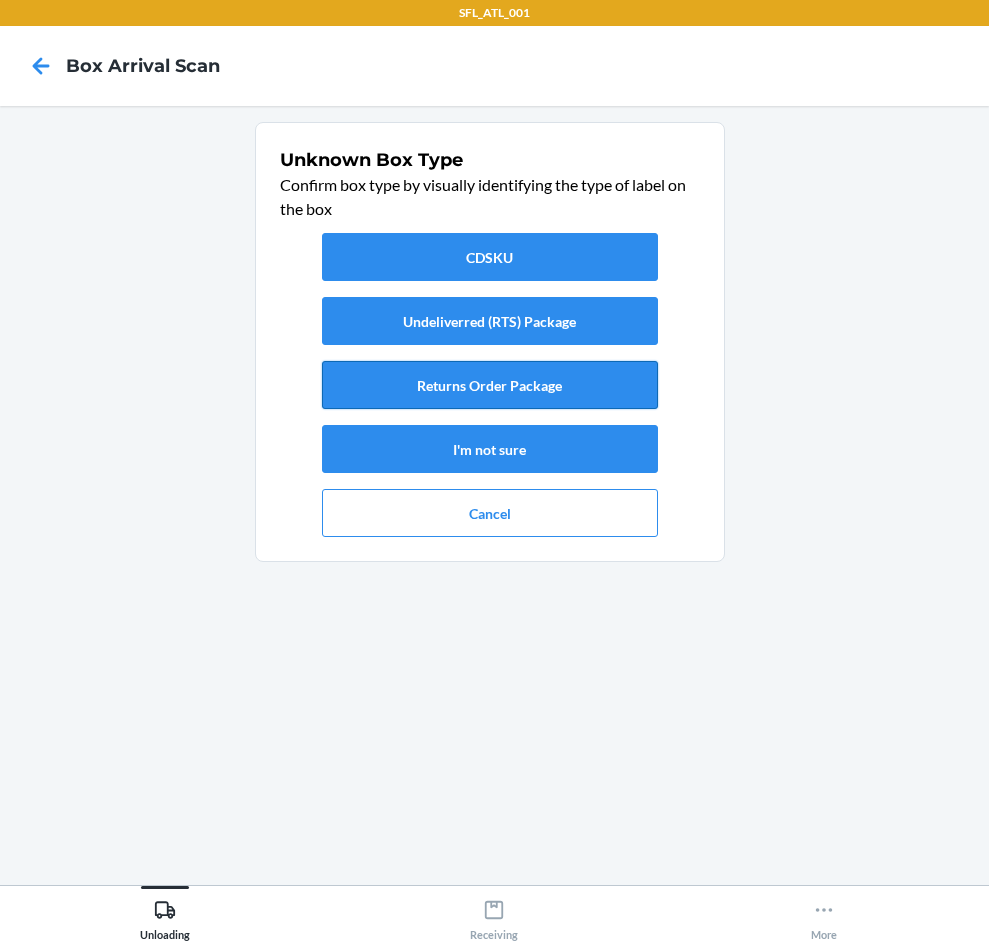 click on "Returns Order Package" at bounding box center [490, 385] 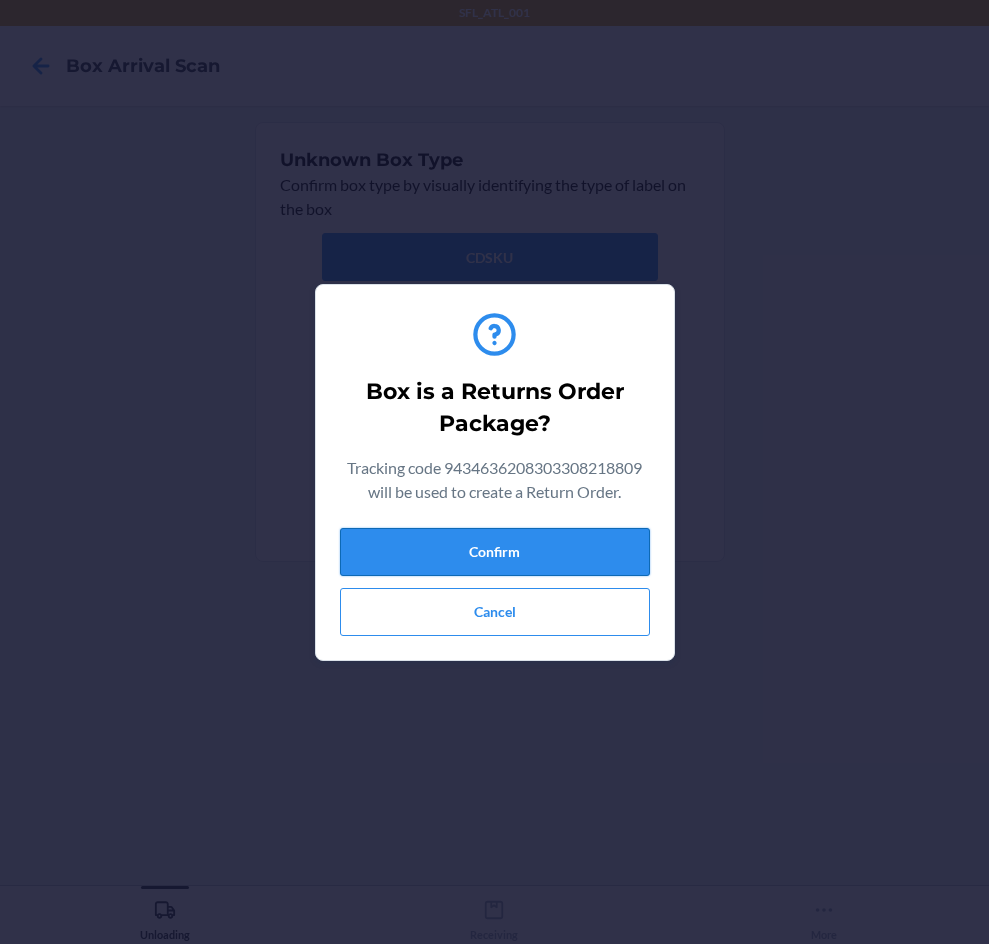 click on "Confirm" at bounding box center (495, 552) 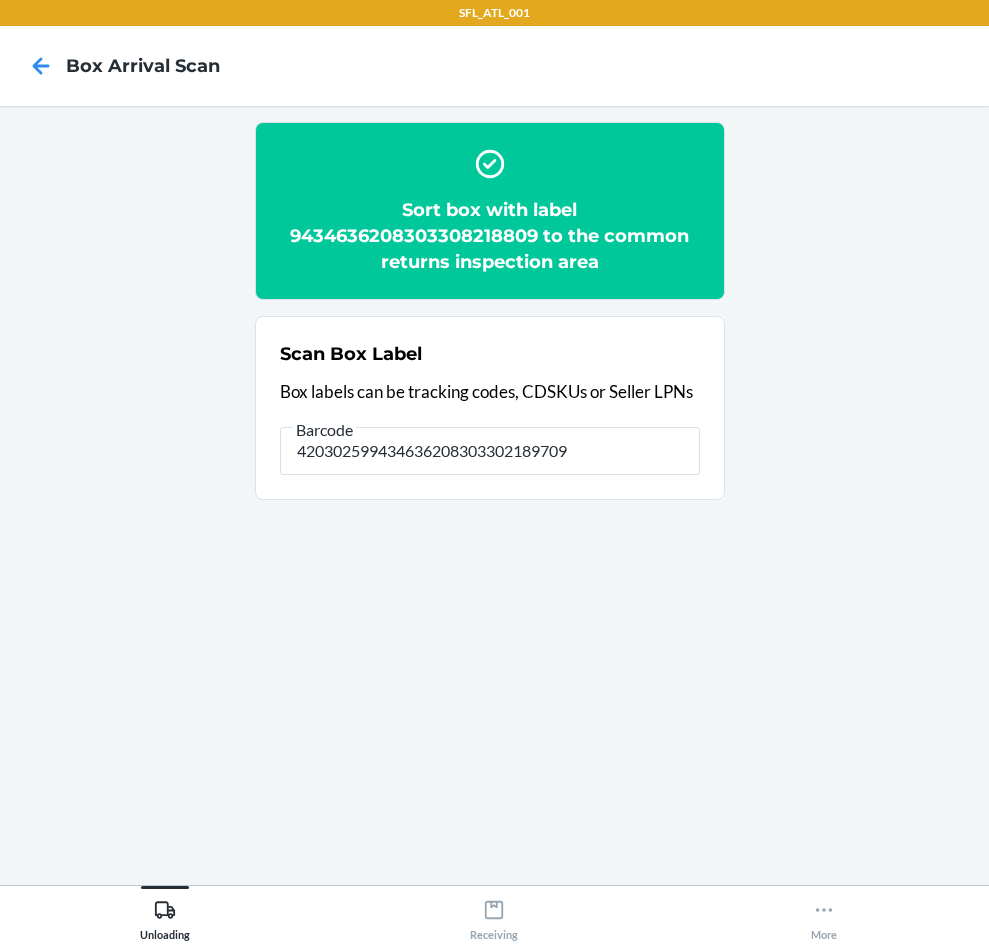 type on "420302599434636208303302189709" 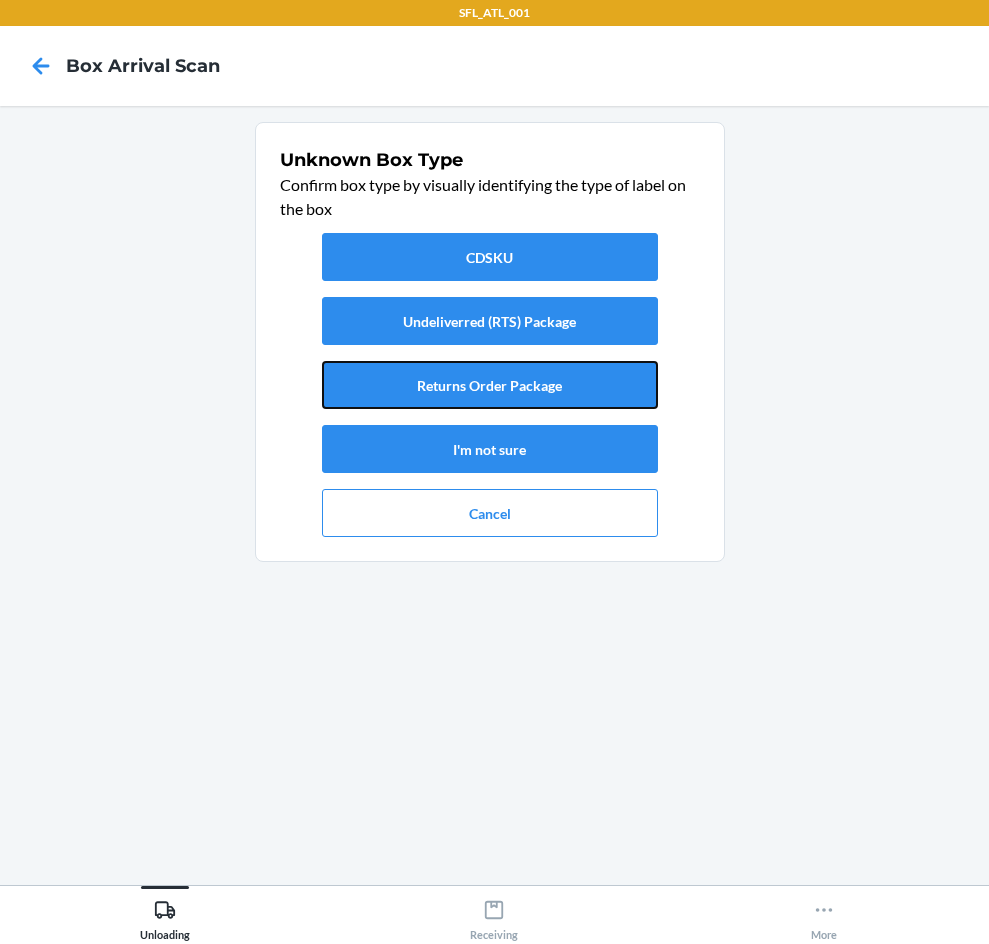 click on "Returns Order Package" at bounding box center [490, 385] 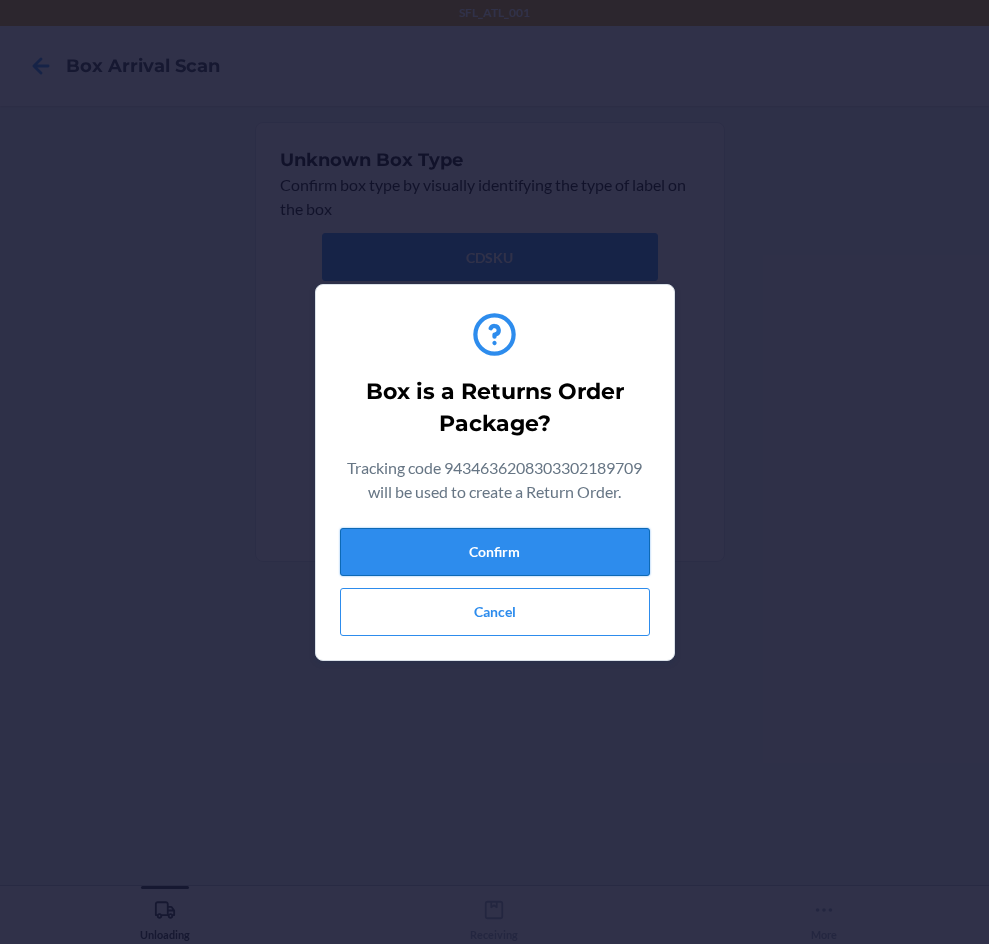 click on "Confirm" at bounding box center [495, 552] 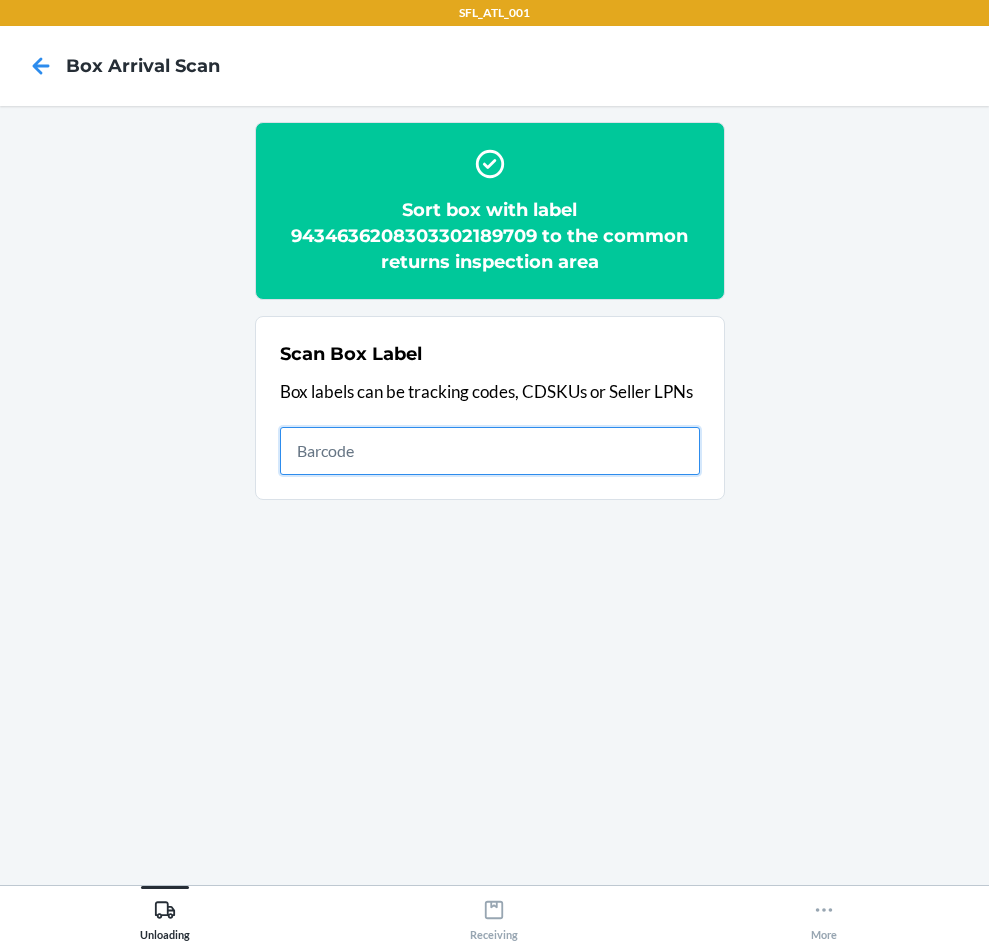 click at bounding box center (490, 451) 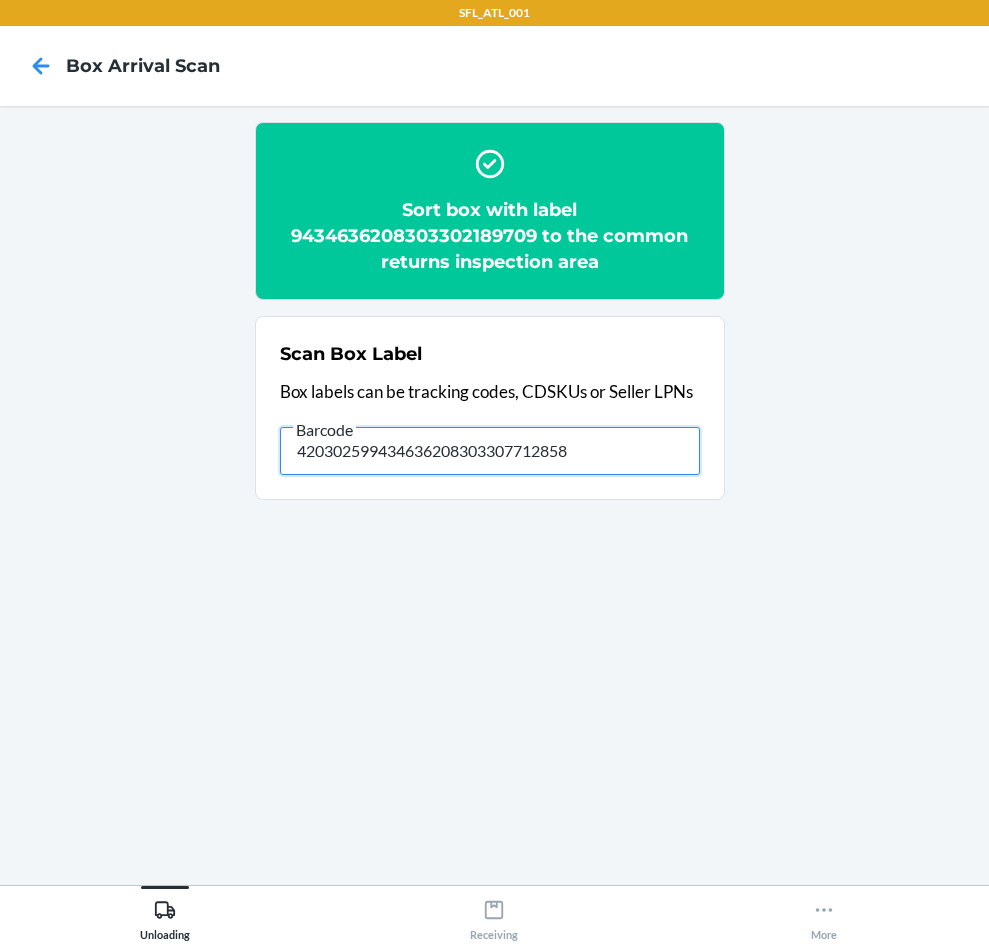type on "420302599434636208303307712858" 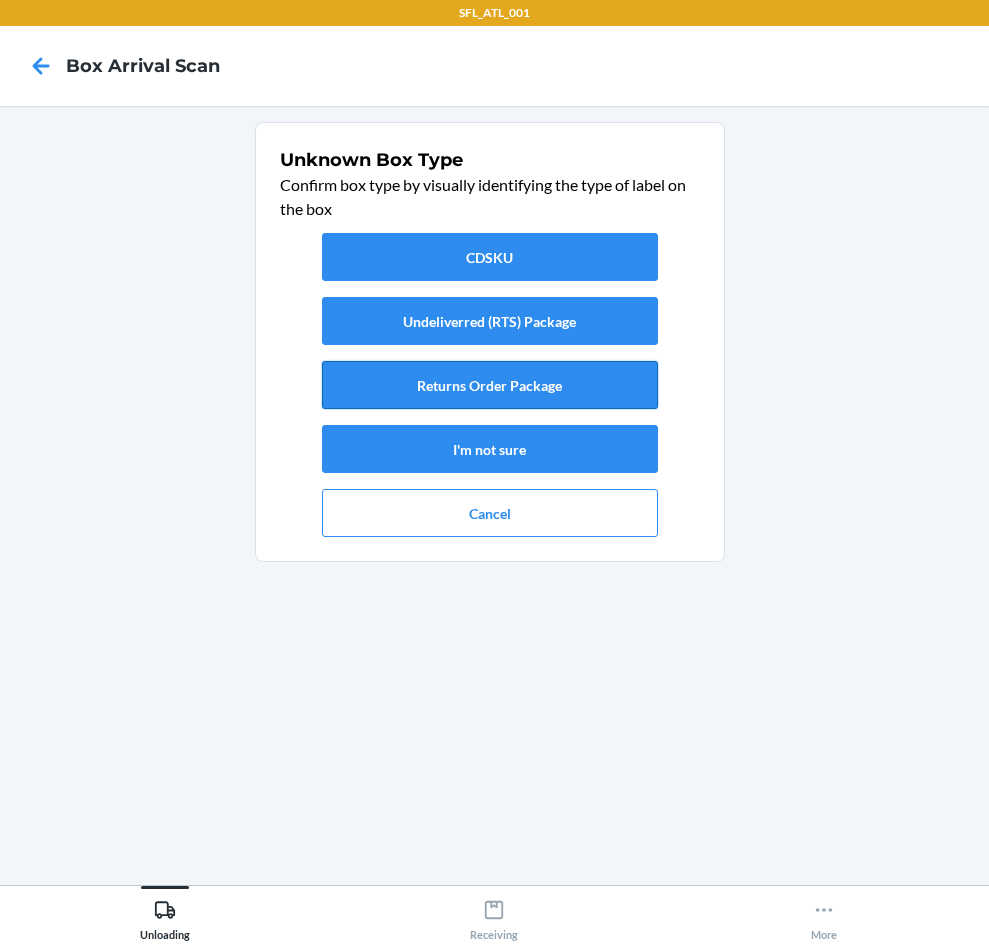 click on "Returns Order Package" at bounding box center [490, 385] 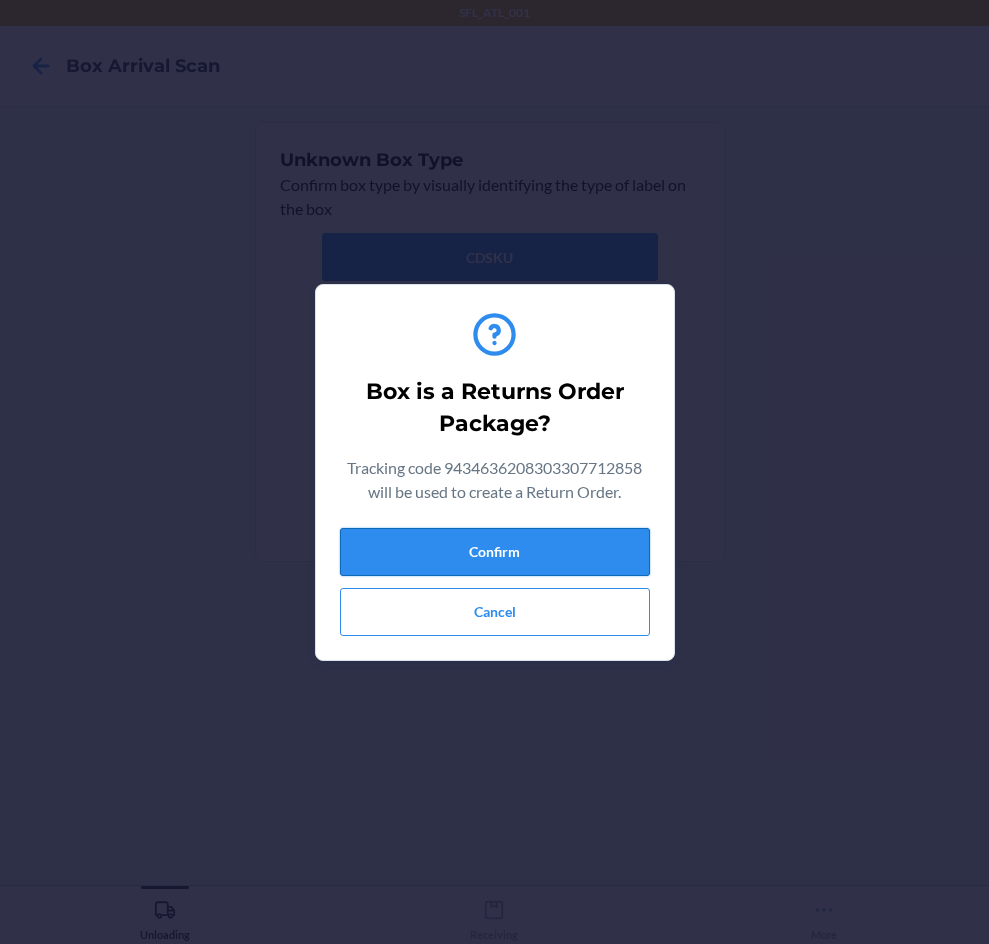 click on "Confirm" at bounding box center [495, 552] 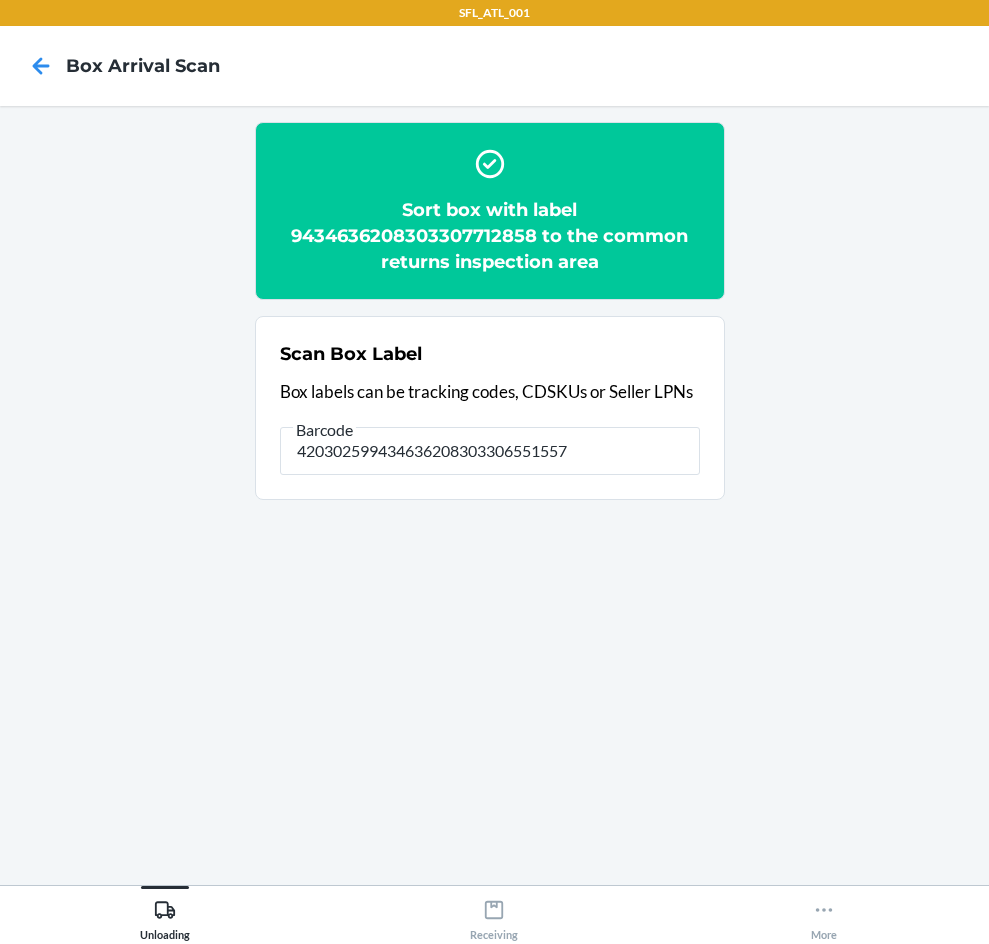 type on "420302599434636208303306551557" 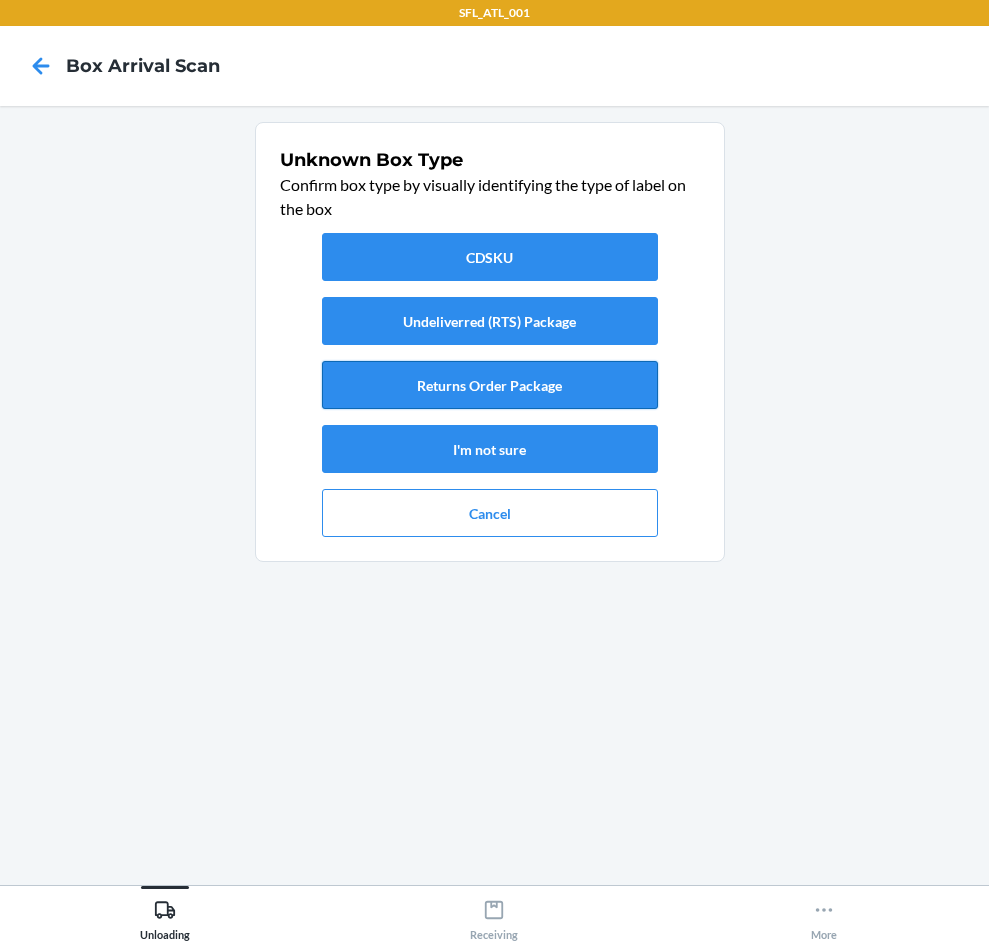 click on "Returns Order Package" at bounding box center (490, 385) 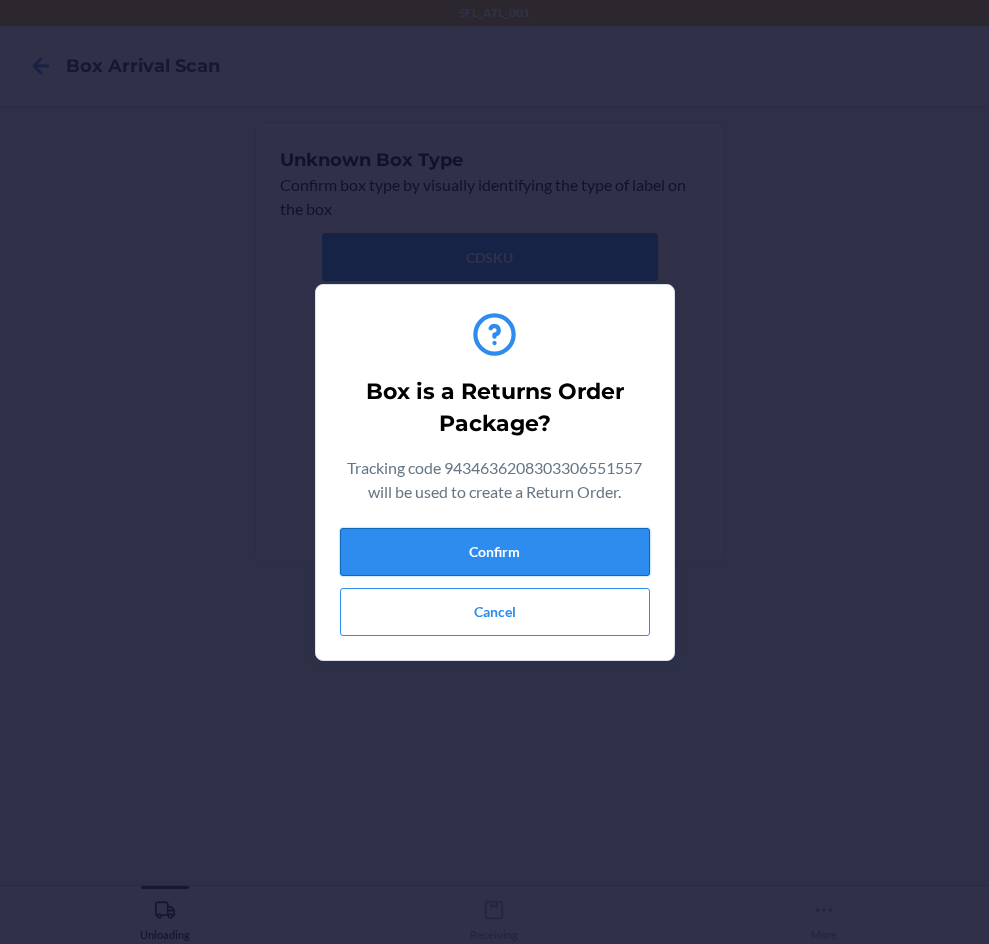 click on "Confirm" at bounding box center [495, 552] 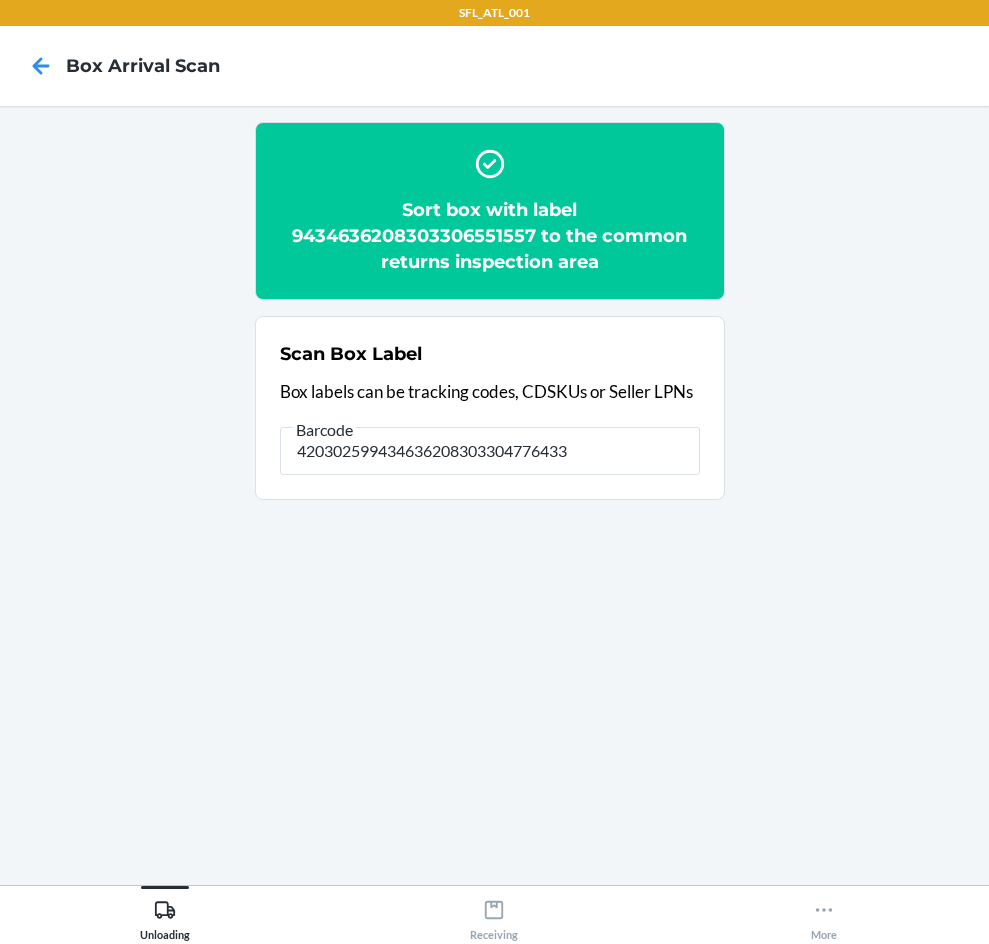 type on "420302599434636208303304776433" 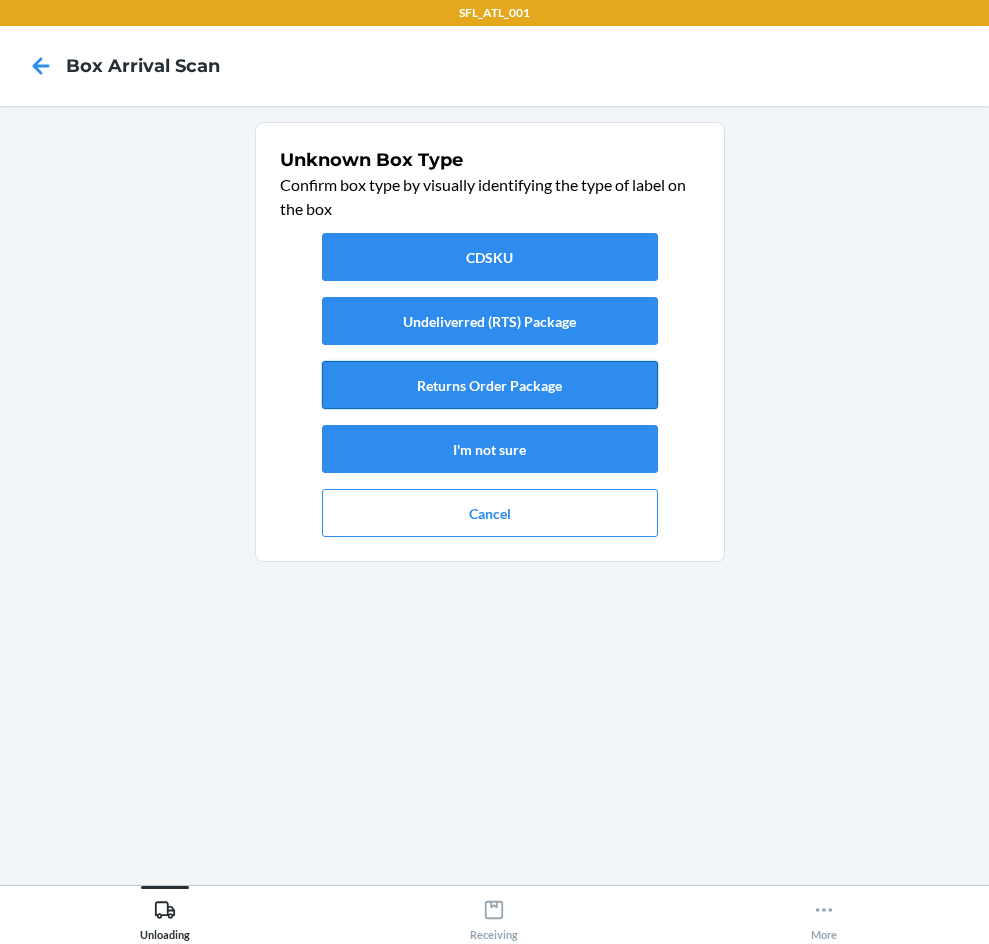 click on "Returns Order Package" at bounding box center [490, 385] 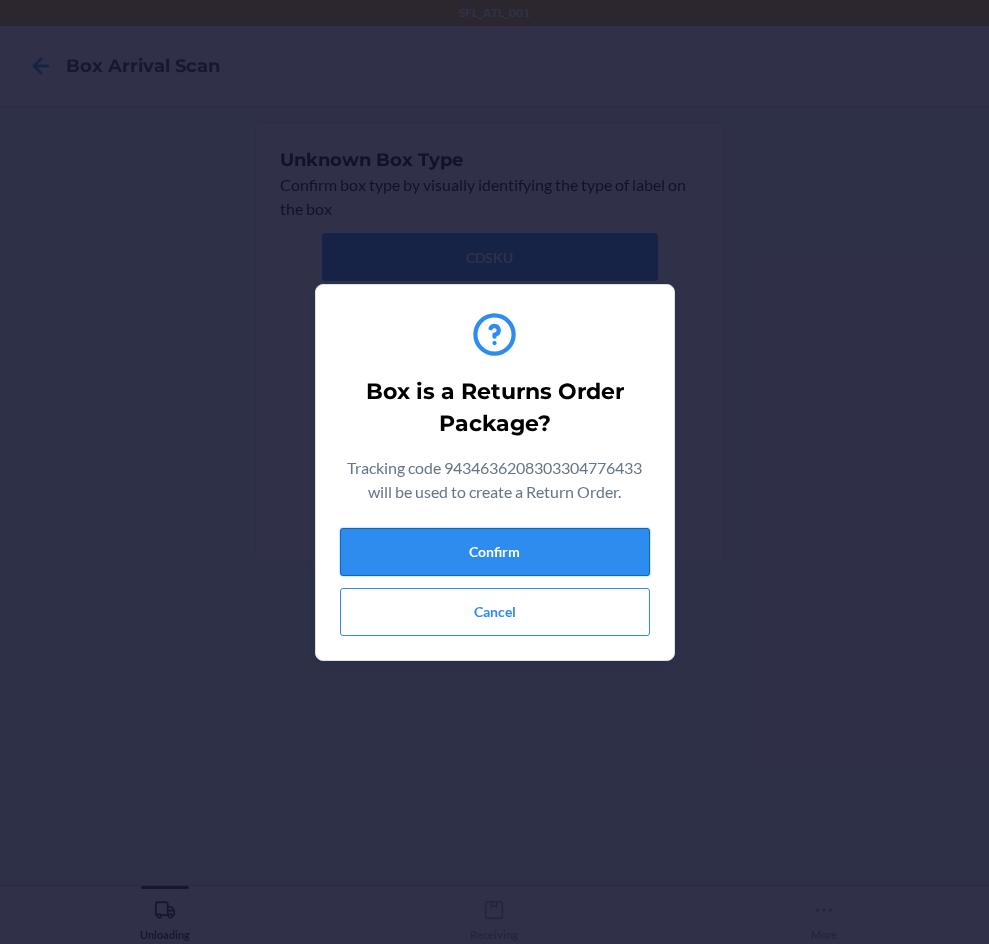 click on "Confirm" at bounding box center [495, 552] 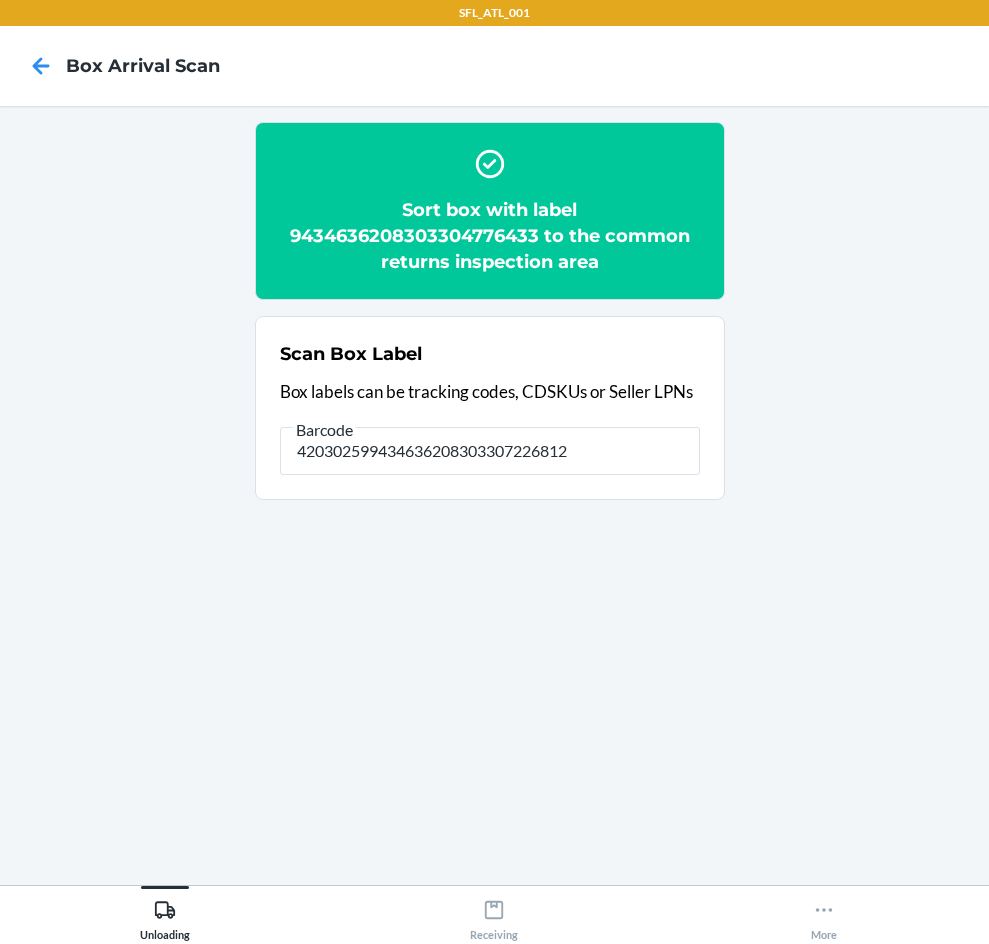 type on "420302599434636208303307226812" 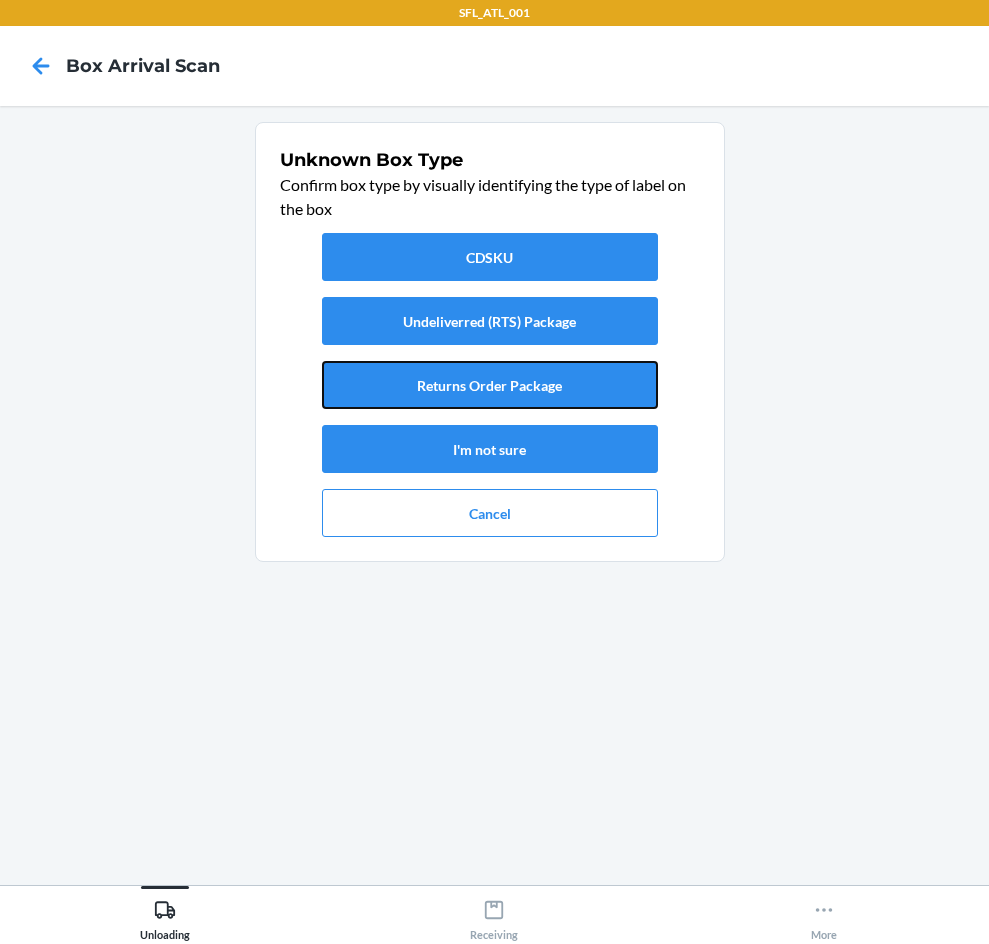 click on "Returns Order Package" at bounding box center (490, 385) 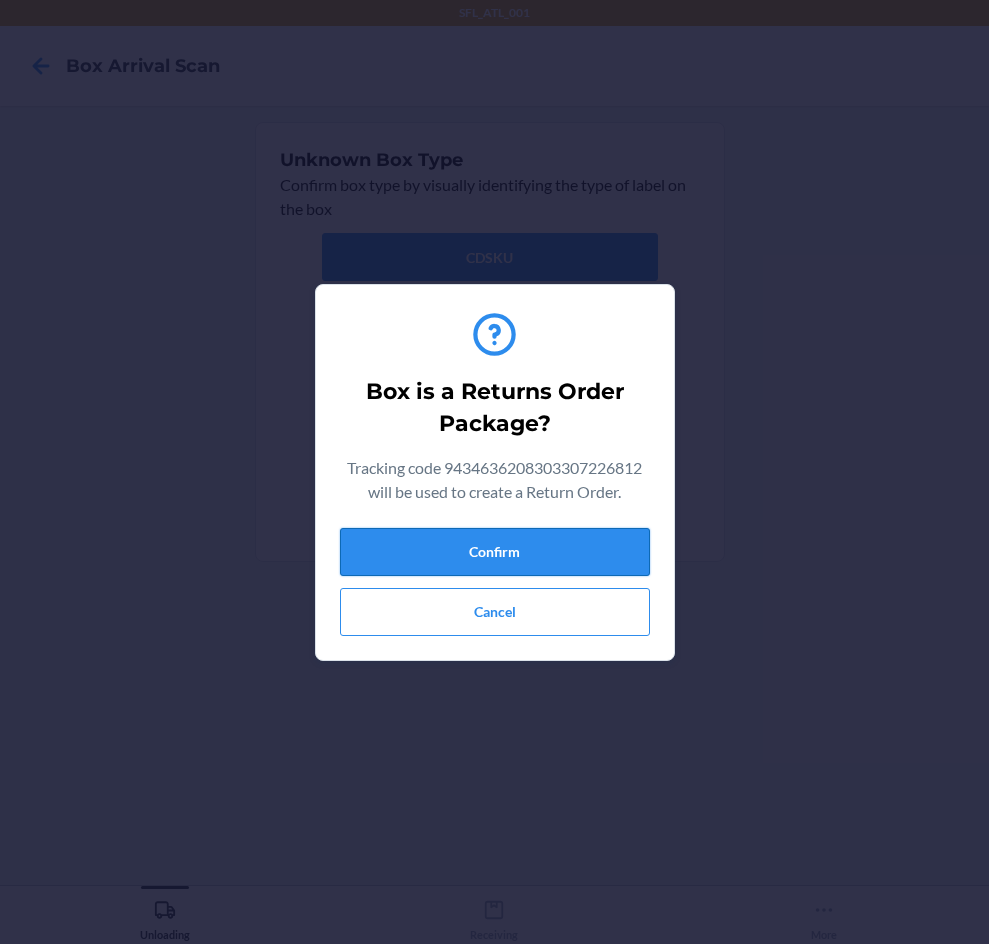 click on "Confirm" at bounding box center (495, 552) 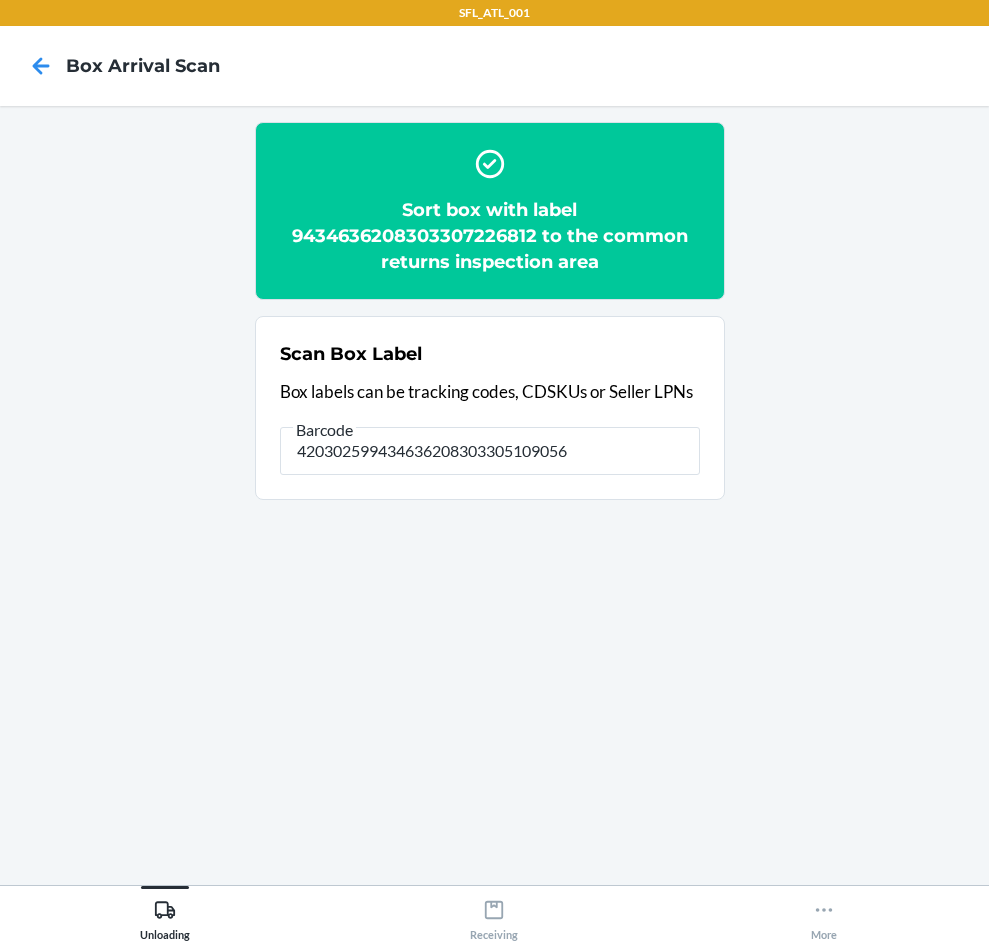 type on "420302599434636208303305109056" 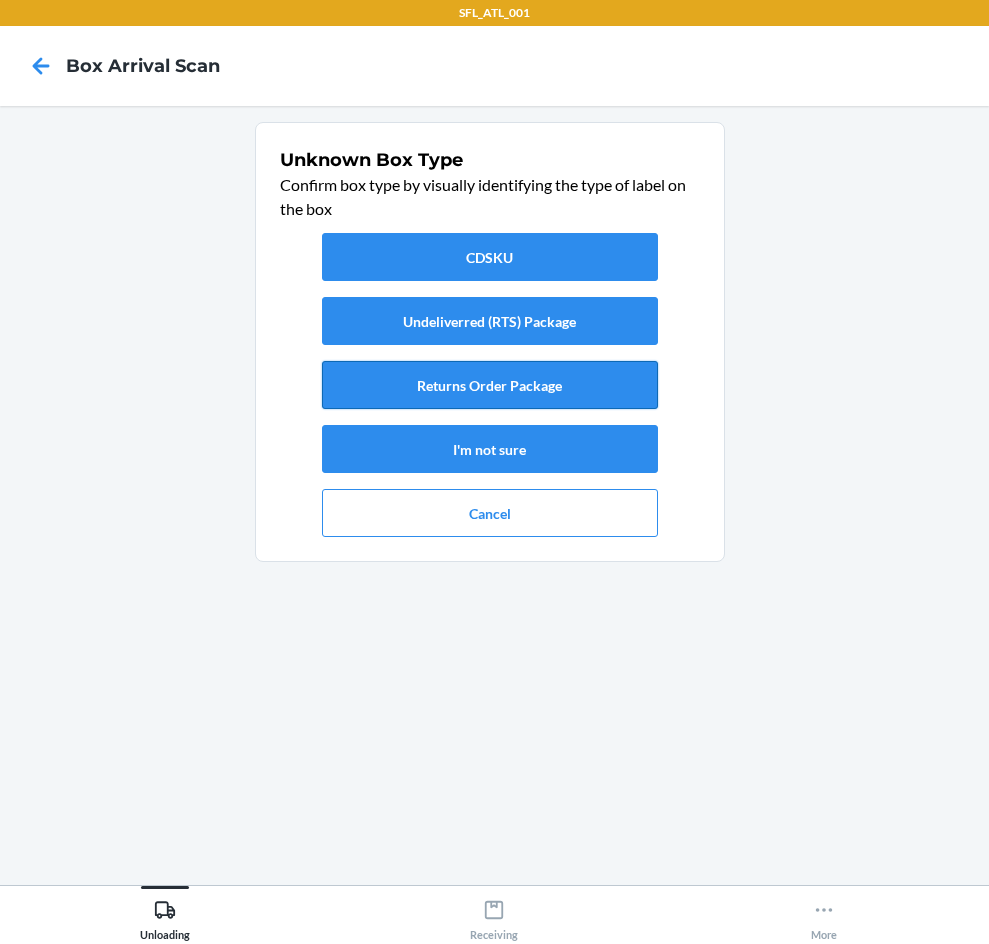 click on "Returns Order Package" at bounding box center [490, 385] 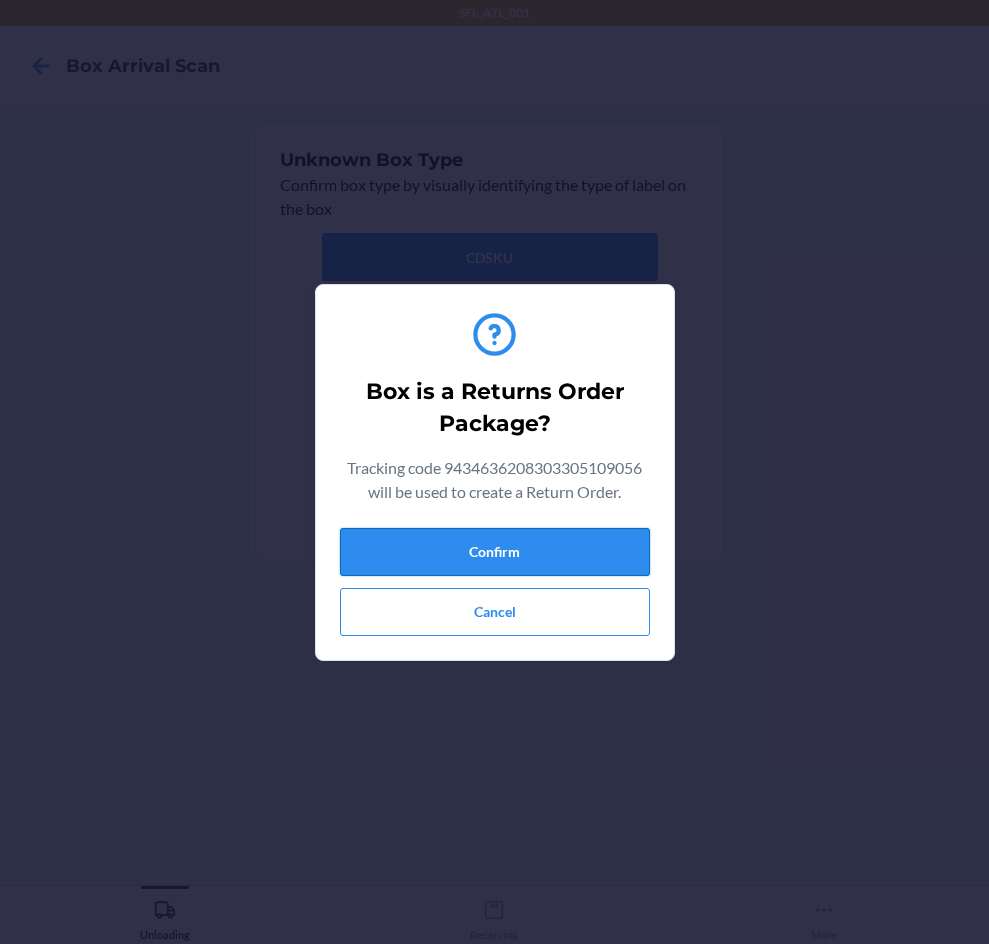 click on "Confirm" at bounding box center [495, 552] 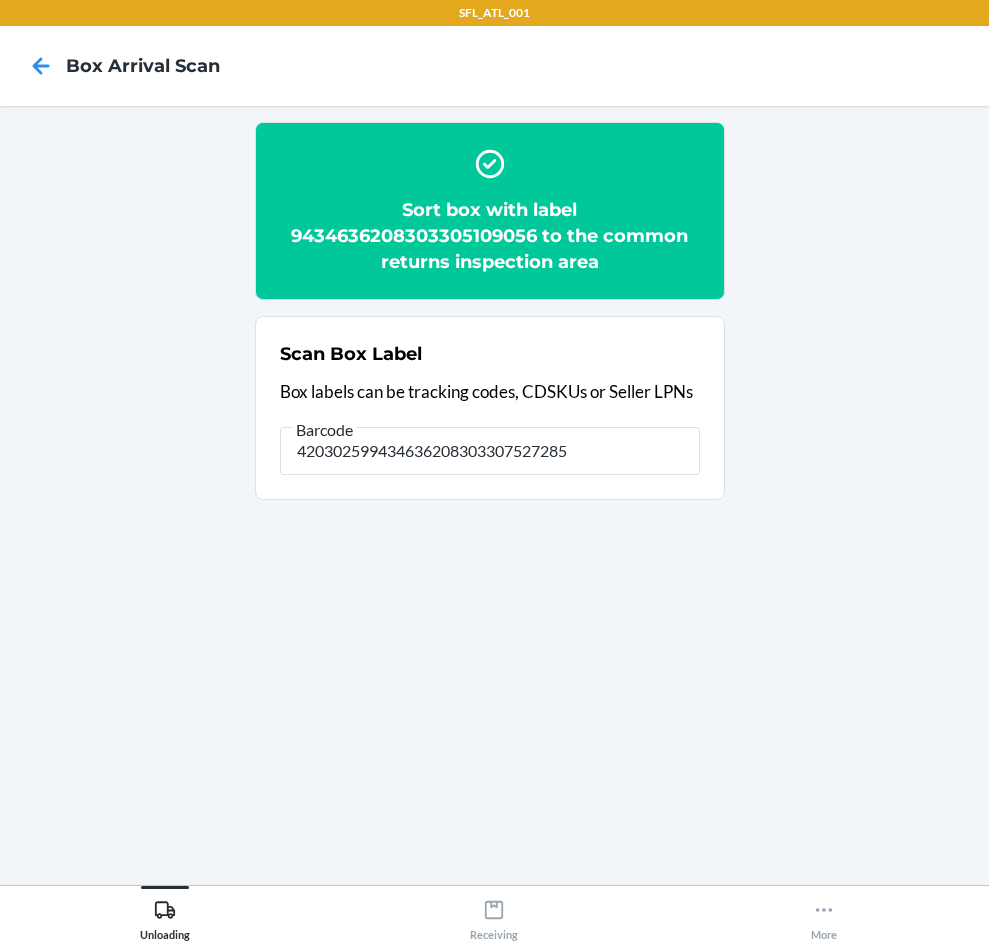 type on "420302599434636208303307527285" 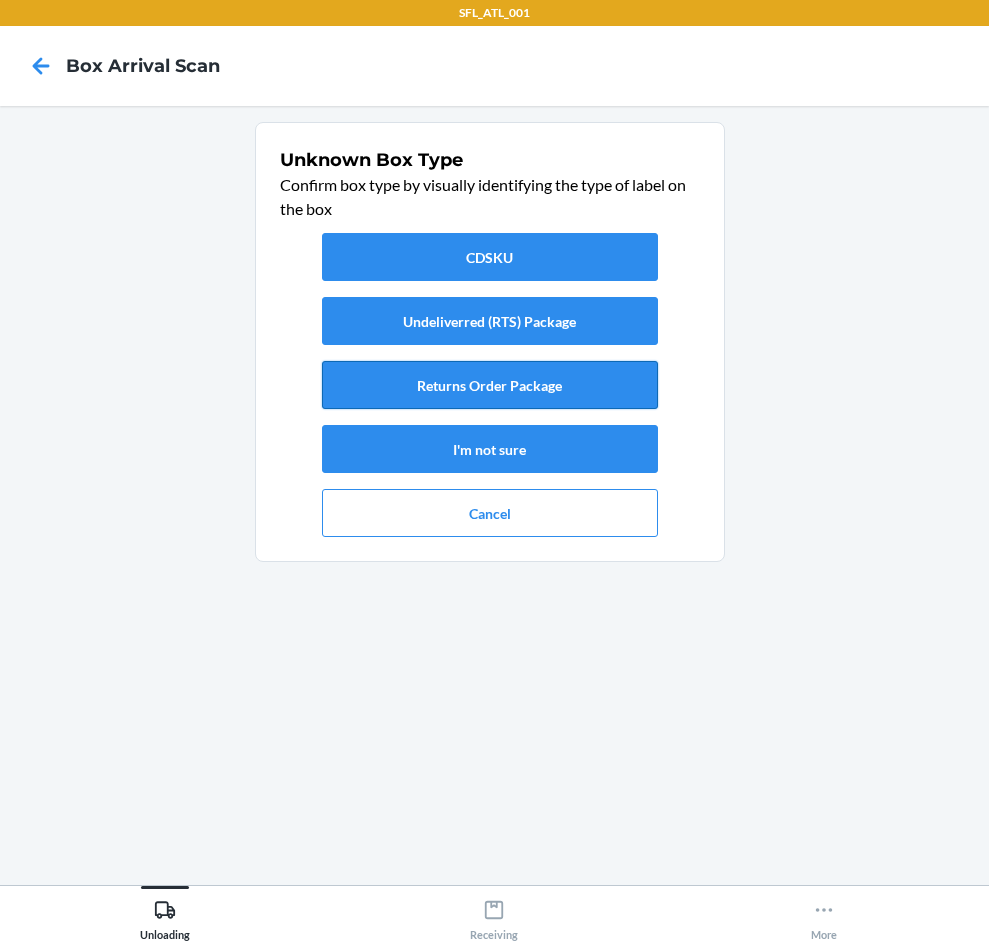 click on "Returns Order Package" at bounding box center [490, 385] 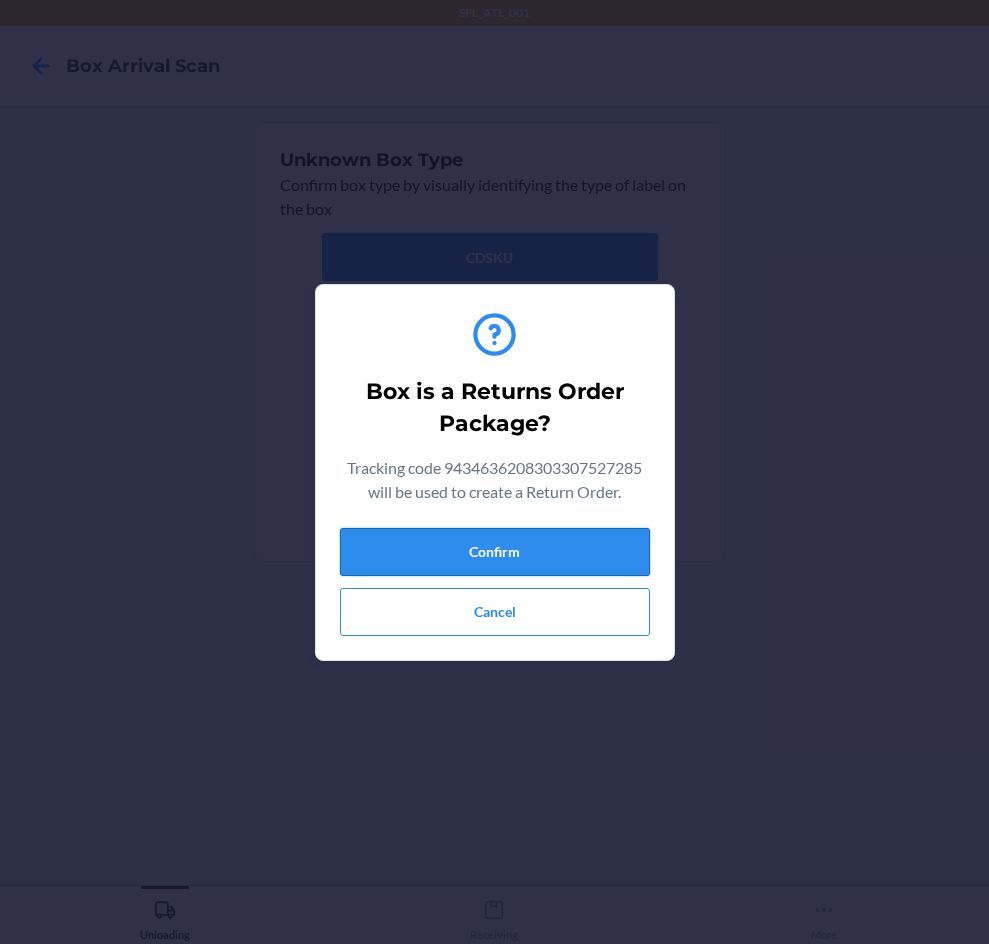 click on "Confirm" at bounding box center (495, 552) 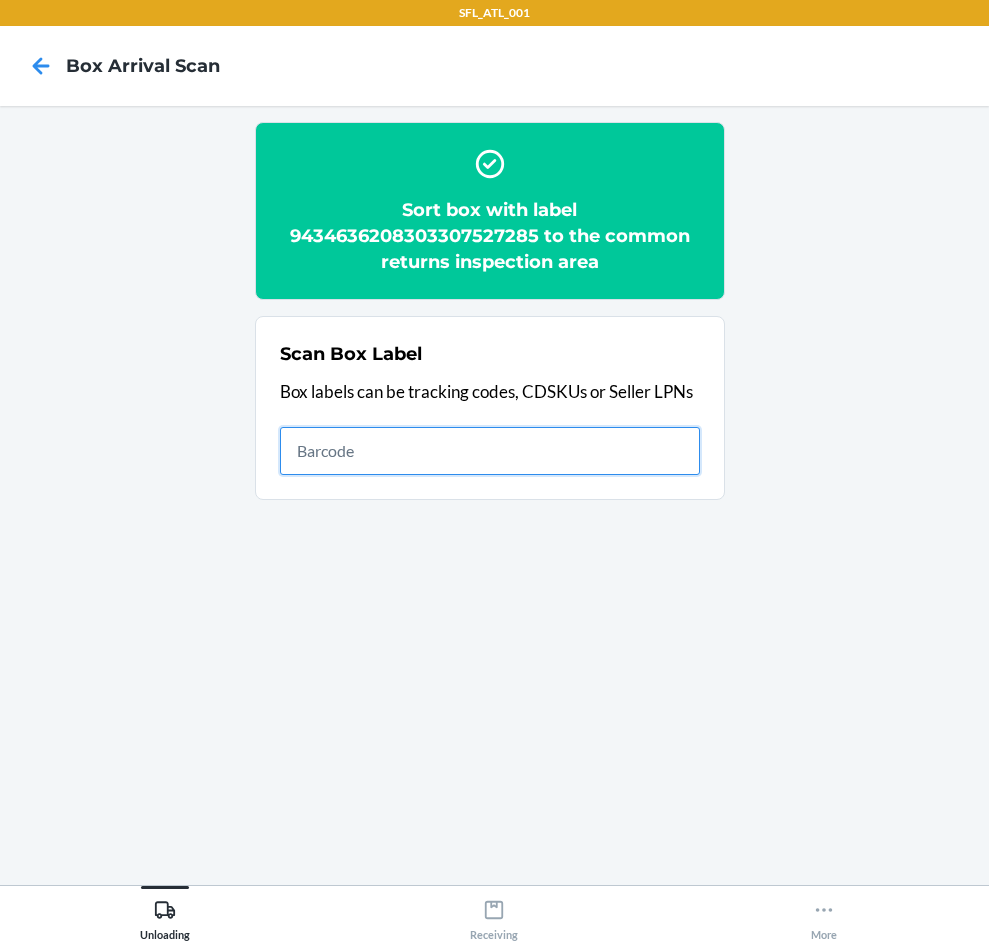 click at bounding box center (490, 451) 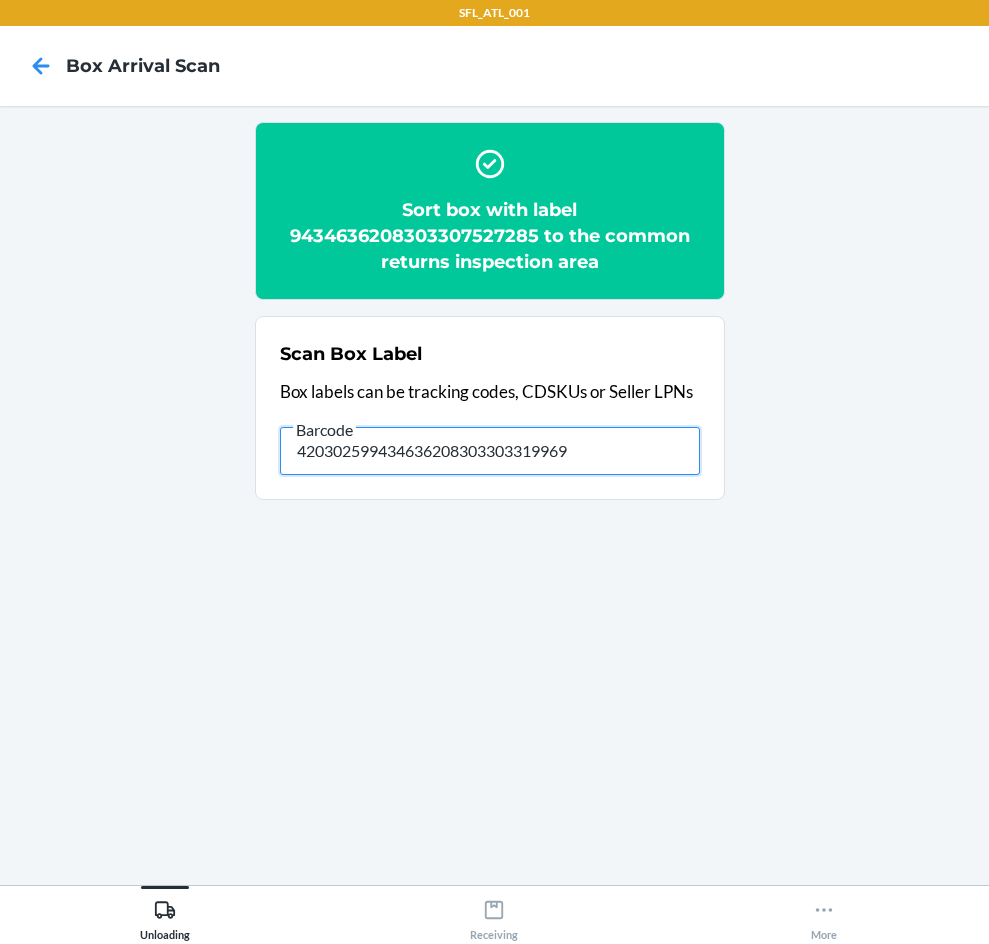type on "420302599434636208303303319969" 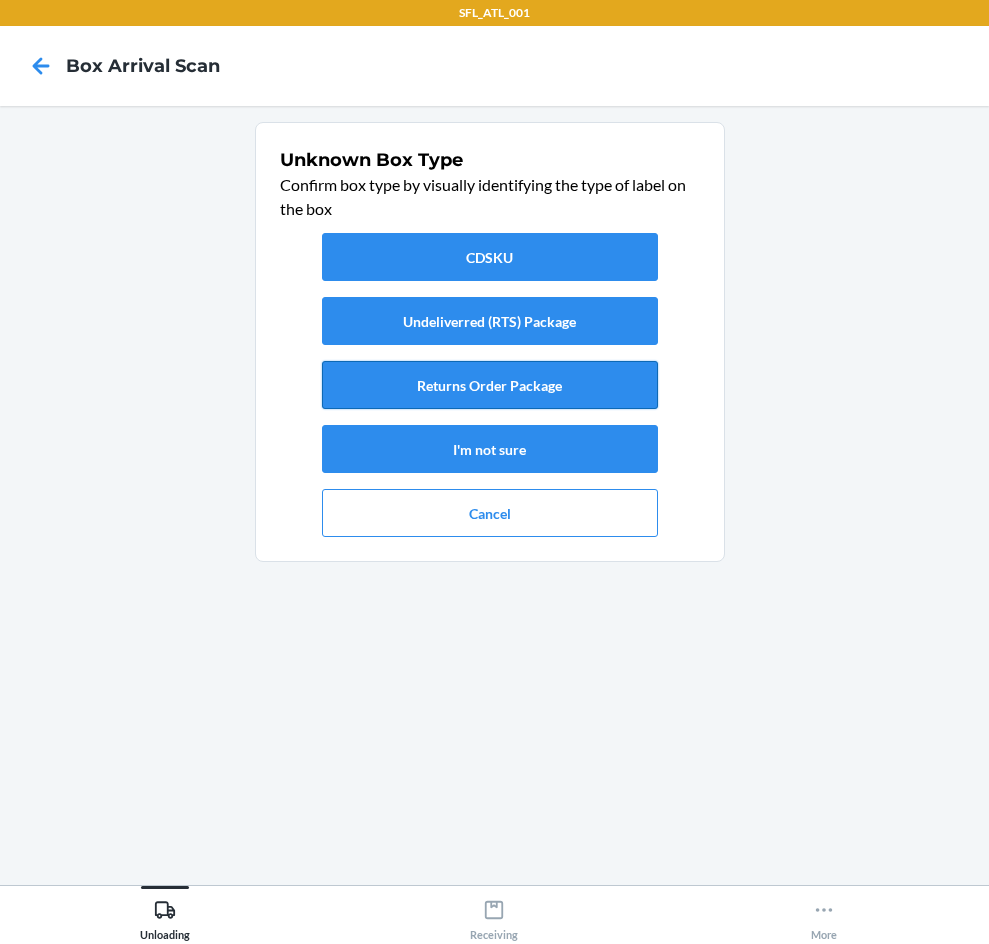 click on "Returns Order Package" at bounding box center [490, 385] 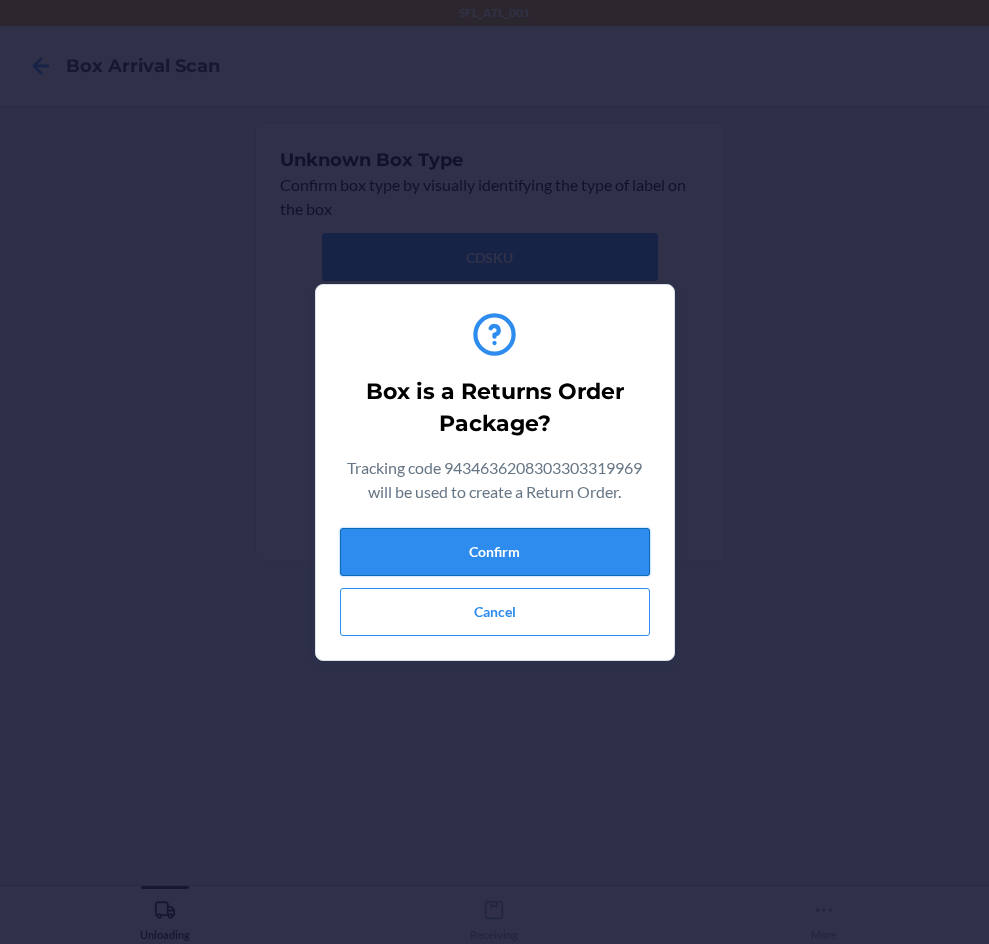 click on "Confirm" at bounding box center (495, 552) 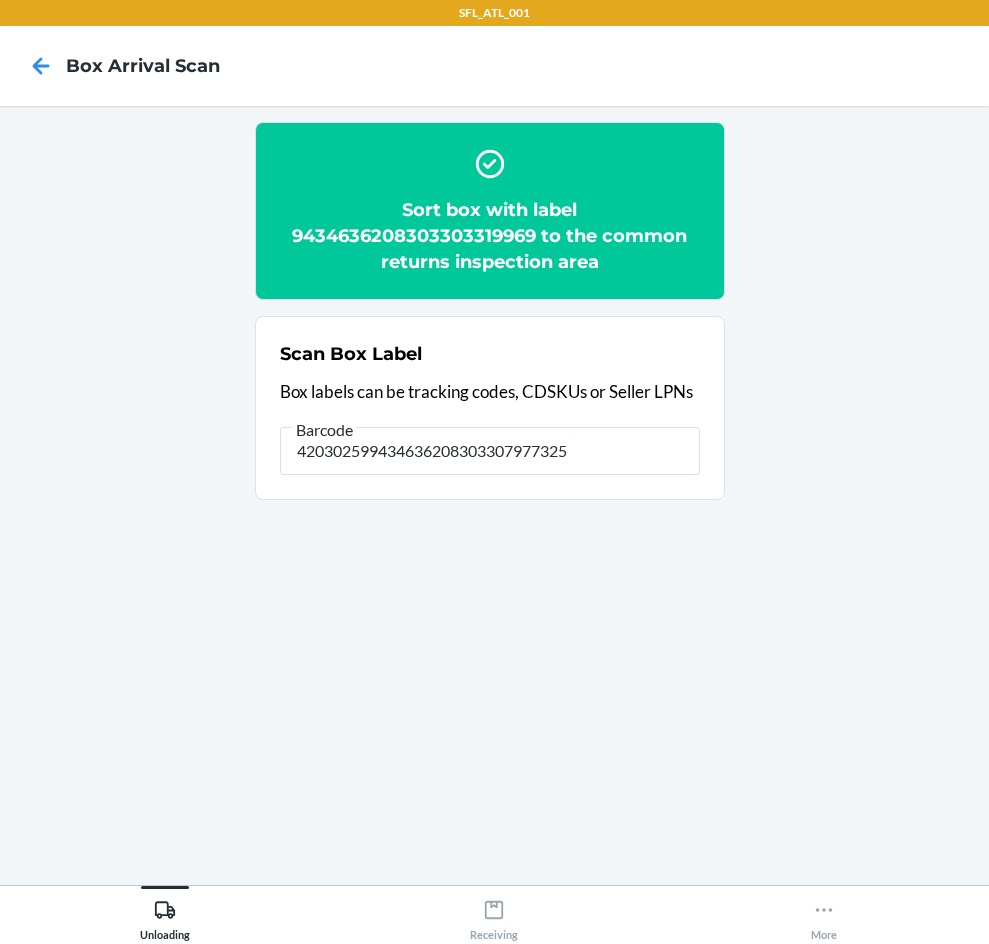 type on "420302599434636208303307977325" 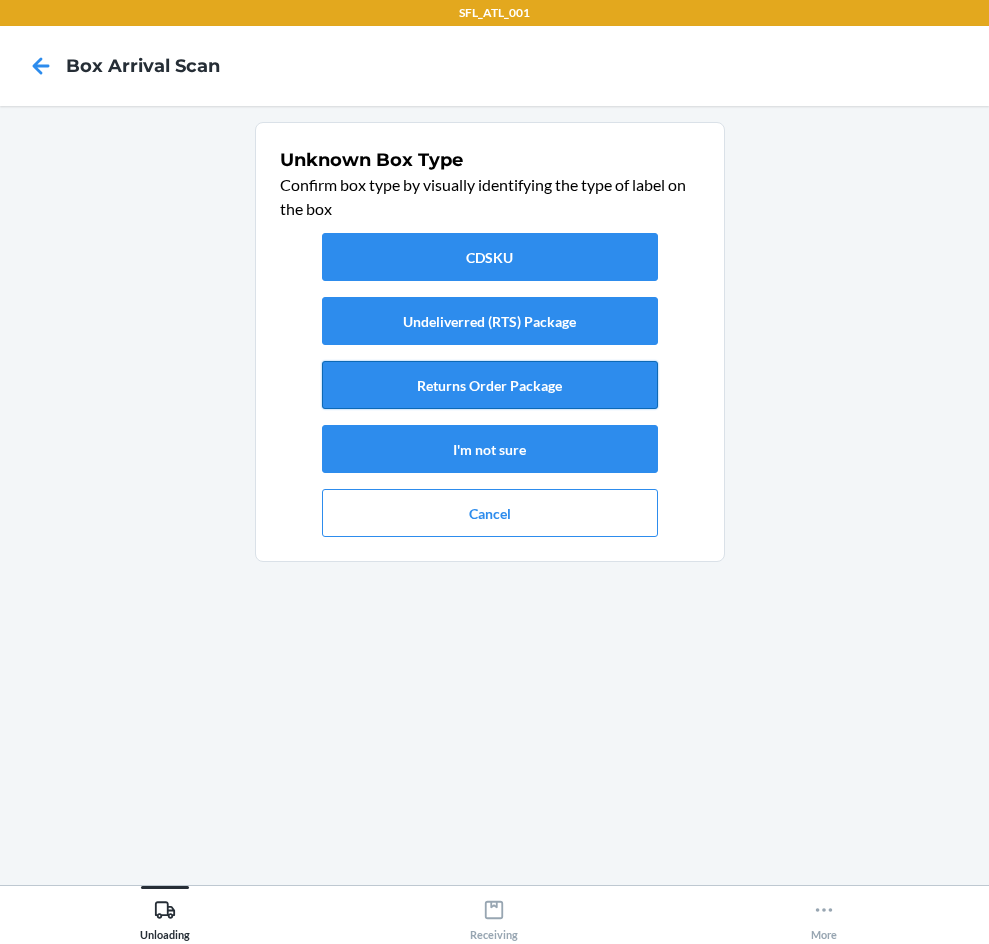 click on "Returns Order Package" at bounding box center [490, 385] 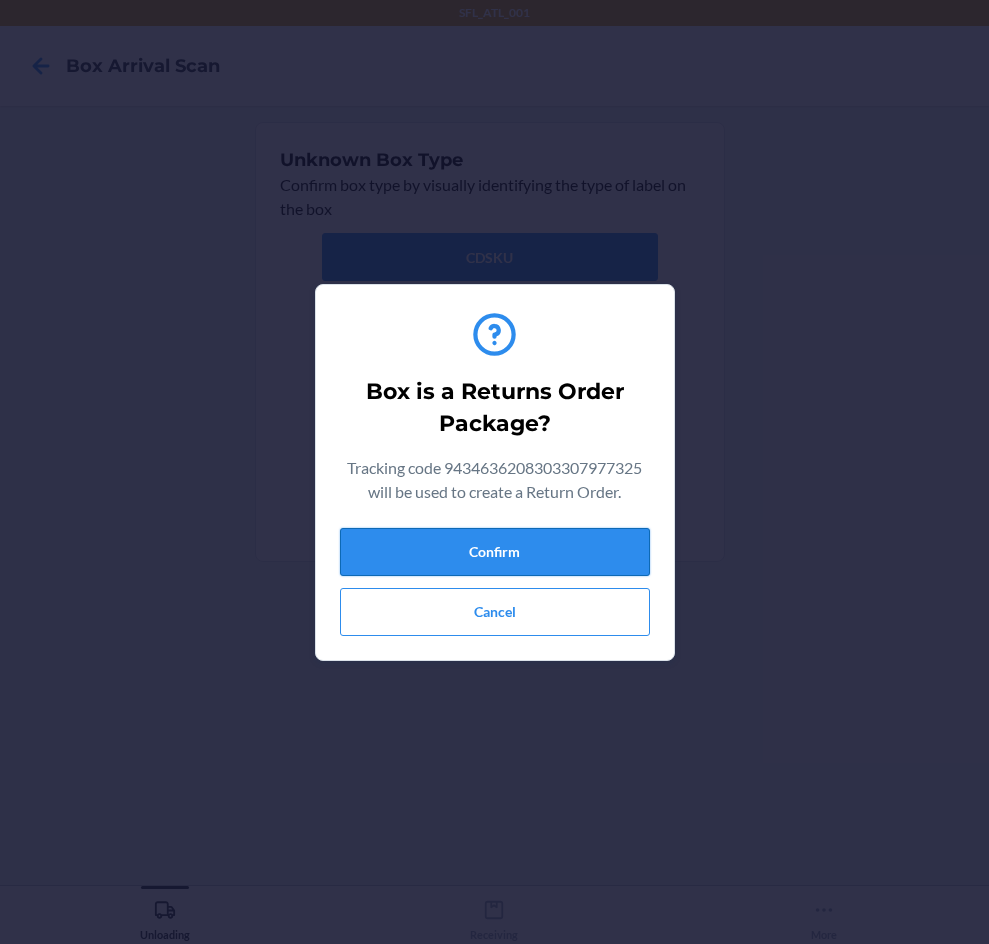 click on "Confirm" at bounding box center [495, 552] 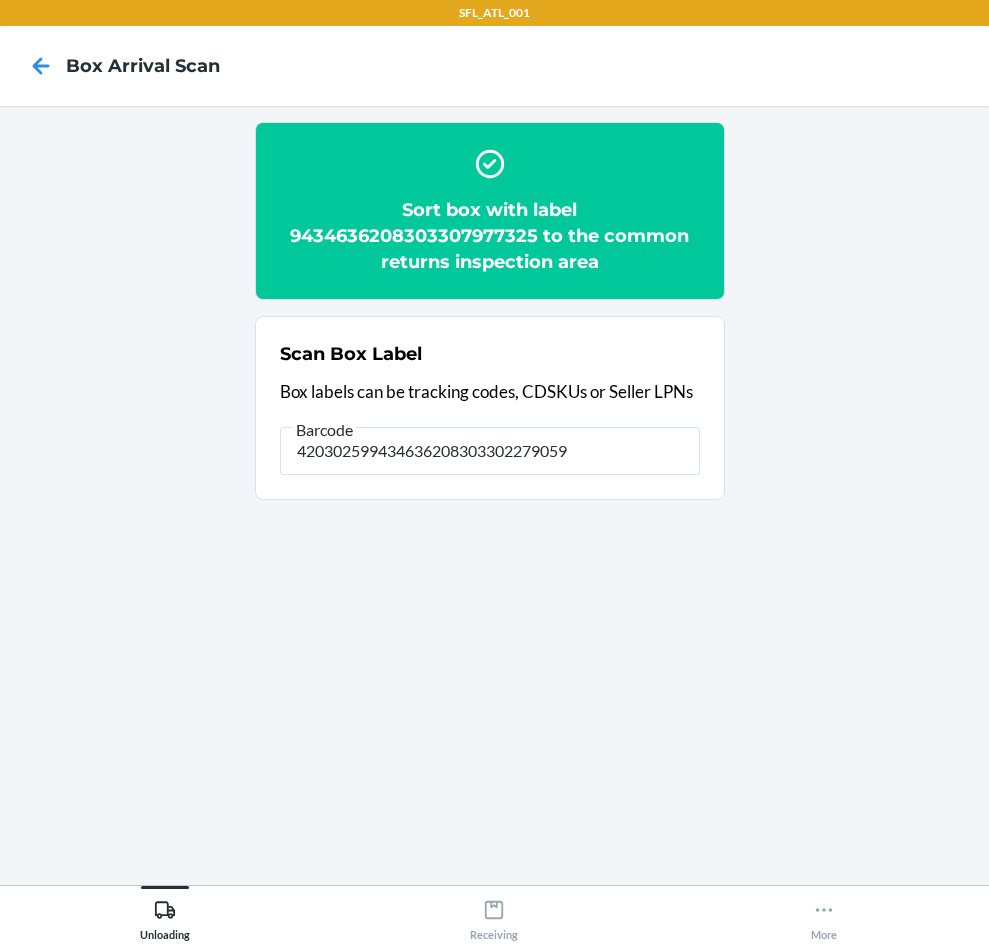 type on "420302599434636208303302279059" 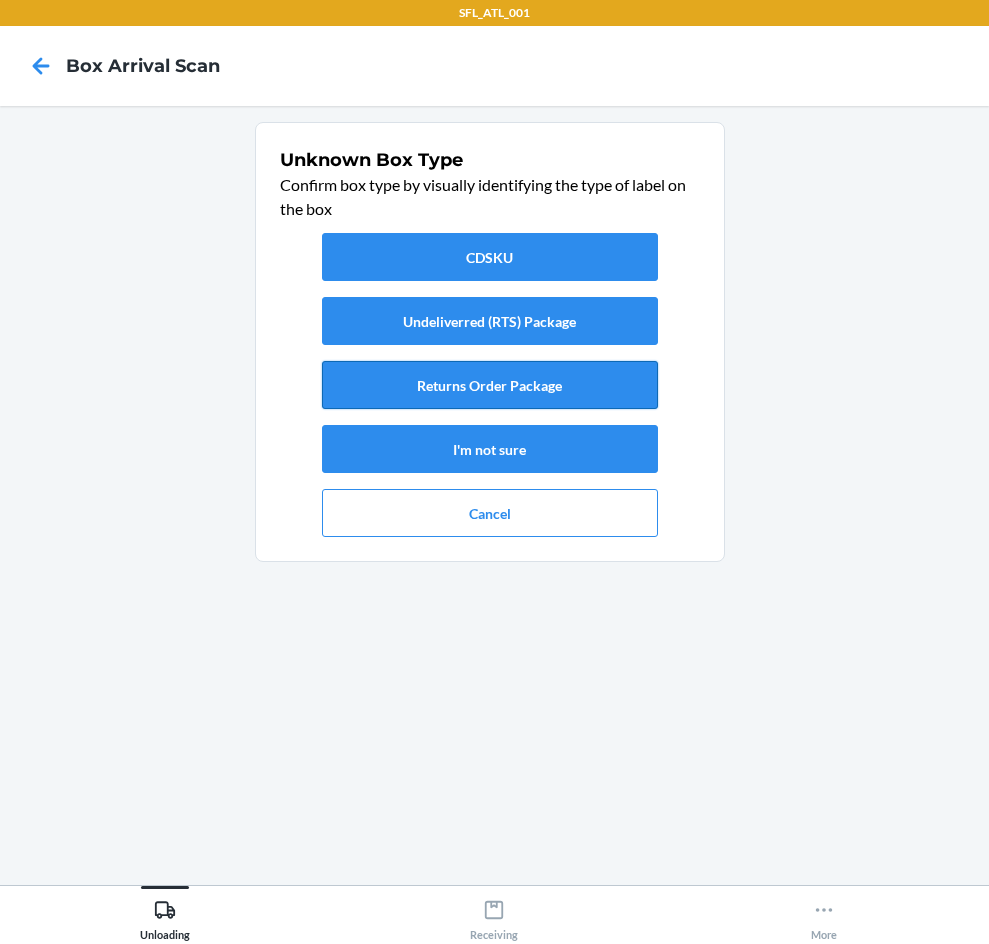 click on "Returns Order Package" at bounding box center (490, 385) 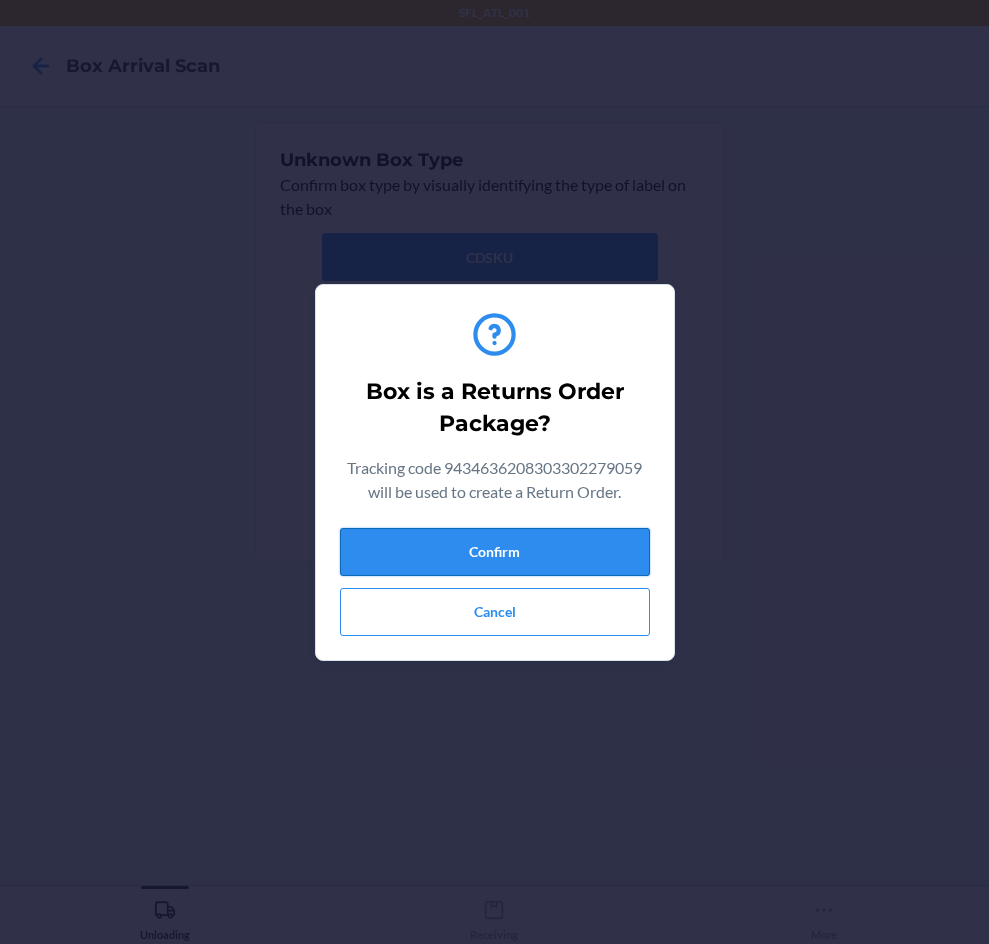 click on "Confirm" at bounding box center (495, 552) 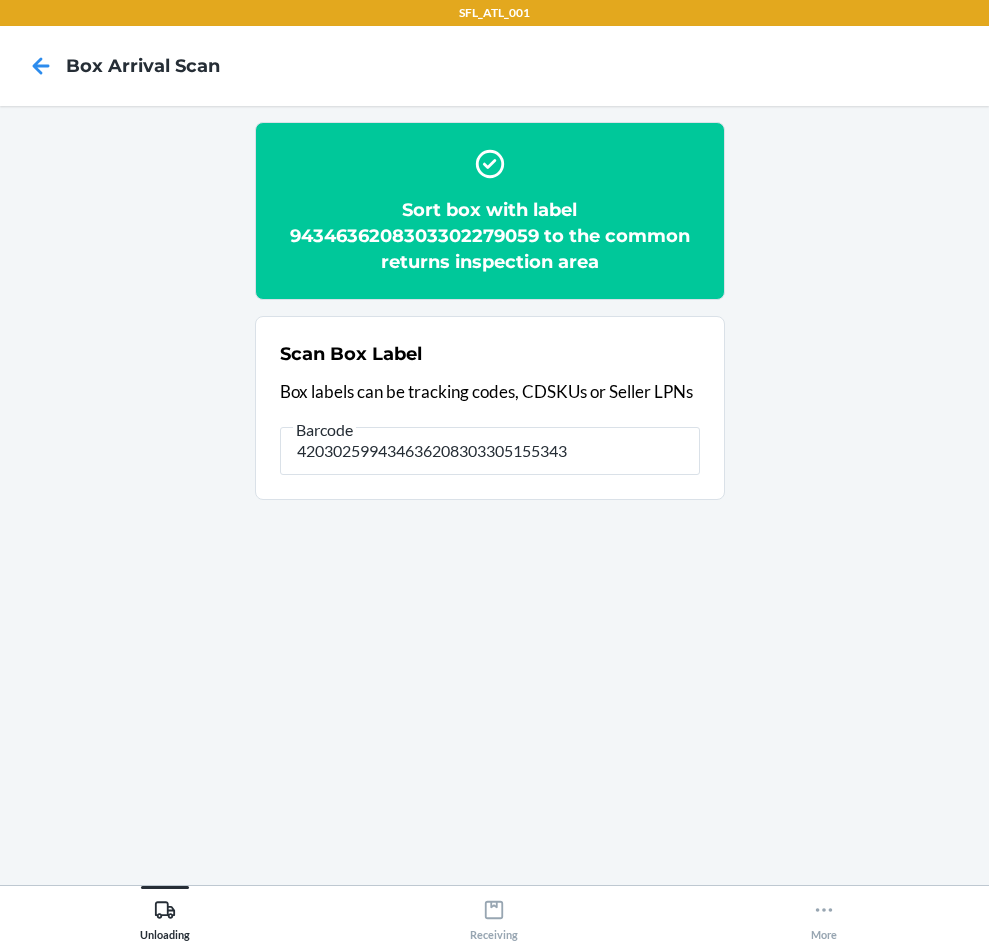 type on "420302599434636208303305155343" 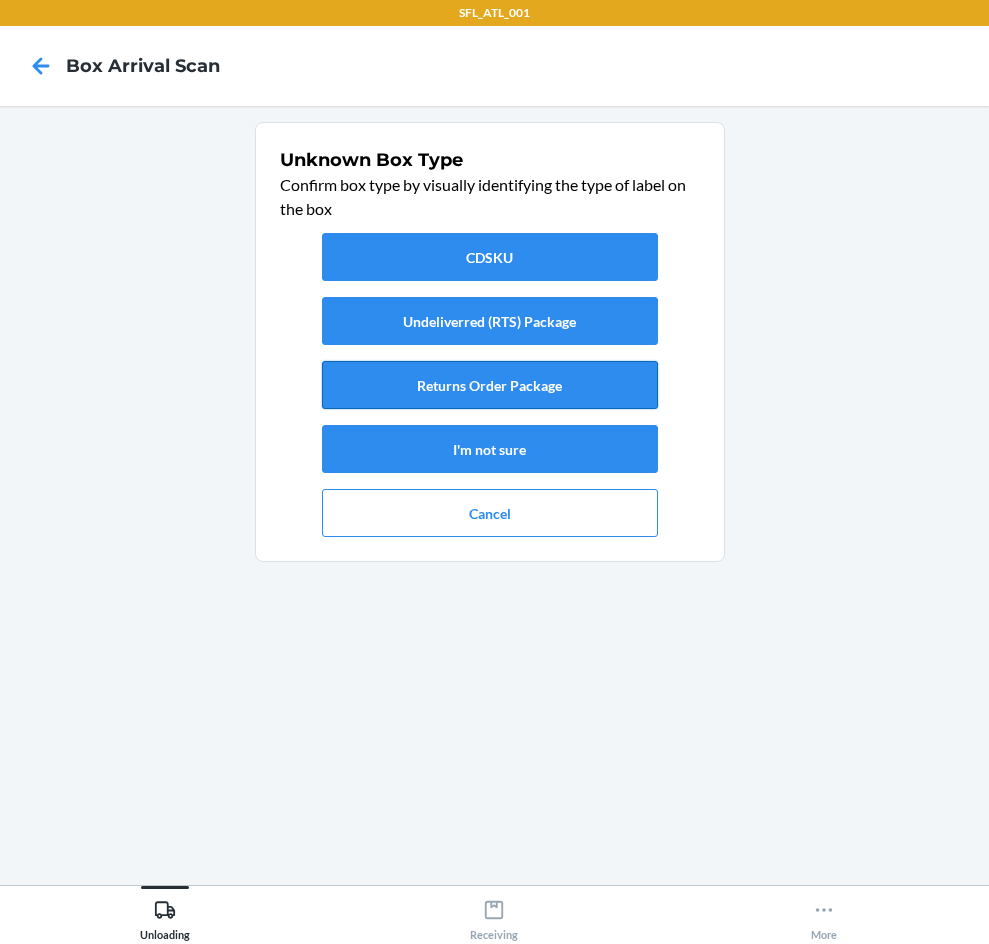 click on "Returns Order Package" at bounding box center [490, 385] 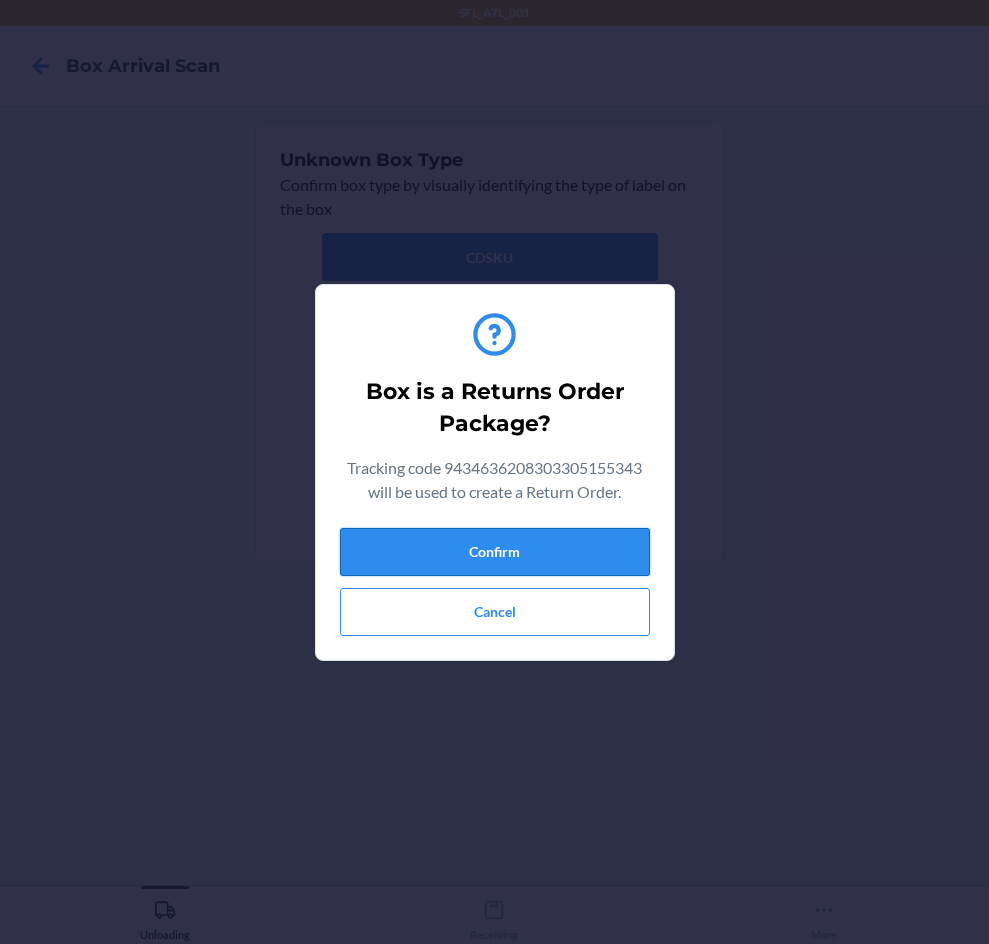 click on "Confirm" at bounding box center (495, 552) 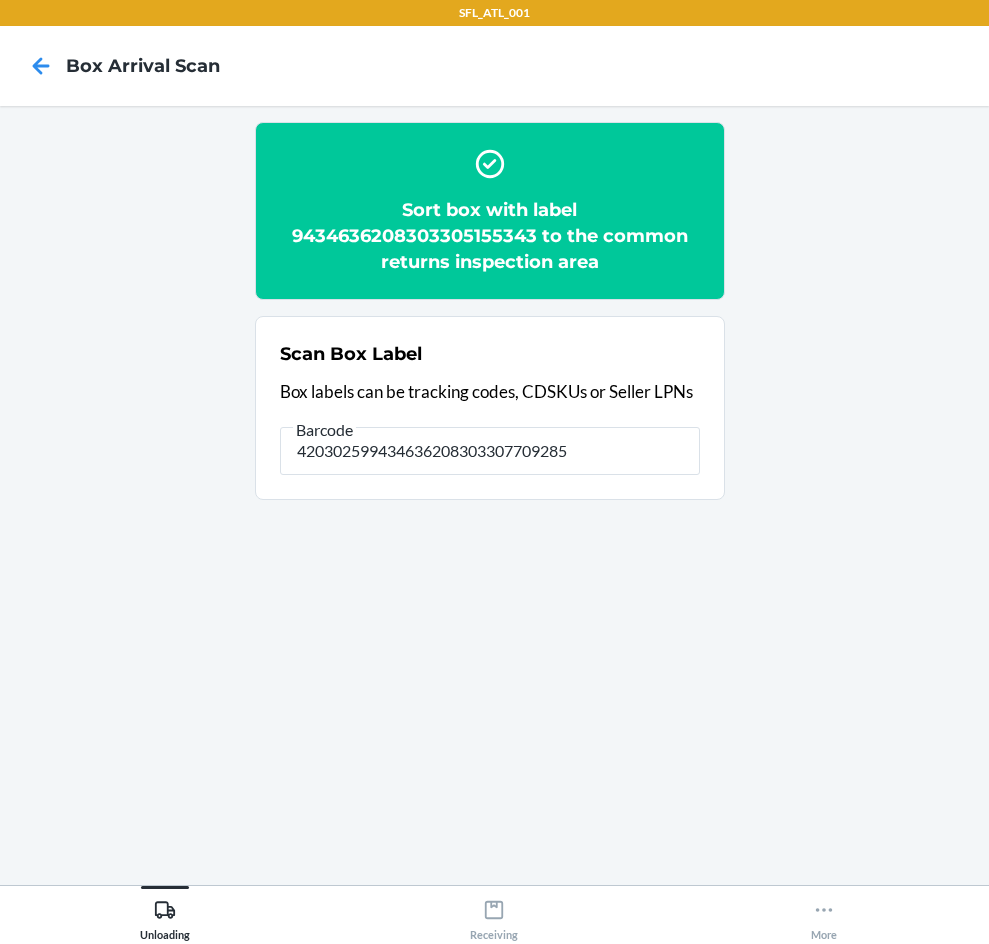type on "420302599434636208303307709285" 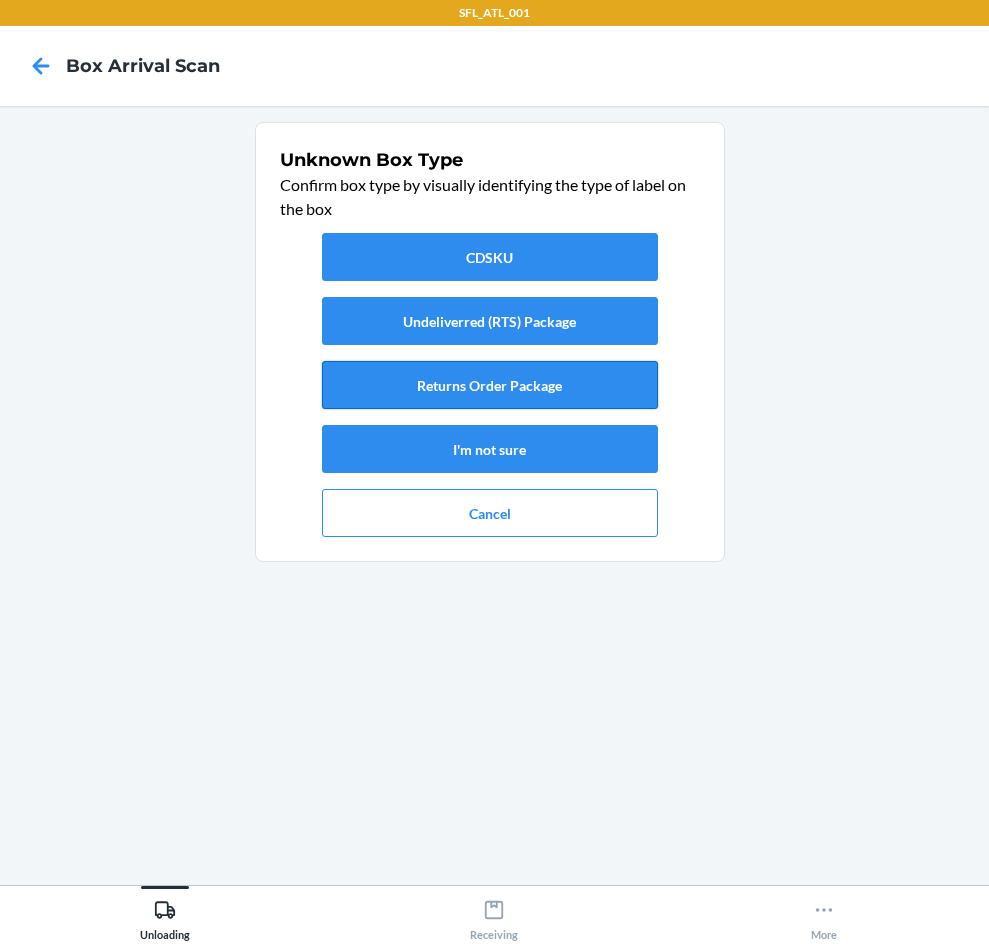 click on "Returns Order Package" at bounding box center (490, 385) 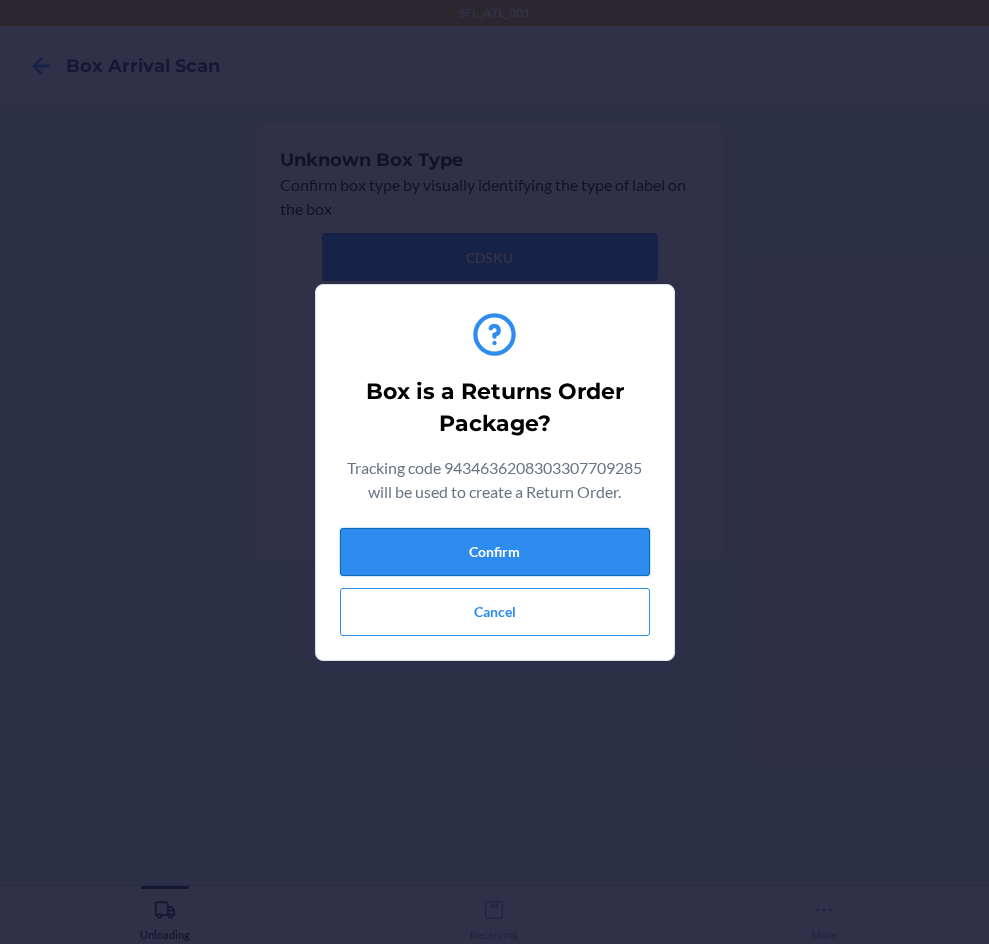click on "Confirm" at bounding box center [495, 552] 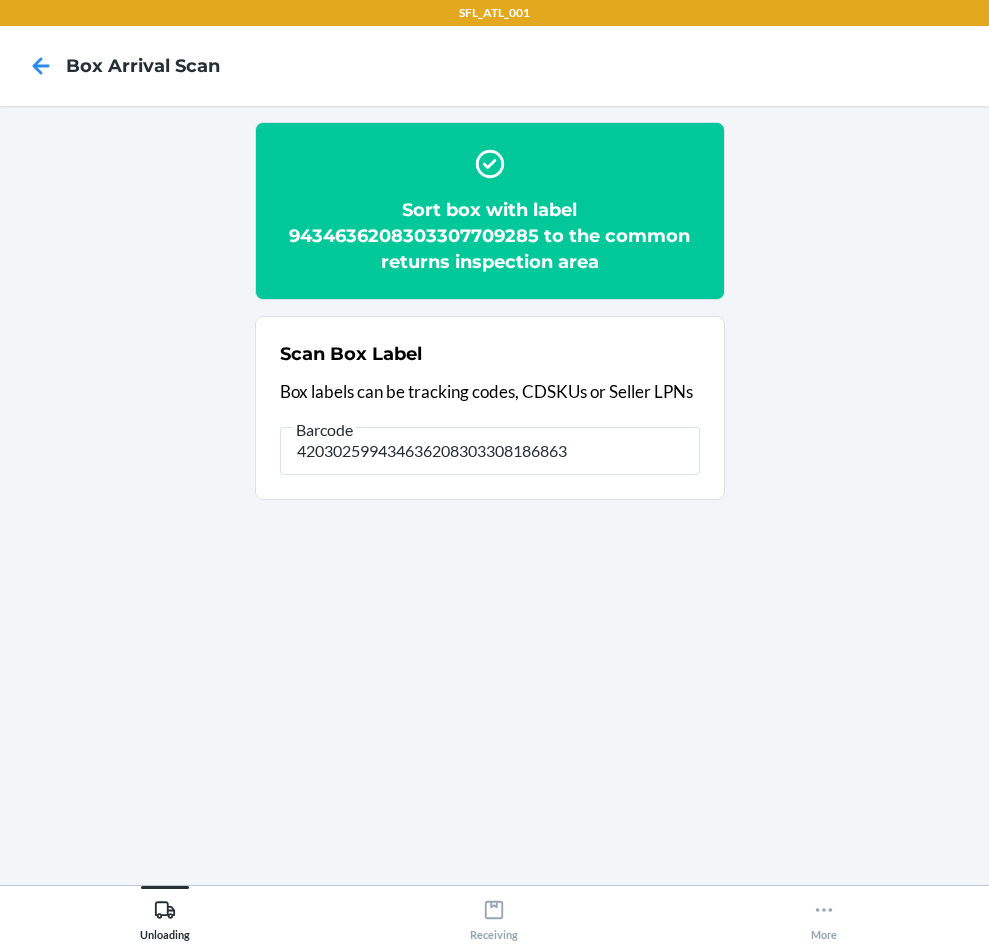 type on "420302599434636208303308186863" 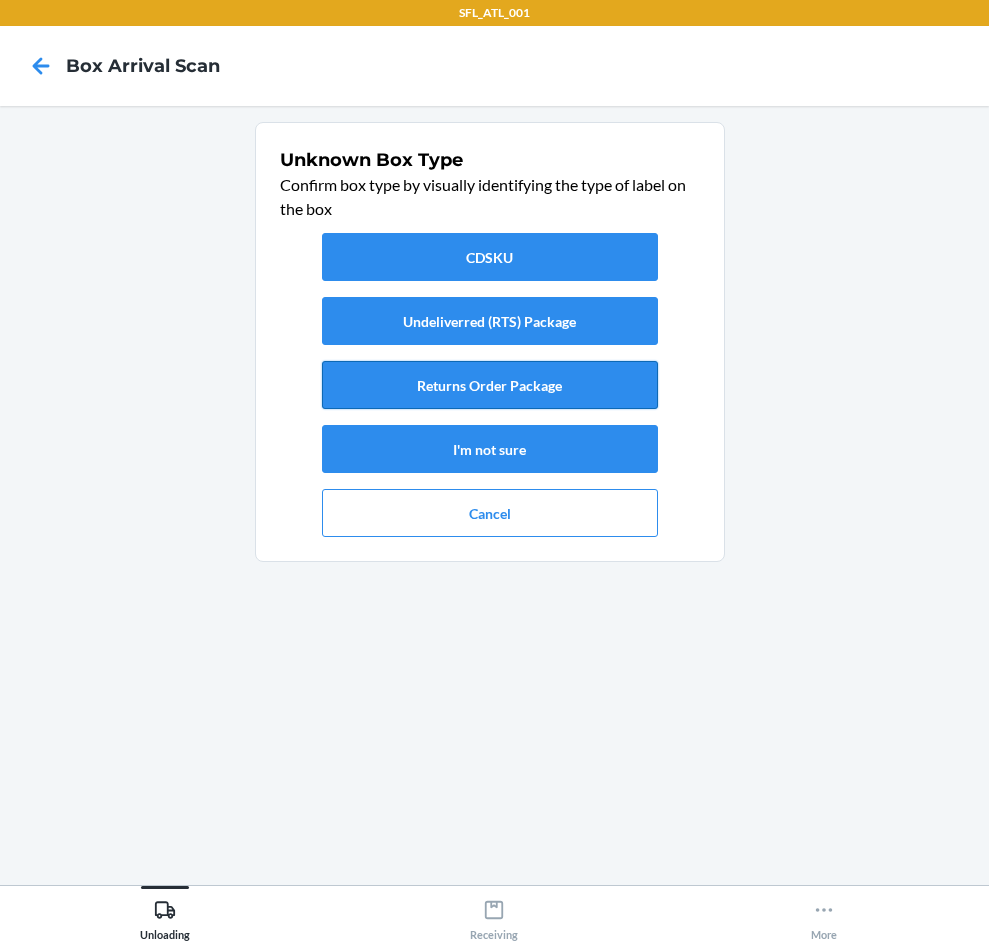 click on "Returns Order Package" at bounding box center (490, 385) 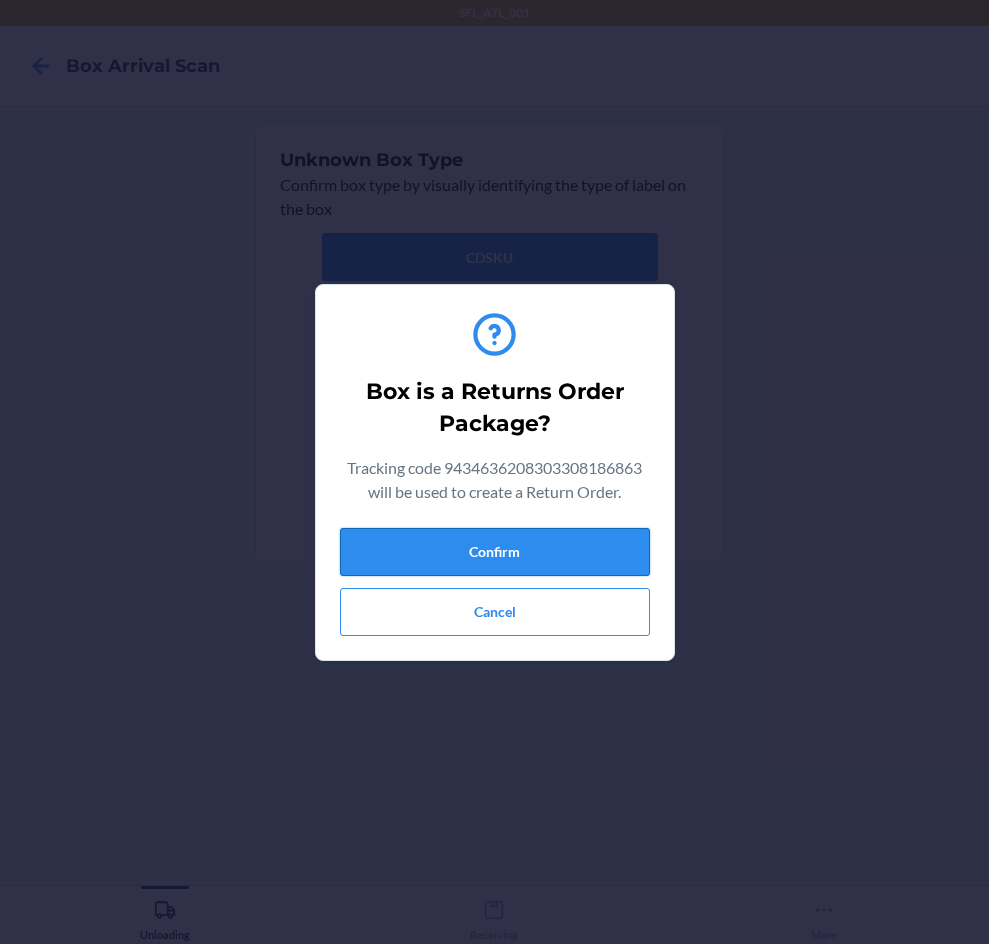 click on "Confirm" at bounding box center [495, 552] 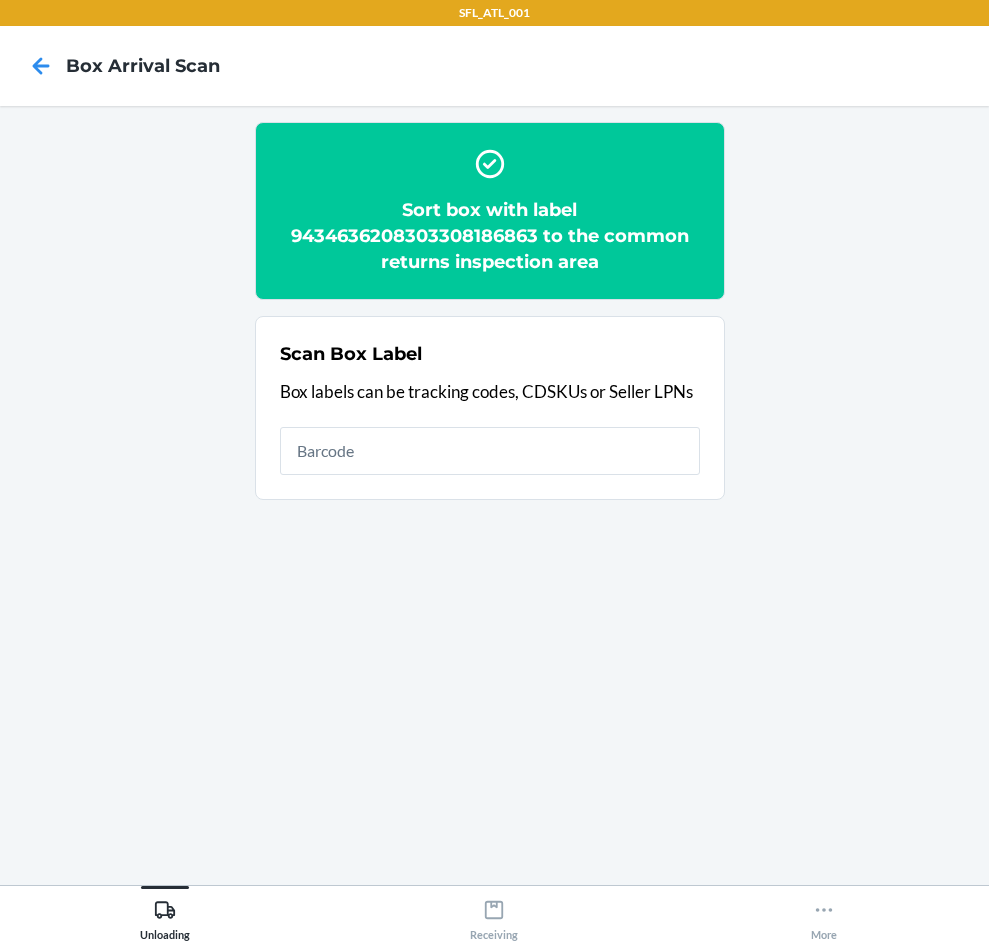 click at bounding box center [490, 451] 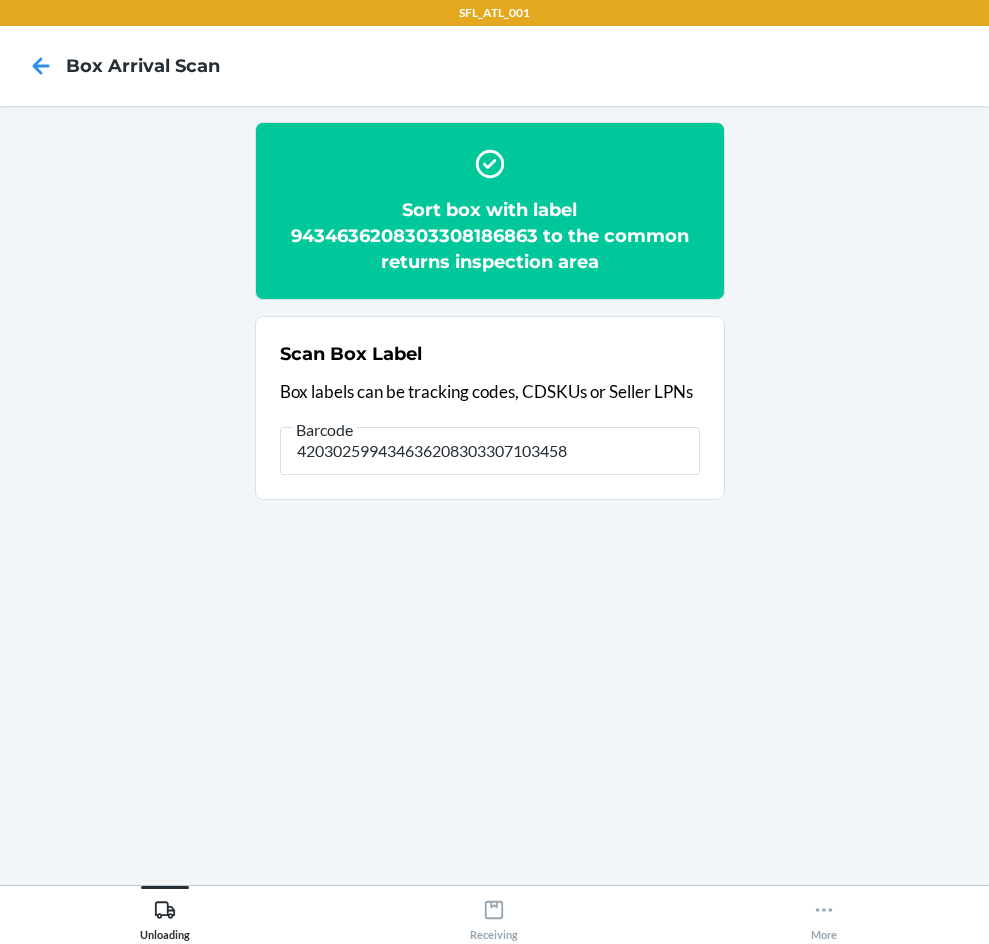 type on "420302599434636208303307103458" 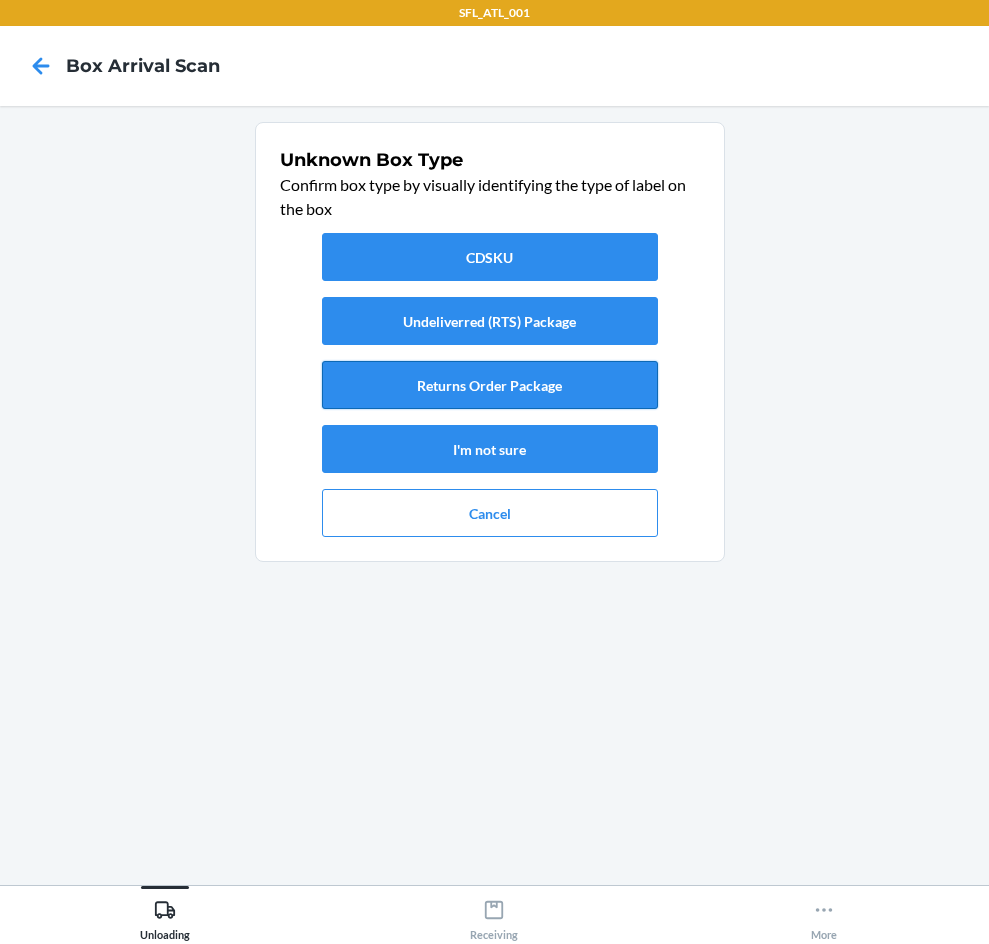 click on "Returns Order Package" at bounding box center (490, 385) 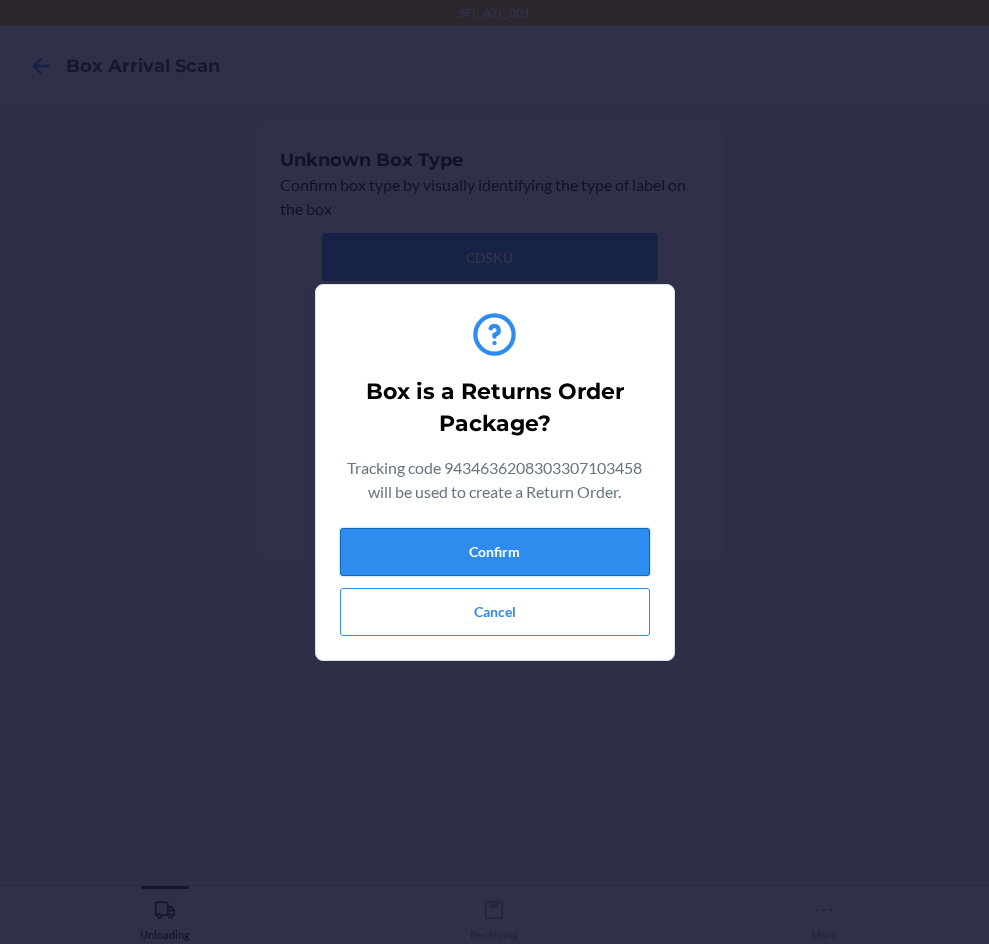 click on "Confirm" at bounding box center [495, 552] 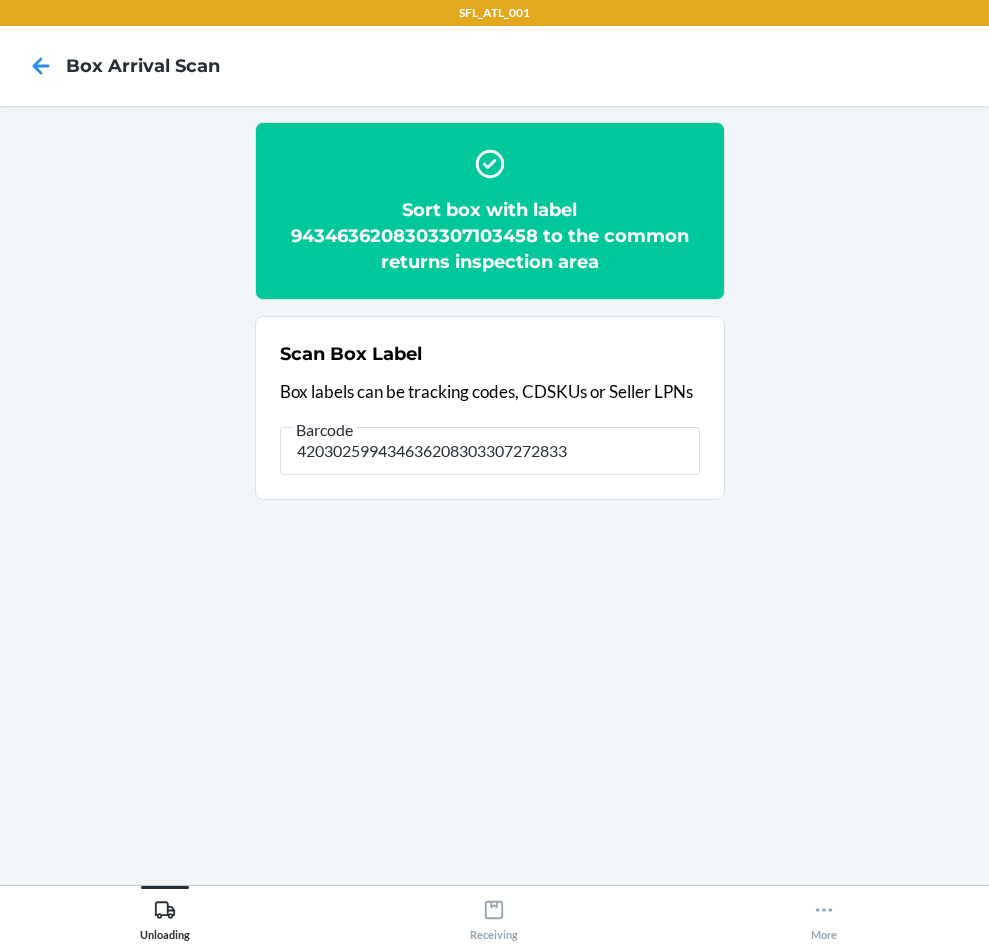 type on "420302599434636208303307272833" 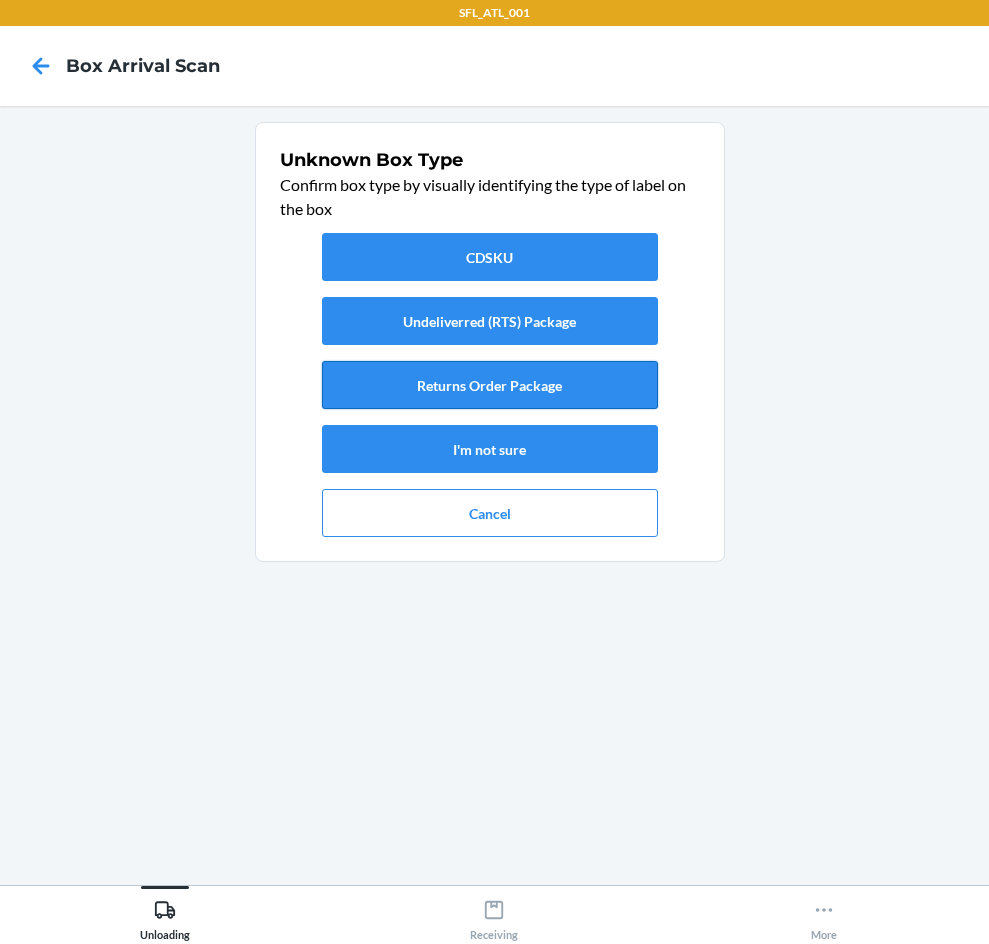 click on "Returns Order Package" at bounding box center (490, 385) 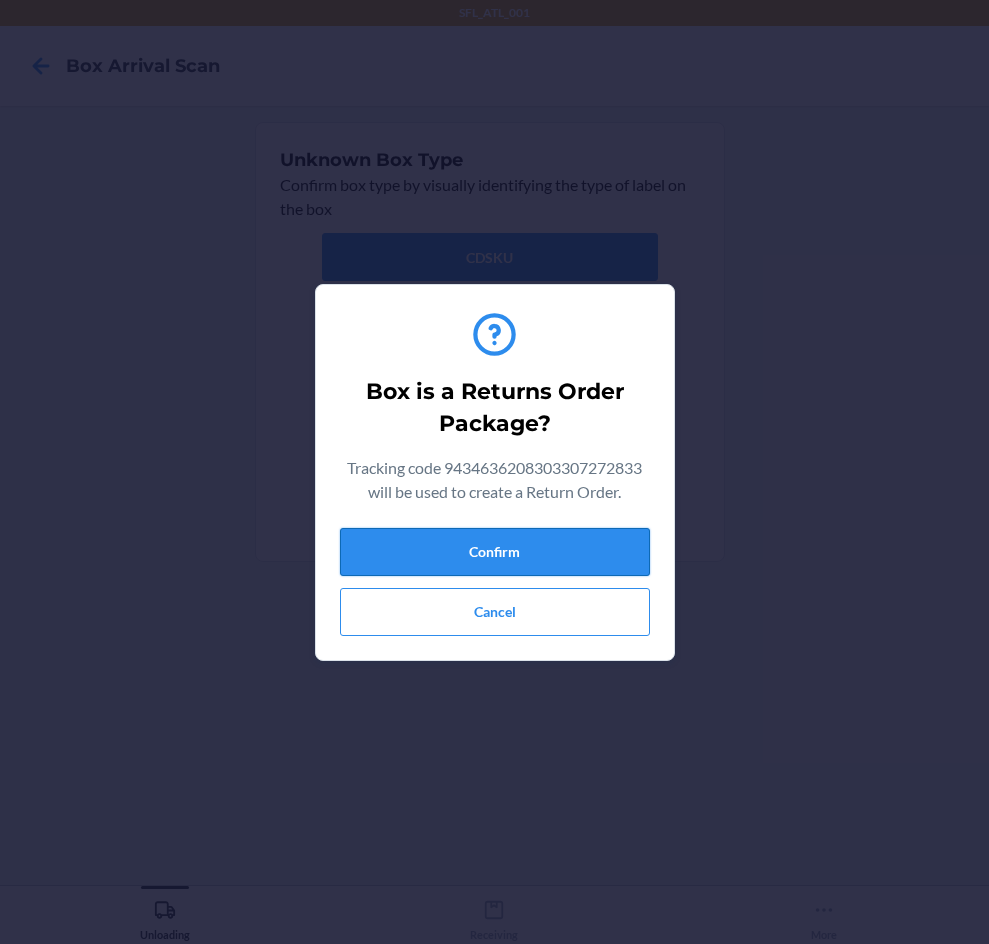 click on "Confirm" at bounding box center [495, 552] 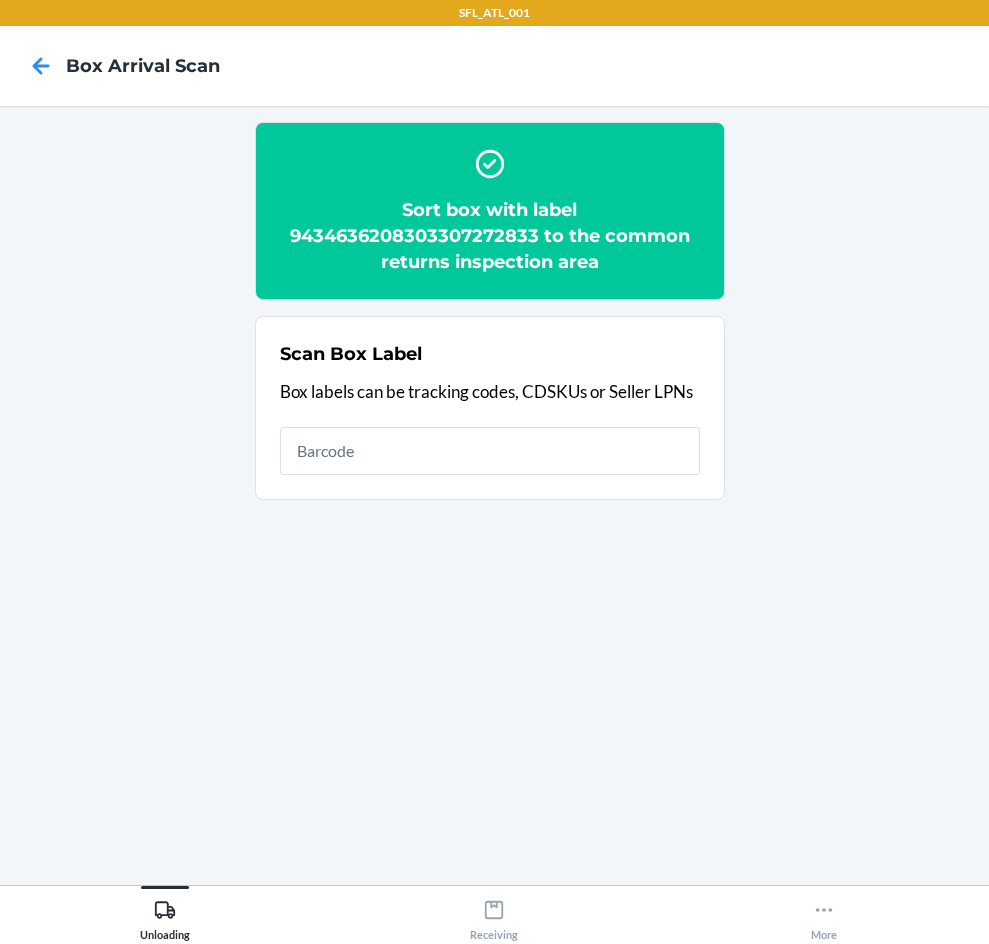 click at bounding box center (490, 451) 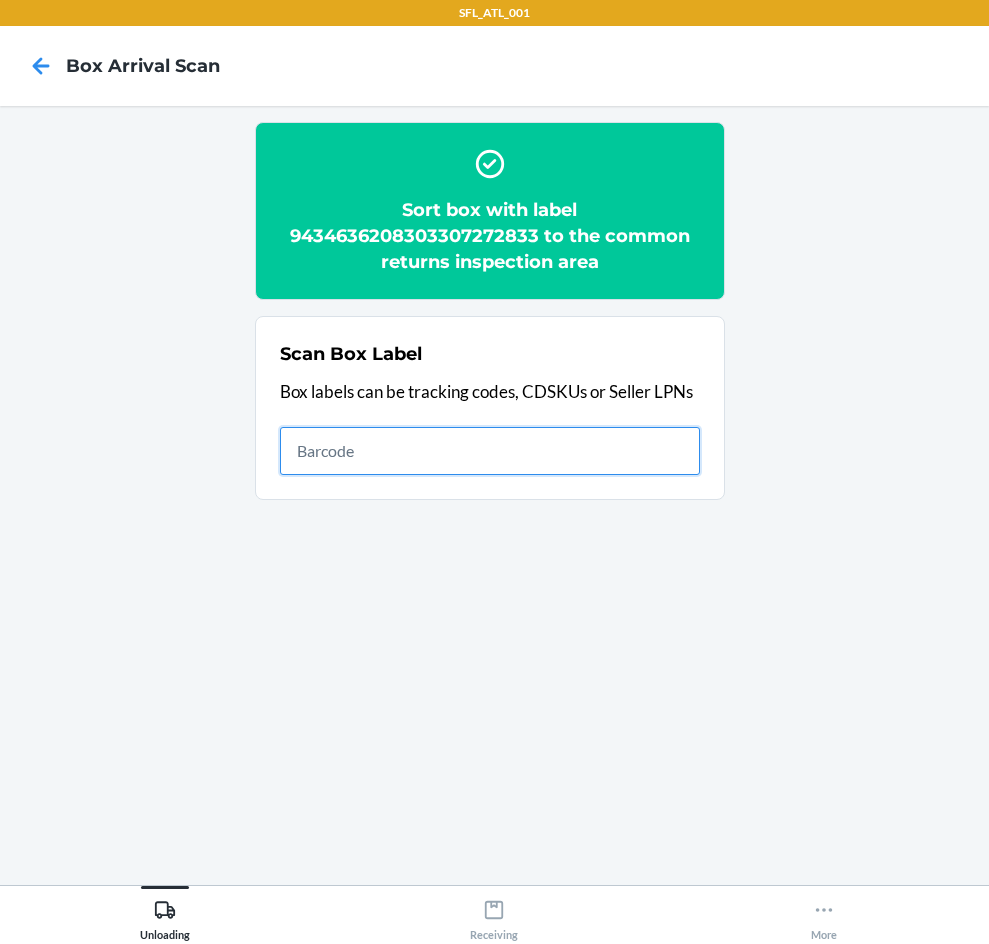 click at bounding box center [490, 451] 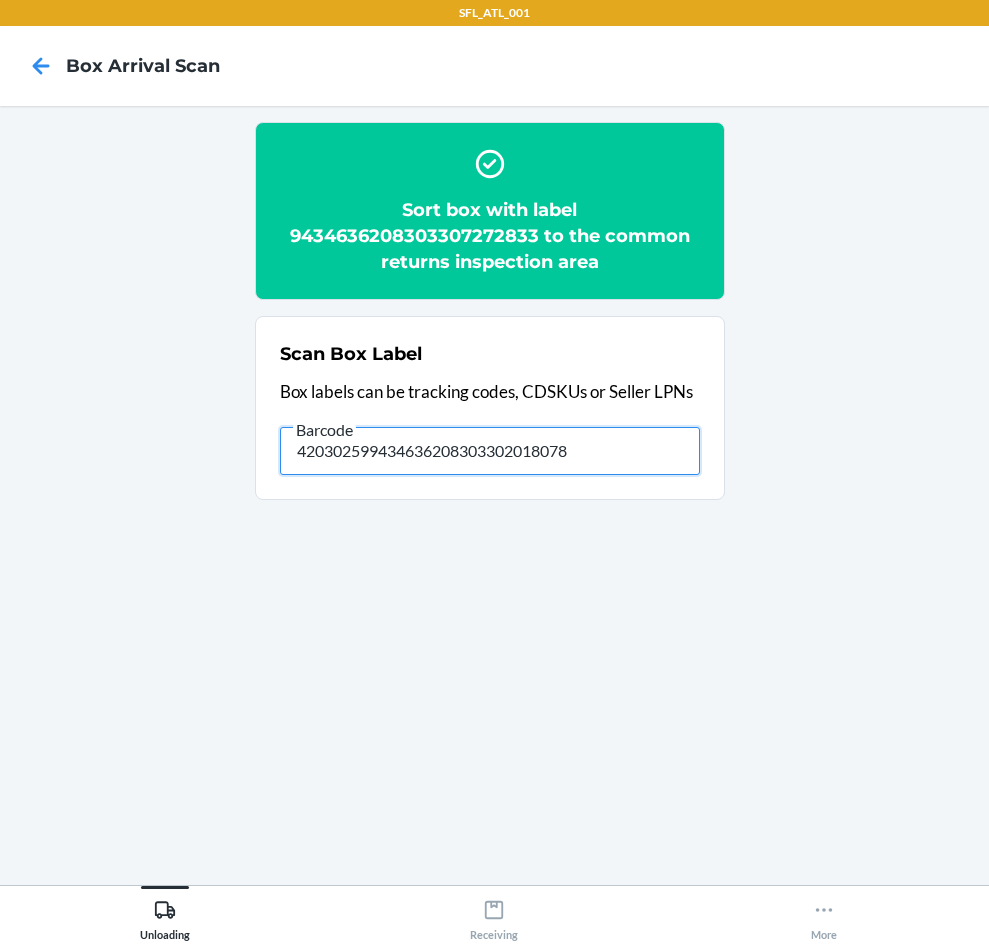 type on "420302599434636208303302018078" 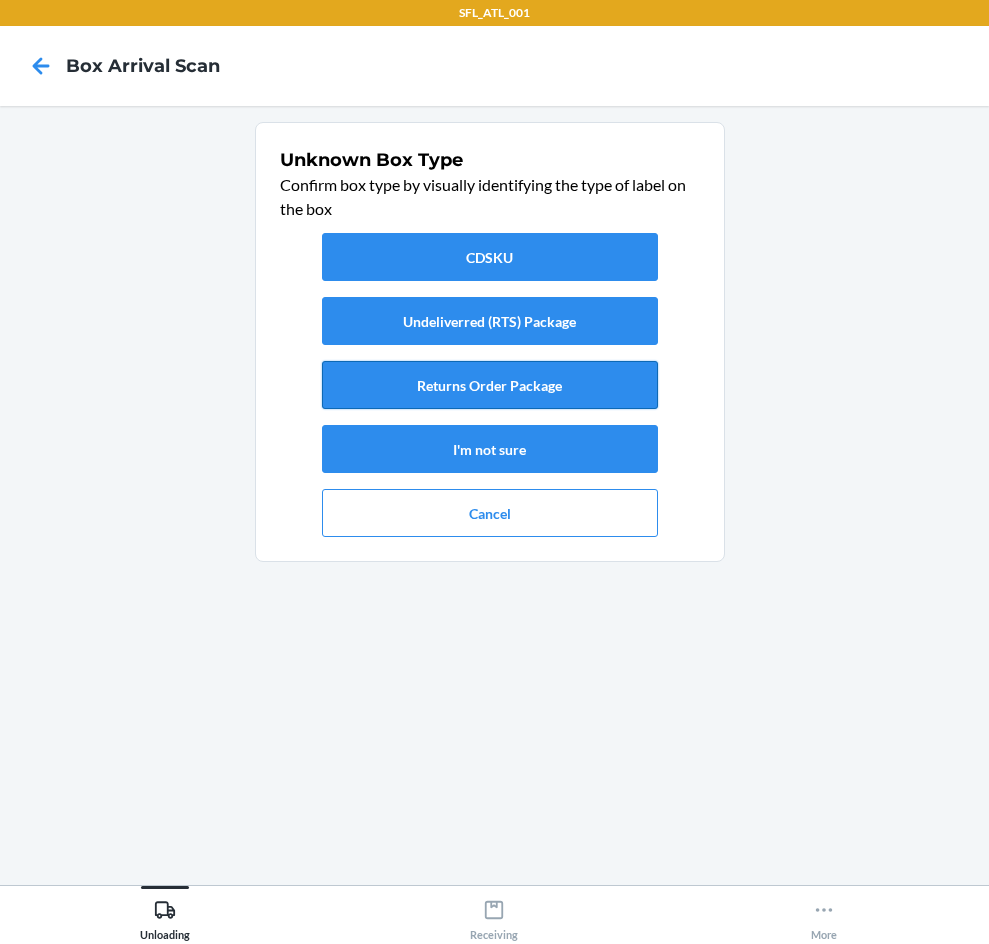 click on "Returns Order Package" at bounding box center (490, 385) 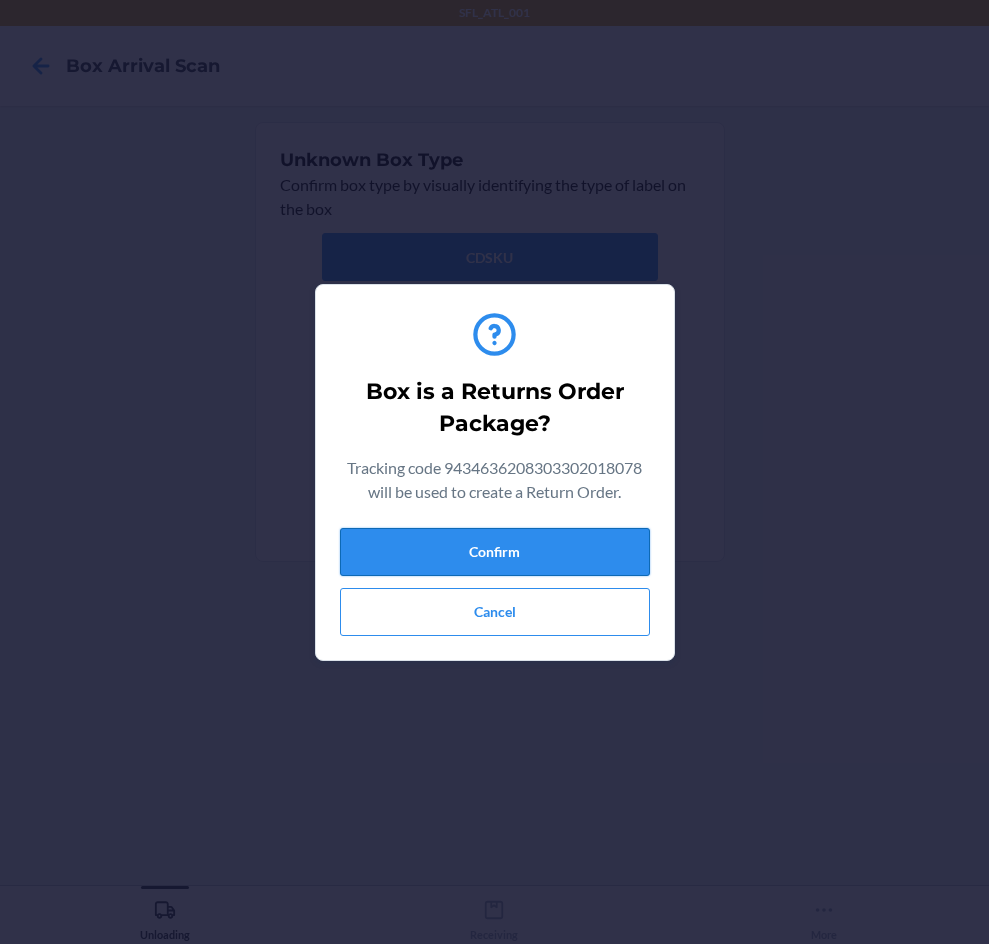 click on "Confirm" at bounding box center (495, 552) 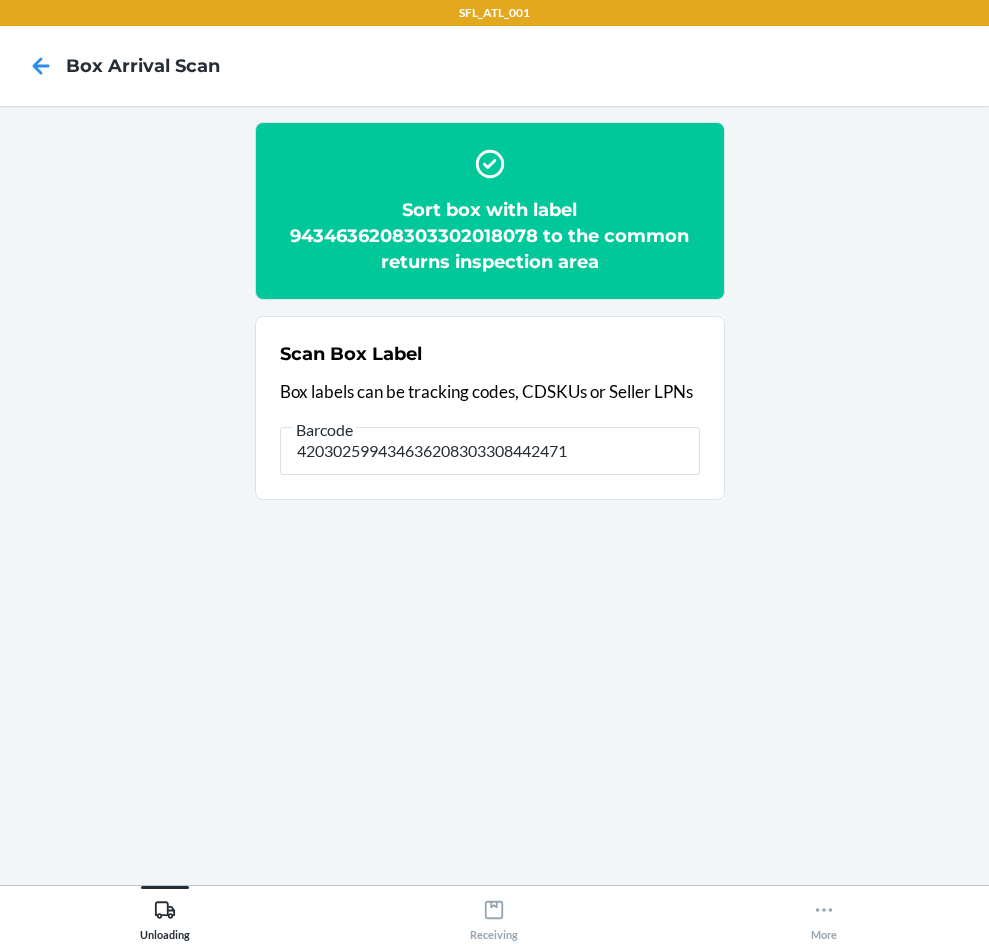 type on "420302599434636208303308442471" 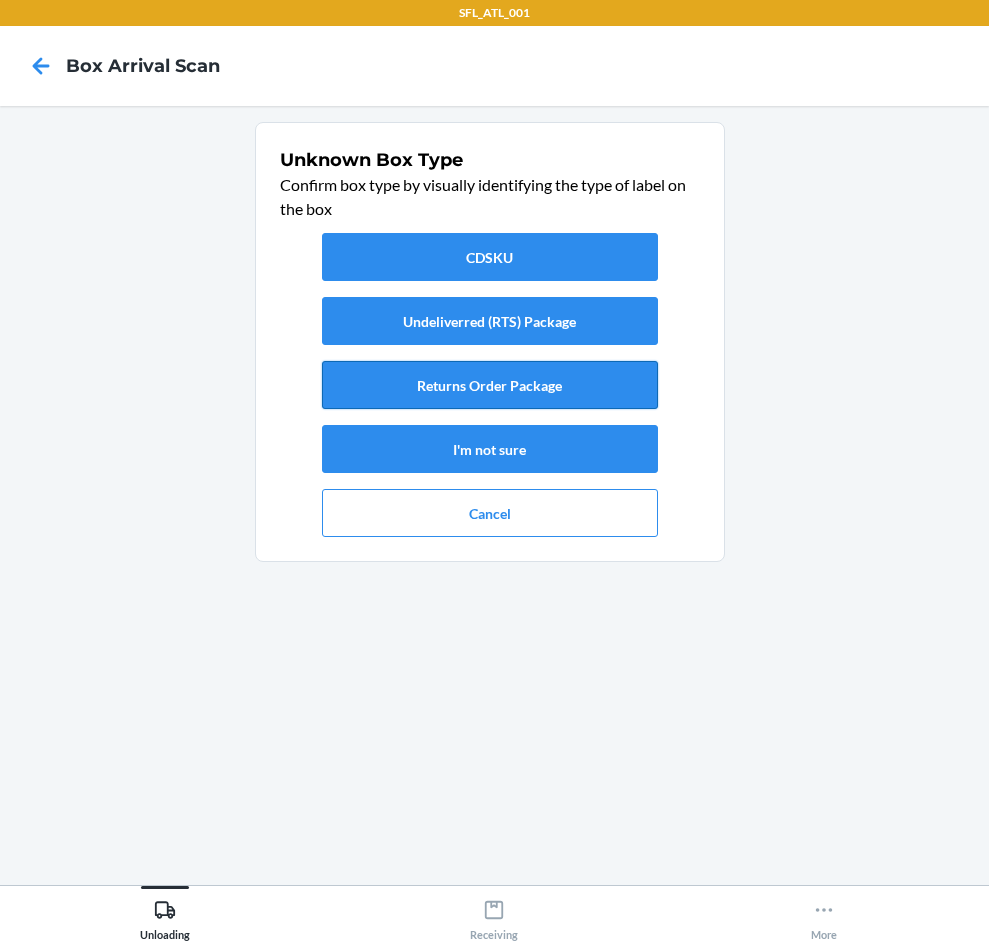 click on "Returns Order Package" at bounding box center (490, 385) 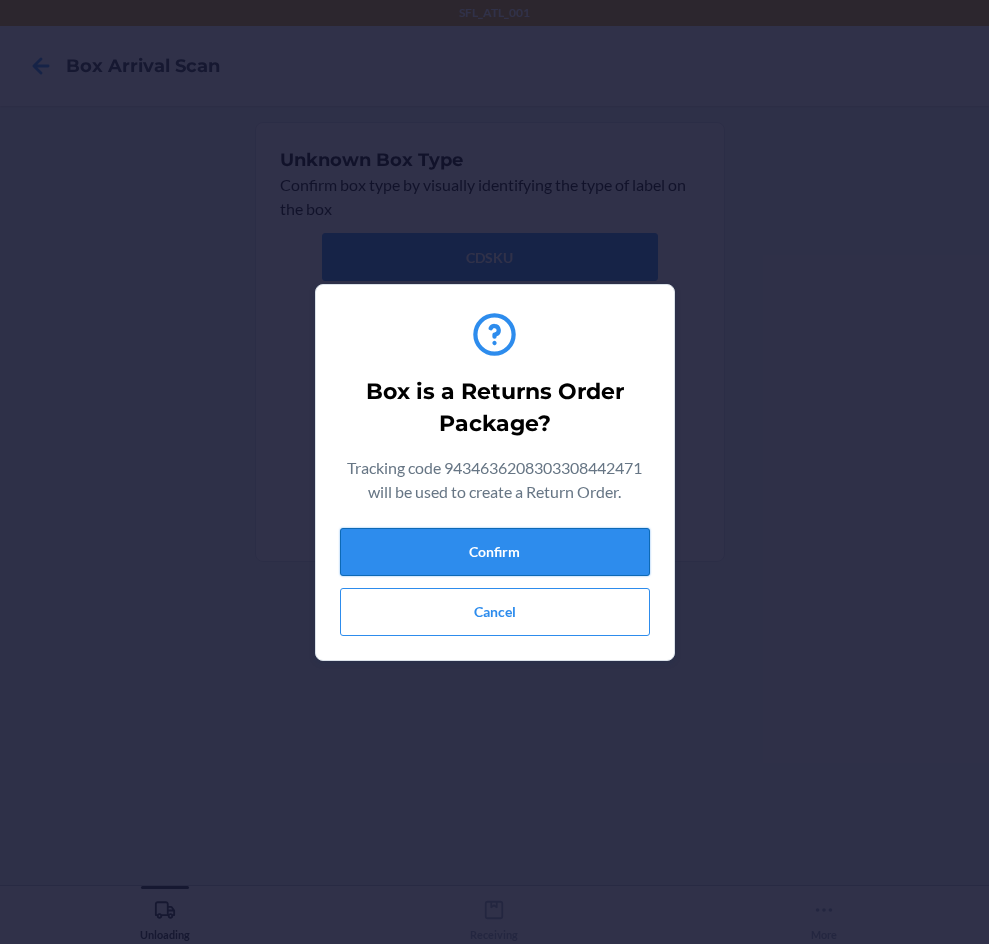 click on "Confirm" at bounding box center [495, 552] 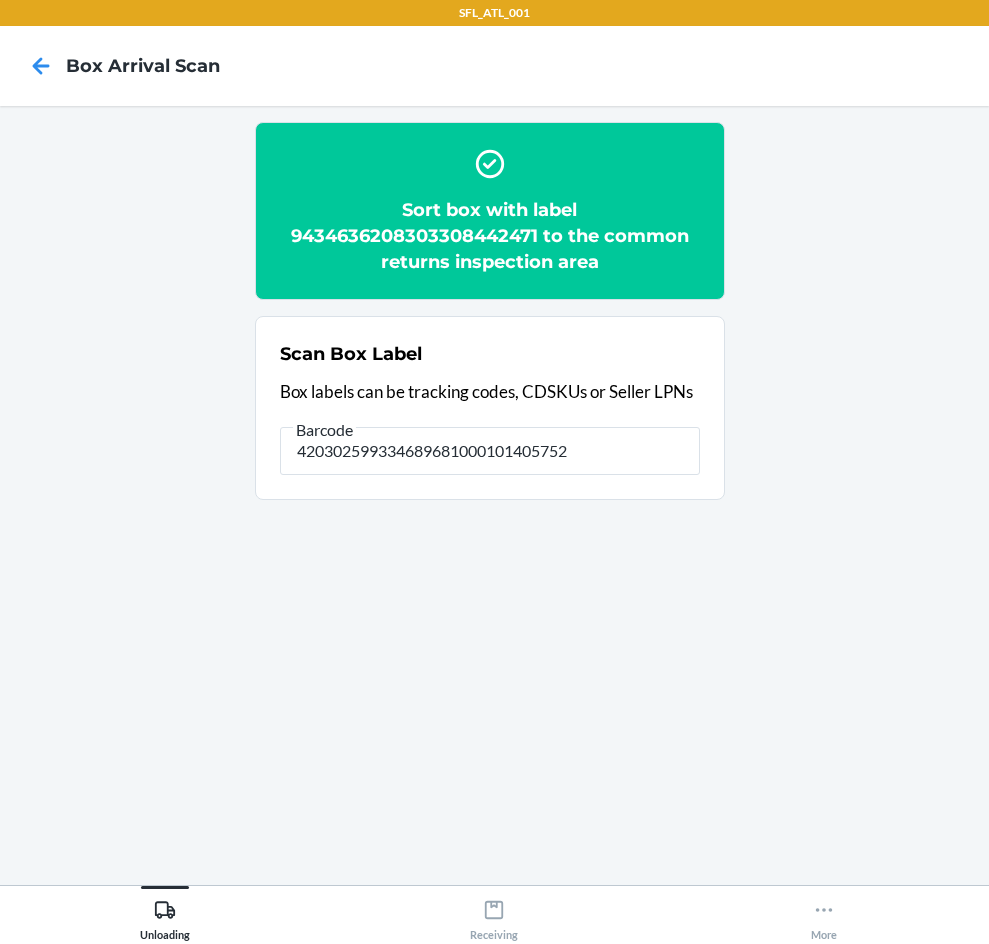 type on "420302599334689681000101405752" 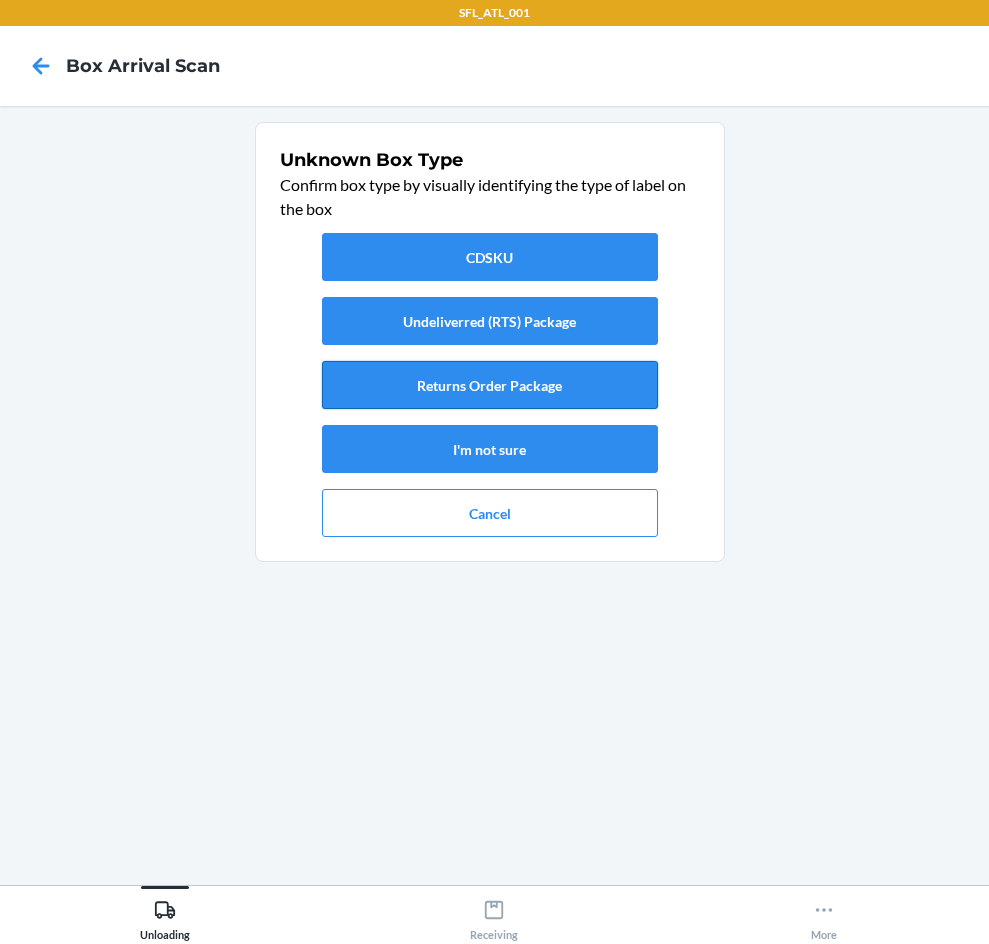 click on "Returns Order Package" at bounding box center [490, 385] 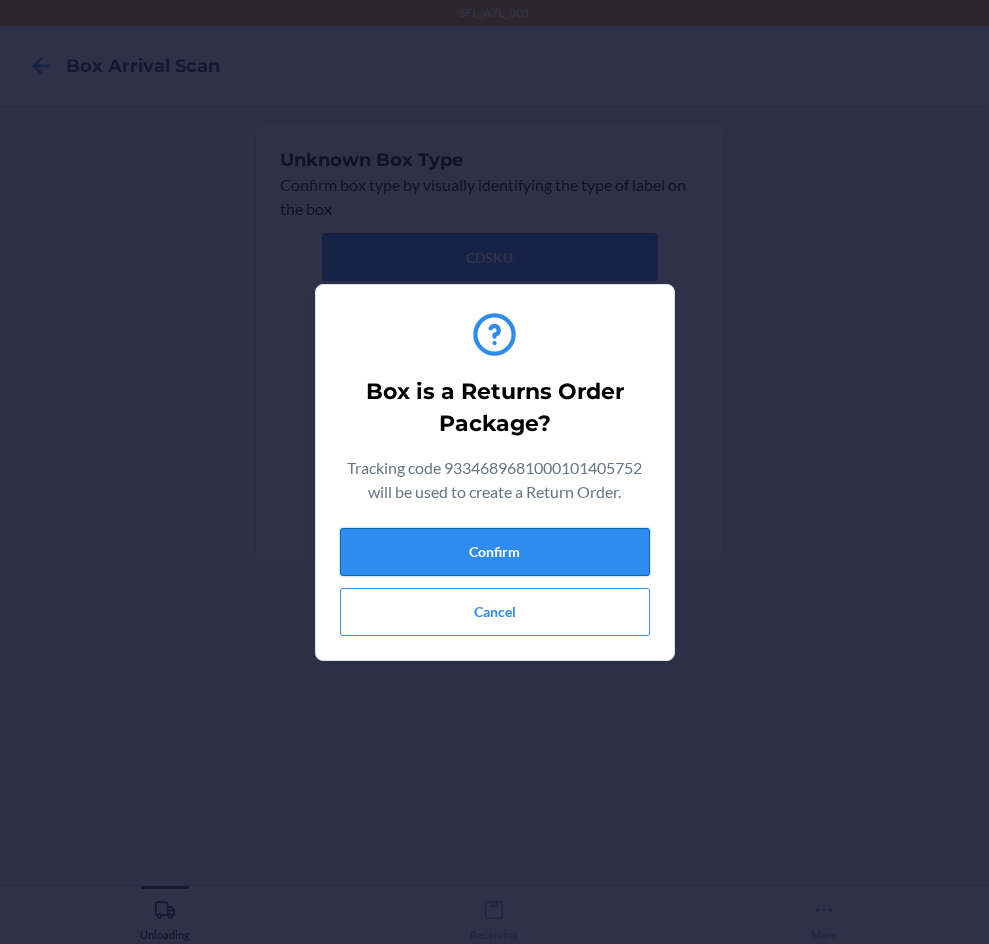 click on "Confirm" at bounding box center (495, 552) 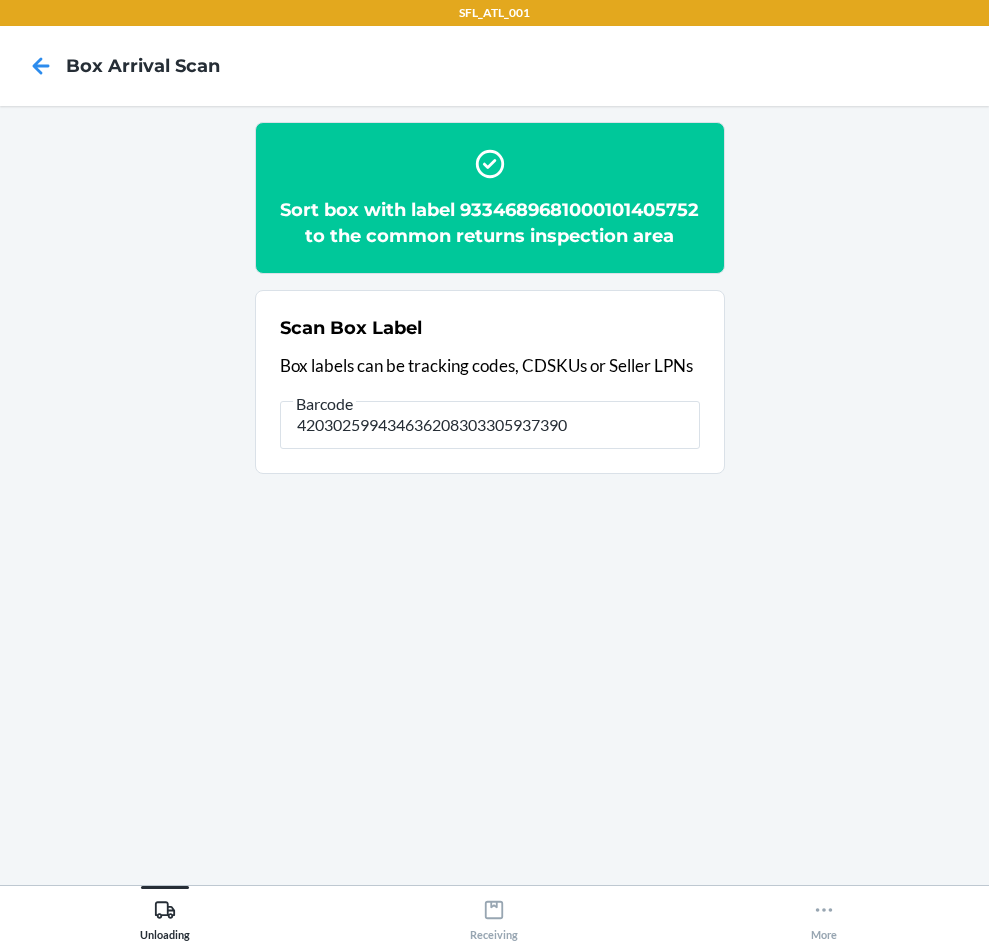 type on "420302599434636208303305937390" 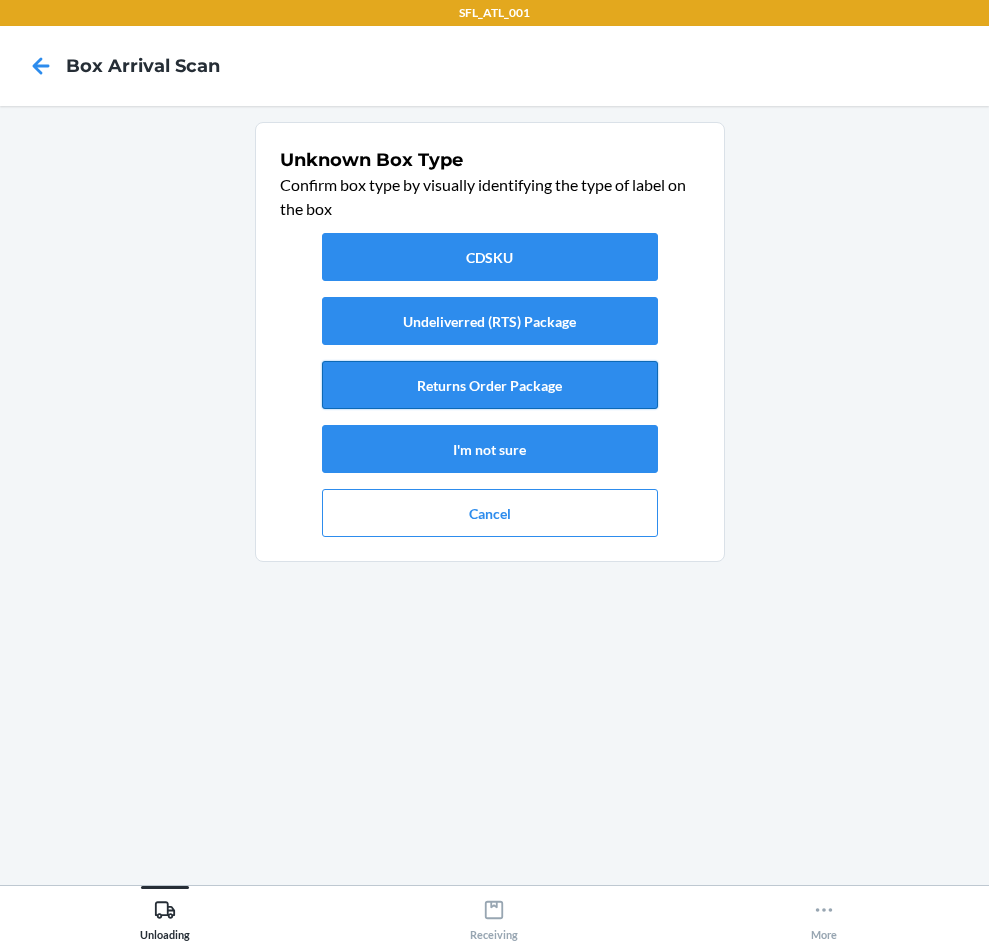 click on "Returns Order Package" at bounding box center [490, 385] 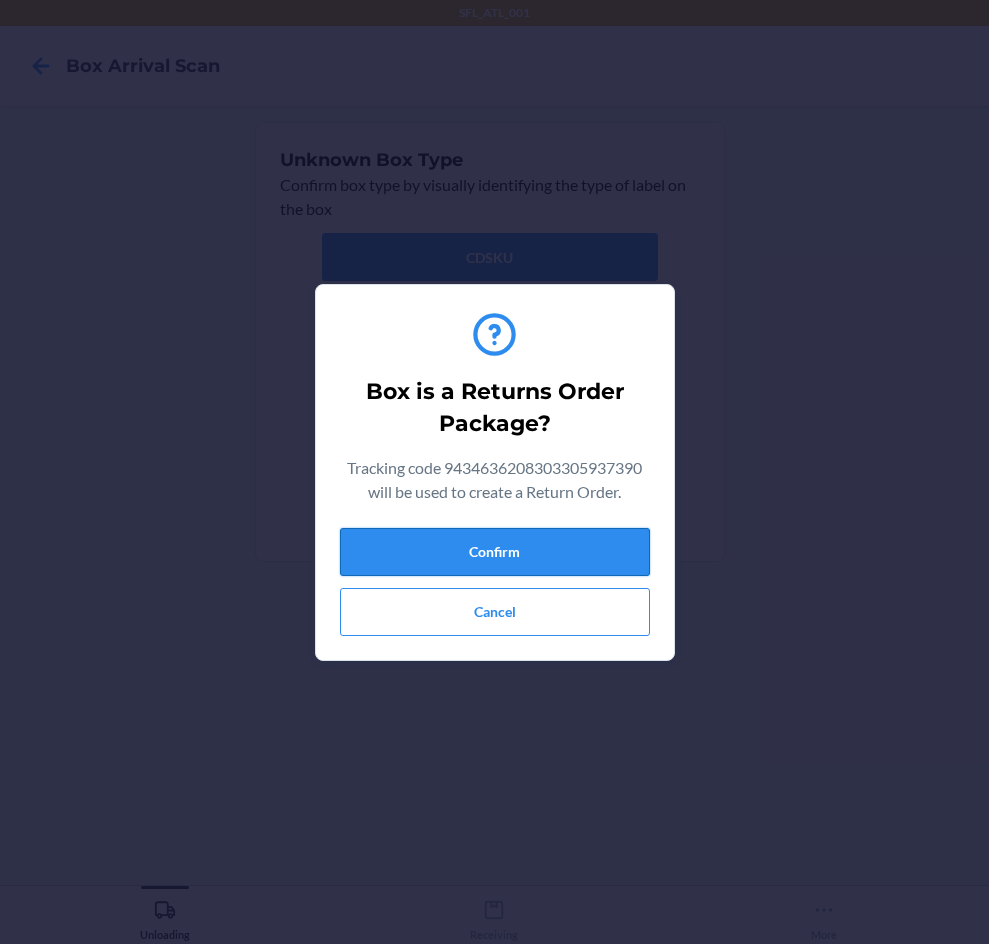 click on "Confirm" at bounding box center [495, 552] 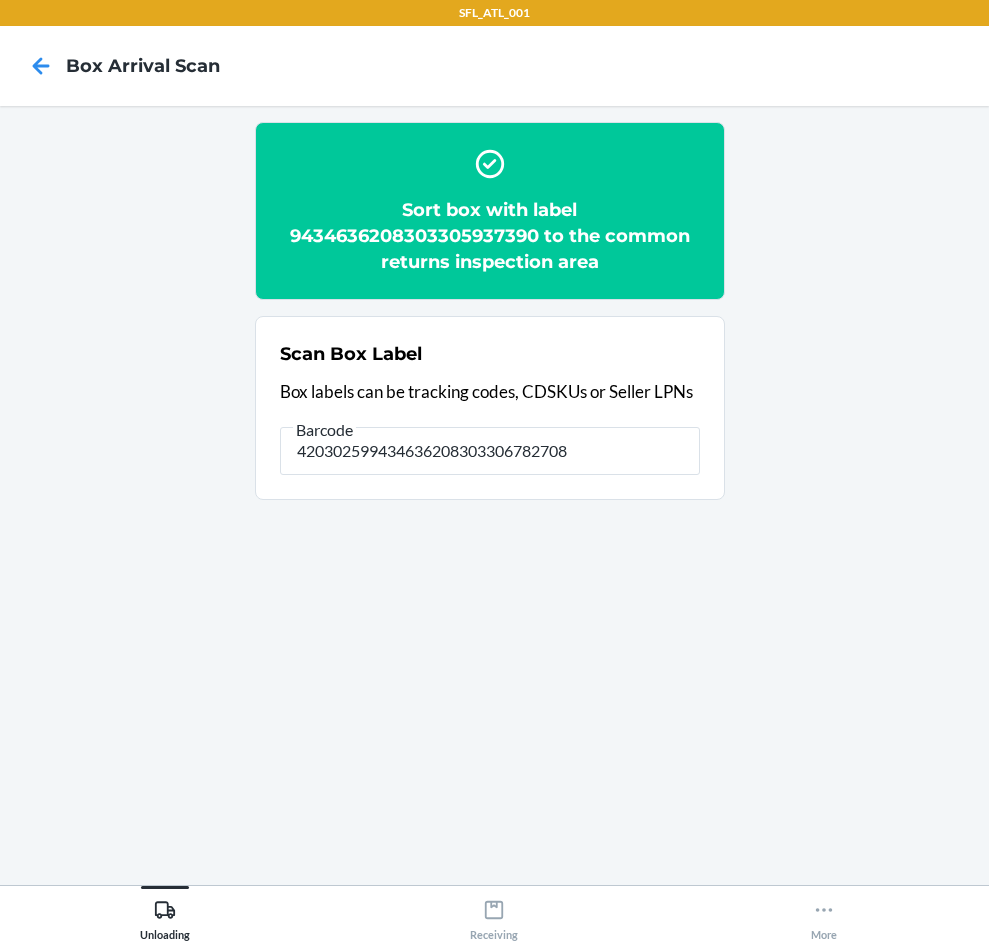 type on "420302599434636208303306782708" 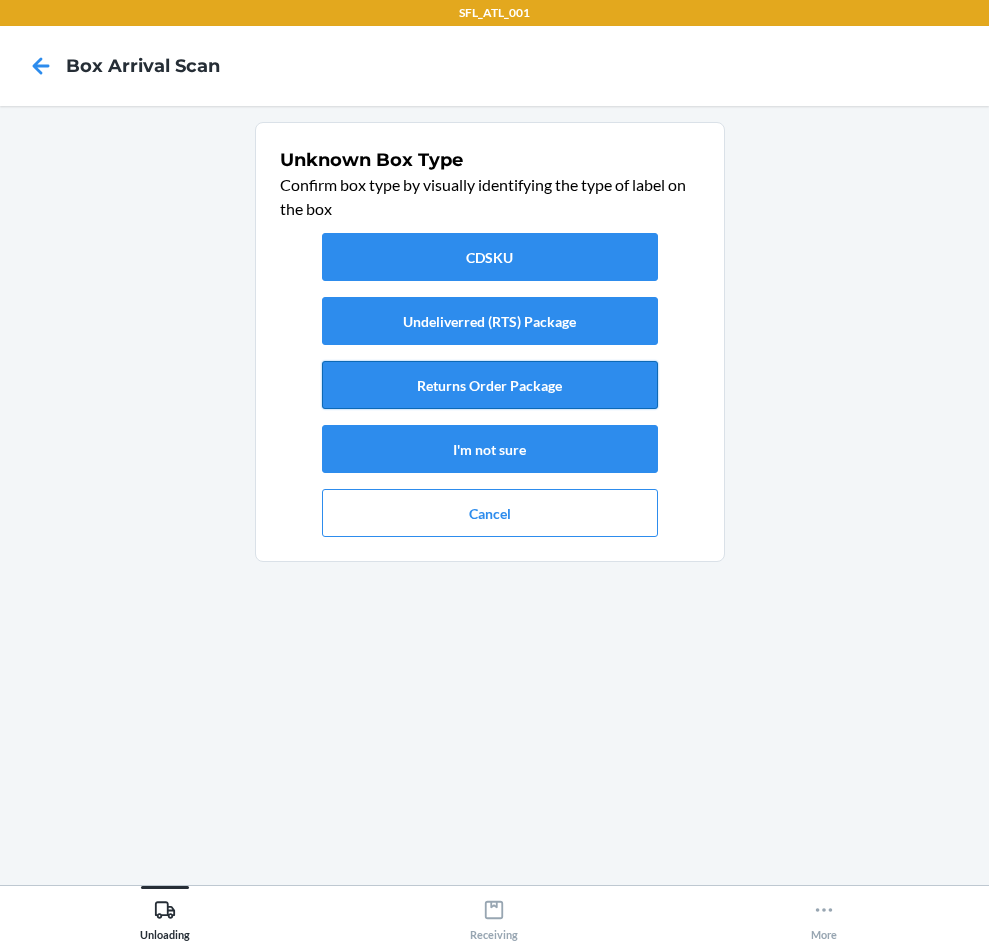 click on "Returns Order Package" at bounding box center [490, 385] 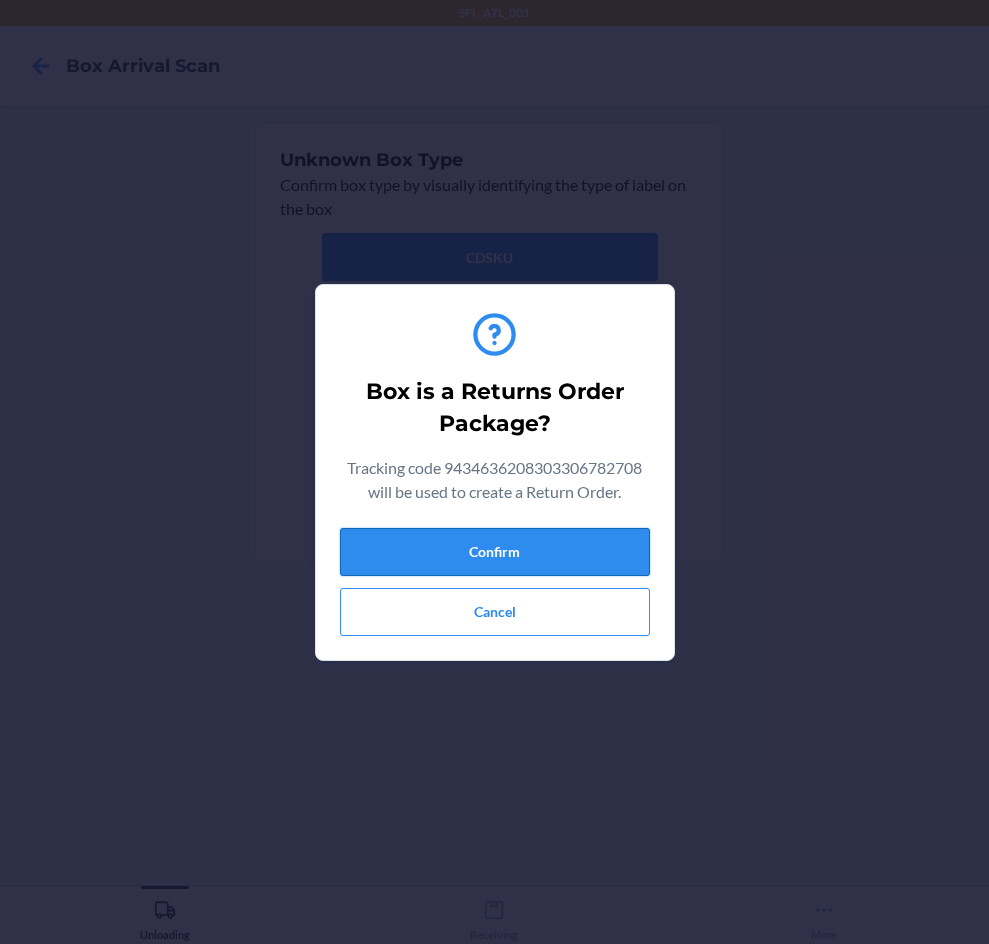 click on "Confirm" at bounding box center [495, 552] 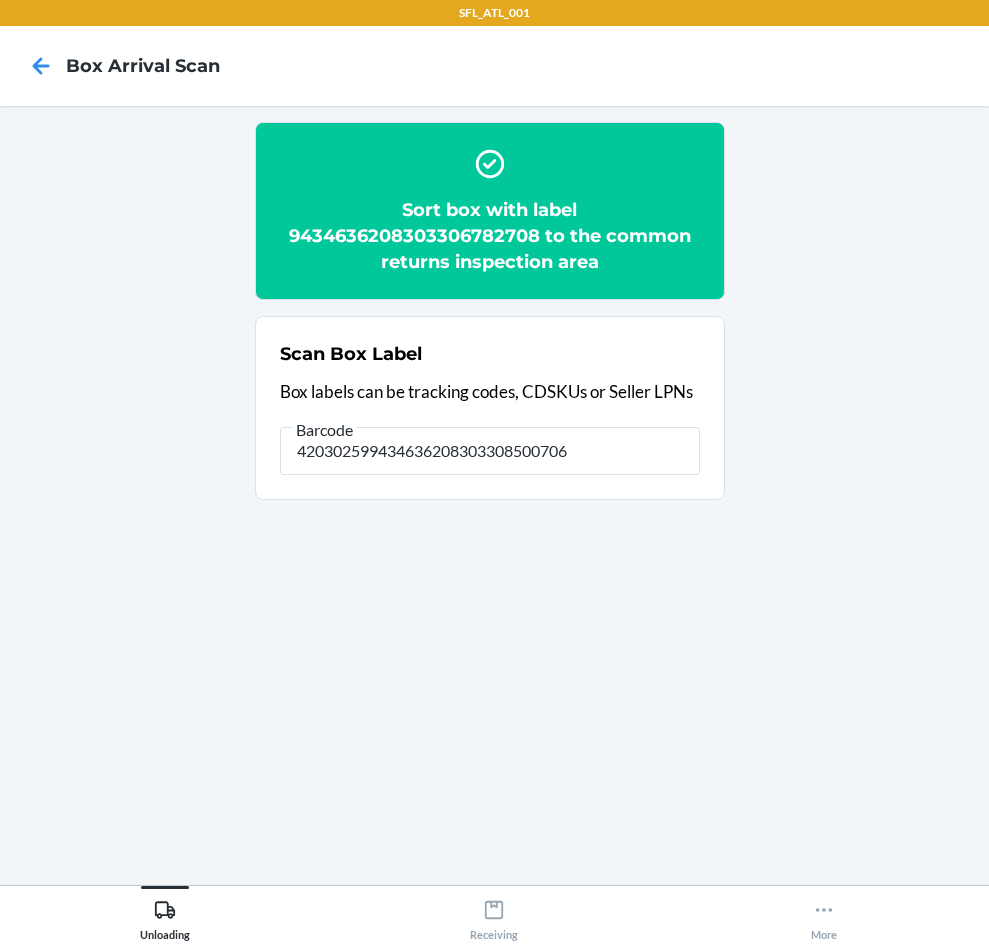 type on "420302599434636208303308500706" 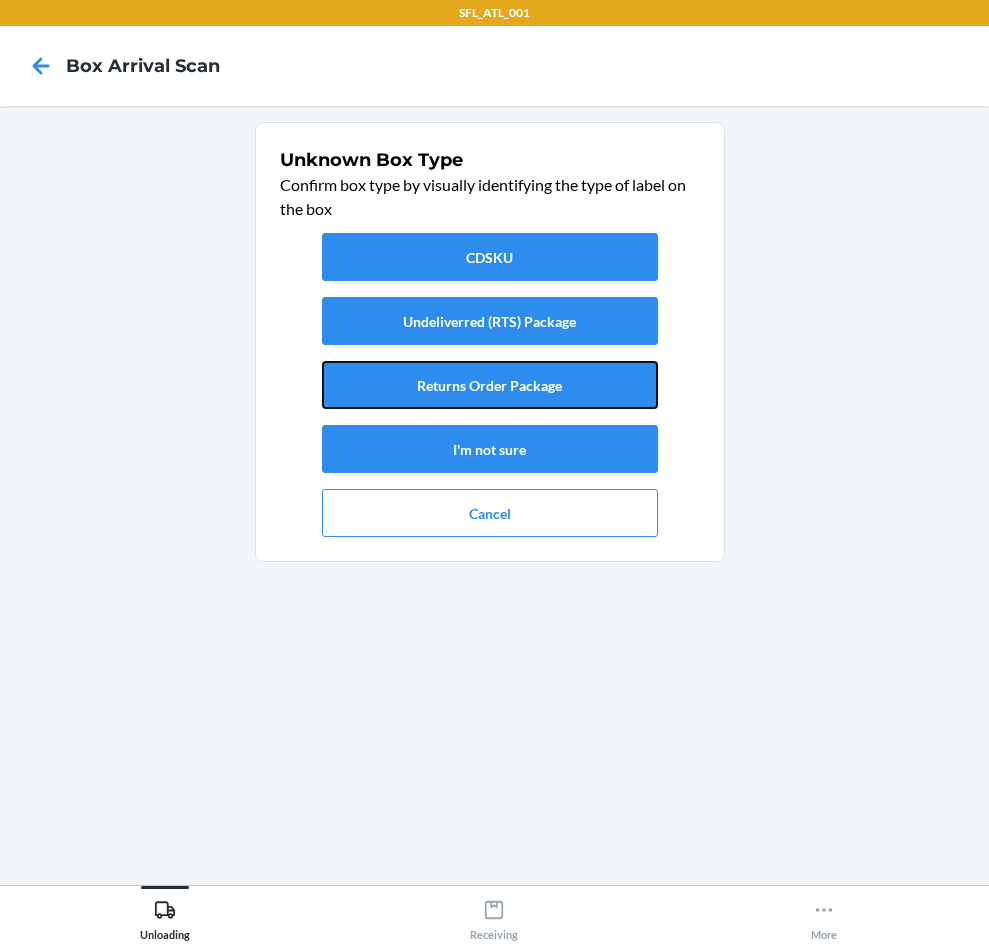 click on "Returns Order Package" at bounding box center (490, 385) 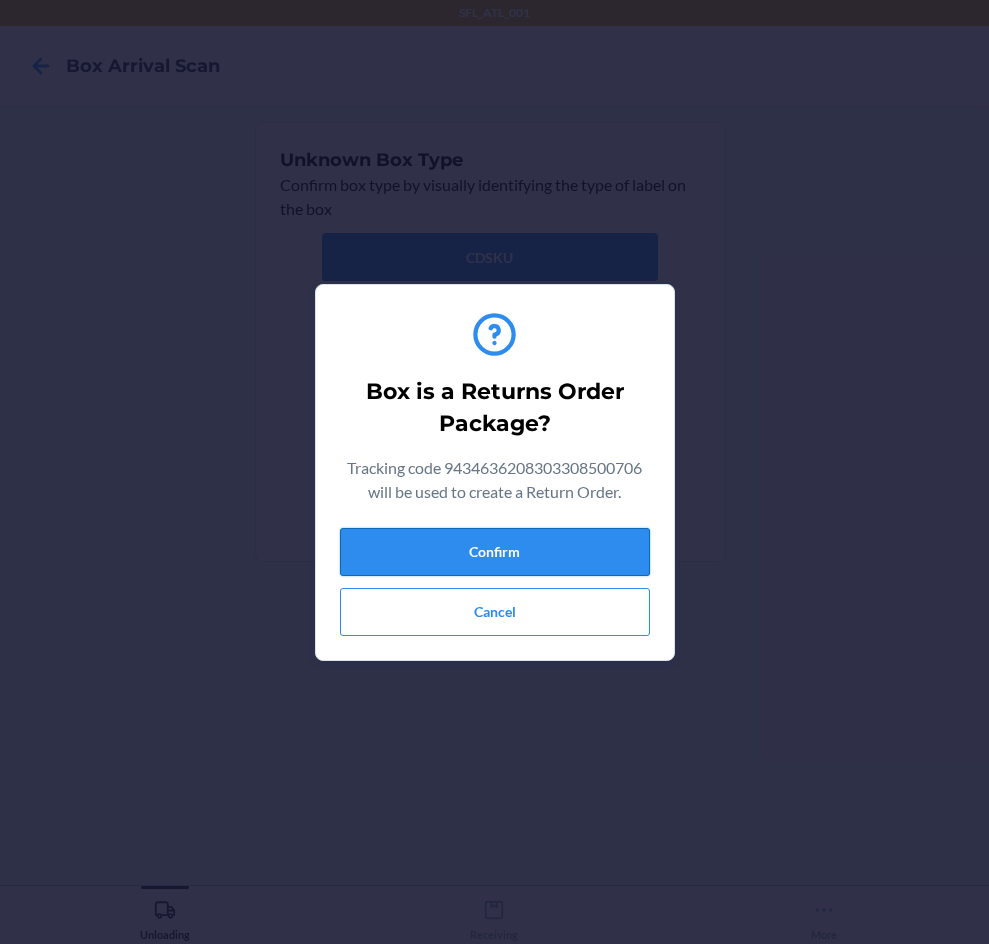 click on "Confirm" at bounding box center (495, 552) 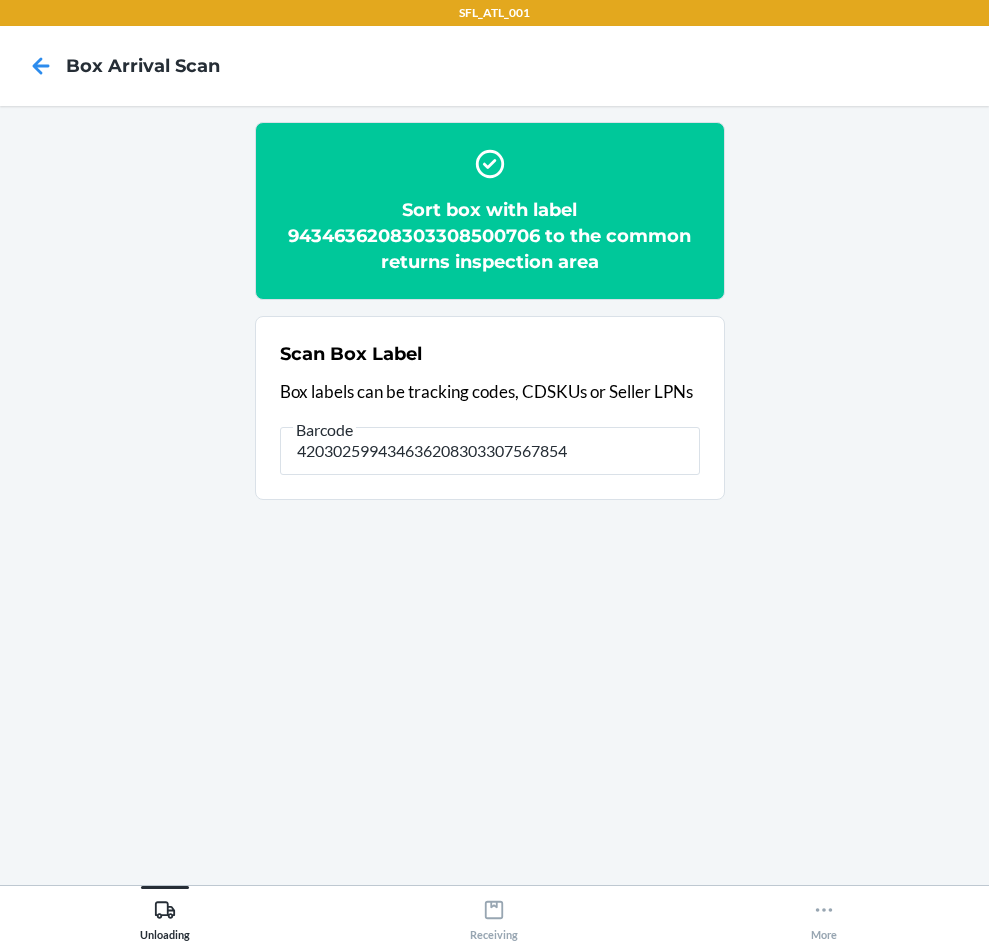 type on "420302599434636208303307567854" 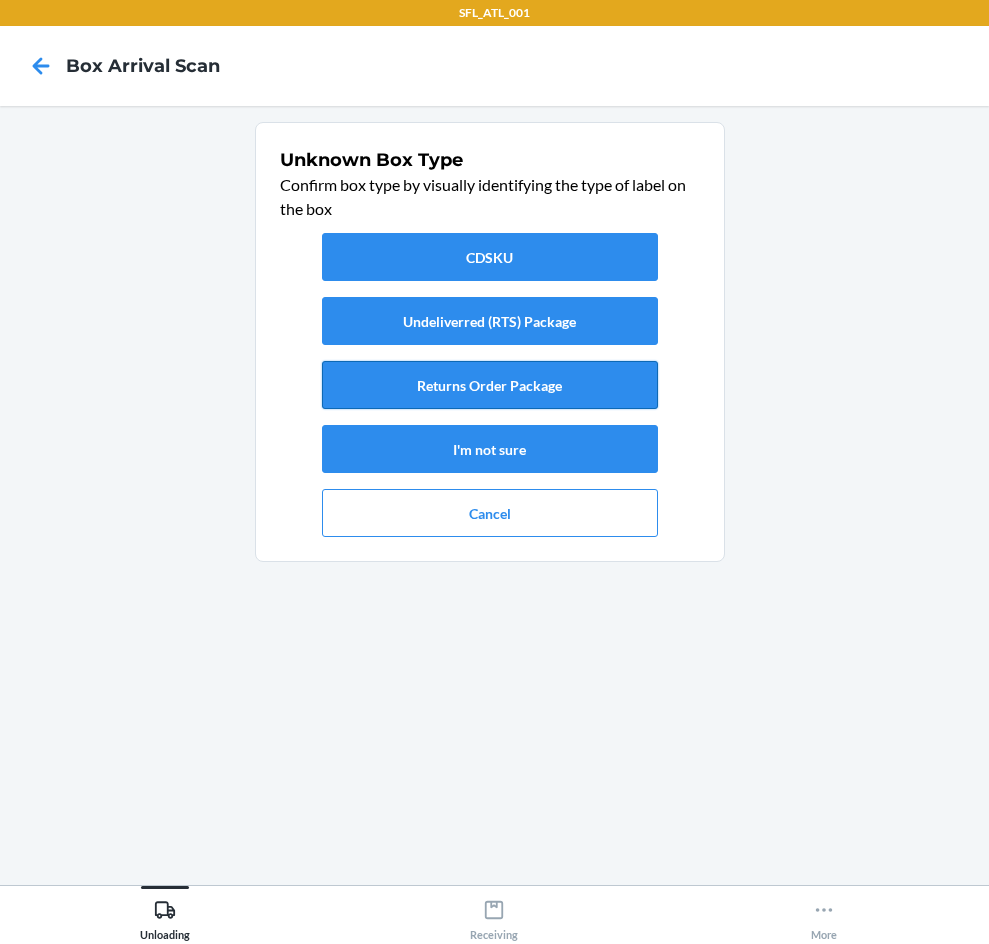 click on "Returns Order Package" at bounding box center [490, 385] 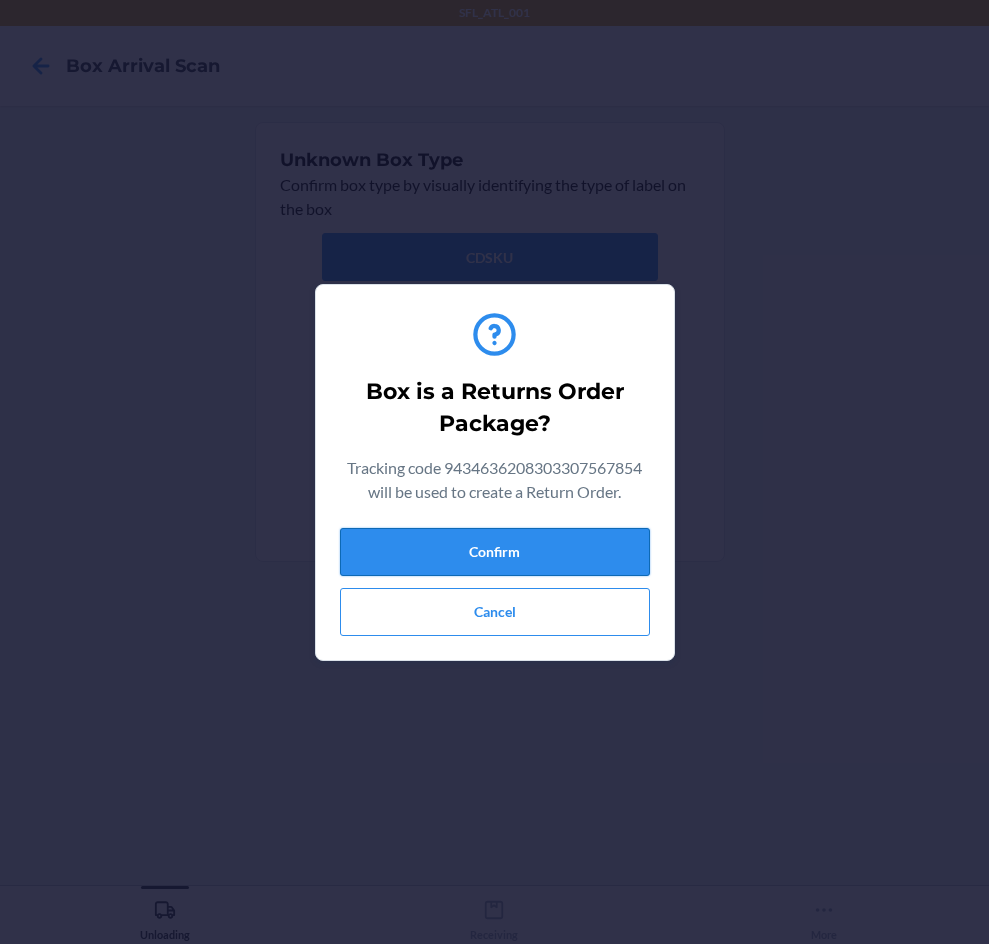 click on "Confirm" at bounding box center [495, 552] 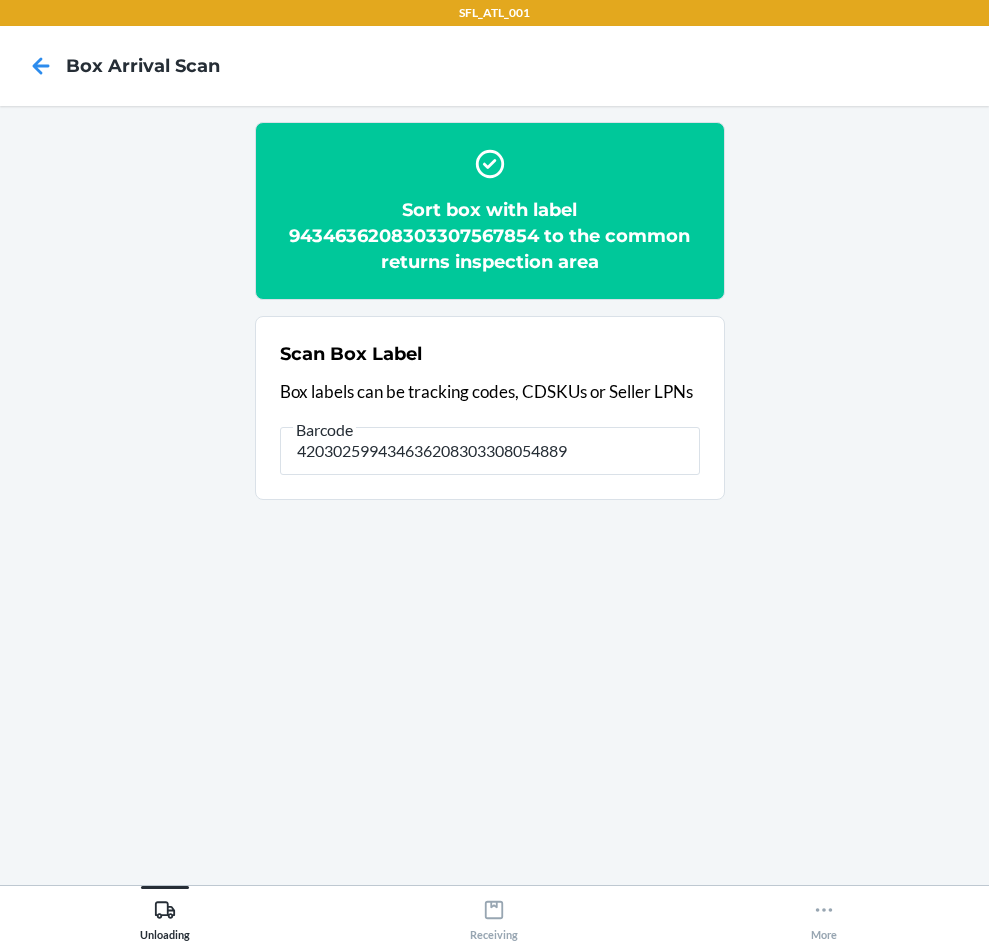type on "420302599434636208303308054889" 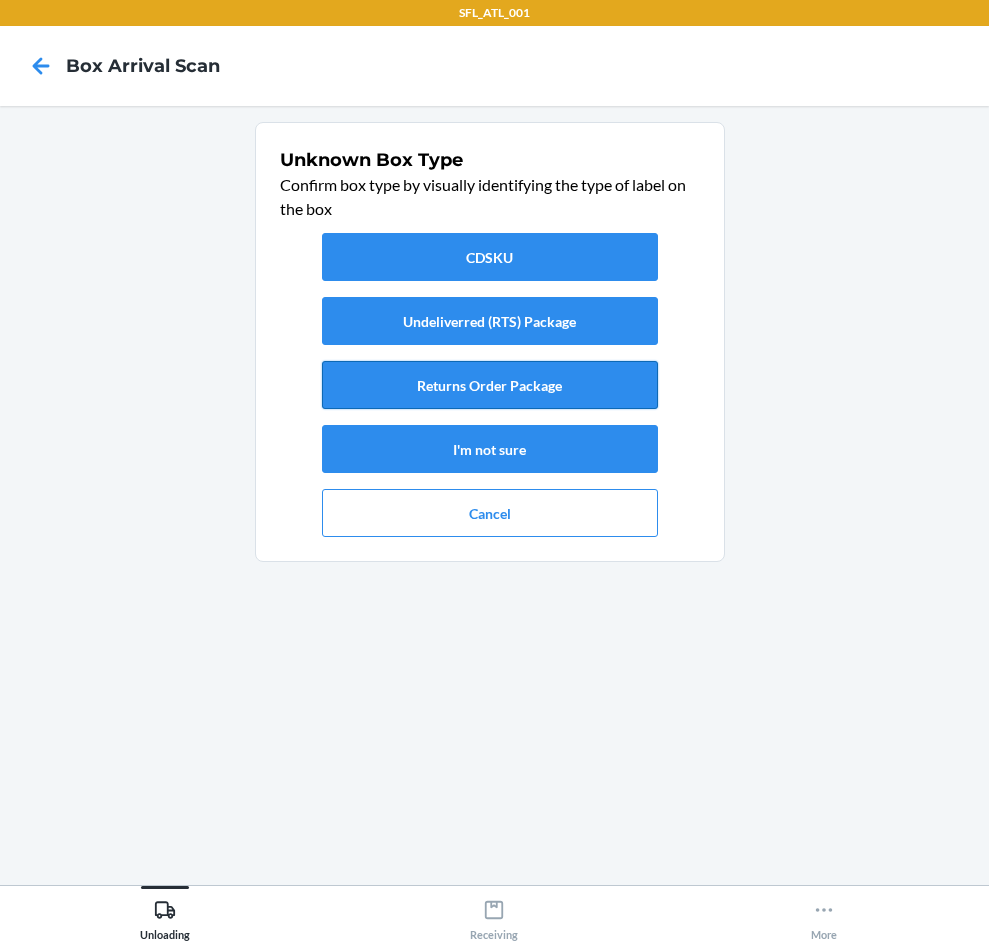 click on "Returns Order Package" at bounding box center [490, 385] 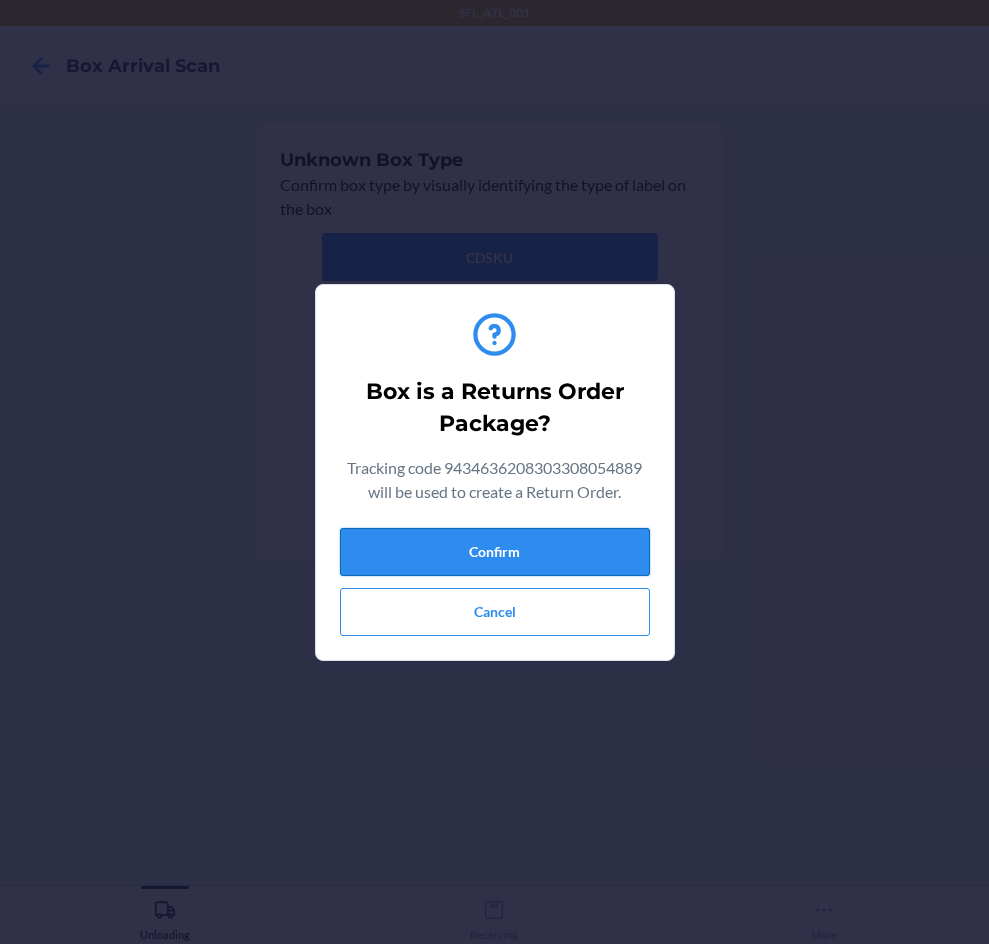 click on "Confirm" at bounding box center [495, 552] 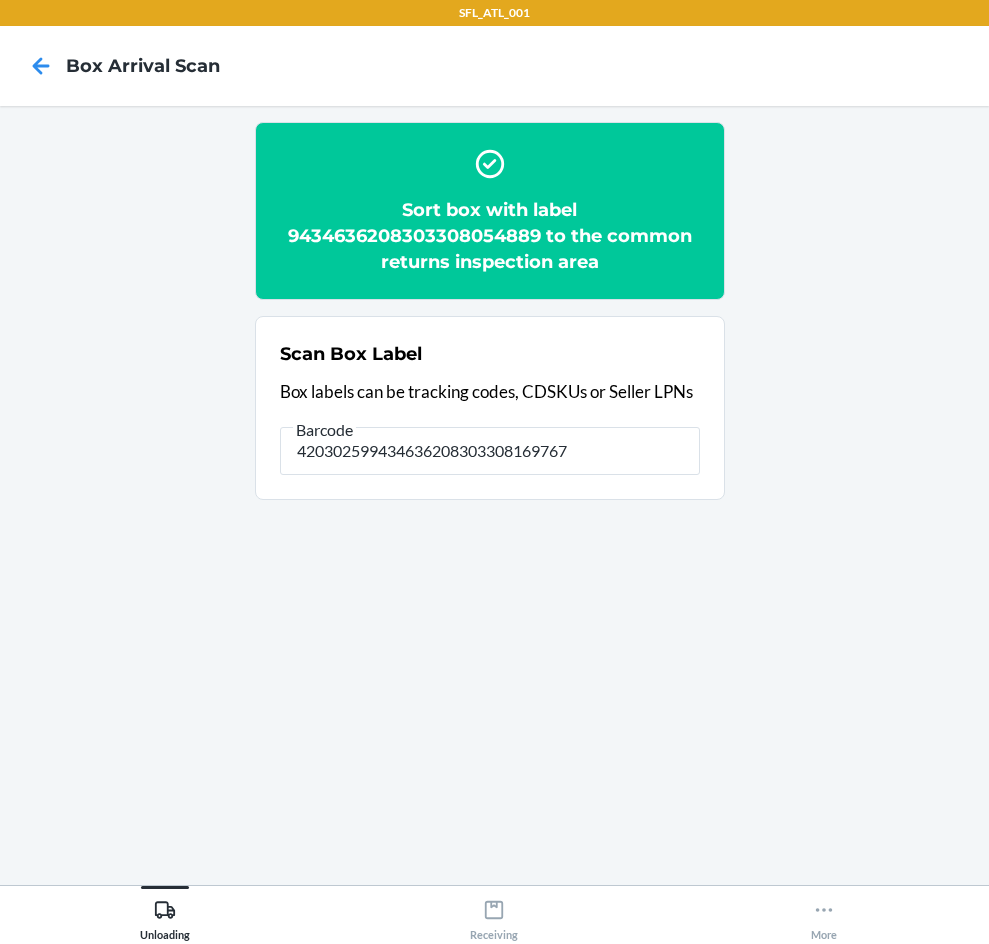 type on "420302599434636208303308169767" 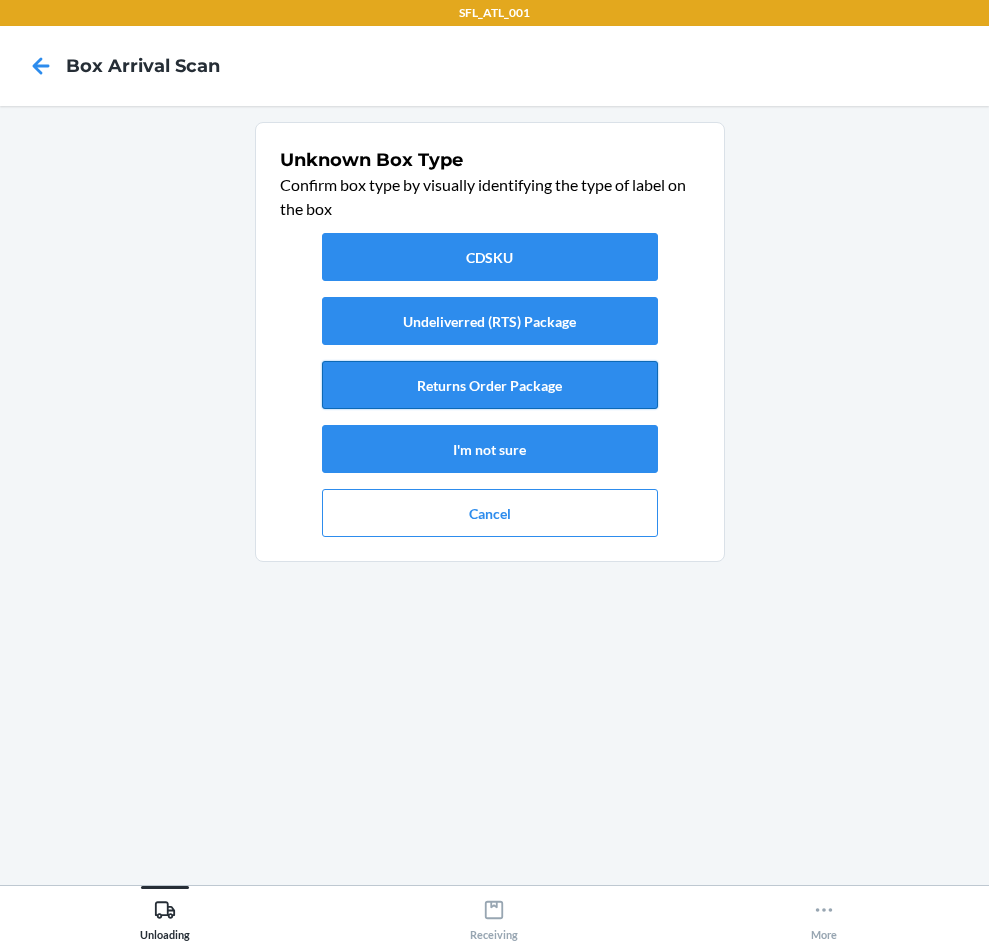 click on "Returns Order Package" at bounding box center [490, 385] 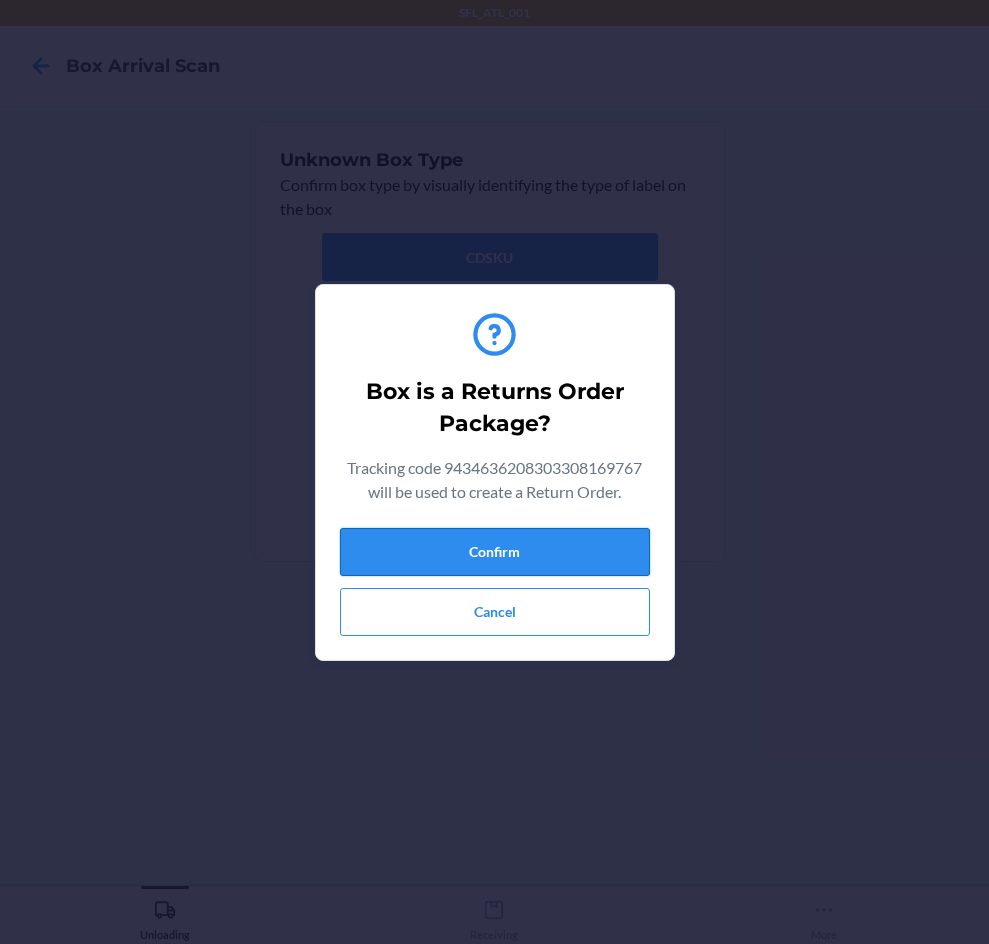 click on "Confirm" at bounding box center [495, 552] 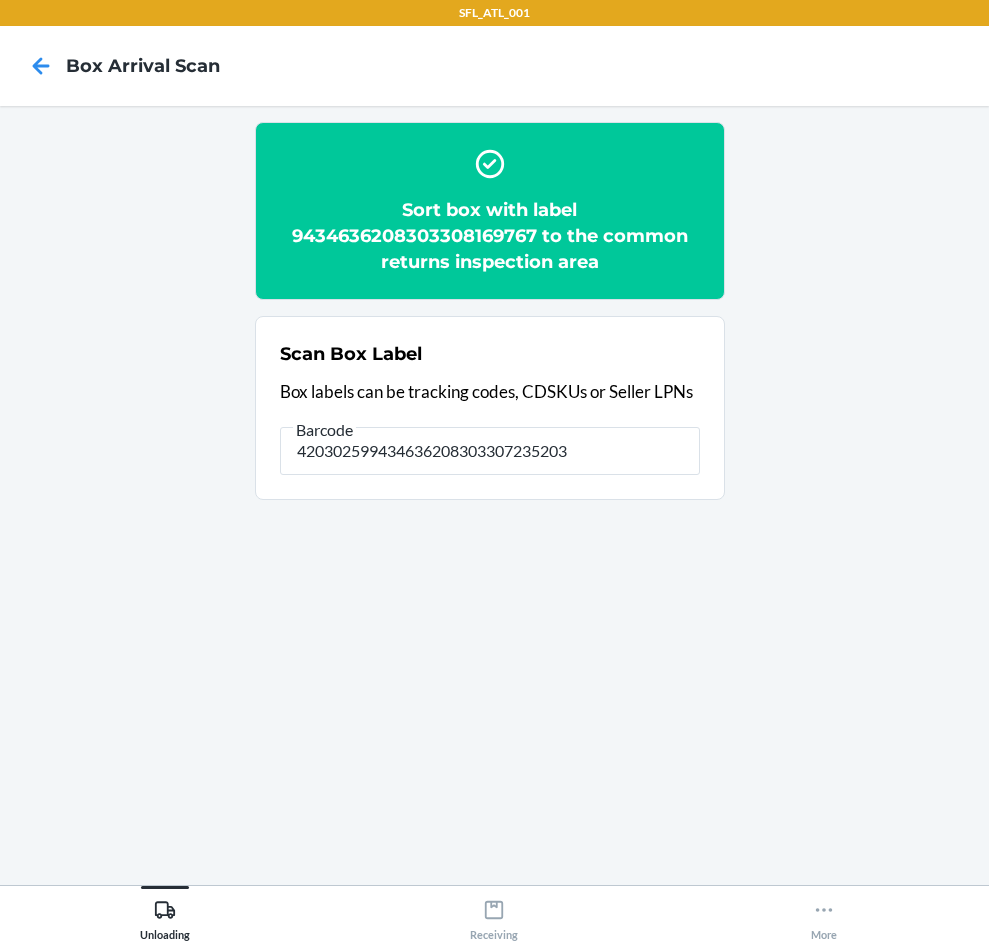 type on "420302599434636208303307235203" 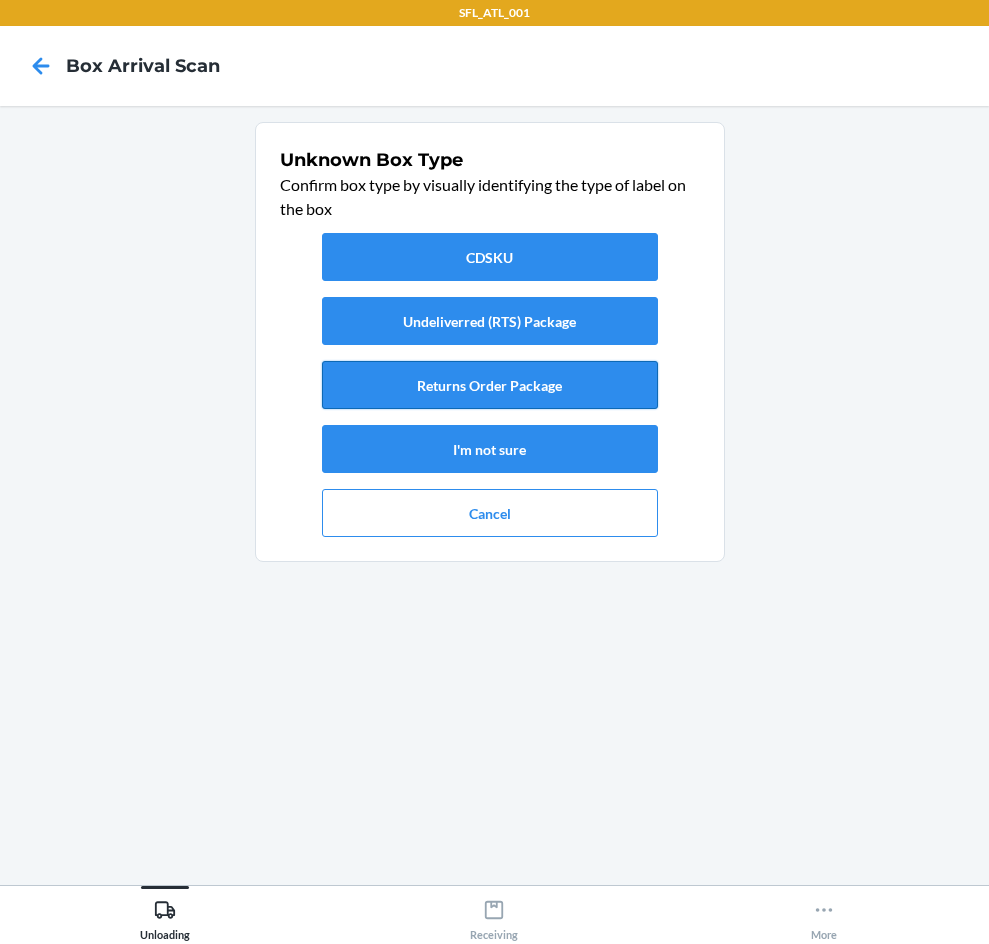 click on "Returns Order Package" at bounding box center (490, 385) 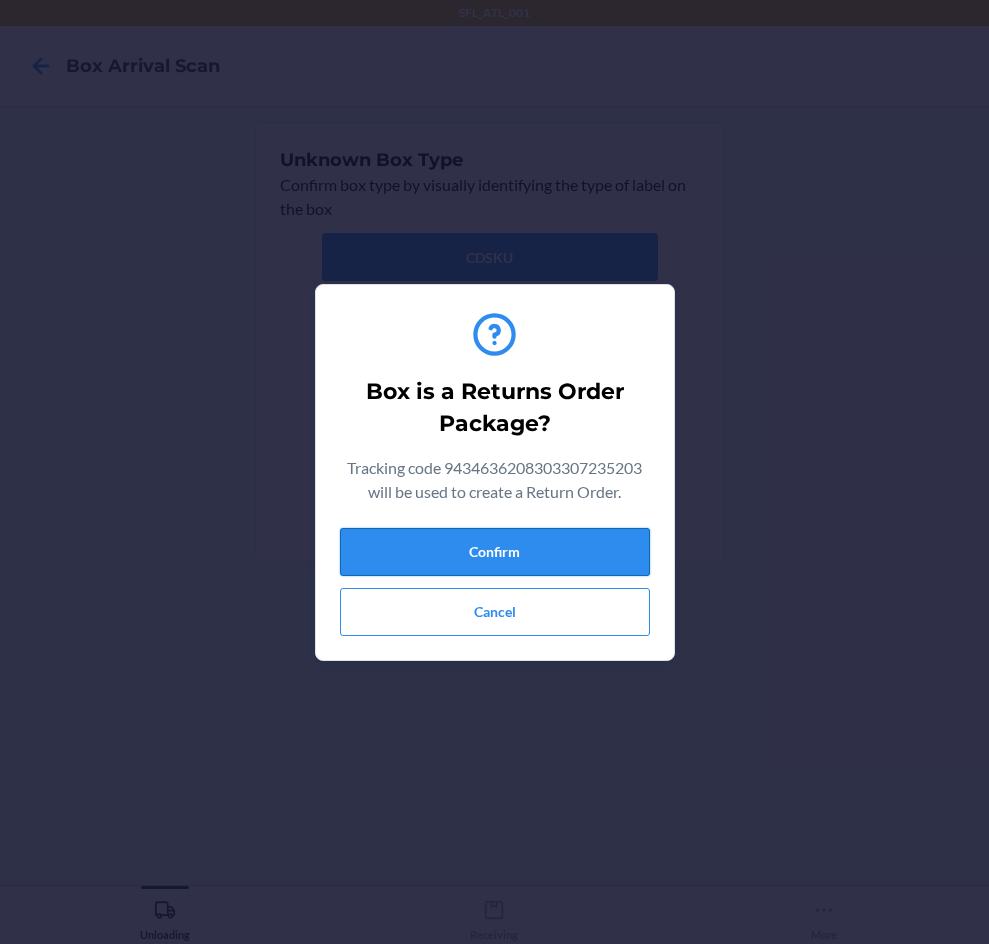 click on "Confirm" at bounding box center (495, 552) 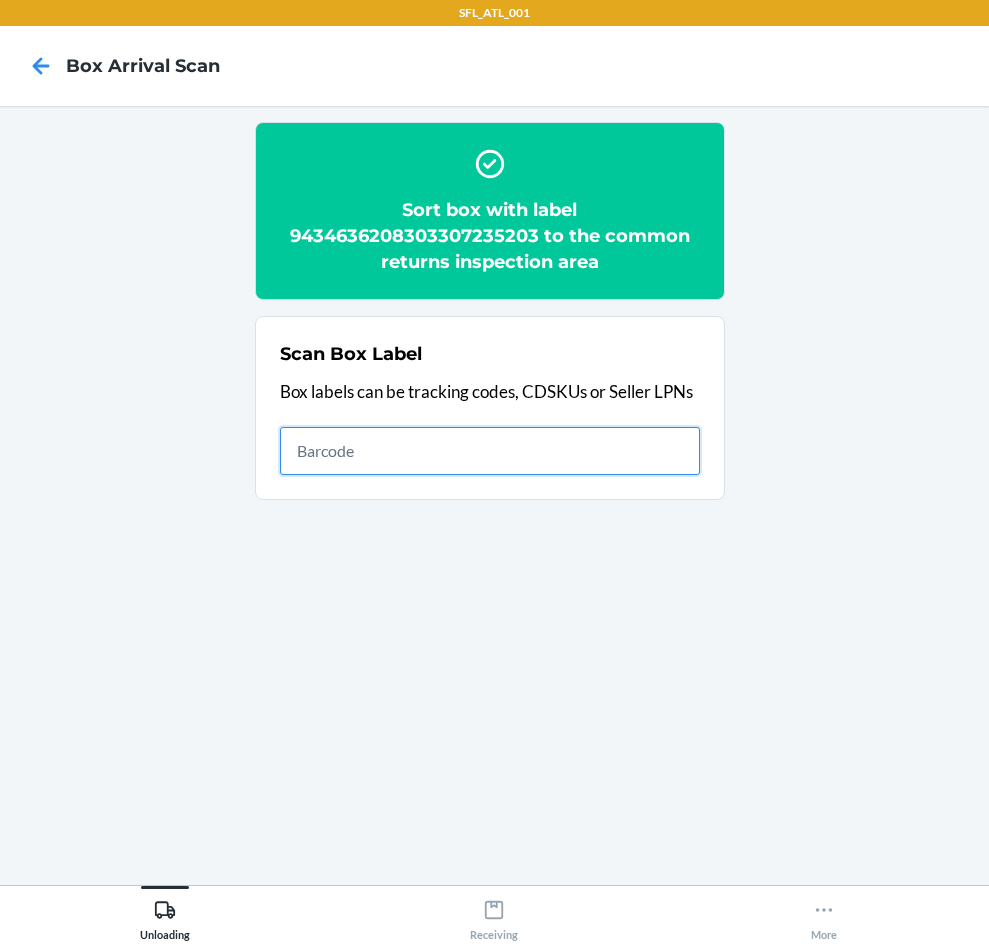 drag, startPoint x: 657, startPoint y: 449, endPoint x: 692, endPoint y: 455, distance: 35.510563 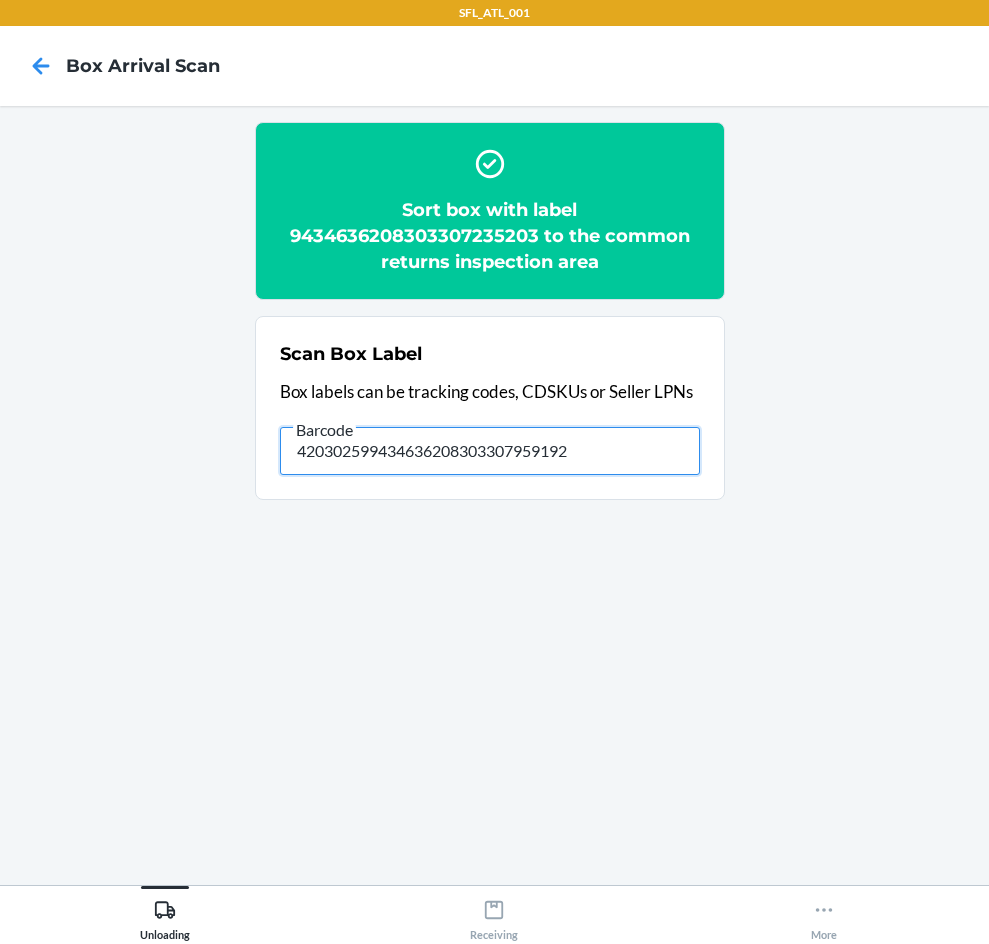 type on "420302599434636208303307959192" 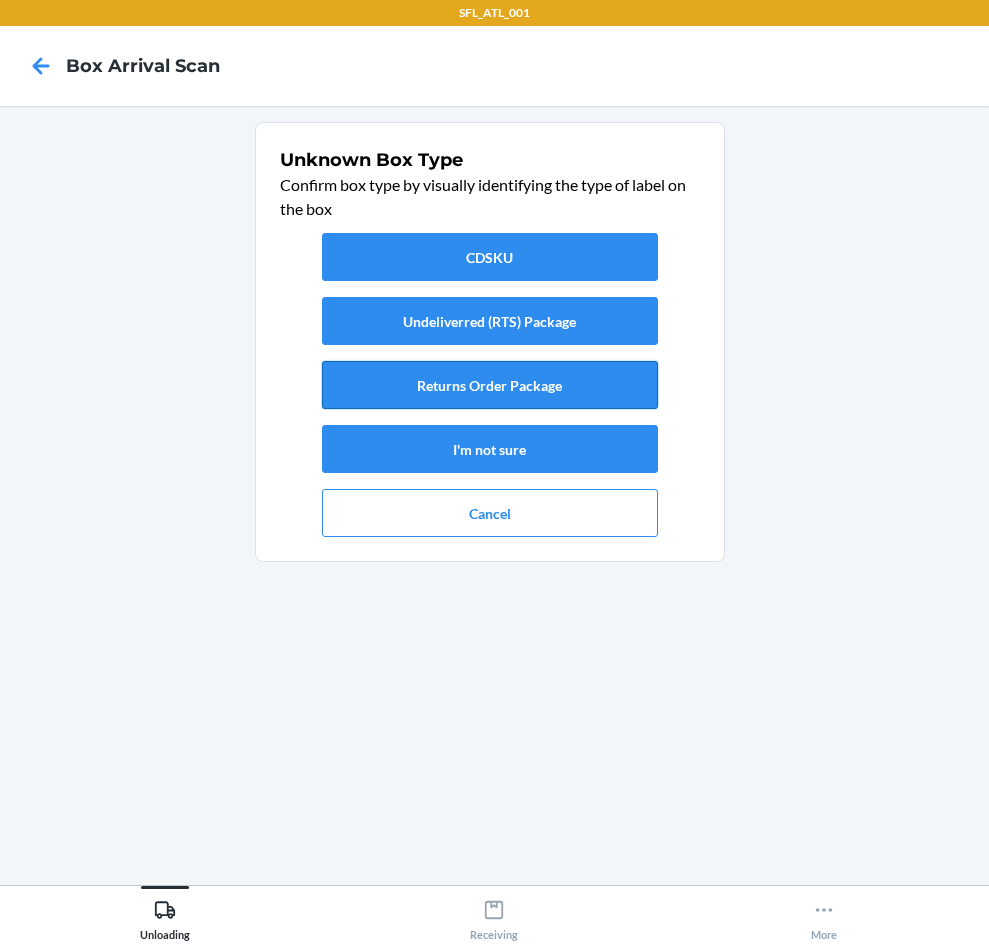 click on "Returns Order Package" at bounding box center (490, 385) 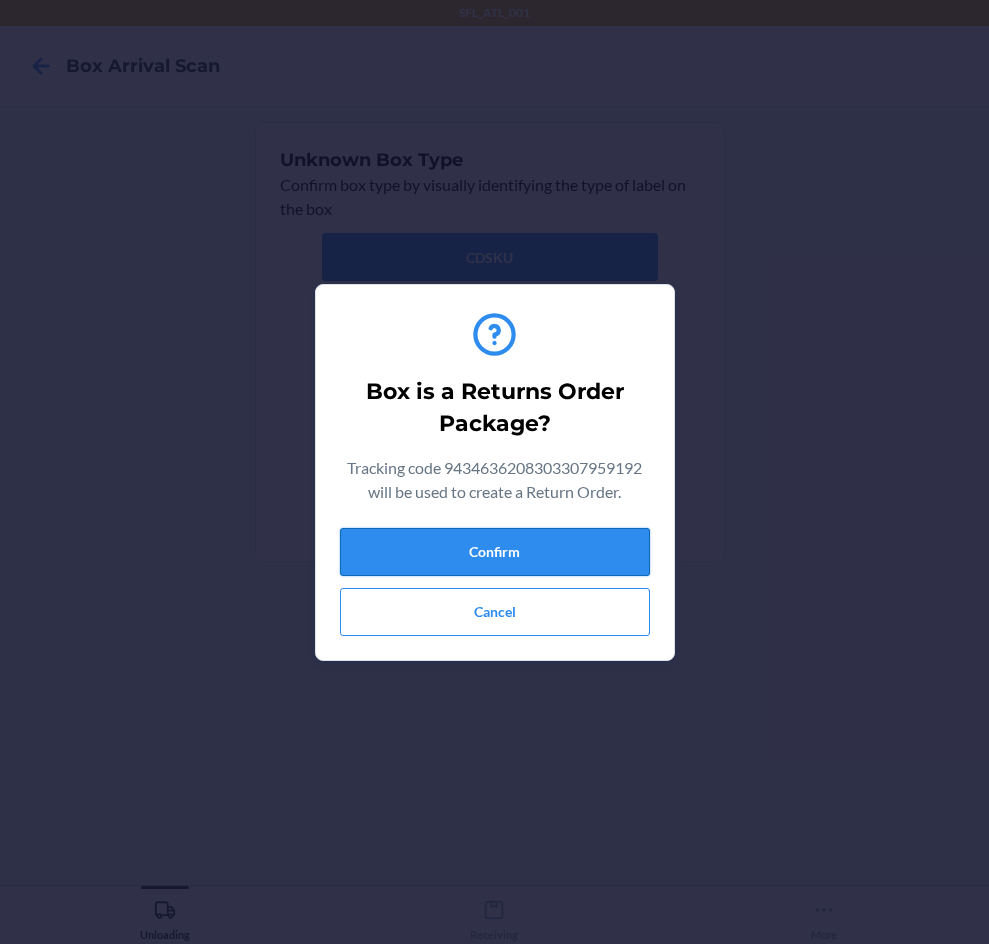click on "Confirm" at bounding box center [495, 552] 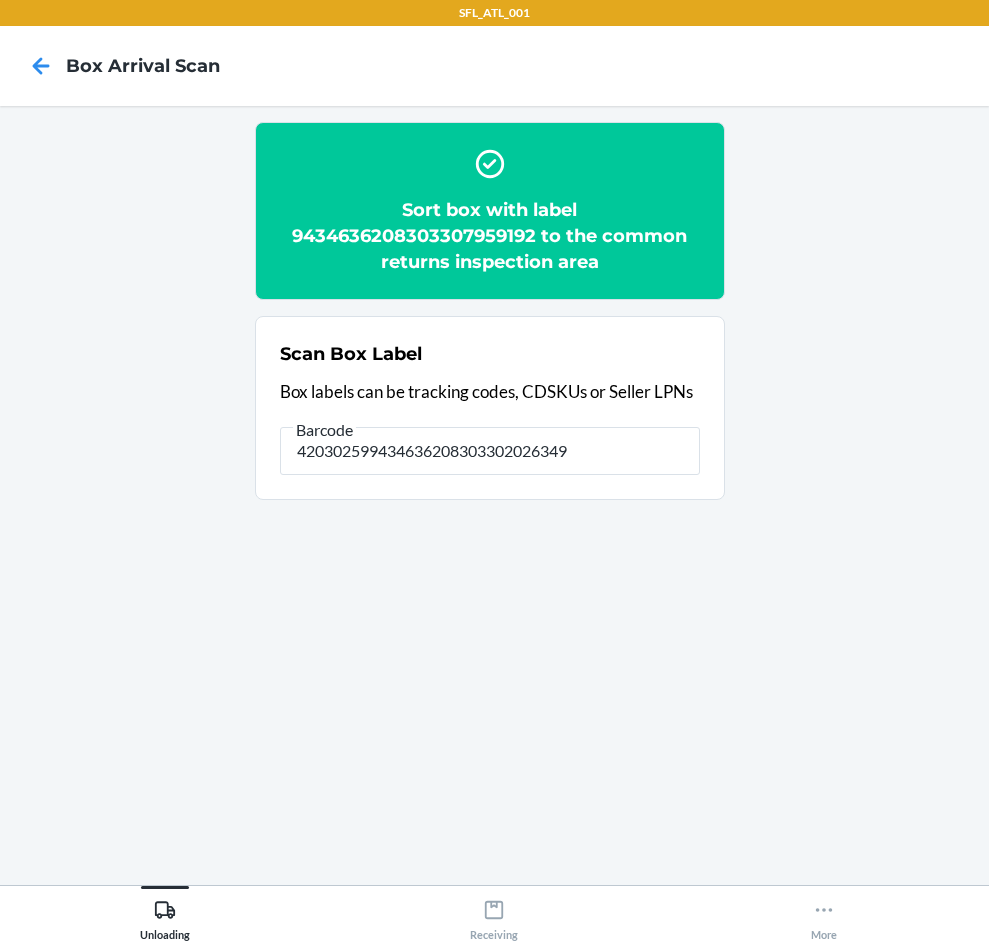 type on "420302599434636208303302026349" 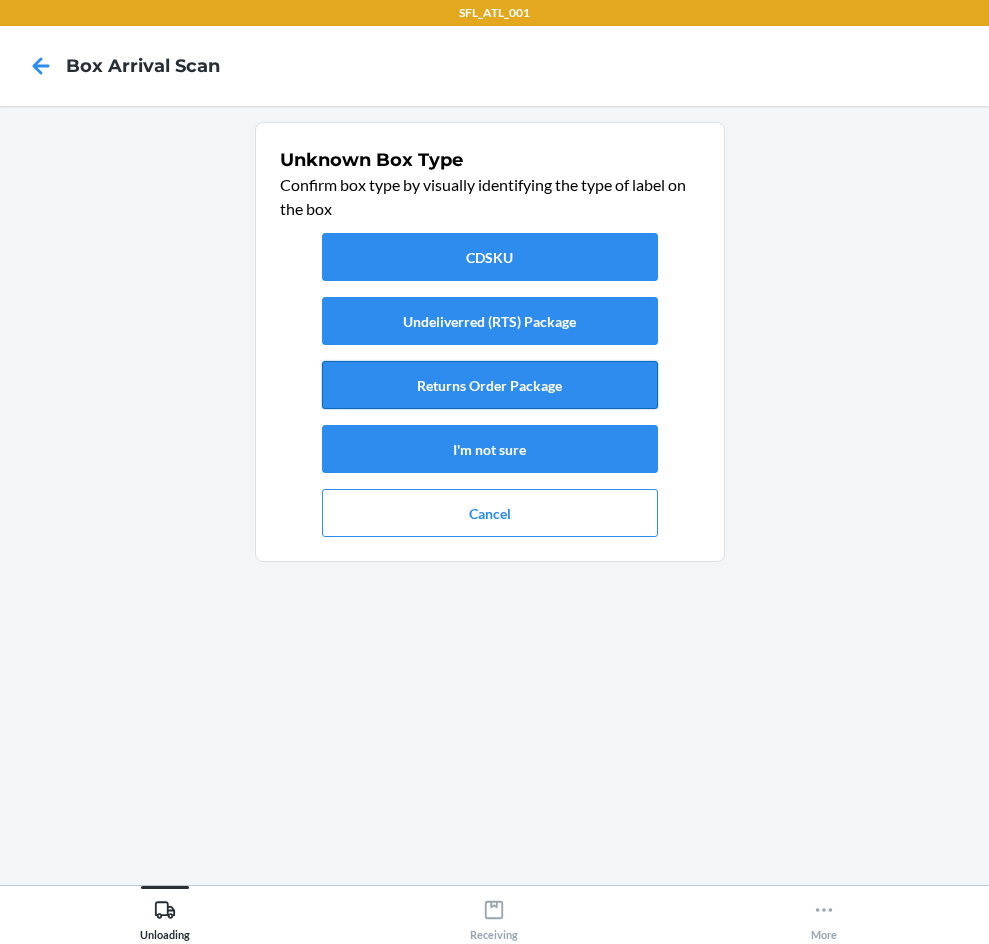click on "Returns Order Package" at bounding box center (490, 385) 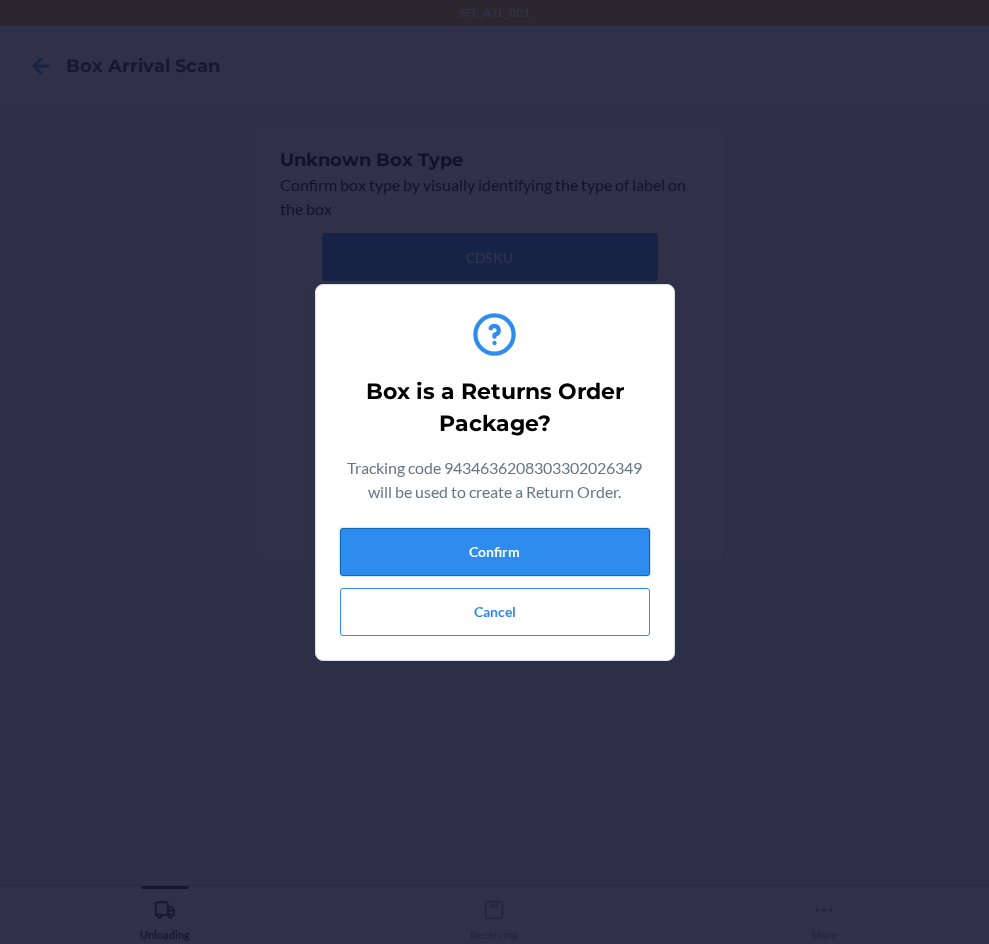 click on "Confirm" at bounding box center (495, 552) 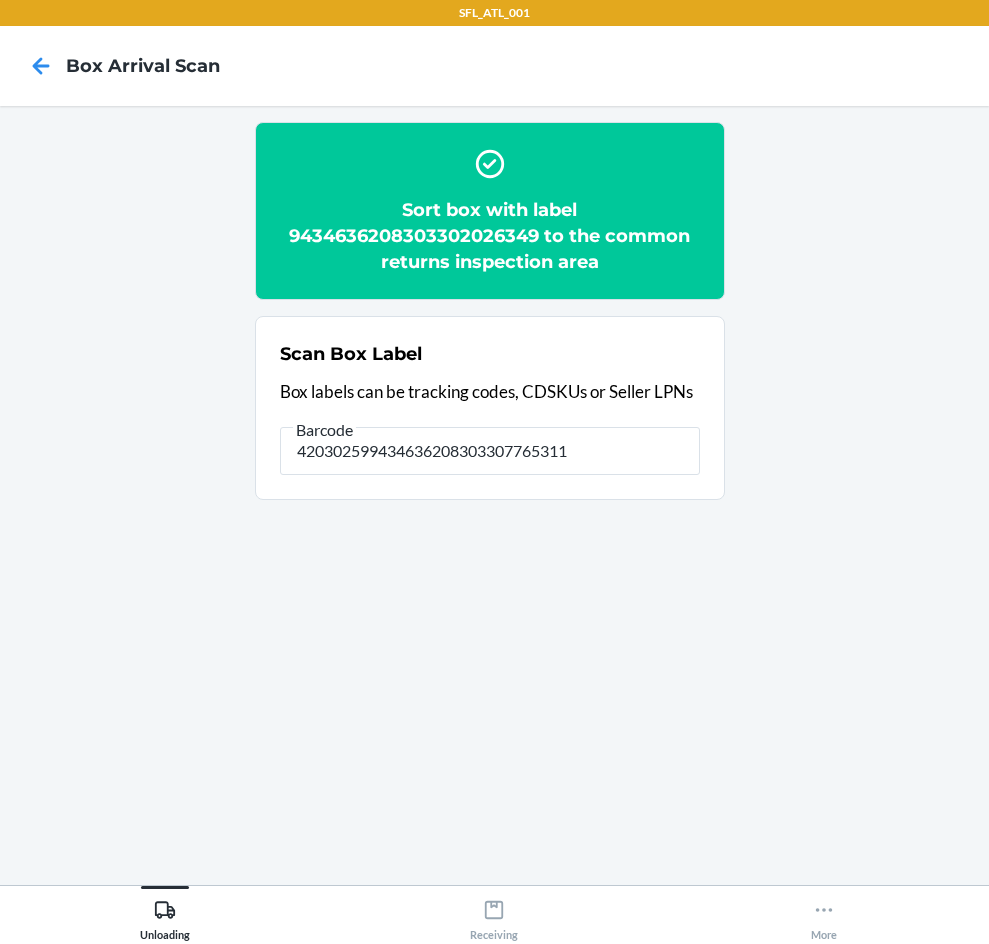 type on "420302599434636208303307765311" 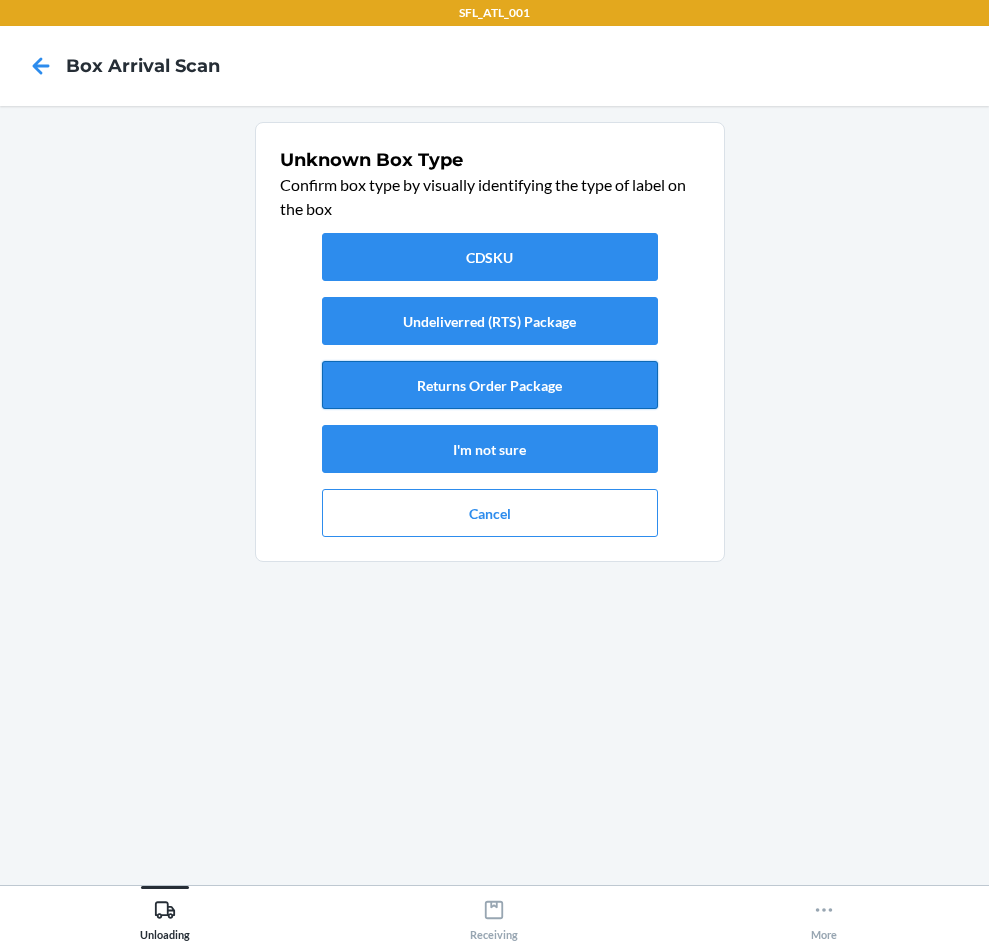 click on "Returns Order Package" at bounding box center [490, 385] 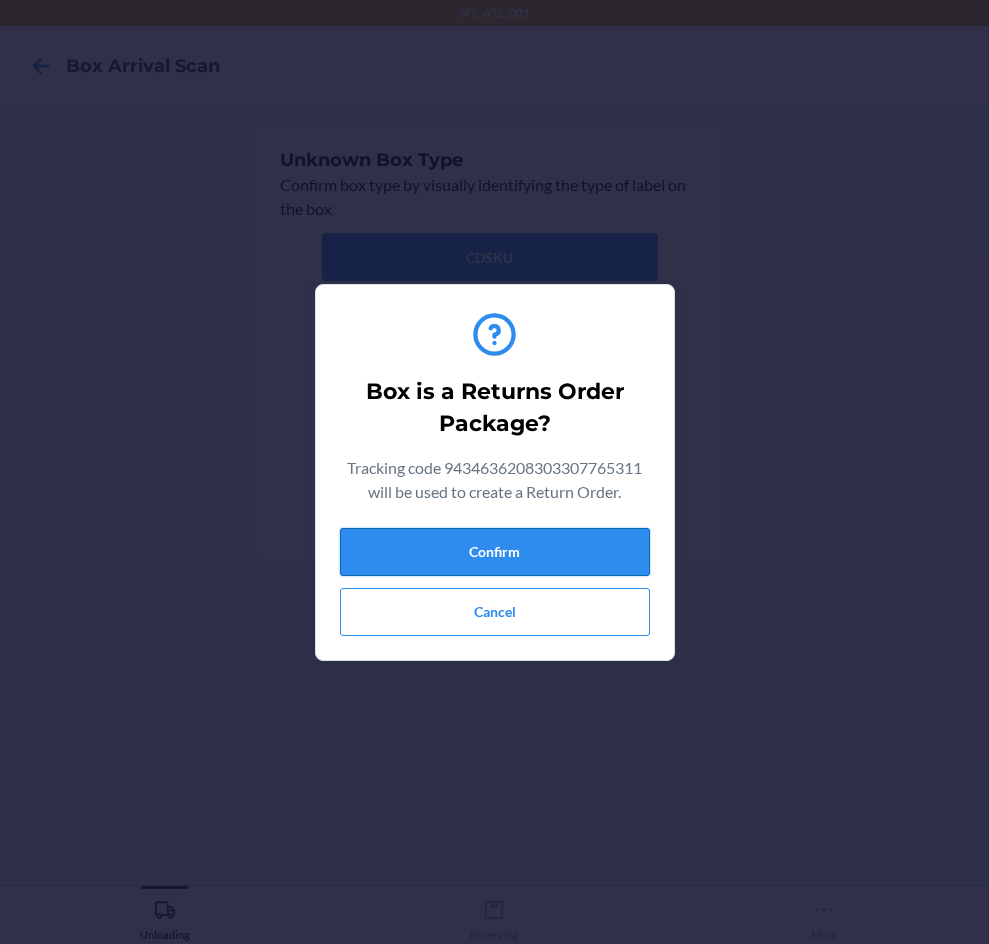 click on "Confirm" at bounding box center (495, 552) 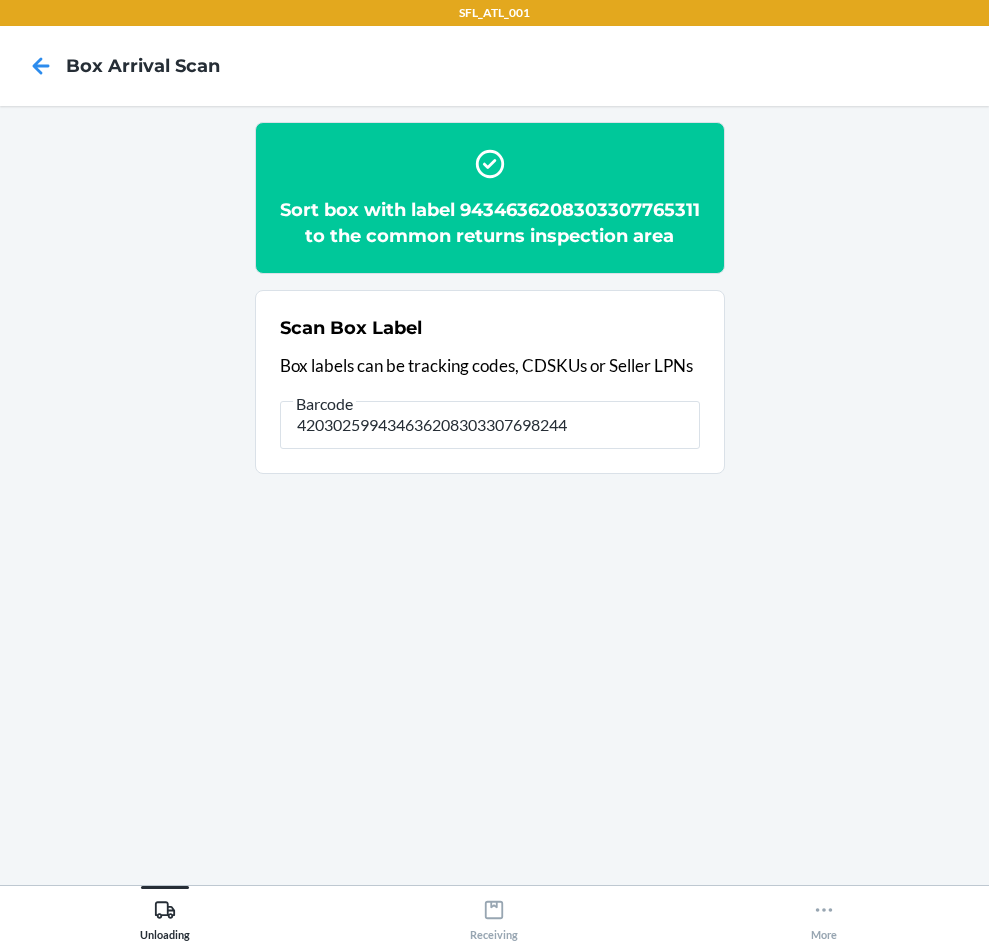 type on "420302599434636208303307698244" 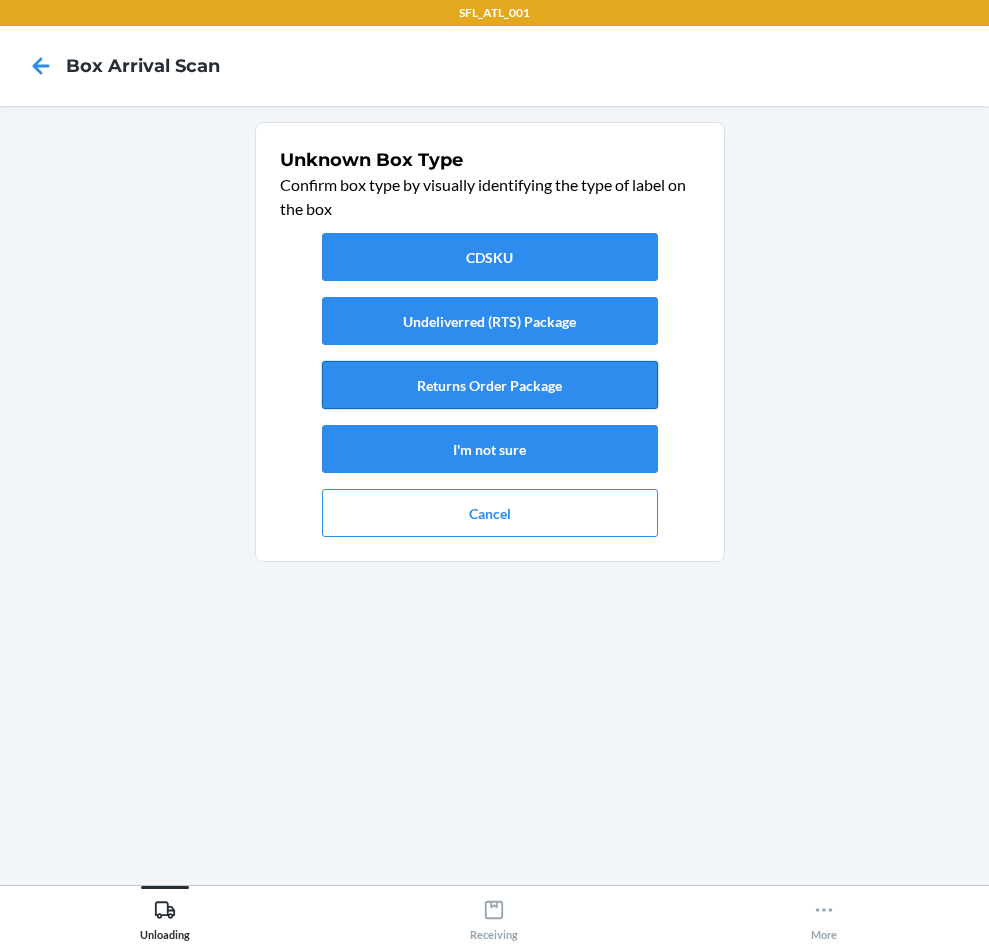 click on "Returns Order Package" at bounding box center [490, 385] 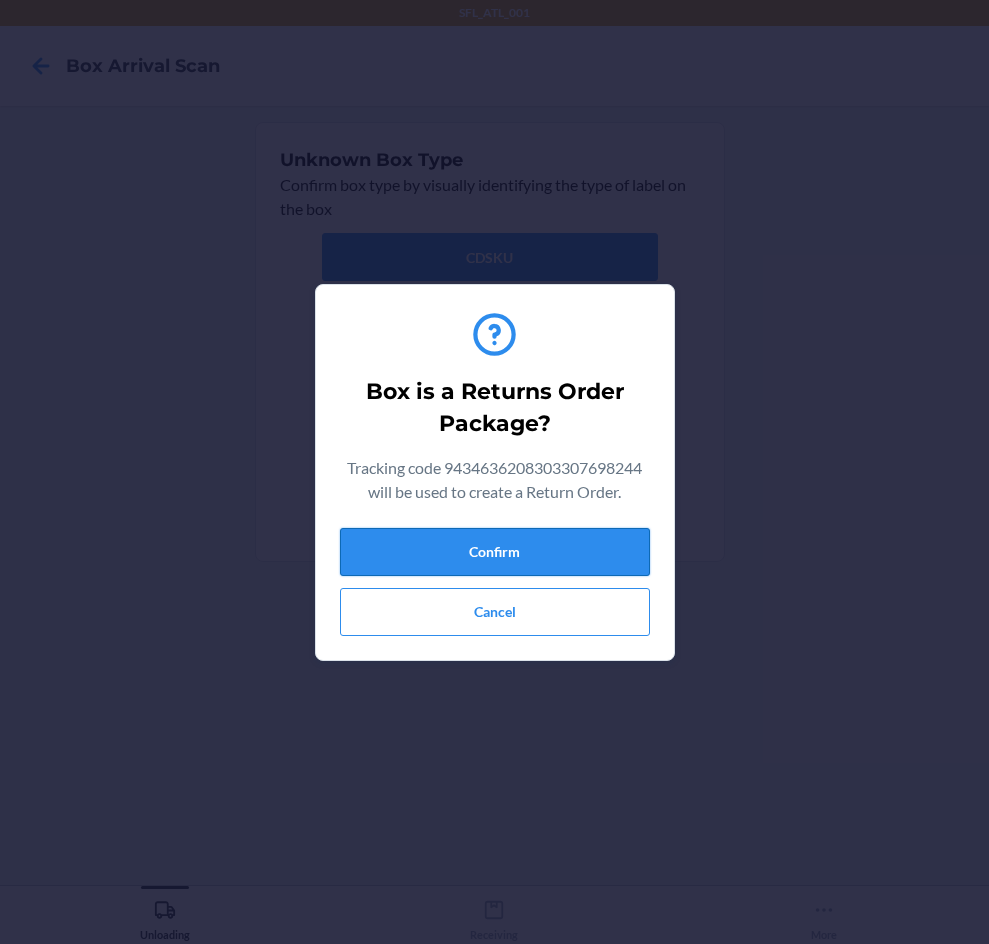 click on "Confirm" at bounding box center (495, 552) 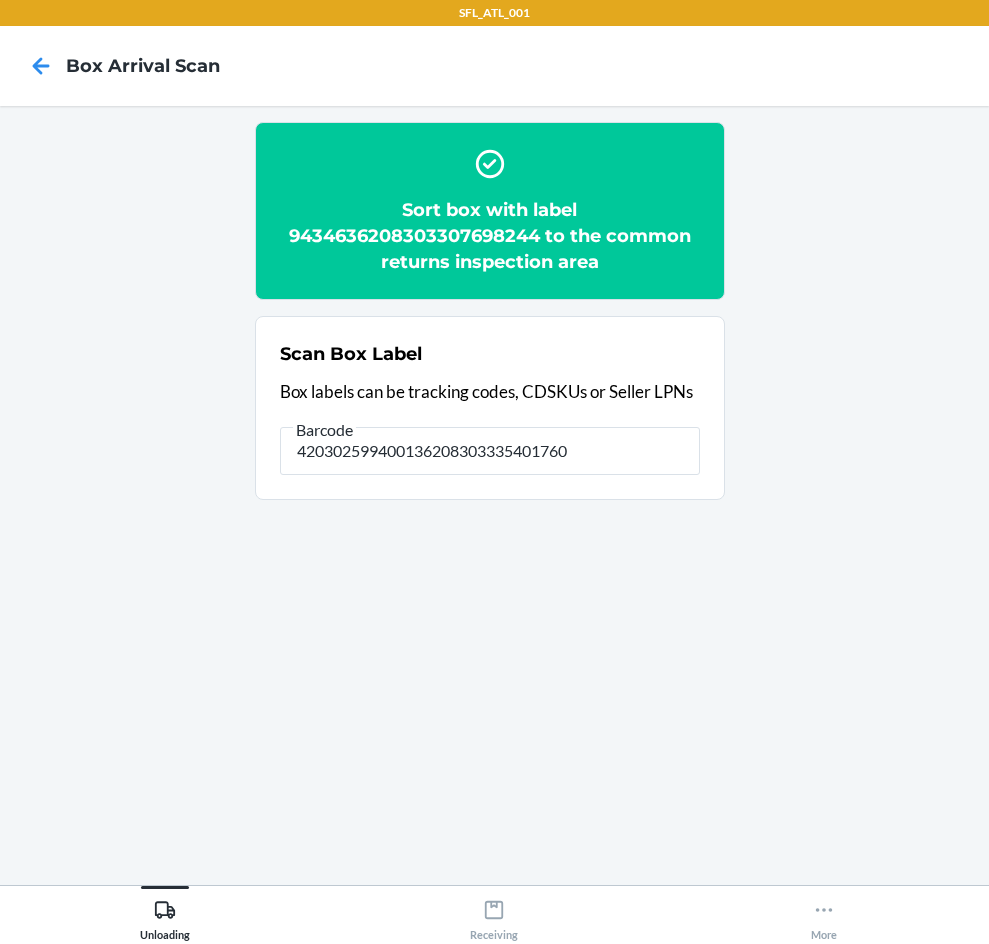 type on "420302599400136208303335401760" 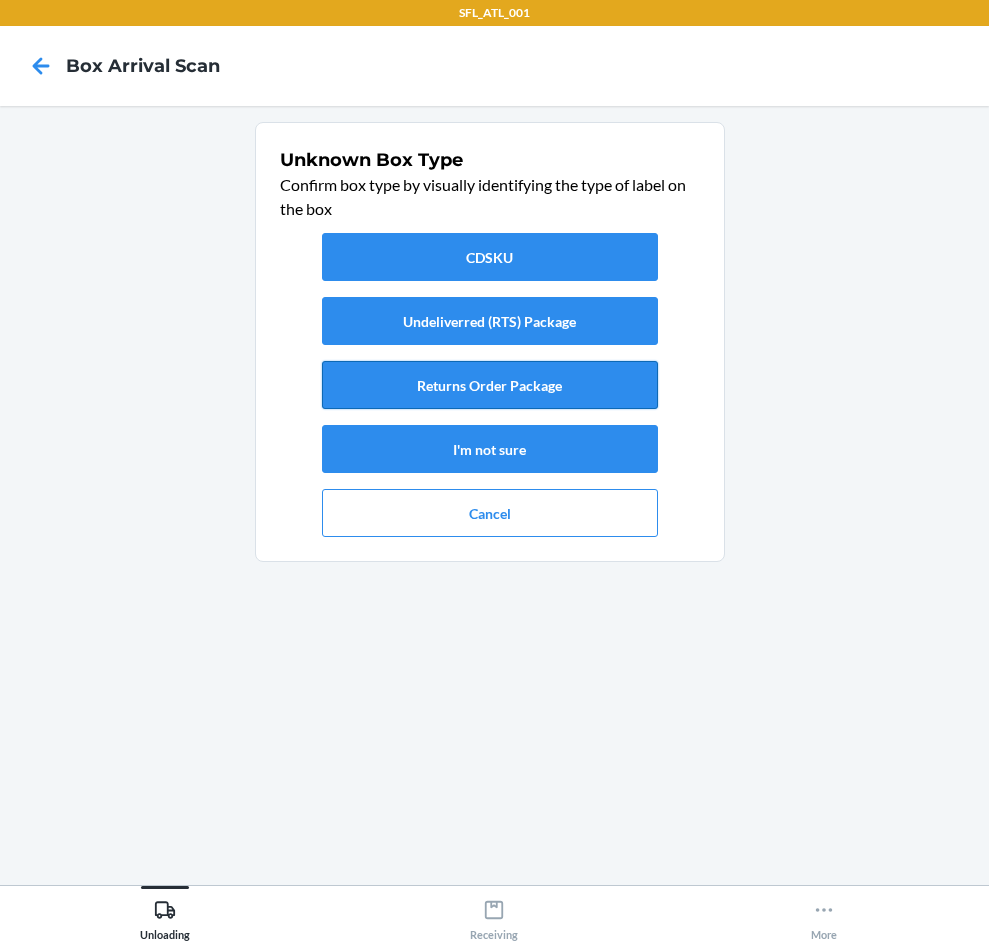 click on "Returns Order Package" at bounding box center [490, 385] 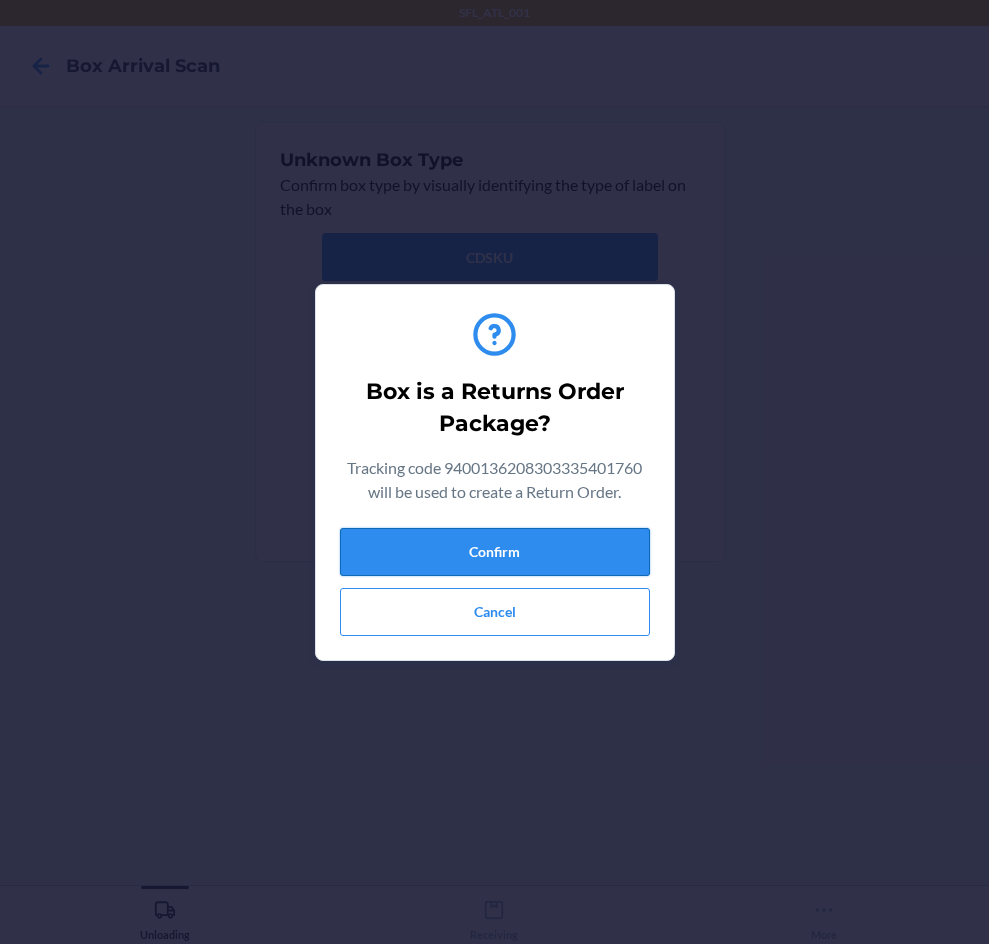 click on "Confirm" at bounding box center (495, 552) 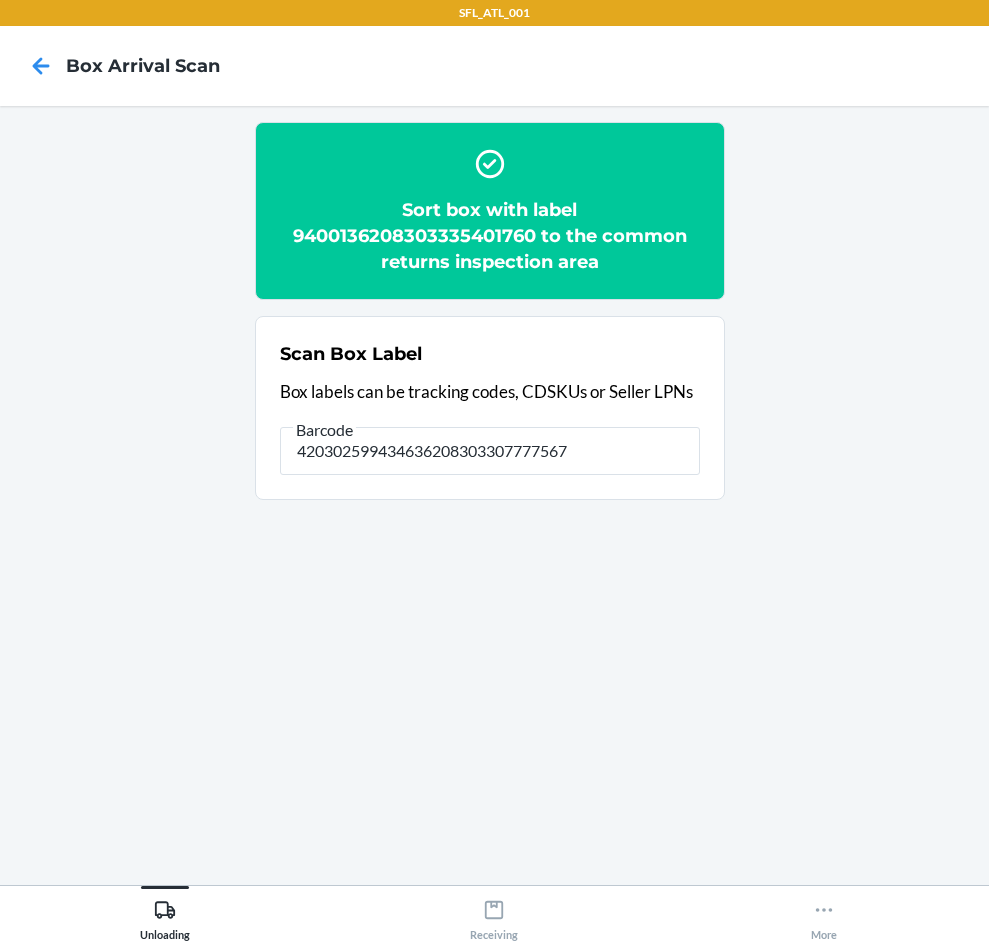 type on "420302599434636208303307777567" 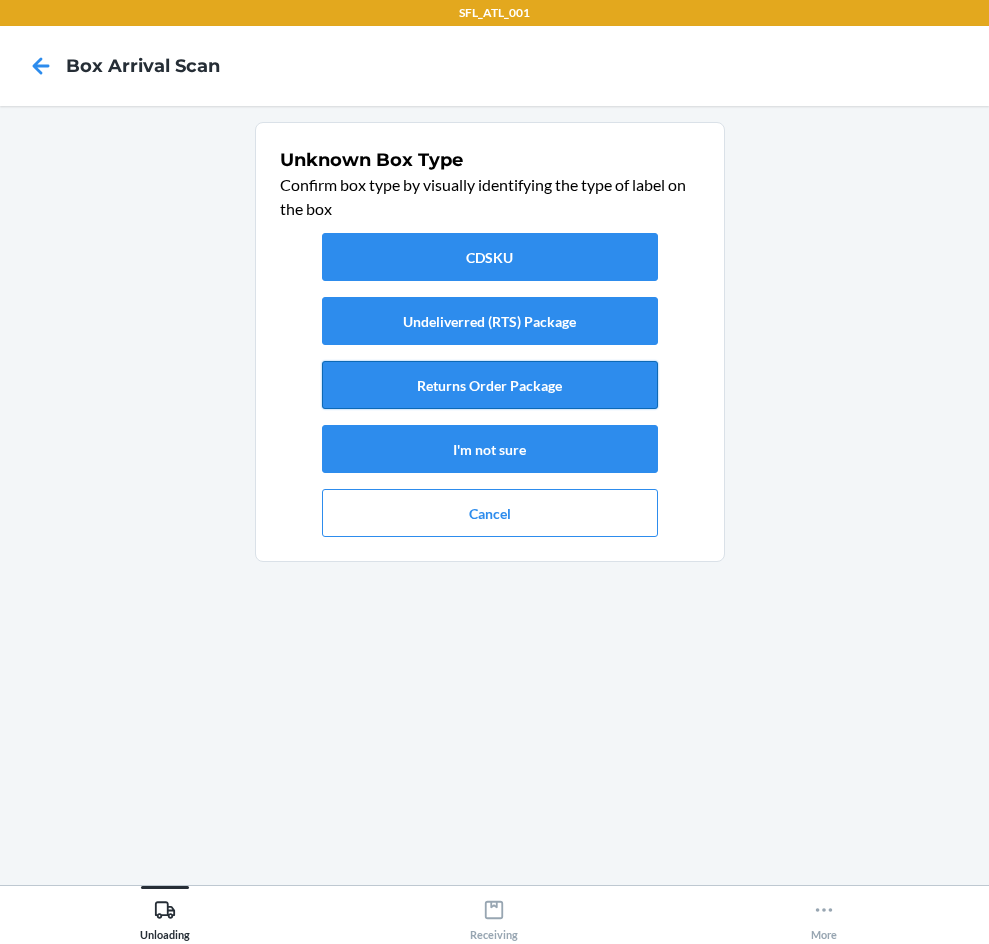 click on "Returns Order Package" at bounding box center (490, 385) 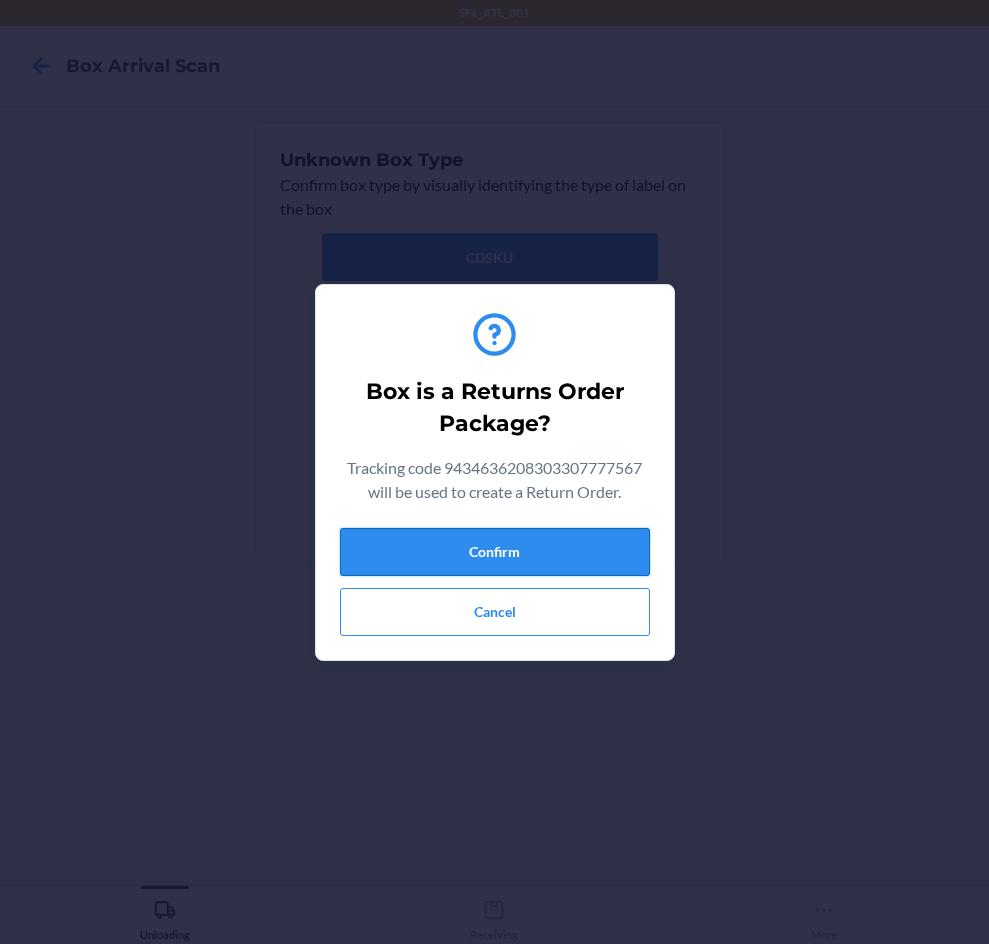 click on "Confirm" at bounding box center (495, 552) 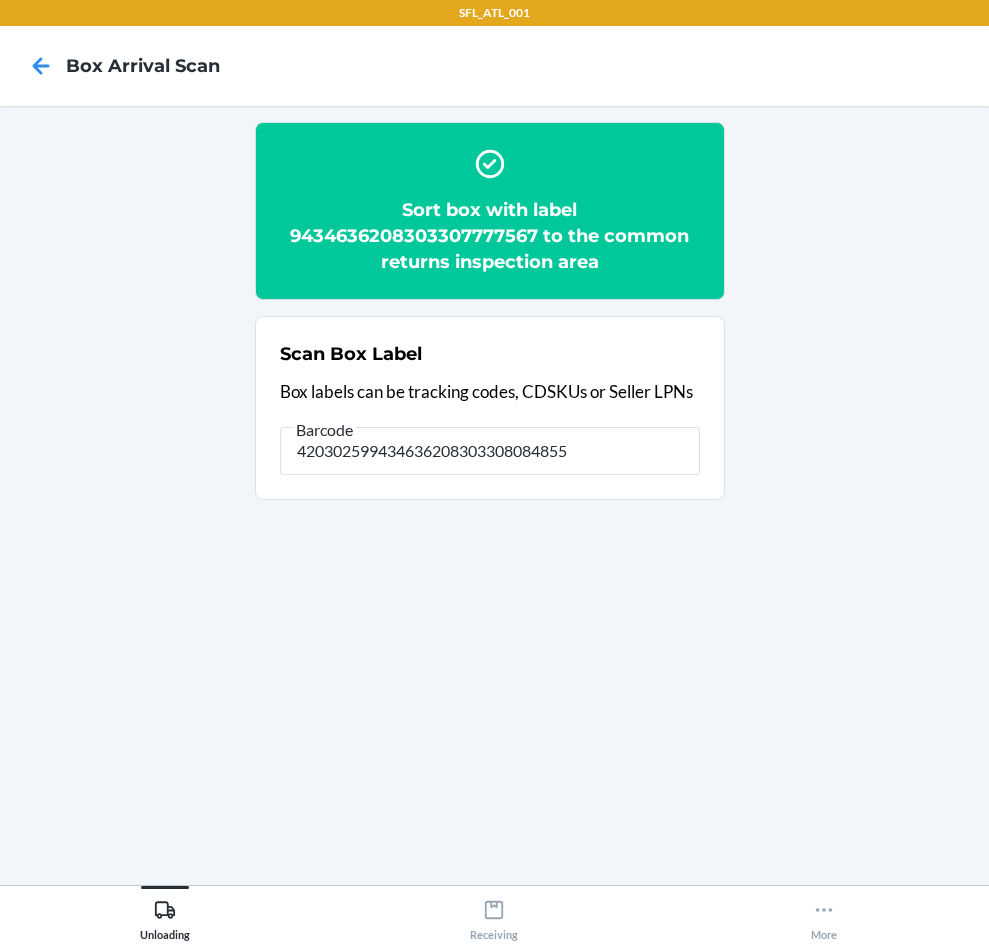 type on "420302599434636208303308084855" 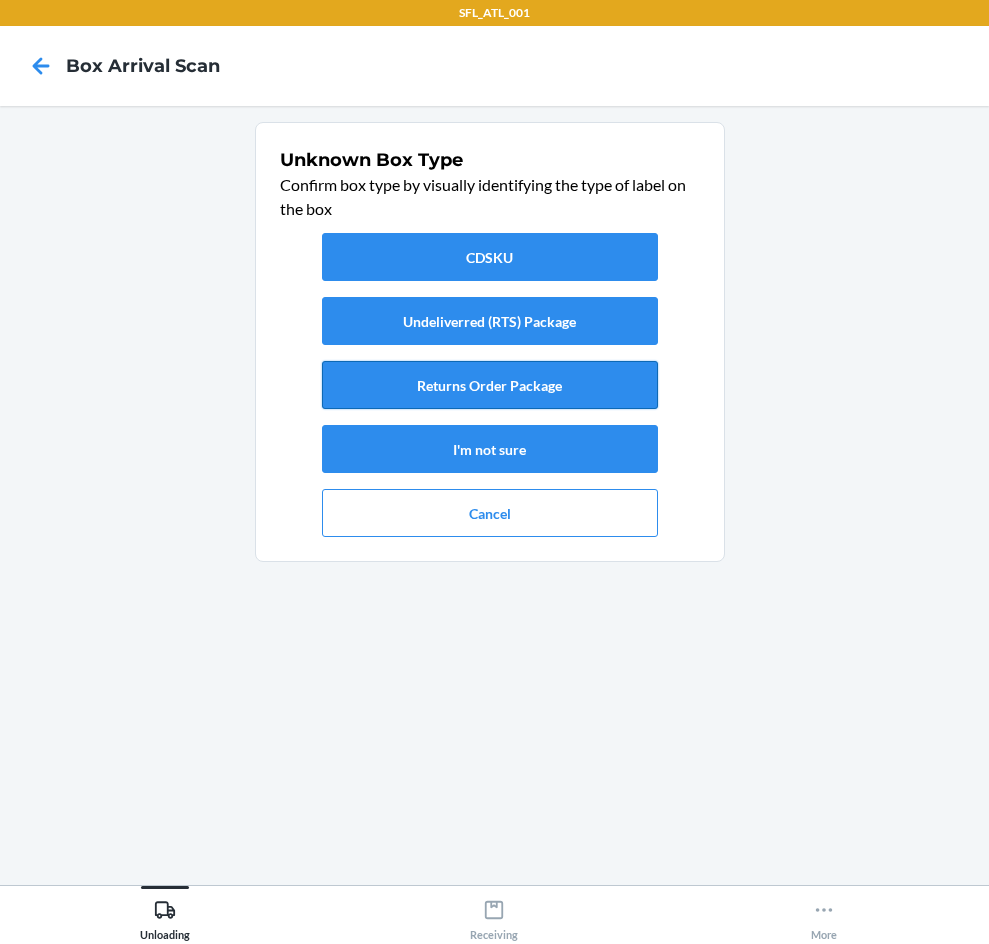click on "Returns Order Package" at bounding box center (490, 385) 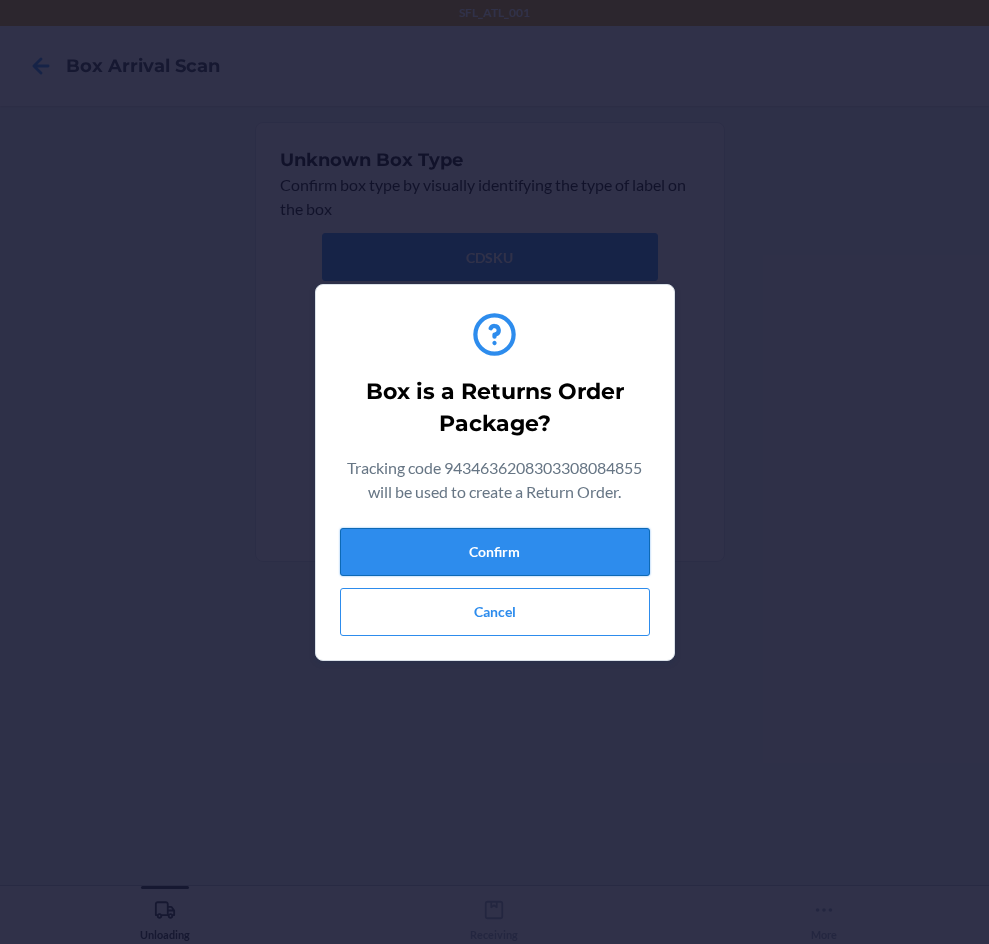 click on "Confirm" at bounding box center (495, 552) 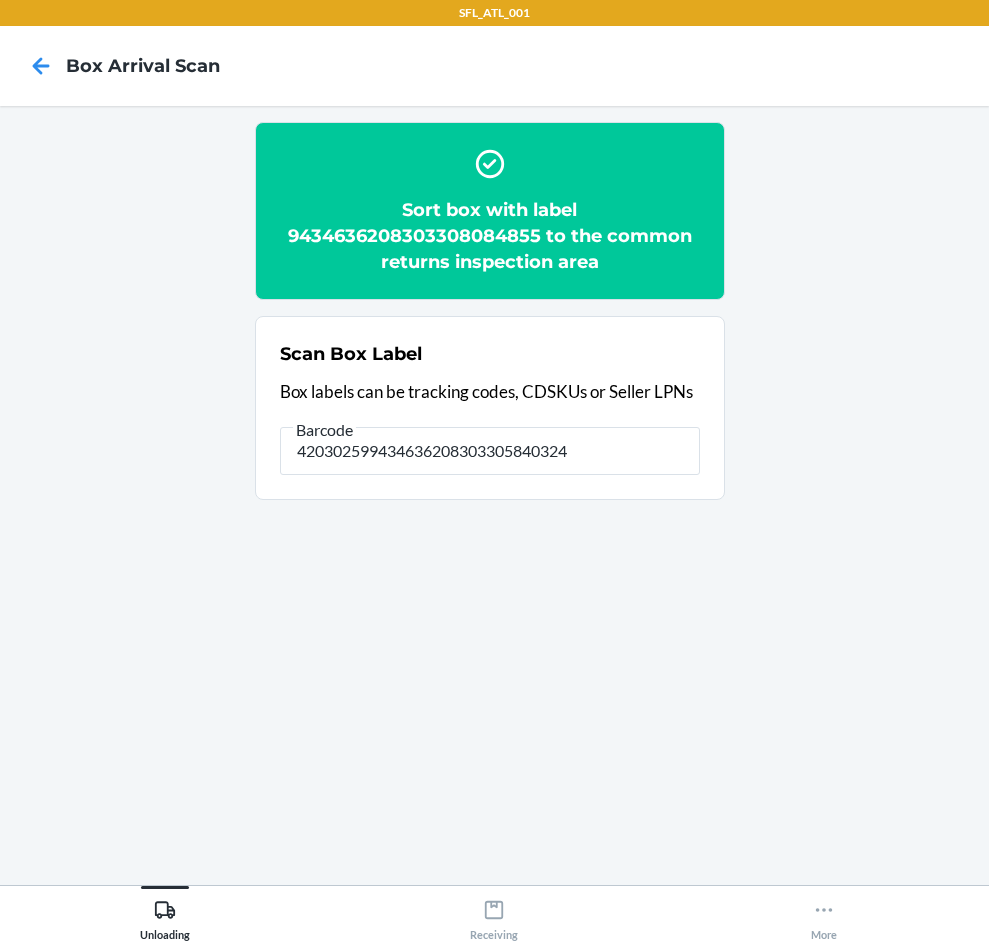 type on "420302599434636208303305840324" 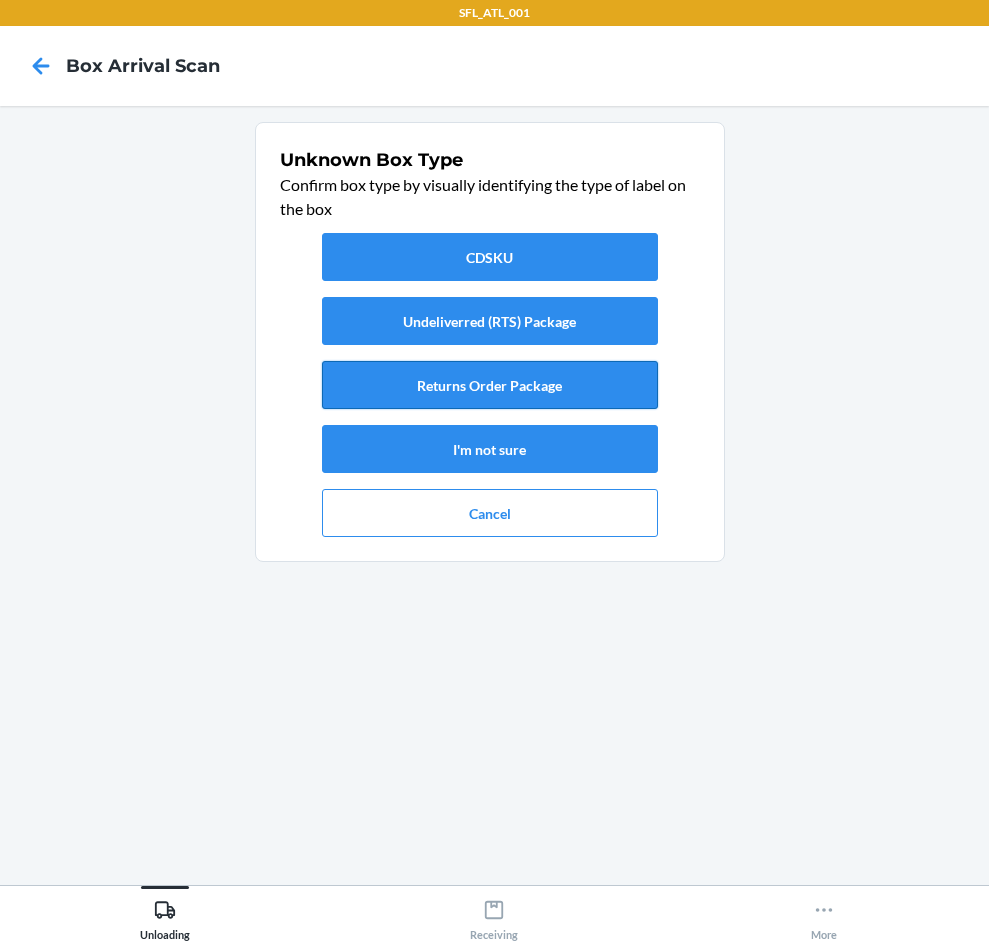 click on "Returns Order Package" at bounding box center (490, 385) 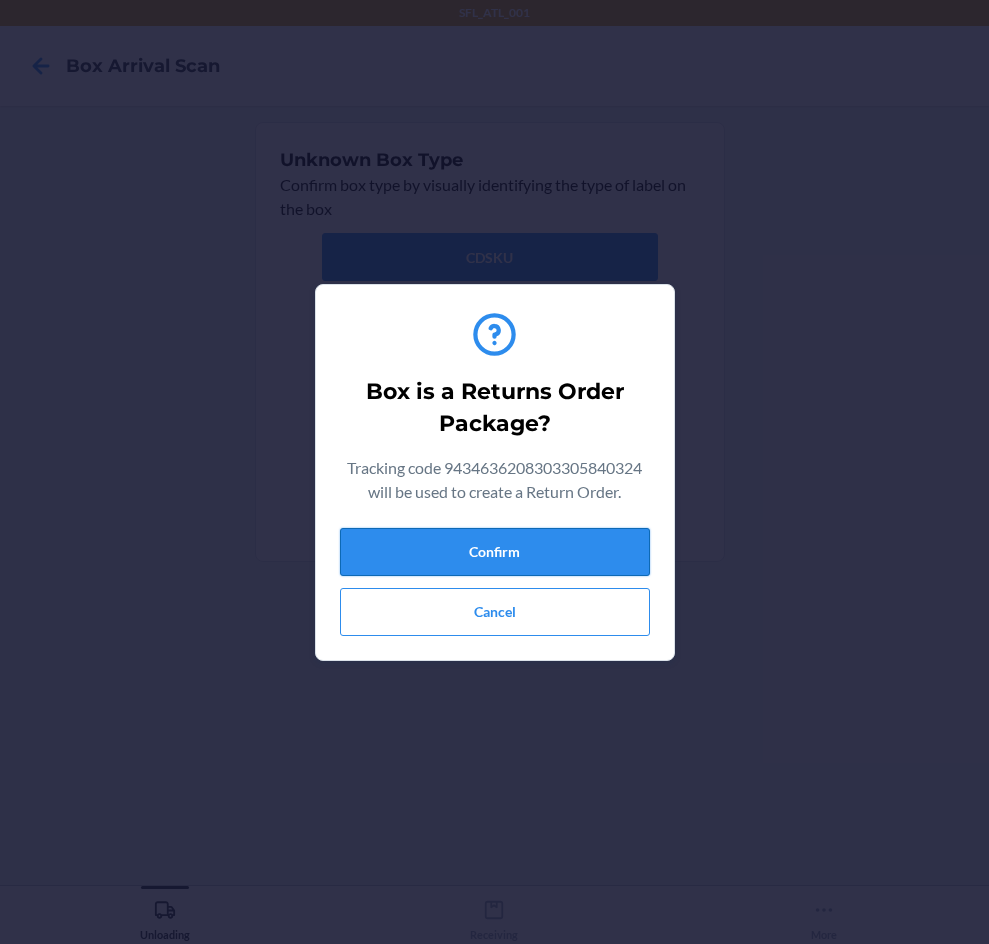 click on "Confirm" at bounding box center [495, 552] 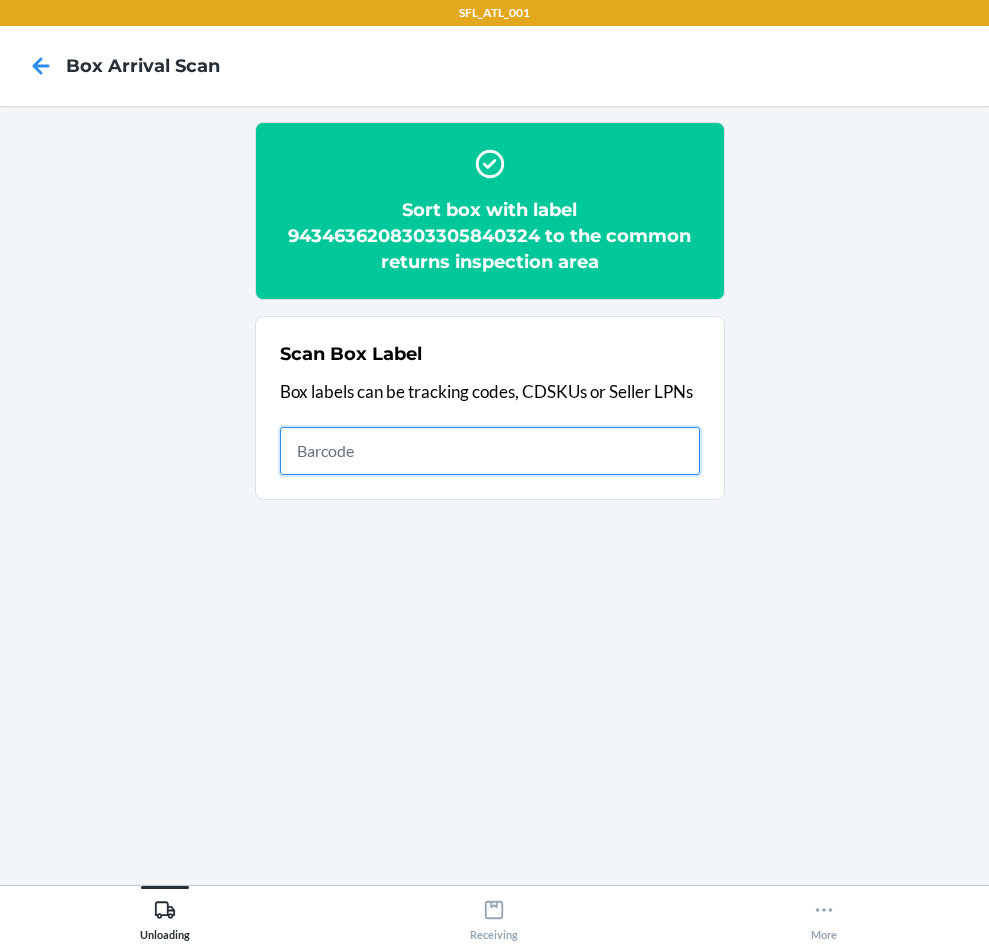 click at bounding box center (490, 451) 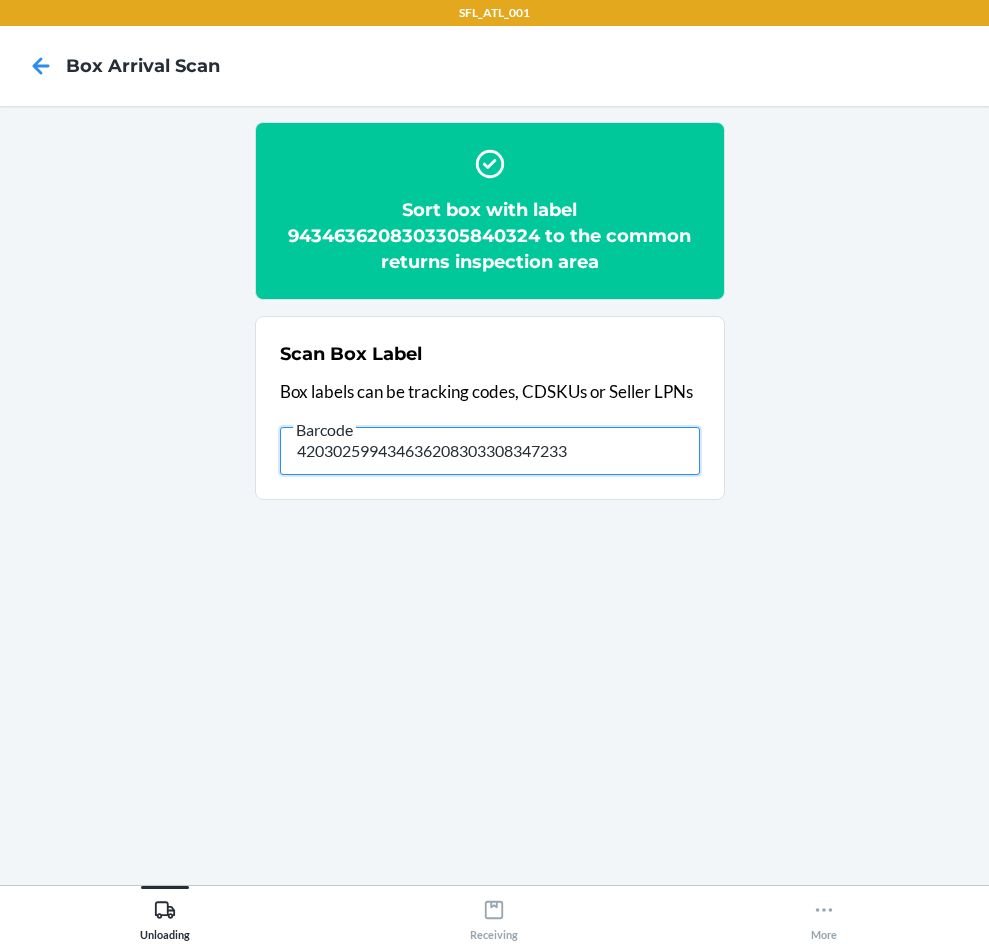 type on "420302599434636208303308347233" 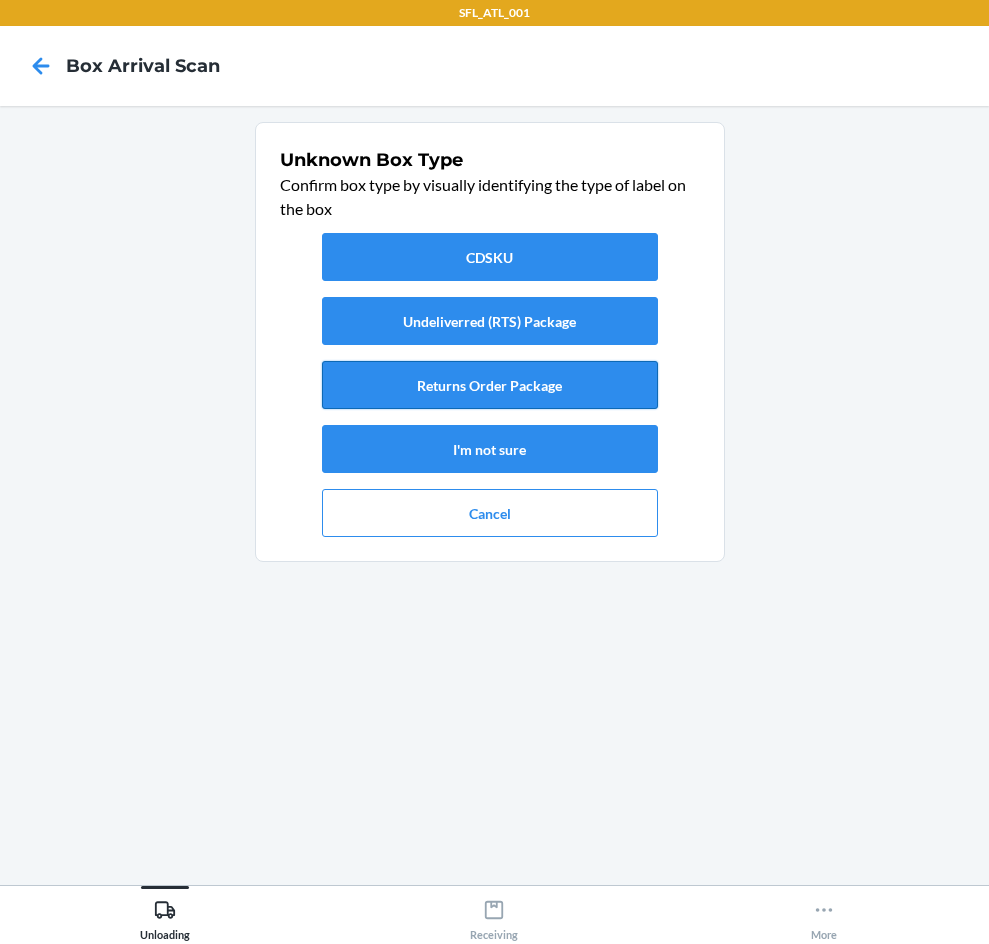 click on "Returns Order Package" at bounding box center [490, 385] 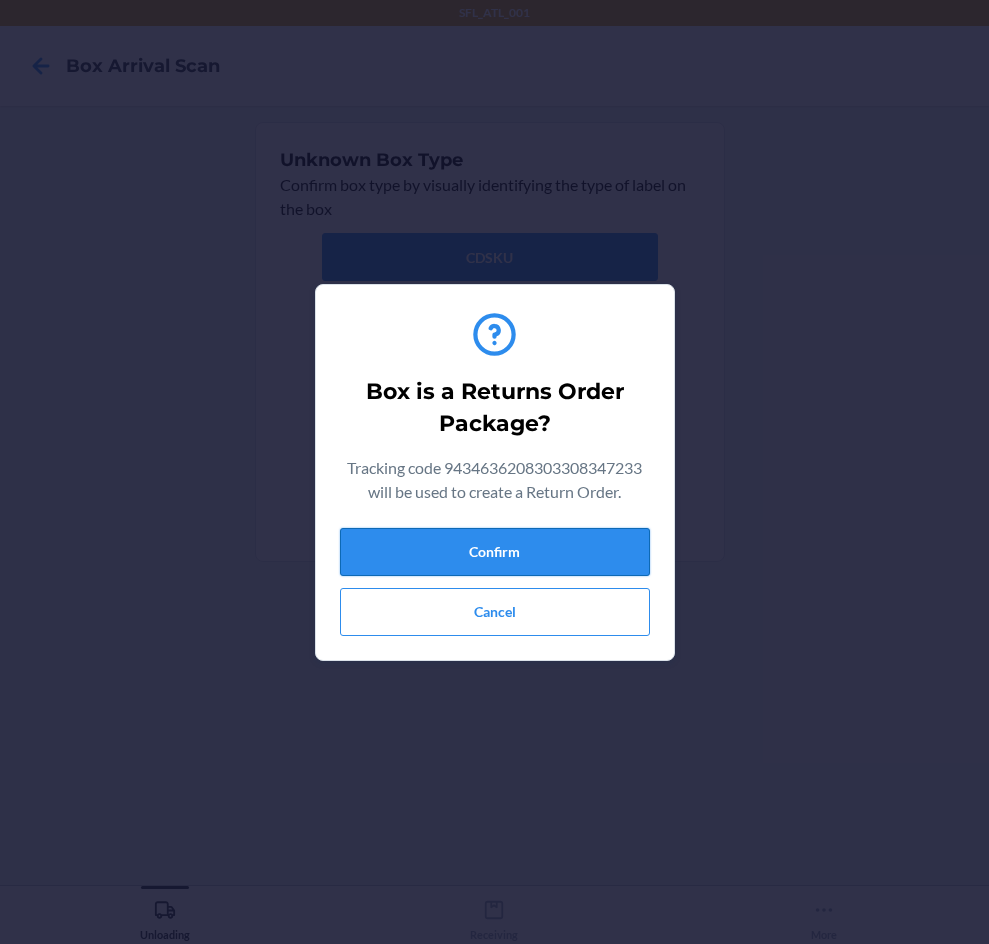 click on "Confirm" at bounding box center (495, 552) 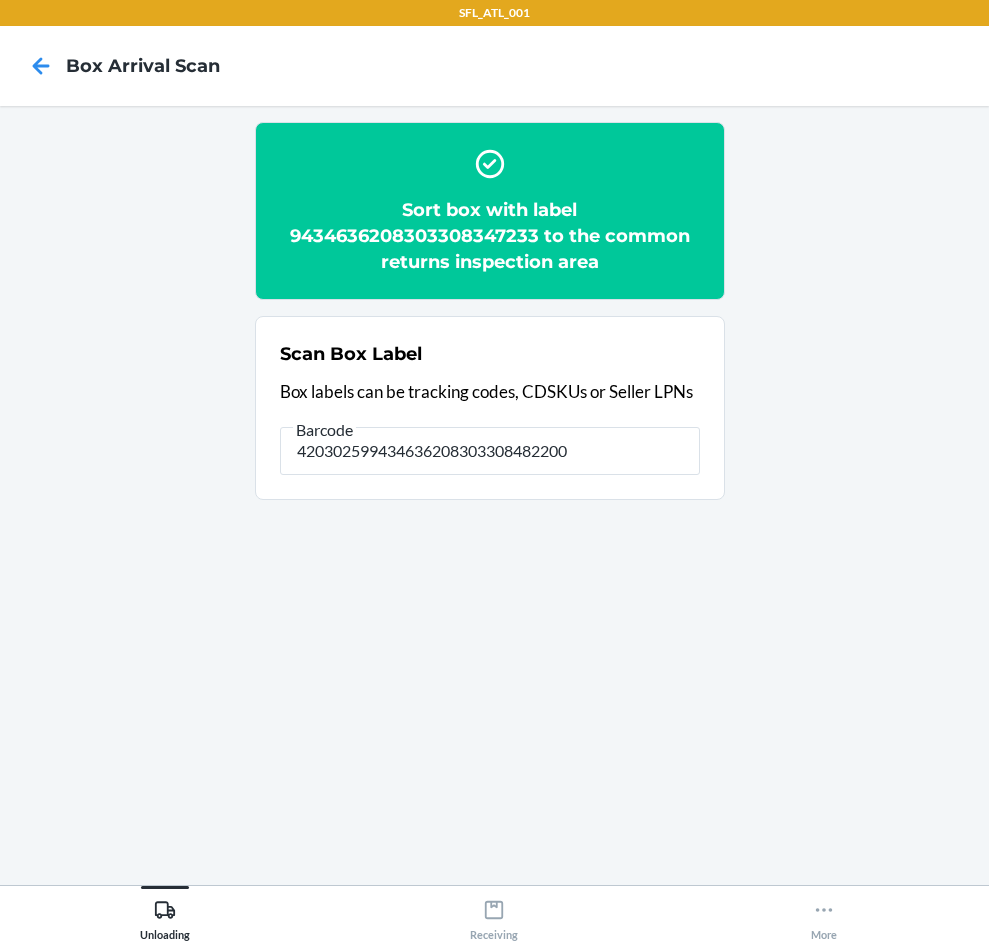 type on "420302599434636208303308482200" 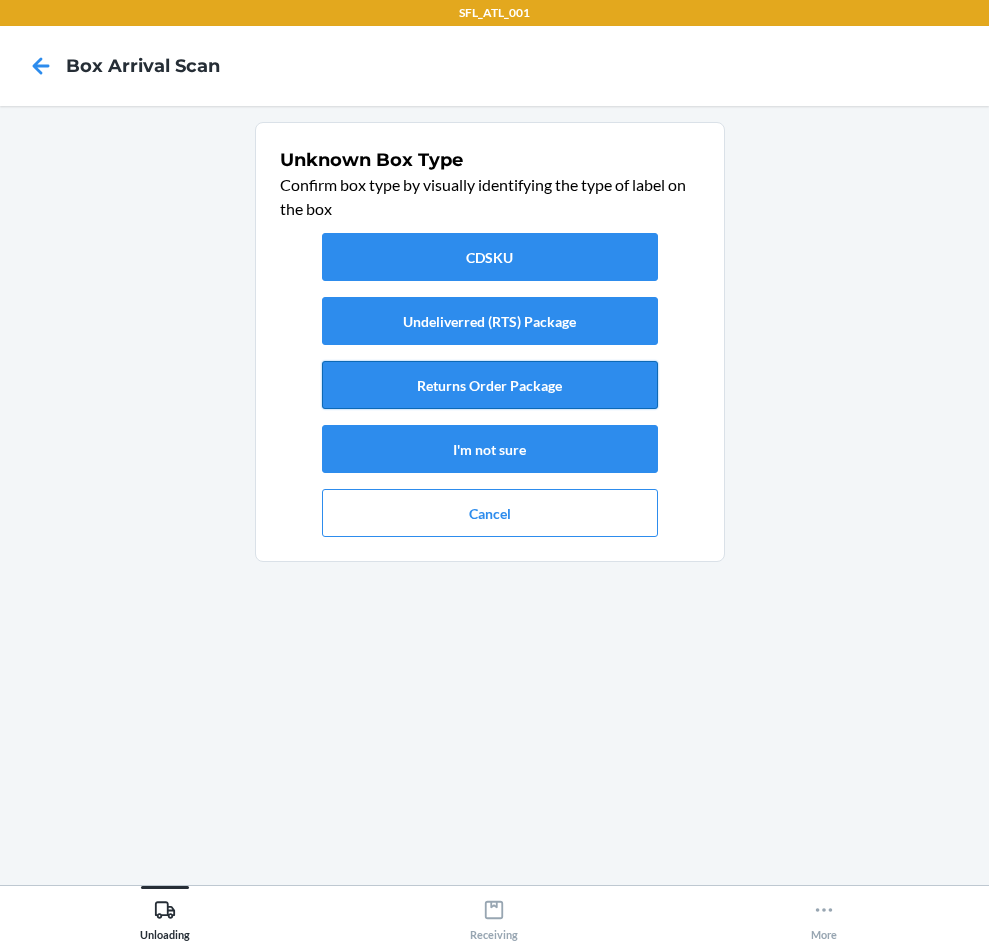 click on "Returns Order Package" at bounding box center [490, 385] 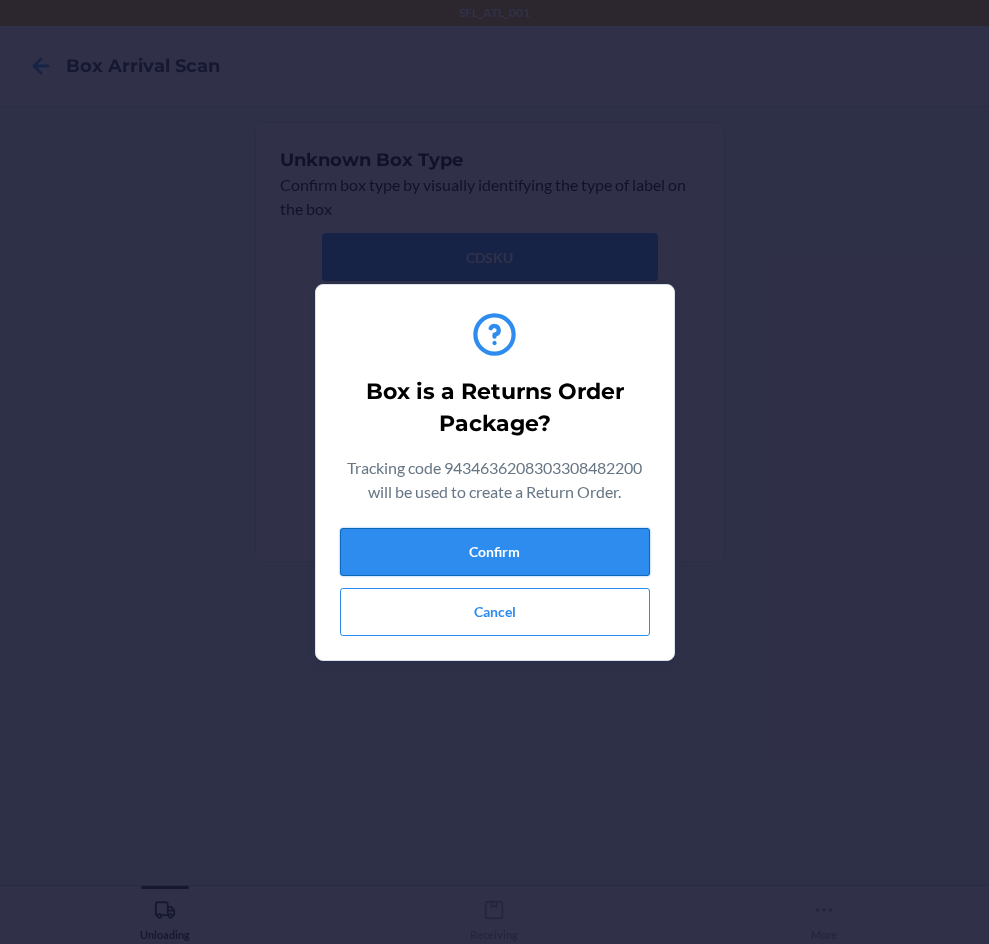 click on "Confirm" at bounding box center [495, 552] 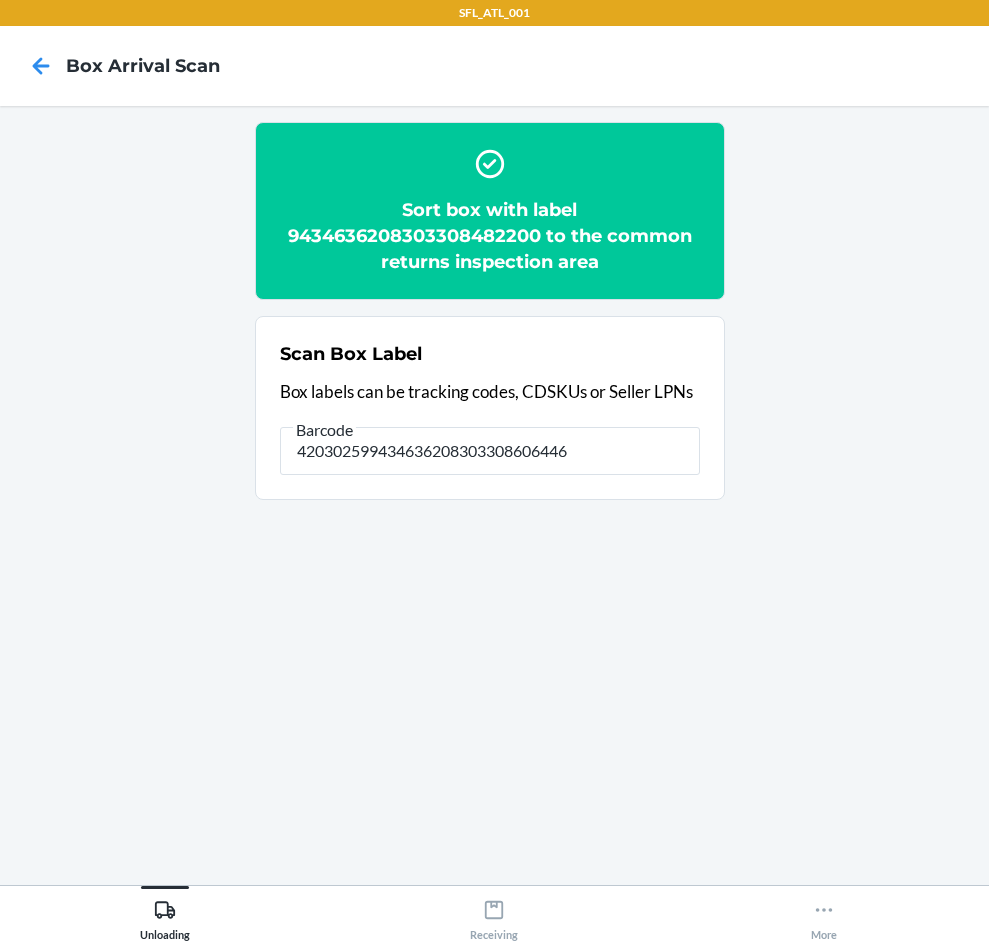 type on "420302599434636208303308606446" 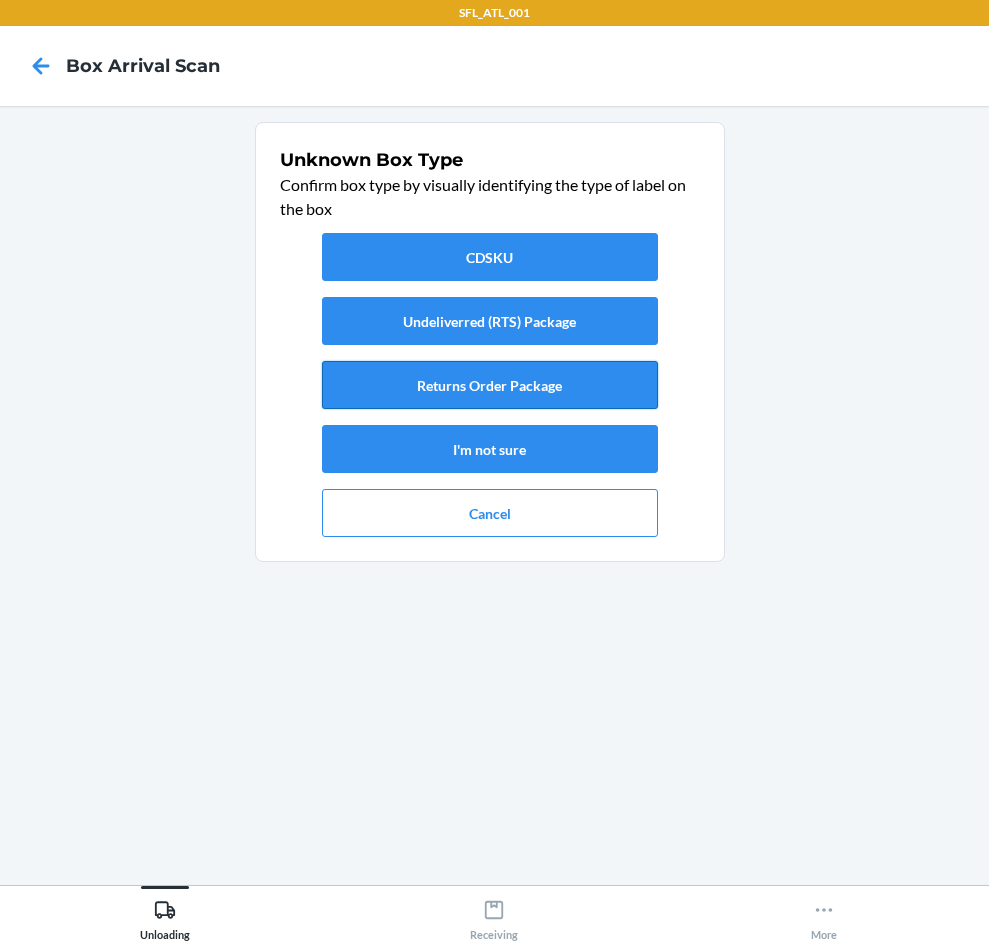 click on "Returns Order Package" at bounding box center [490, 385] 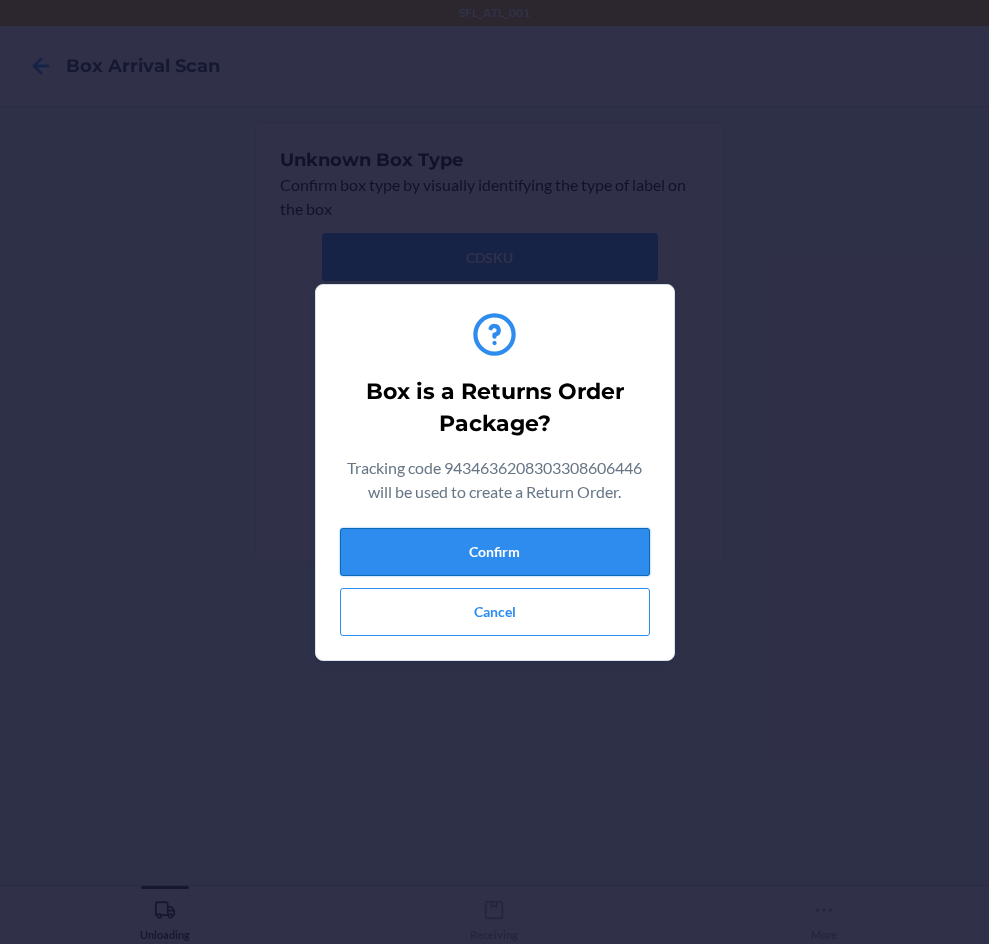 click on "Confirm" at bounding box center [495, 552] 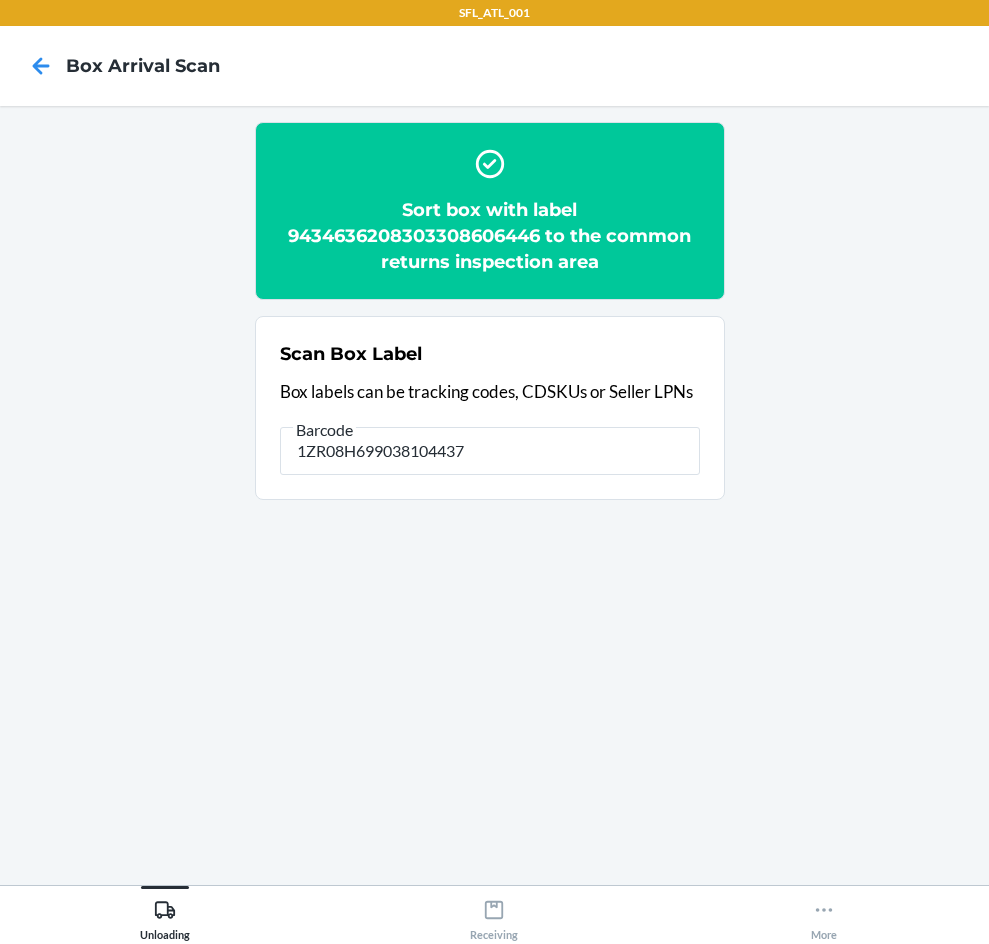 type on "1ZR08H699038104437" 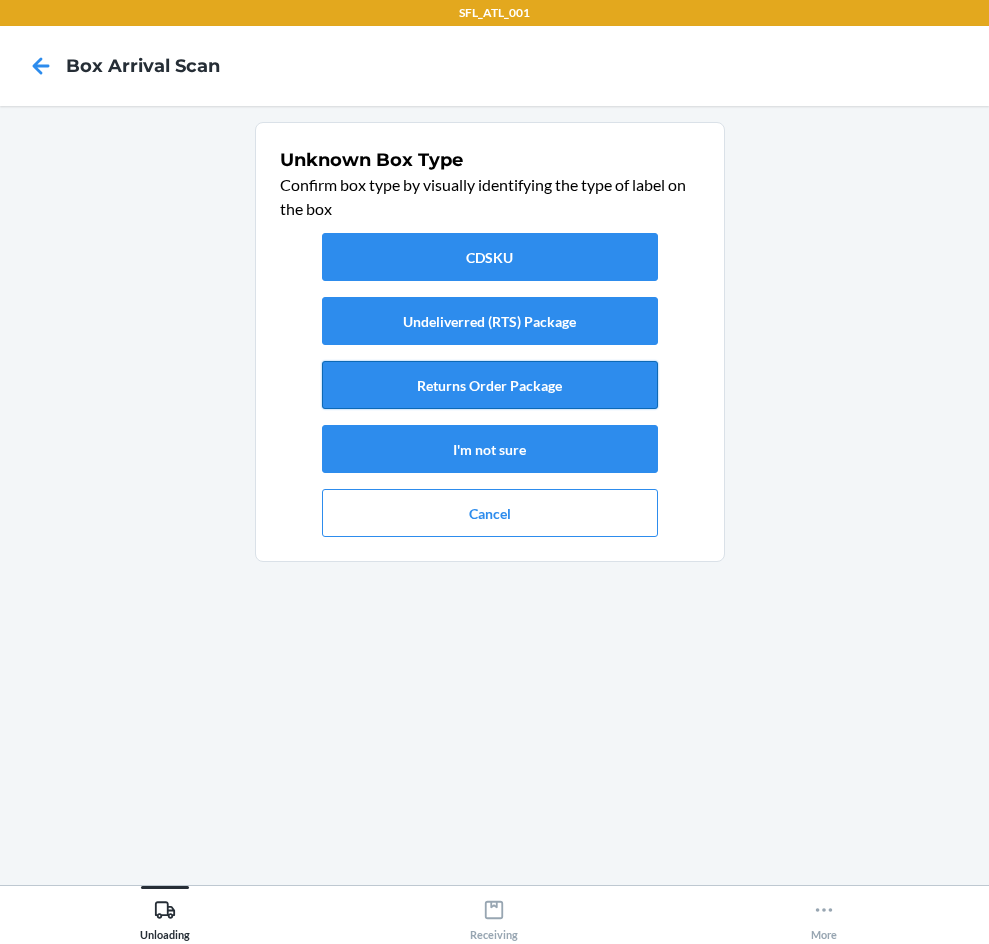 click on "Returns Order Package" at bounding box center [490, 385] 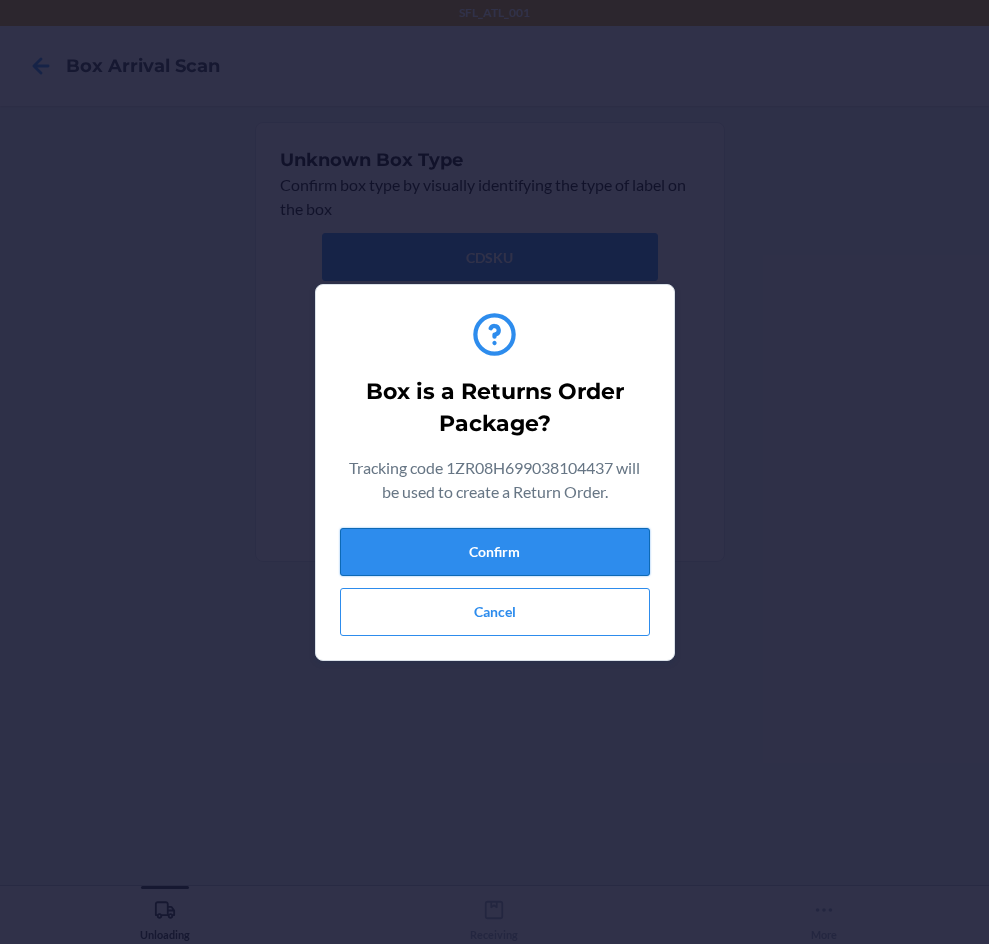 click on "Confirm" at bounding box center (495, 552) 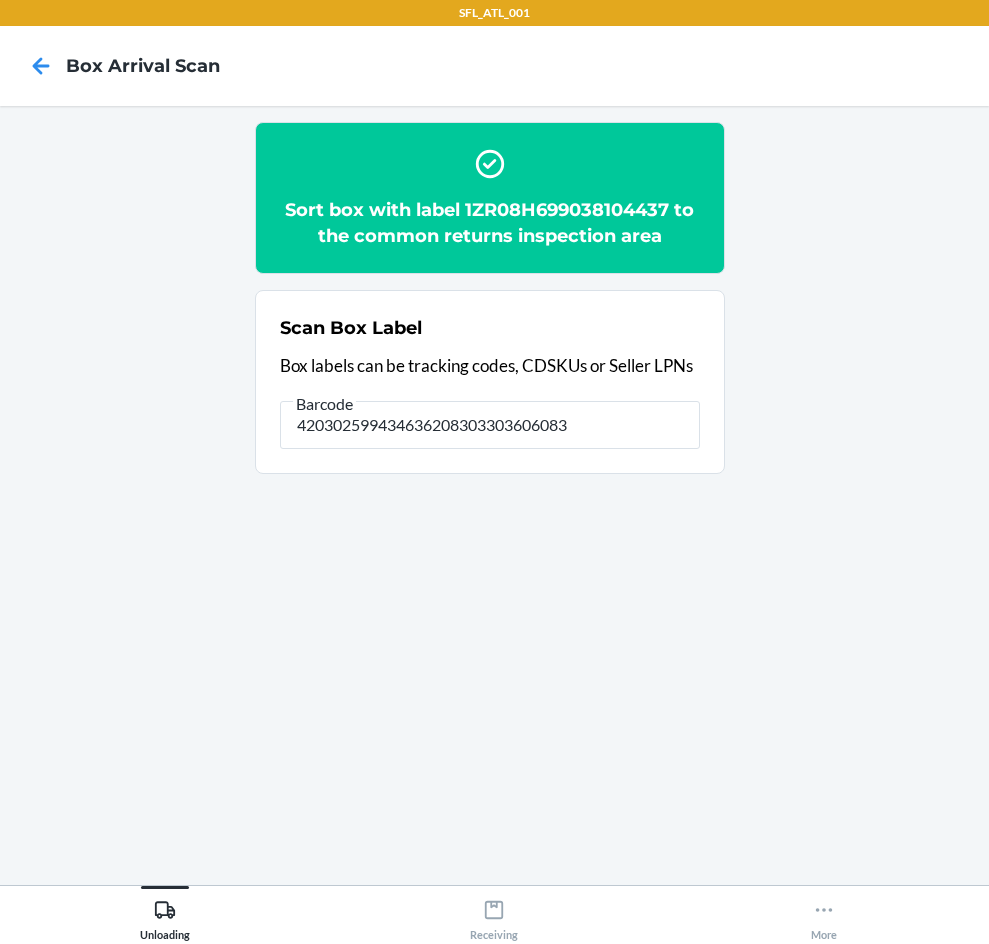 type on "420302599434636208303303606083" 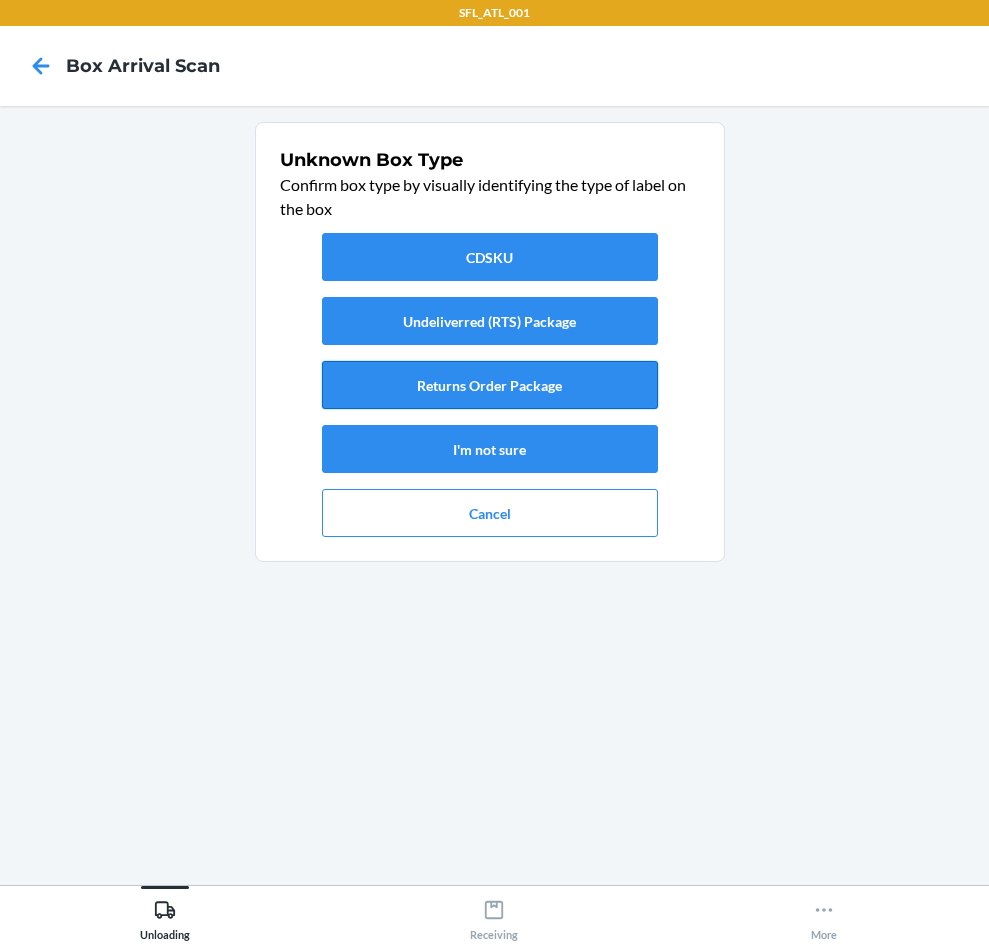 click on "Returns Order Package" at bounding box center [490, 385] 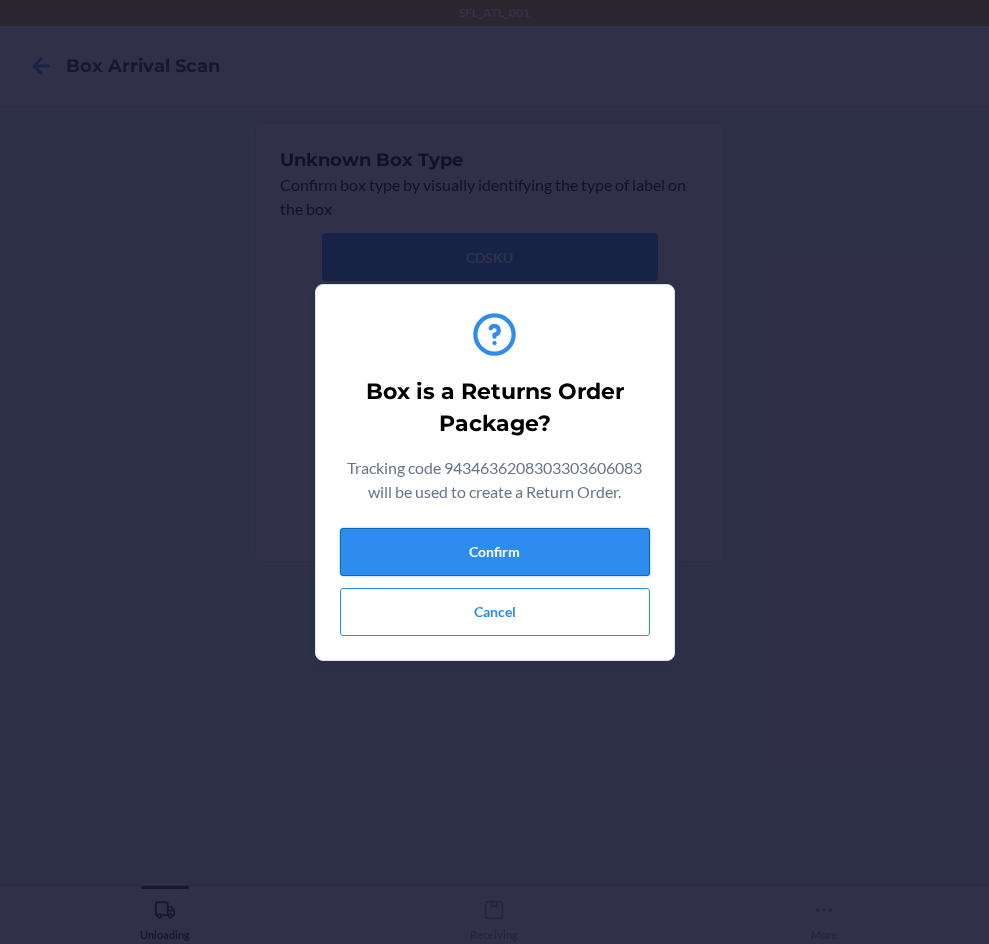 click on "Confirm" at bounding box center (495, 552) 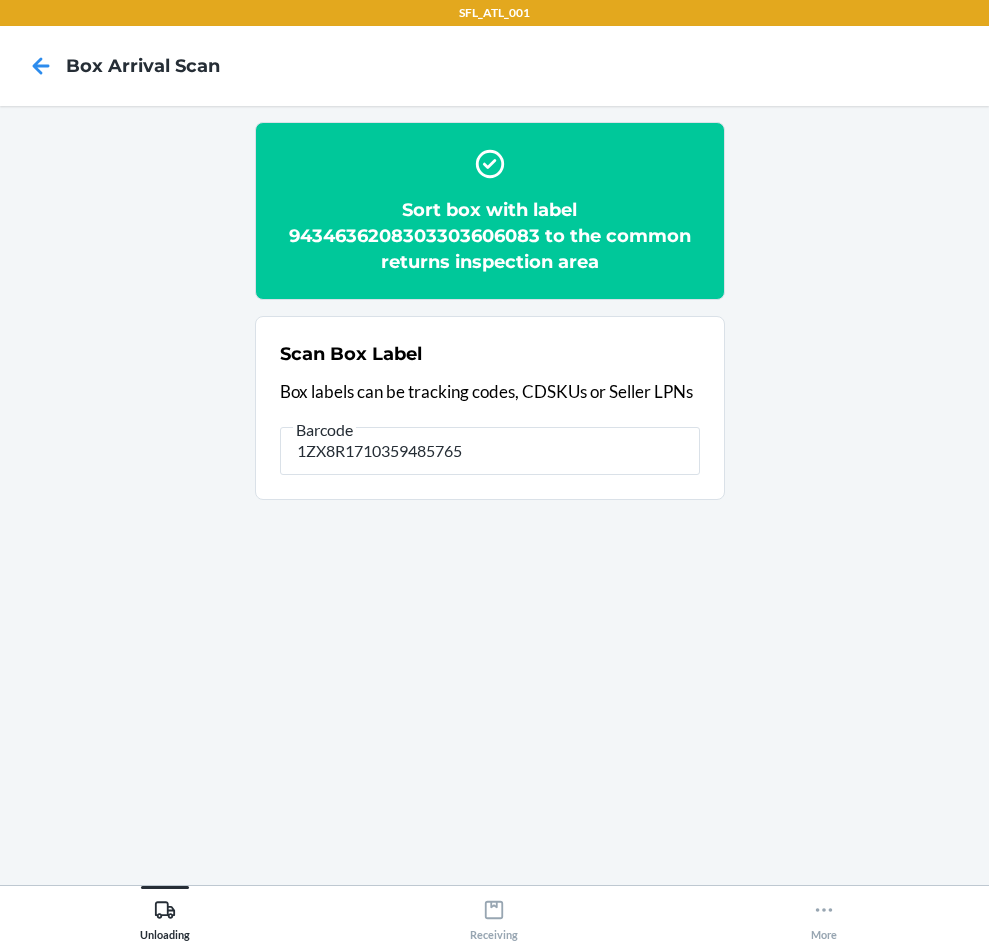 type on "1ZX8R1710359485765" 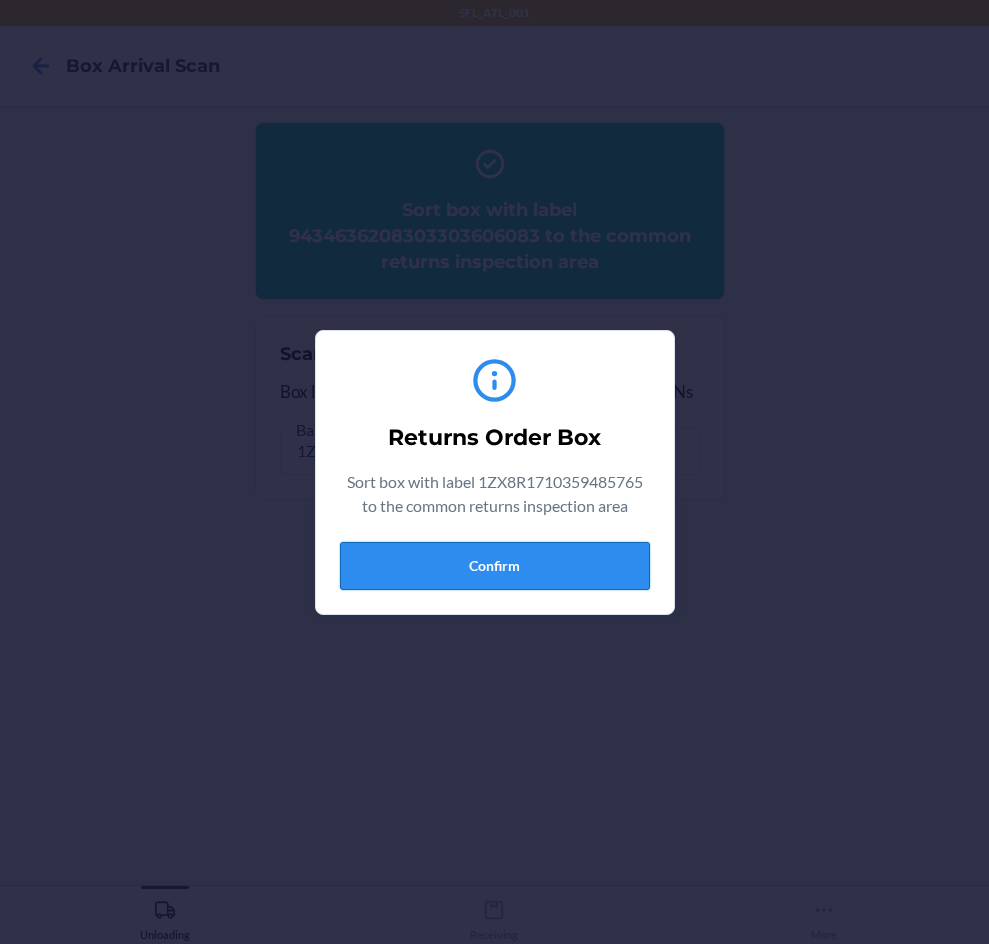 click on "Confirm" at bounding box center [495, 566] 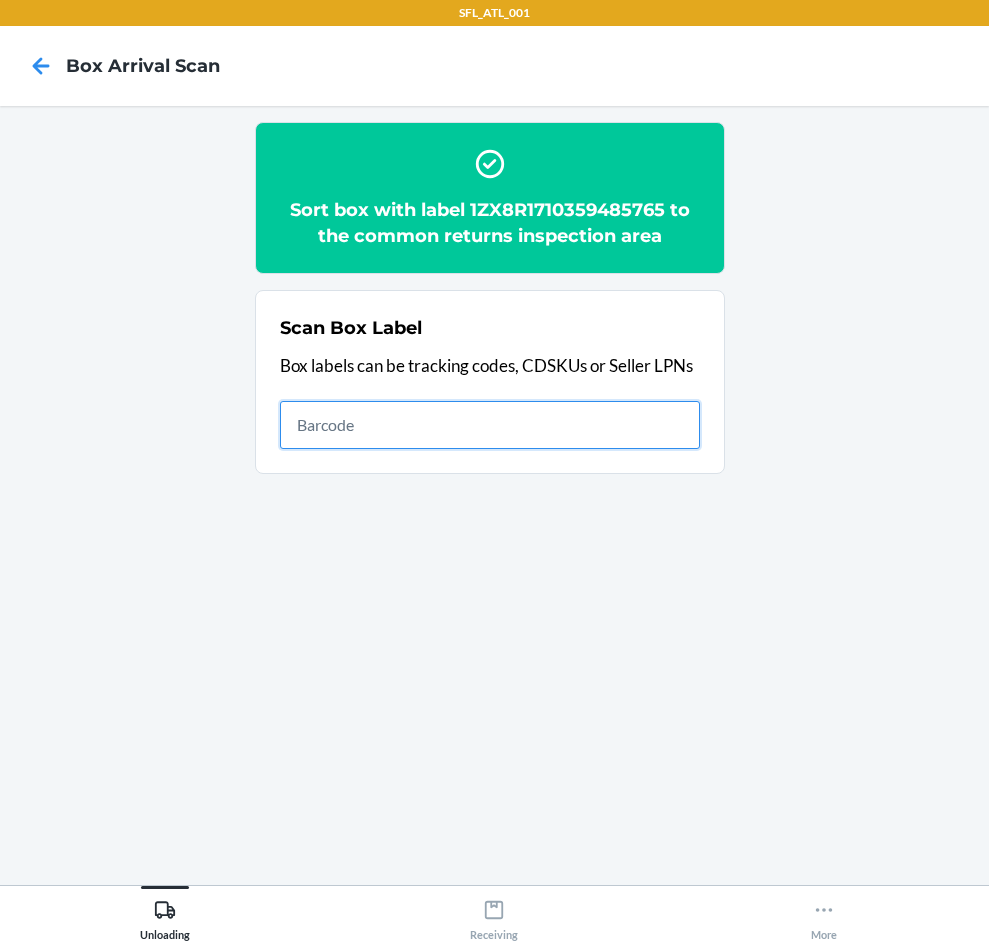 click at bounding box center [490, 425] 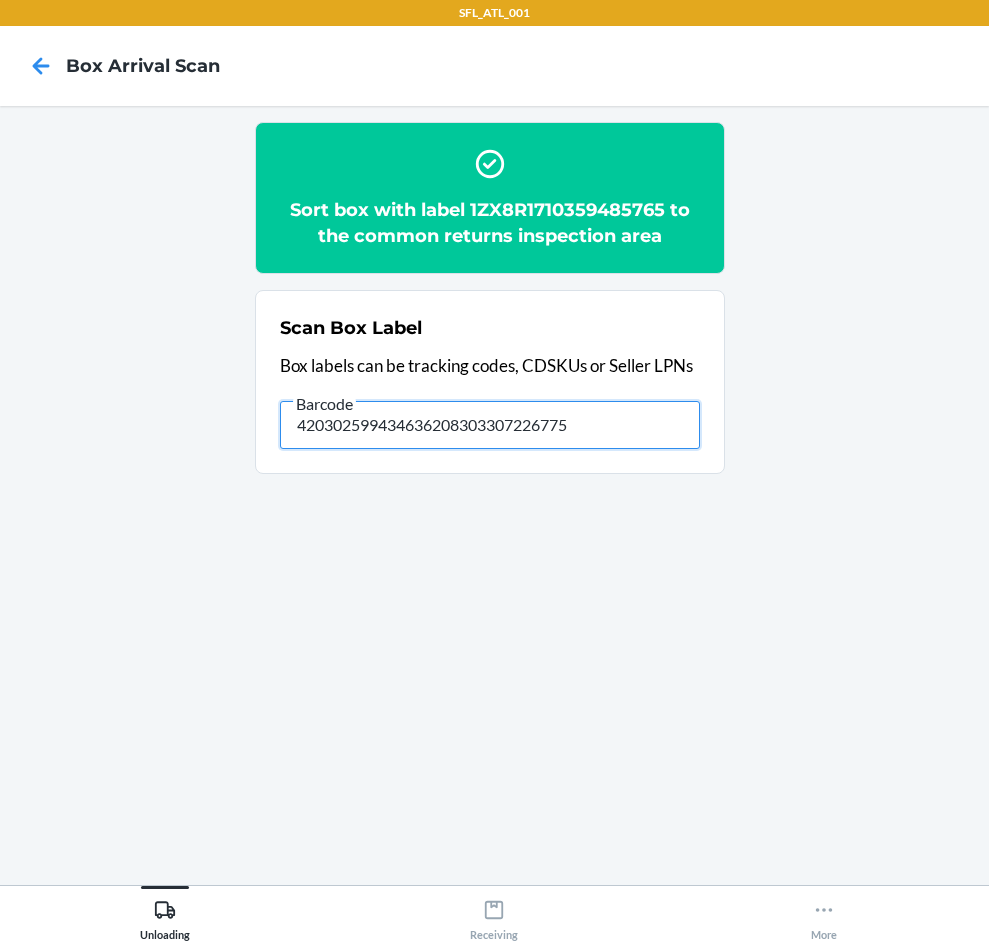 type on "420302599434636208303307226775" 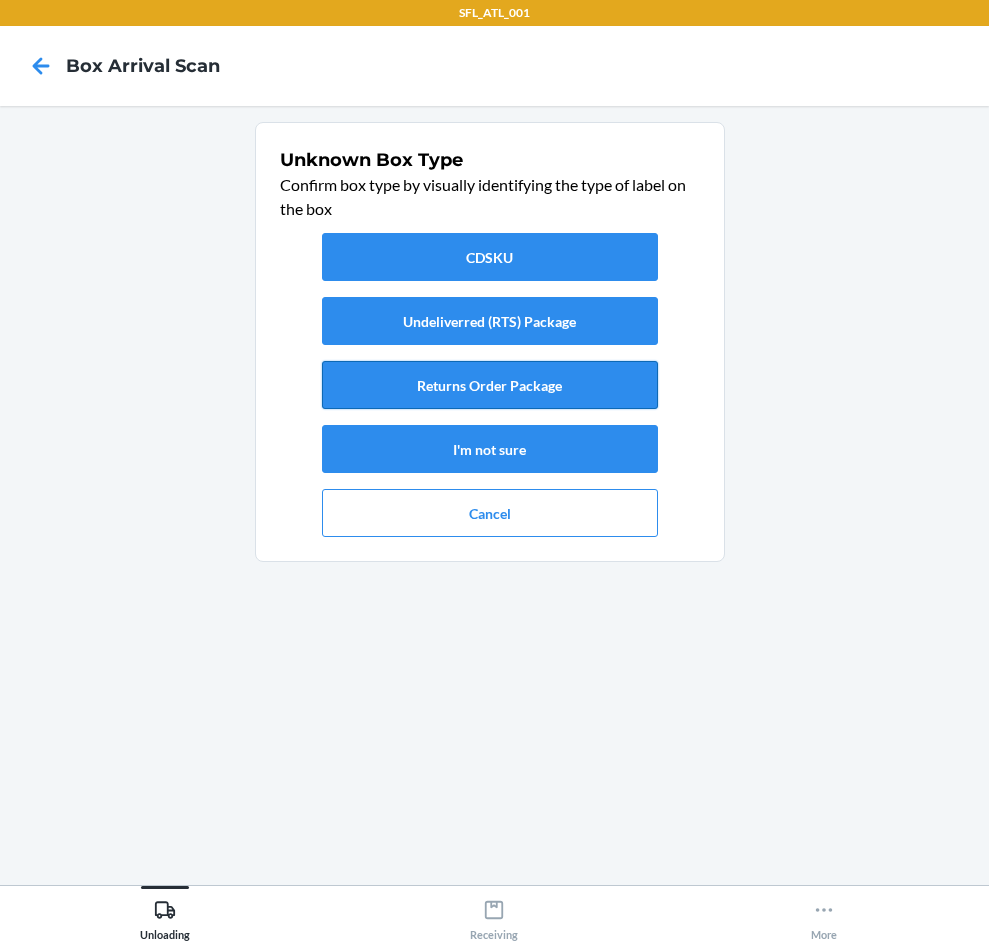 click on "Returns Order Package" at bounding box center (490, 385) 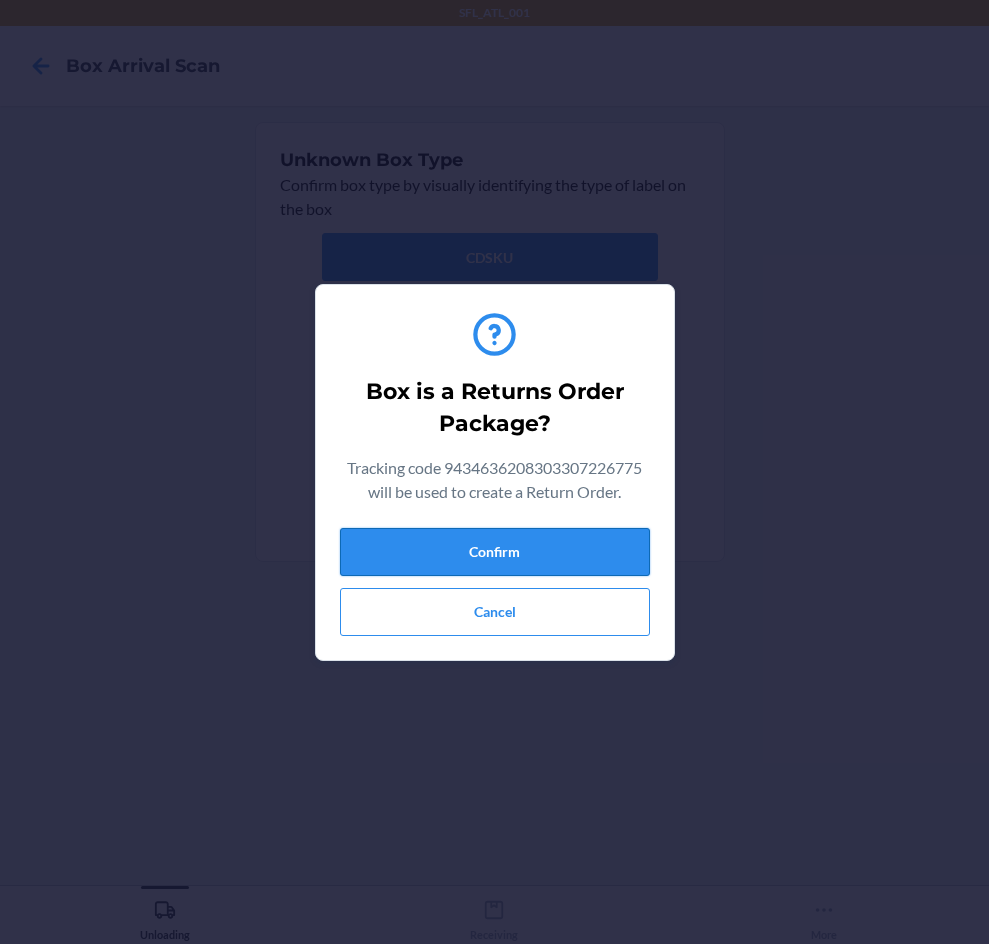 click on "Confirm" at bounding box center [495, 552] 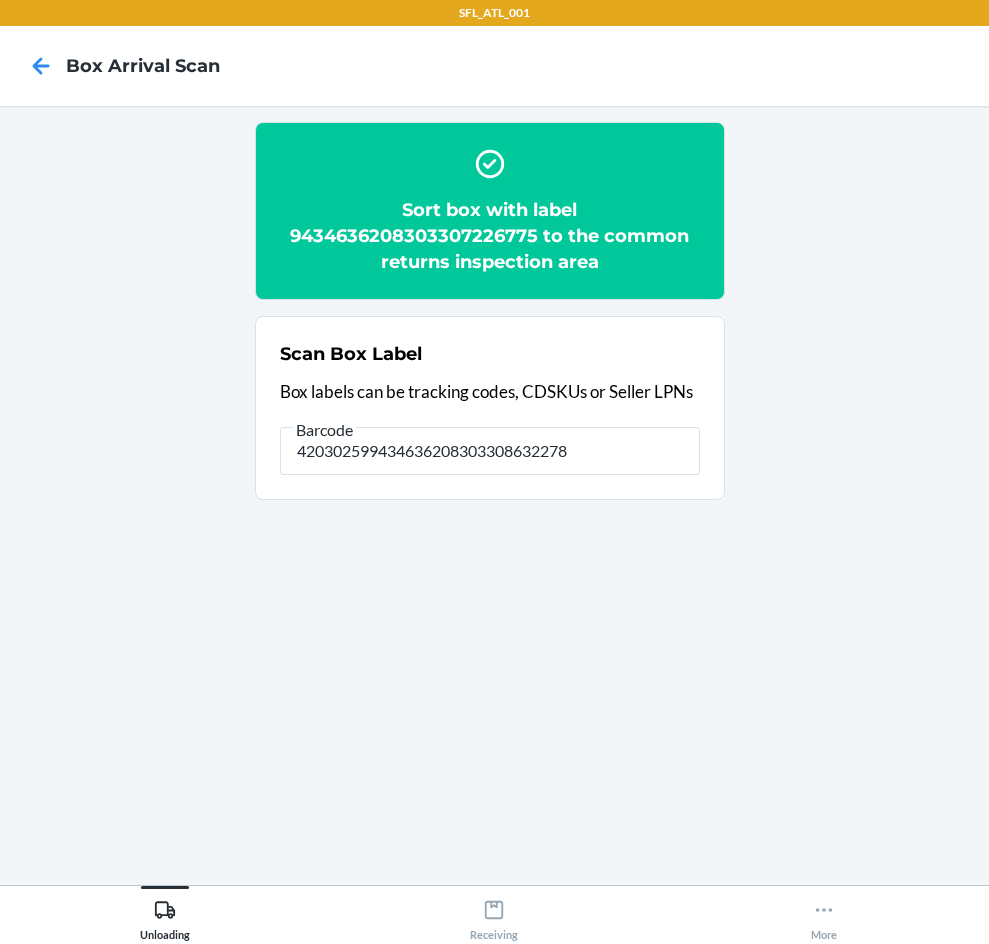 type on "420302599434636208303308632278" 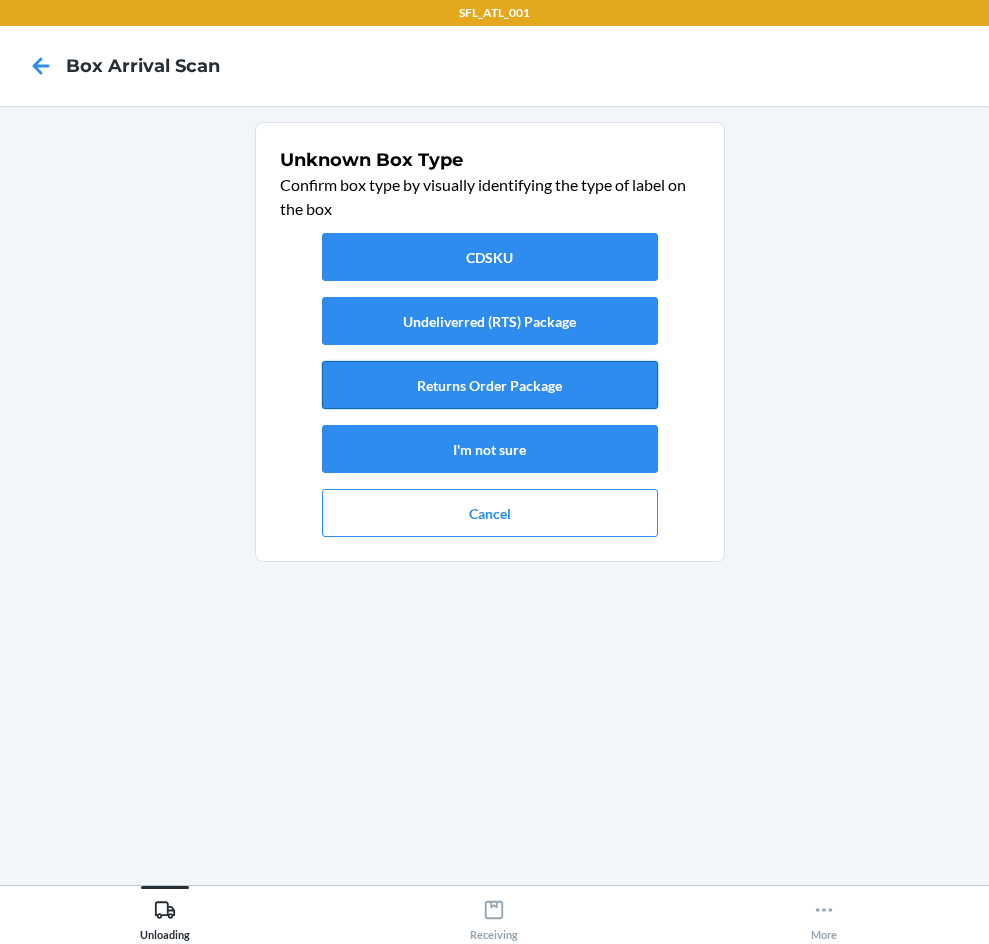 click on "Returns Order Package" at bounding box center [490, 385] 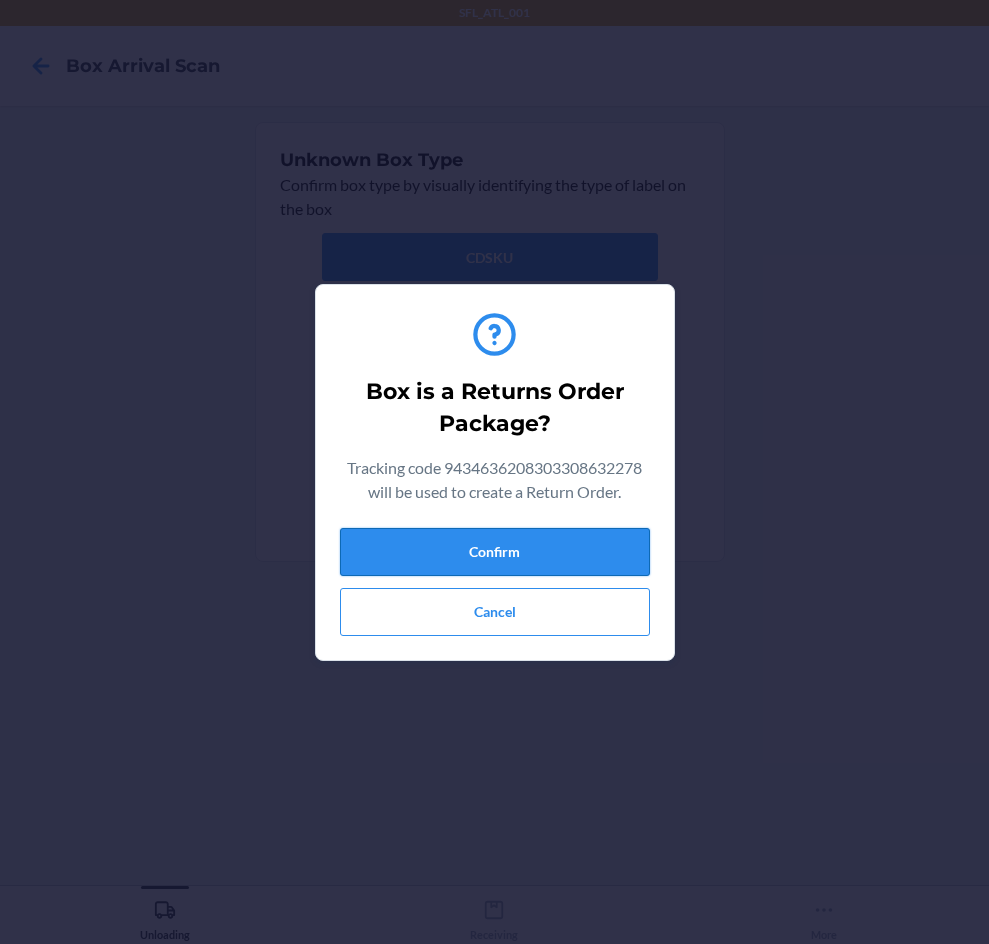 click on "Confirm" at bounding box center (495, 552) 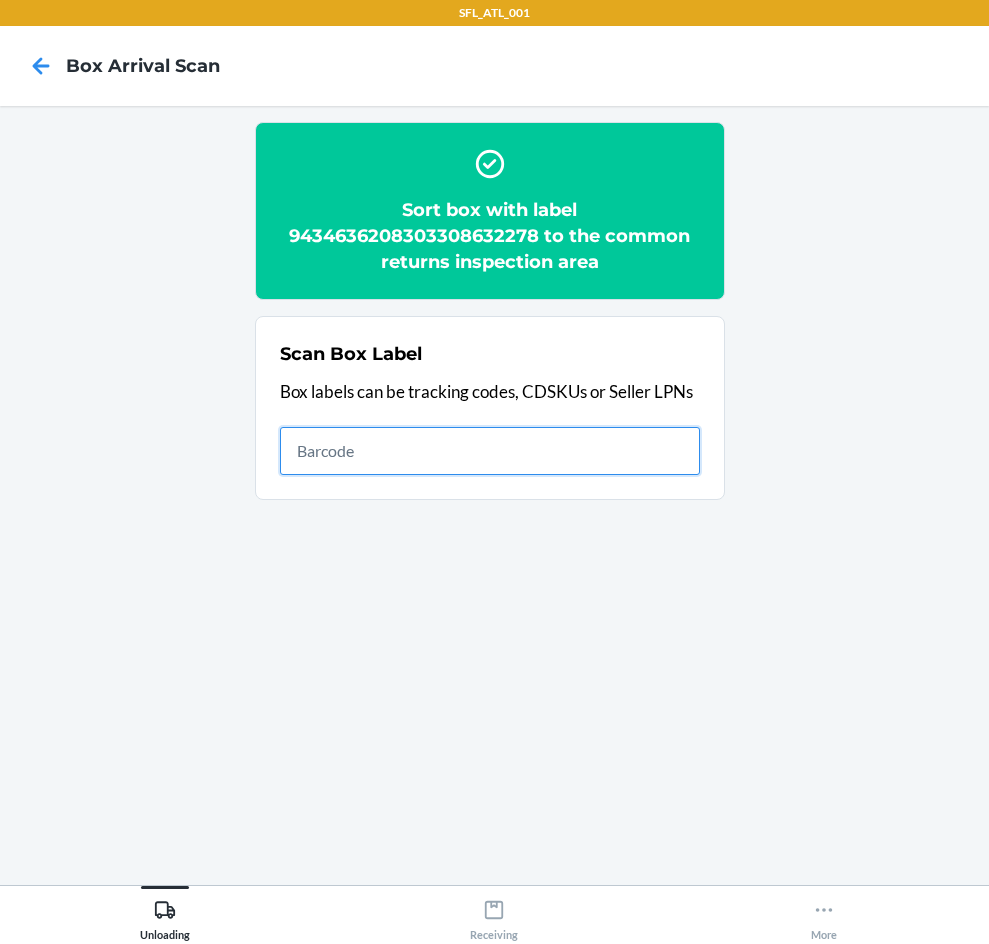 click at bounding box center (490, 451) 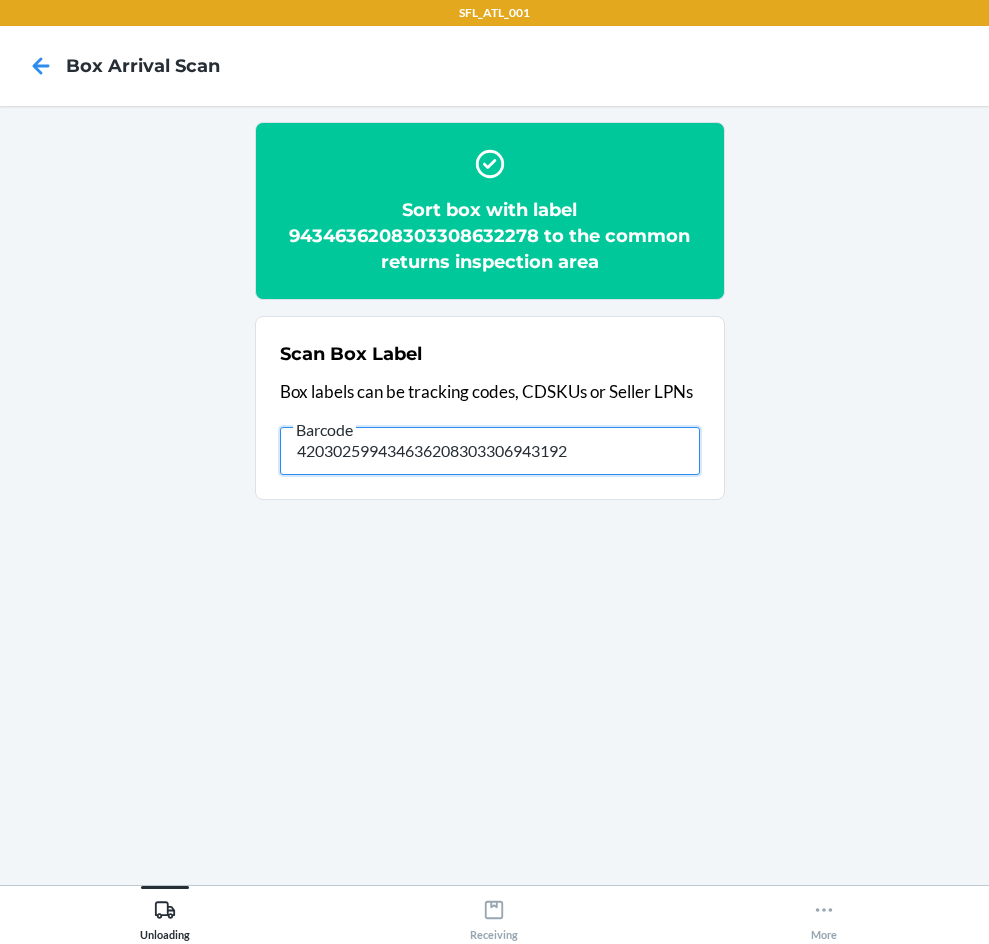 type on "420302599434636208303306943192" 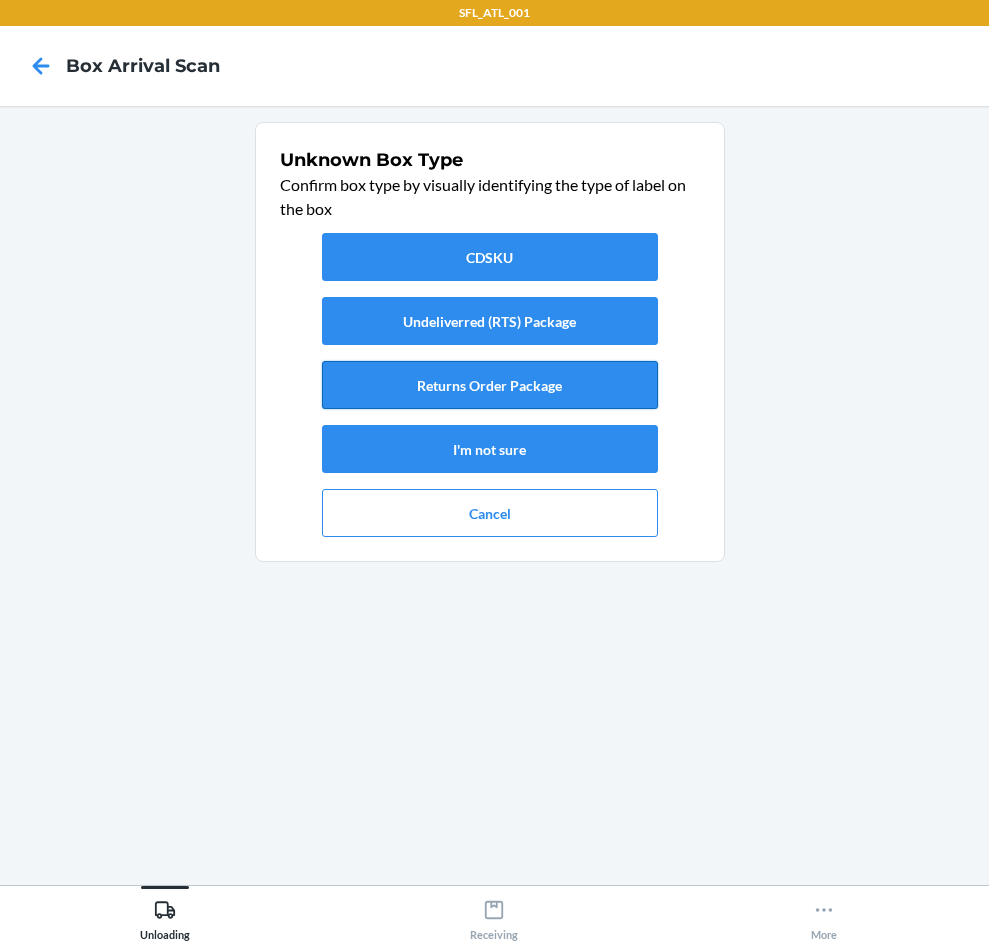 click on "Returns Order Package" at bounding box center (490, 385) 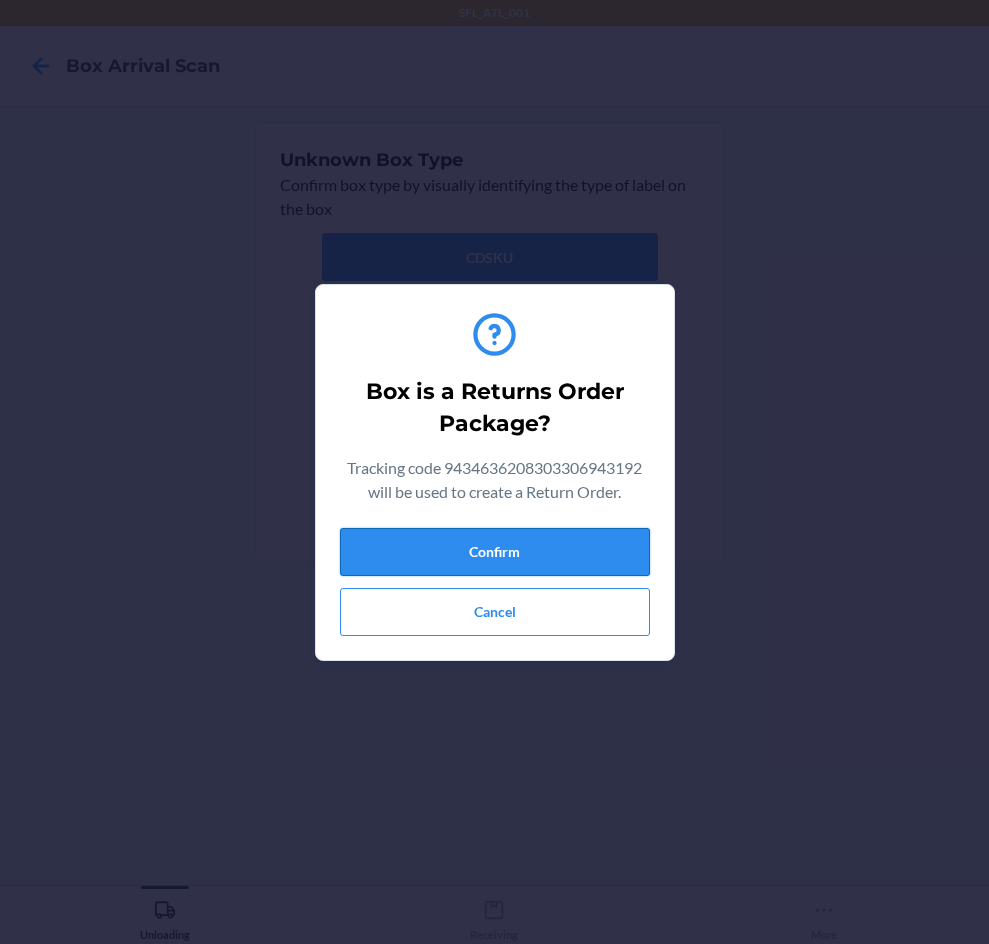 click on "Confirm" at bounding box center [495, 552] 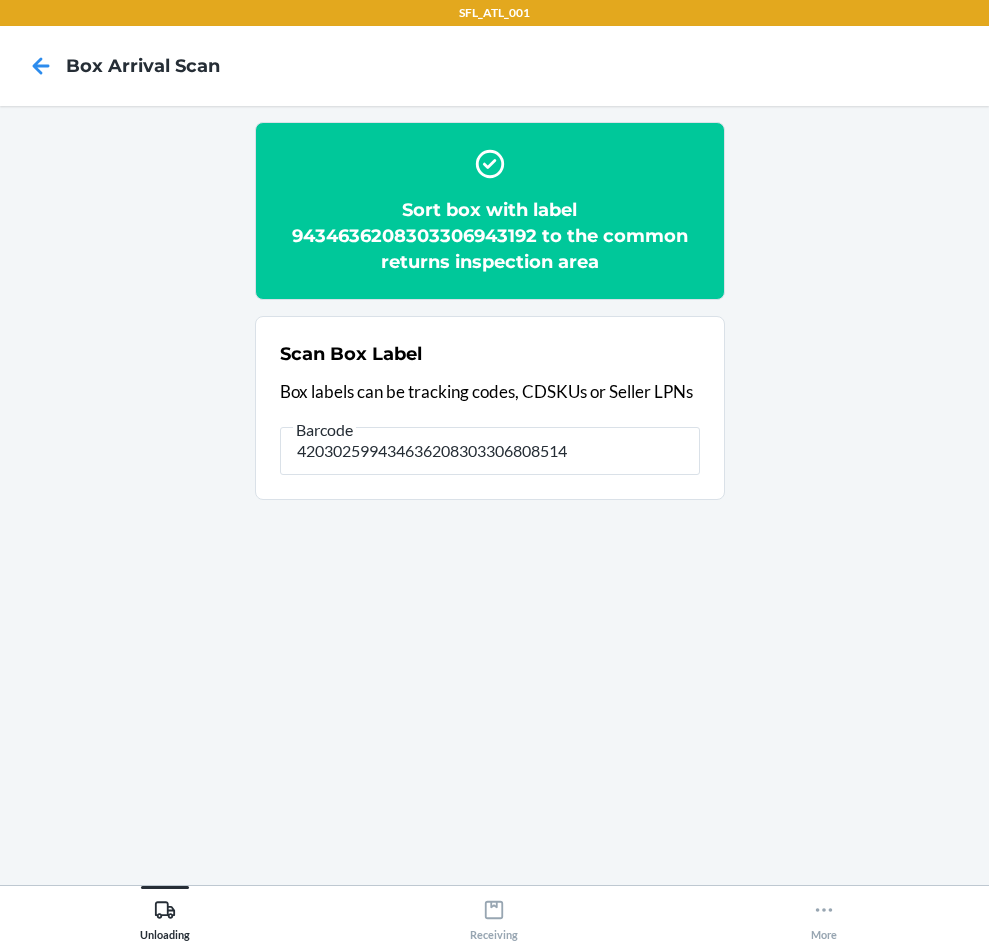 type on "420302599434636208303306808514" 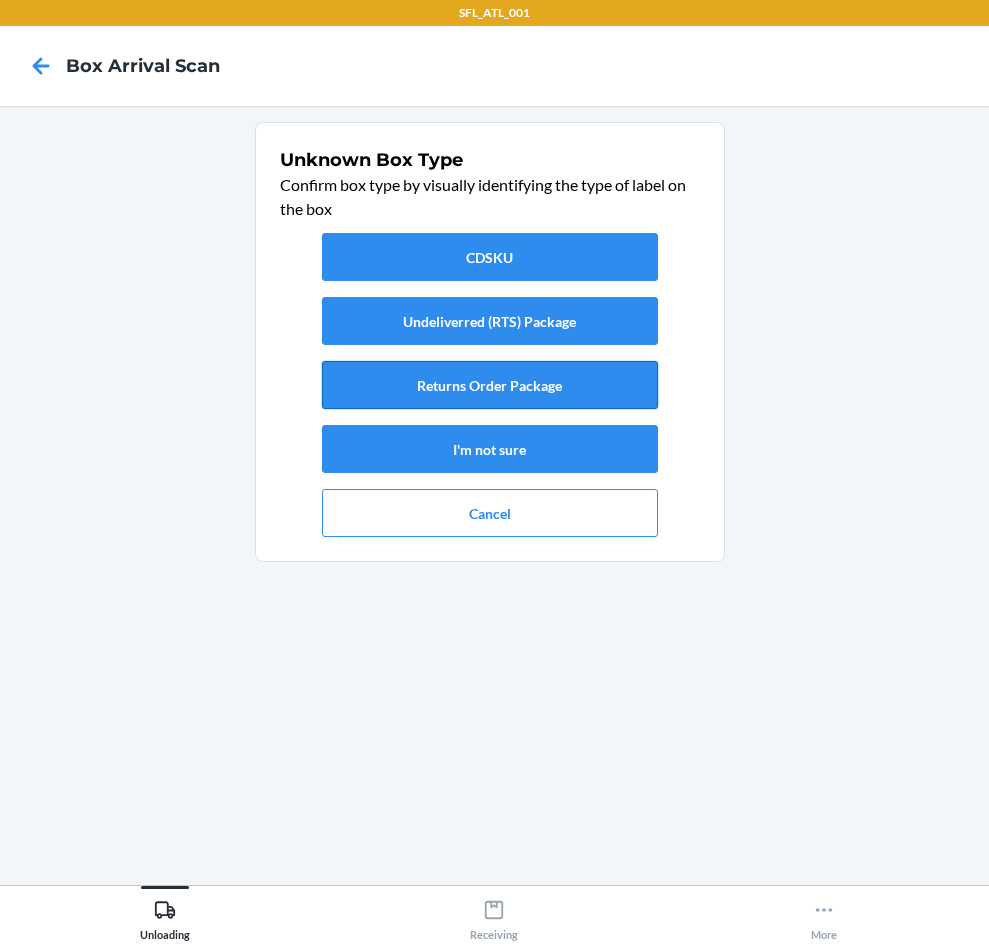 click on "Returns Order Package" at bounding box center (490, 385) 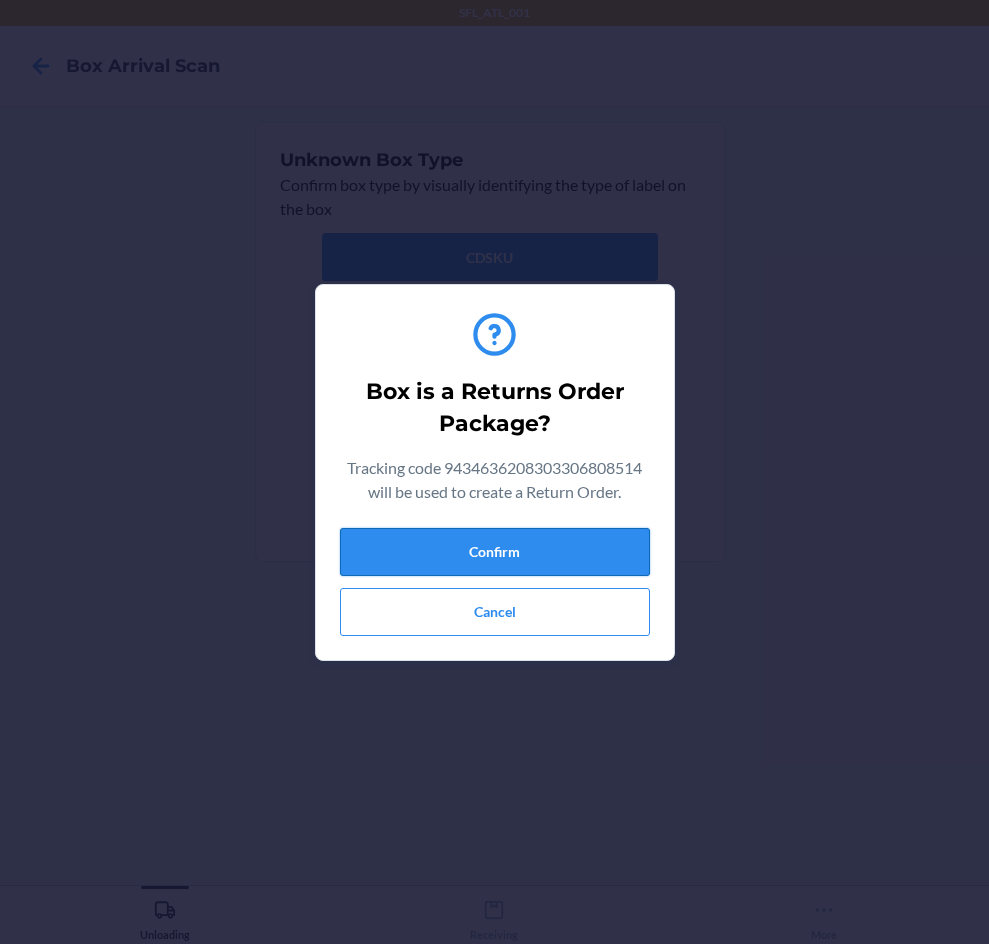 click on "Confirm" at bounding box center (495, 552) 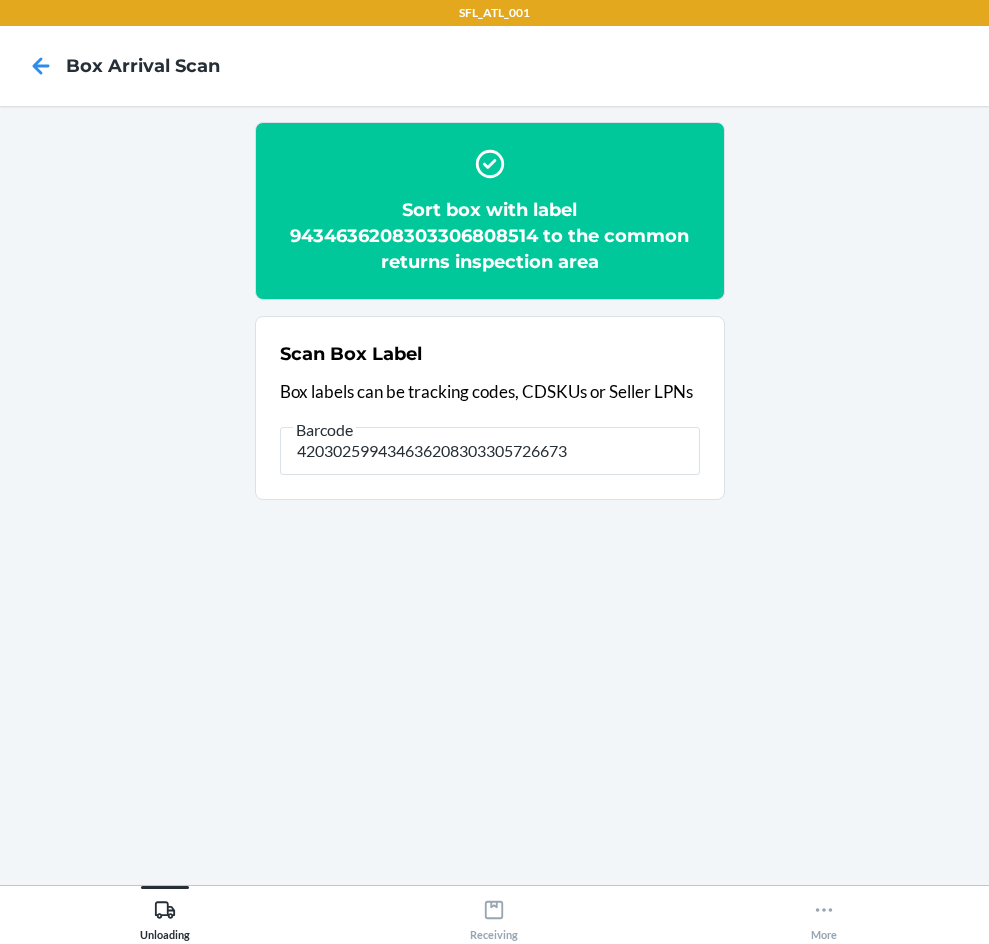 type on "420302599434636208303305726673" 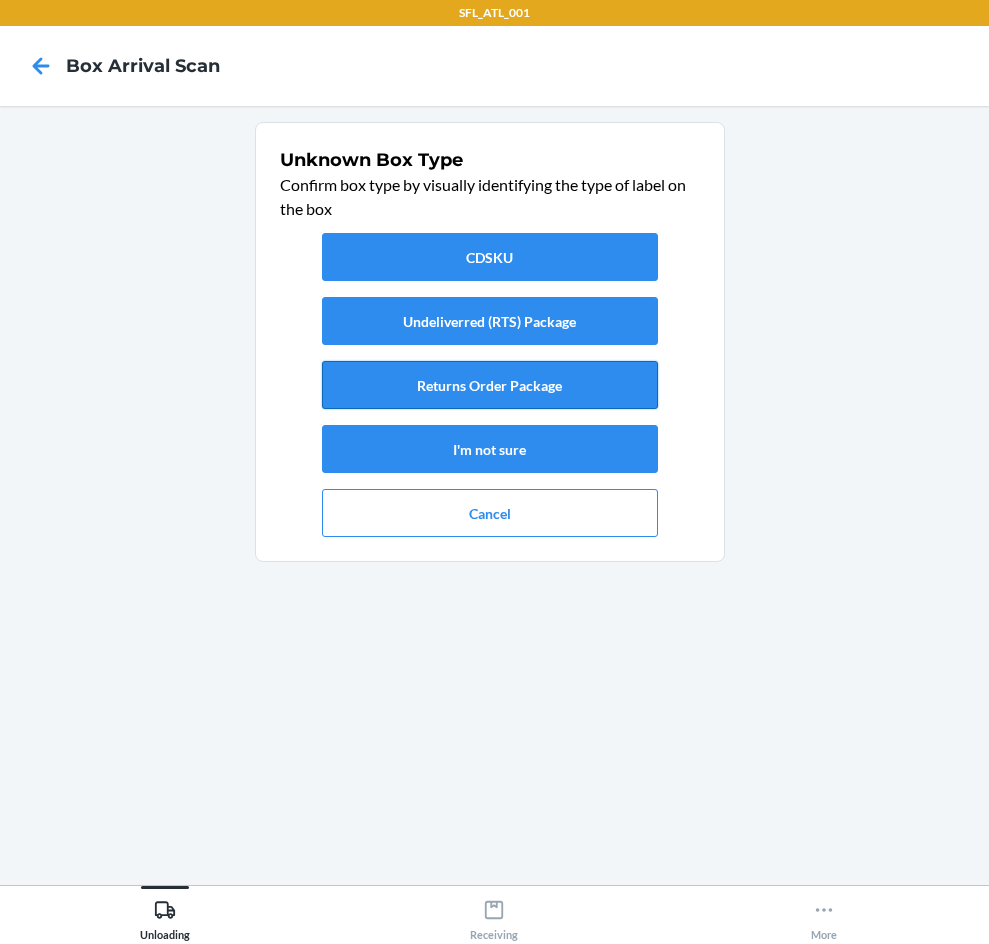click on "Returns Order Package" at bounding box center [490, 385] 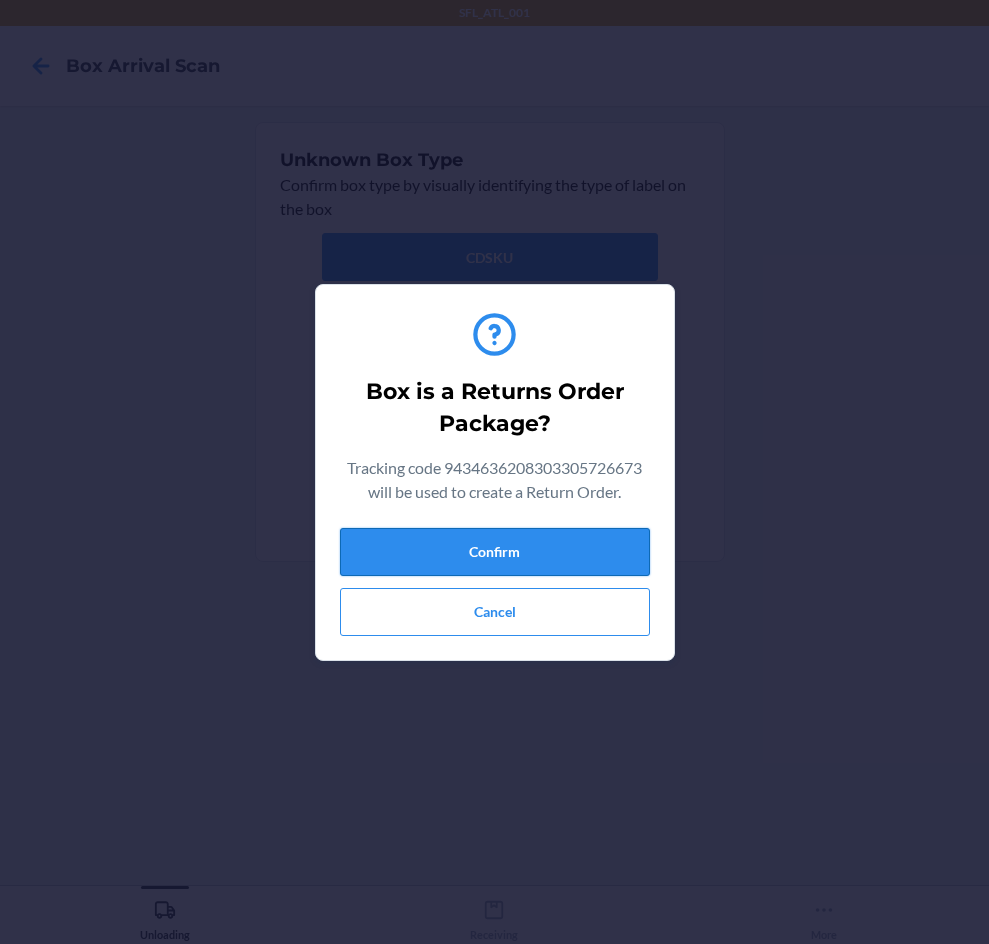 click on "Confirm" at bounding box center [495, 552] 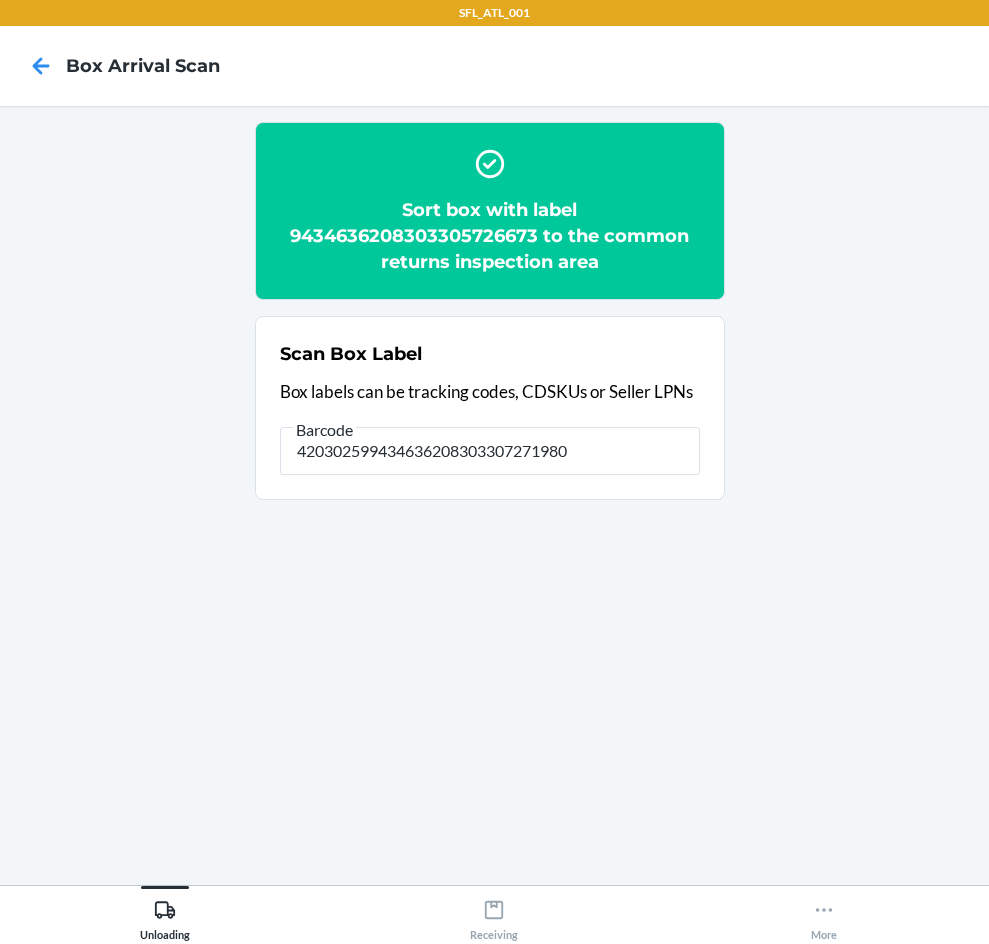 type on "420302599434636208303307271980" 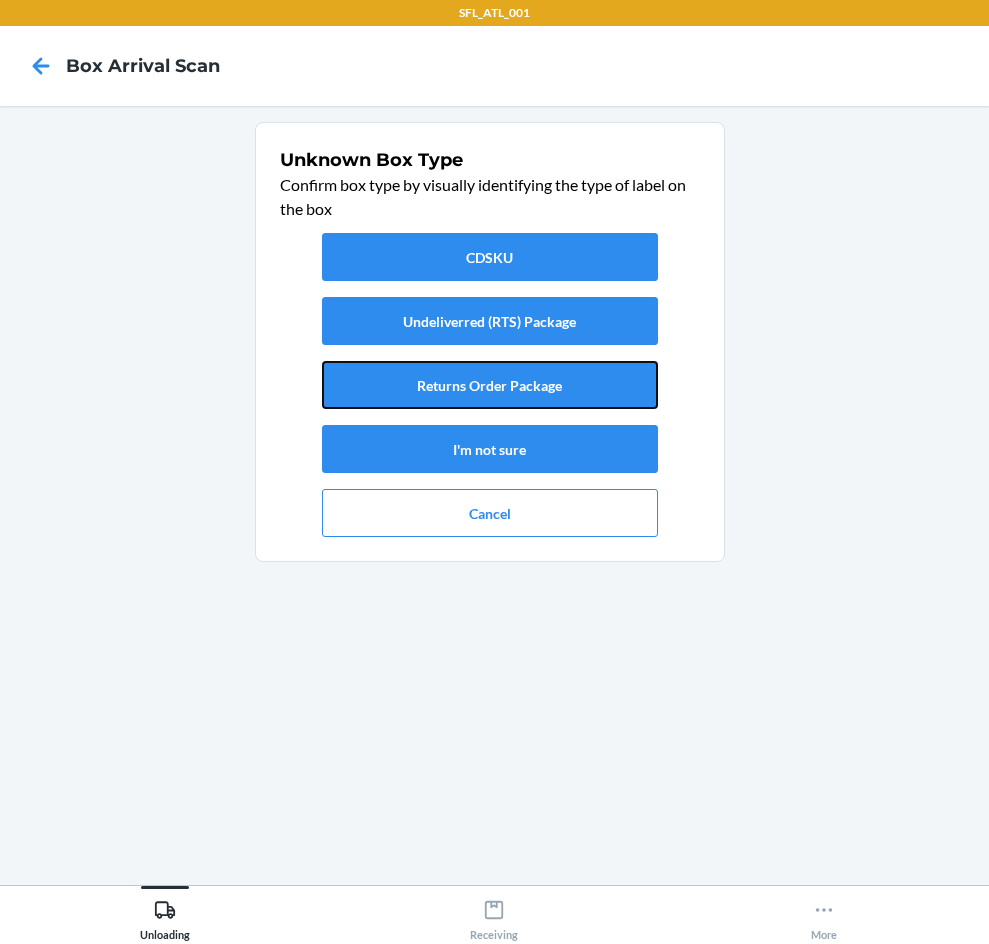 click on "Returns Order Package" at bounding box center [490, 385] 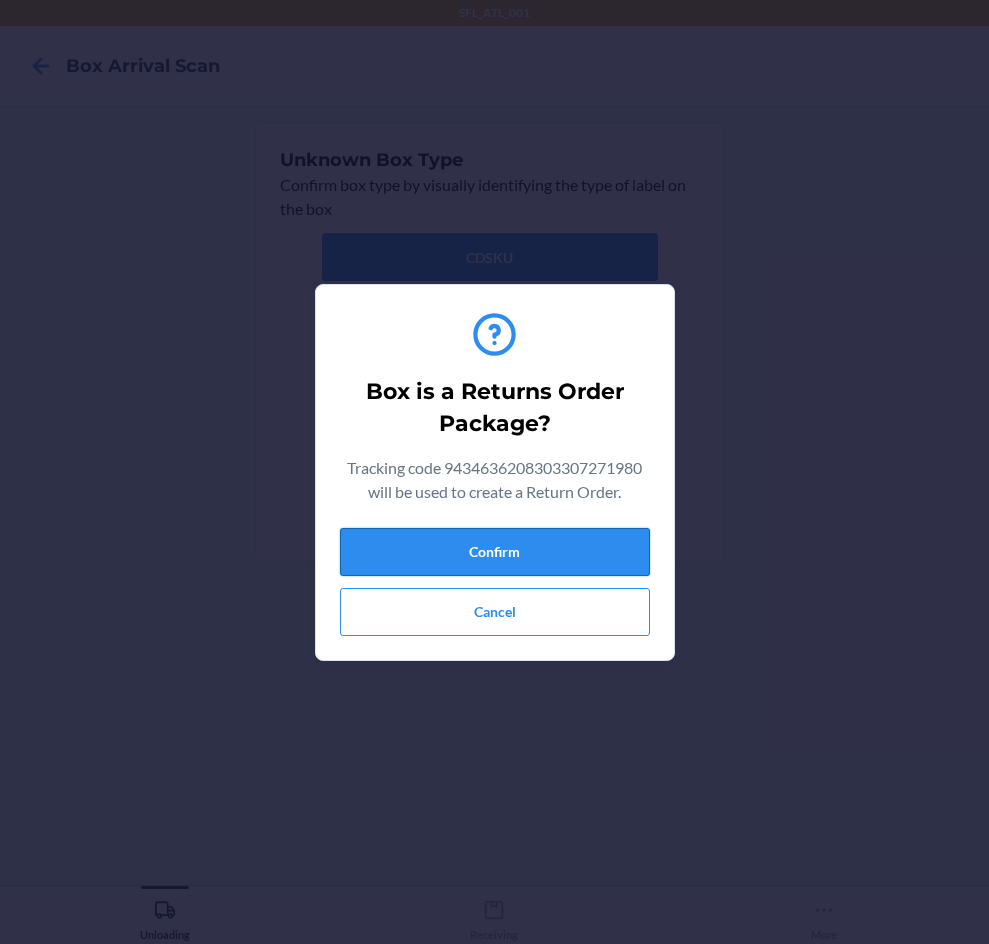click on "Confirm" at bounding box center [495, 552] 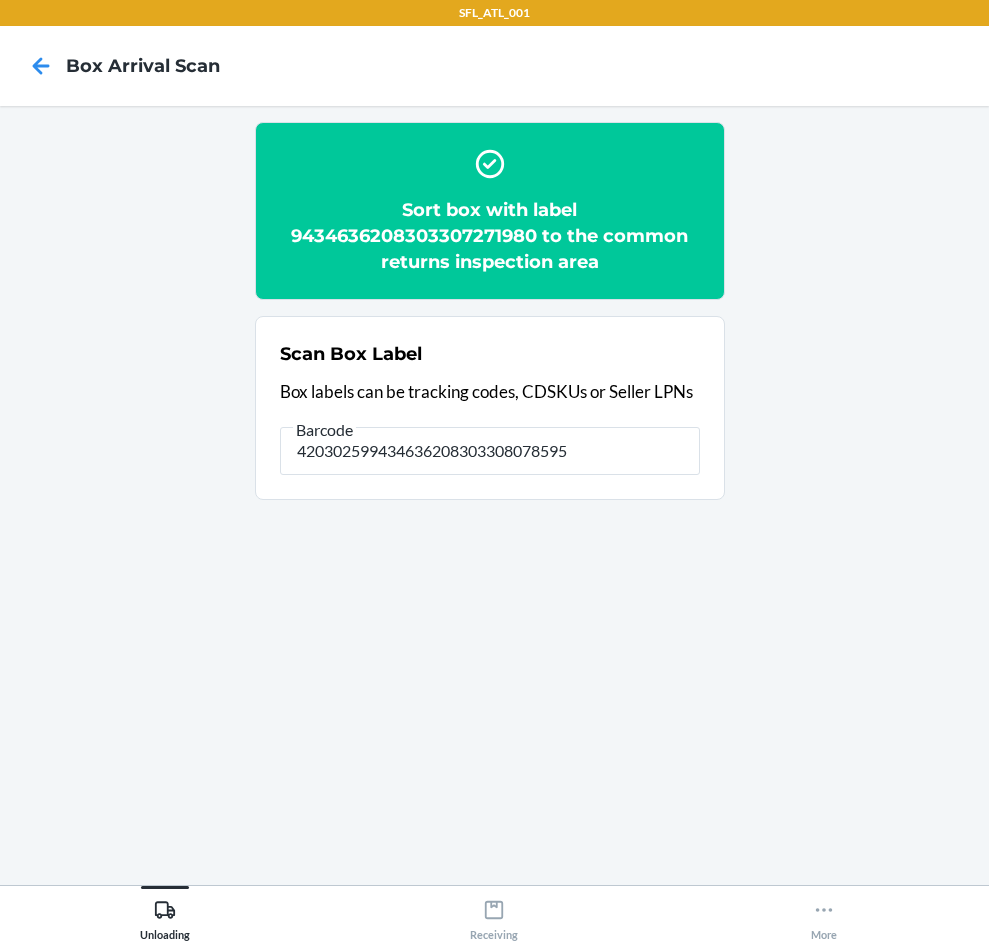 type on "420302599434636208303308078595" 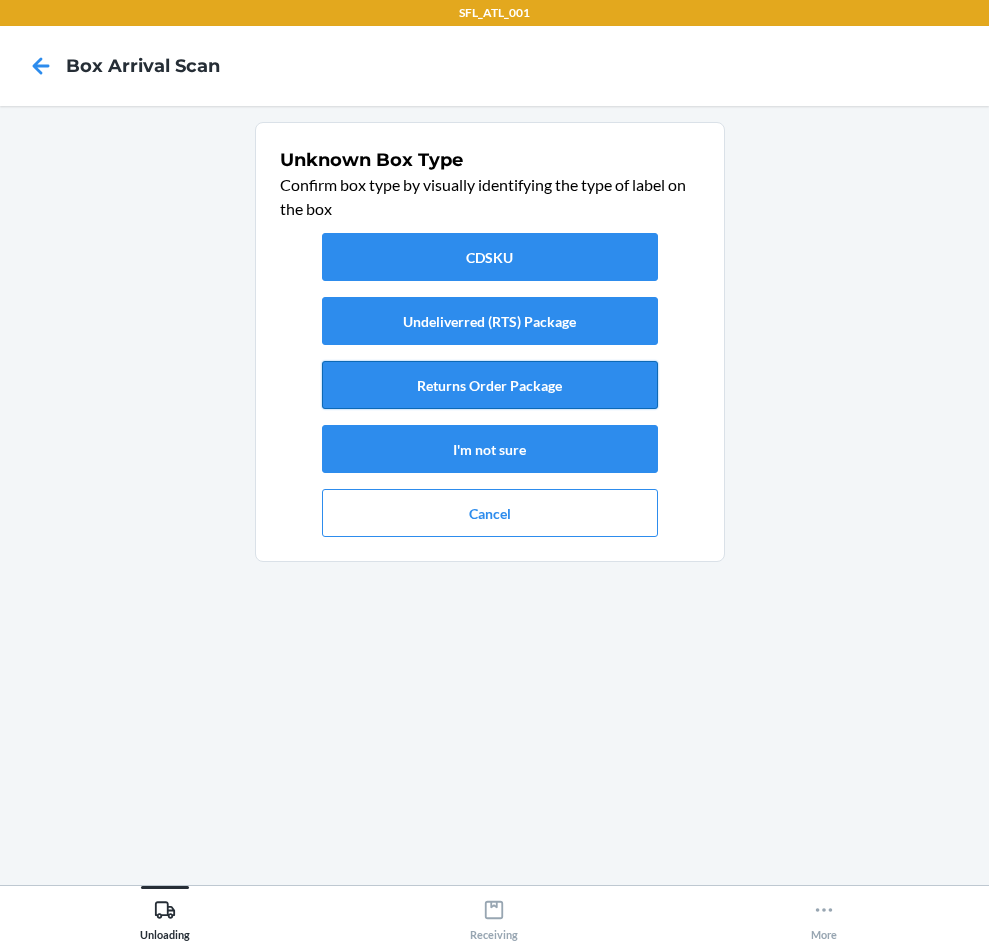 click on "Returns Order Package" at bounding box center [490, 385] 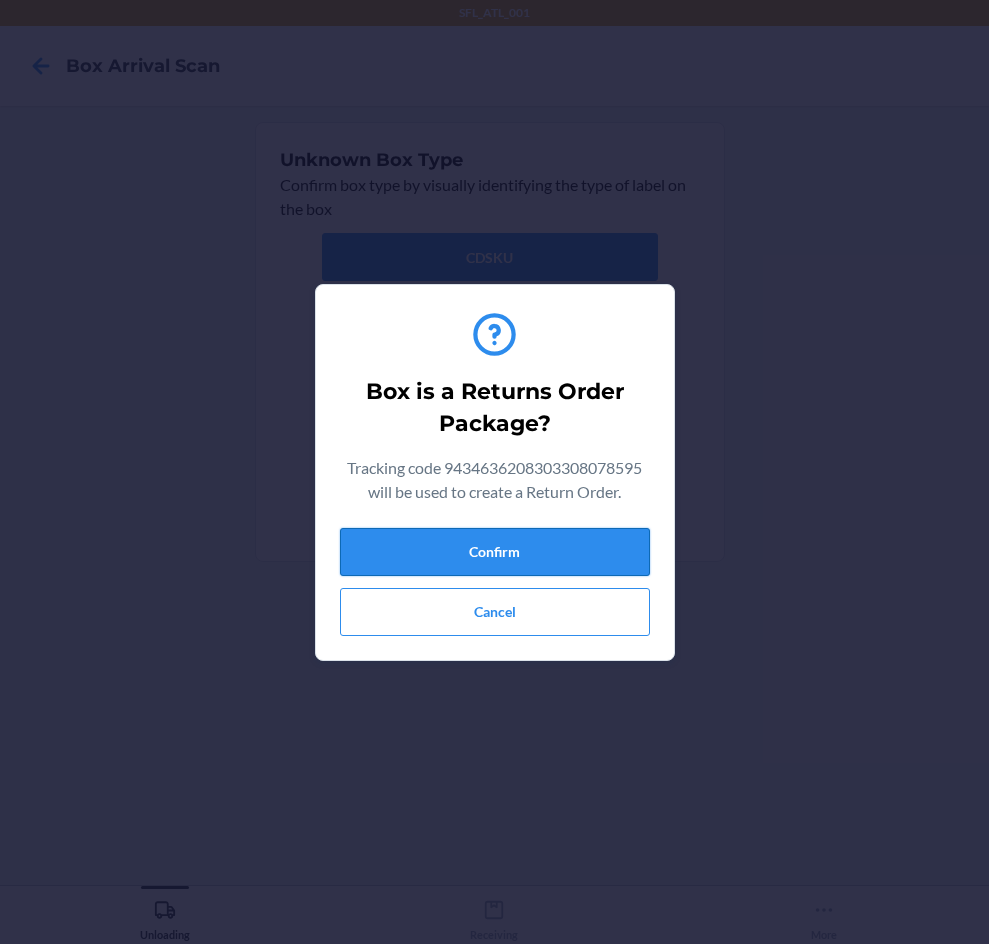 click on "Confirm" at bounding box center [495, 552] 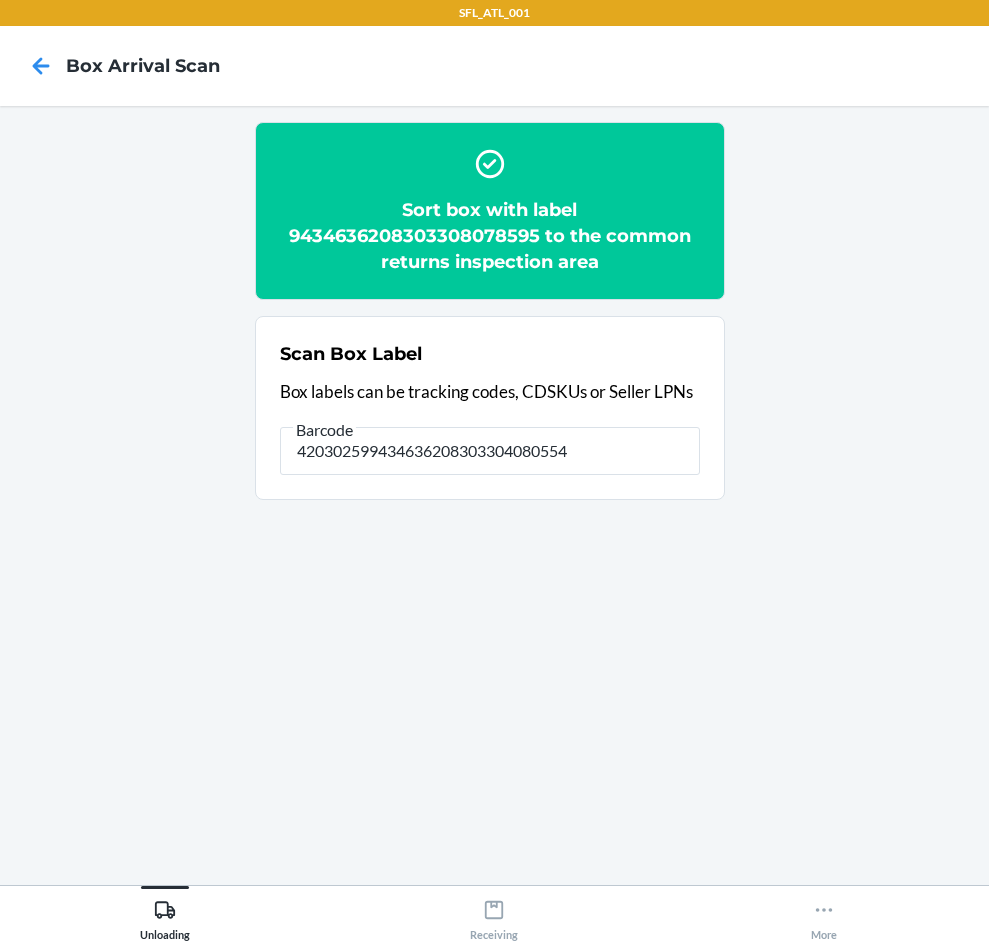 type on "420302599434636208303304080554" 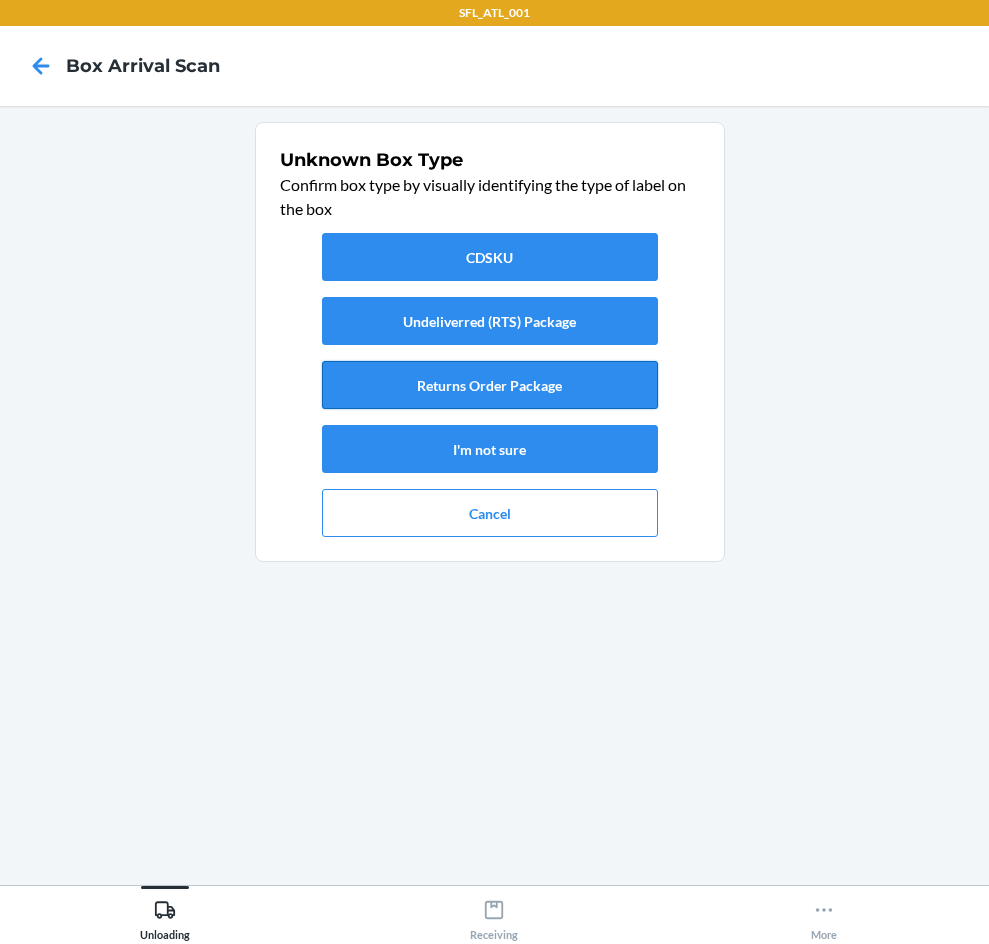 click on "Returns Order Package" at bounding box center [490, 385] 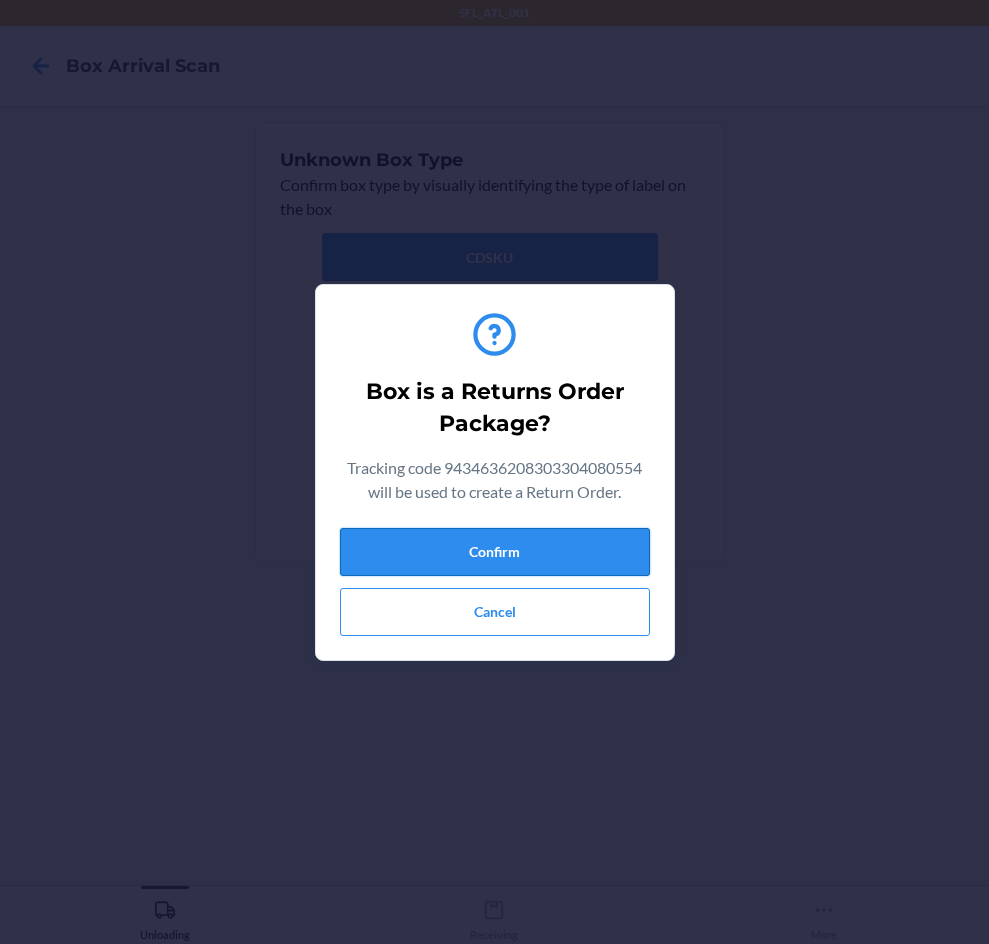 click on "Confirm" at bounding box center (495, 552) 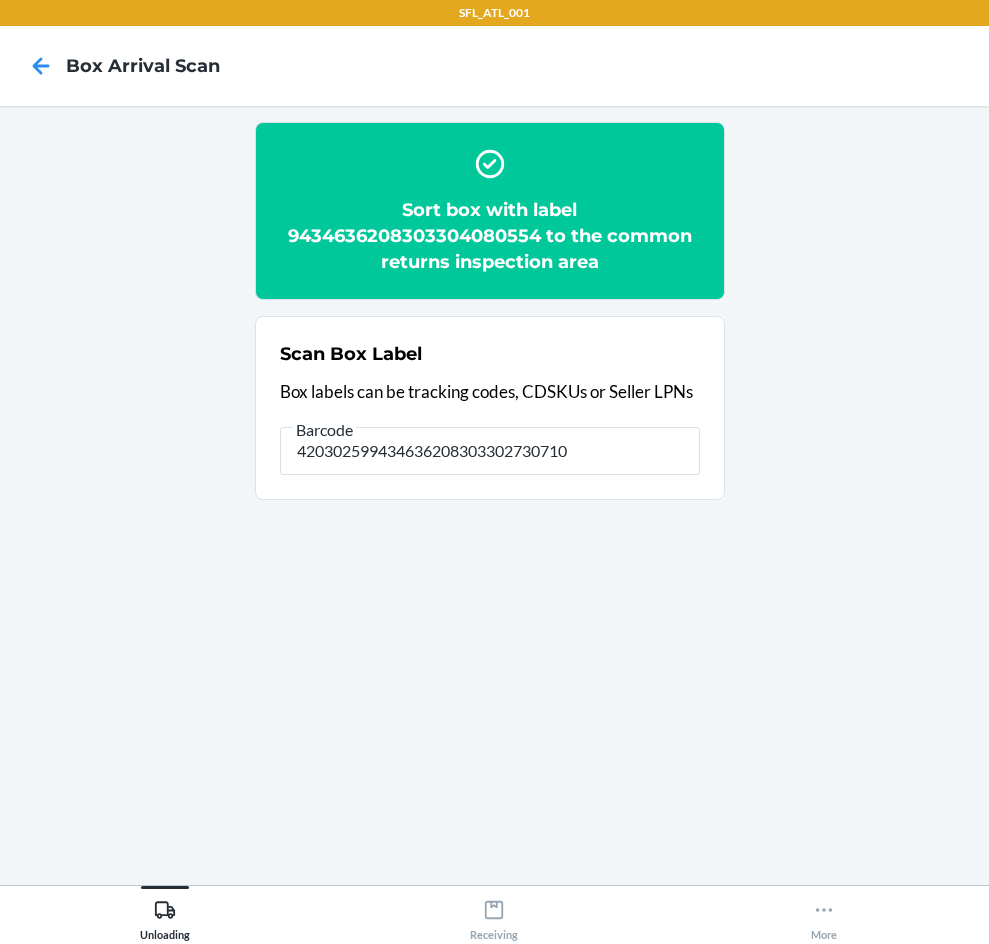 type on "420302599434636208303302730710" 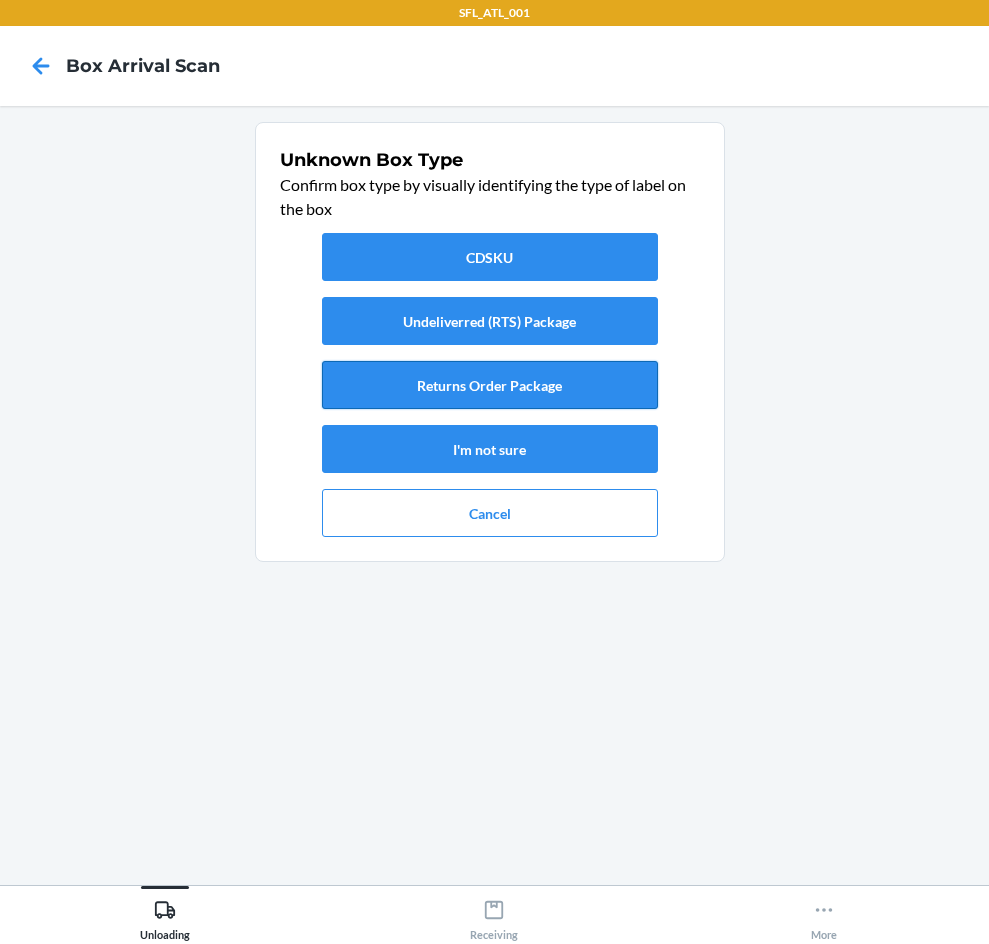 click on "Returns Order Package" at bounding box center (490, 385) 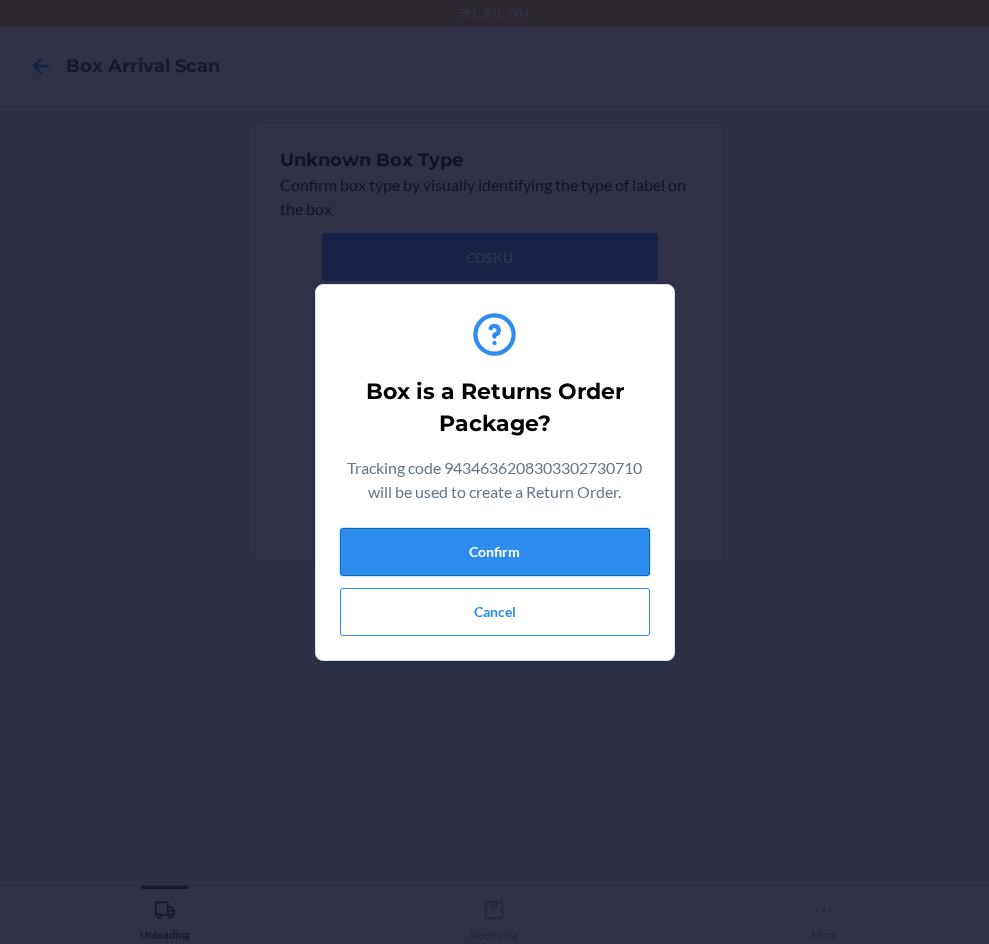 click on "Confirm" at bounding box center [495, 552] 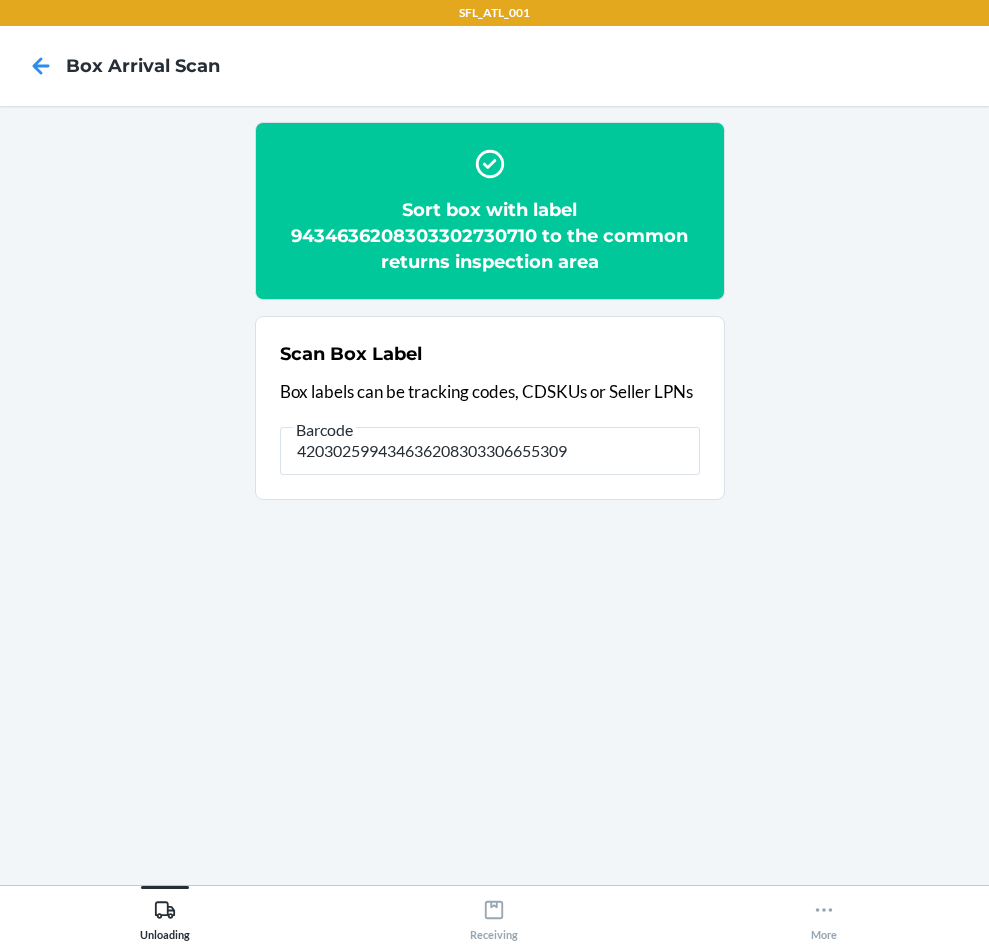 type on "420302599434636208303306655309" 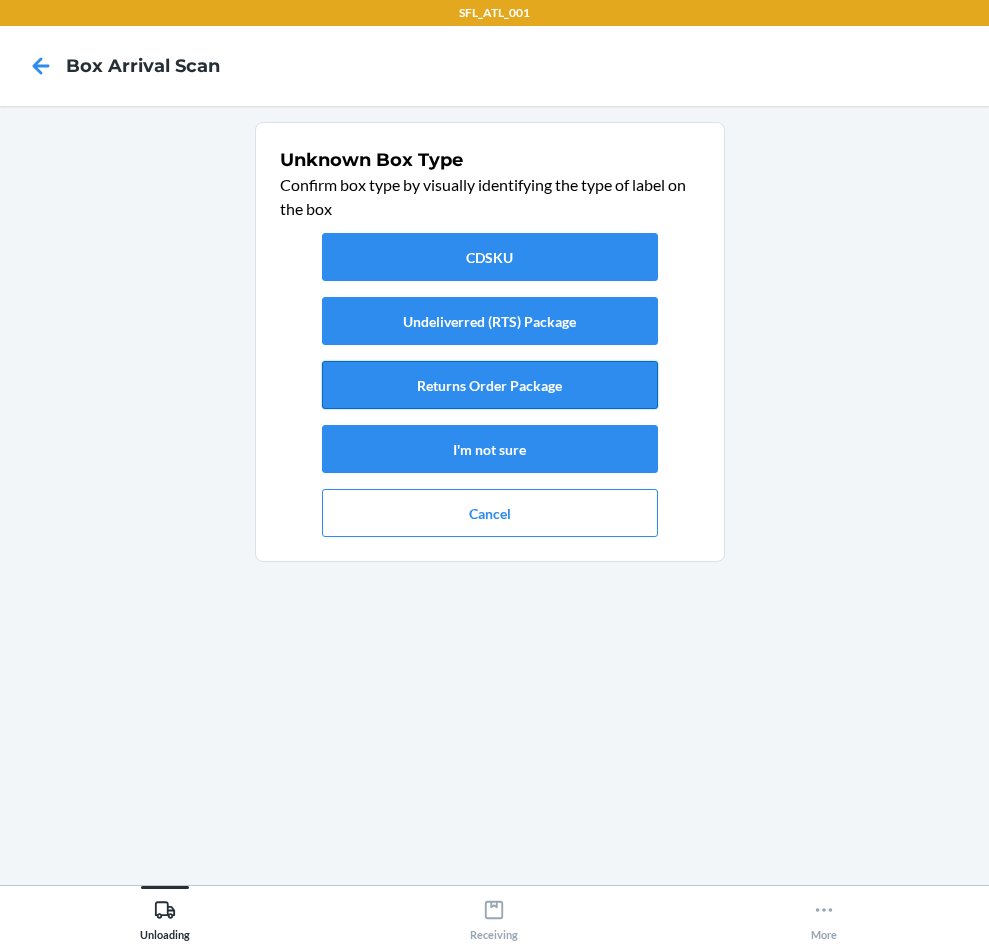 click on "Returns Order Package" at bounding box center (490, 385) 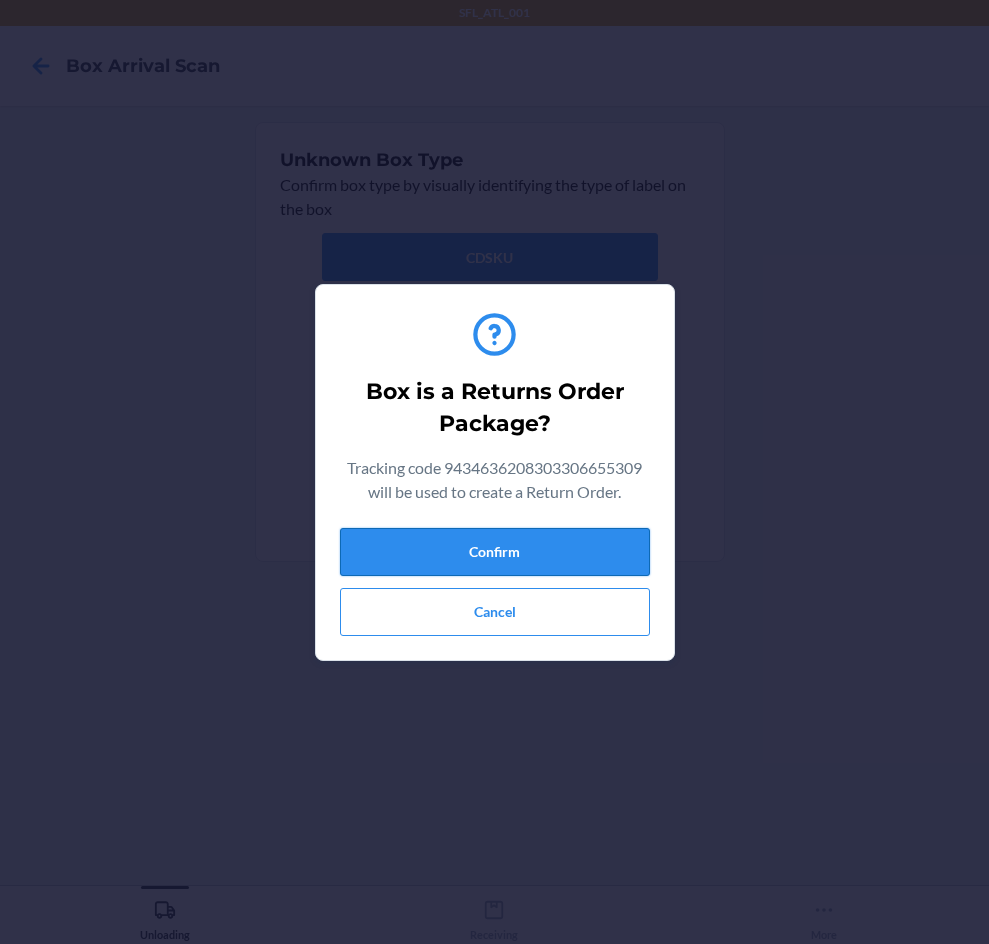 click on "Confirm" at bounding box center [495, 552] 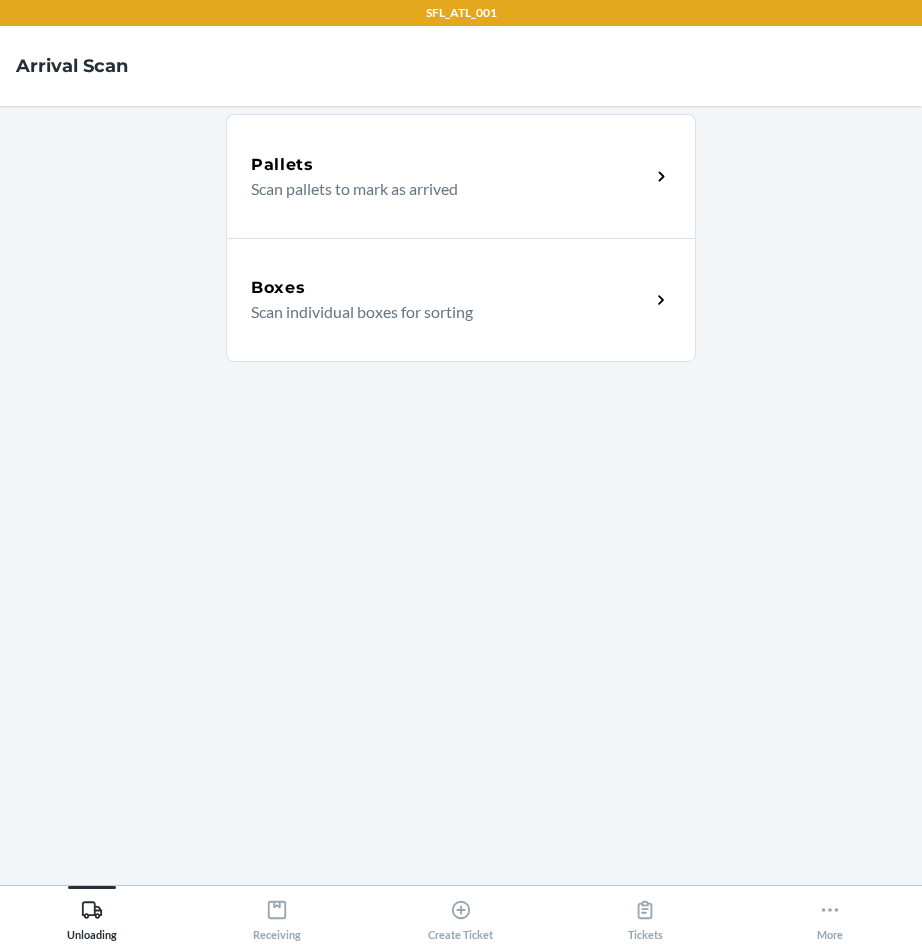 scroll, scrollTop: 0, scrollLeft: 0, axis: both 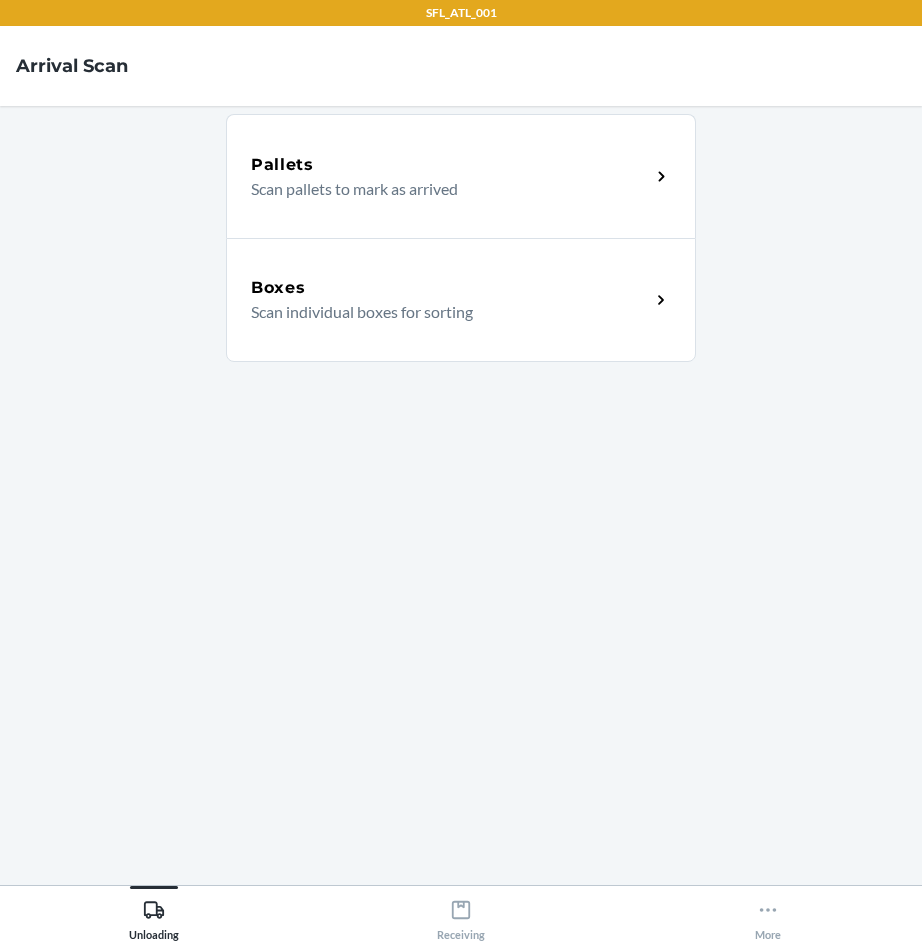 click on "Scan individual boxes for sorting" at bounding box center (442, 312) 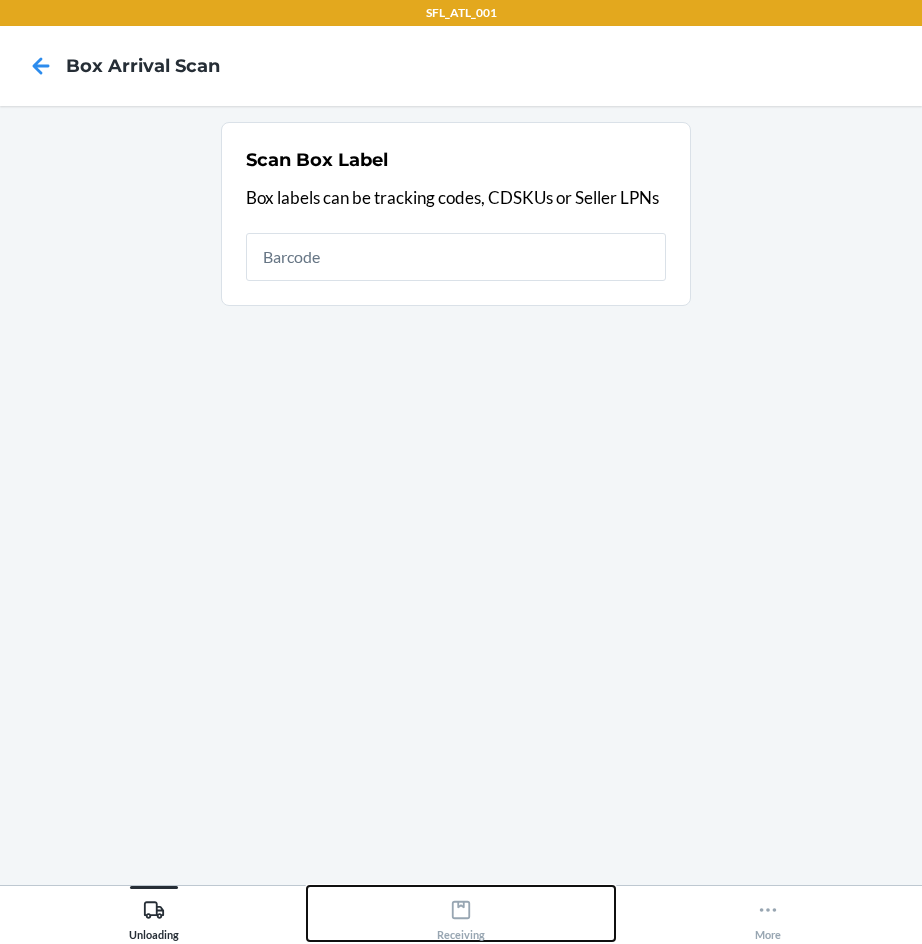 click on "Receiving" at bounding box center (461, 916) 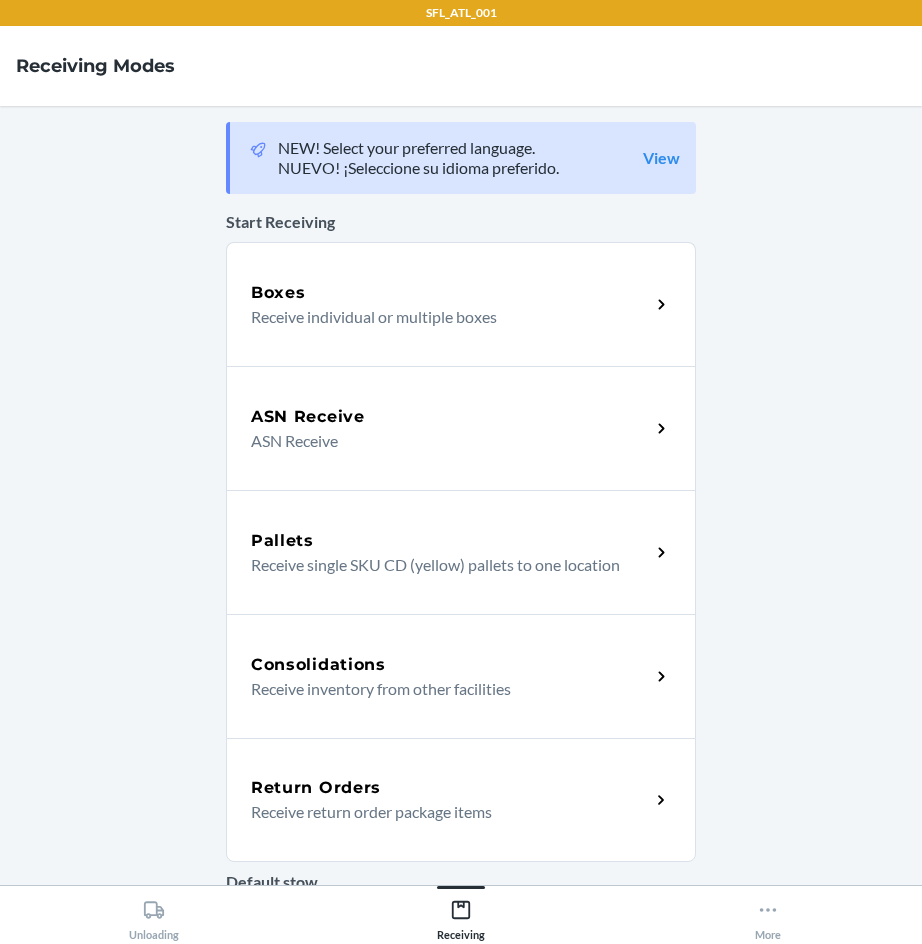 click on "Return Orders Receive return order package items" at bounding box center (461, 800) 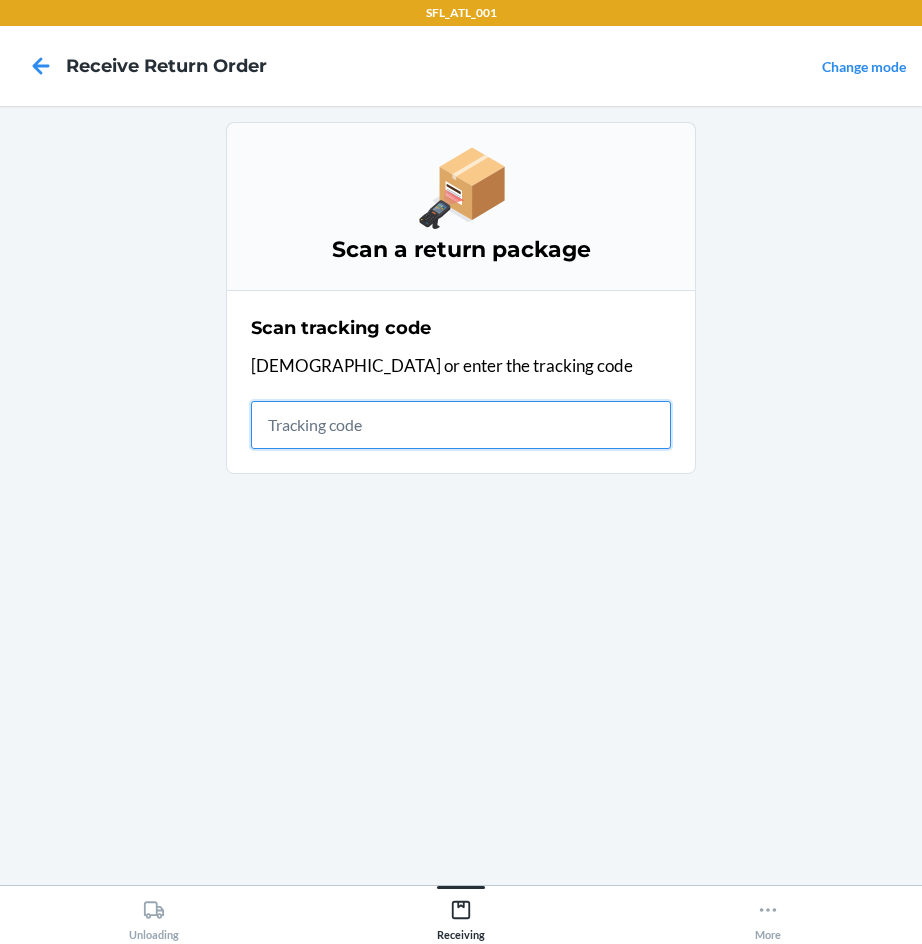 click at bounding box center [461, 425] 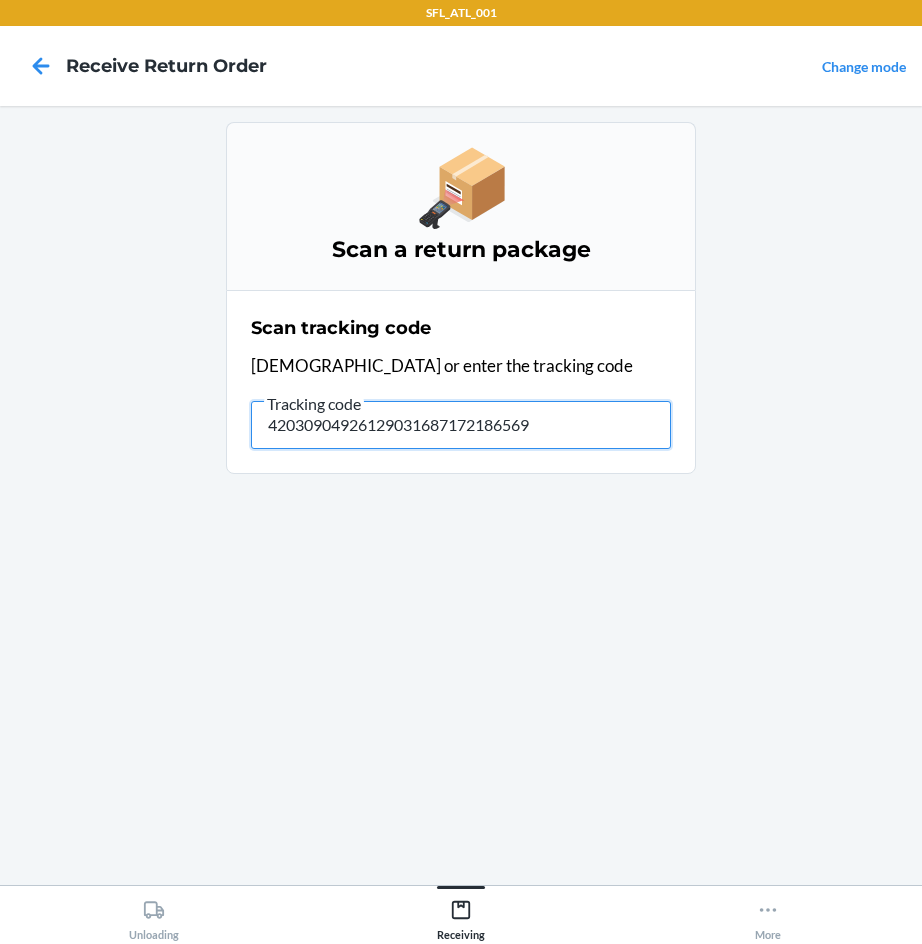 type on "420309049261290316871721865699" 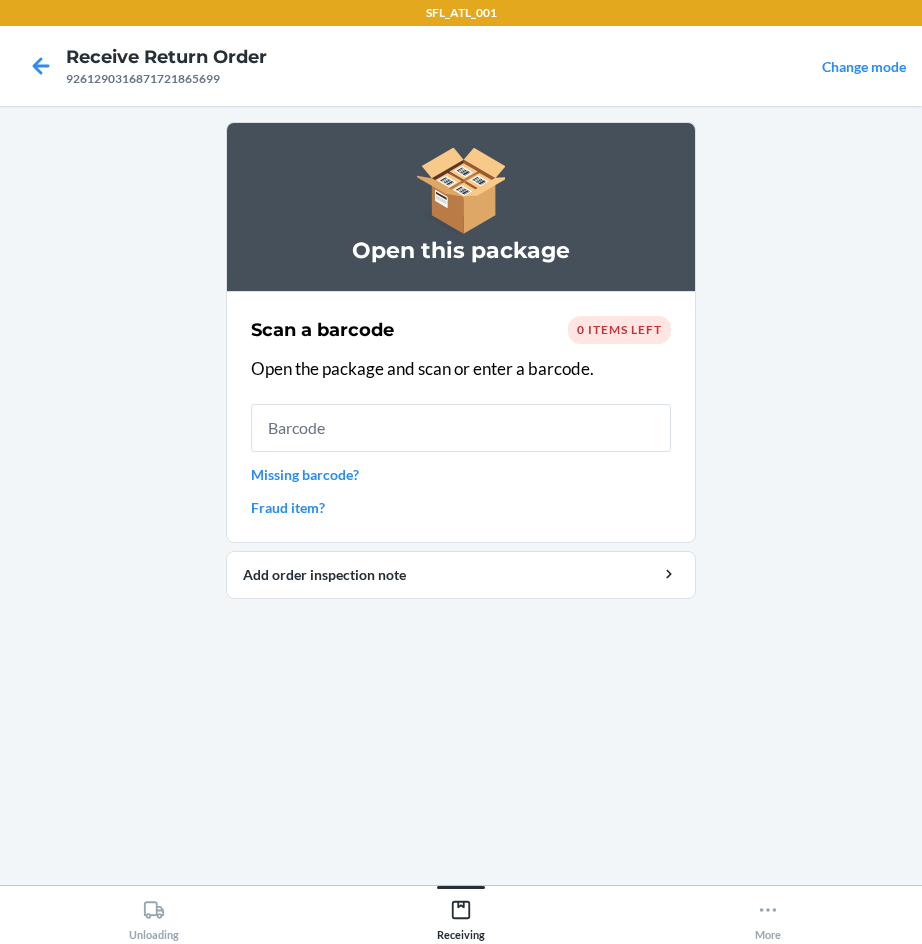click at bounding box center (461, 428) 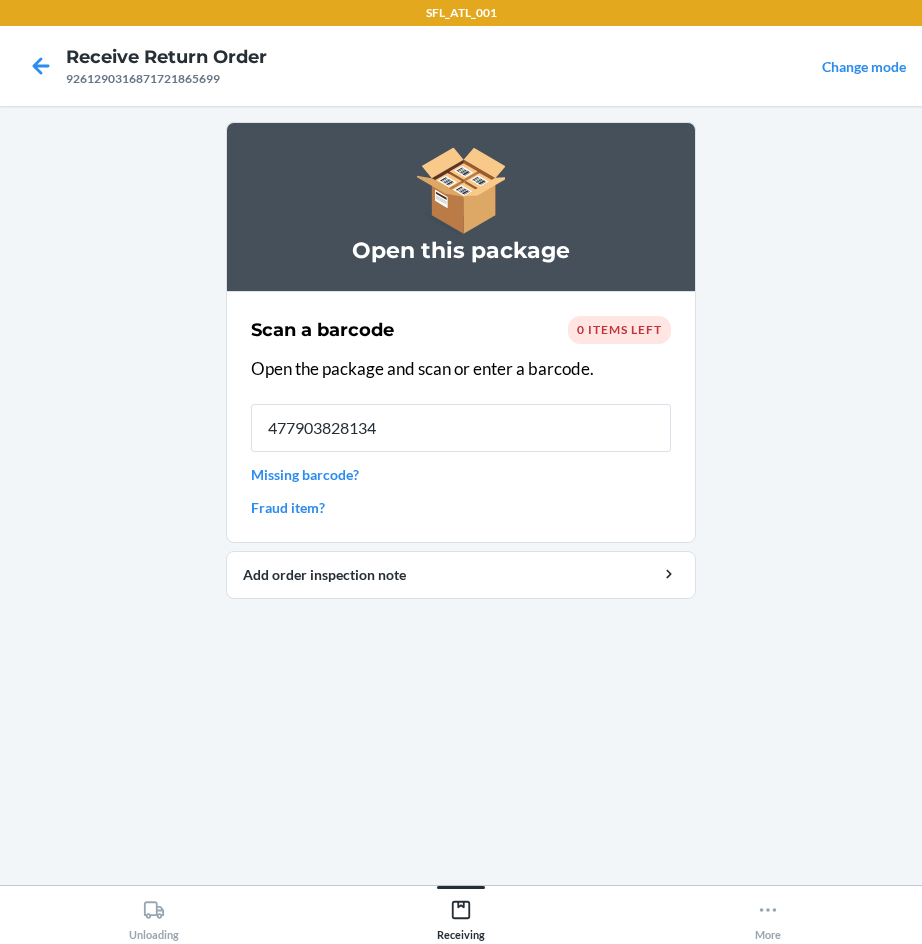 type on "4779038281342" 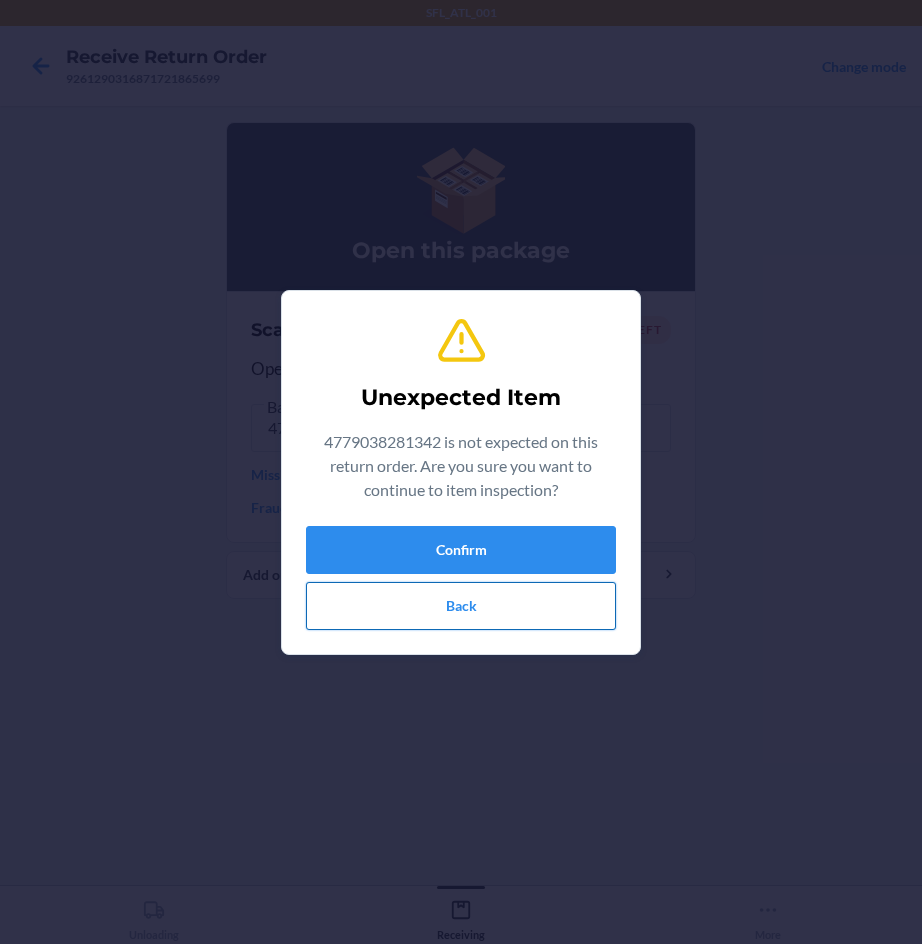 click on "Back" at bounding box center (461, 606) 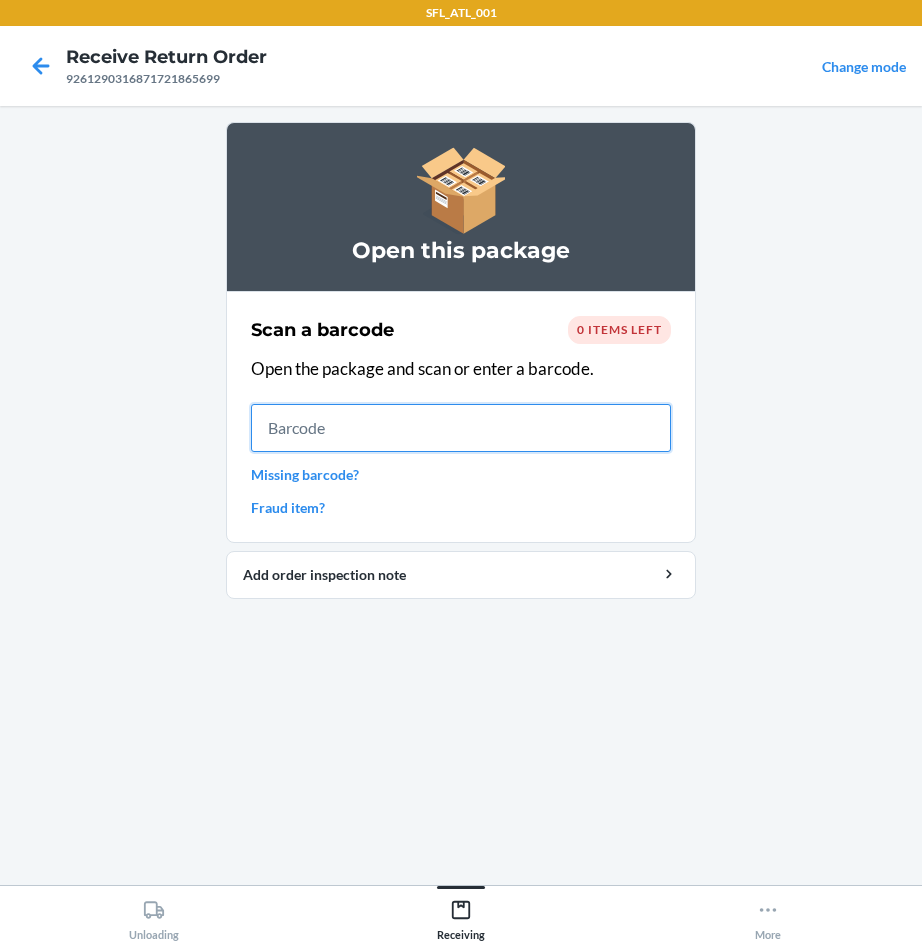 click at bounding box center (461, 428) 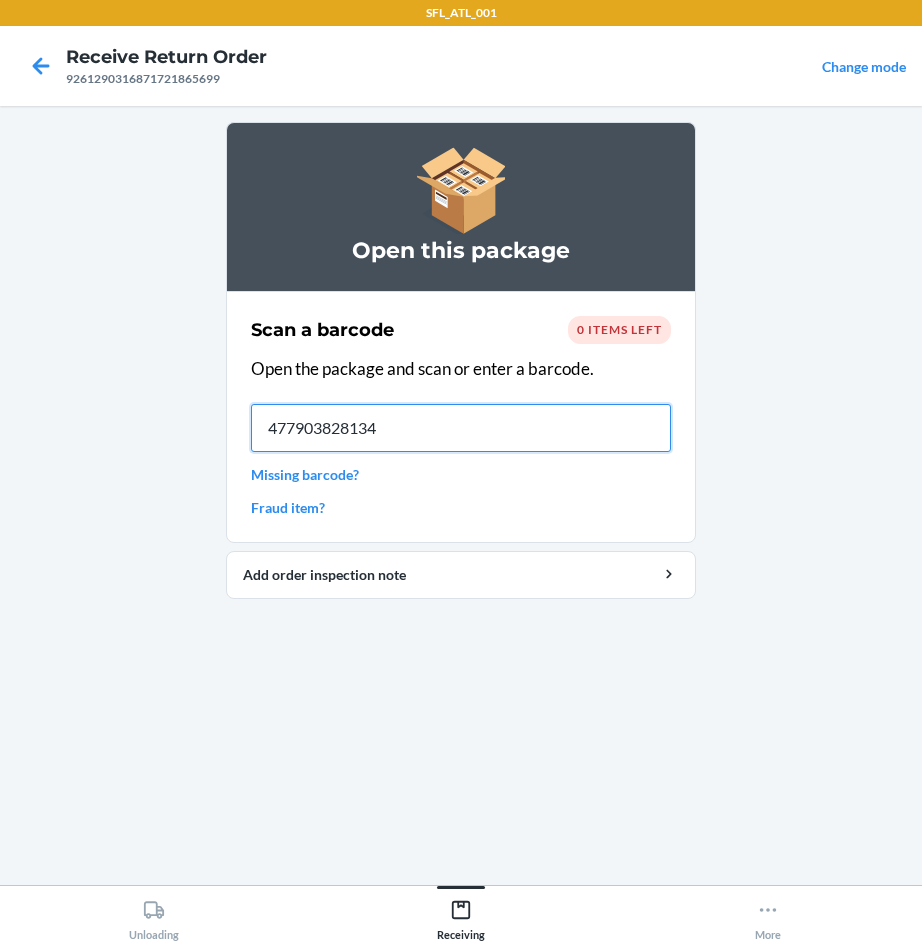 type on "4779038281342" 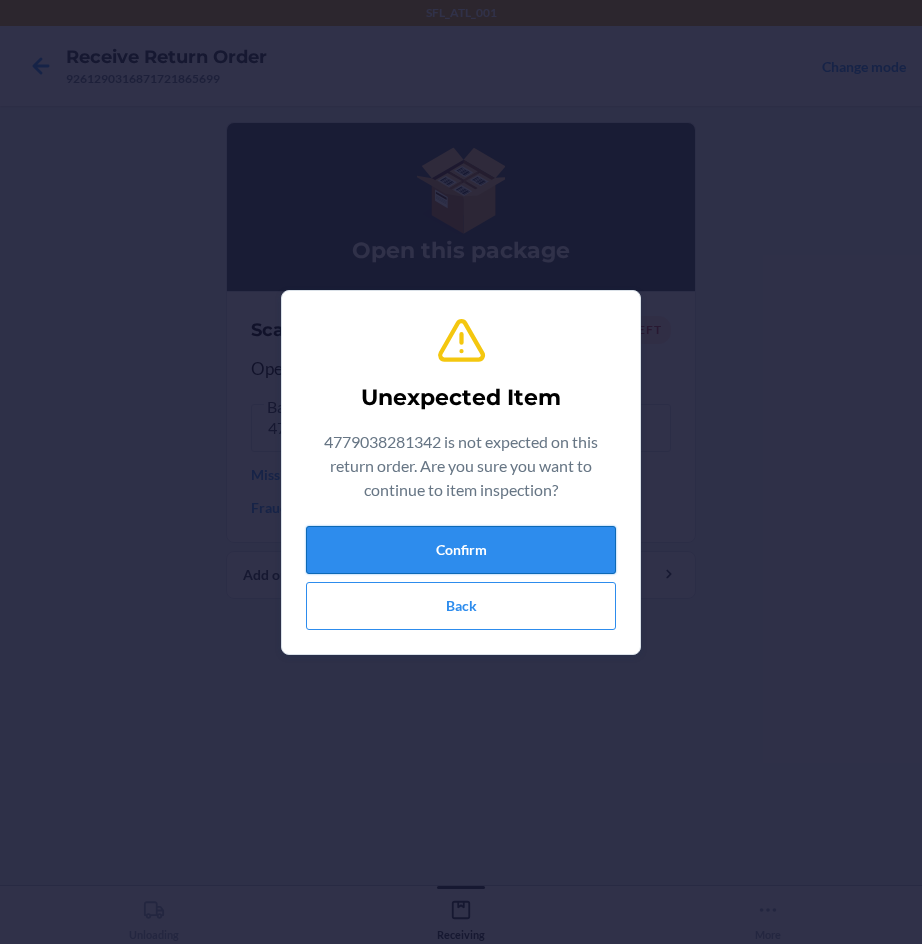 click on "Confirm" at bounding box center [461, 550] 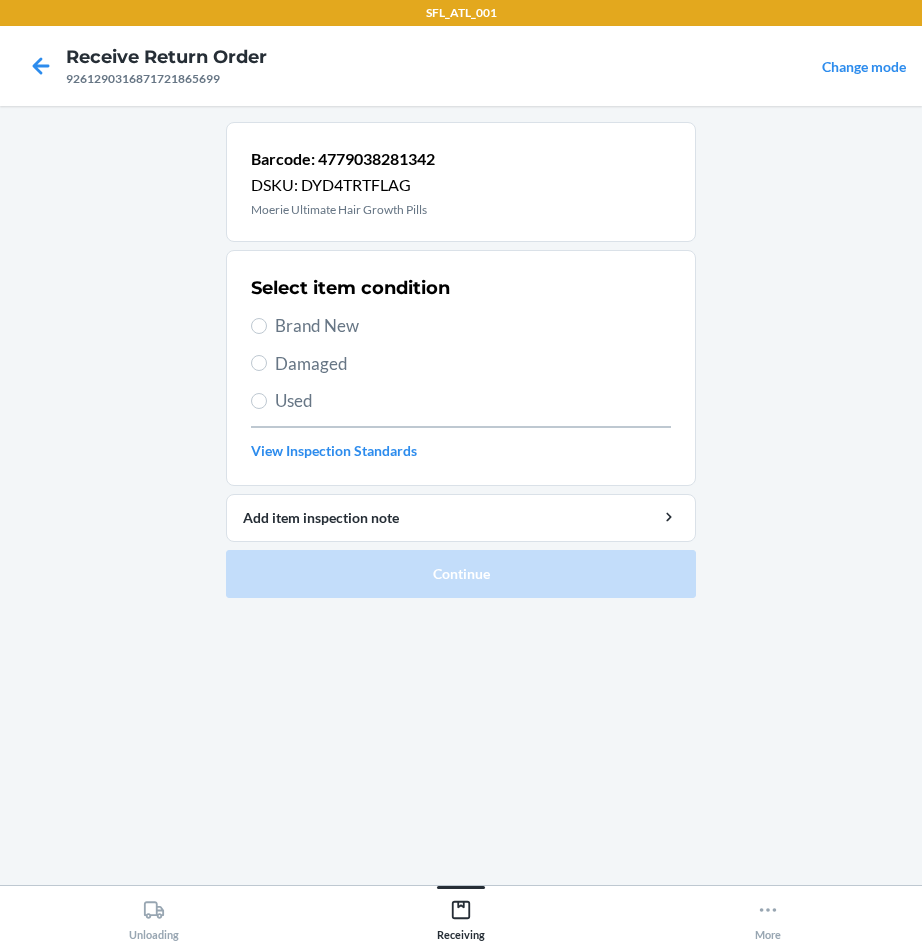 click on "Used" at bounding box center (473, 401) 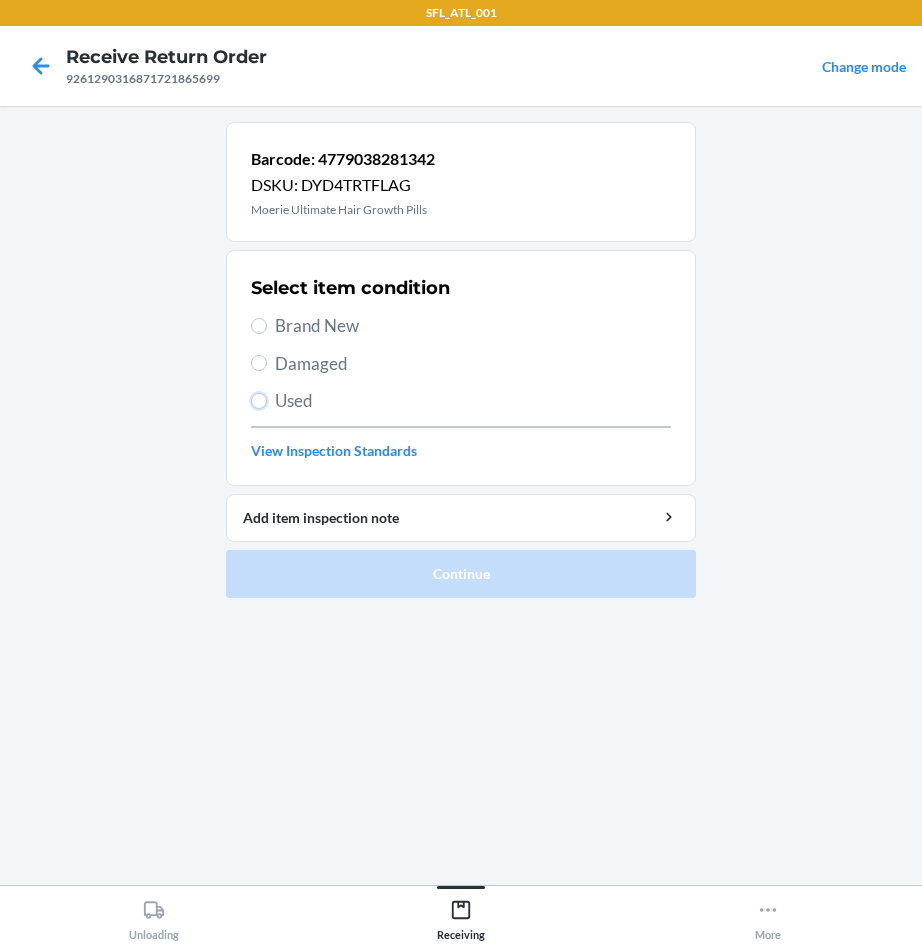 click on "Used" at bounding box center [259, 401] 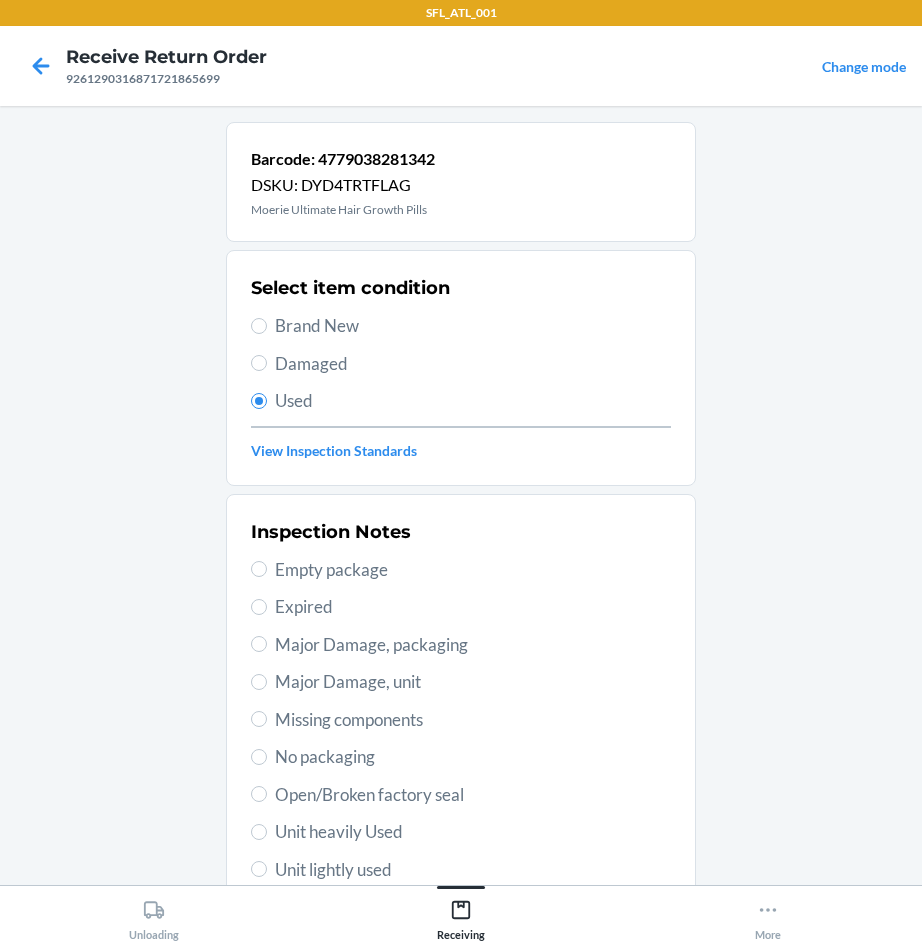 click on "Unit lightly used" at bounding box center [473, 870] 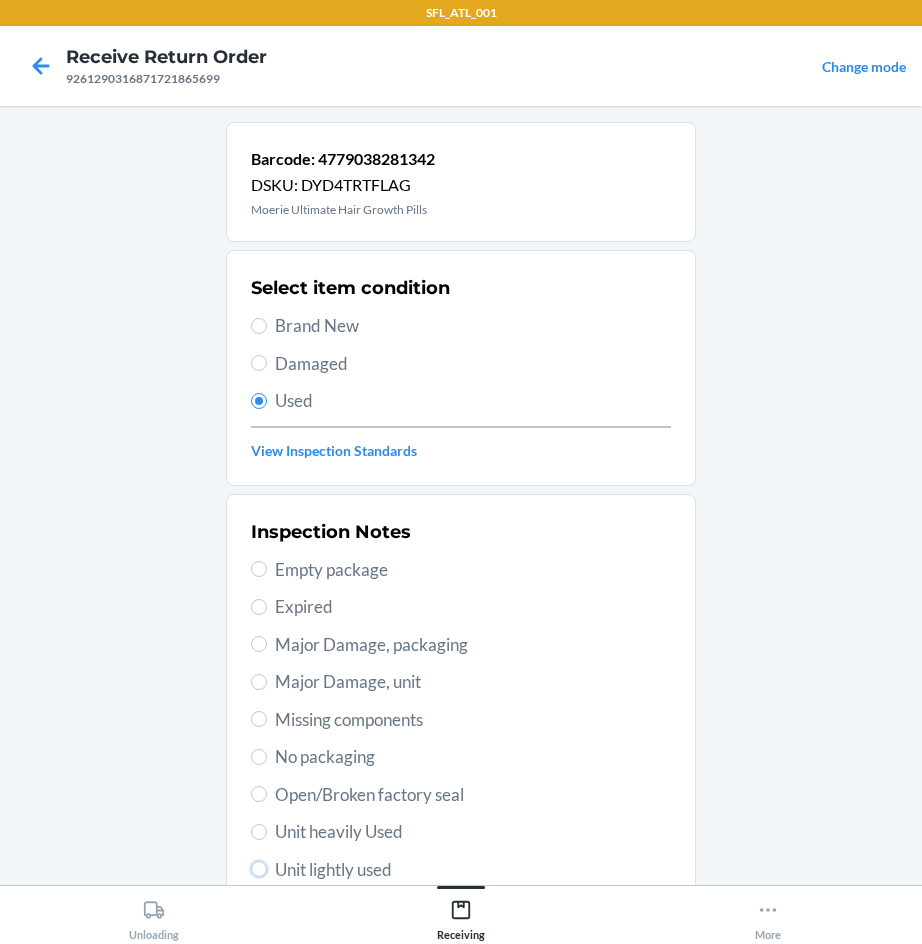 click on "Unit lightly used" at bounding box center [259, 869] 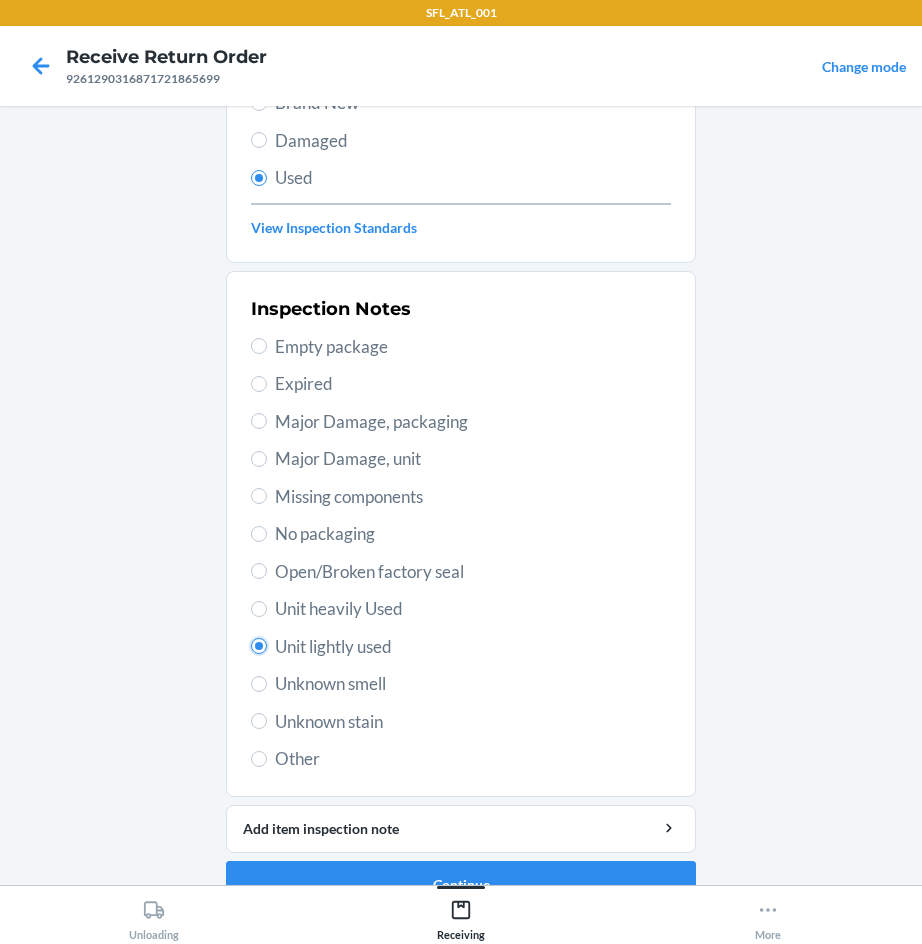 scroll, scrollTop: 263, scrollLeft: 0, axis: vertical 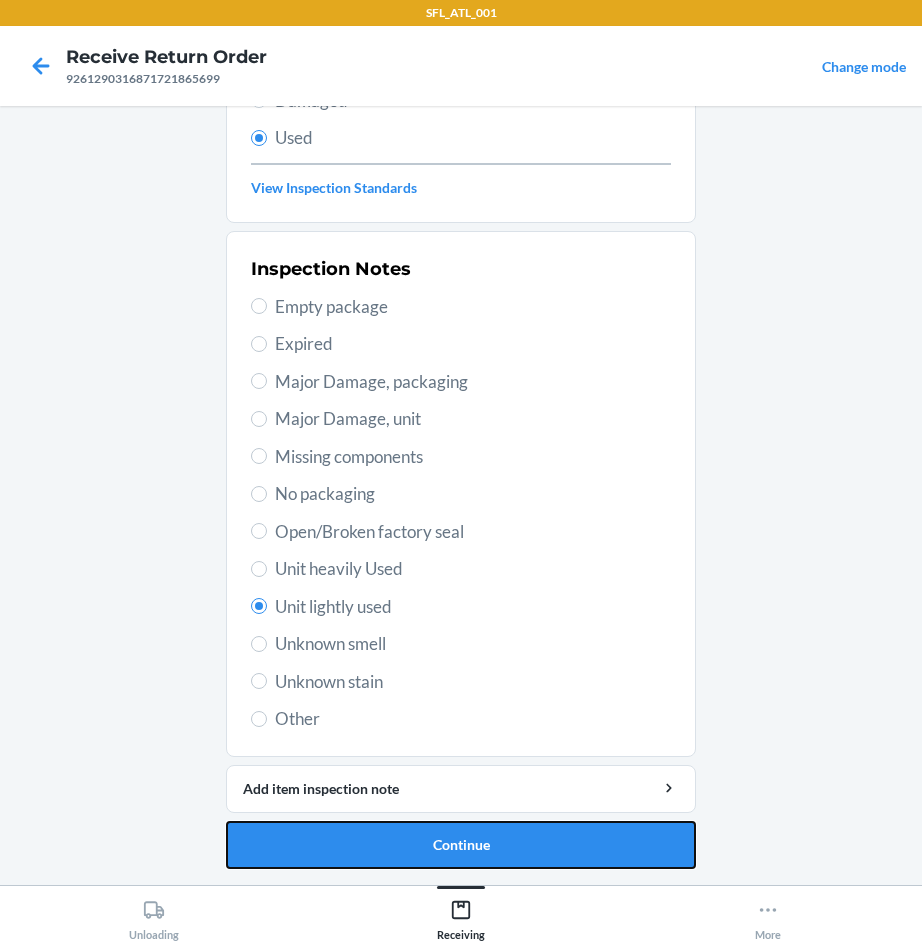 click on "Continue" at bounding box center [461, 845] 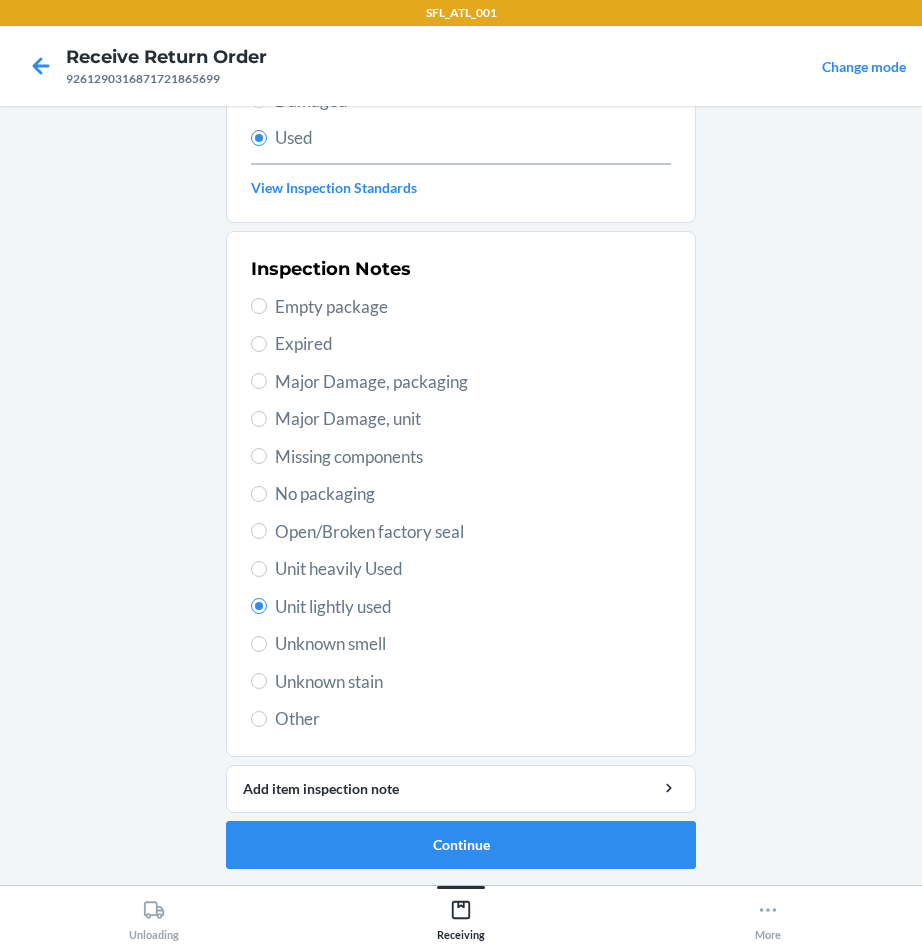 scroll, scrollTop: 0, scrollLeft: 0, axis: both 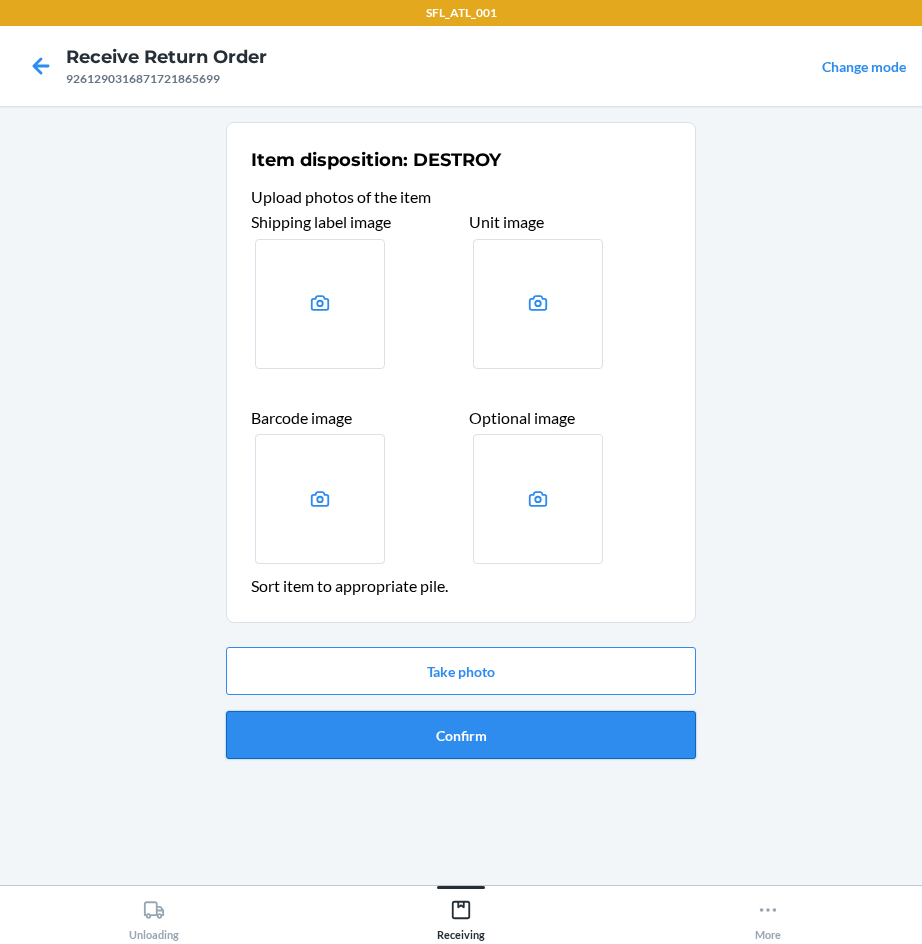 click on "Confirm" at bounding box center (461, 735) 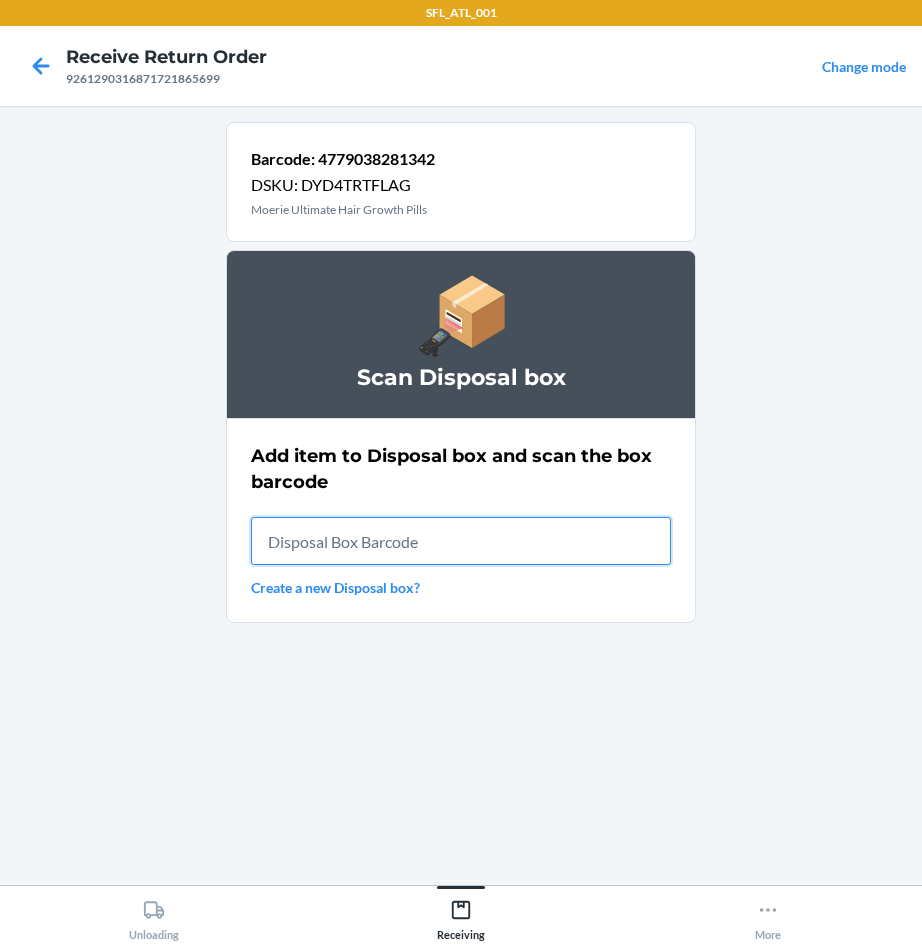 drag, startPoint x: 379, startPoint y: 523, endPoint x: 378, endPoint y: 536, distance: 13.038404 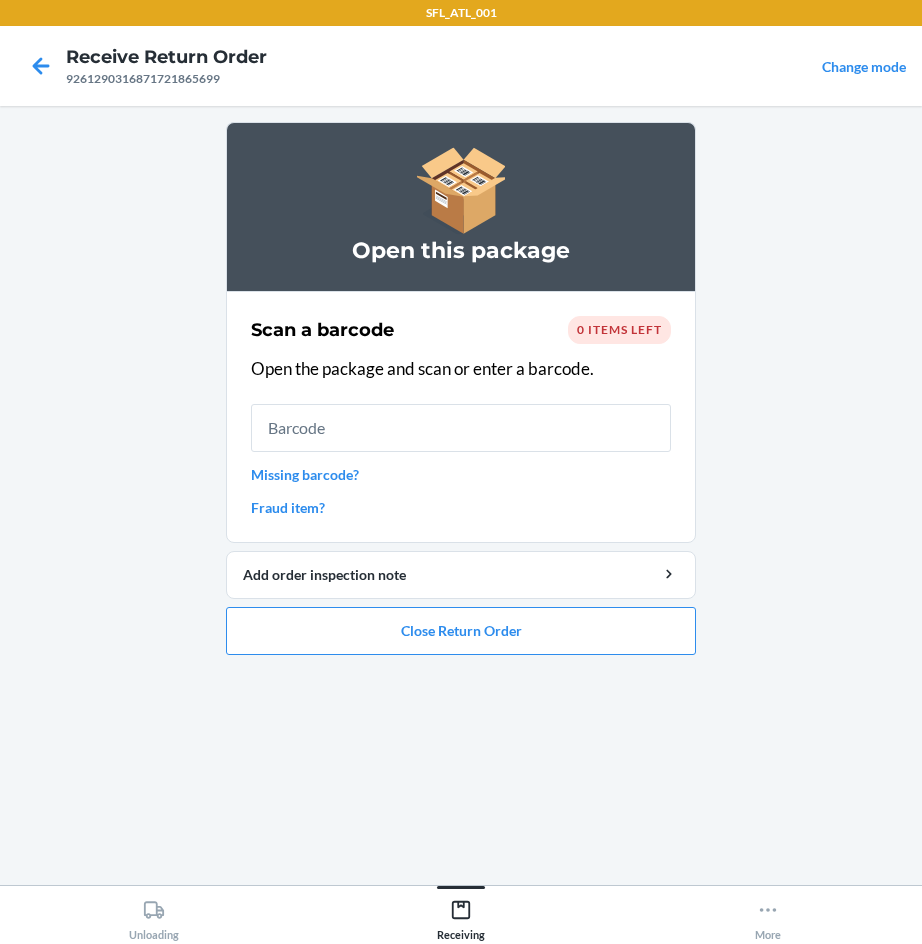 click at bounding box center (461, 428) 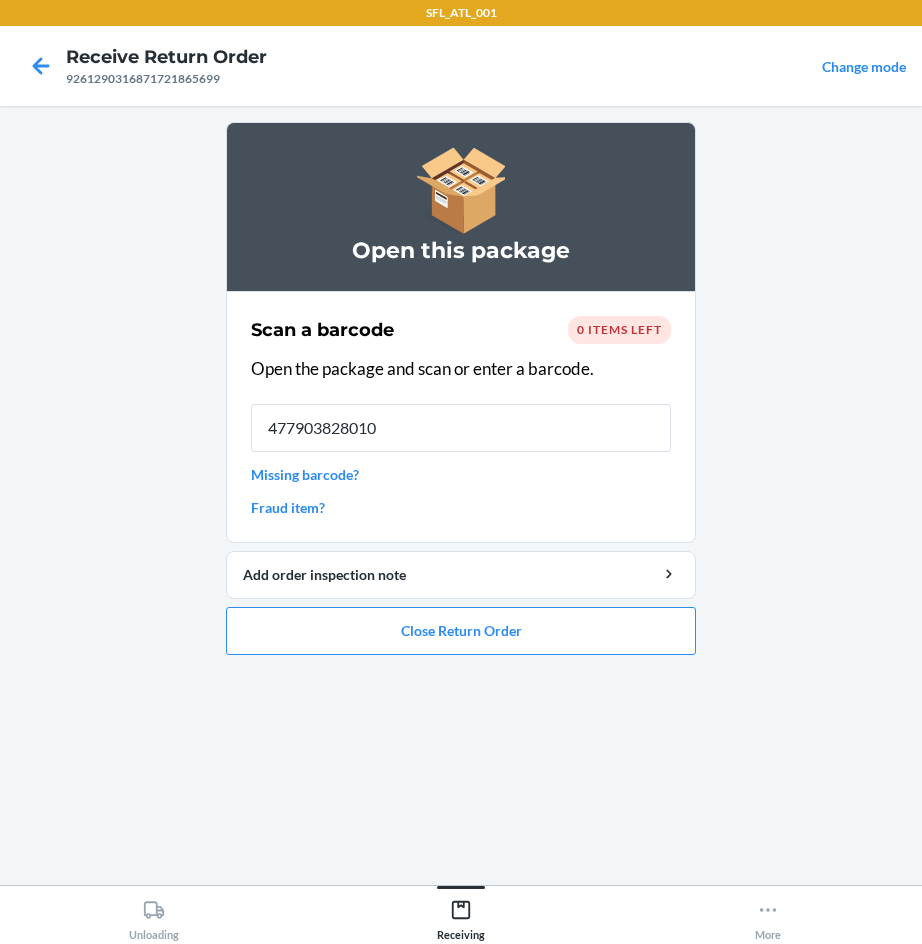 type on "4779038280109" 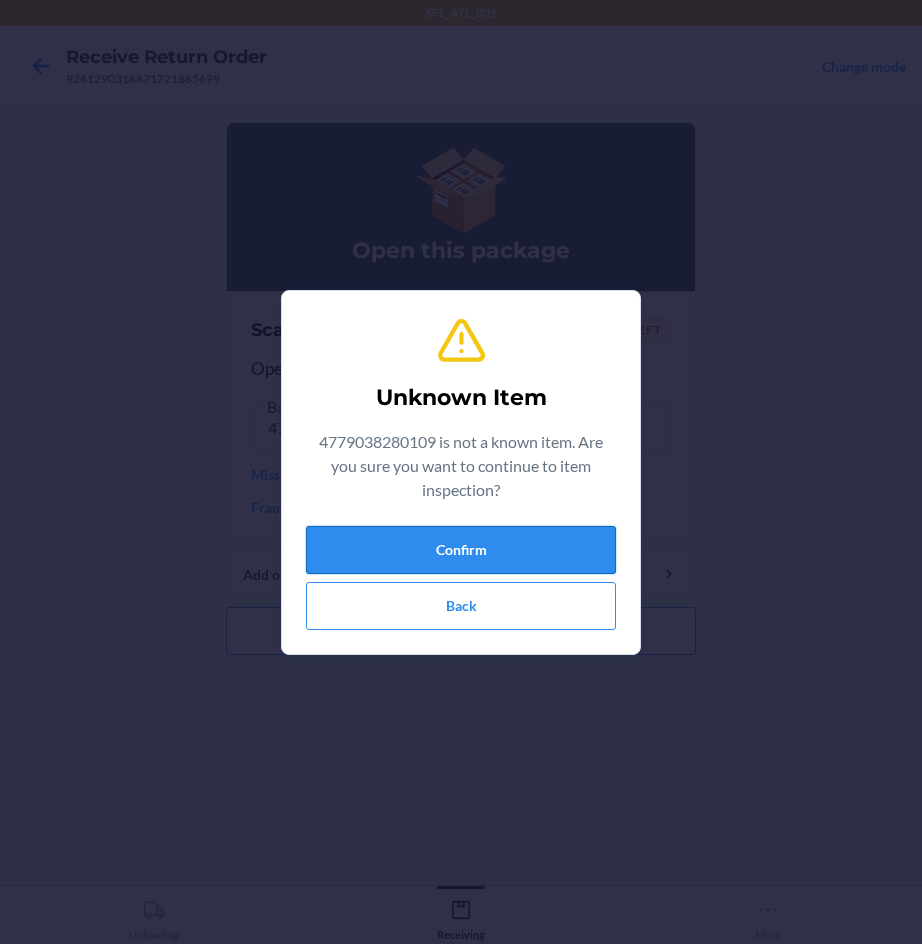 click on "Confirm" at bounding box center (461, 550) 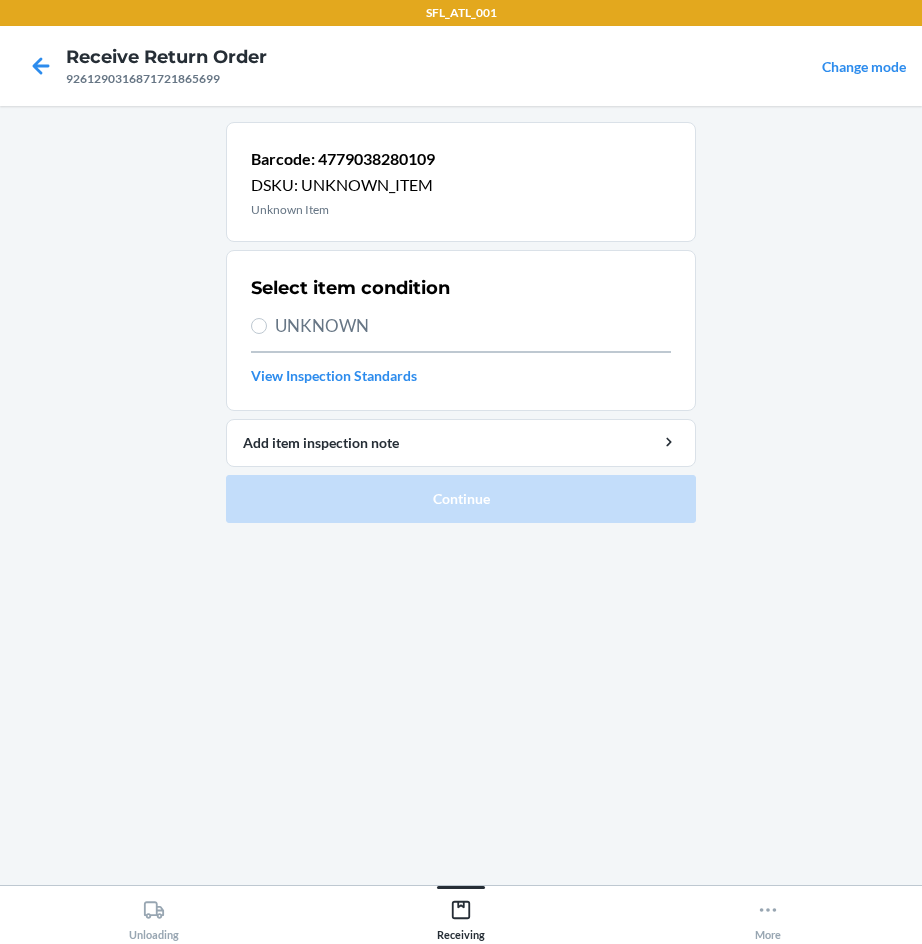 click on "UNKNOWN" at bounding box center [473, 326] 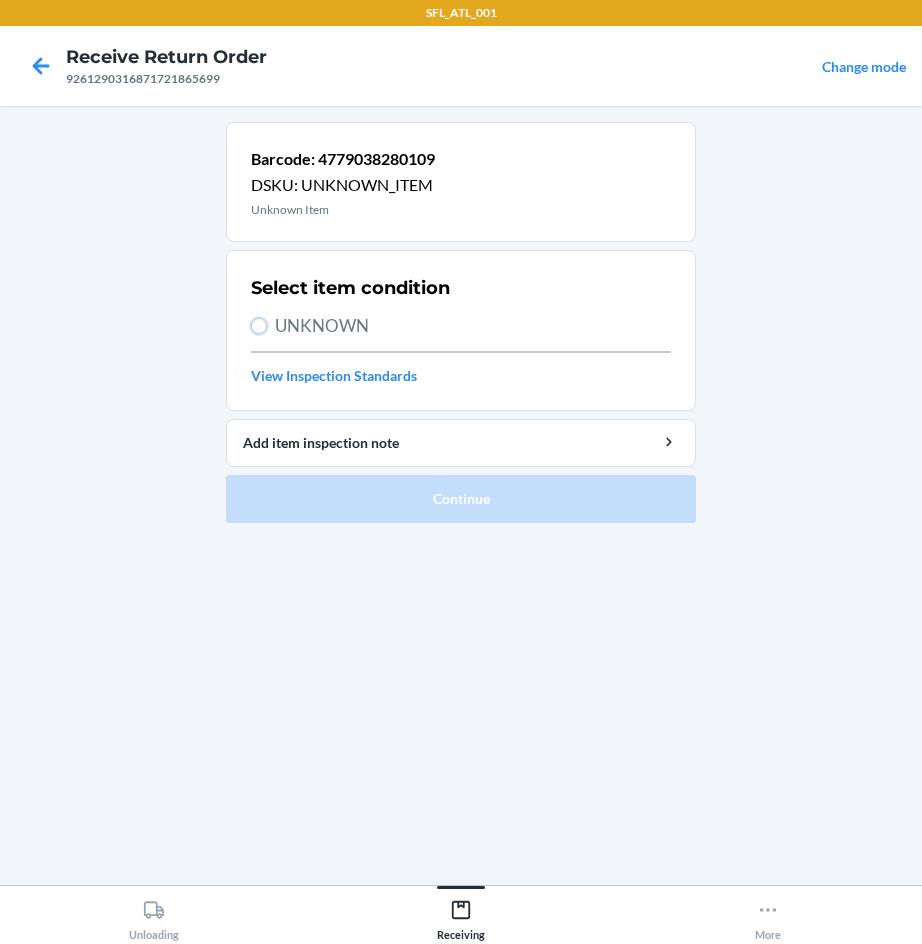 click on "UNKNOWN" at bounding box center (259, 326) 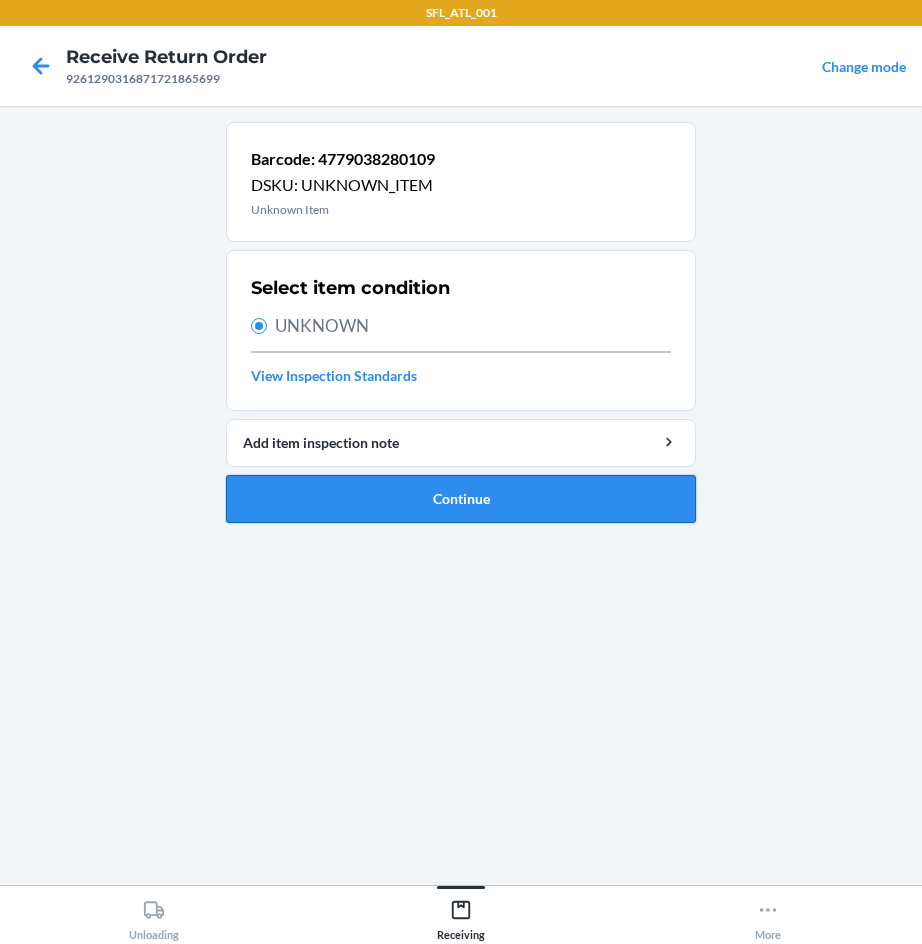 drag, startPoint x: 413, startPoint y: 495, endPoint x: 411, endPoint y: 485, distance: 10.198039 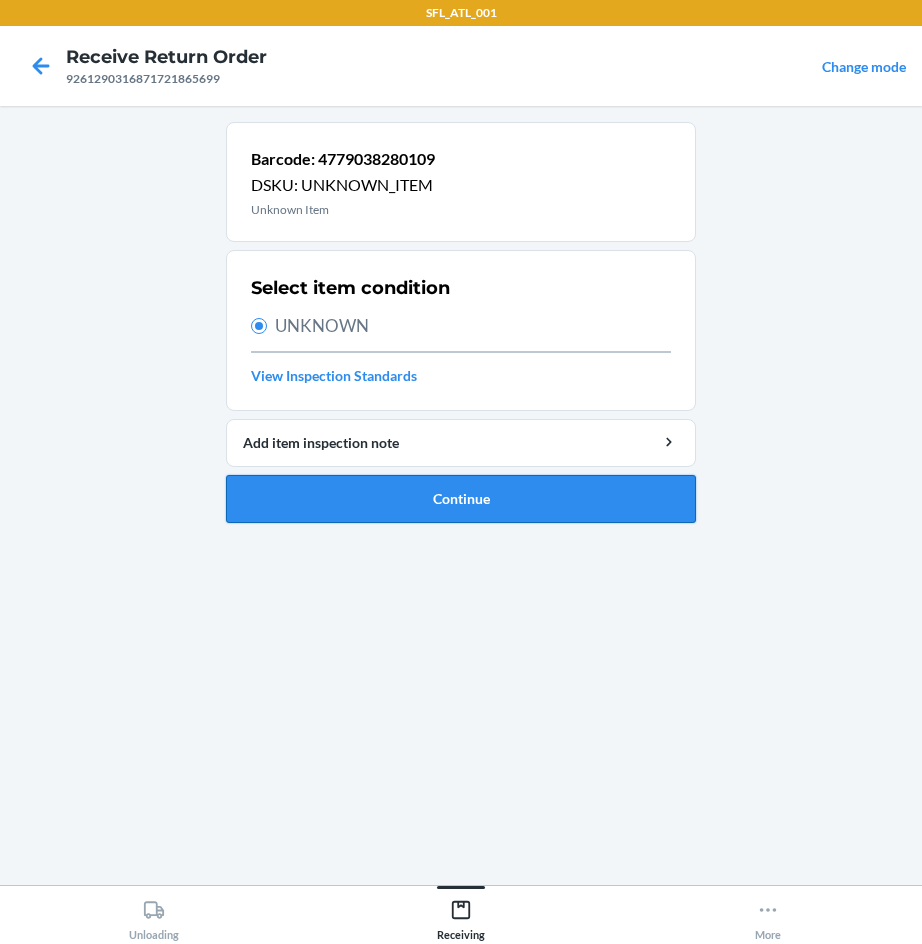 click on "Continue" at bounding box center [461, 499] 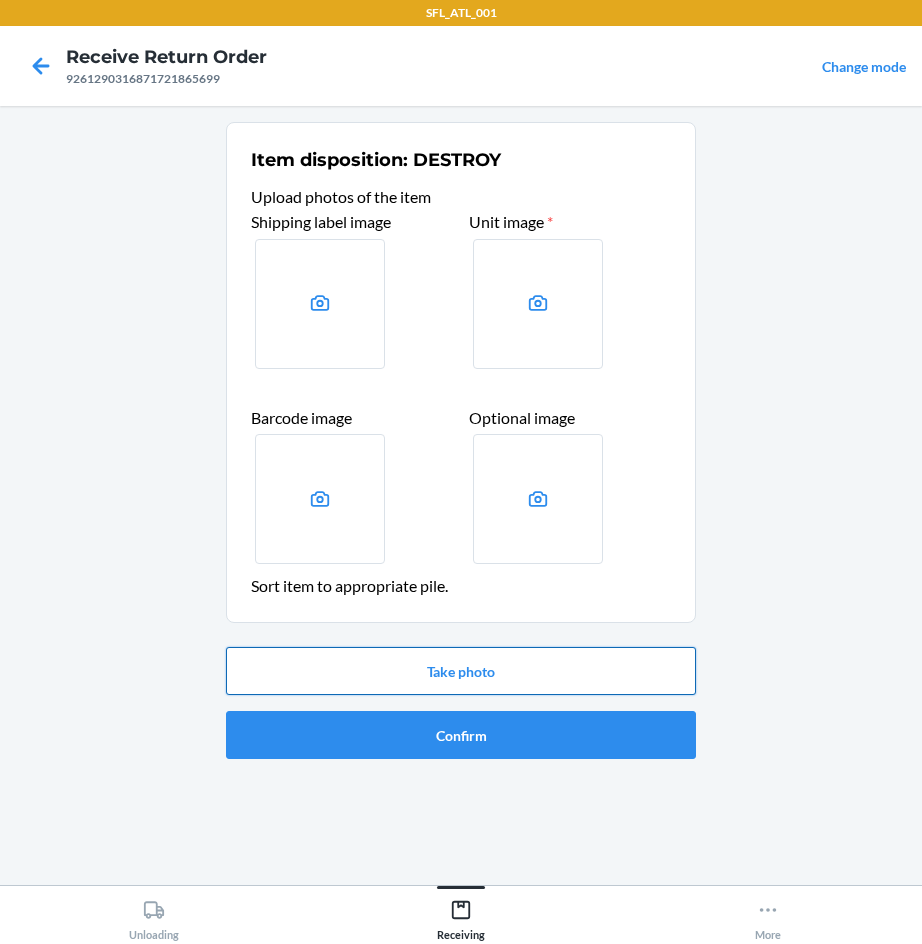 click on "Take photo" at bounding box center (461, 671) 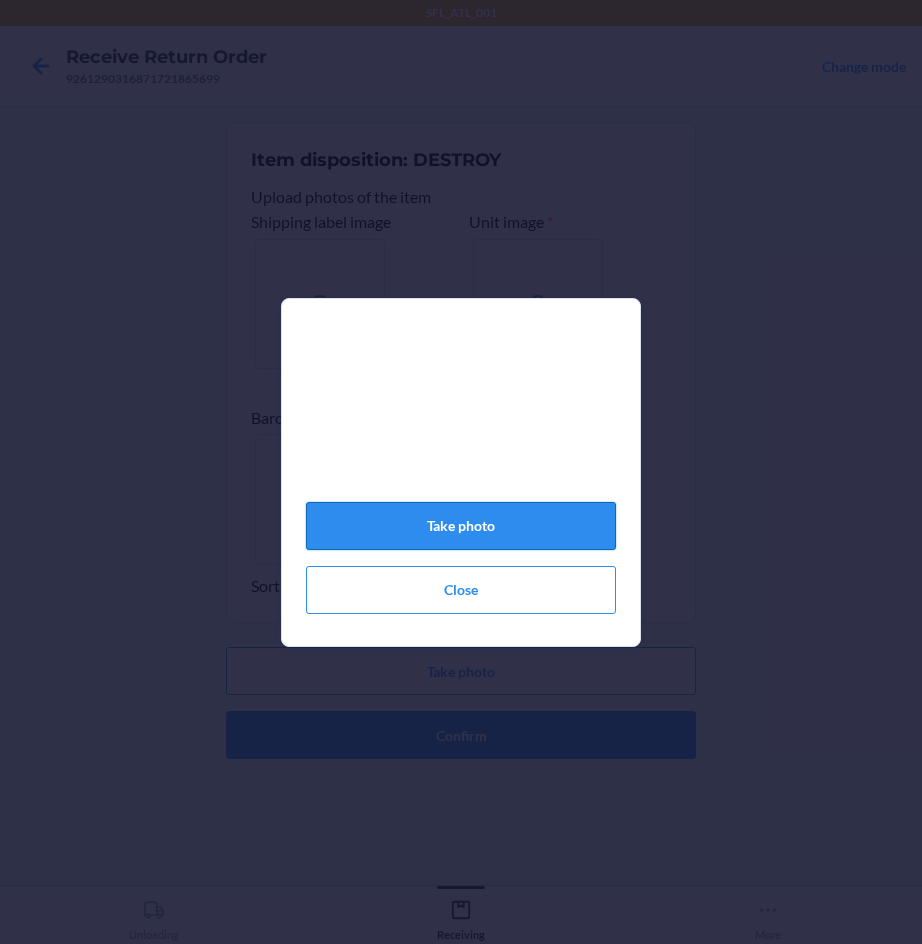 click on "Take photo" 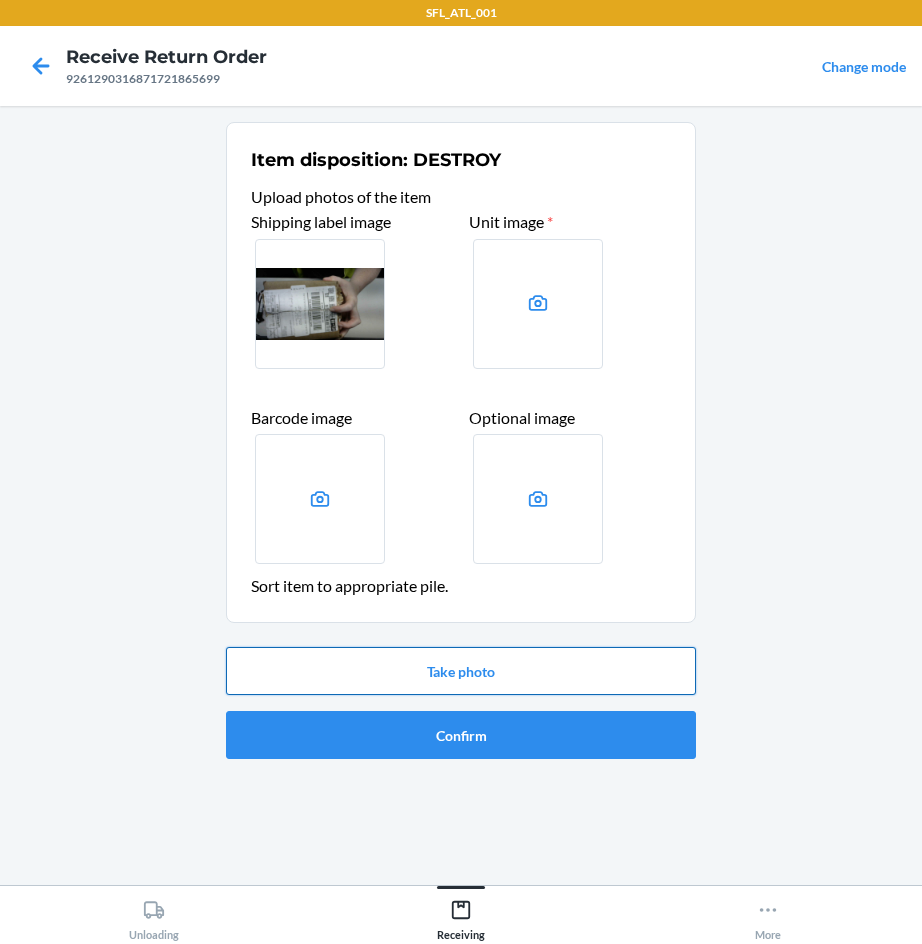 click on "Take photo" at bounding box center (461, 671) 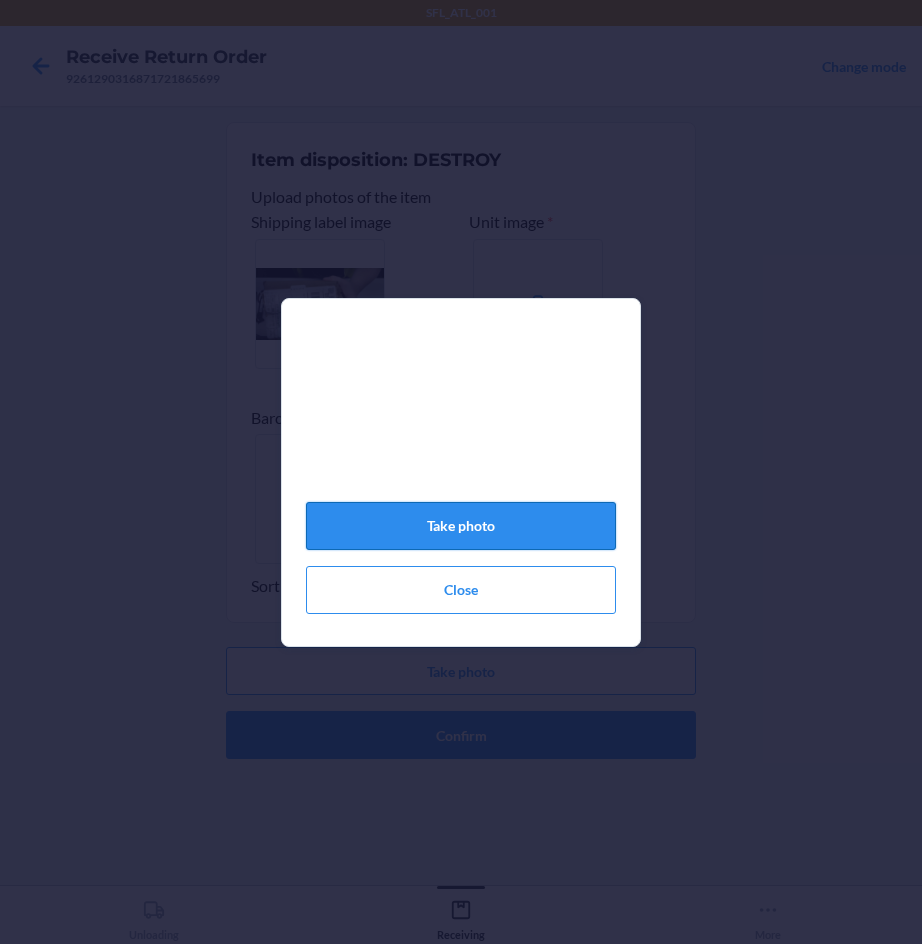 click on "Take photo" 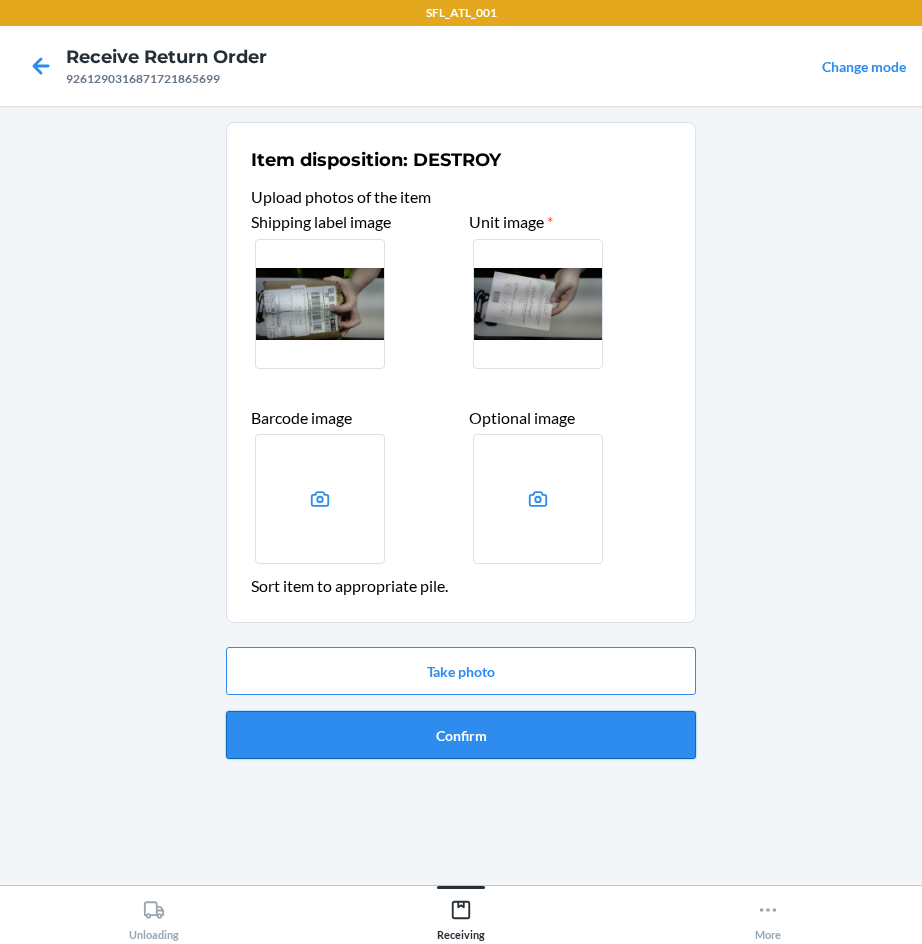 click on "Confirm" at bounding box center [461, 735] 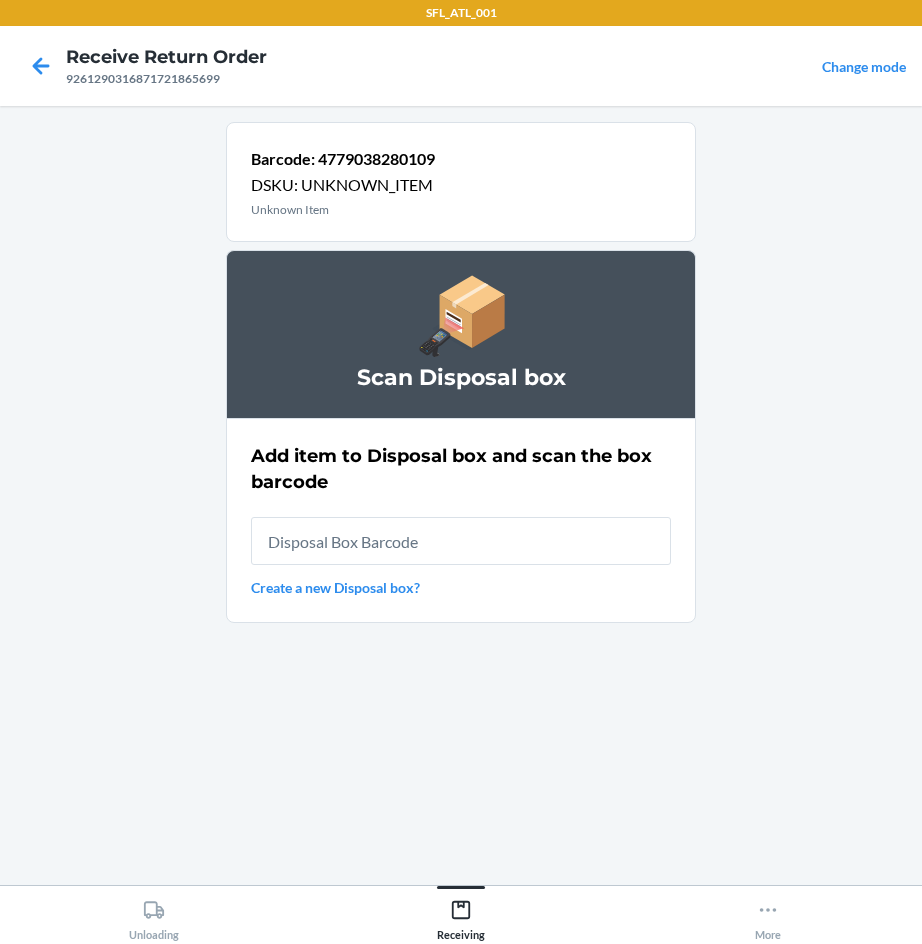 type on "RB00000189D" 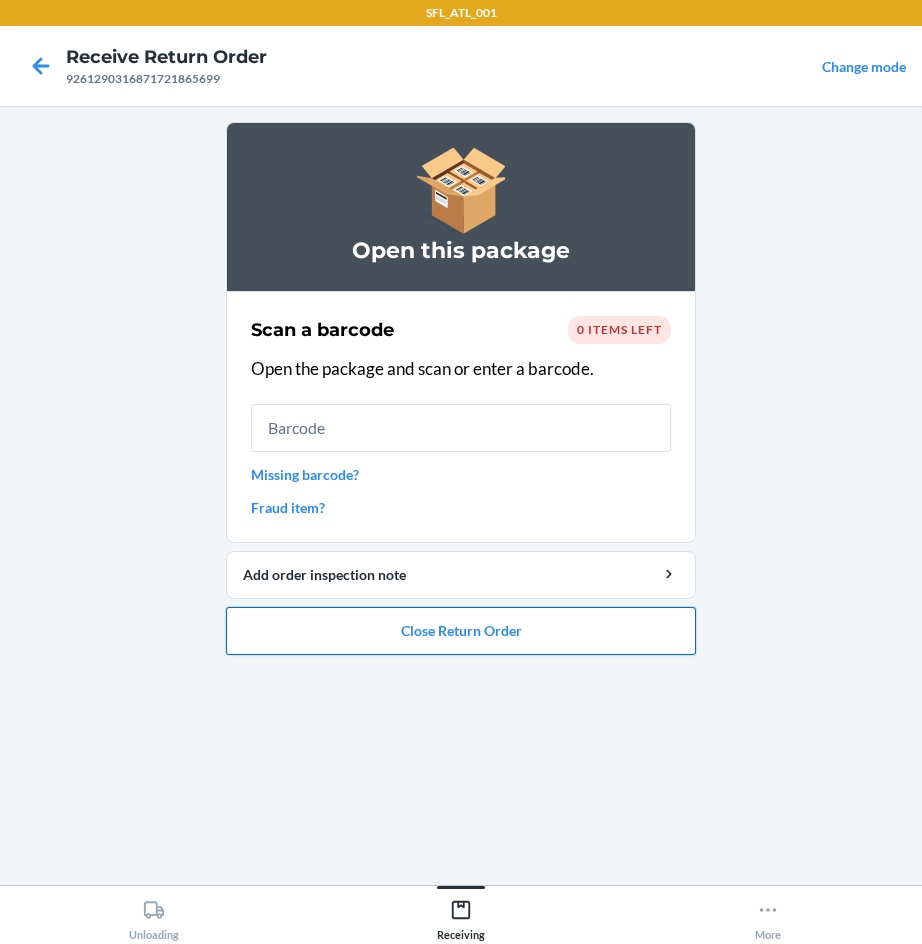 click on "Close Return Order" at bounding box center [461, 631] 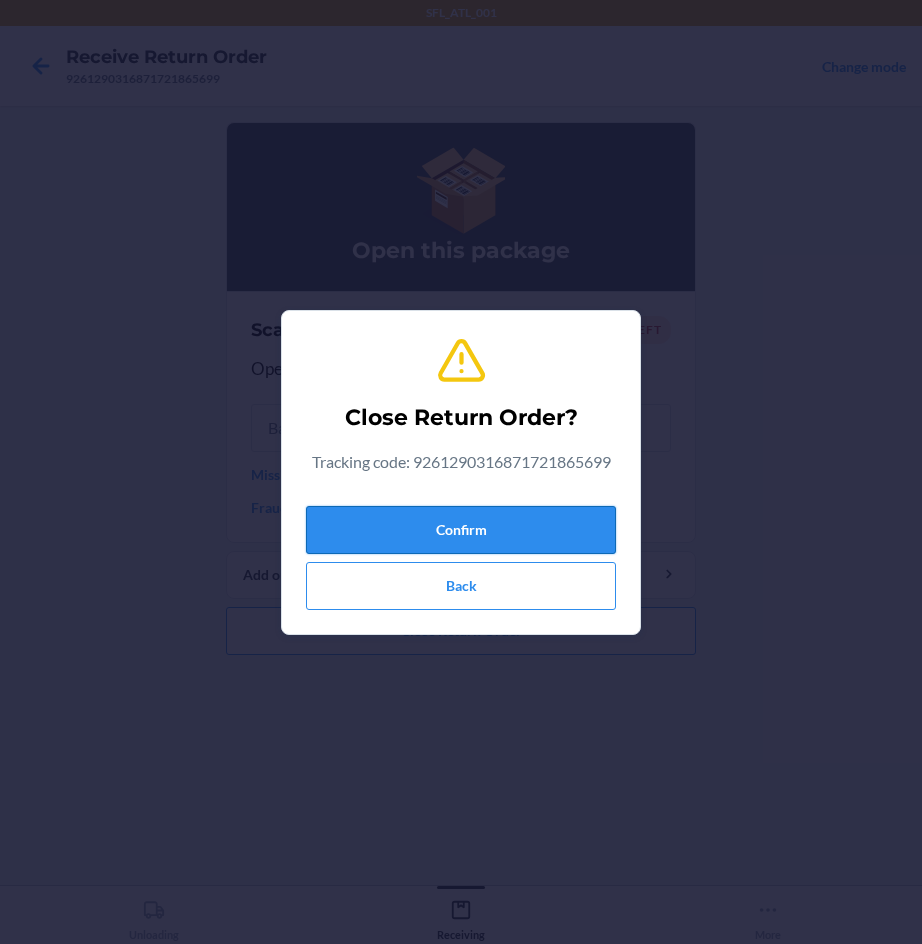 click on "Confirm" at bounding box center (461, 530) 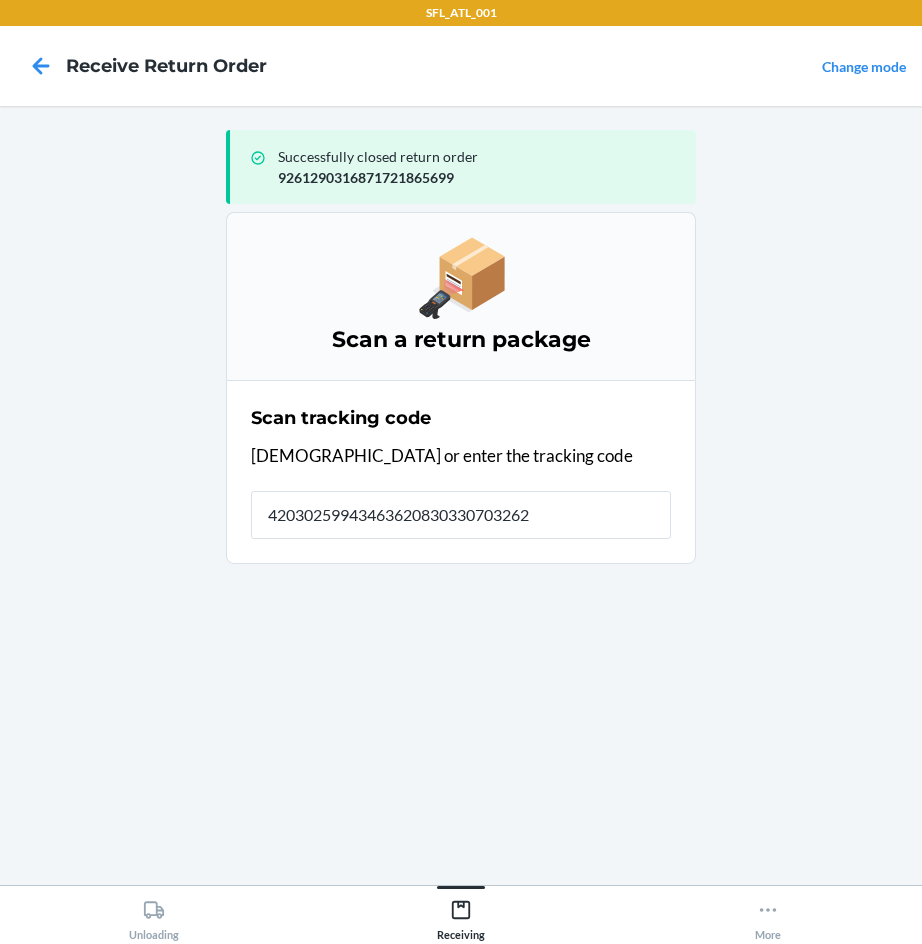 type on "420302599434636208303307032628" 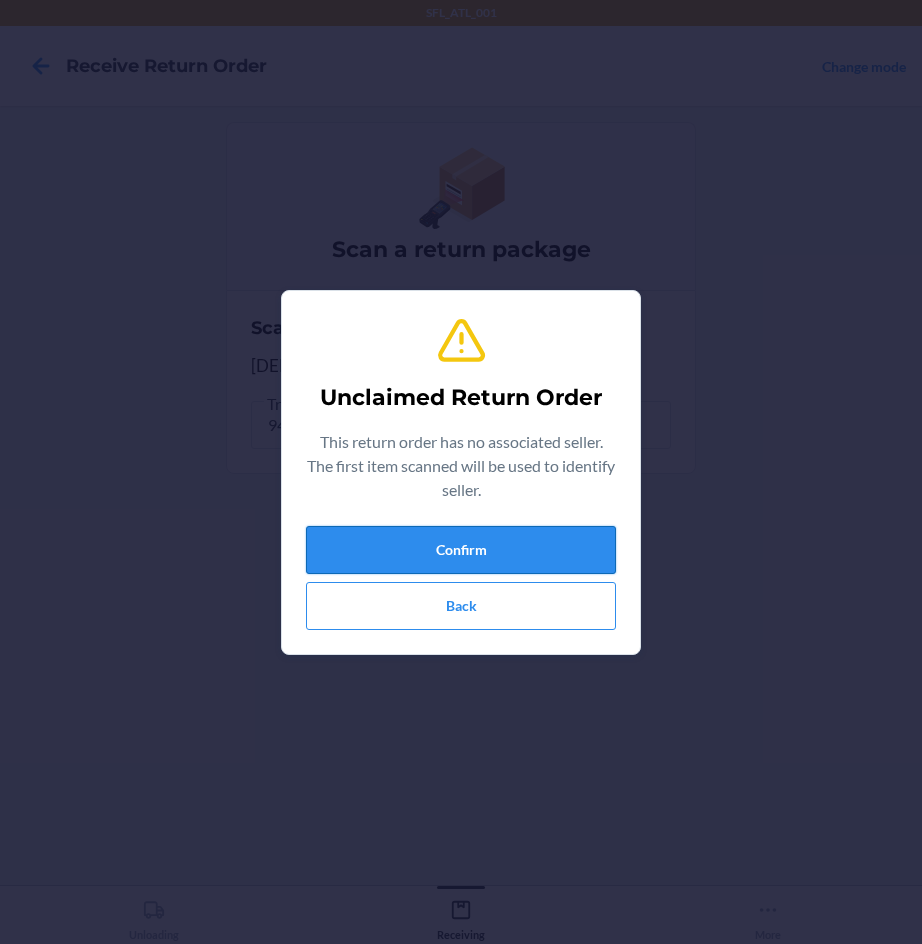click on "Confirm" at bounding box center (461, 550) 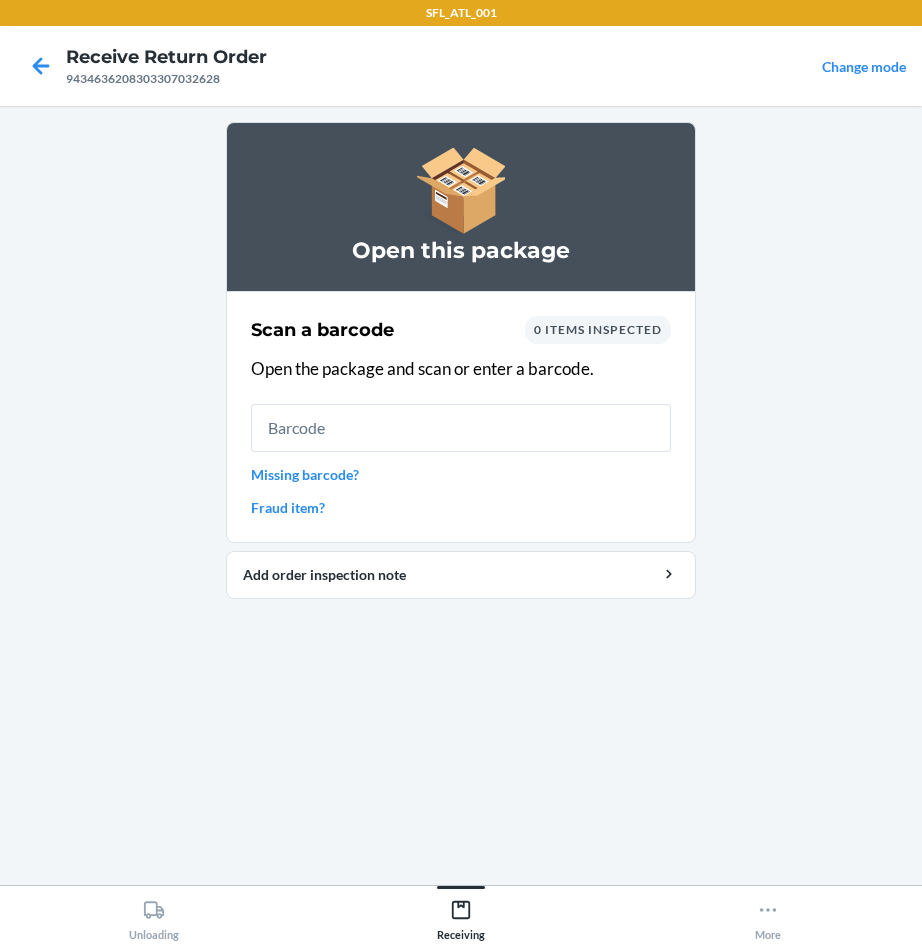 click at bounding box center (461, 428) 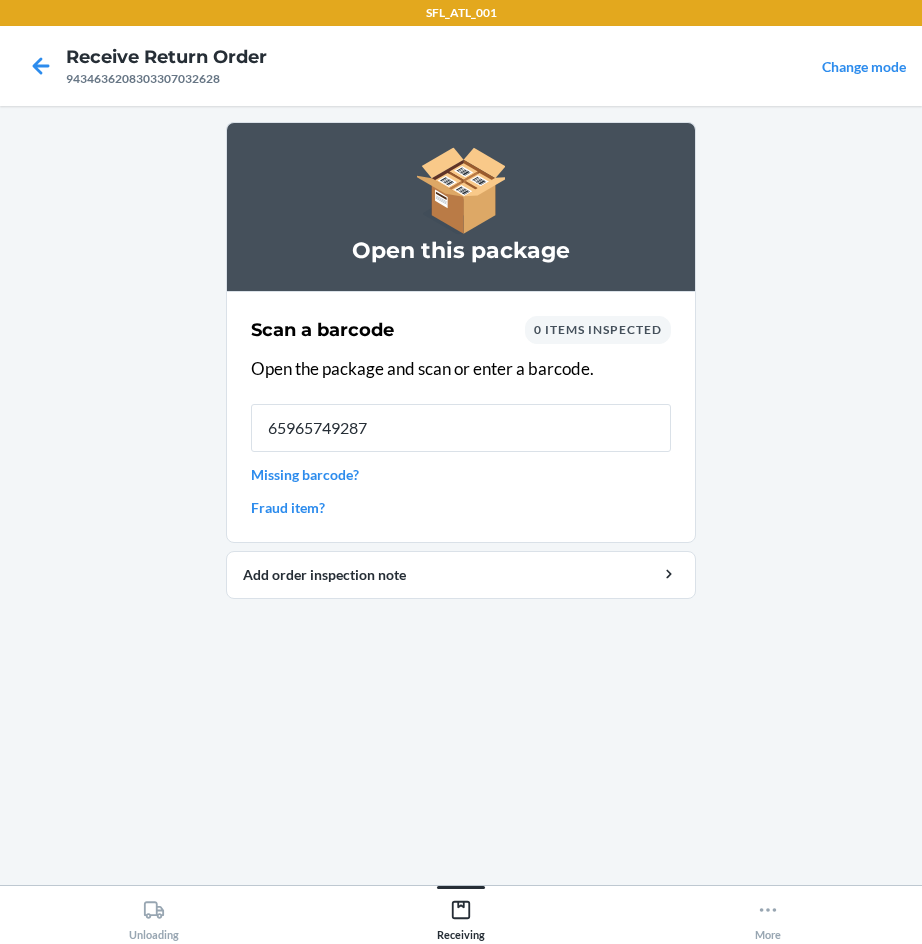 type on "659657492876" 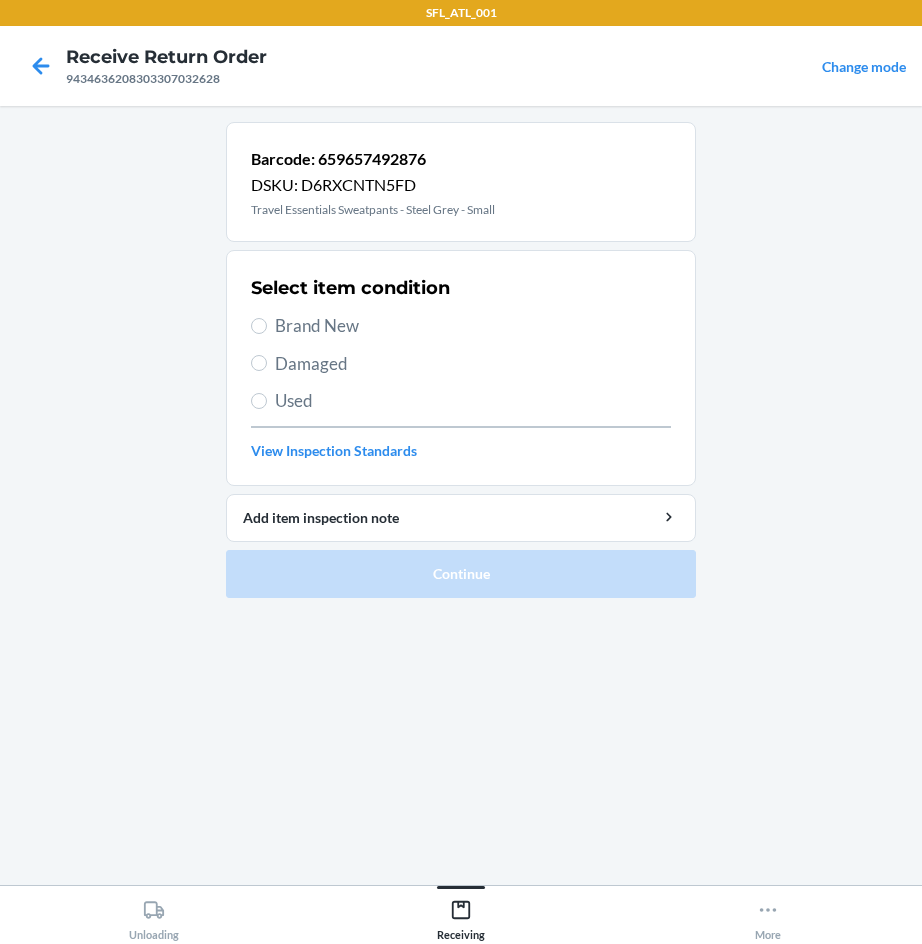 click on "Brand New" at bounding box center (461, 326) 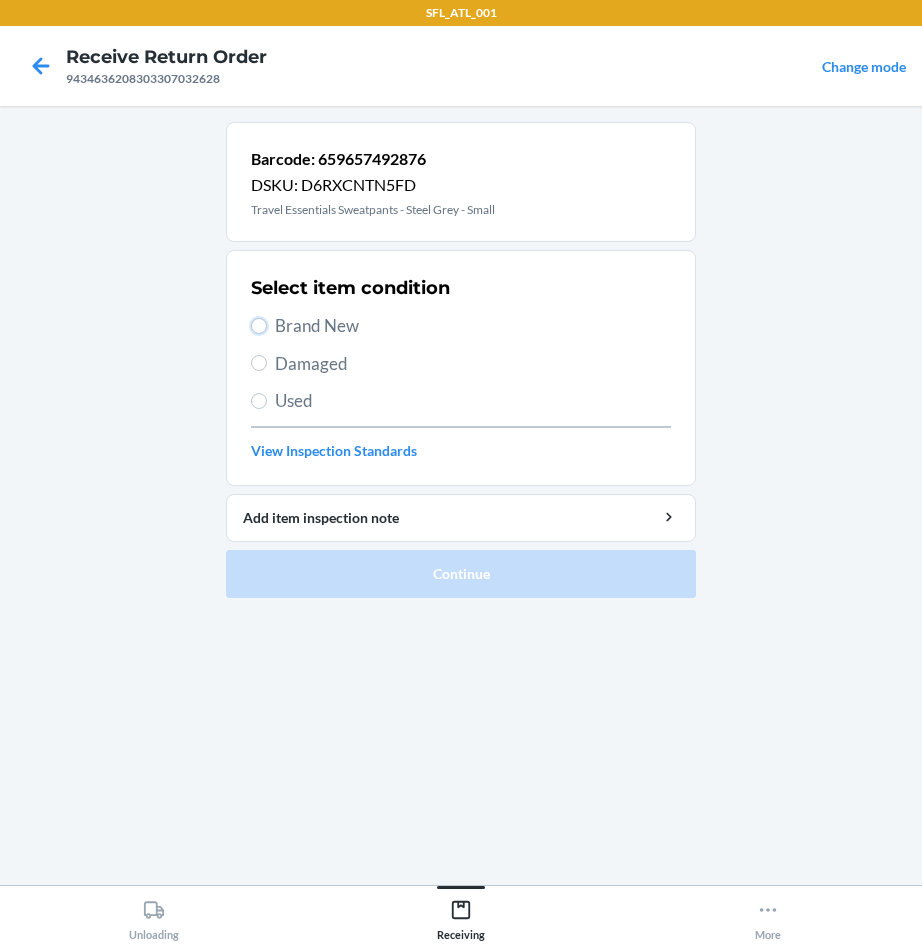 click on "Brand New" at bounding box center [259, 326] 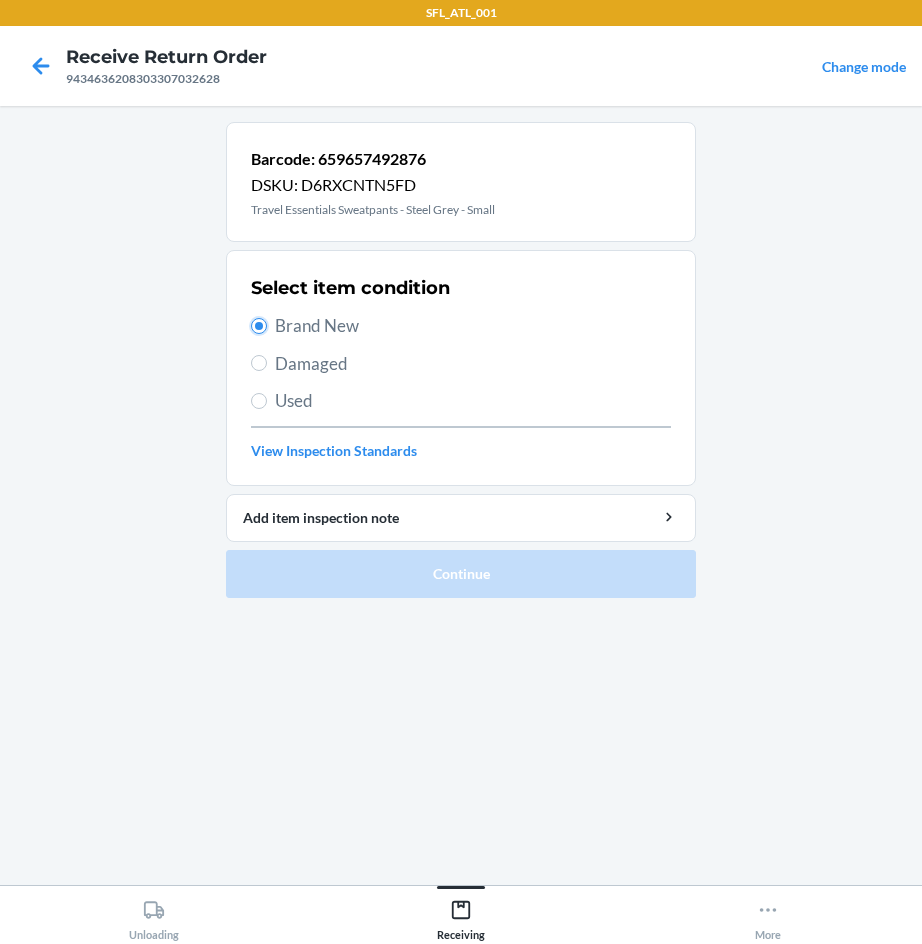 radio on "true" 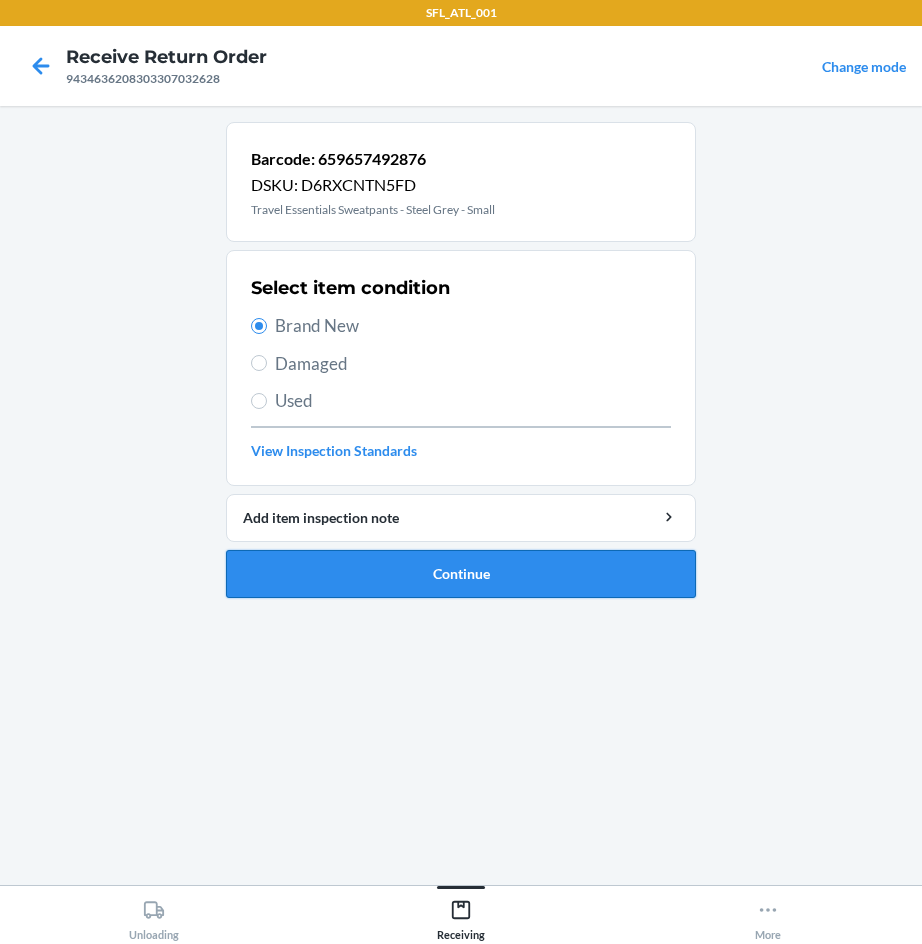 click on "Continue" at bounding box center [461, 574] 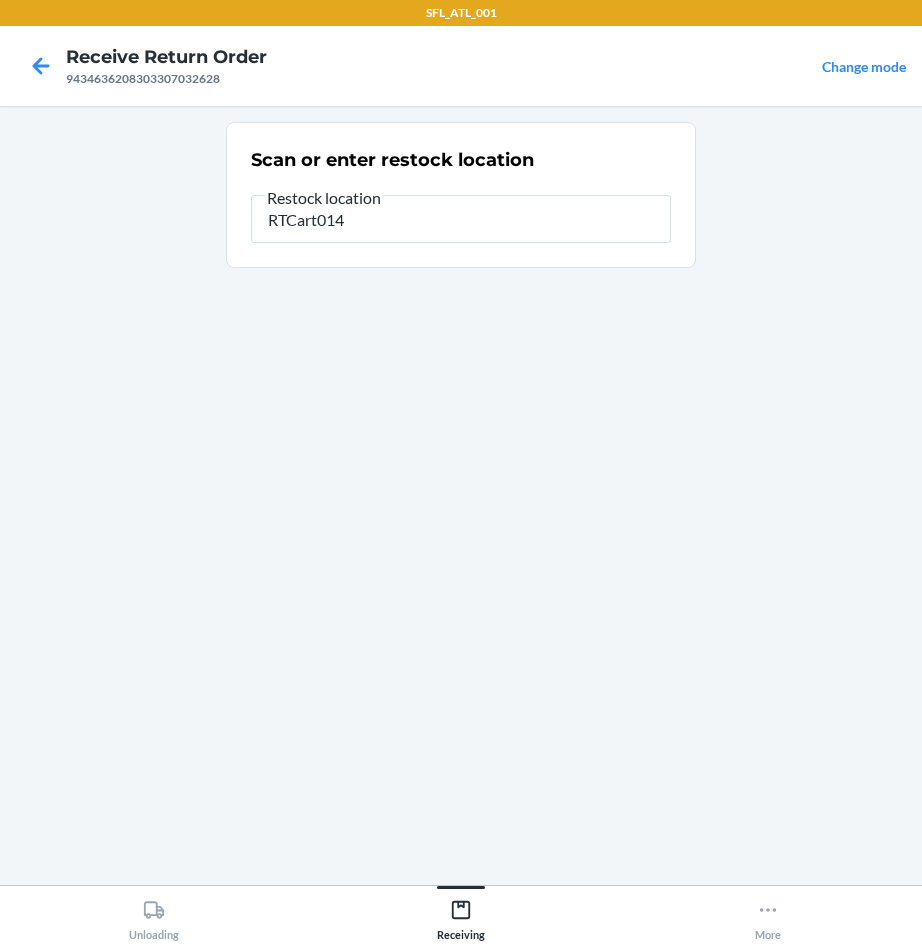 type on "RTCart014" 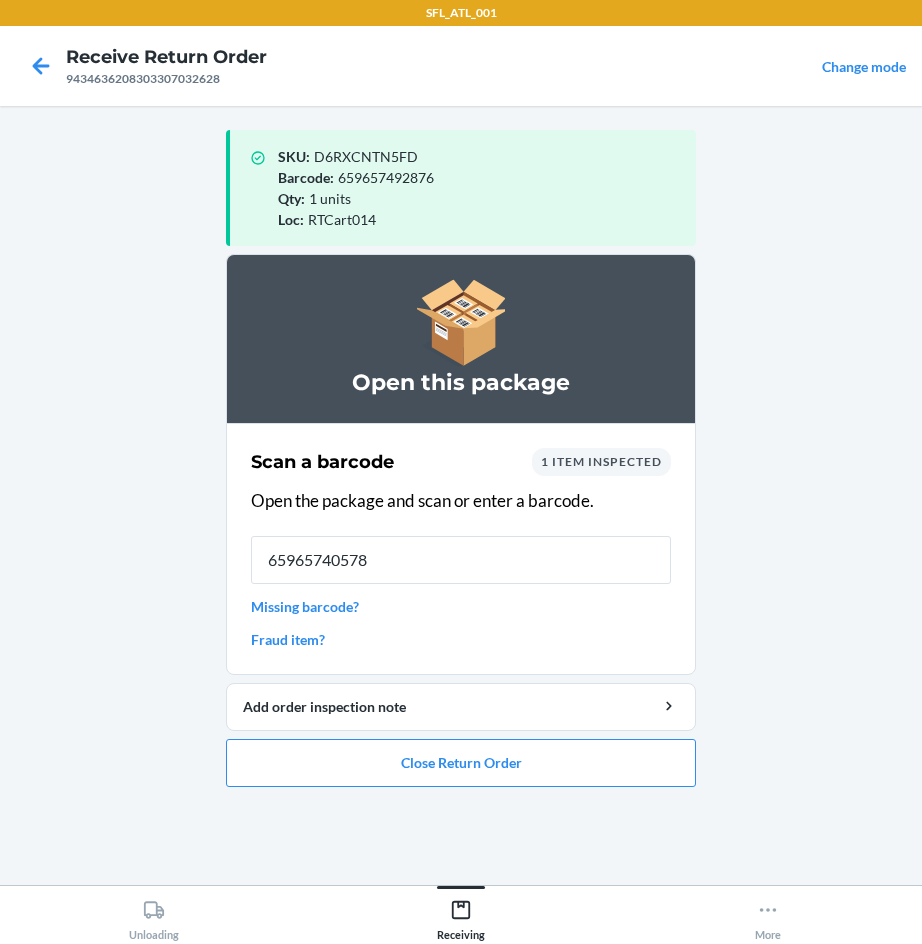 type on "659657405784" 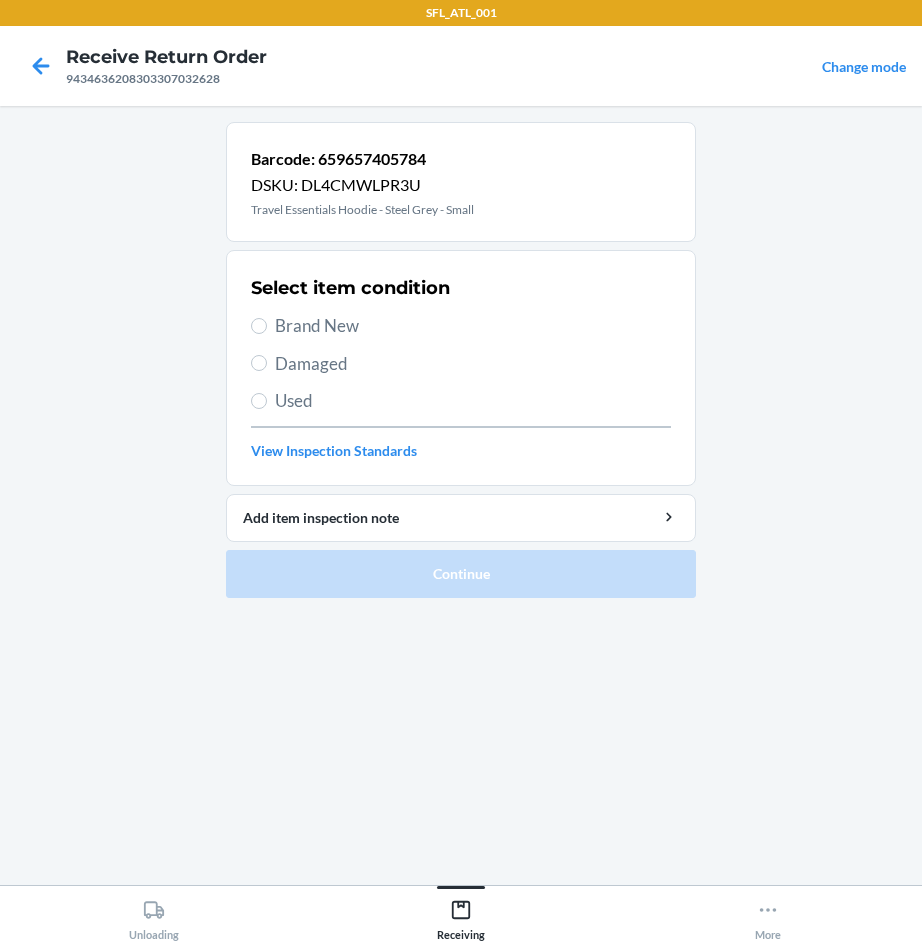 click on "Brand New" at bounding box center [461, 326] 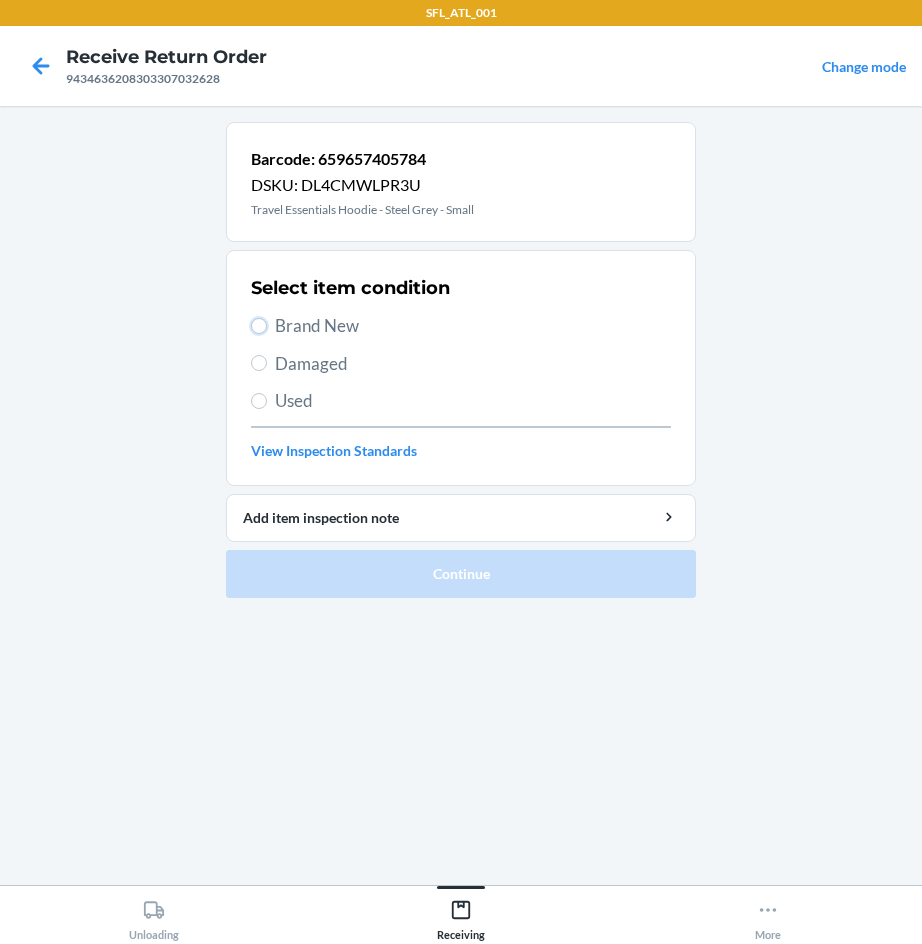 click on "Brand New" at bounding box center [259, 326] 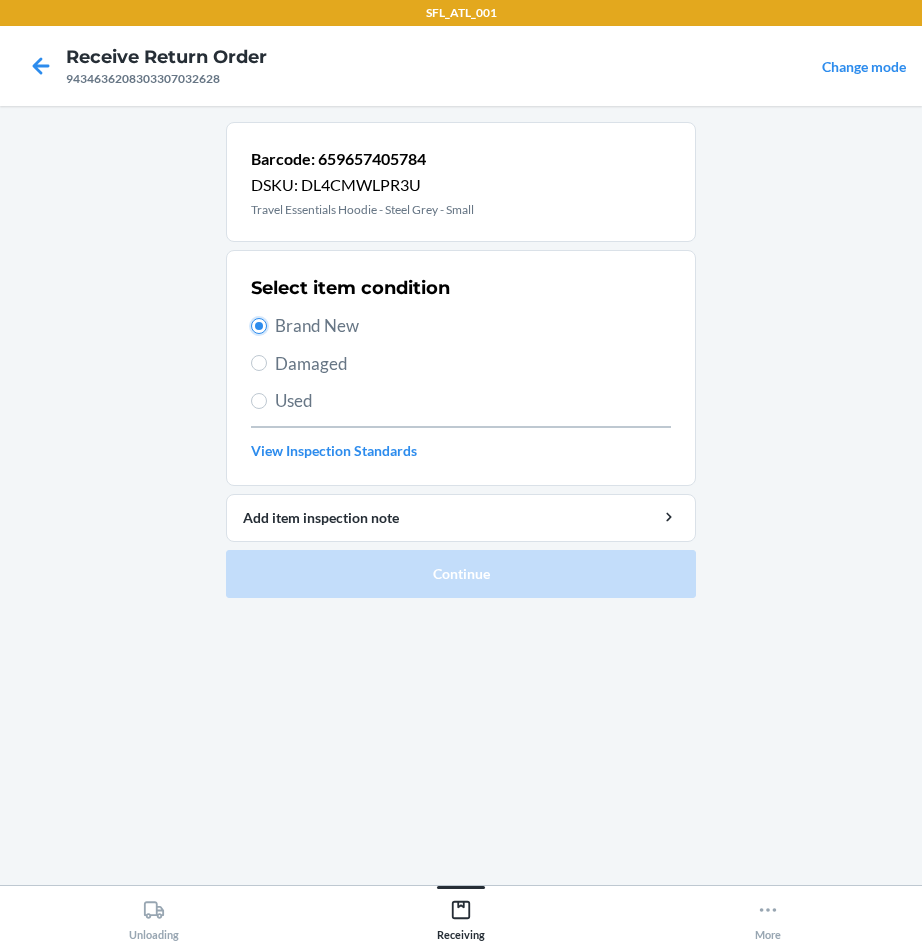 radio on "true" 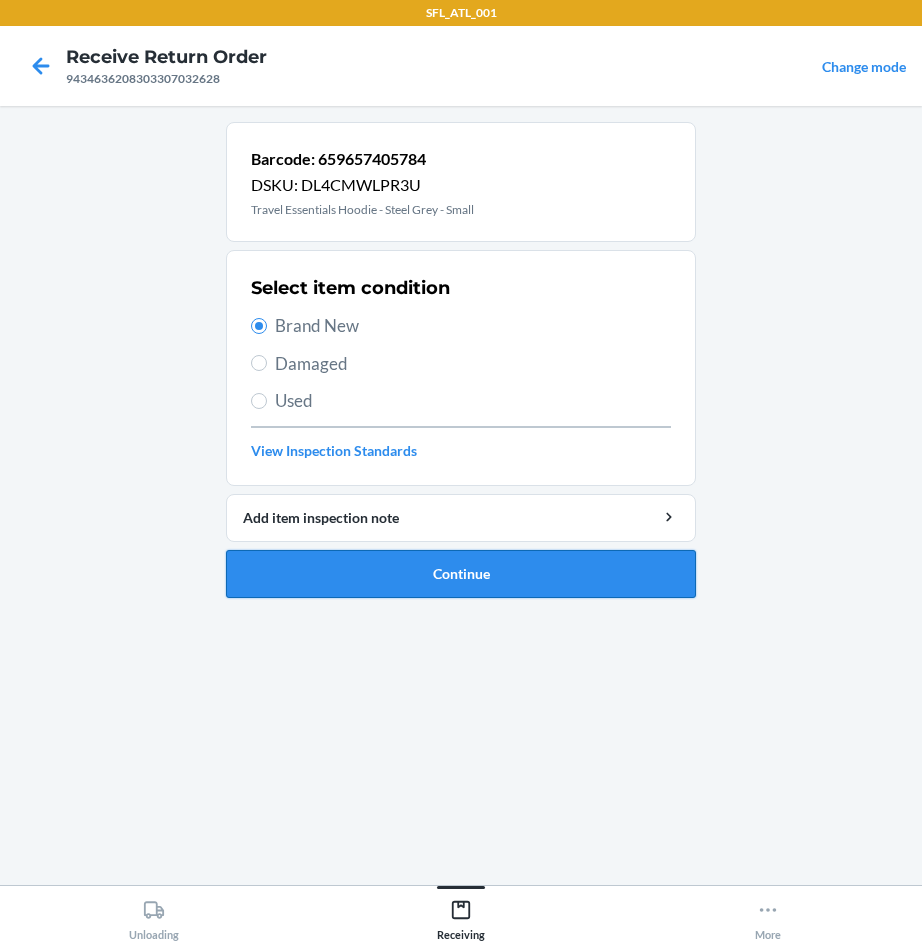 click on "Continue" at bounding box center [461, 574] 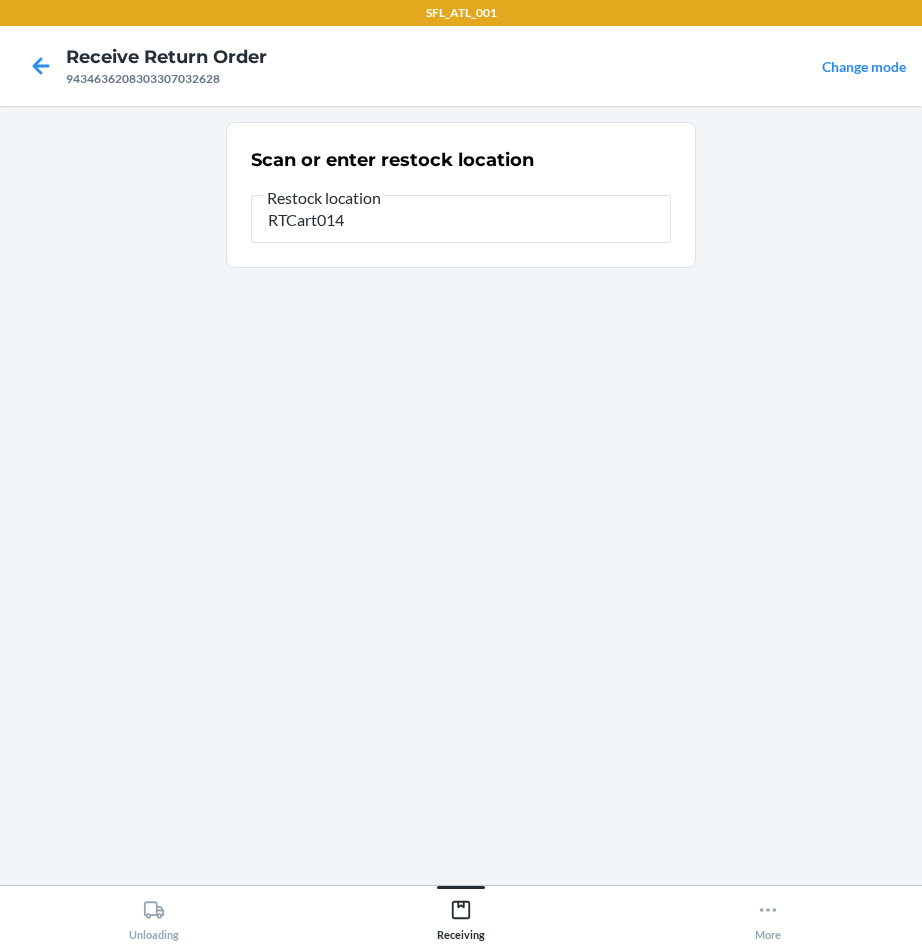 type on "RTCart014" 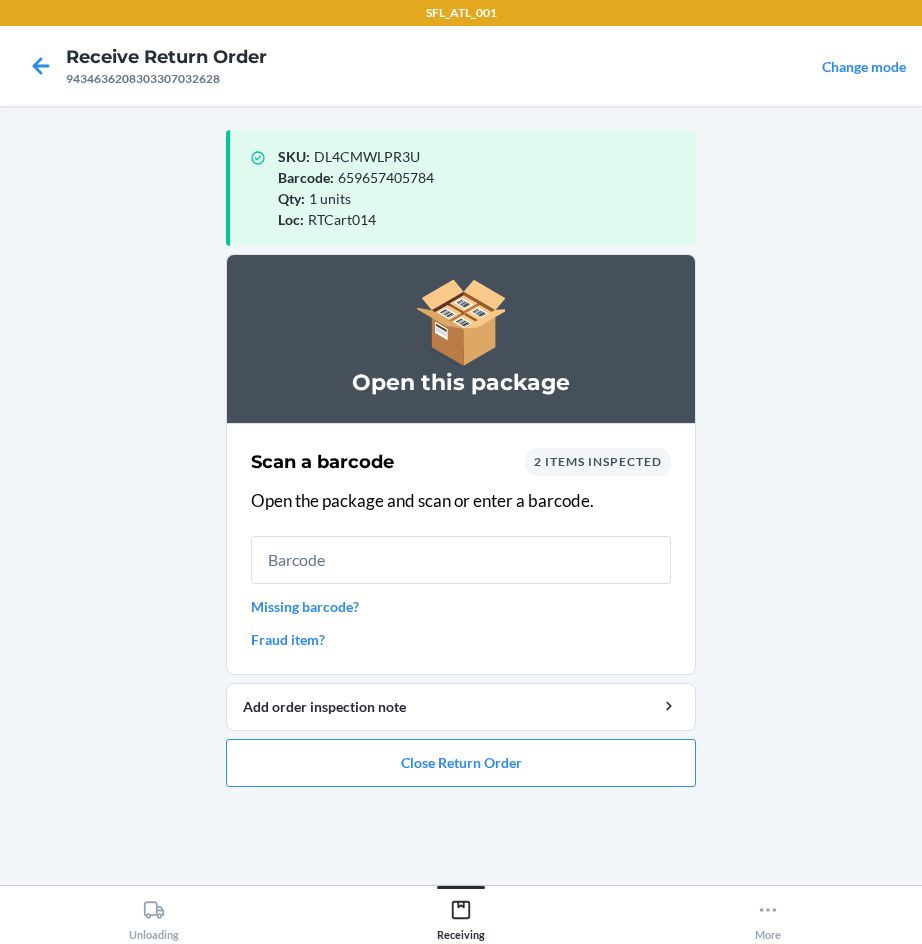 click at bounding box center [461, 560] 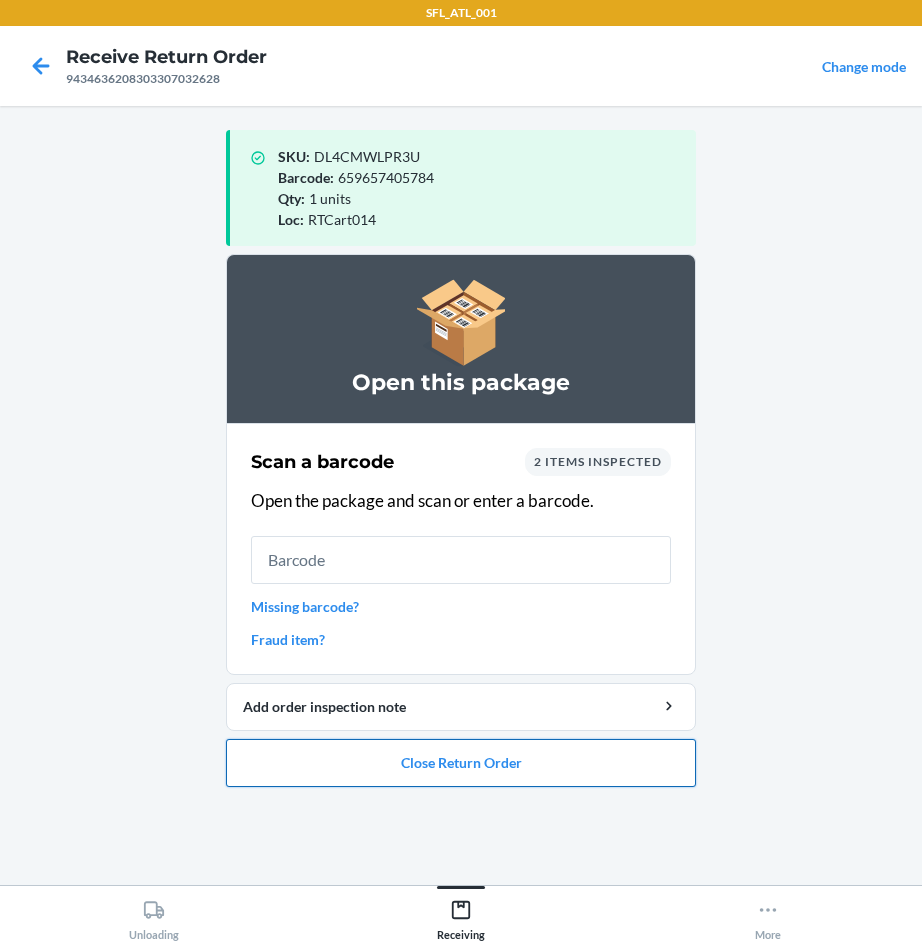 click on "Close Return Order" at bounding box center (461, 763) 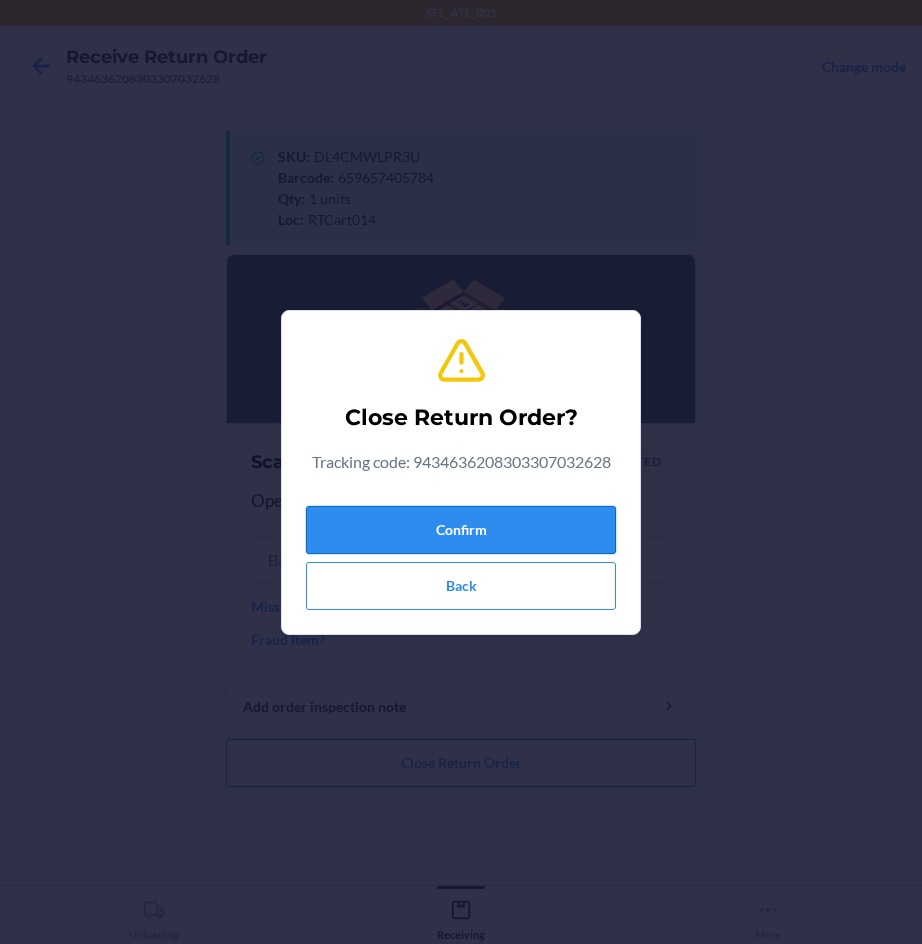 click on "Confirm" at bounding box center (461, 530) 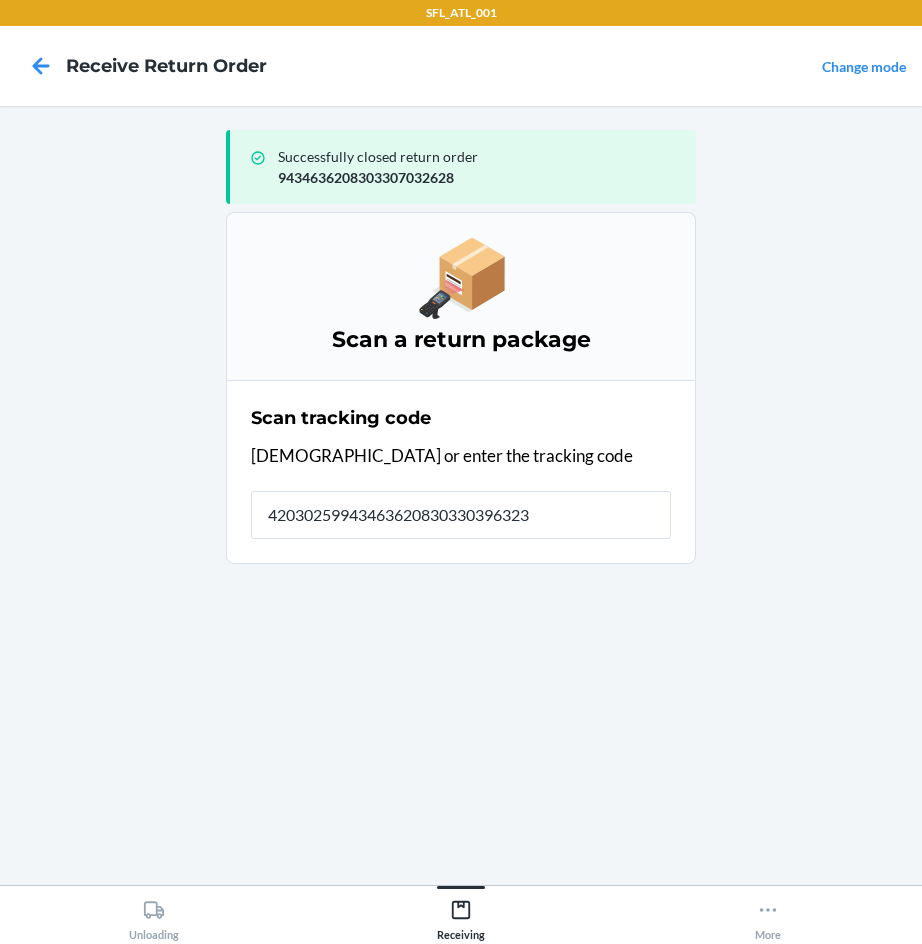 type on "420302599434636208303303963230" 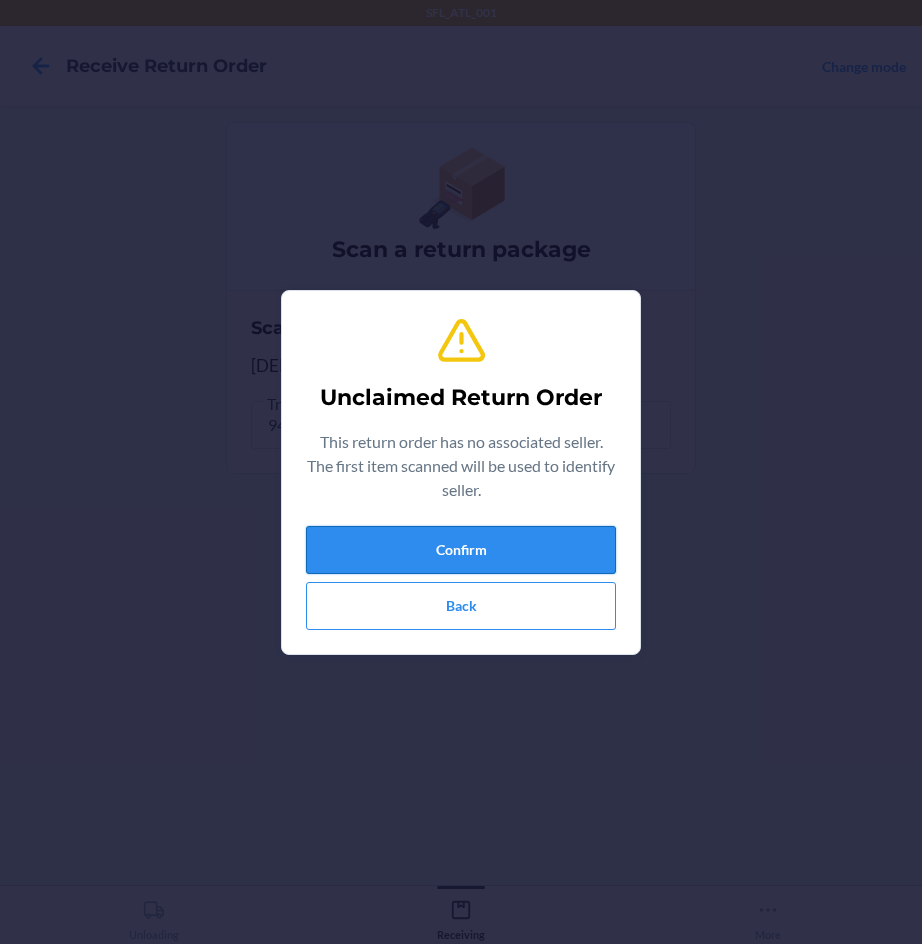 click on "Confirm" at bounding box center [461, 550] 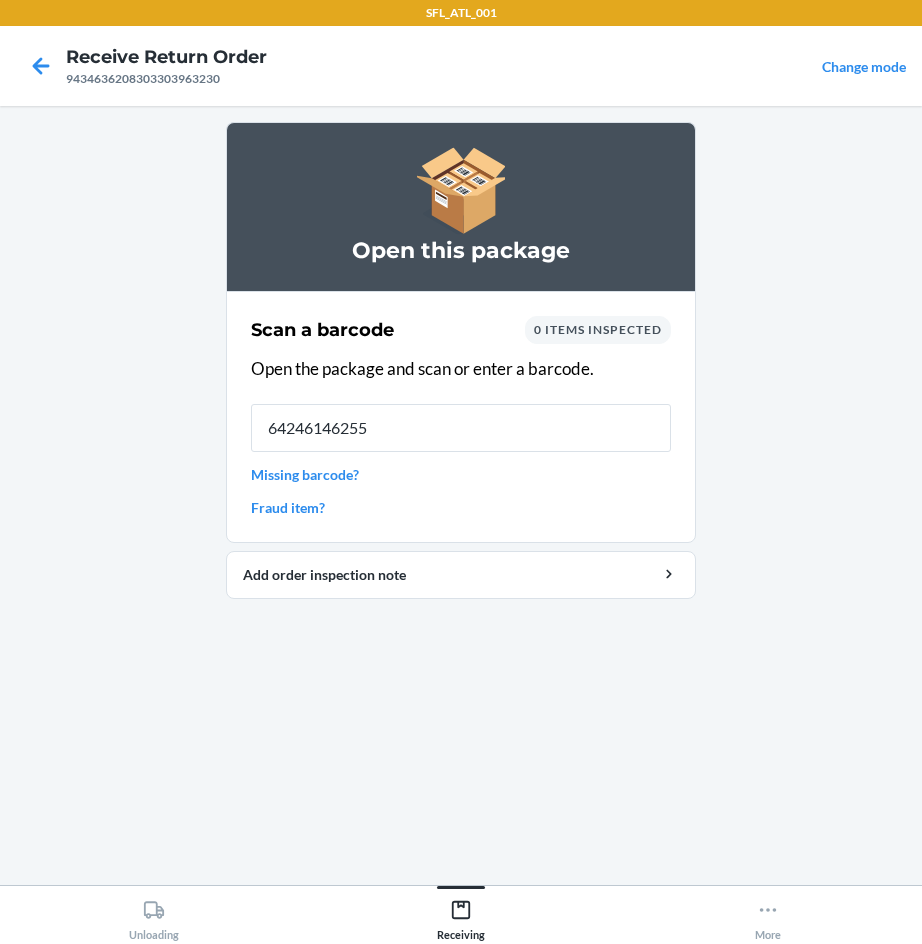 type on "642461462555" 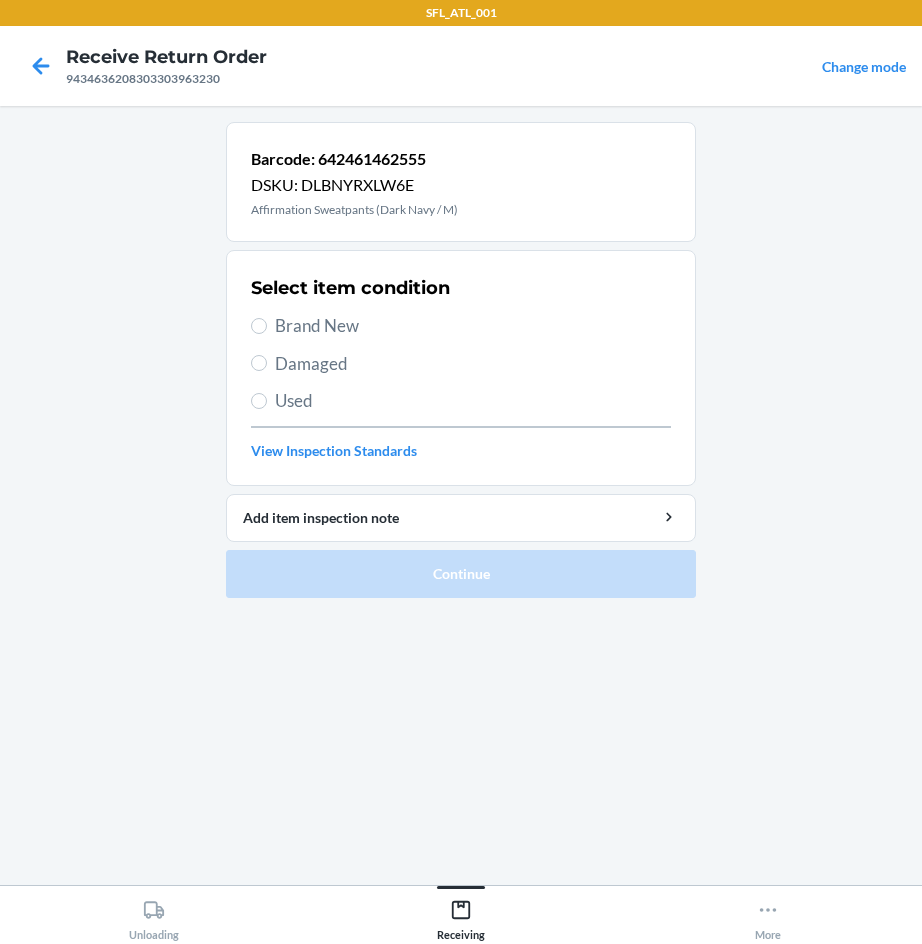 click on "Brand New" at bounding box center (473, 326) 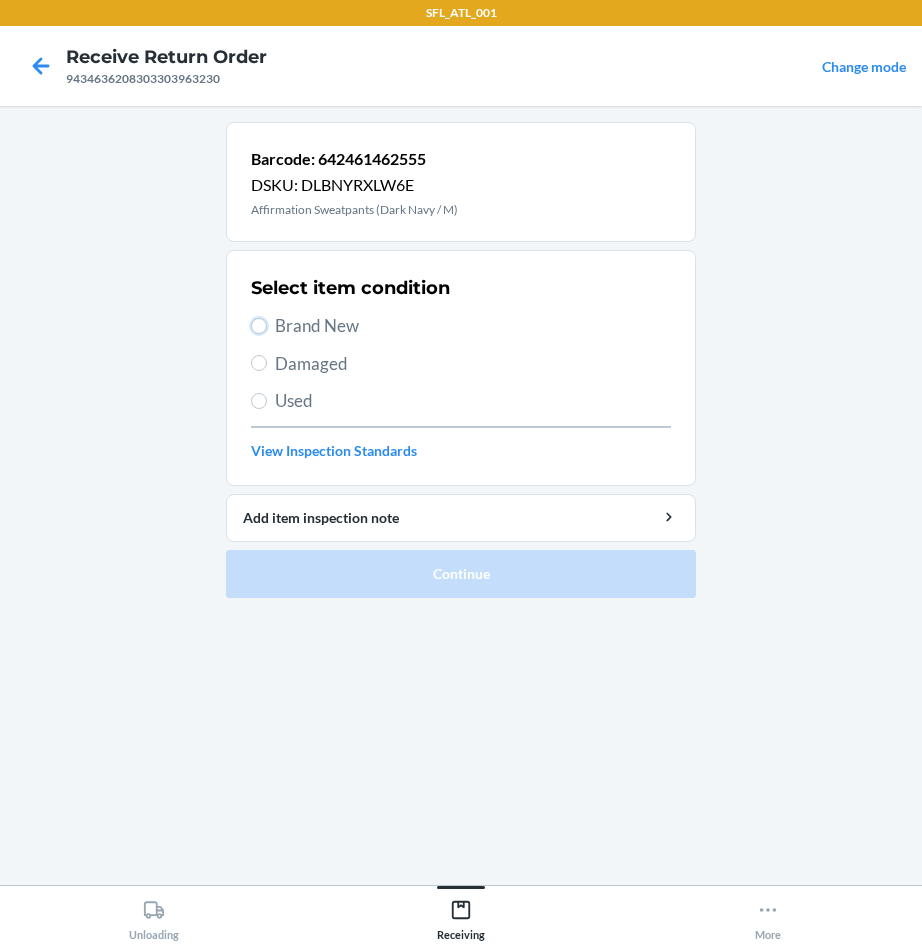 click on "Brand New" at bounding box center [259, 326] 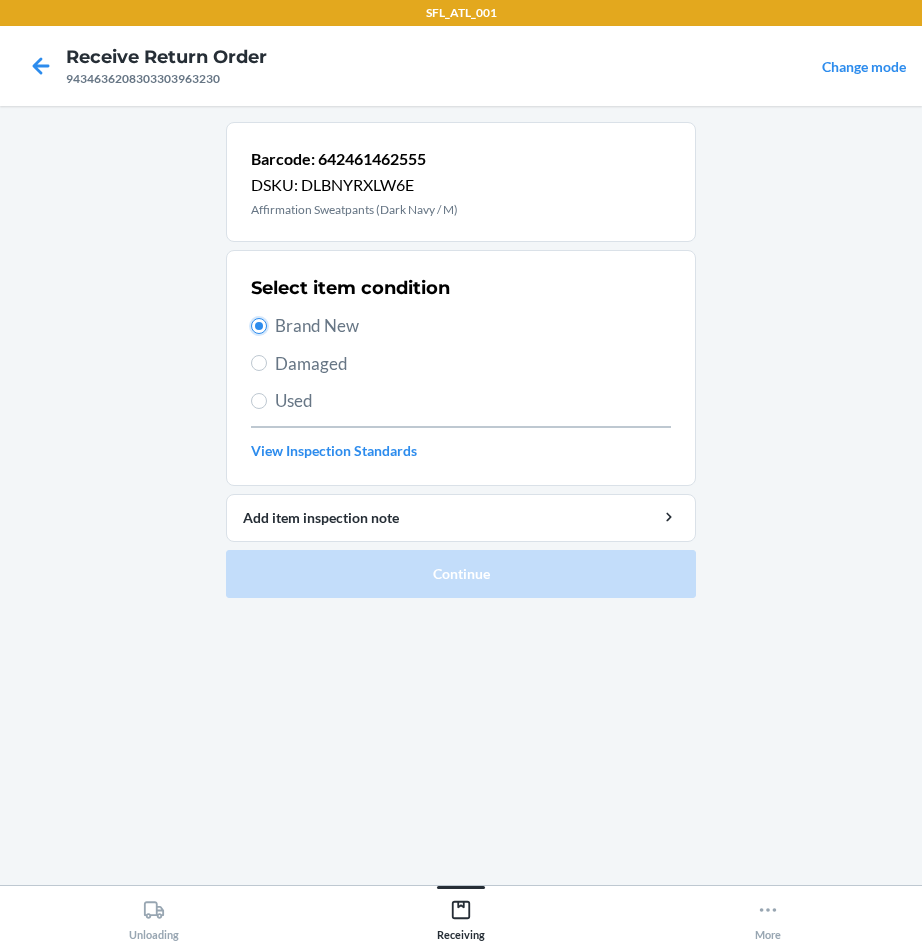 radio on "true" 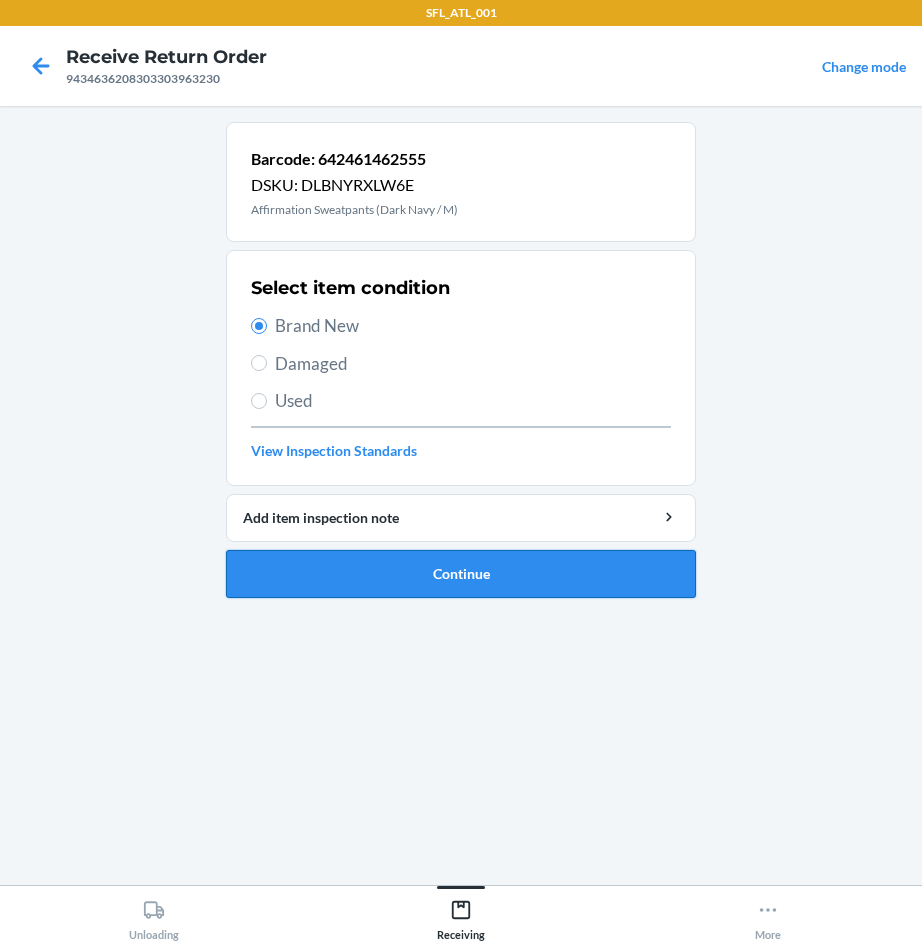 click on "Continue" at bounding box center (461, 574) 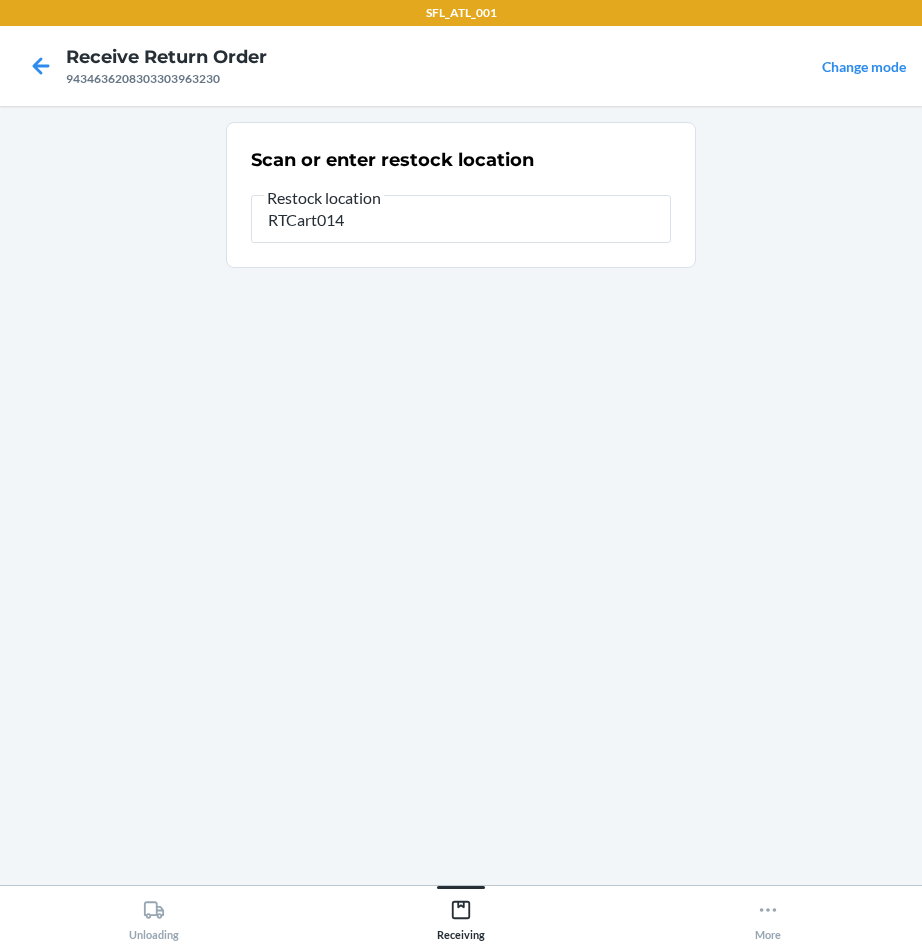 type on "RTCart014" 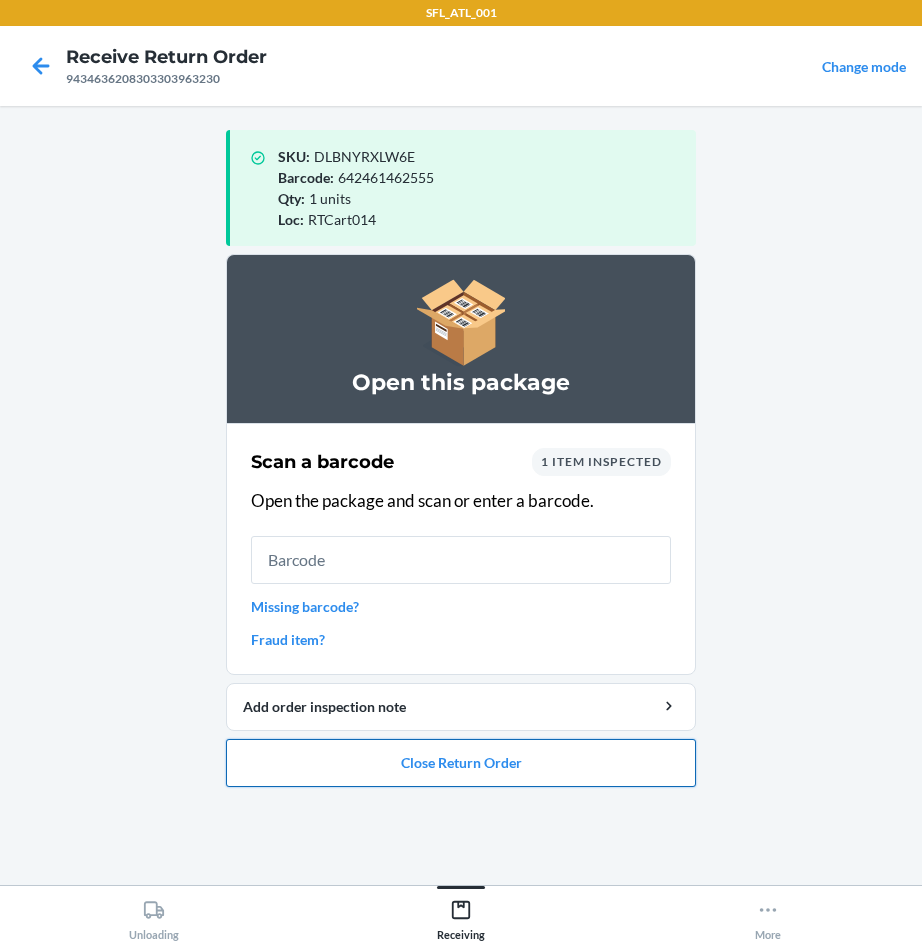 click on "Close Return Order" at bounding box center (461, 763) 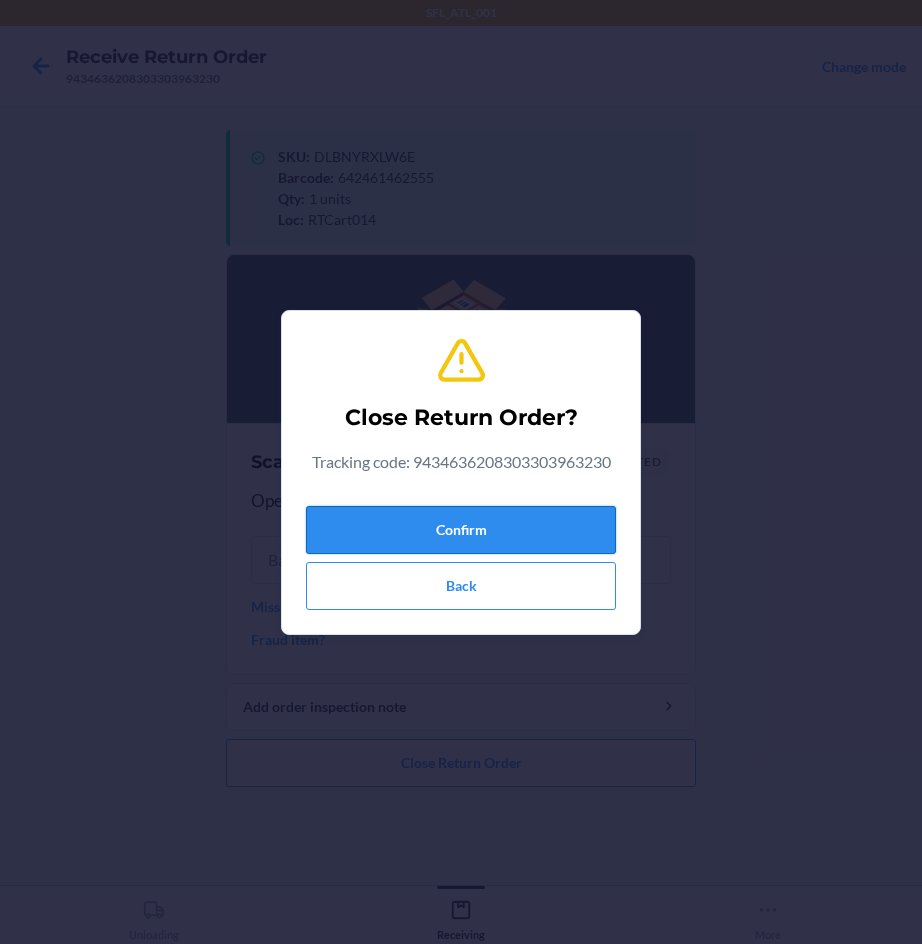 click on "Confirm" at bounding box center (461, 530) 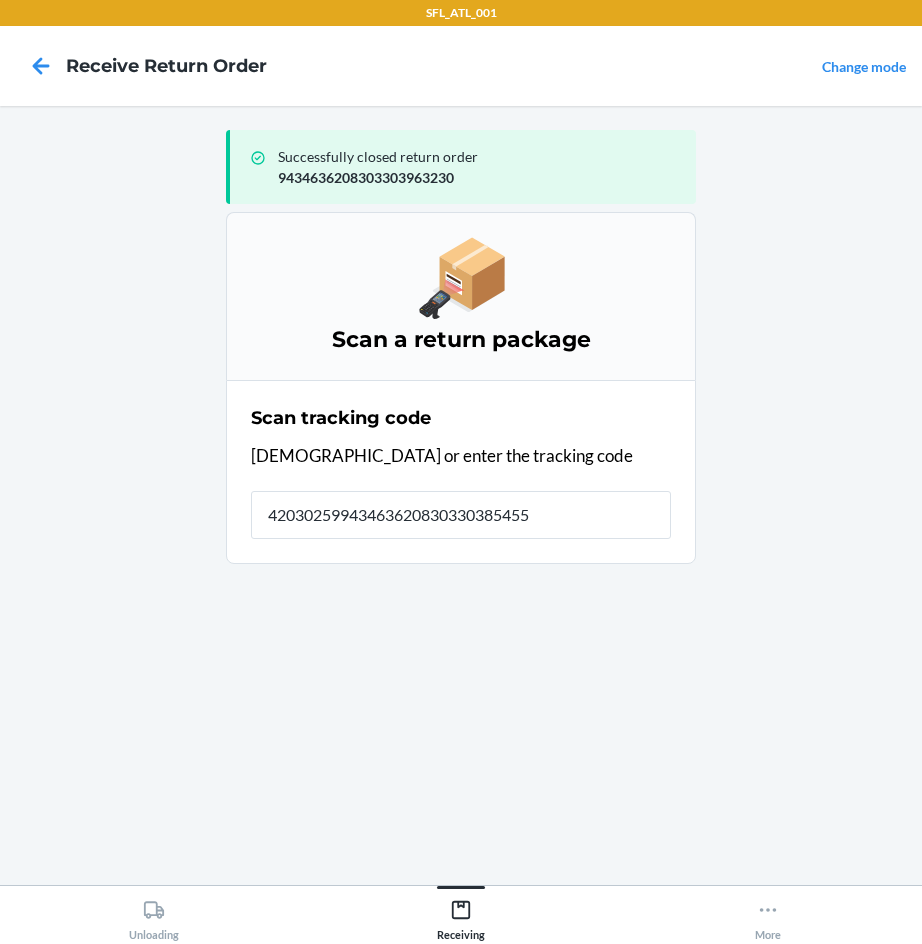 type on "420302599434636208303303854552" 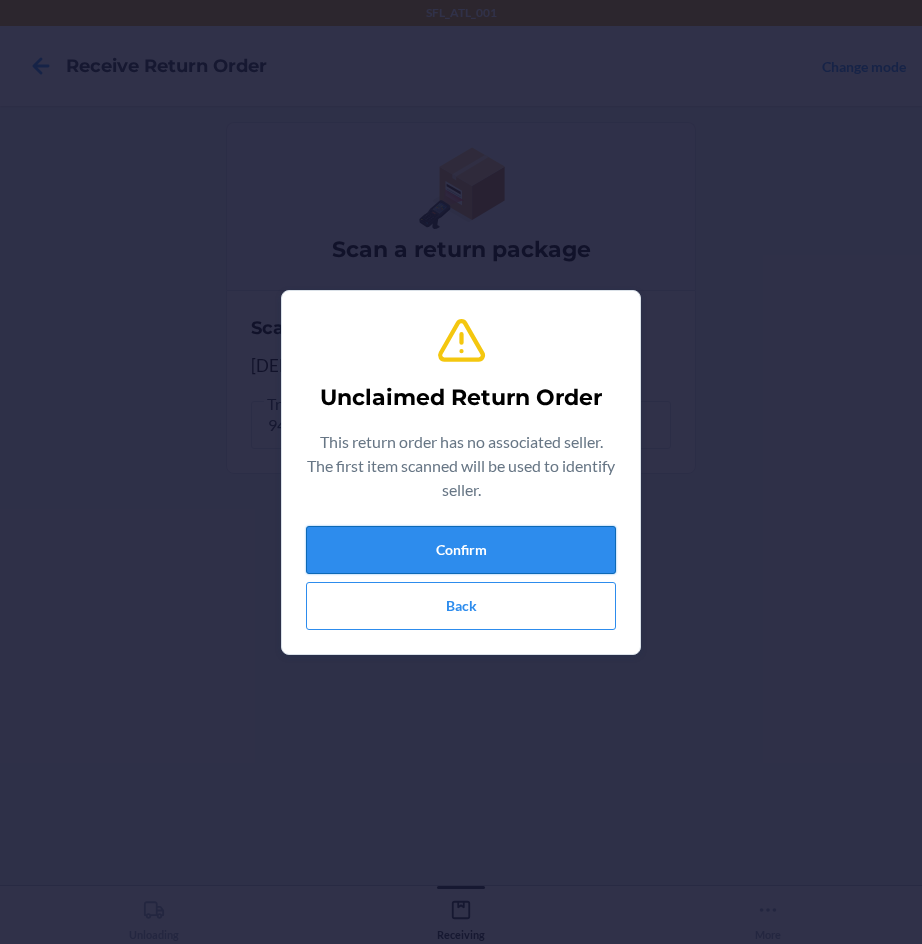 click on "Confirm" at bounding box center [461, 550] 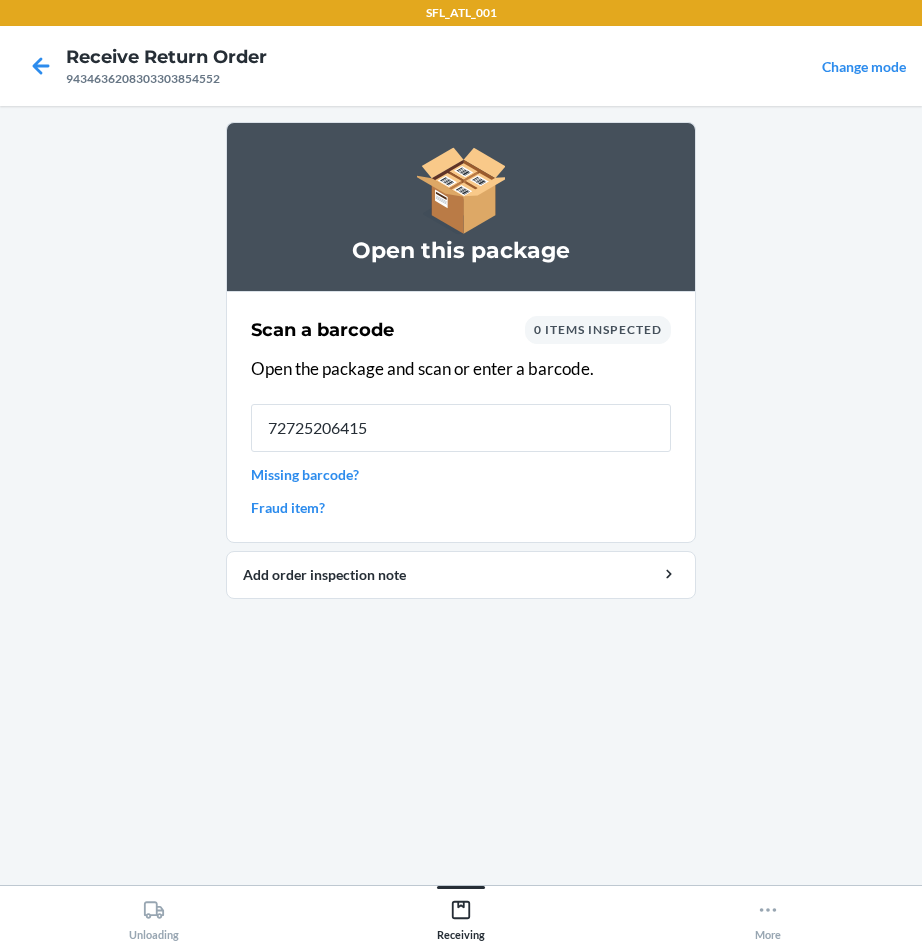 type on "727252064153" 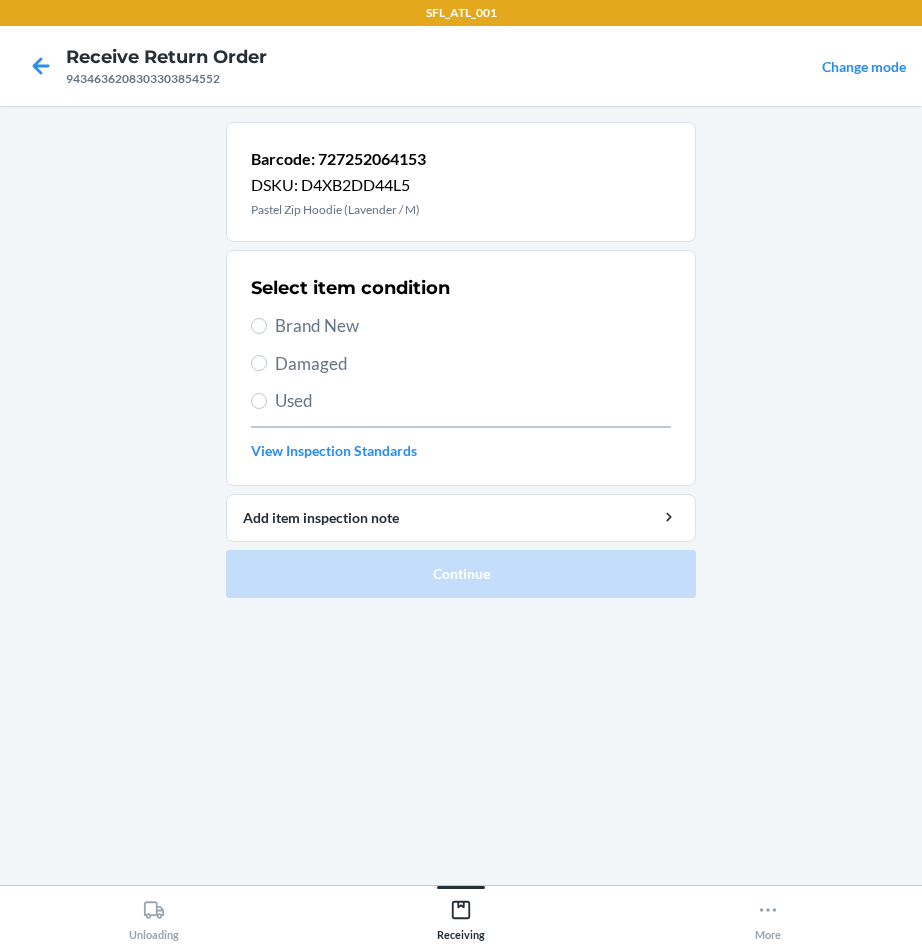 click on "Brand New" at bounding box center [473, 326] 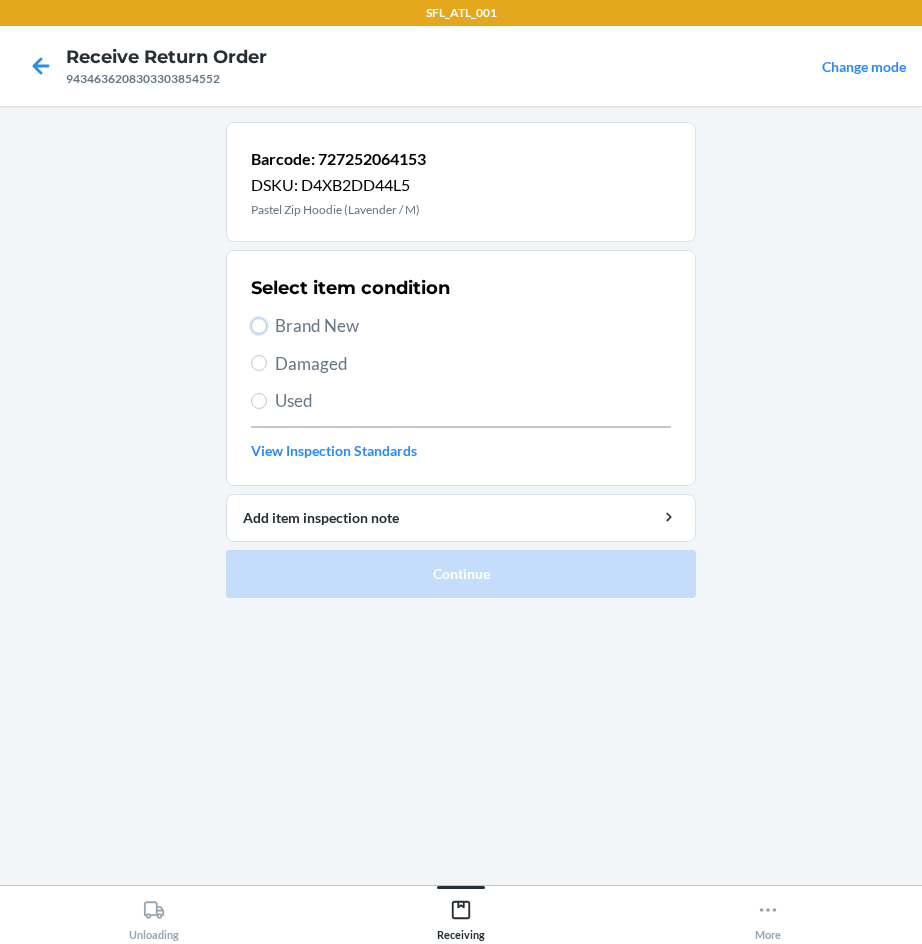 click on "Brand New" at bounding box center (259, 326) 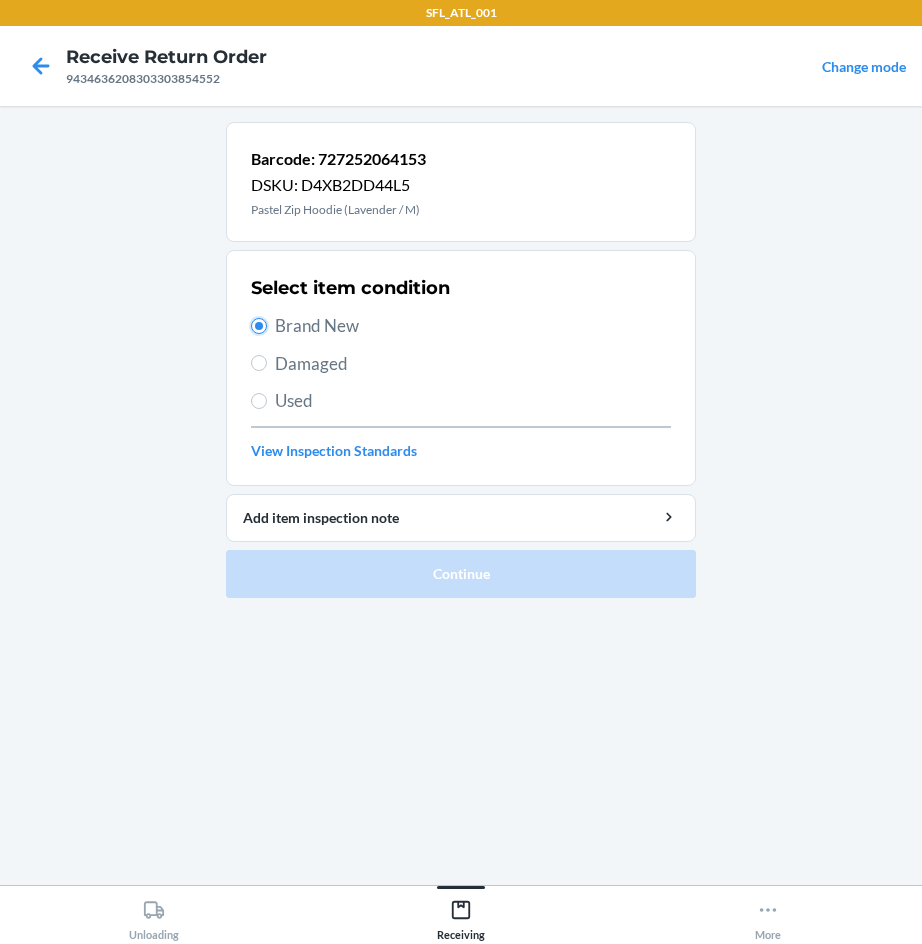 radio on "true" 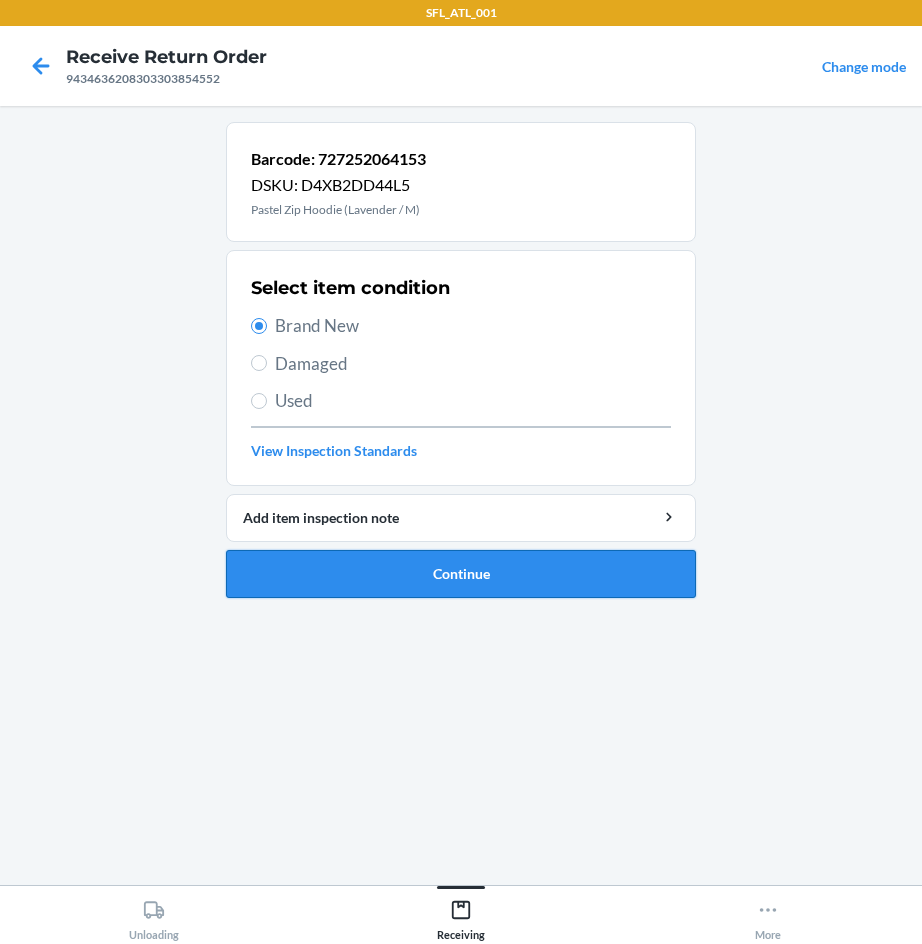 click on "Continue" at bounding box center [461, 574] 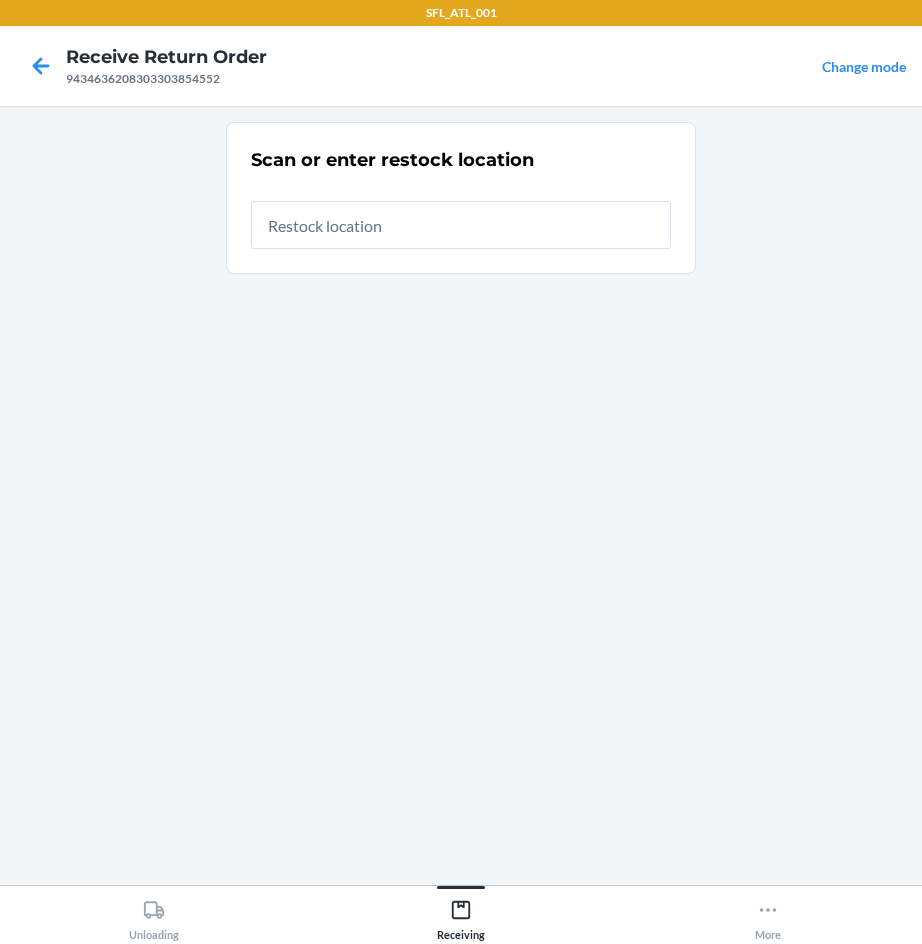 click at bounding box center [461, 225] 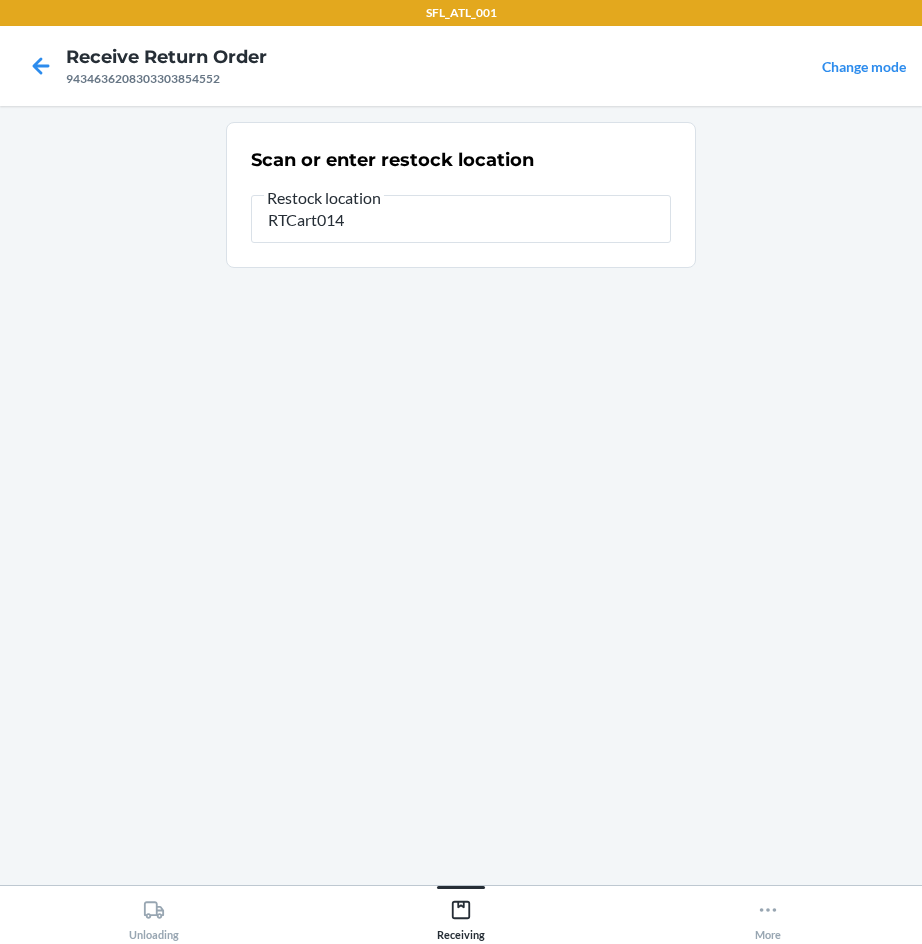 type on "RTCart014" 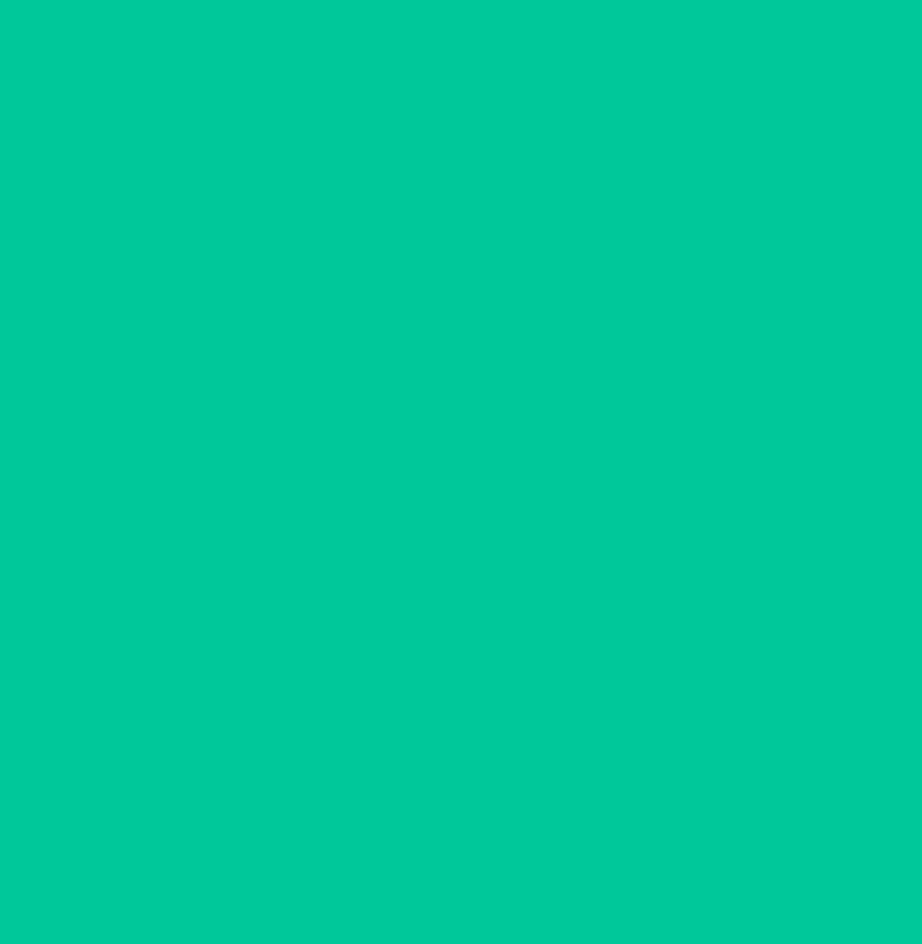 type 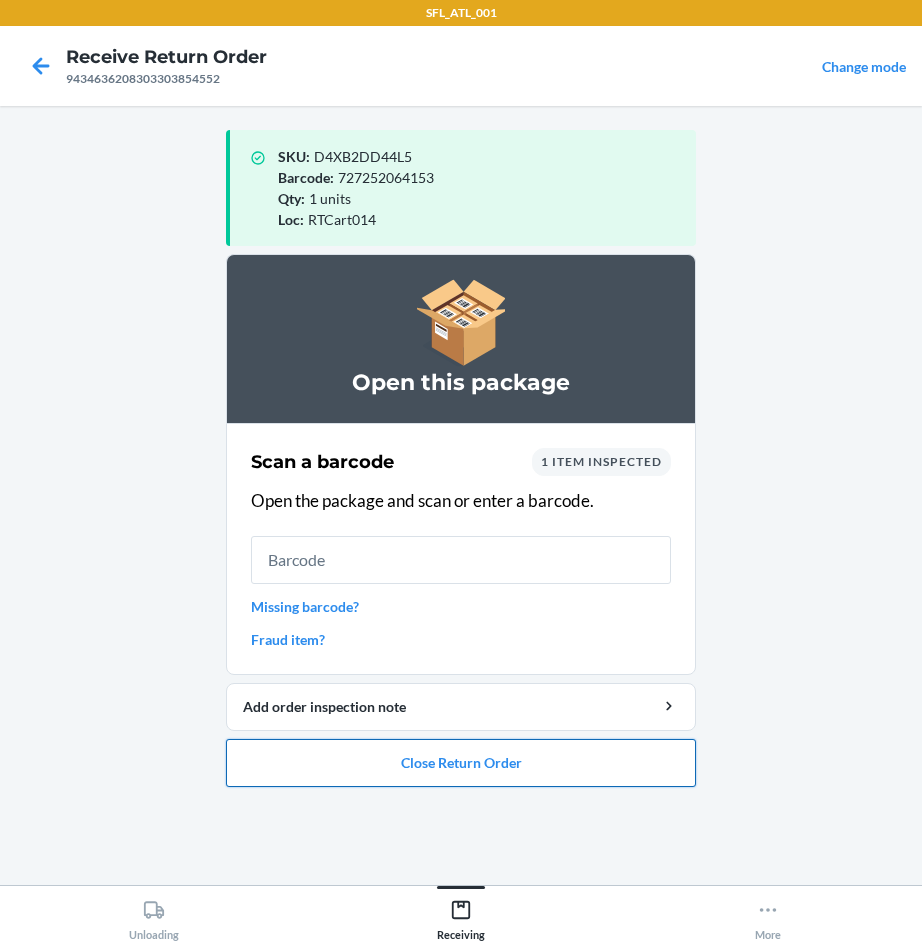 click on "Close Return Order" at bounding box center [461, 763] 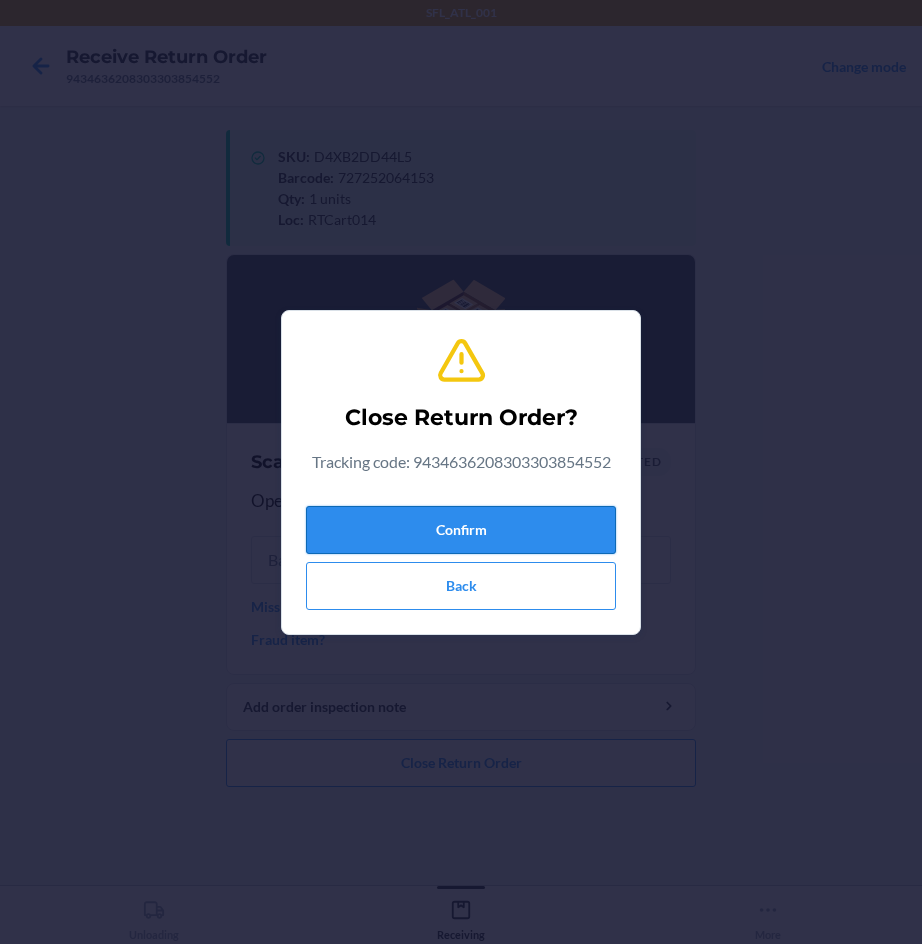 click on "Confirm" at bounding box center (461, 530) 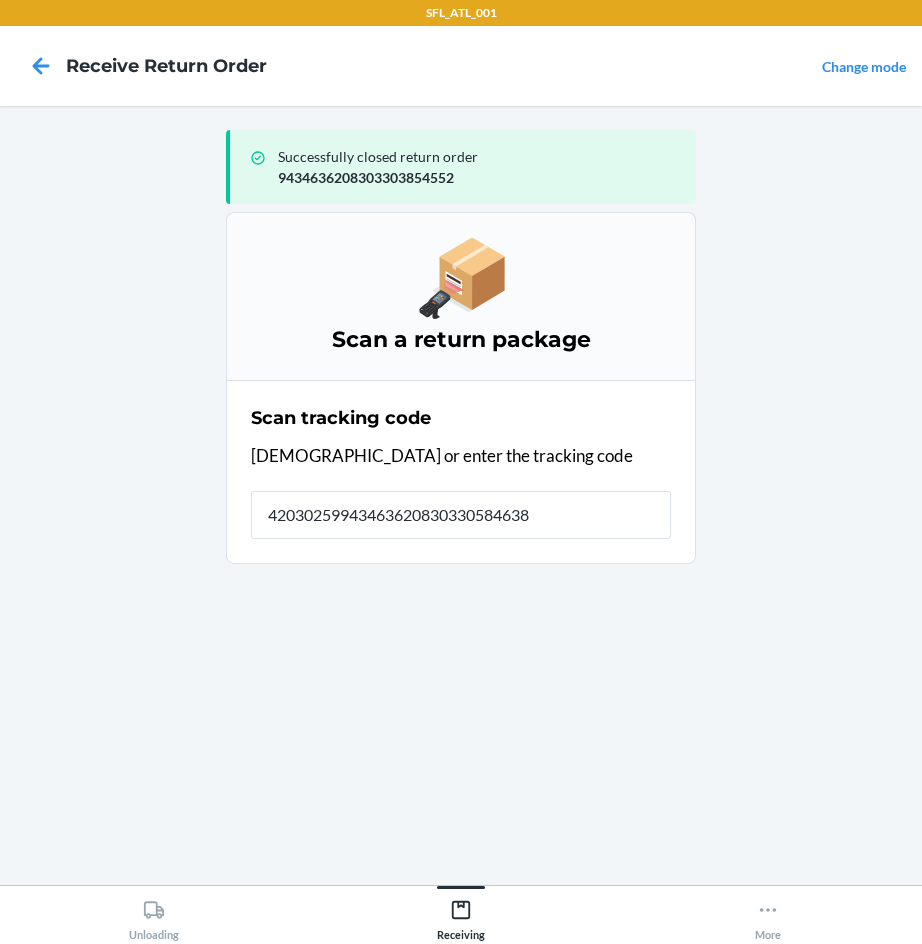type on "420302599434636208303305846388" 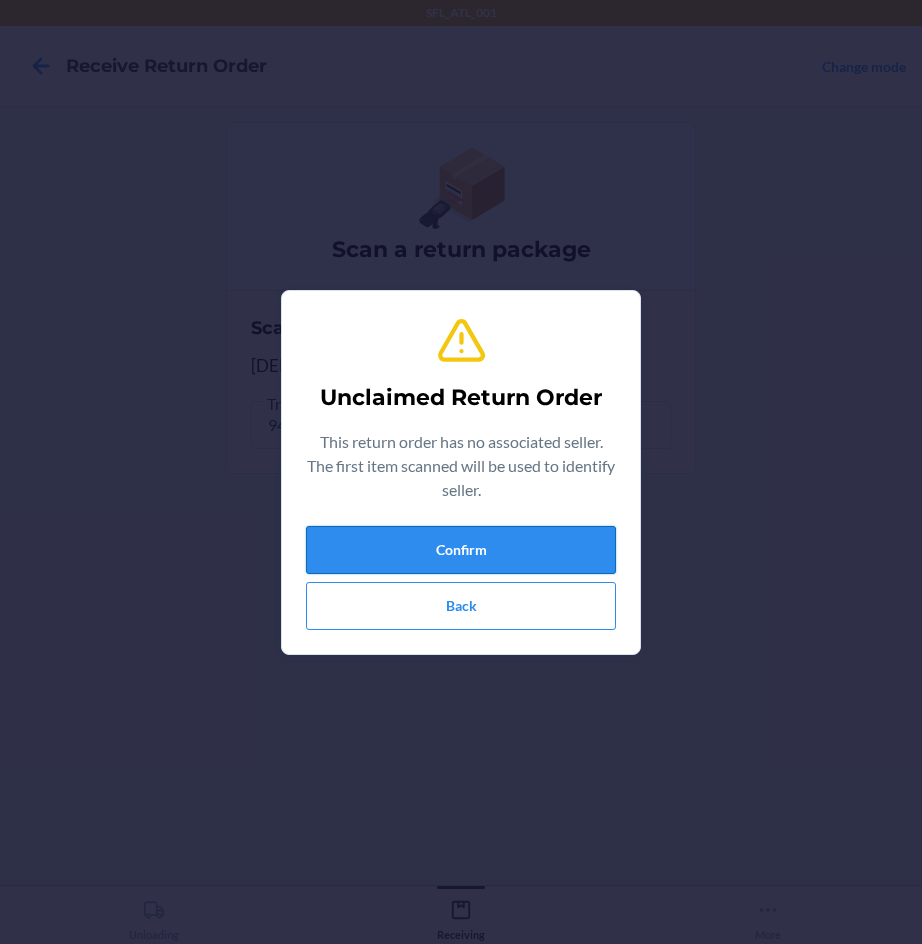 click on "Confirm" at bounding box center [461, 550] 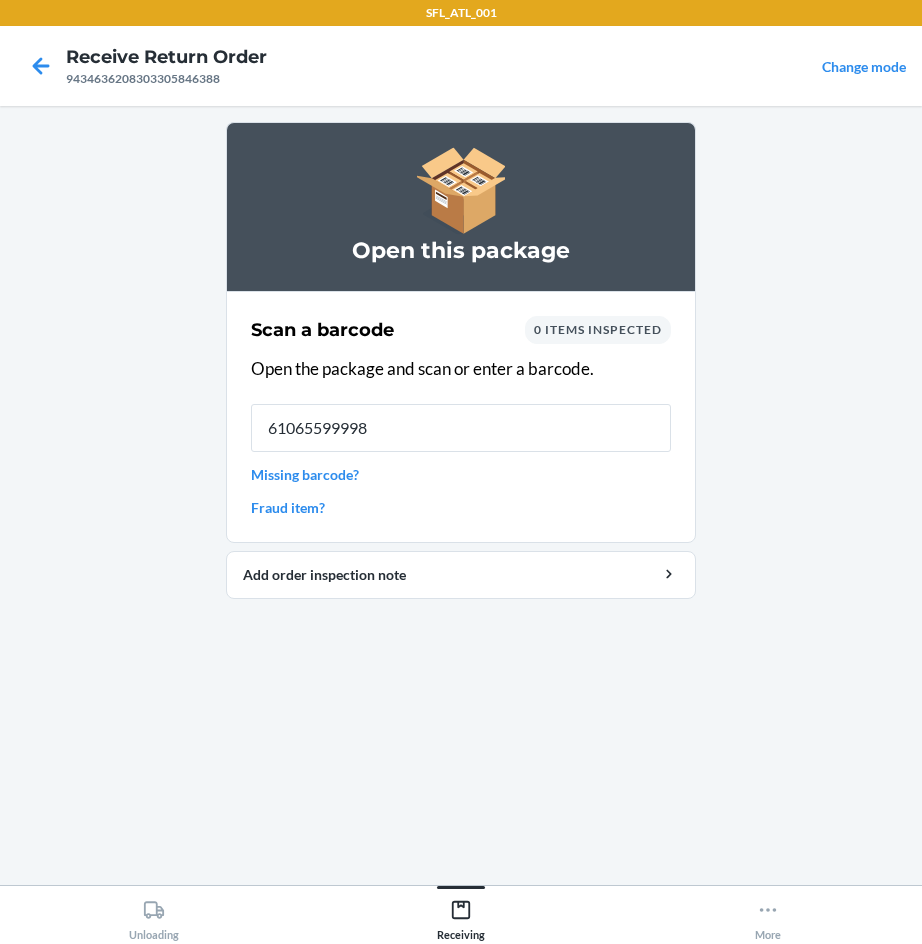 type on "610655999989" 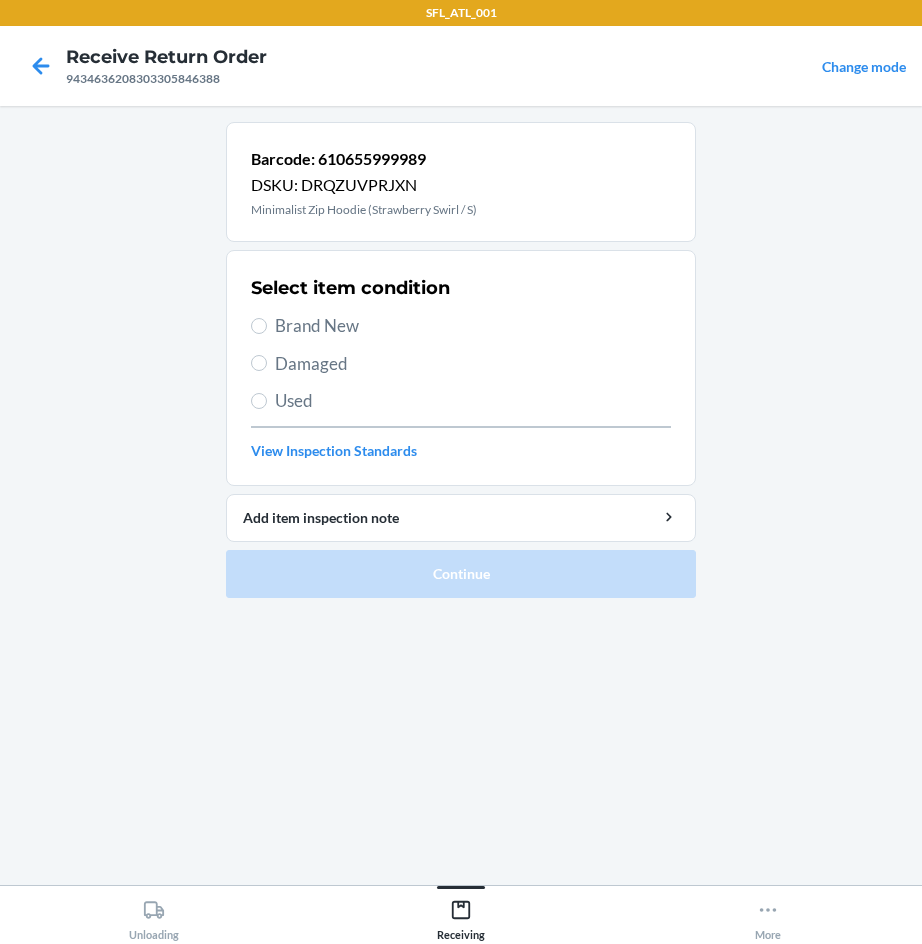 click on "Select item condition Brand New Damaged Used View Inspection Standards" at bounding box center [461, 368] 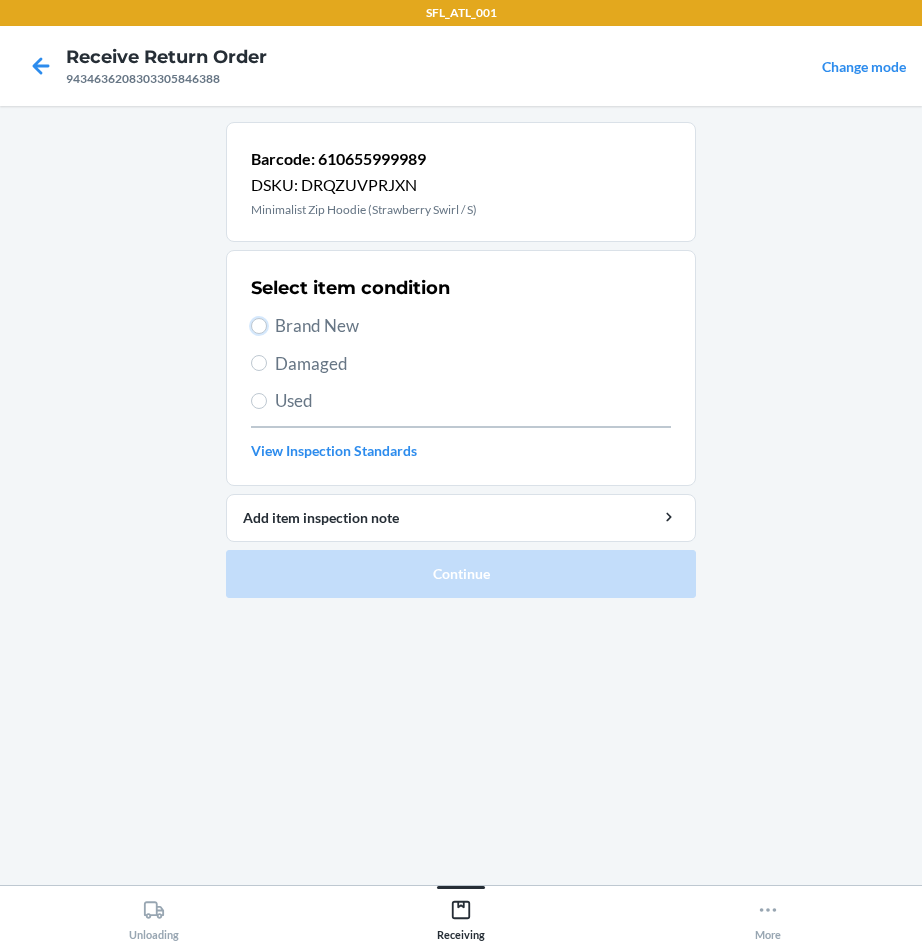 click on "Brand New" at bounding box center (259, 326) 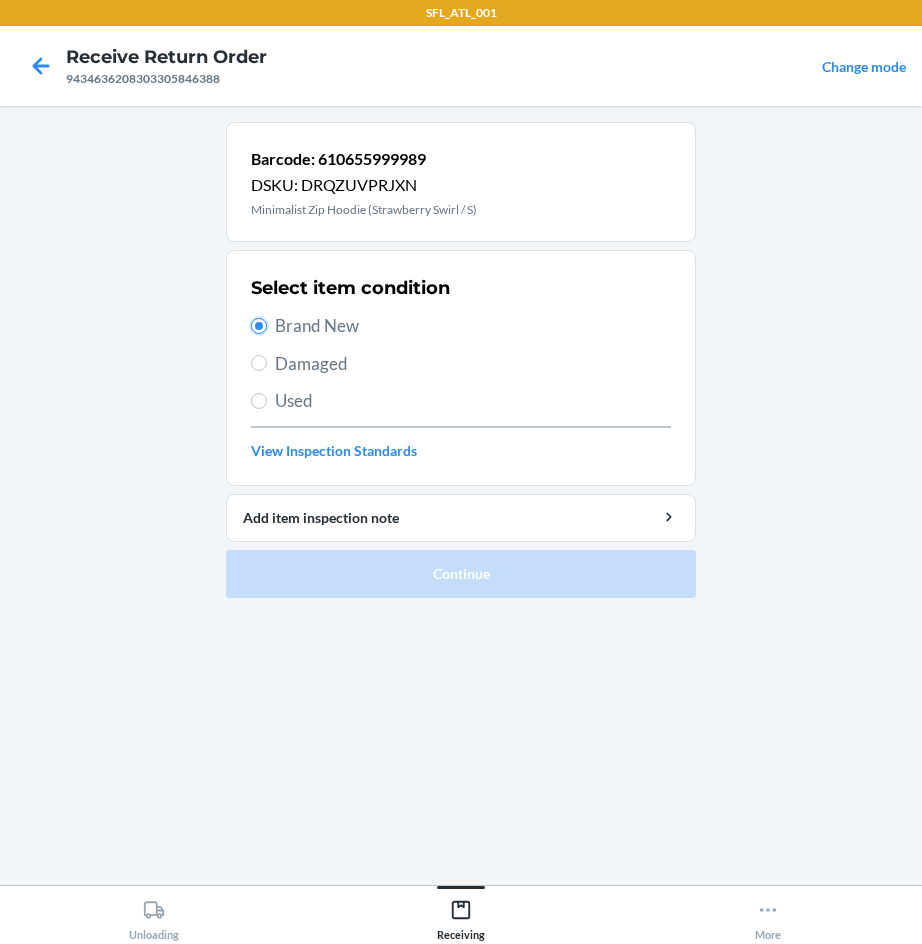 radio on "true" 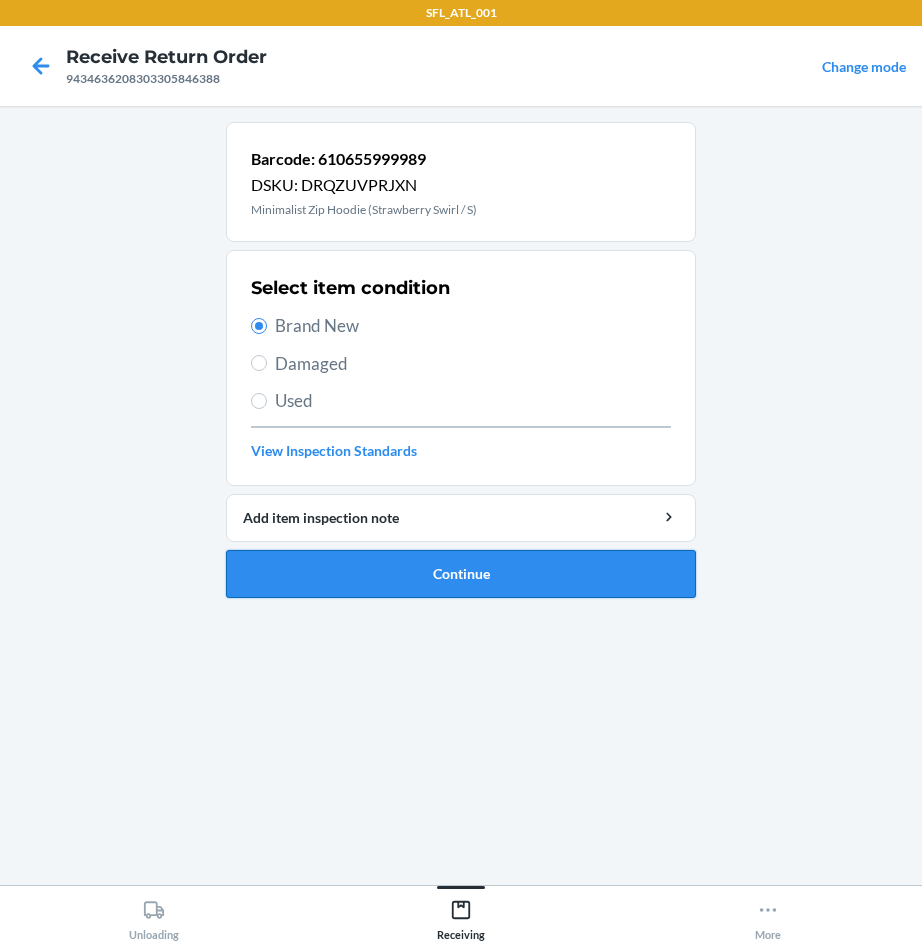 click on "Continue" at bounding box center (461, 574) 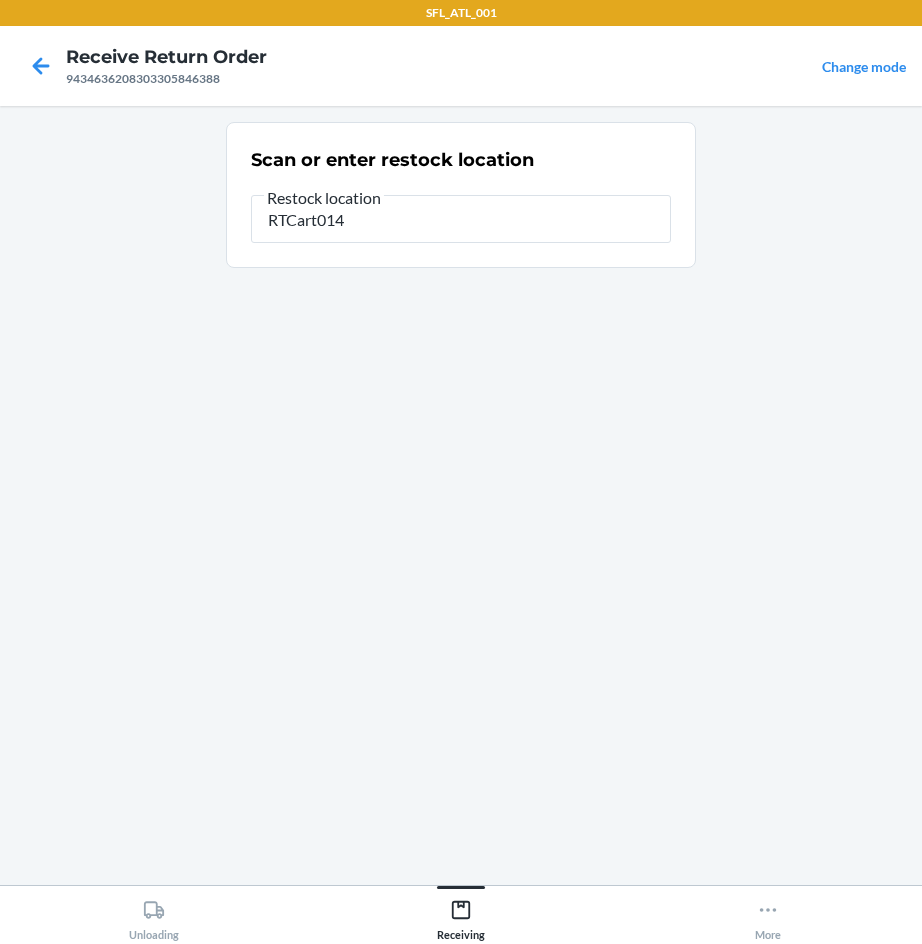 type on "RTCart014" 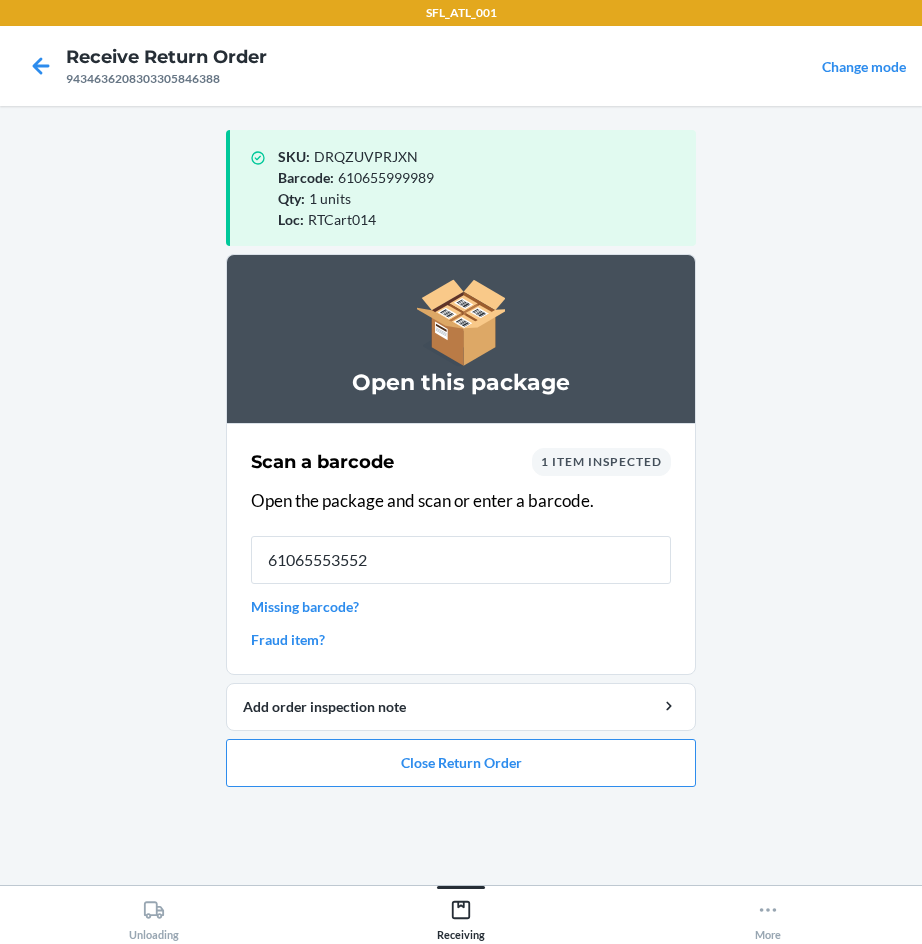type on "610655535521" 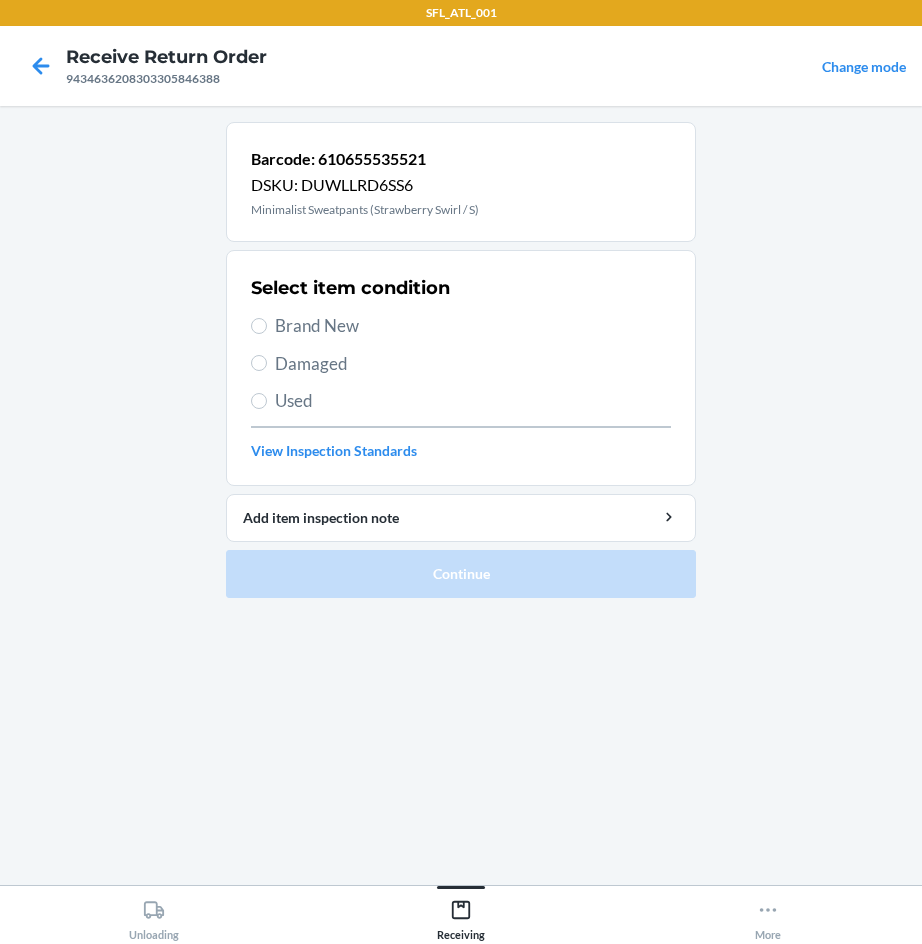click on "Brand New" at bounding box center (473, 326) 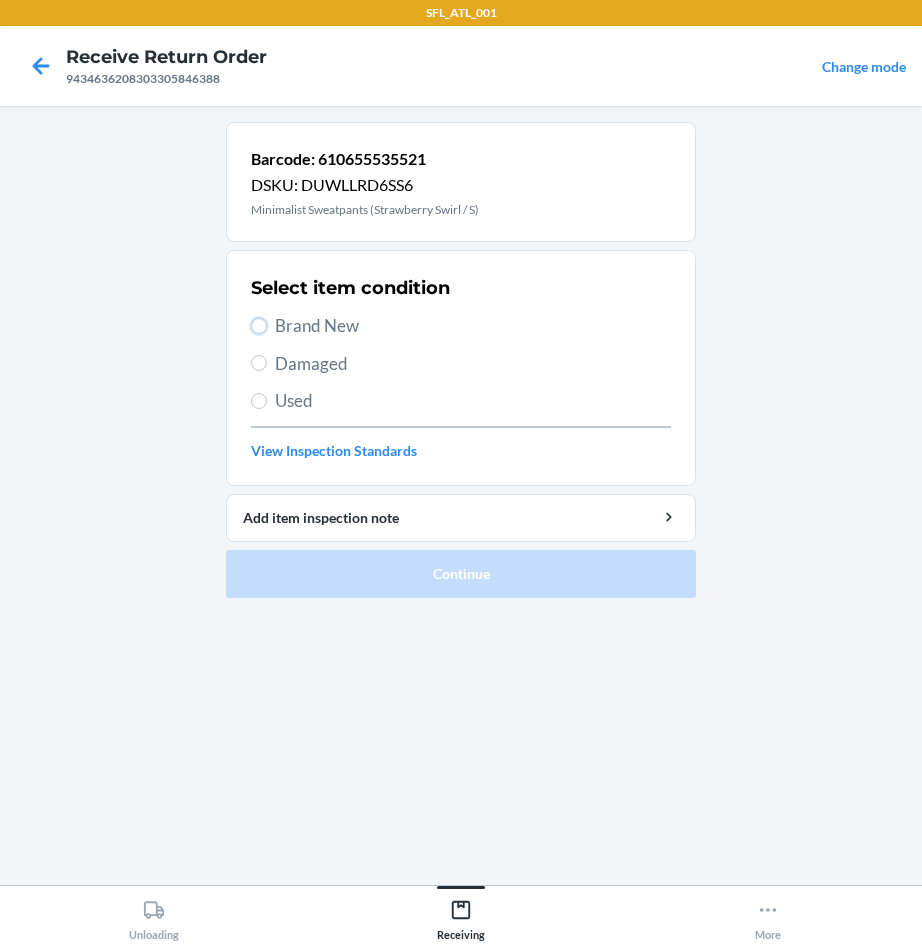 click on "Brand New" at bounding box center [259, 326] 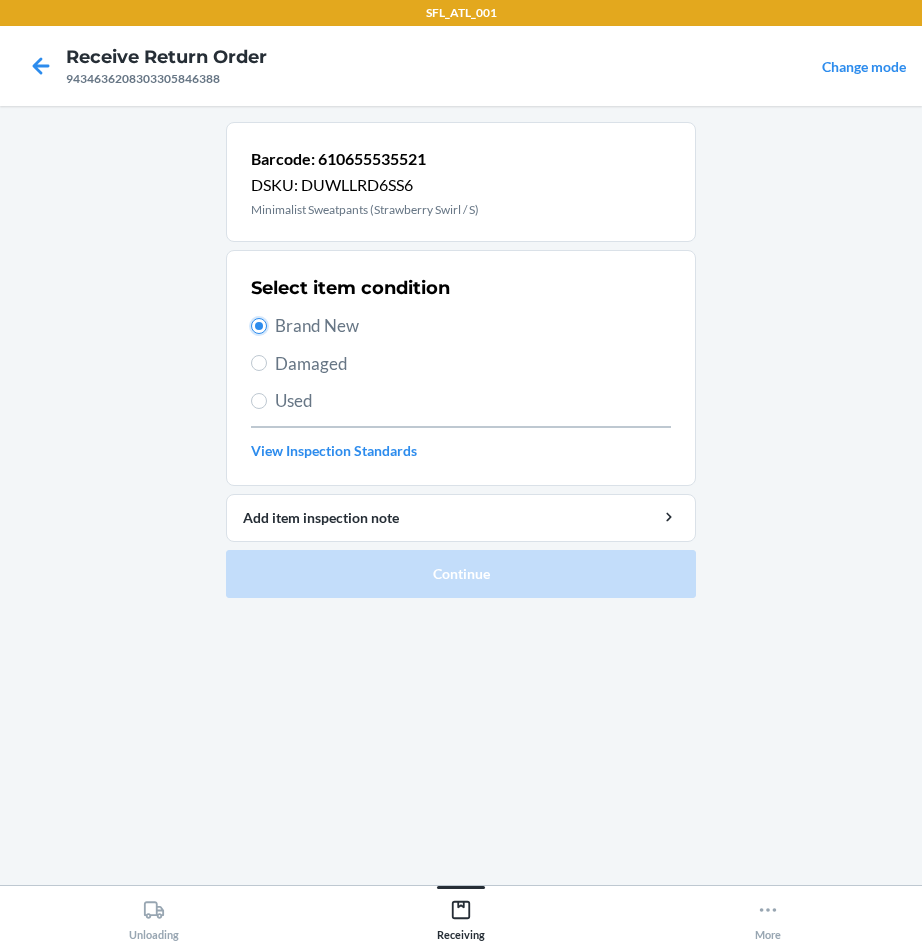 radio on "true" 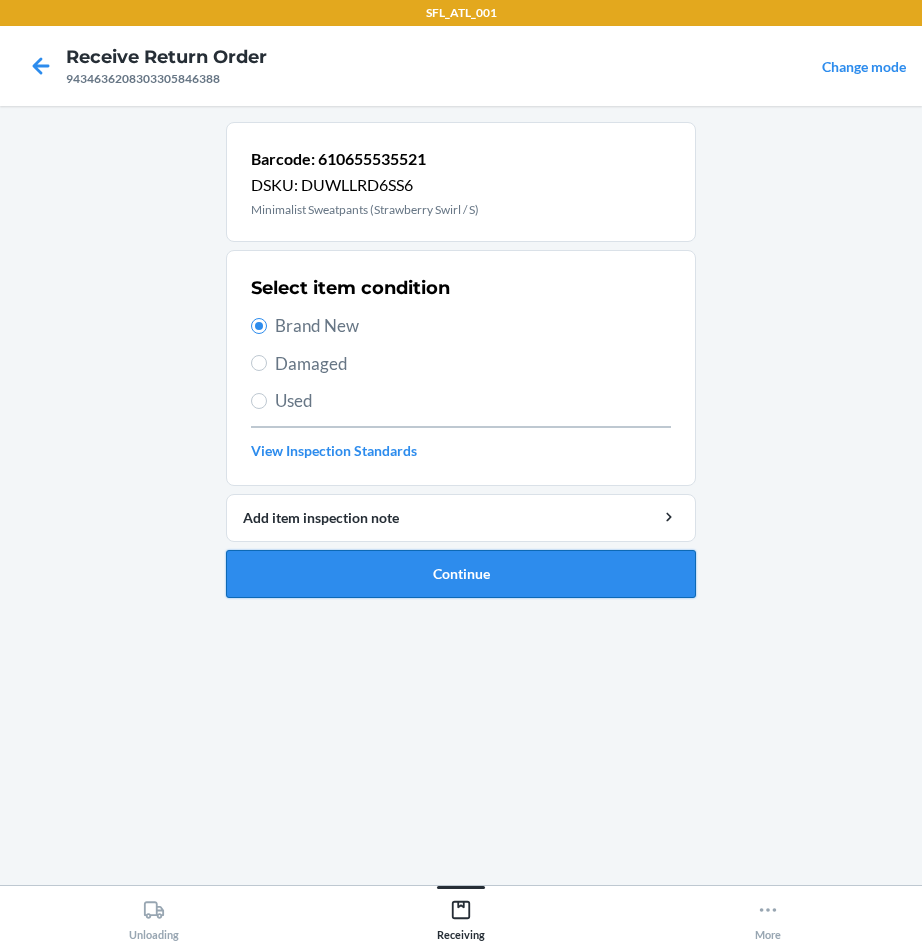 click on "Continue" at bounding box center (461, 574) 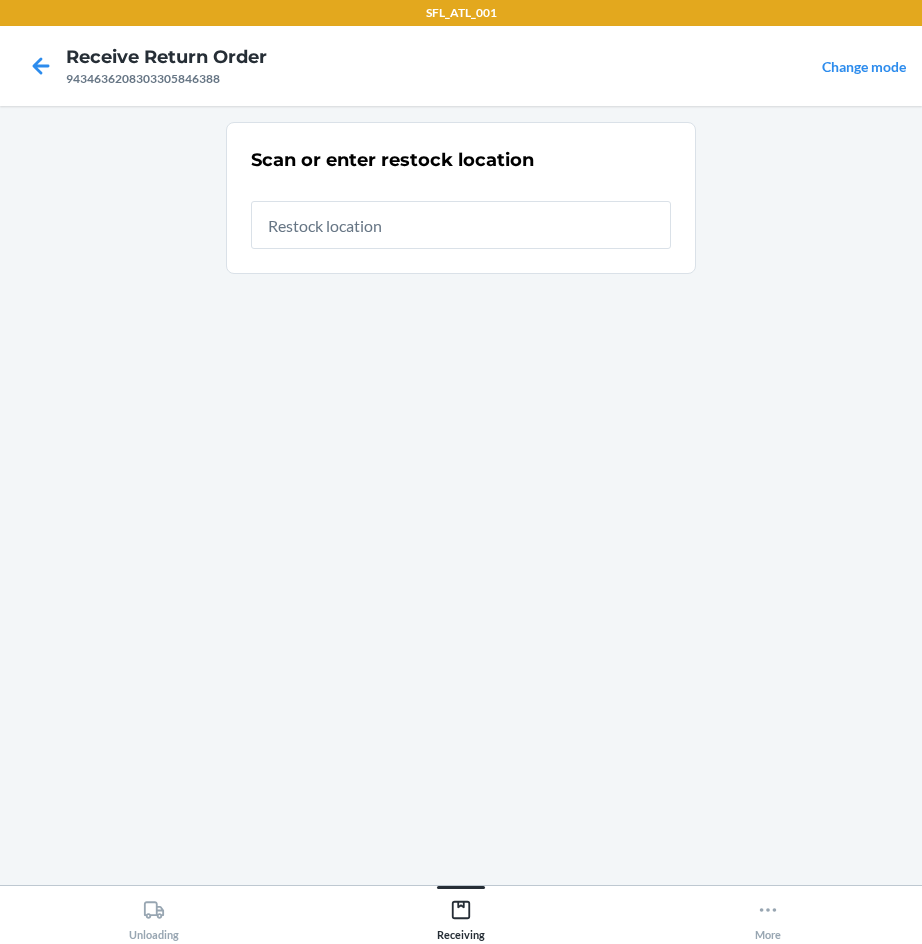 click at bounding box center [461, 225] 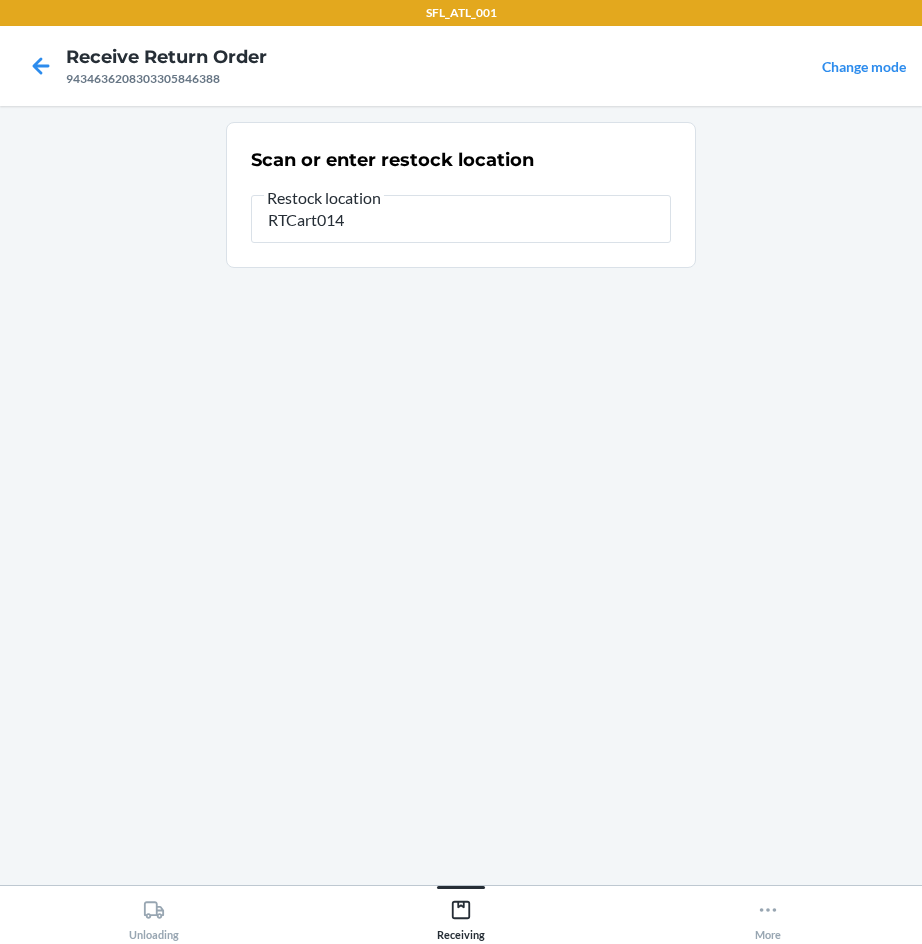 type on "RTCart014" 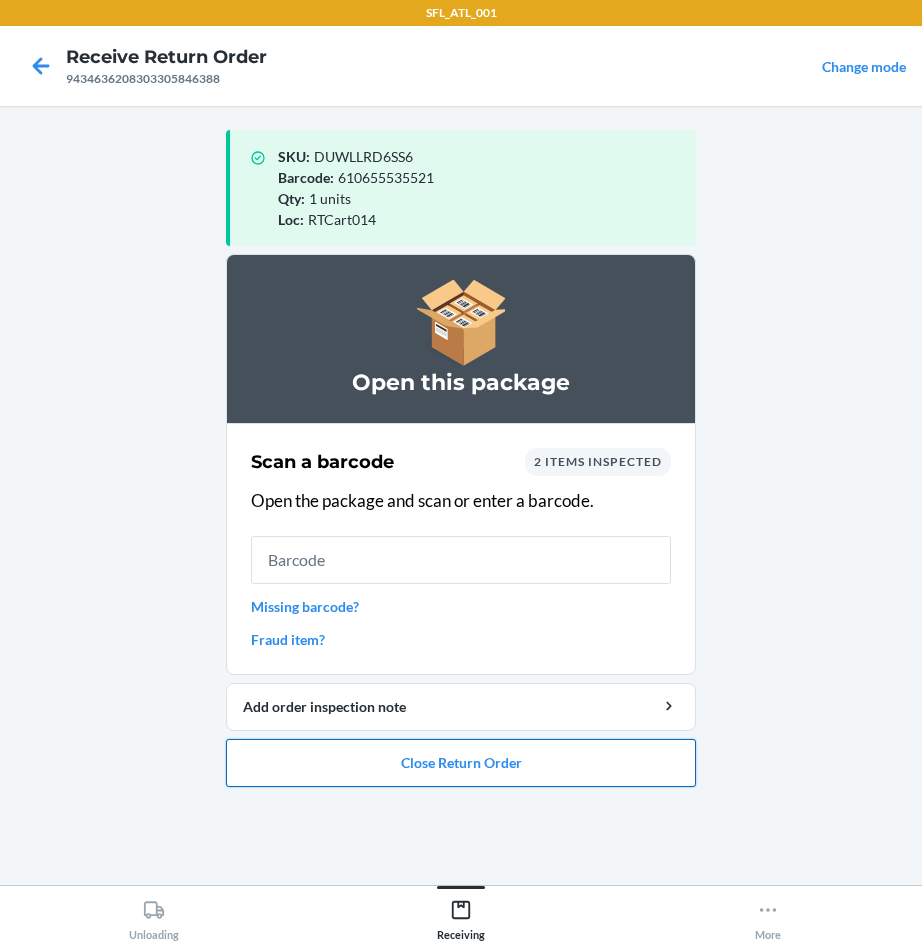 click on "Close Return Order" at bounding box center [461, 763] 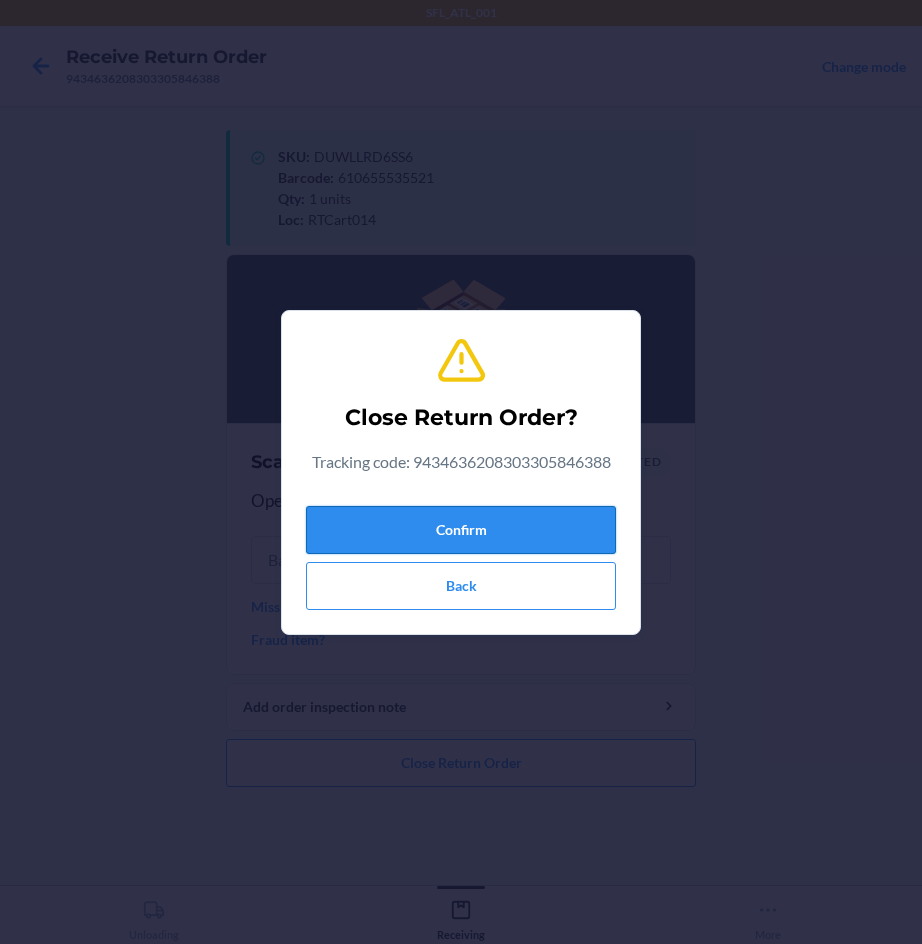 click on "Confirm" at bounding box center [461, 530] 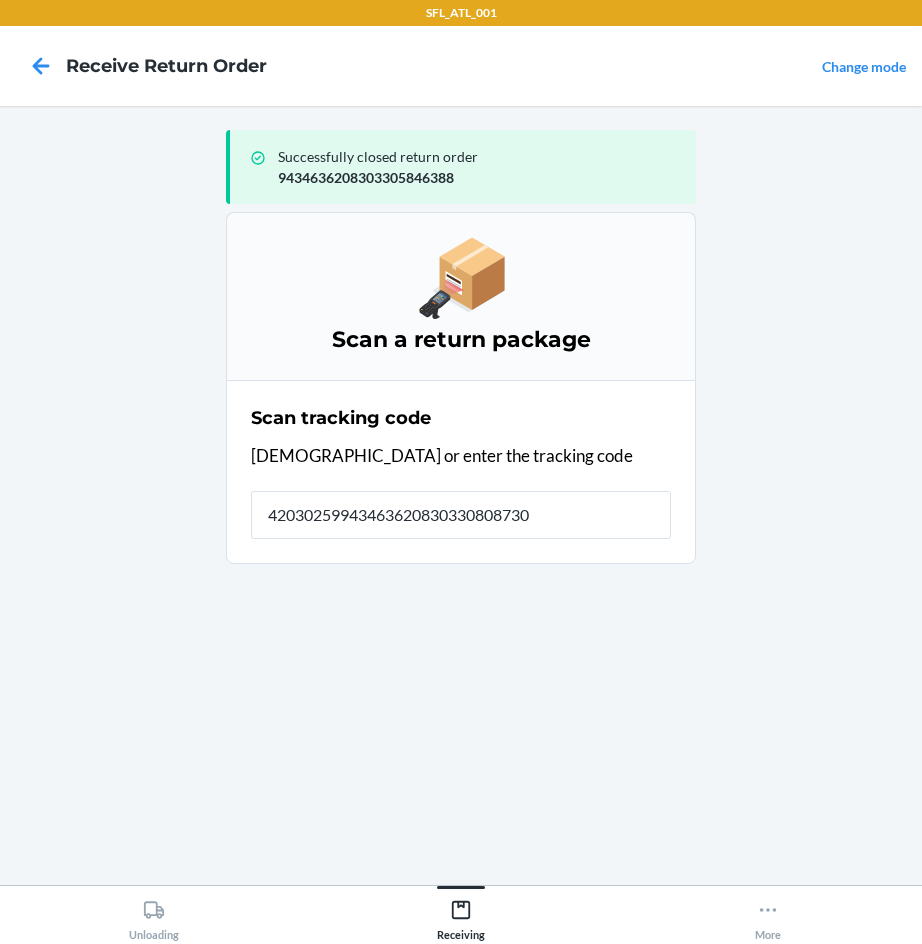 type on "420302599434636208303308087306" 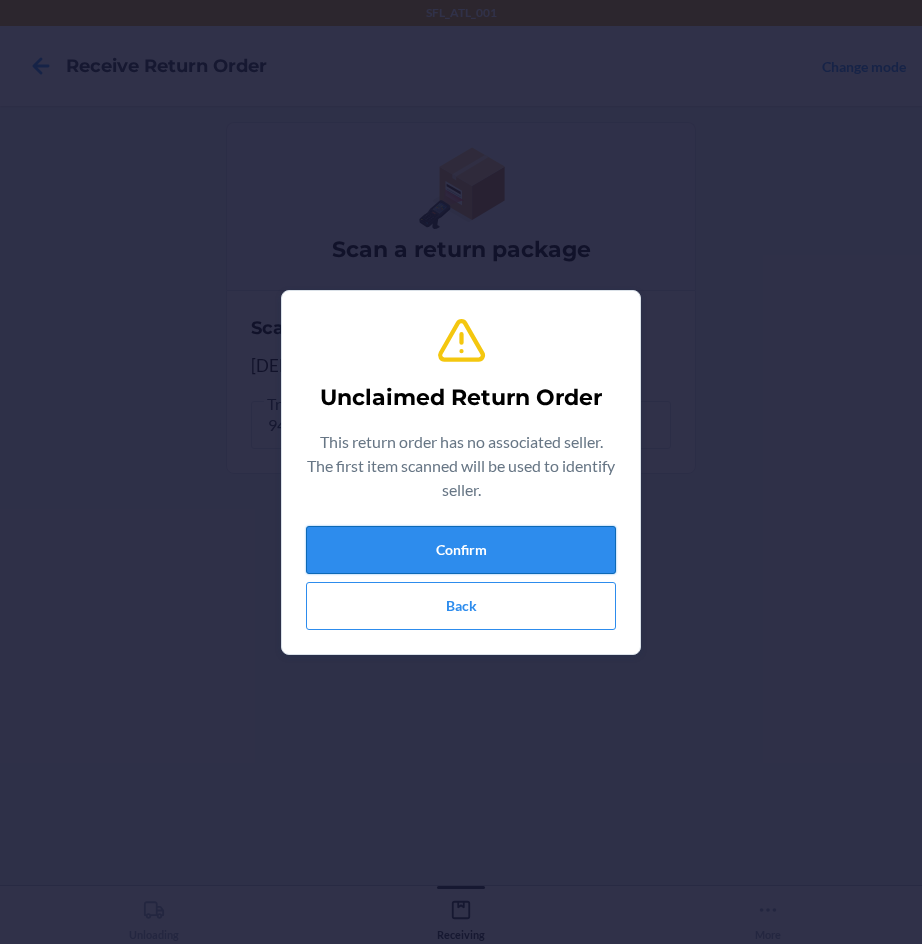click on "Confirm" at bounding box center (461, 550) 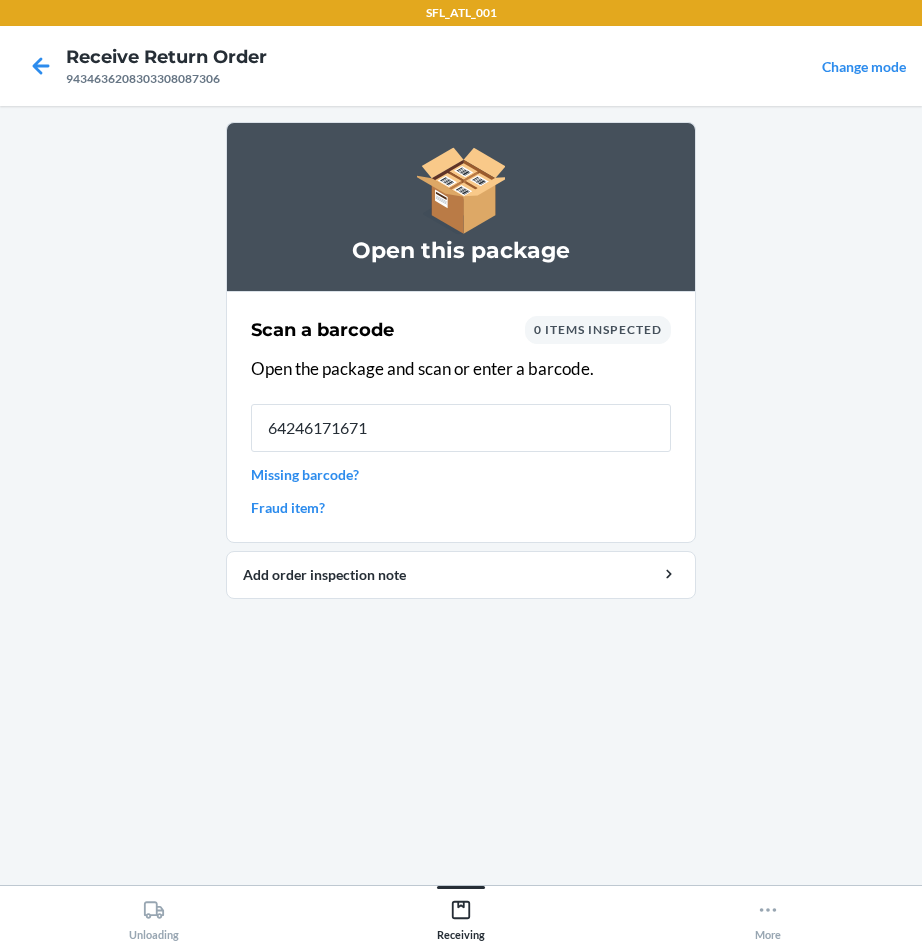type on "642461716719" 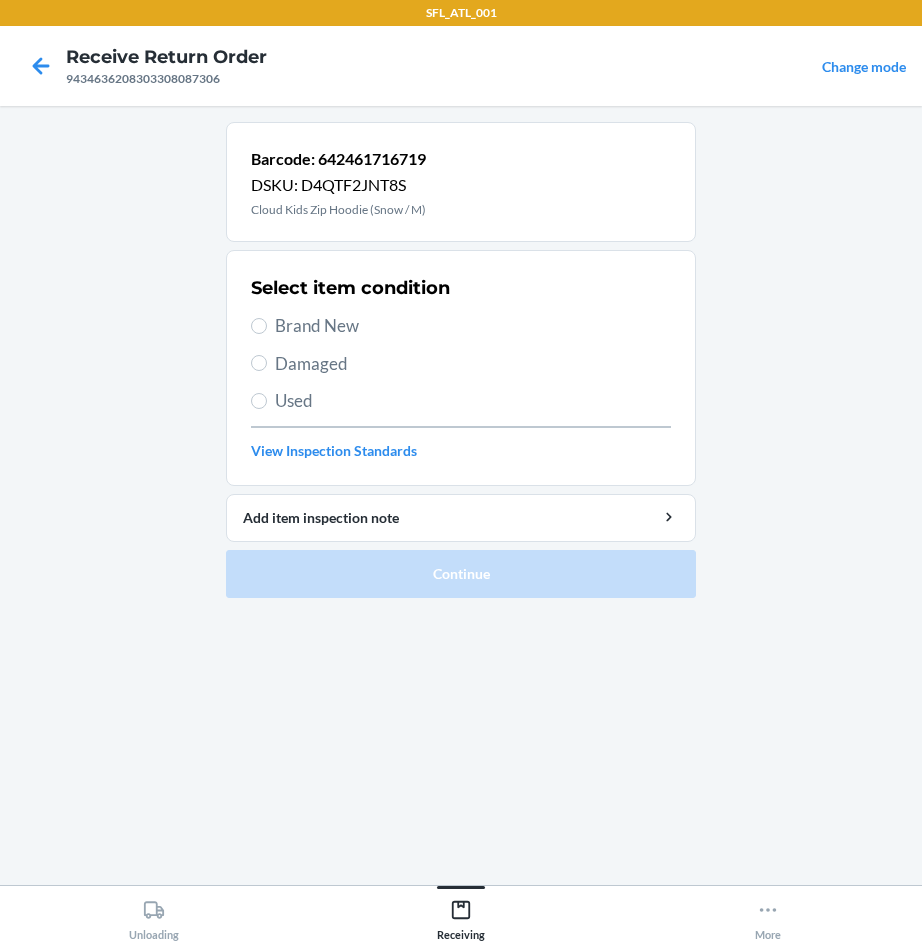 click on "Select item condition Brand New Damaged Used View Inspection Standards" at bounding box center (461, 368) 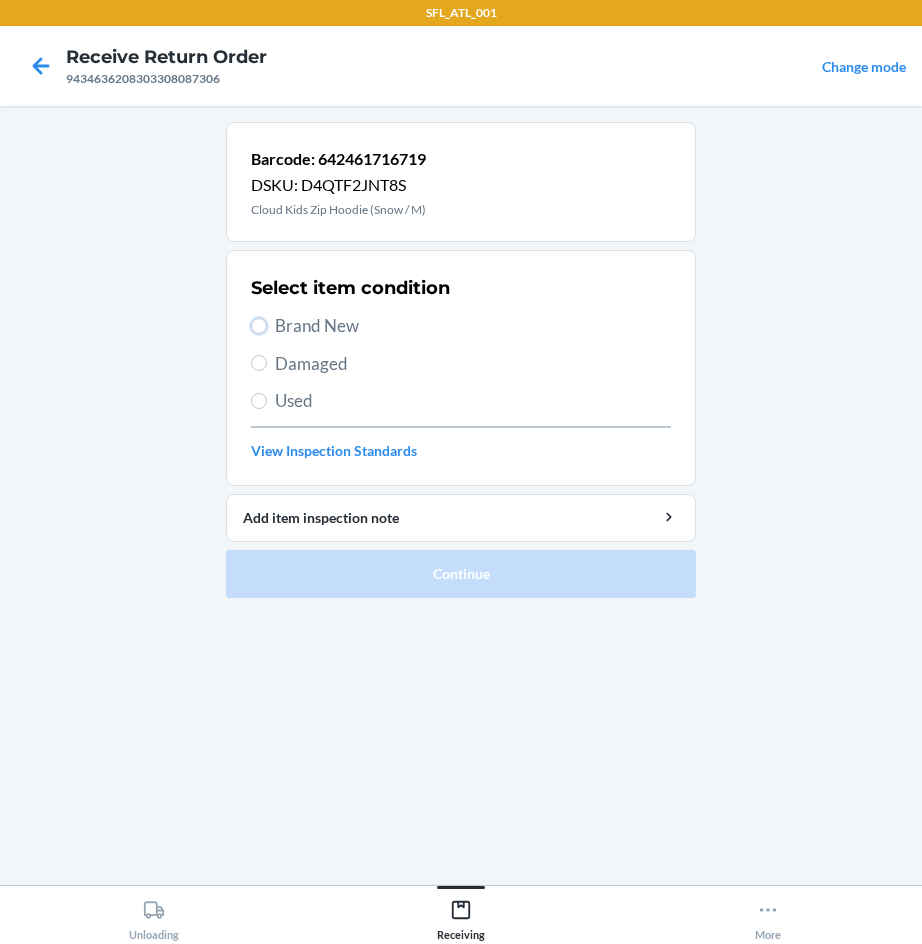 click on "Brand New" at bounding box center [259, 326] 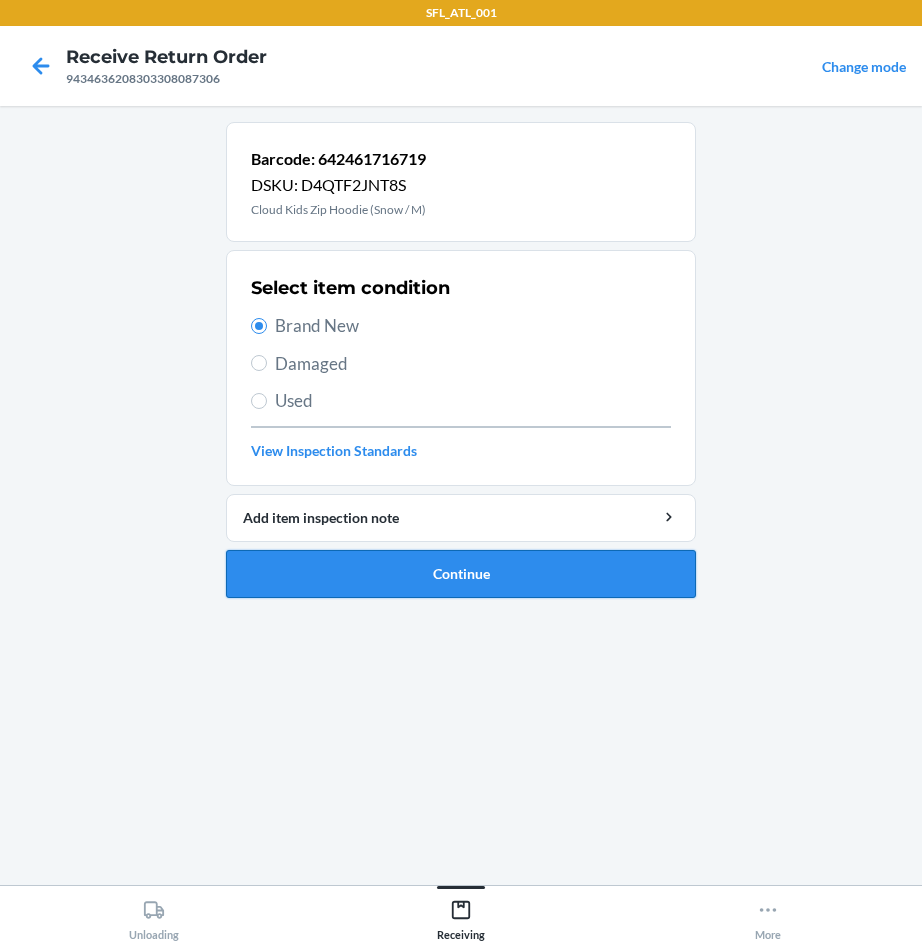 click on "Continue" at bounding box center (461, 574) 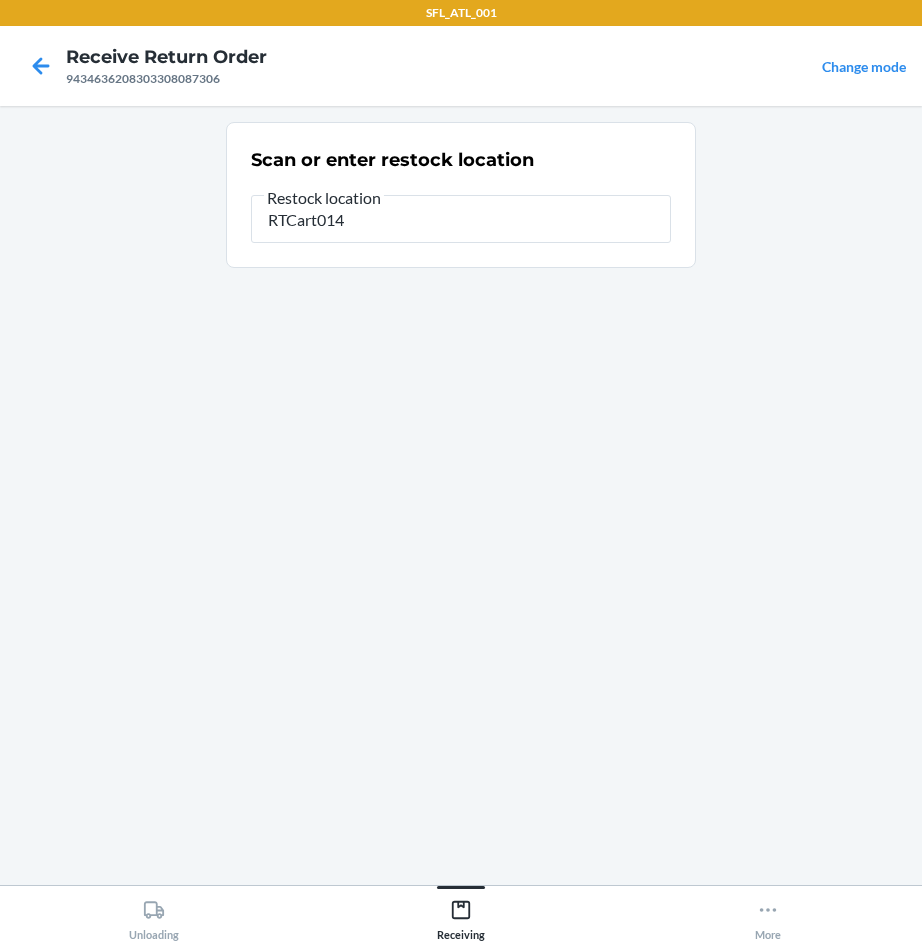 type on "RTCart014" 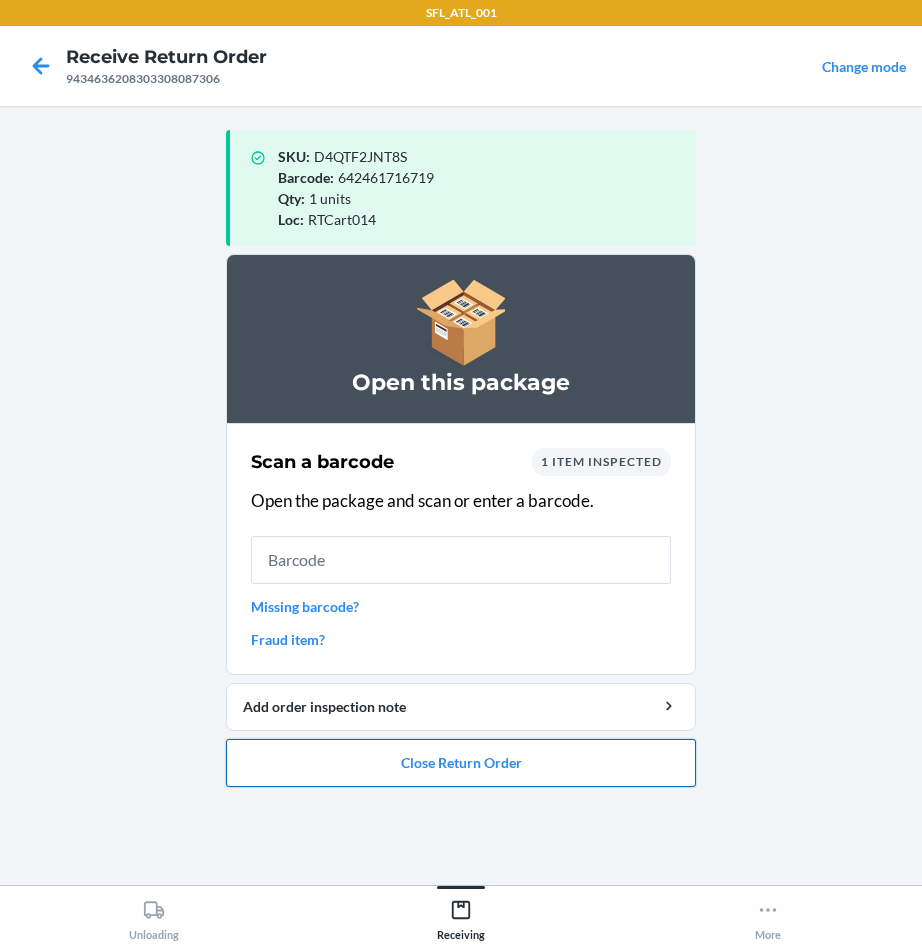 click on "Close Return Order" at bounding box center (461, 763) 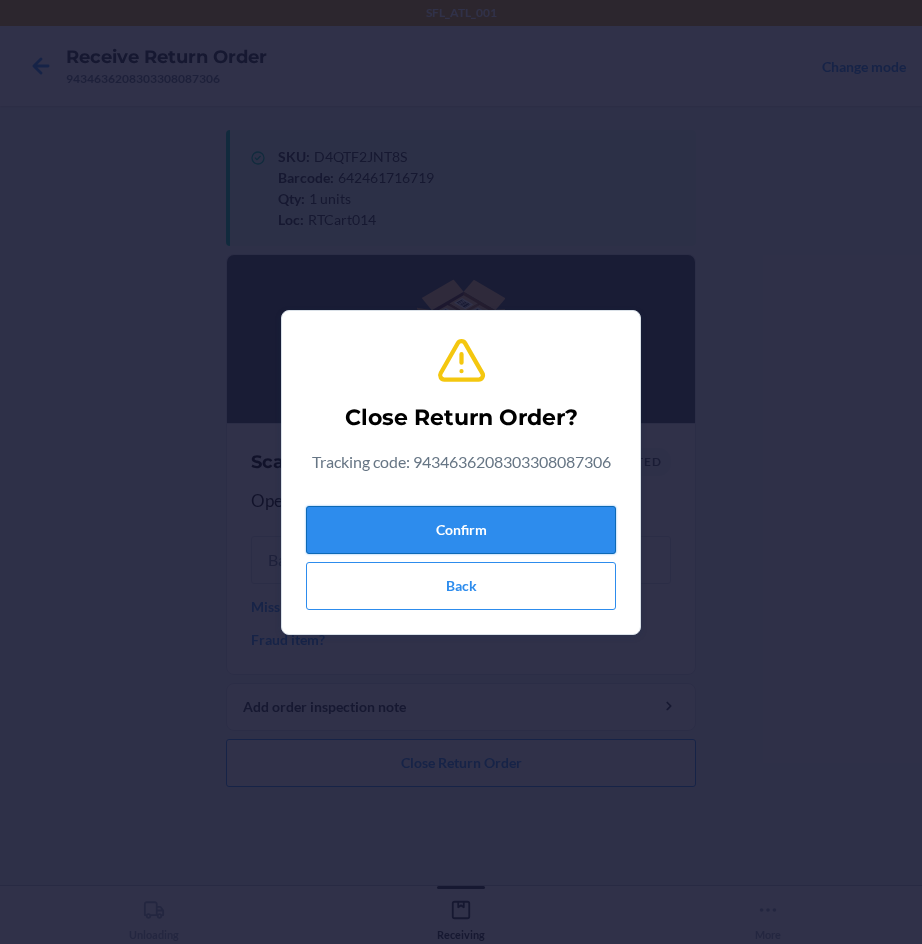 click on "Confirm" at bounding box center (461, 530) 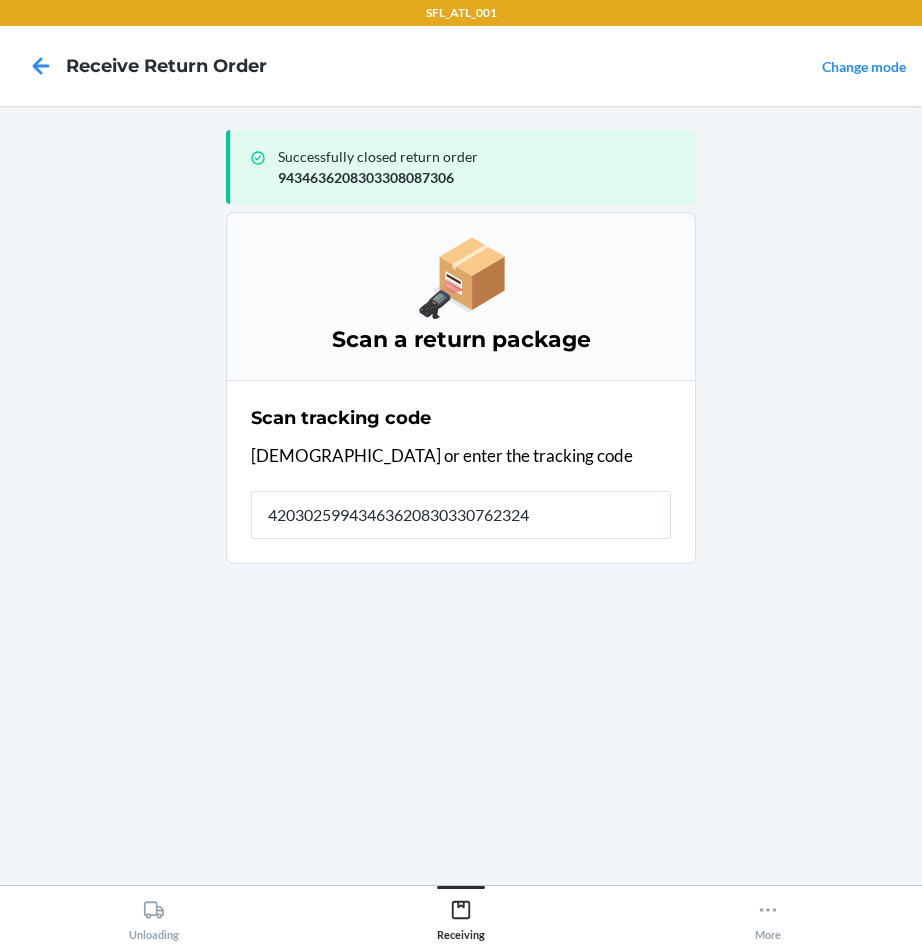 type on "420302599434636208303307623246" 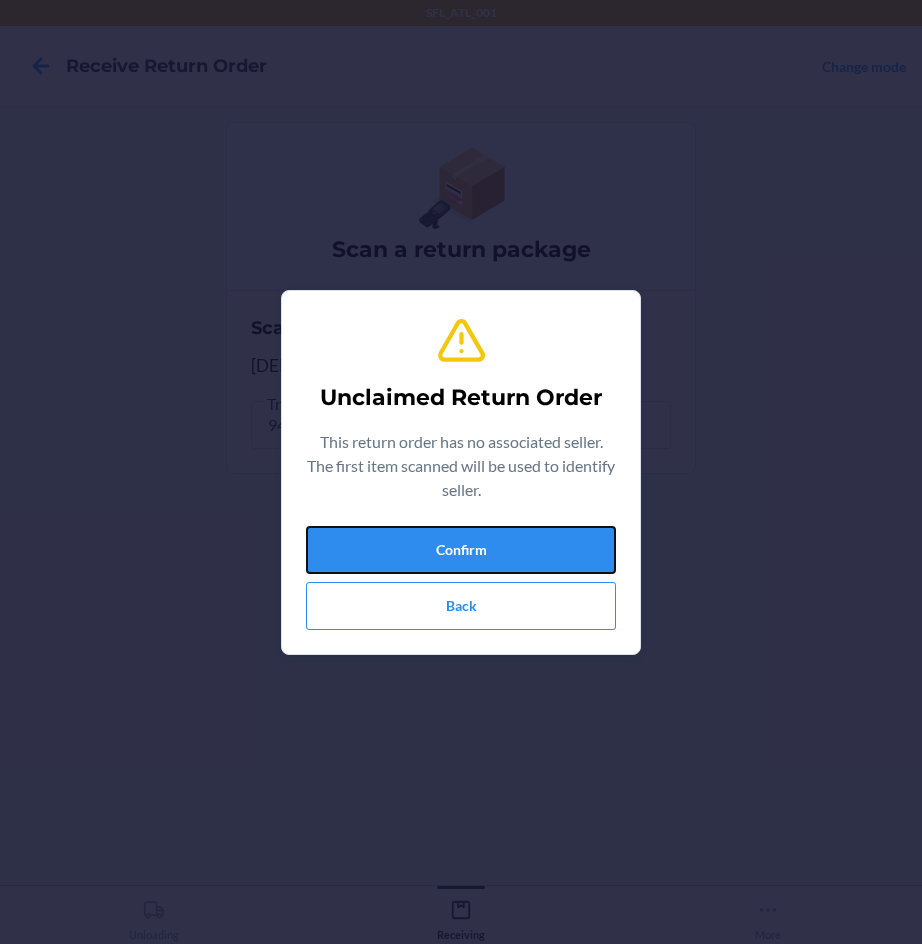 click on "Confirm" at bounding box center (461, 550) 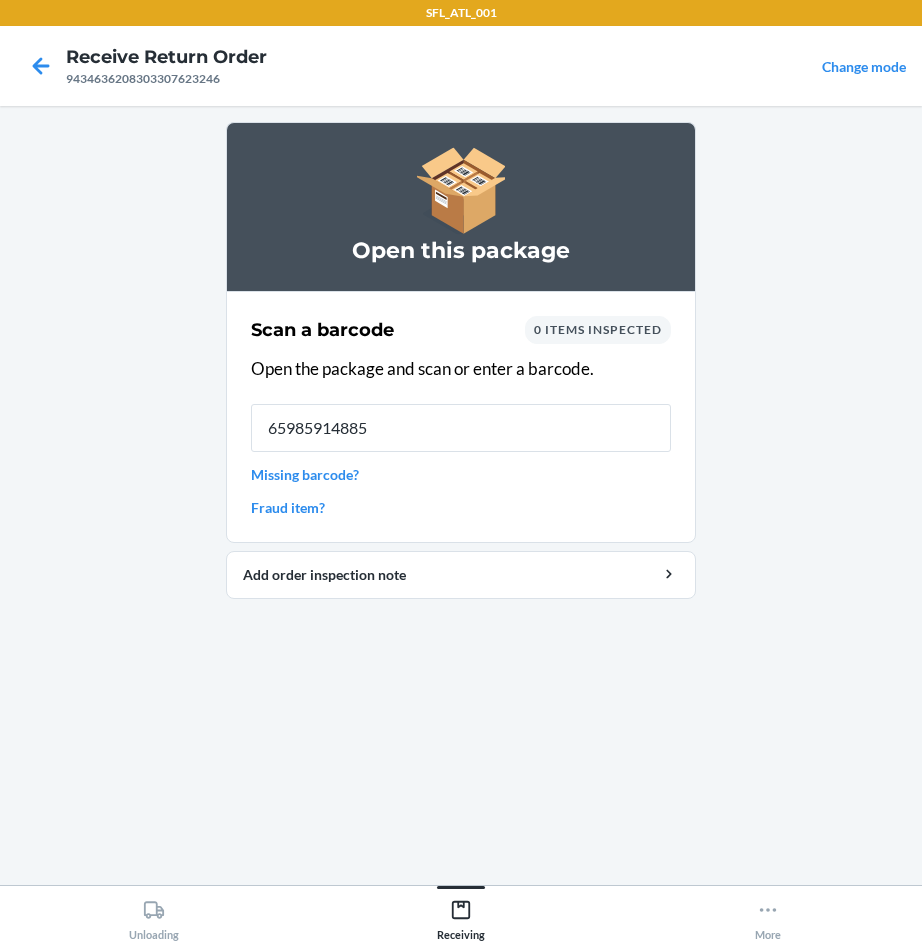 type on "659859148854" 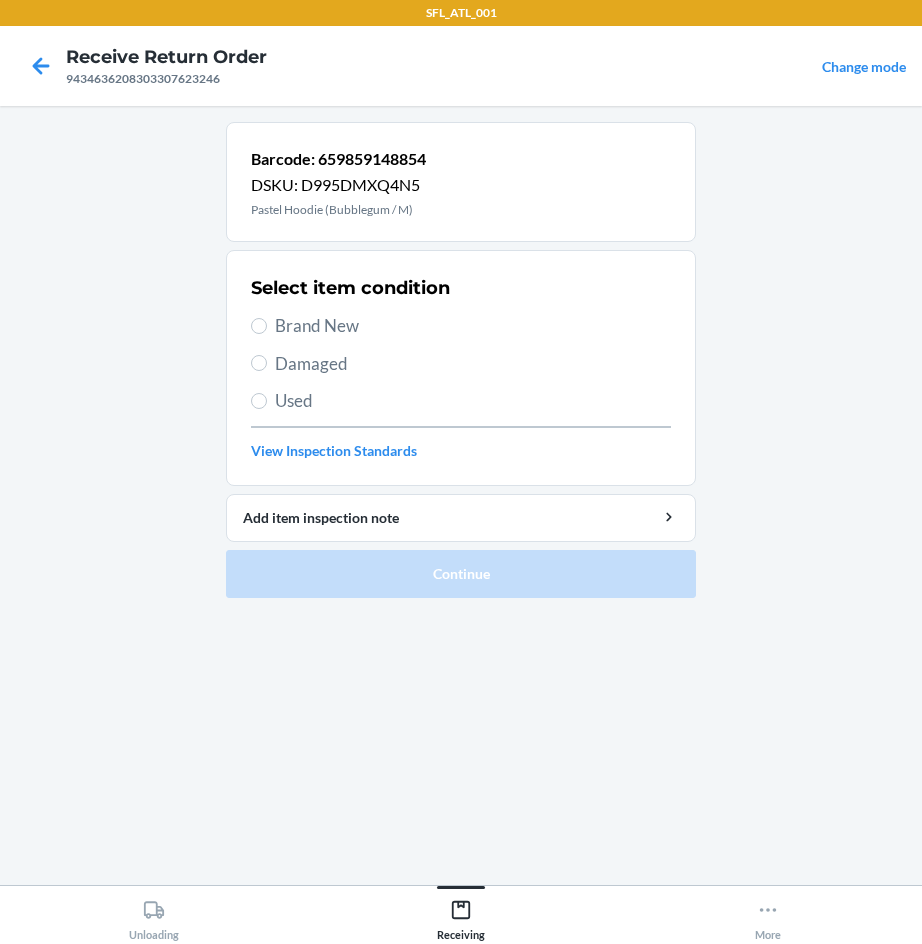 click on "Brand New" at bounding box center (473, 326) 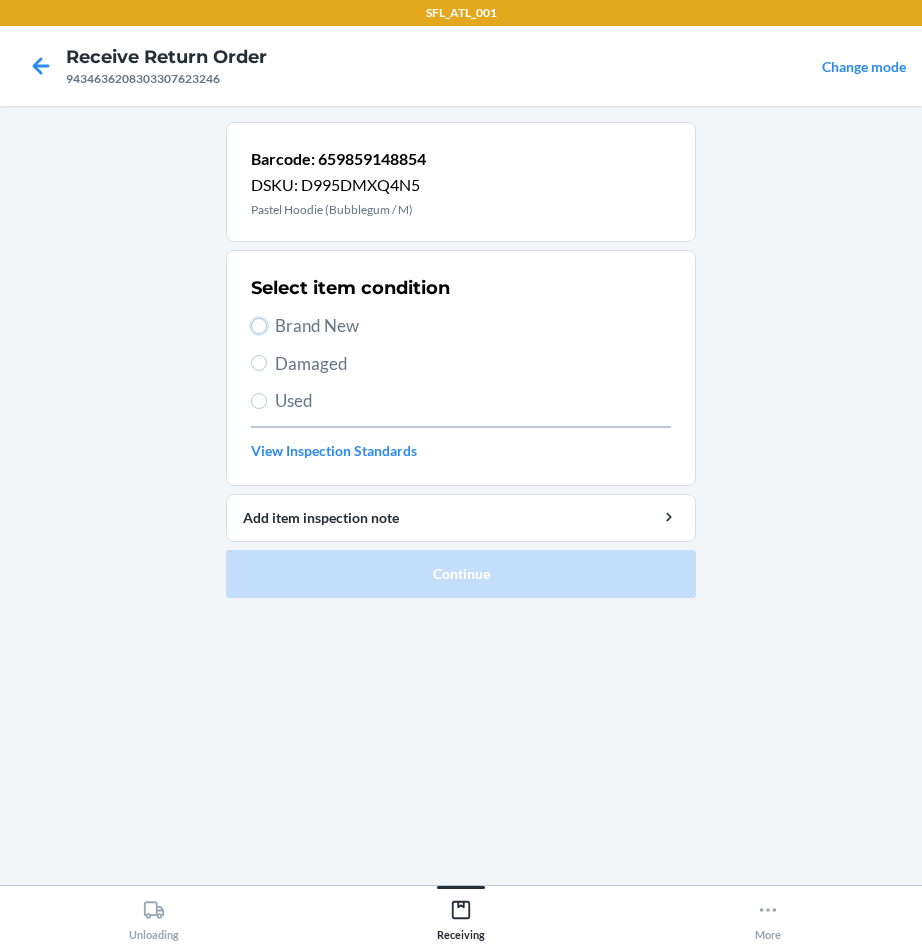 click on "Brand New" at bounding box center [259, 326] 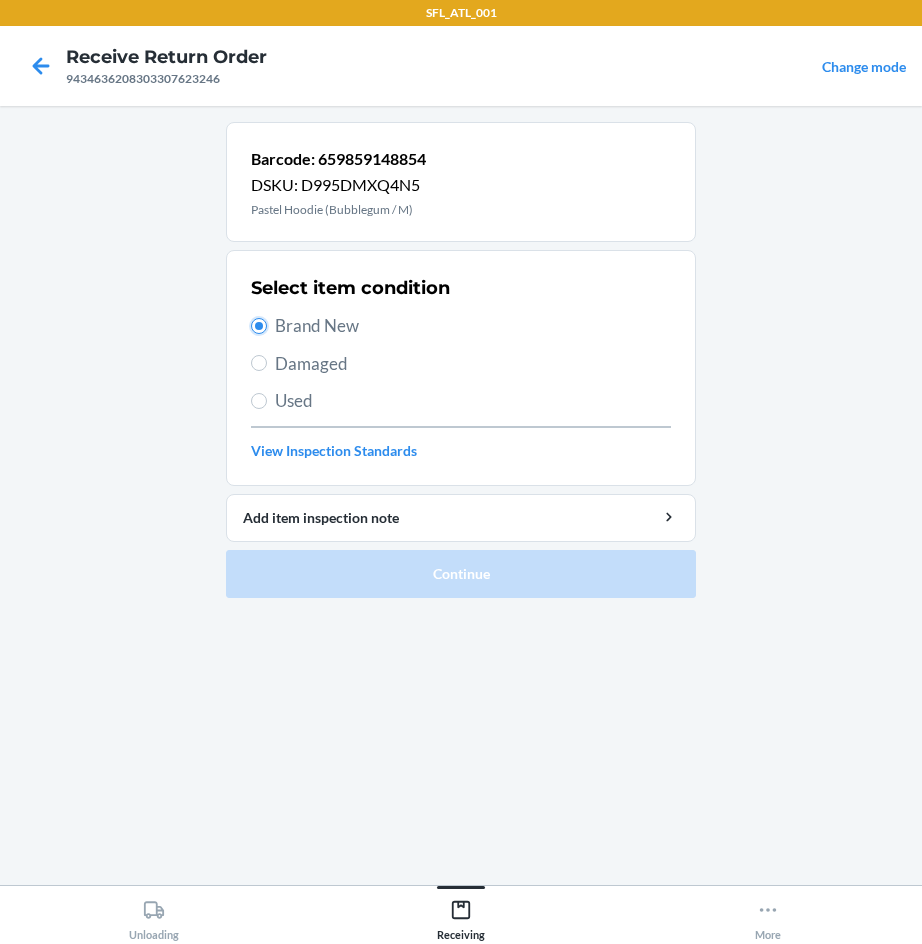 radio on "true" 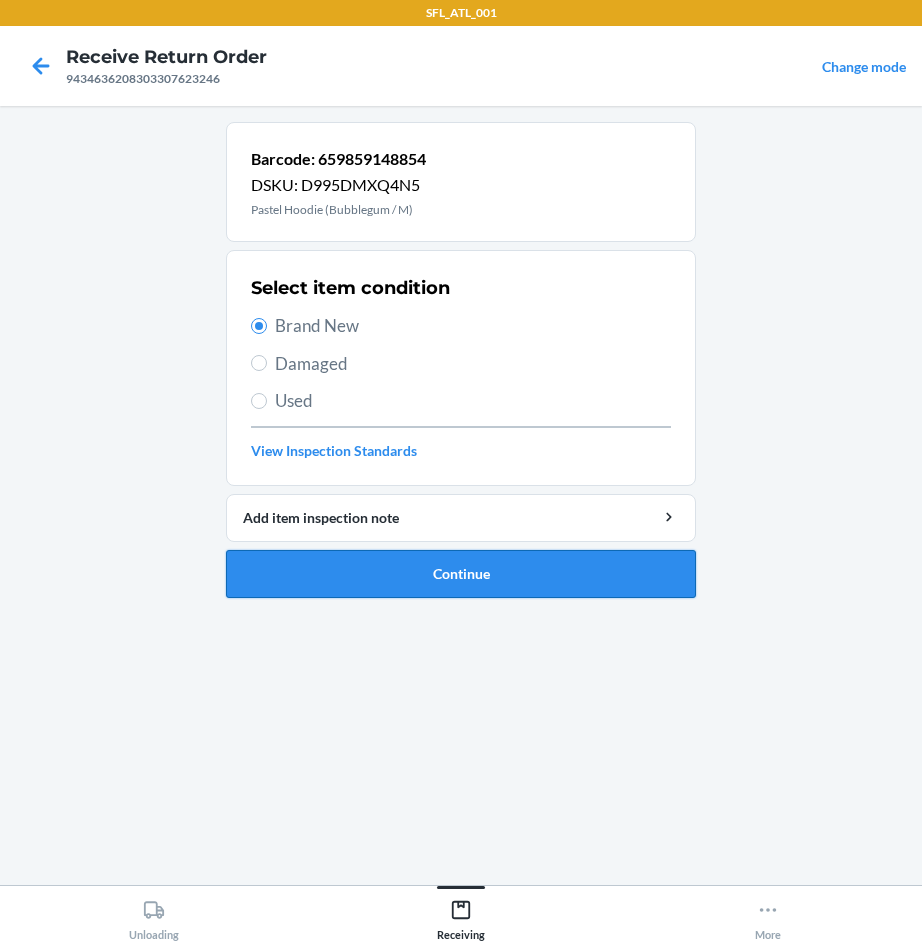 click on "Continue" at bounding box center (461, 574) 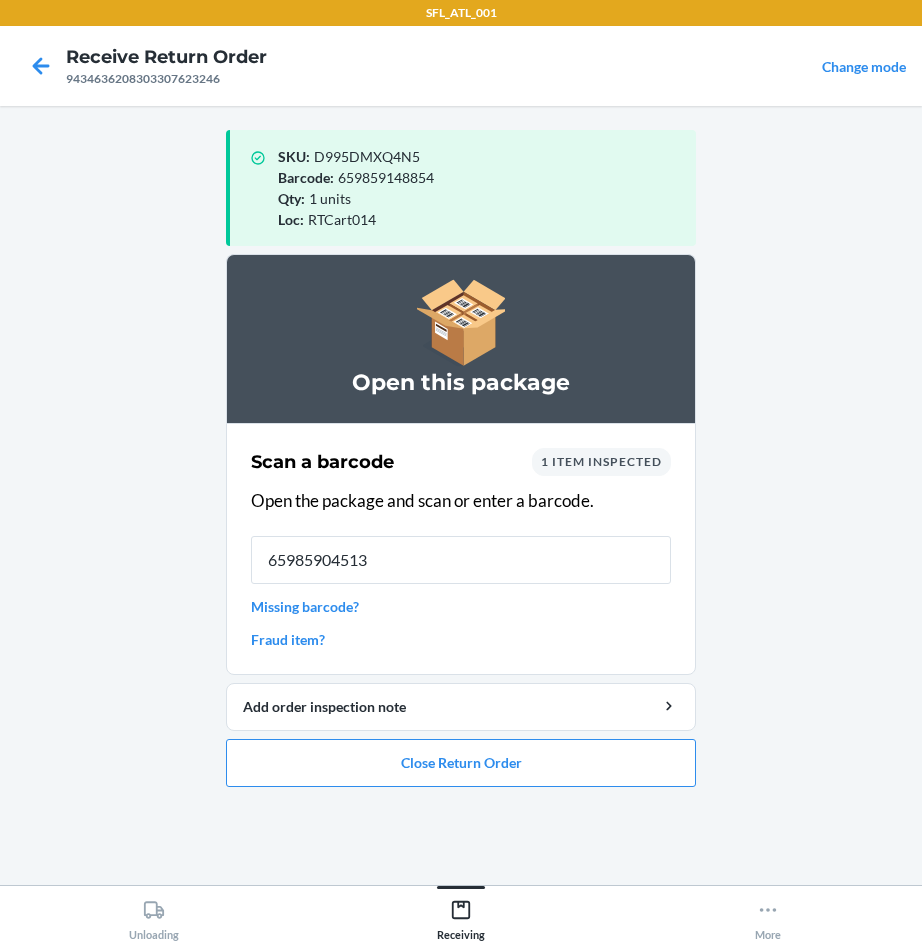 type on "659859045139" 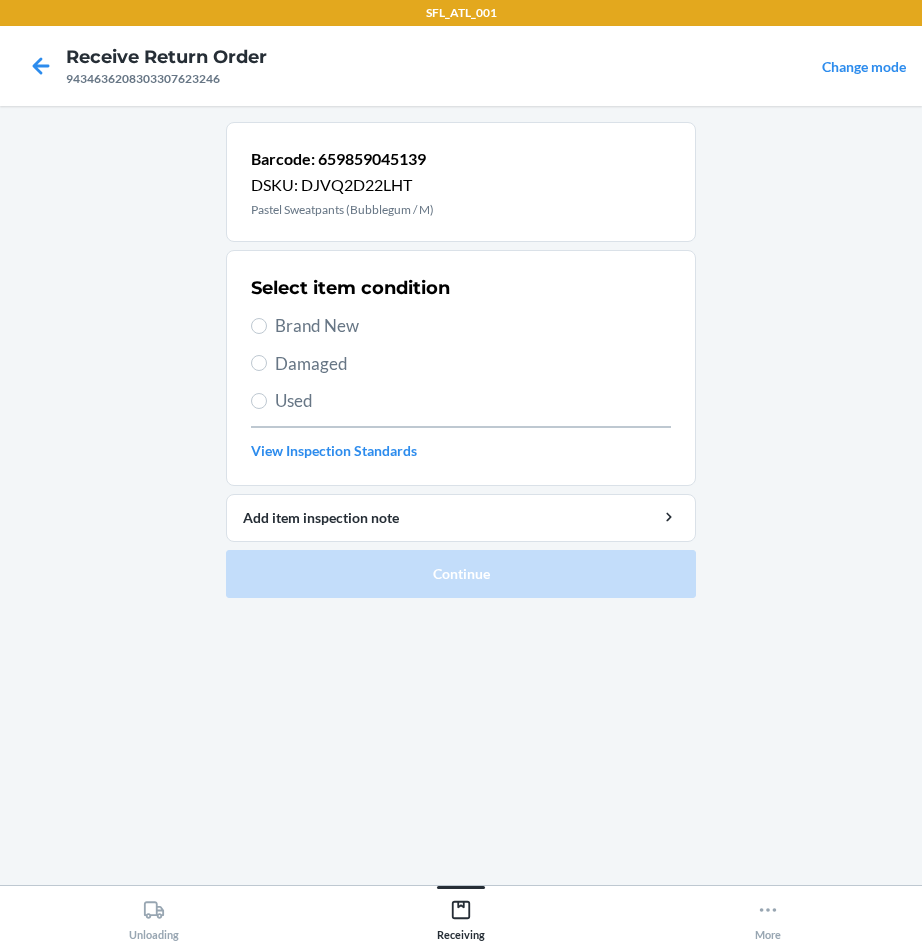 click on "Brand New" at bounding box center [473, 326] 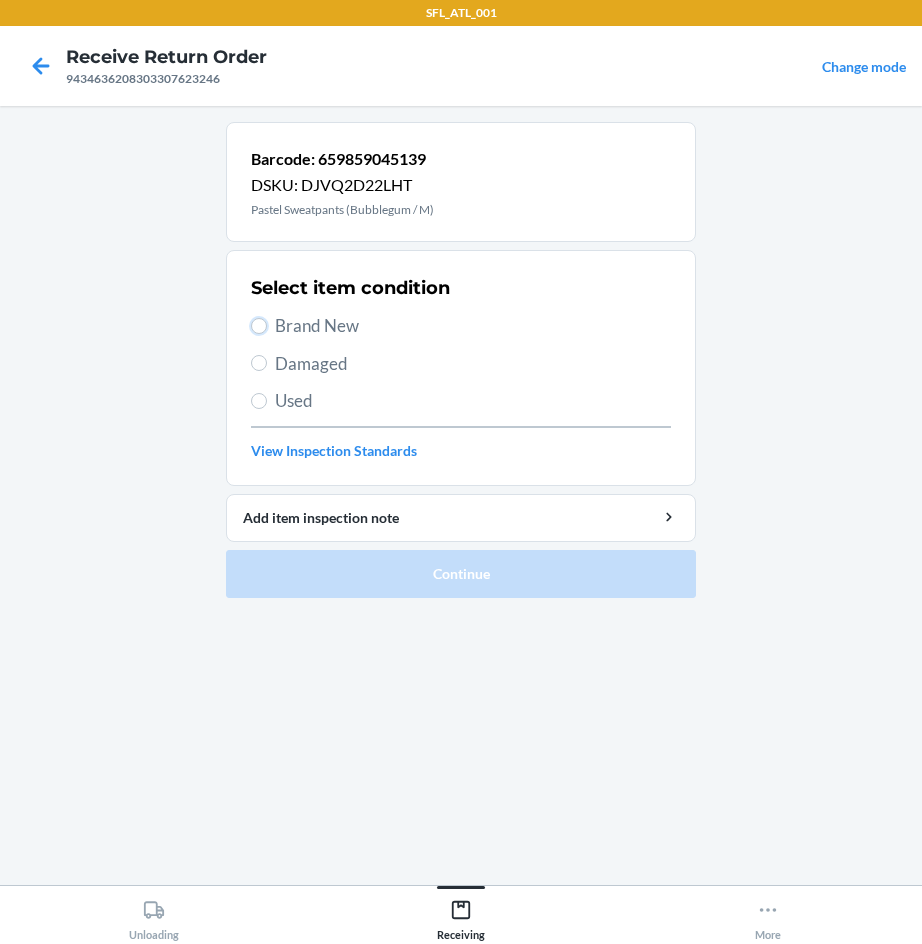 click on "Brand New" at bounding box center (259, 326) 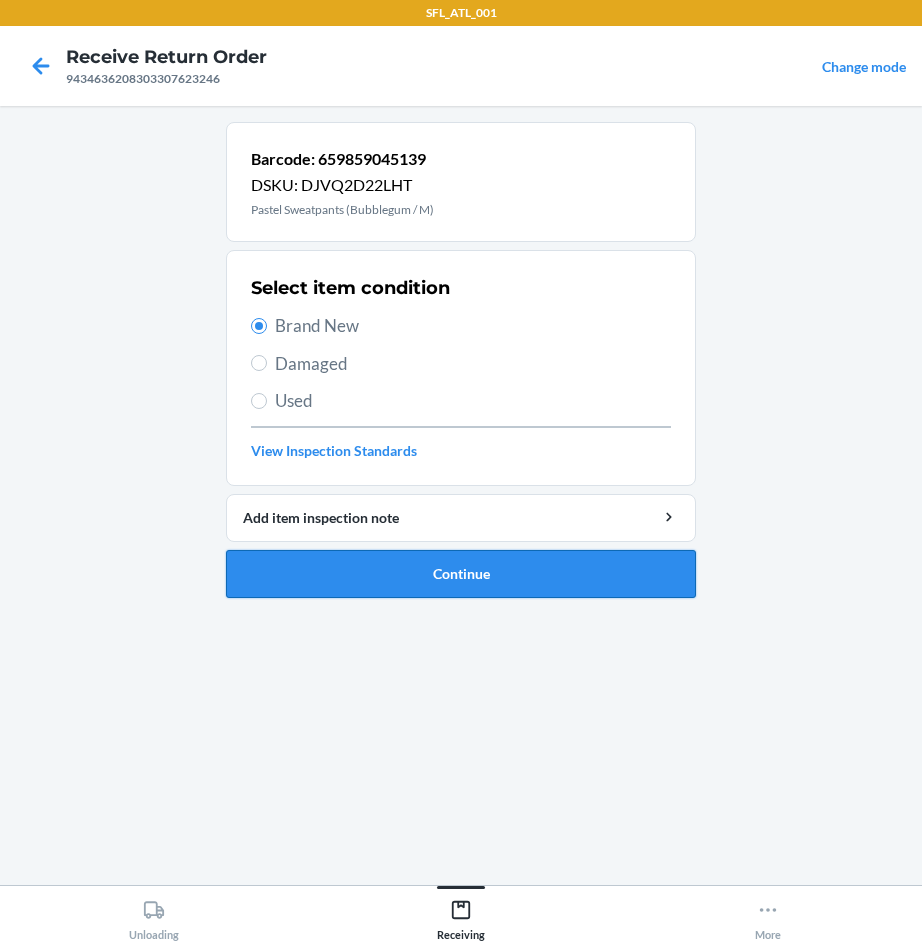 click on "Continue" at bounding box center (461, 574) 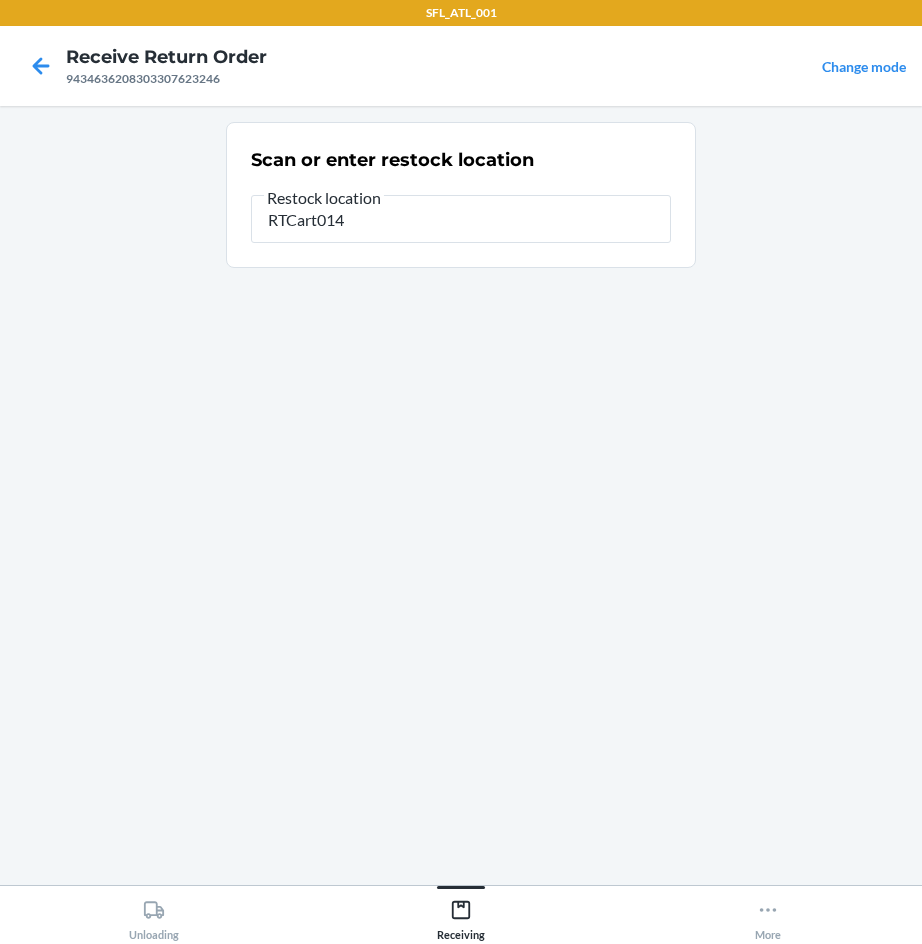 type on "RTCart014" 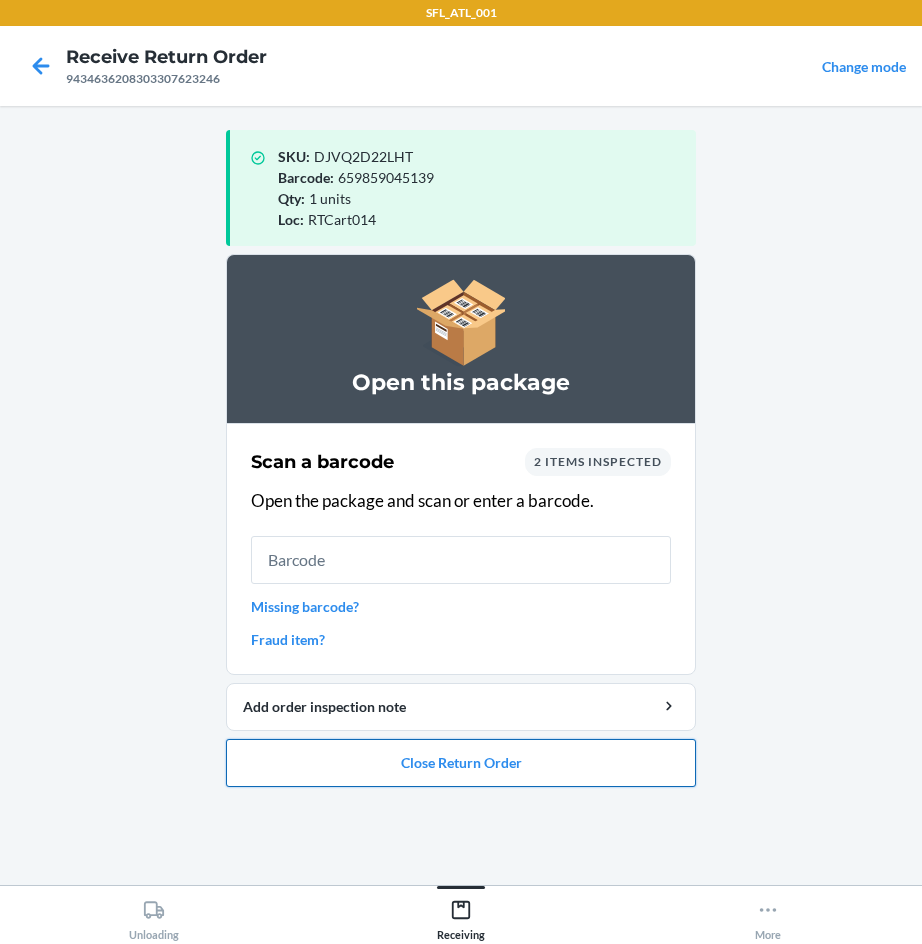 click on "Close Return Order" at bounding box center (461, 763) 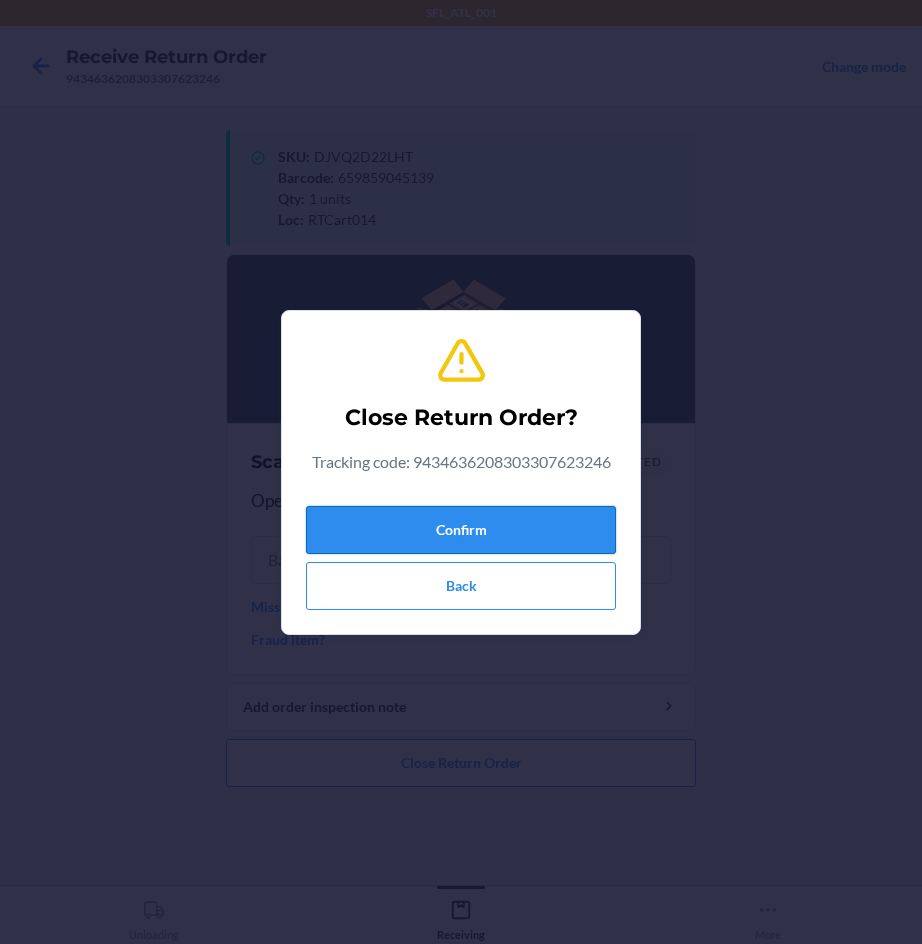 click on "Confirm" at bounding box center [461, 530] 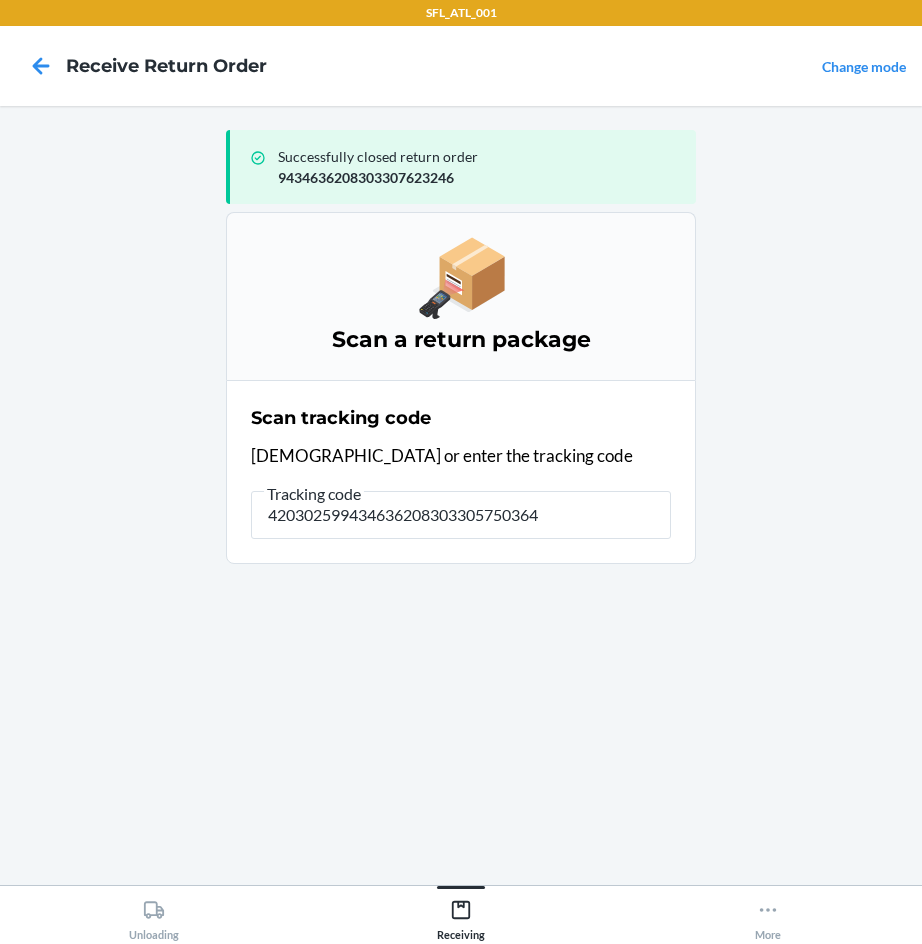 drag, startPoint x: 574, startPoint y: 504, endPoint x: 147, endPoint y: 542, distance: 428.68753 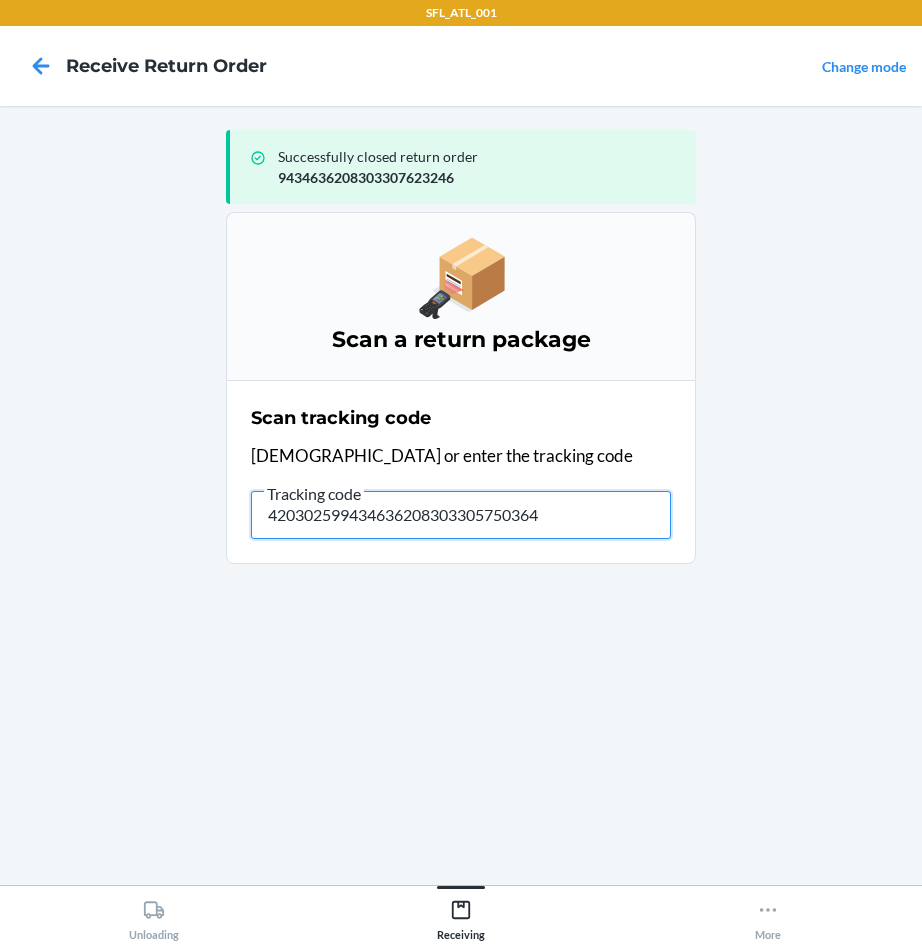 click on "420302599434636208303305750364" at bounding box center [461, 515] 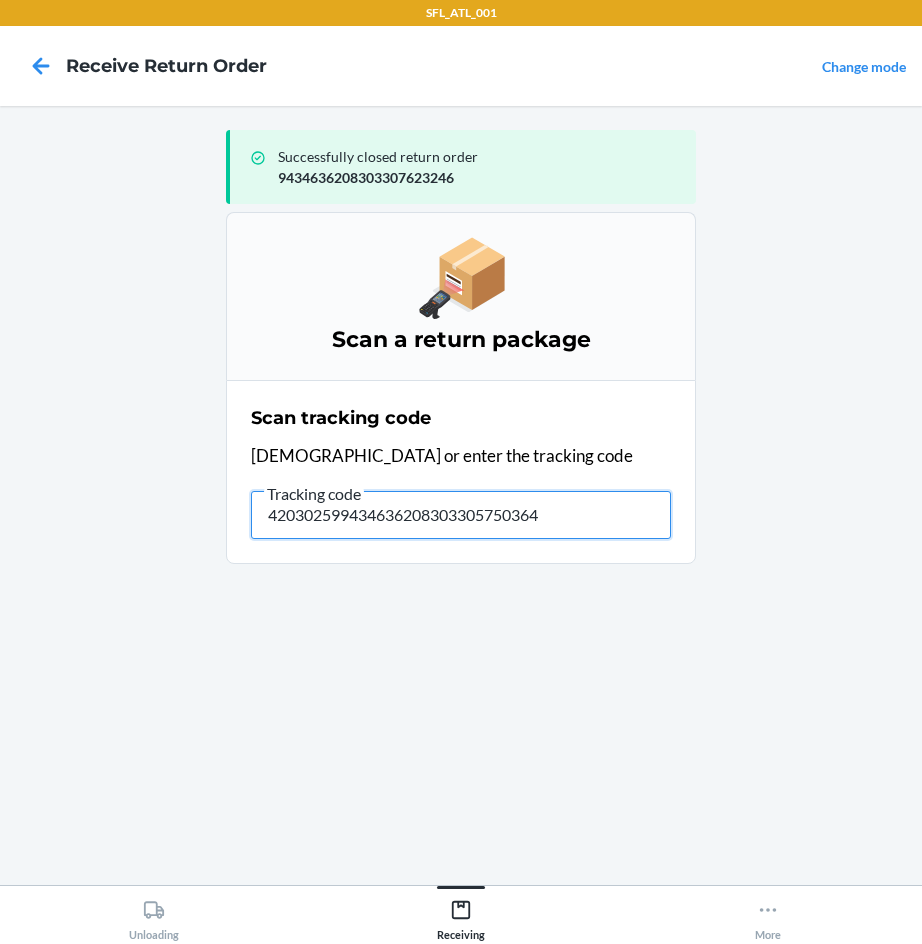 drag, startPoint x: 560, startPoint y: 517, endPoint x: 29, endPoint y: 520, distance: 531.0085 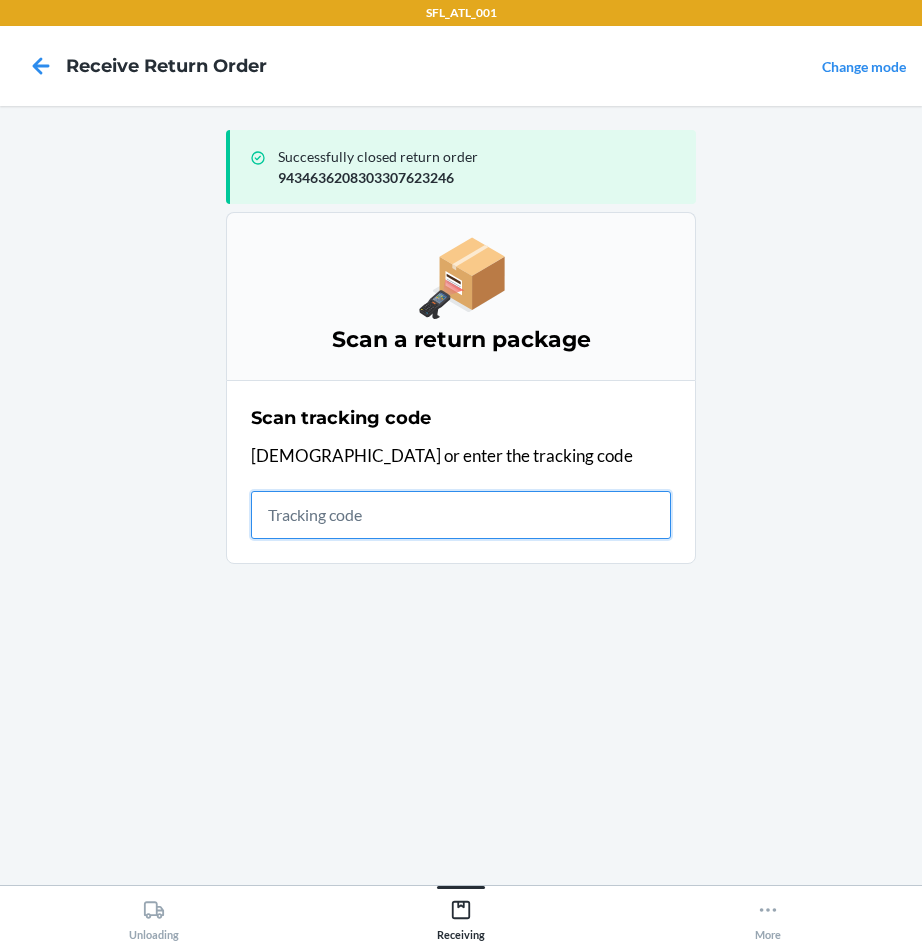click at bounding box center (461, 515) 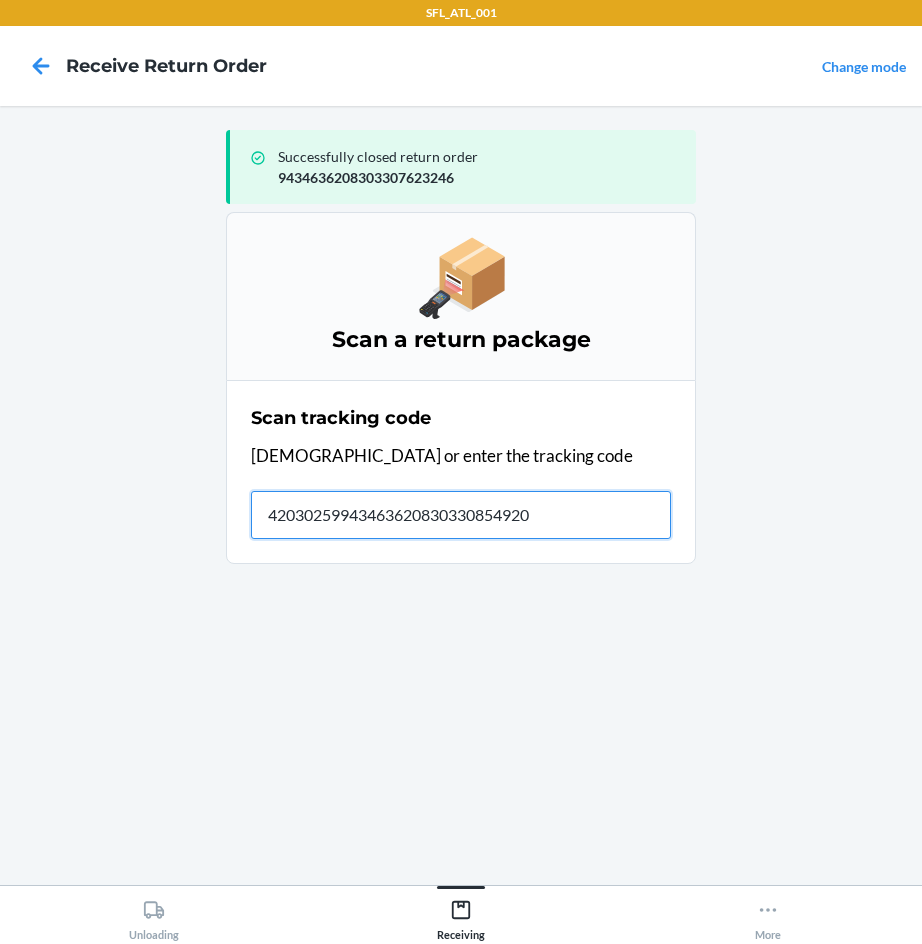type on "420302599434636208303308549200" 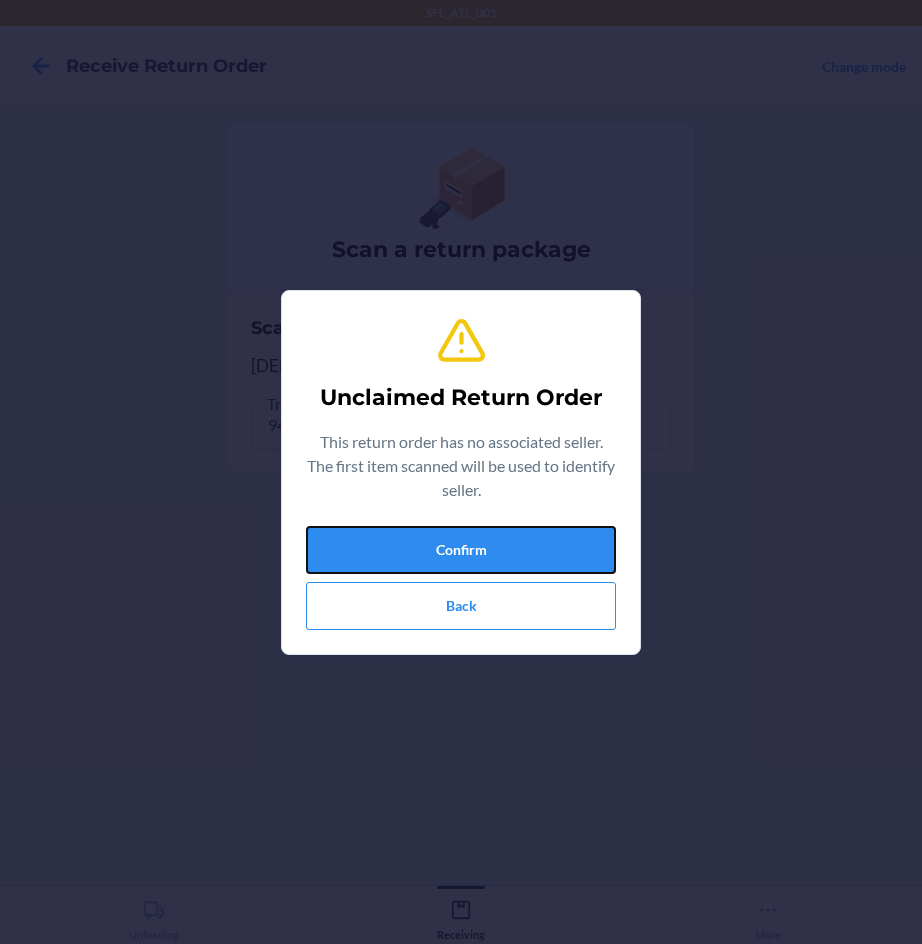 click on "Confirm" at bounding box center [461, 550] 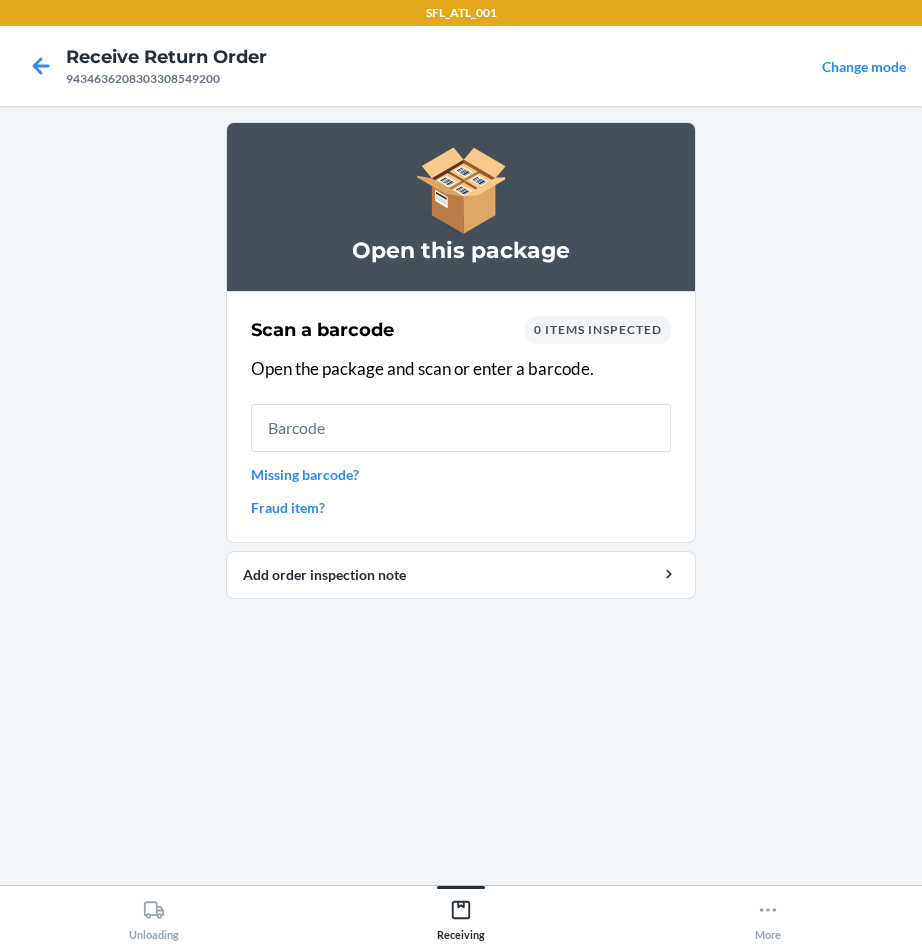click at bounding box center (461, 428) 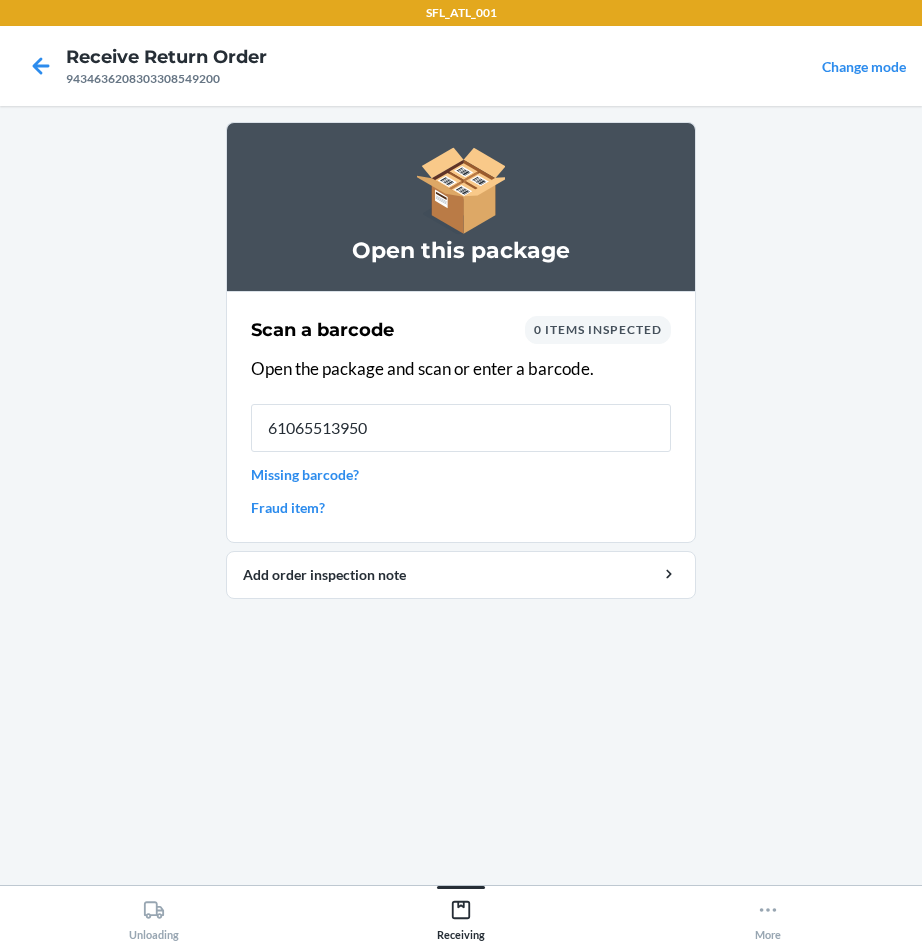 type on "610655139507" 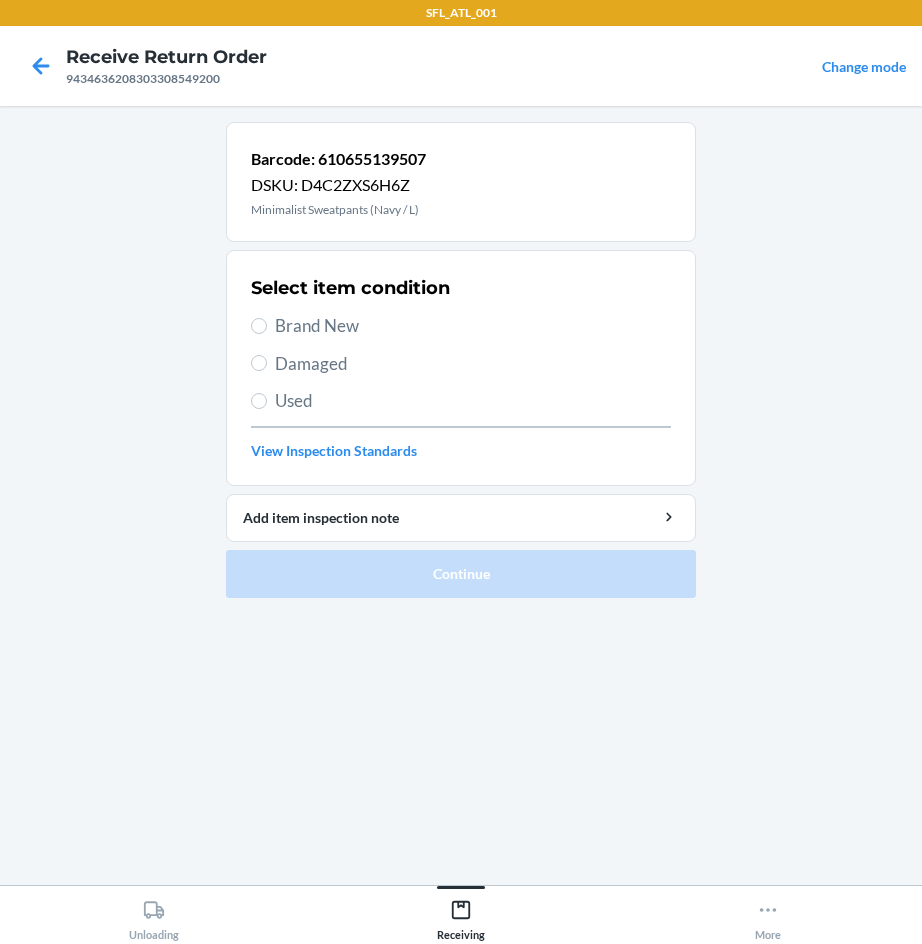 click on "Brand New" at bounding box center (473, 326) 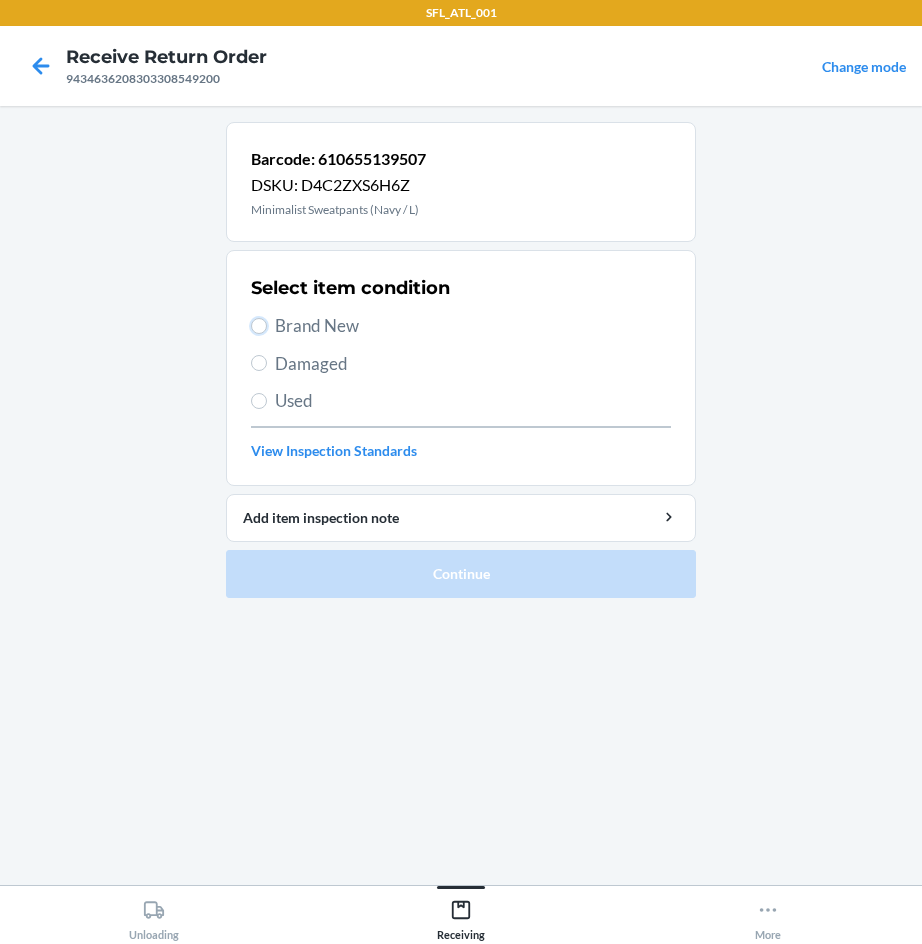 click on "Brand New" at bounding box center (259, 326) 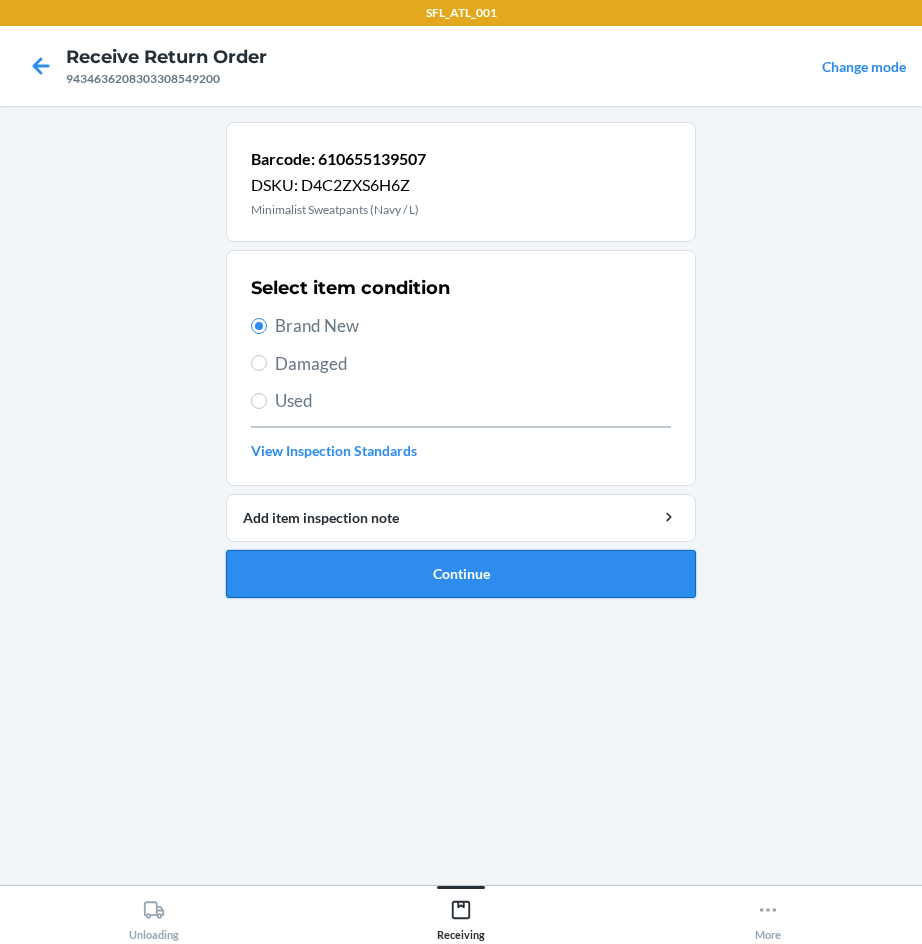 click on "Continue" at bounding box center (461, 574) 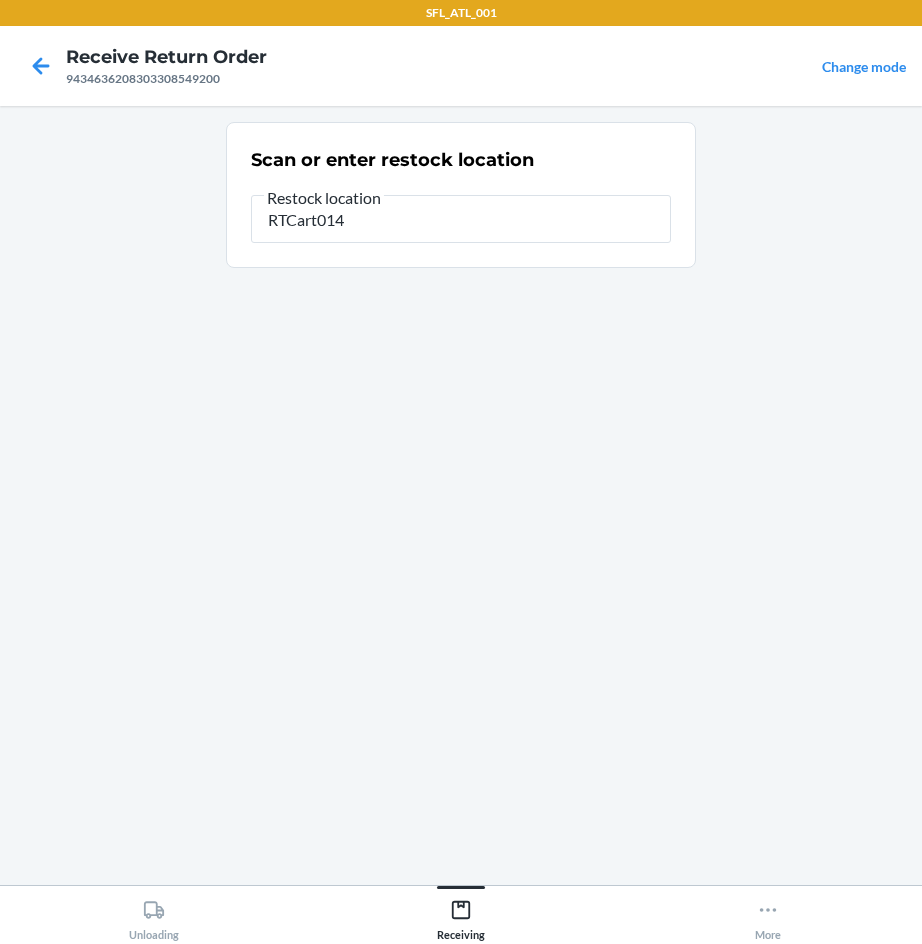 type on "RTCart014" 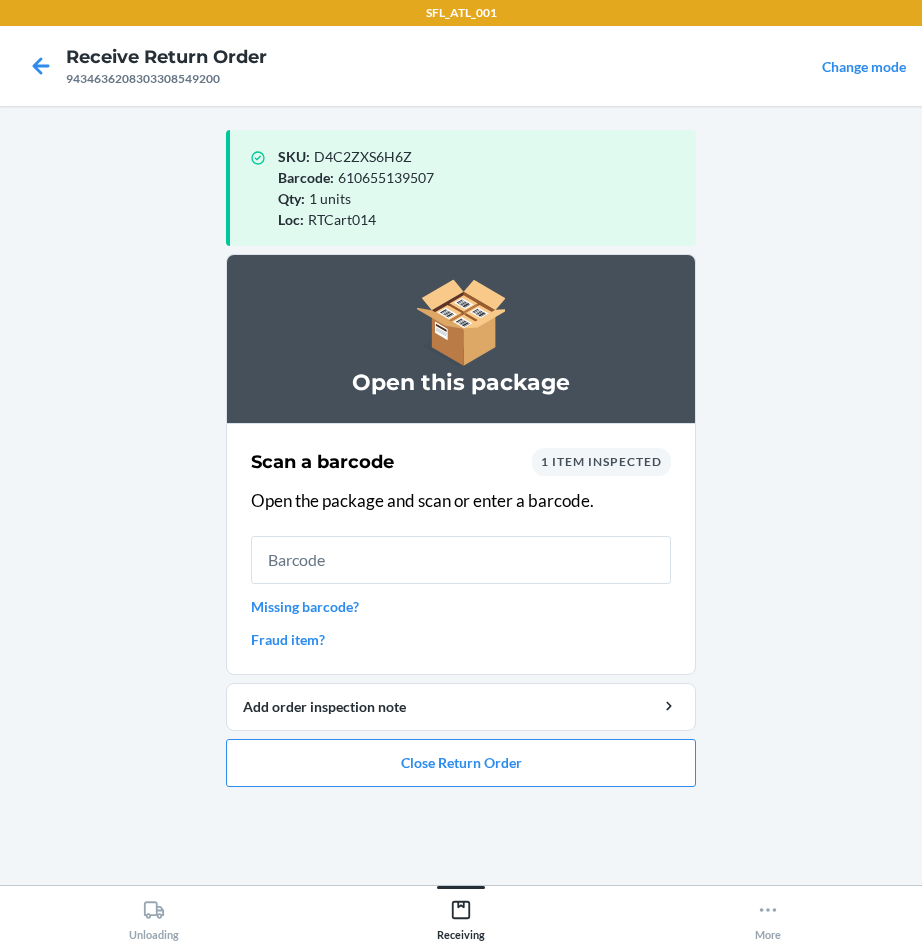 click at bounding box center (461, 560) 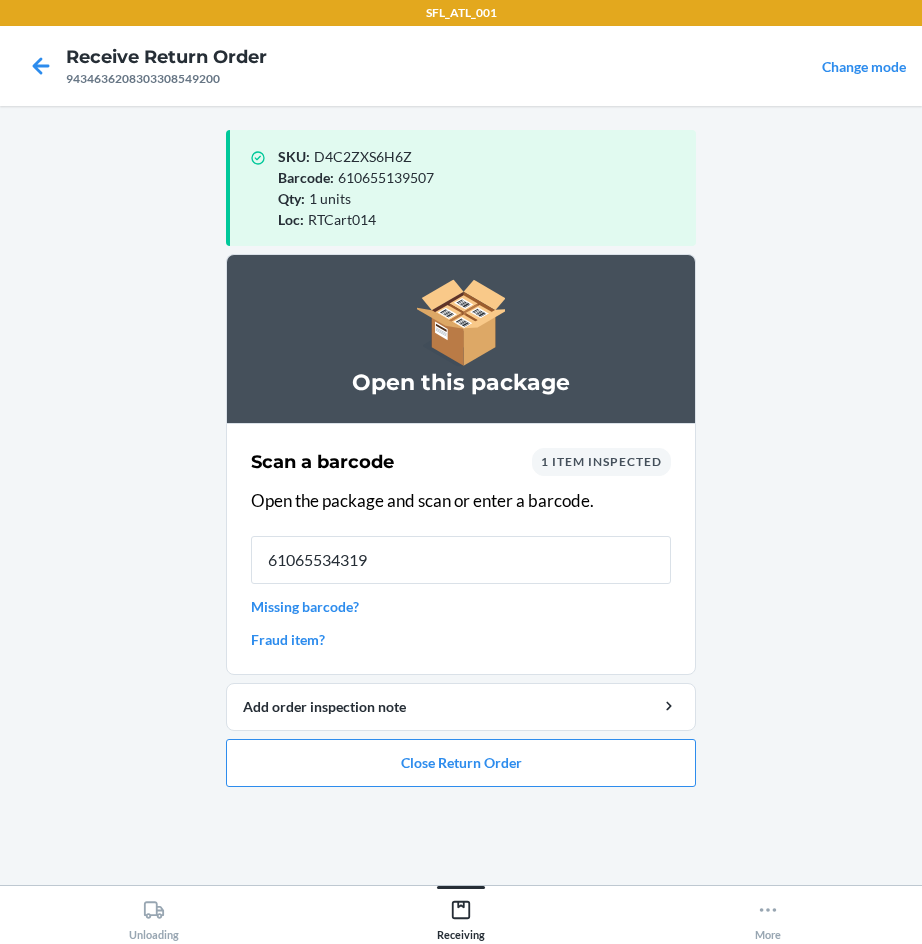 type on "610655343195" 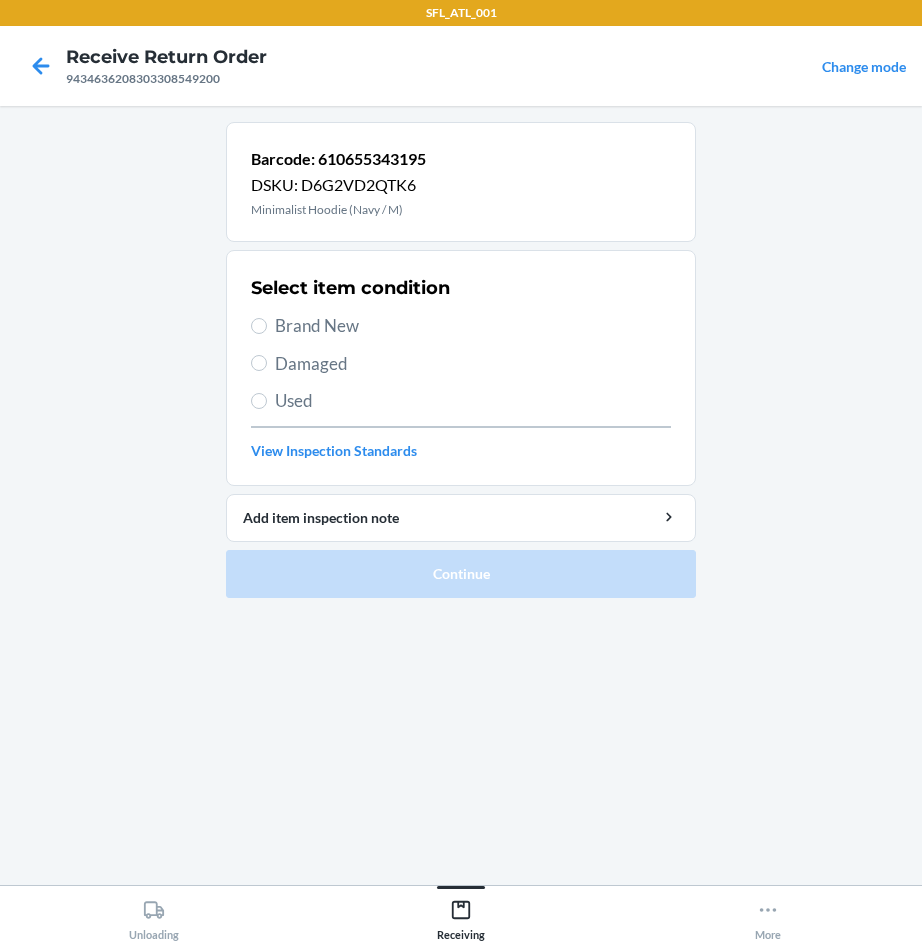 click on "Brand New" at bounding box center [473, 326] 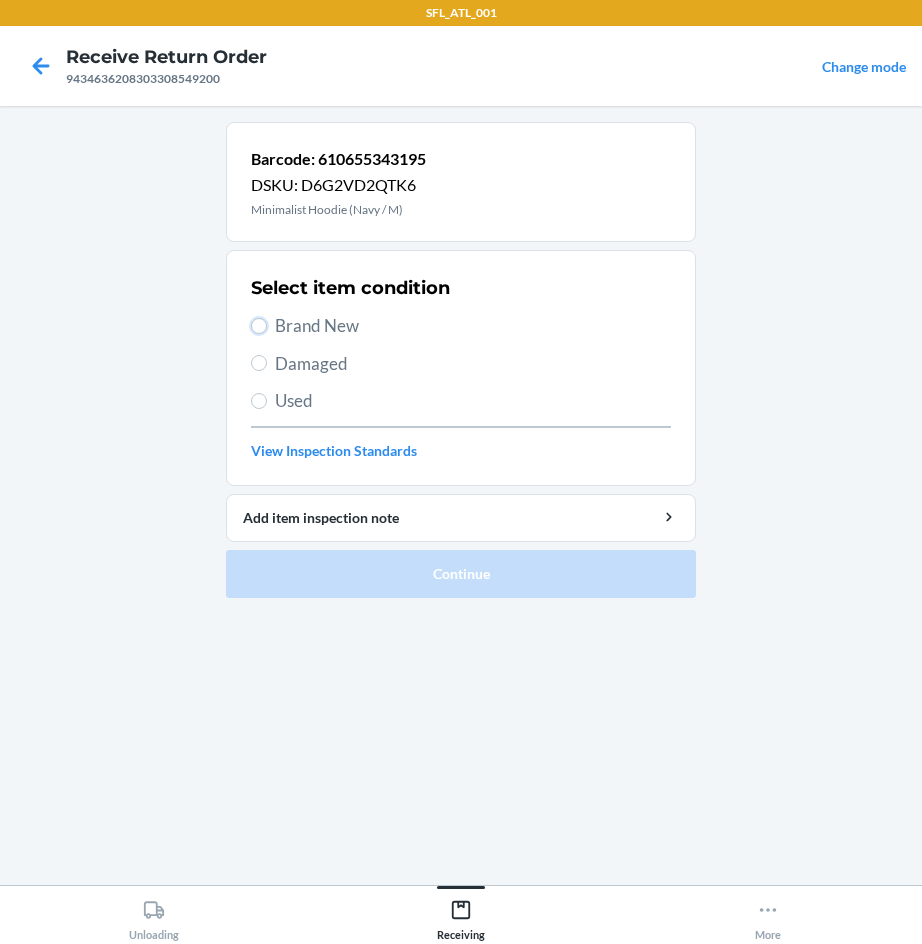 click on "Brand New" at bounding box center [259, 326] 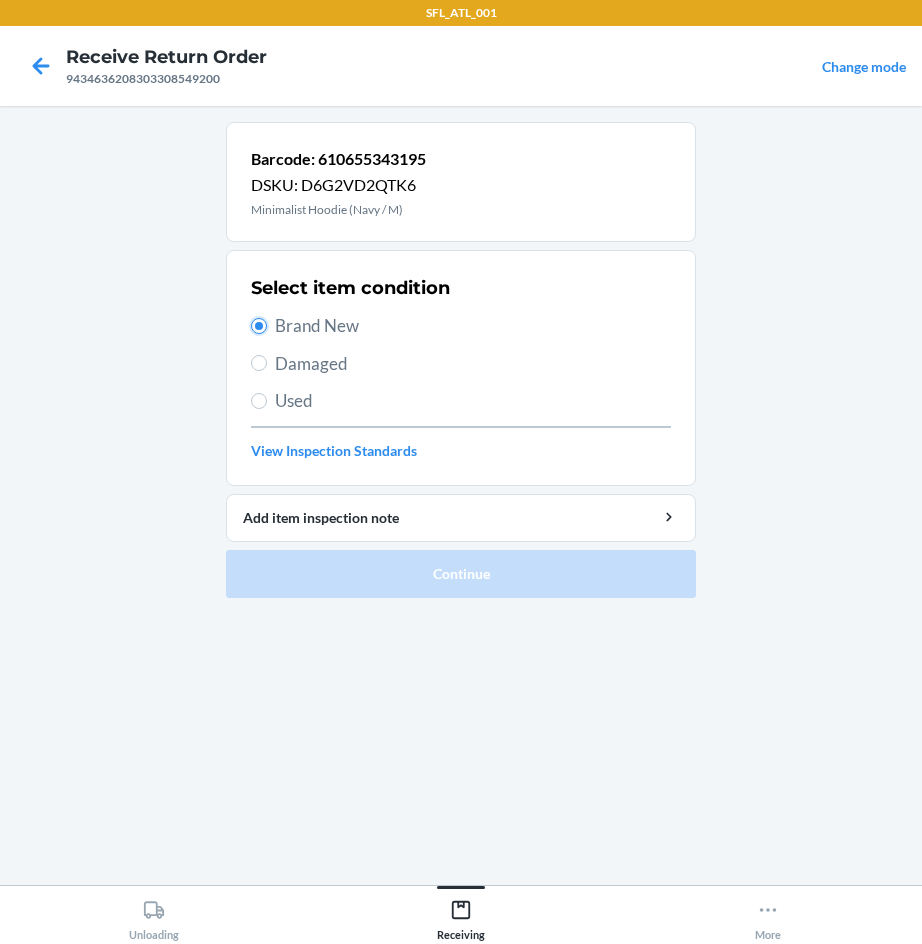 radio on "true" 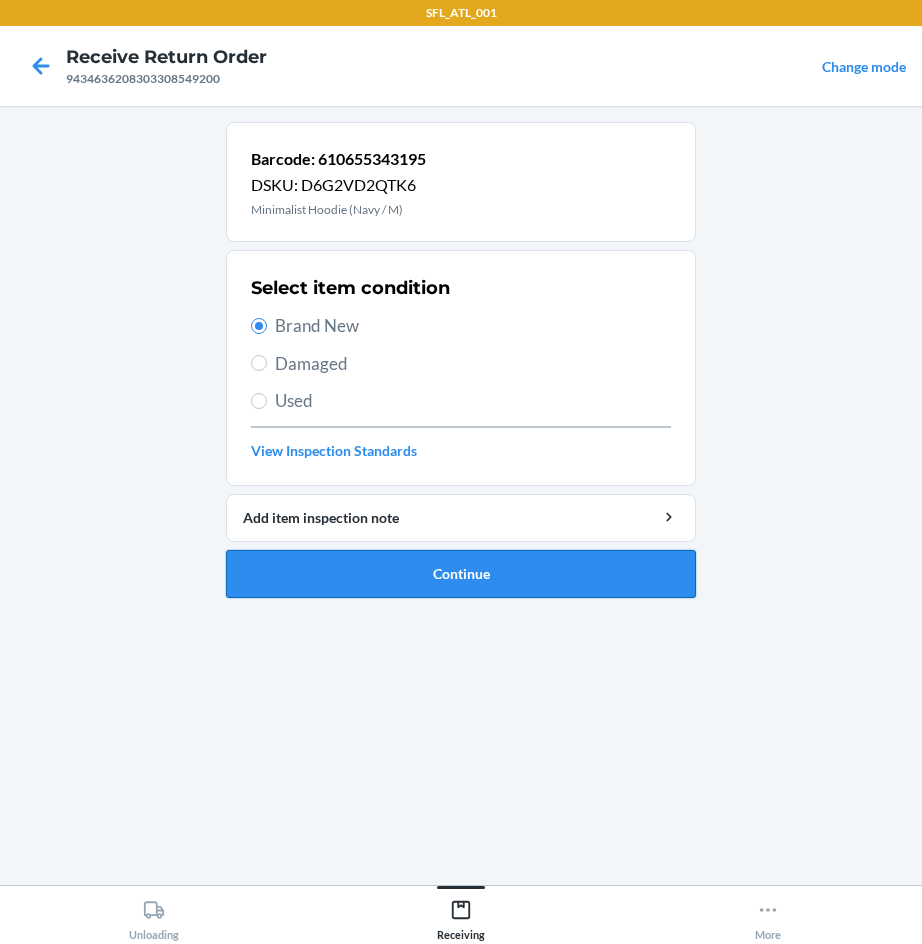 click on "Continue" at bounding box center [461, 574] 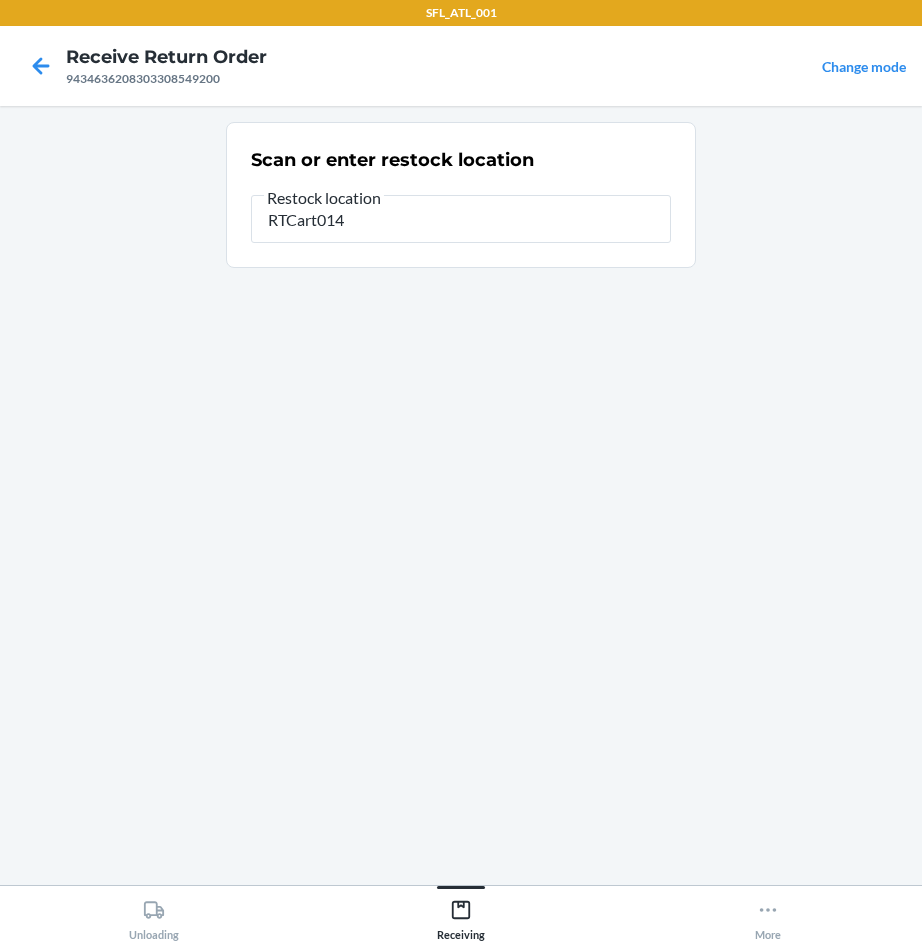type on "RTCart014" 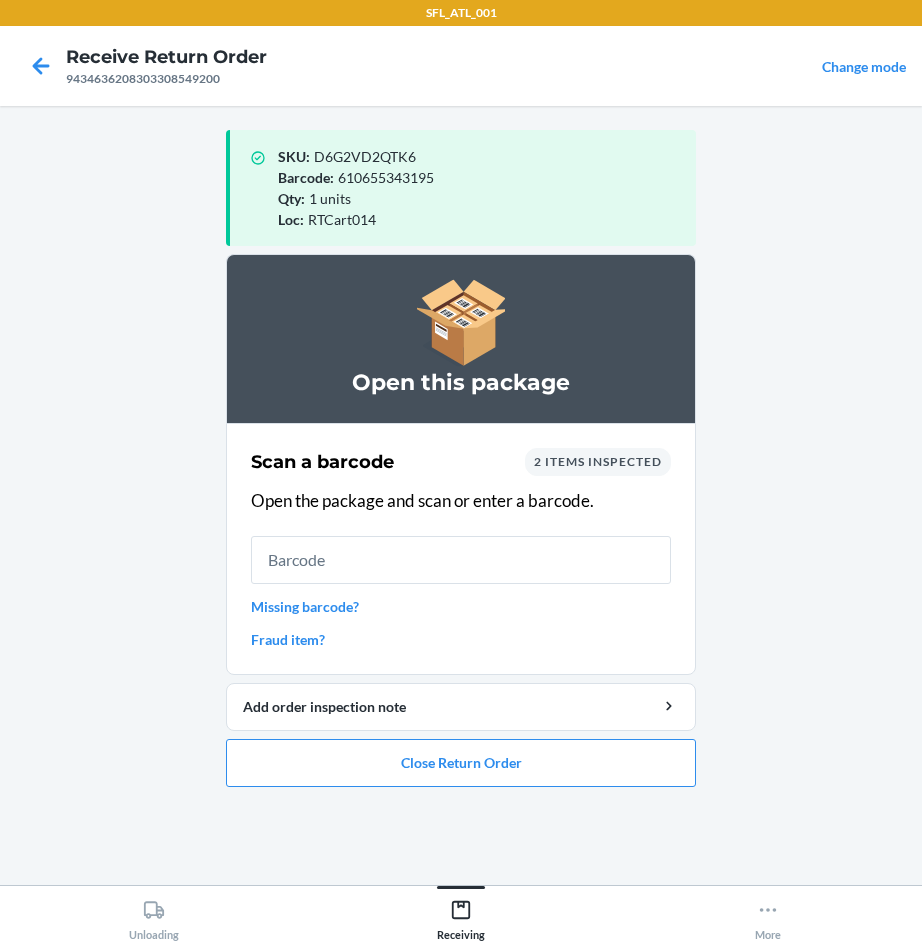 click at bounding box center (461, 560) 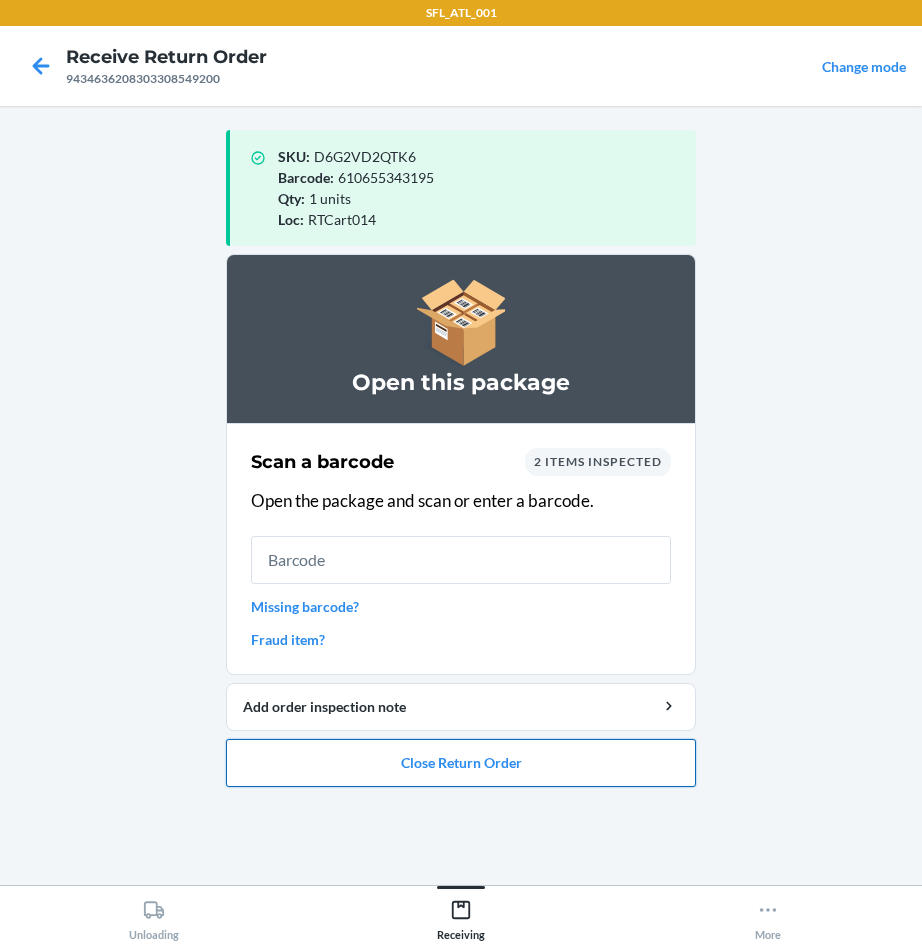 click on "Close Return Order" at bounding box center [461, 763] 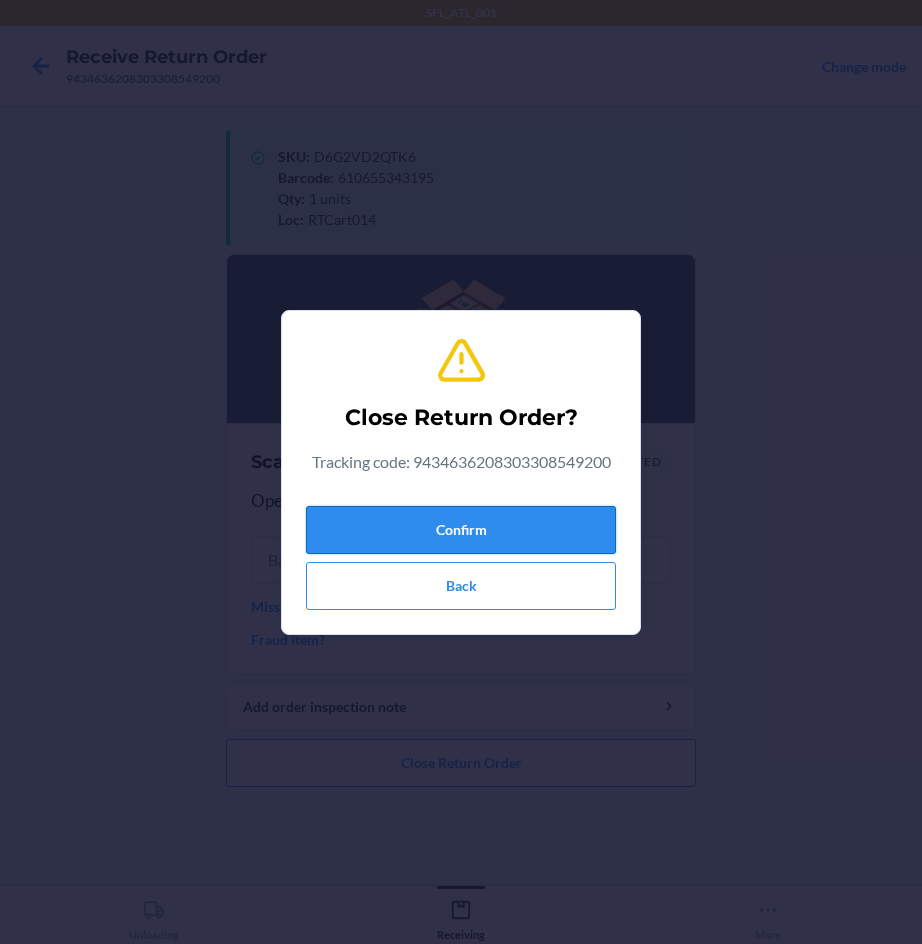 click on "Confirm" at bounding box center (461, 530) 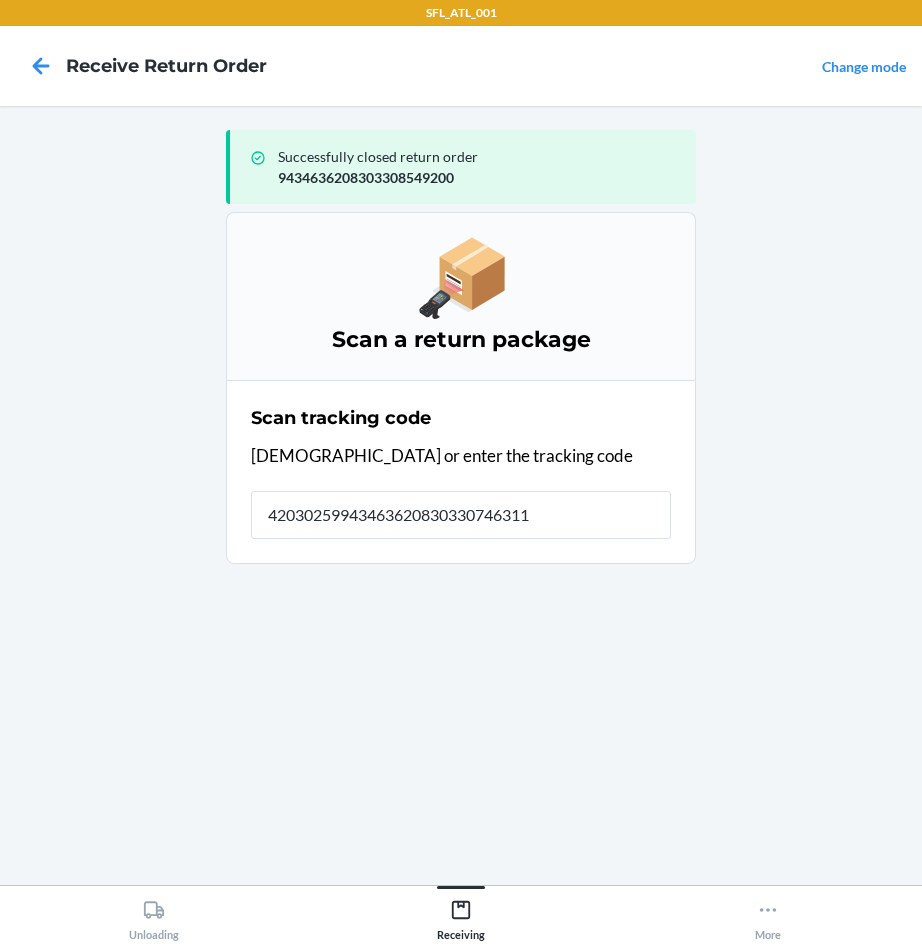 type on "420302599434636208303307463118" 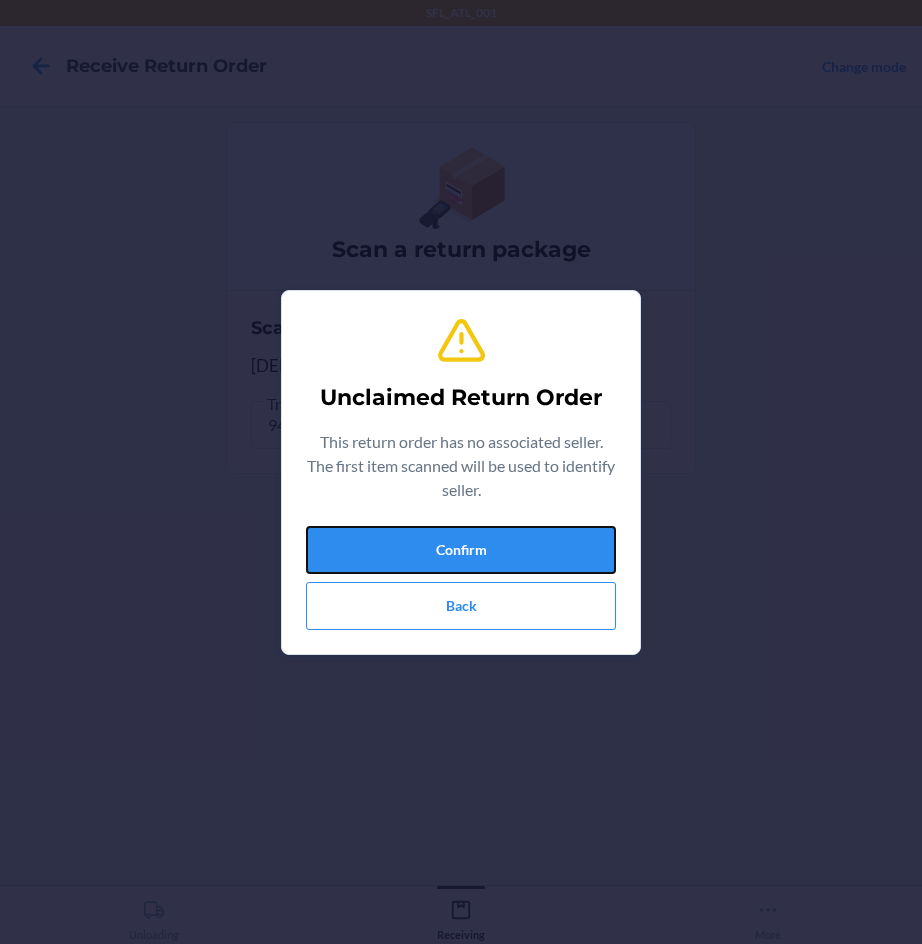 click on "Confirm" at bounding box center [461, 550] 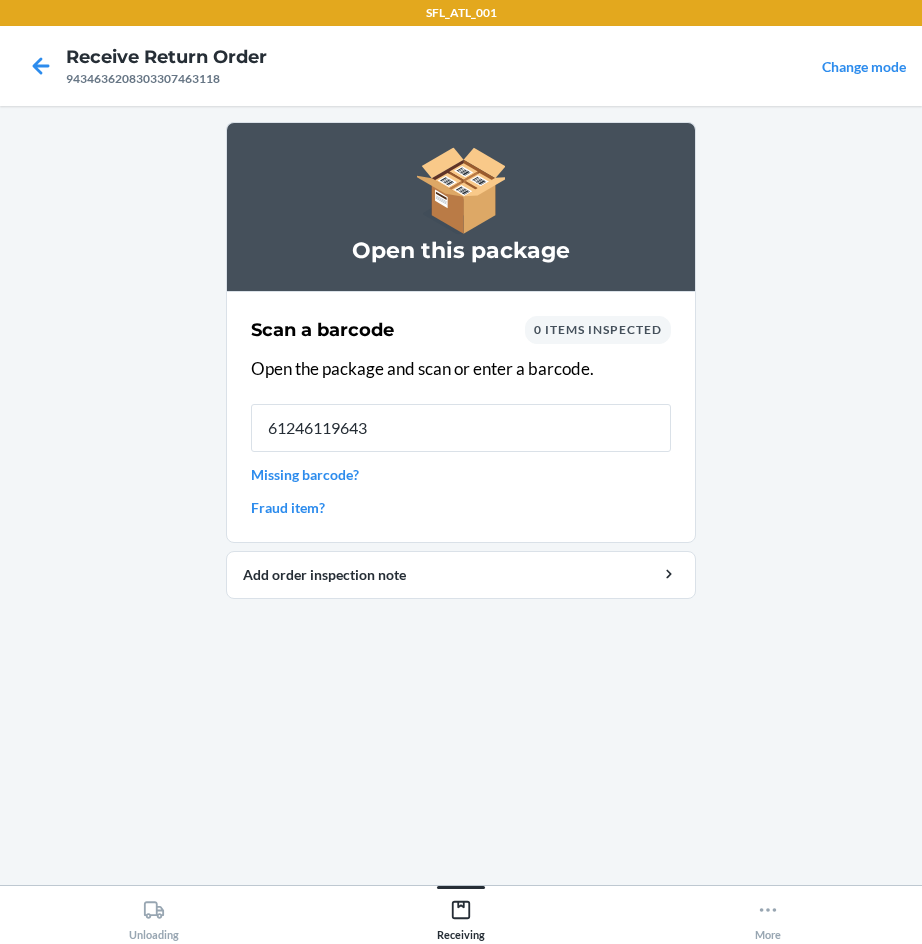 type on "612461196439" 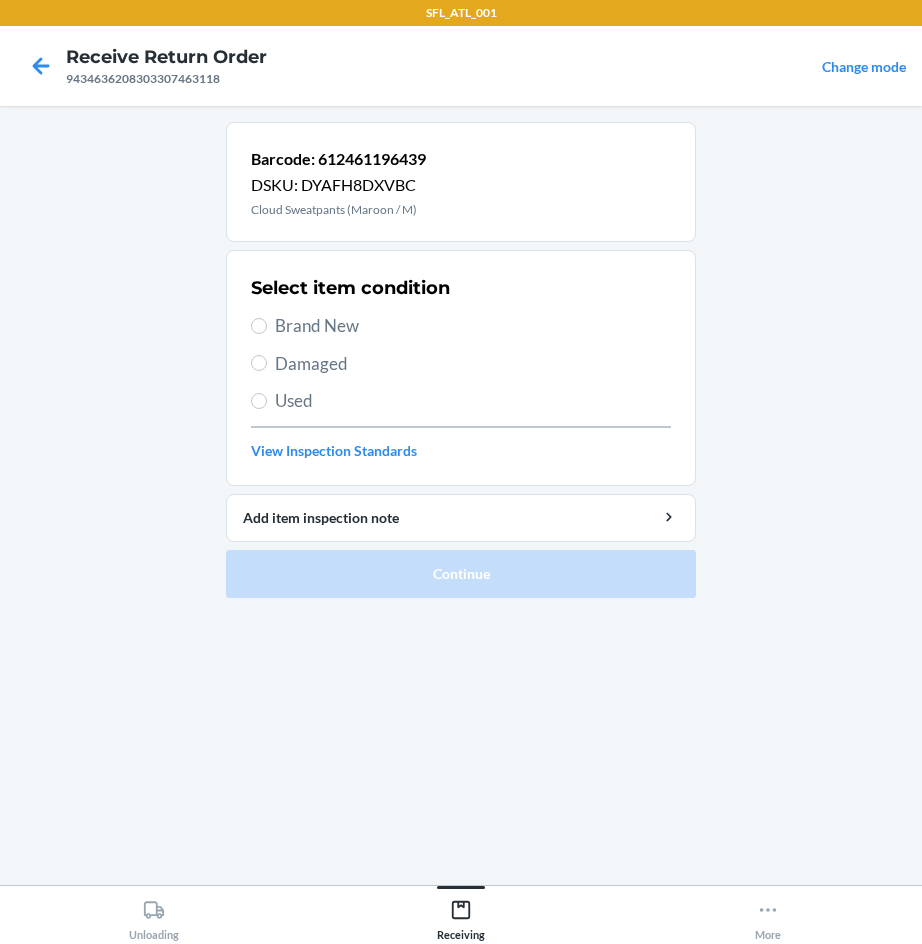 click on "Brand New" at bounding box center (473, 326) 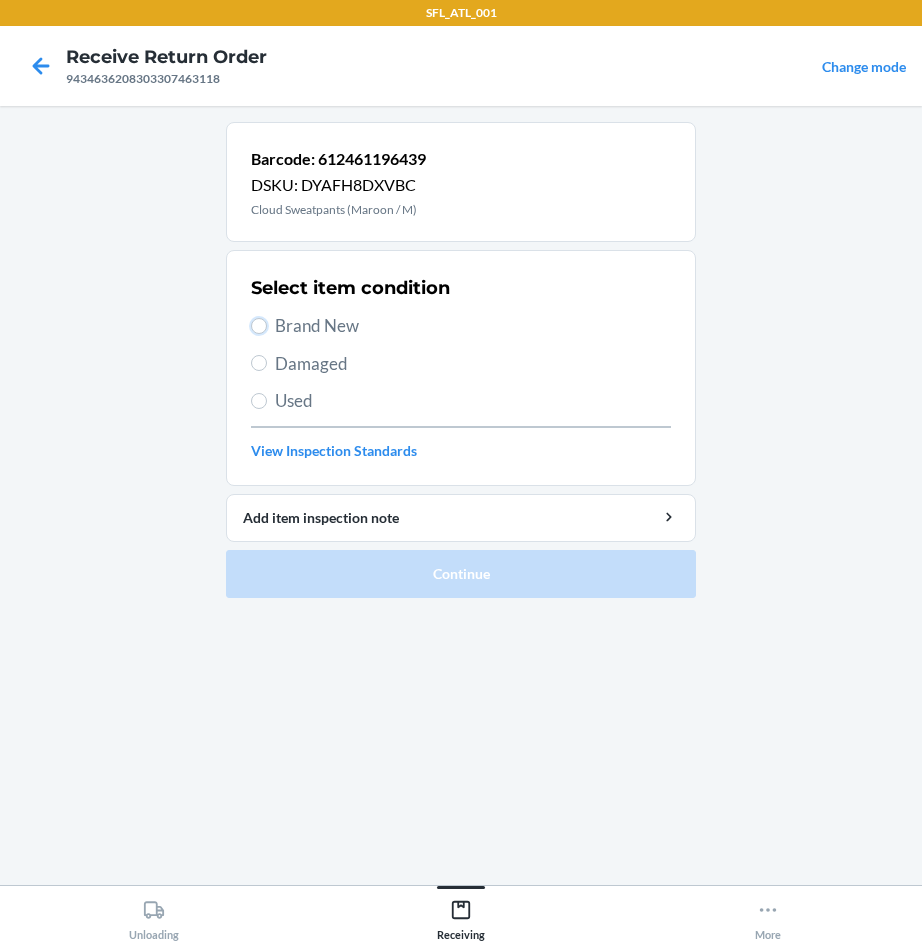click on "Brand New" at bounding box center [259, 326] 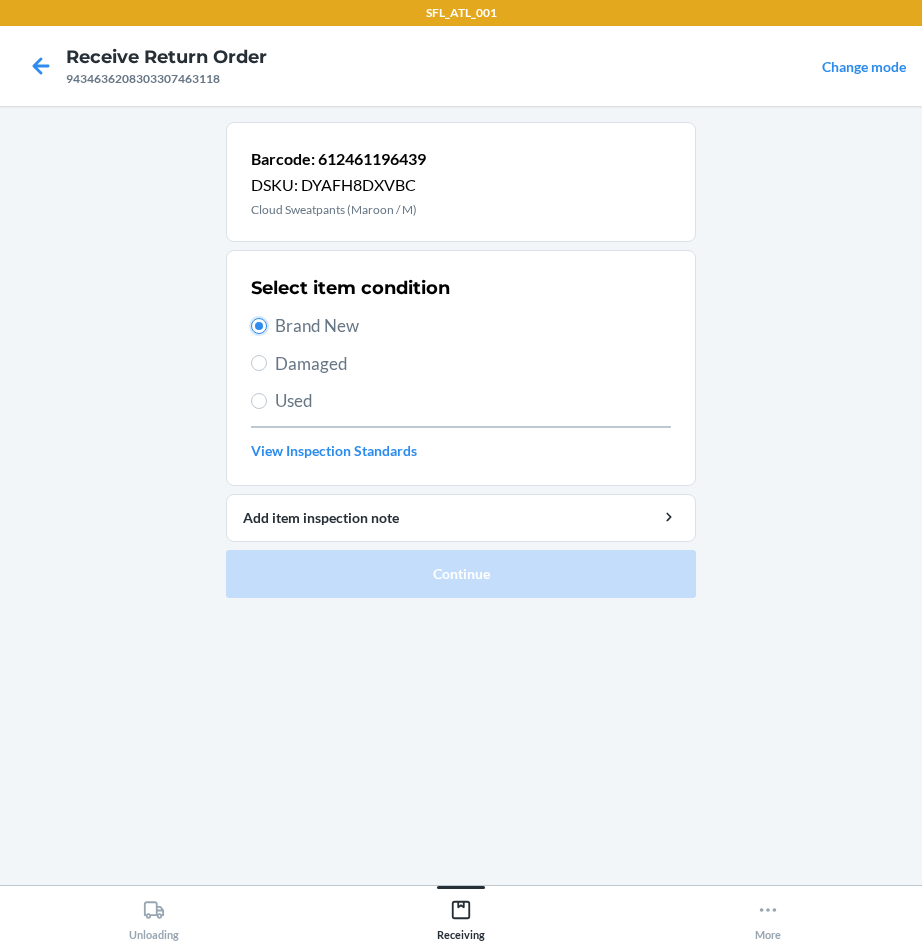radio on "true" 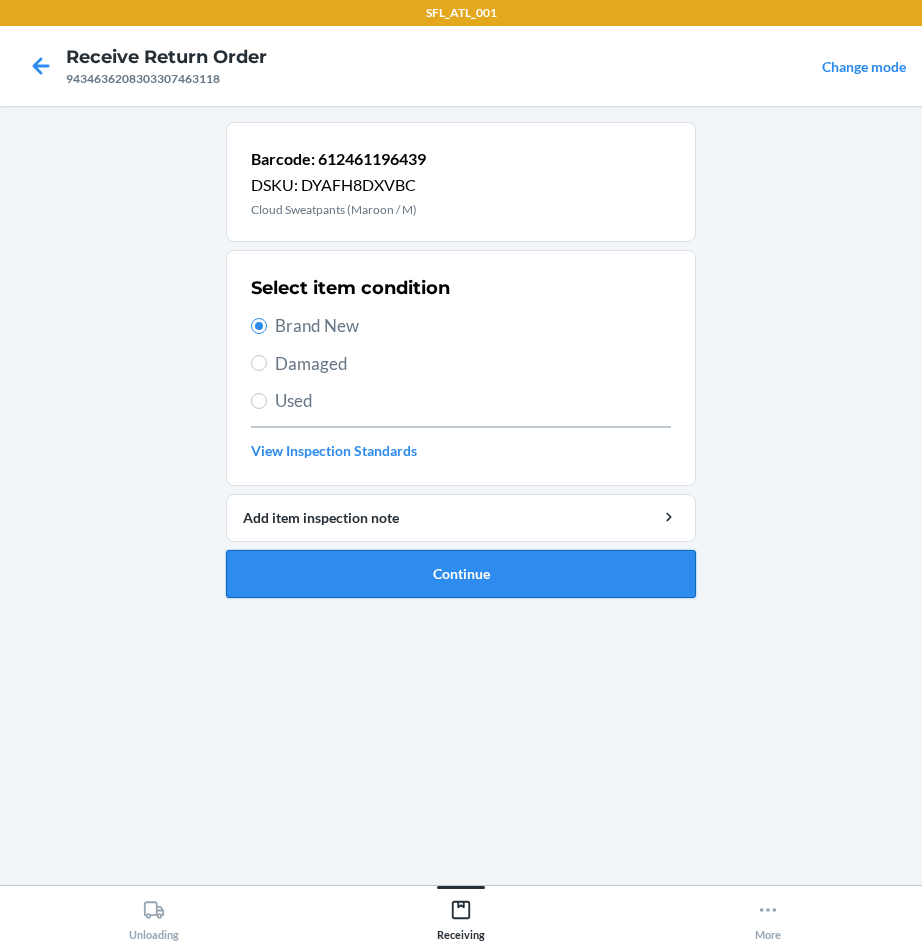 click on "Continue" at bounding box center (461, 574) 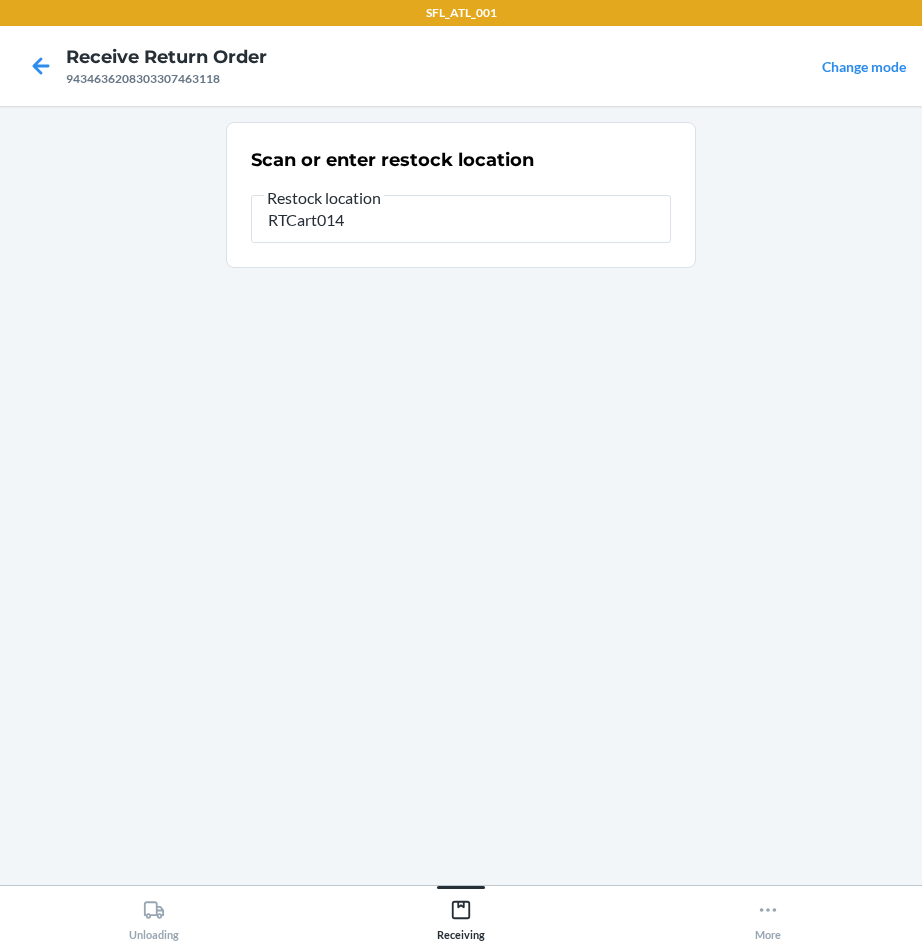 type on "RTCart014" 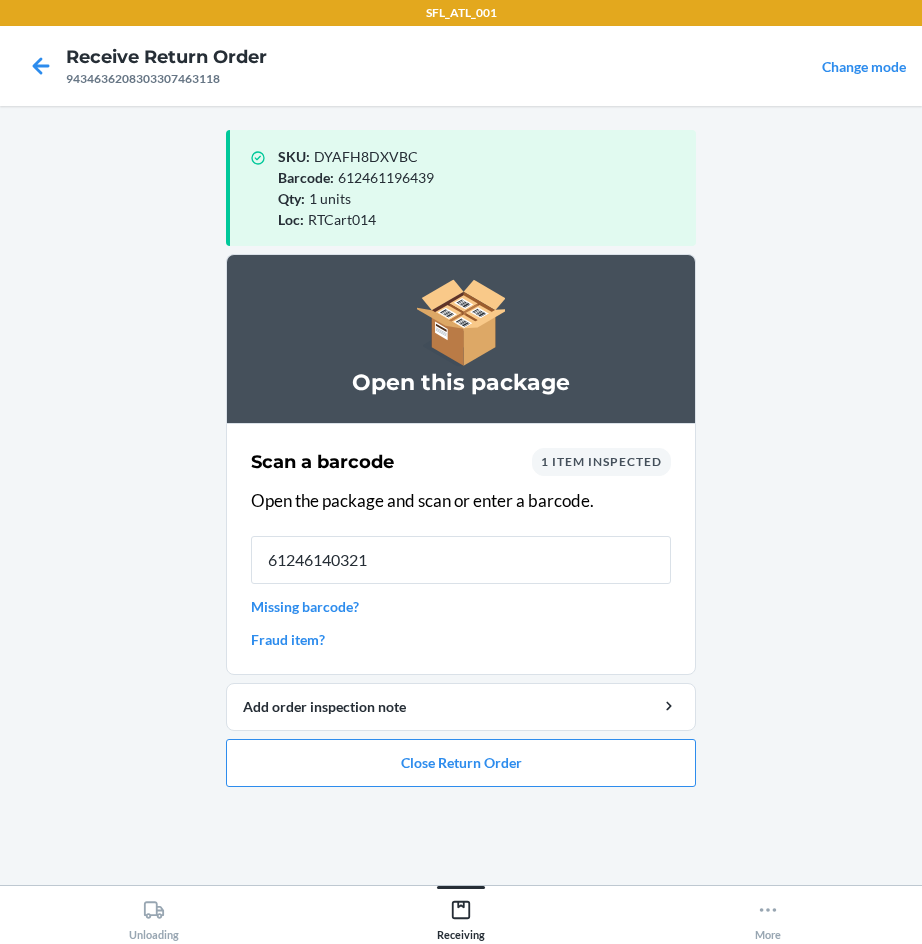 type on "[CREDIT_CARD_NUMBER]" 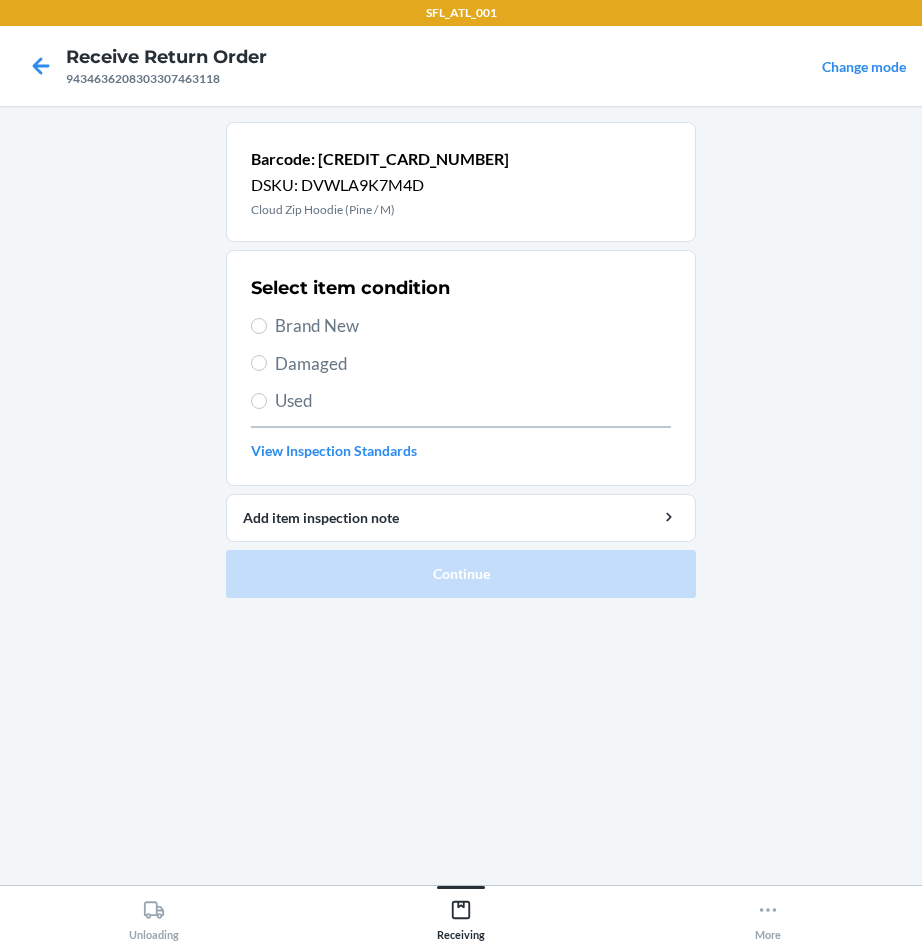 click on "Brand New" at bounding box center [473, 326] 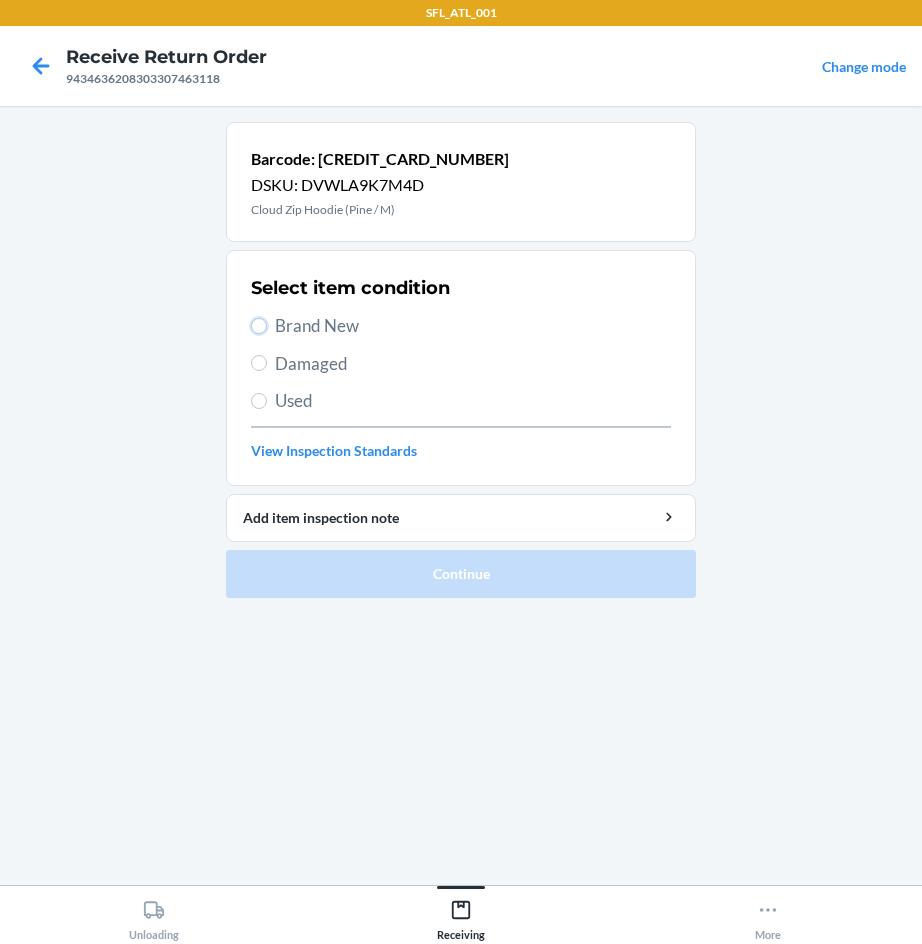 click on "Brand New" at bounding box center [259, 326] 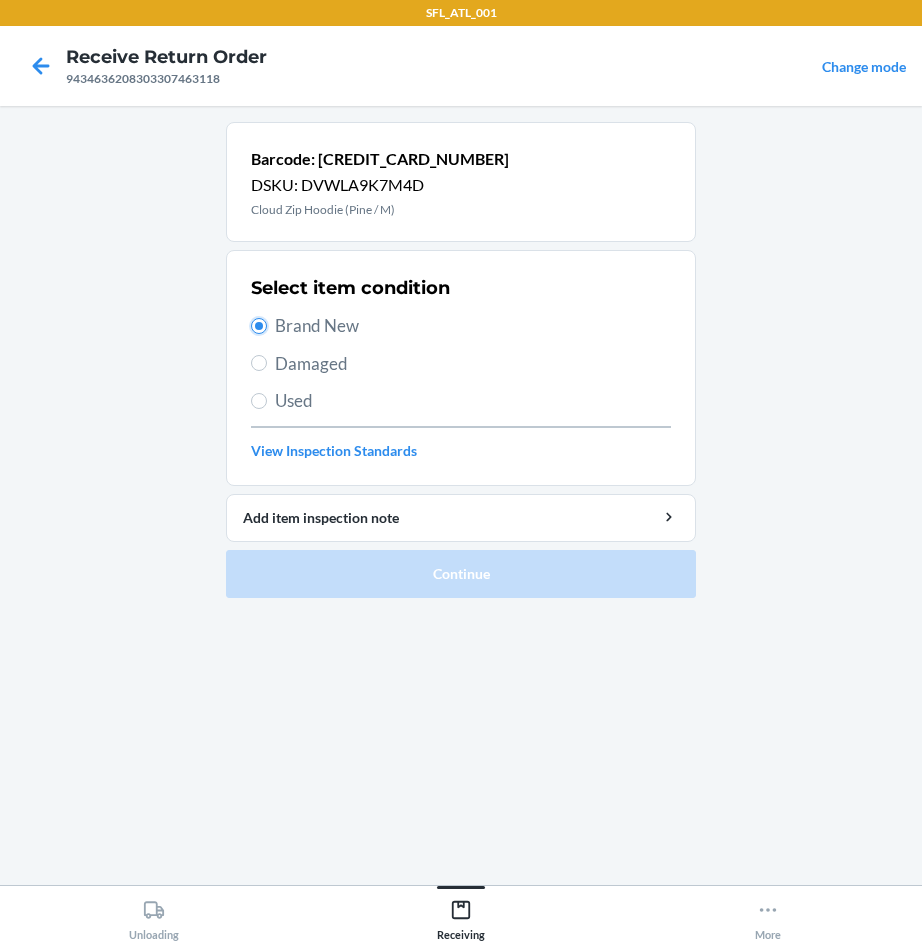 radio on "true" 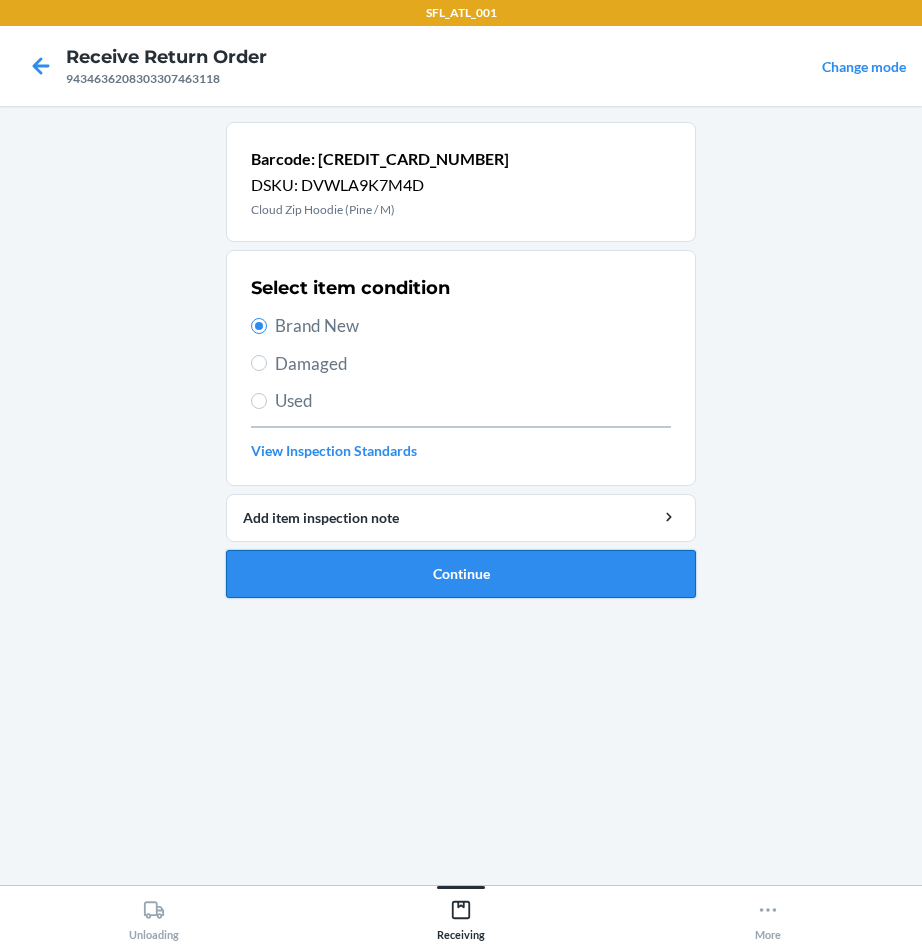 click on "Continue" at bounding box center (461, 574) 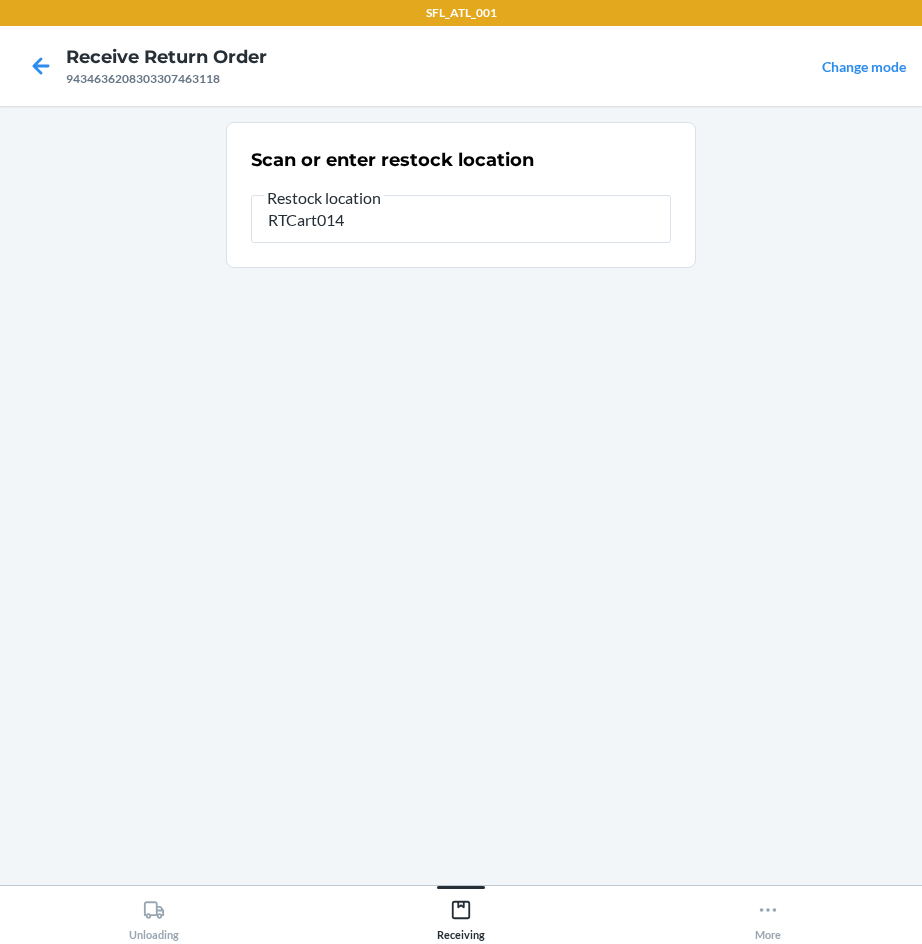 type on "RTCart014" 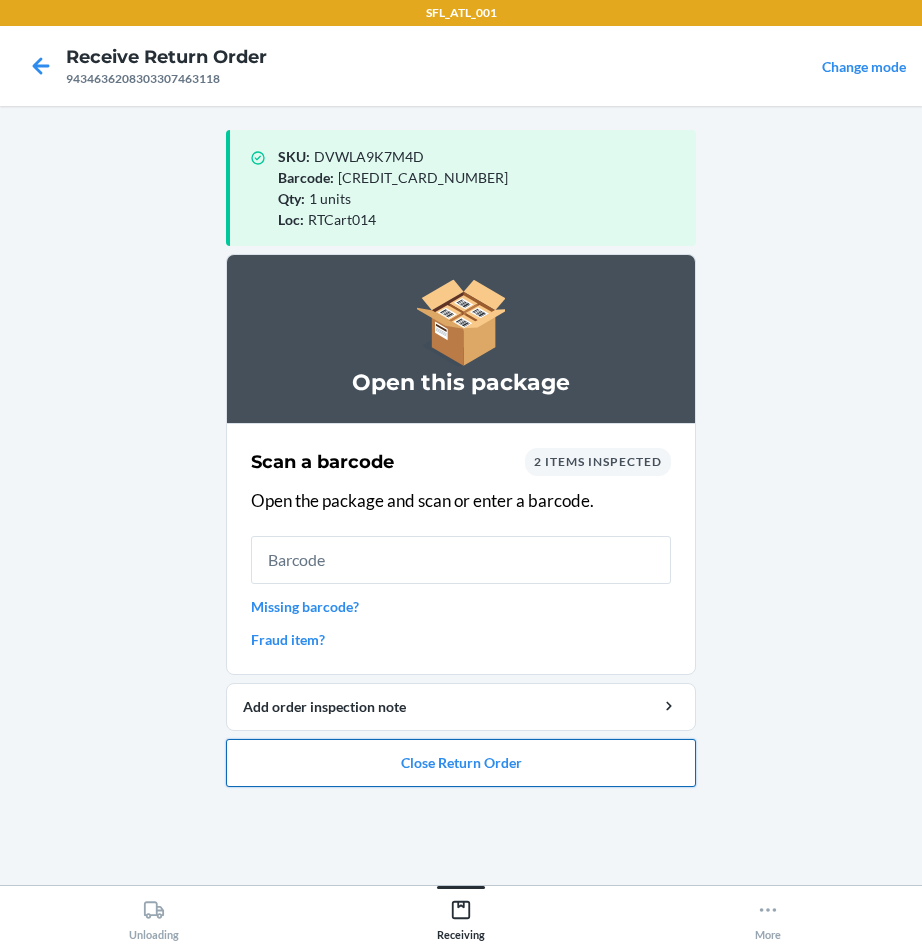 click on "Close Return Order" at bounding box center (461, 763) 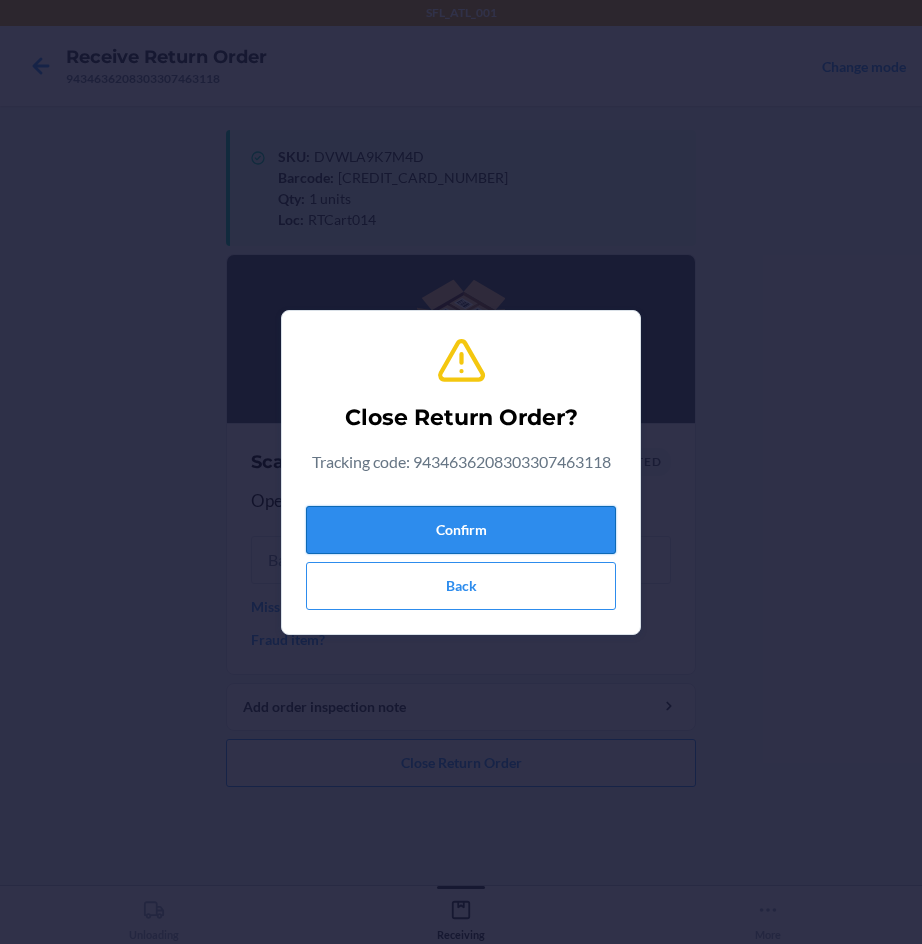 click on "Confirm" at bounding box center [461, 530] 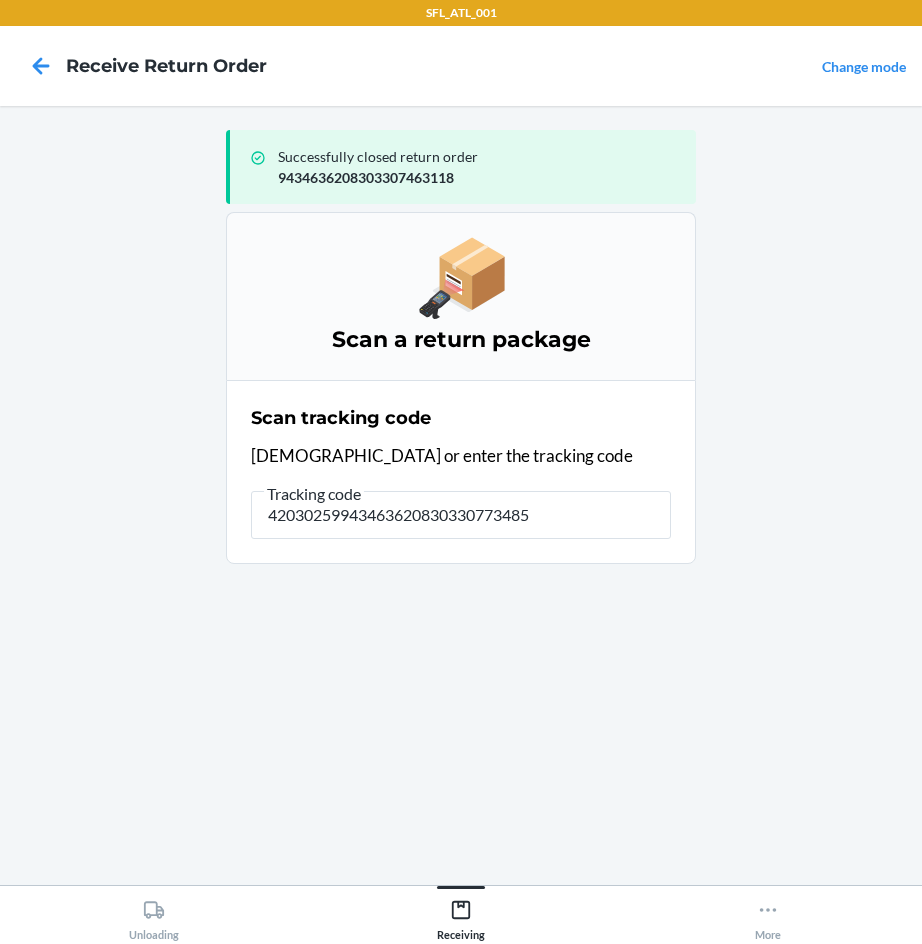 type on "420302599434636208303307734850" 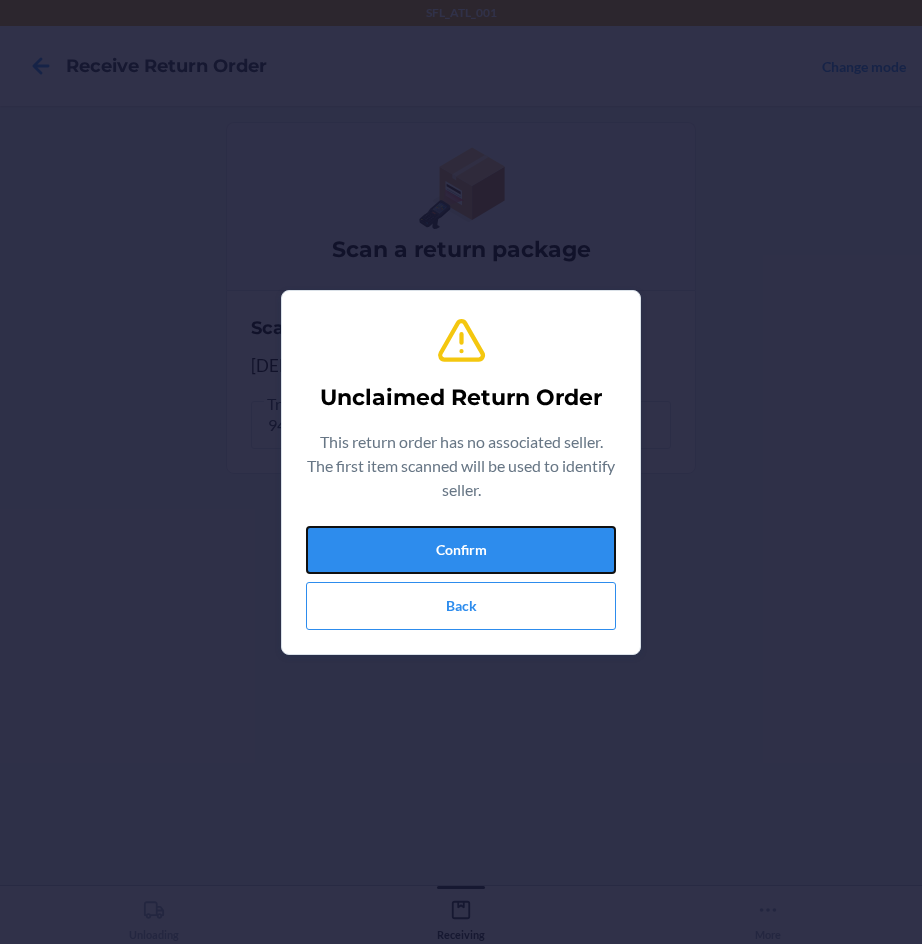 click on "Confirm" at bounding box center [461, 550] 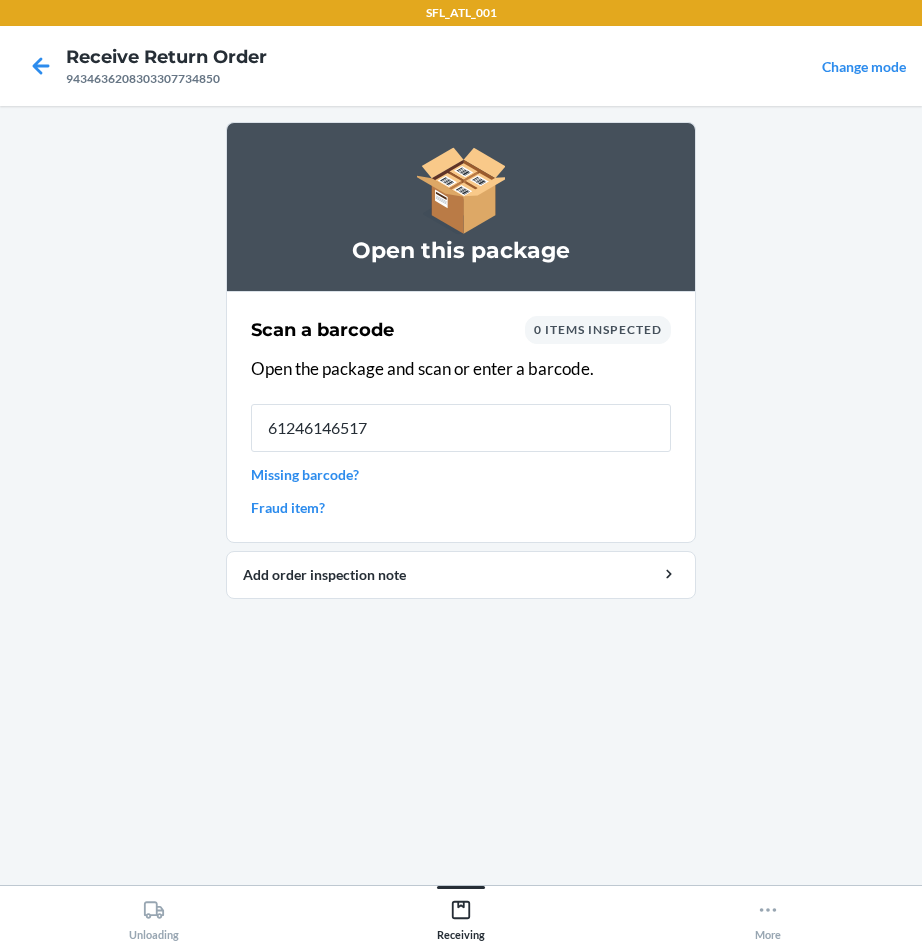 type on "612461465177" 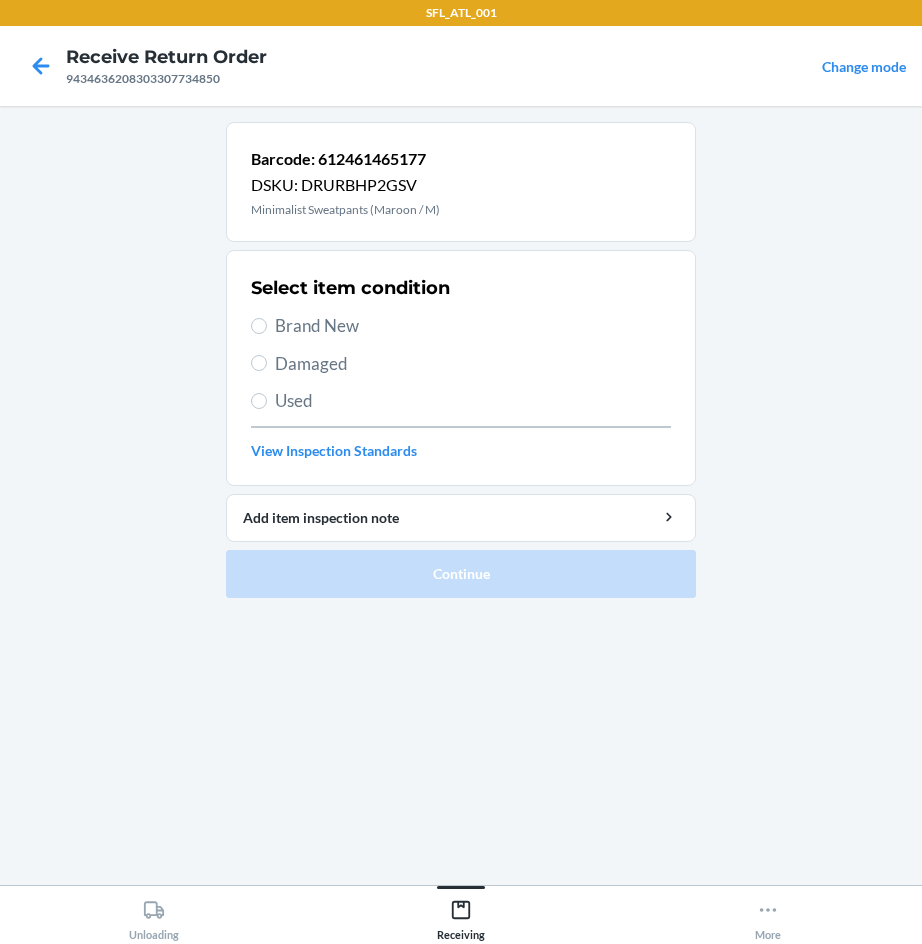 click on "Brand New" at bounding box center (473, 326) 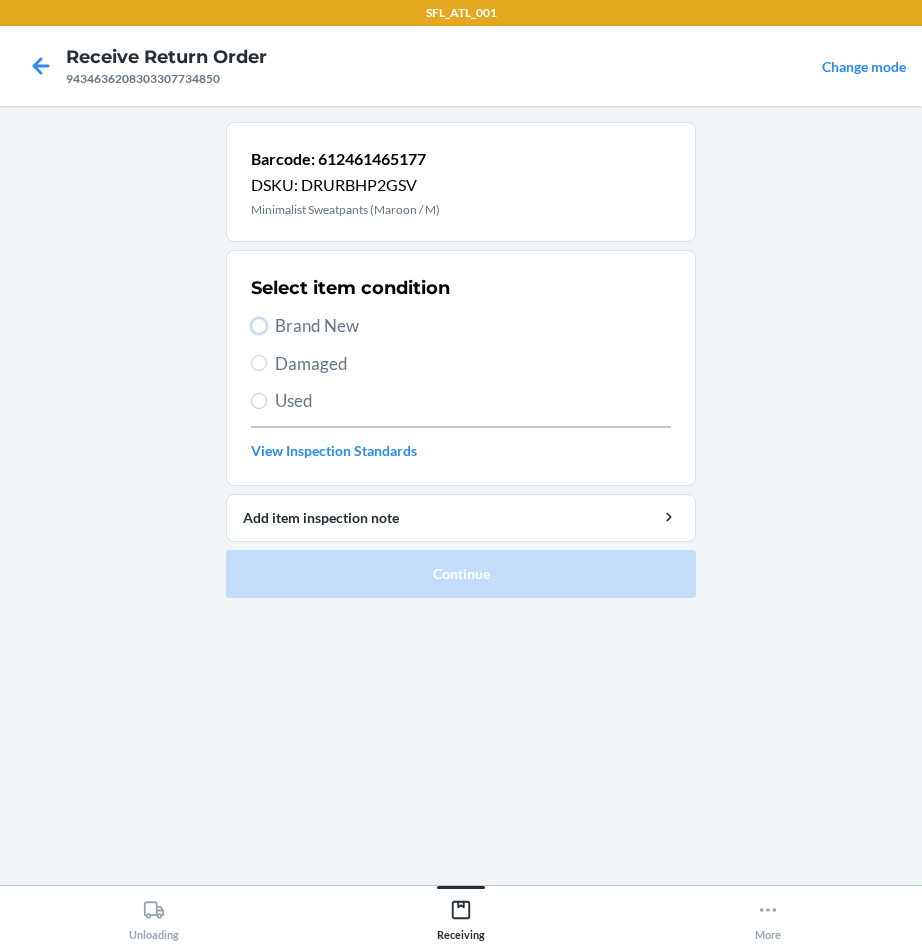 click on "Brand New" at bounding box center (259, 326) 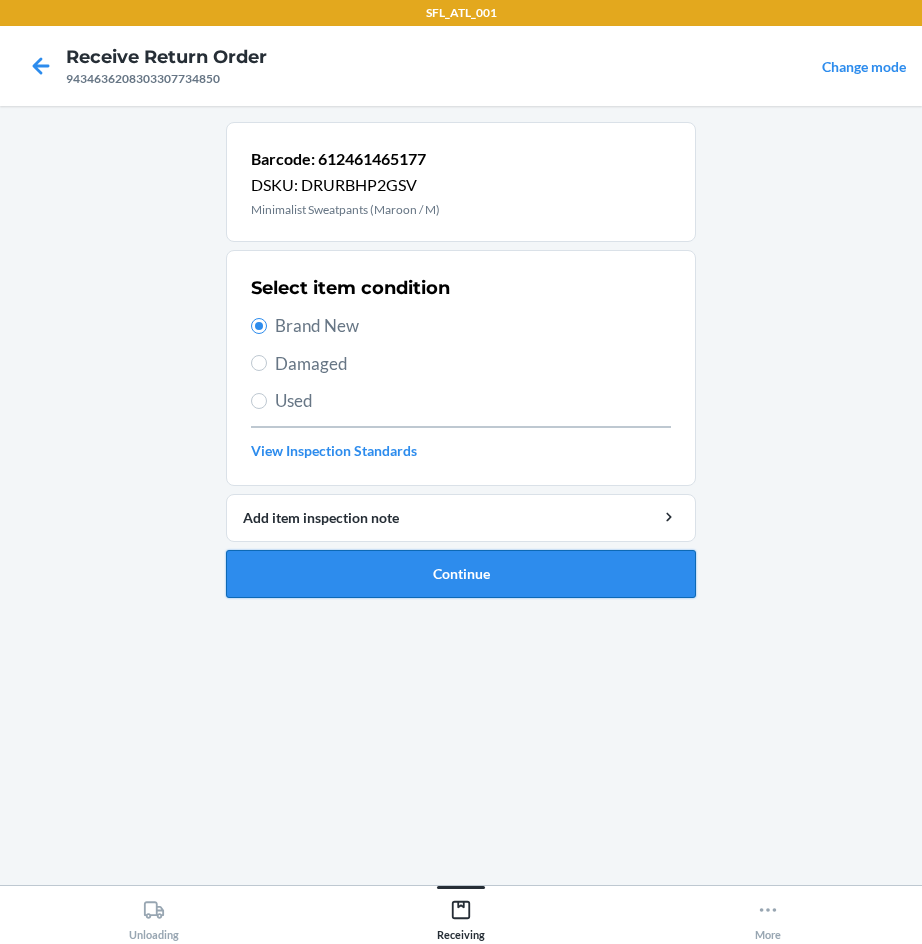 click on "Continue" at bounding box center (461, 574) 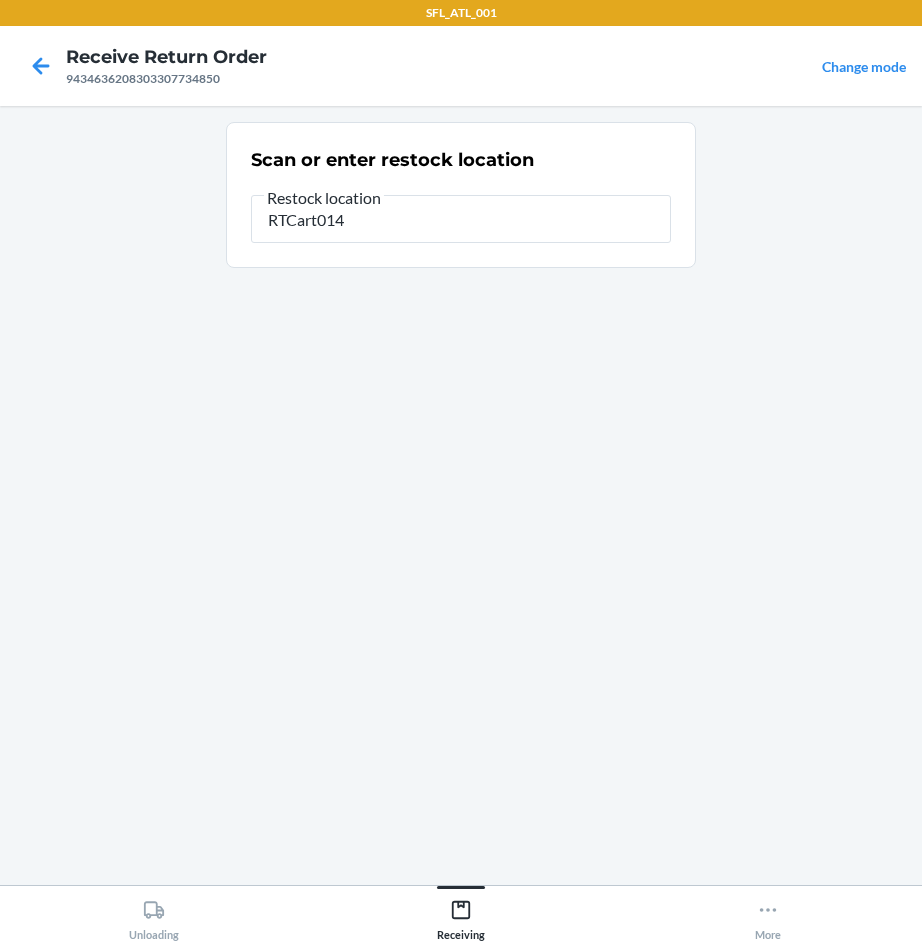 type on "RTCart014" 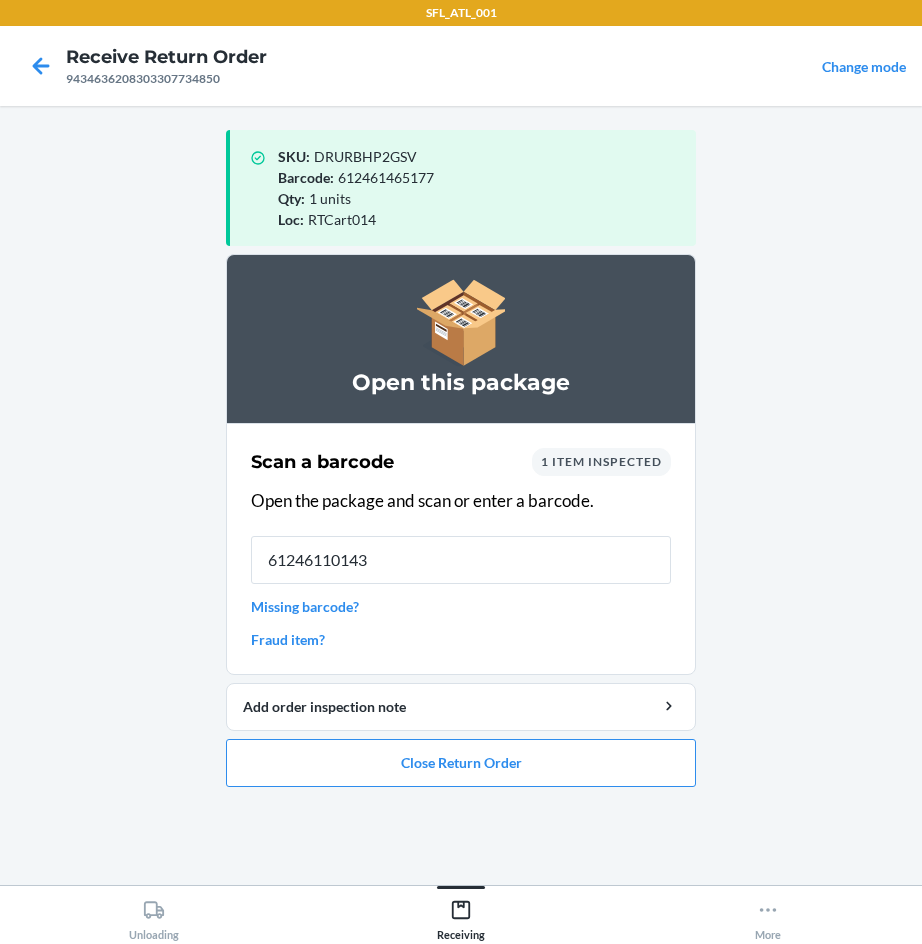 type on "612461101433" 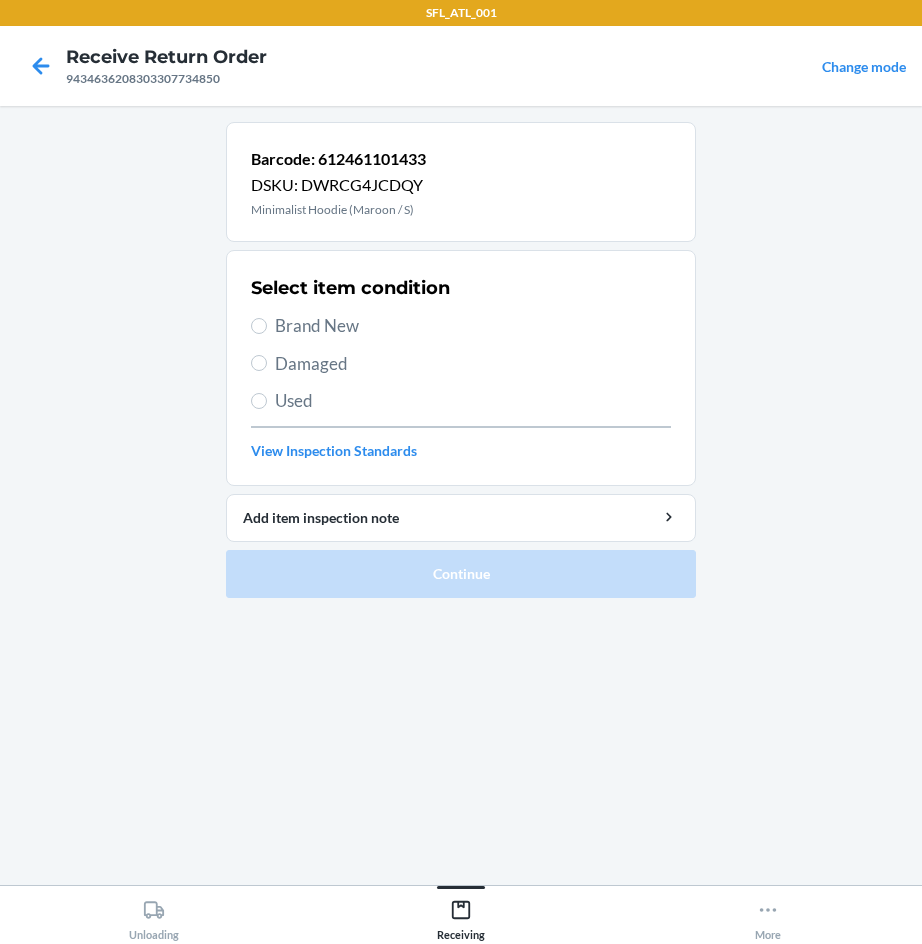 click on "Brand New" at bounding box center (473, 326) 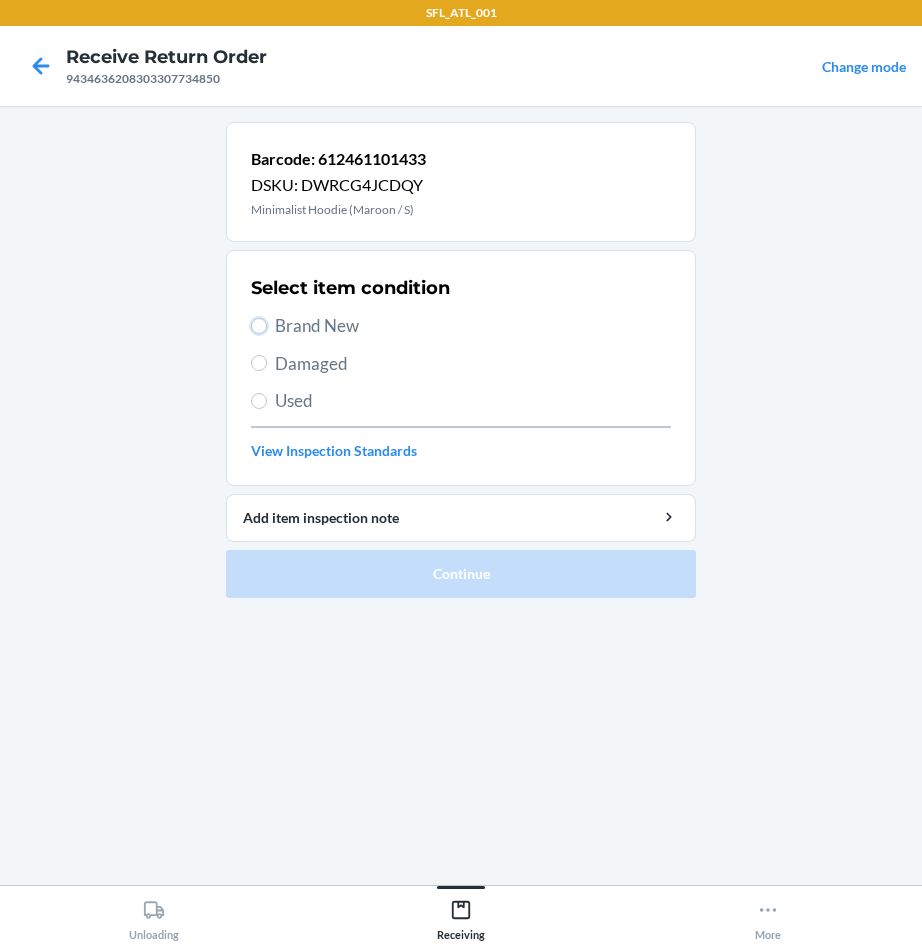 click on "Brand New" at bounding box center [259, 326] 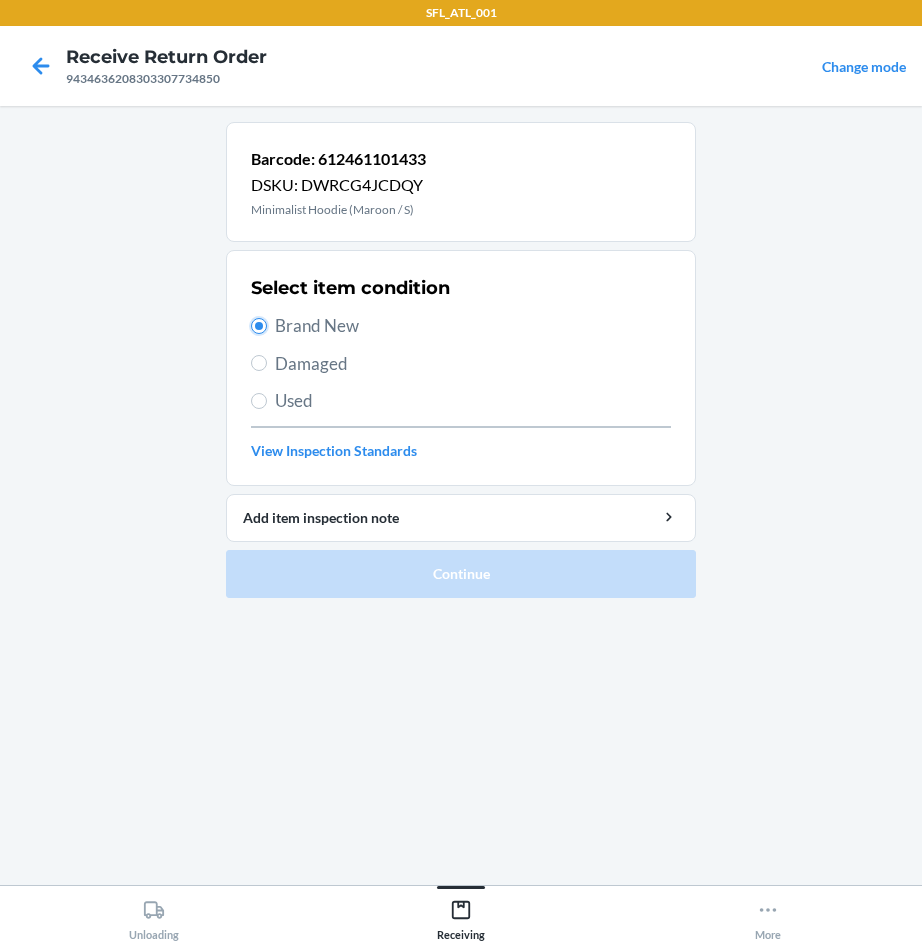 radio on "true" 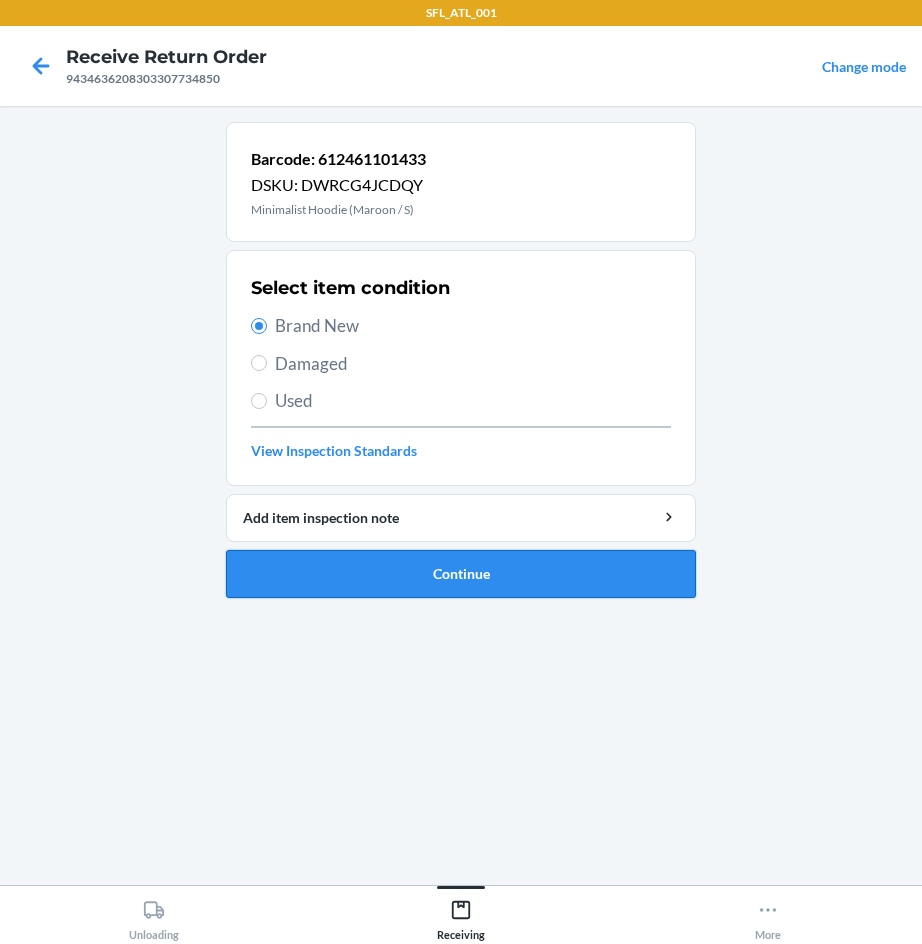 click on "Continue" at bounding box center [461, 574] 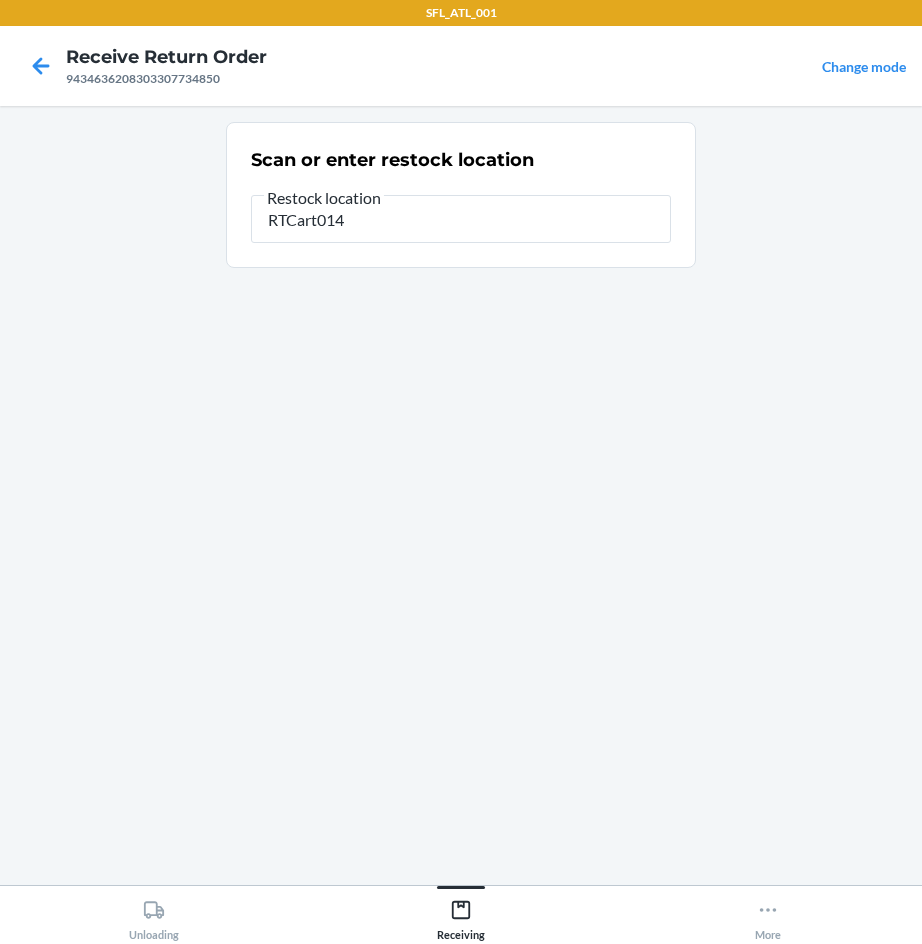 type on "RTCart014" 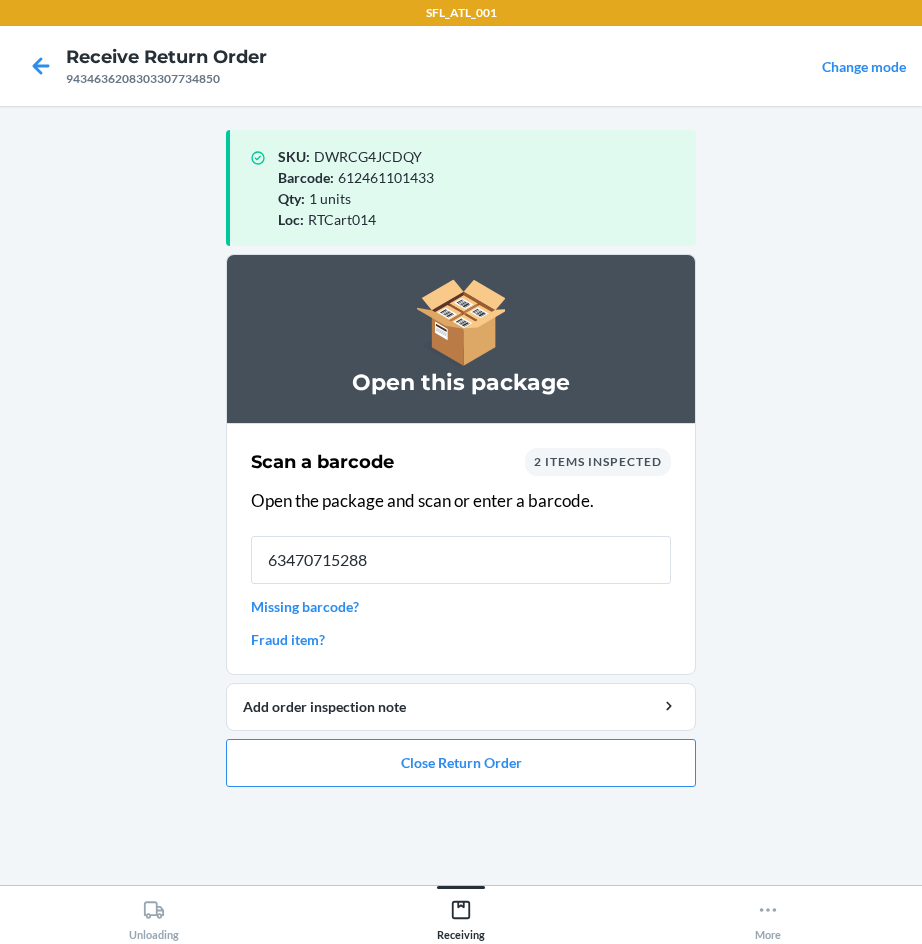 type on "634707152887" 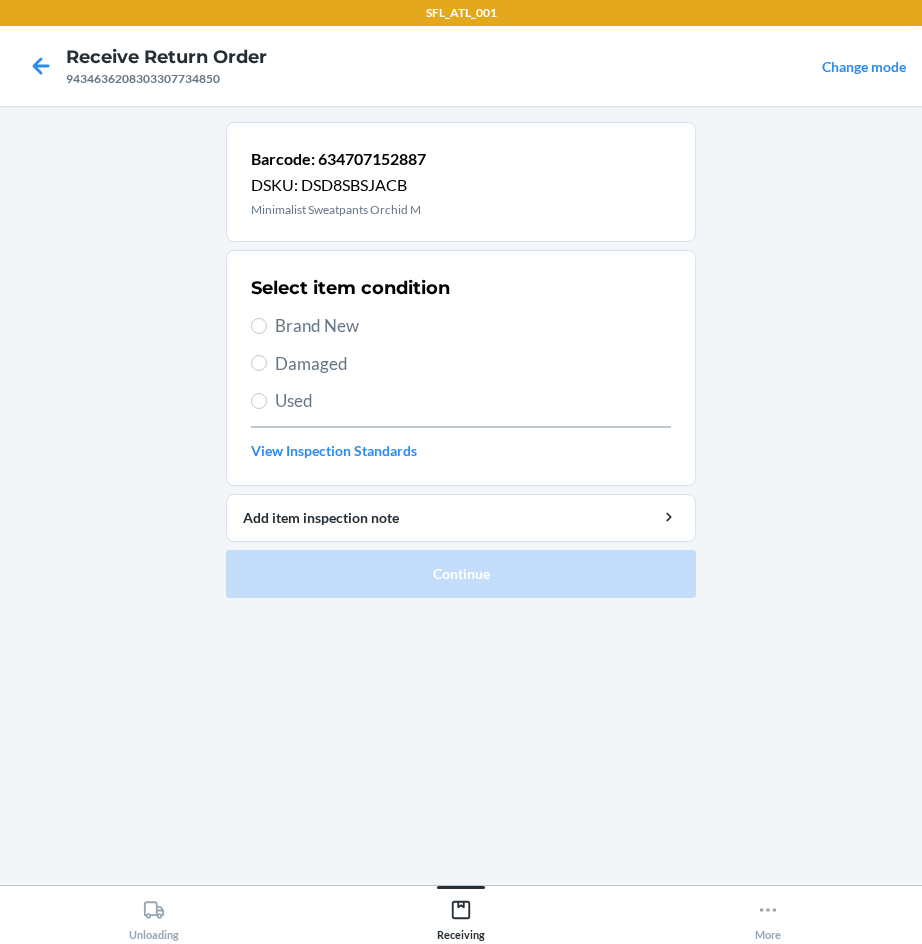 click on "Brand New" at bounding box center [473, 326] 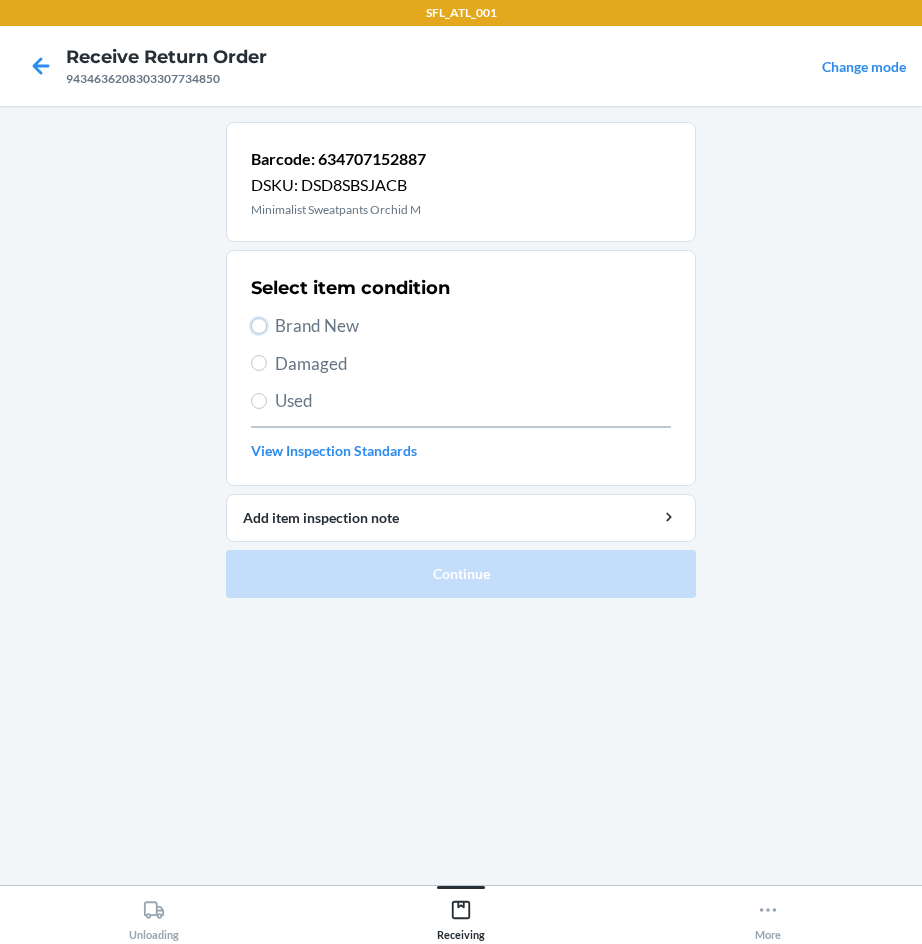 click on "Brand New" at bounding box center [259, 326] 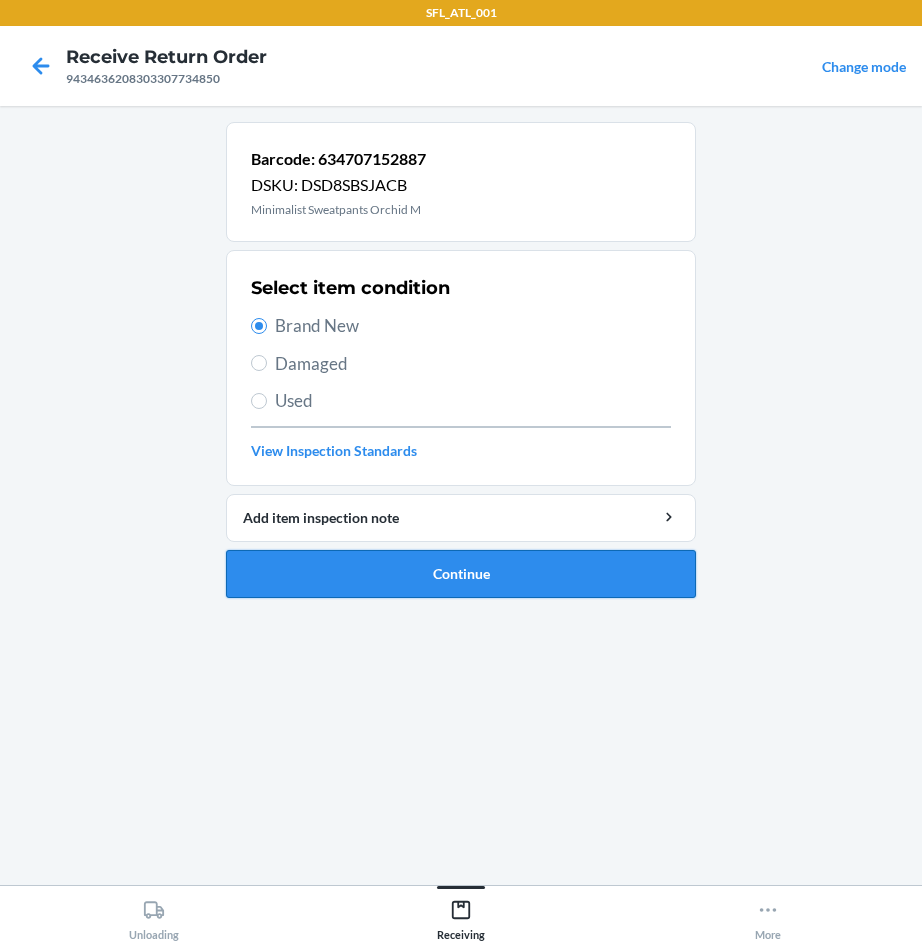 click on "Continue" at bounding box center [461, 574] 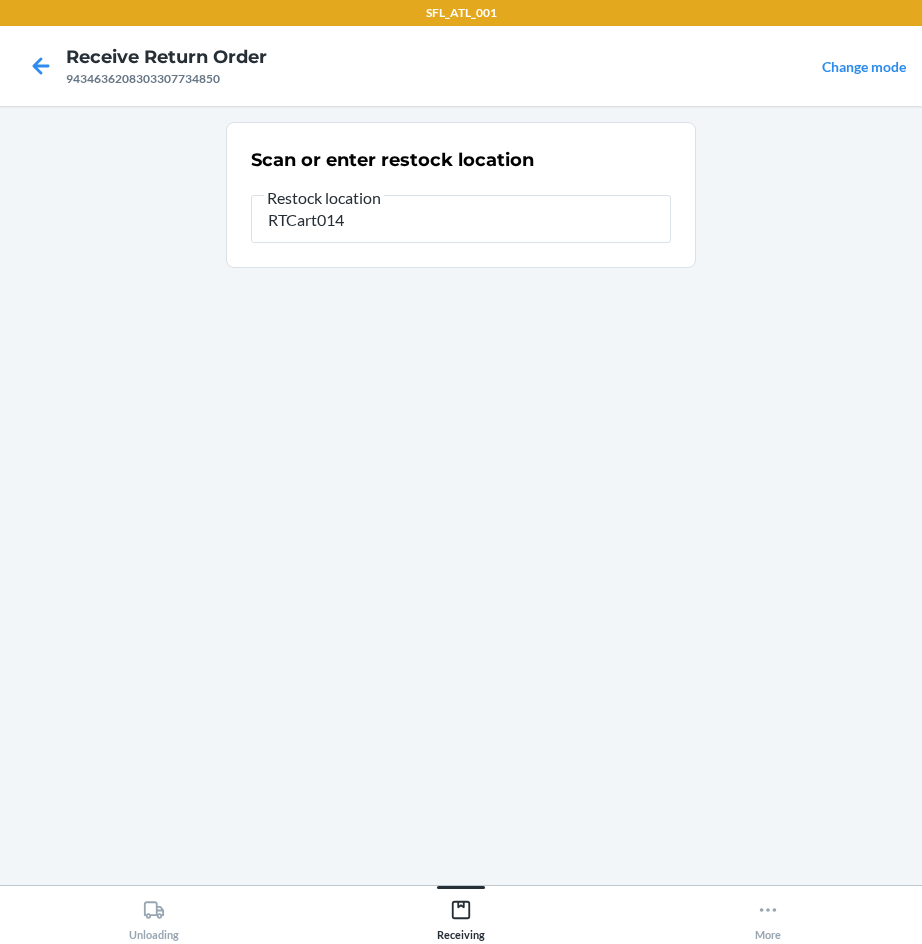 type on "RTCart014" 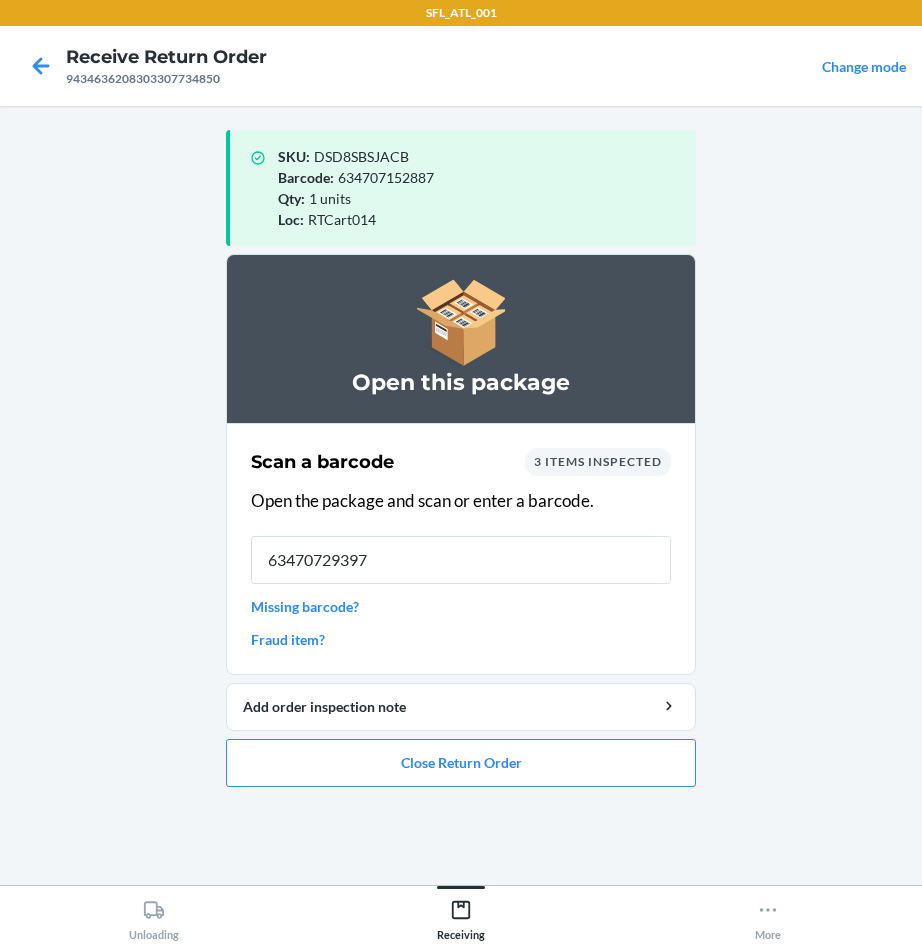 type on "[CREDIT_CARD_NUMBER]" 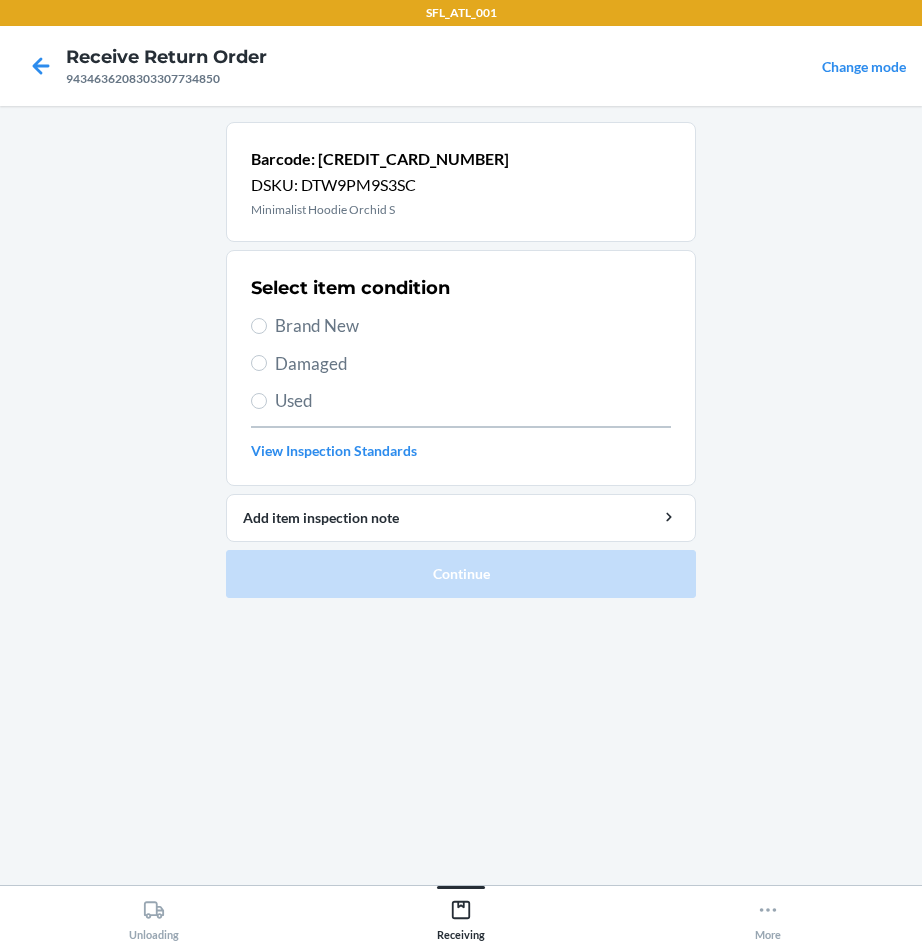 click on "Brand New" at bounding box center [473, 326] 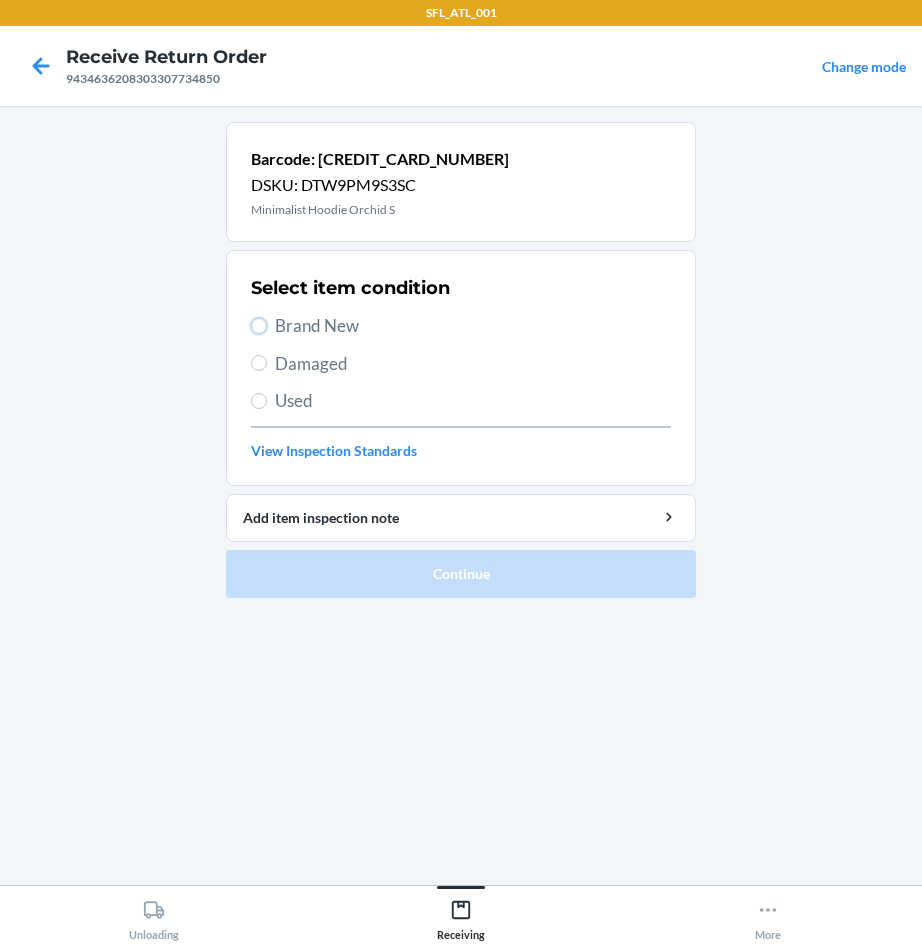 click on "Brand New" at bounding box center [259, 326] 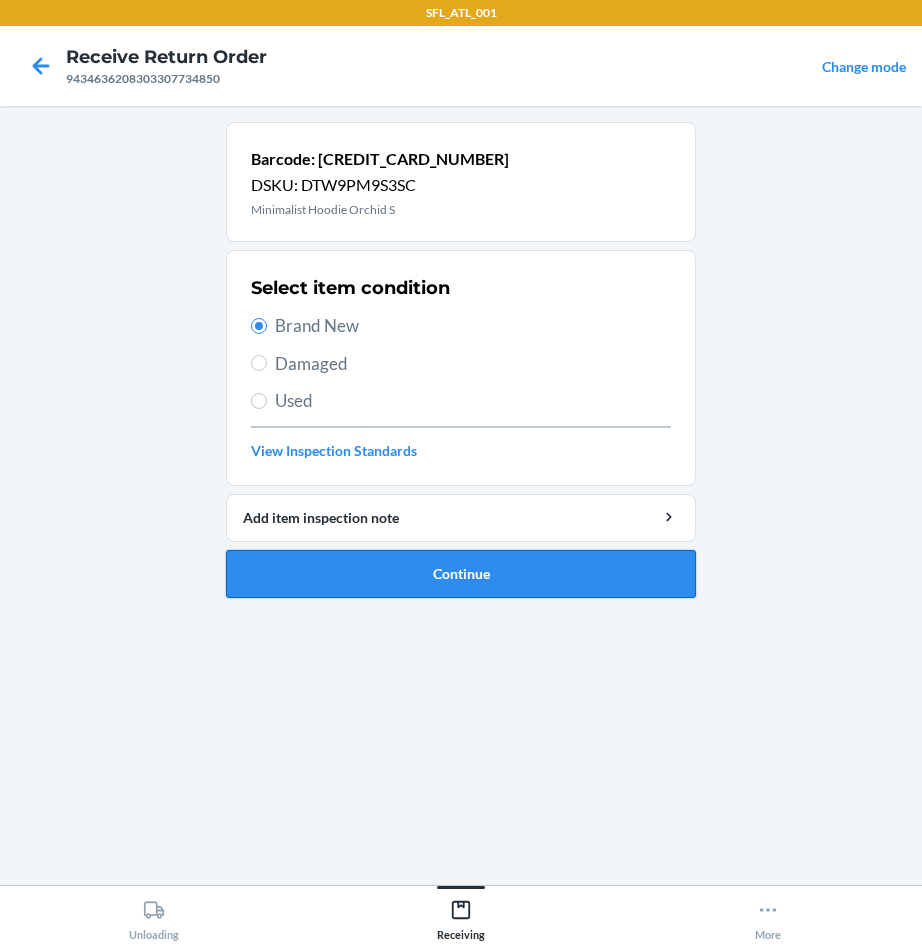 click on "Continue" at bounding box center [461, 574] 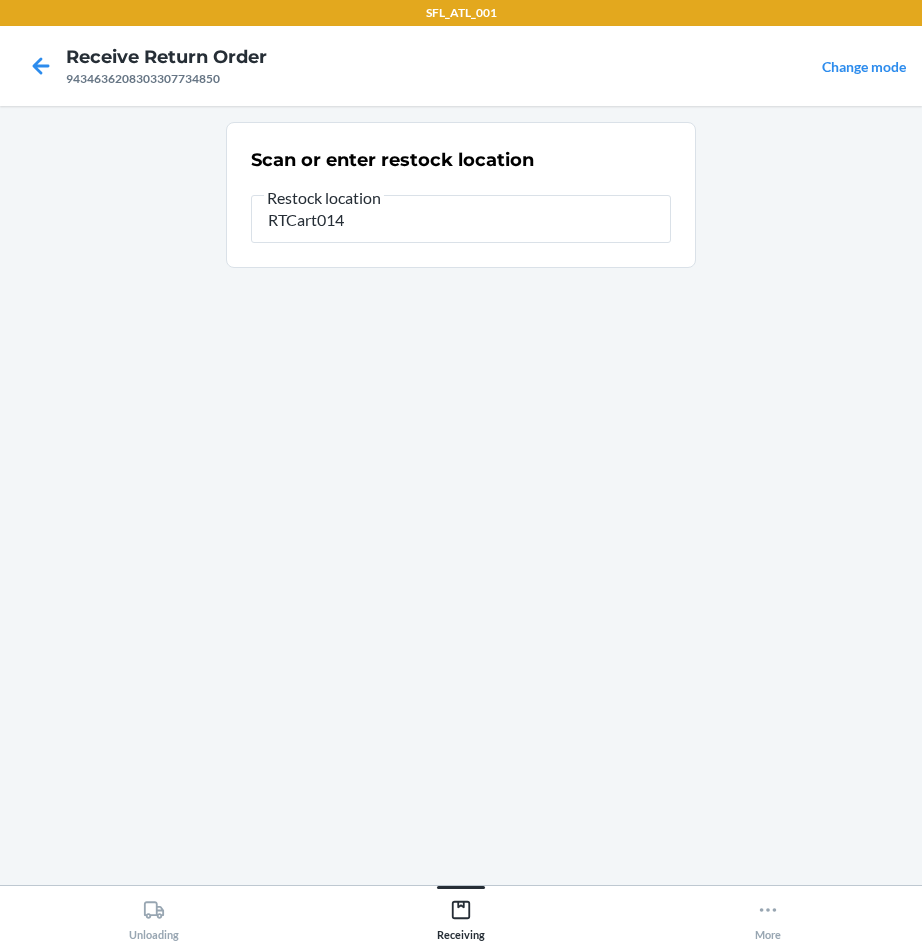 type on "RTCart014" 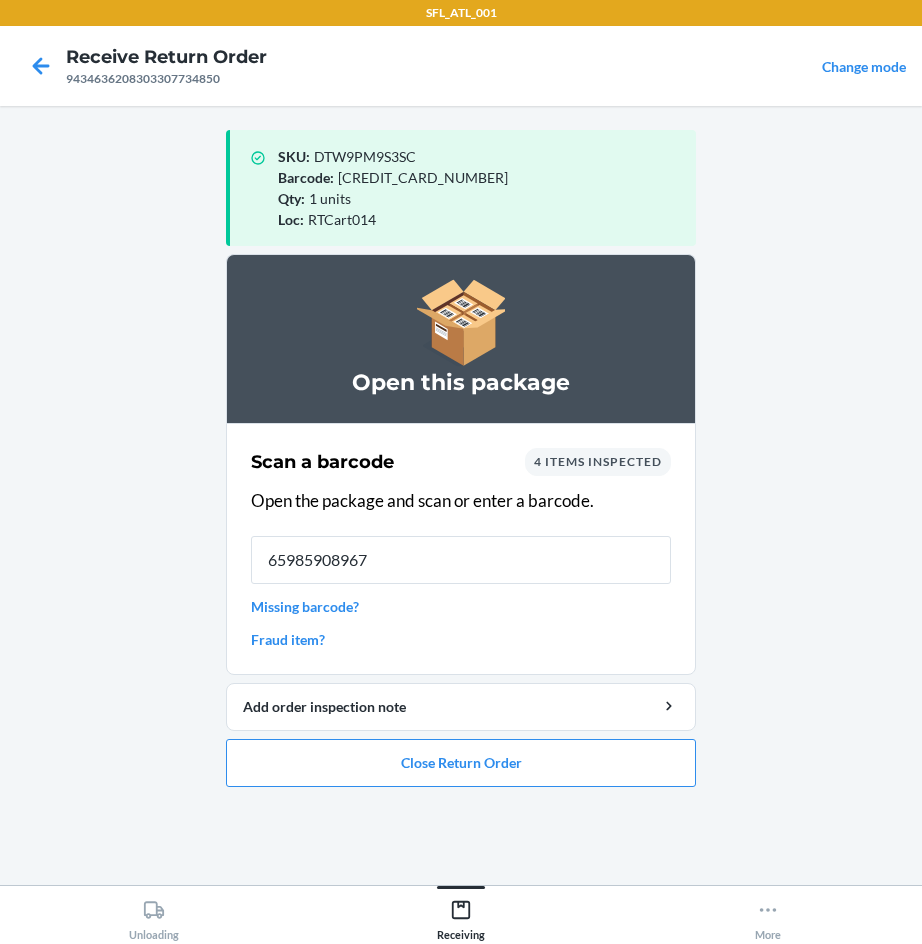 type on "659859089676" 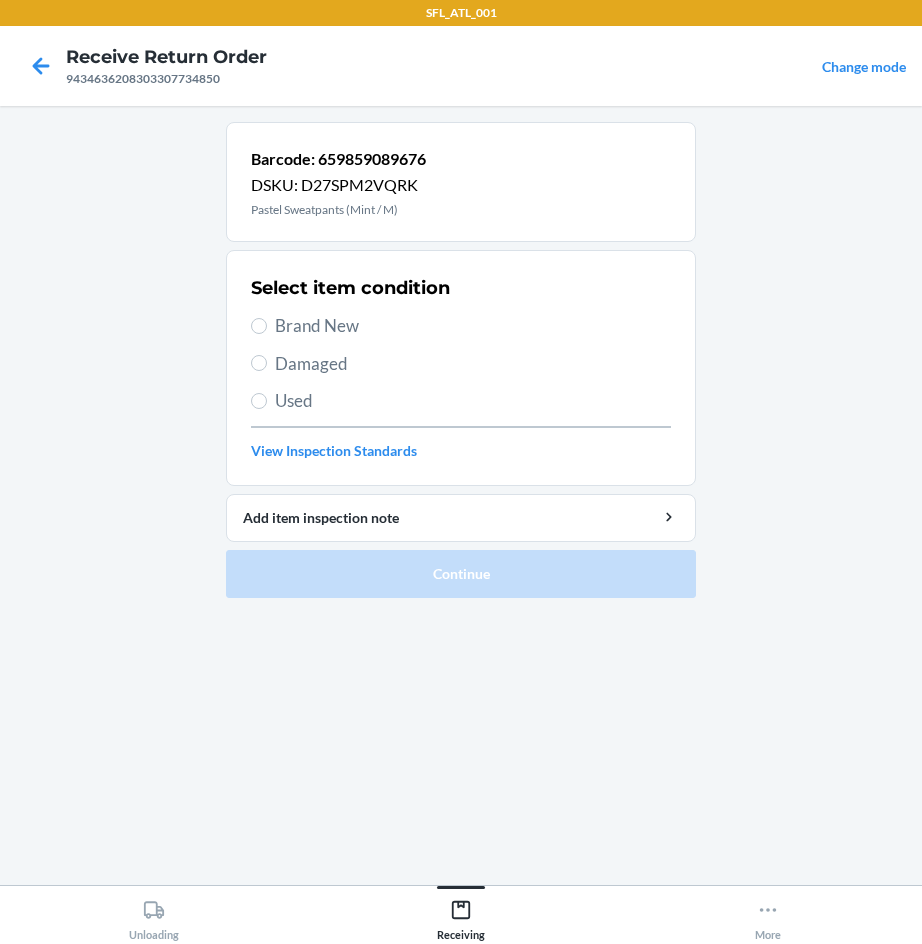 click on "Brand New" at bounding box center (473, 326) 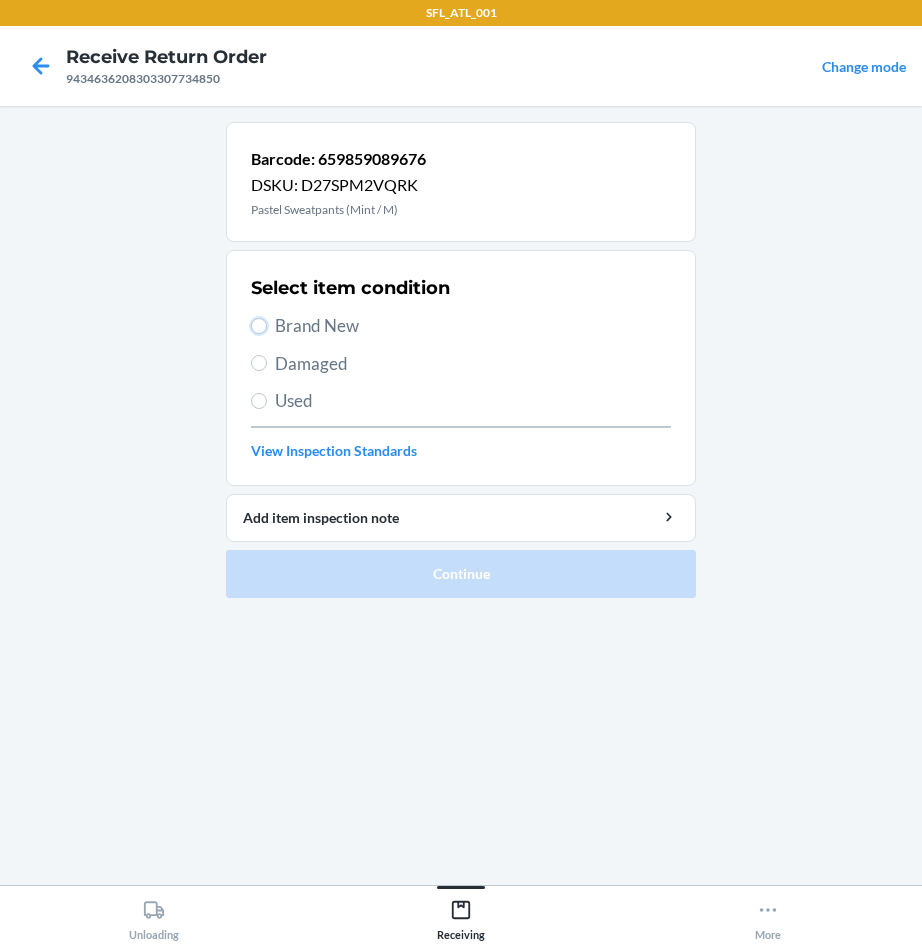 click on "Brand New" at bounding box center [259, 326] 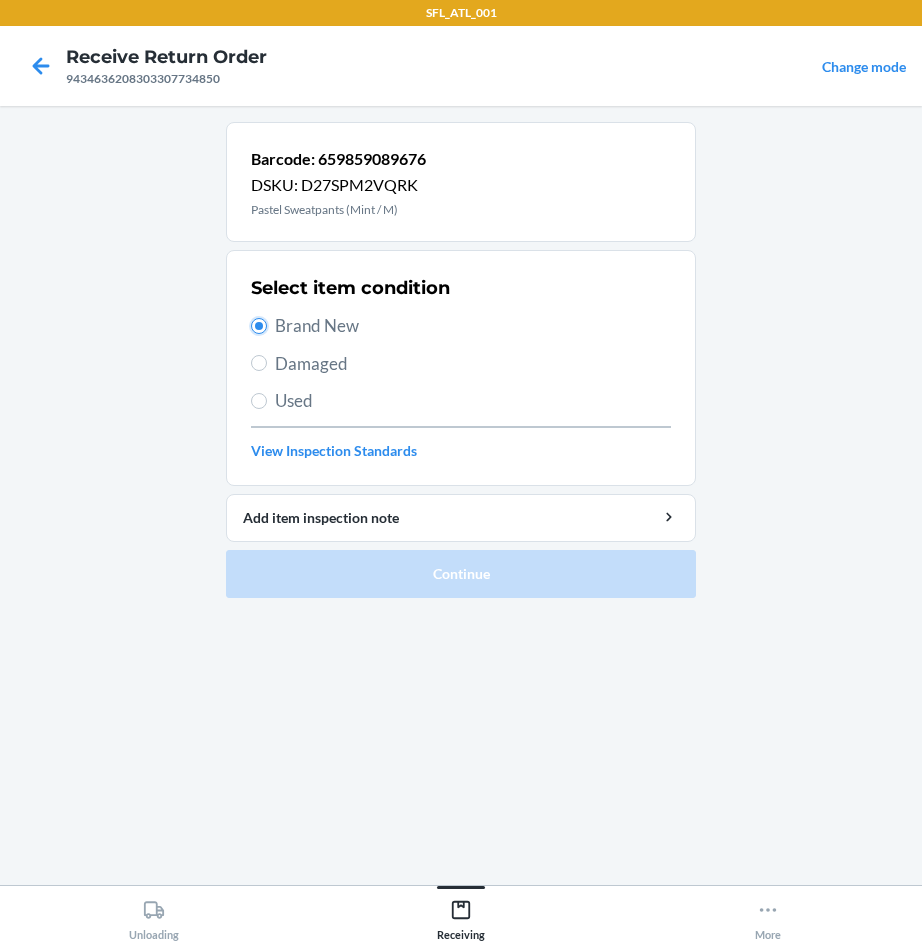 radio on "true" 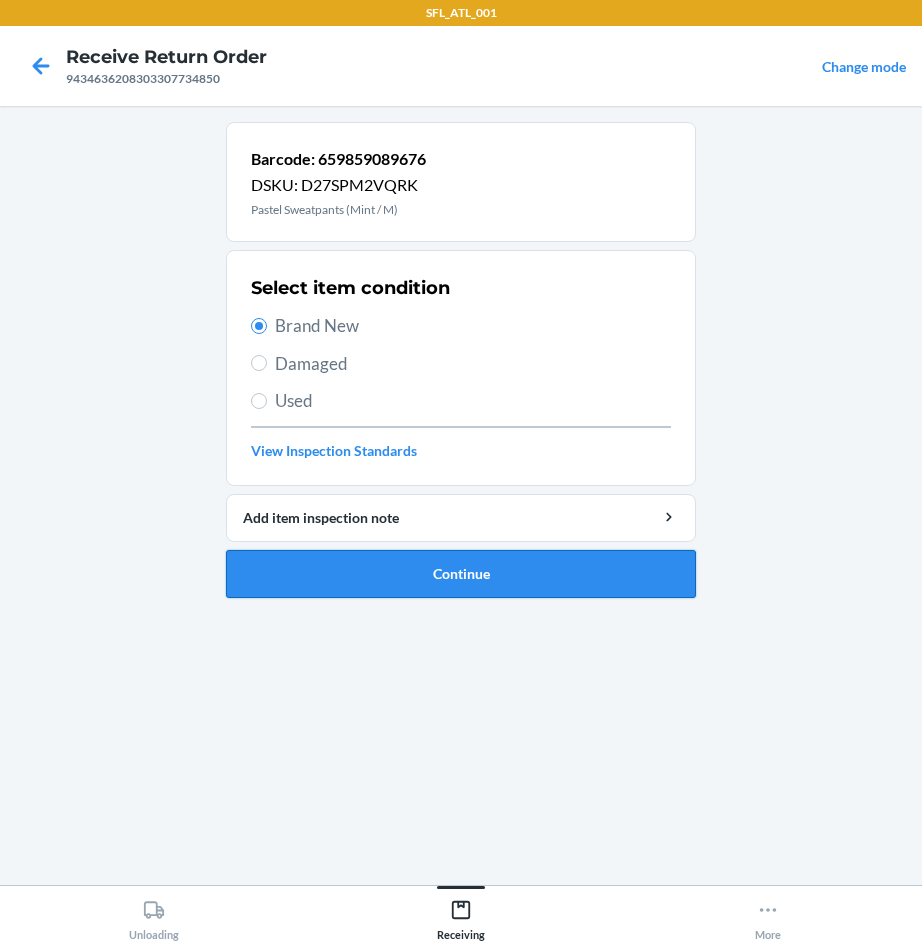 click on "Continue" at bounding box center (461, 574) 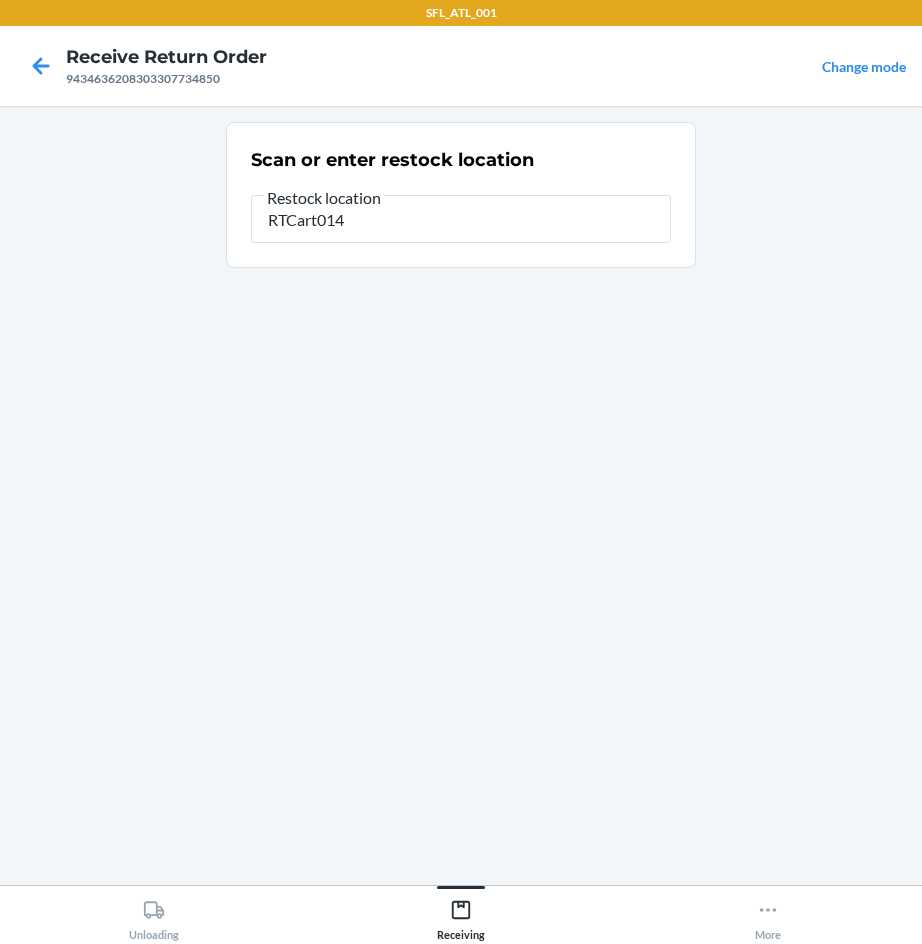 type on "RTCart014" 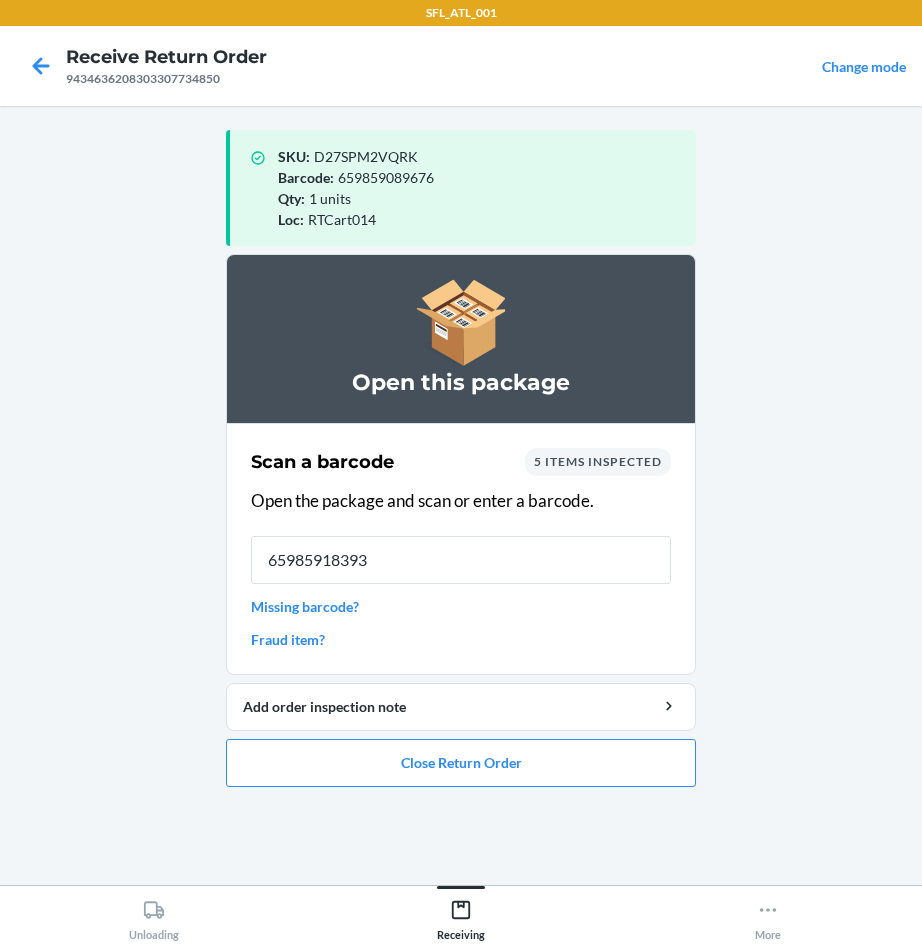 type on "659859183930" 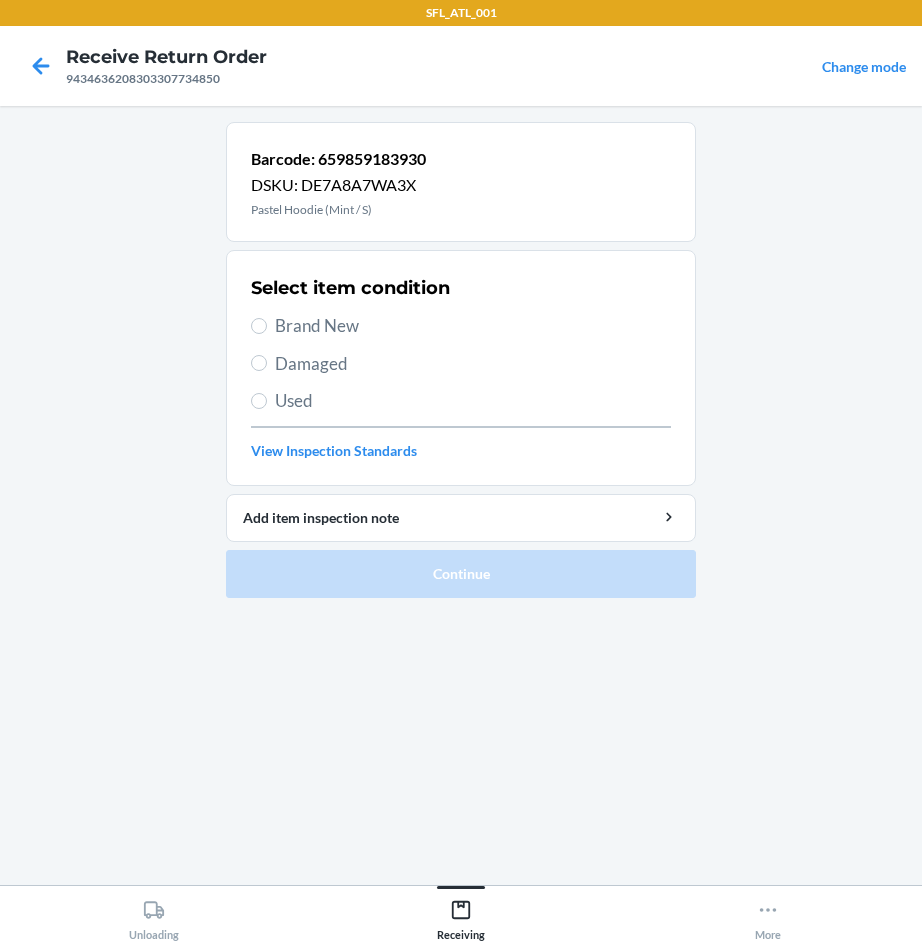 click on "Brand New" at bounding box center [473, 326] 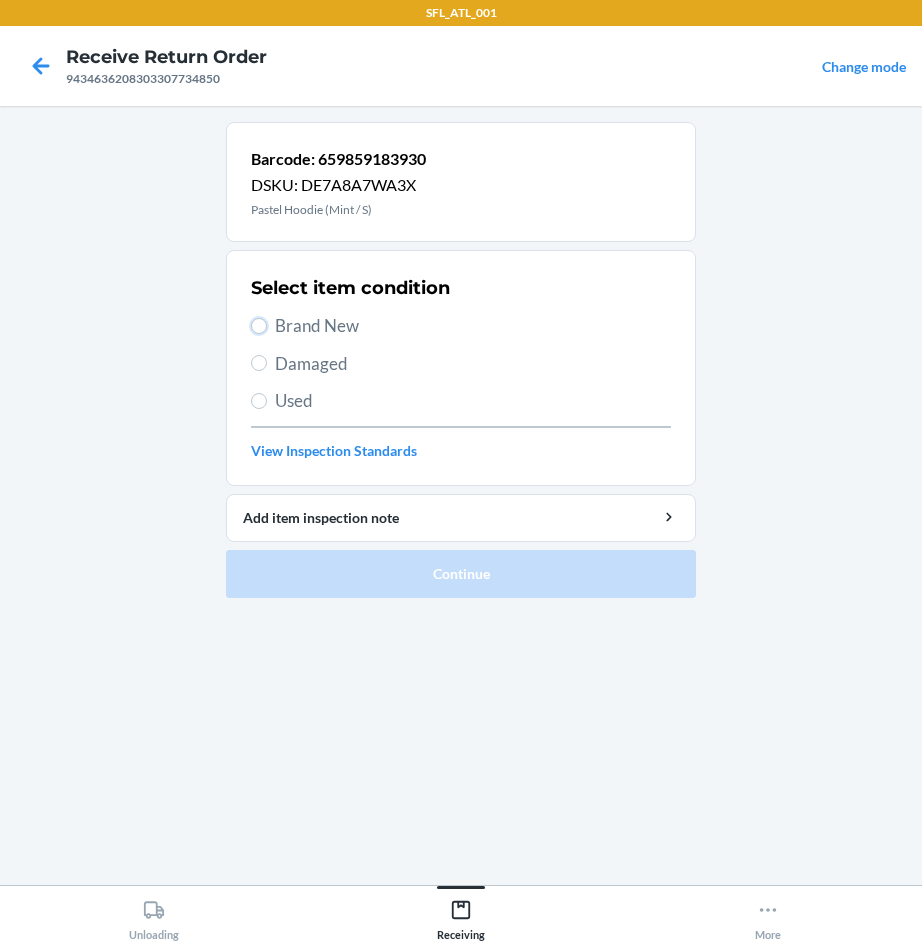 click on "Brand New" at bounding box center [259, 326] 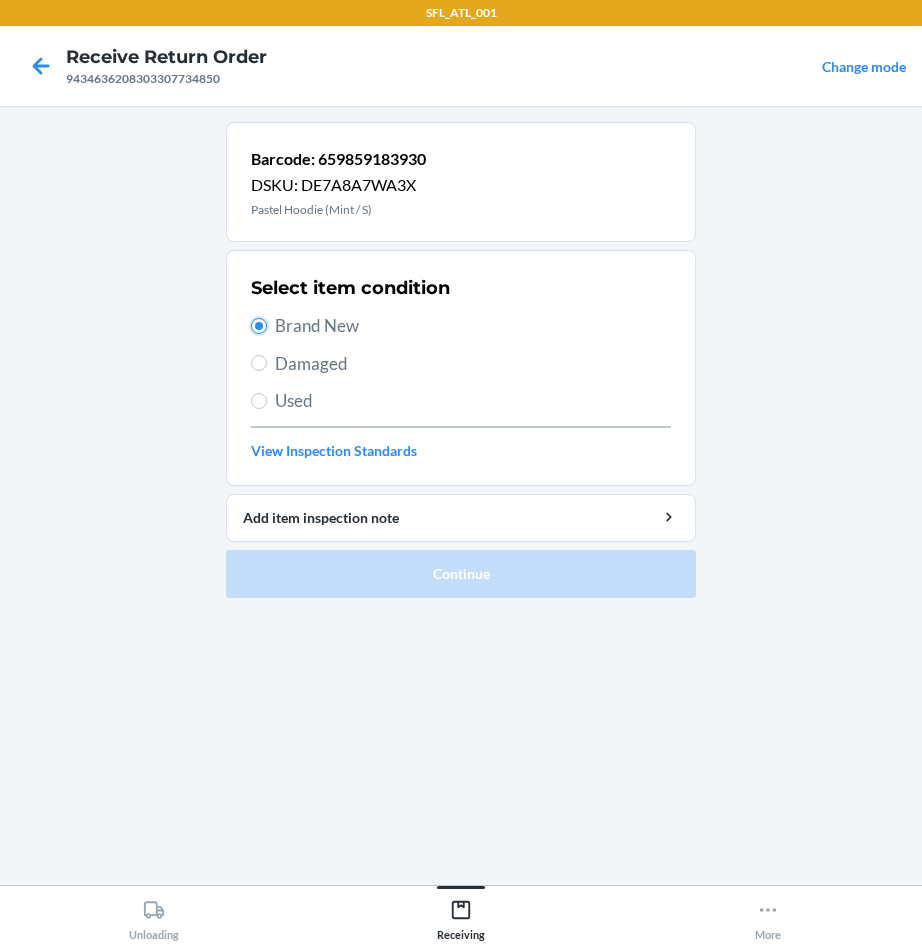 radio on "true" 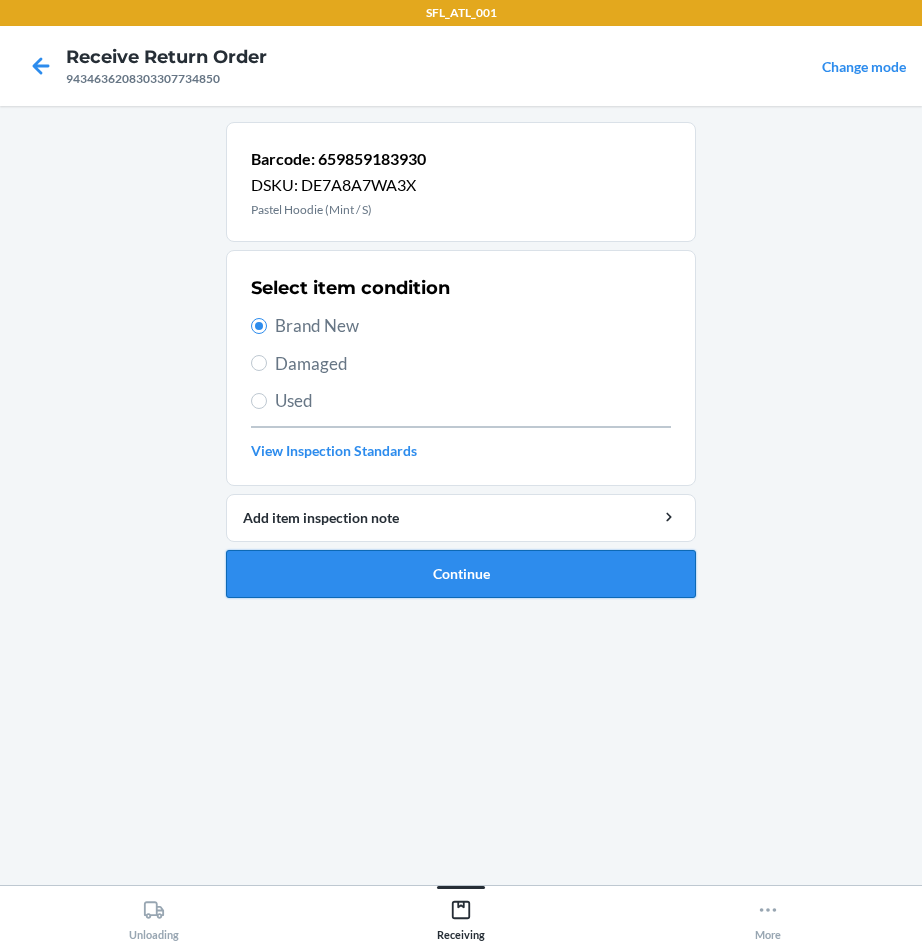 click on "Continue" at bounding box center [461, 574] 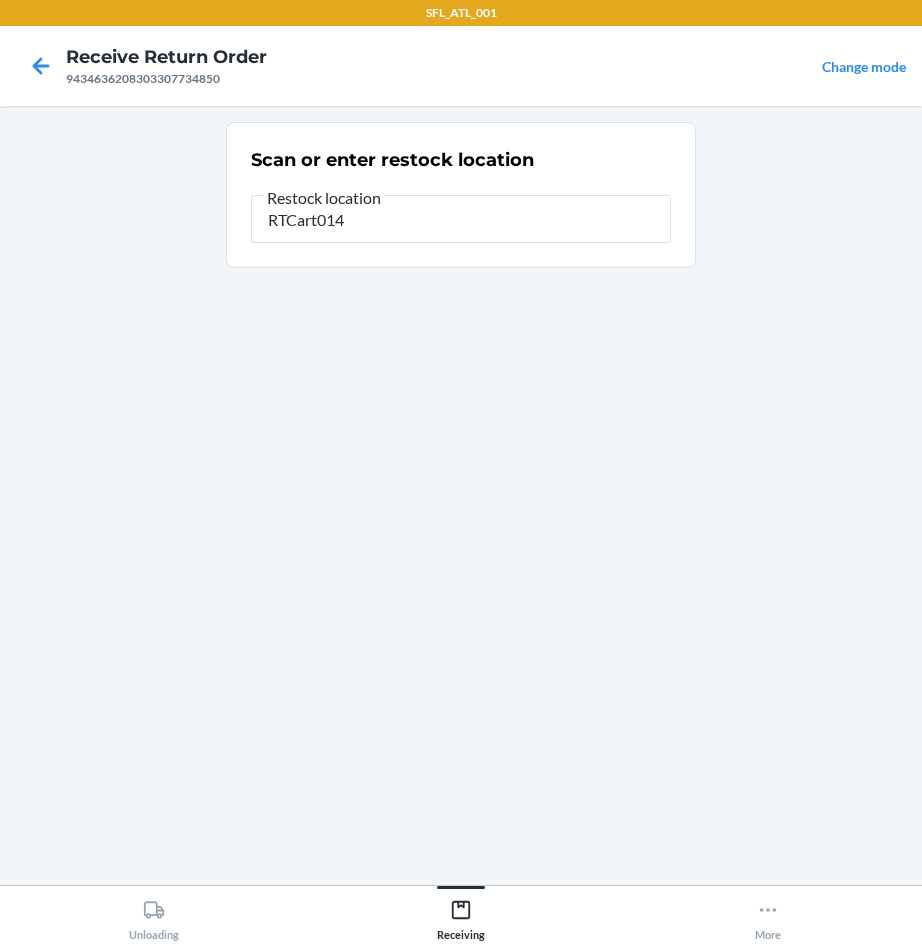 type on "RTCart014" 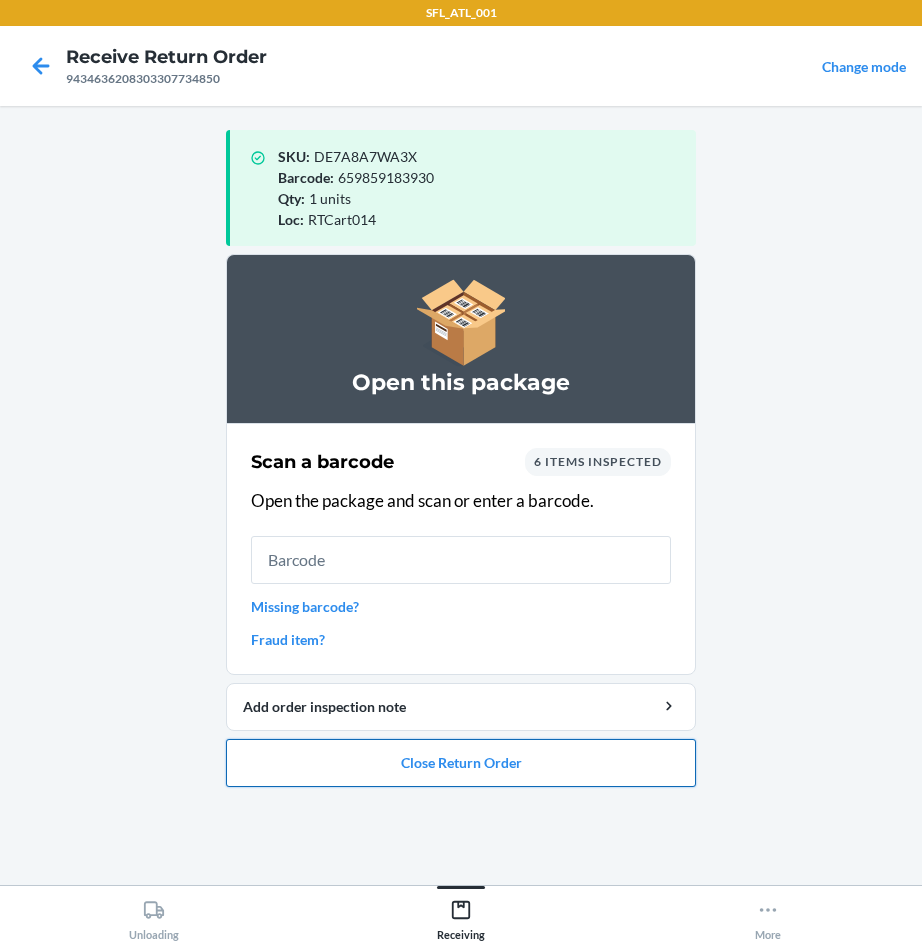 click on "Close Return Order" at bounding box center (461, 763) 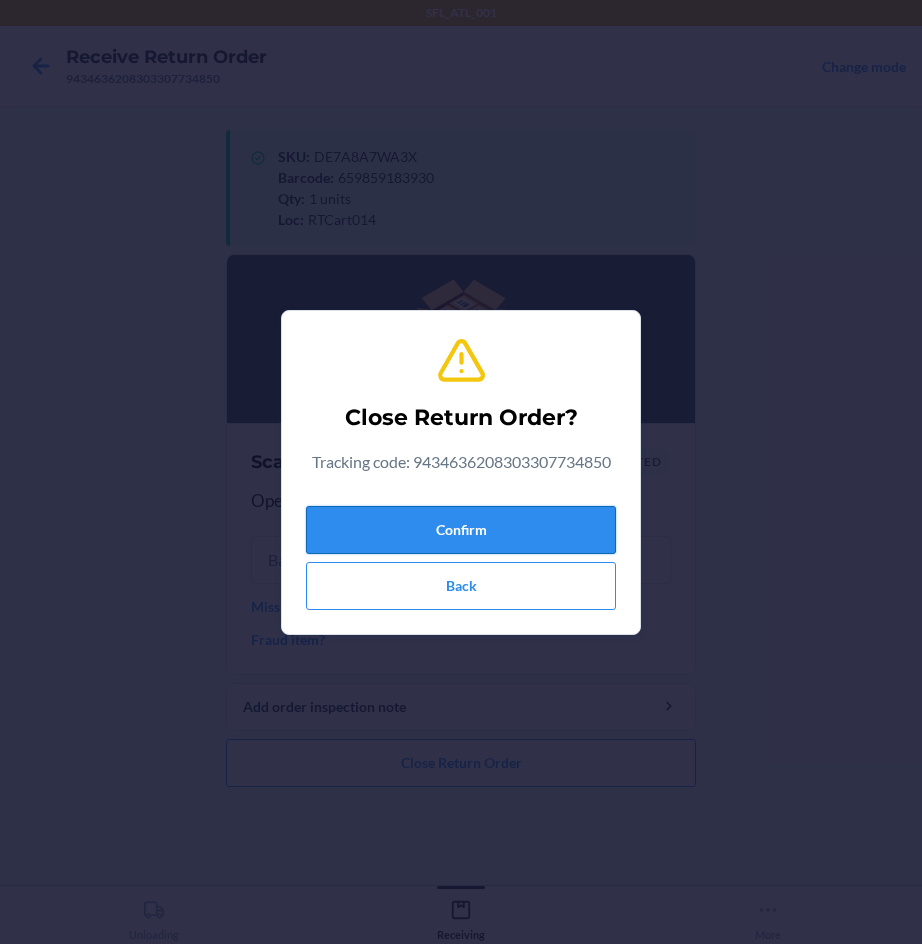 click on "Confirm" at bounding box center [461, 530] 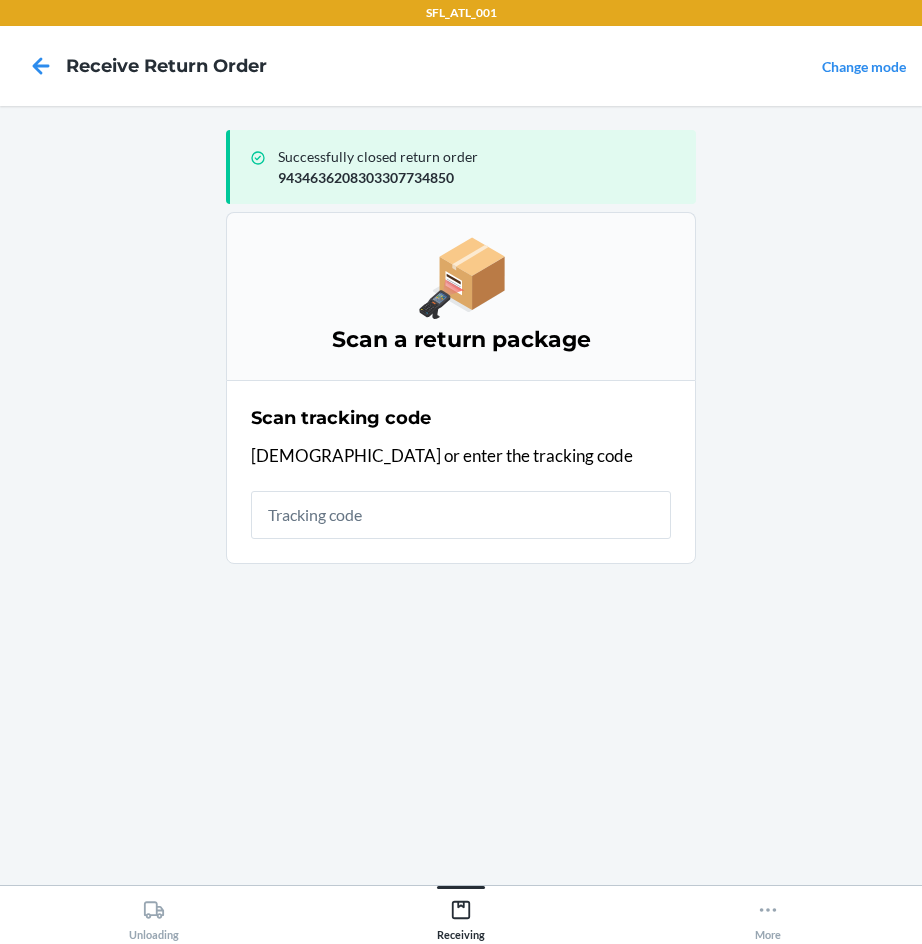 click at bounding box center [461, 515] 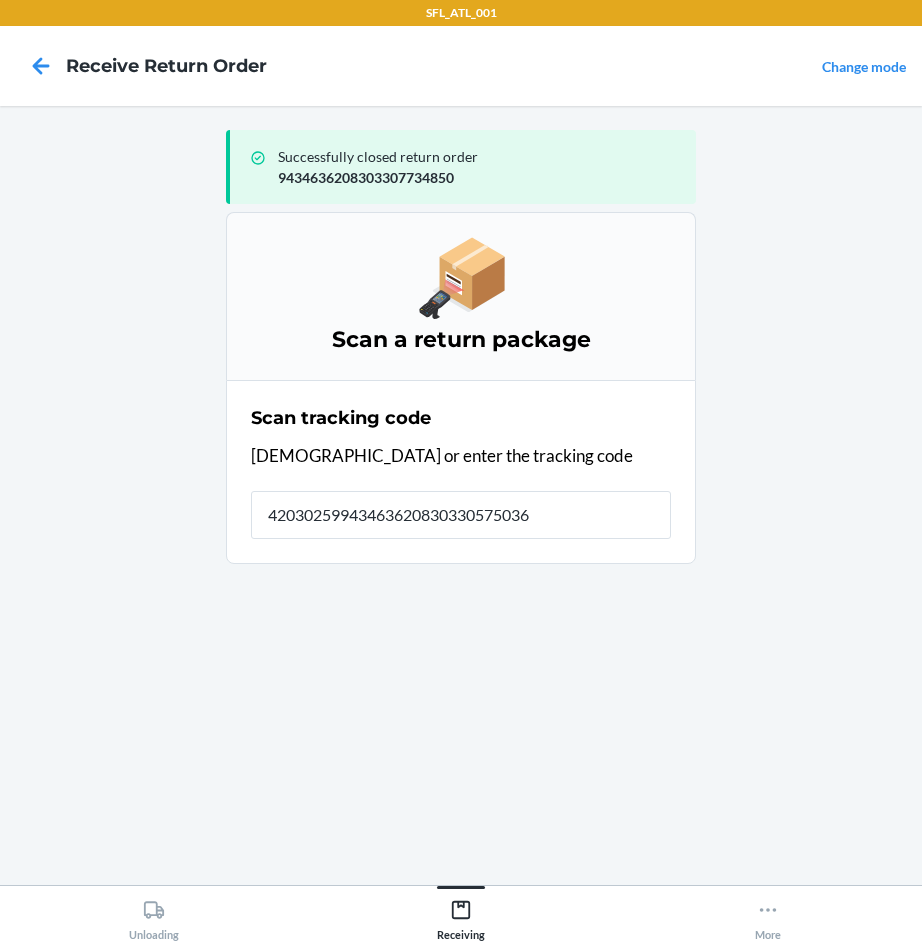 type on "420302599434636208303305750364" 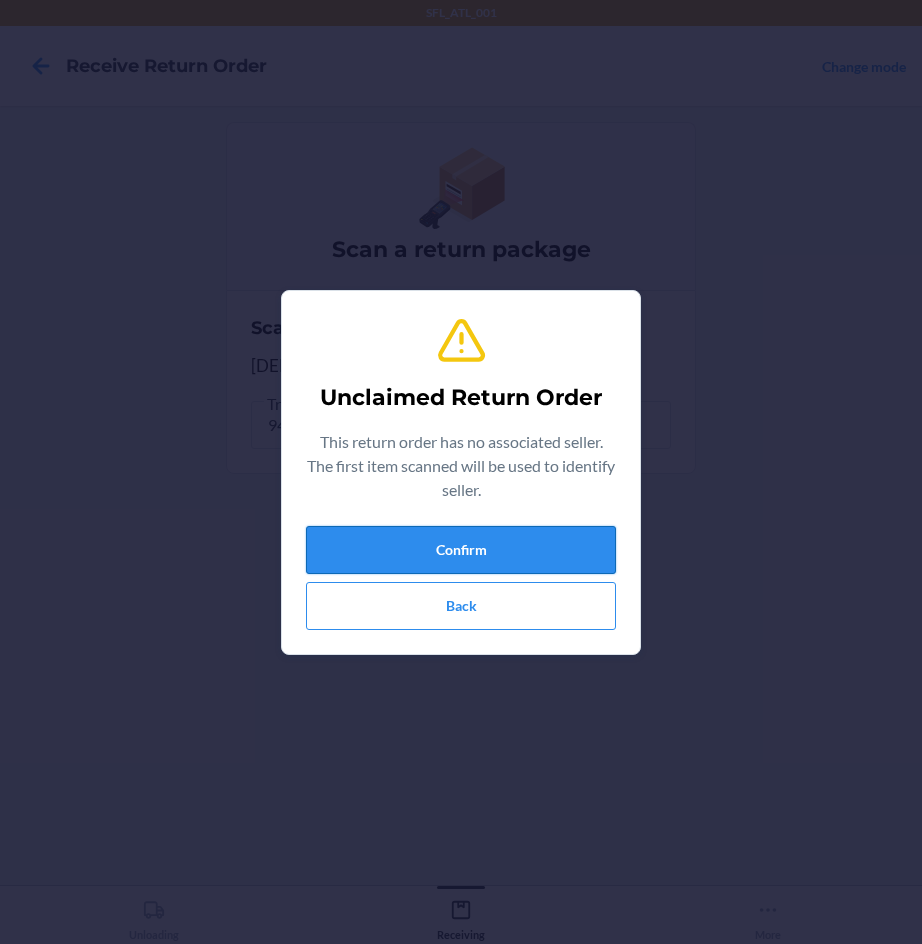 click on "Confirm" at bounding box center [461, 550] 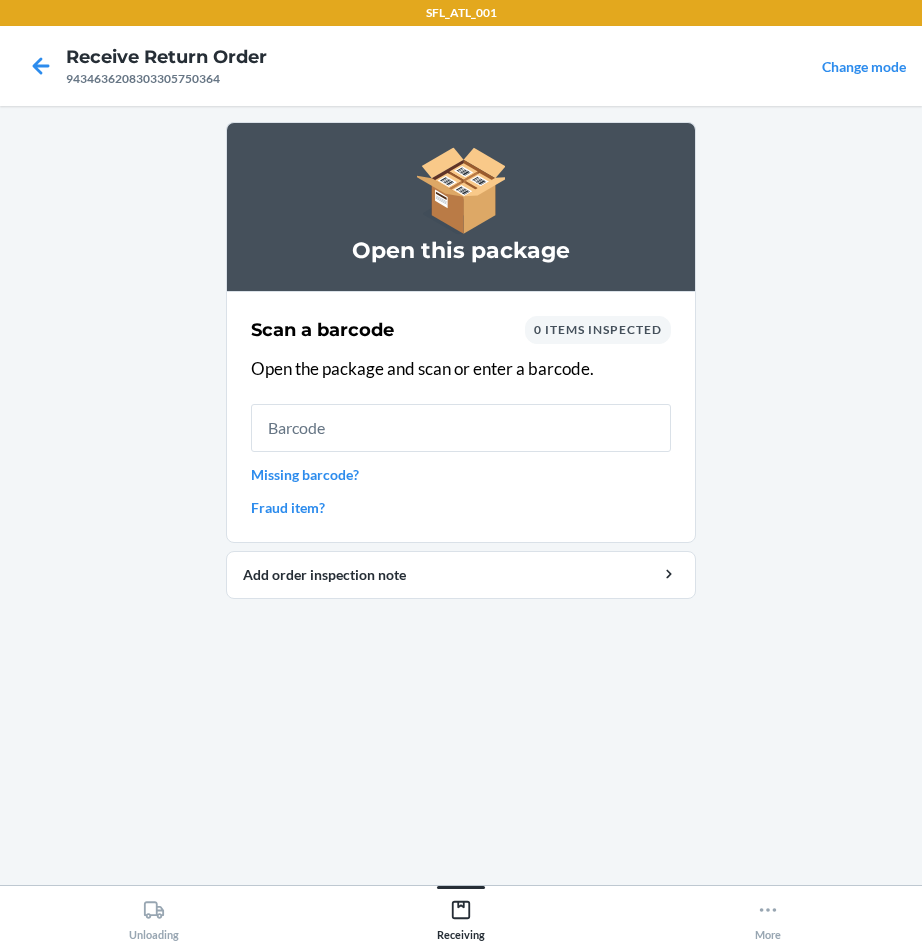 click at bounding box center (461, 428) 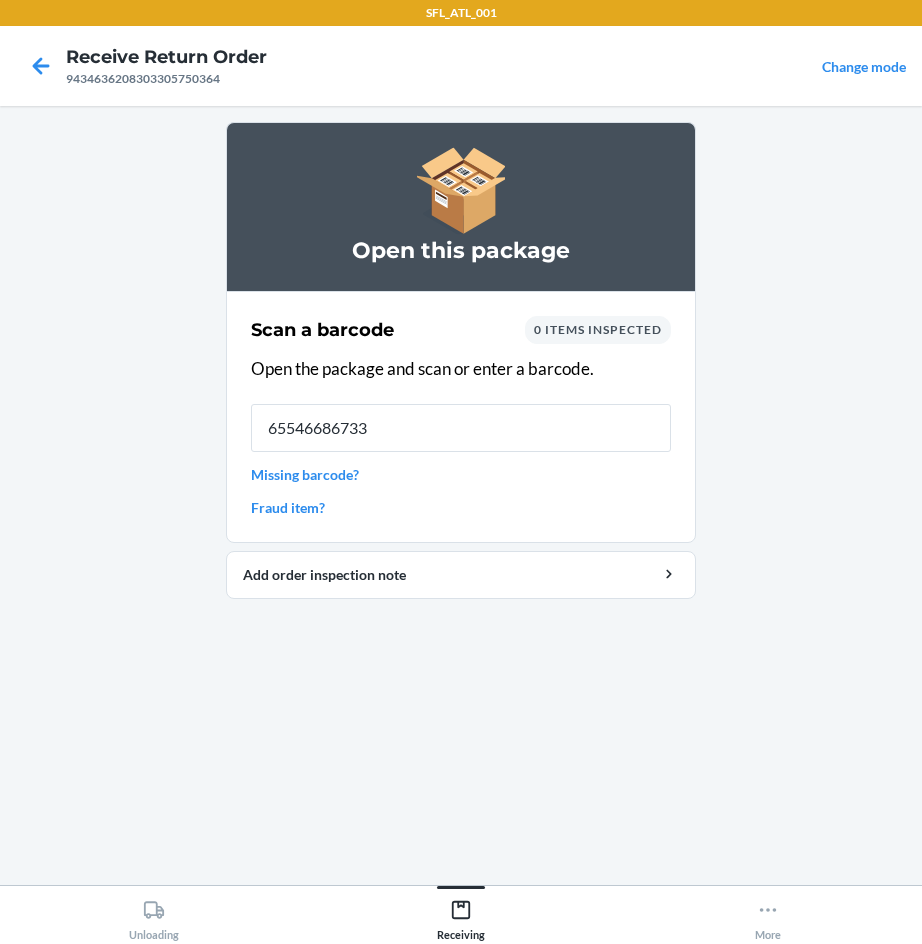 type on "[CREDIT_CARD_NUMBER]" 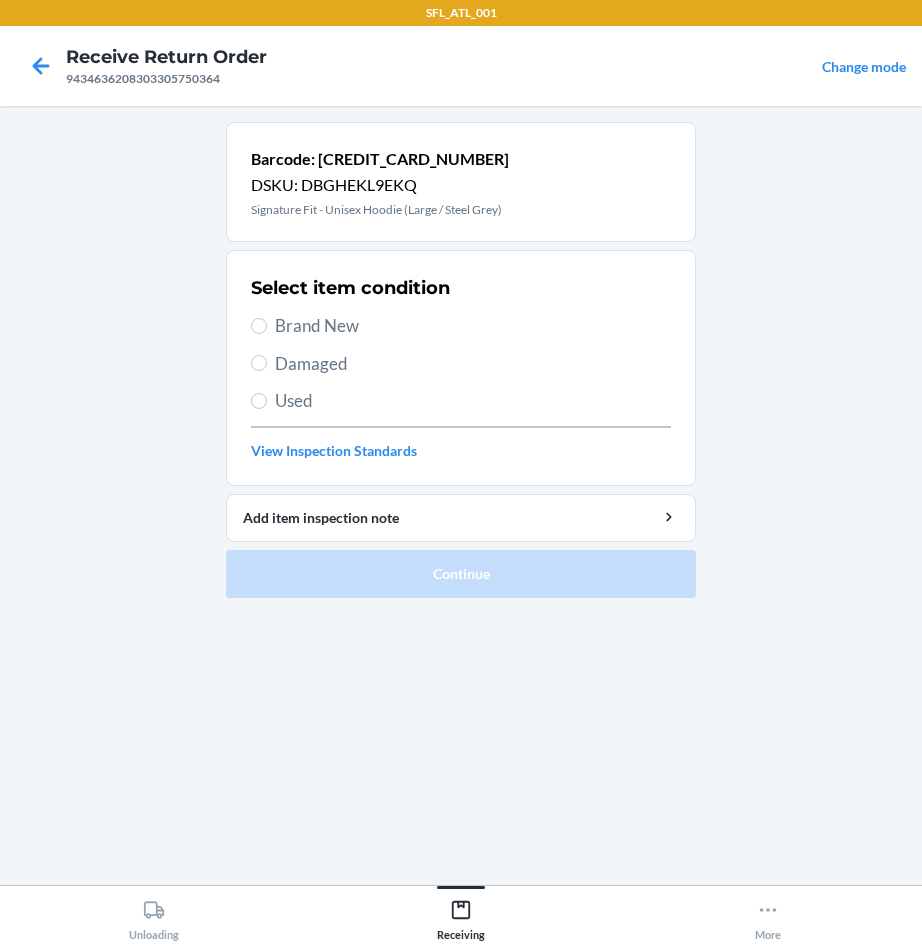 click on "Brand New" at bounding box center [473, 326] 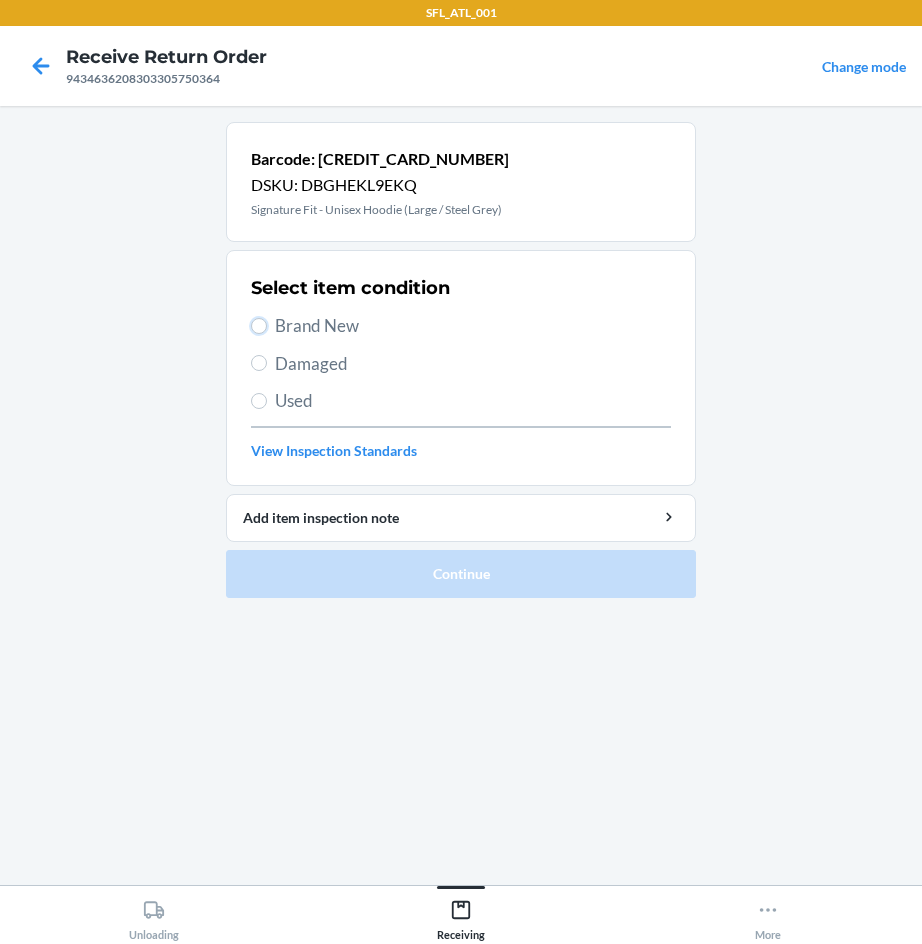 click on "Brand New" at bounding box center (259, 326) 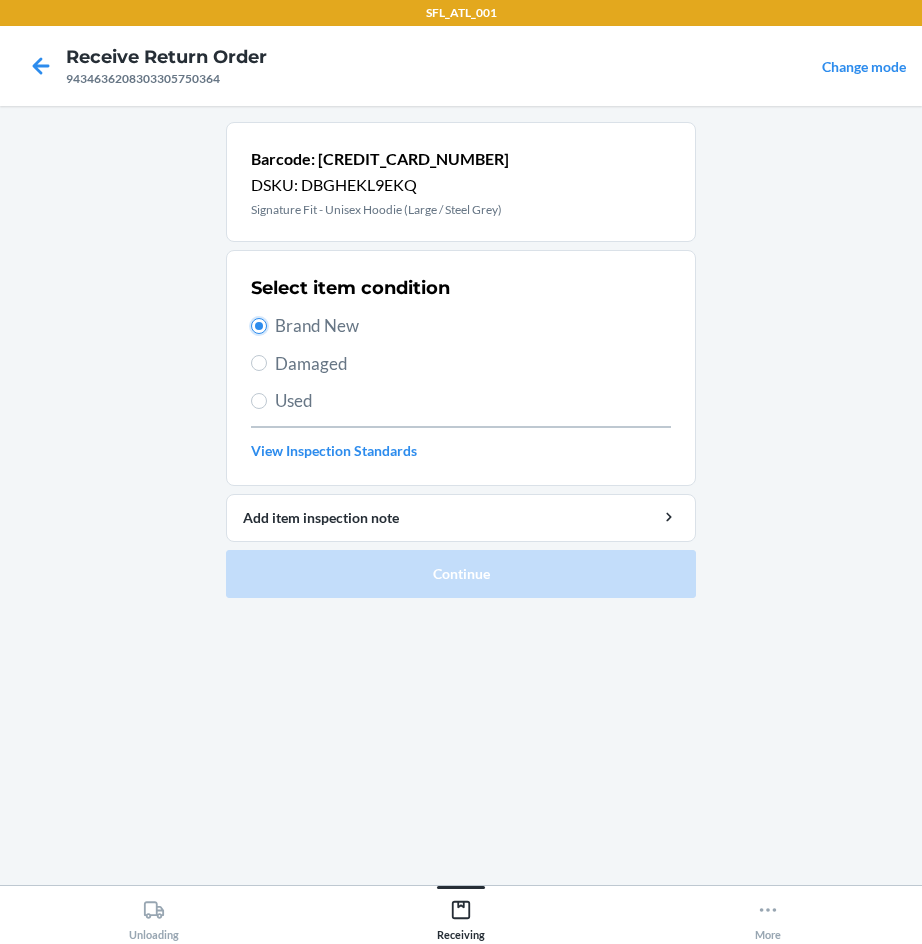 radio on "true" 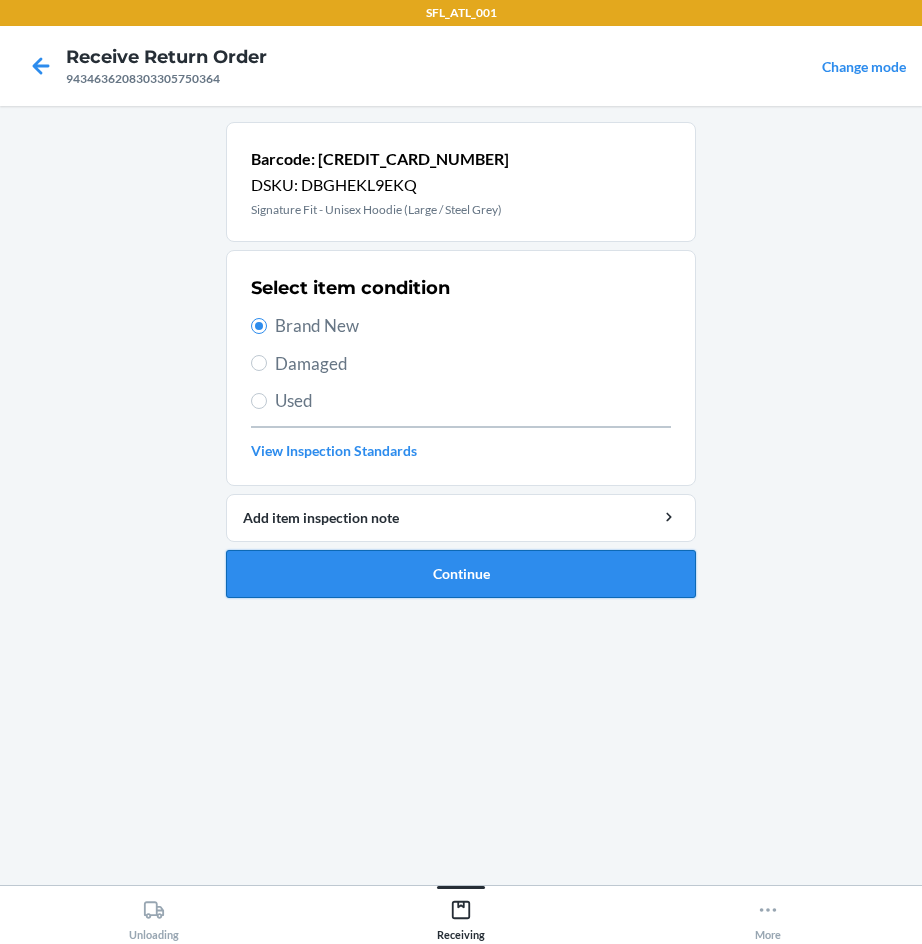 click on "Continue" at bounding box center (461, 574) 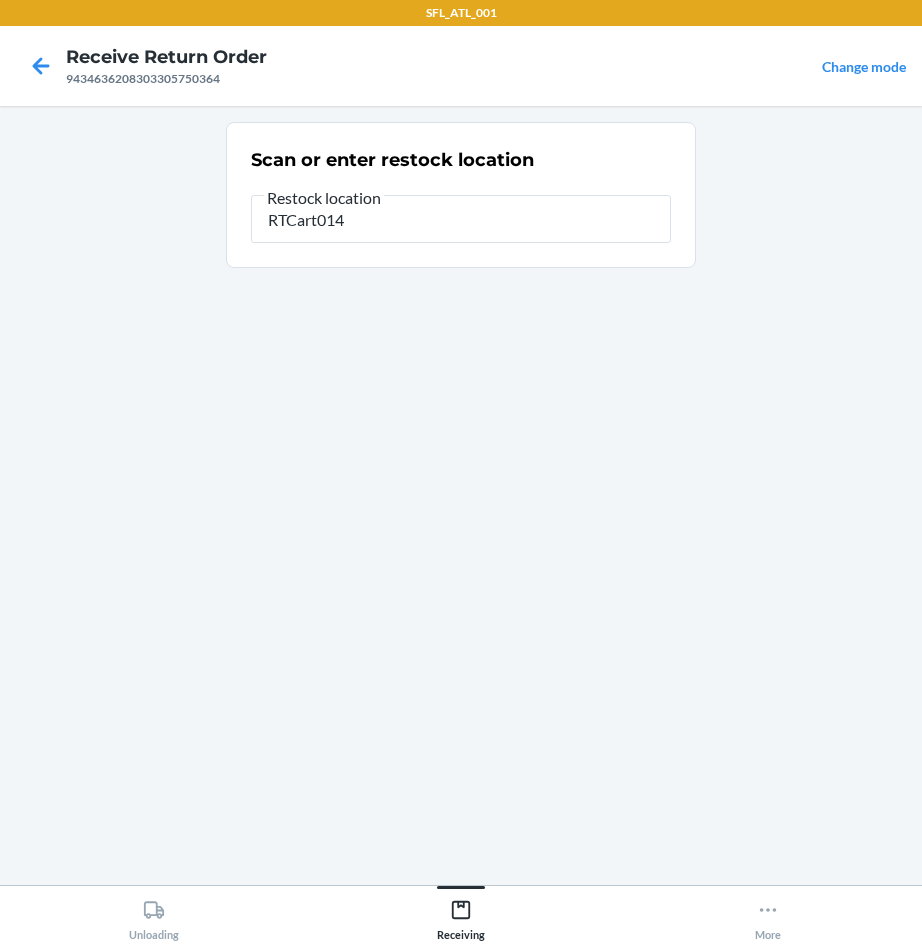 type on "RTCart014" 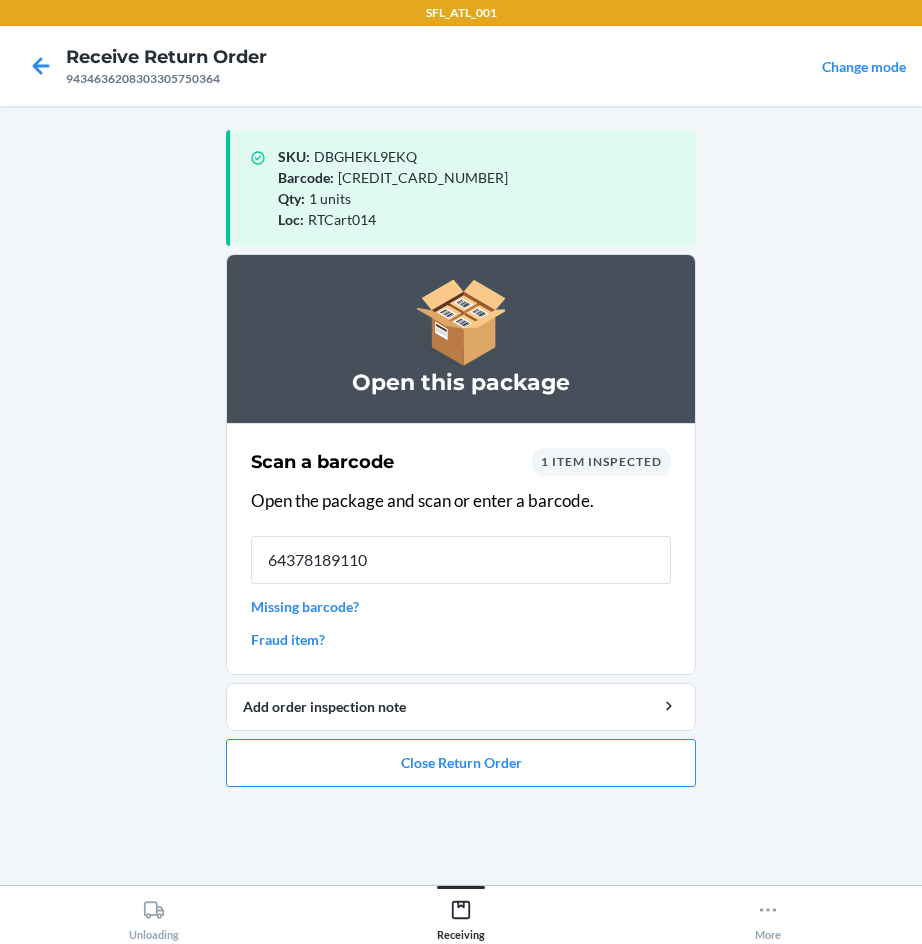 type on "643781891100" 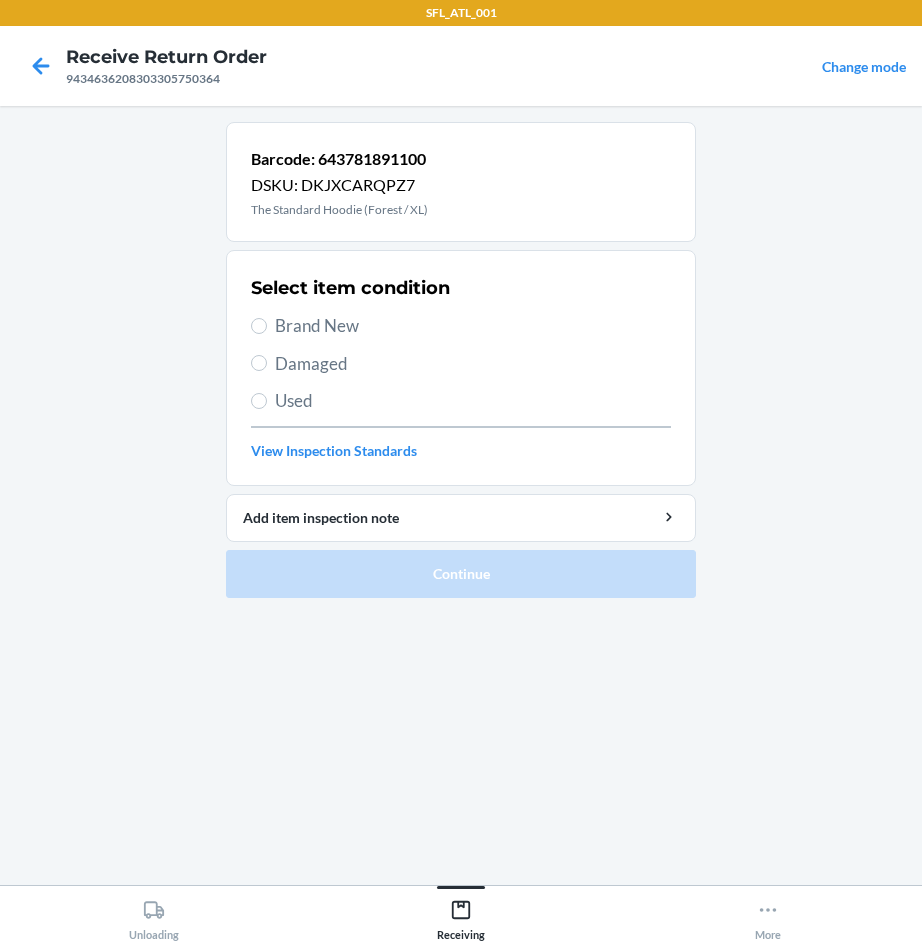 click on "Damaged" at bounding box center [473, 364] 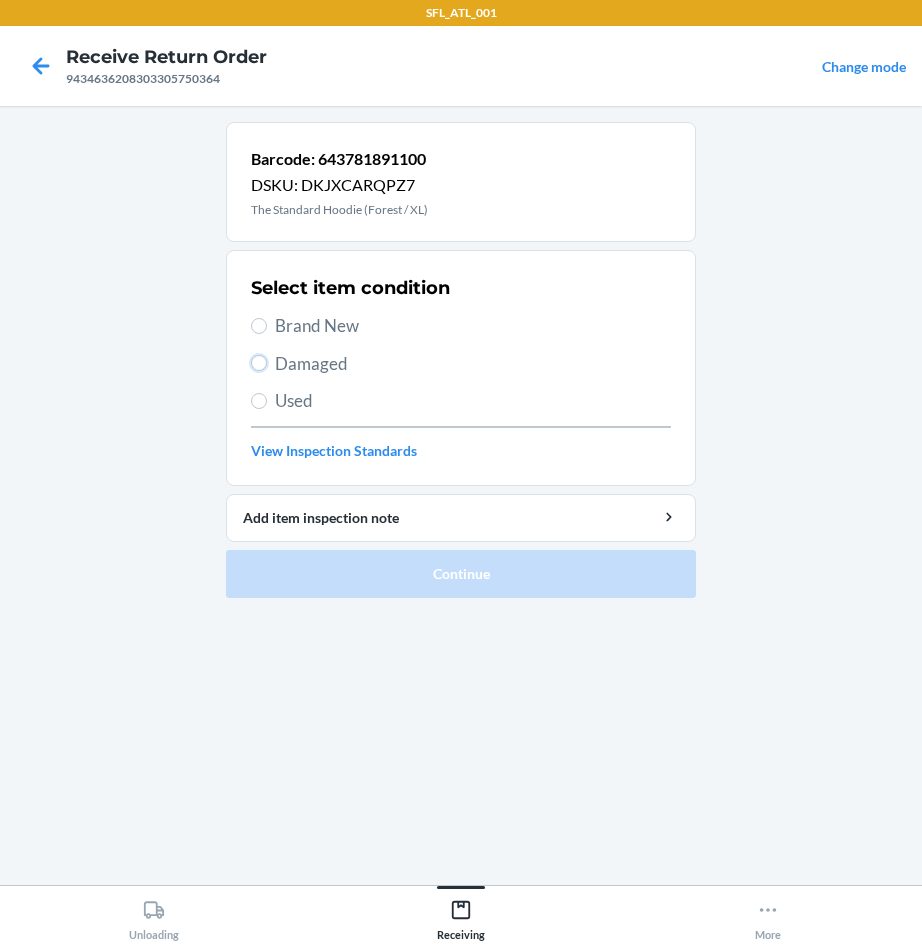 click on "Damaged" at bounding box center (259, 363) 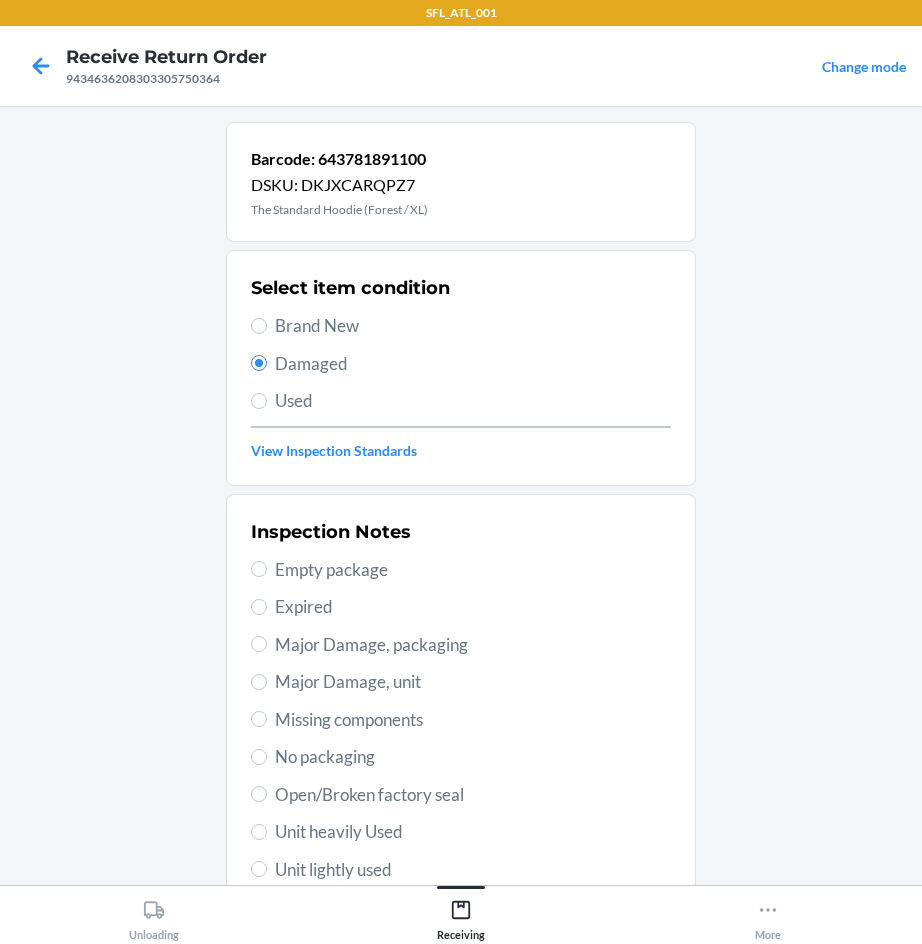 click on "Major Damage, packaging" at bounding box center (473, 645) 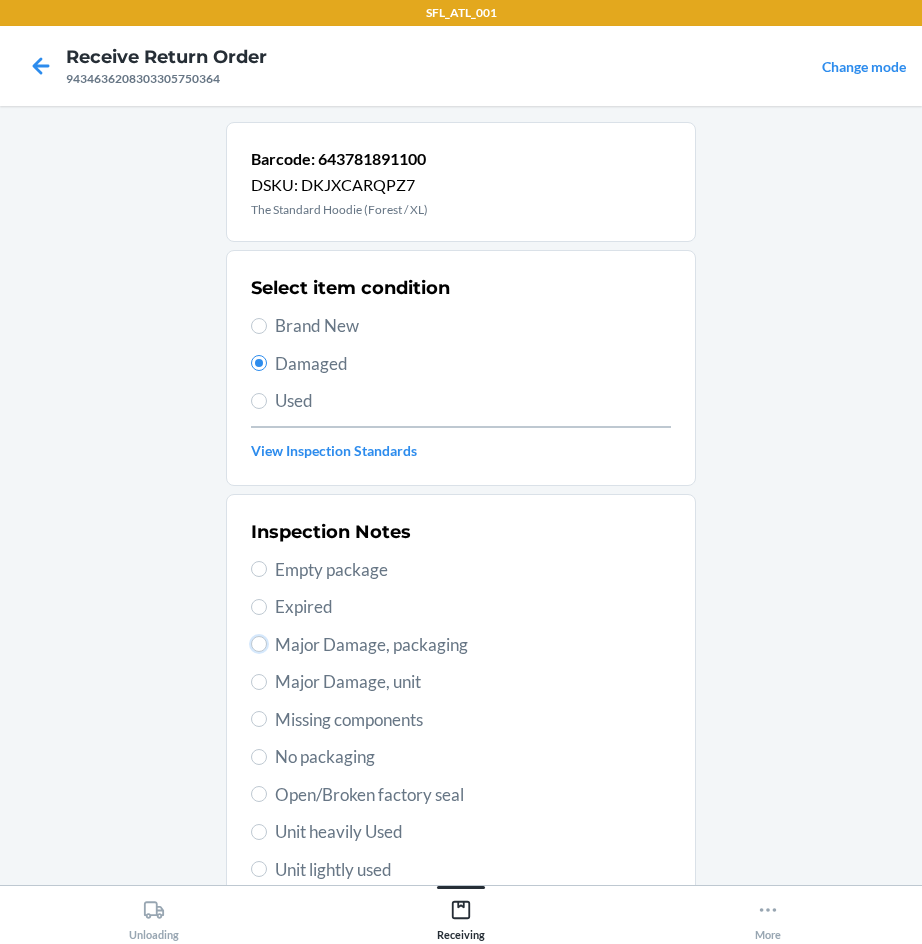 click on "Major Damage, packaging" at bounding box center (259, 644) 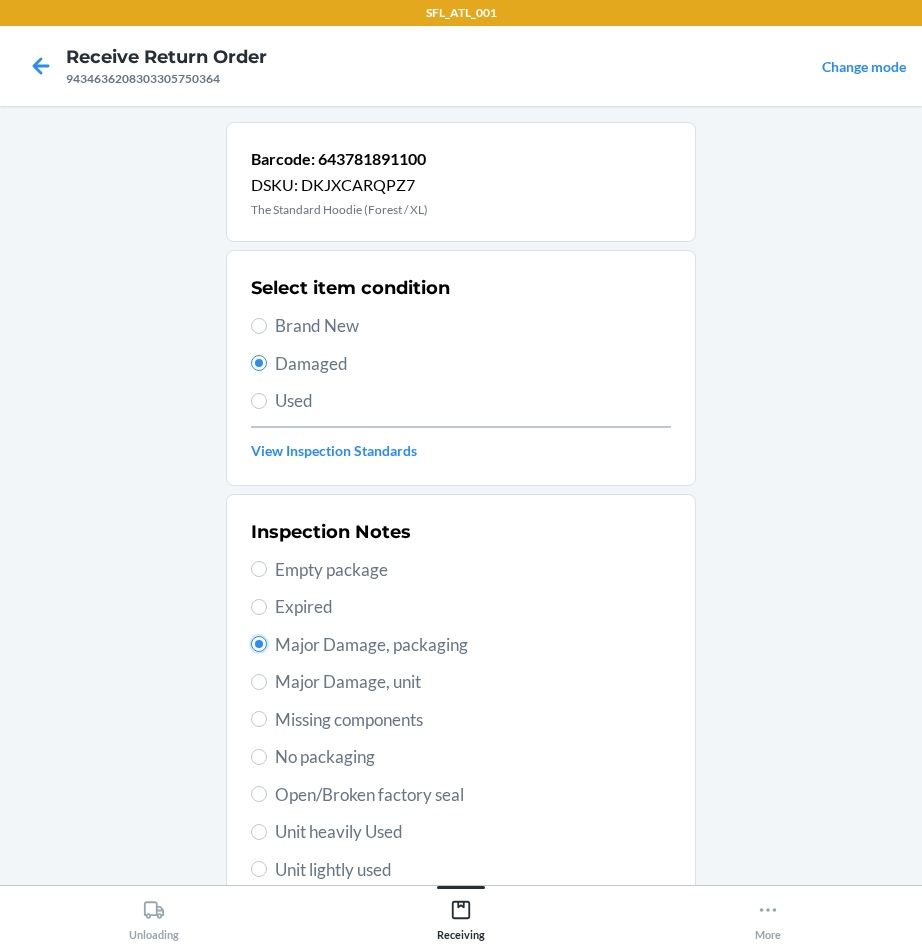 radio on "true" 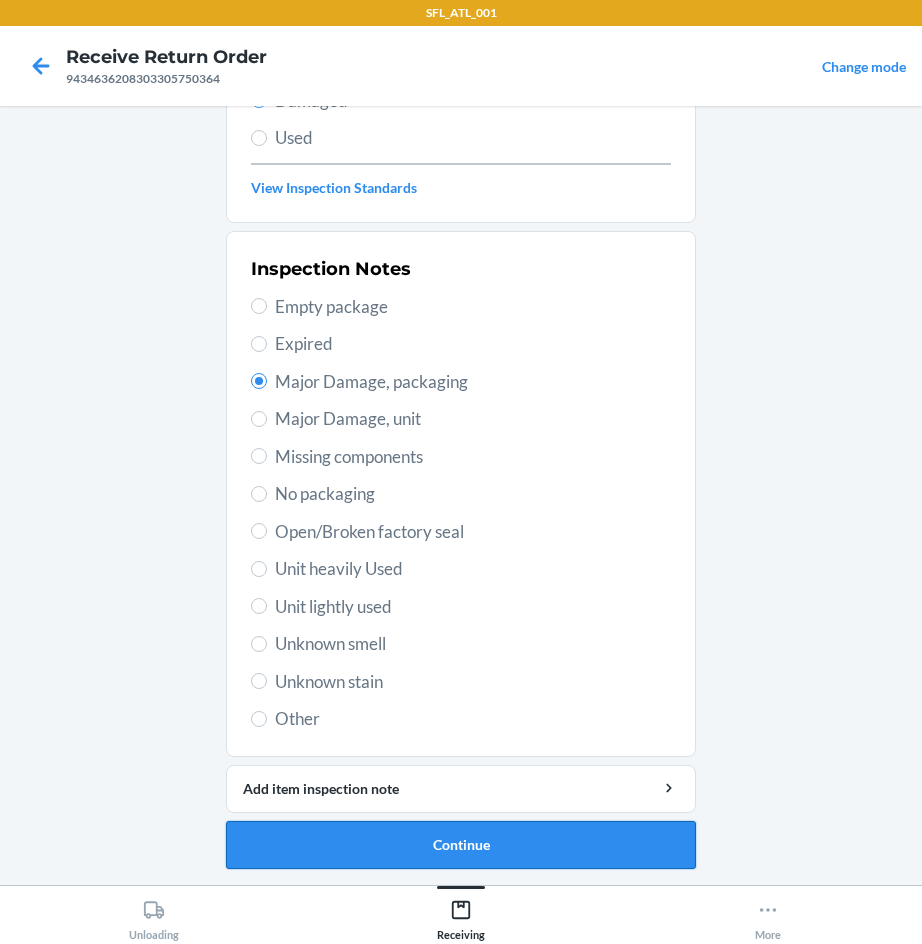 click on "Continue" at bounding box center [461, 845] 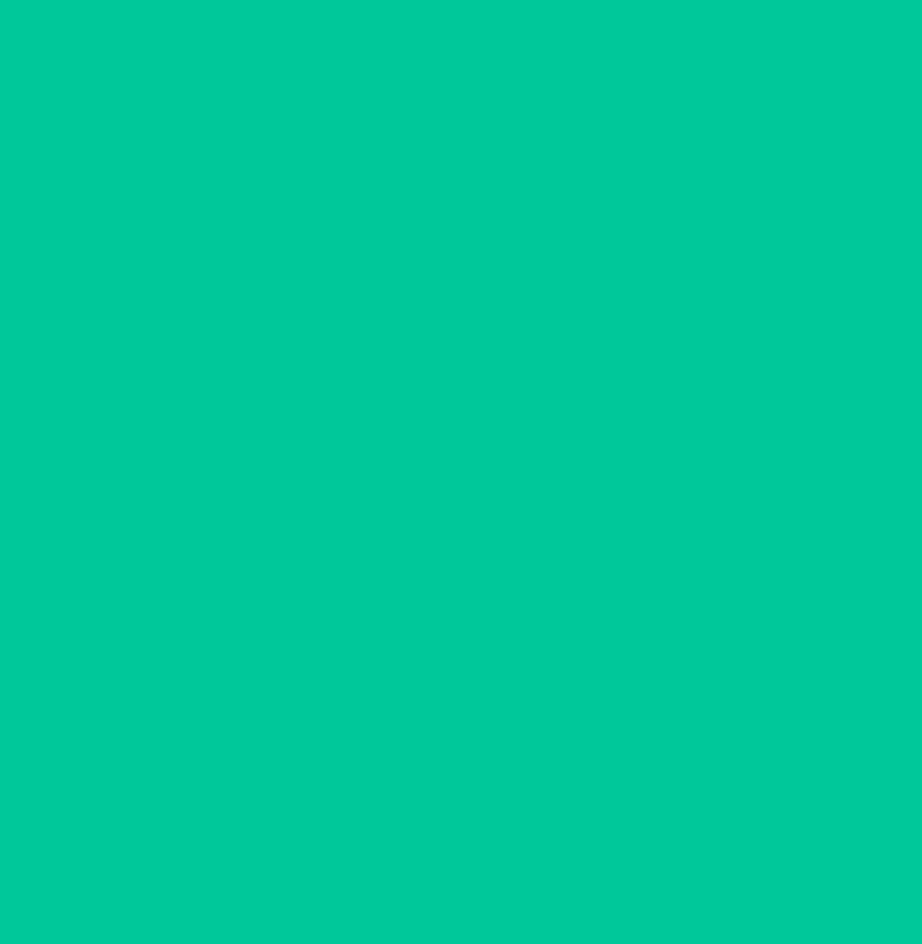 scroll, scrollTop: 86, scrollLeft: 0, axis: vertical 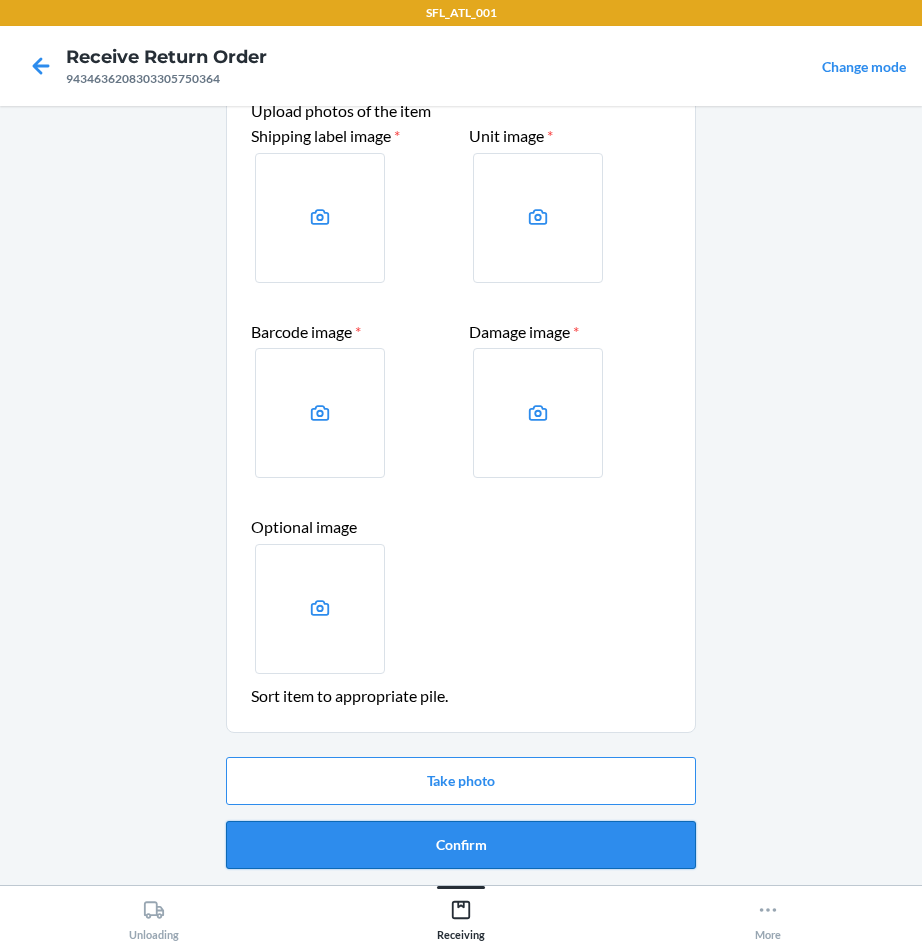 click on "Confirm" at bounding box center (461, 845) 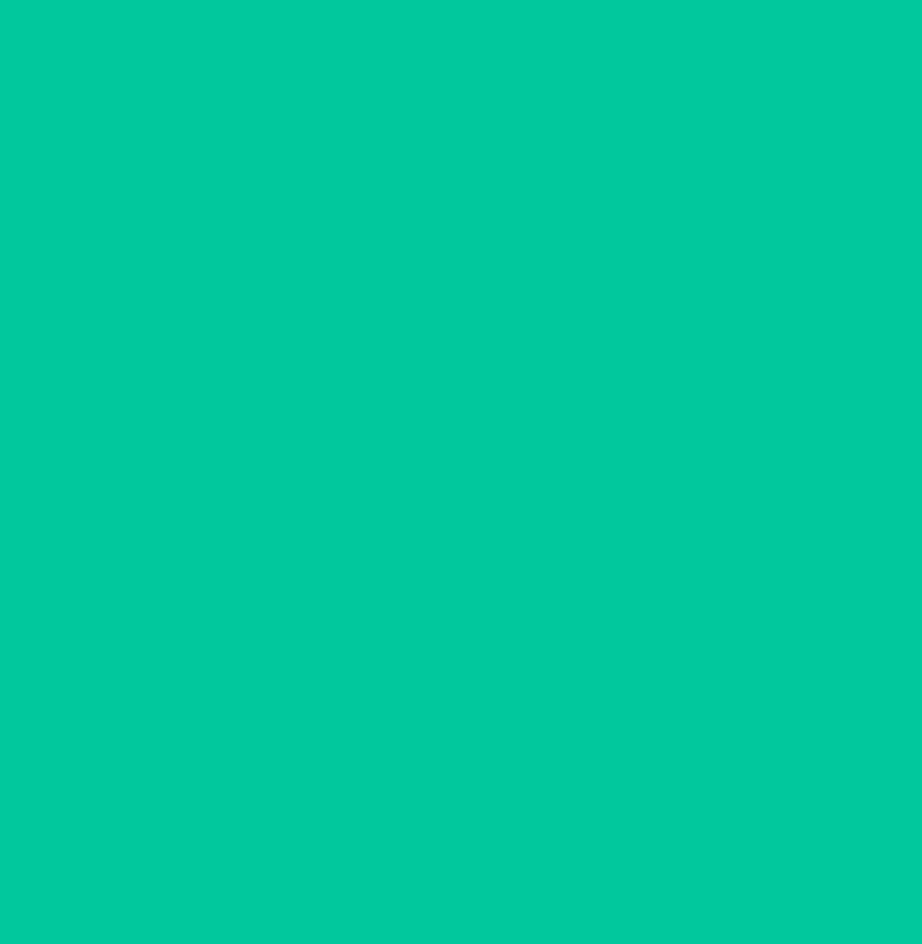 scroll, scrollTop: 0, scrollLeft: 0, axis: both 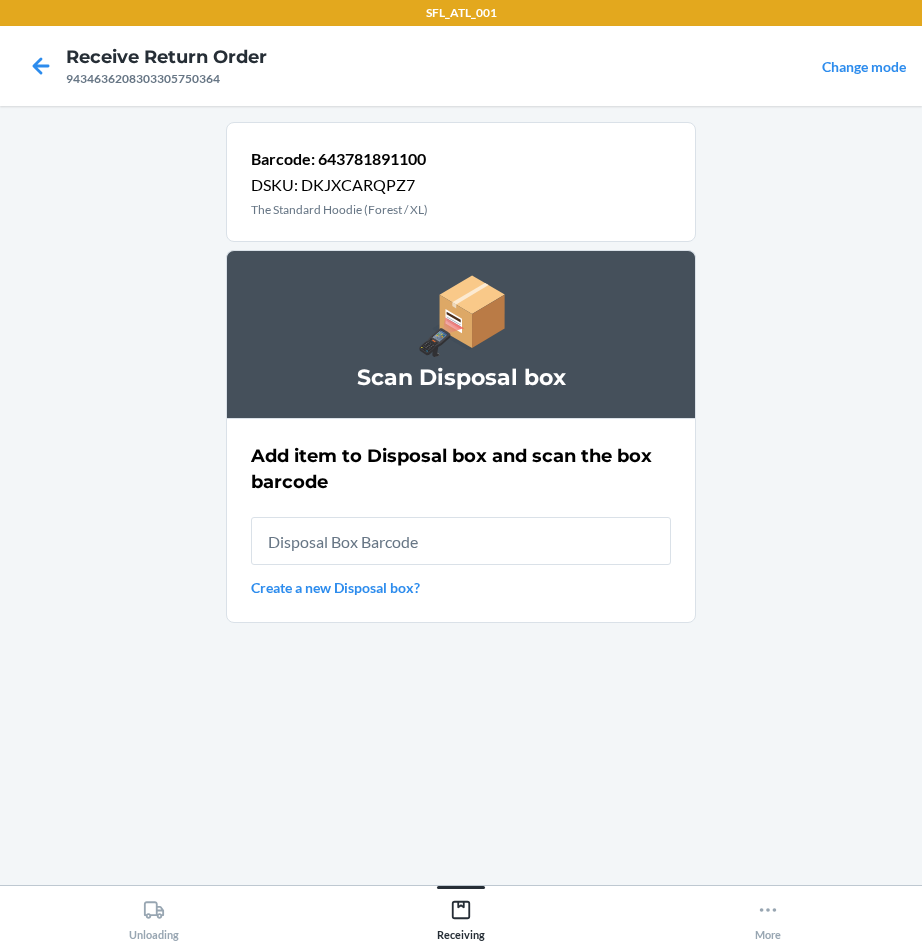 type on "RB00000189D" 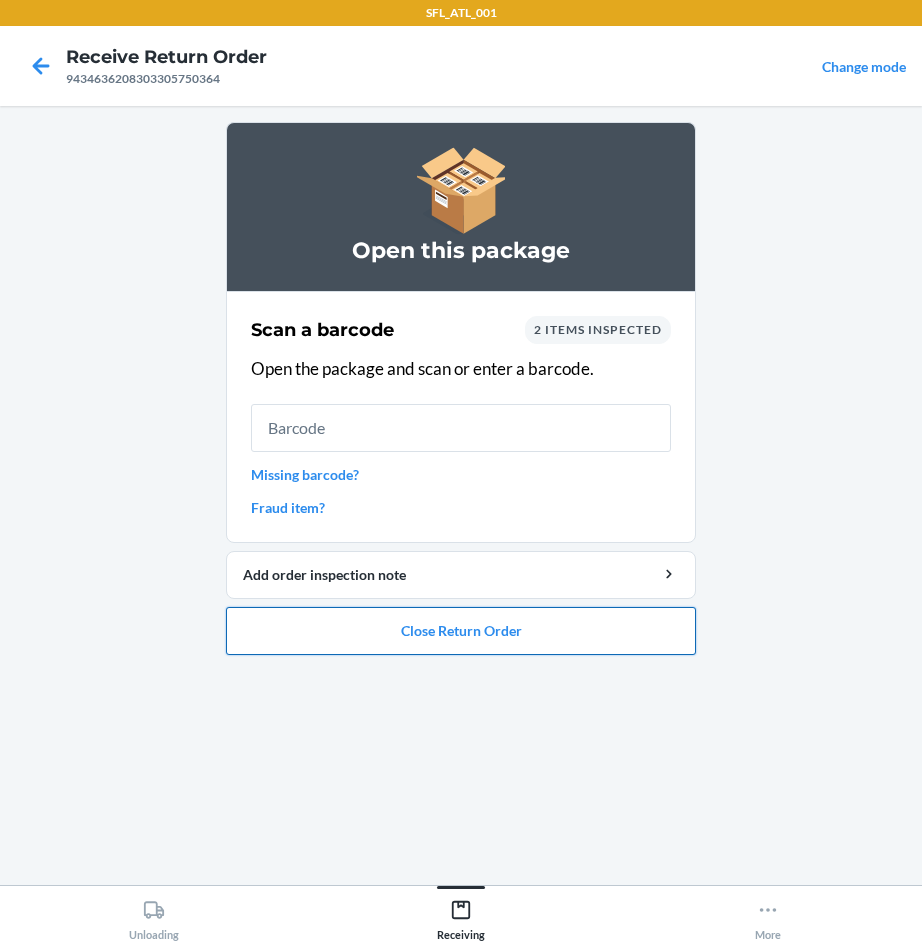 click on "Close Return Order" at bounding box center (461, 631) 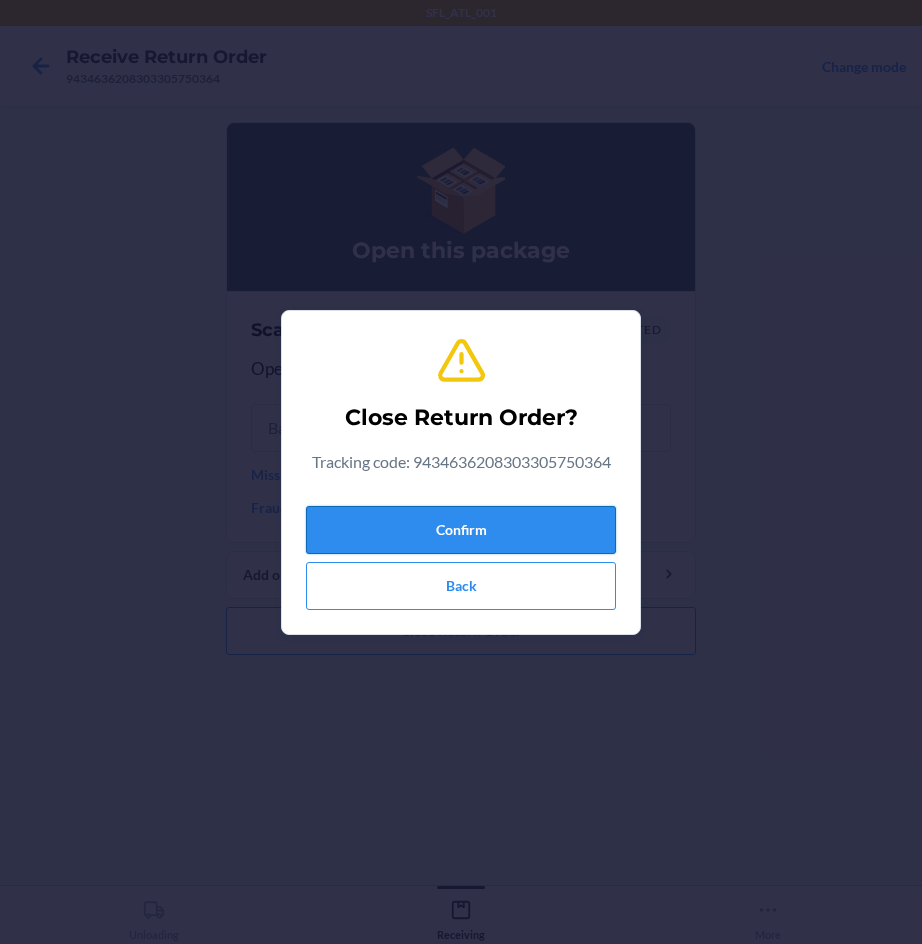 click on "Confirm" at bounding box center (461, 530) 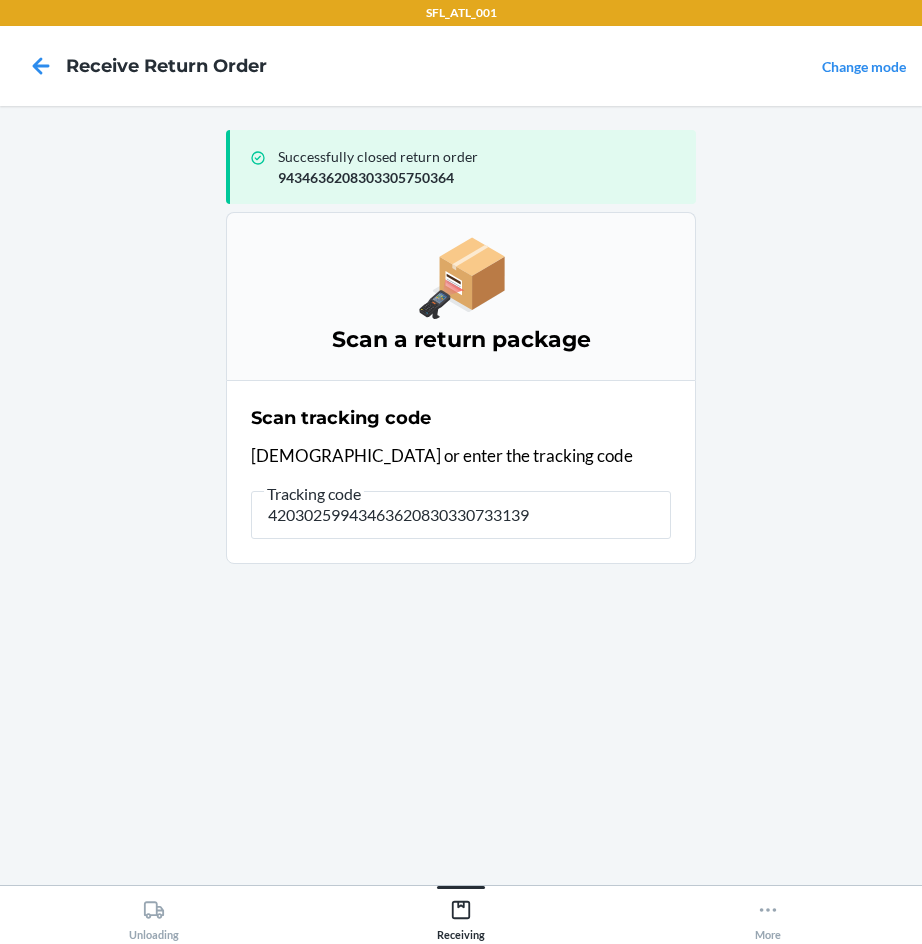 type on "420302599434636208303307331394" 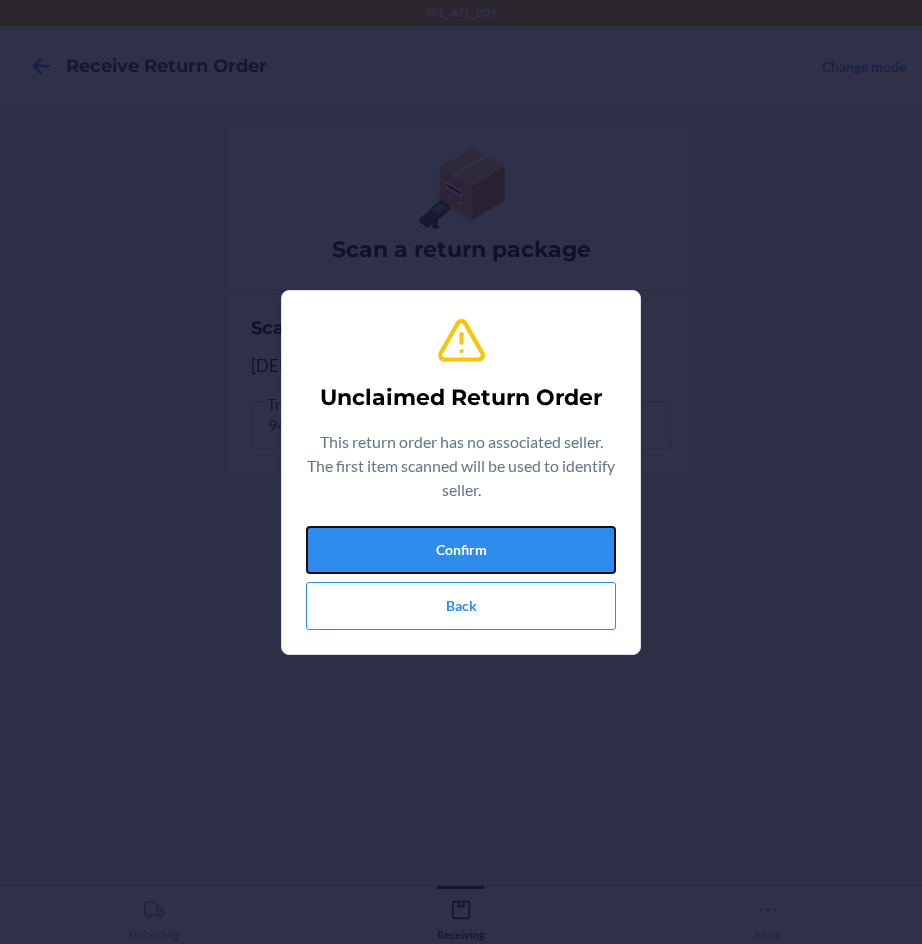 click on "Confirm" at bounding box center (461, 550) 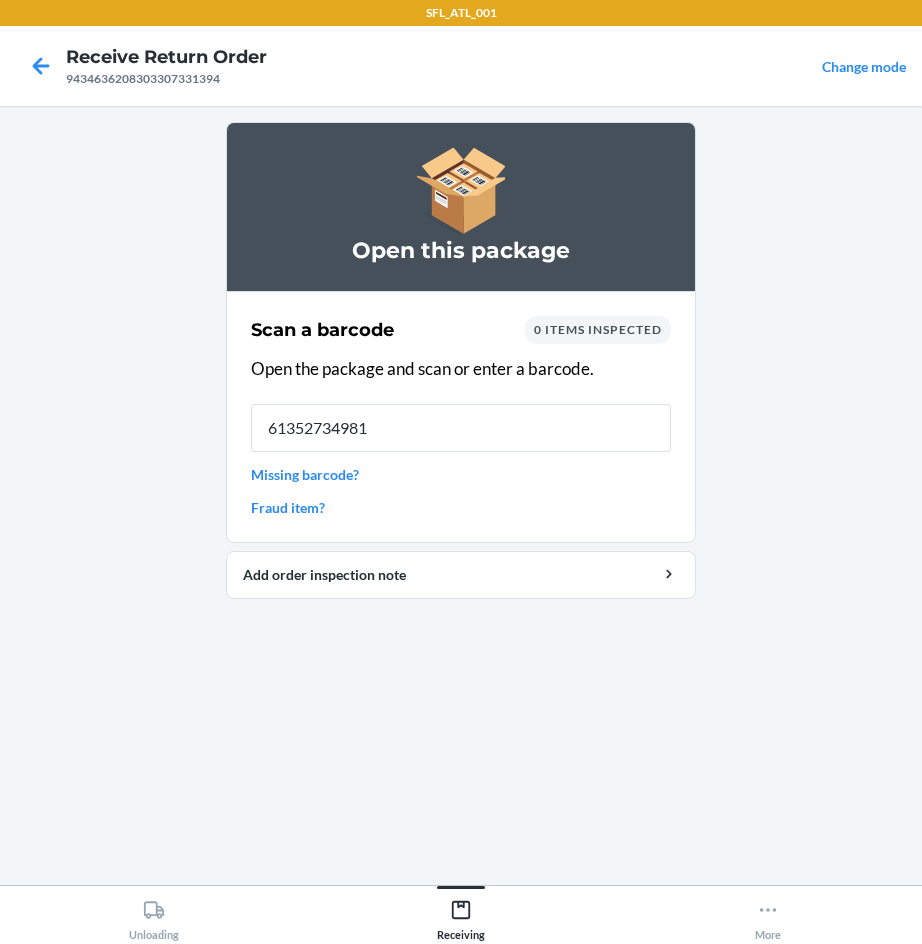 type on "613527349813" 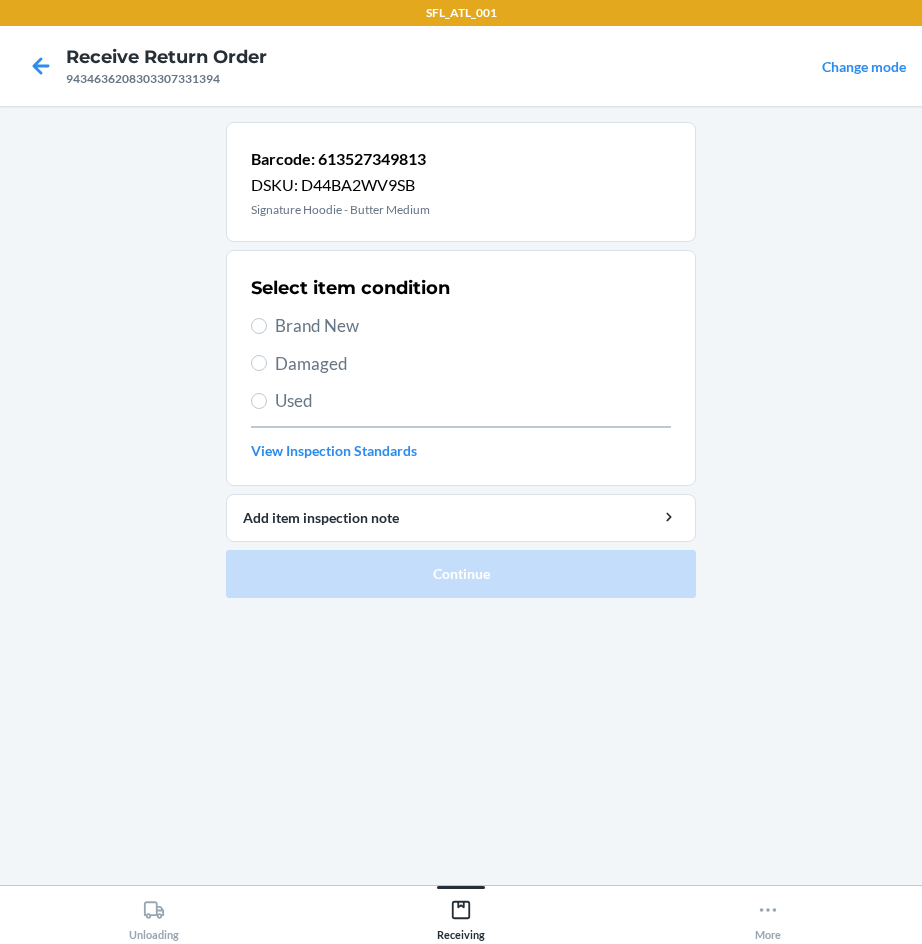 click on "Brand New" at bounding box center (473, 326) 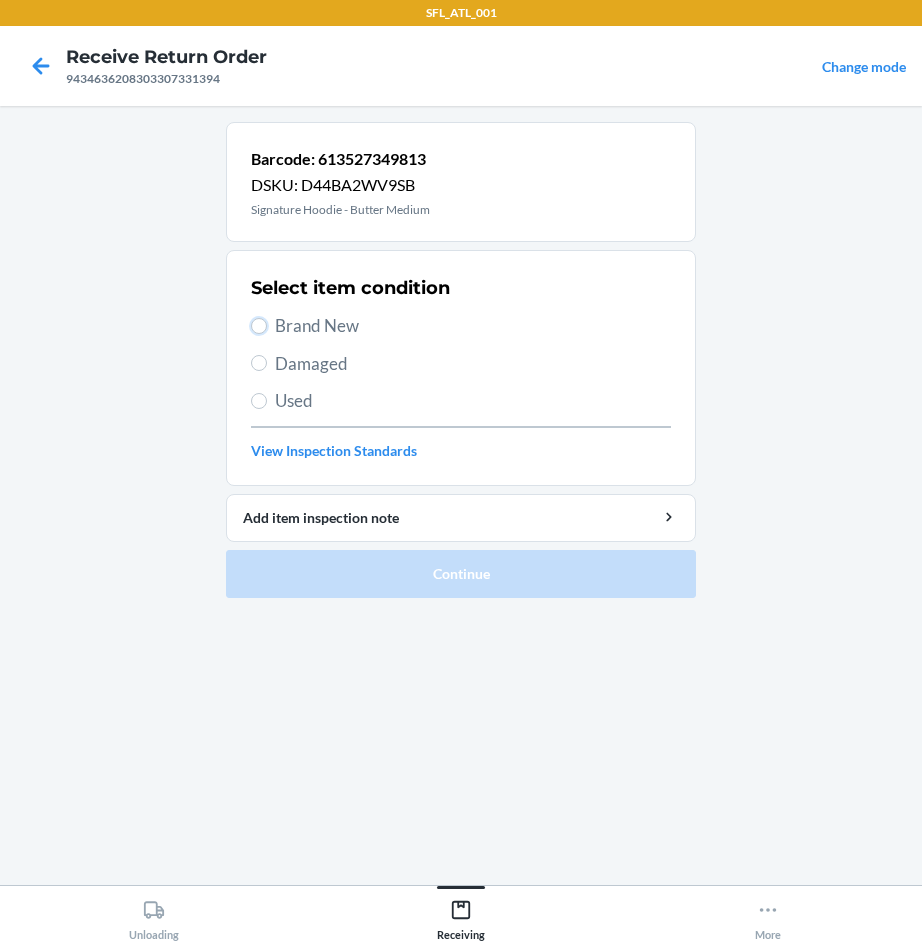click on "Brand New" at bounding box center (259, 326) 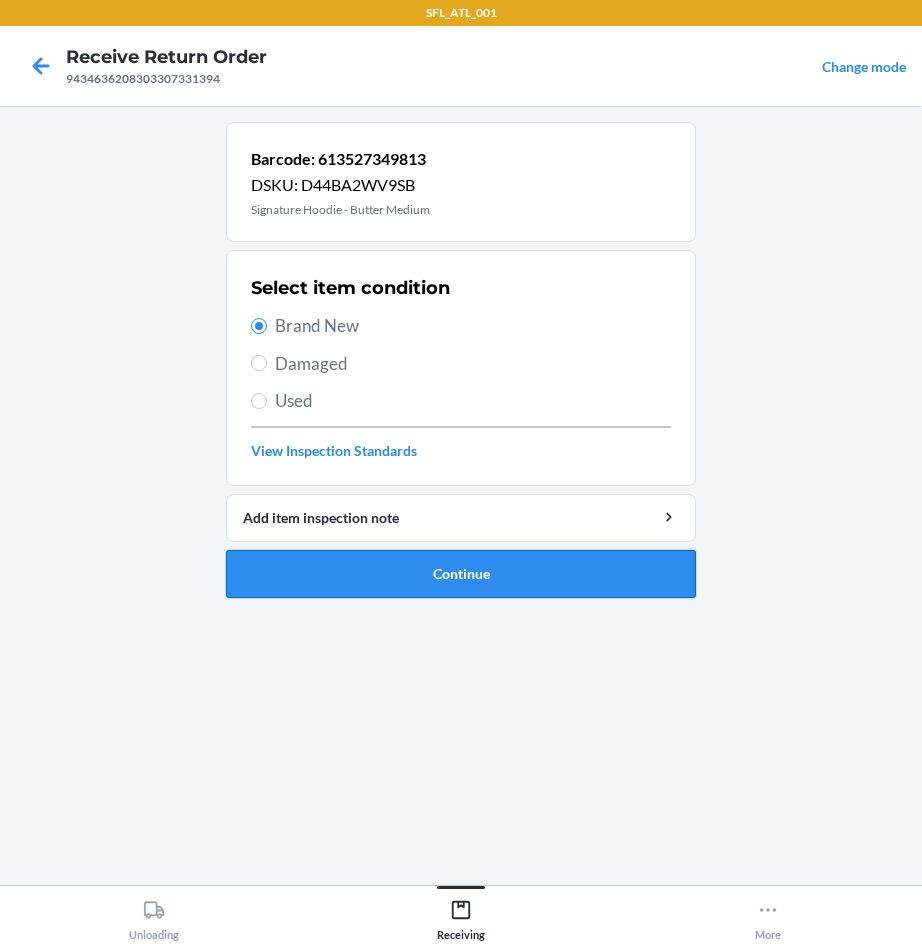click on "Continue" at bounding box center (461, 574) 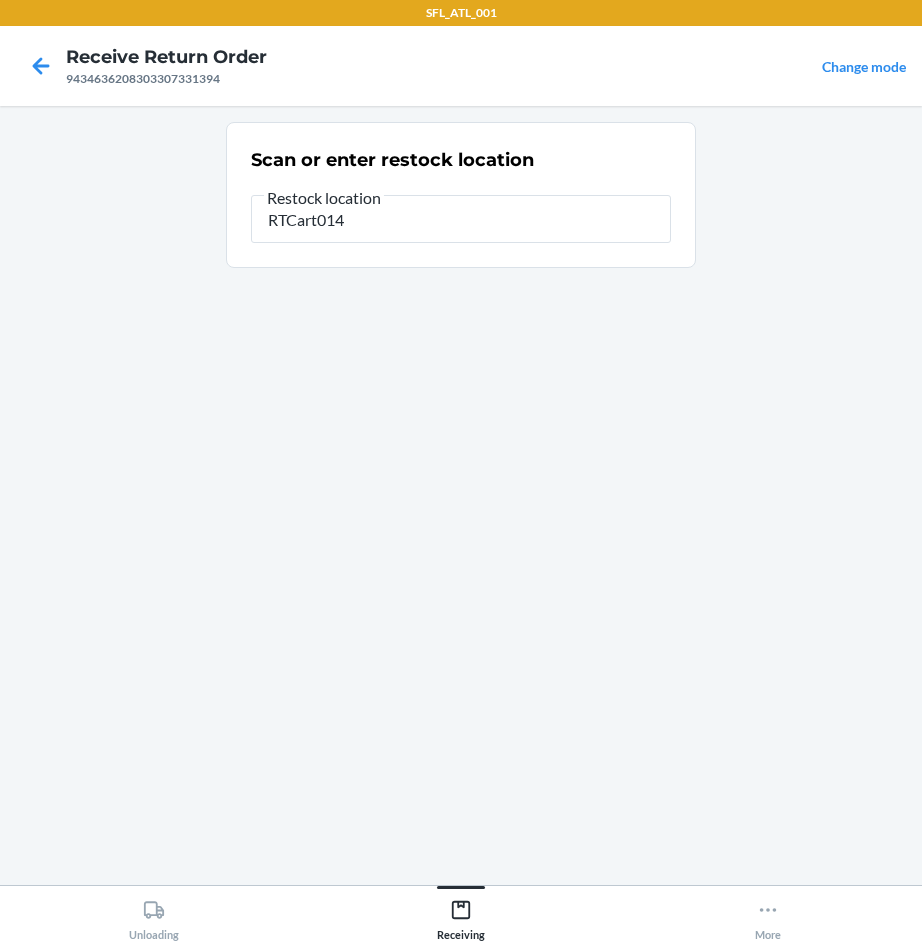 type on "RTCart014" 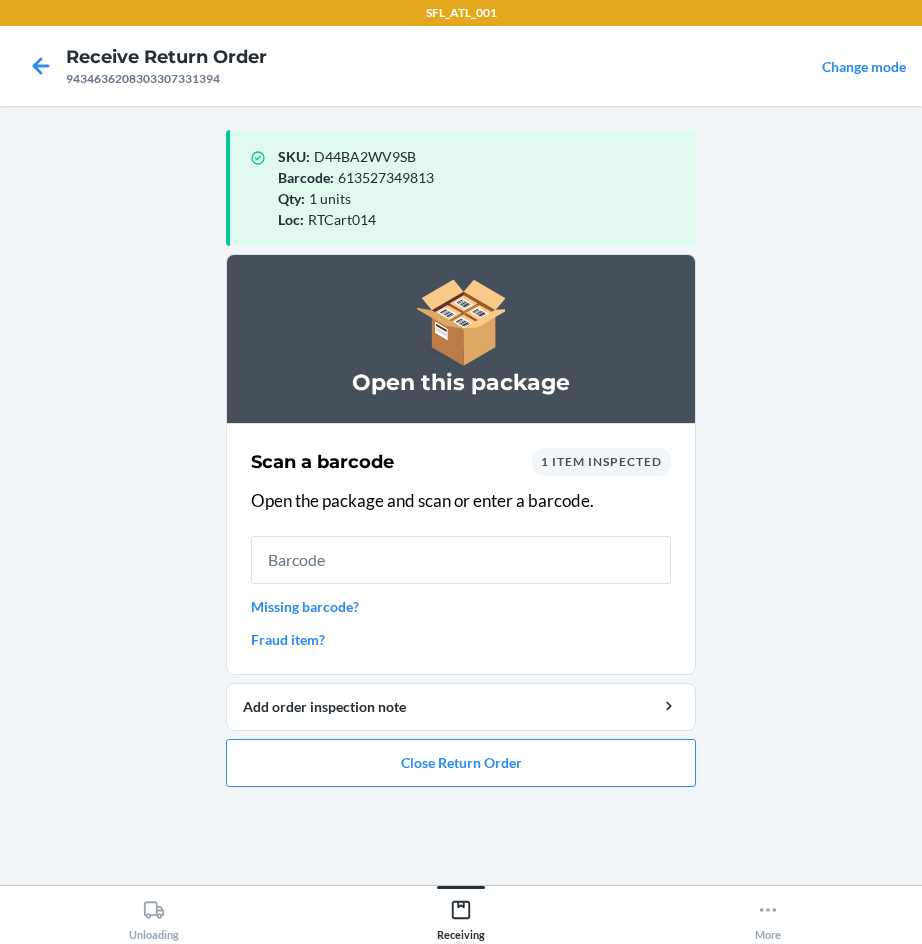 click at bounding box center (461, 560) 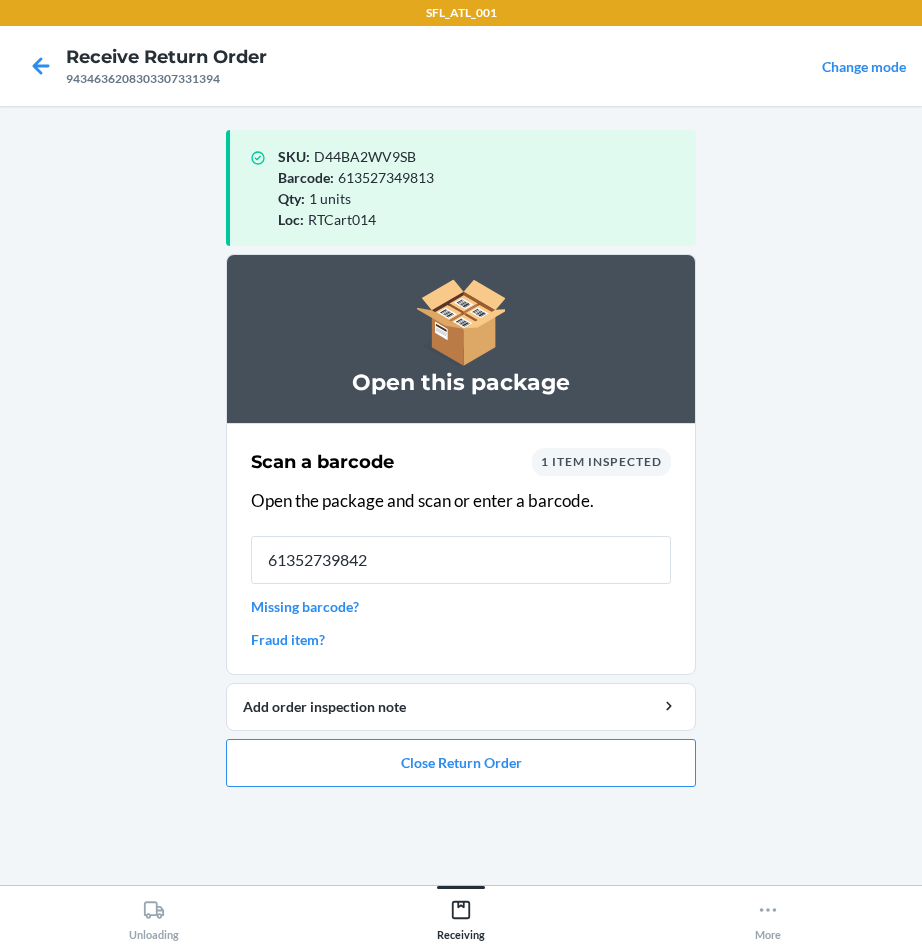 type on "613527398422" 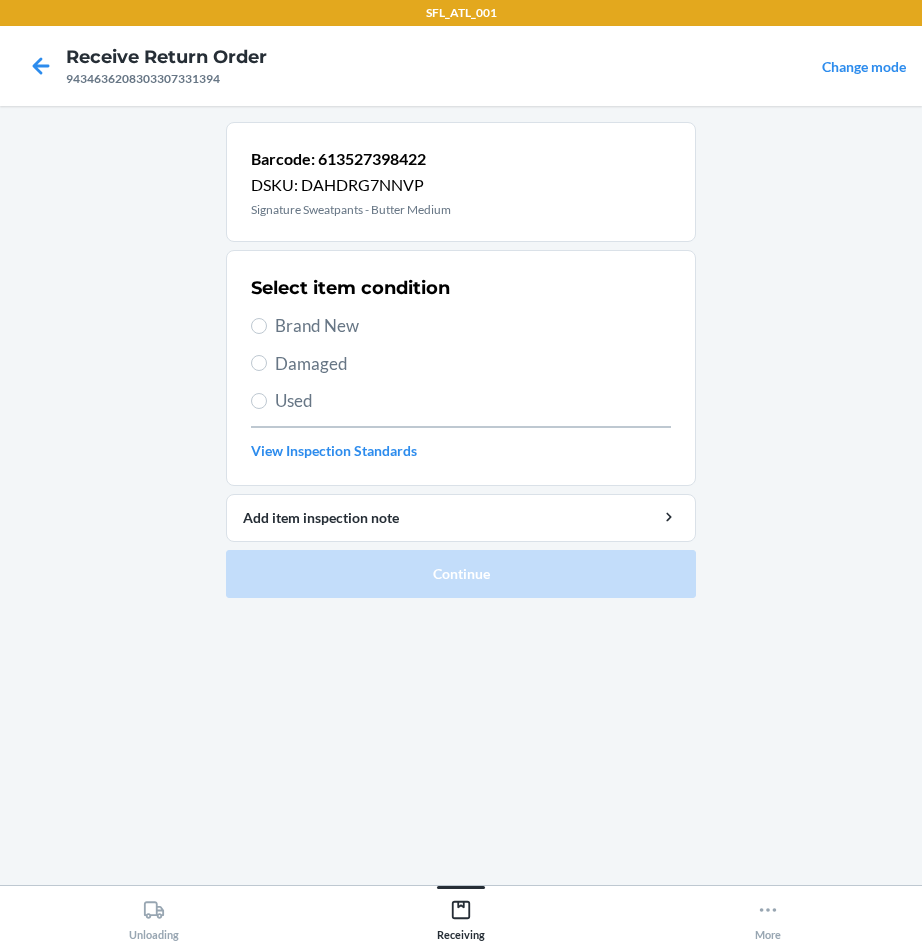 click on "Select item condition Brand New Damaged Used View Inspection Standards" at bounding box center (461, 368) 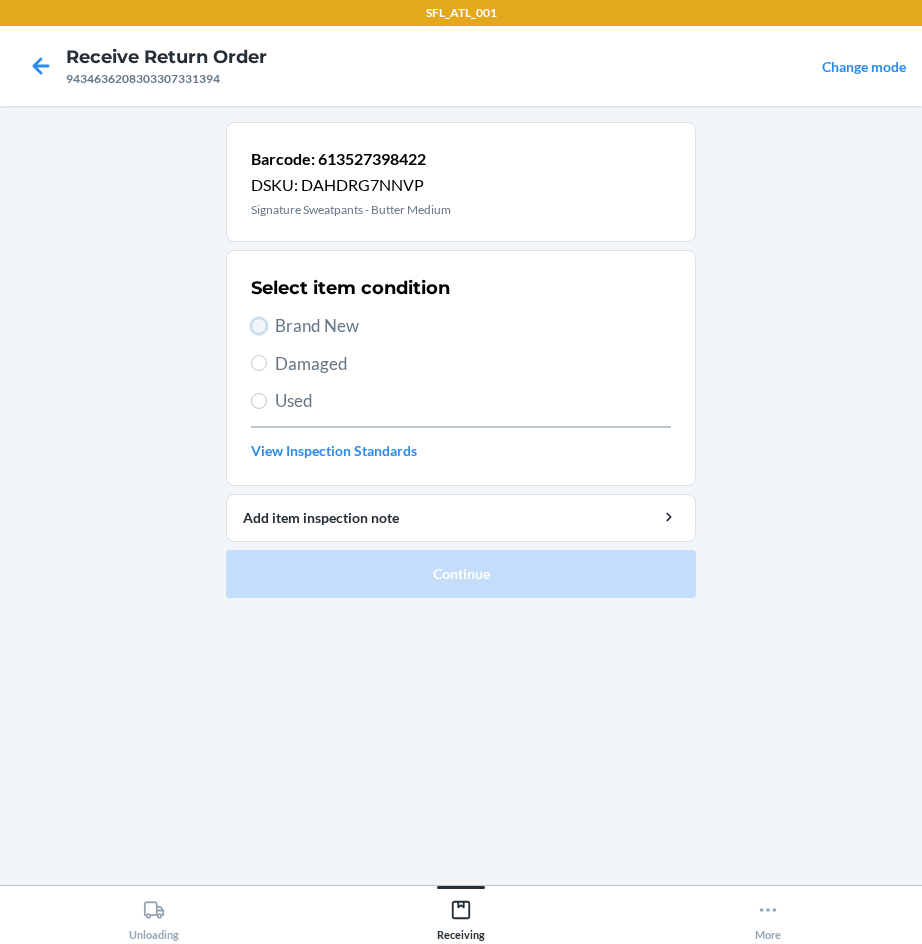 click on "Brand New" at bounding box center [259, 326] 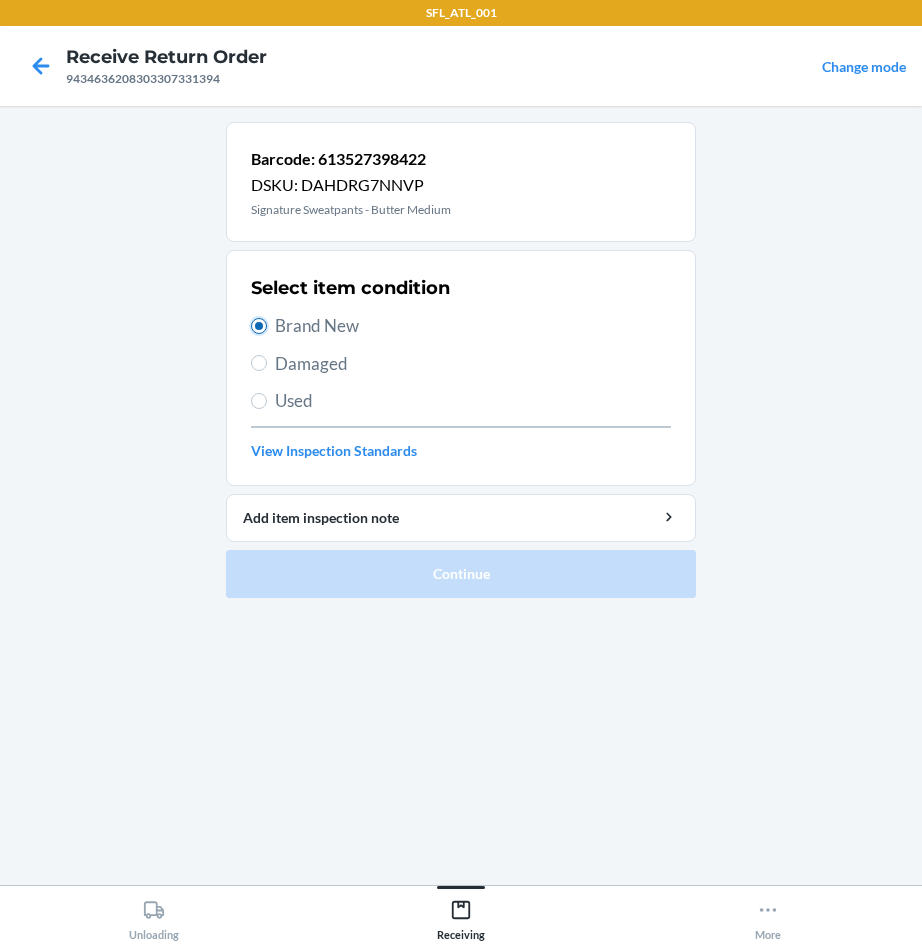 radio on "true" 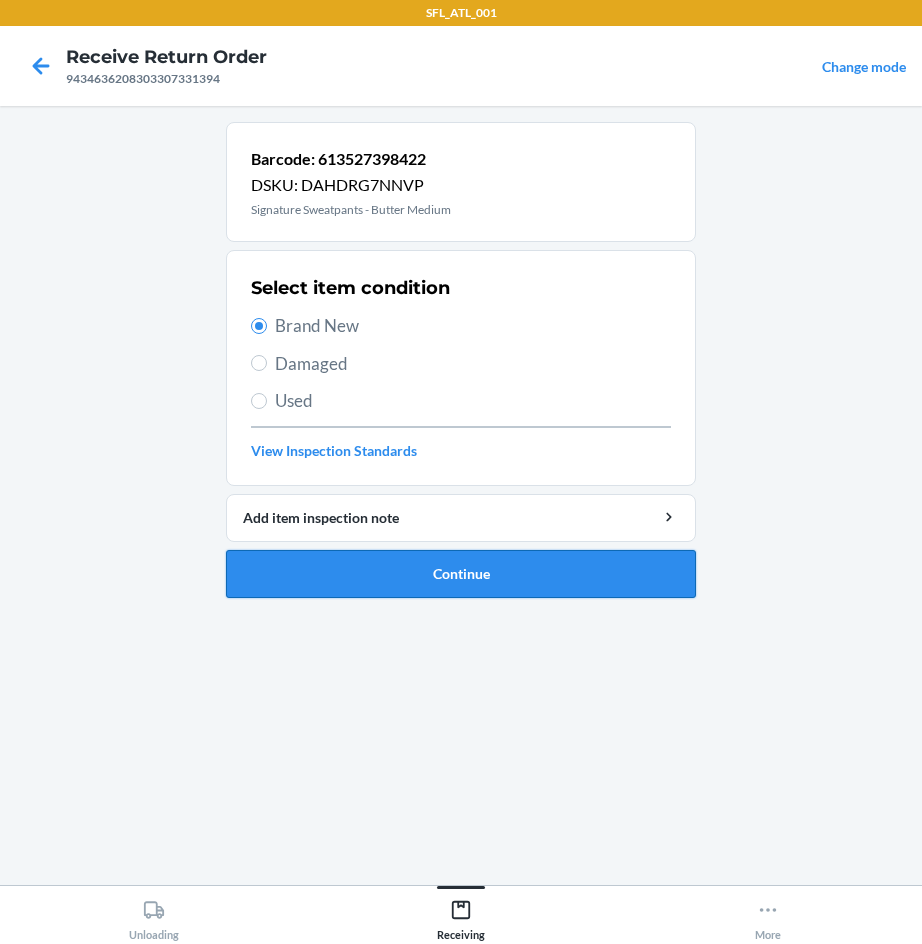 click on "Continue" at bounding box center [461, 574] 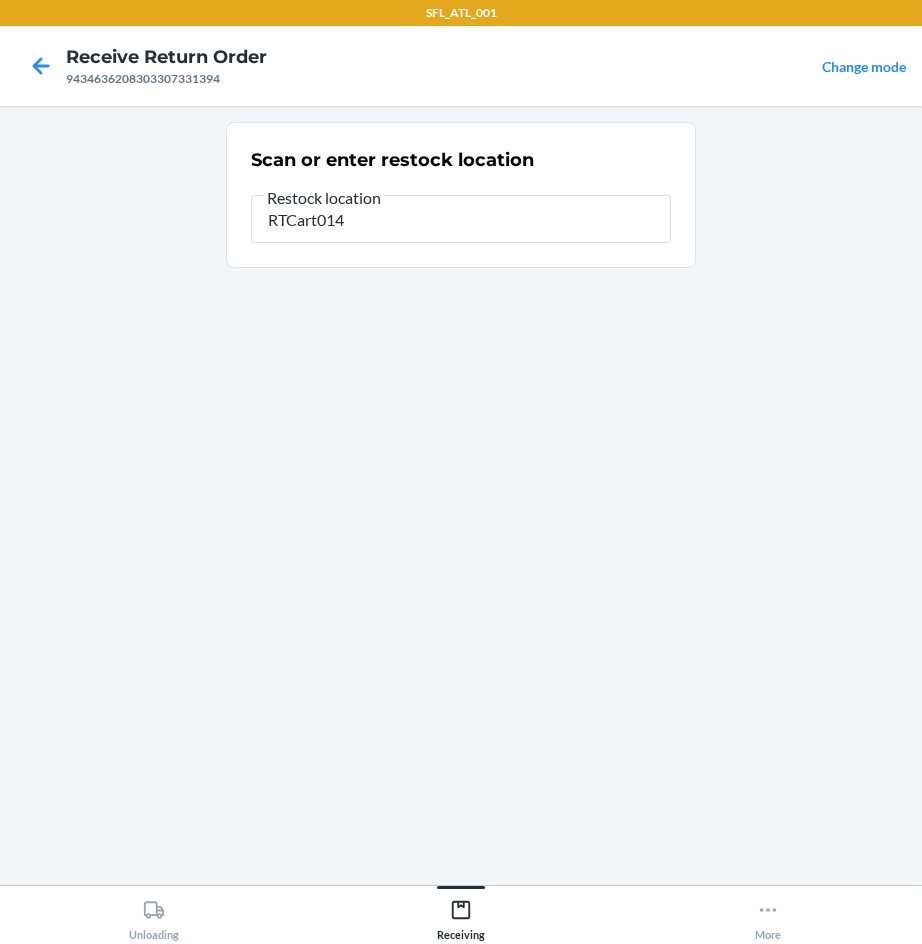 type on "RTCart014" 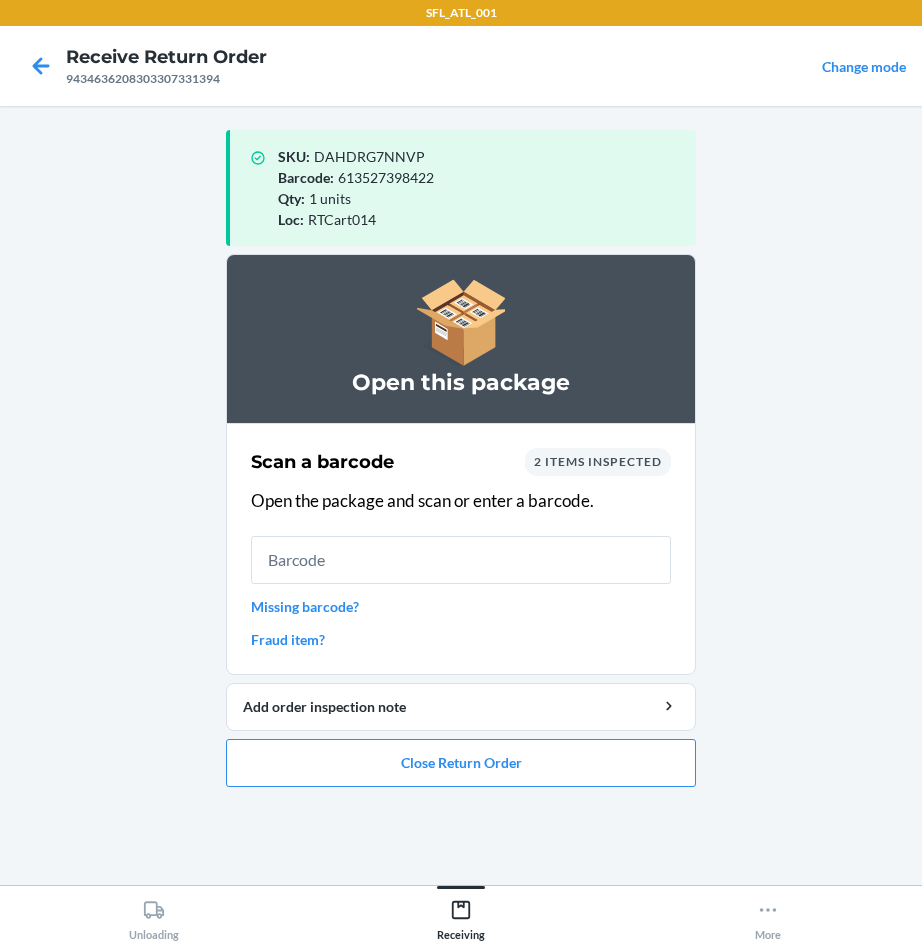 click at bounding box center (461, 560) 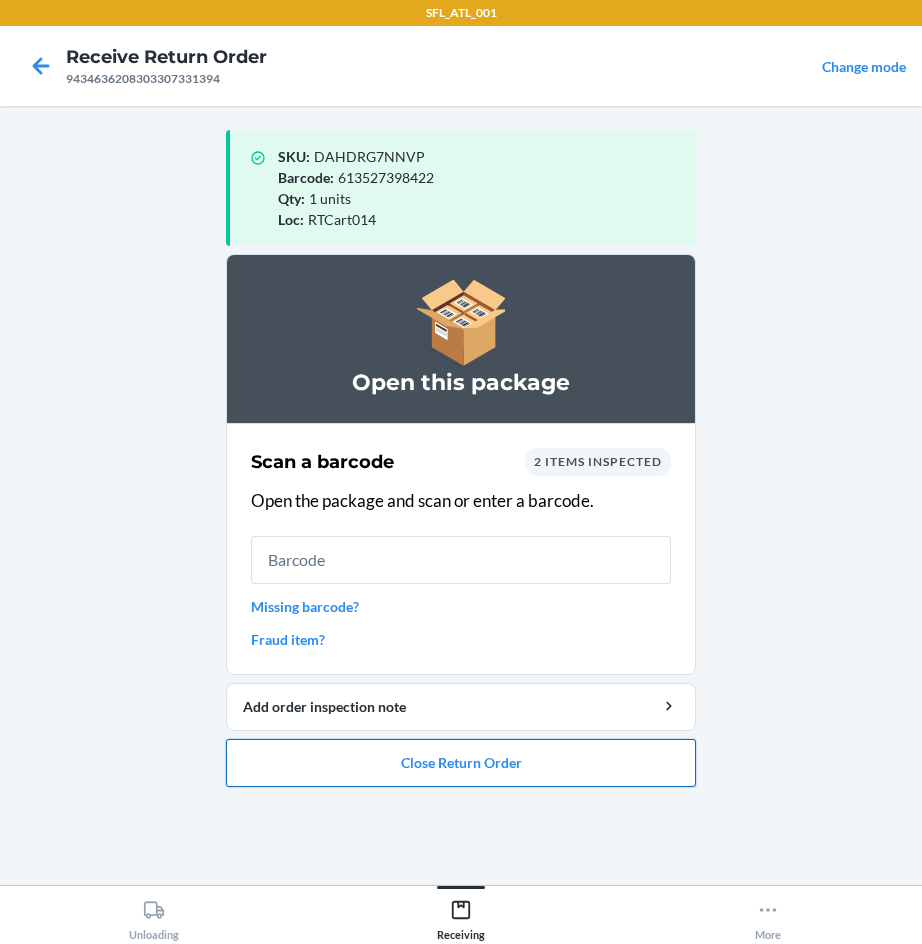 click on "Close Return Order" at bounding box center [461, 763] 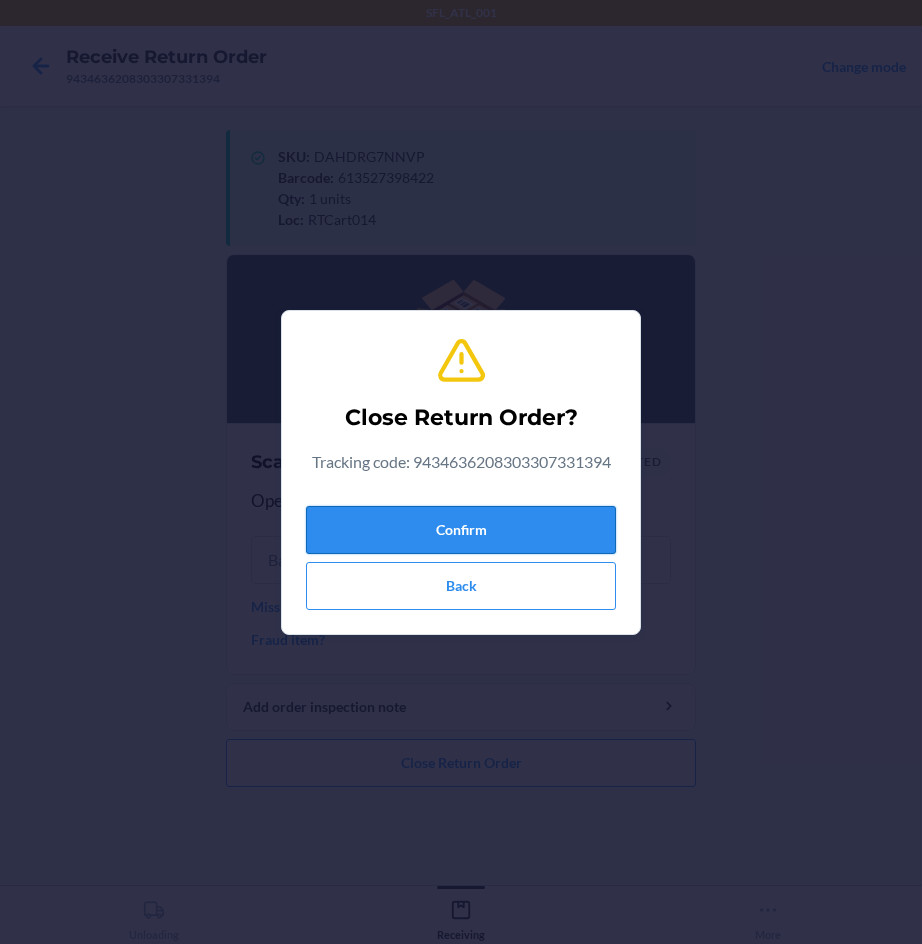 click on "Confirm" at bounding box center [461, 530] 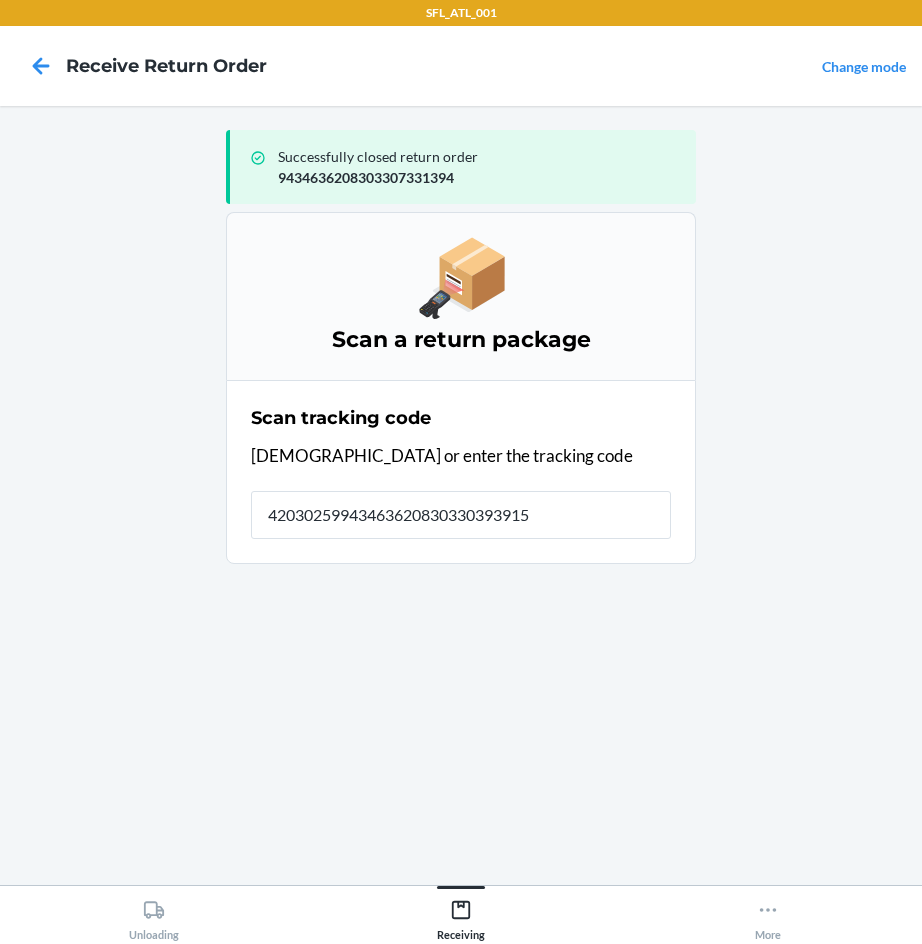 type on "420302599434636208303303939150" 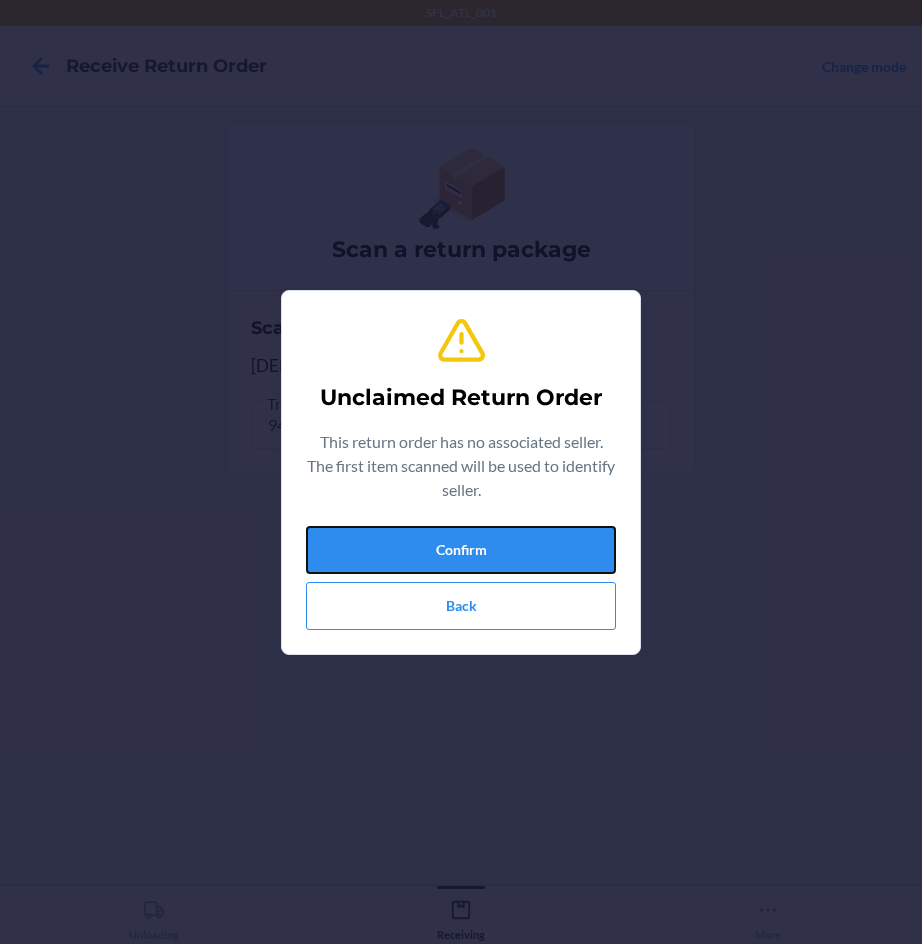 click on "Confirm" at bounding box center (461, 550) 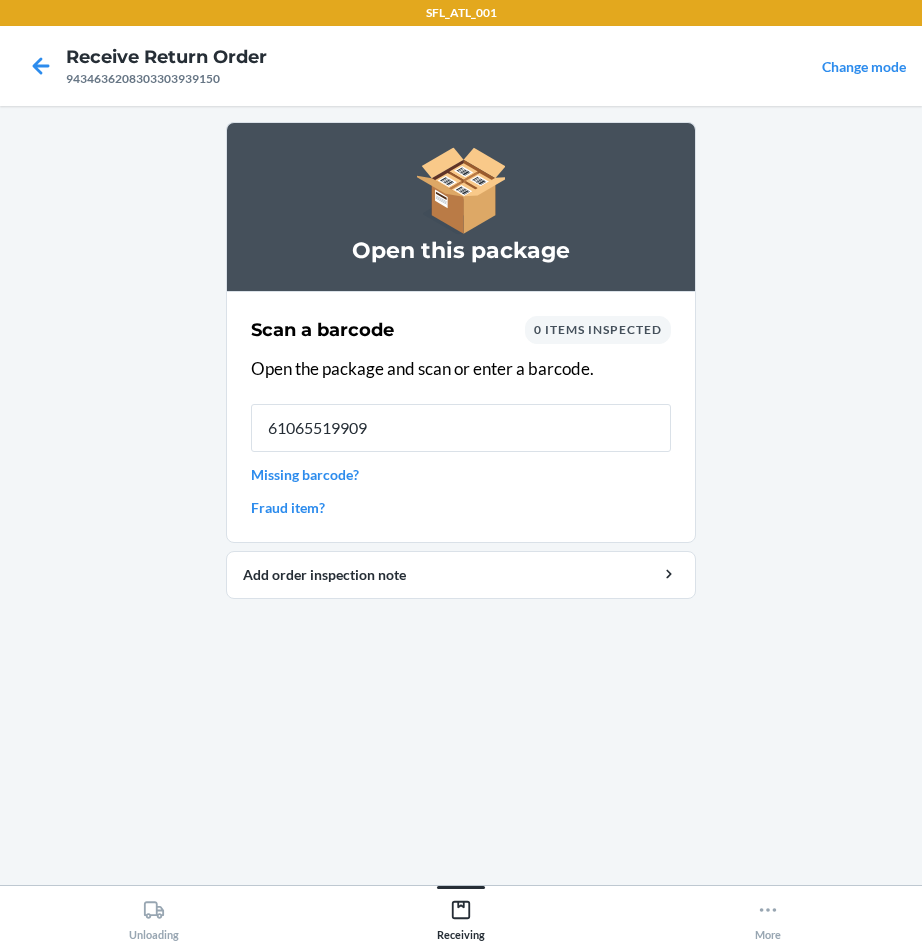 type on "610655199099" 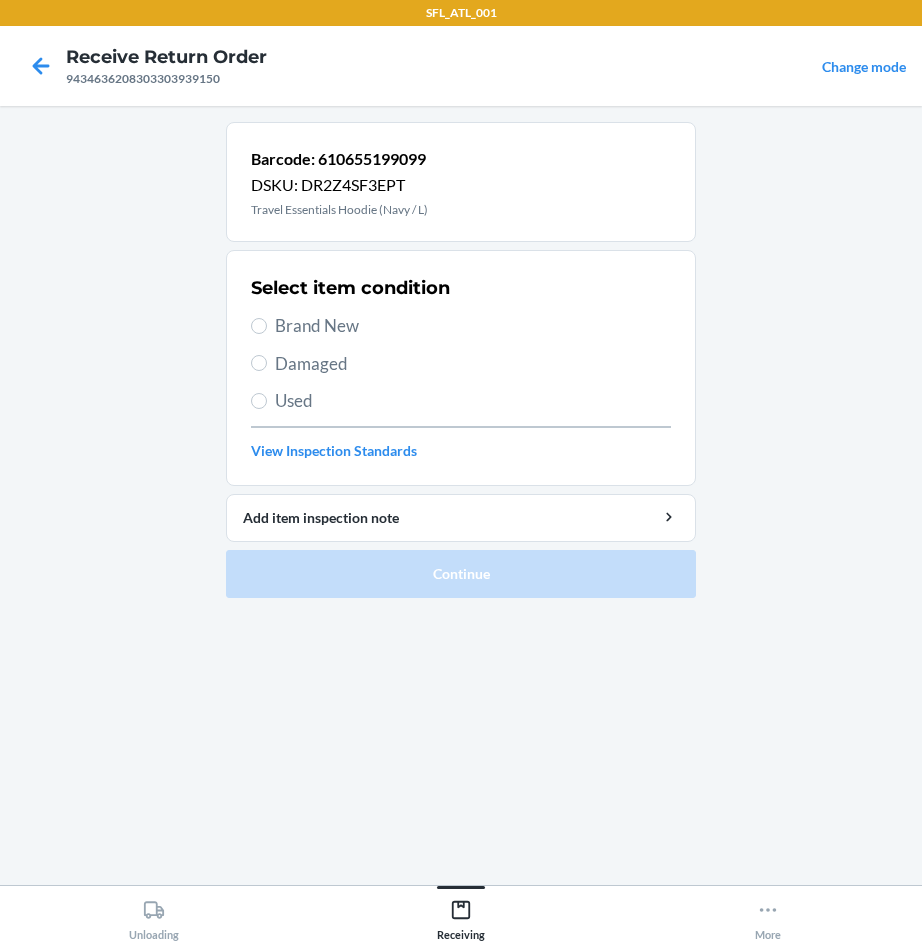 click on "Select item condition Brand New Damaged Used View Inspection Standards" at bounding box center [461, 368] 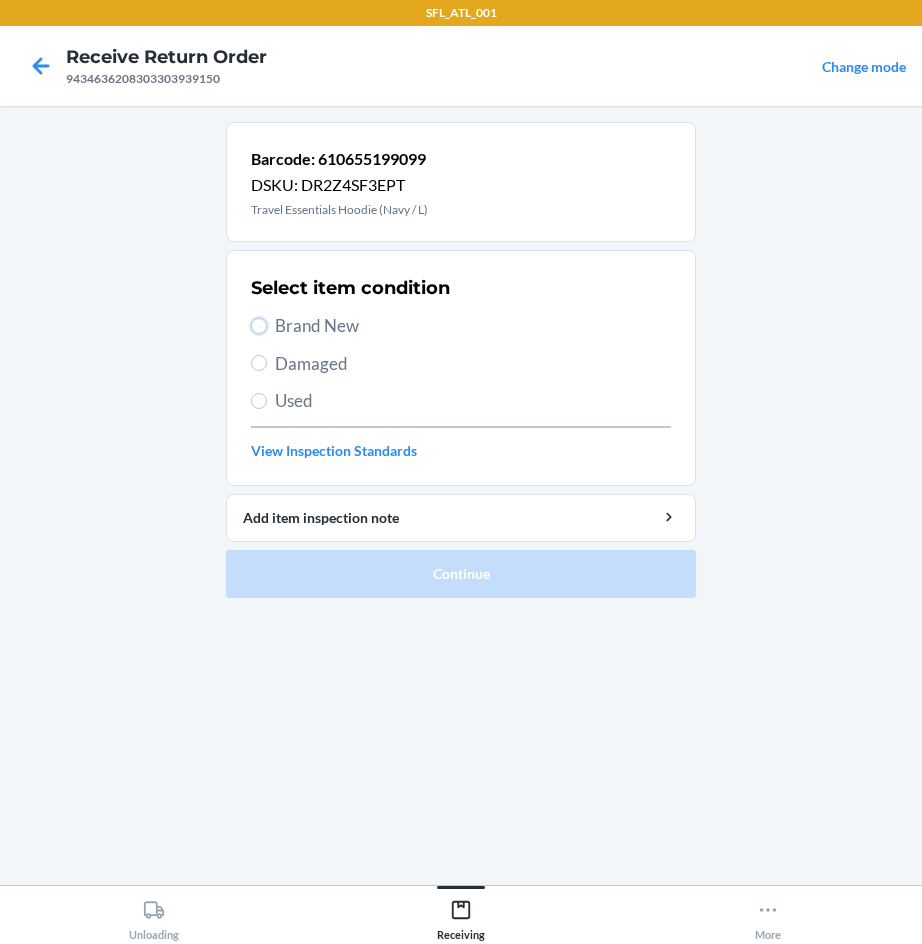 click on "Brand New" at bounding box center (259, 326) 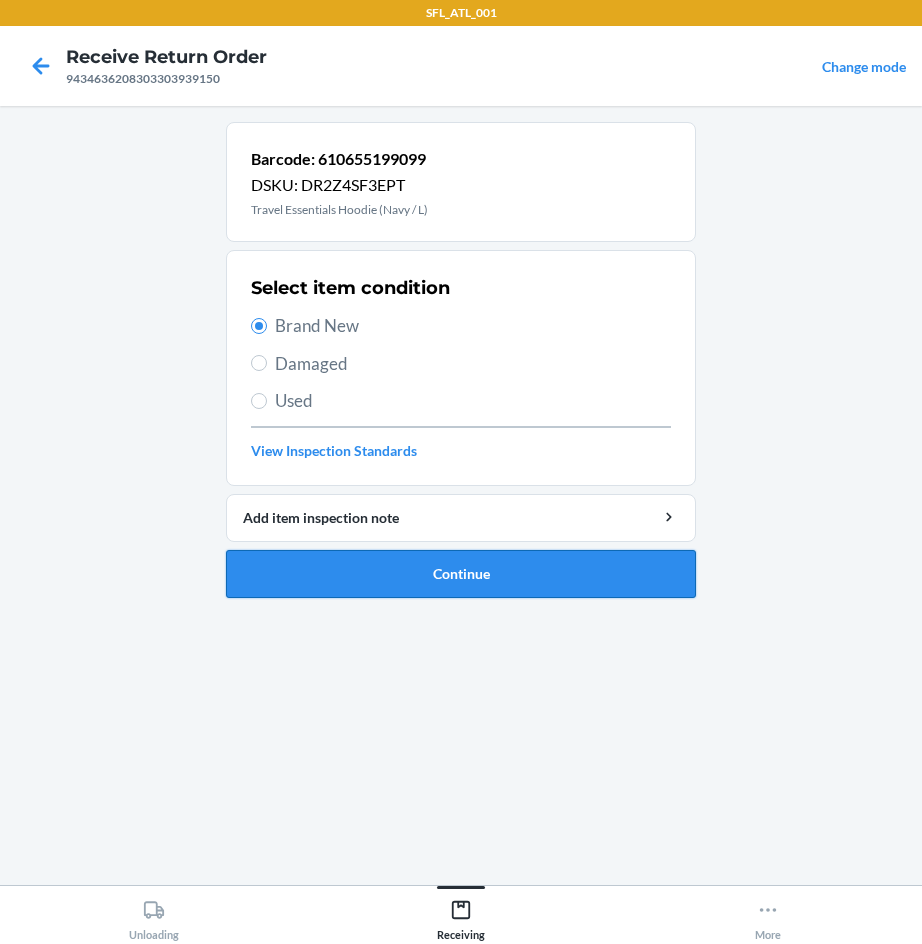 click on "Continue" at bounding box center [461, 574] 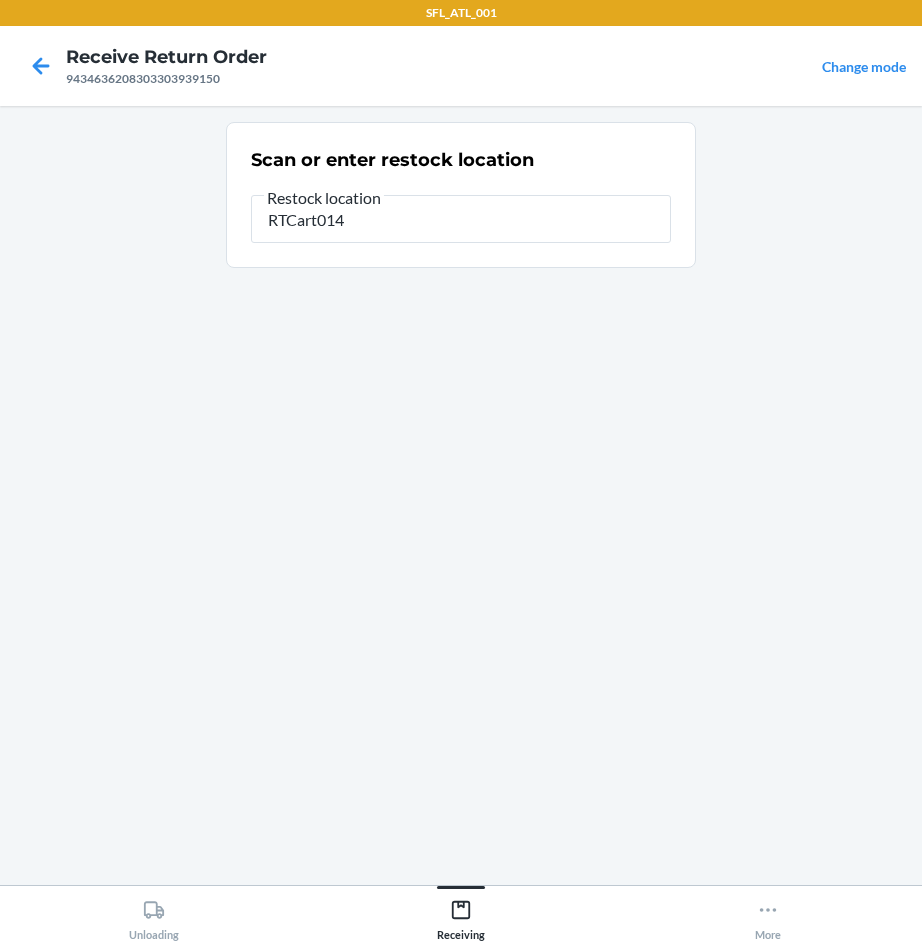 type on "RTCart014" 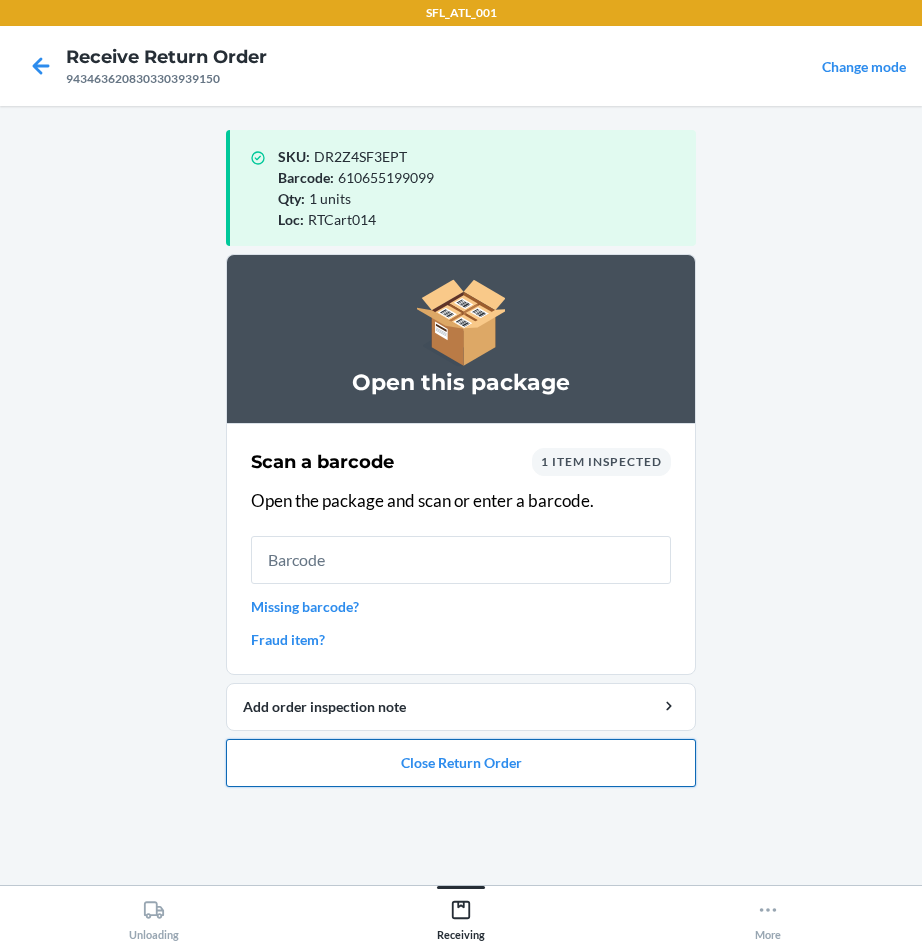 click on "Close Return Order" at bounding box center [461, 763] 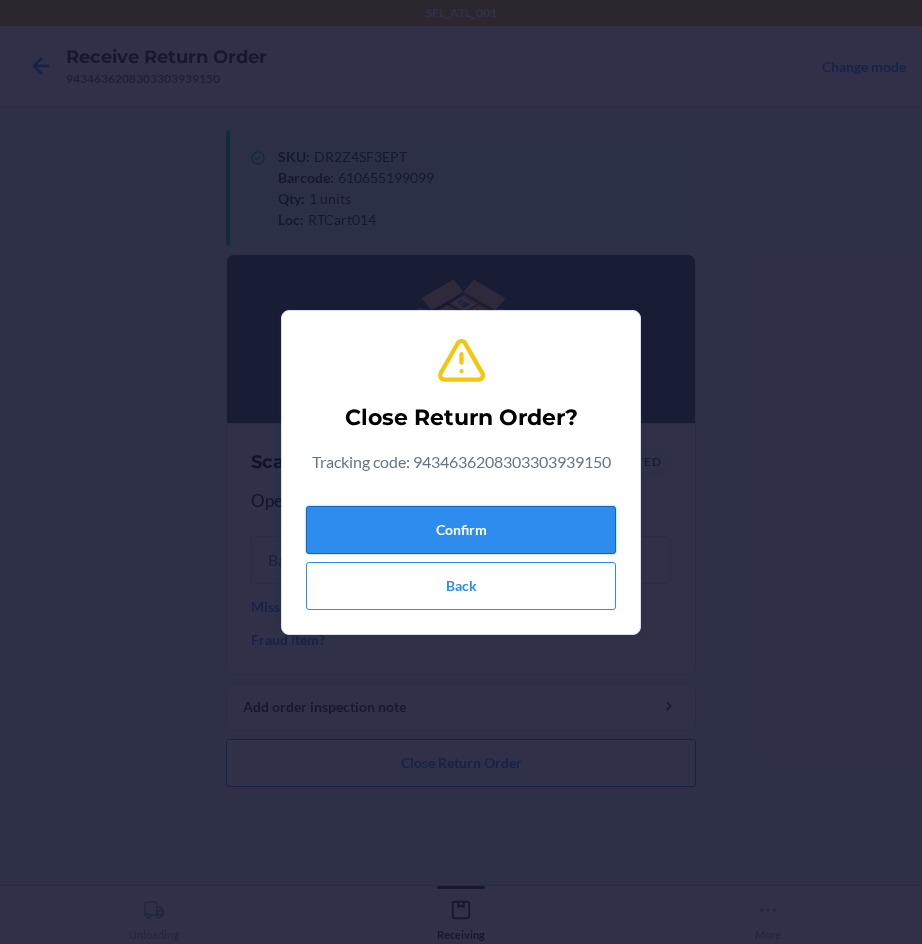 click on "Confirm" at bounding box center [461, 530] 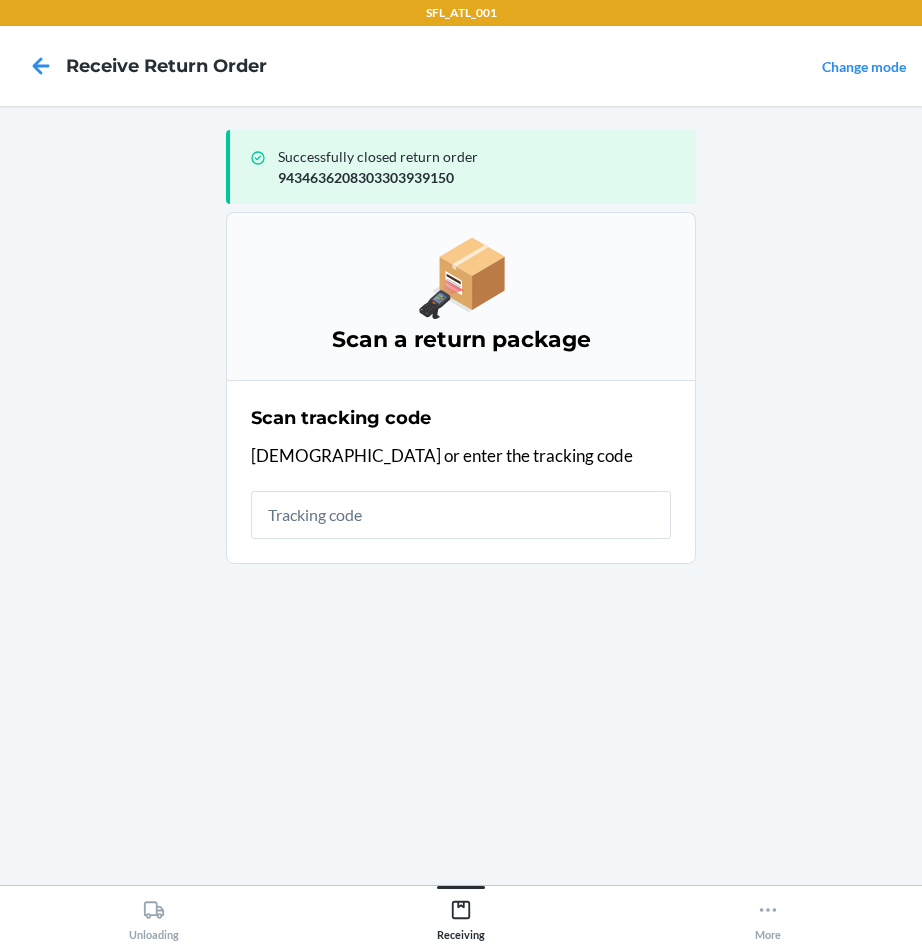 click at bounding box center [461, 515] 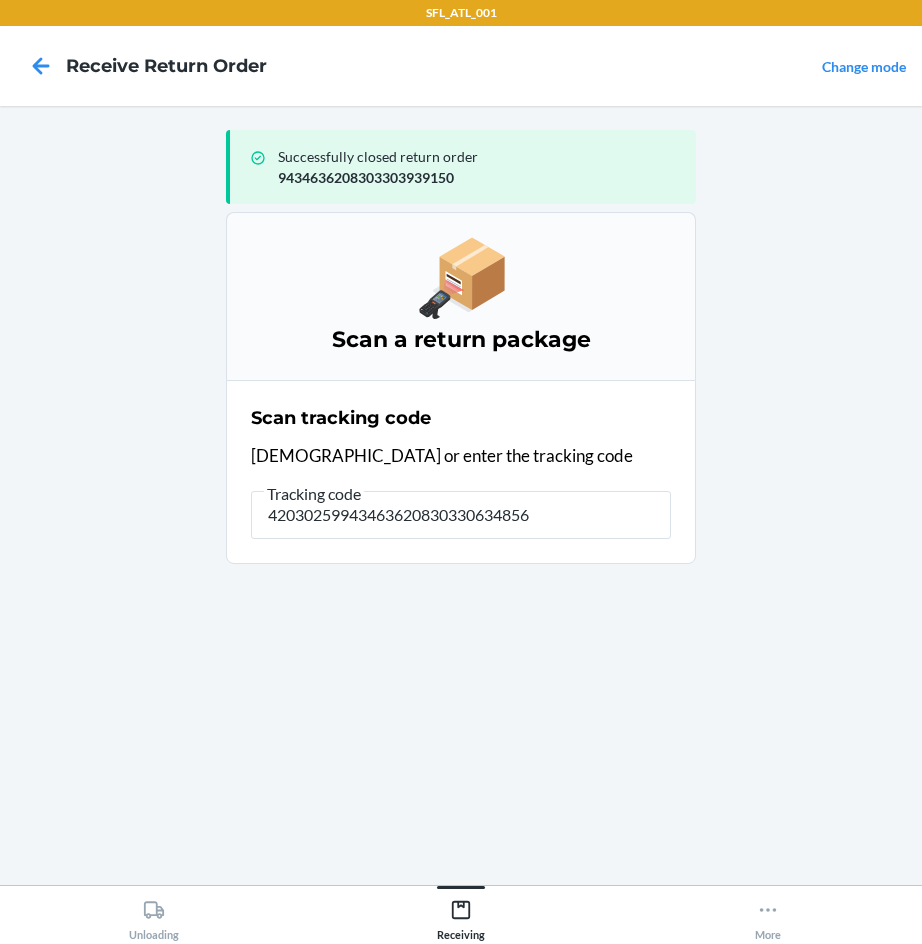 type on "420302599434636208303306348560" 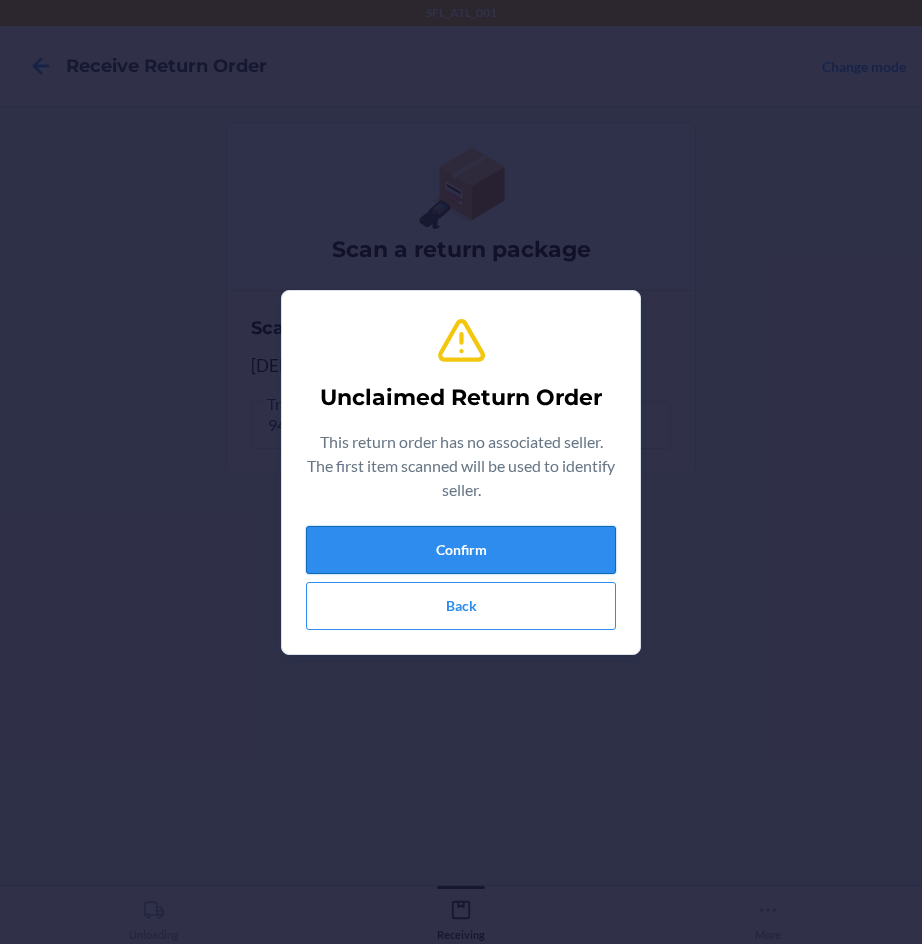 click on "Confirm" at bounding box center (461, 550) 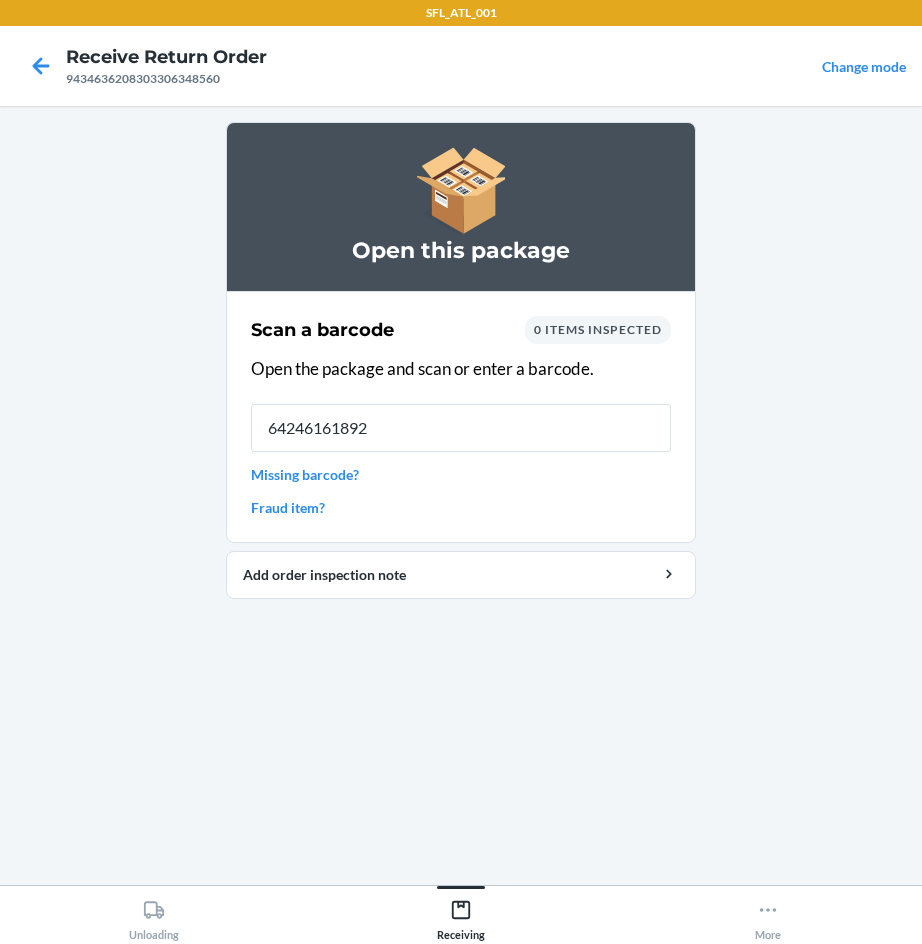 type on "642461618921" 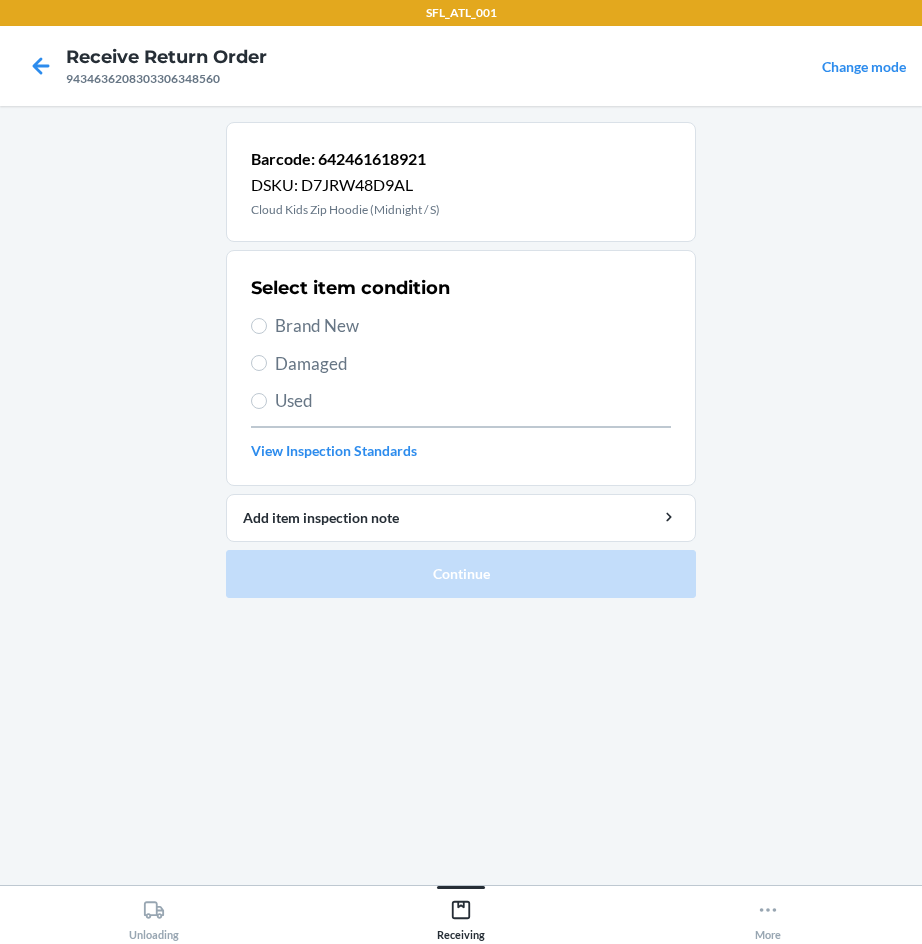 click on "Brand New" at bounding box center [473, 326] 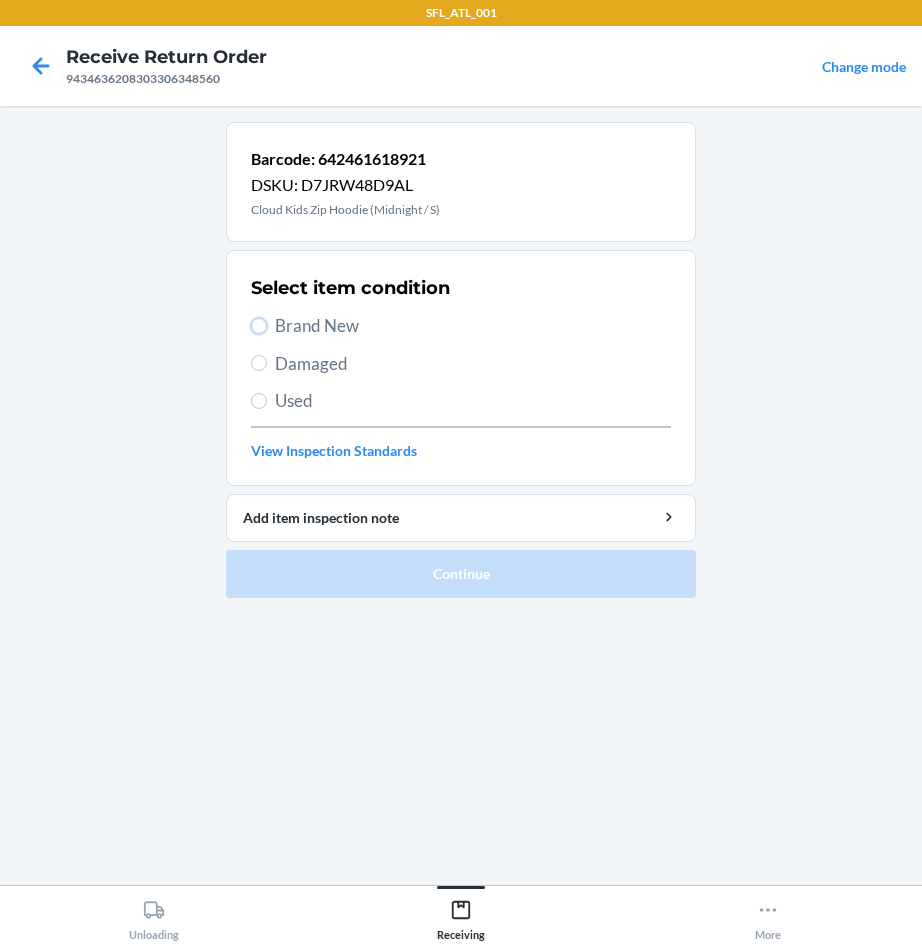 click on "Brand New" at bounding box center [259, 326] 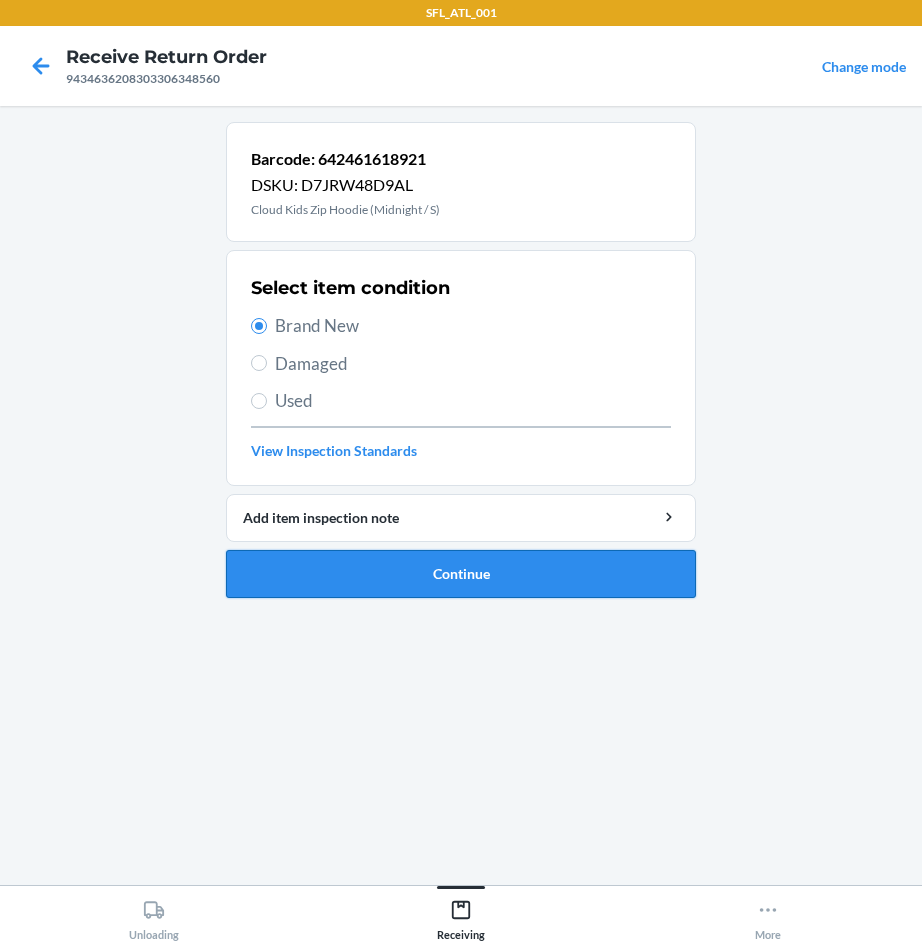 click on "Continue" at bounding box center (461, 574) 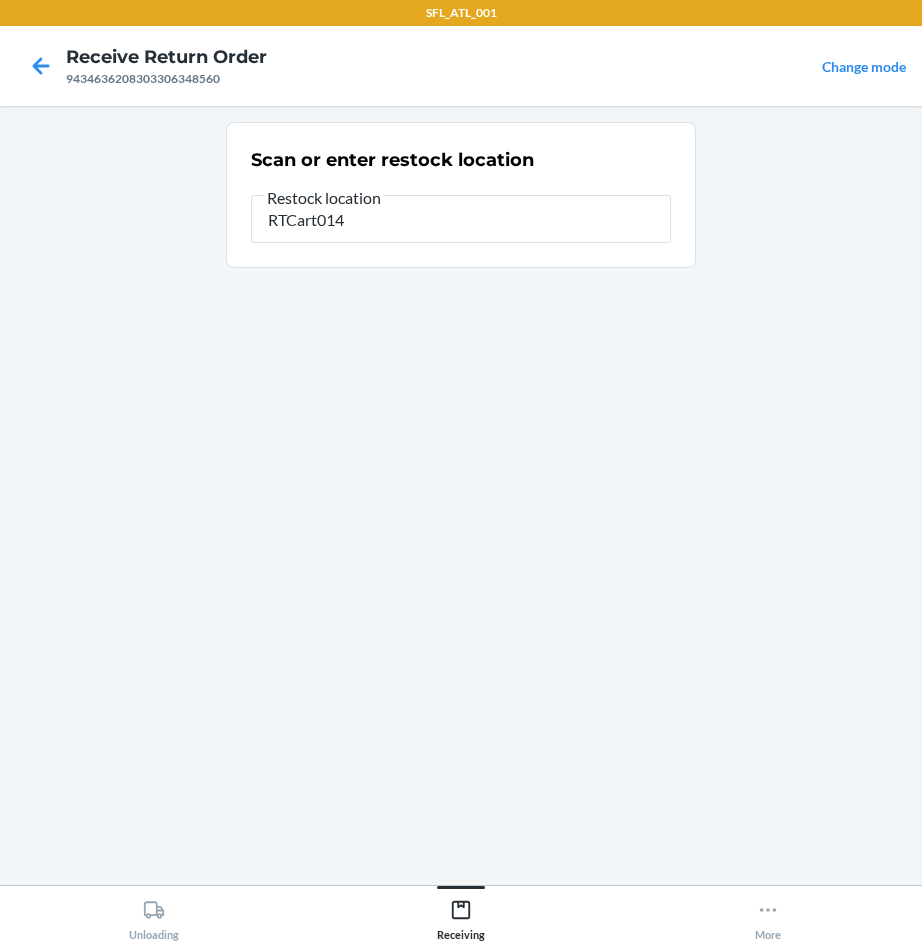type on "RTCart014" 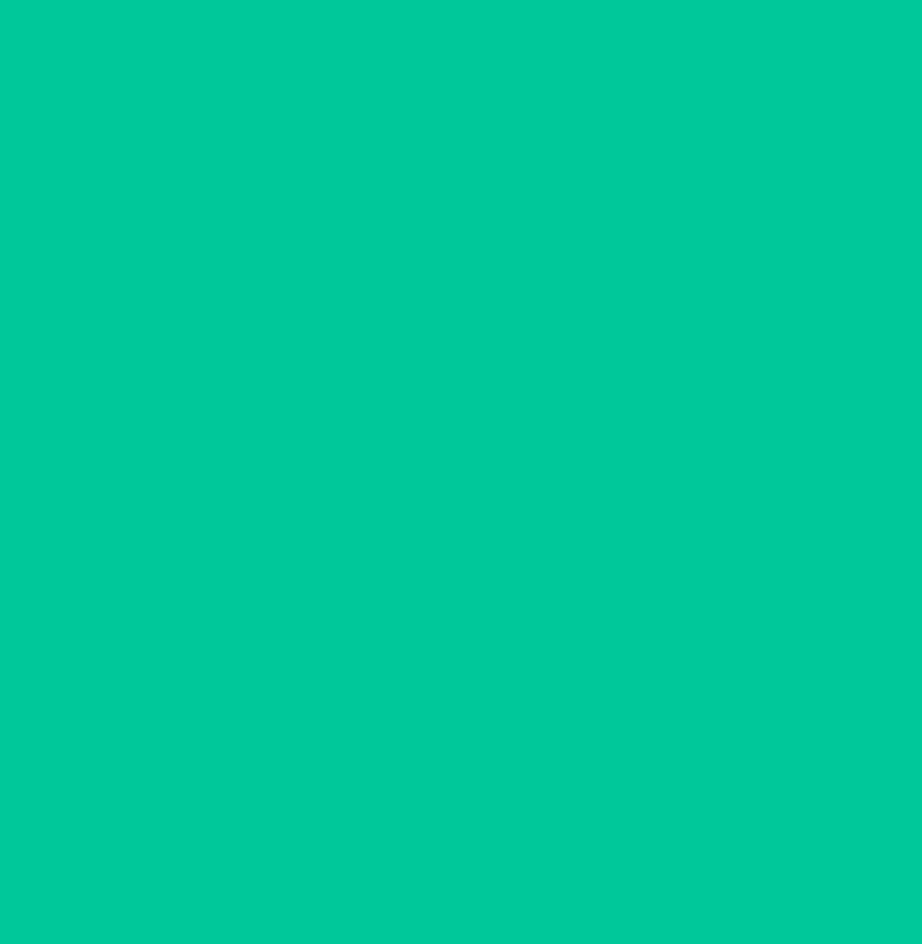 type 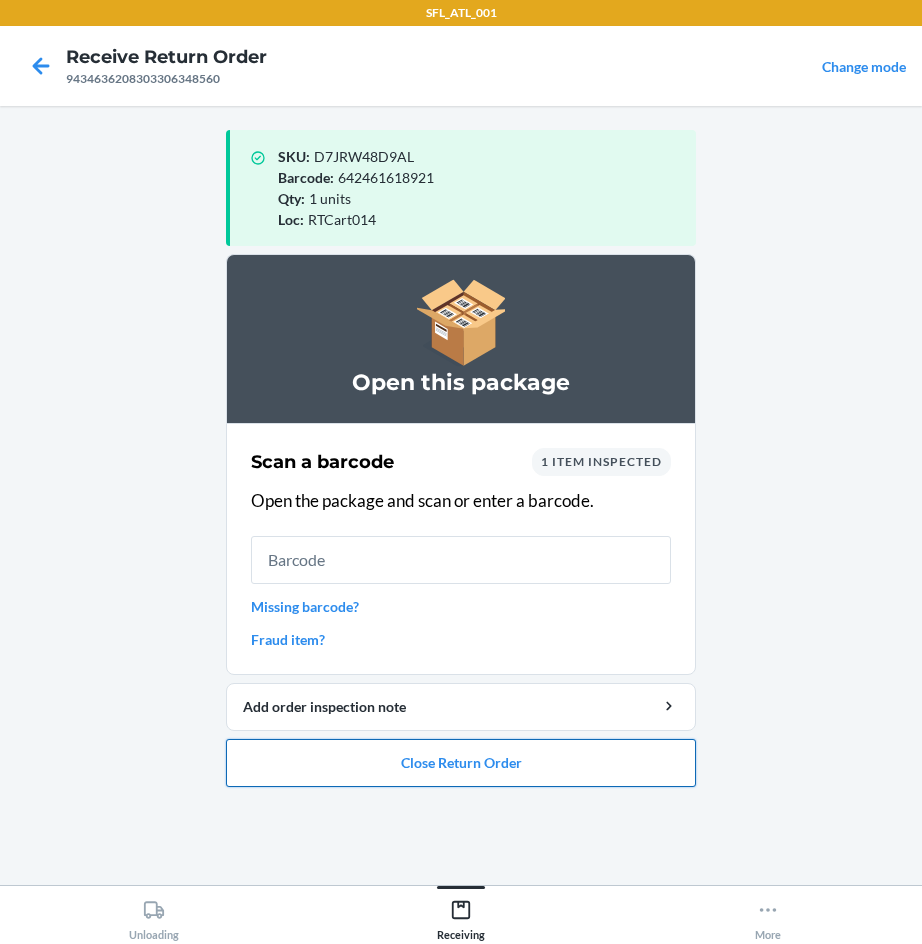 click on "Close Return Order" at bounding box center (461, 763) 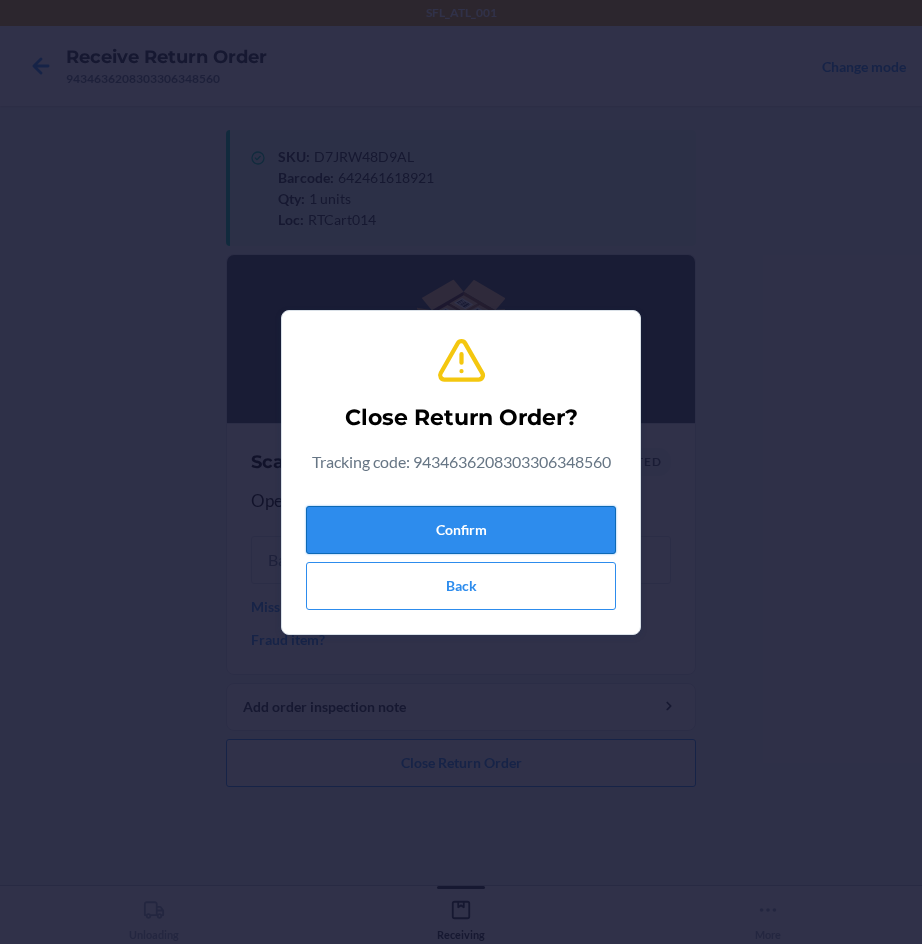 click on "Confirm" at bounding box center (461, 530) 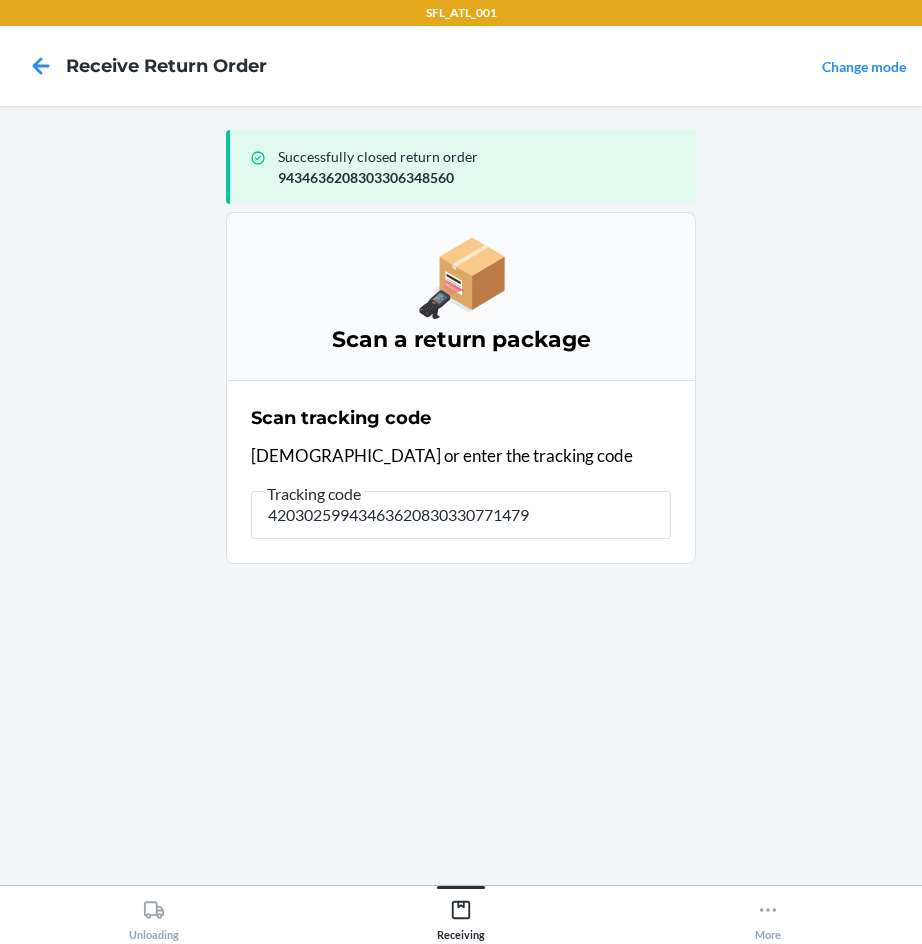 type on "420302599434636208303307714791" 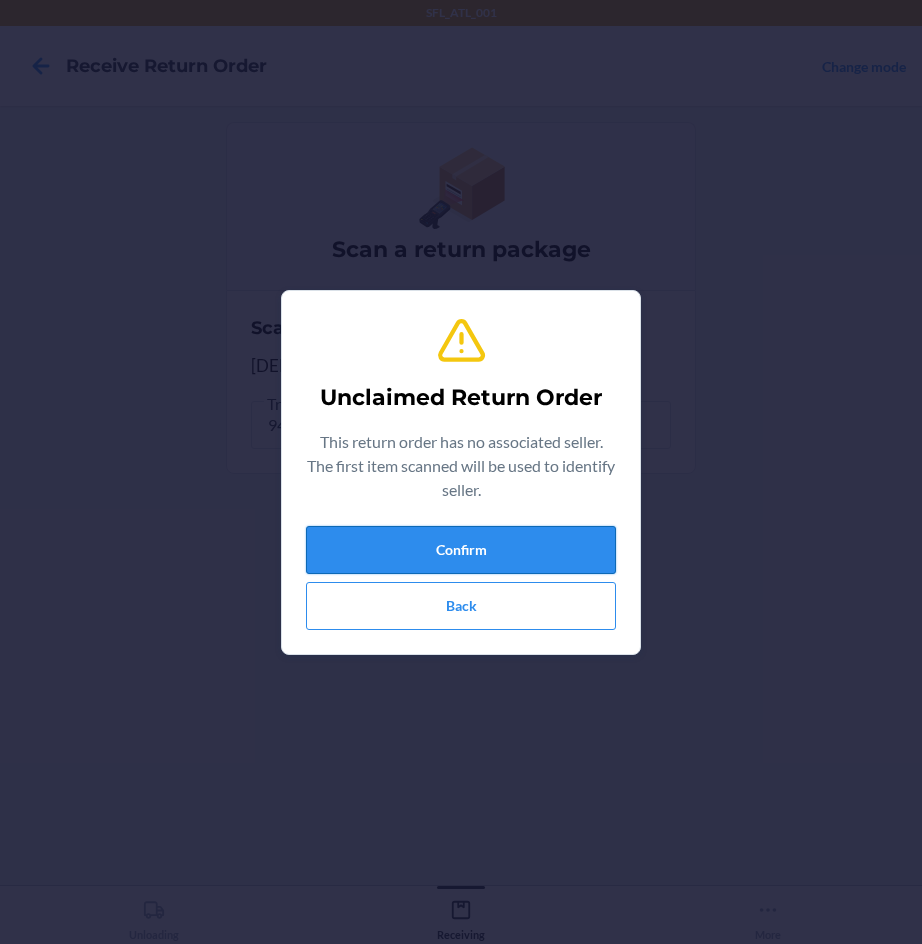 drag, startPoint x: 414, startPoint y: 550, endPoint x: 423, endPoint y: 570, distance: 21.931713 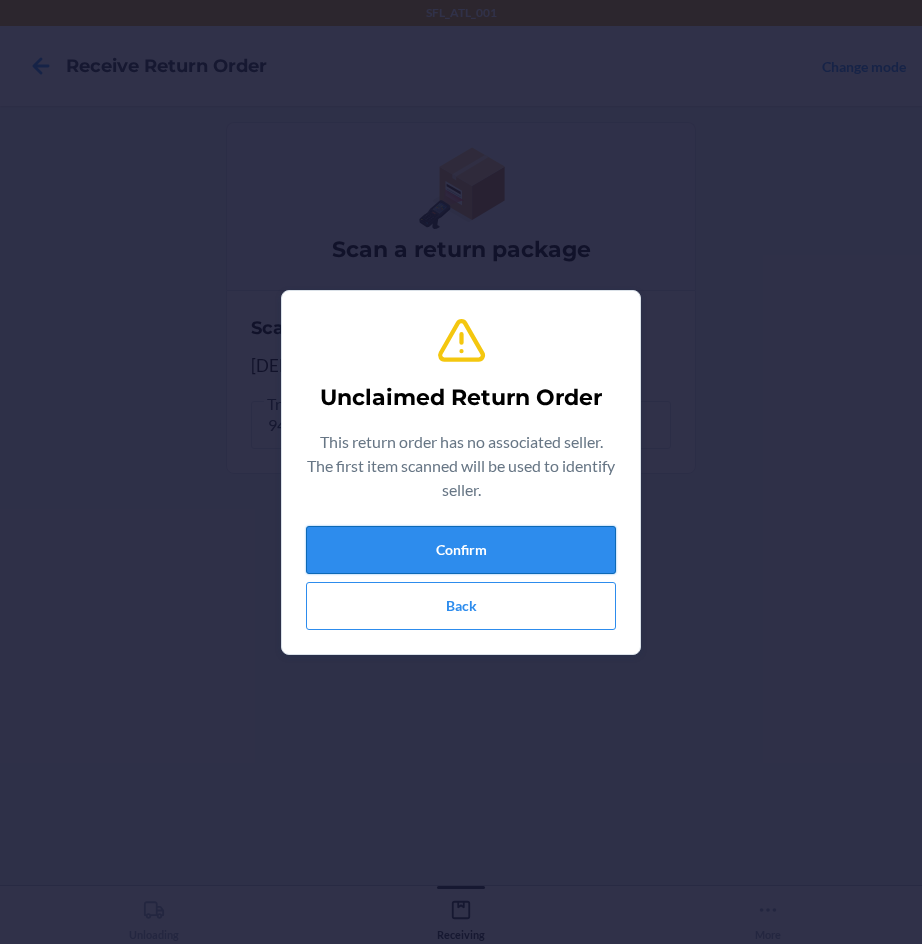 click on "Confirm" at bounding box center (461, 550) 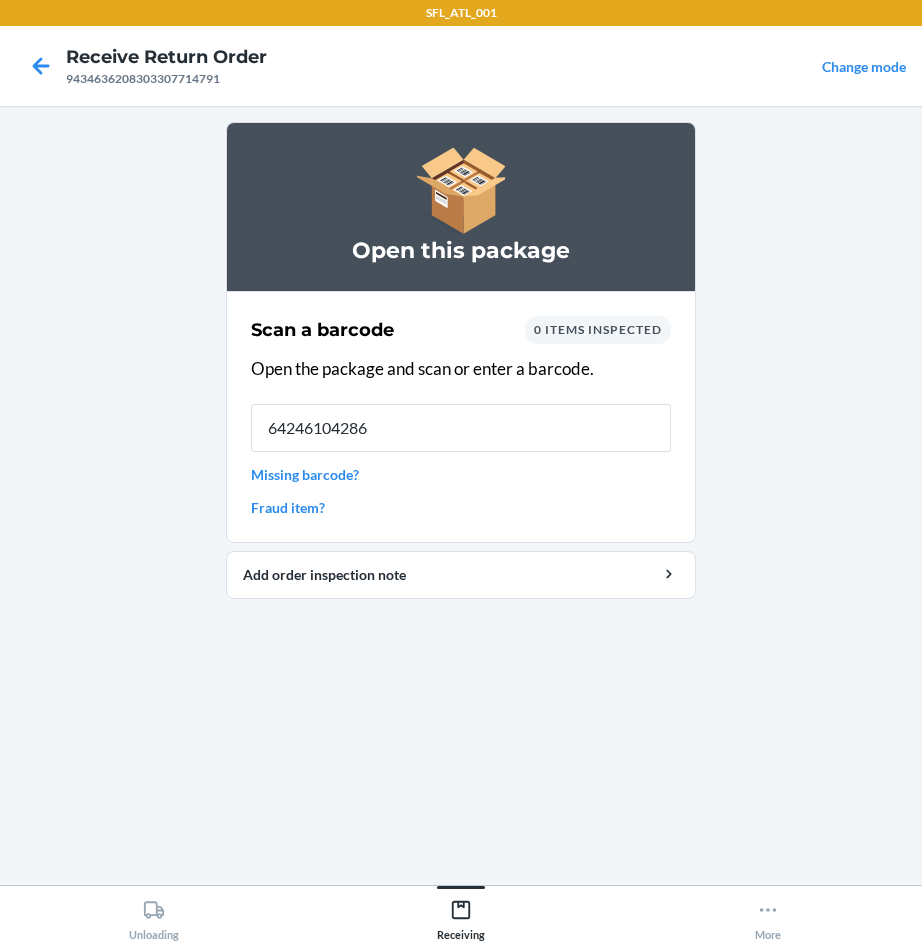 type on "642461042863" 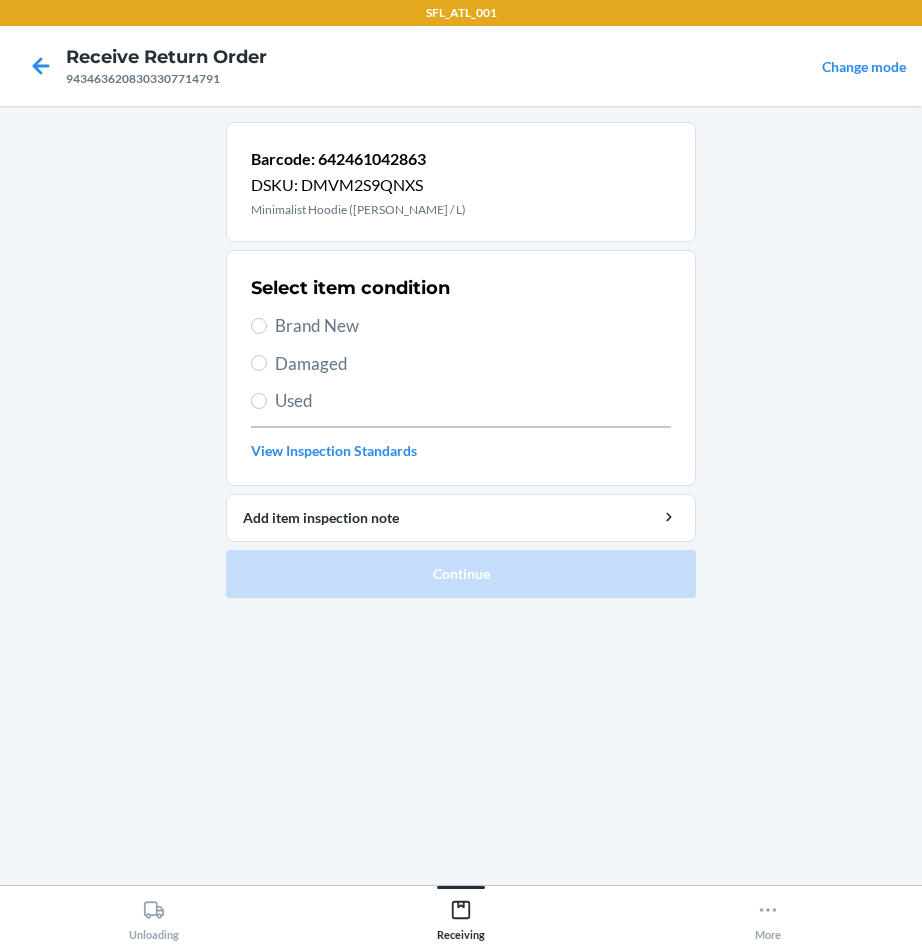 click on "Brand New" at bounding box center [473, 326] 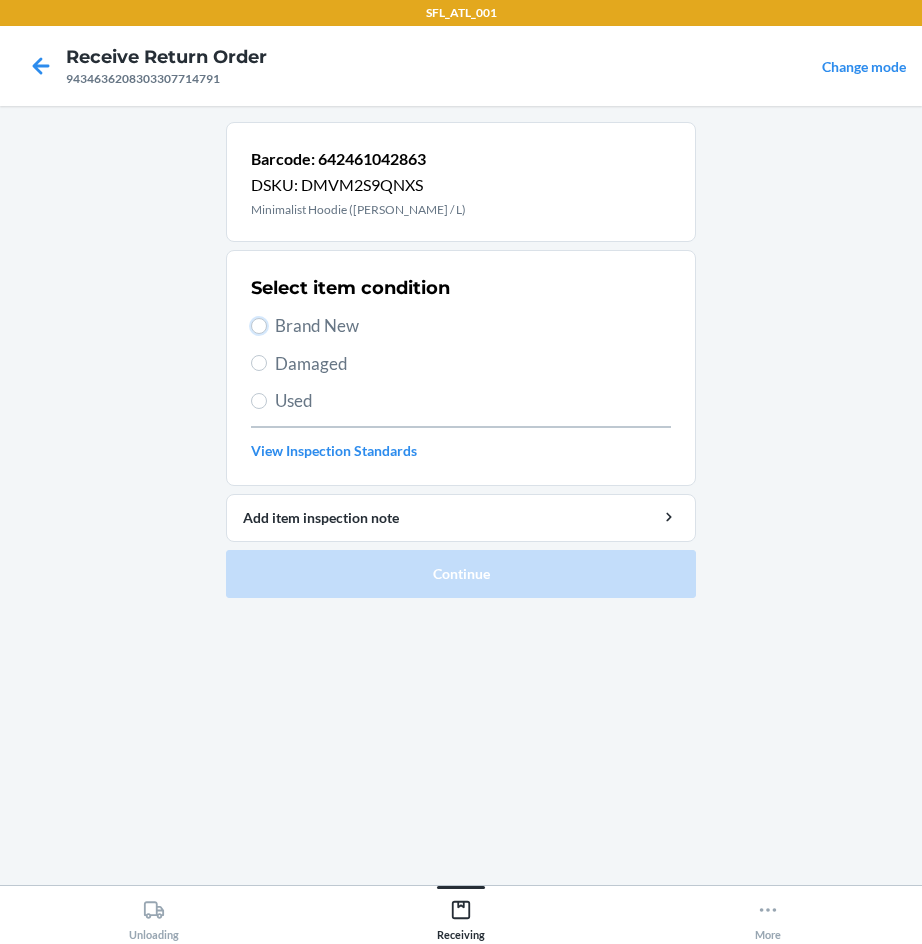 click on "Brand New" at bounding box center (259, 326) 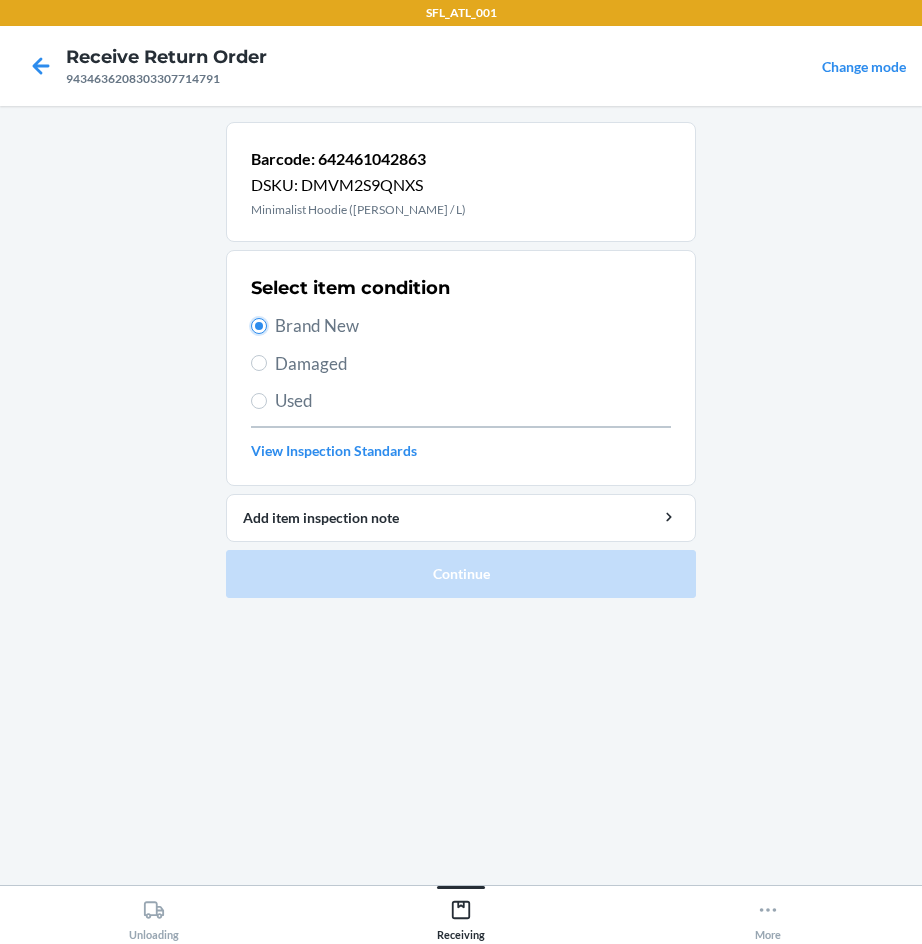 radio on "true" 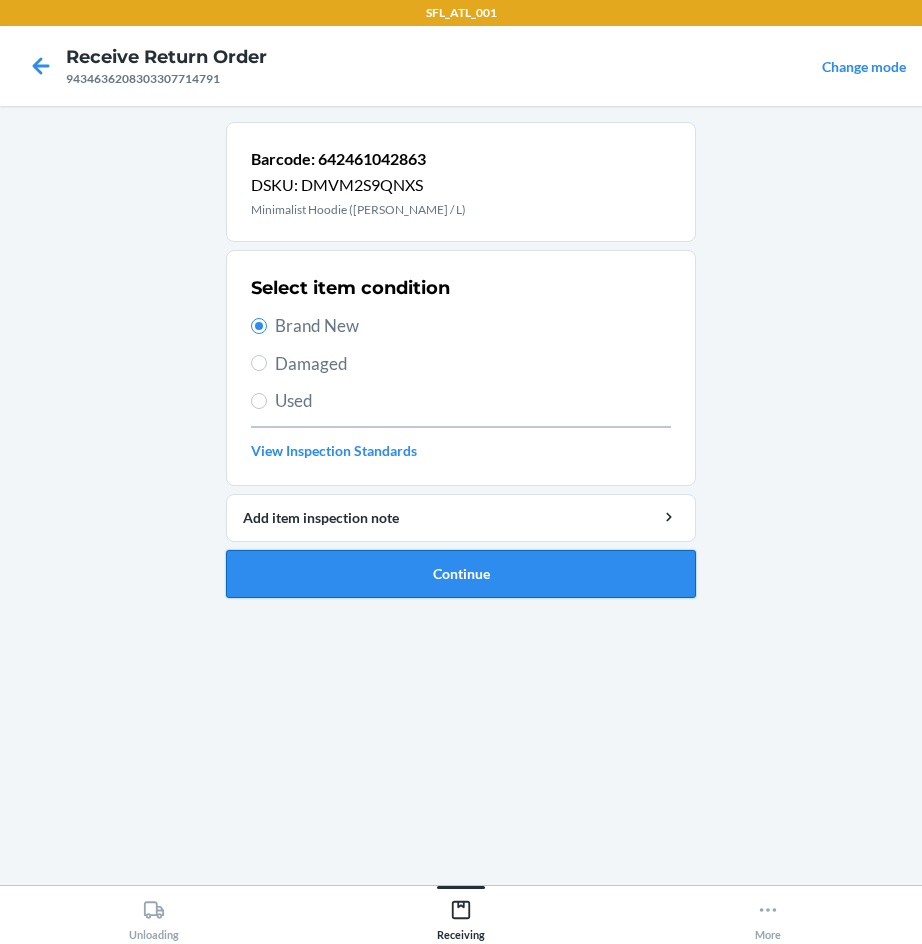 click on "Continue" at bounding box center (461, 574) 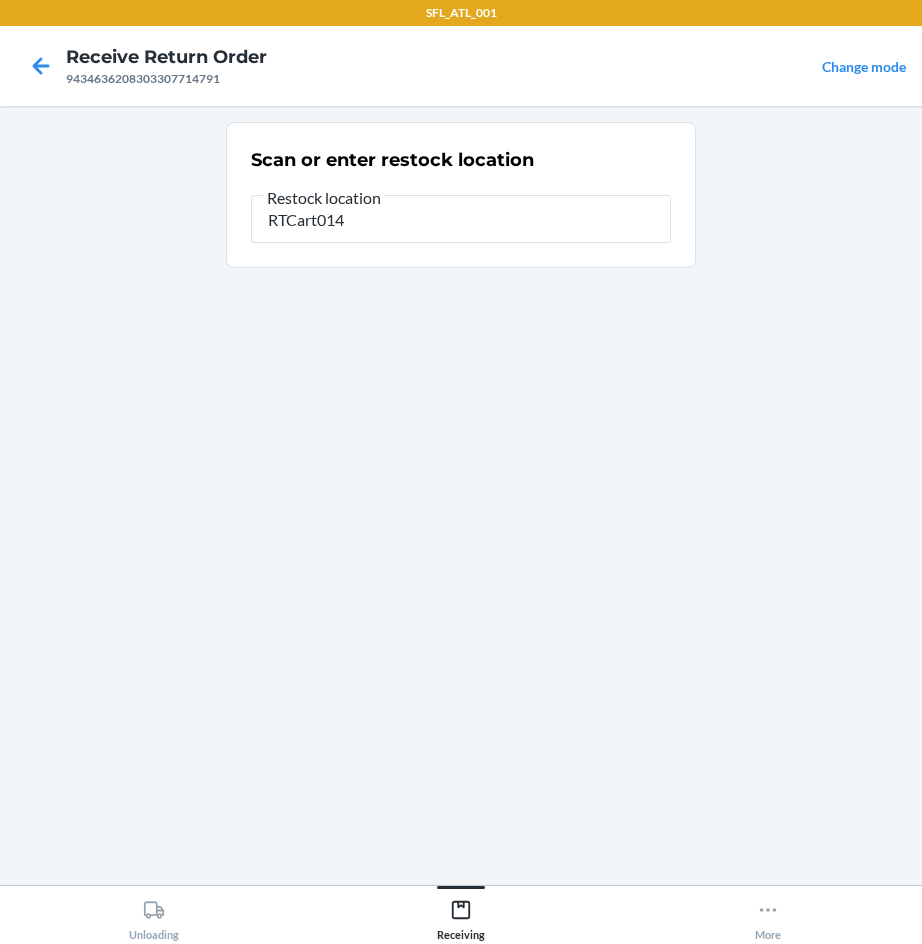 type on "RTCart014" 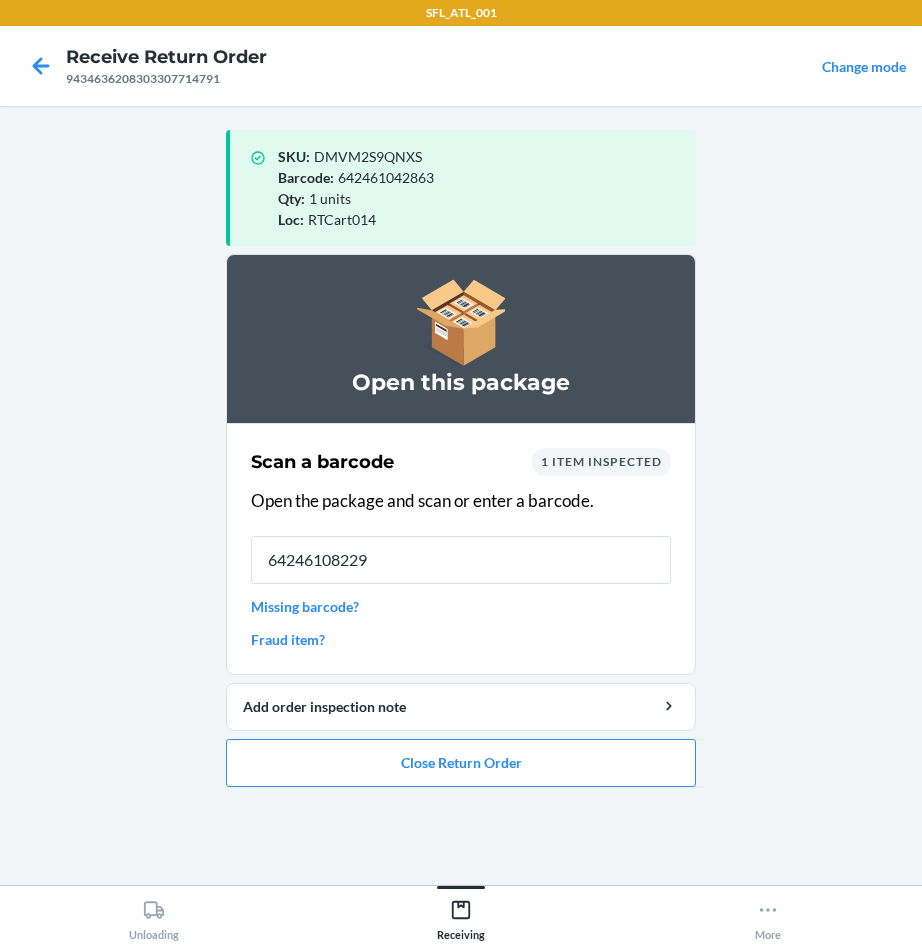 type on "642461082296" 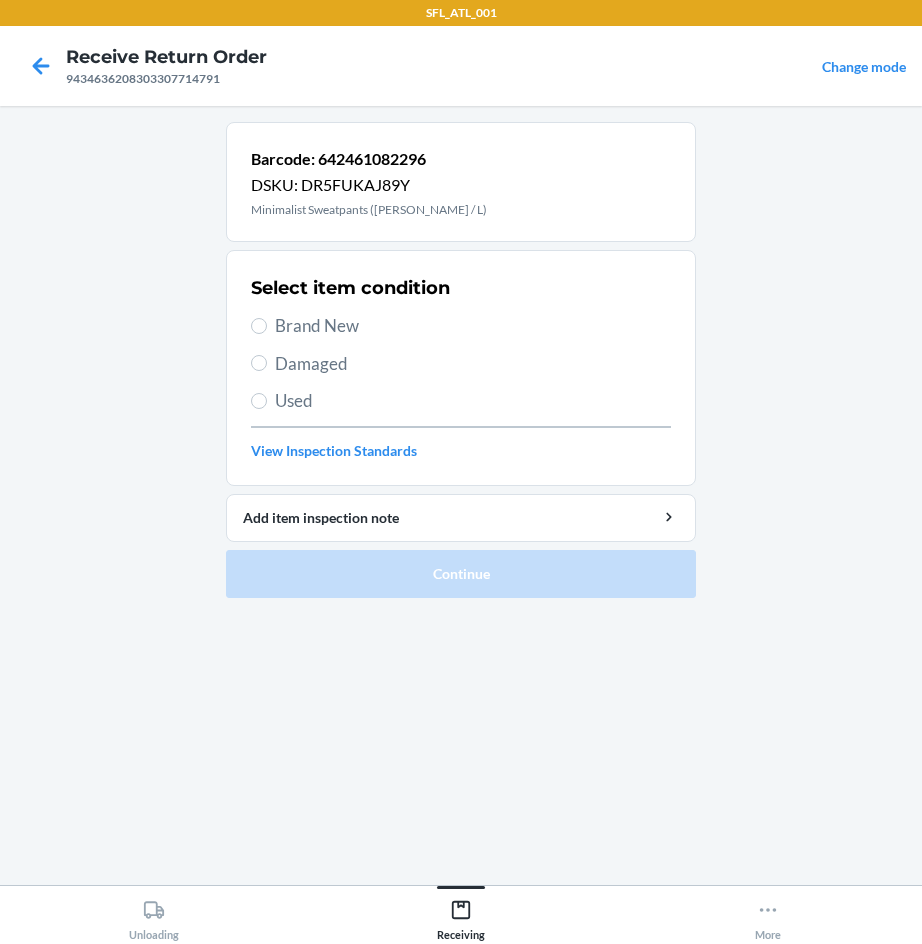 click on "Brand New" at bounding box center [473, 326] 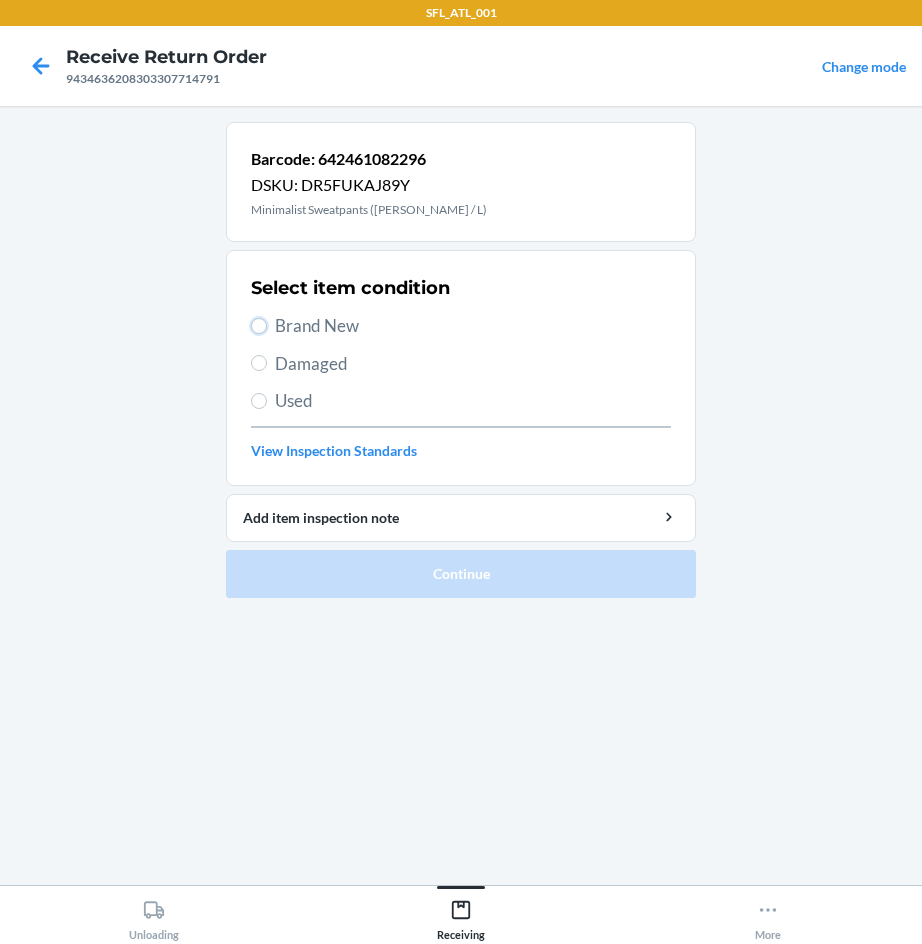 click on "Brand New" at bounding box center [259, 326] 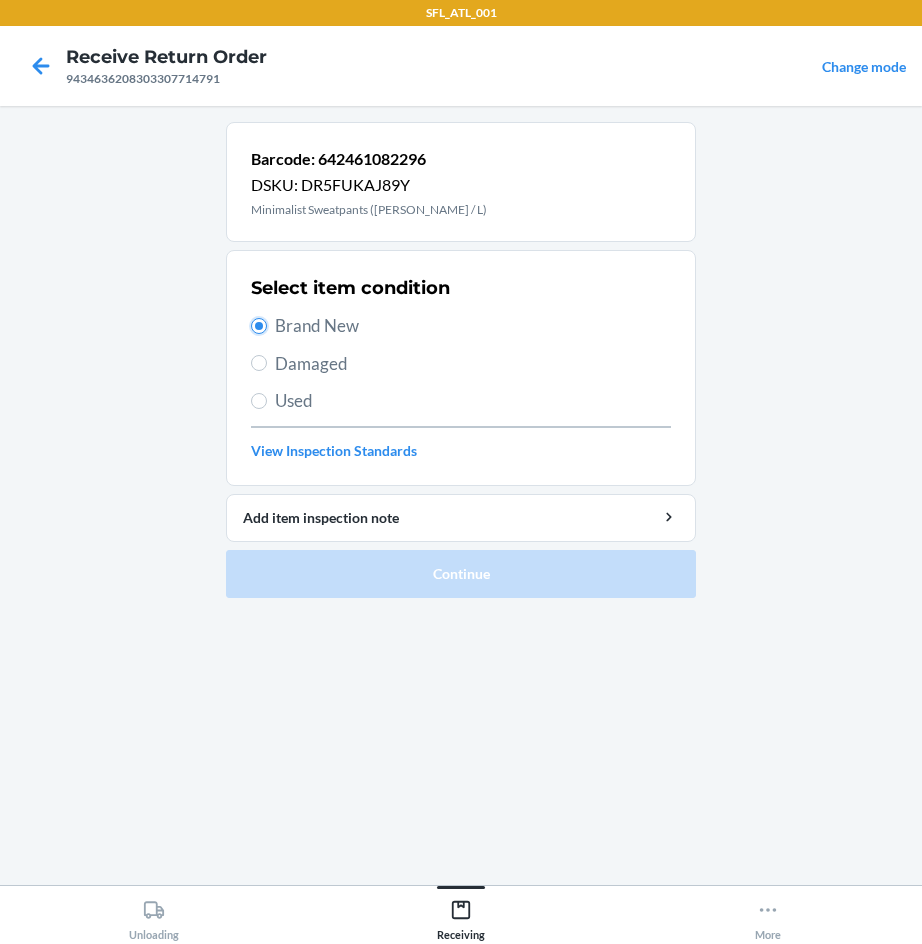 radio on "true" 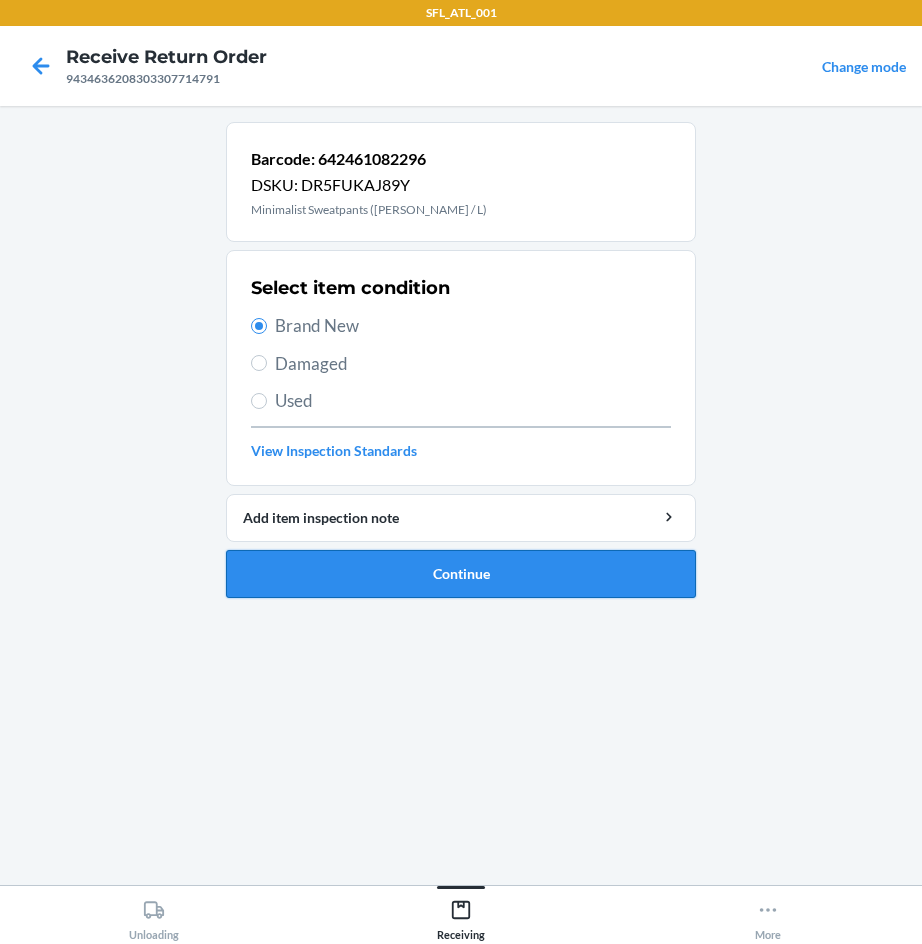 click on "Continue" at bounding box center [461, 574] 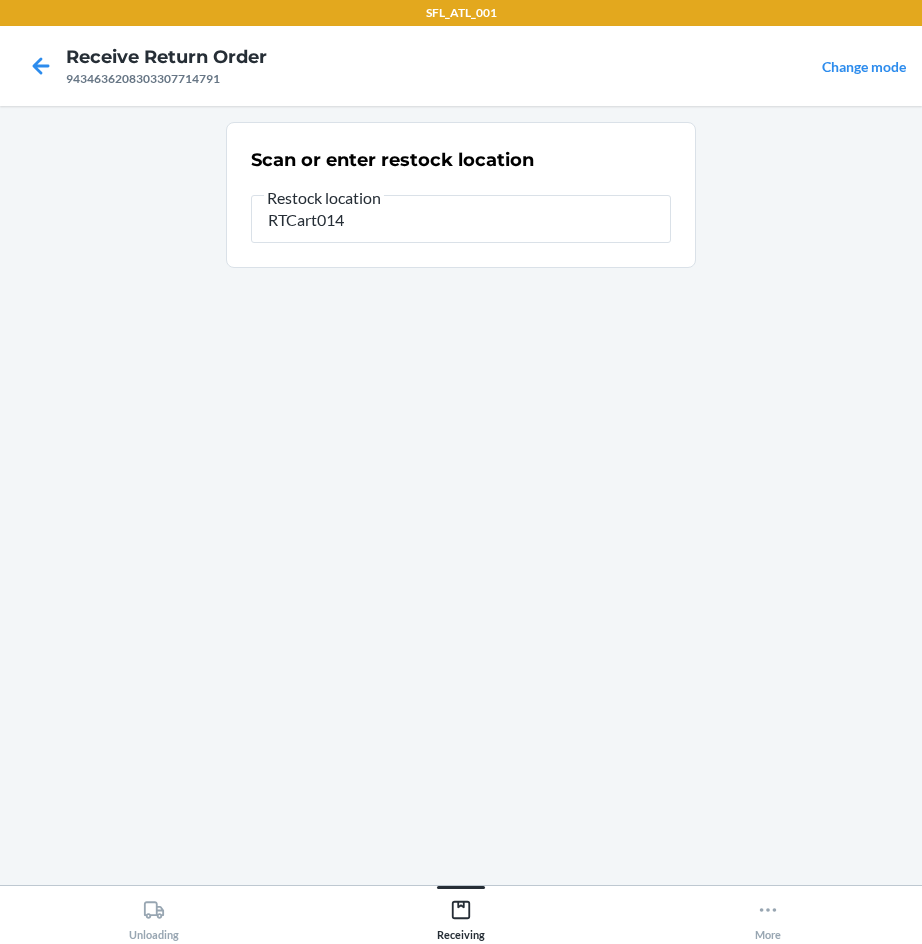 type on "RTCart014" 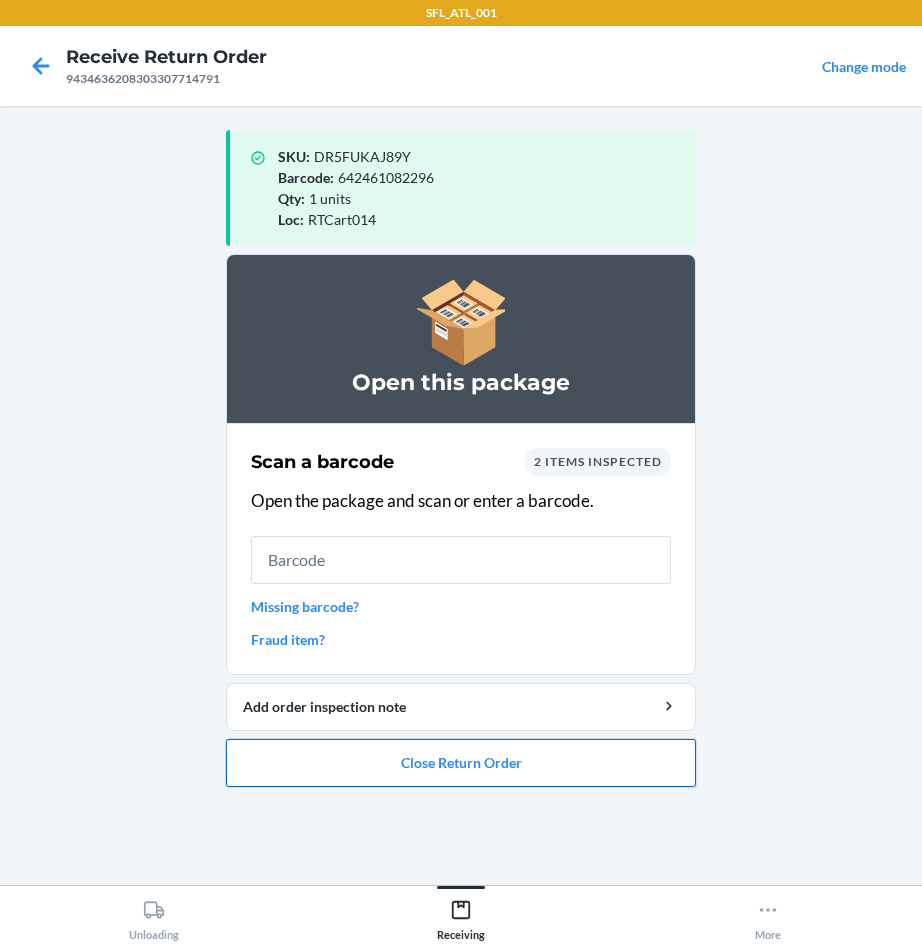 click on "Close Return Order" at bounding box center [461, 763] 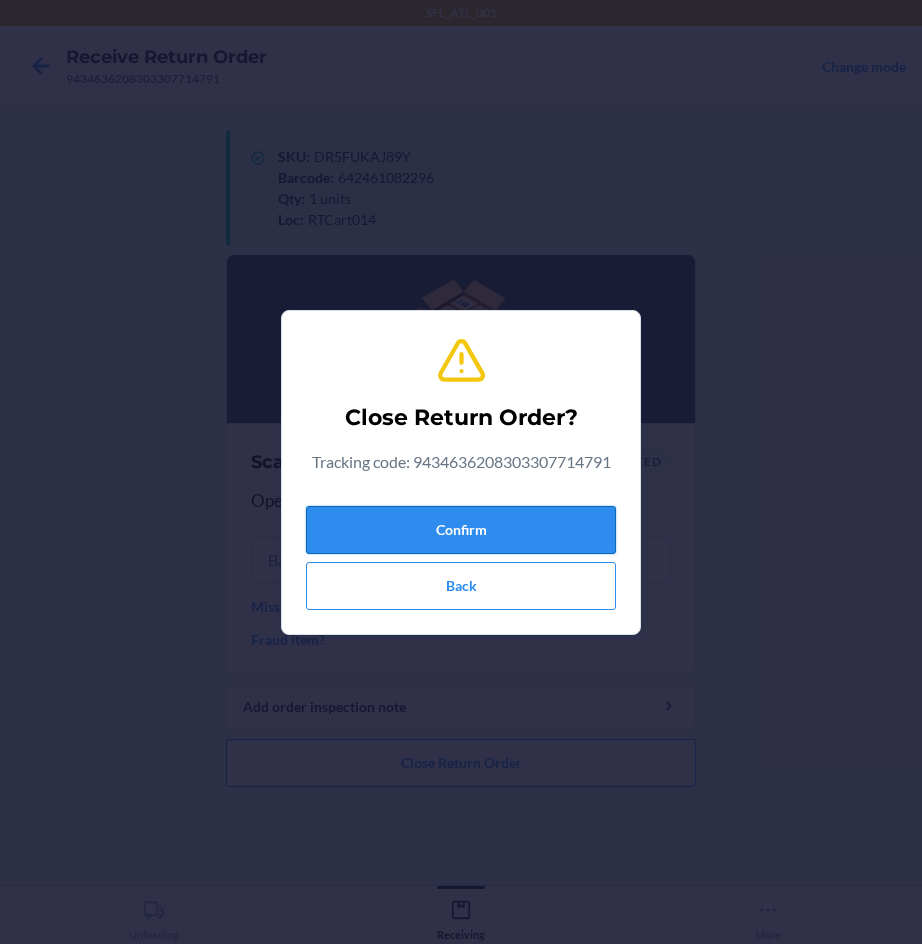 click on "Confirm" at bounding box center (461, 530) 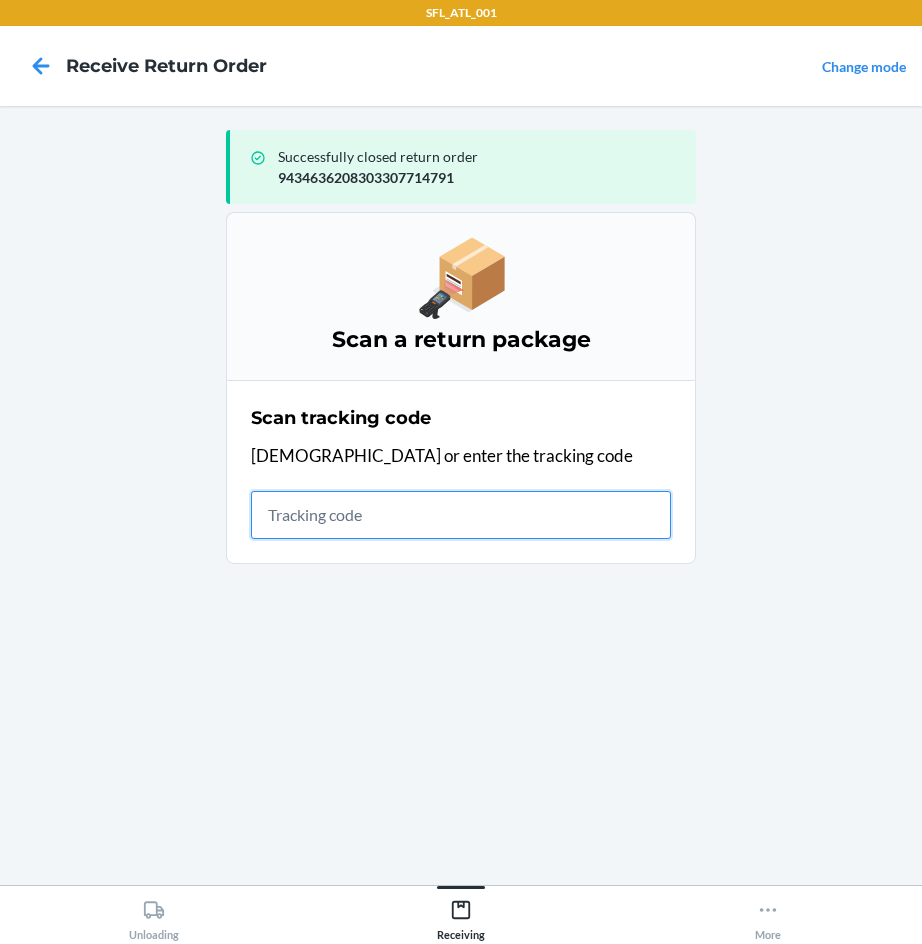 click at bounding box center [461, 515] 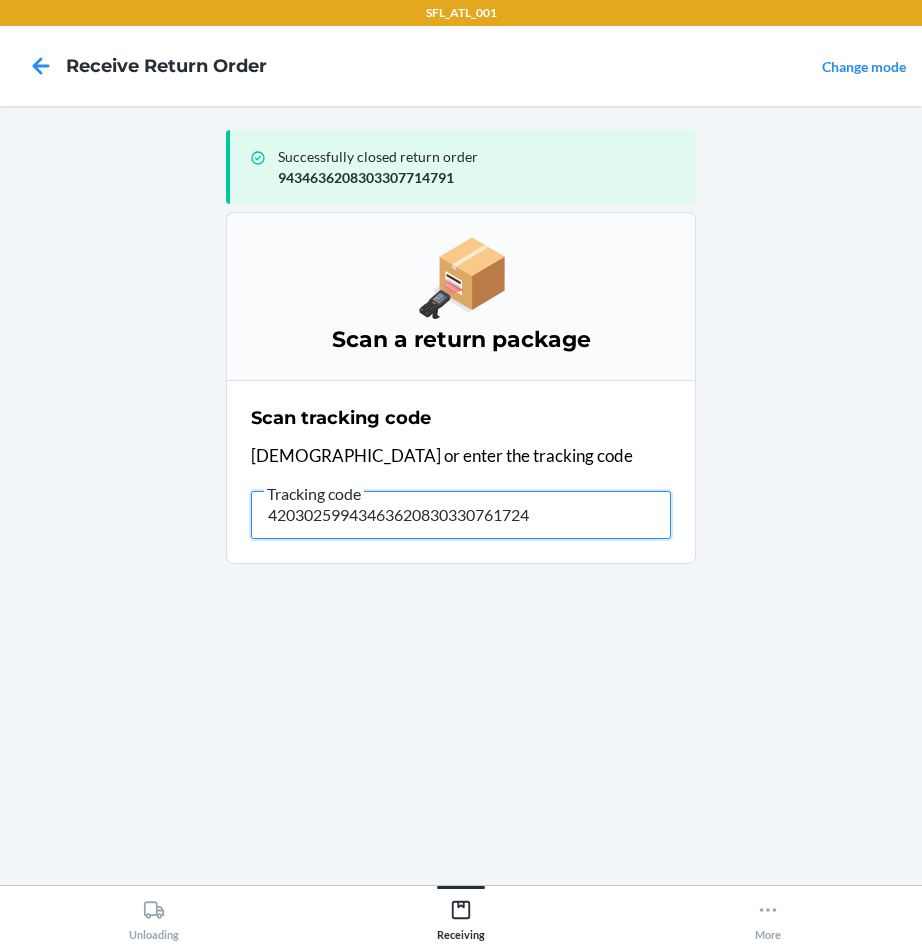 type on "420302599434636208303307617245" 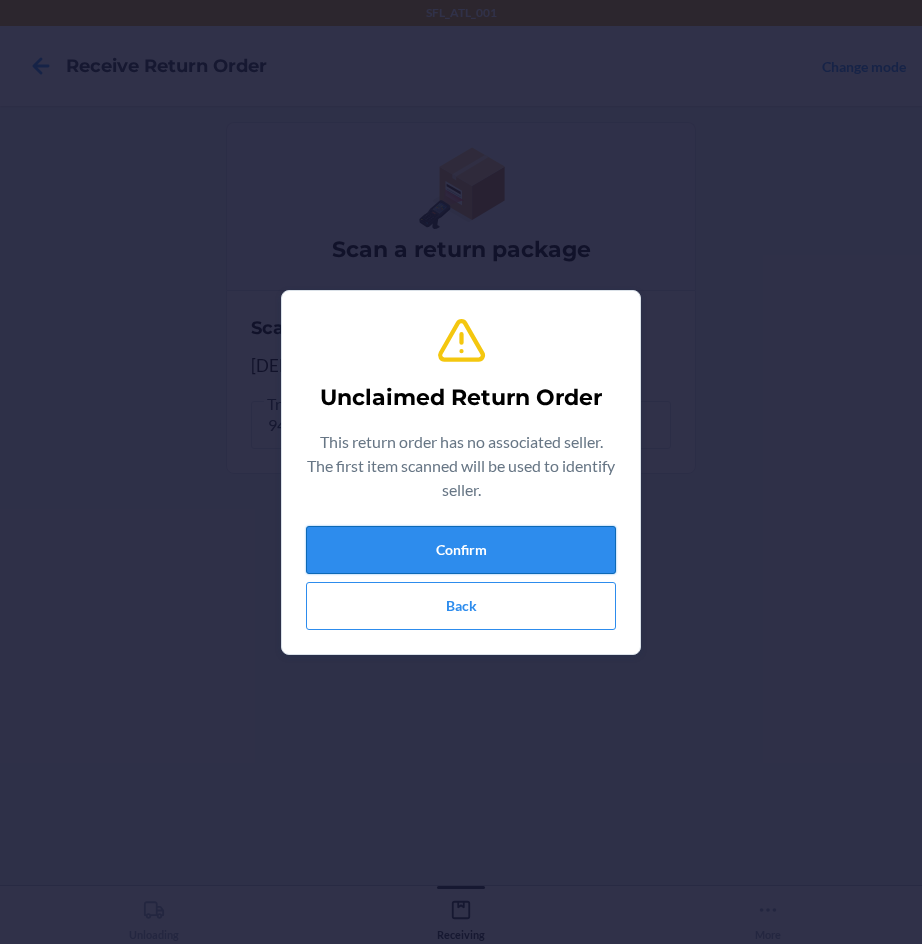 click on "Confirm" at bounding box center (461, 550) 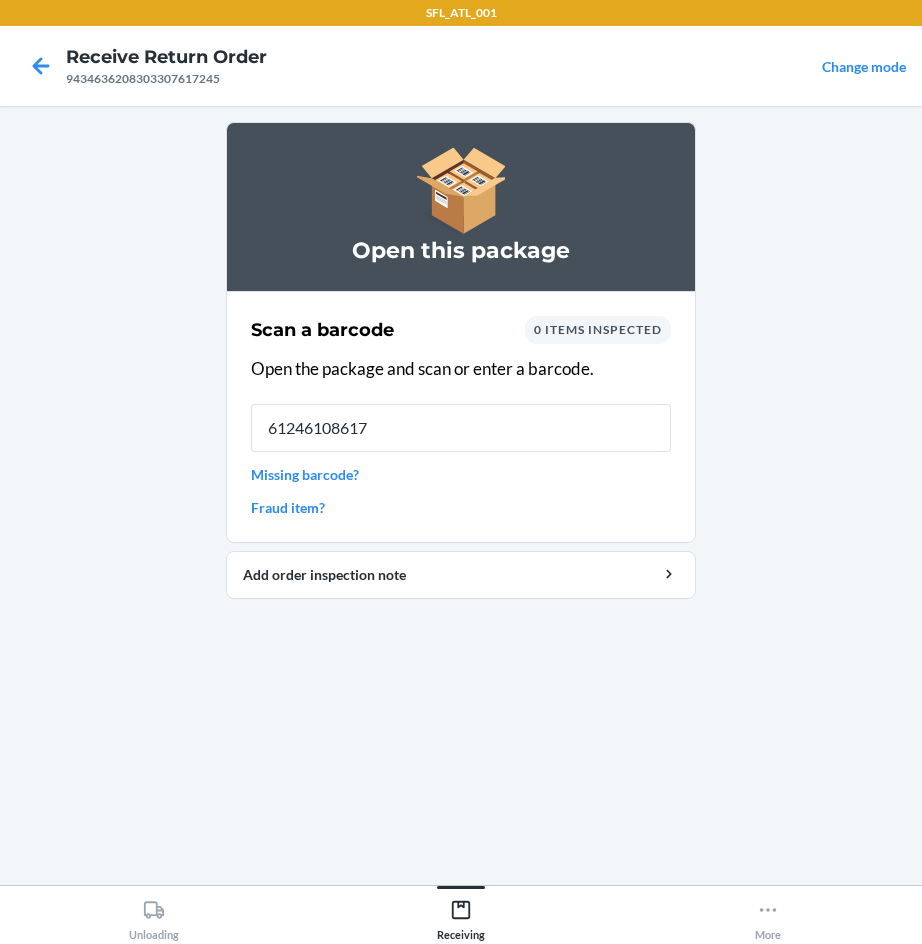 type on "612461086174" 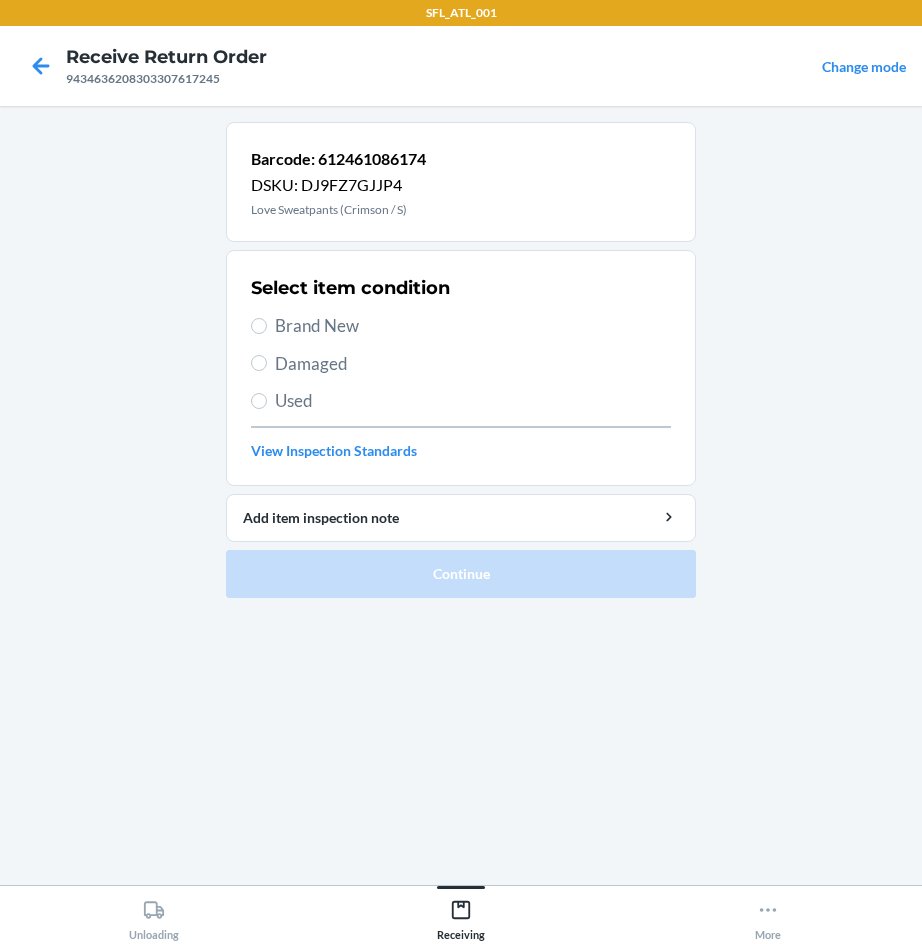 click on "Brand New" at bounding box center [473, 326] 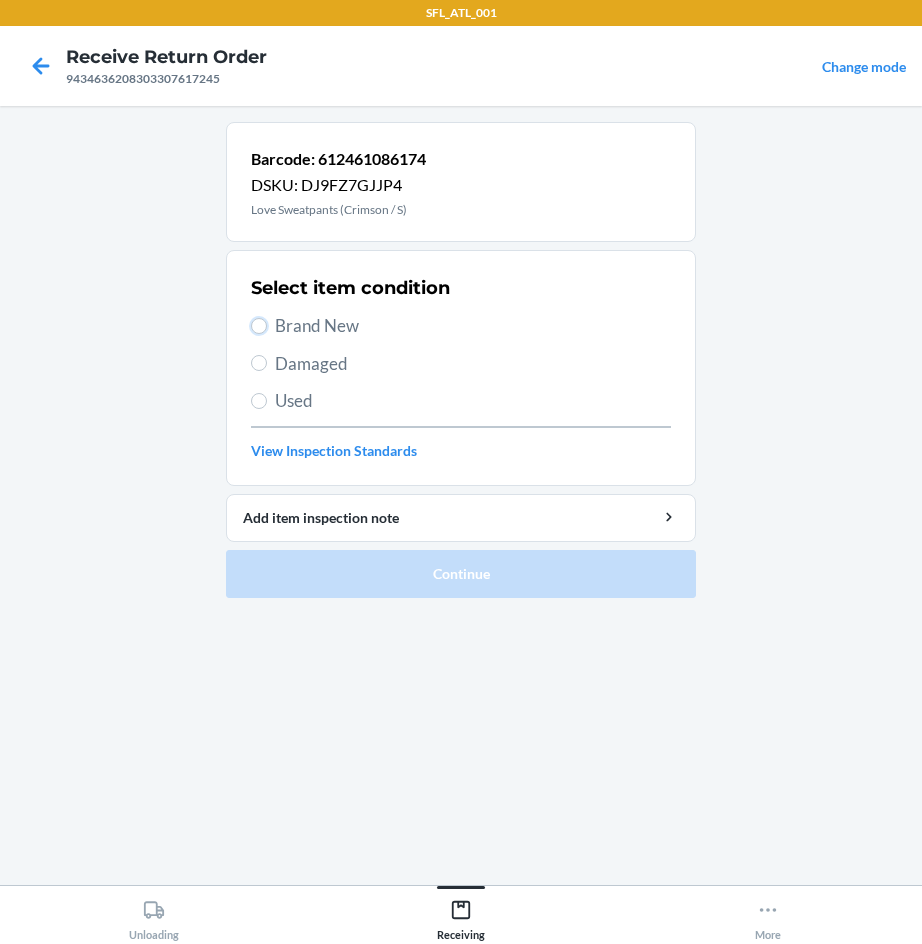 click on "Brand New" at bounding box center (259, 326) 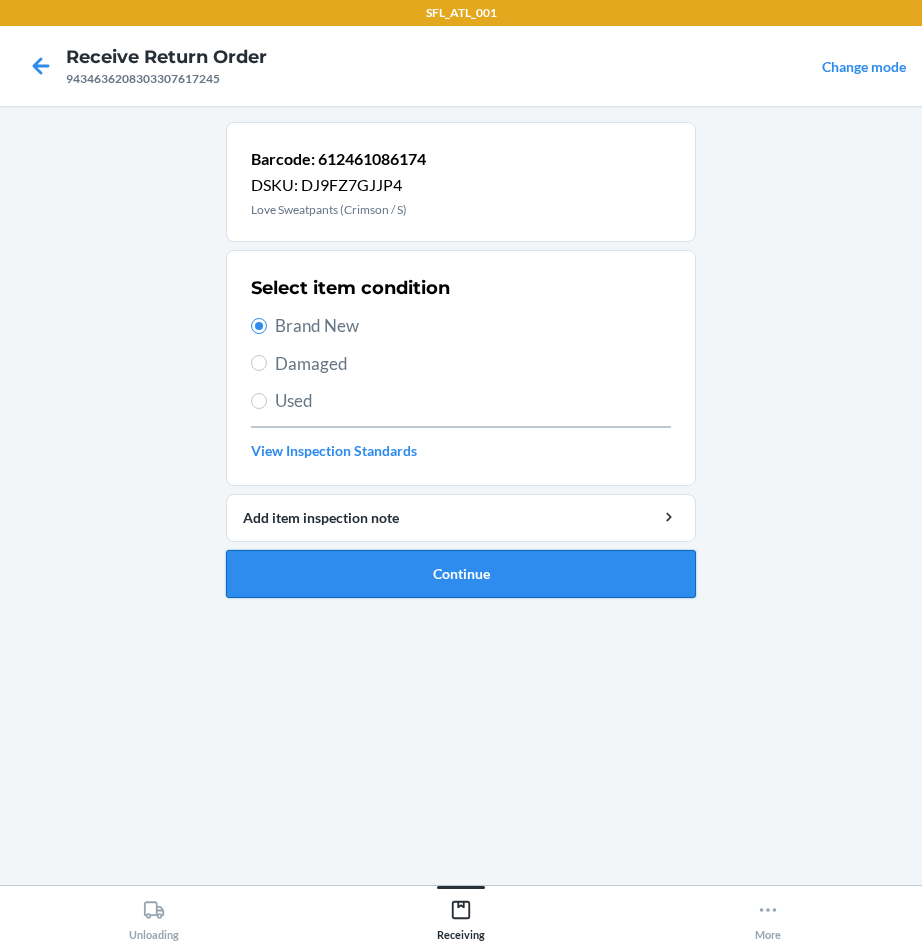 click on "Continue" at bounding box center [461, 574] 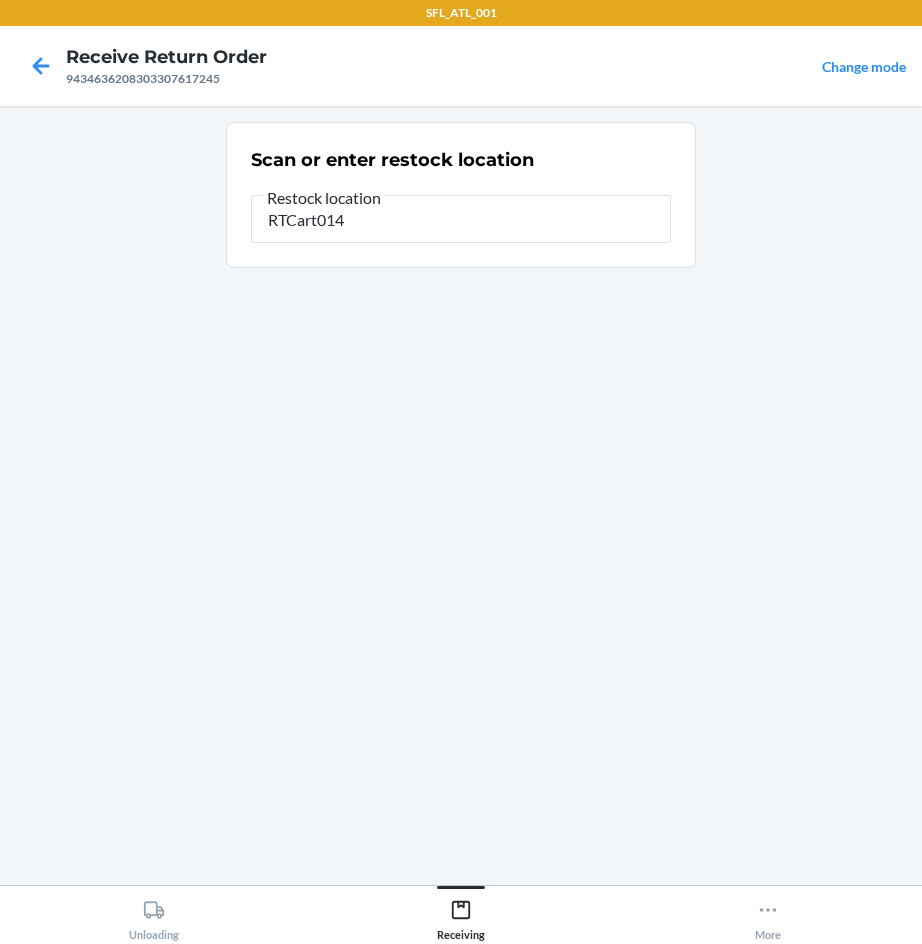 type on "RTCart014" 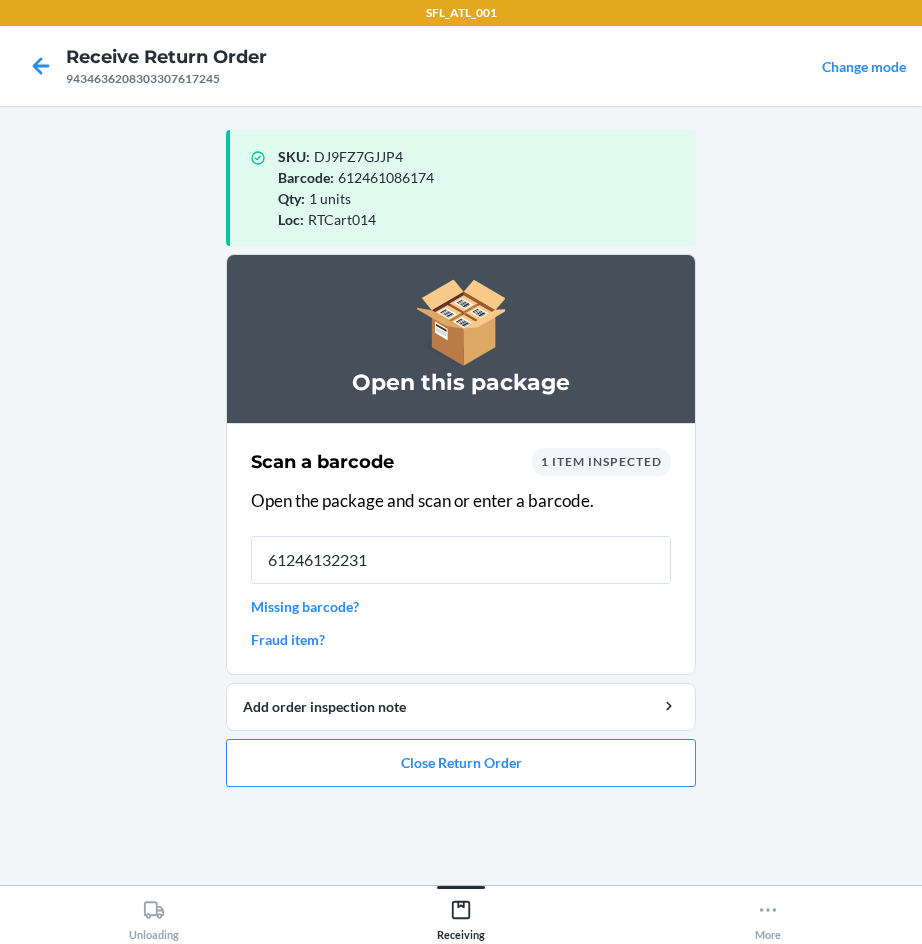 type on "612461322319" 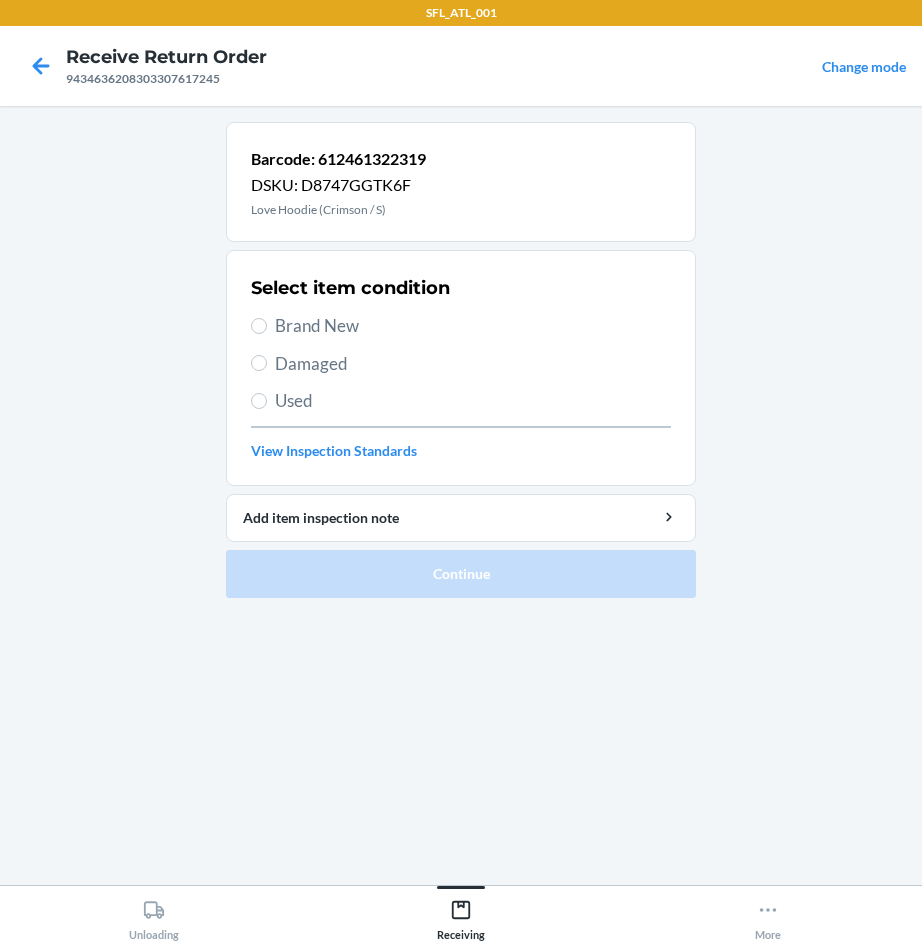 click on "Select item condition Brand New Damaged Used View Inspection Standards" at bounding box center (461, 368) 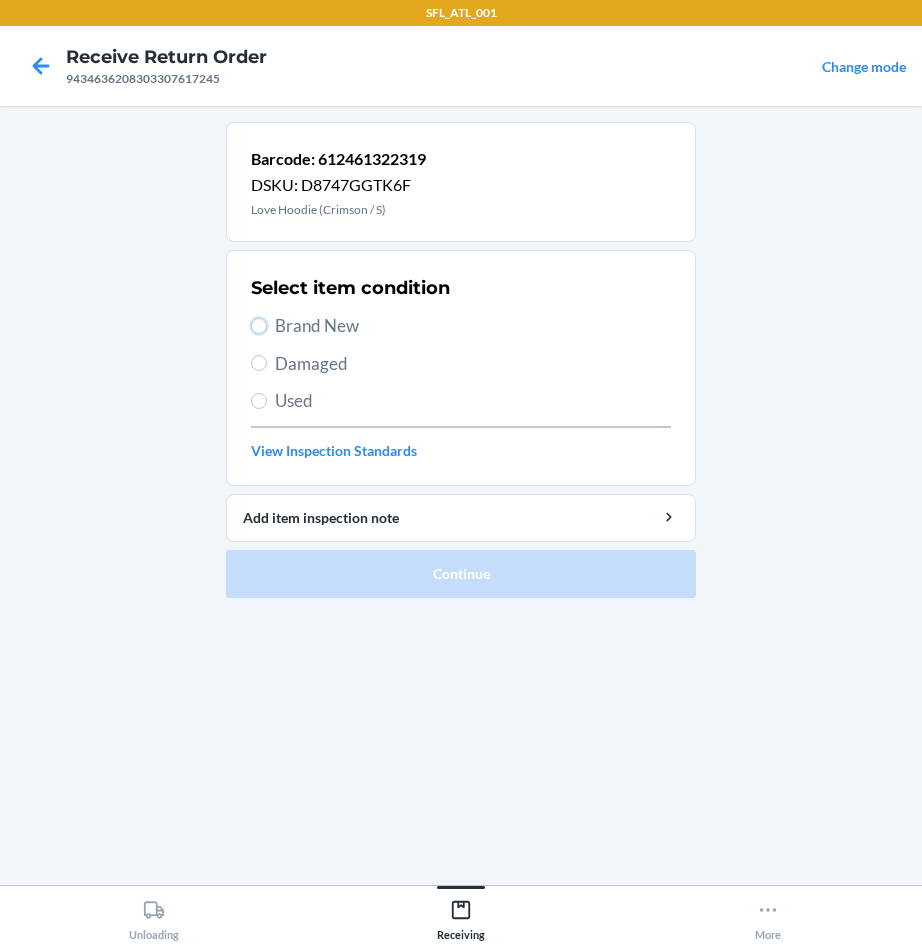 click on "Brand New" at bounding box center (259, 326) 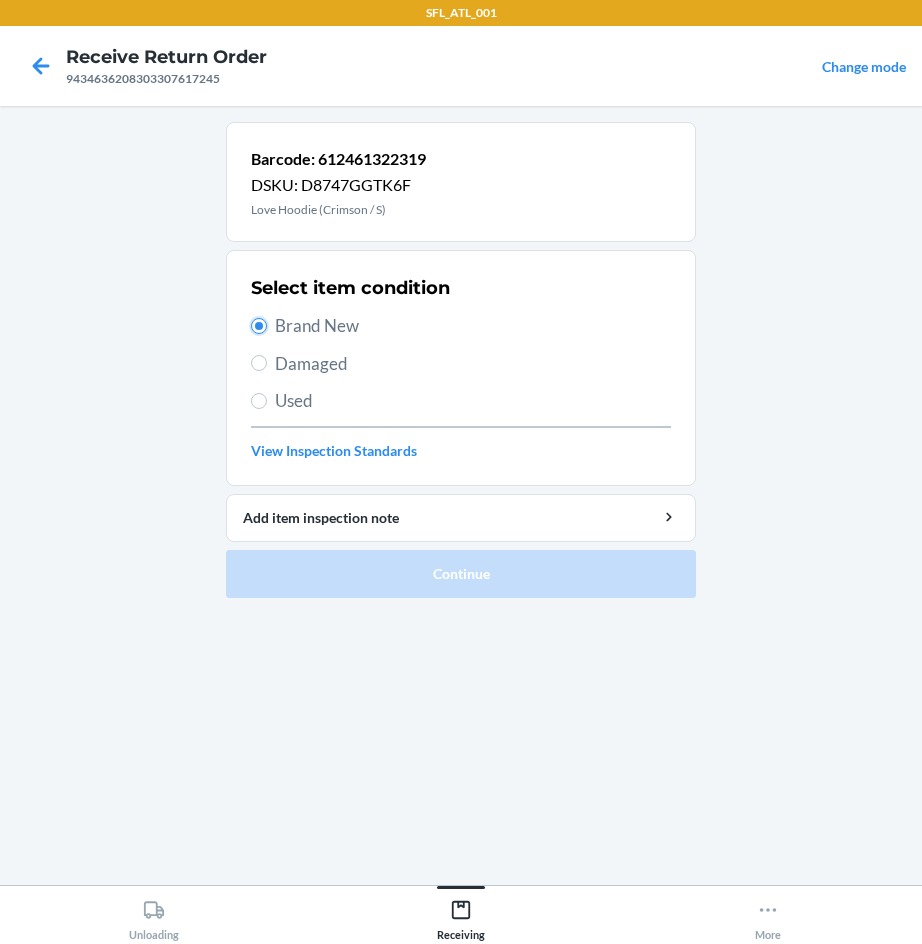 radio on "true" 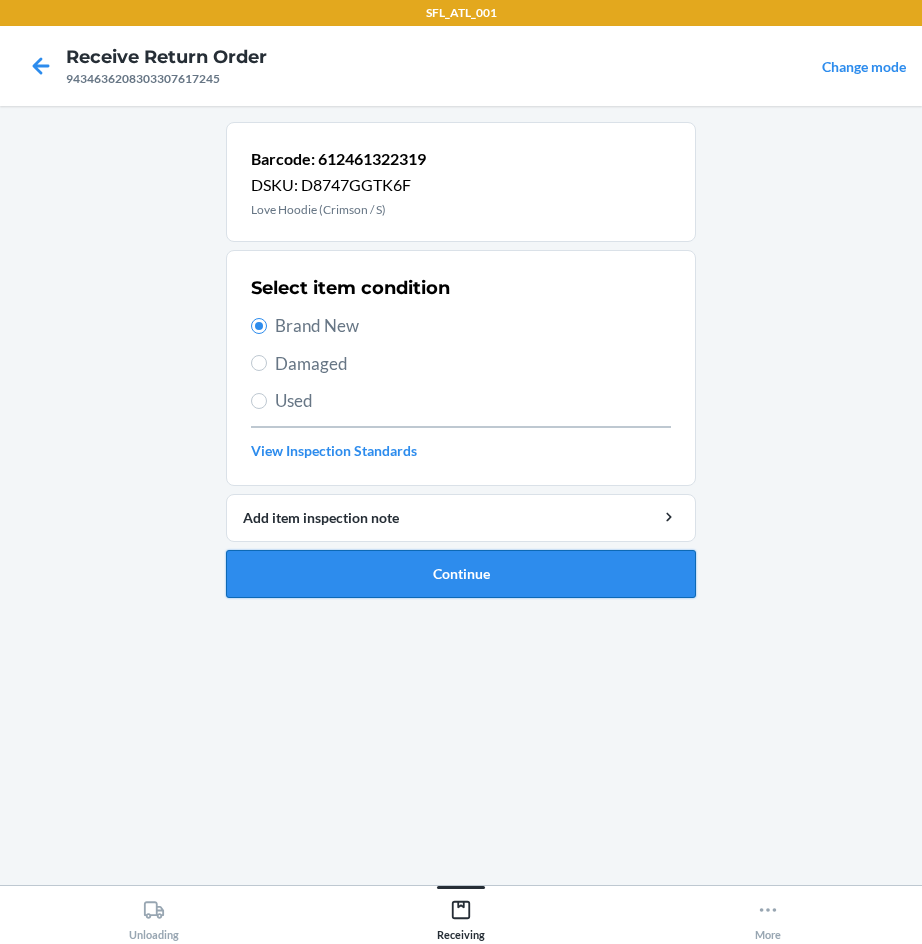 click on "Continue" at bounding box center (461, 574) 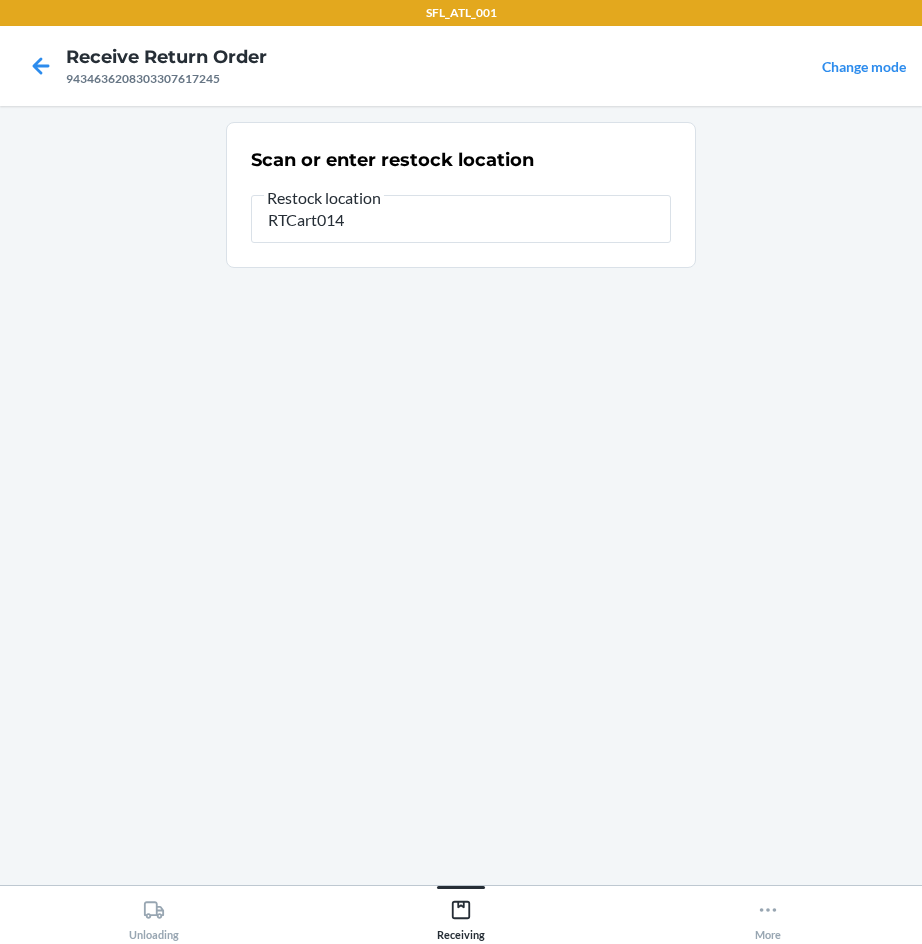 type on "RTCart014" 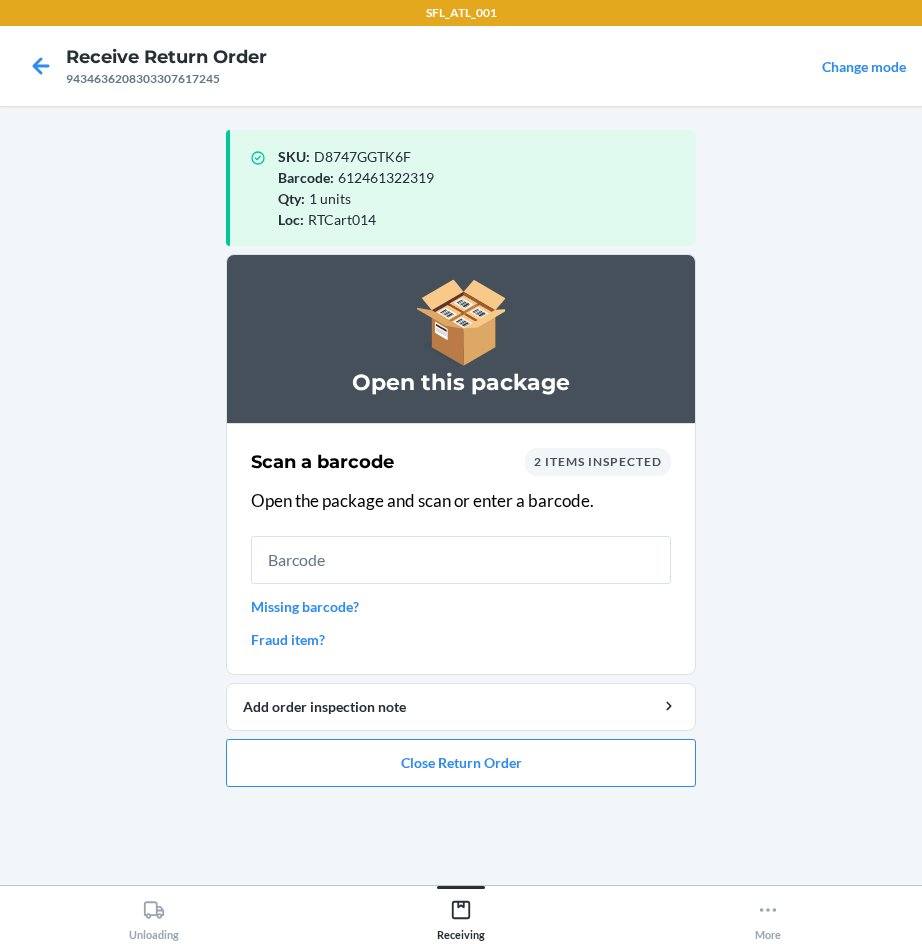 click at bounding box center (461, 560) 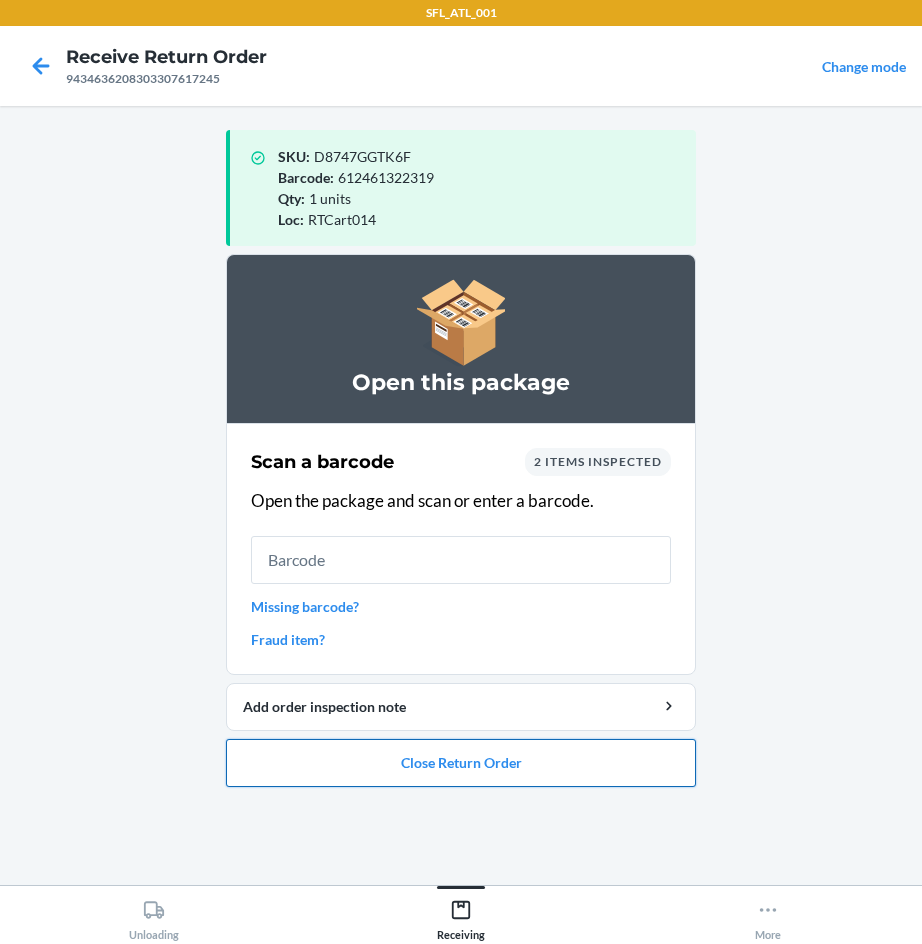 click on "Close Return Order" at bounding box center [461, 763] 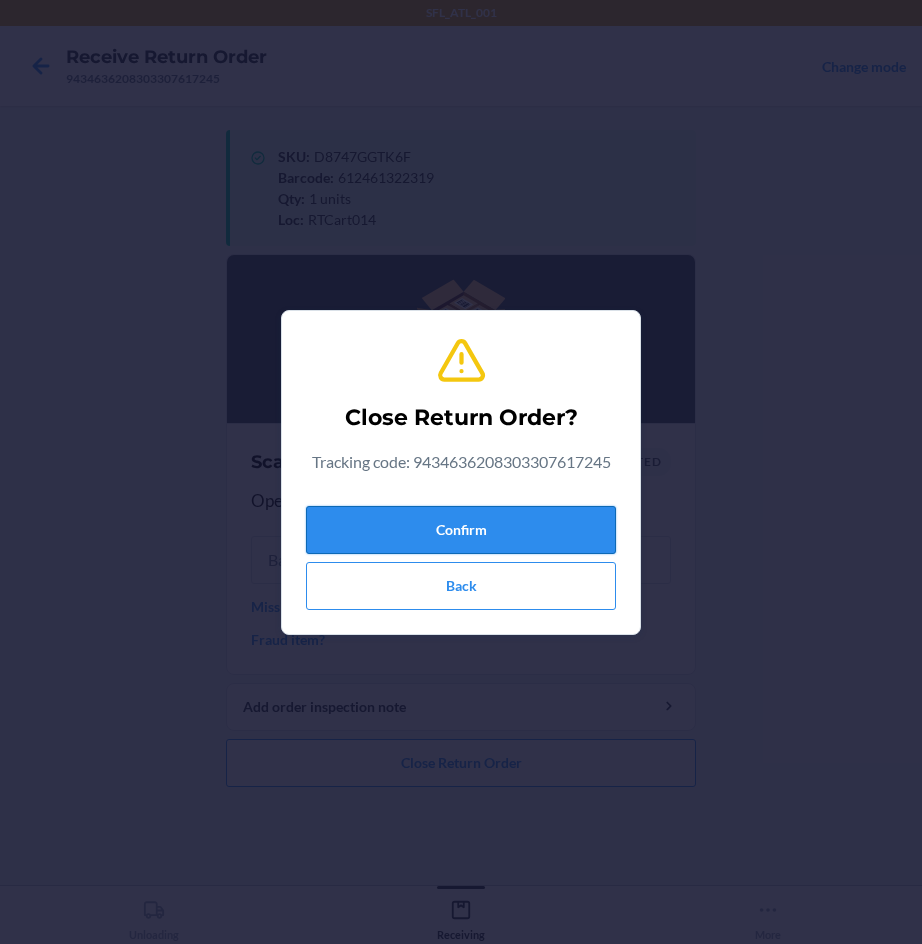 click on "Confirm" at bounding box center [461, 530] 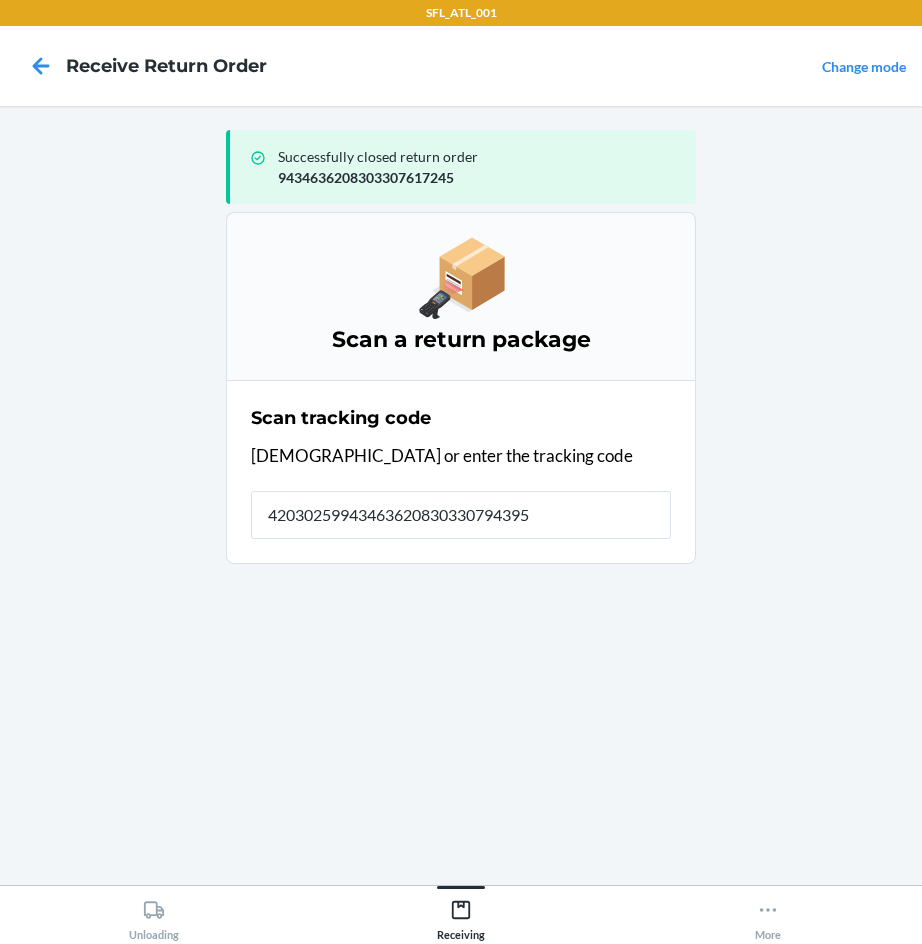 type on "420302599434636208303307943955" 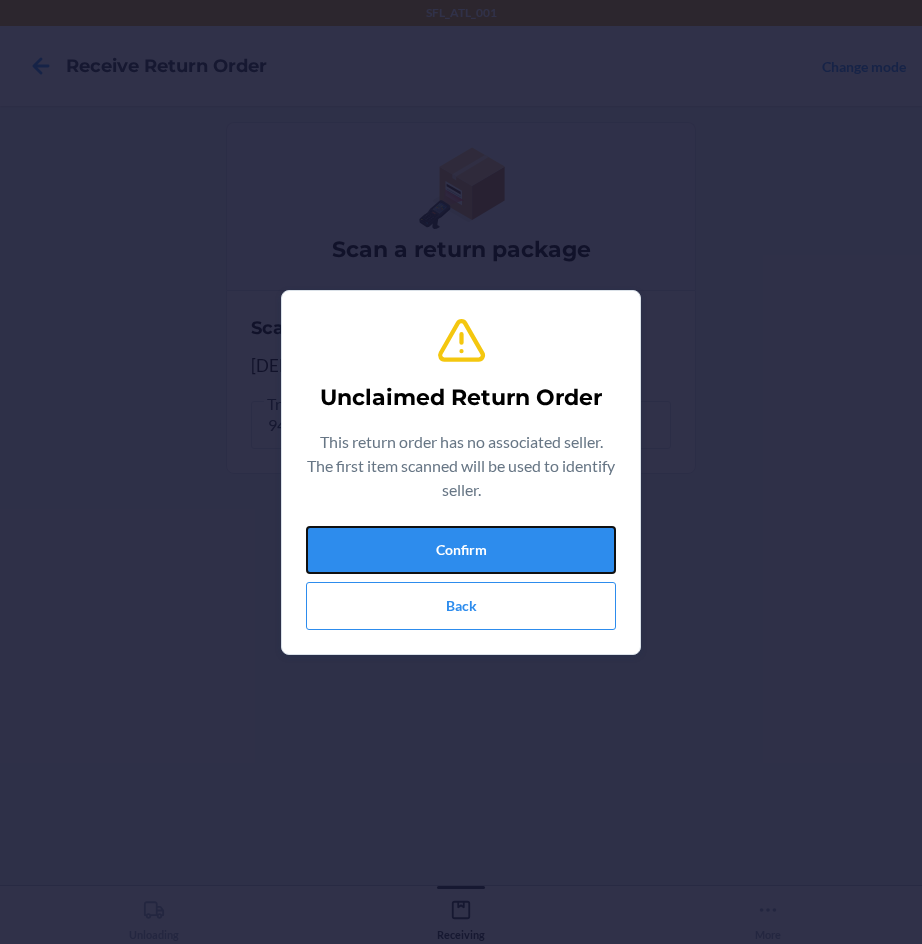 click on "Confirm" at bounding box center (461, 550) 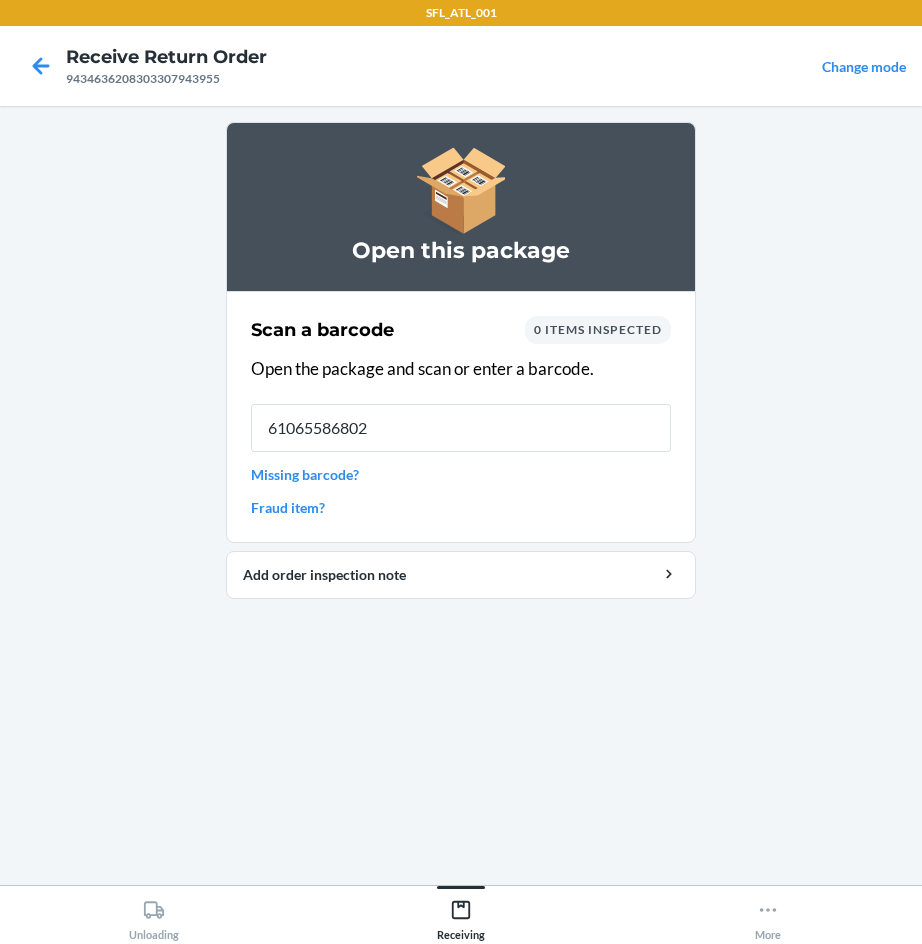 type on "610655868025" 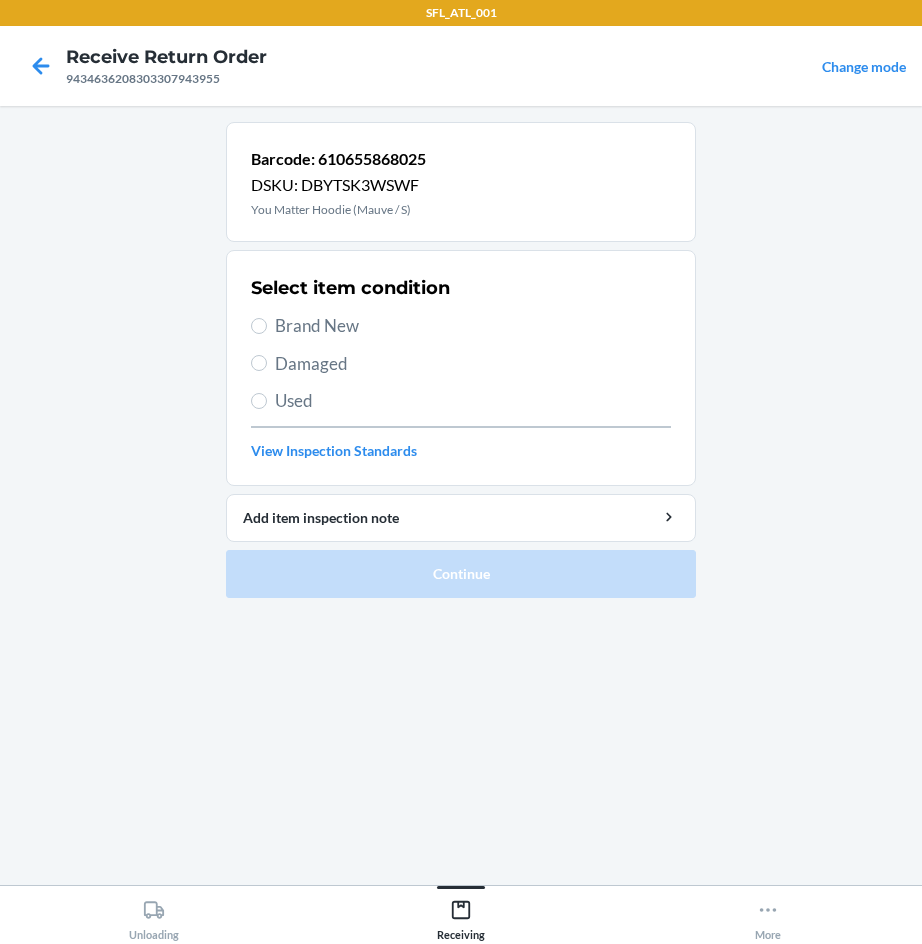 click on "Brand New" at bounding box center (473, 326) 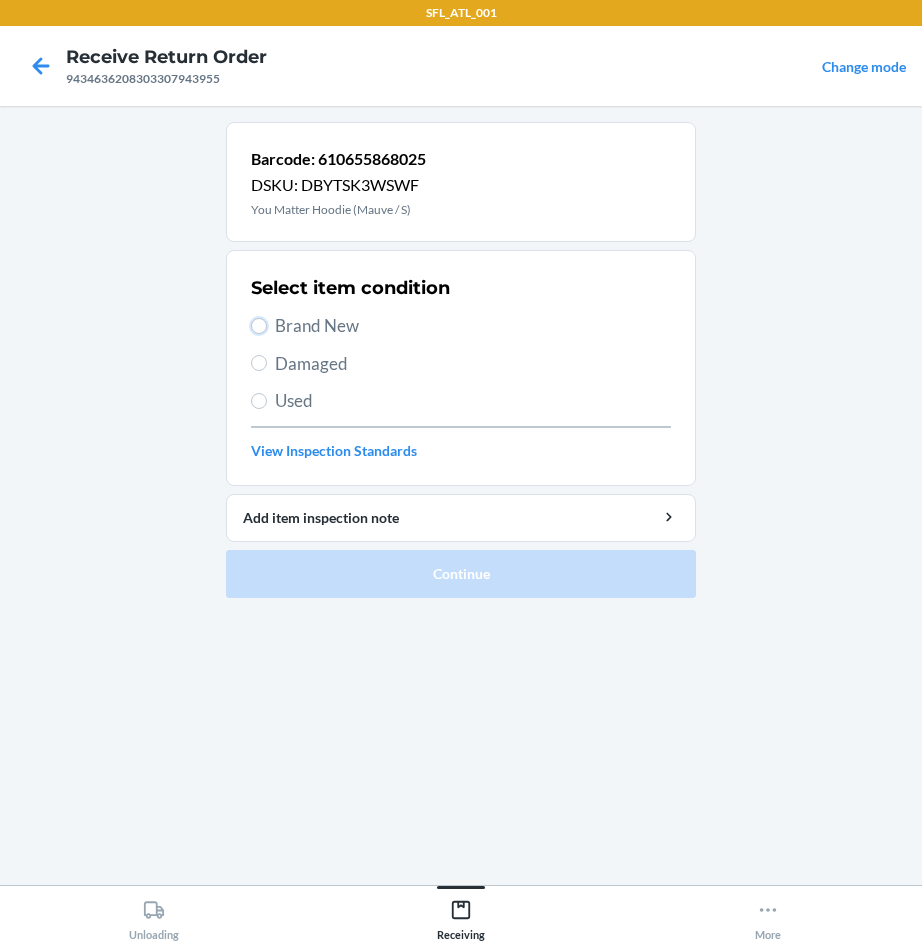 click on "Brand New" at bounding box center (259, 326) 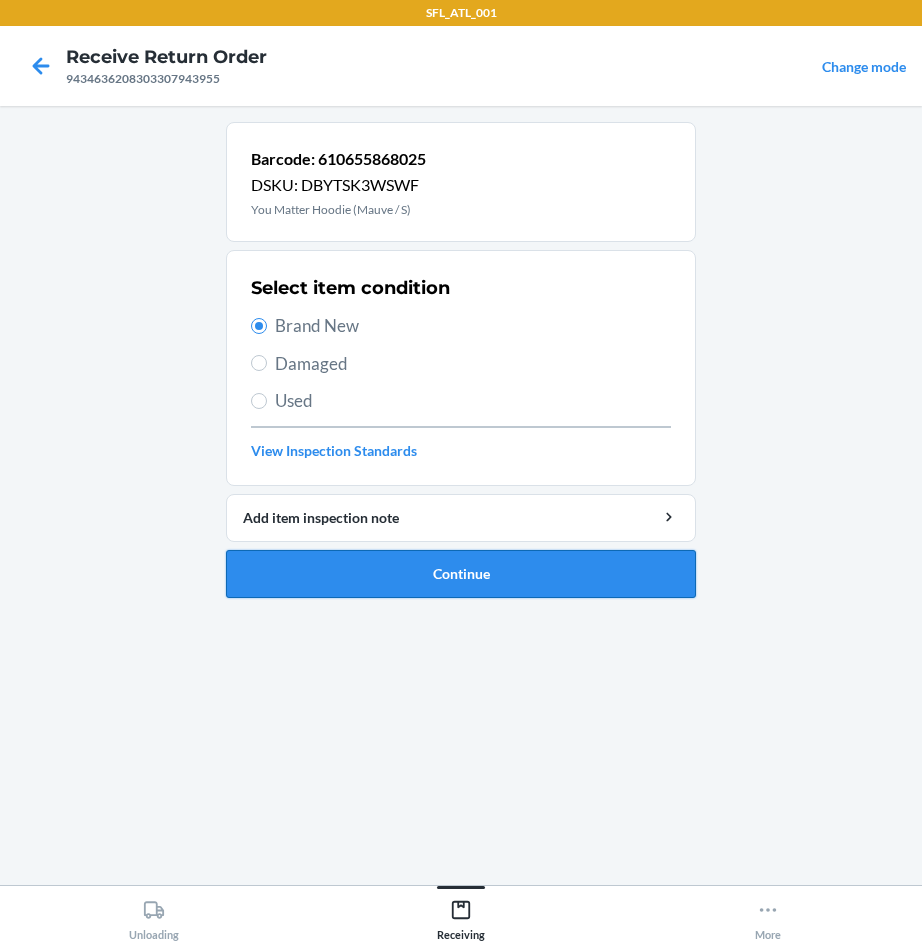 click on "Continue" at bounding box center [461, 574] 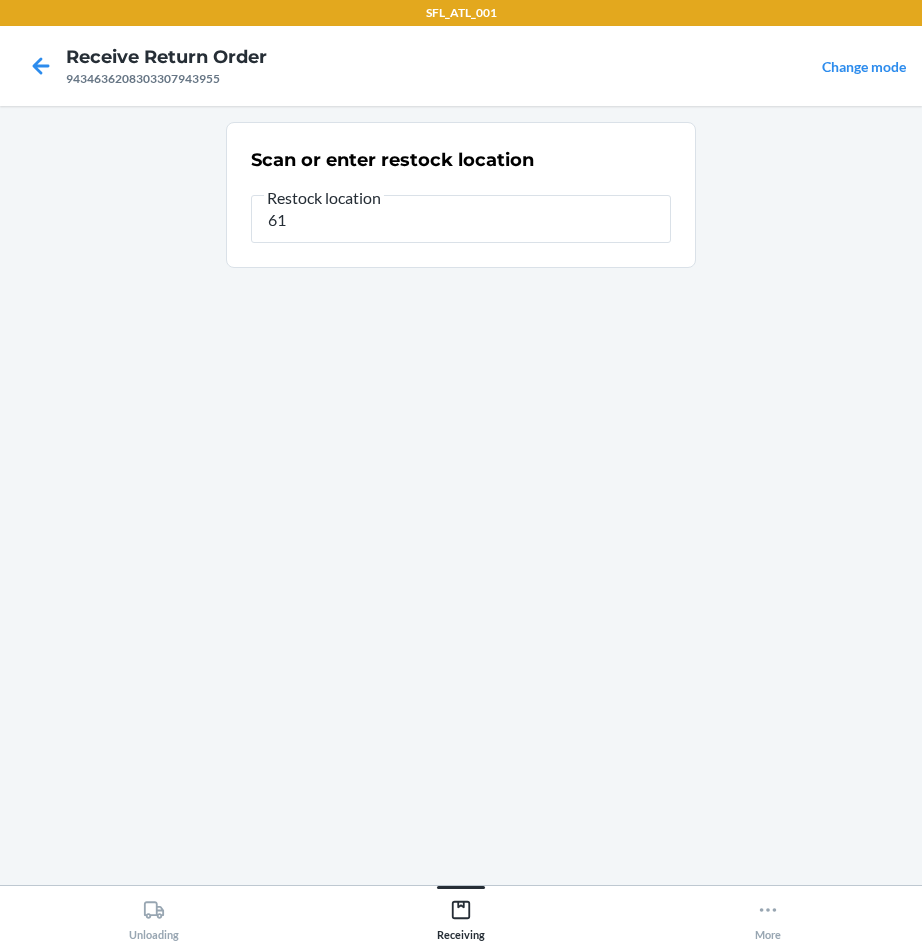 type on "6" 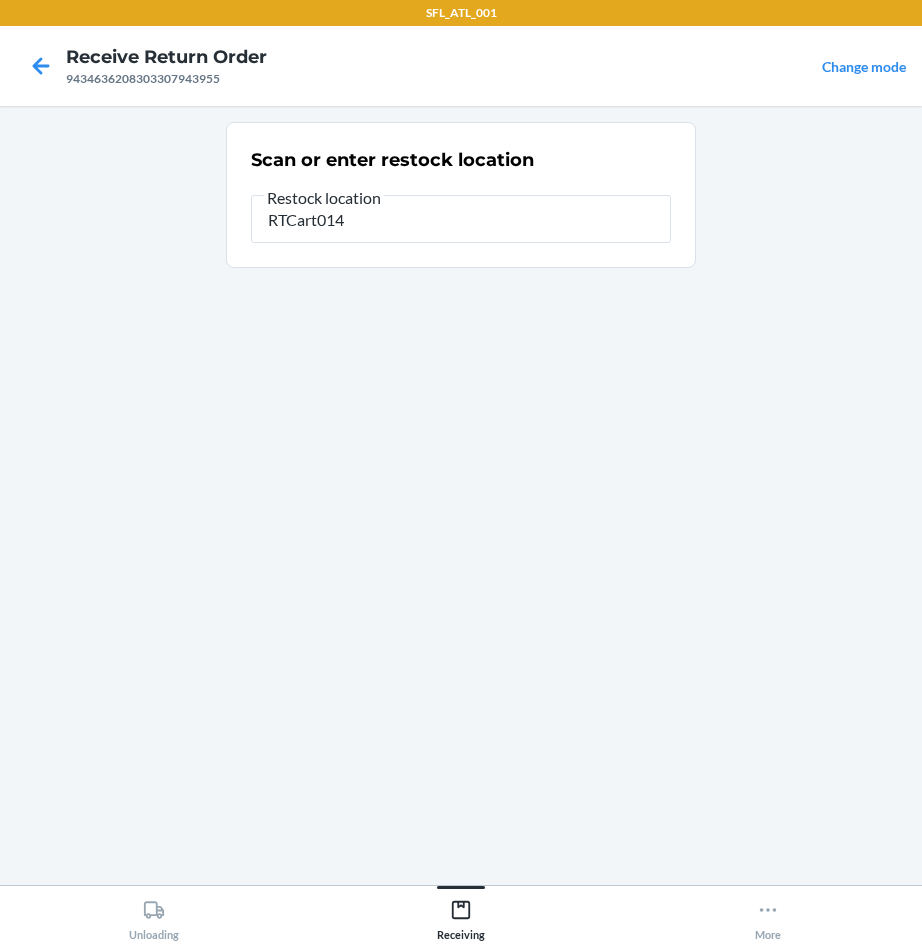 type on "RTCart014" 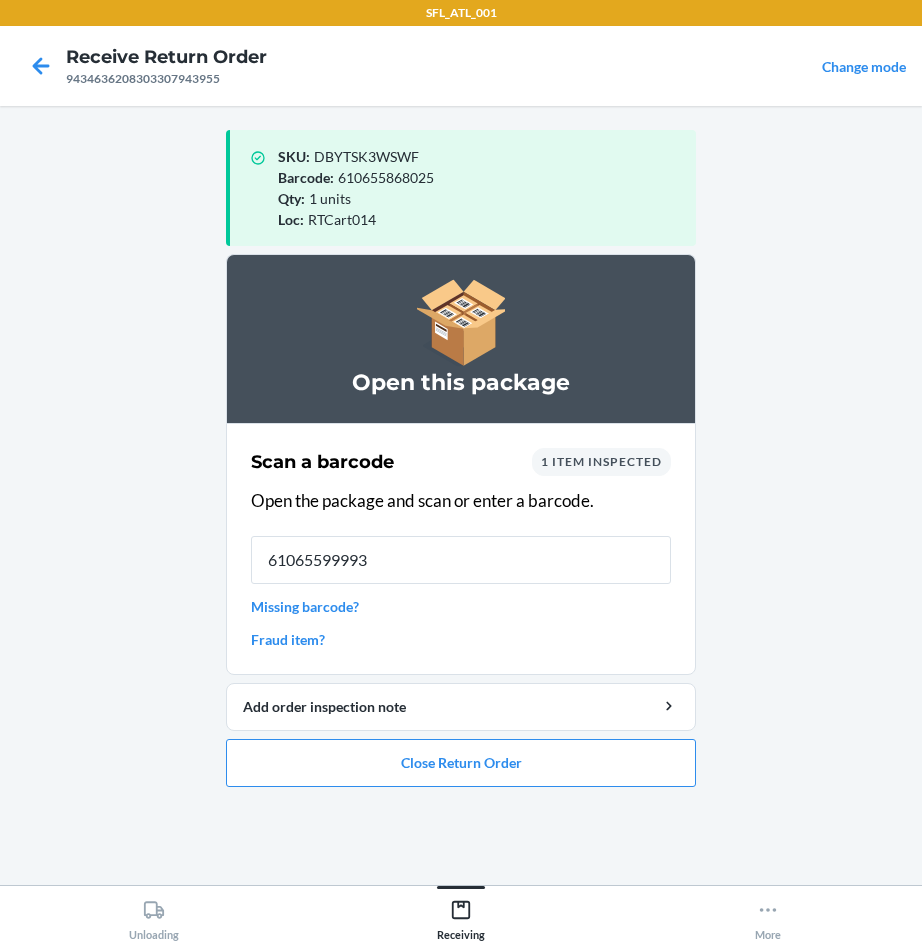 type on "610655999934" 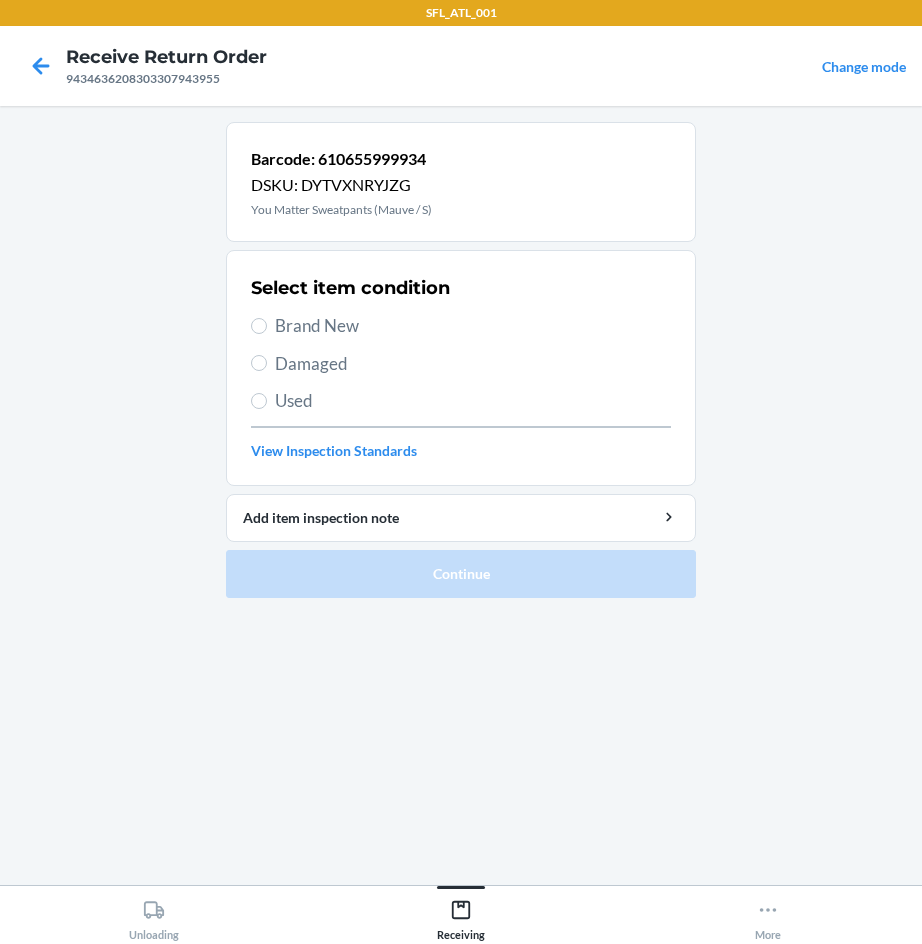 click on "Brand New" at bounding box center (473, 326) 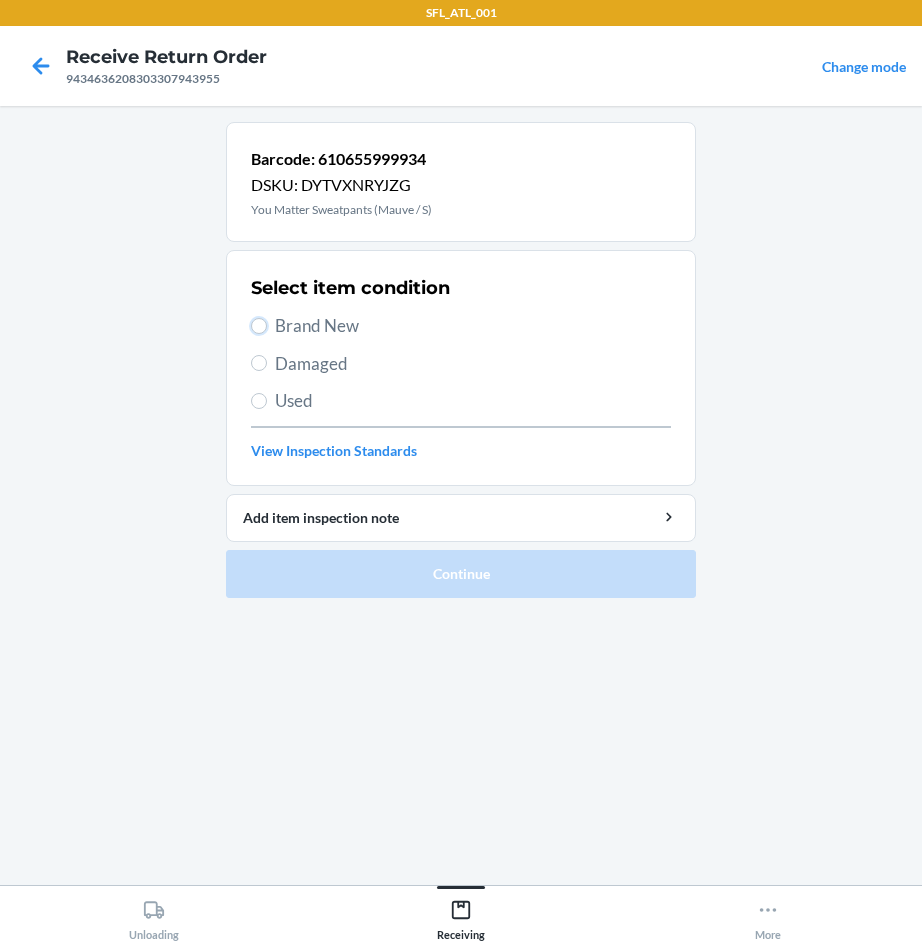click on "Brand New" at bounding box center (259, 326) 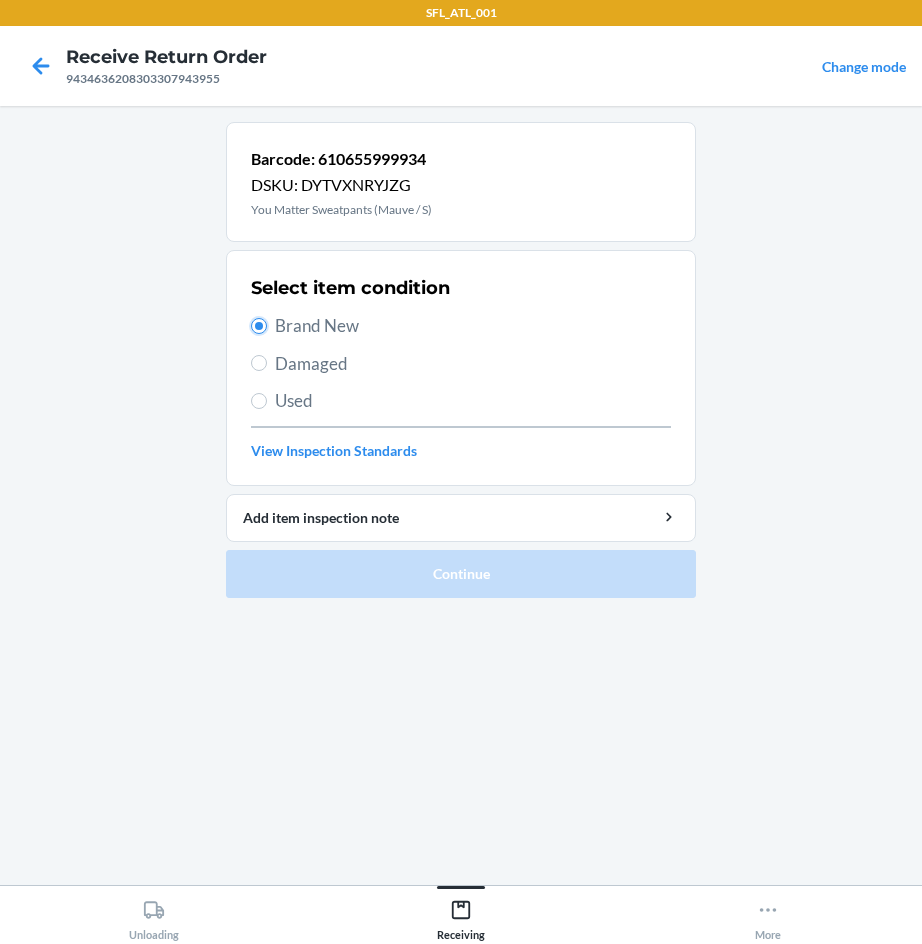 radio on "true" 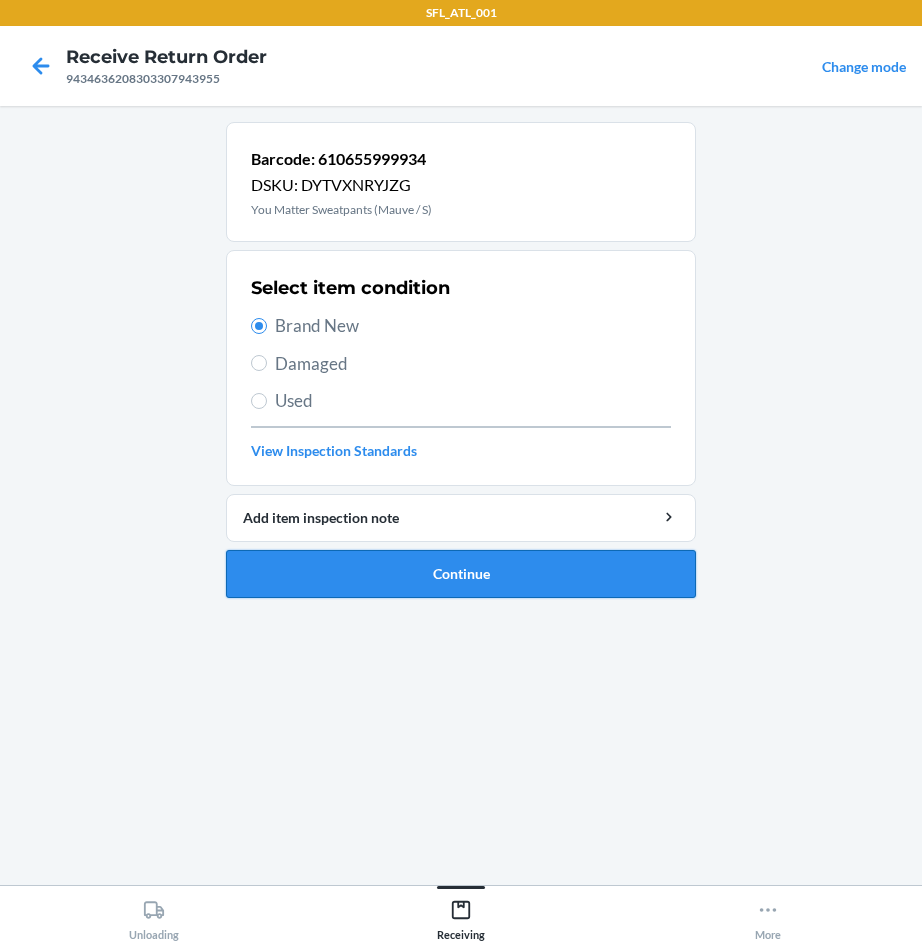 click on "Continue" at bounding box center [461, 574] 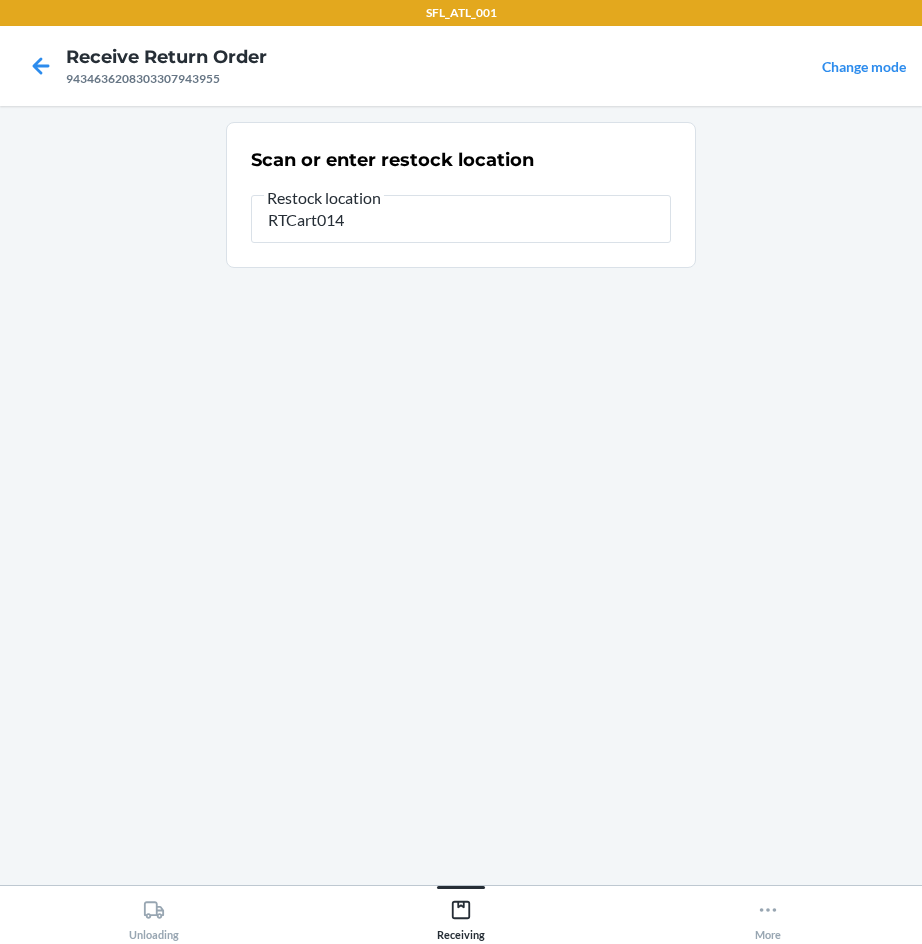 type on "RTCart014" 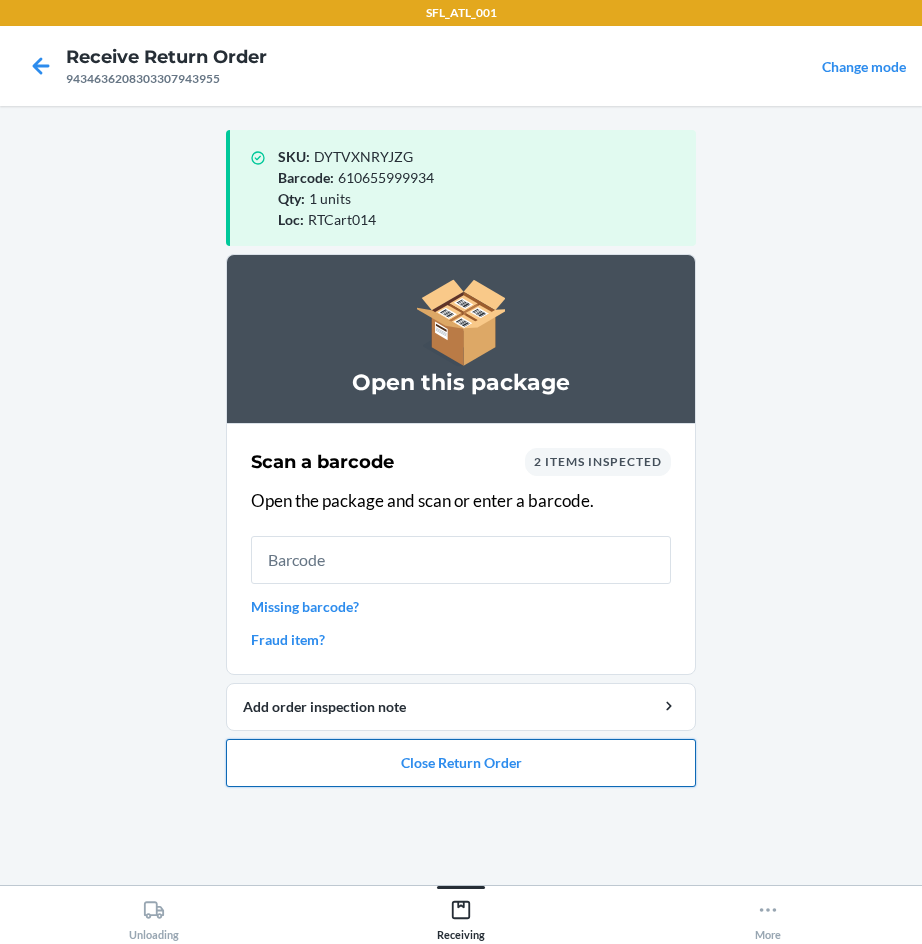 click on "Close Return Order" at bounding box center [461, 763] 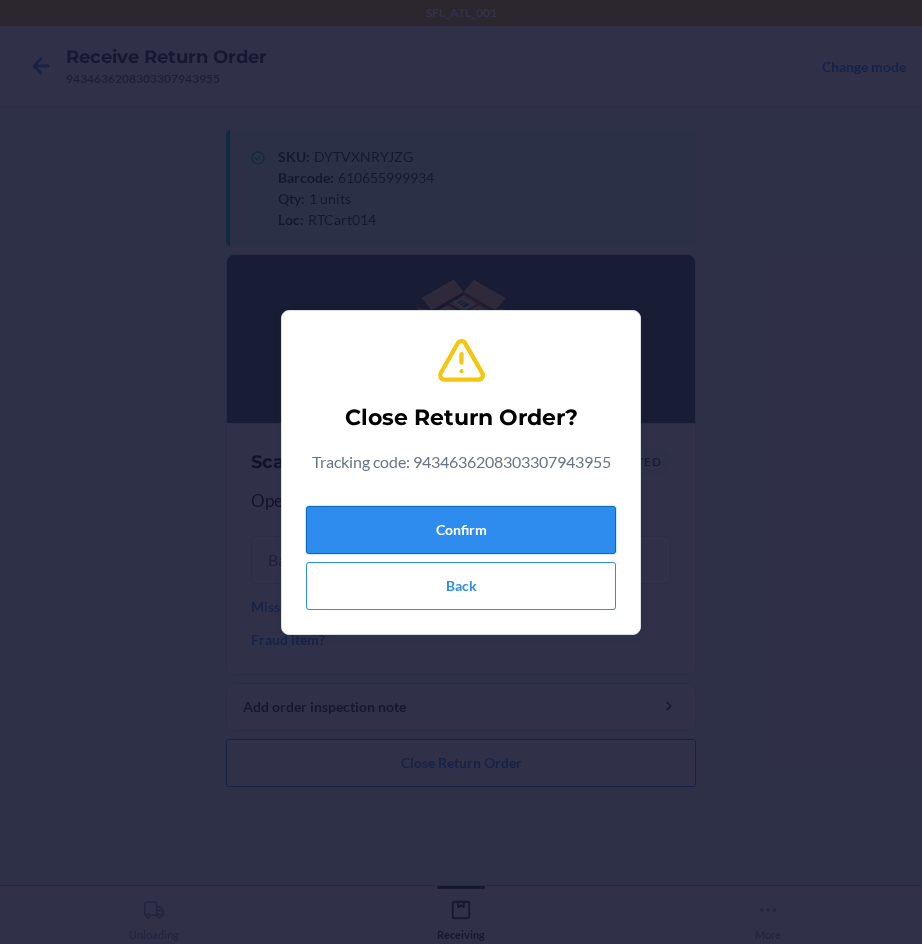 click on "Confirm" at bounding box center (461, 530) 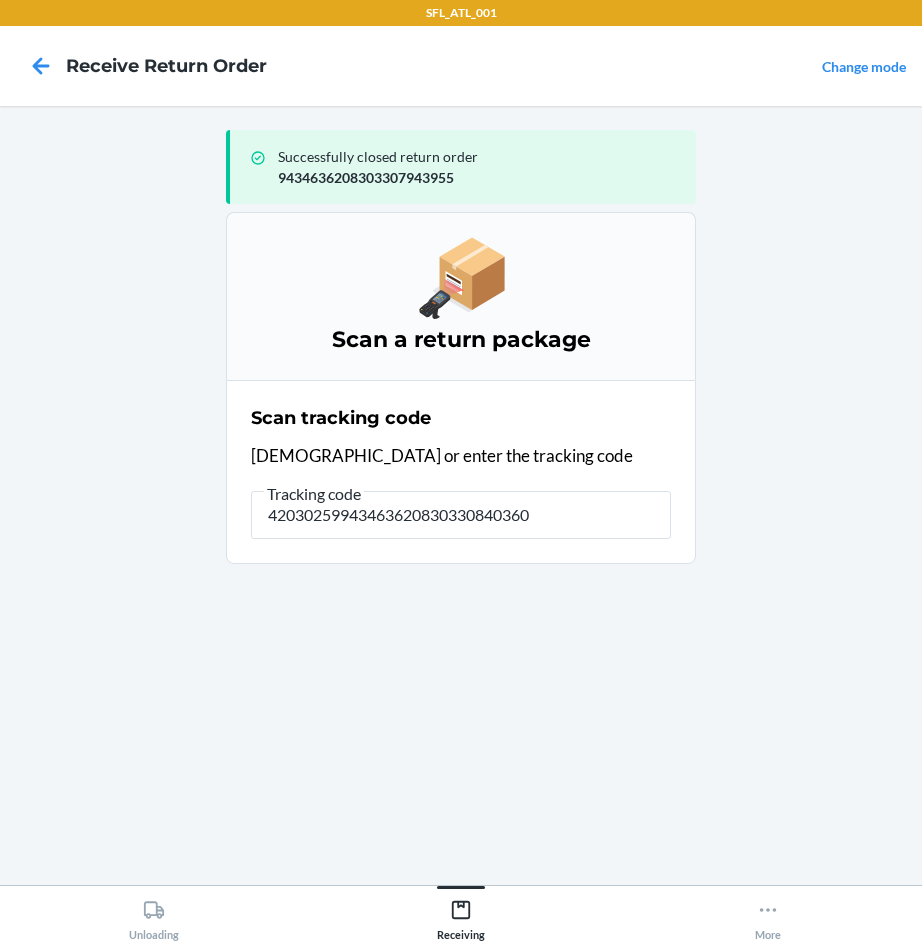 type on "420302599434636208303308403601" 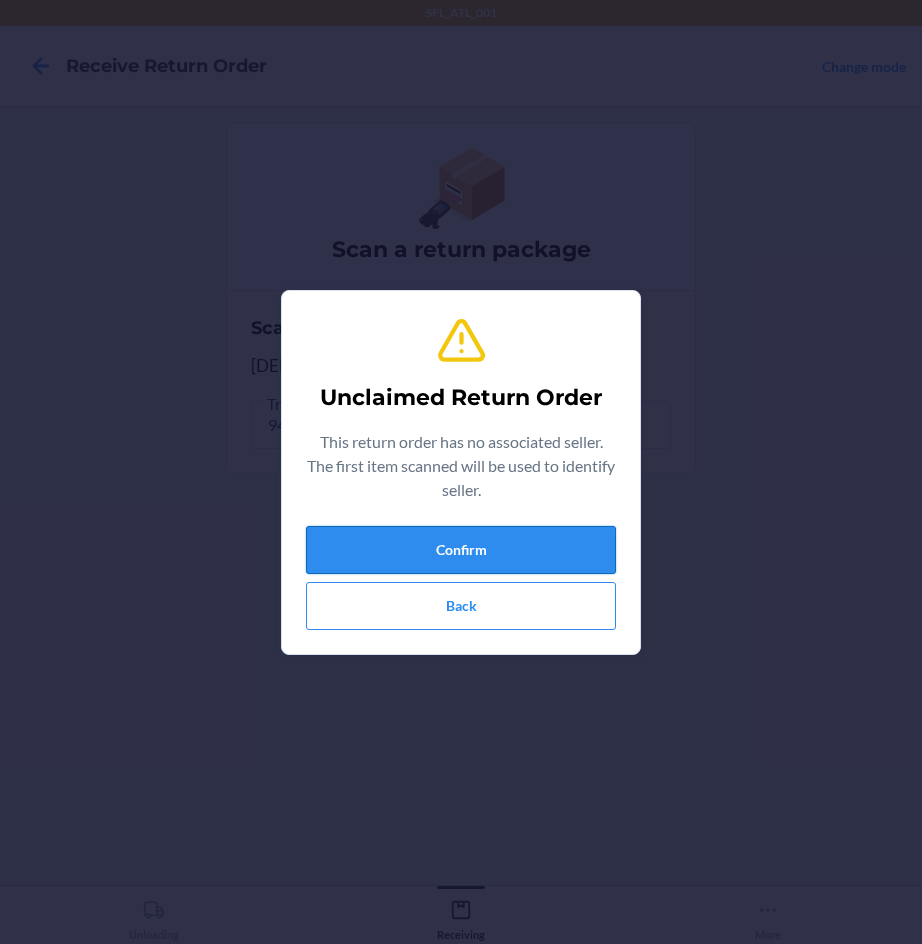 click on "Confirm" at bounding box center (461, 550) 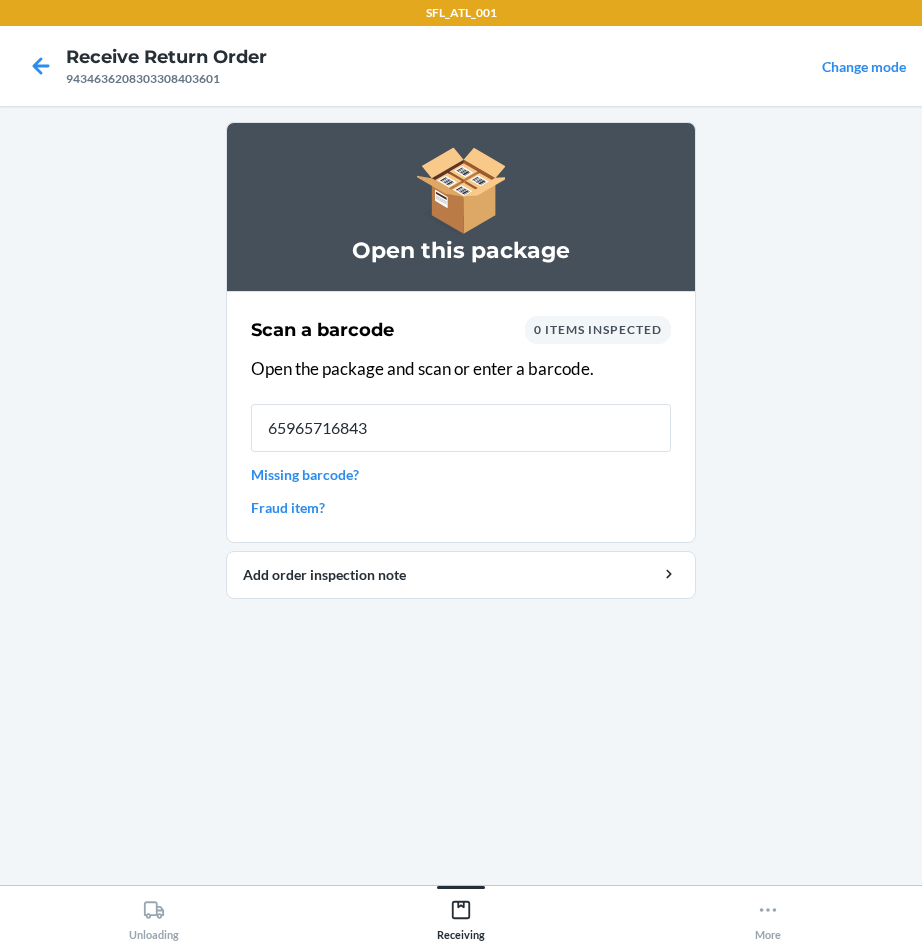 type on "659657168436" 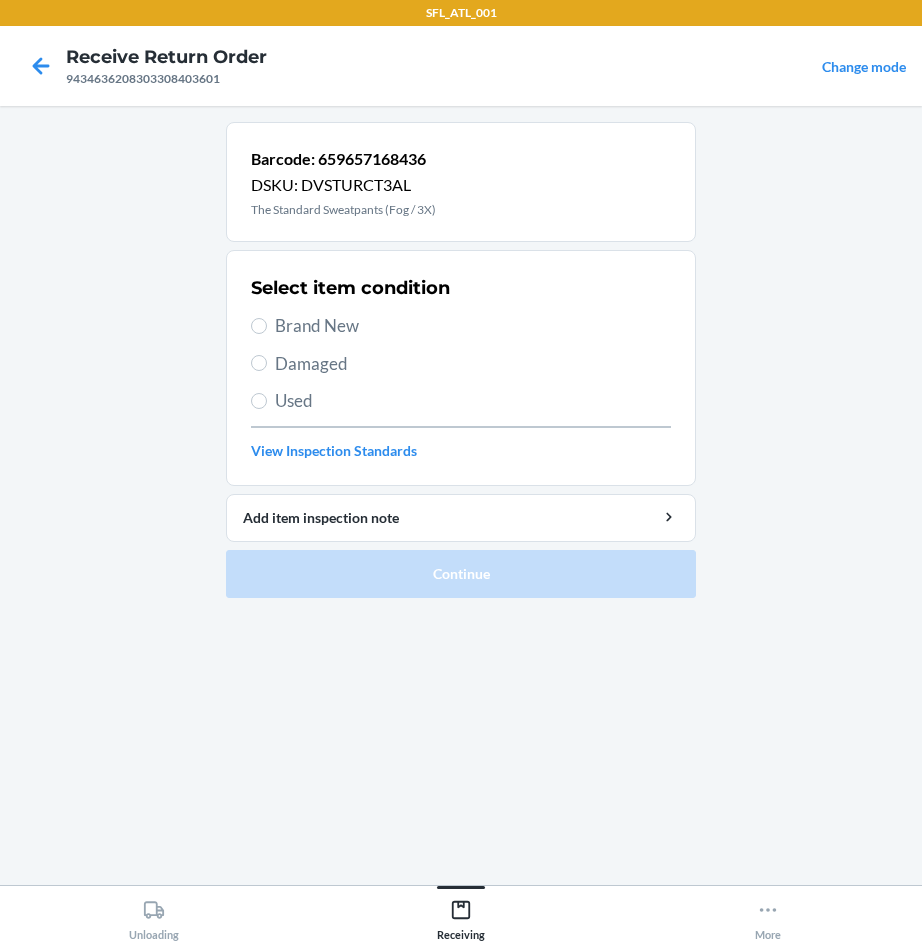 click on "Damaged" at bounding box center (473, 364) 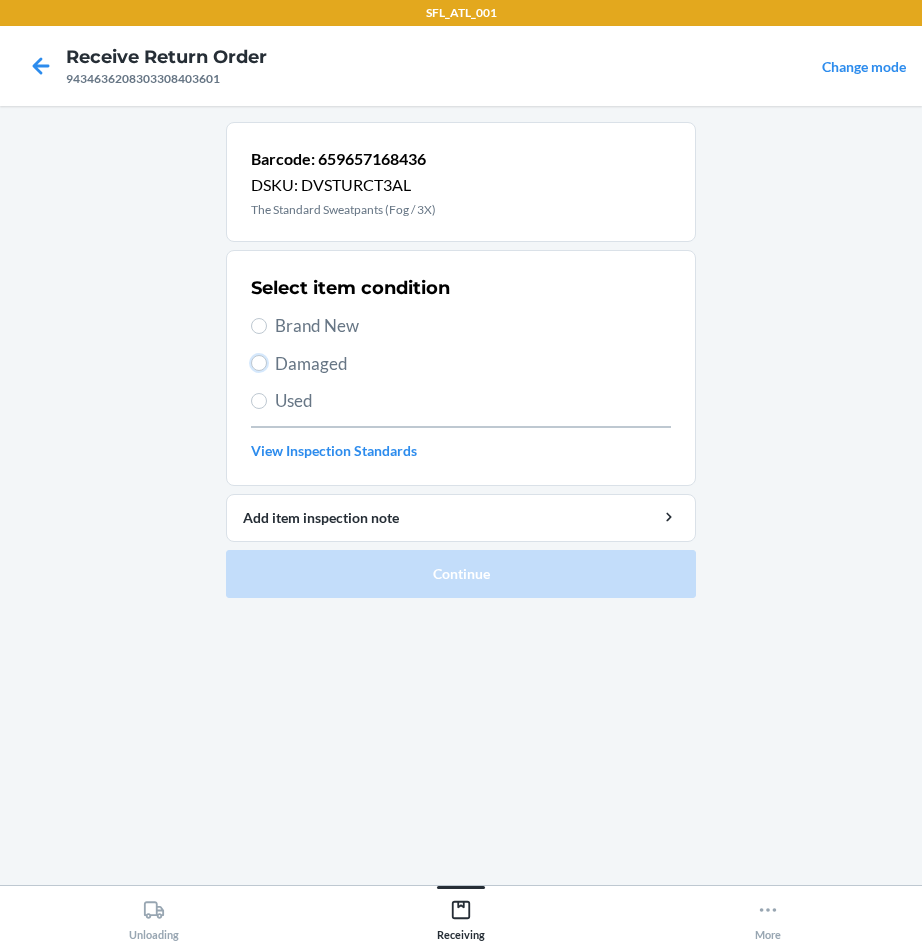 click on "Damaged" at bounding box center [259, 363] 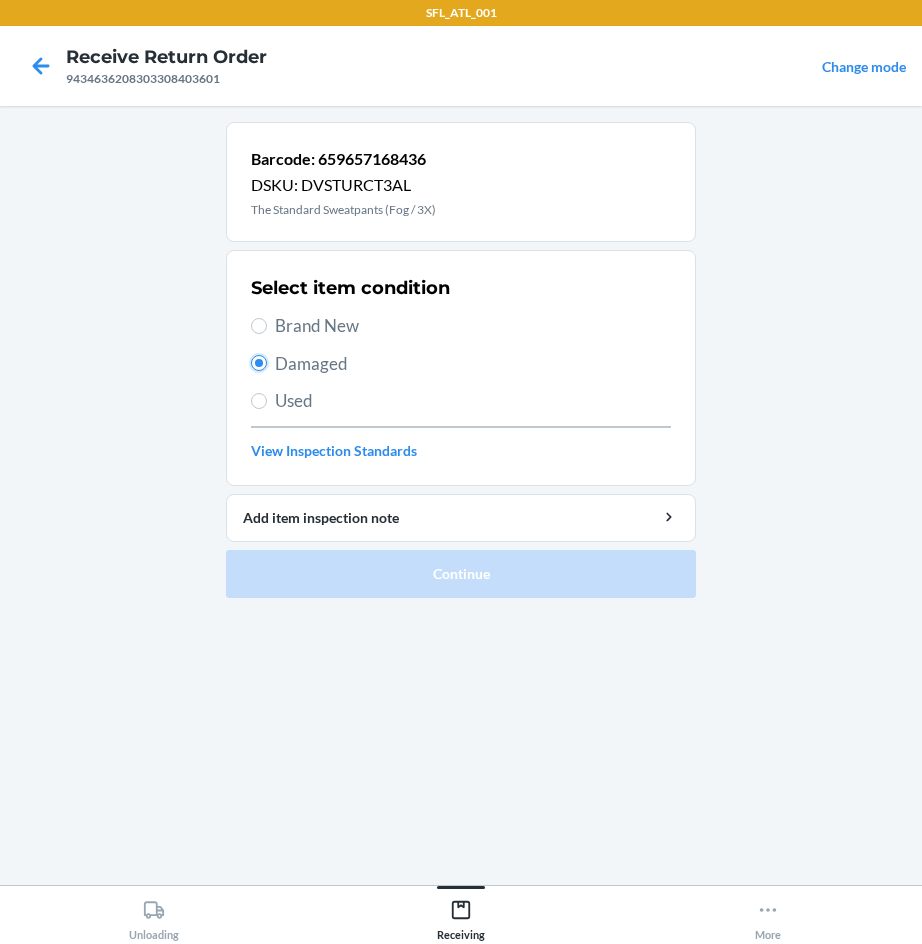radio on "true" 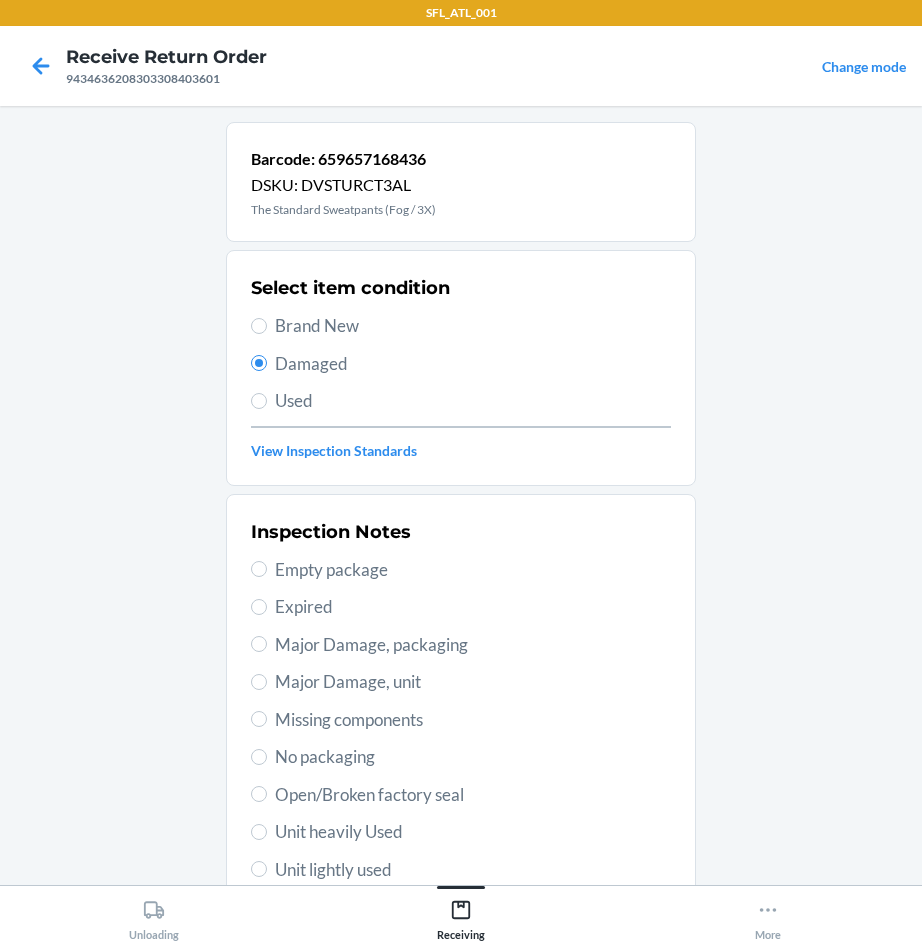 click on "Major Damage, packaging" at bounding box center (473, 645) 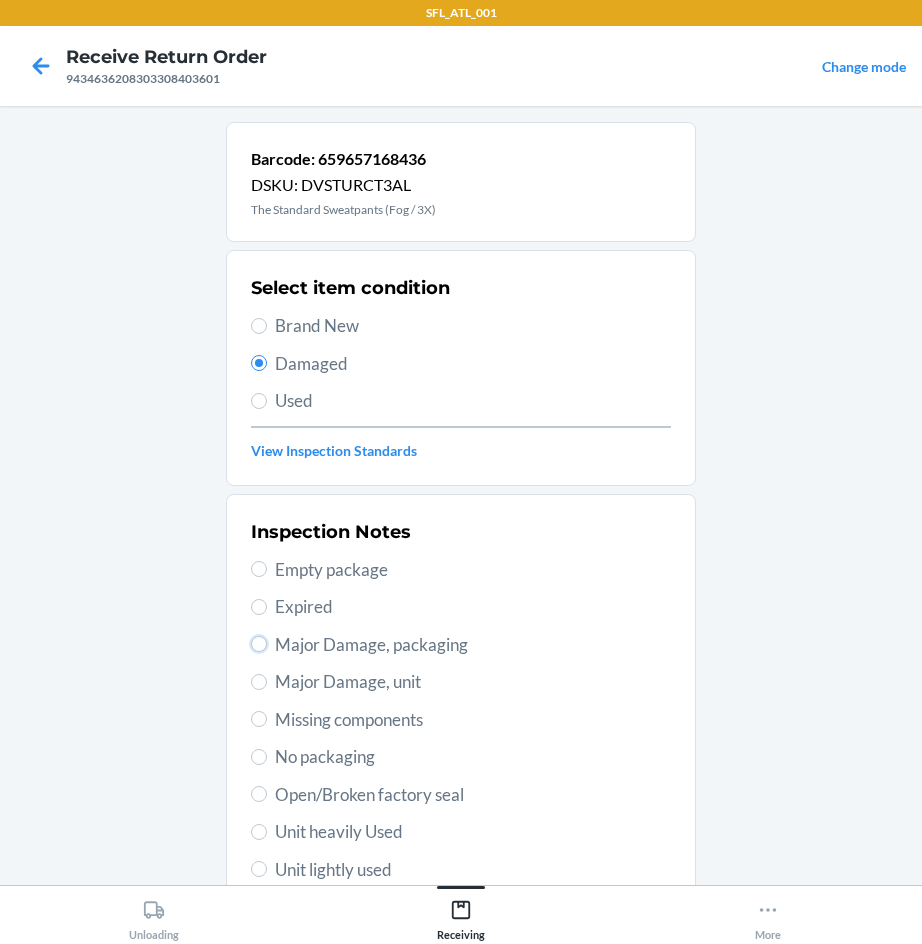 click on "Major Damage, packaging" at bounding box center (259, 644) 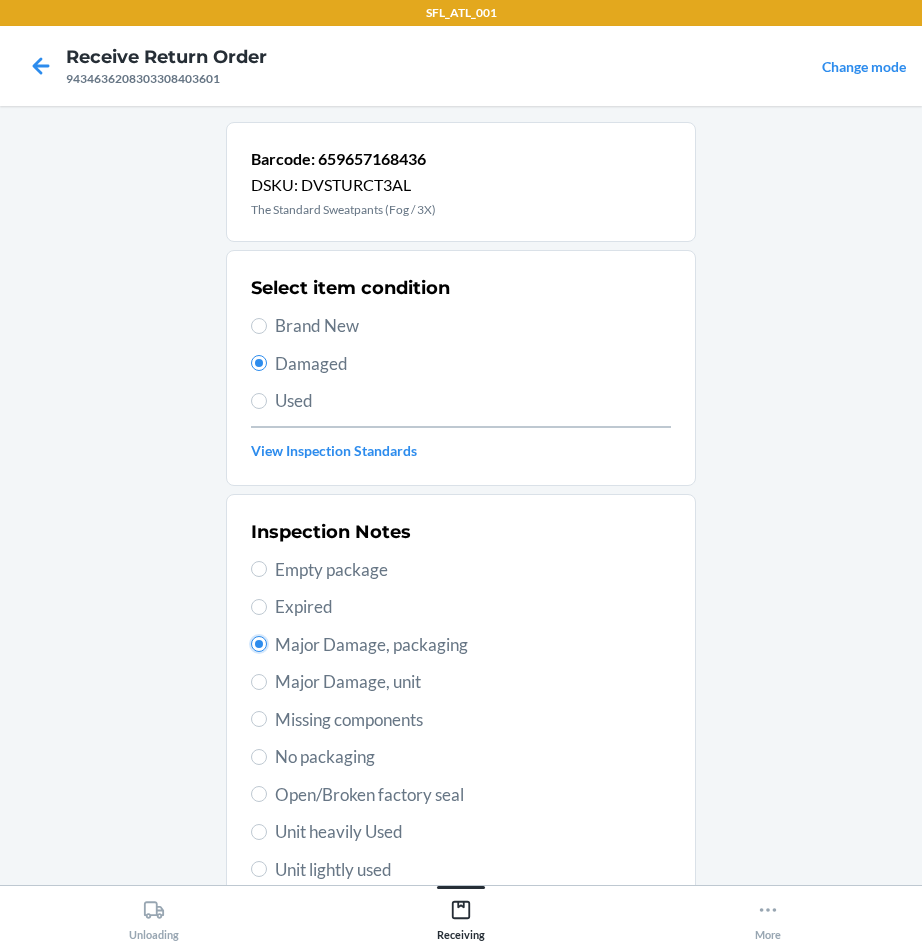radio on "true" 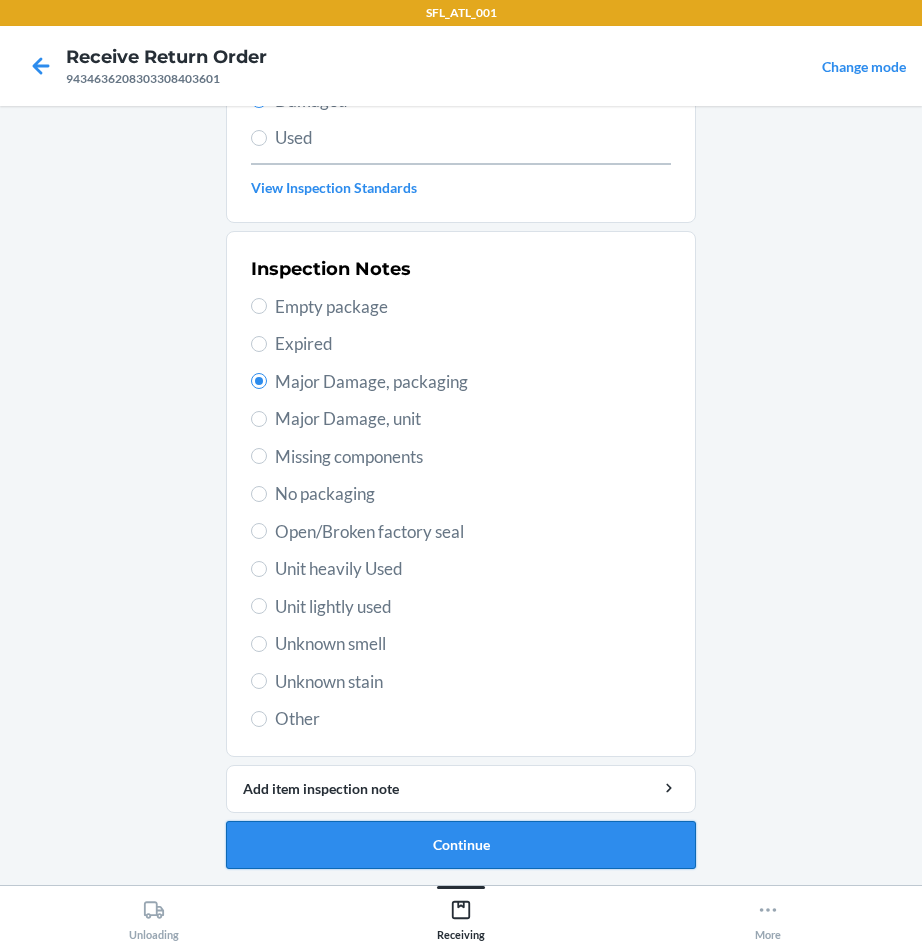 click on "Continue" at bounding box center (461, 845) 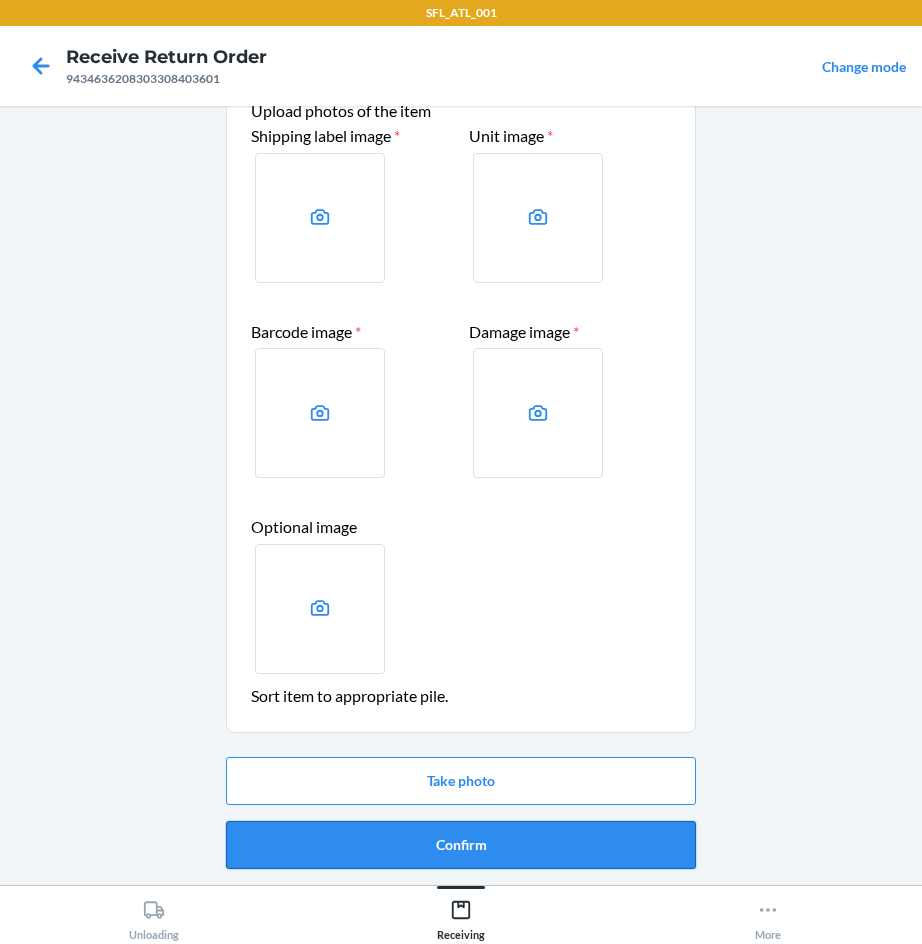 click on "Confirm" at bounding box center (461, 845) 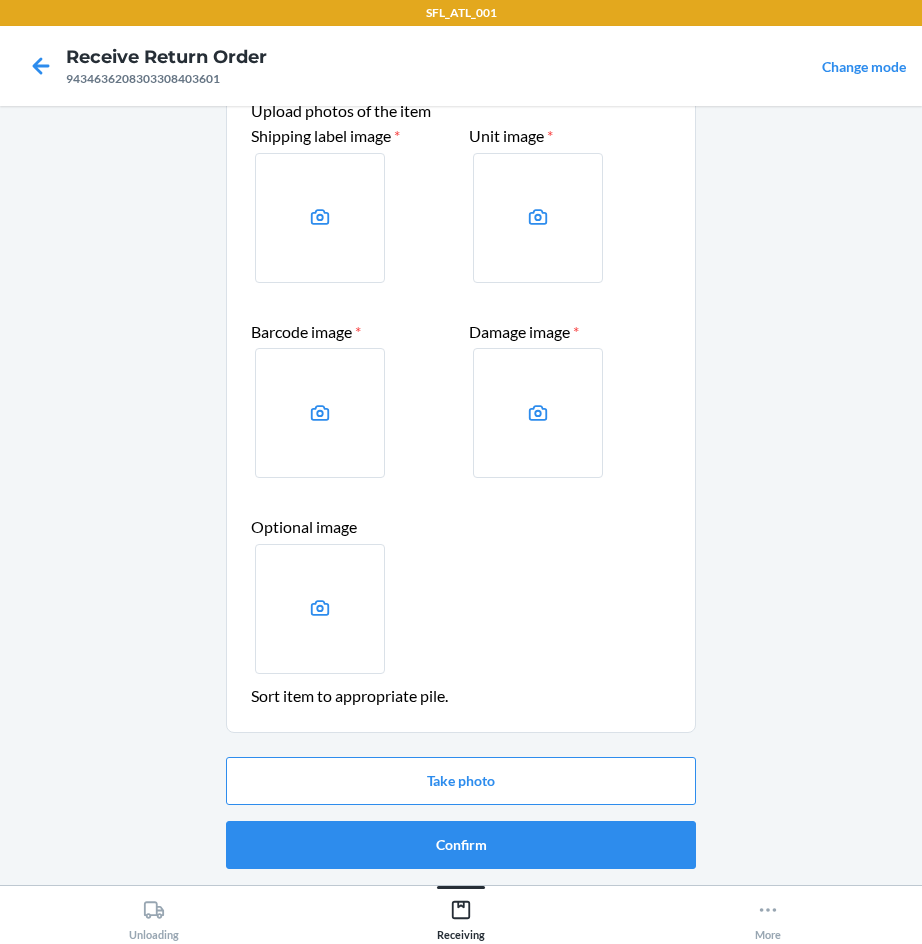 scroll, scrollTop: 0, scrollLeft: 0, axis: both 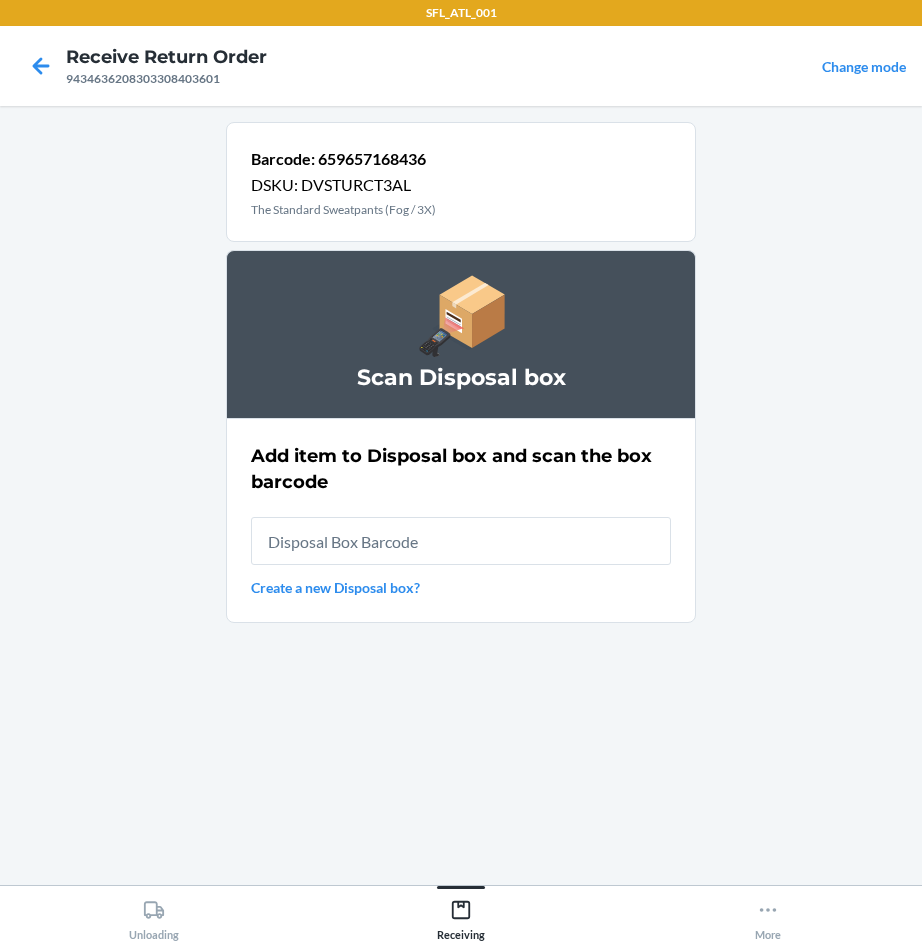 type on "RB00000189D" 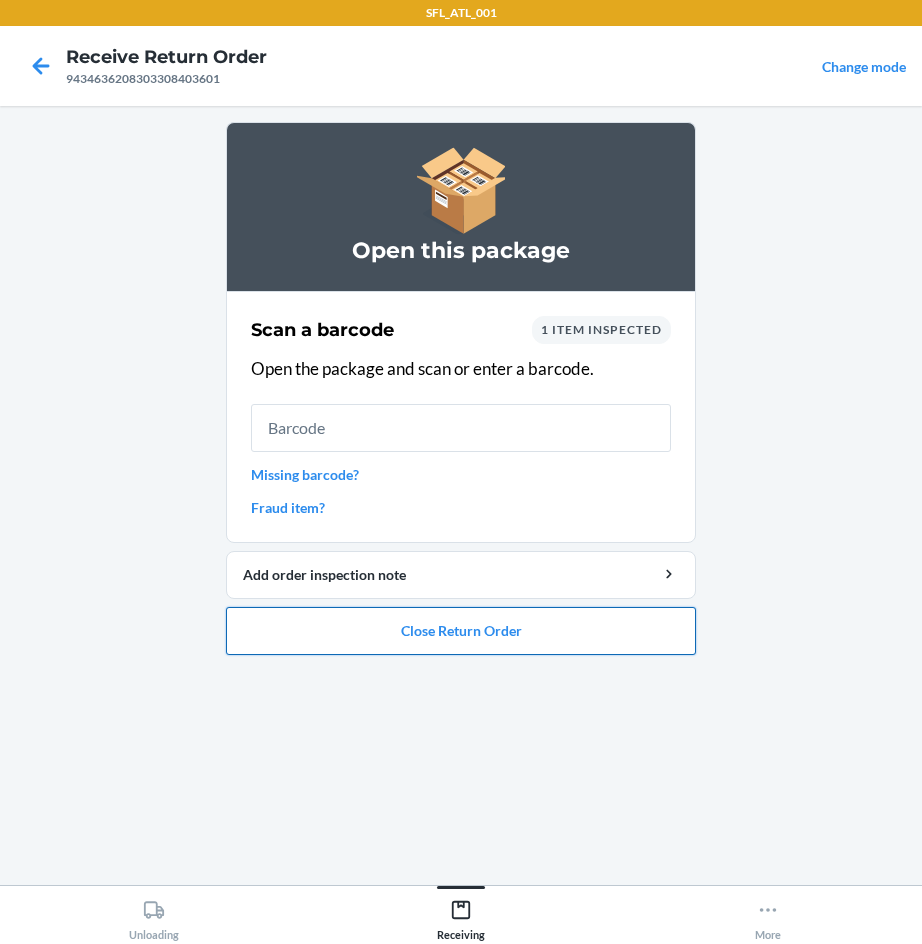 click on "Close Return Order" at bounding box center (461, 631) 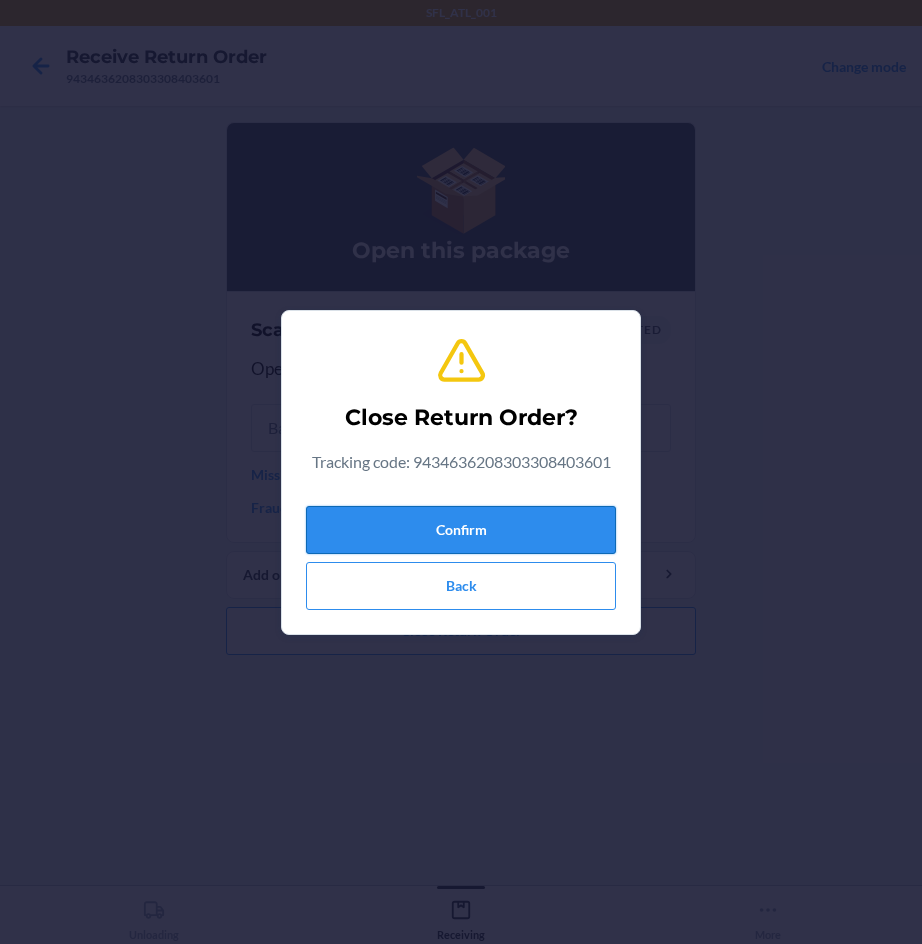 click on "Confirm" at bounding box center [461, 530] 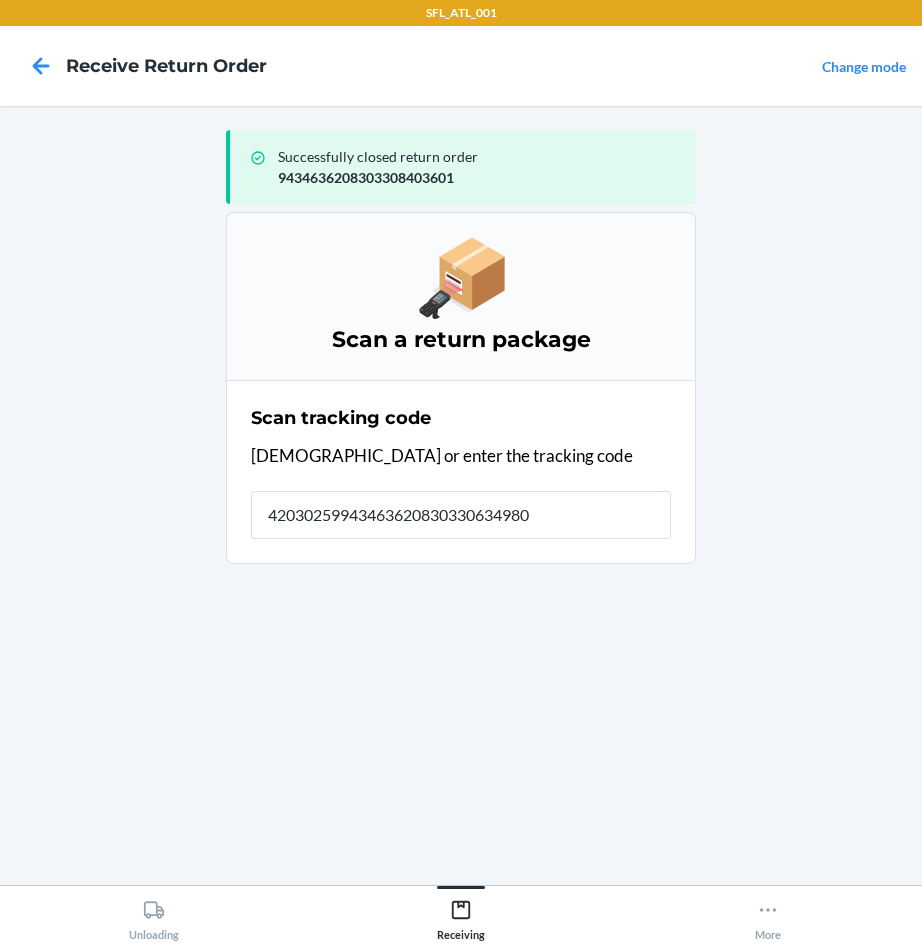 type on "420302599434636208303306349802" 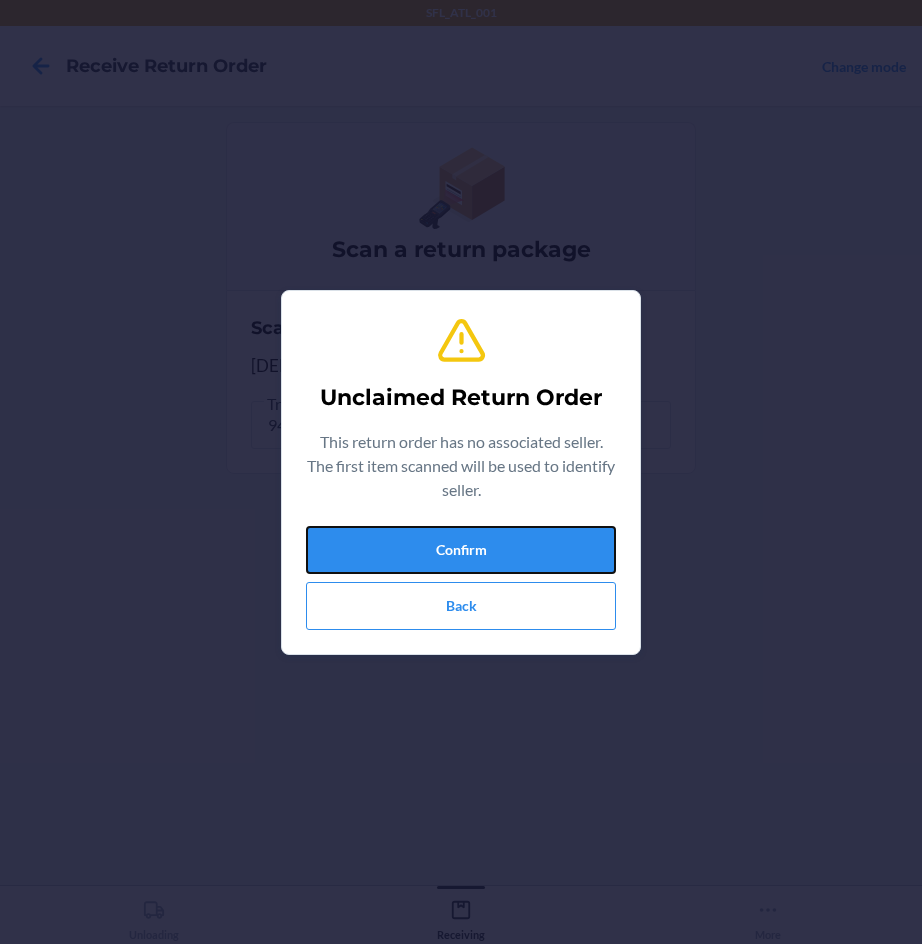click on "Confirm" at bounding box center (461, 550) 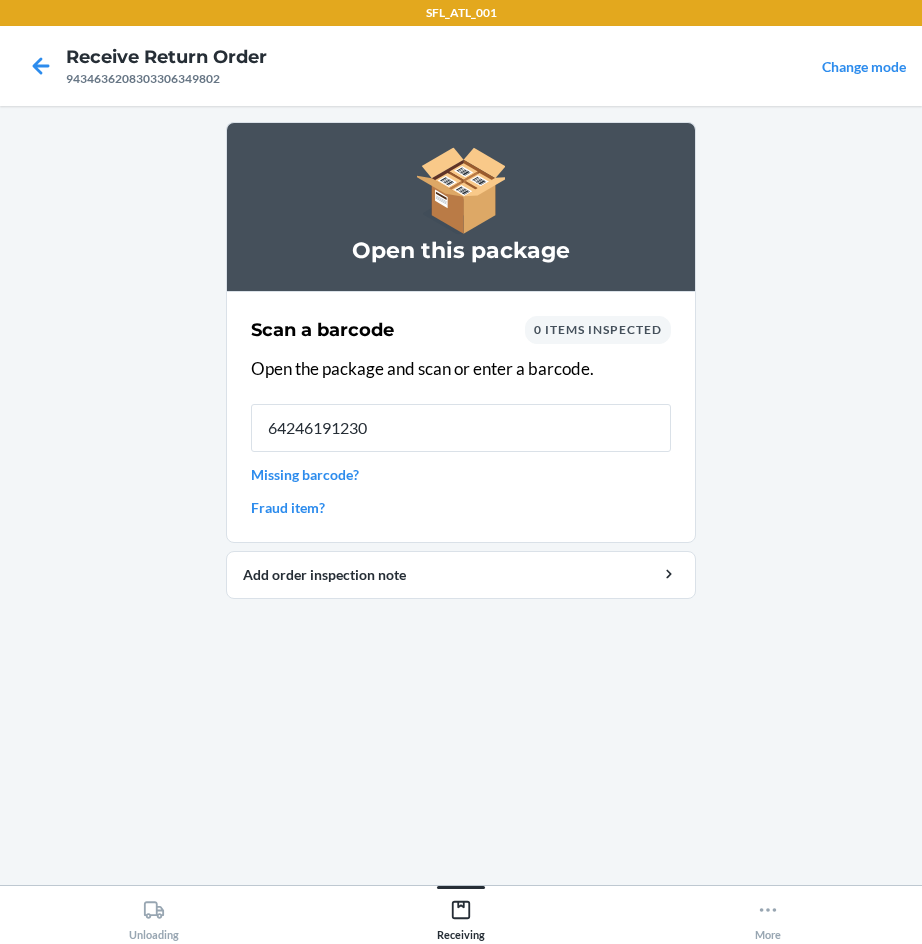 type on "642461912302" 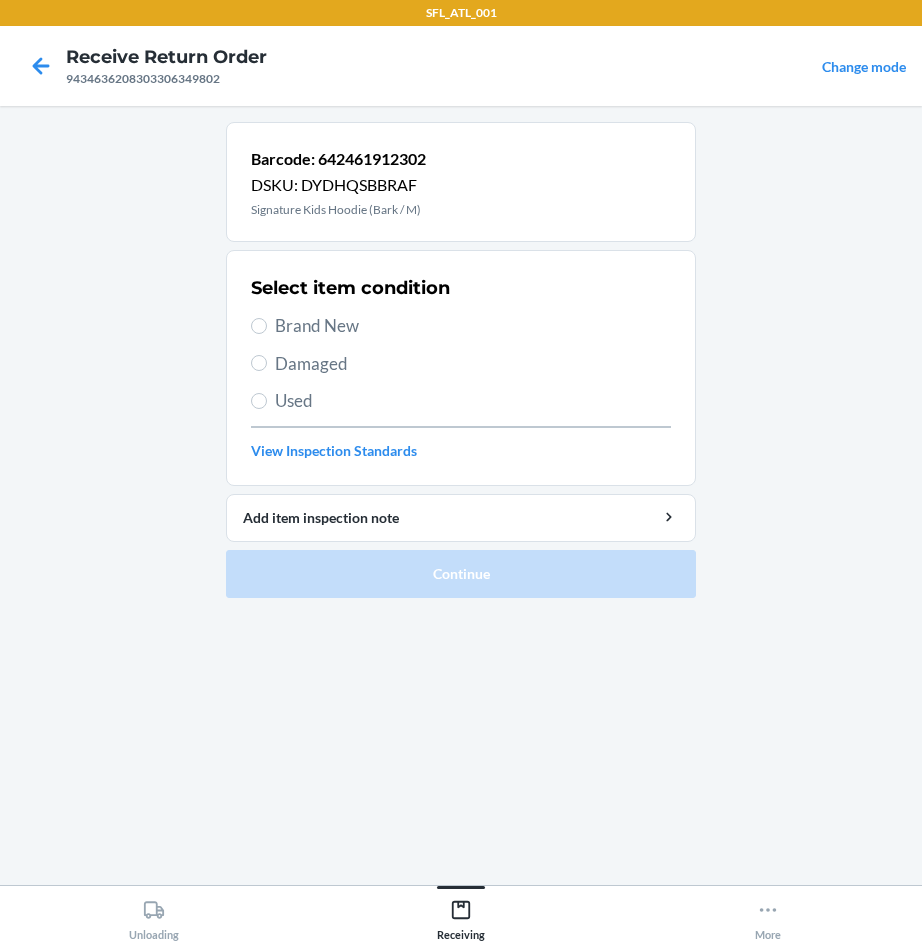 click on "Brand New" at bounding box center (473, 326) 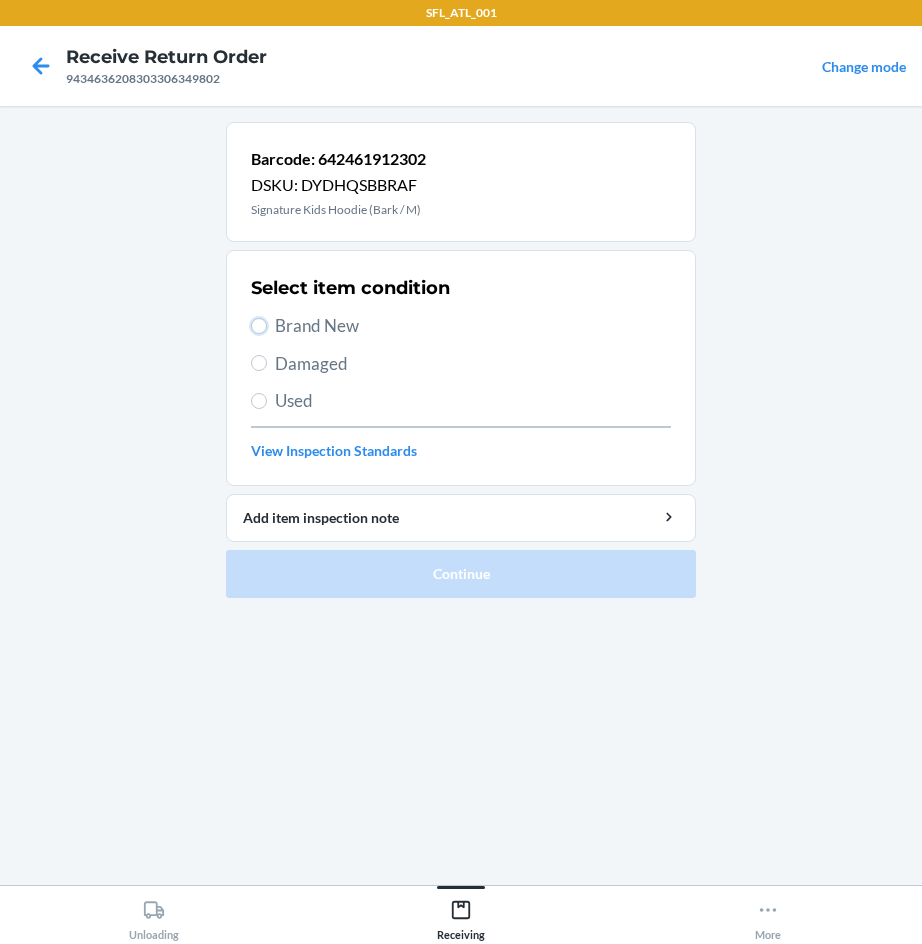 click on "Brand New" at bounding box center (259, 326) 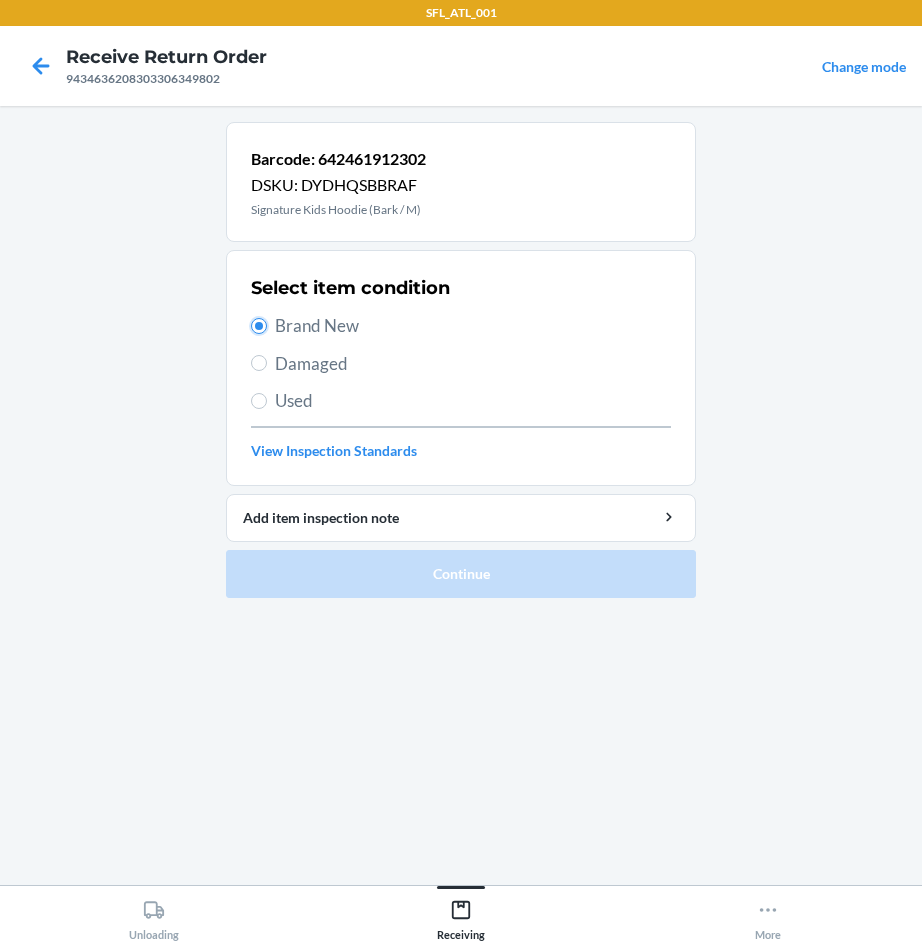 radio on "true" 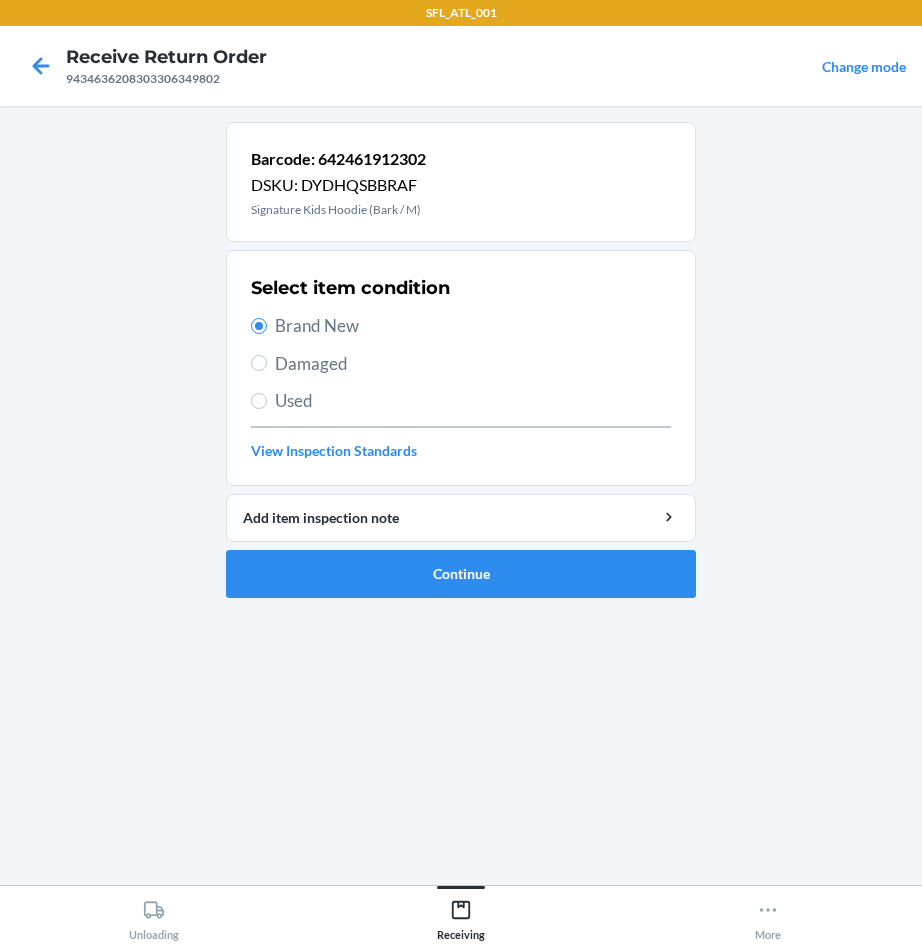 click on "Barcode: 642461912302 DSKU: DYDHQSBBRAF Signature Kids Hoodie (Bark / M) Select item condition Brand New Damaged Used View Inspection Standards Add item inspection note Continue" at bounding box center (461, 368) 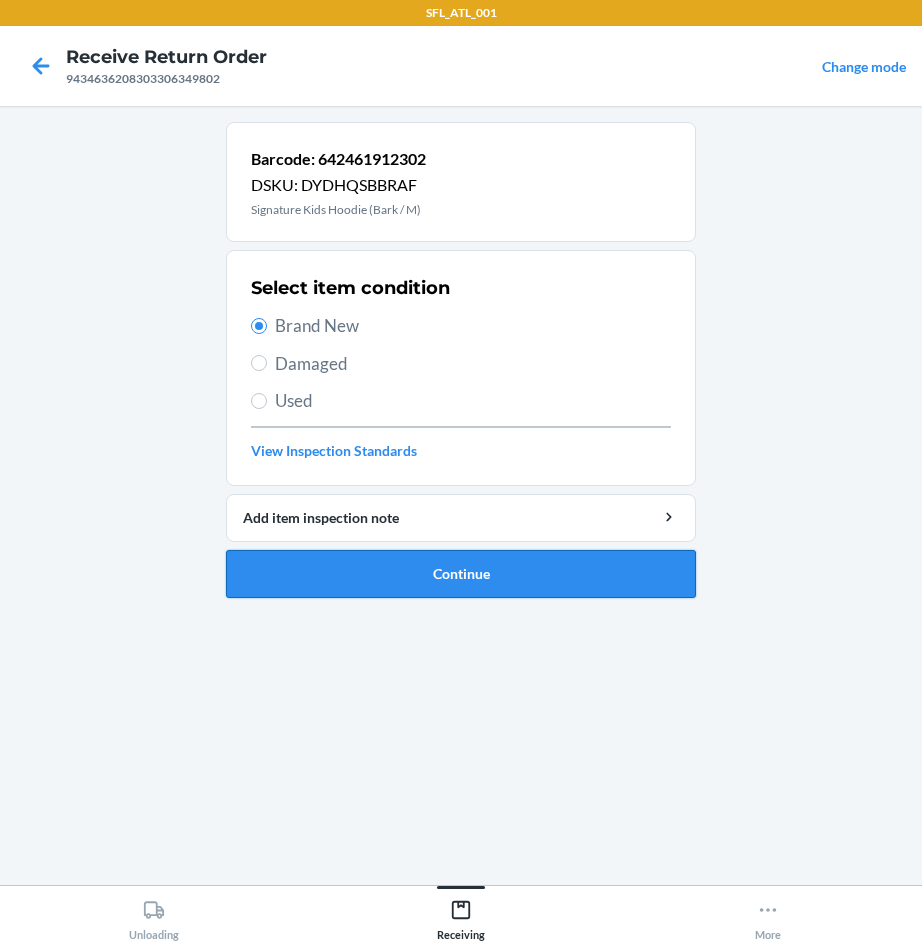 click on "Continue" at bounding box center [461, 574] 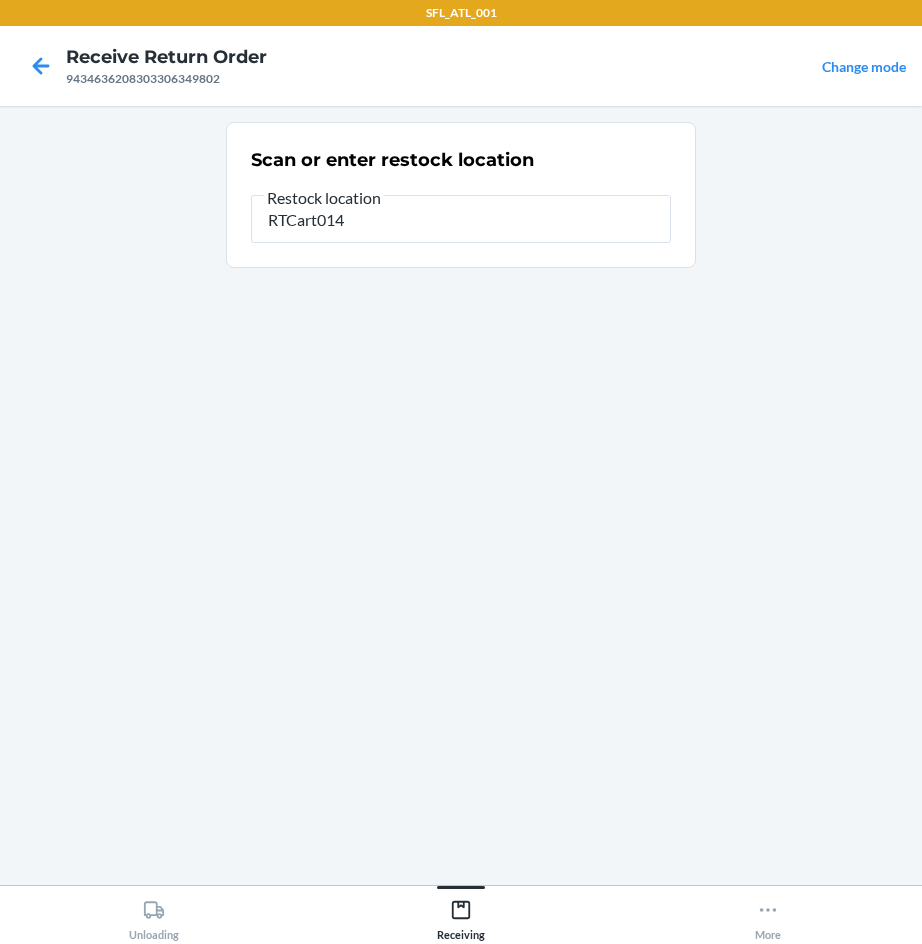type on "RTCart014" 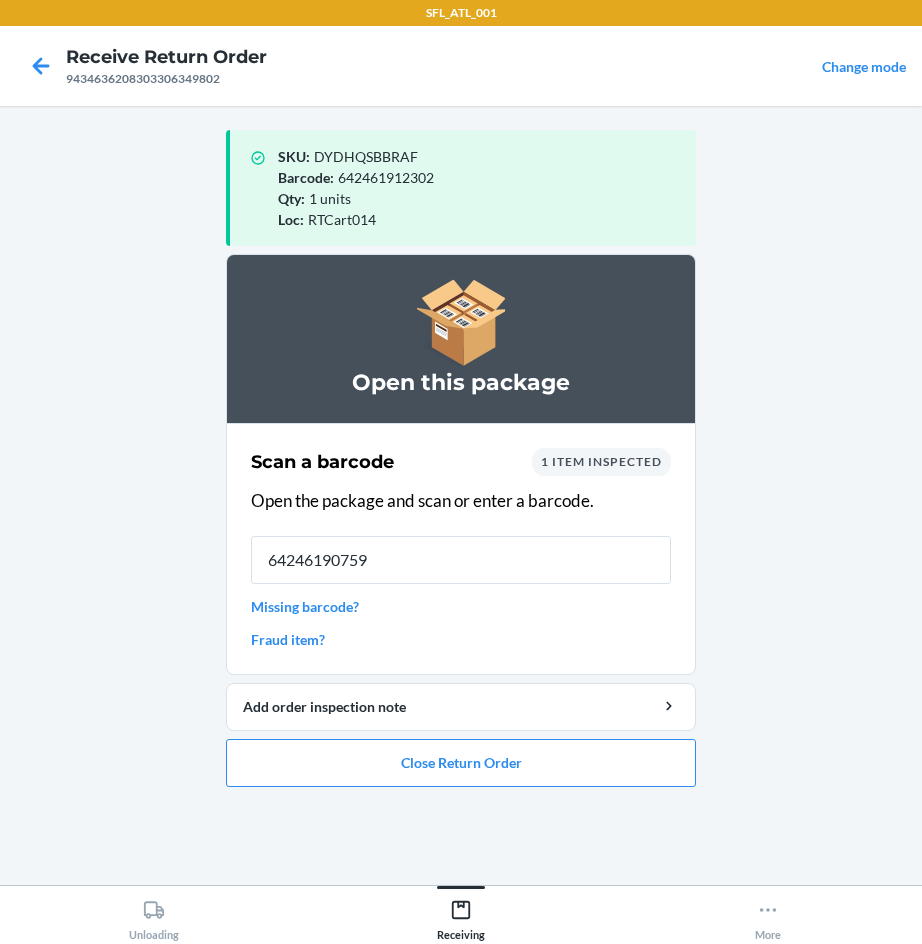 type on "642461907599" 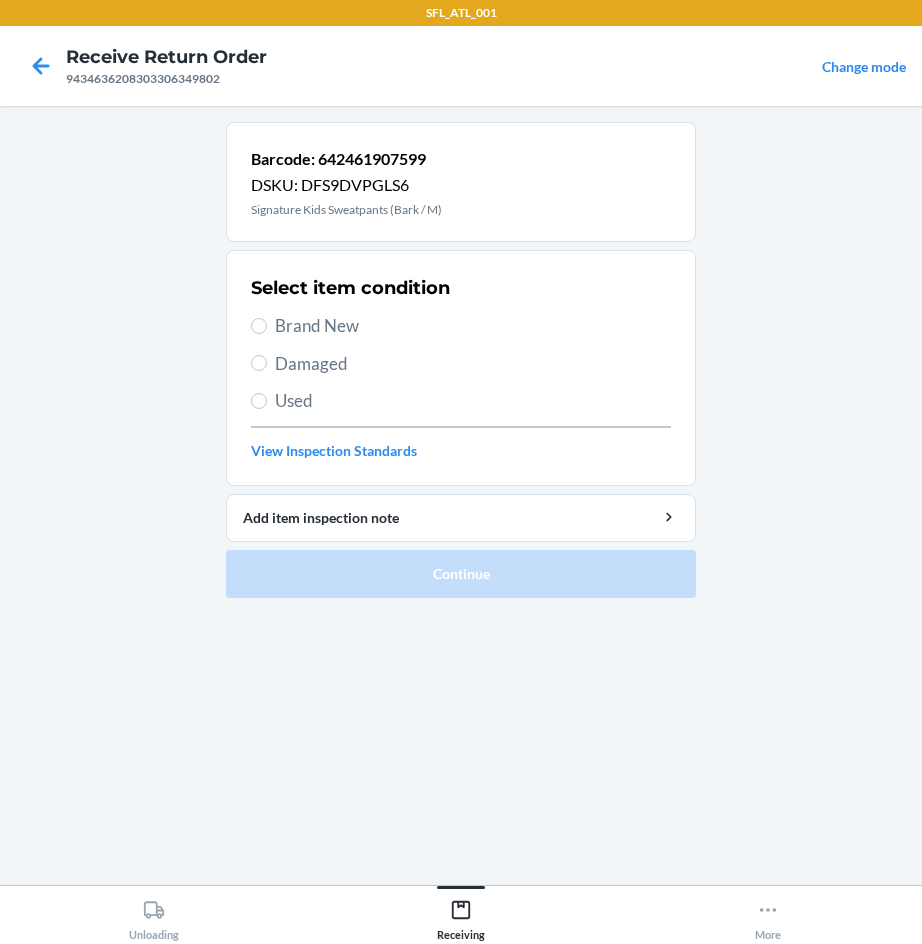 click on "Brand New" at bounding box center (473, 326) 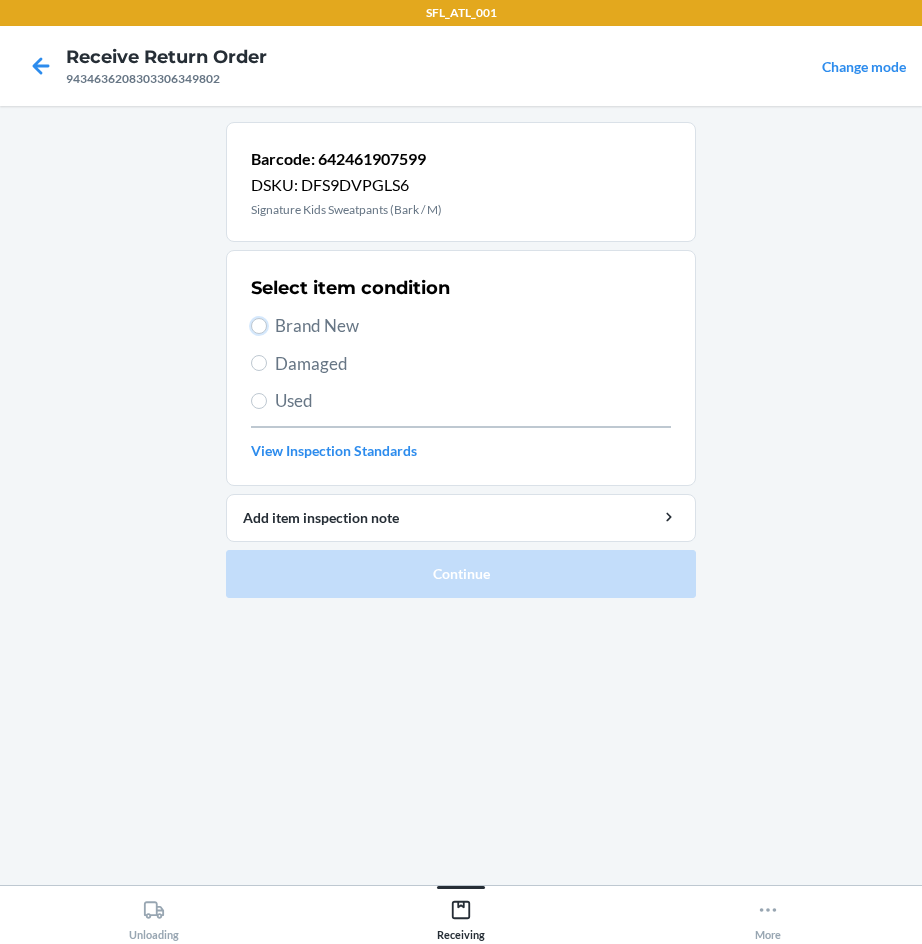 click on "Brand New" at bounding box center (259, 326) 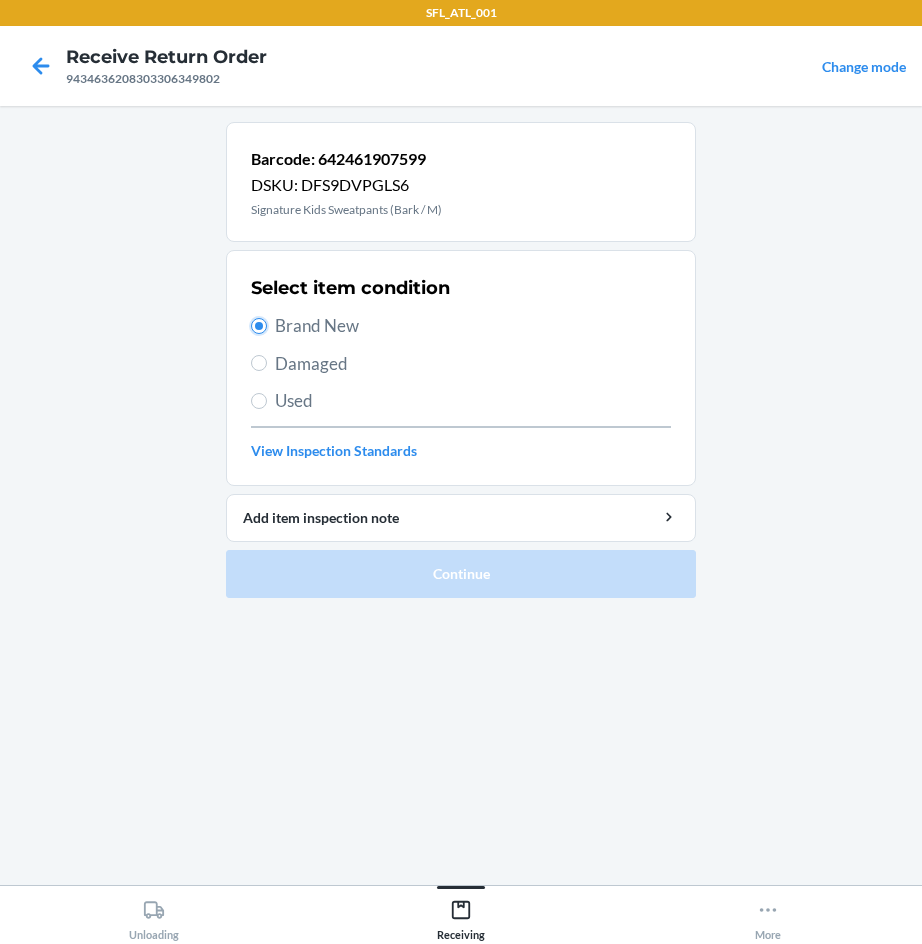 radio on "true" 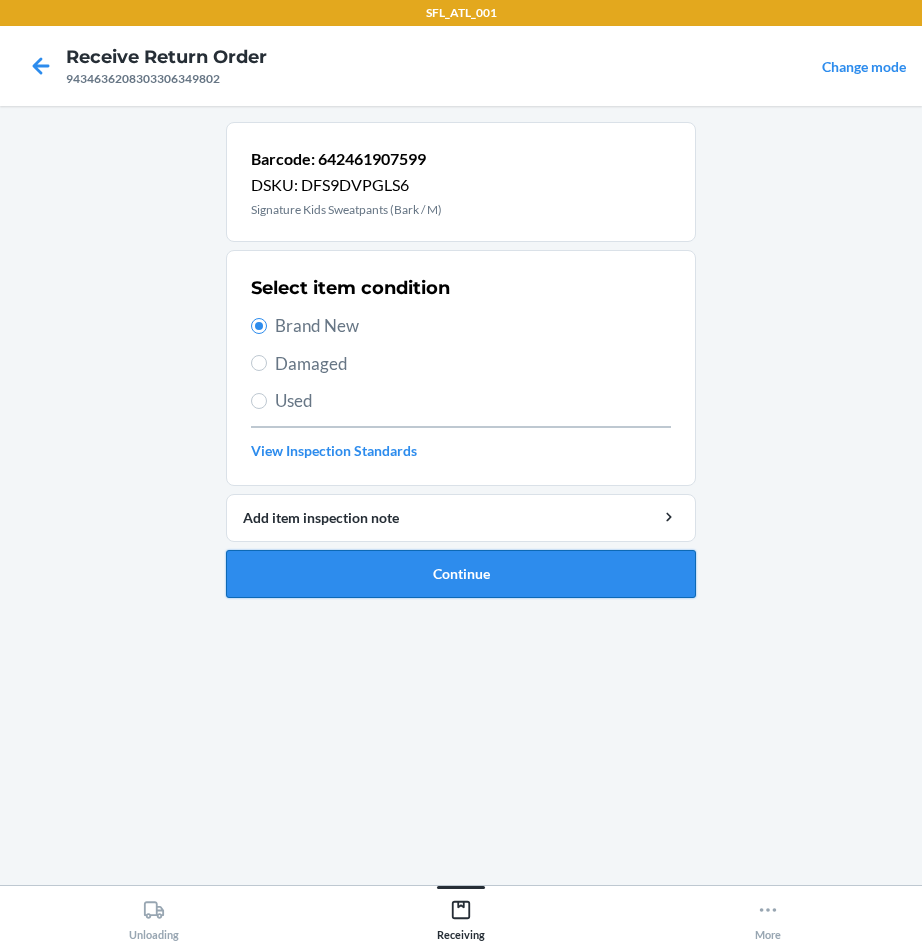 click on "Continue" at bounding box center (461, 574) 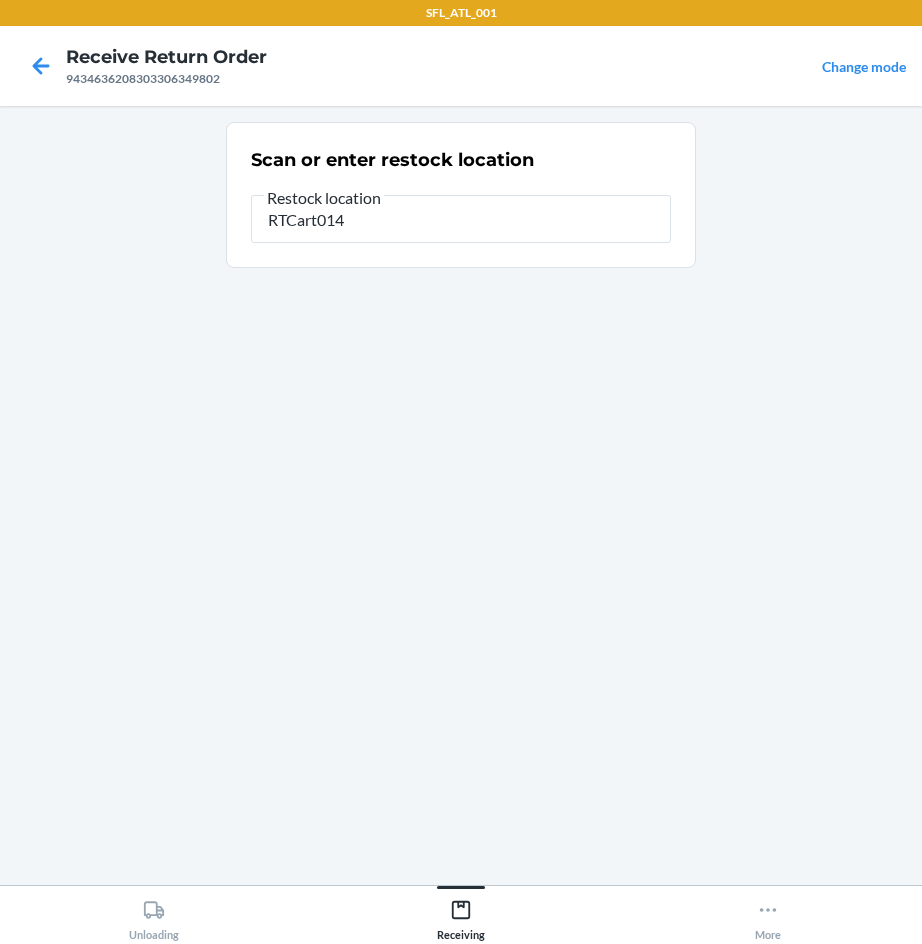 type on "RTCart014" 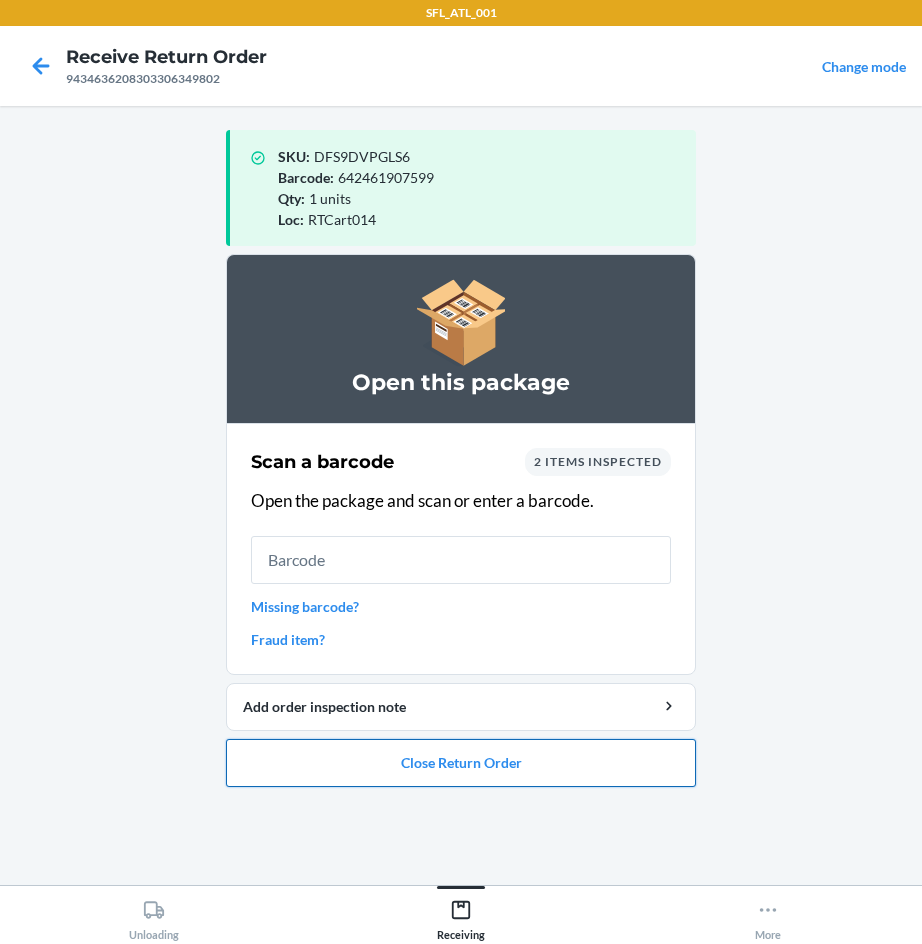 click on "Close Return Order" at bounding box center (461, 763) 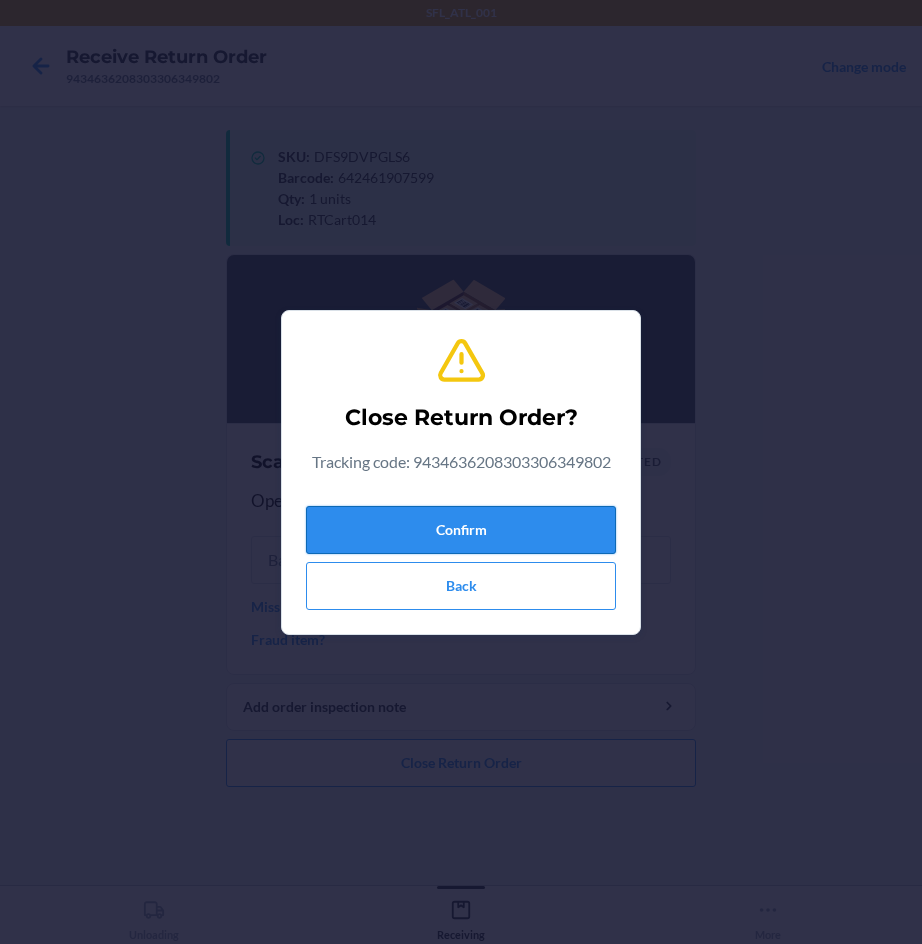 click on "Confirm" at bounding box center (461, 530) 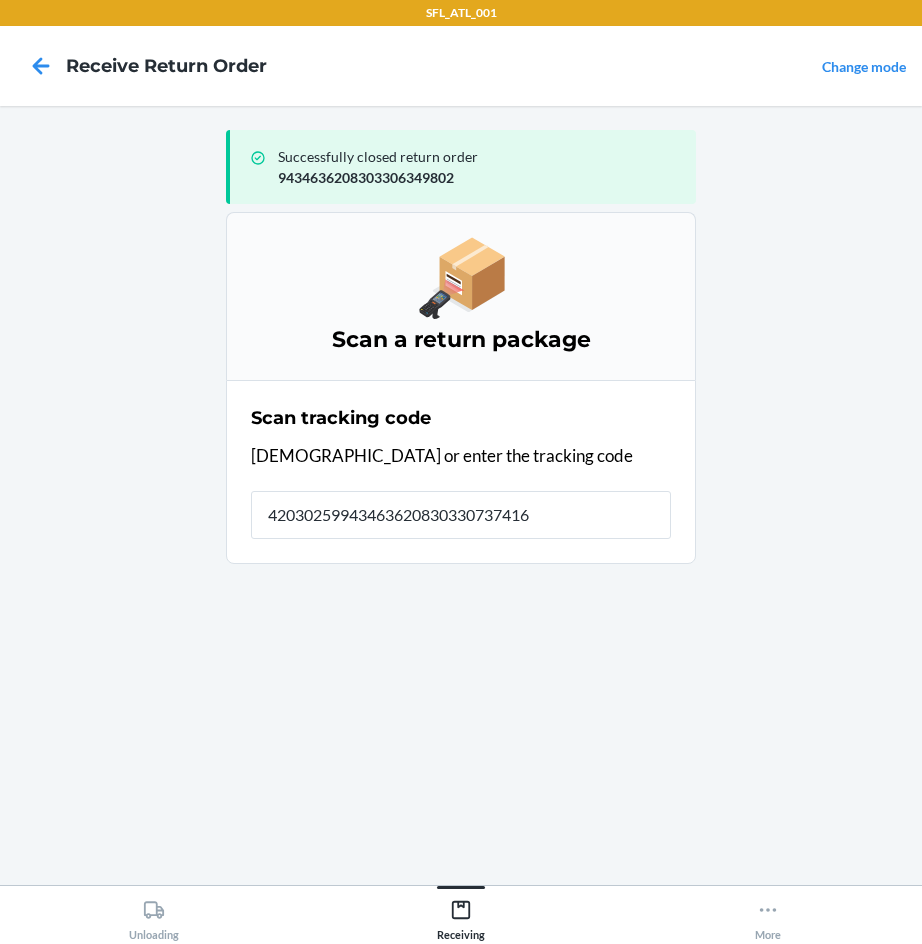 type on "420302599434636208303307374162" 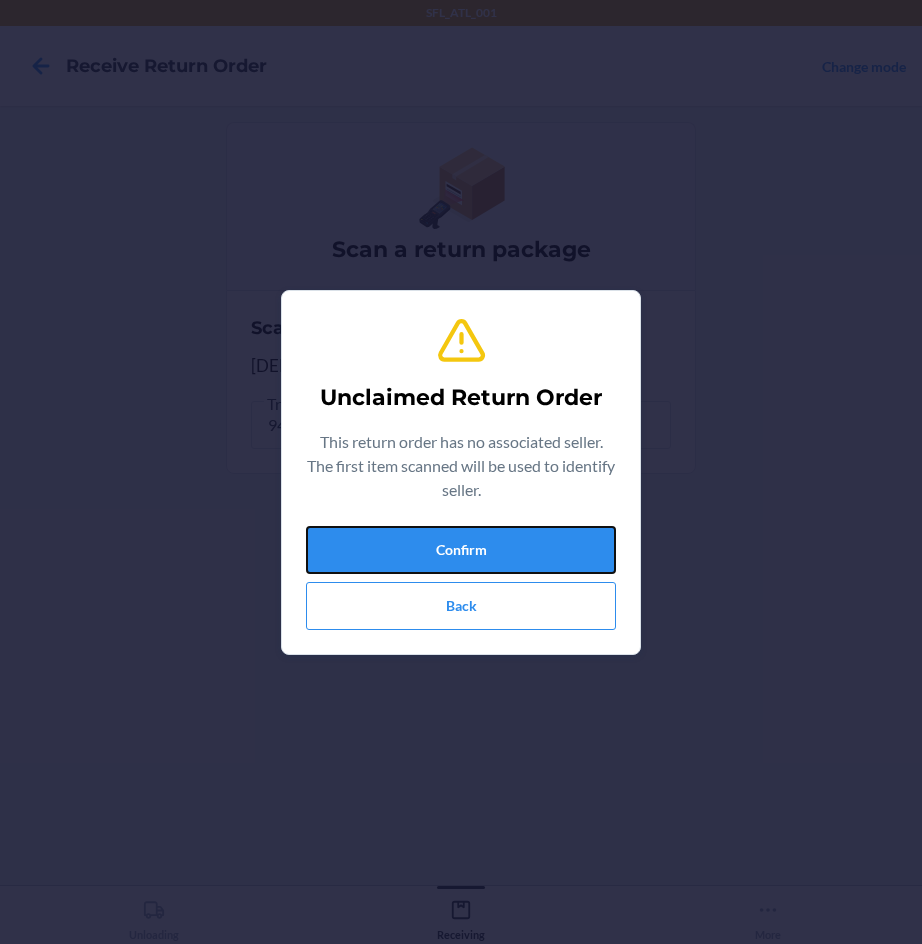 click on "Confirm" at bounding box center [461, 550] 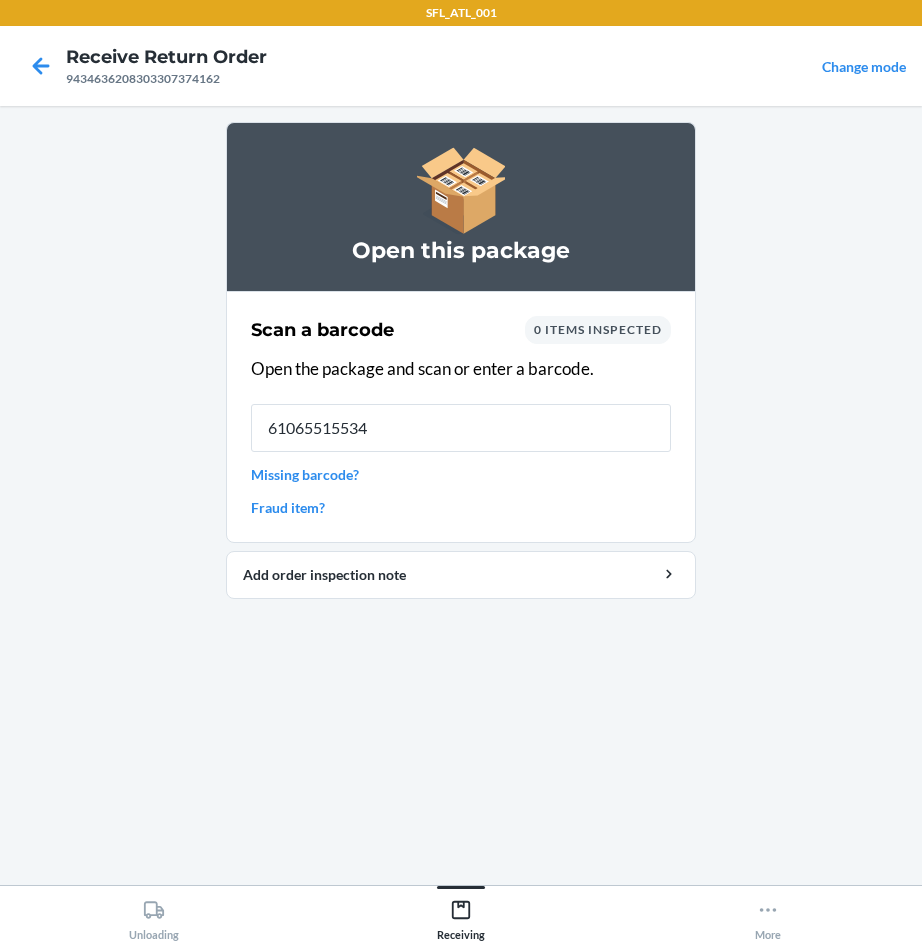 type on "610655155347" 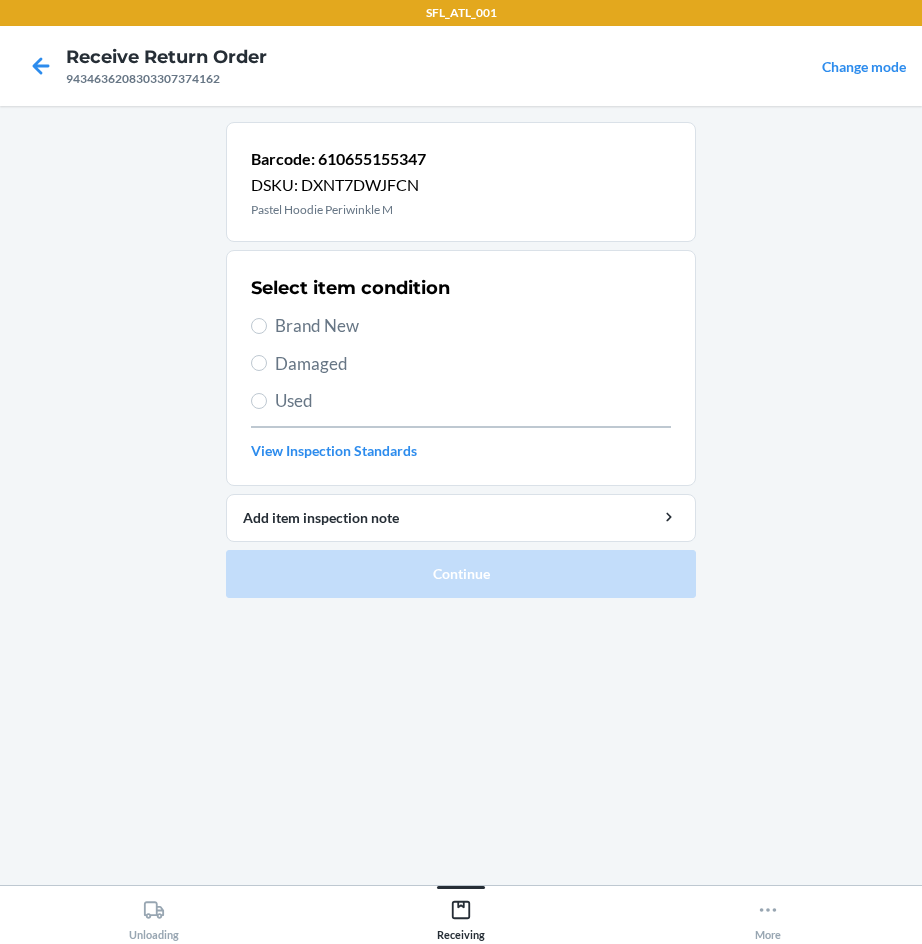 click on "Brand New" at bounding box center [473, 326] 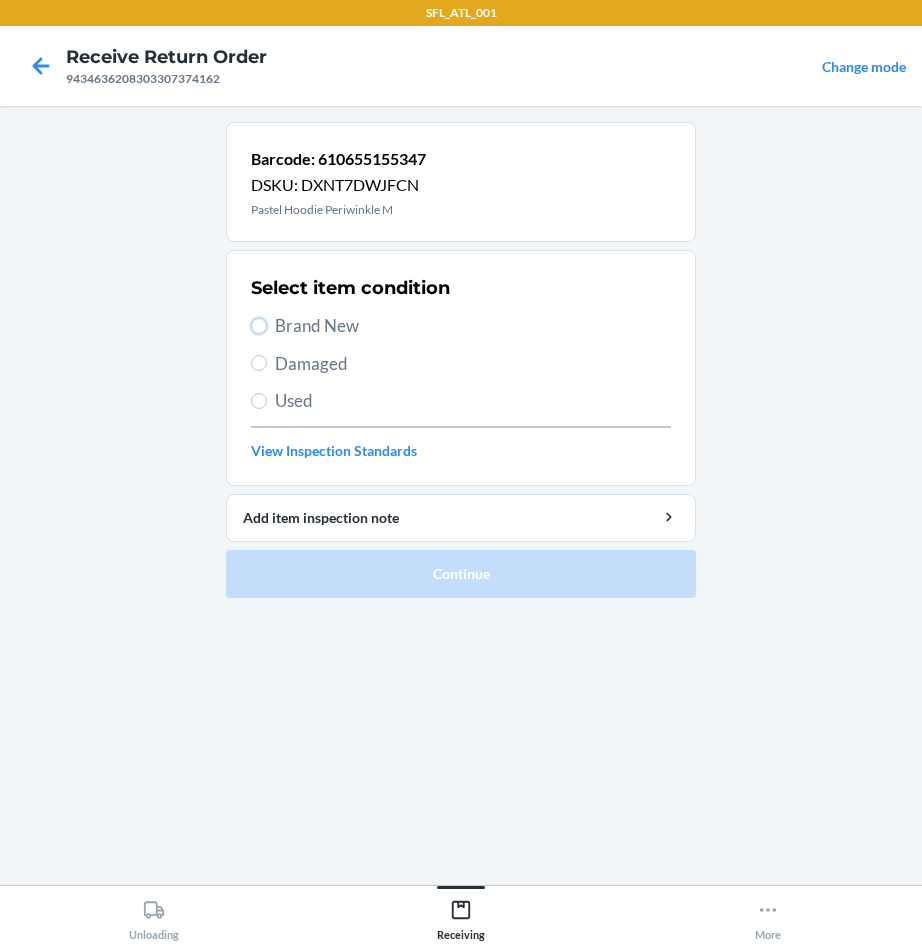 click on "Brand New" at bounding box center [259, 326] 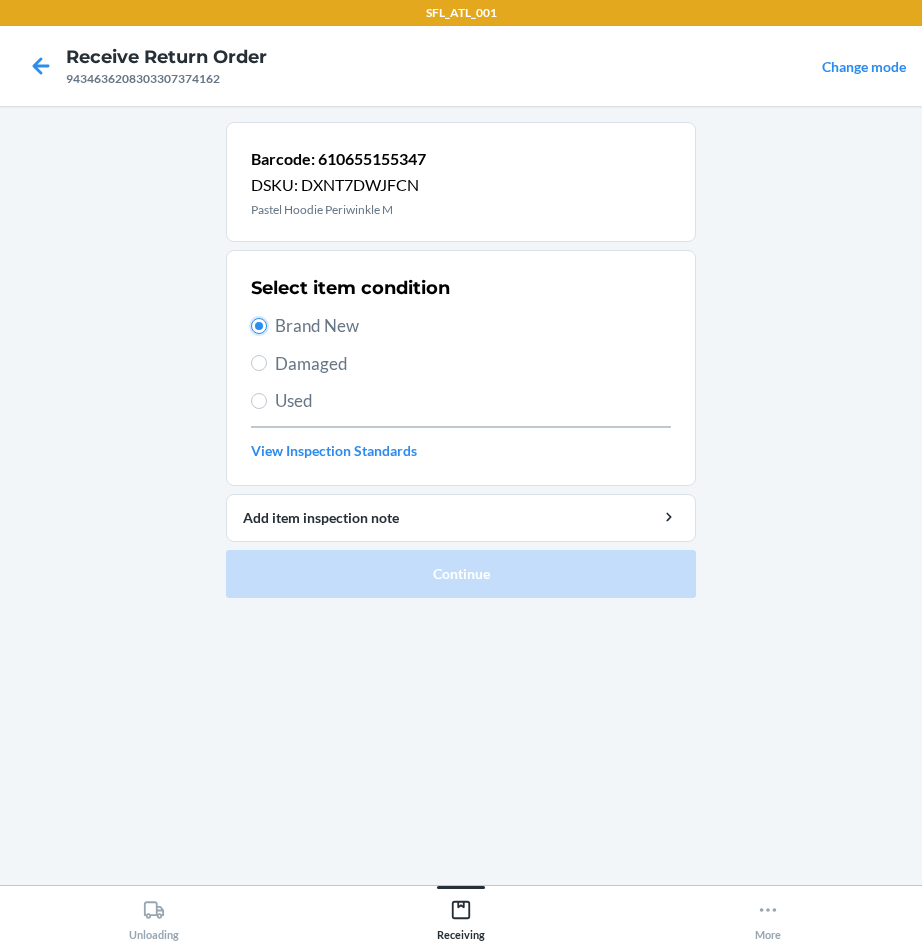 radio on "true" 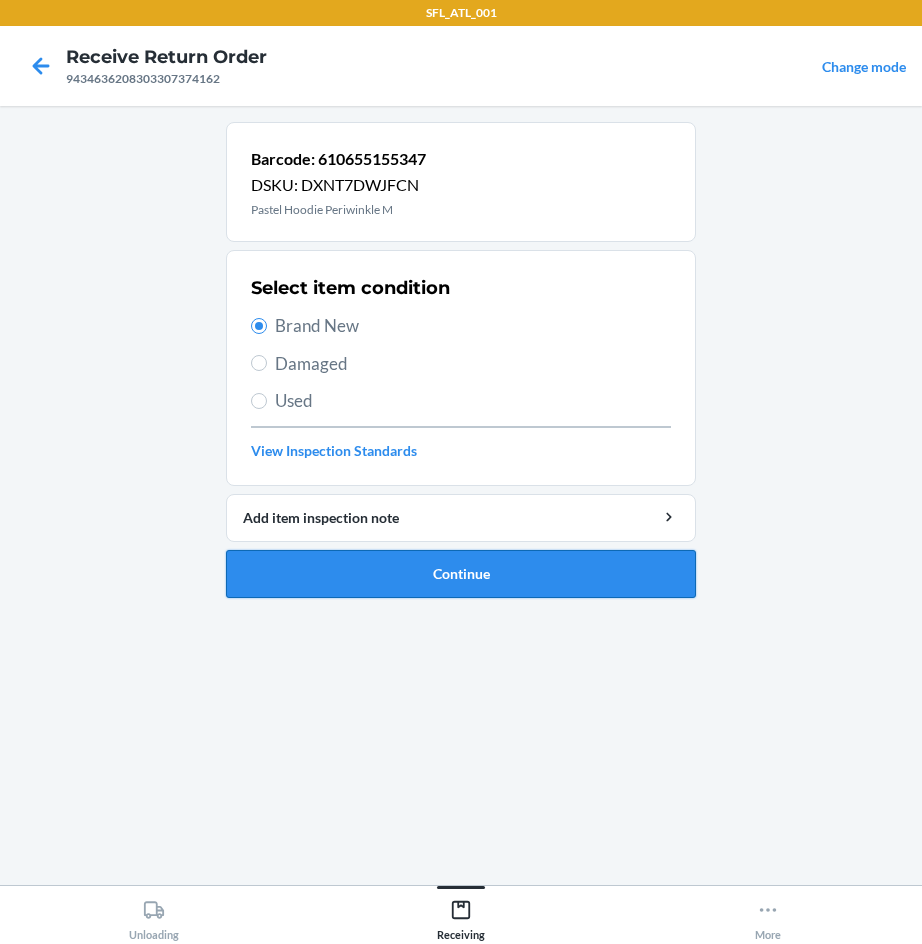 click on "Continue" at bounding box center [461, 574] 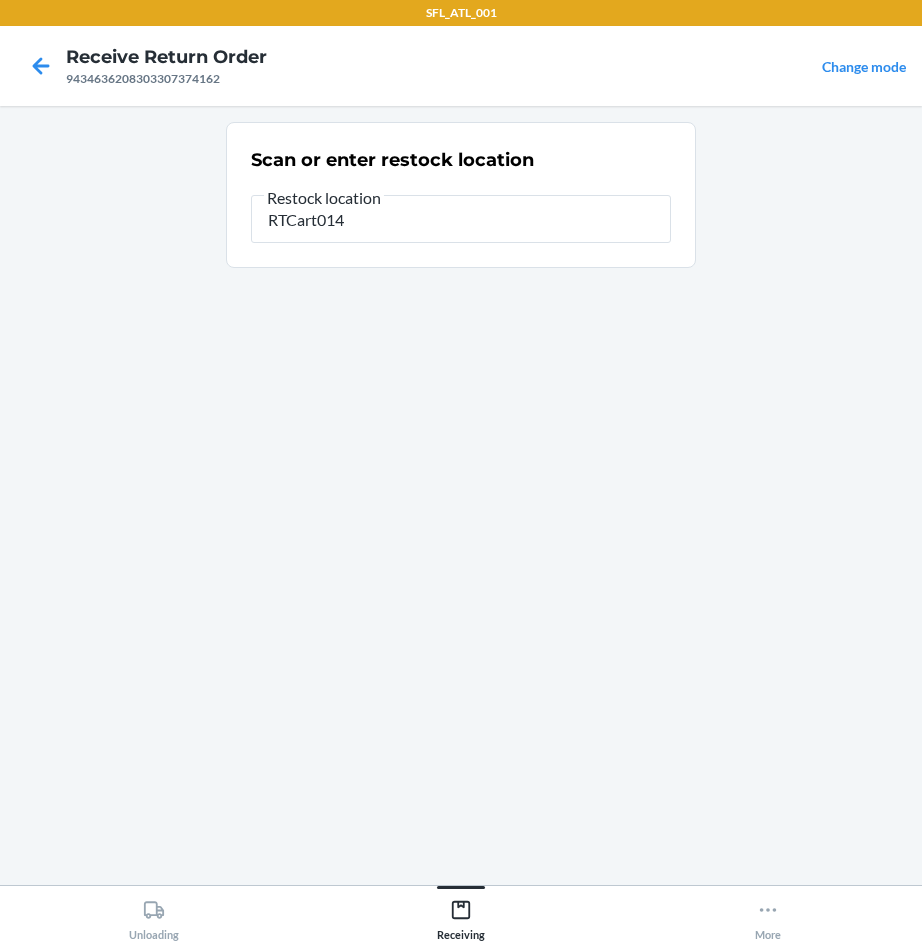 type on "RTCart014" 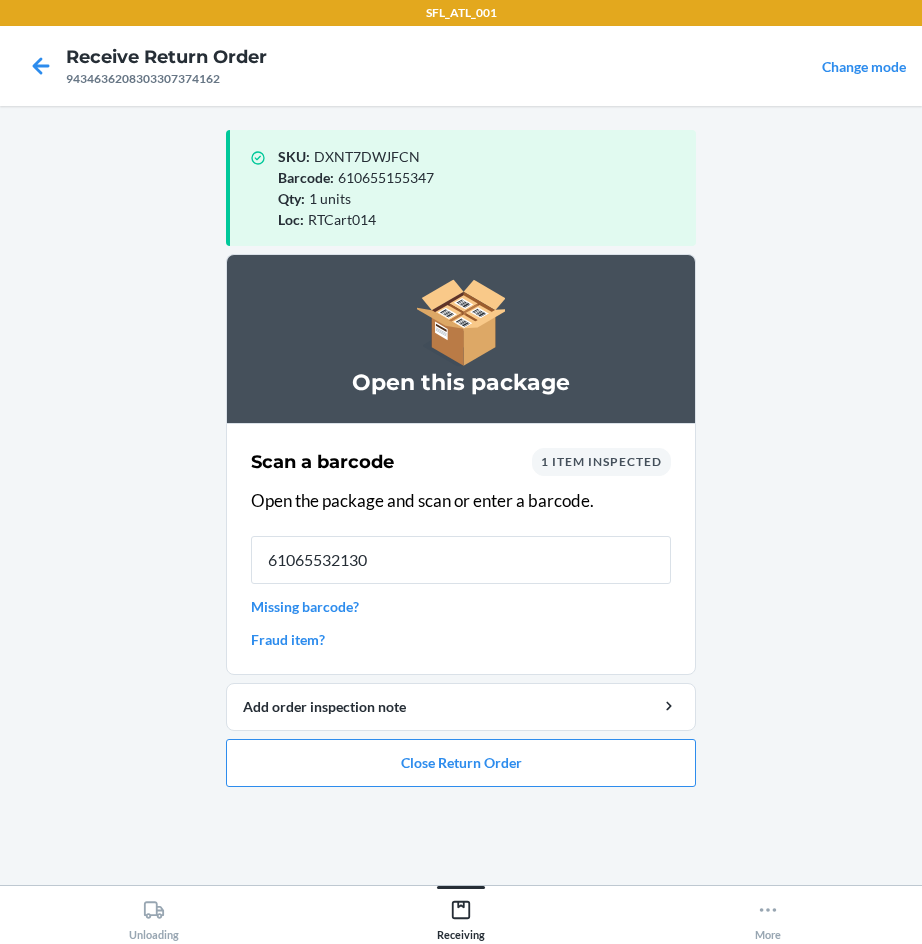 type on "610655321308" 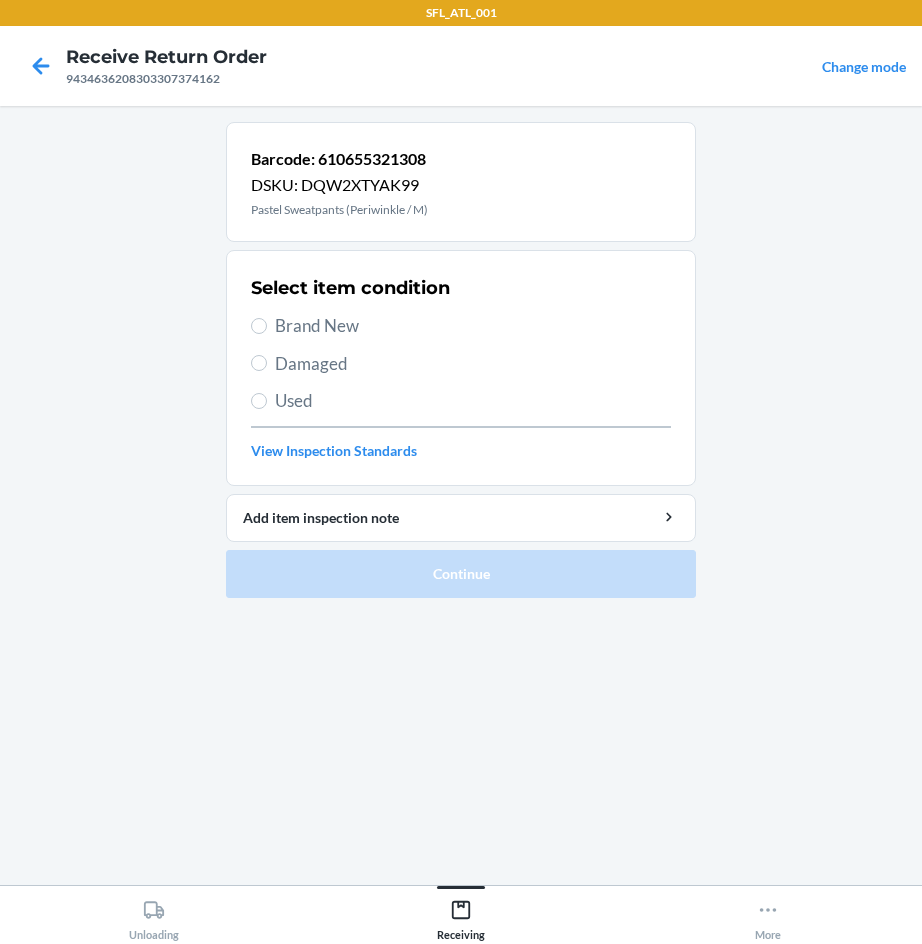 click on "Brand New" at bounding box center [473, 326] 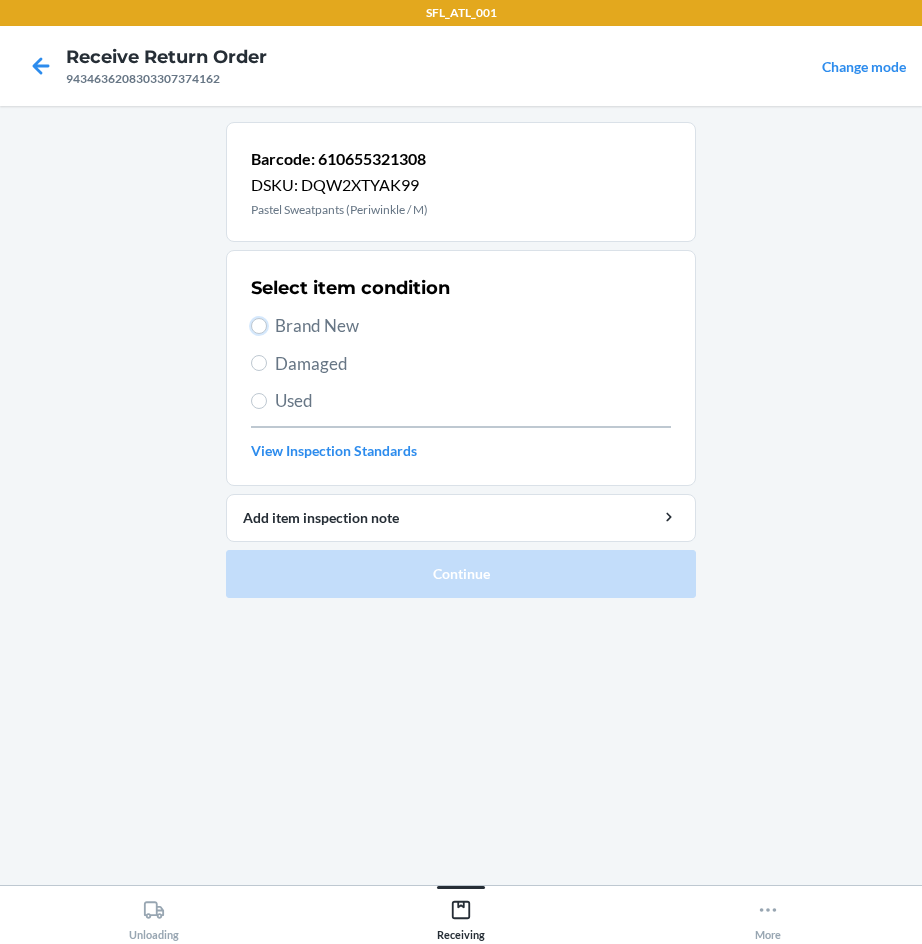 click on "Brand New" at bounding box center [259, 326] 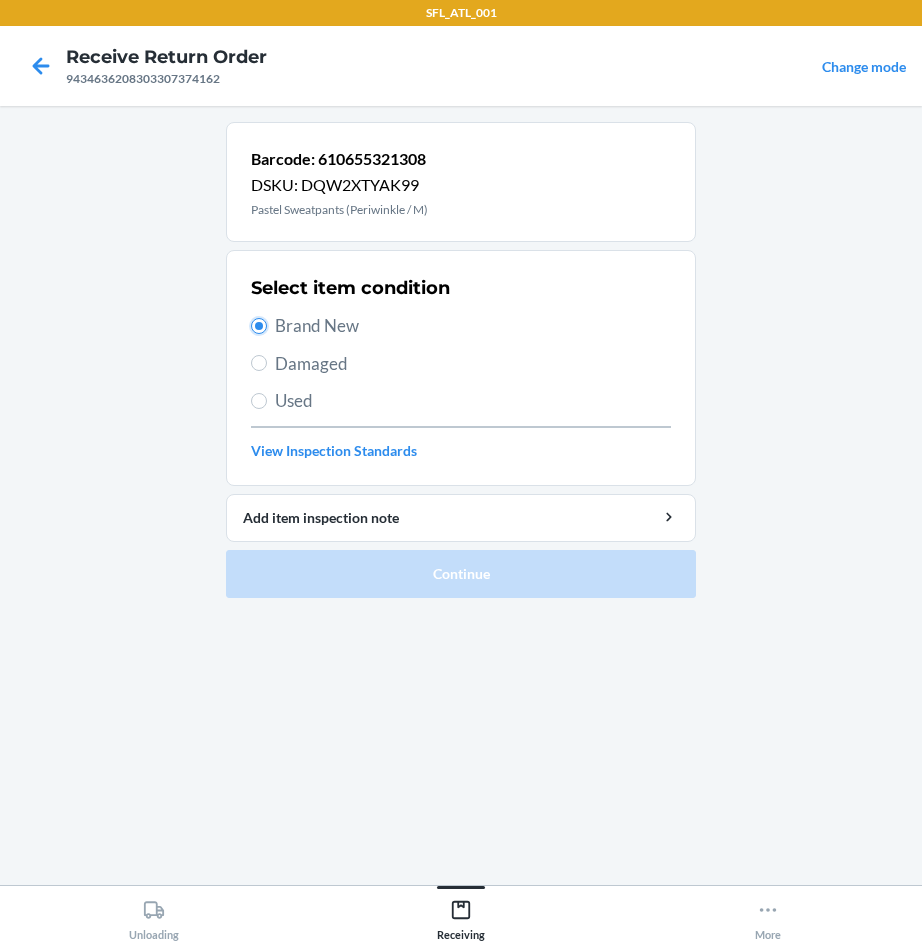 radio on "true" 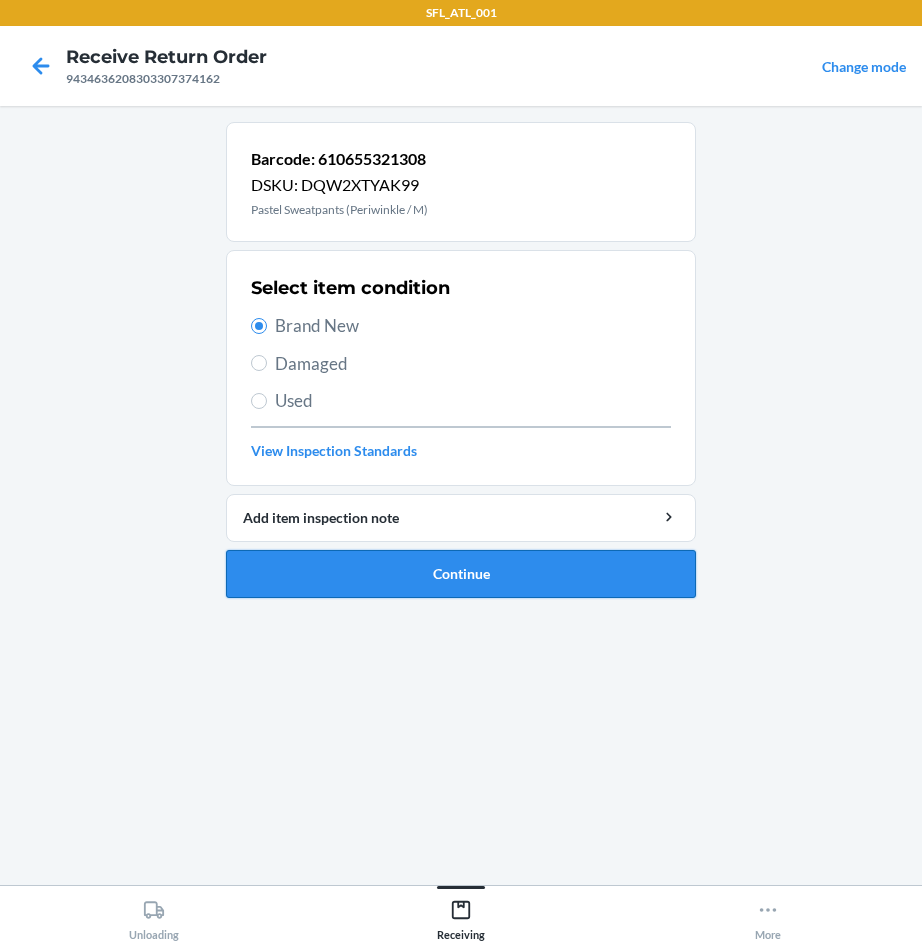 click on "Continue" at bounding box center [461, 574] 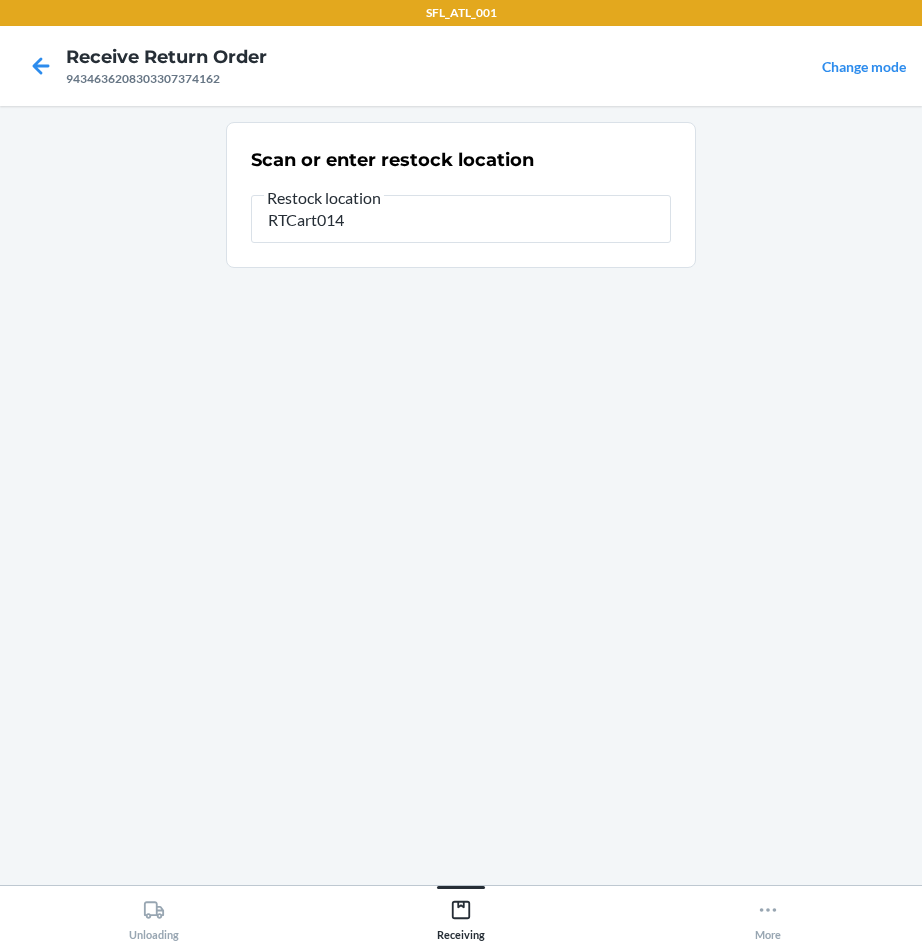 type on "RTCart014" 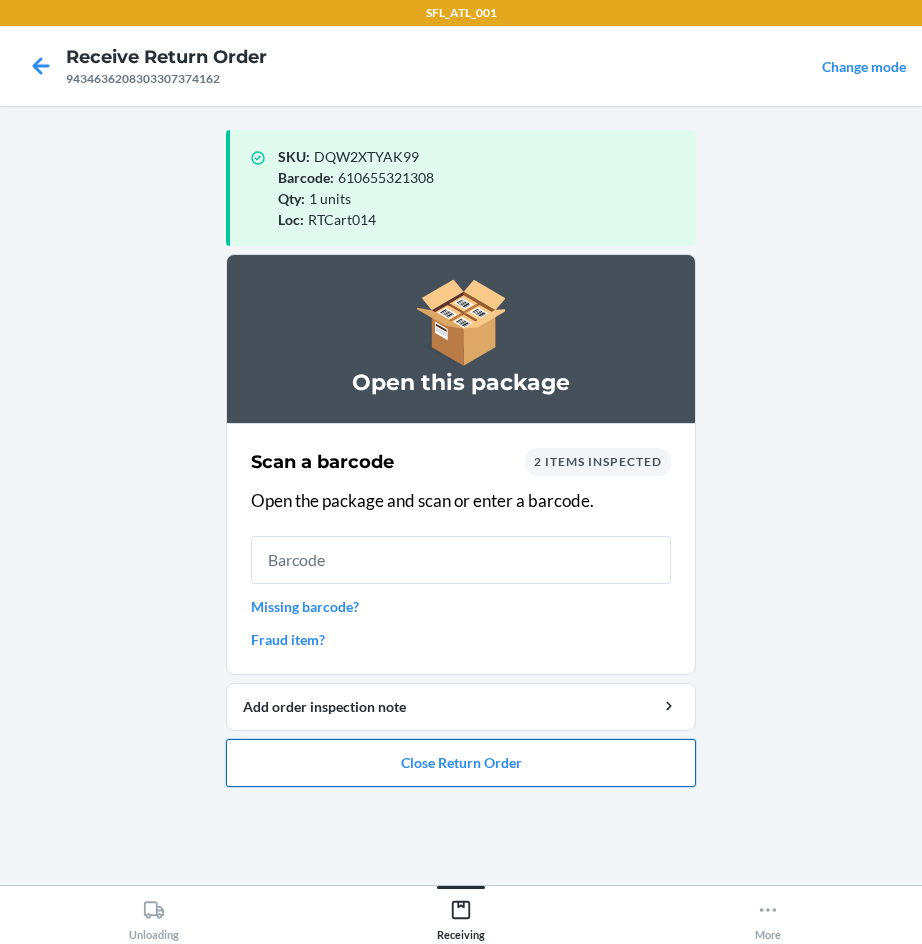 click on "Close Return Order" at bounding box center (461, 763) 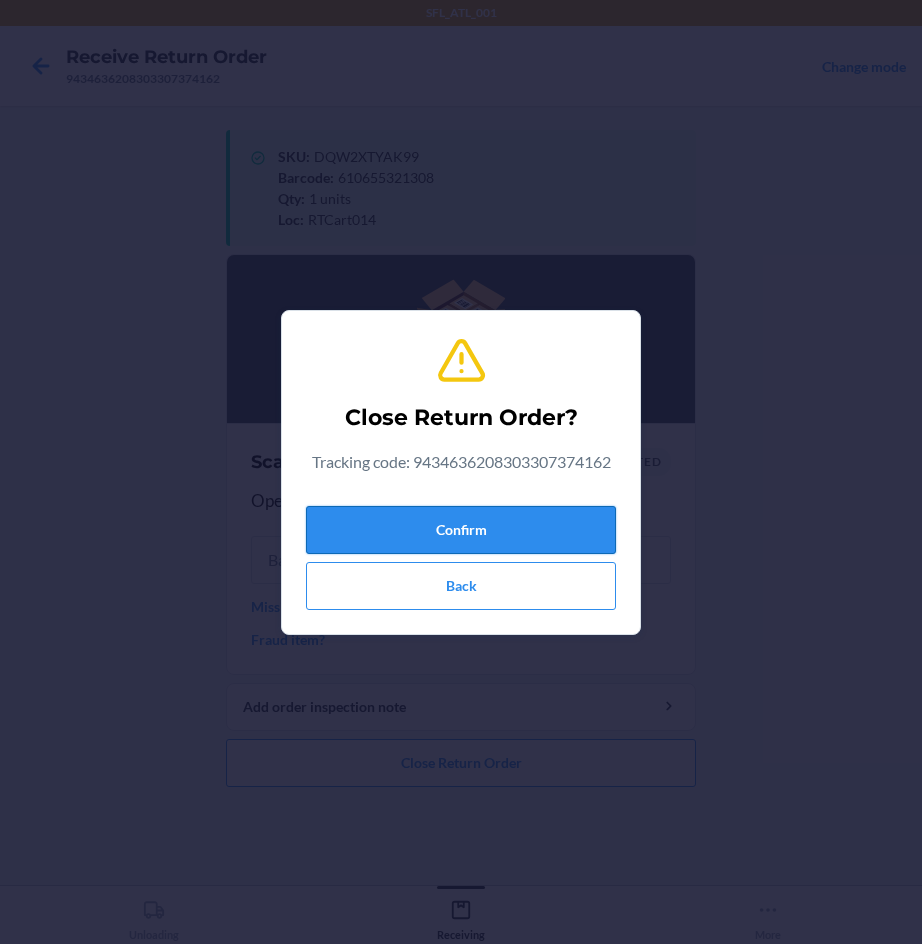 click on "Confirm" at bounding box center [461, 530] 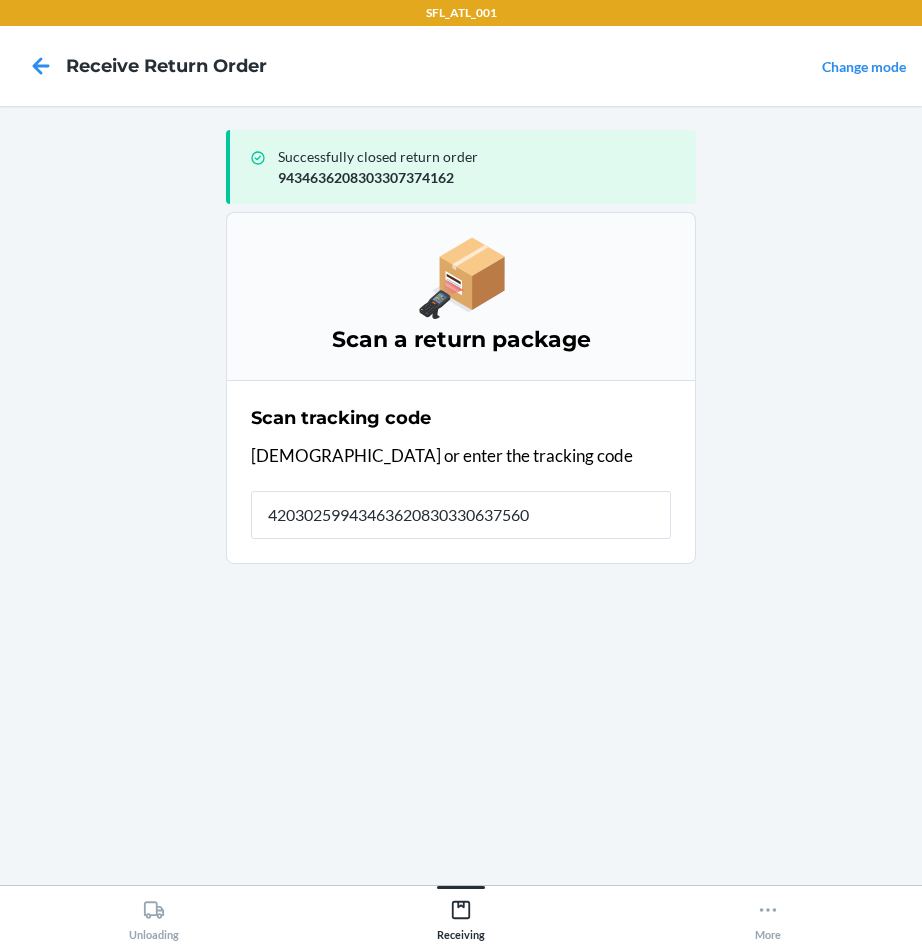 type on "420302599434636208303306375603" 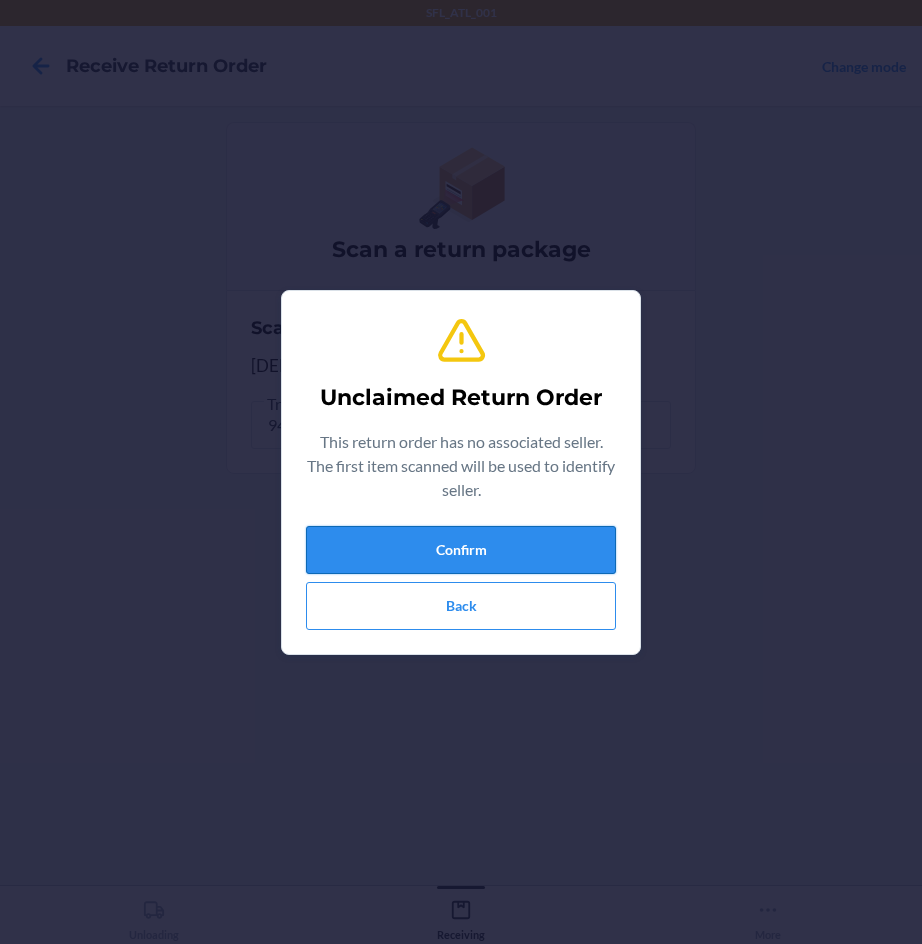 click on "Confirm" at bounding box center (461, 550) 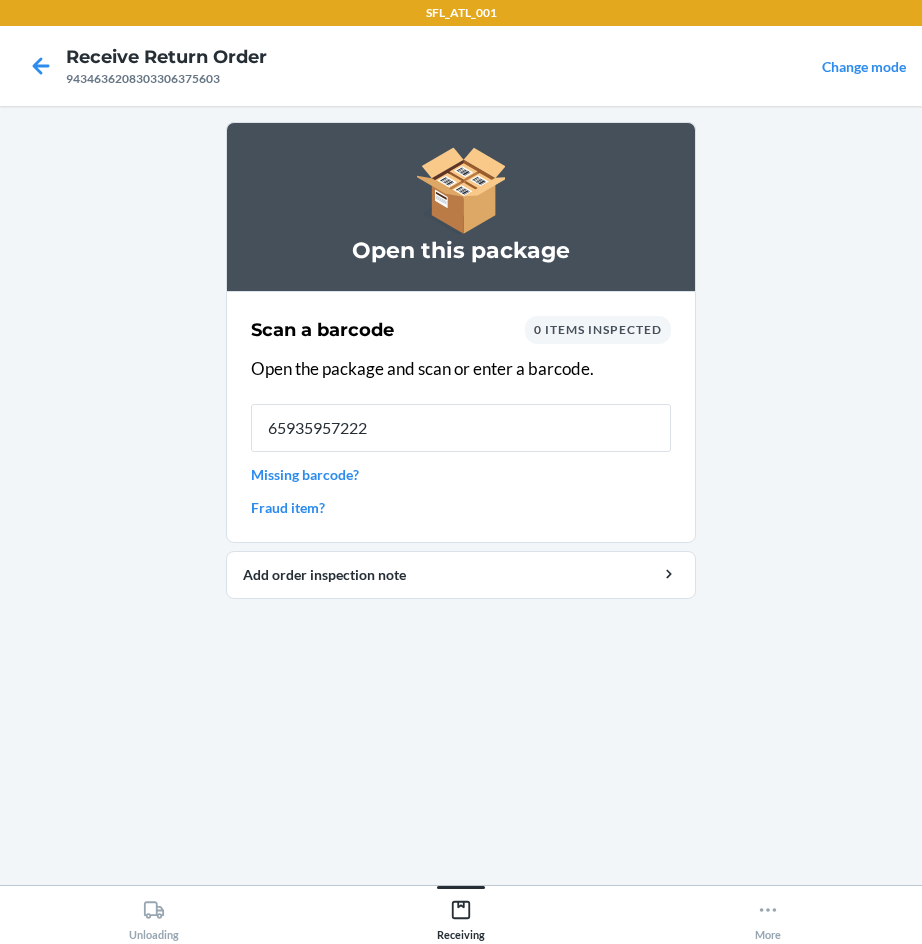 type on "659359572227" 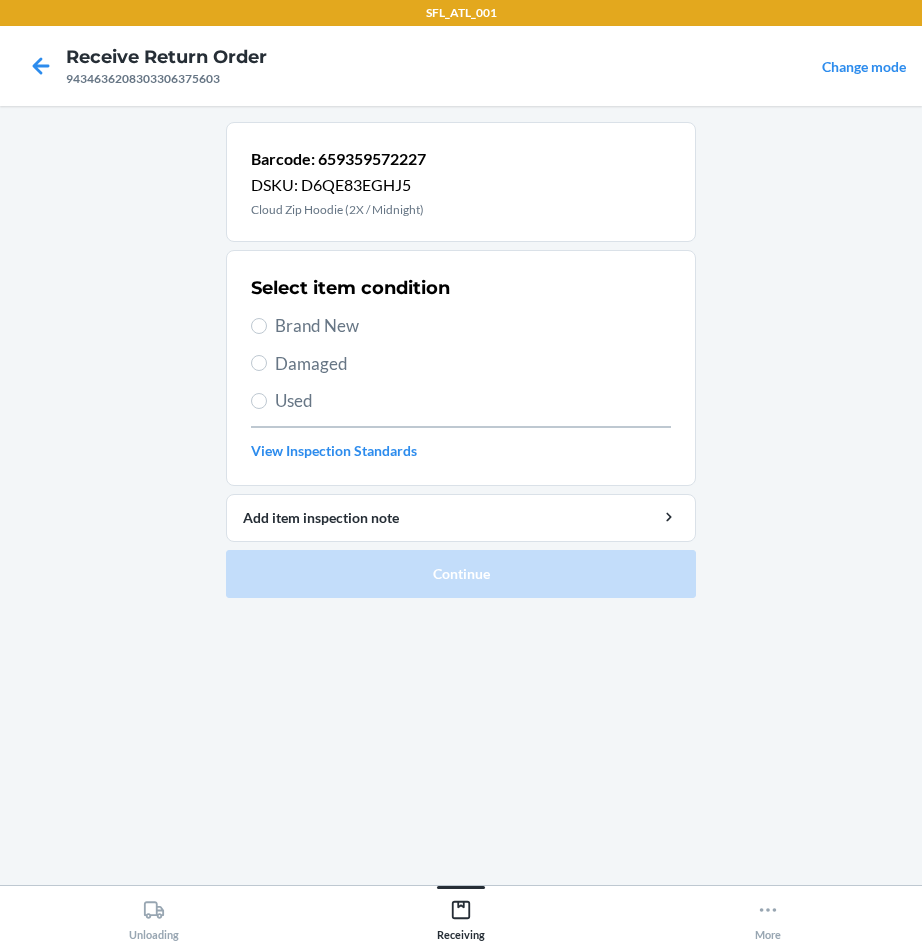 click on "Brand New" at bounding box center (473, 326) 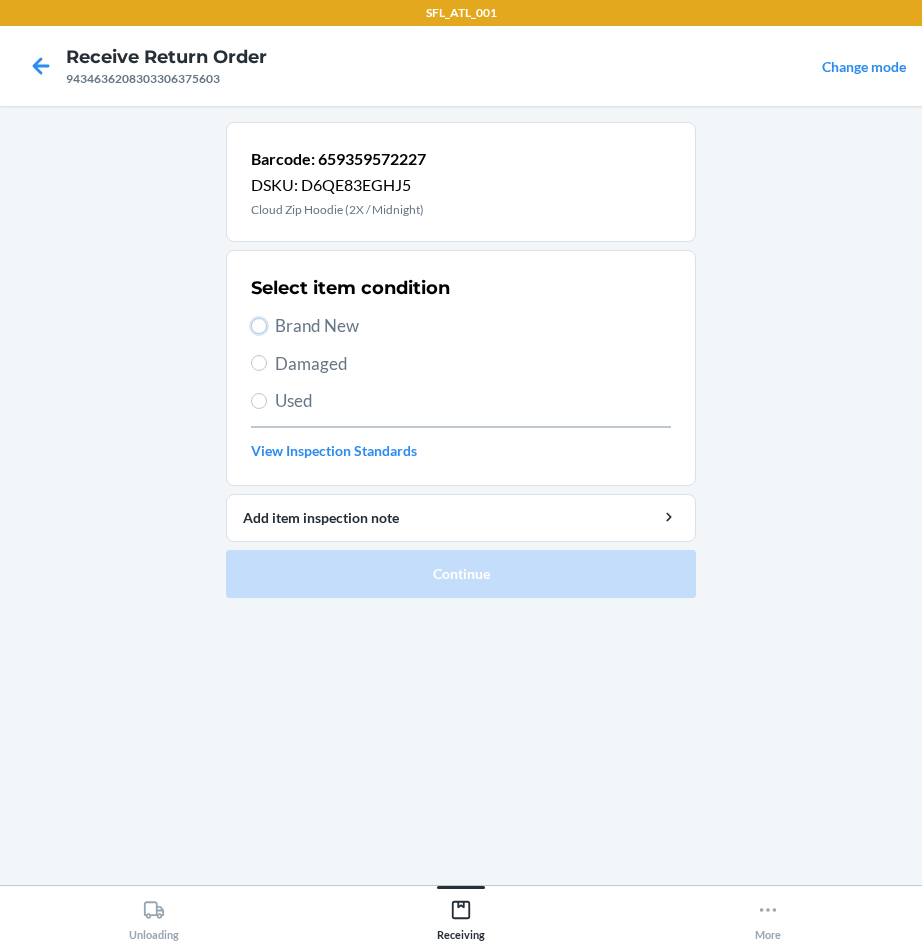 click on "Brand New" at bounding box center (259, 326) 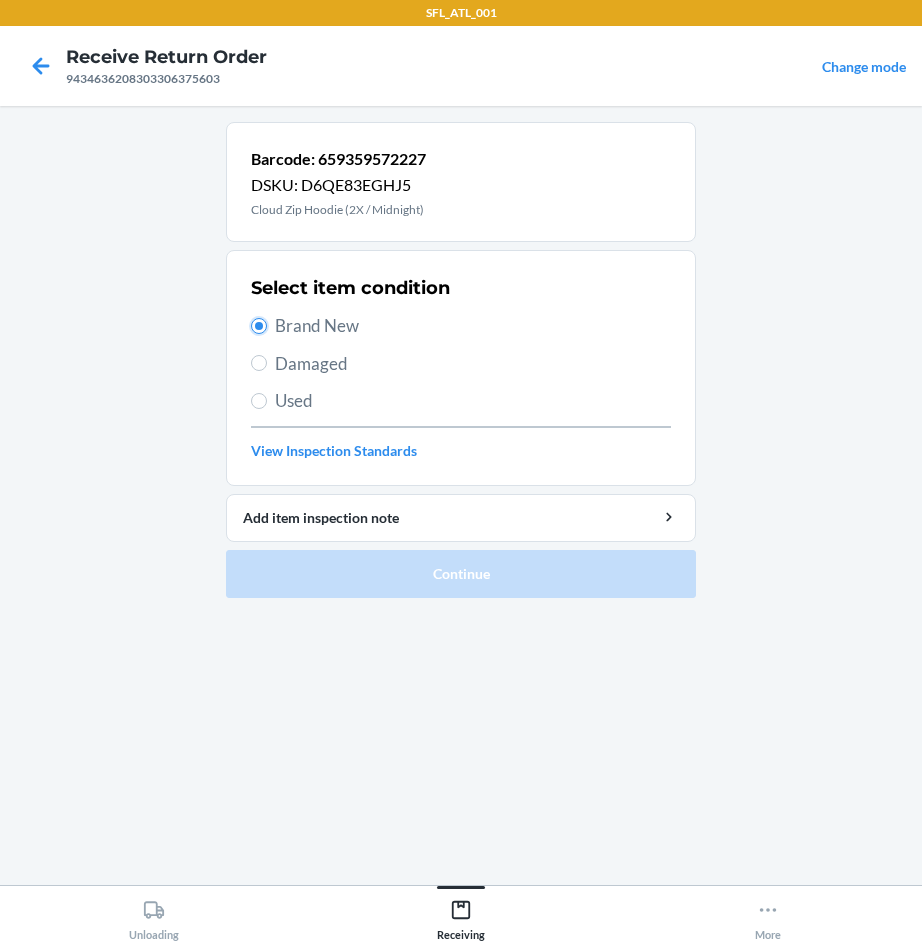 radio on "true" 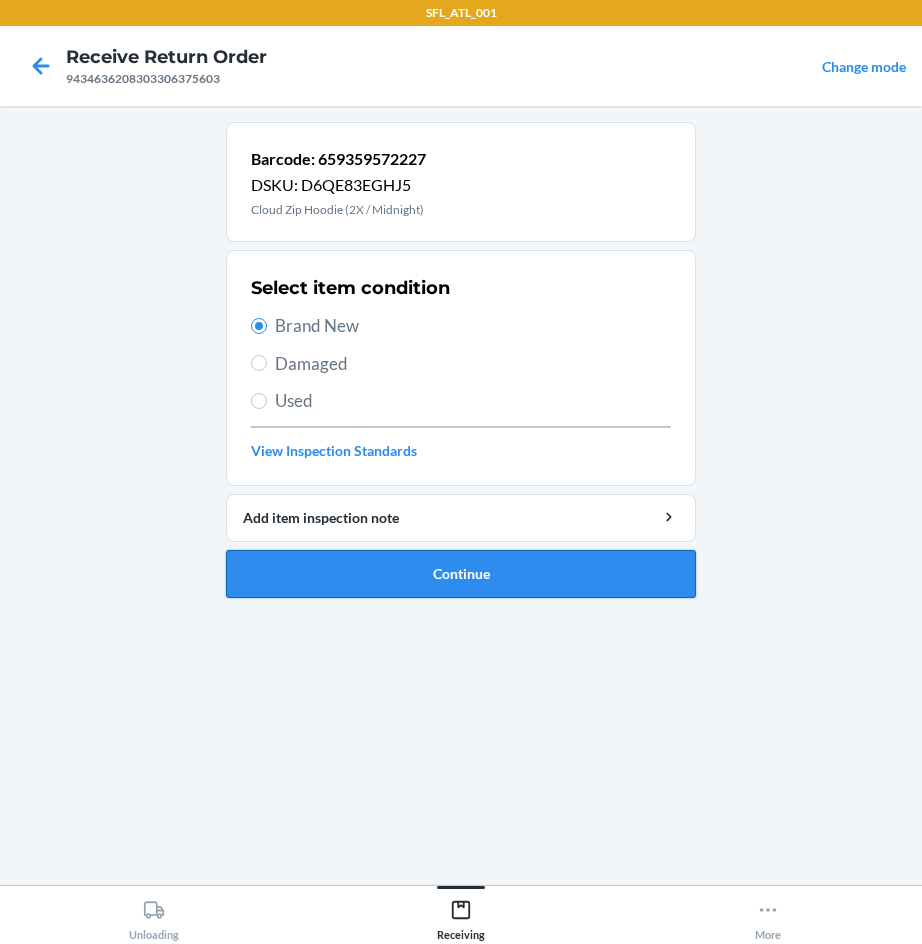 click on "Continue" at bounding box center (461, 574) 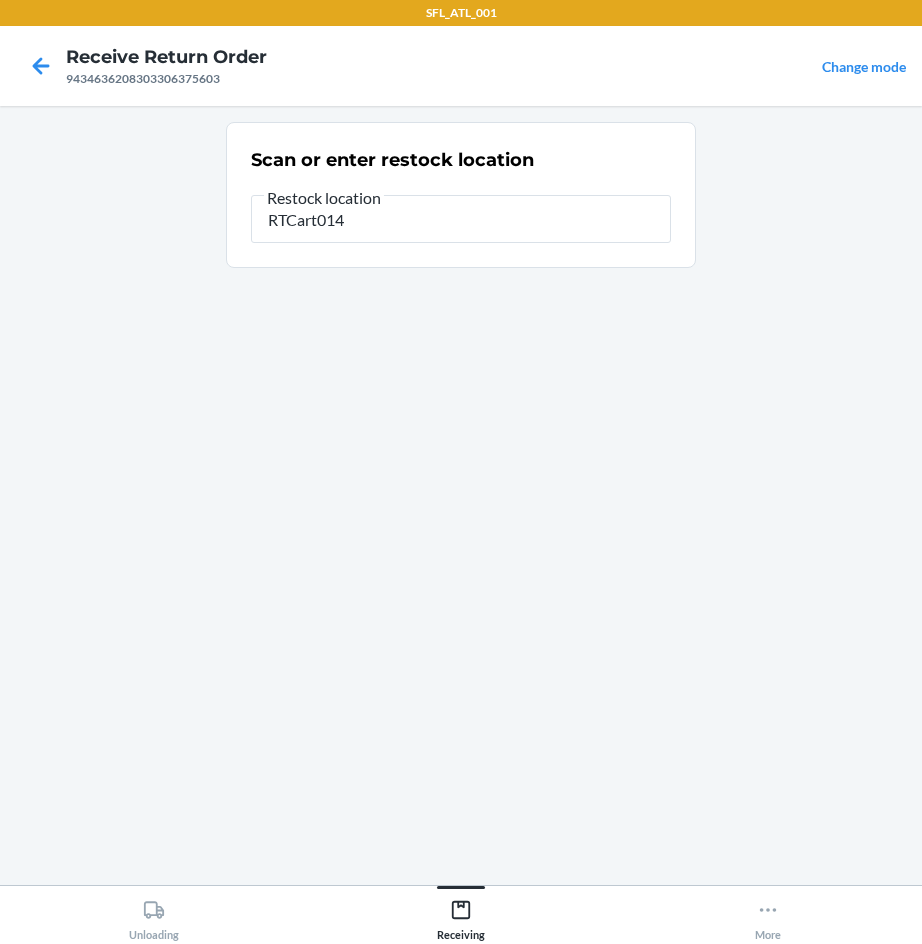 type on "RTCart014" 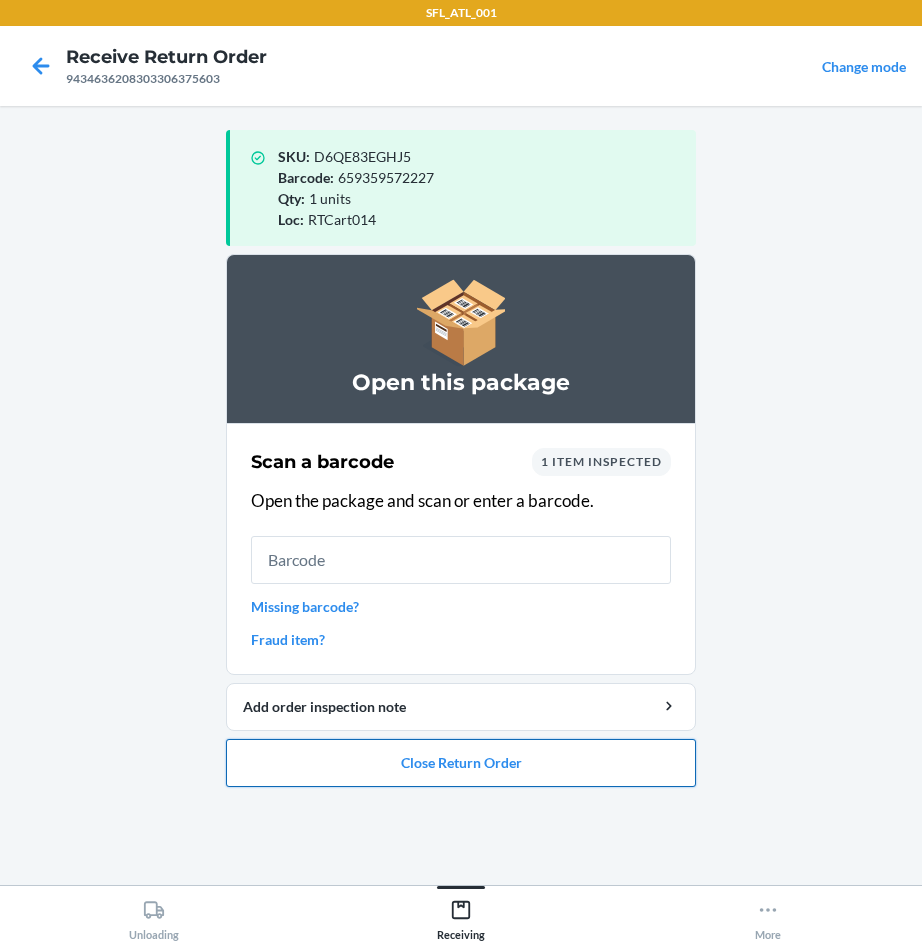 click on "Close Return Order" at bounding box center (461, 763) 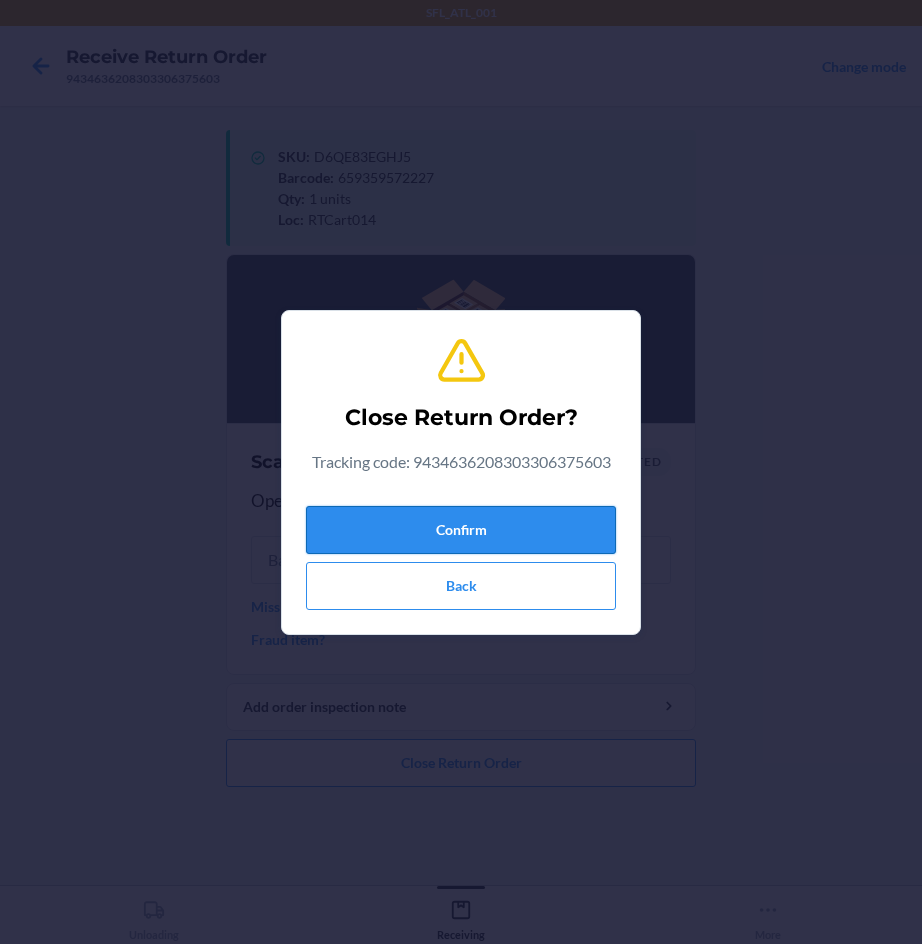 click on "Confirm" at bounding box center [461, 530] 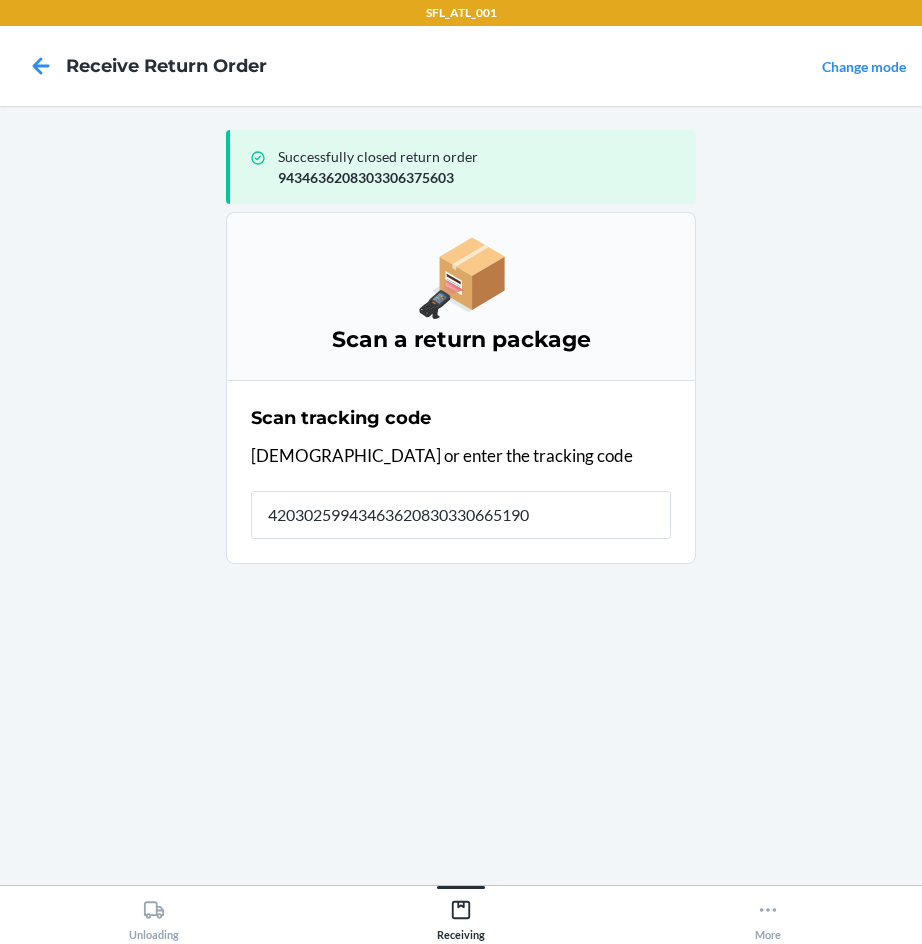 type on "420302599434636208303306651905" 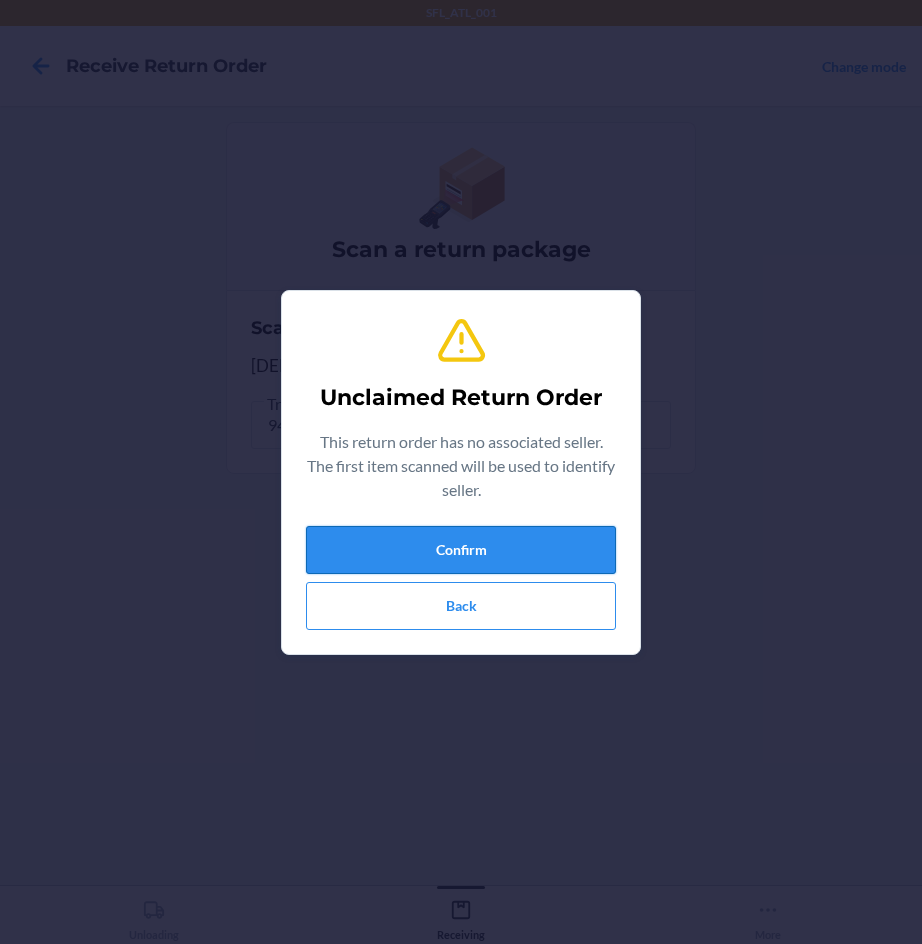 click on "Confirm" at bounding box center [461, 550] 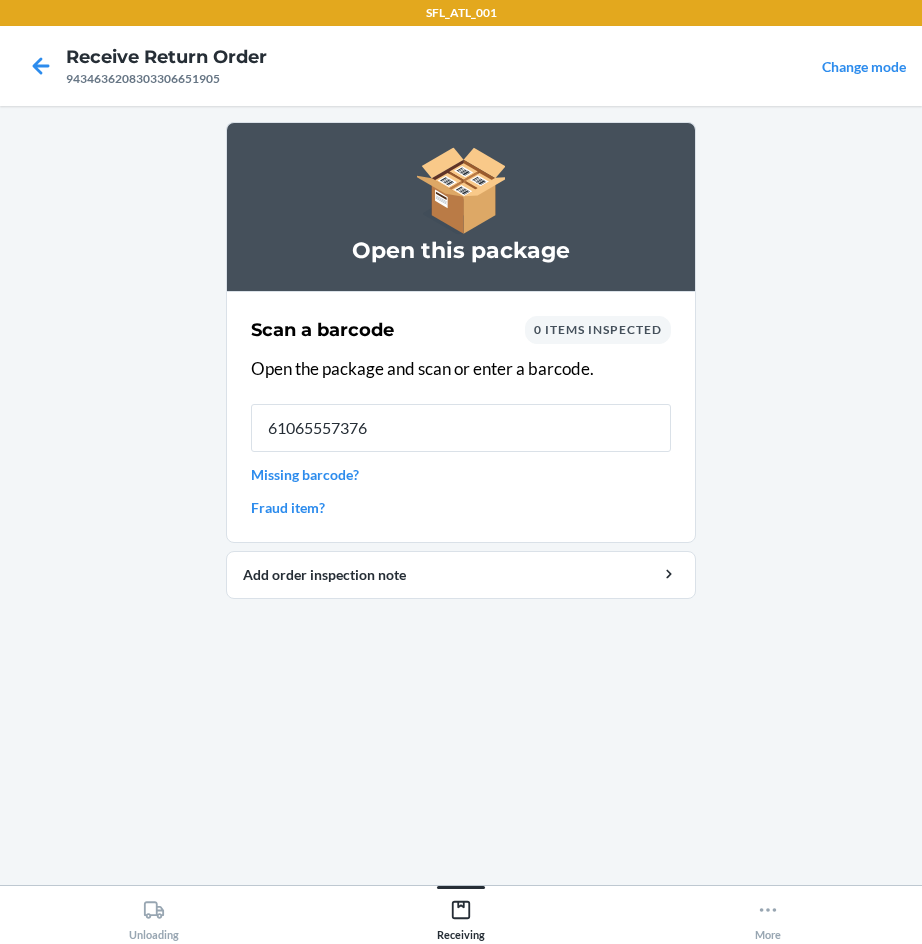 type on "610655573769" 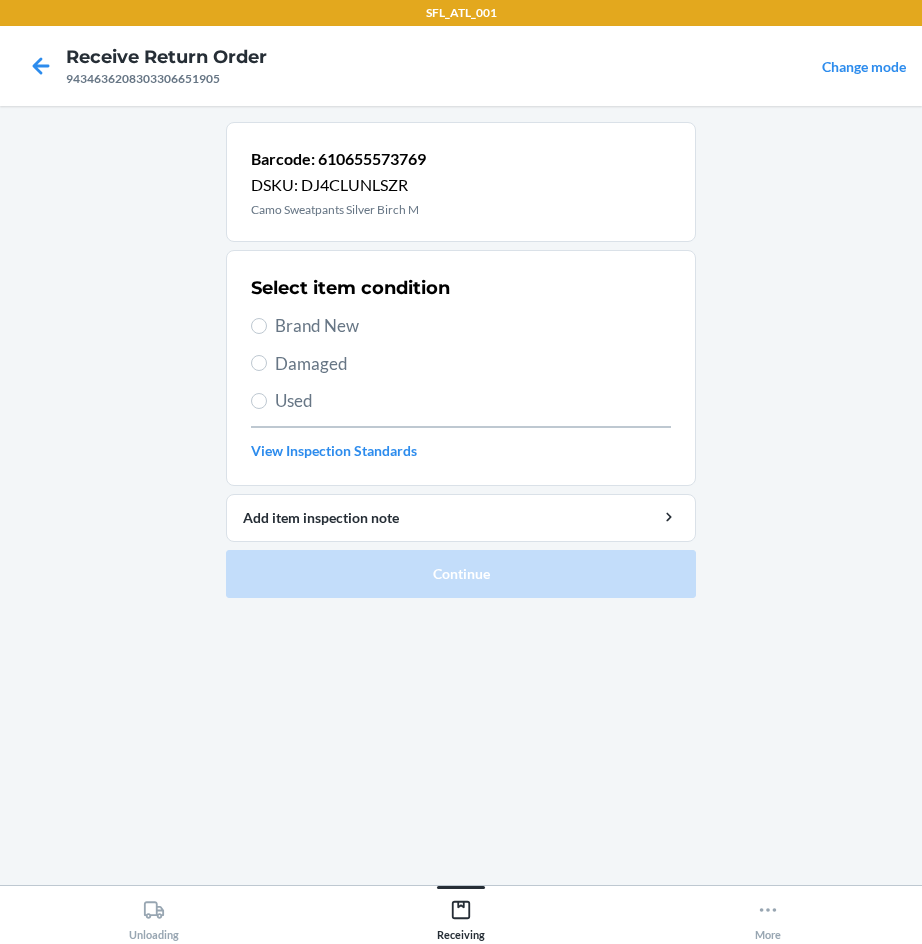click on "Select item condition Brand New Damaged Used View Inspection Standards" at bounding box center [461, 368] 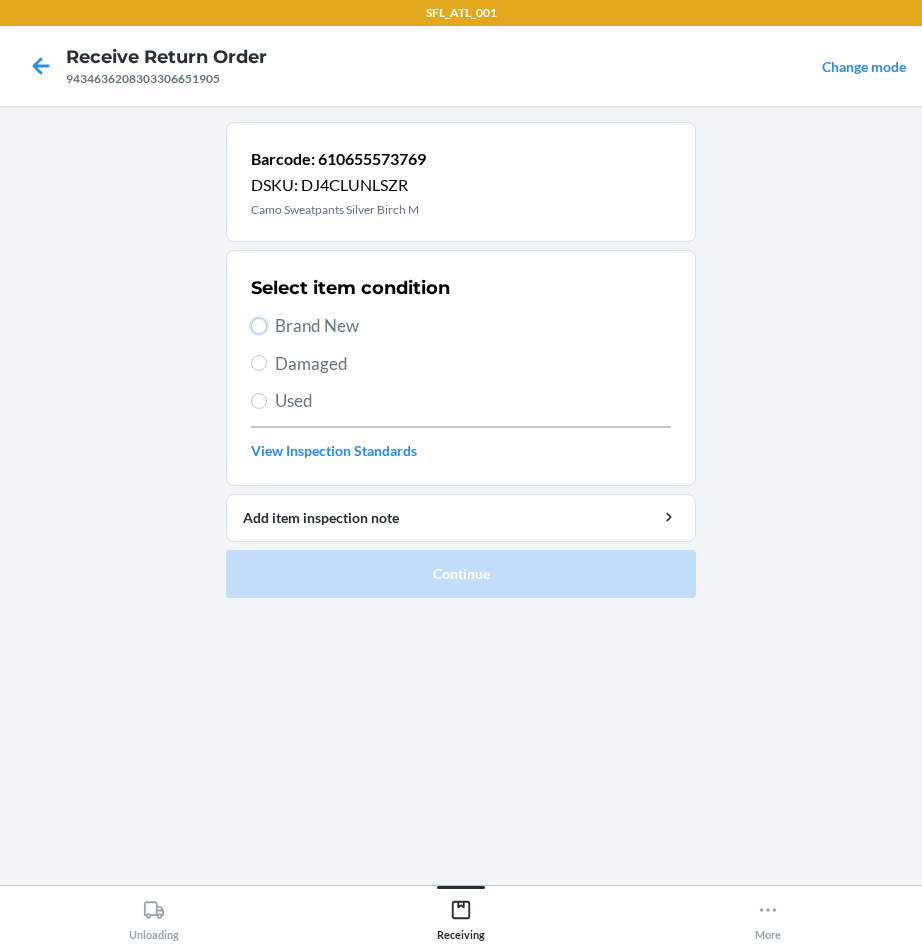 click on "Brand New" at bounding box center [259, 326] 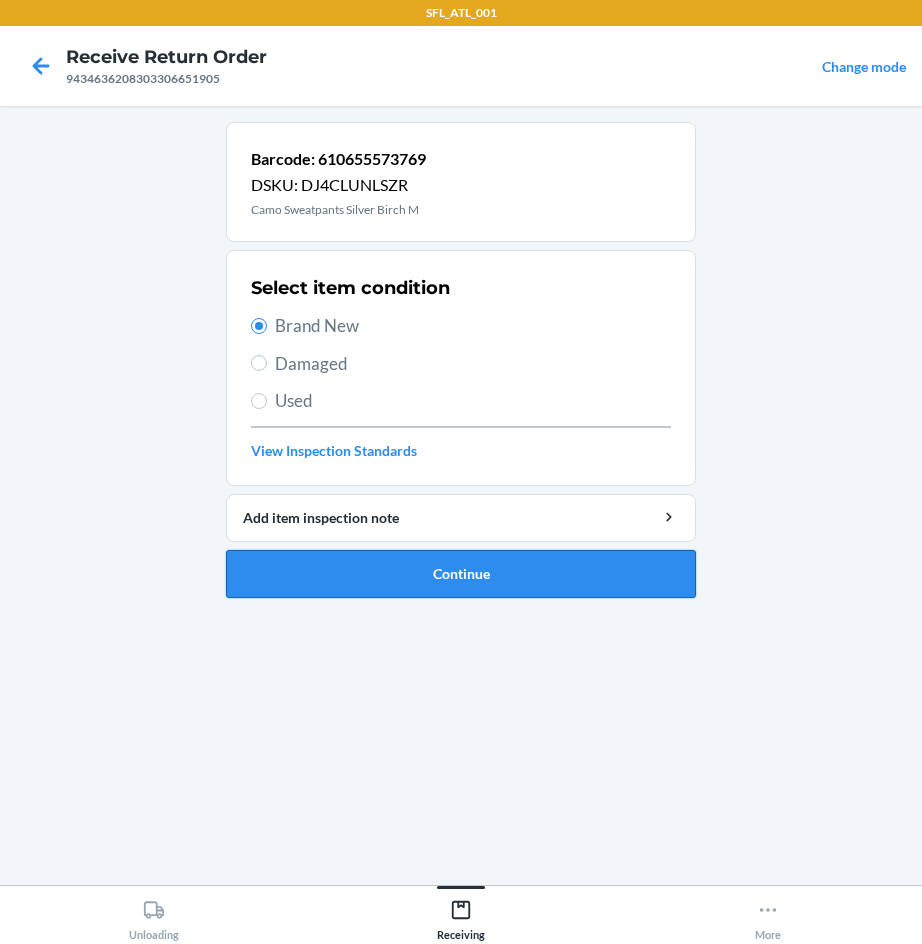 click on "Continue" at bounding box center (461, 574) 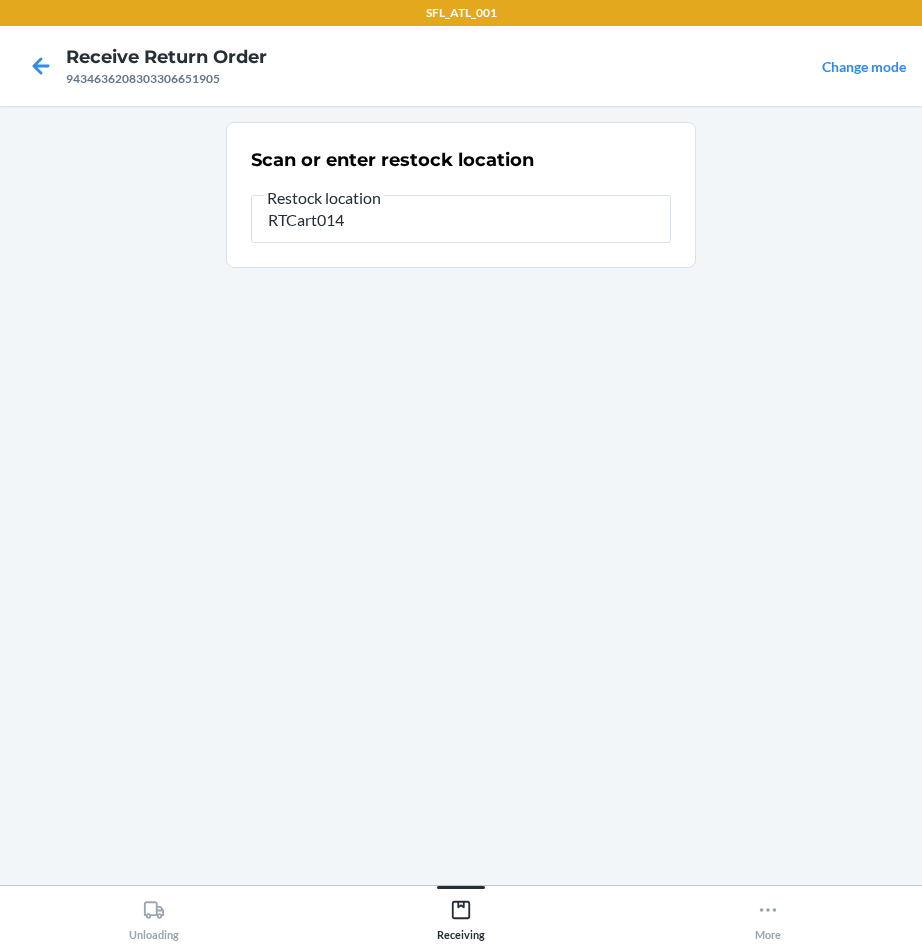 type on "RTCart014" 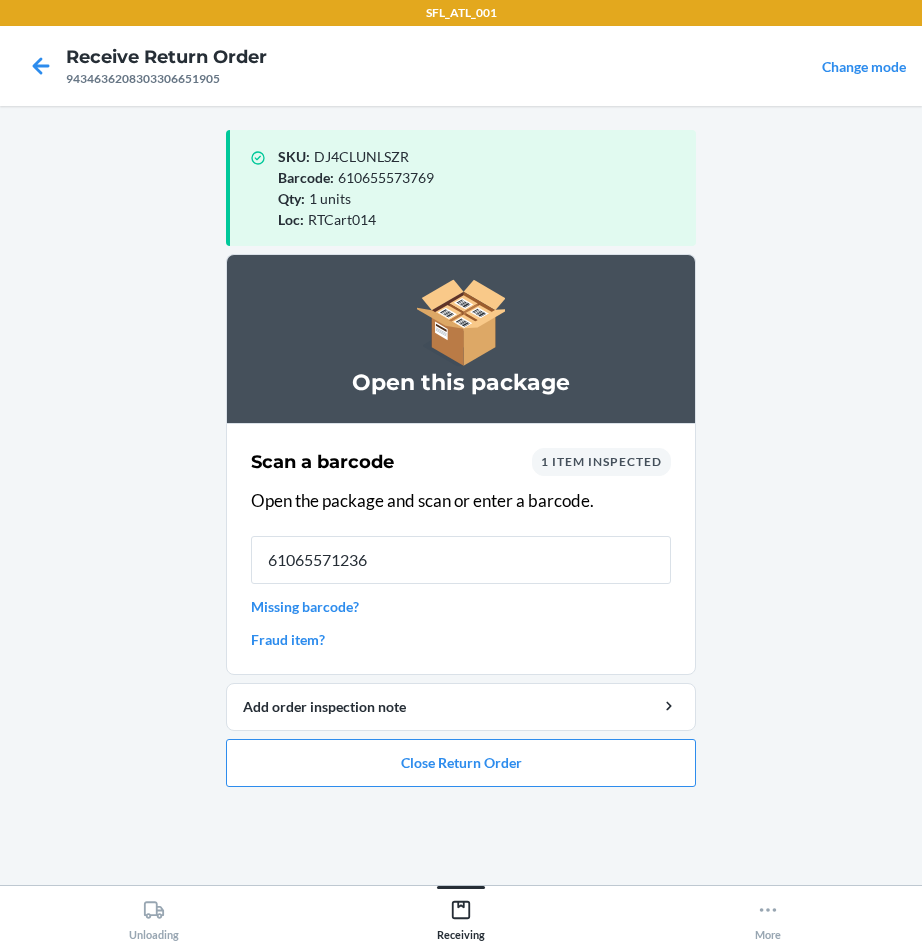 type on "610655712366" 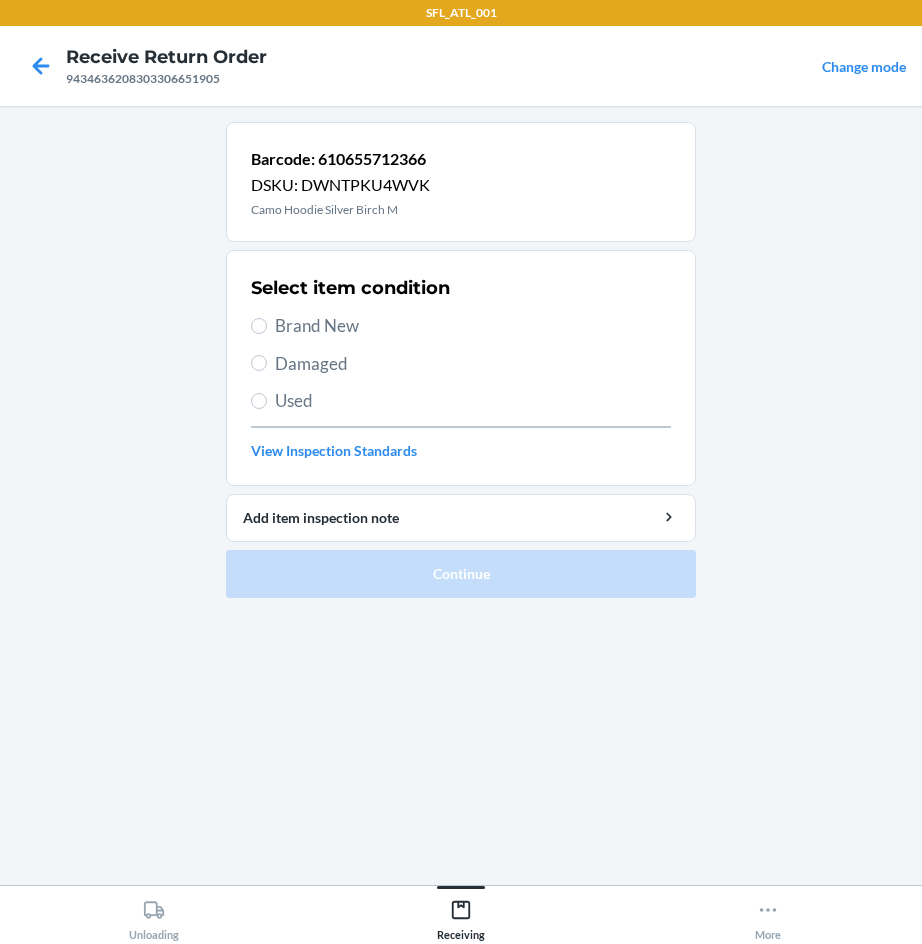 click on "Brand New" at bounding box center (473, 326) 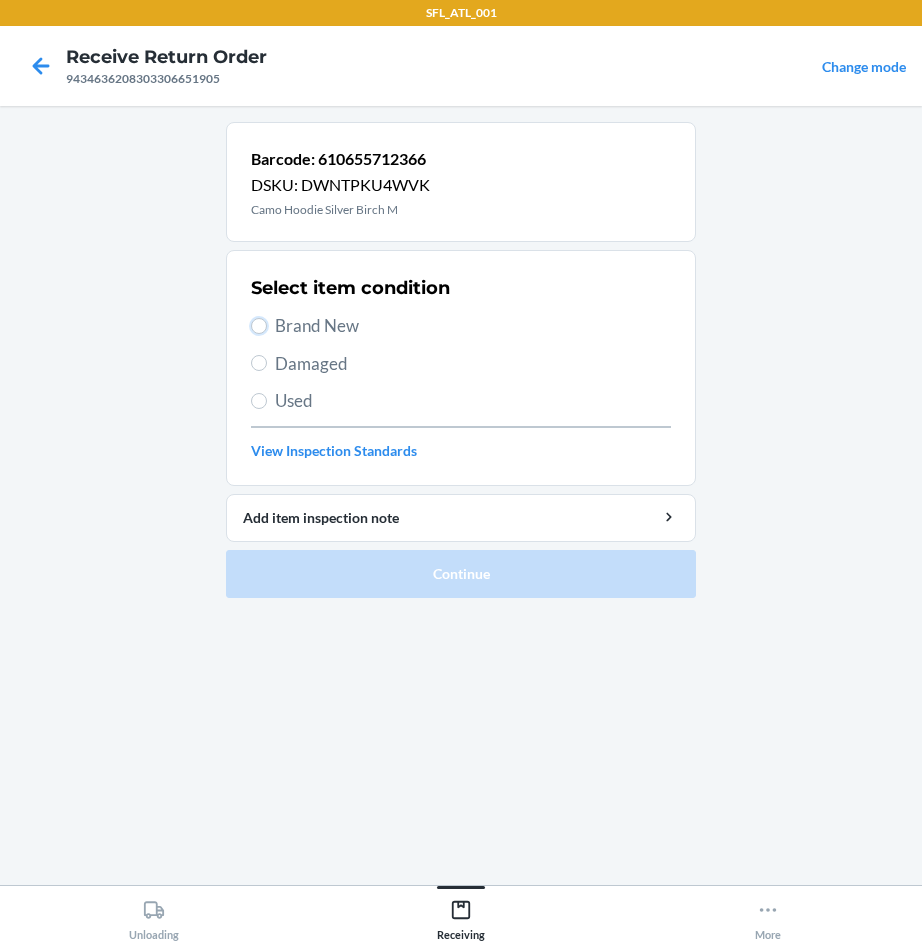 click on "Brand New" at bounding box center [259, 326] 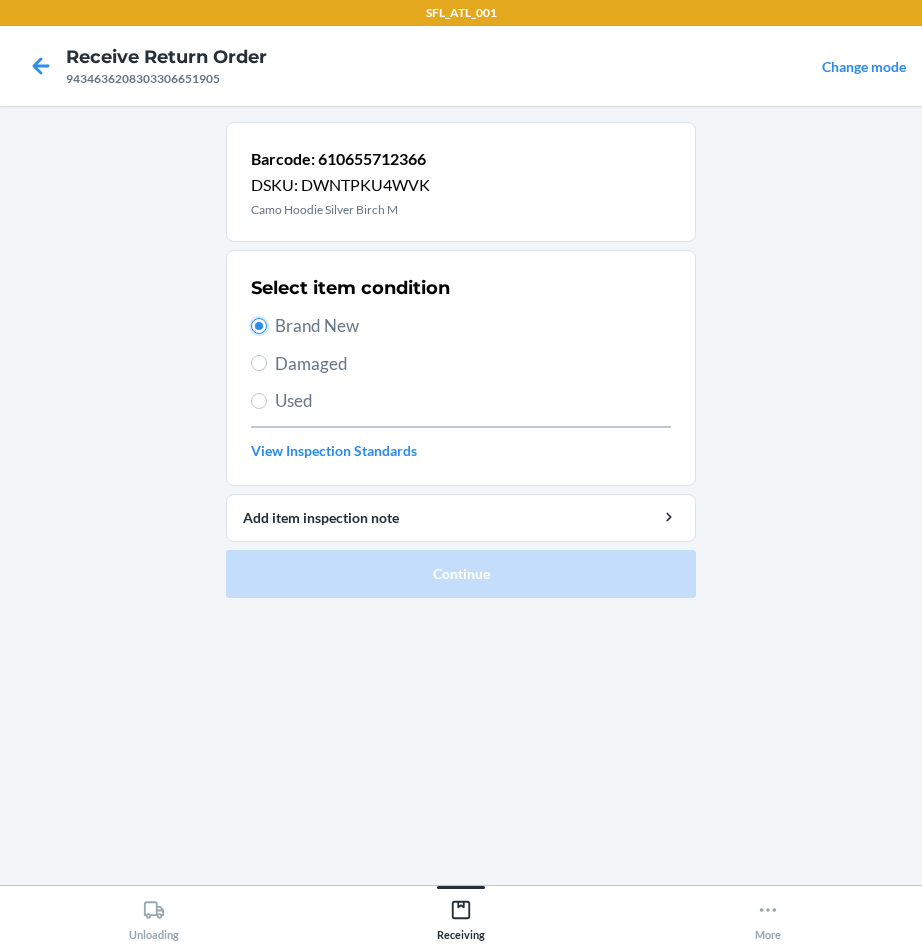 radio on "true" 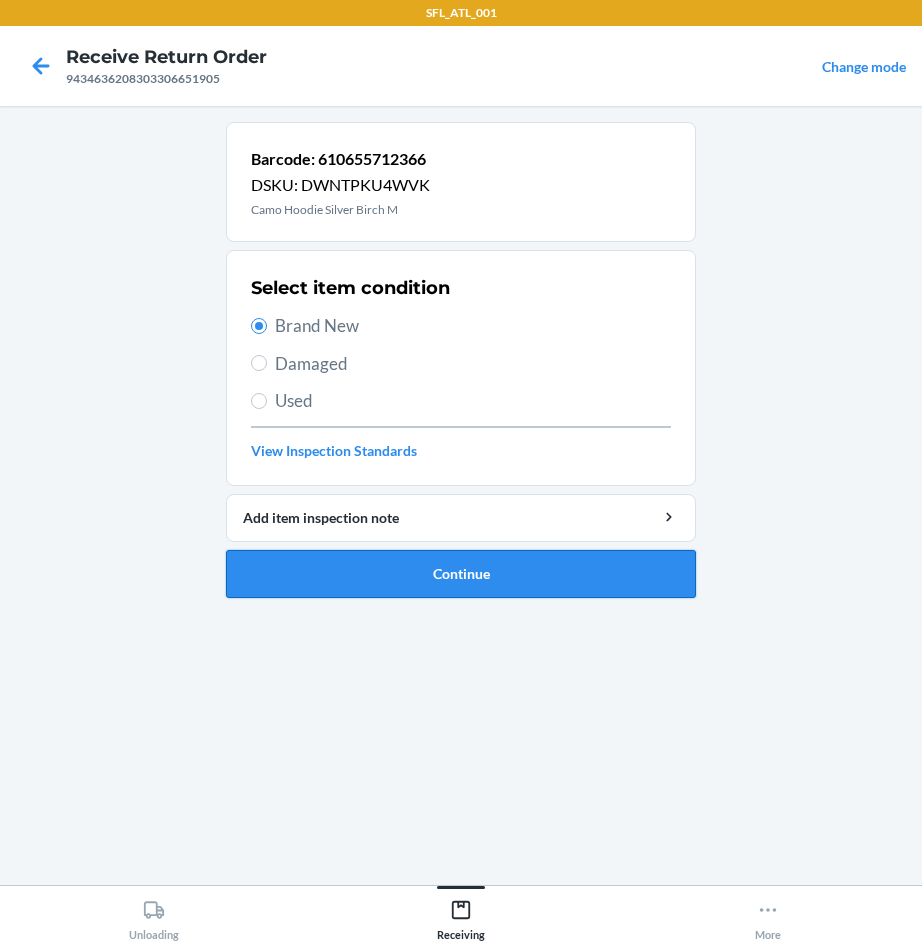 click on "Continue" at bounding box center (461, 574) 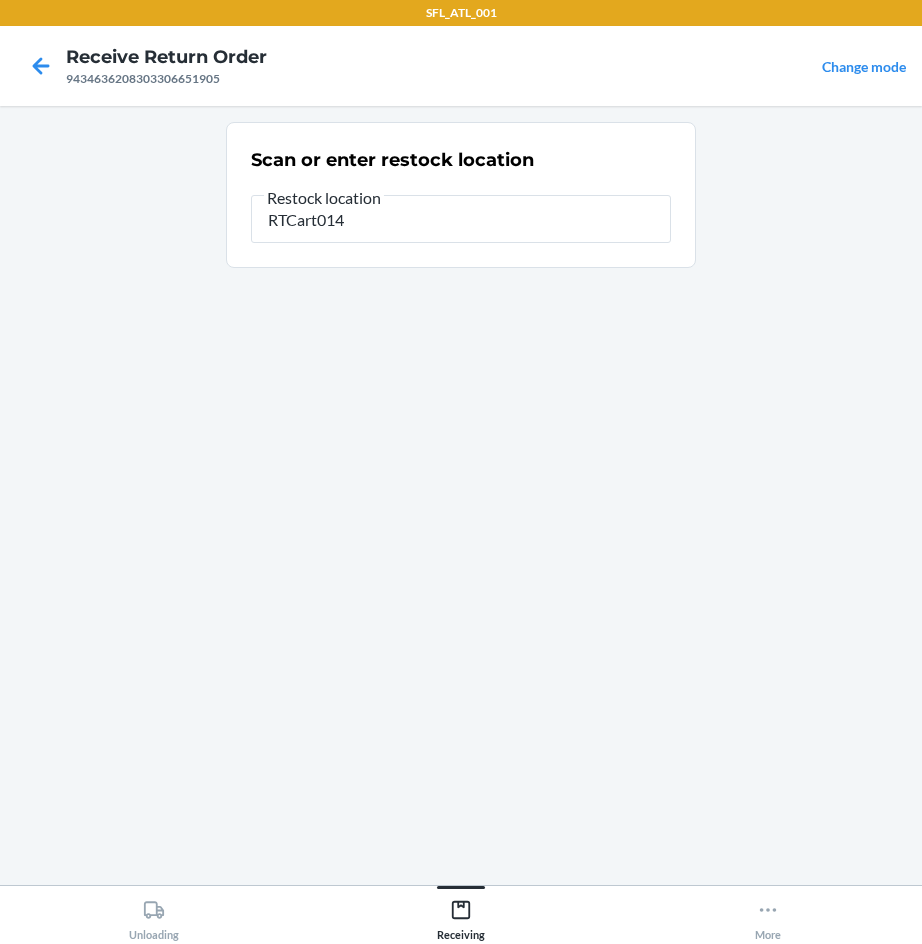 type on "RTCart014" 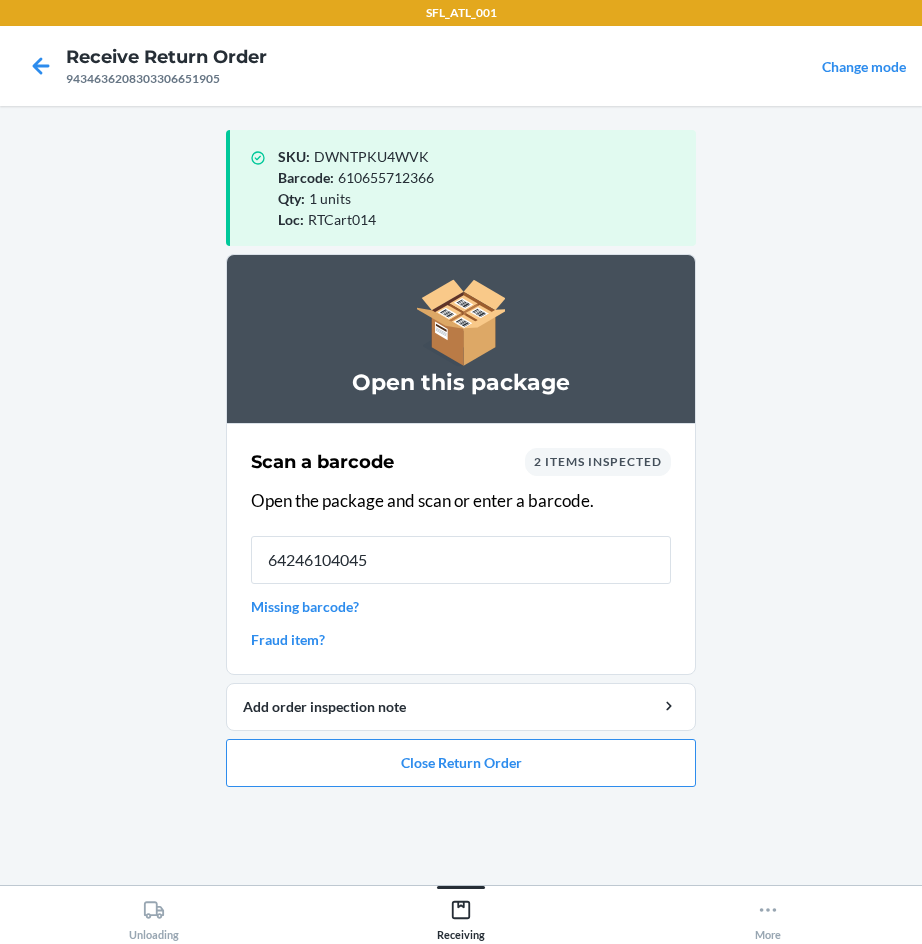 type on "642461040456" 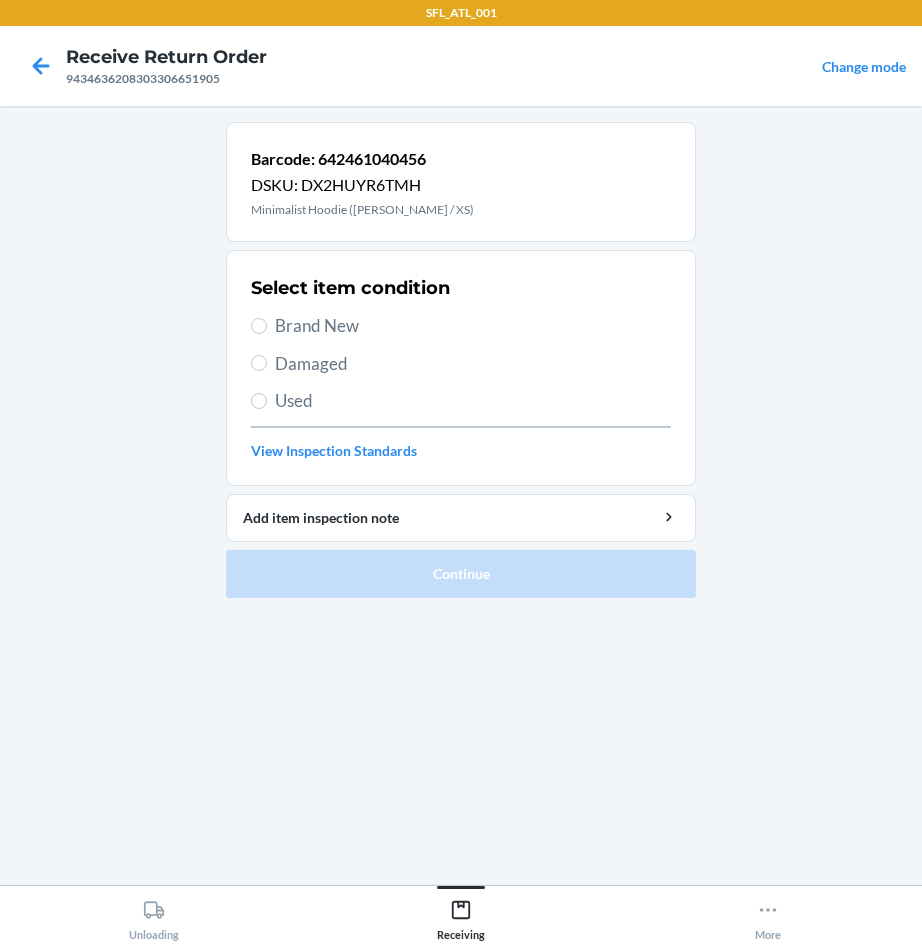 click on "Brand New" at bounding box center [473, 326] 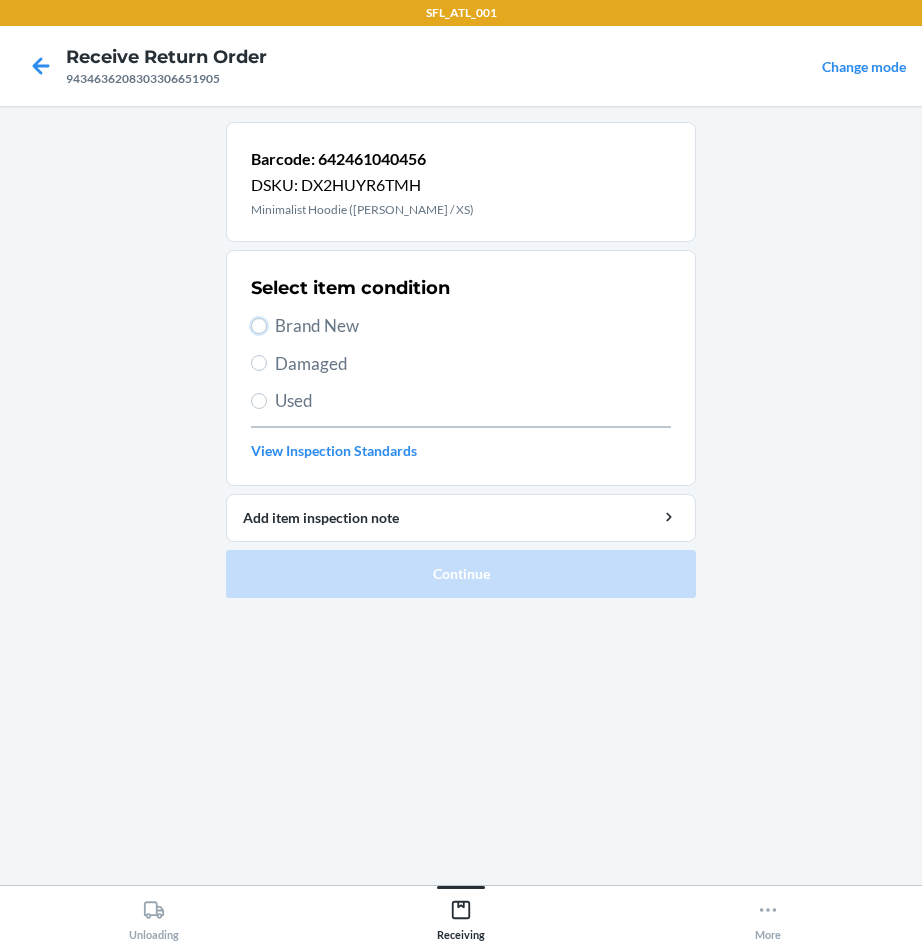 click on "Brand New" at bounding box center (259, 326) 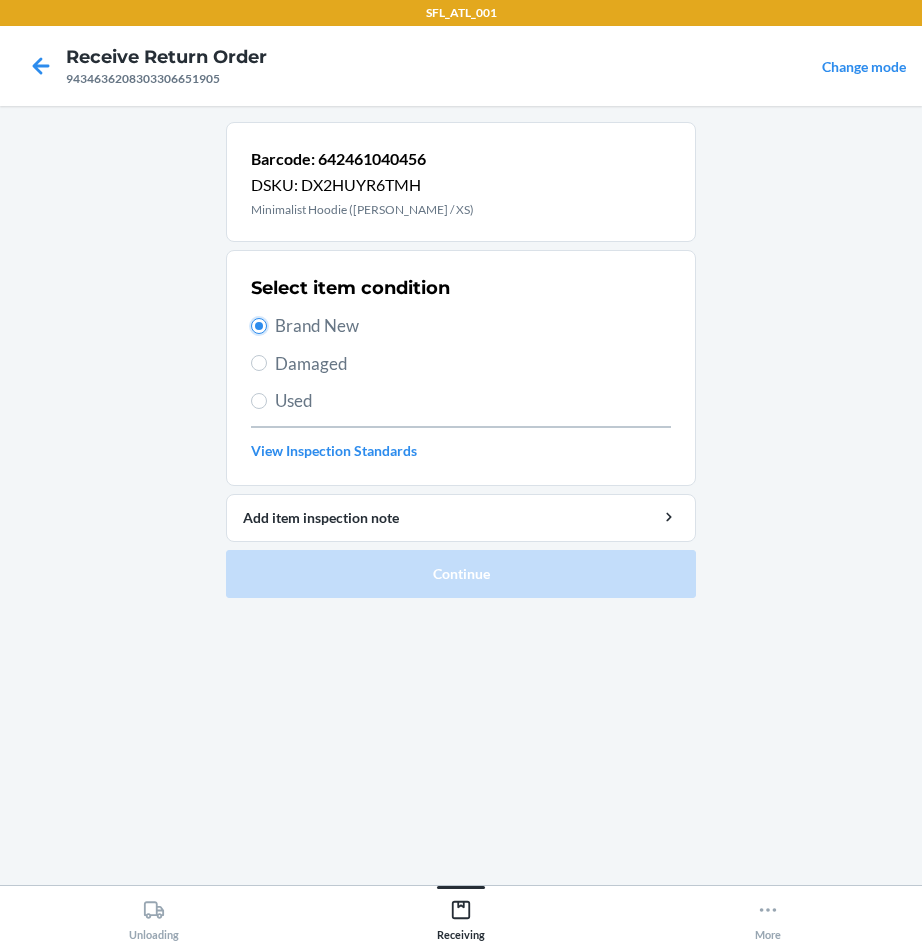 radio on "true" 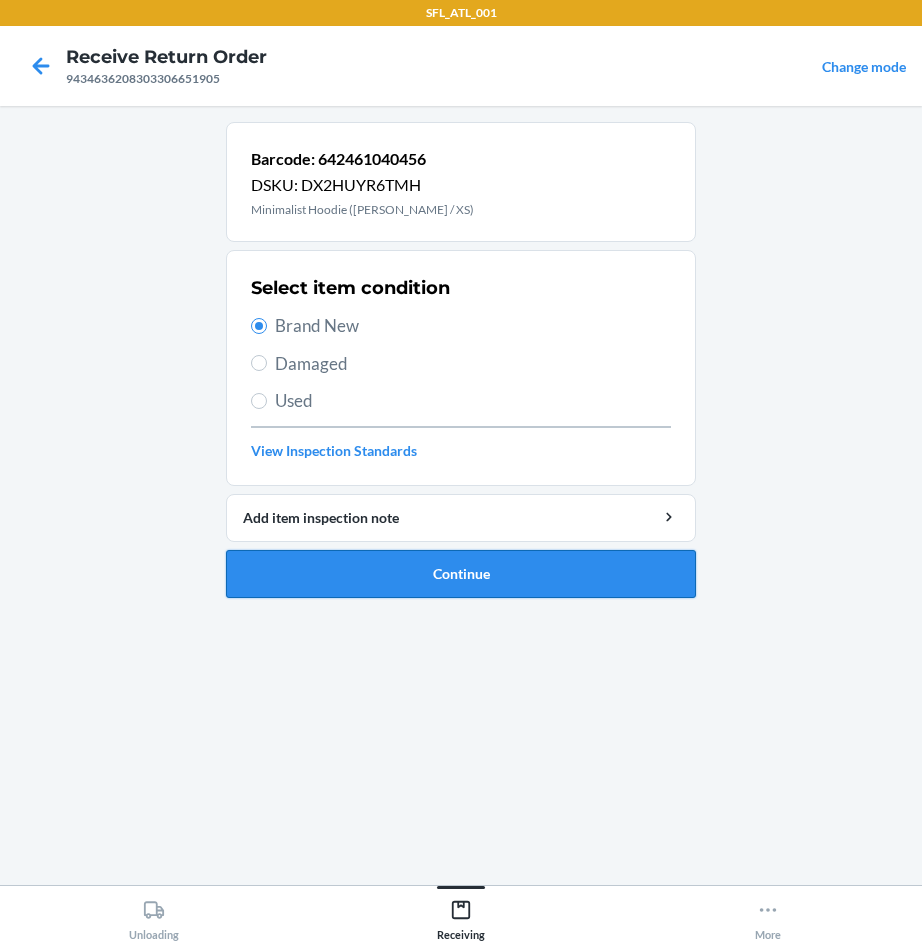 click on "Continue" at bounding box center [461, 574] 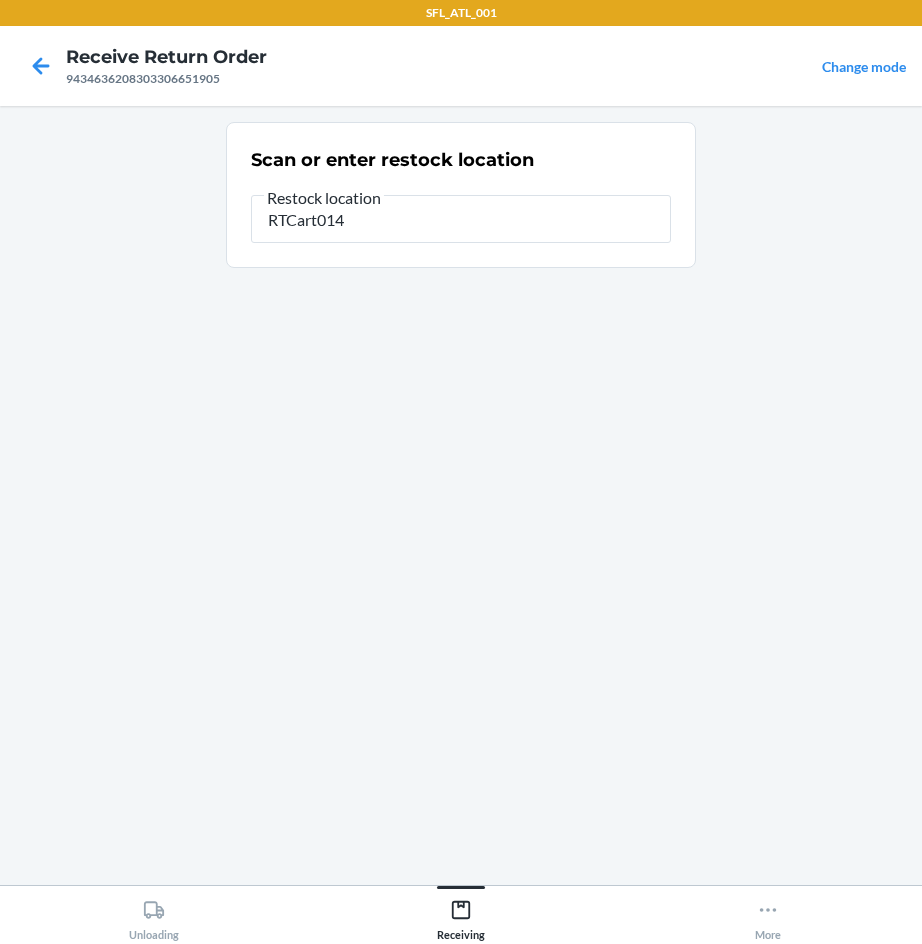 type on "RTCart014" 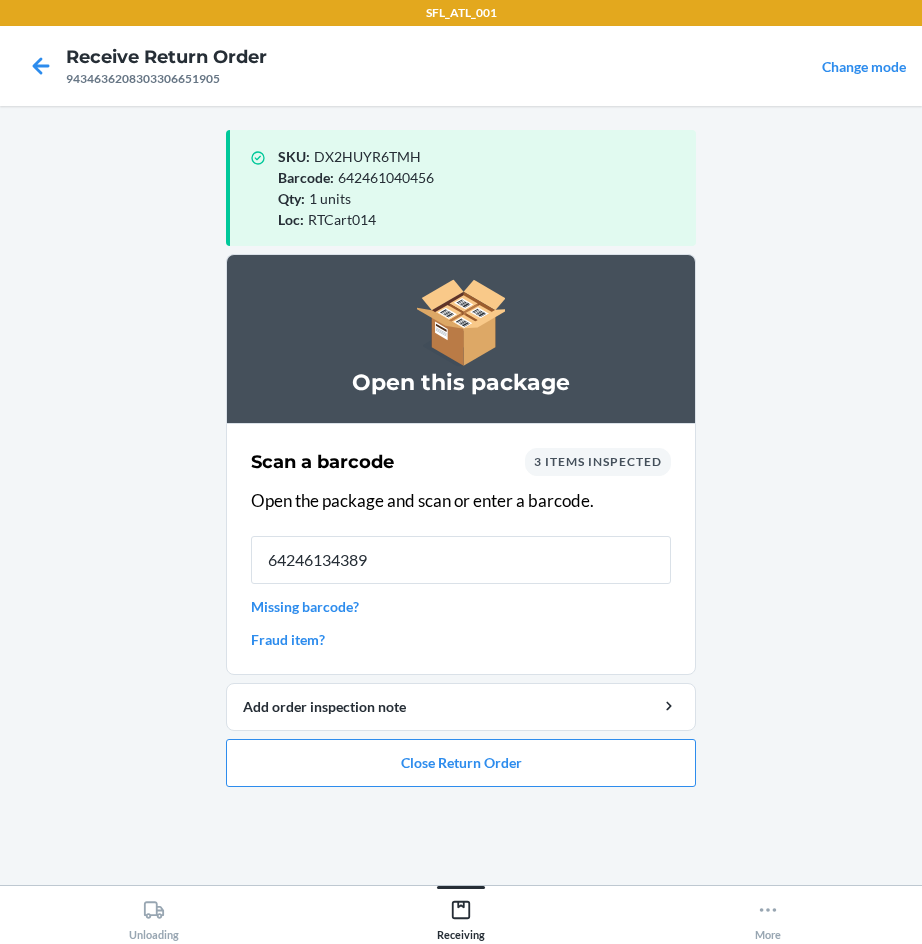 type on "642461343892" 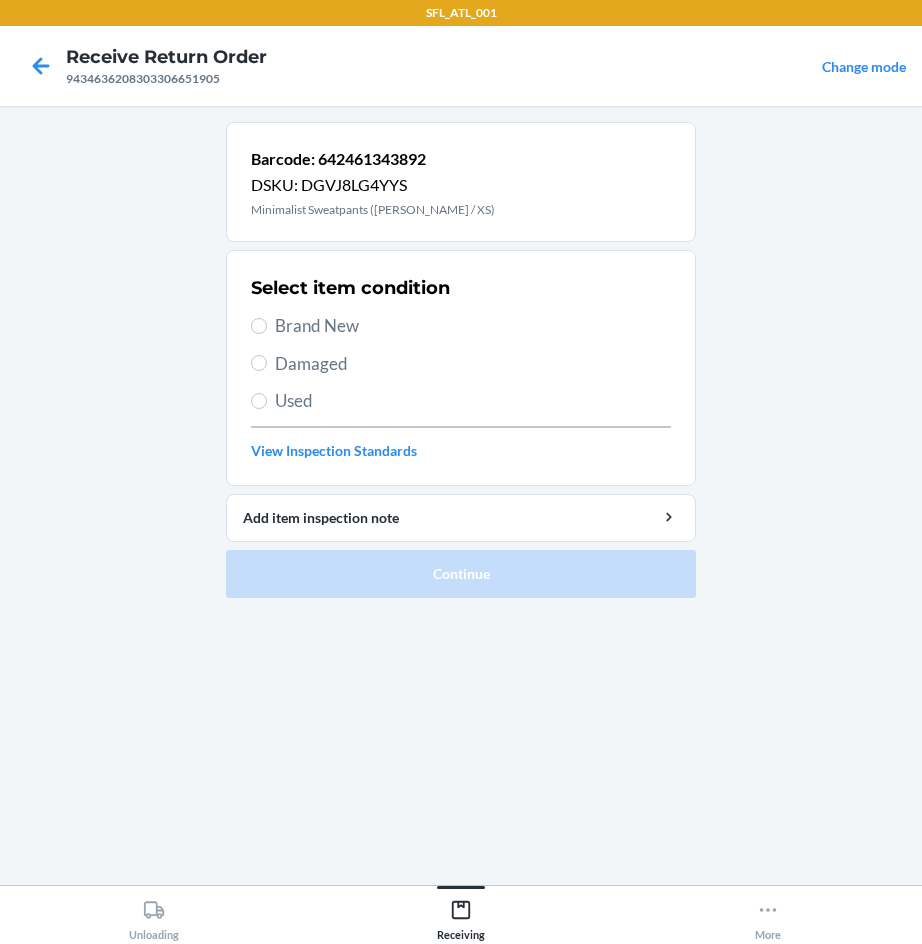 click on "Brand New" at bounding box center (473, 326) 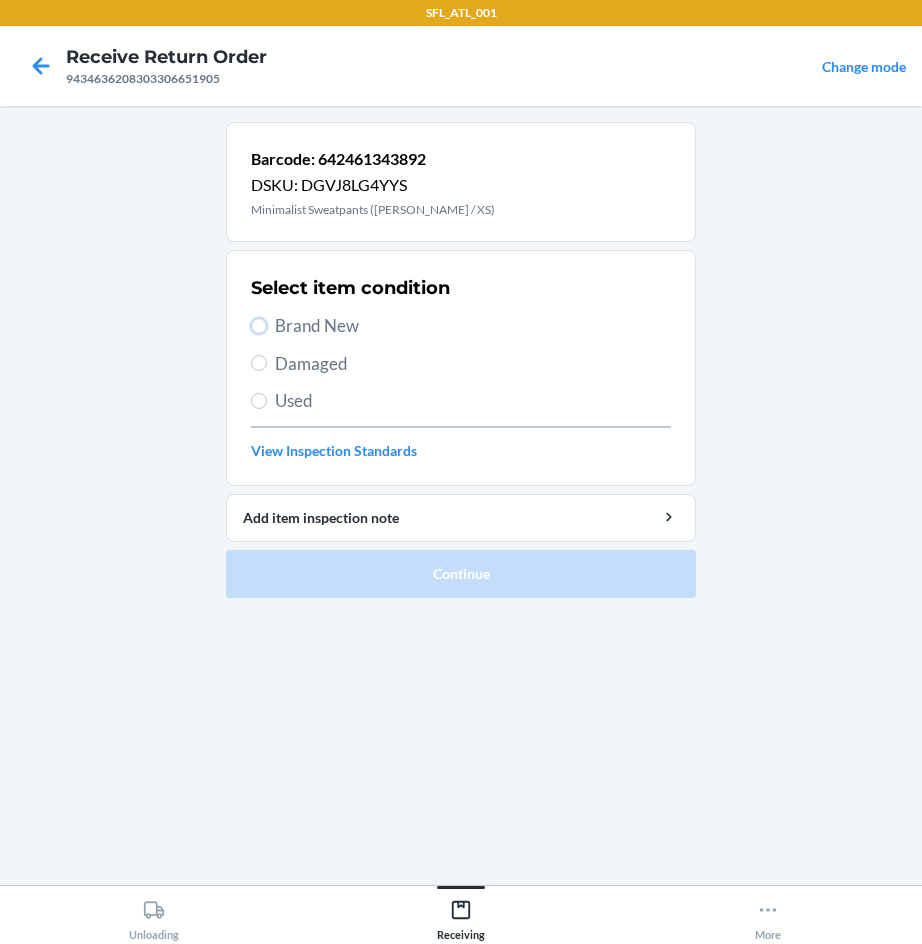 click on "Brand New" at bounding box center [259, 326] 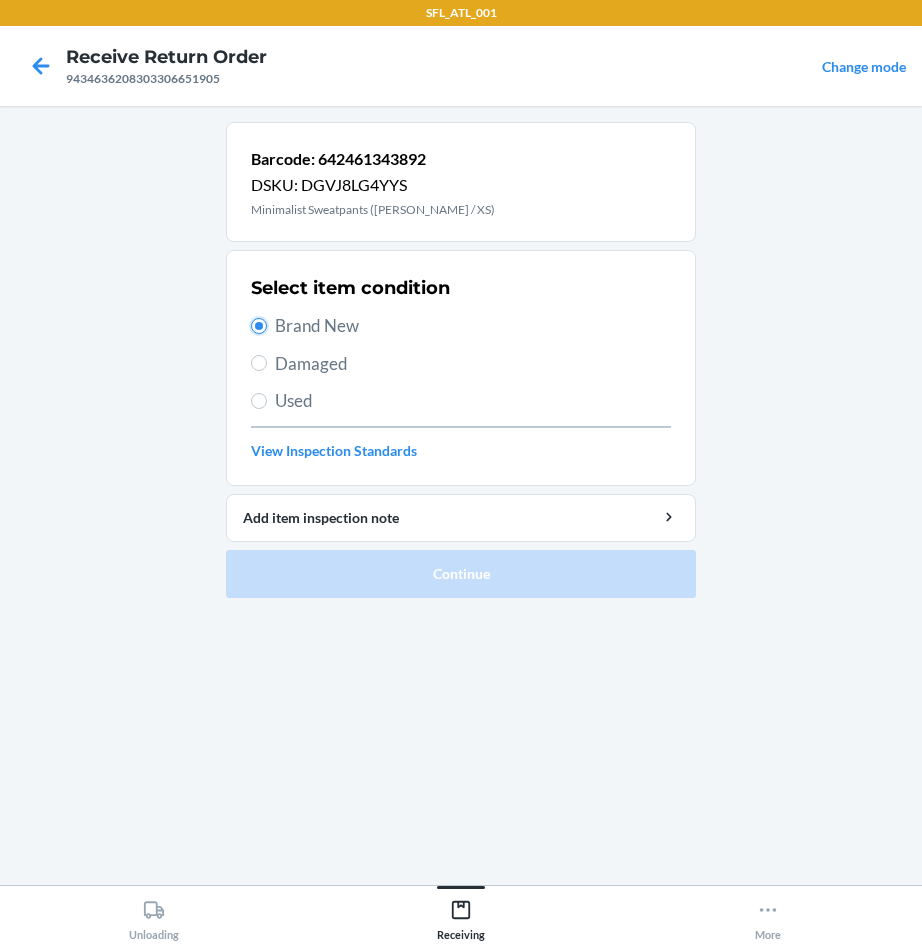 radio on "true" 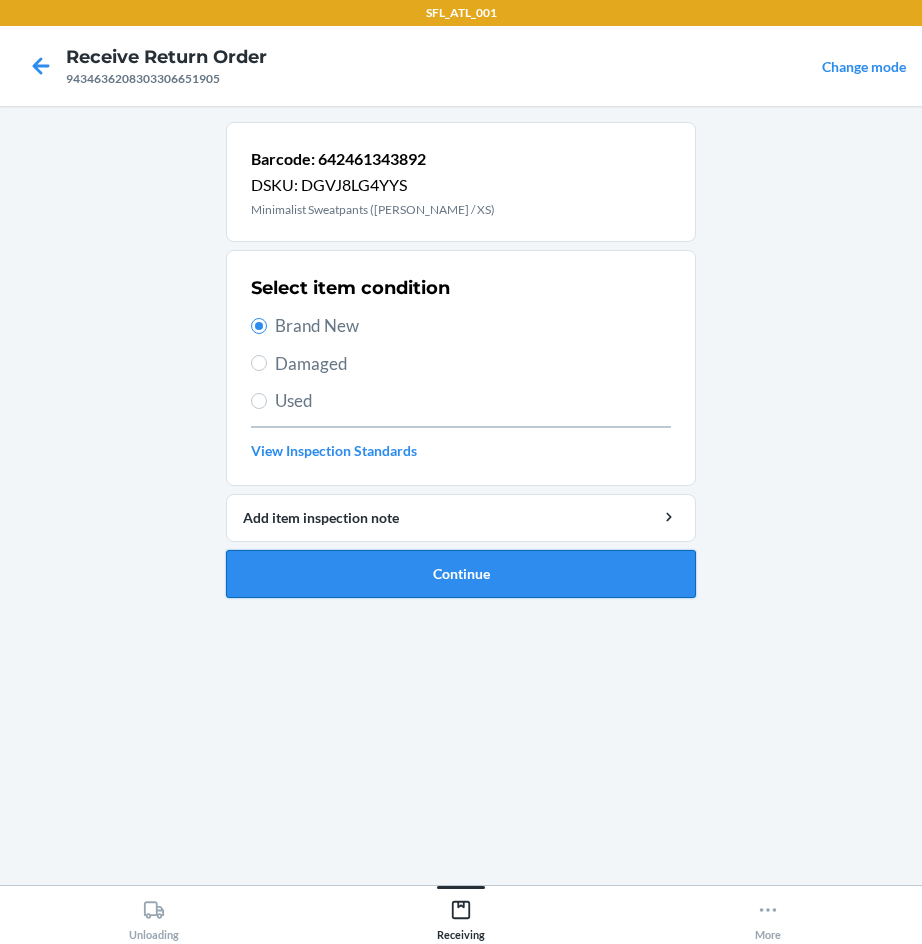 click on "Continue" at bounding box center (461, 574) 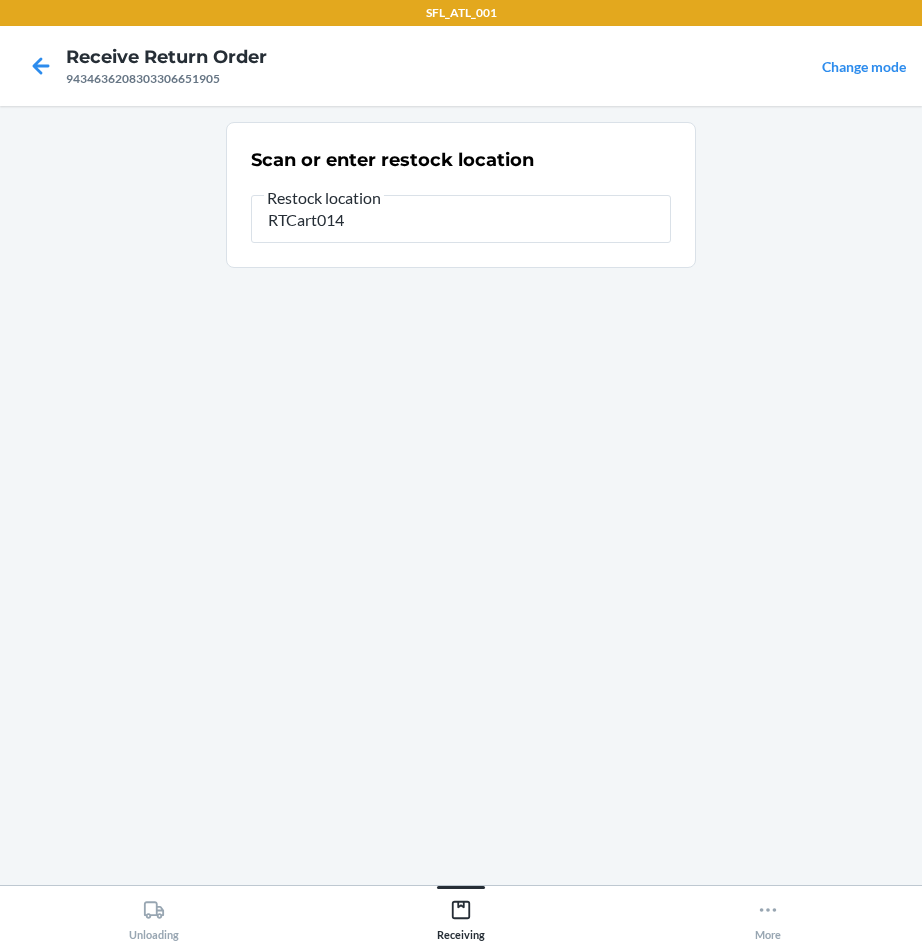 type on "RTCart014" 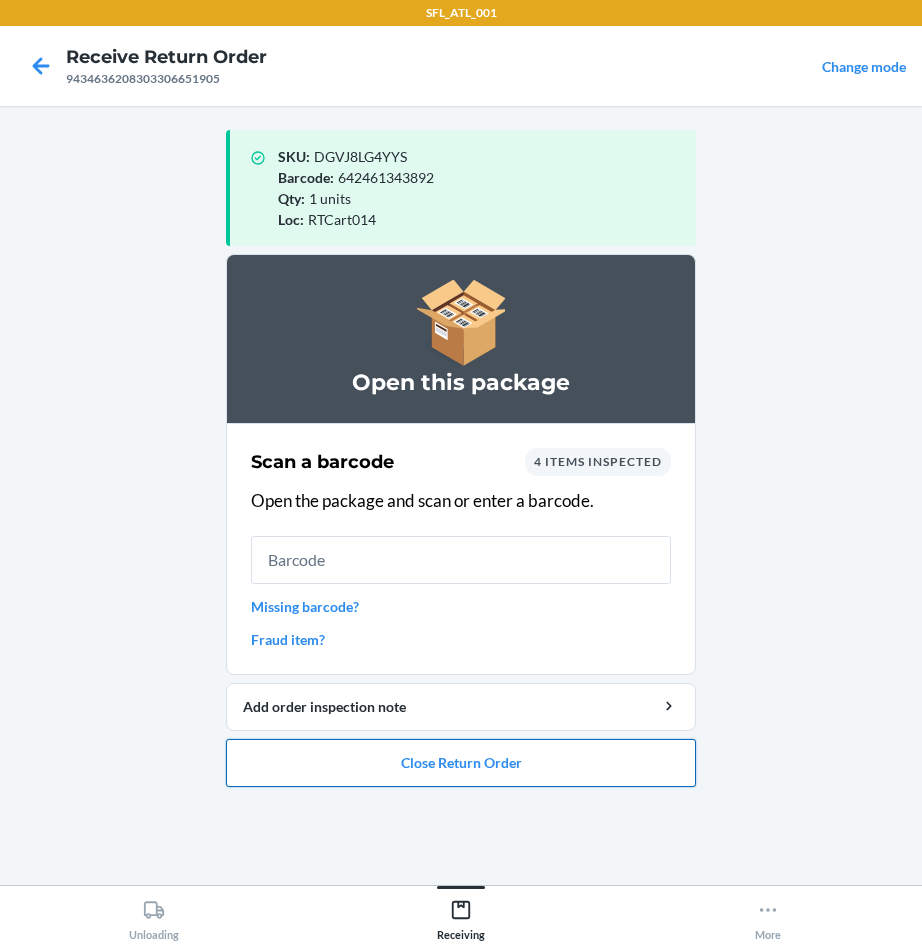 click on "Close Return Order" at bounding box center [461, 763] 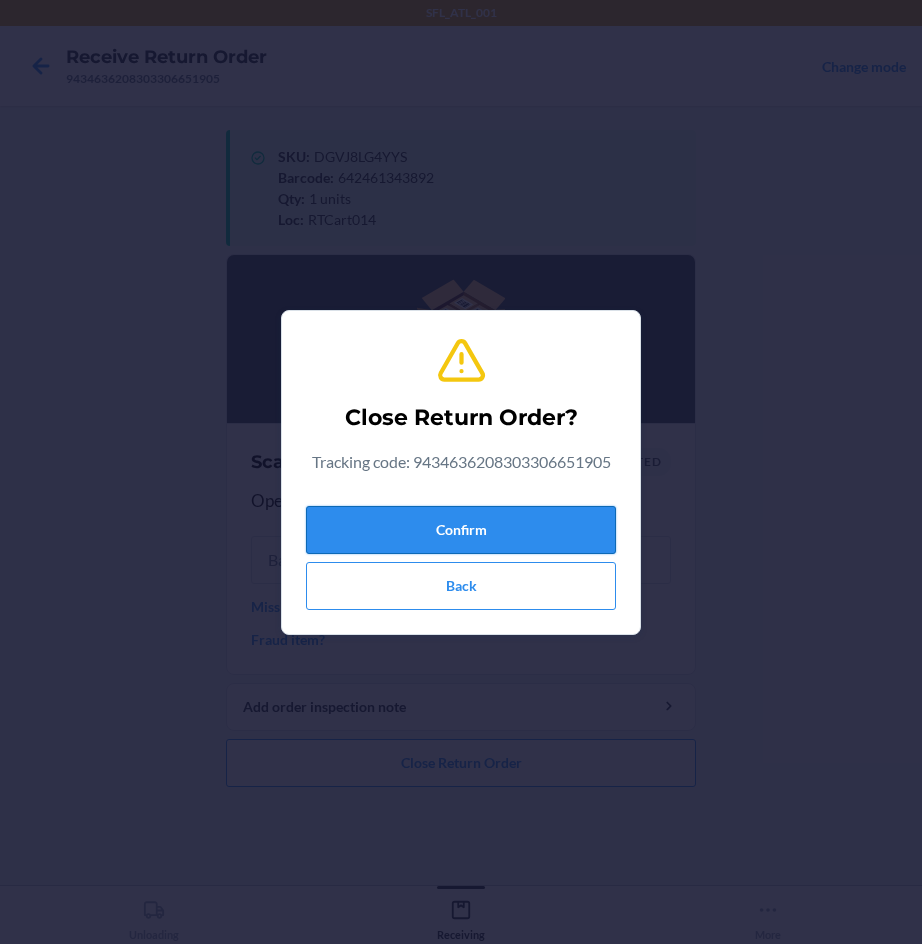 click on "Confirm" at bounding box center [461, 530] 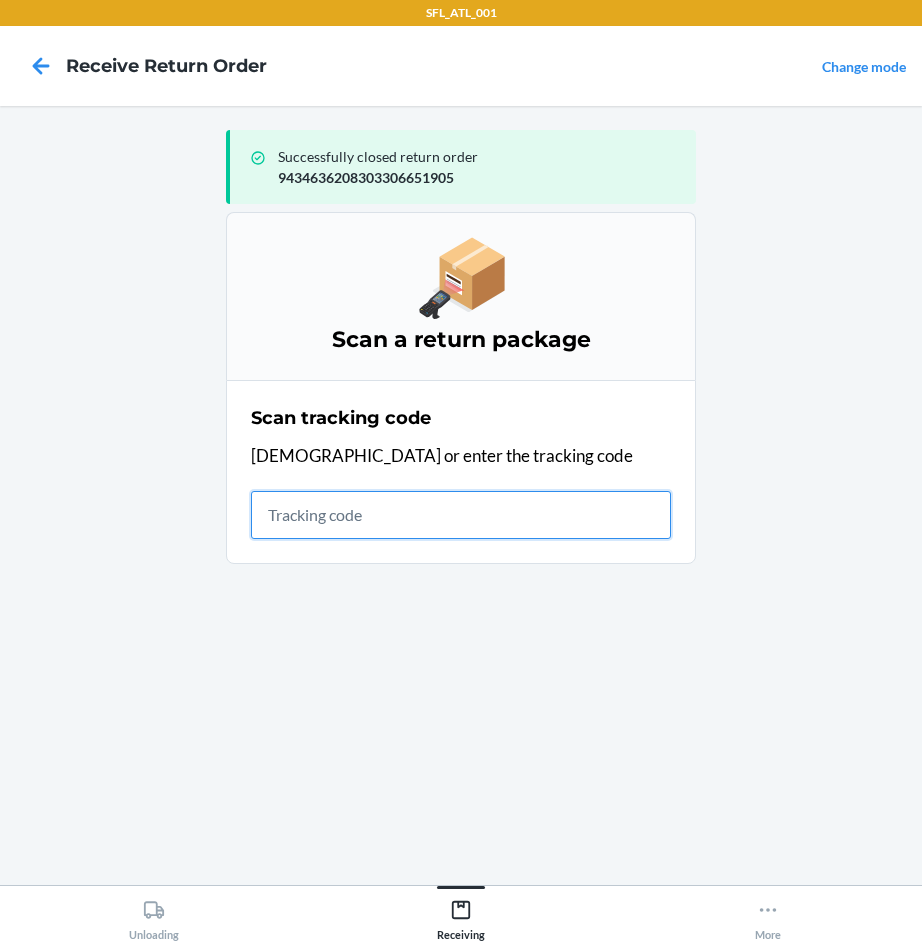 click at bounding box center [461, 515] 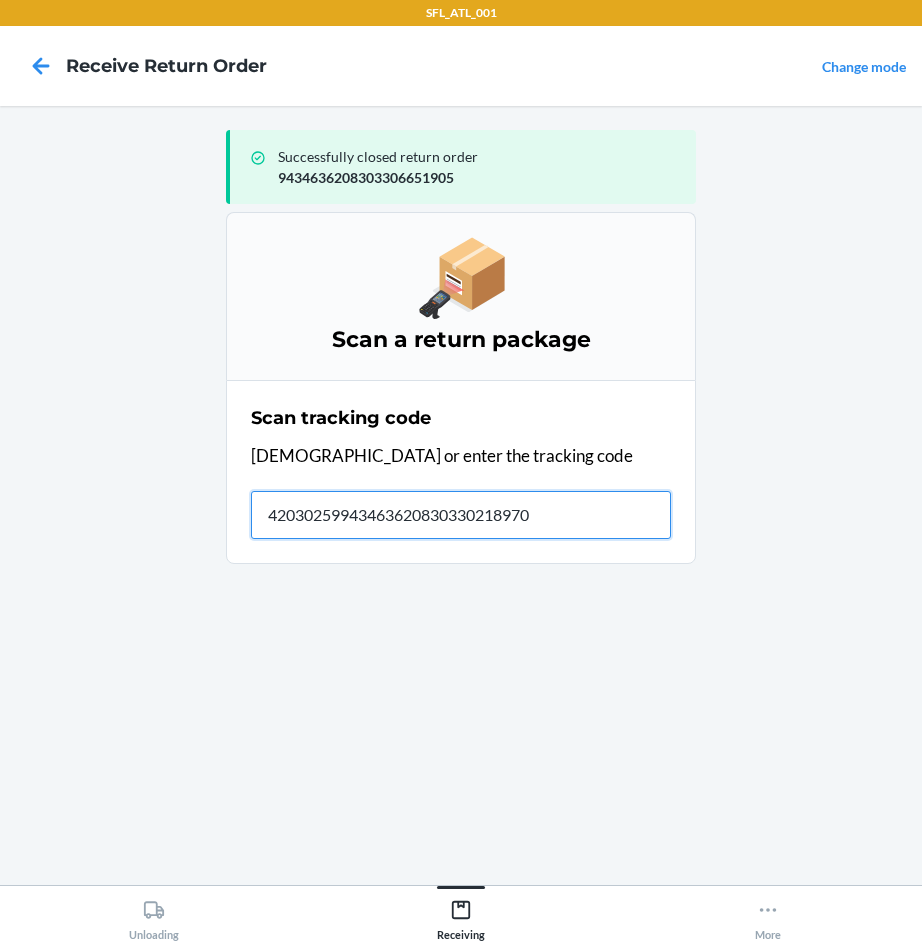 type on "420302599434636208303302189709" 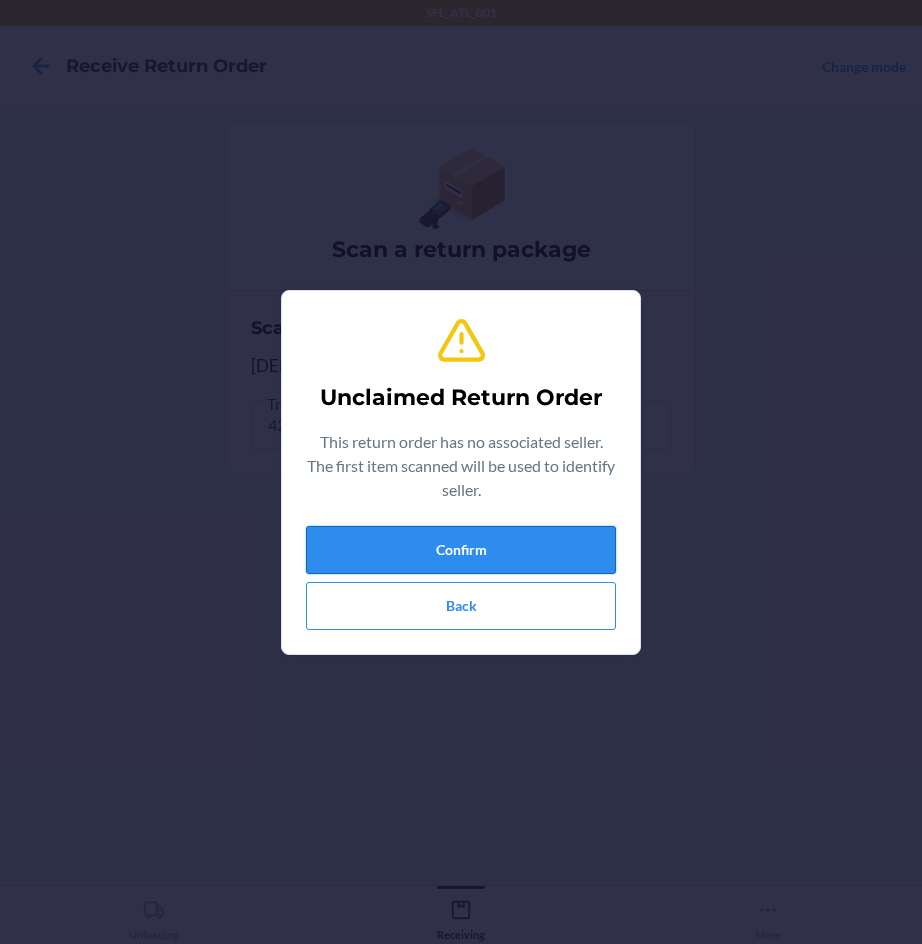 click on "Confirm" at bounding box center (461, 550) 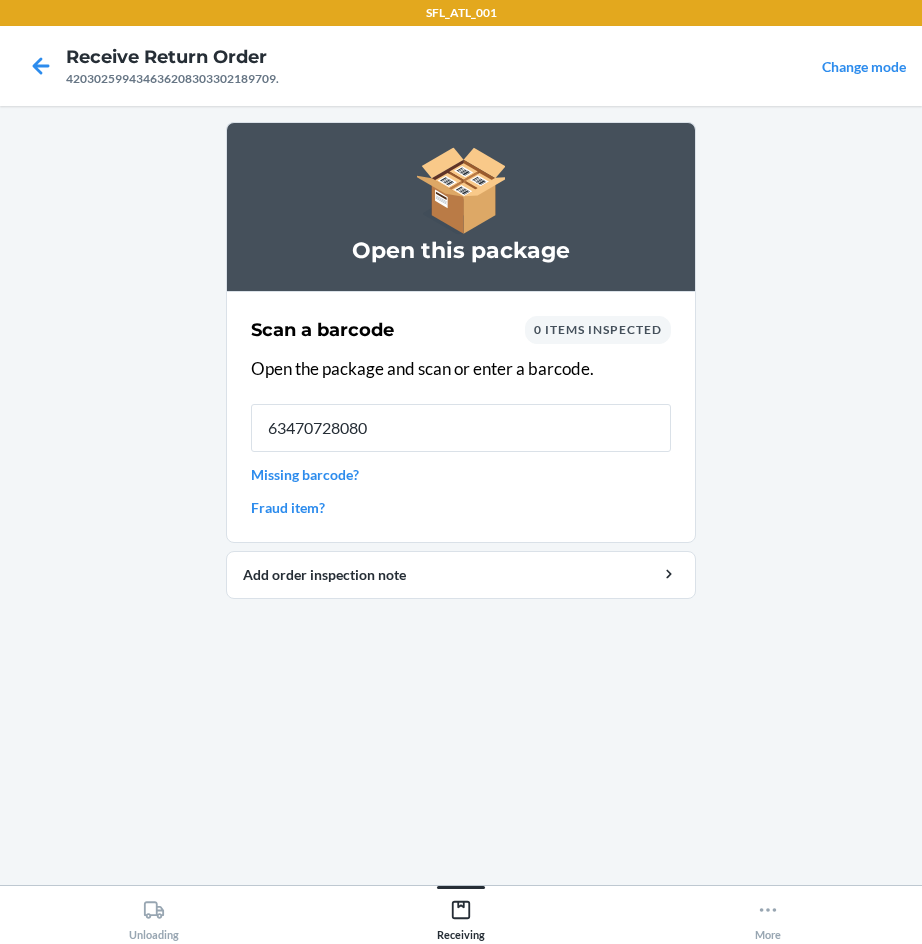 type on "634707280801" 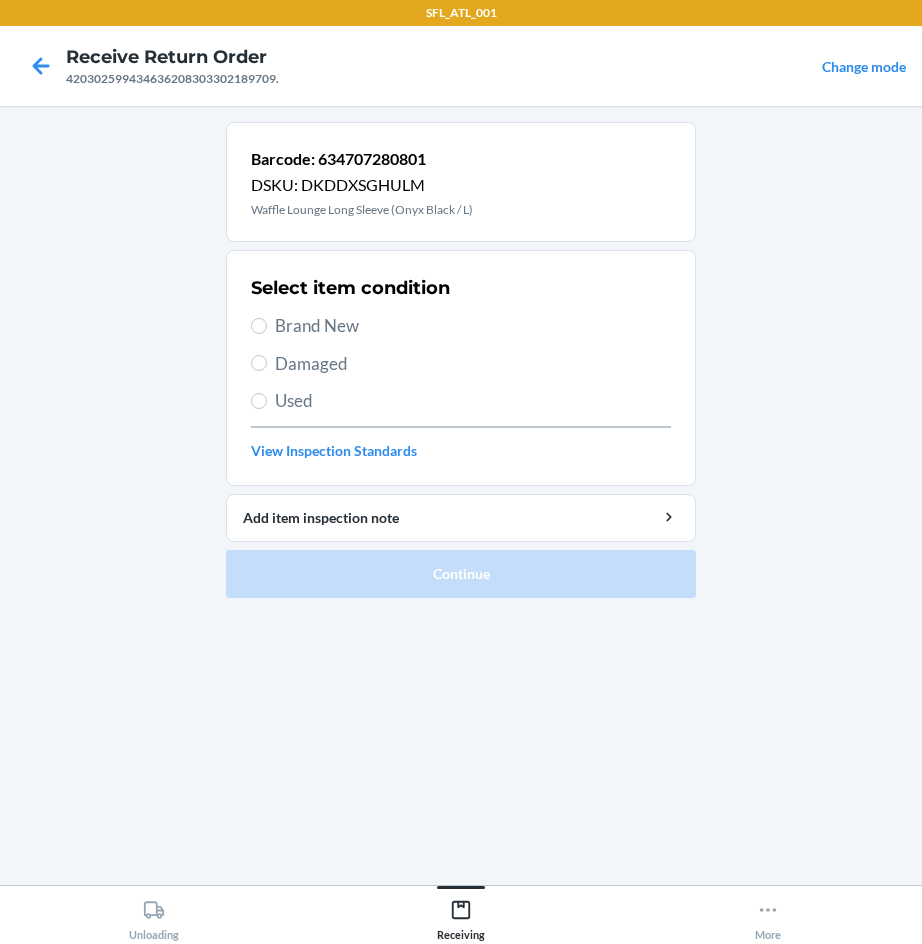 click on "Brand New" at bounding box center (473, 326) 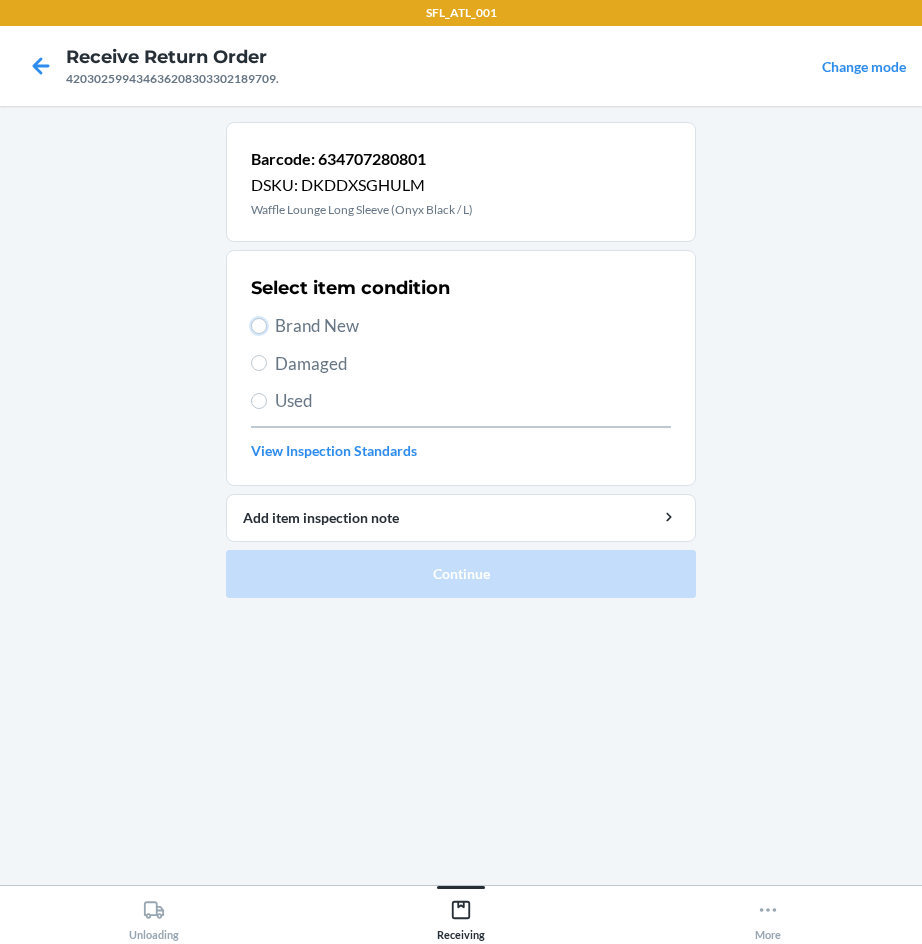 click on "Brand New" at bounding box center (259, 326) 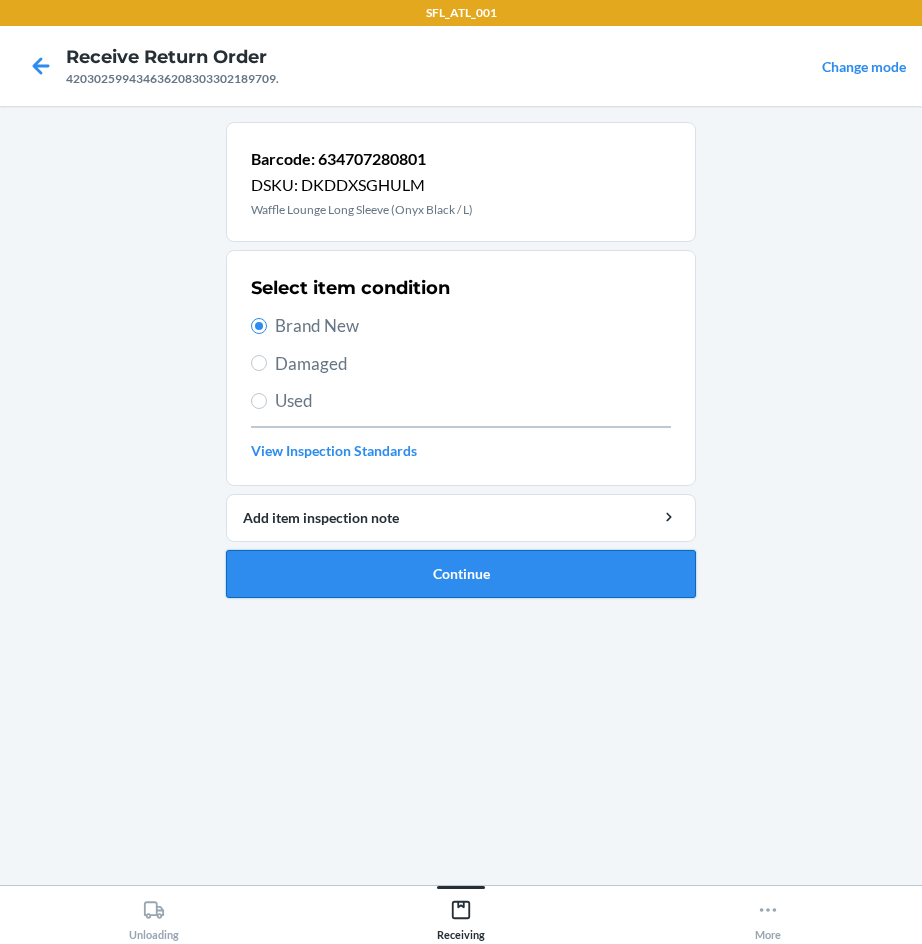 click on "Continue" at bounding box center [461, 574] 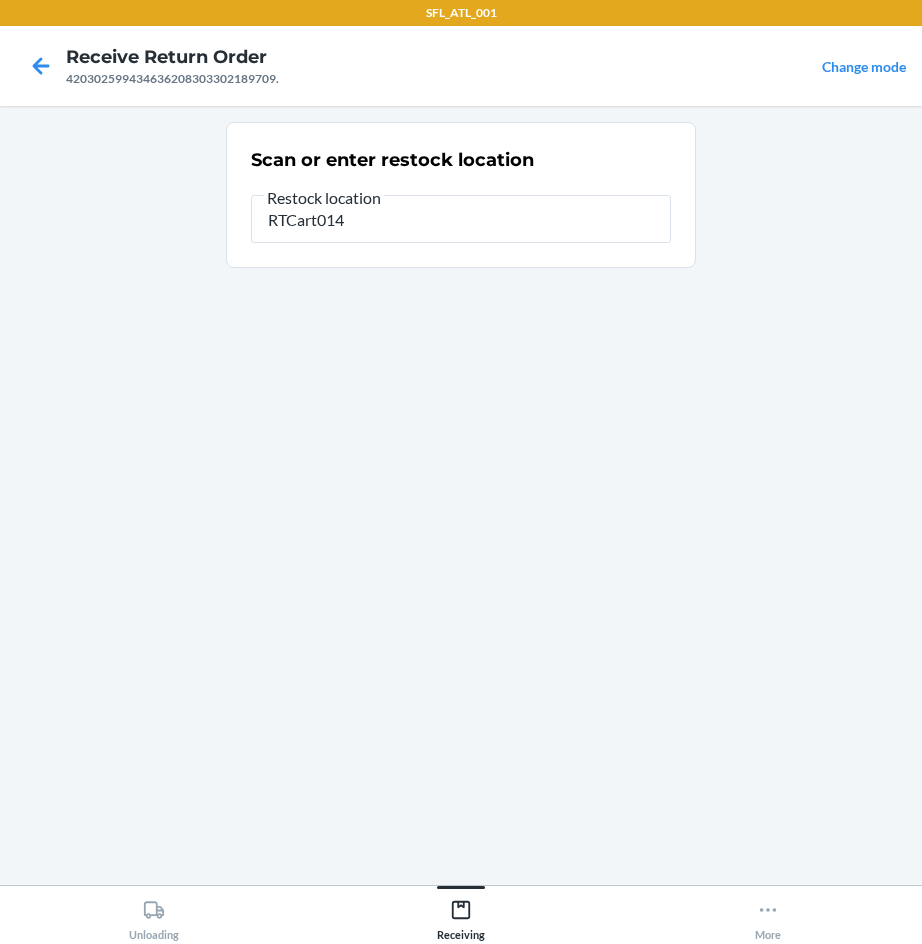 type on "RTCart014" 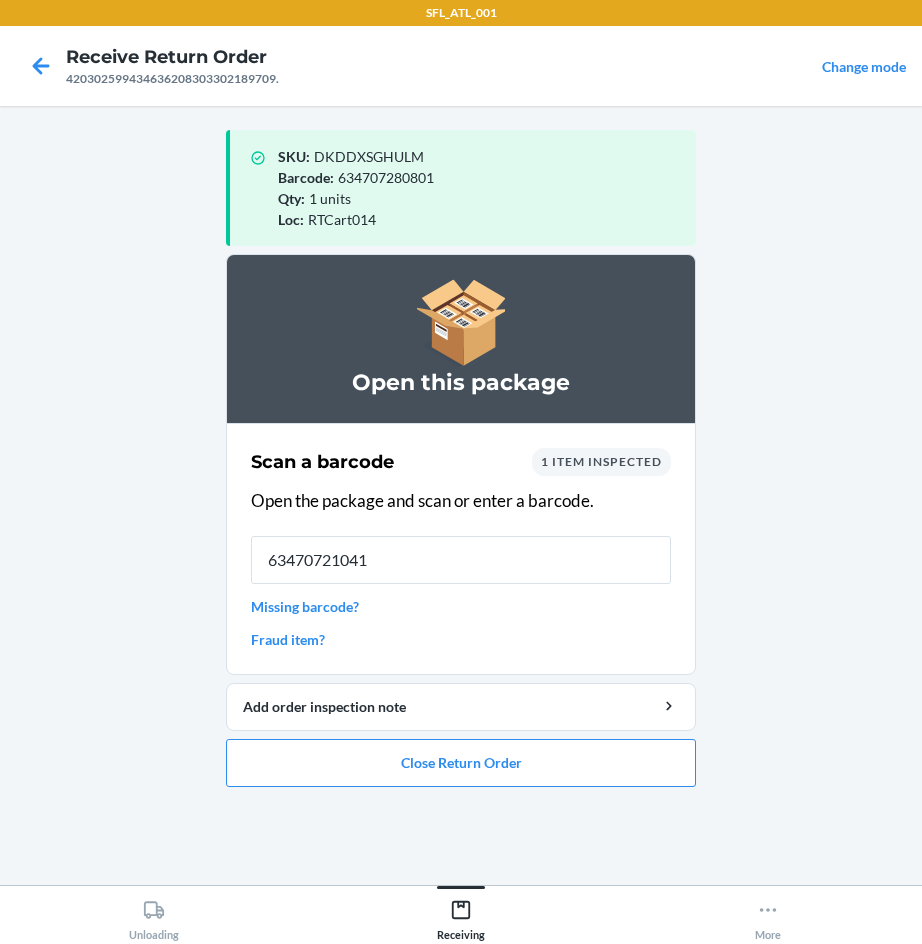 type on "634707210419" 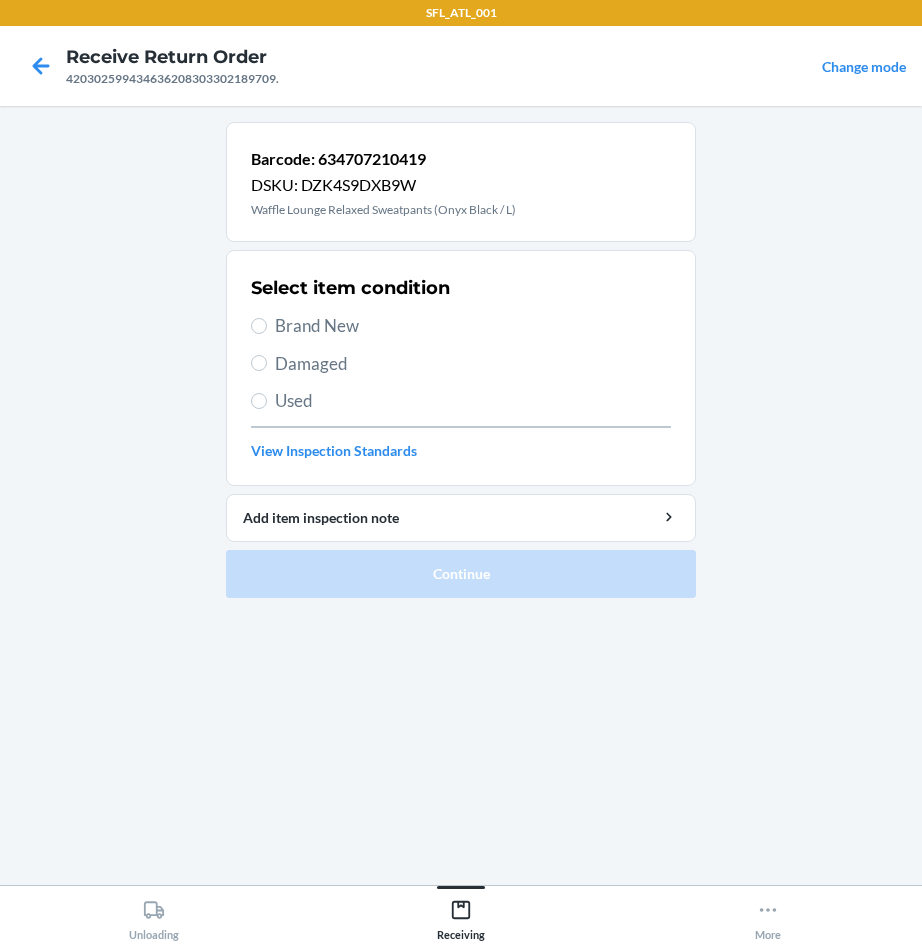 click on "Brand New" at bounding box center (473, 326) 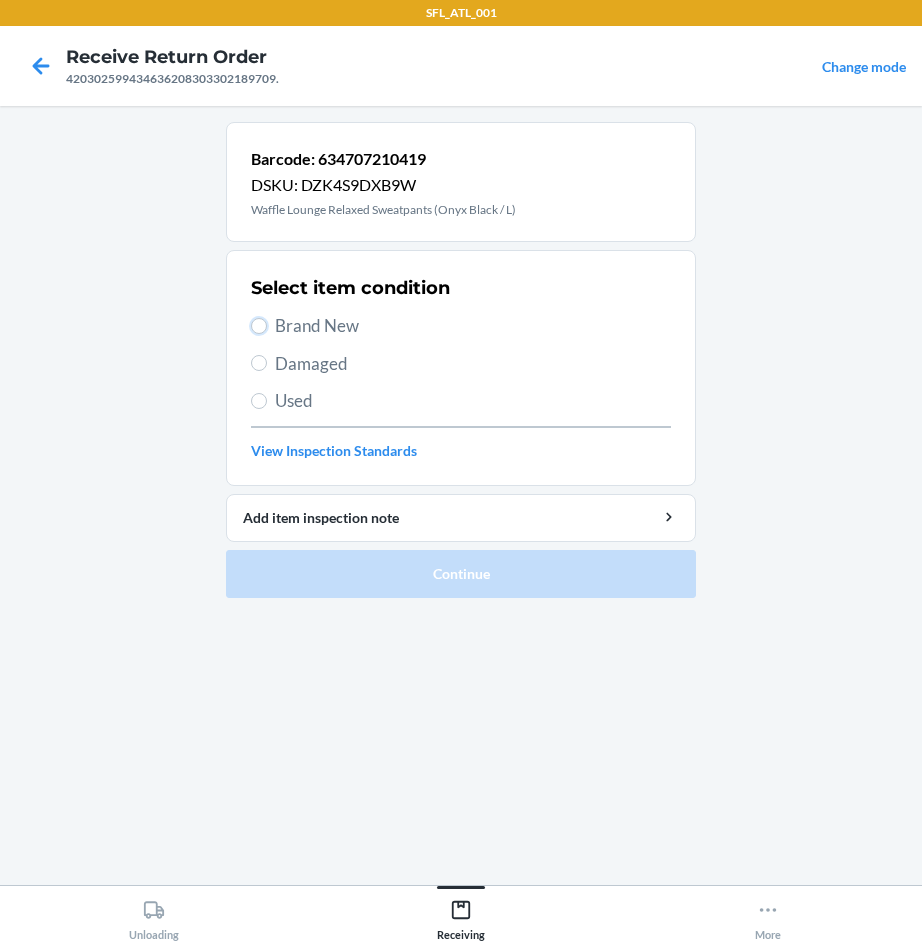 click on "Brand New" at bounding box center [259, 326] 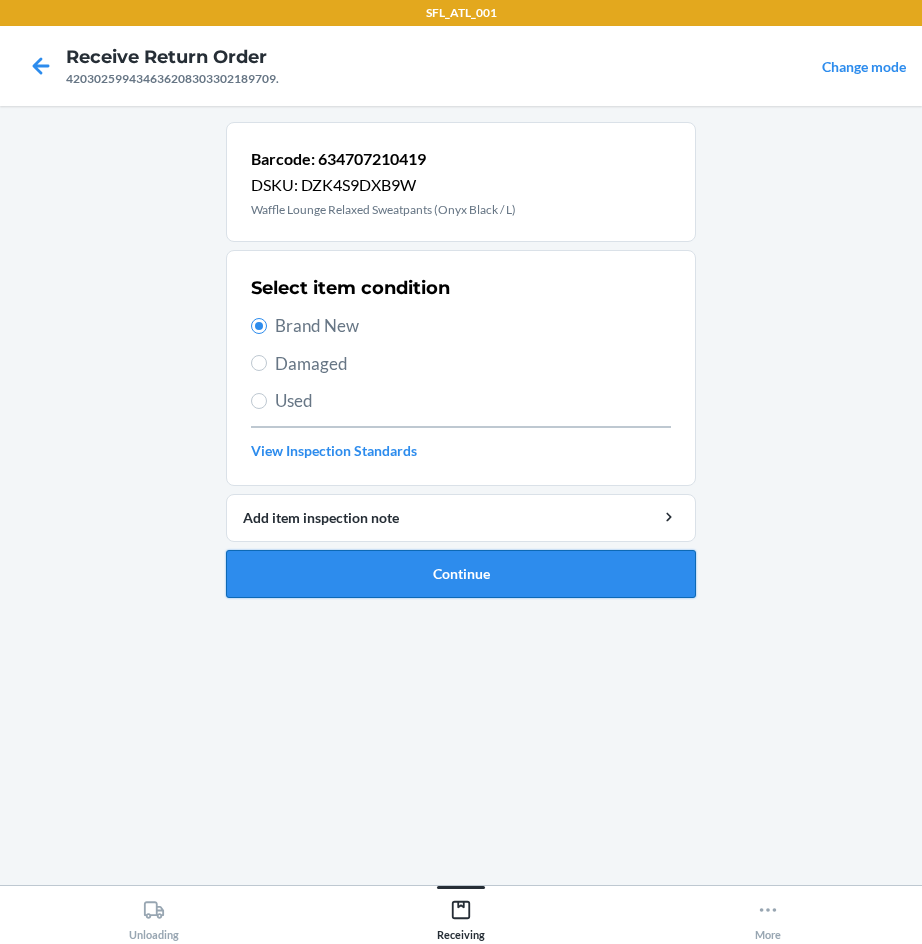 click on "Continue" at bounding box center [461, 574] 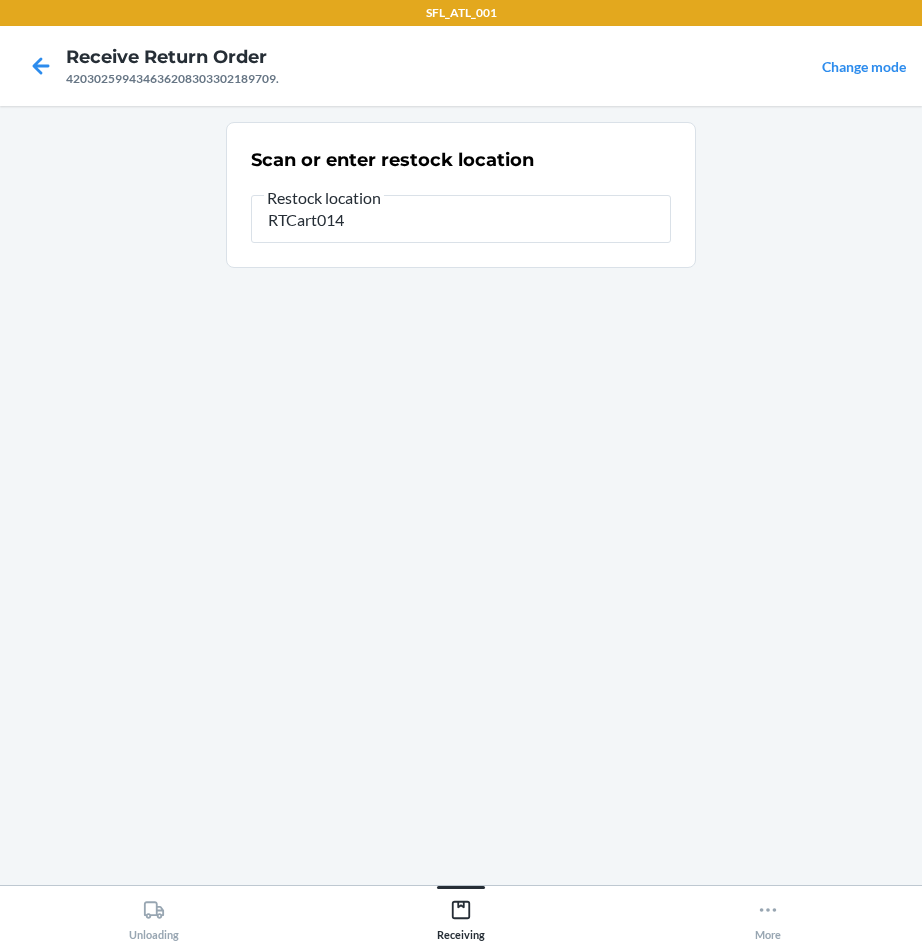 type on "RTCart014" 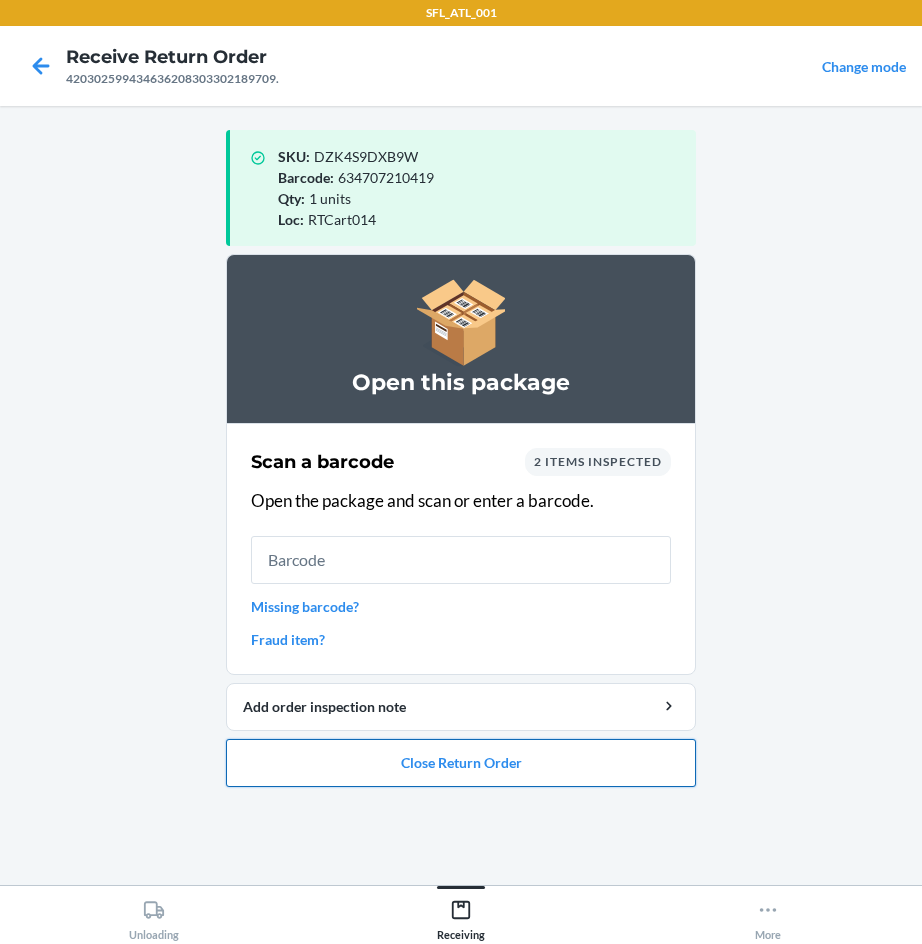 click on "Close Return Order" at bounding box center (461, 763) 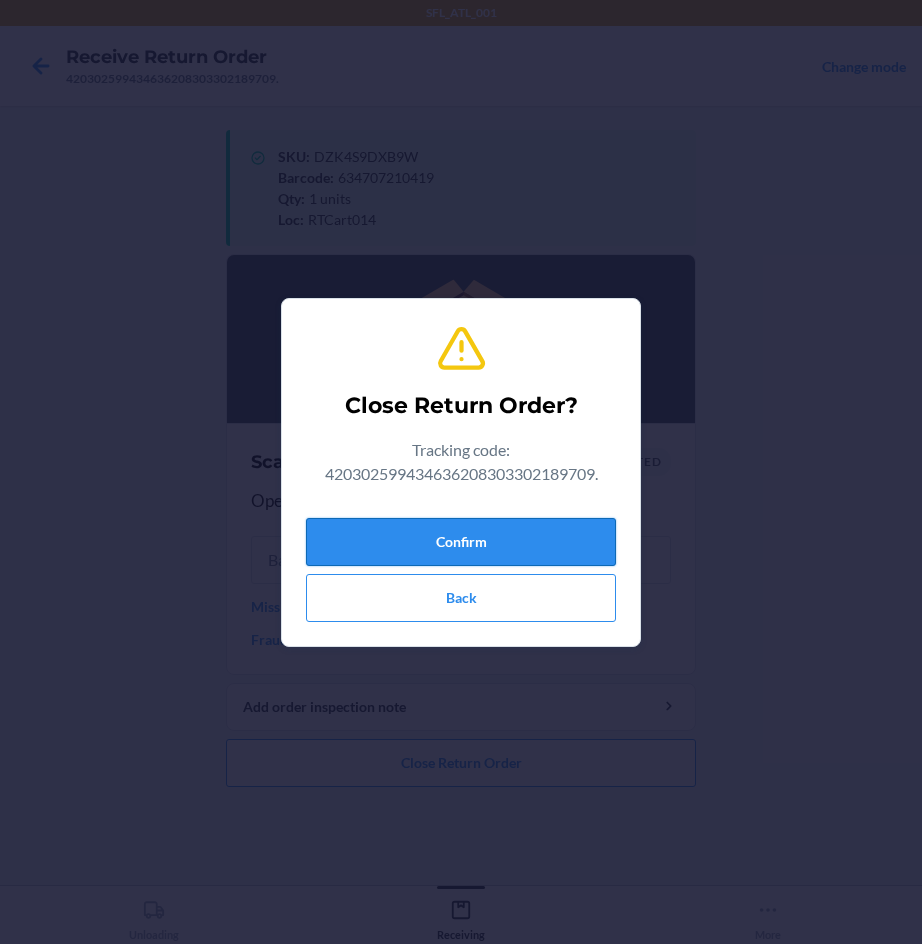 click on "Confirm" at bounding box center (461, 542) 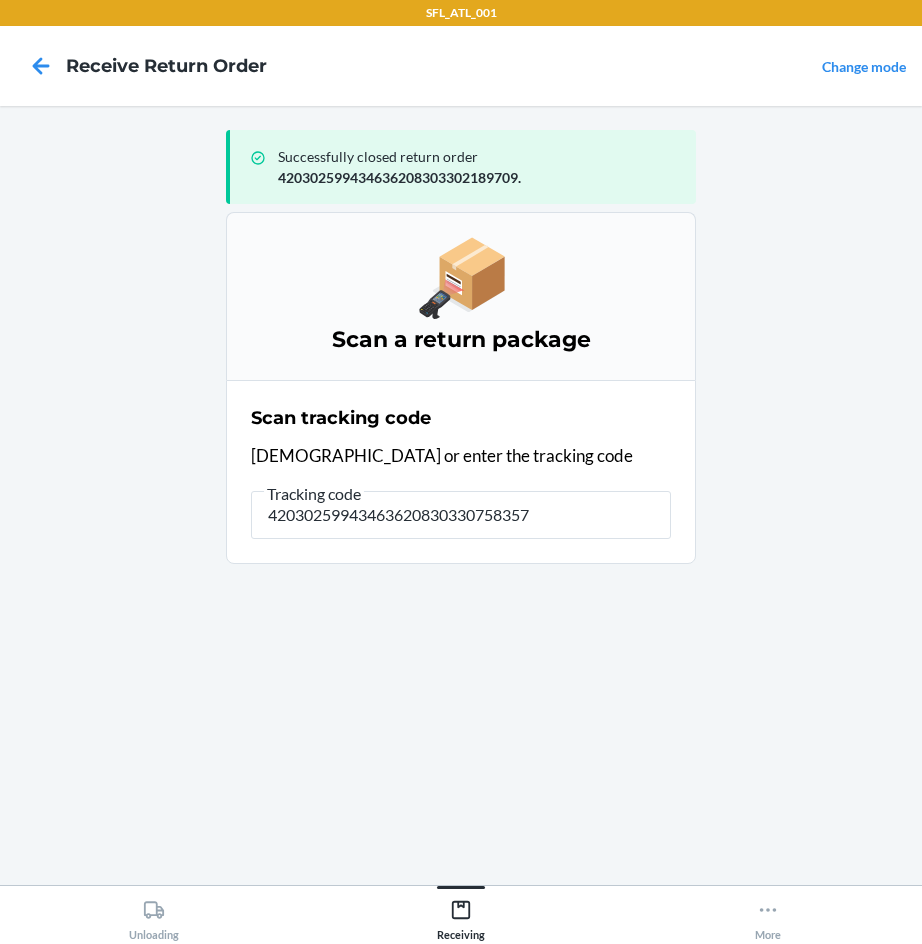 type on "420302599434636208303307583571" 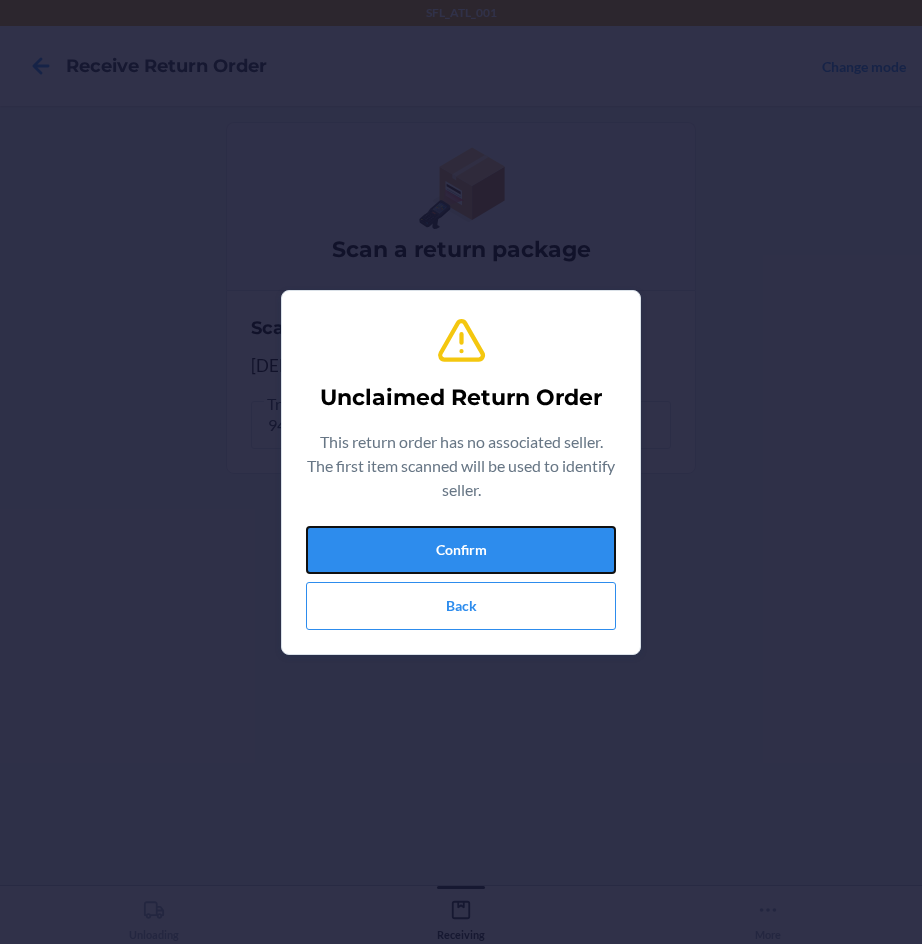click on "Confirm" at bounding box center (461, 550) 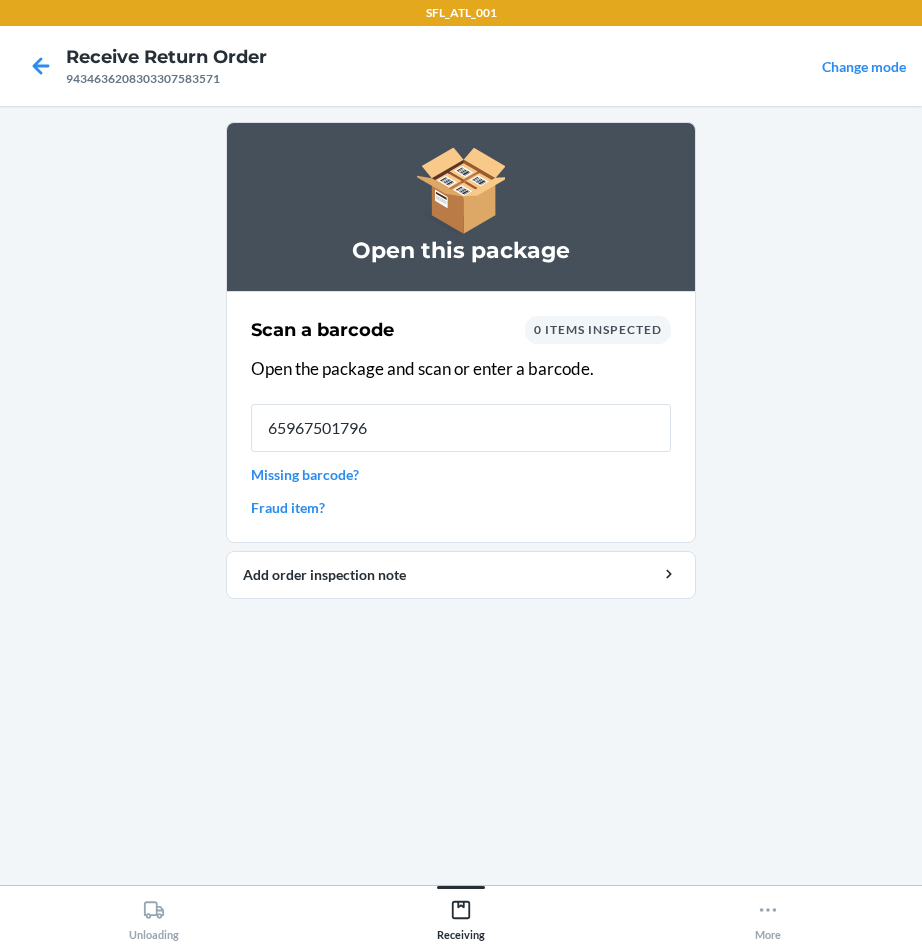 type on "[CREDIT_CARD_NUMBER]" 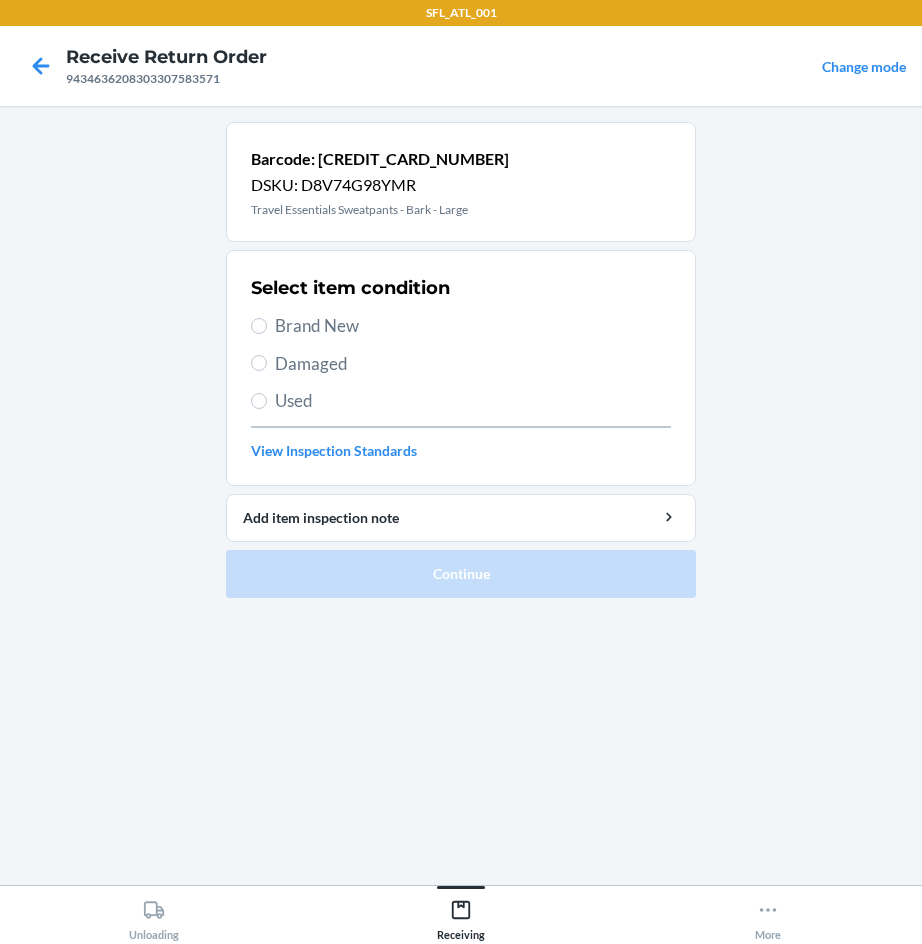 click on "Brand New" at bounding box center (473, 326) 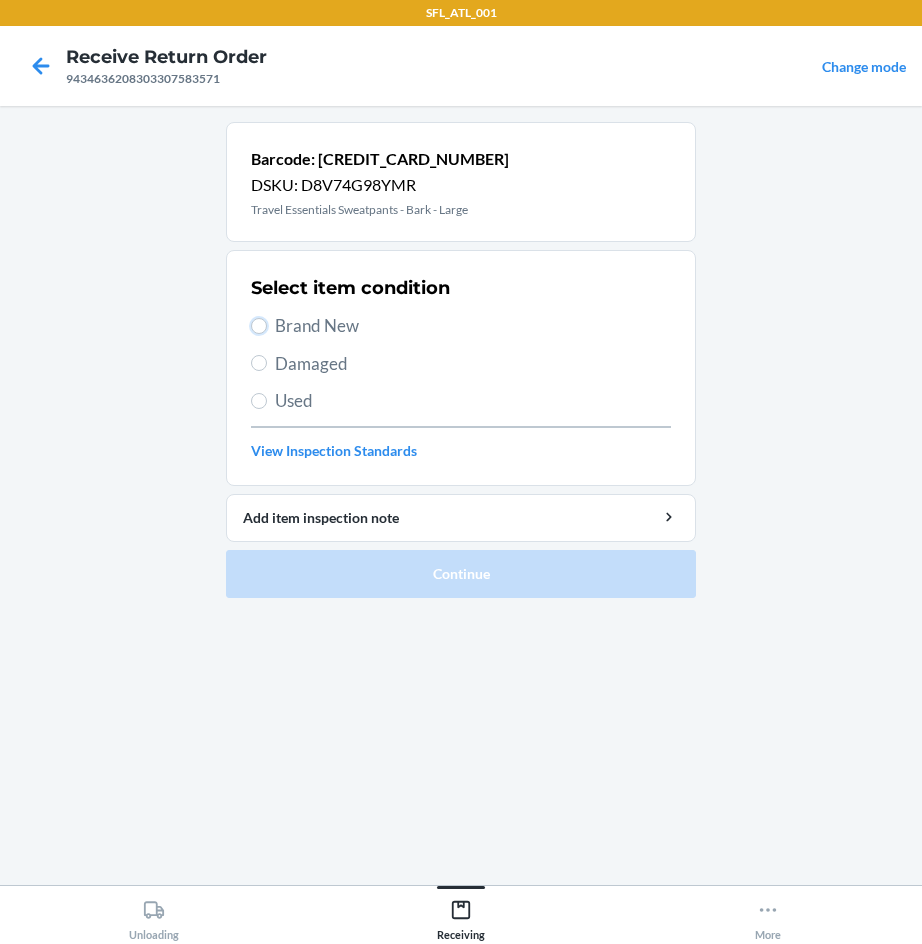 click on "Brand New" at bounding box center [259, 326] 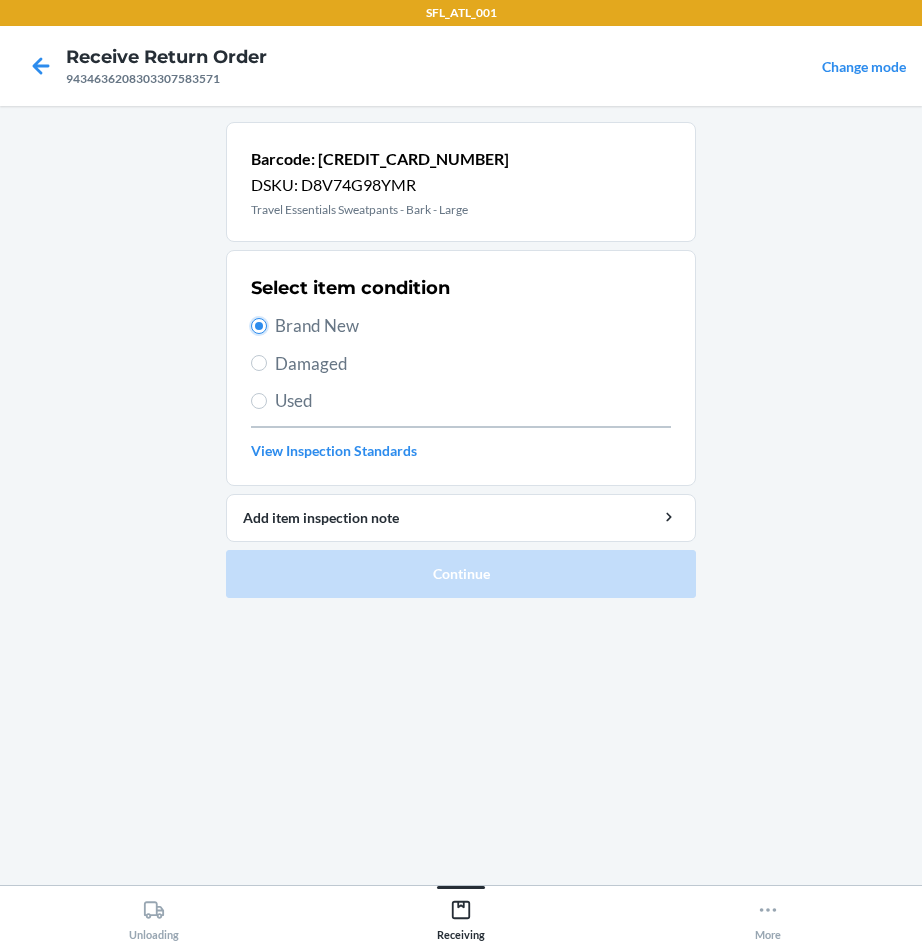 radio on "true" 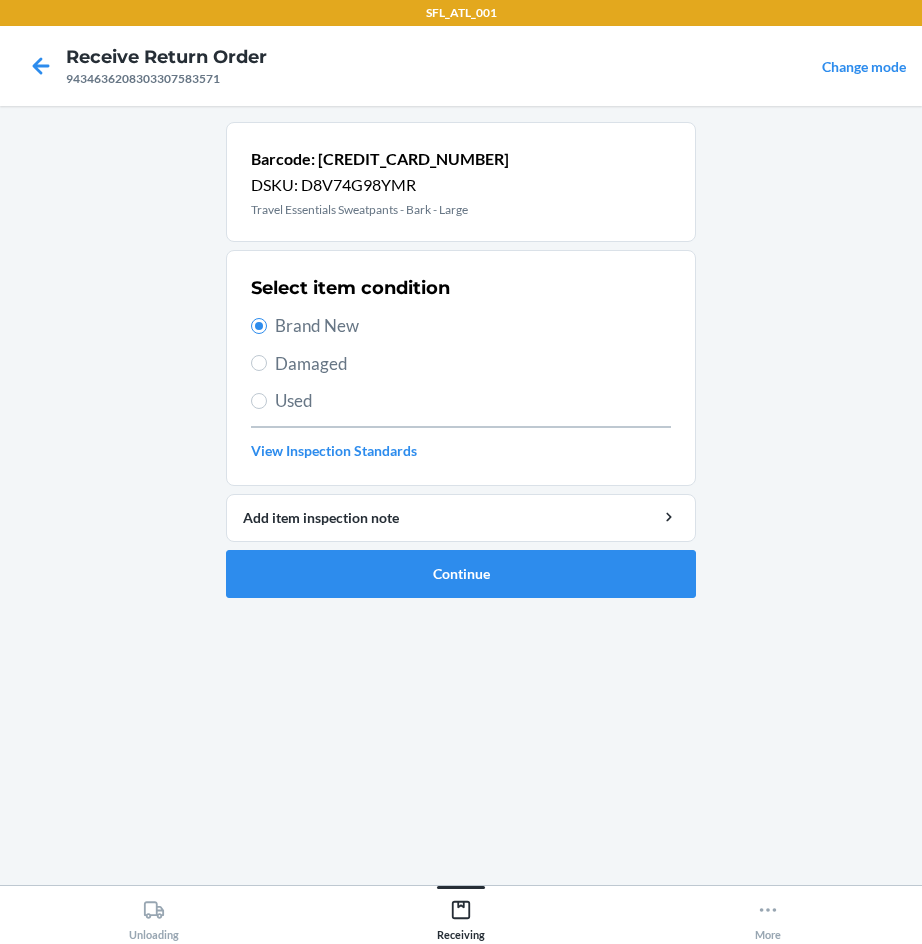 click on "Barcode: [CREDIT_CARD_NUMBER] DSKU: D8V74G98YMR Travel Essentials Sweatpants - Bark - Large Select item condition Brand New Damaged Used View Inspection Standards Add item inspection note Continue" at bounding box center (461, 368) 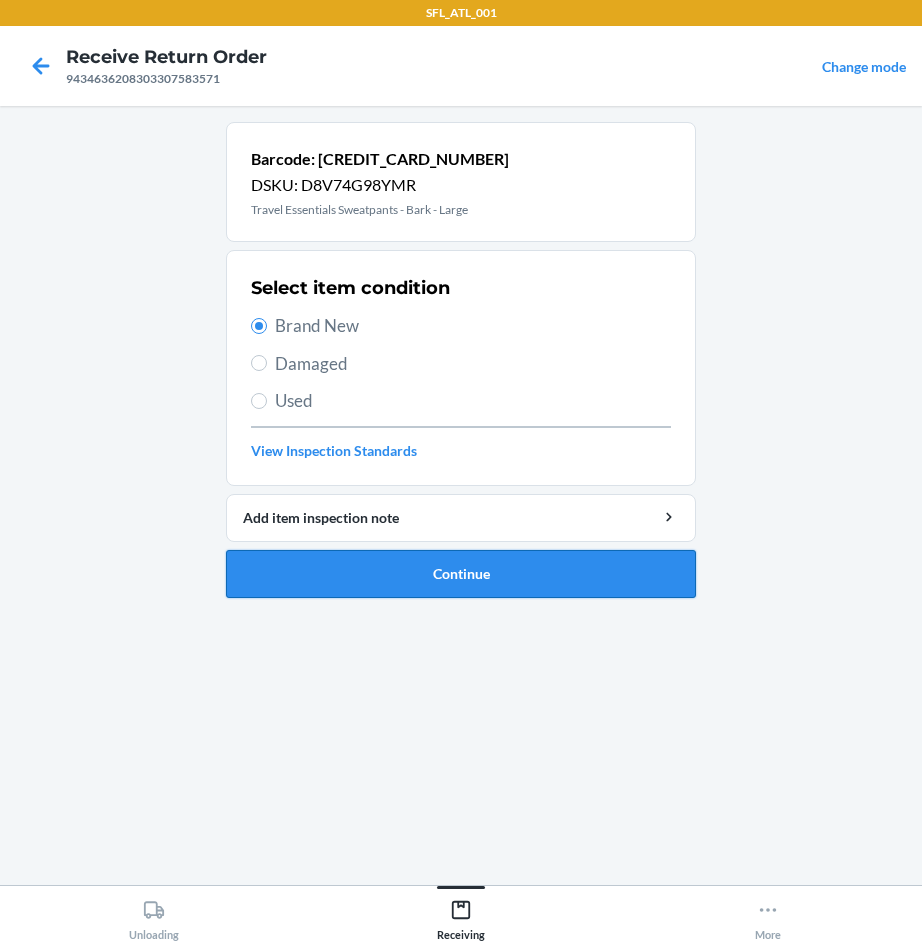 click on "Continue" at bounding box center (461, 574) 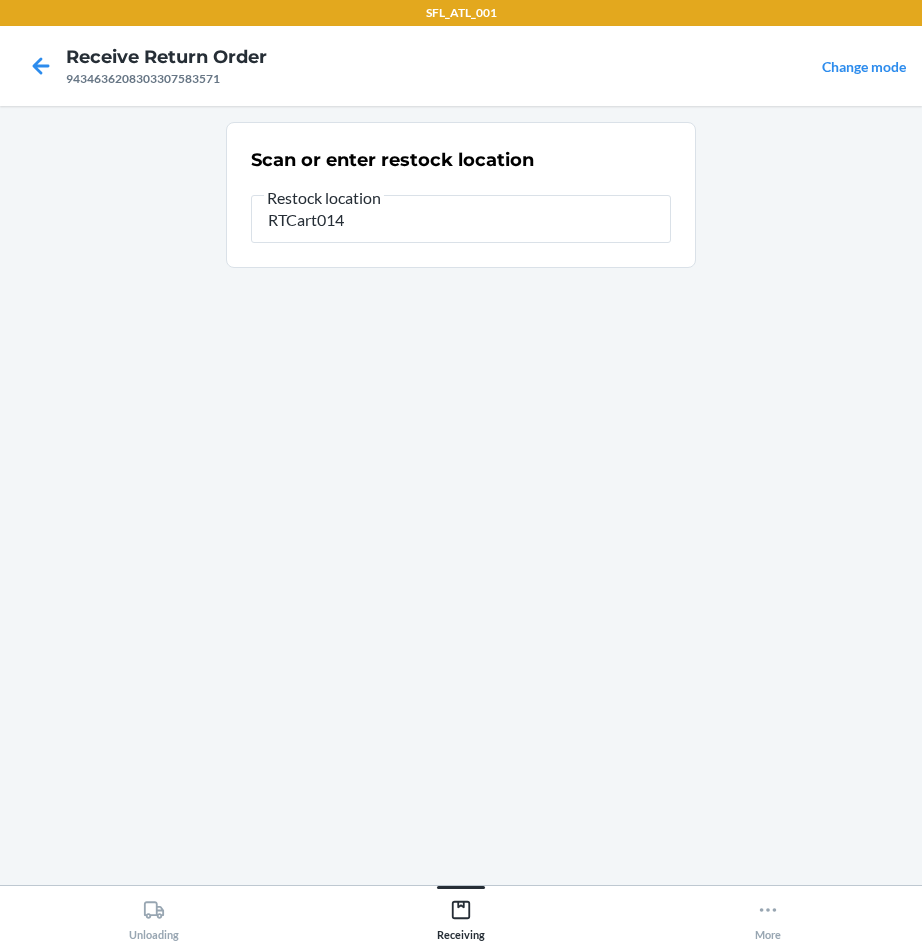type on "RTCart014" 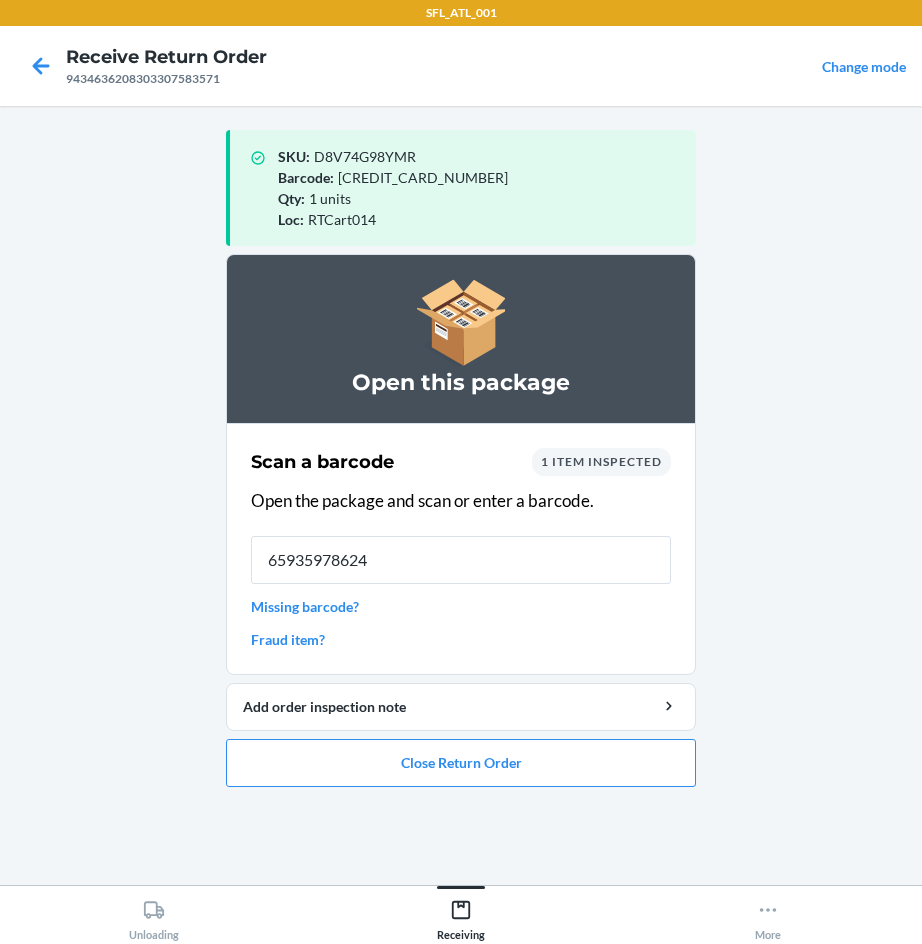 type on "659359786242" 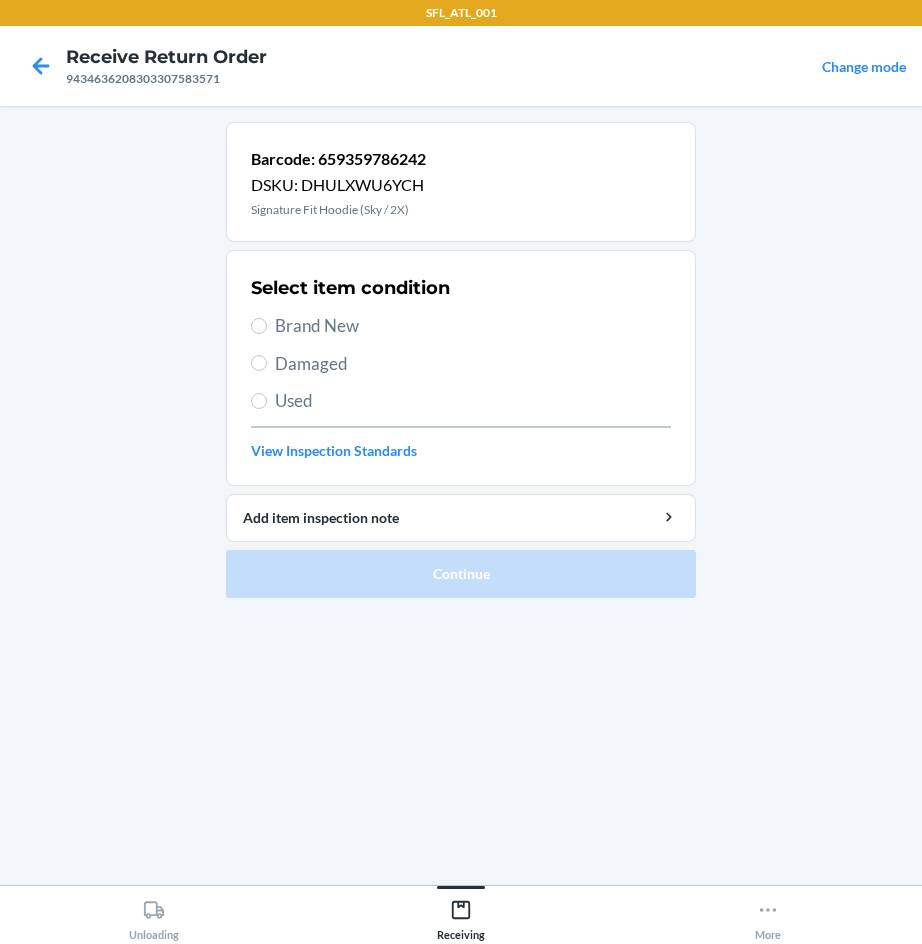 click on "Brand New" at bounding box center (473, 326) 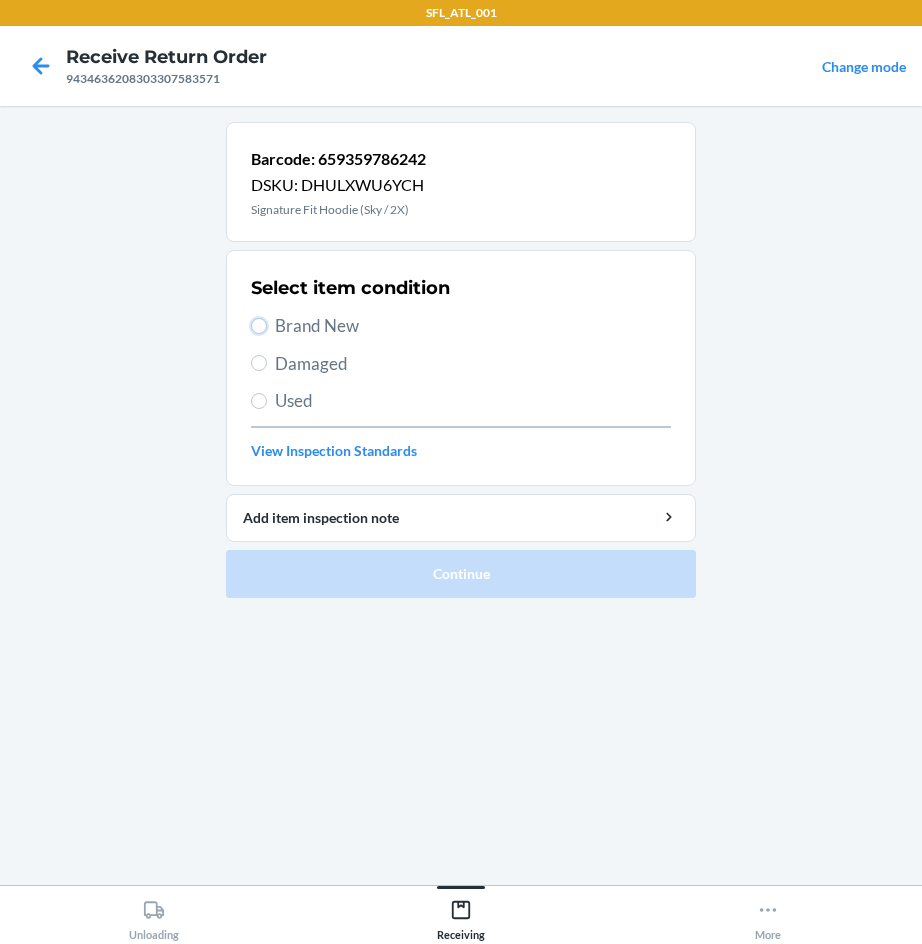 click on "Brand New" at bounding box center [259, 326] 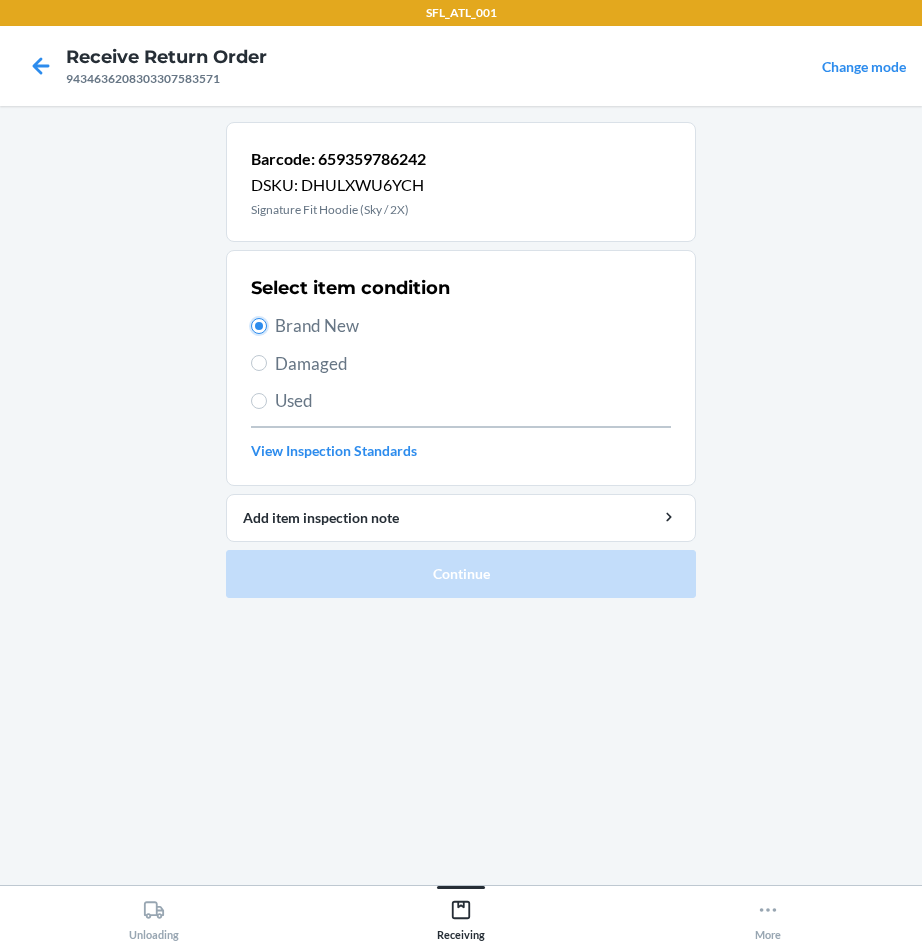 radio on "true" 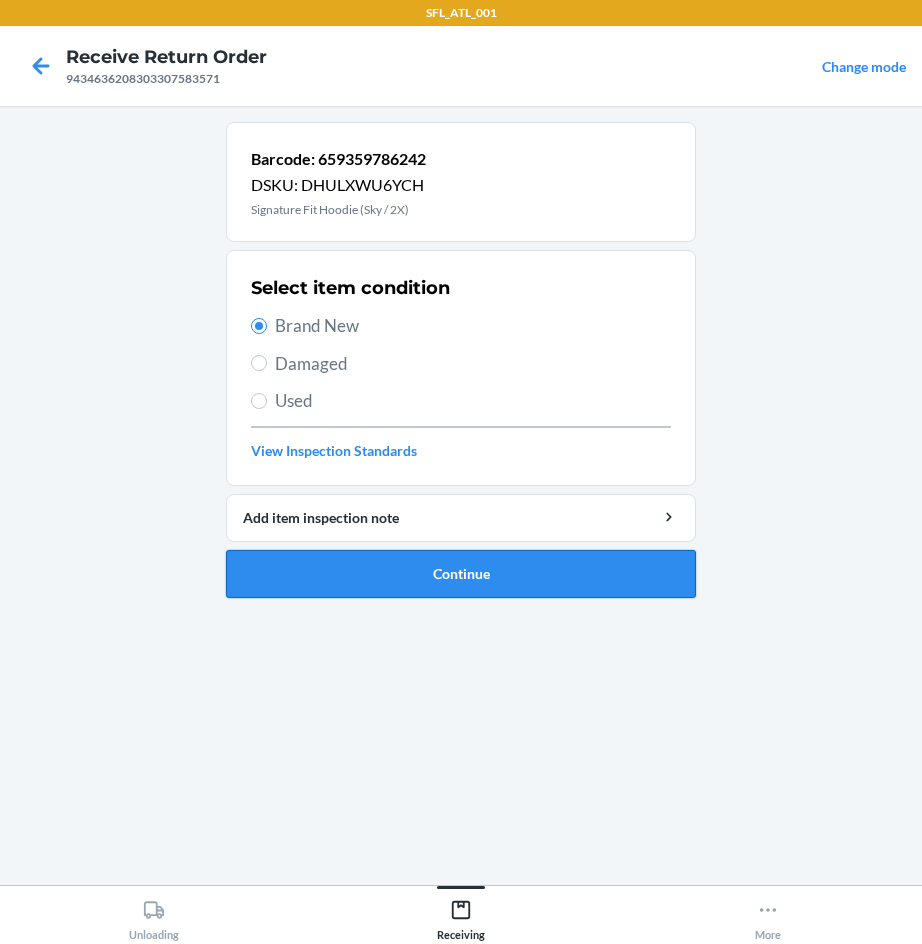 click on "Continue" at bounding box center (461, 574) 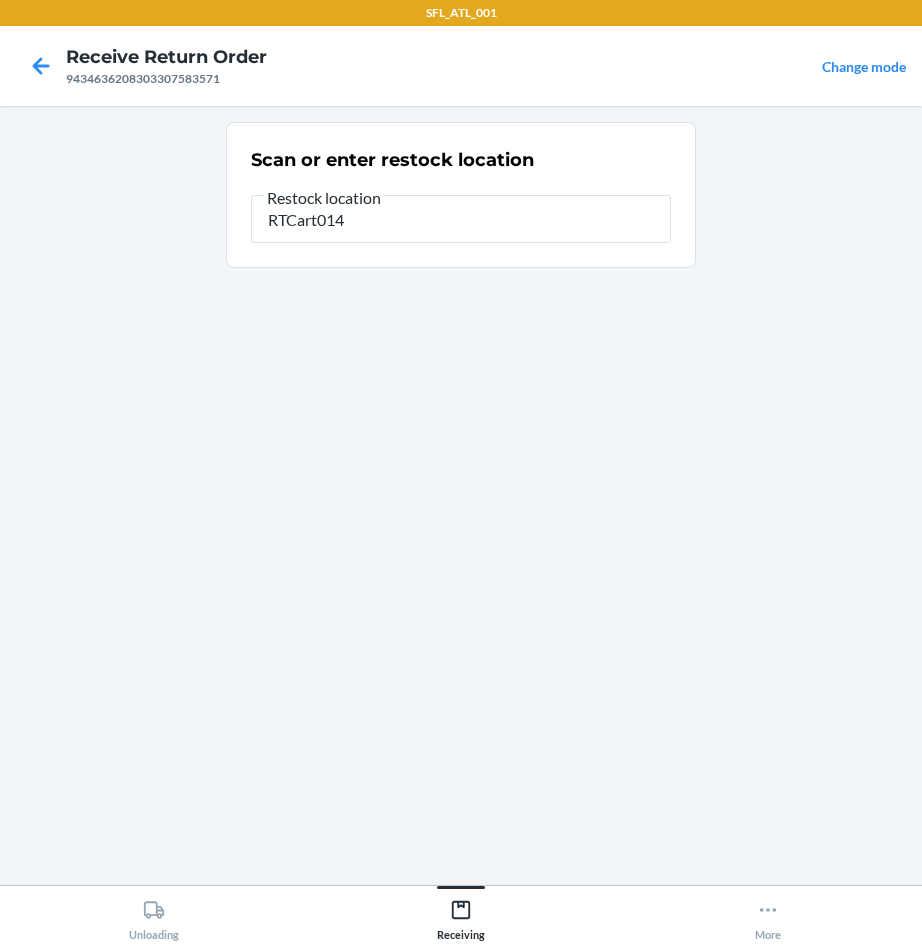 type on "RTCart014" 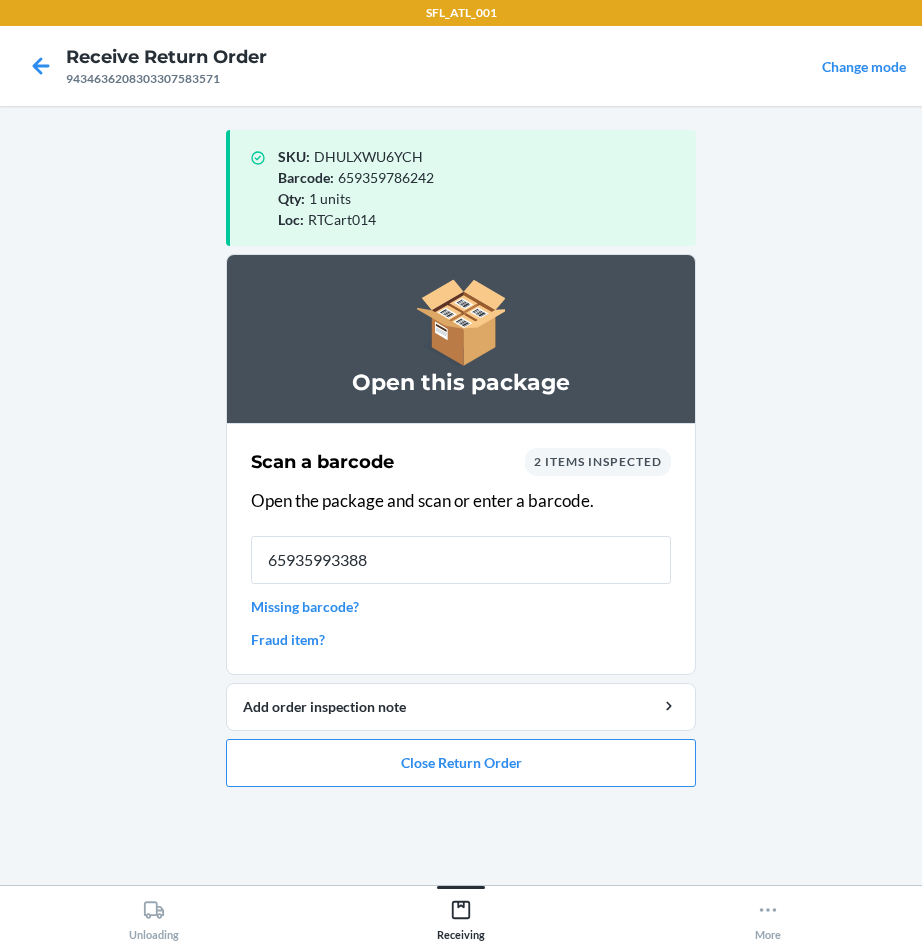 type on "659359933882" 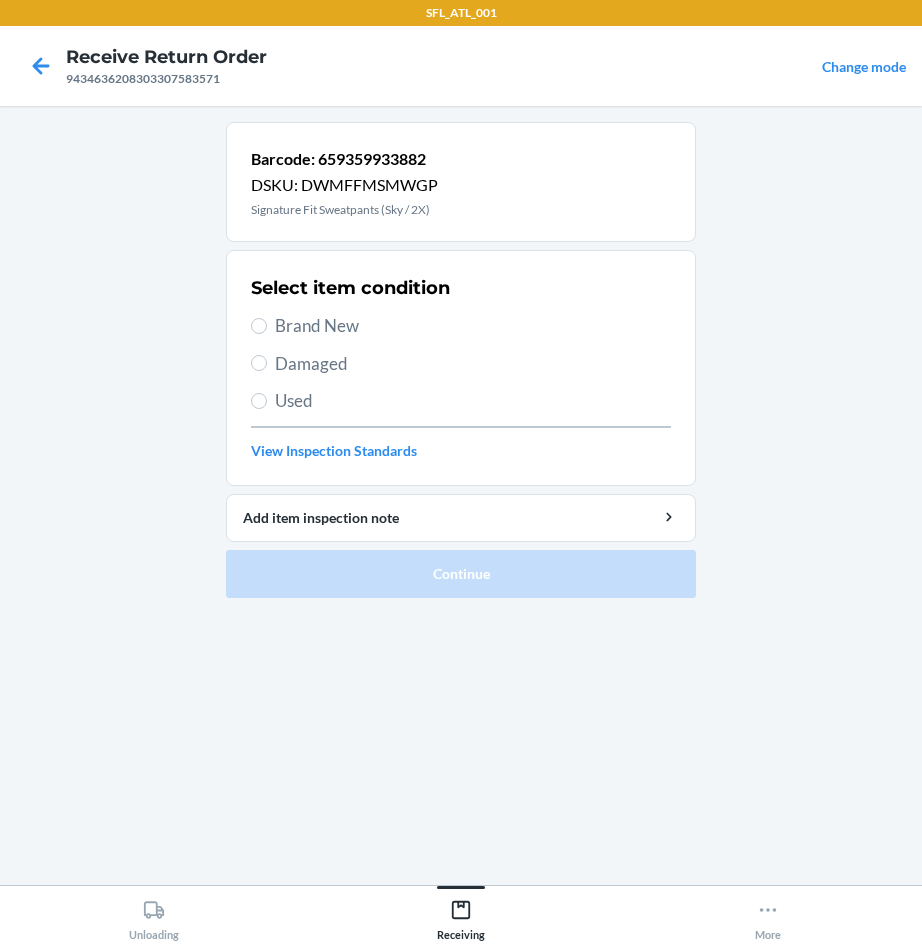 click on "Brand New" at bounding box center [473, 326] 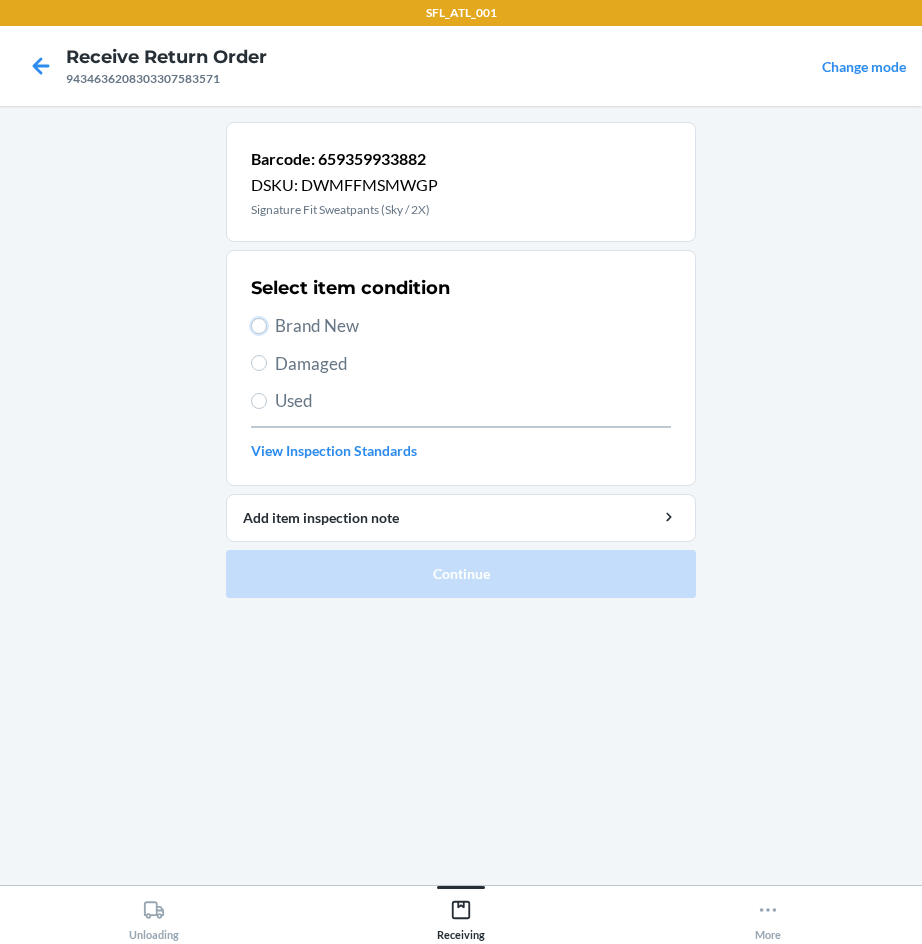 click on "Brand New" at bounding box center [259, 326] 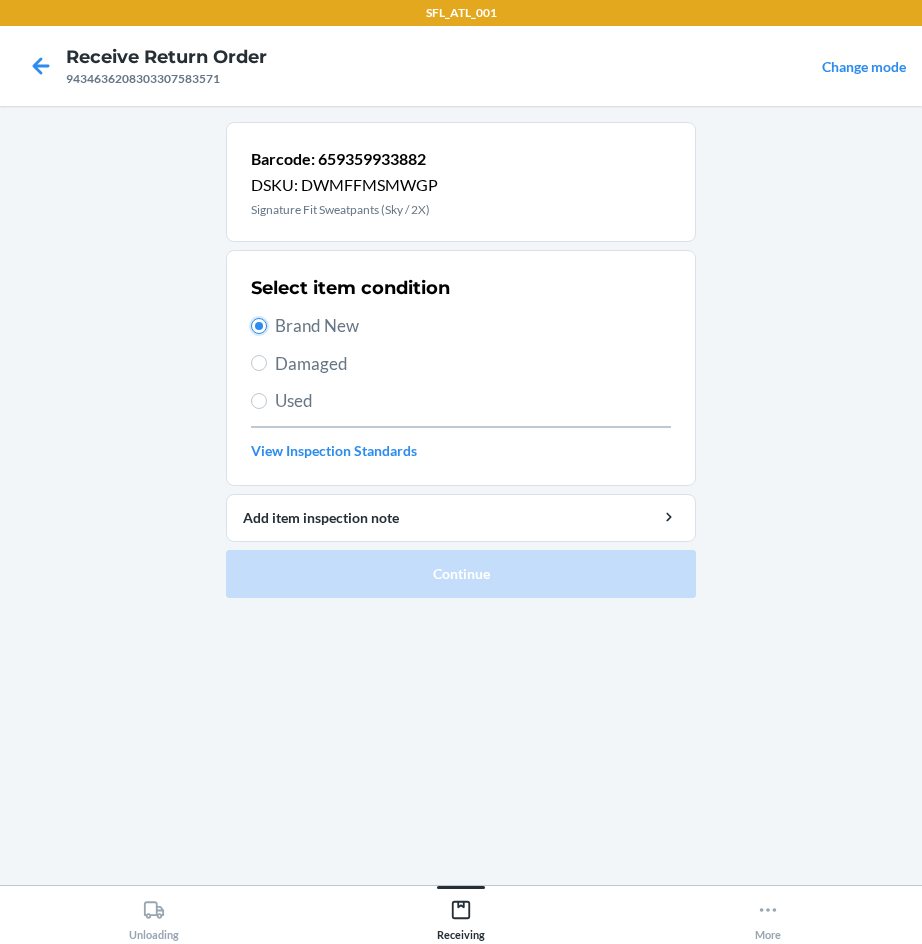 radio on "true" 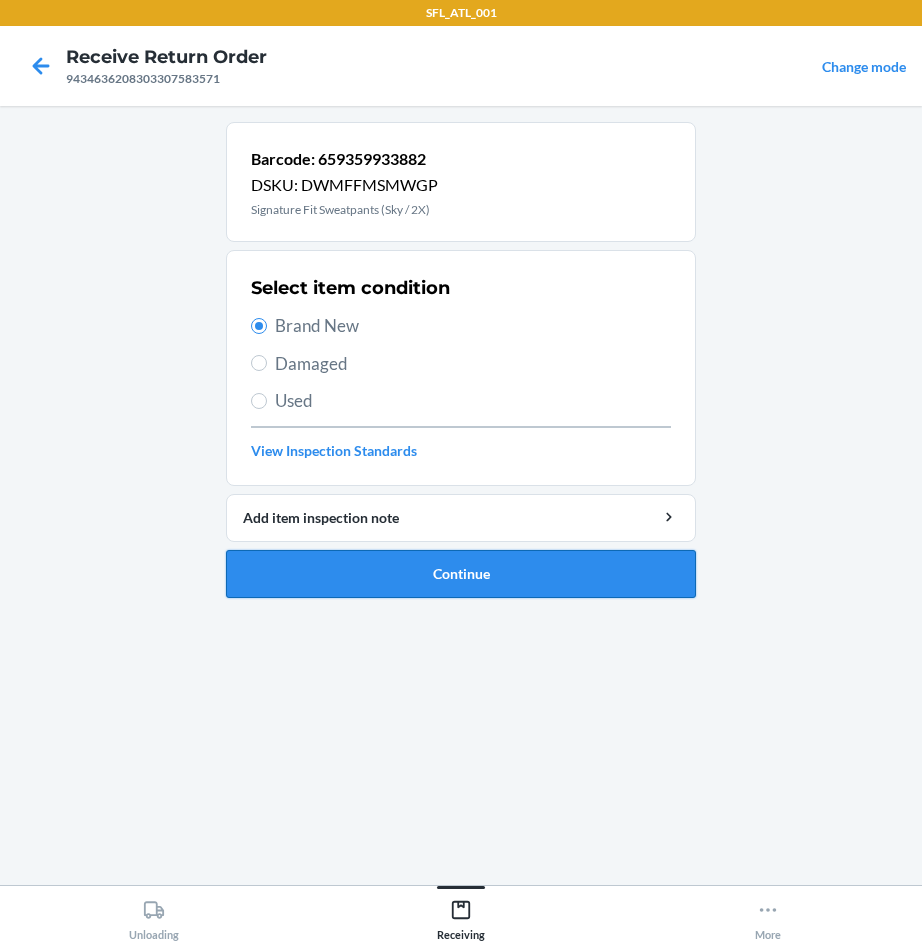 click on "Continue" at bounding box center [461, 574] 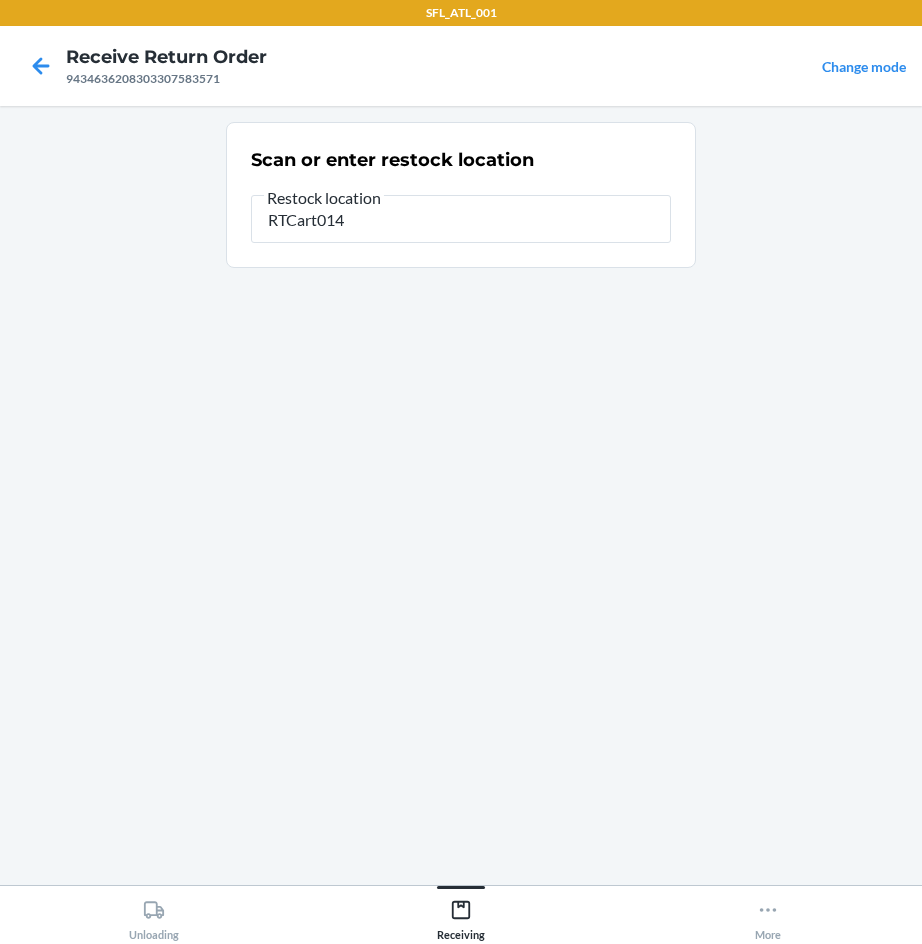 type on "RTCart014" 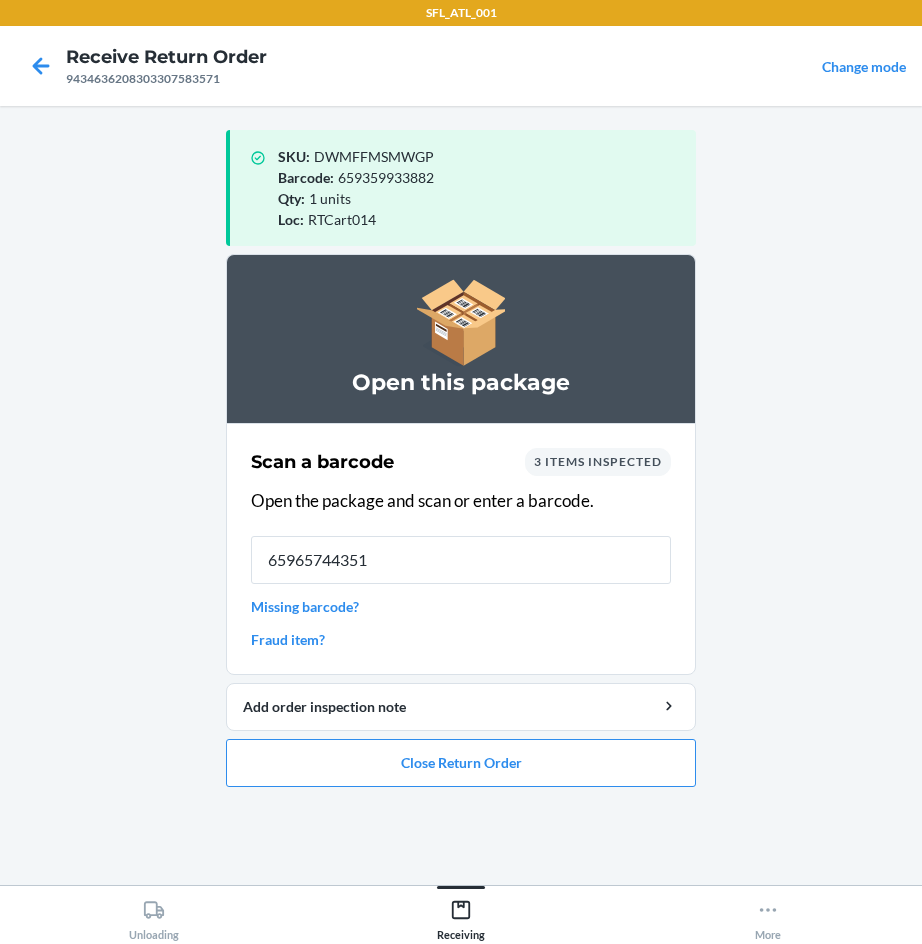 type on "659657443519" 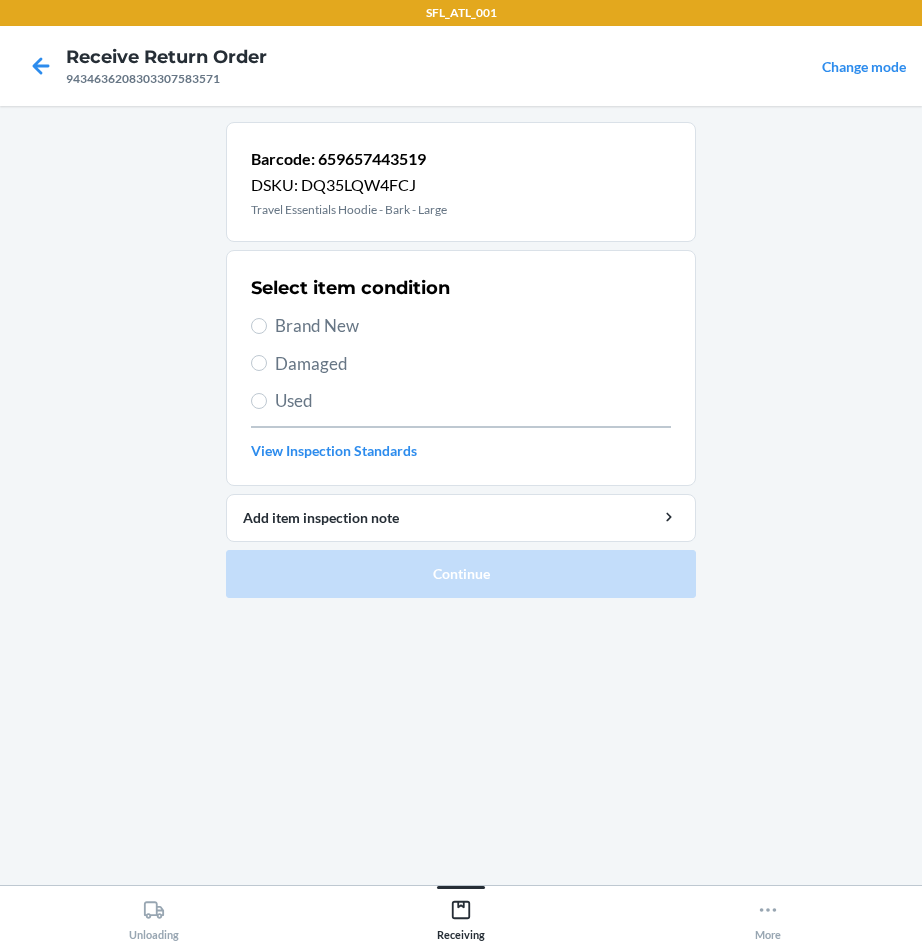 click on "Damaged" at bounding box center [473, 364] 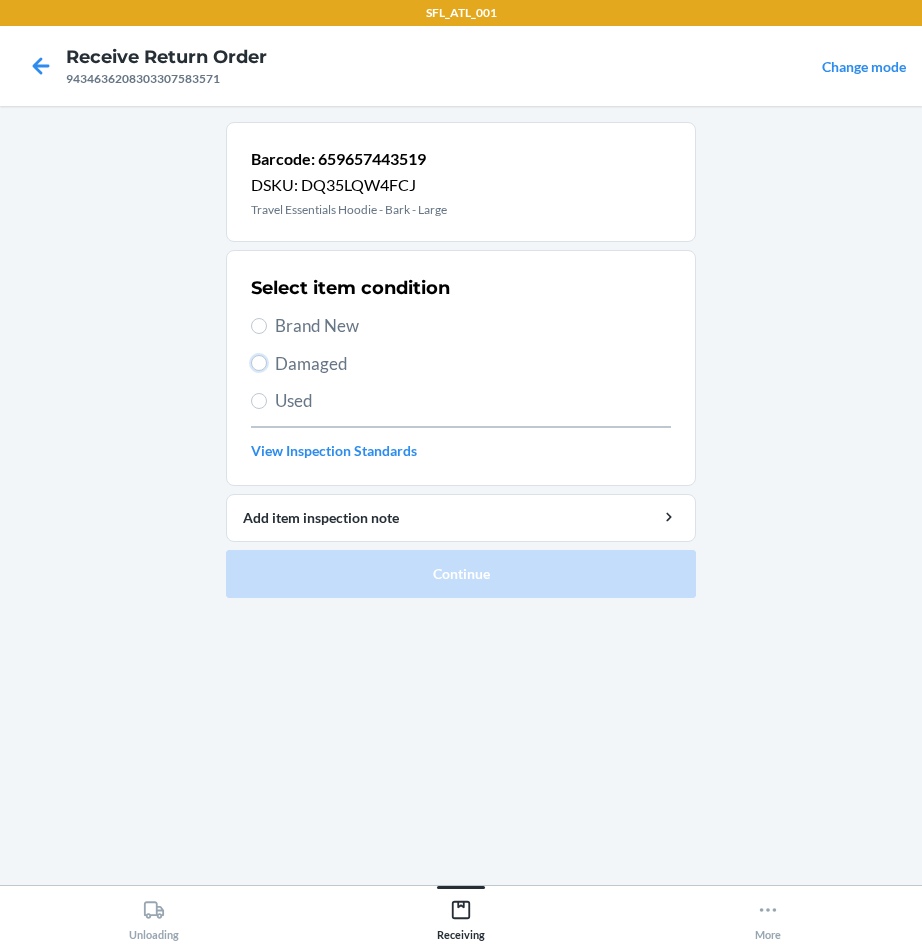 click on "Damaged" at bounding box center [259, 363] 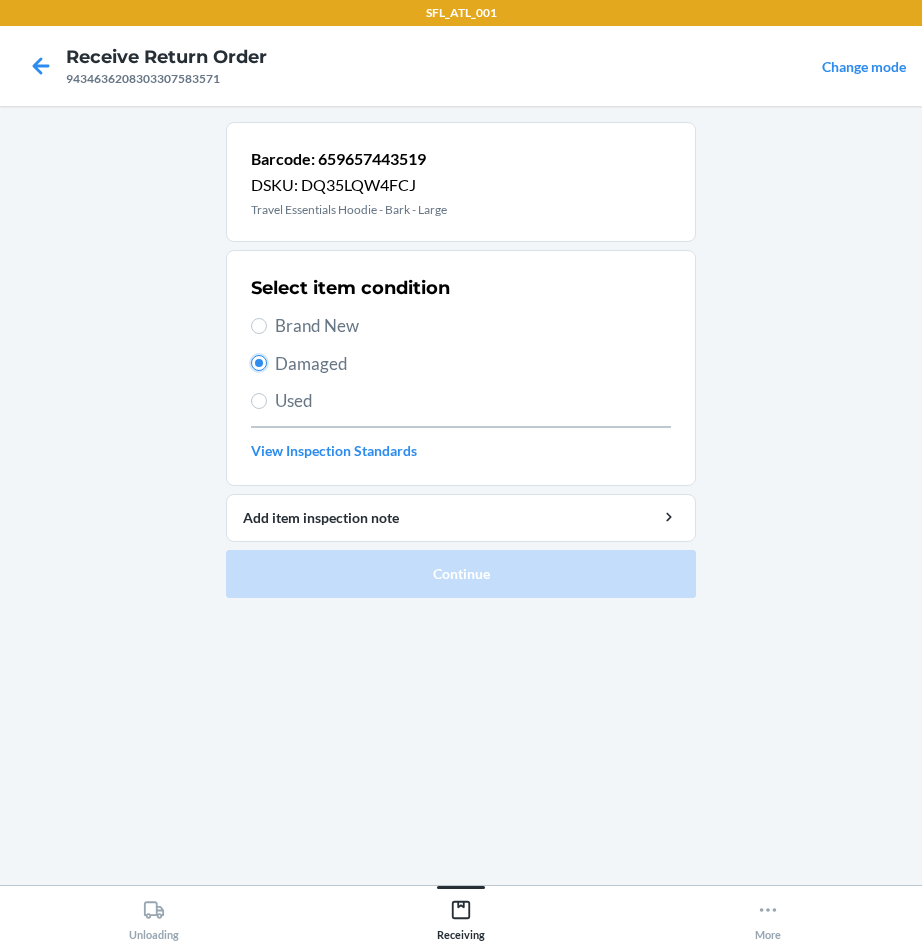 radio on "true" 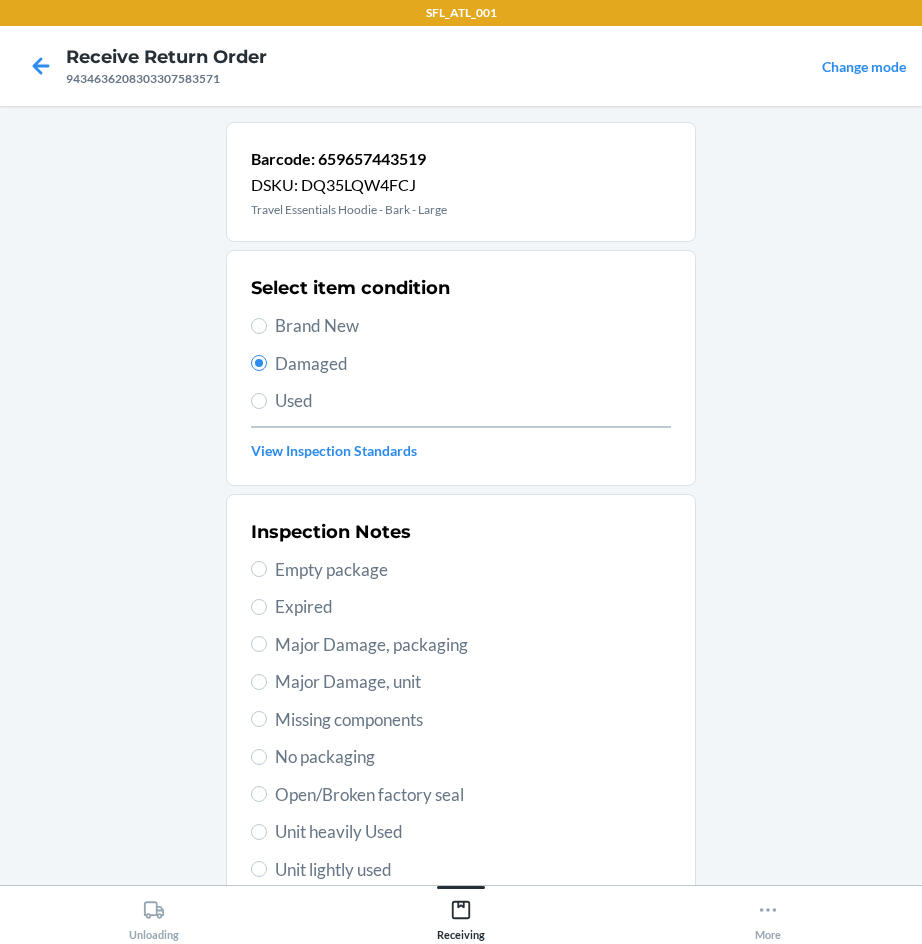 click on "Major Damage, packaging" at bounding box center [473, 645] 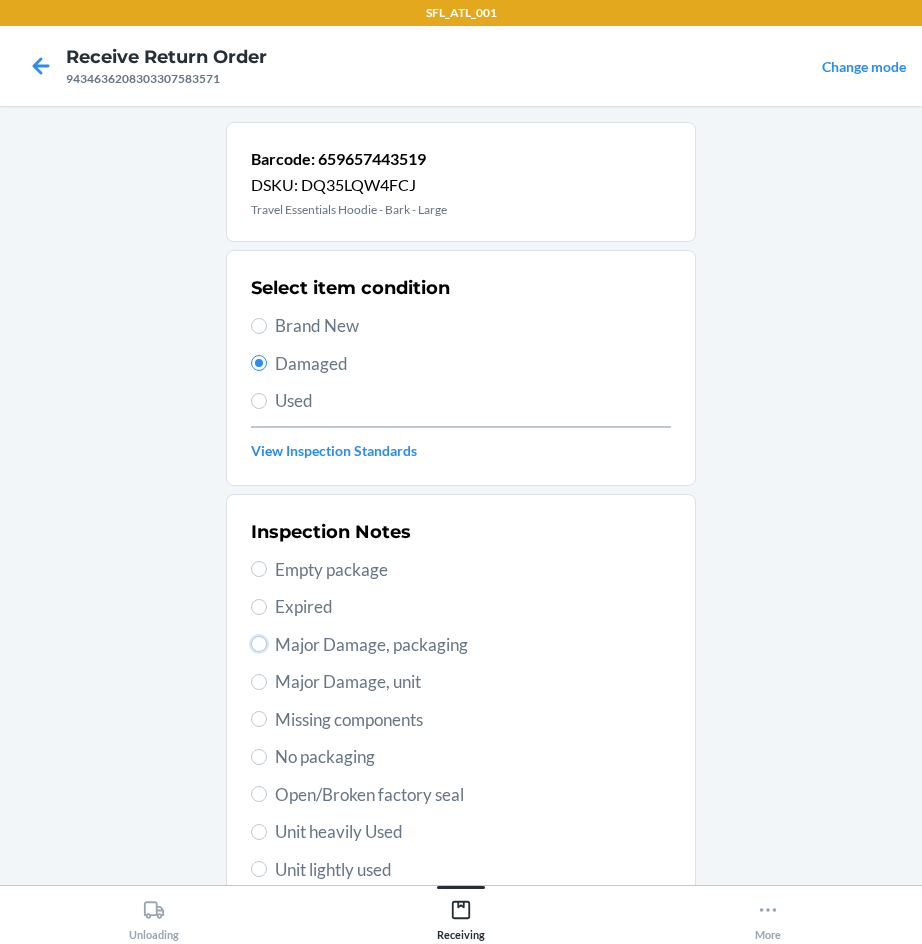 click on "Major Damage, packaging" at bounding box center [259, 644] 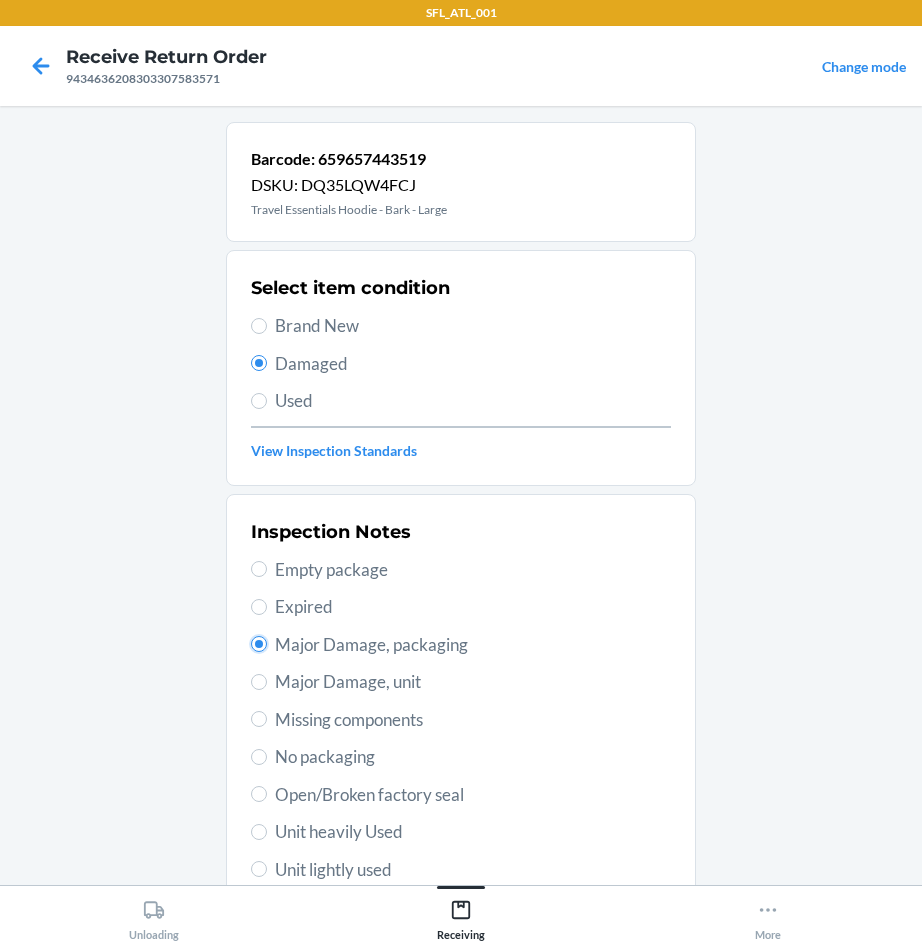 radio on "true" 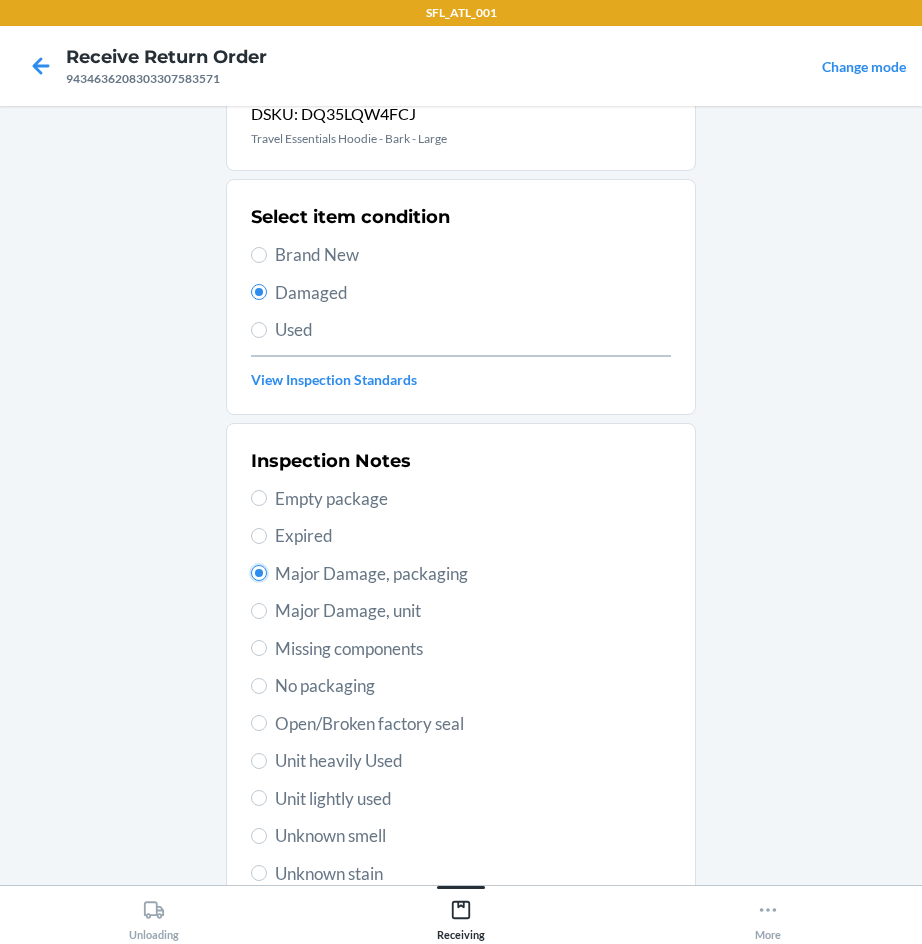 scroll, scrollTop: 263, scrollLeft: 0, axis: vertical 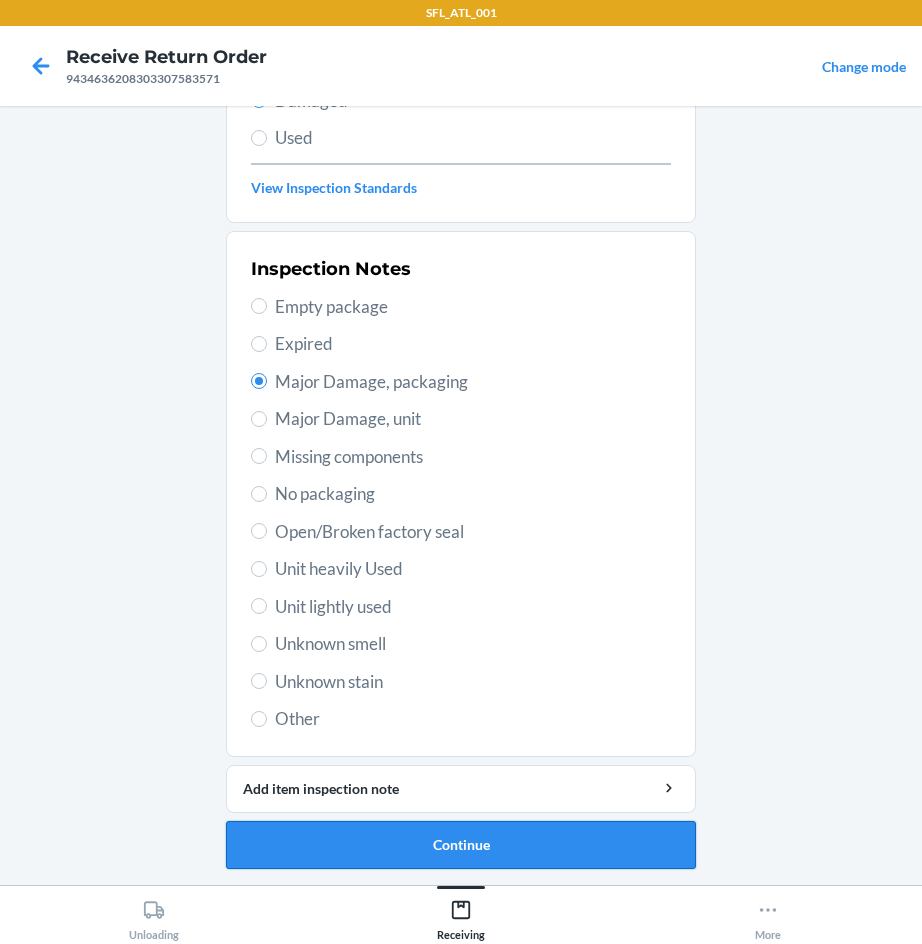 click on "Continue" at bounding box center (461, 845) 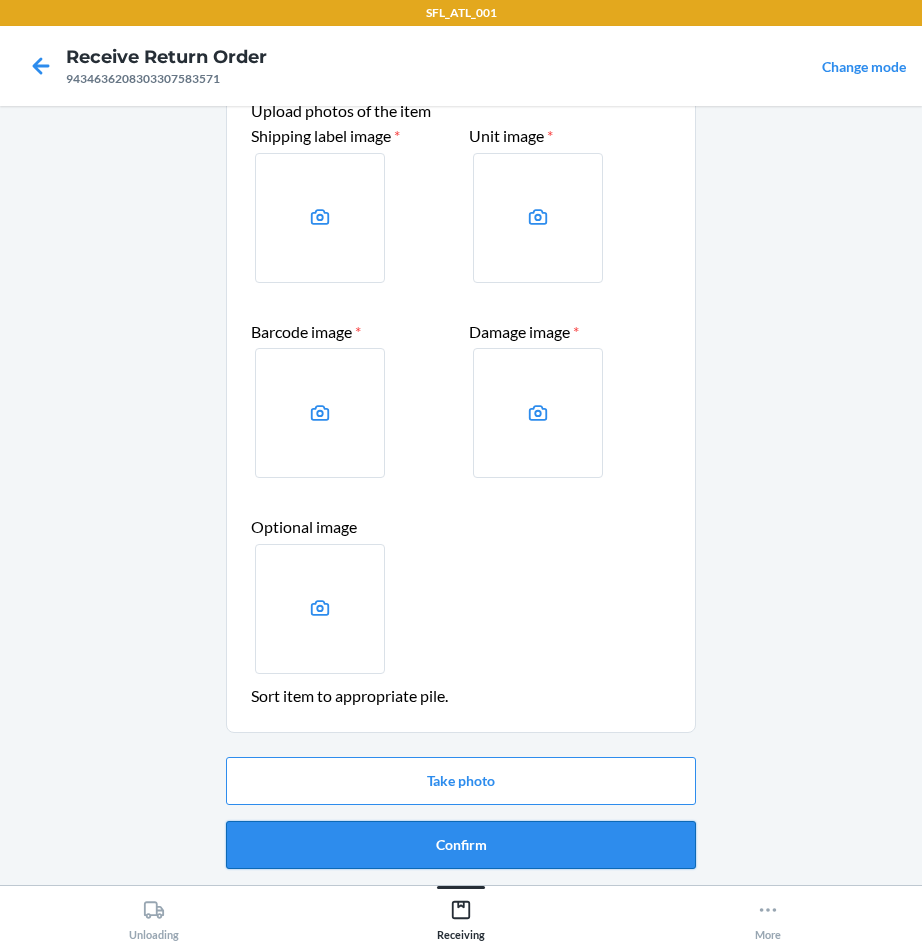 click on "Confirm" at bounding box center [461, 845] 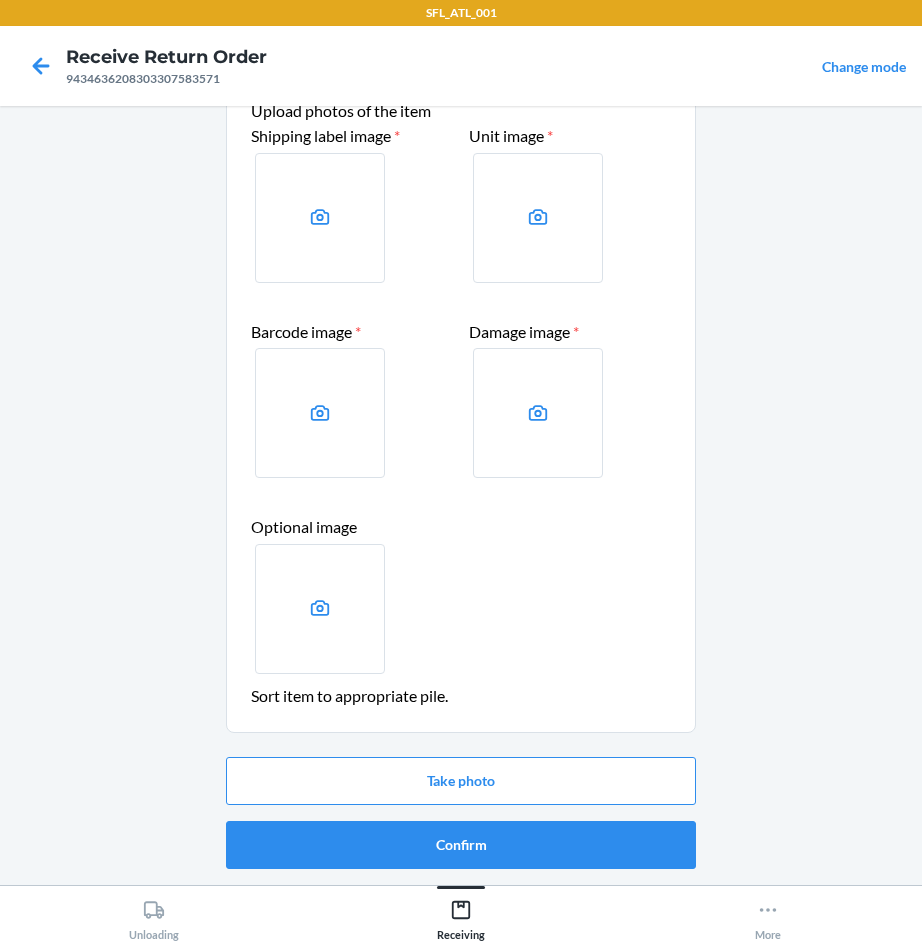 scroll, scrollTop: 0, scrollLeft: 0, axis: both 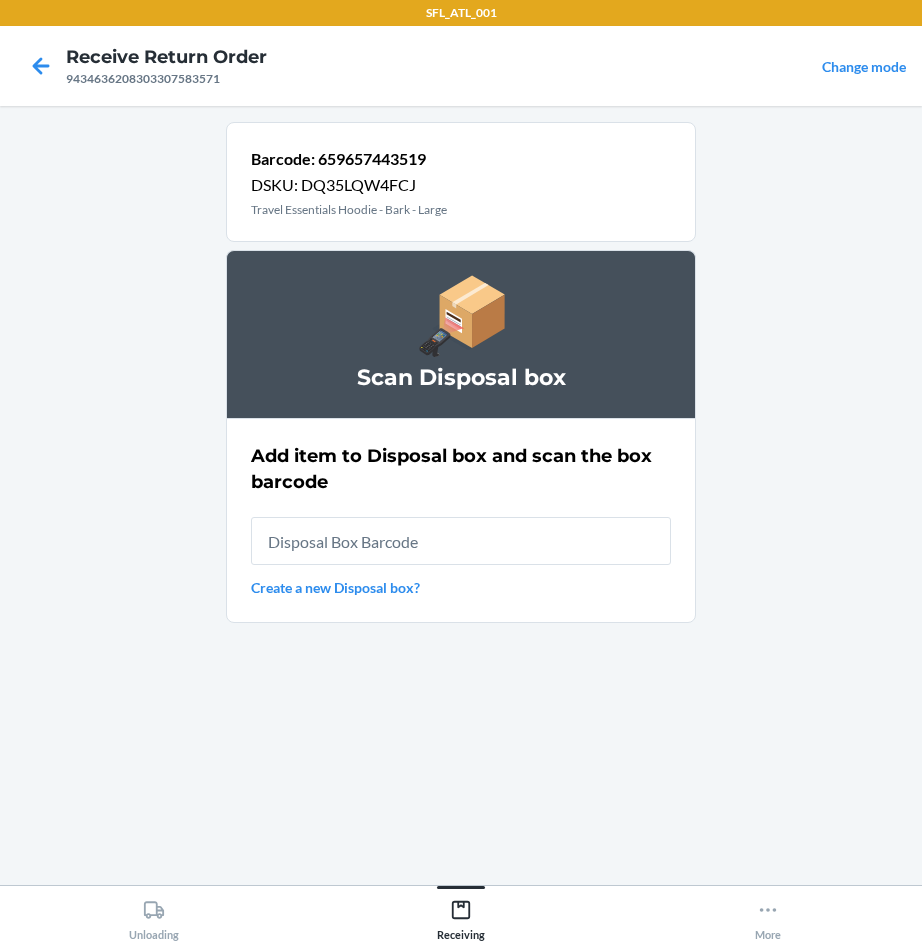 type on "RB00000189D" 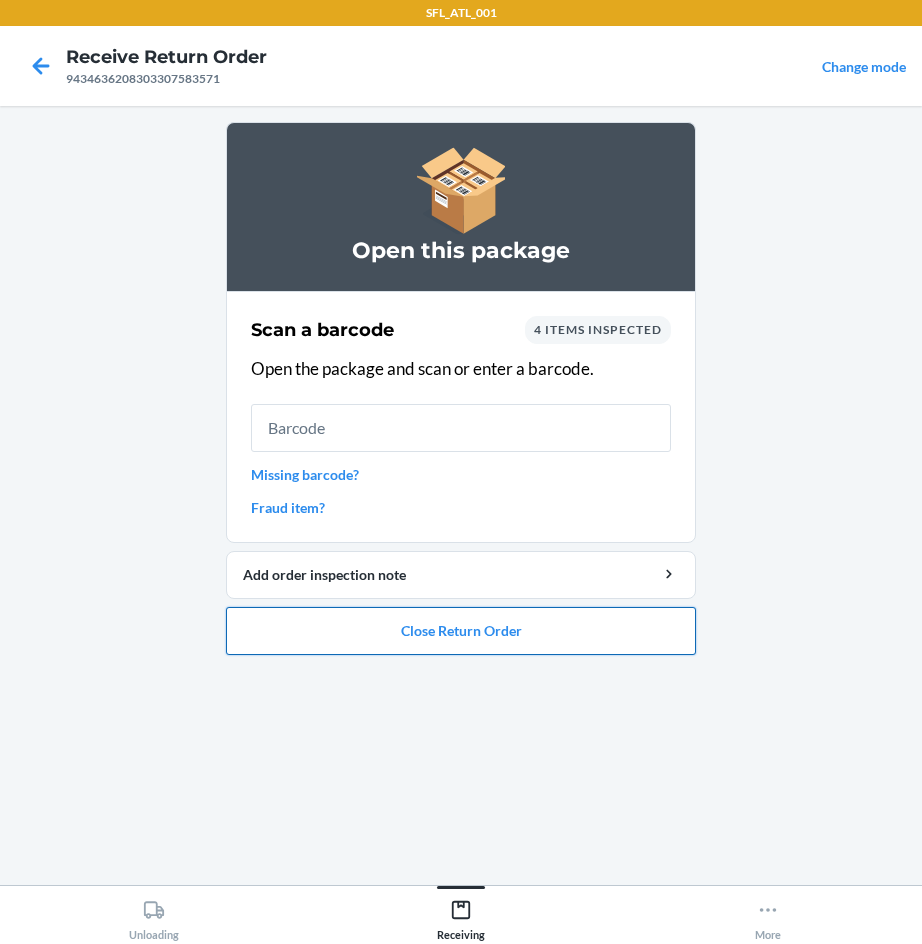 click on "Close Return Order" at bounding box center [461, 631] 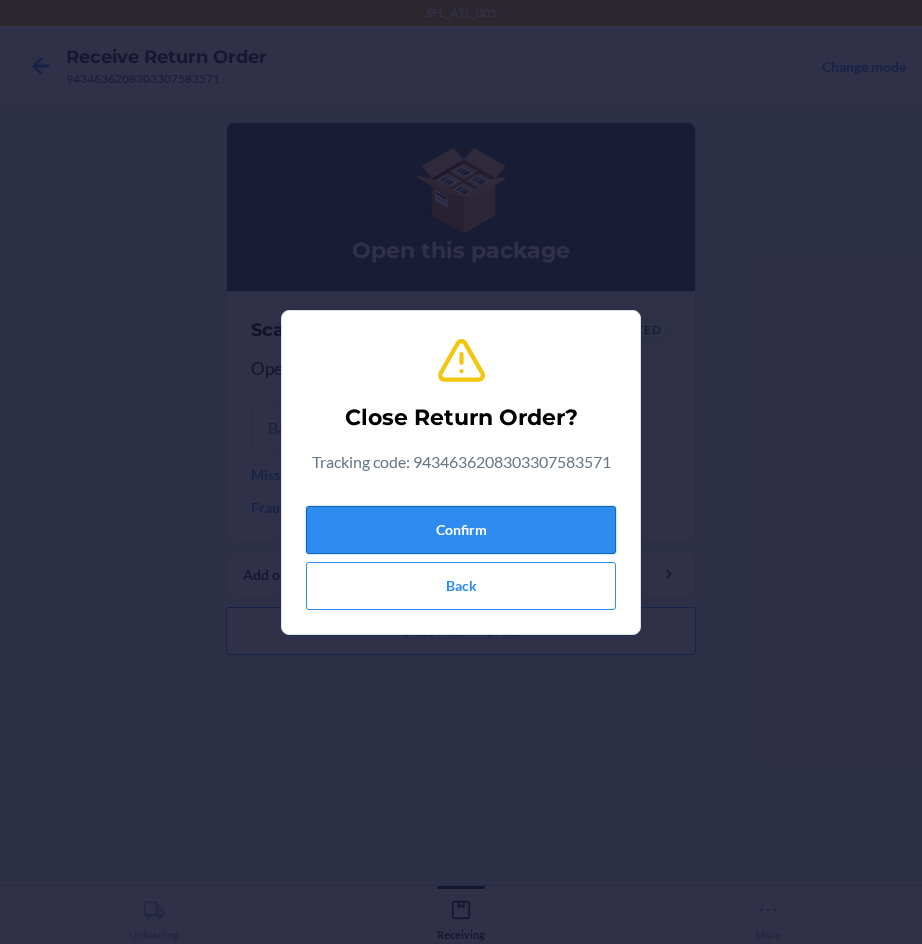 click on "Confirm" at bounding box center [461, 530] 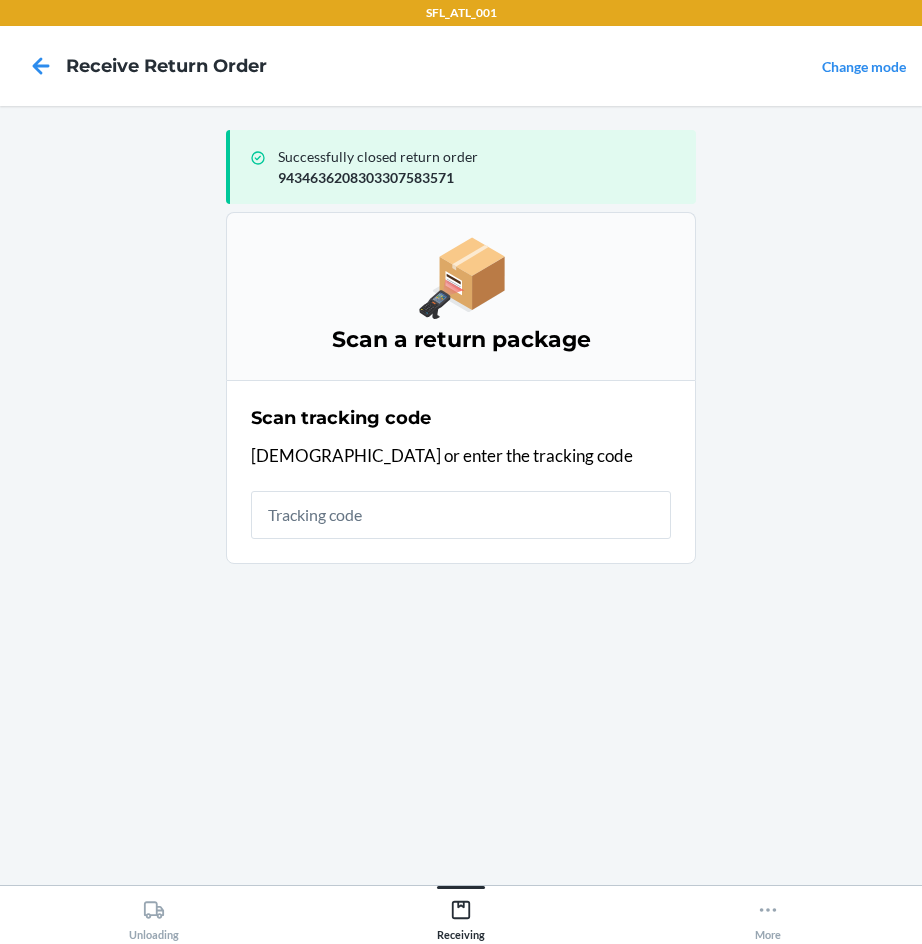 click at bounding box center [461, 515] 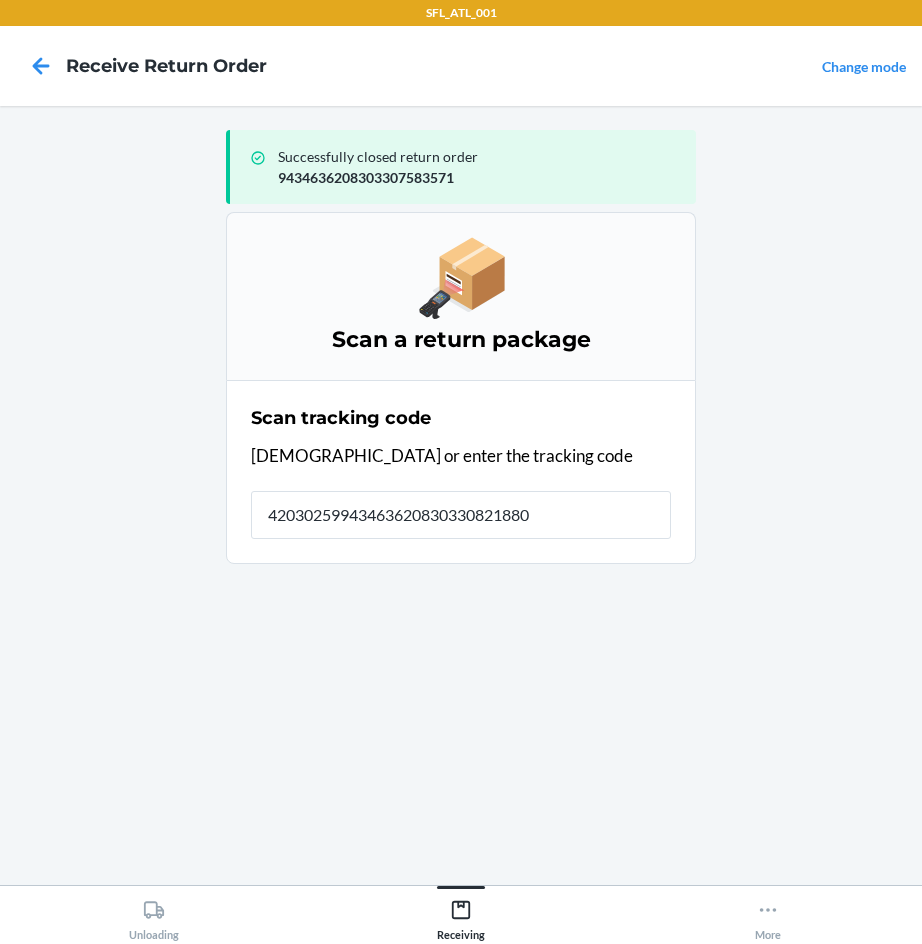 type on "420302599434636208303308218809" 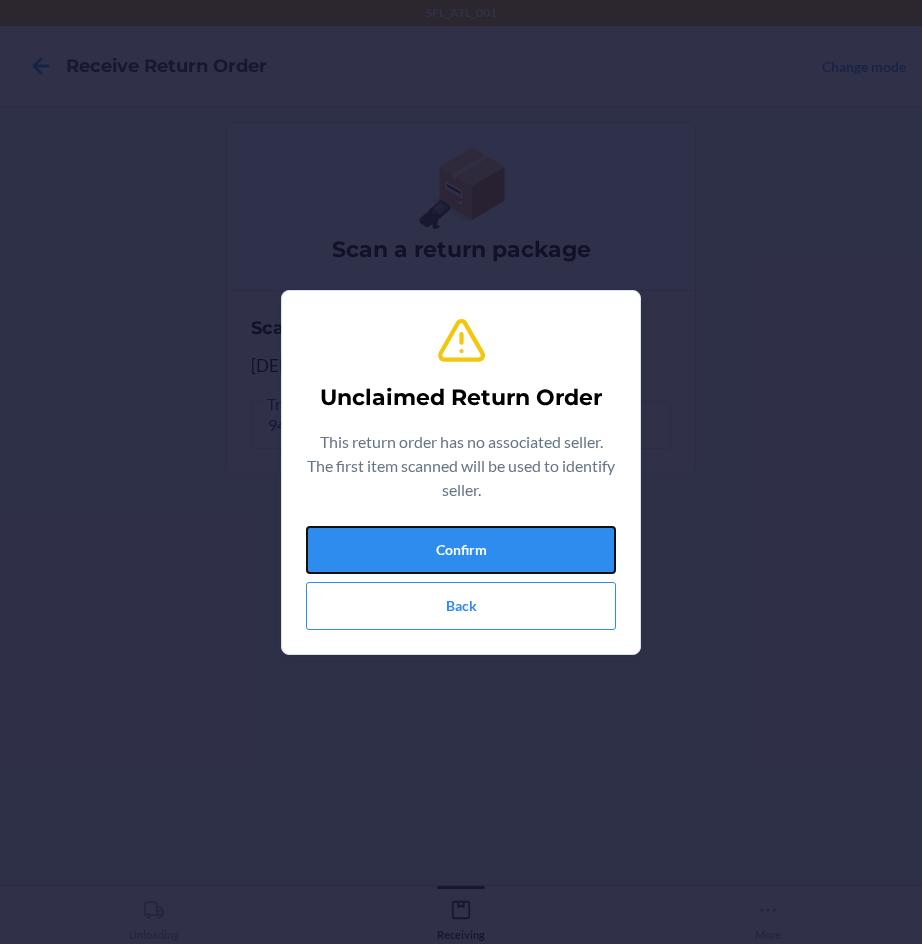 click on "Confirm" at bounding box center (461, 550) 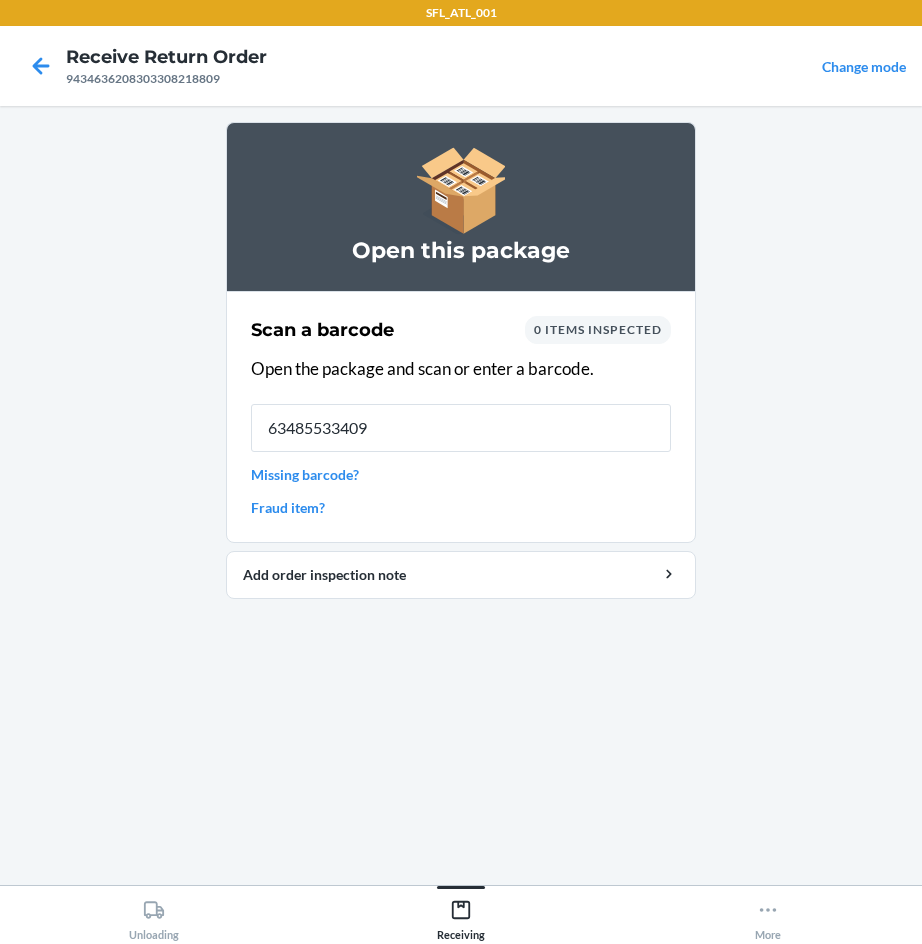 type on "634855334098" 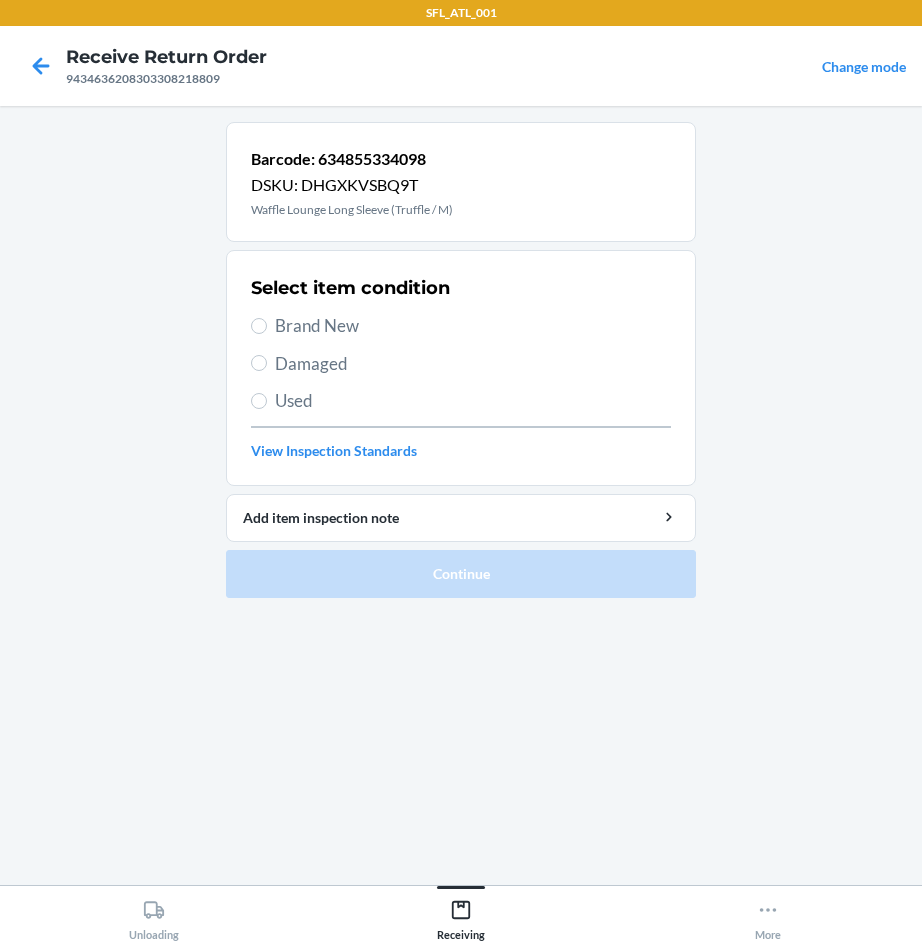 click on "Brand New" at bounding box center (473, 326) 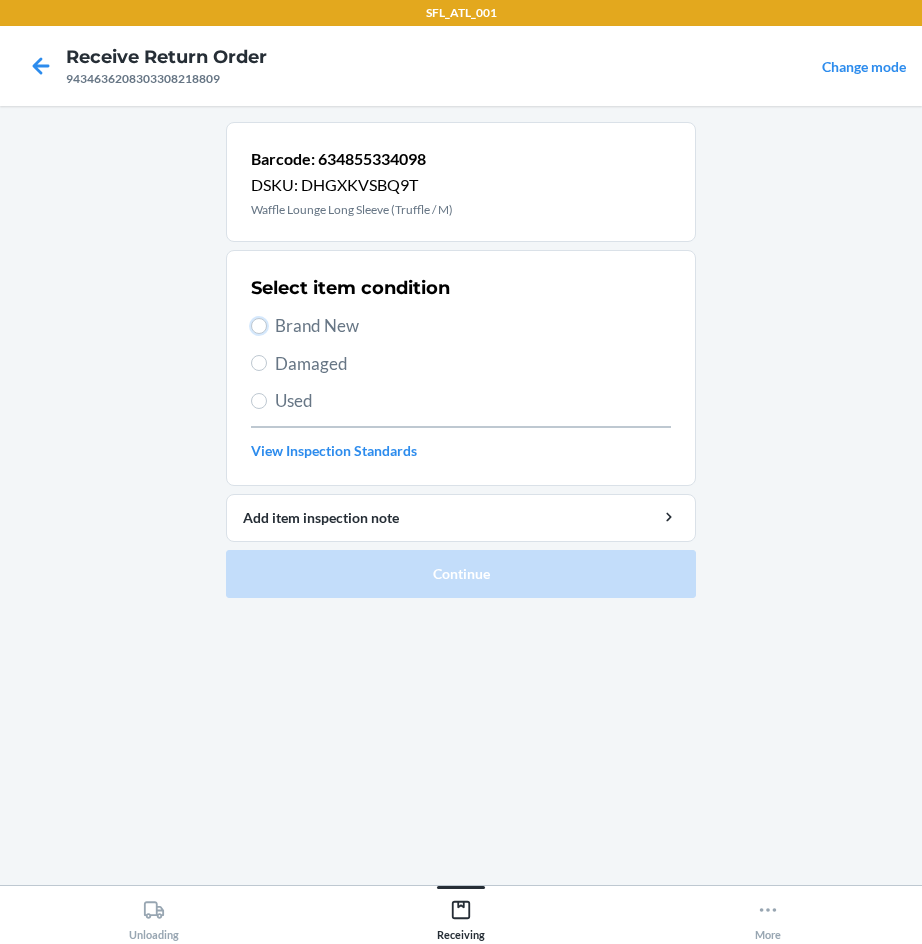 click on "Brand New" at bounding box center (259, 326) 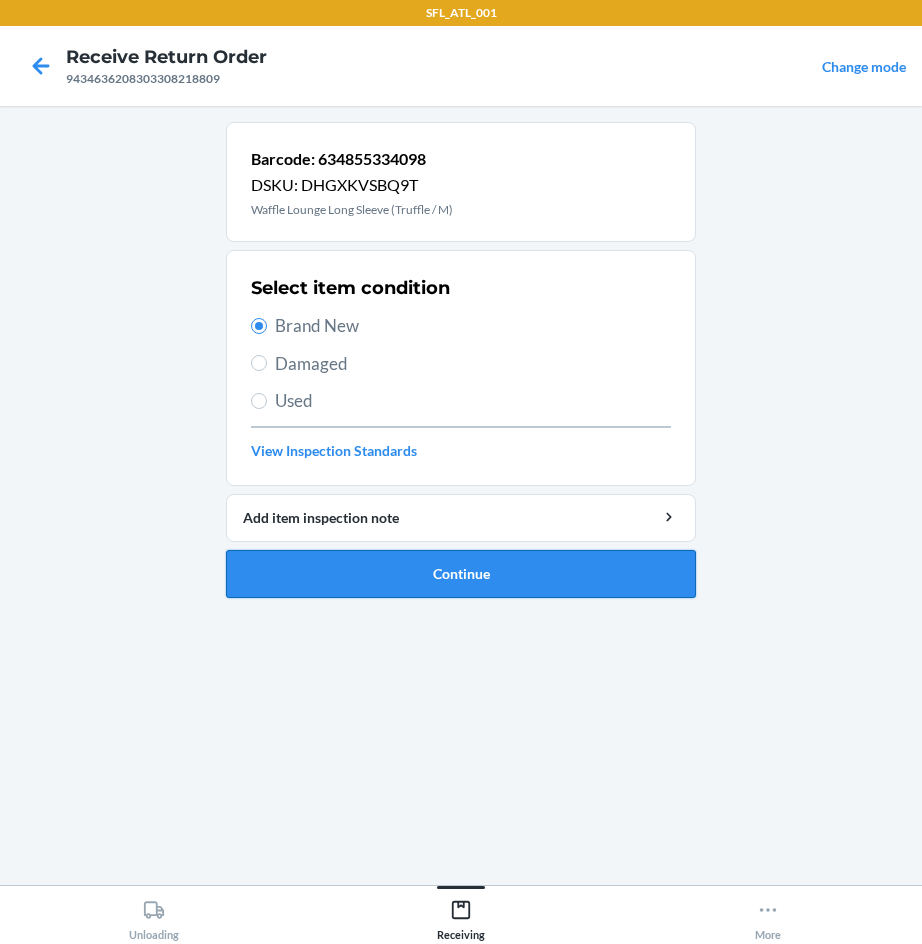 click on "Continue" at bounding box center (461, 574) 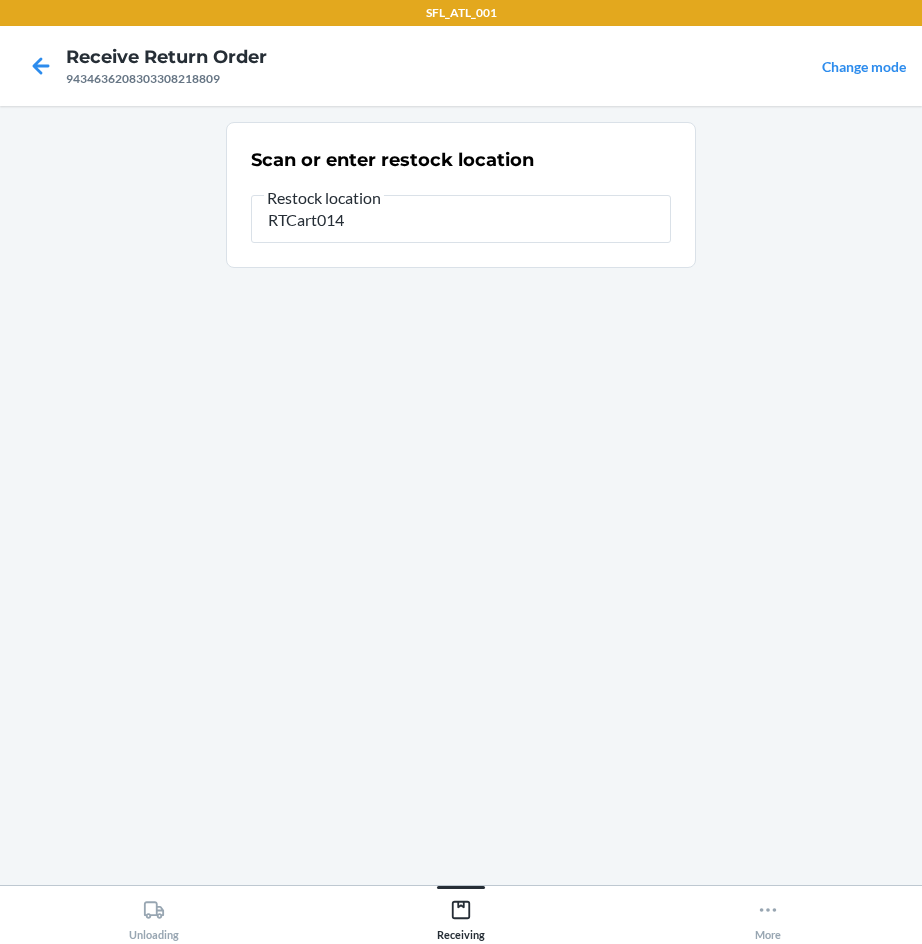 type on "RTCart014" 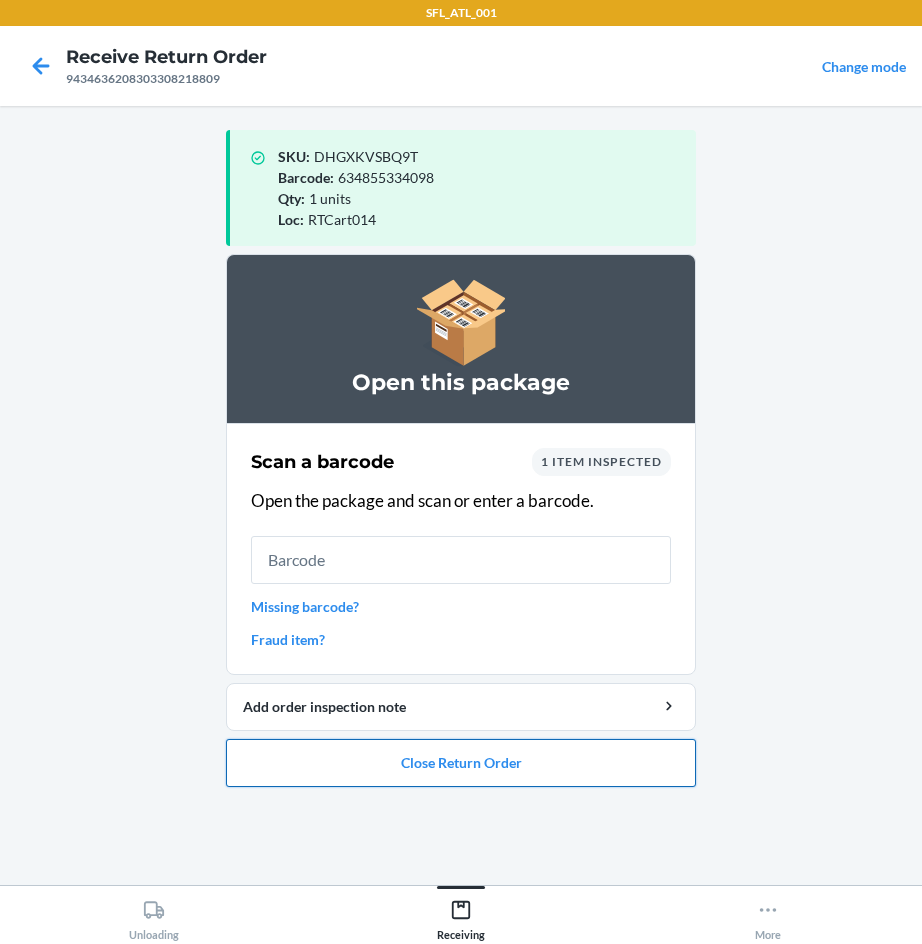 click on "Close Return Order" at bounding box center [461, 763] 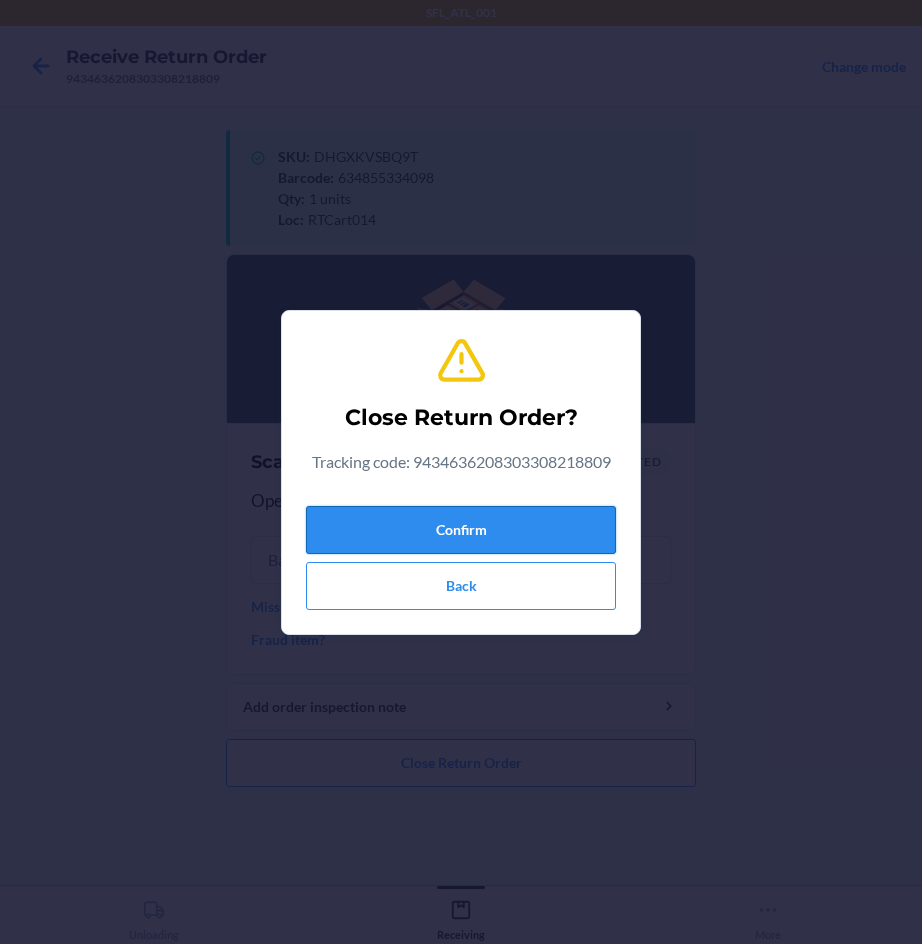 click on "Confirm" at bounding box center (461, 530) 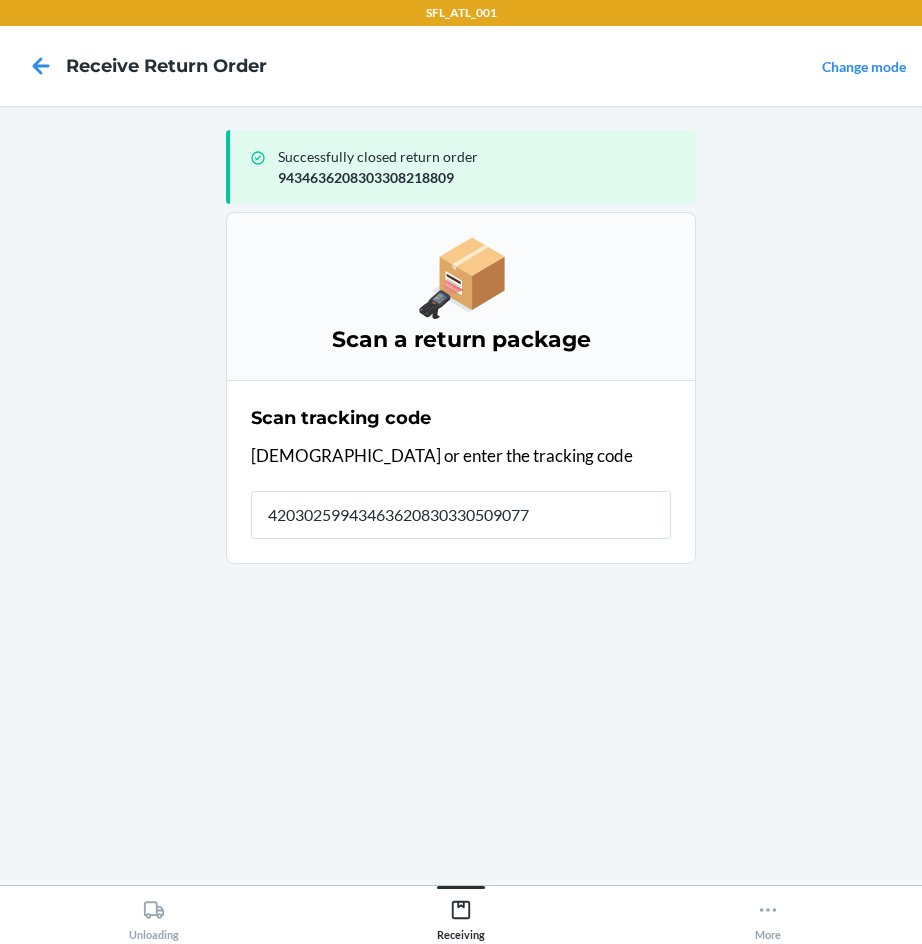 type on "420302599434636208303305090774" 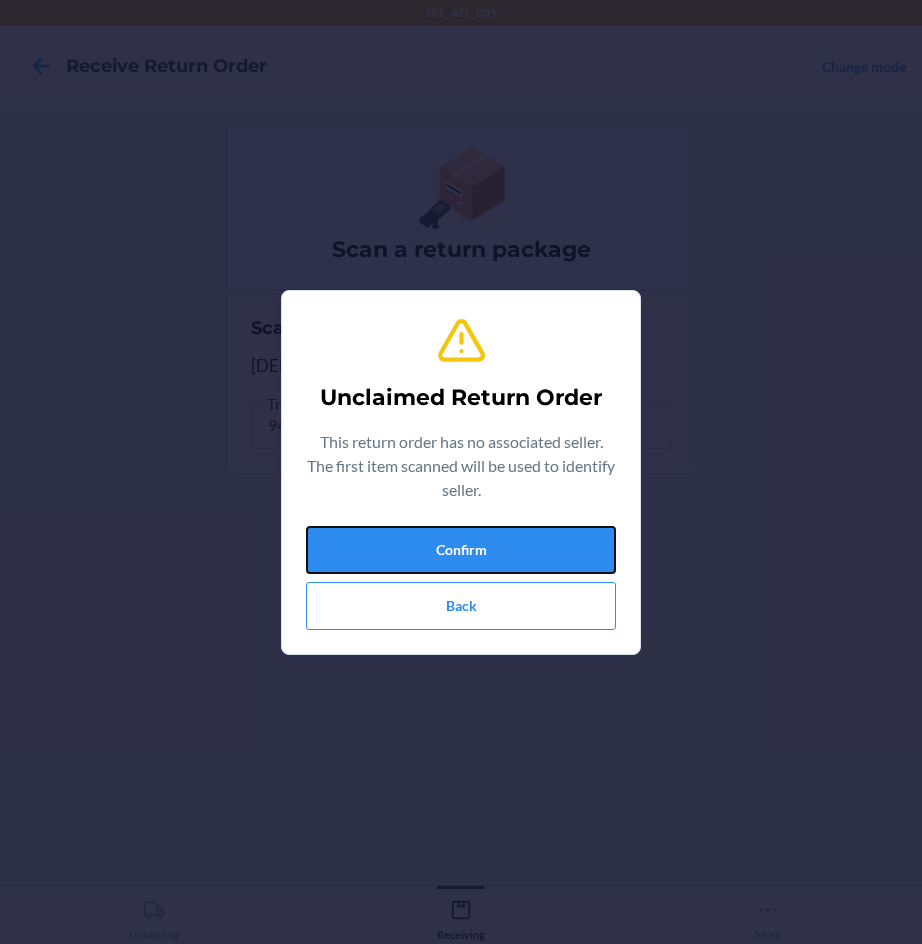 click on "Confirm" at bounding box center (461, 550) 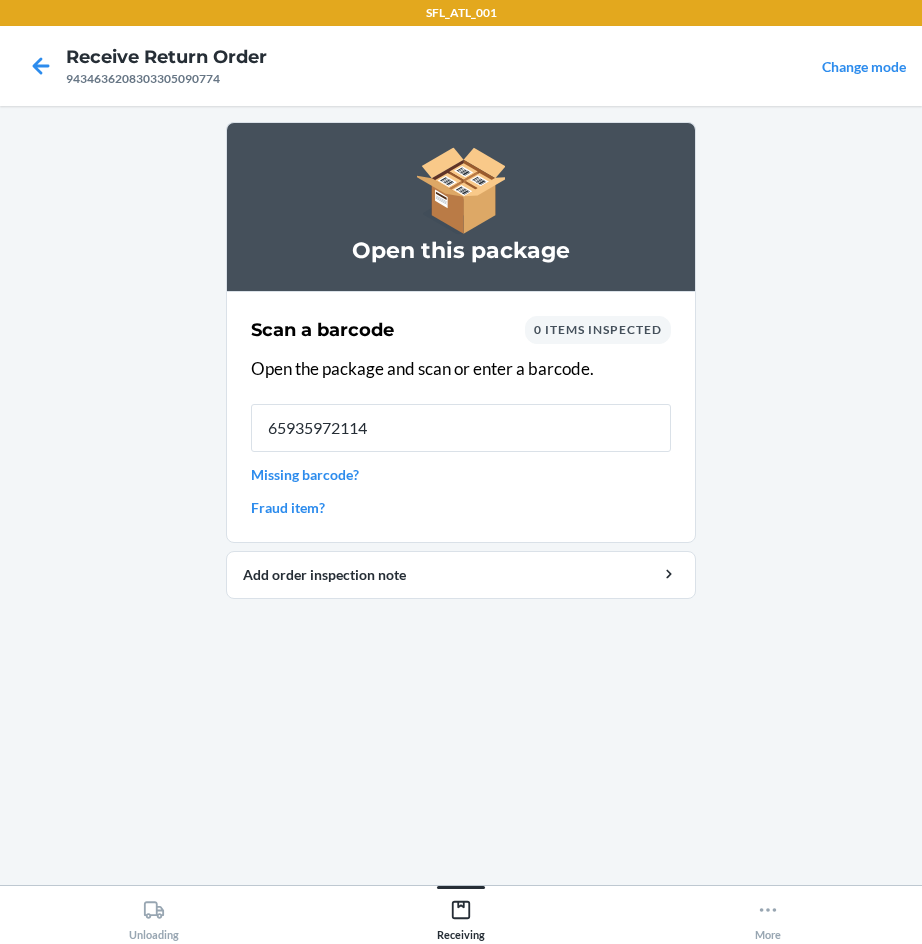 type on "659359721144" 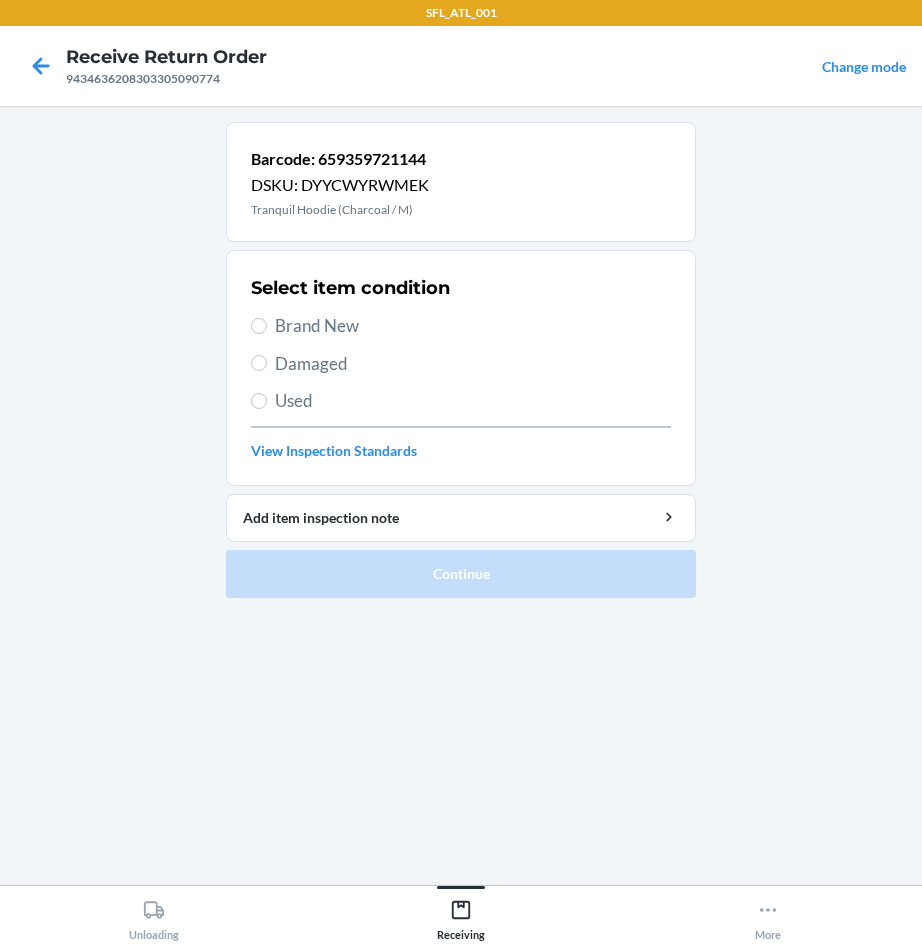 click on "Brand New" at bounding box center [473, 326] 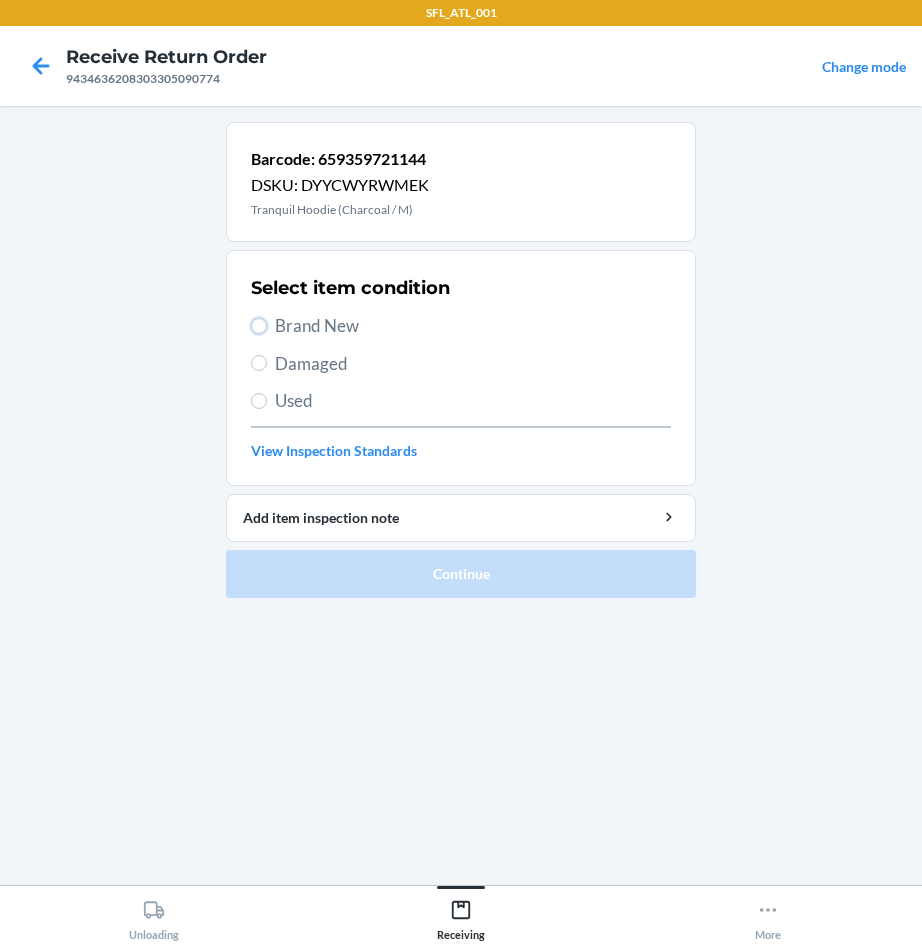 click on "Brand New" at bounding box center [259, 326] 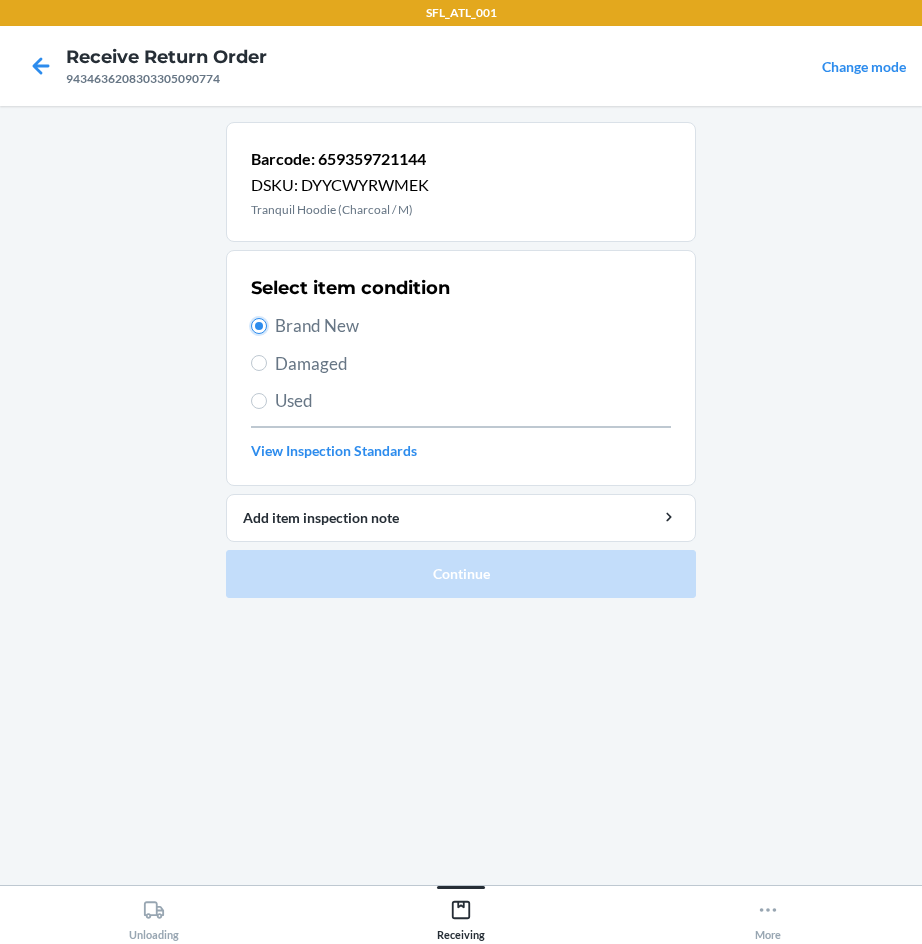 radio on "true" 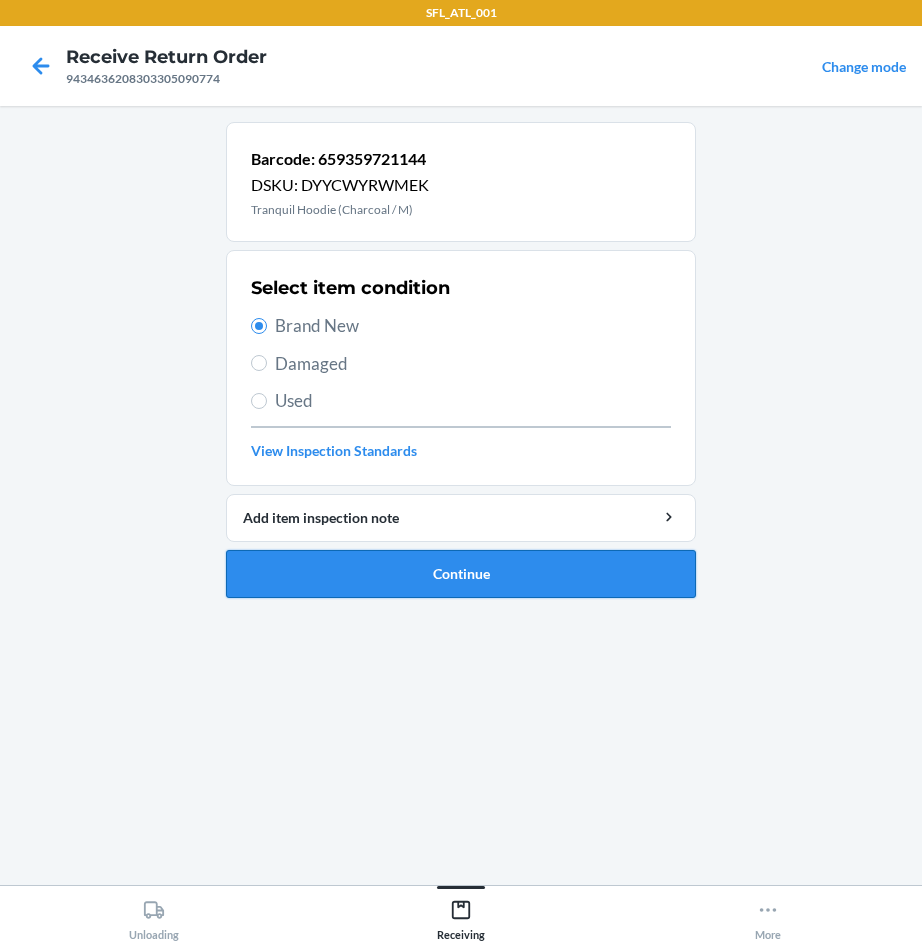 click on "Continue" at bounding box center (461, 574) 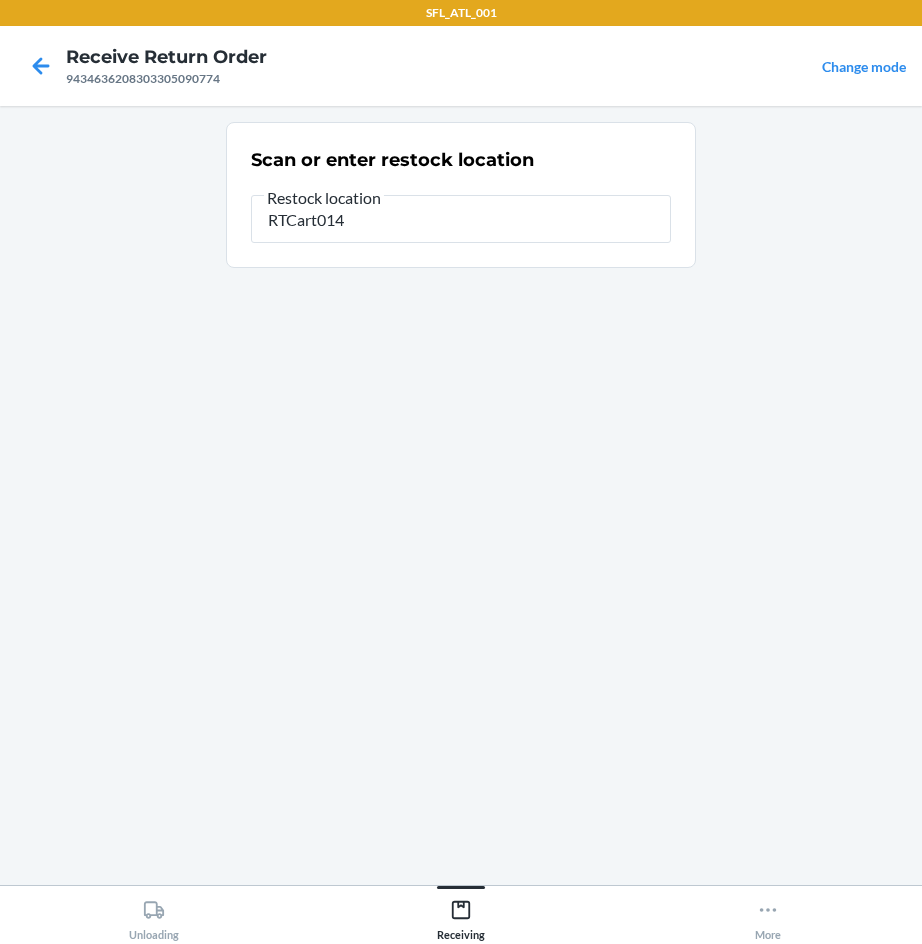 type on "RTCart014" 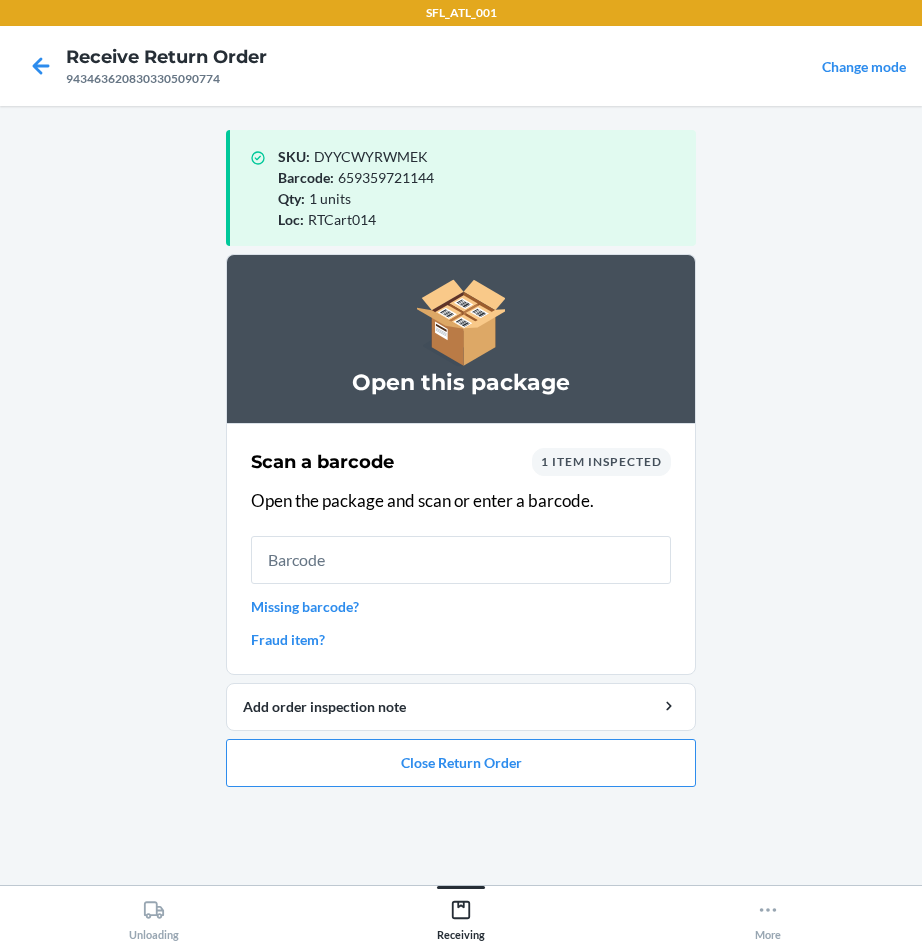click at bounding box center (461, 560) 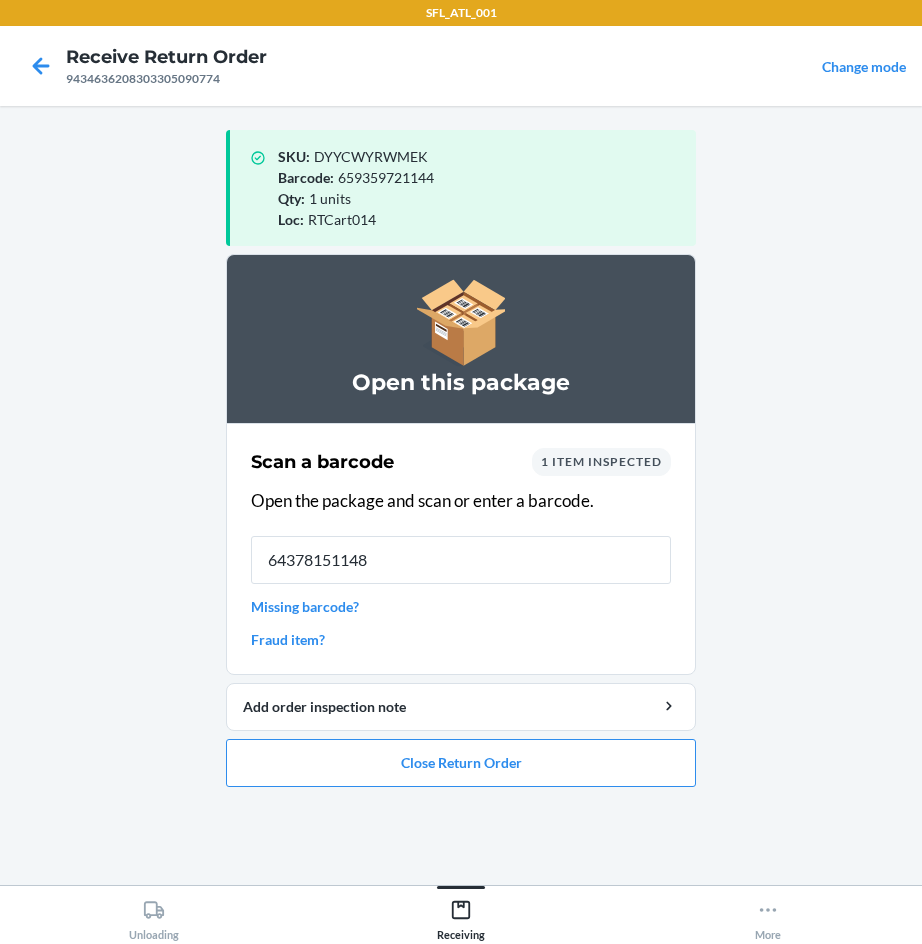 type on "643781511480" 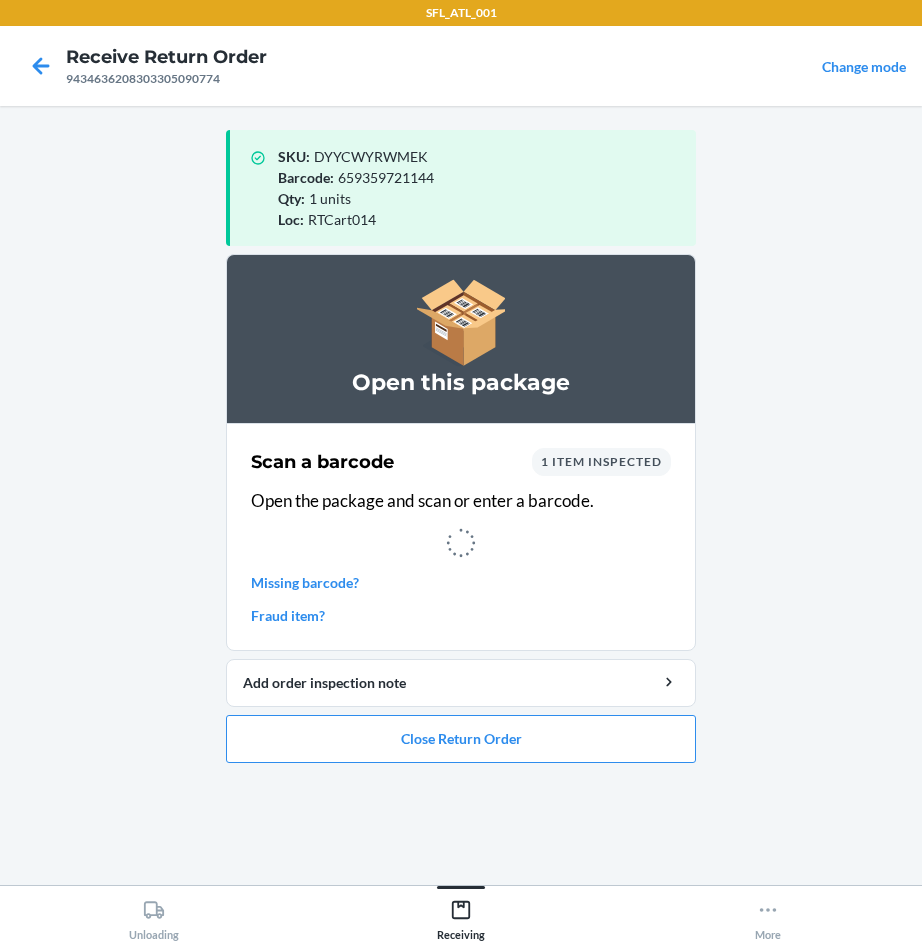 click 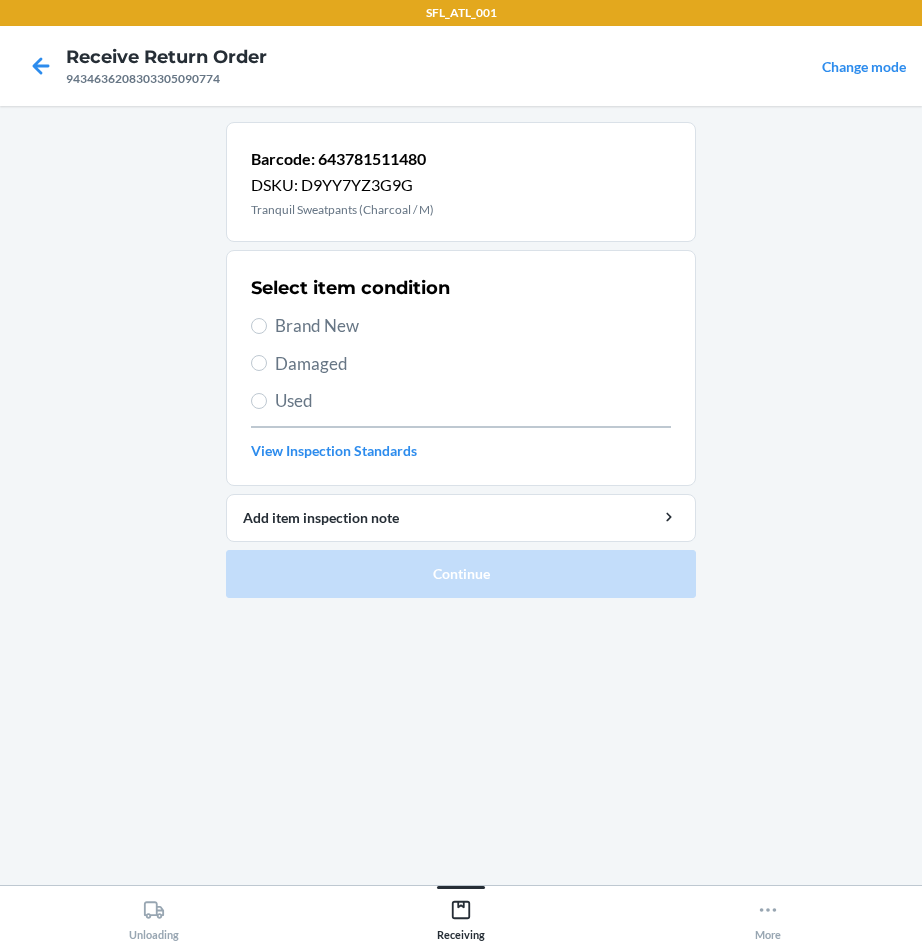 click on "Brand New" at bounding box center (473, 326) 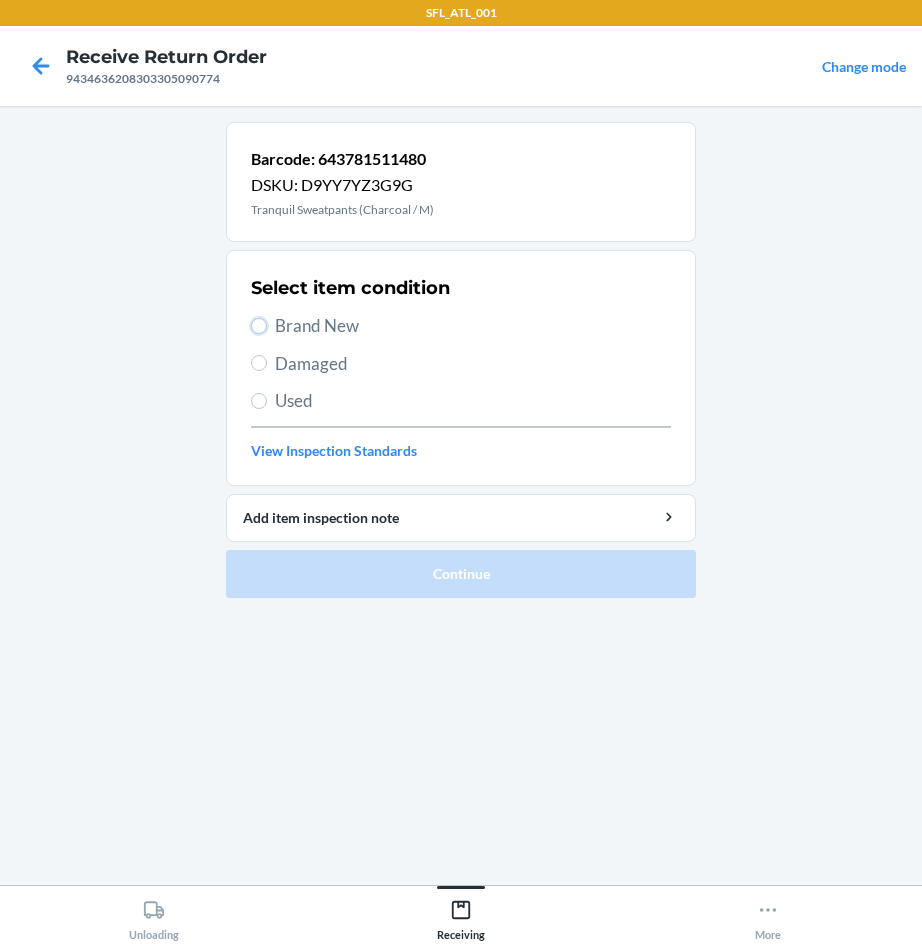click on "Brand New" at bounding box center (259, 326) 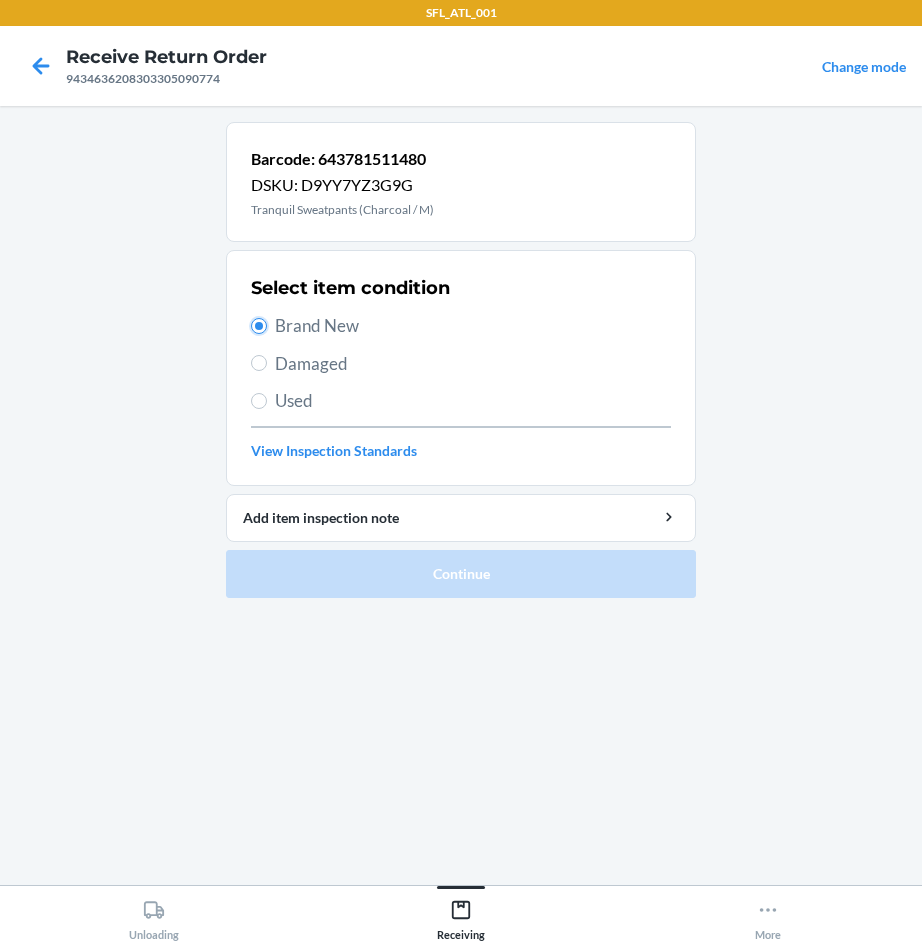 radio on "true" 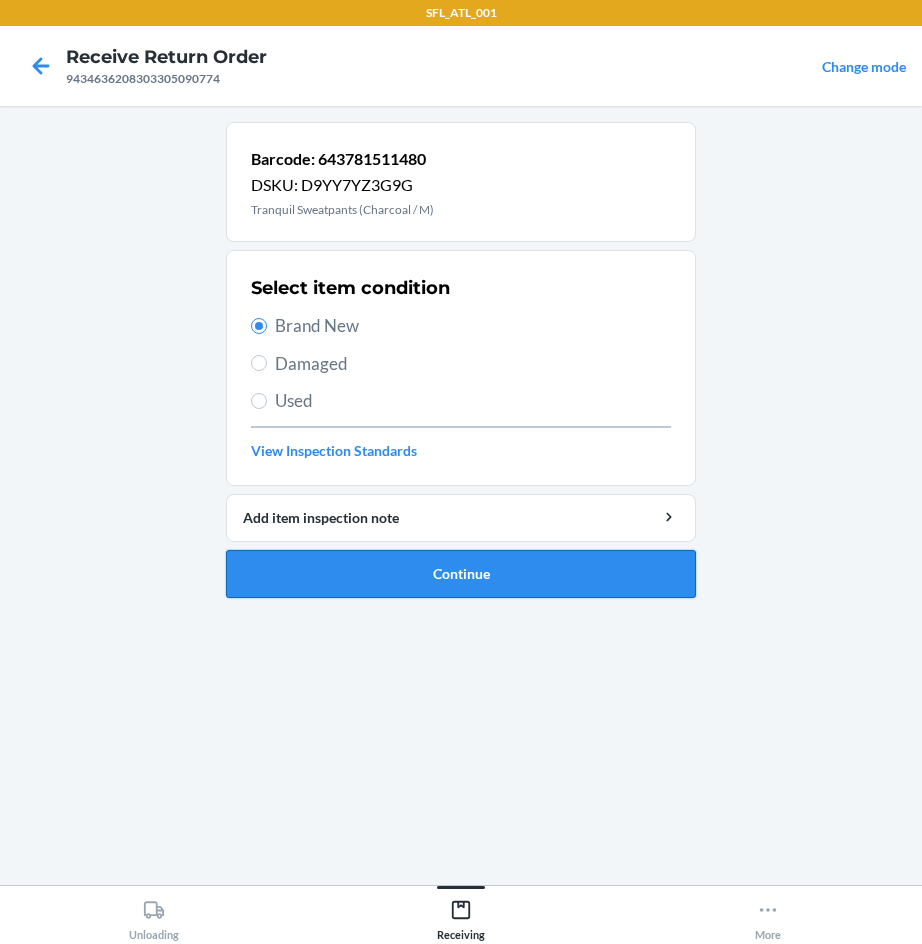 click on "Continue" at bounding box center [461, 574] 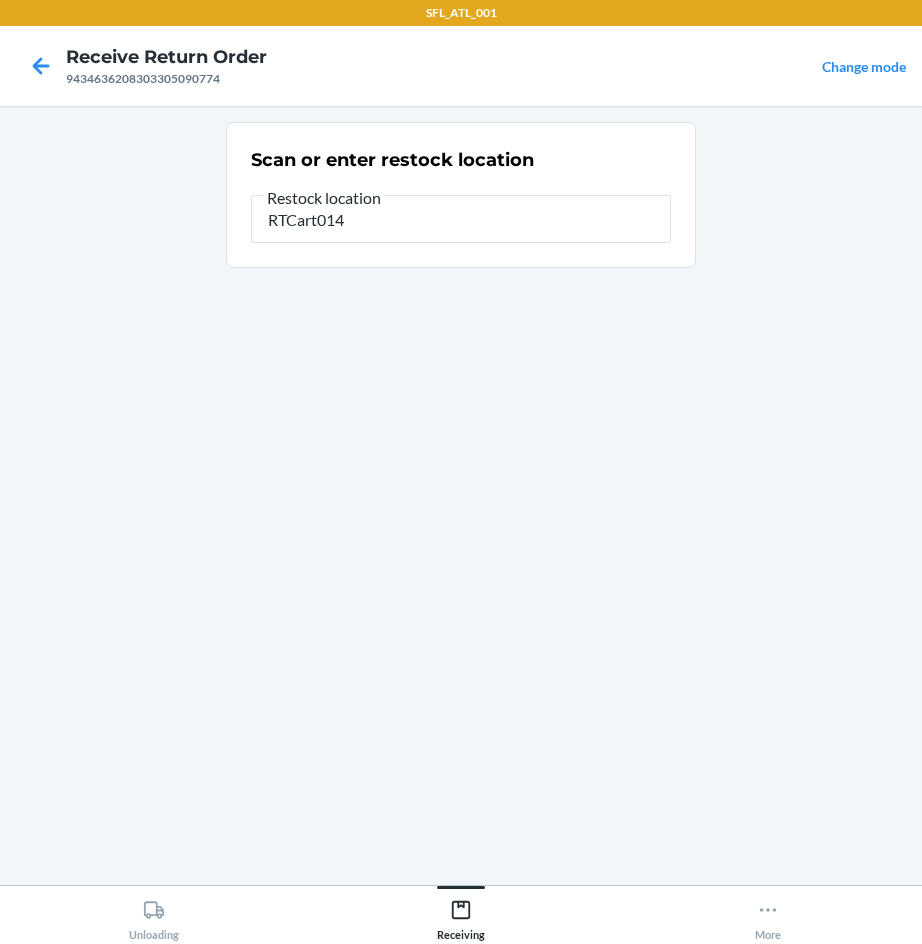 type on "RTCart014" 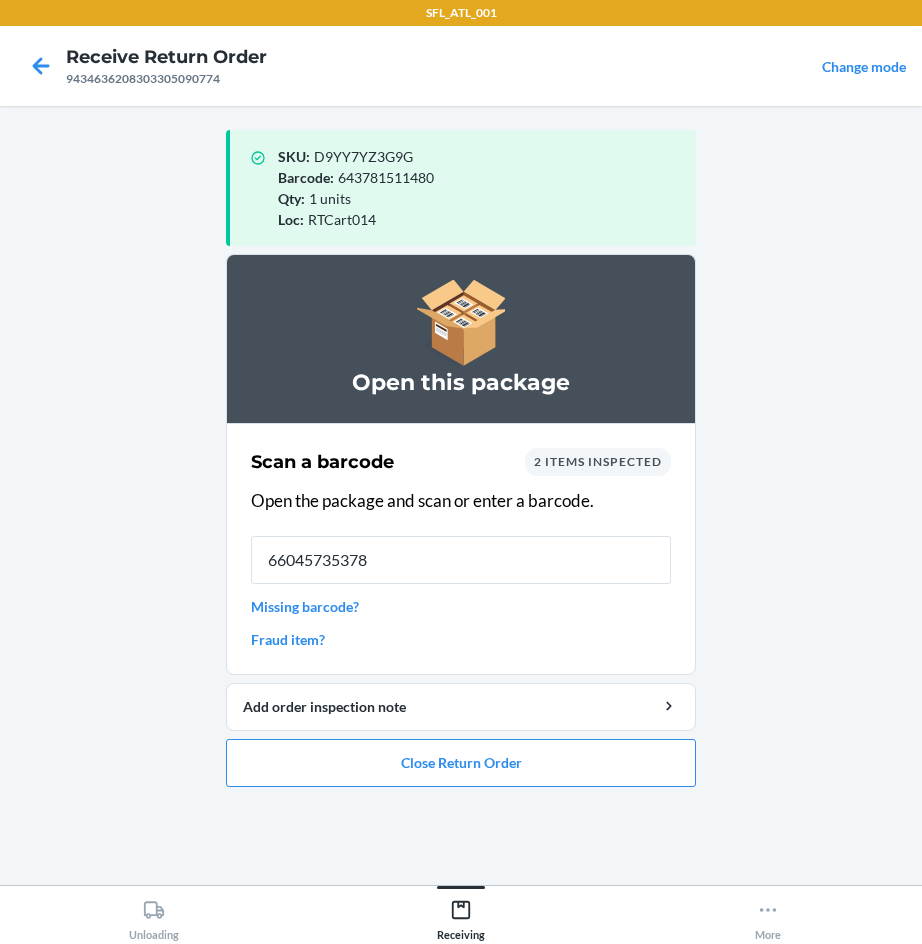 type on "660457353786" 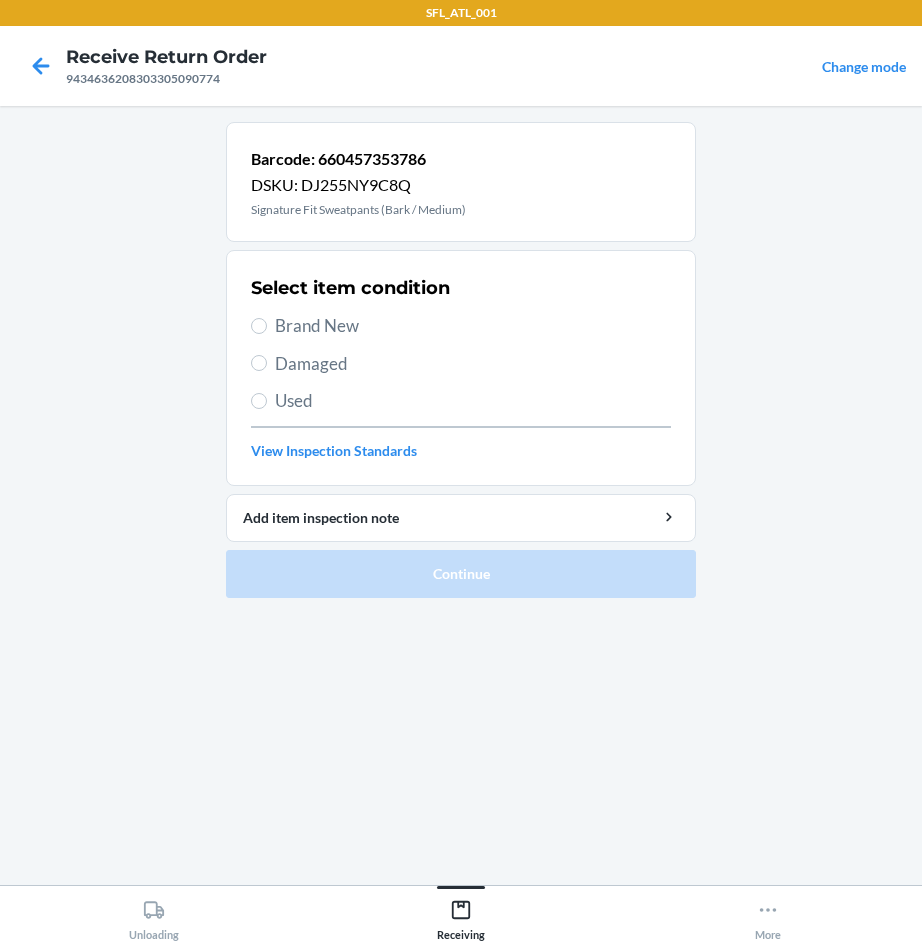 click on "Brand New" at bounding box center [473, 326] 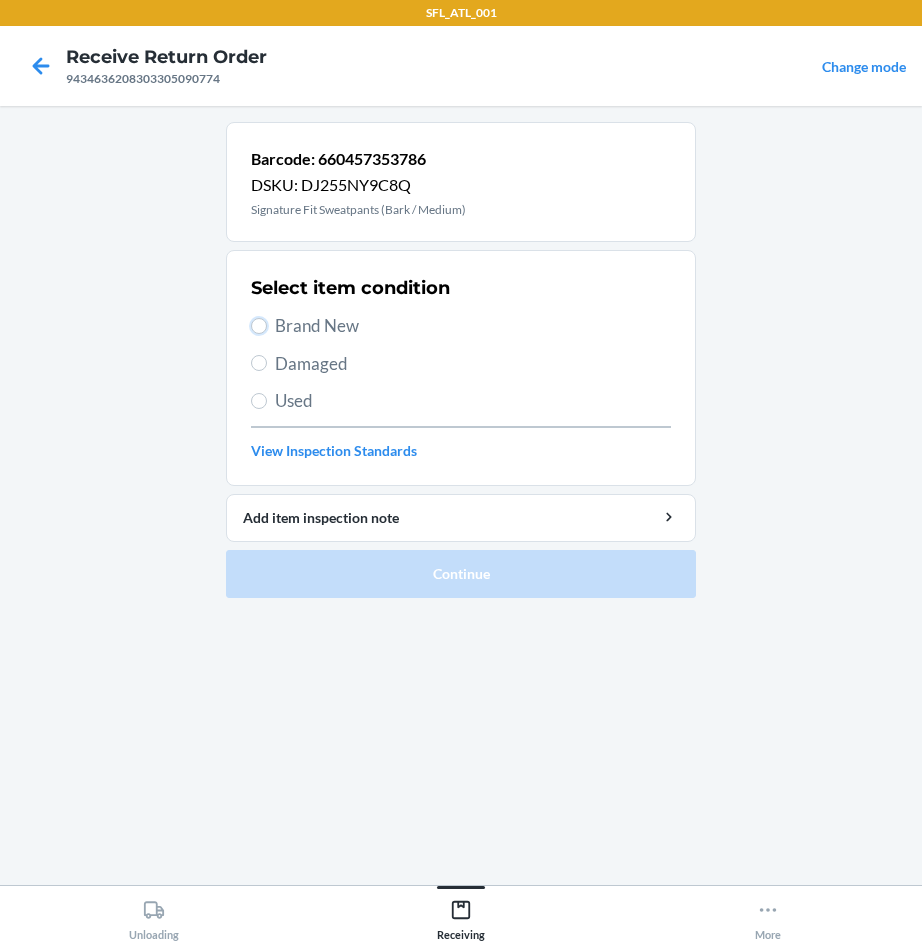 click on "Brand New" at bounding box center [259, 326] 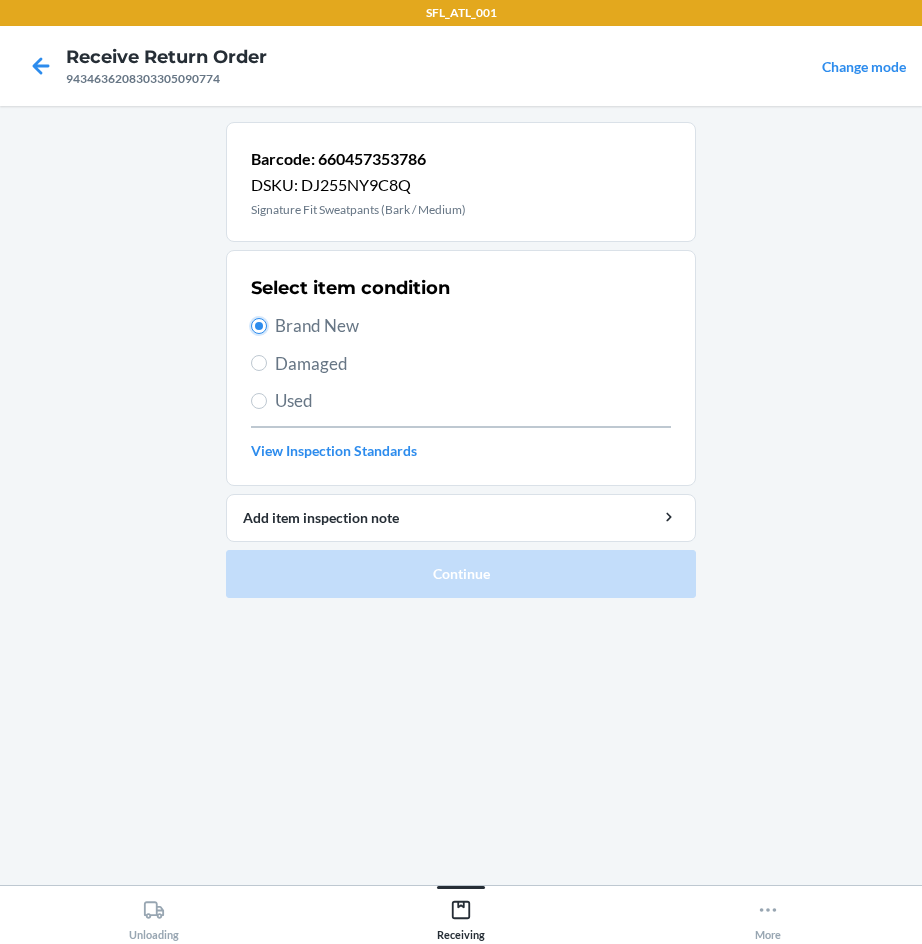 radio on "true" 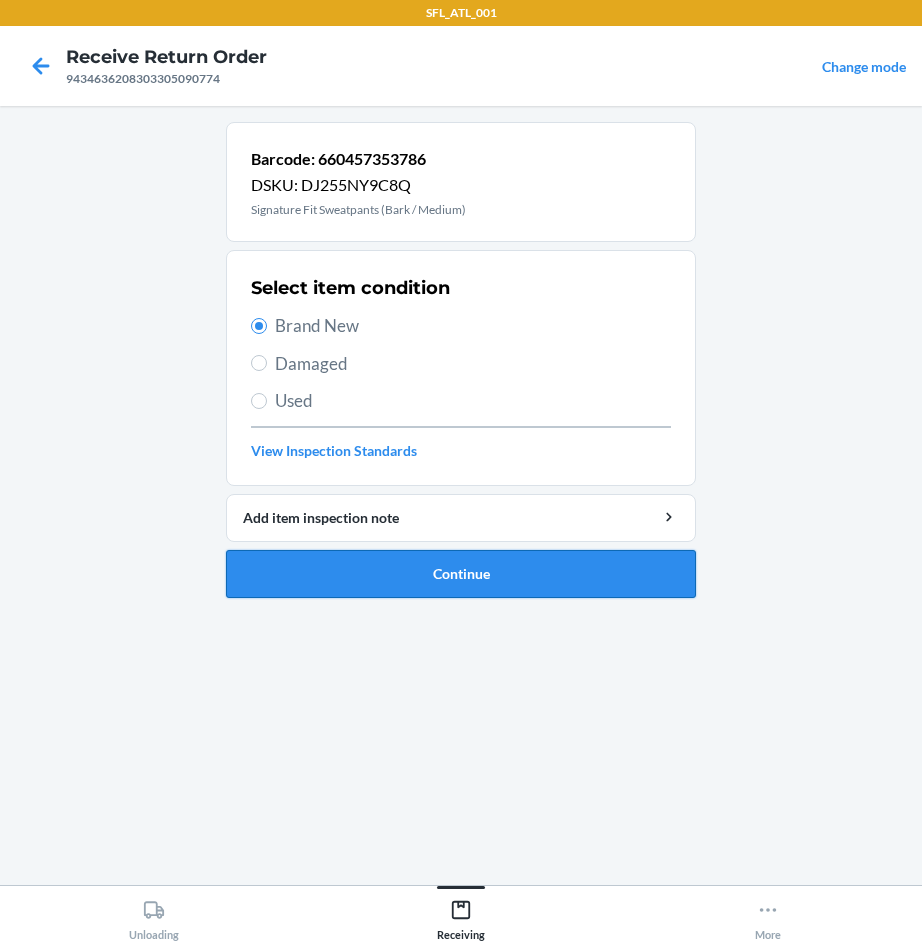 click on "Continue" at bounding box center [461, 574] 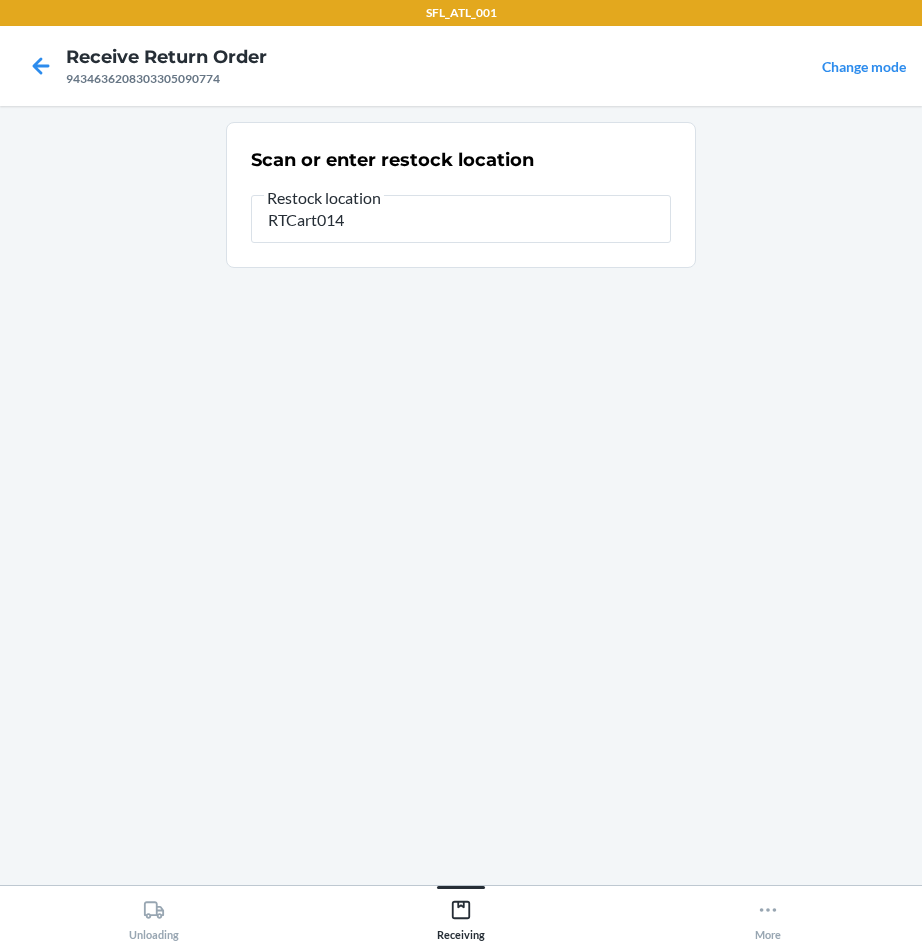 type on "RTCart014" 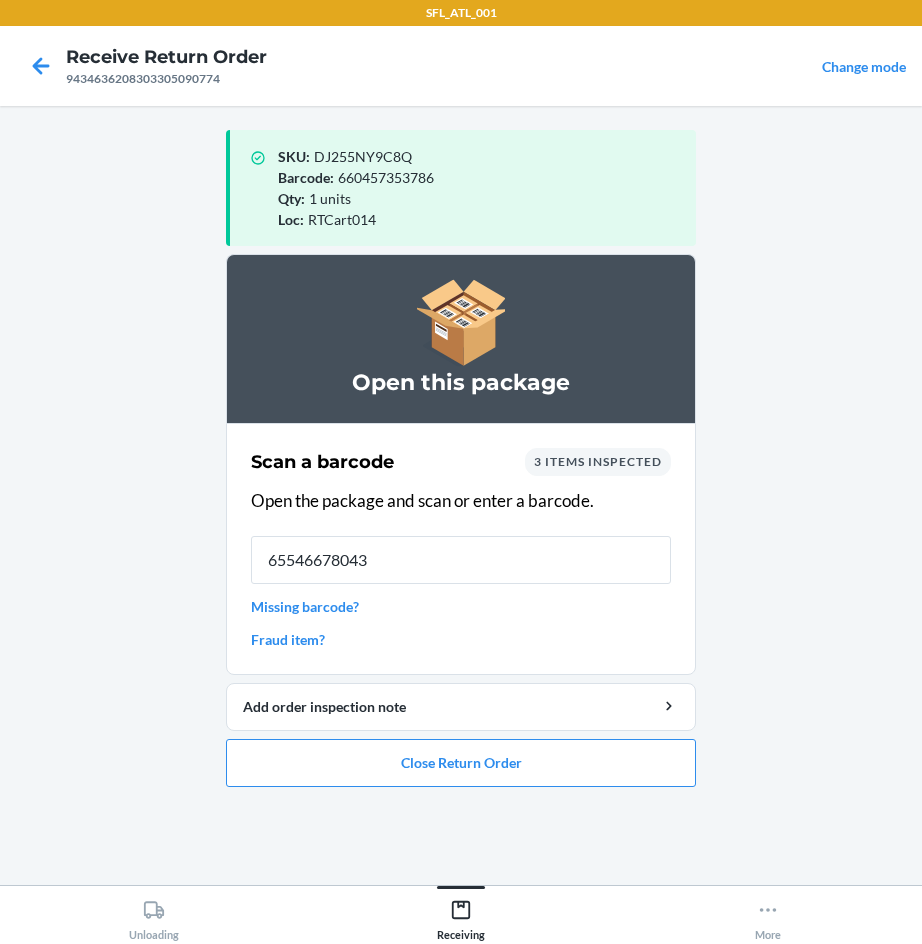 type on "655466780432" 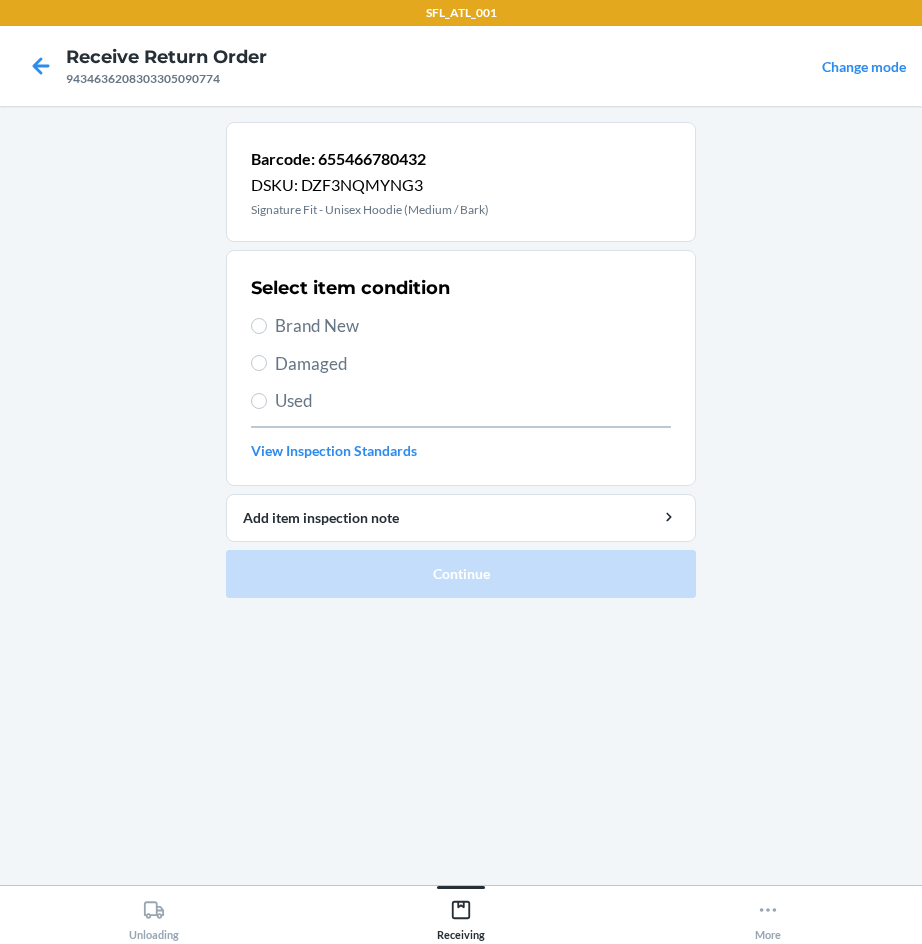 click on "Brand New" at bounding box center [473, 326] 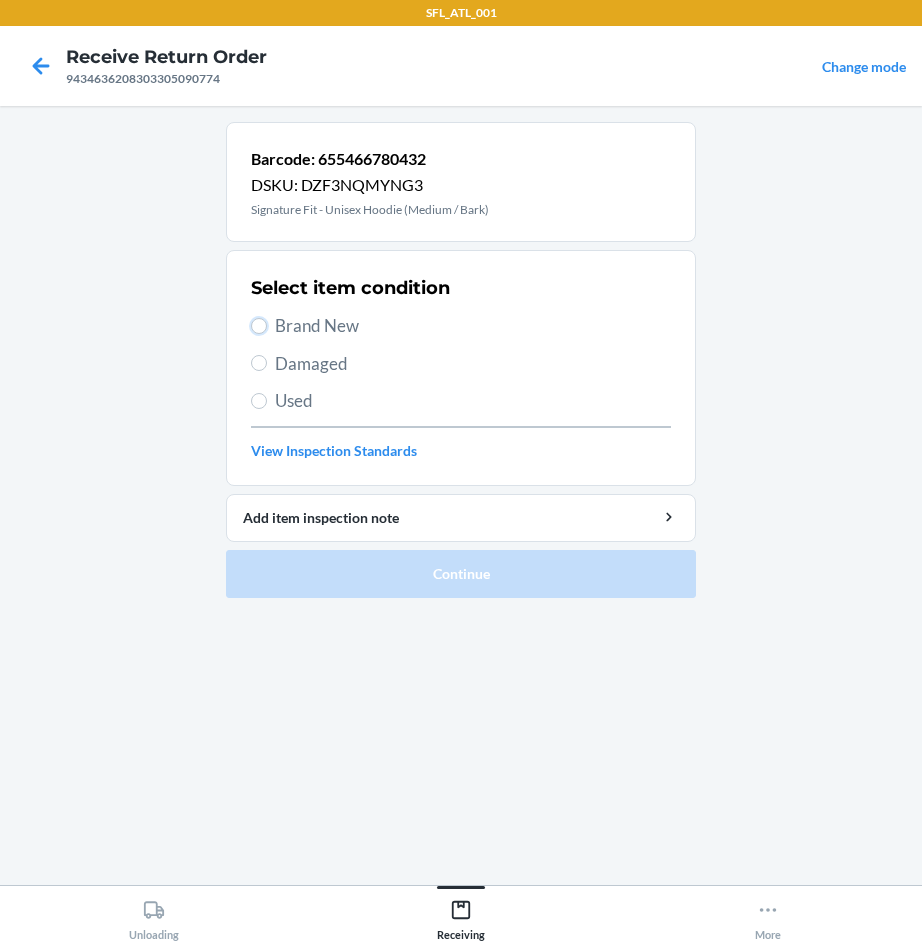 click on "Brand New" at bounding box center [259, 326] 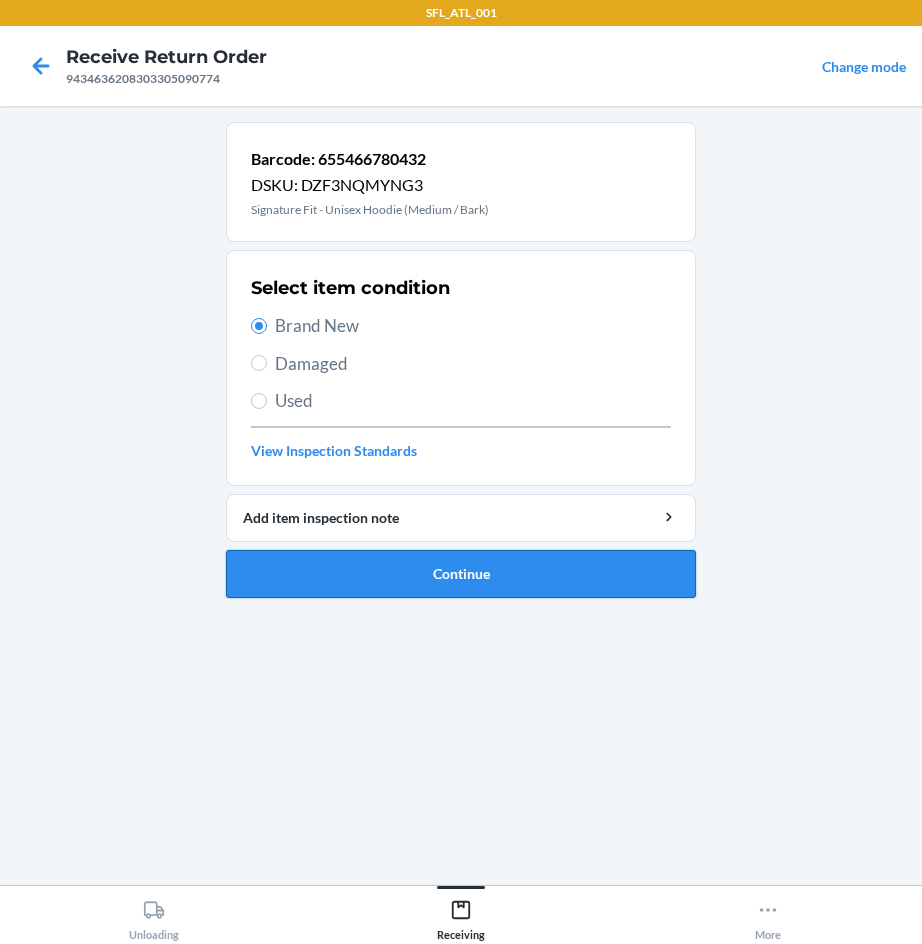 click on "Continue" at bounding box center [461, 574] 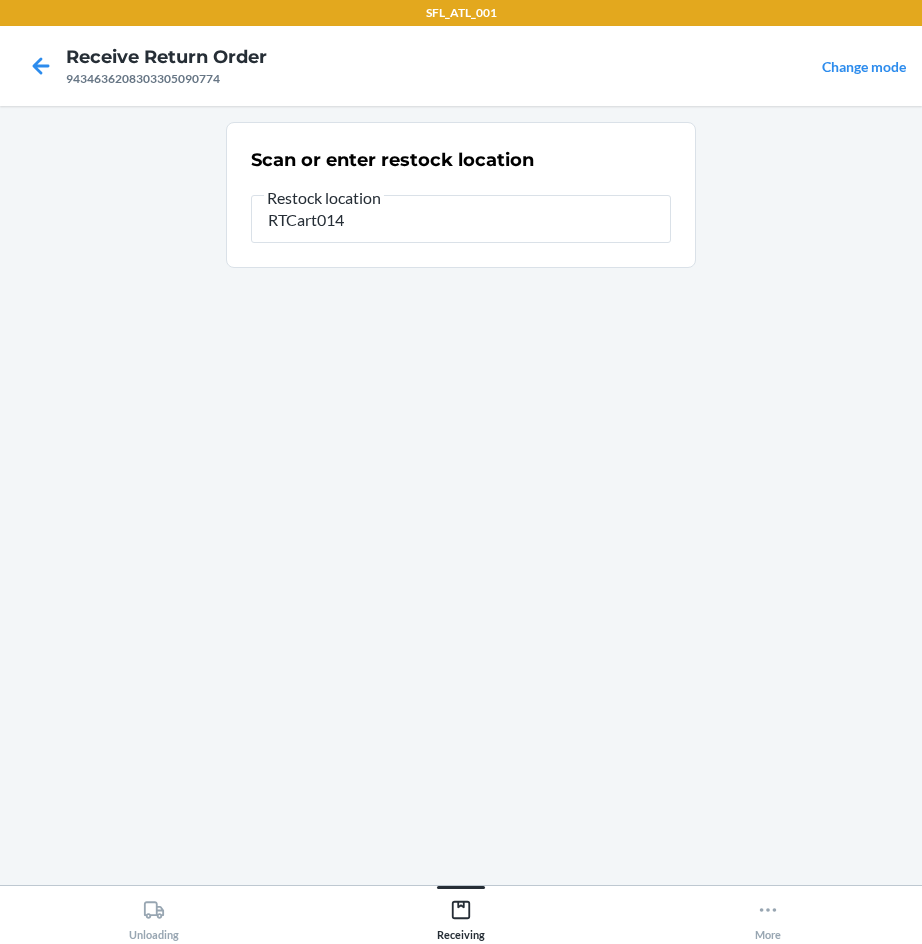 type on "RTCart014" 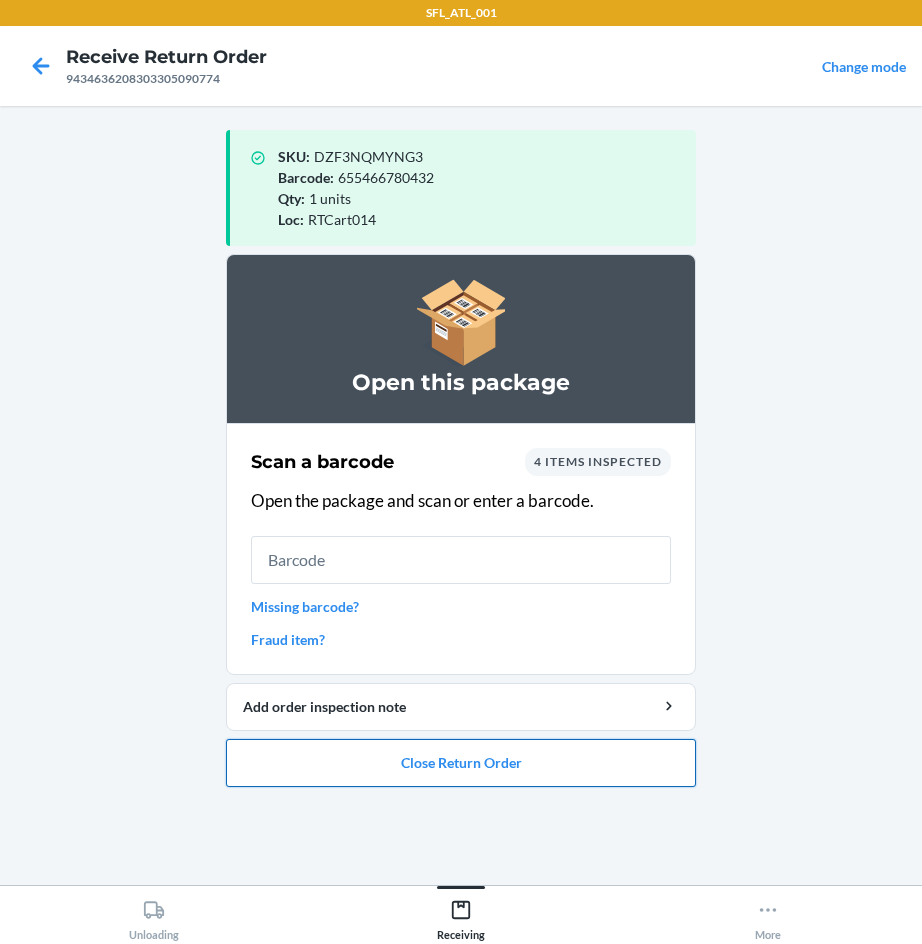 click on "Close Return Order" at bounding box center (461, 763) 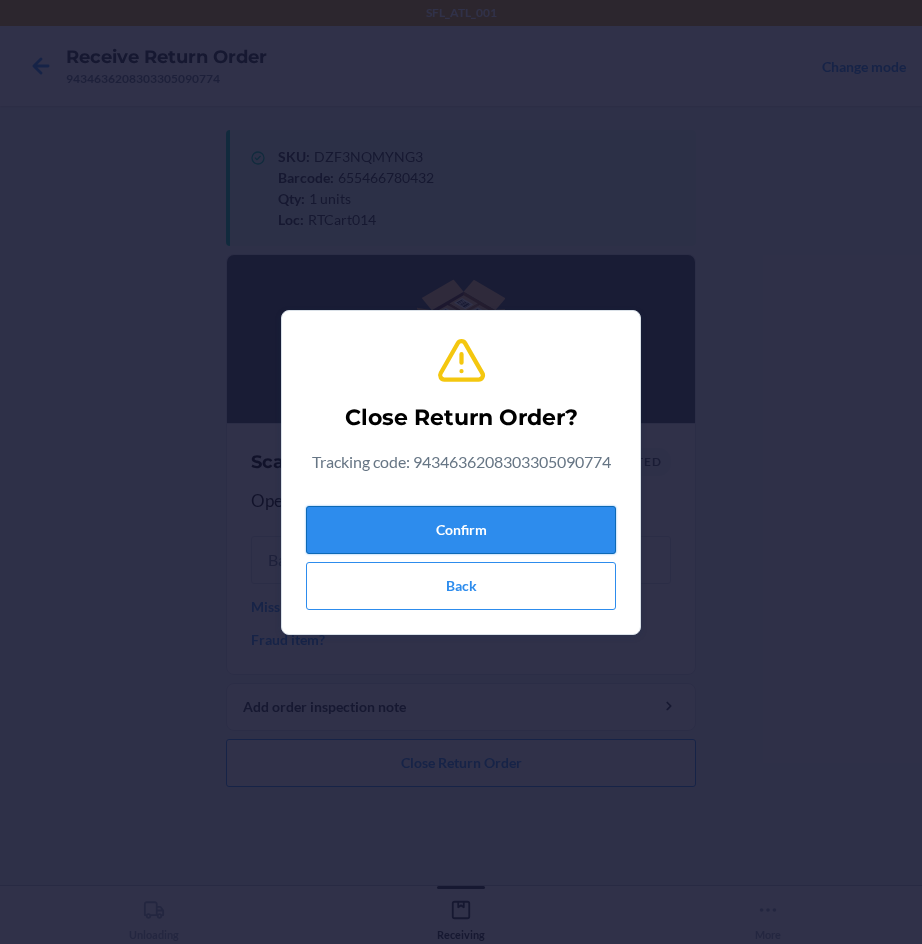click on "Confirm" at bounding box center [461, 530] 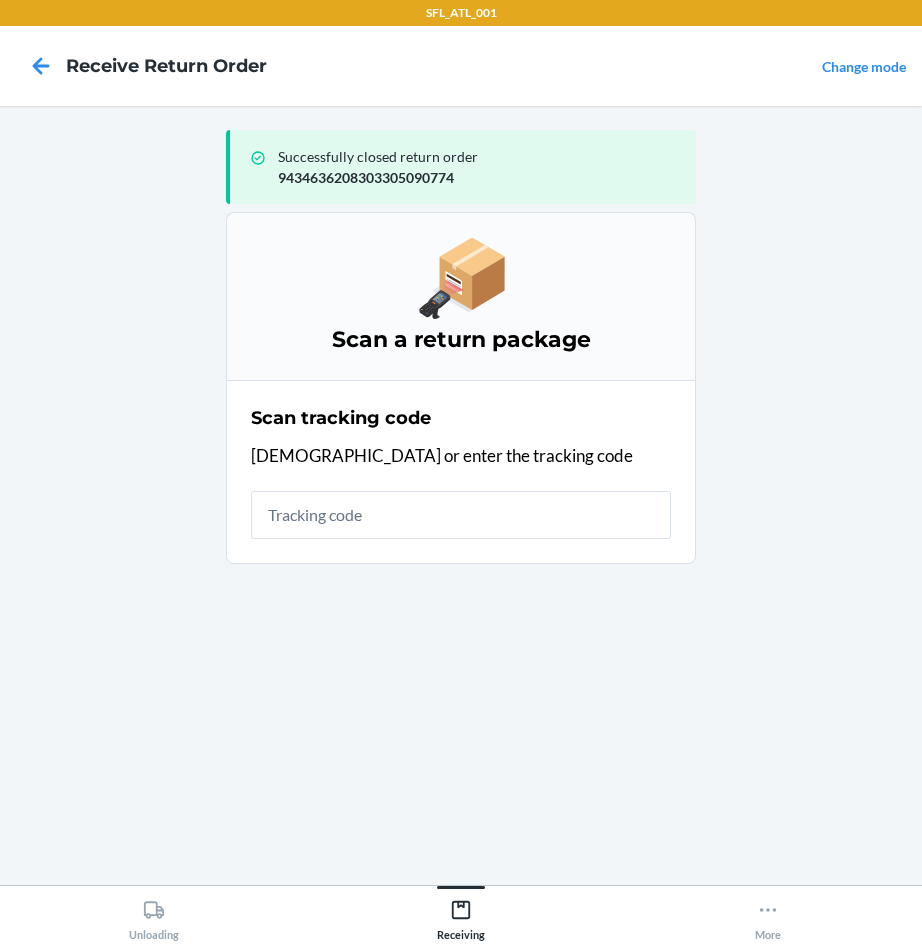 click at bounding box center [461, 515] 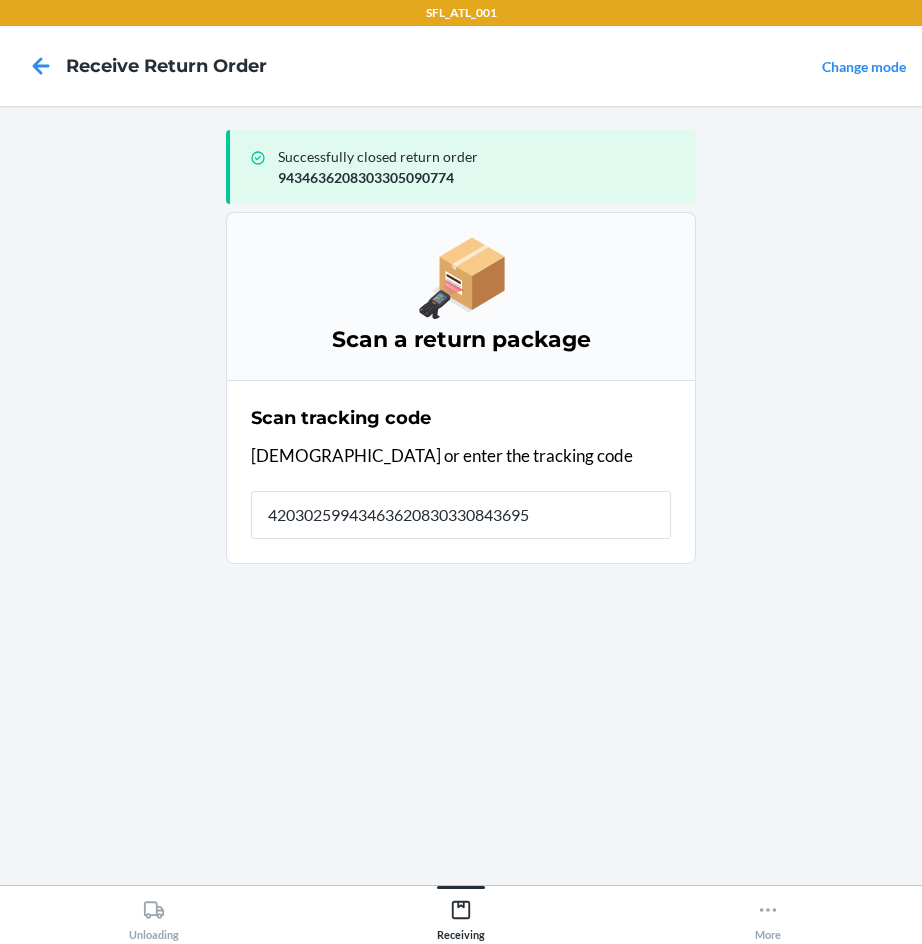 type on "420302599434636208303308436951" 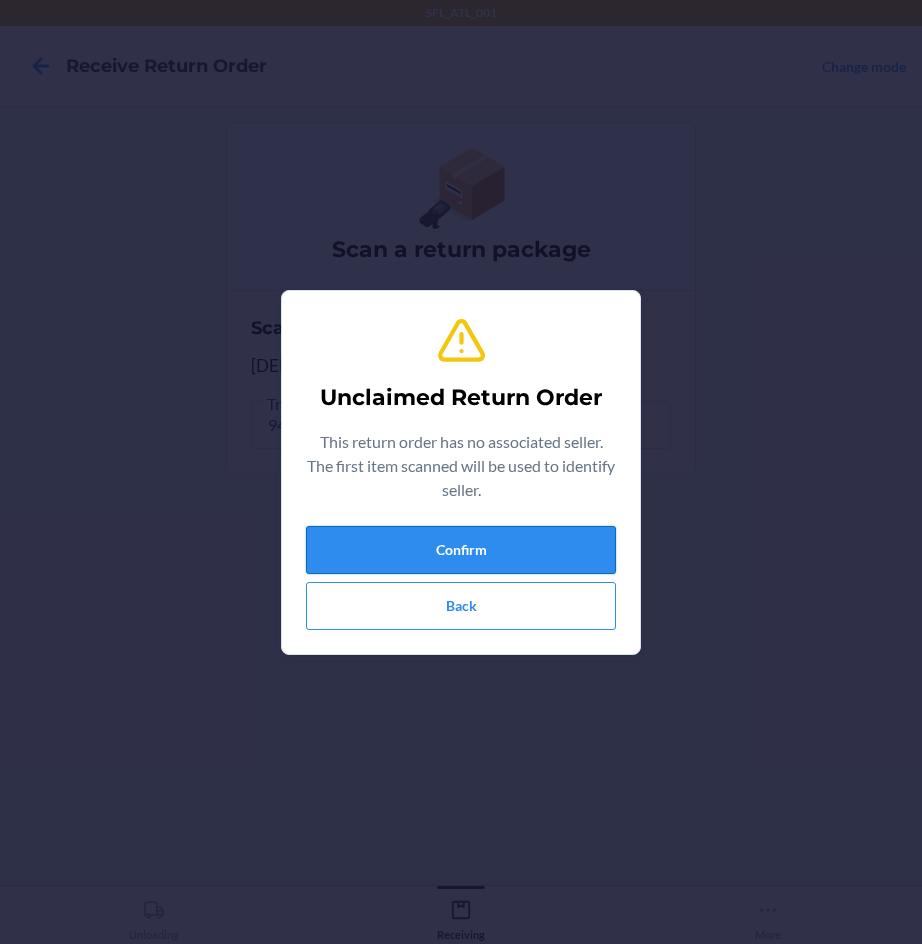 click on "Confirm" at bounding box center (461, 550) 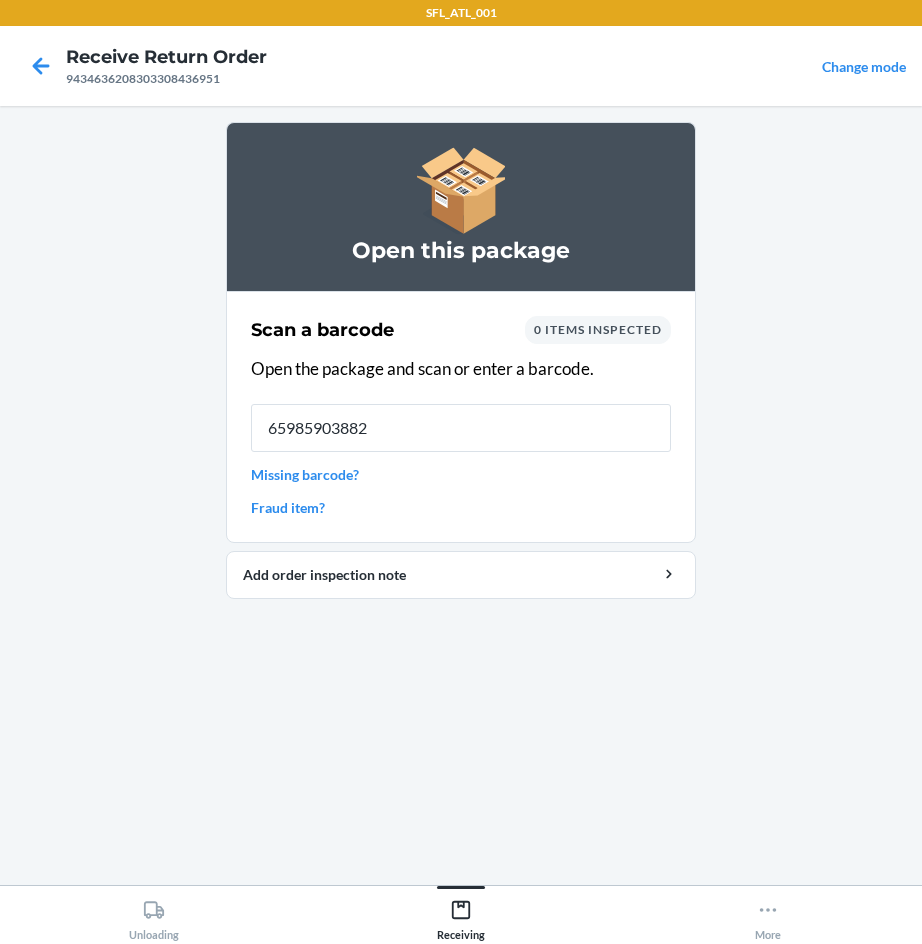 type on "659859038827" 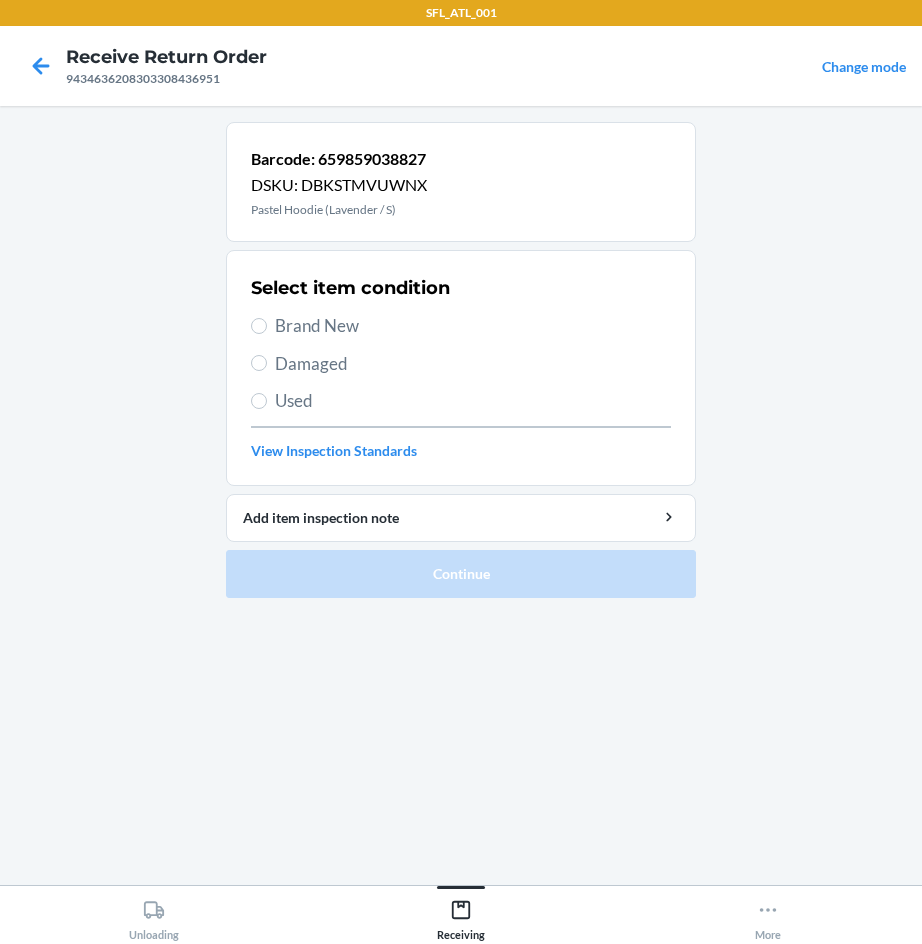 click on "Brand New" at bounding box center [473, 326] 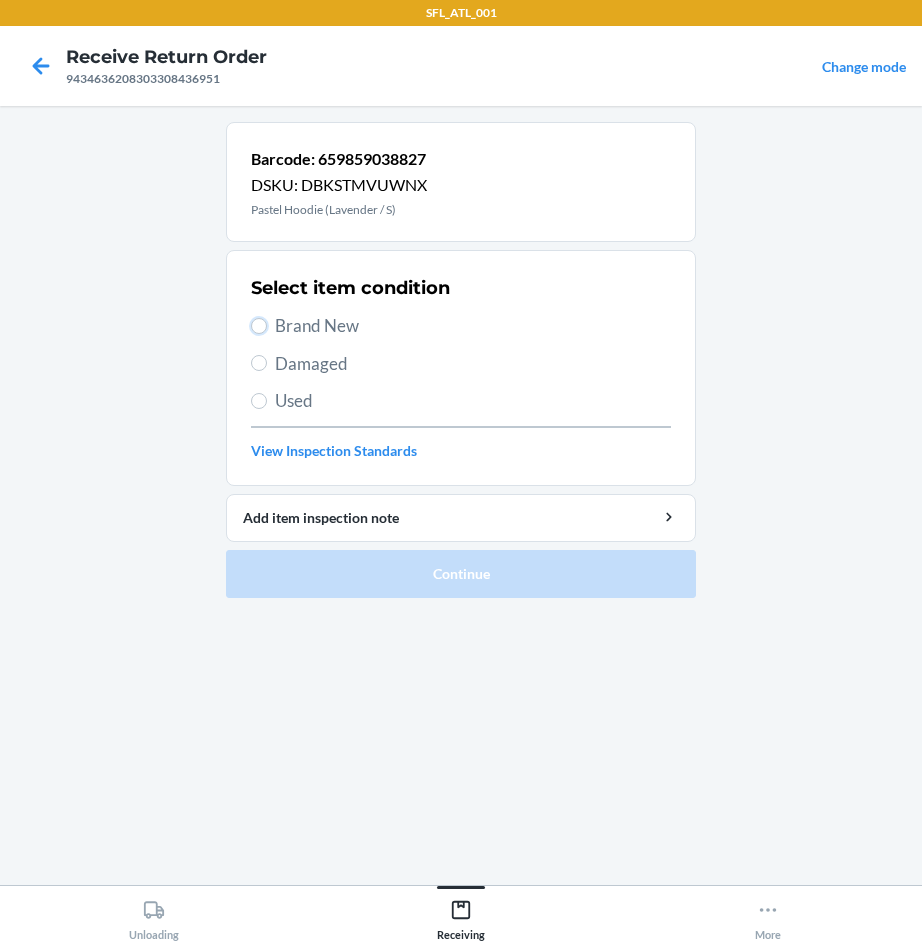 click on "Brand New" at bounding box center [259, 326] 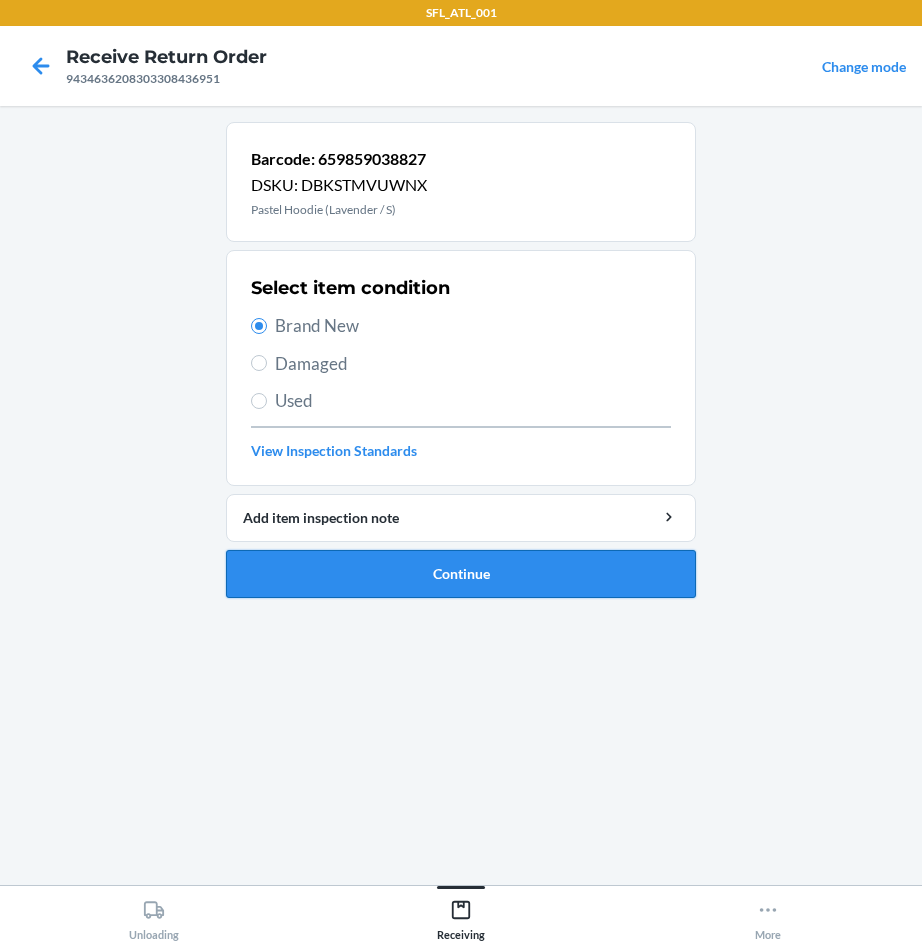 click on "Continue" at bounding box center [461, 574] 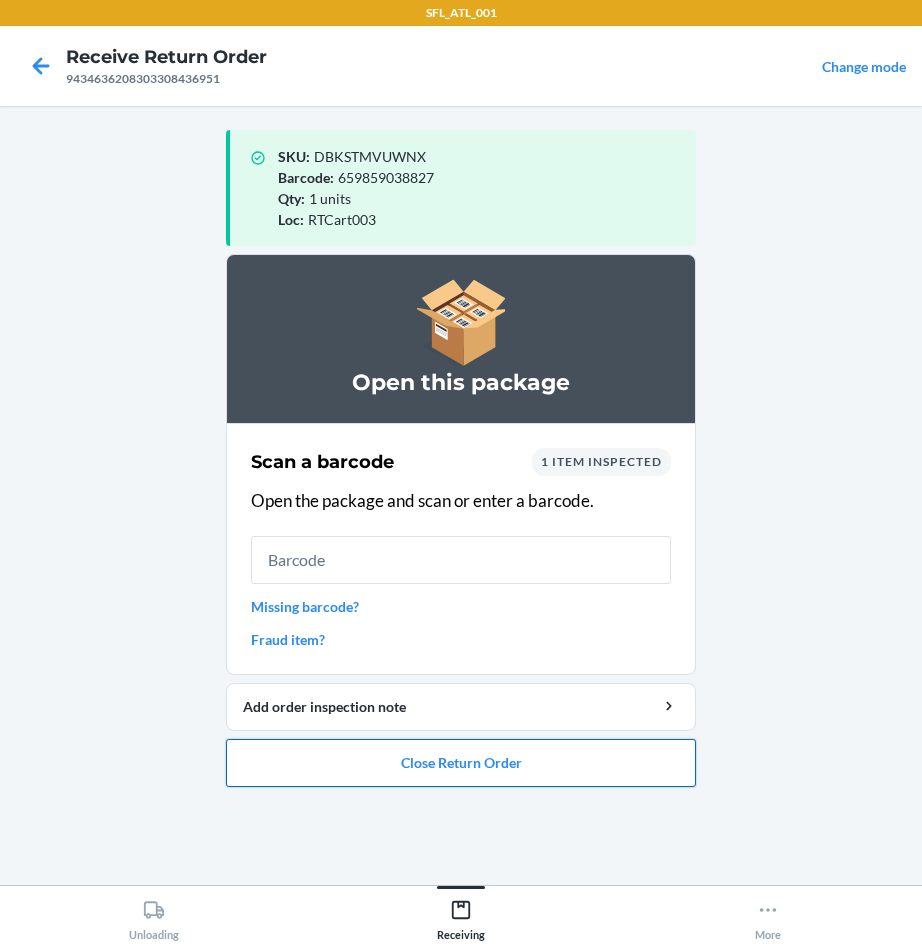 click on "Close Return Order" at bounding box center [461, 763] 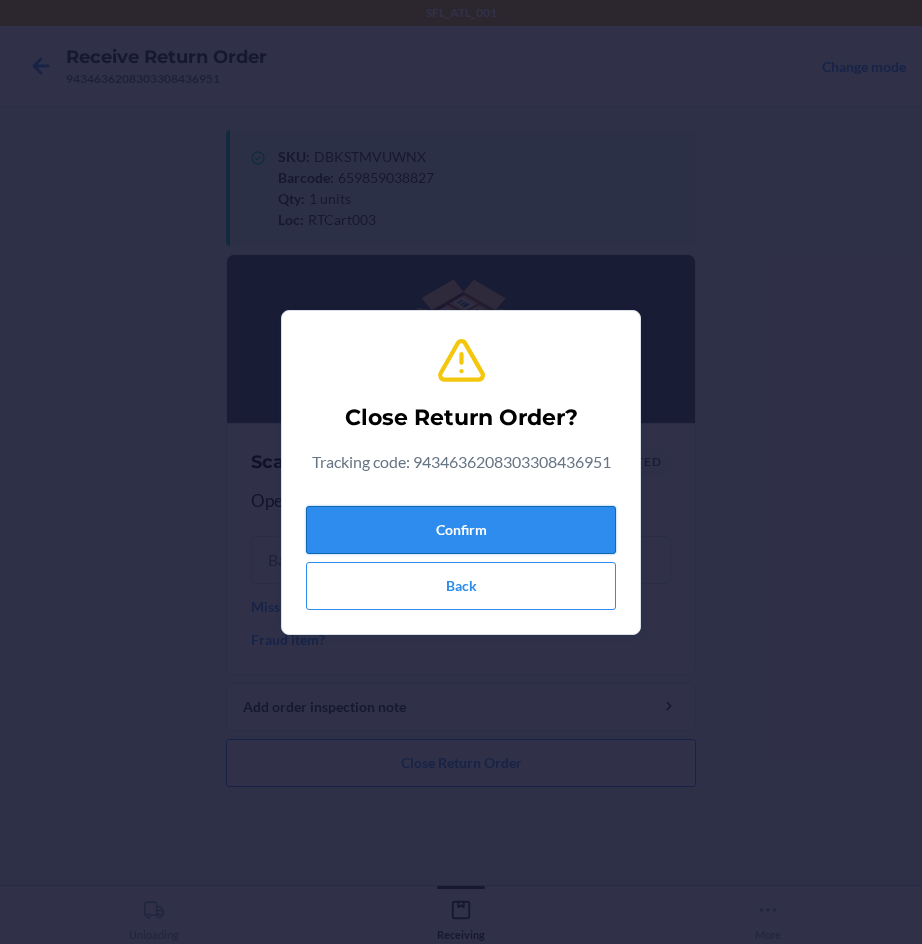 click on "Confirm" at bounding box center [461, 530] 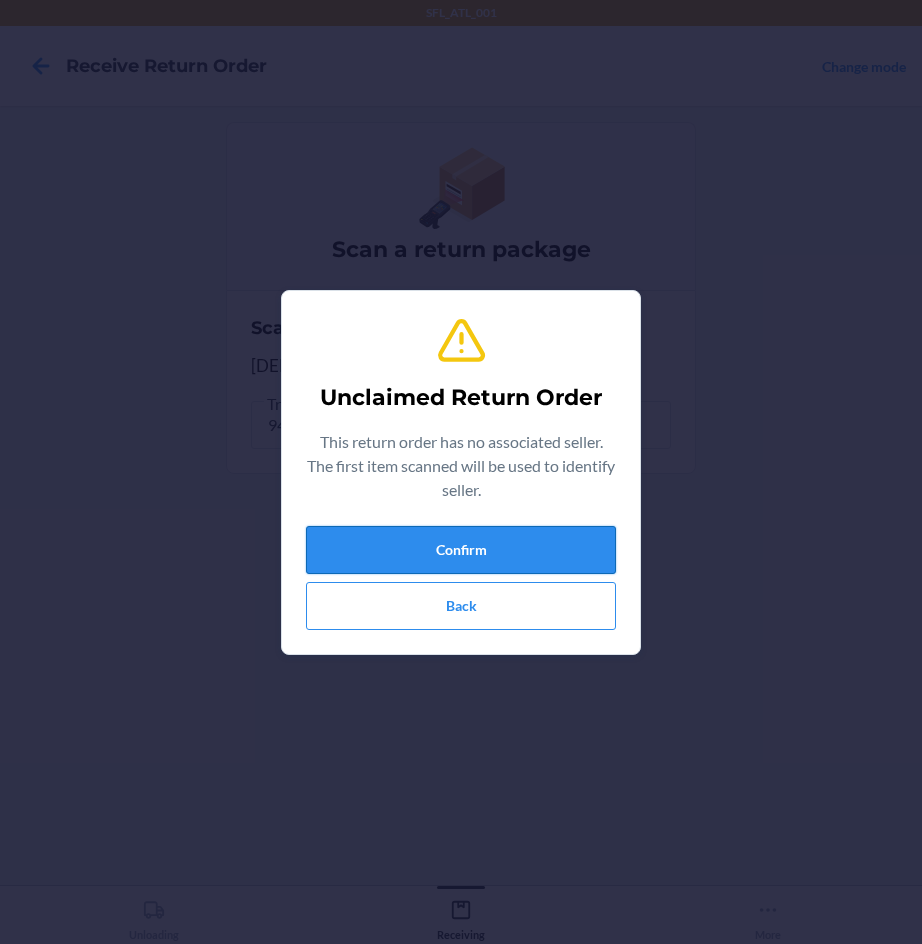 click on "Confirm" at bounding box center [461, 550] 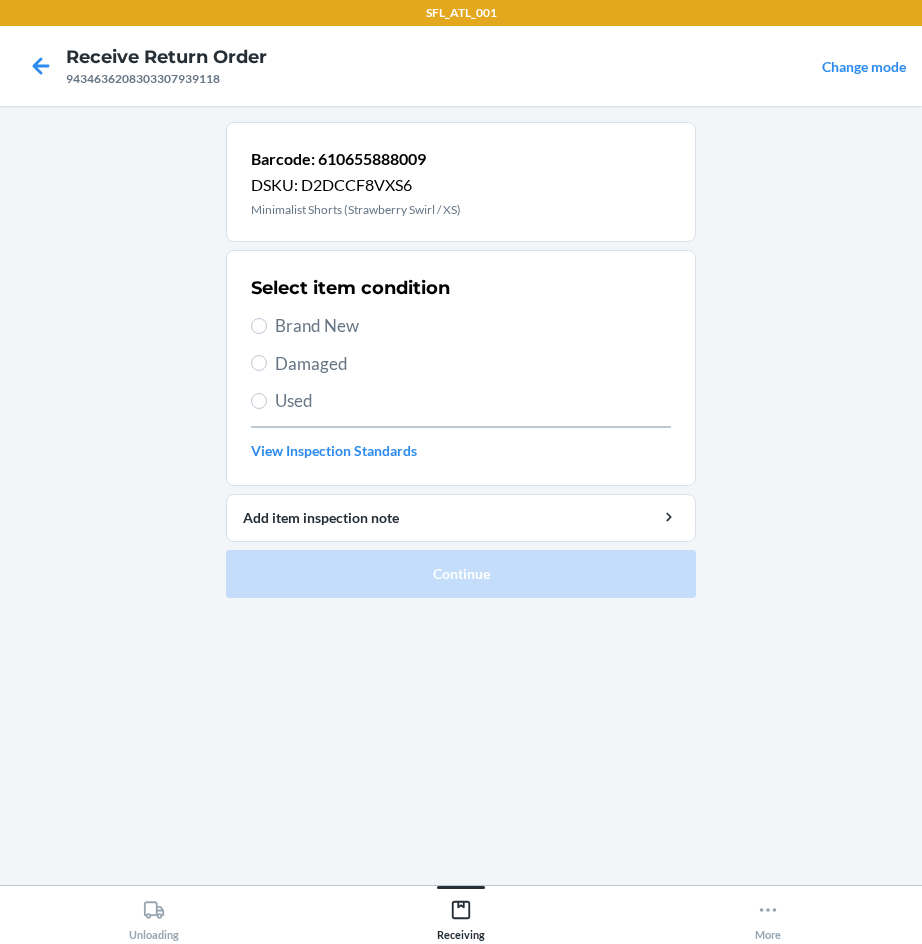 click on "Brand New" at bounding box center [473, 326] 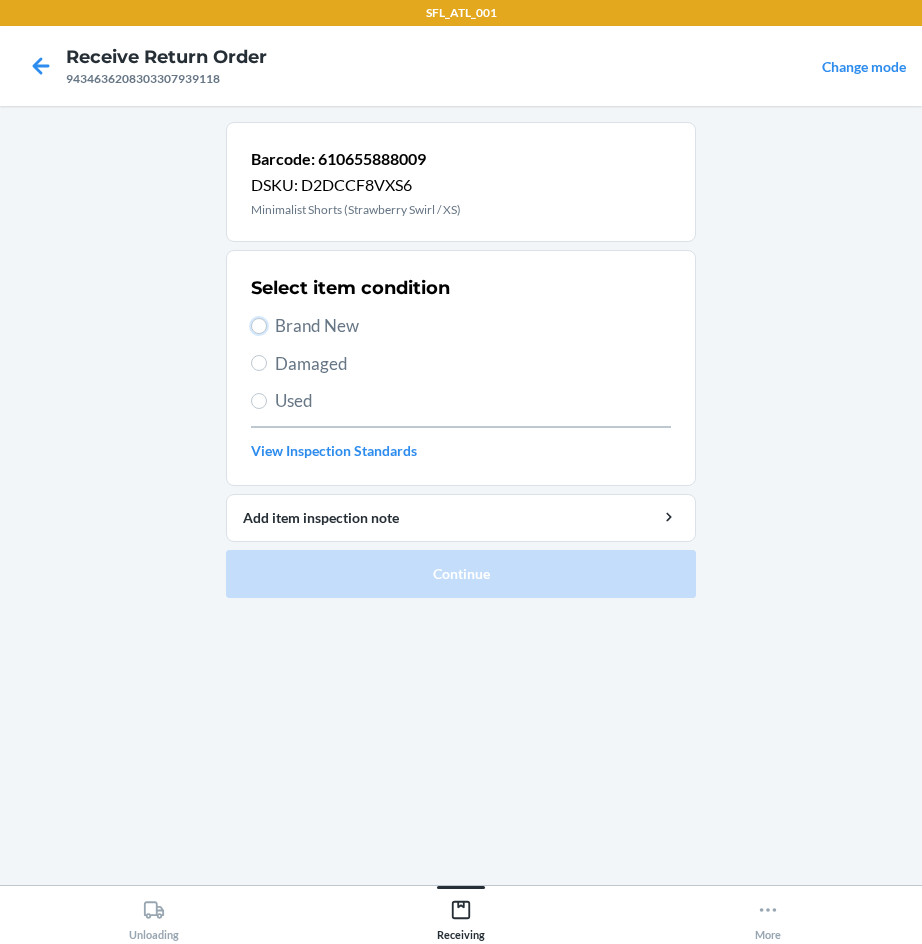 click on "Brand New" at bounding box center [259, 326] 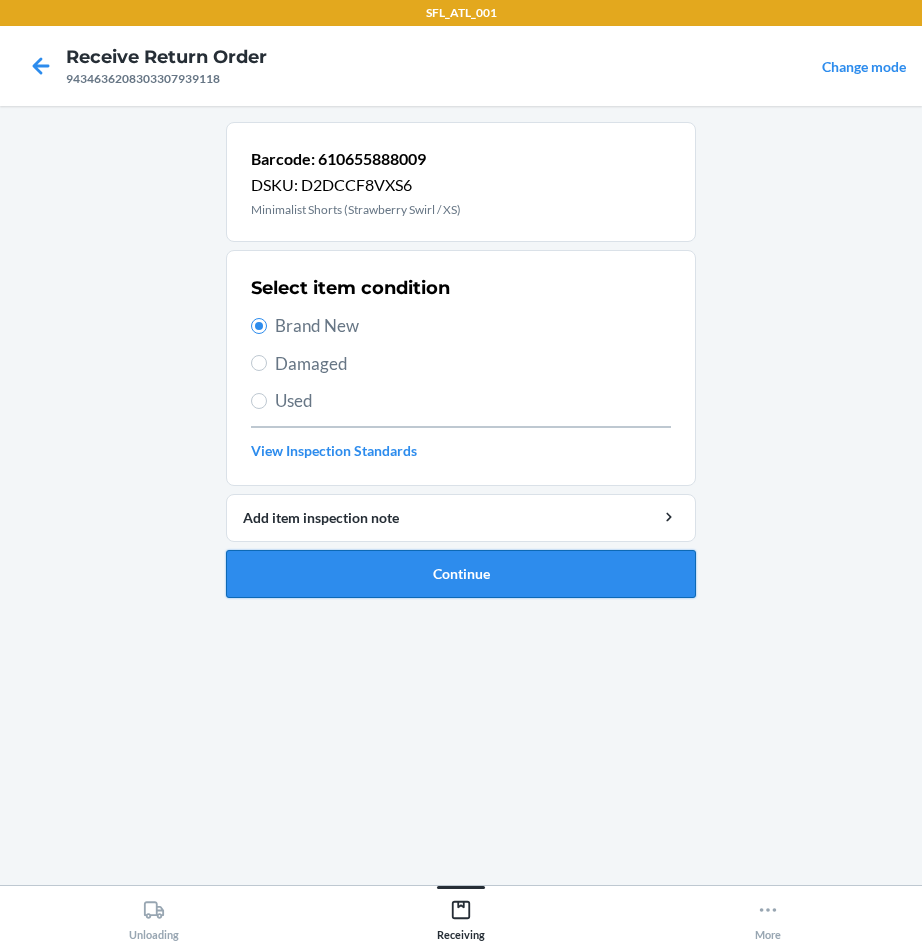 click on "Continue" at bounding box center [461, 574] 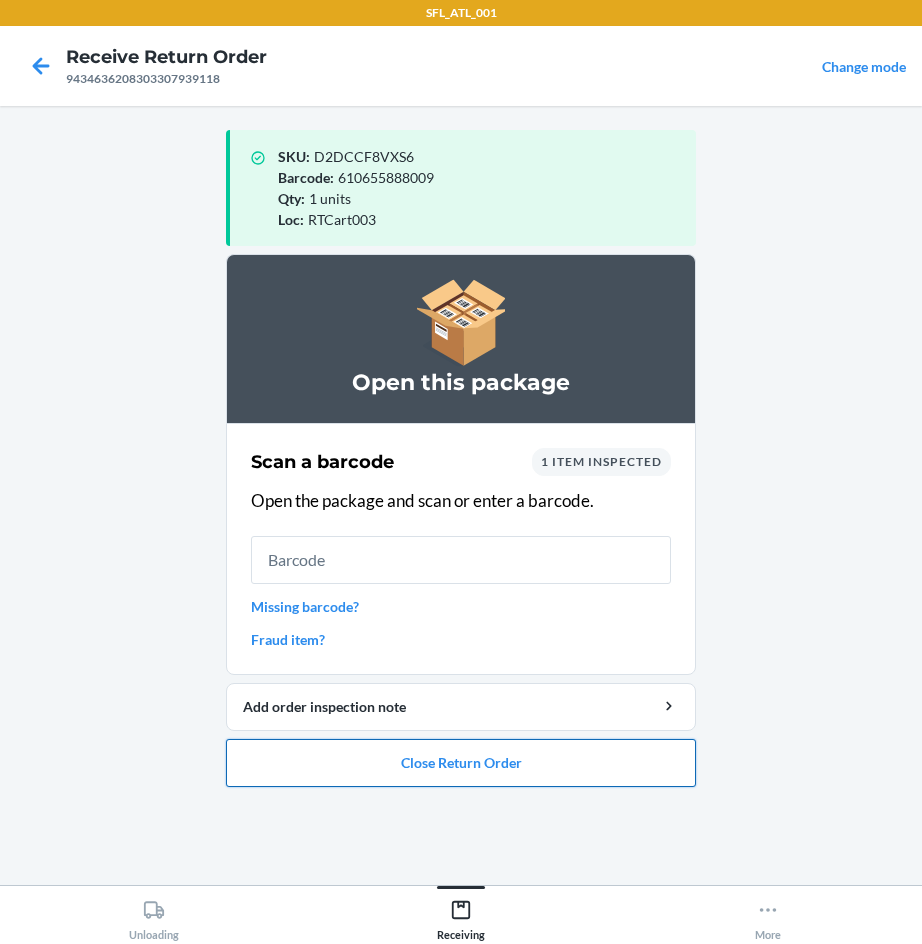 click on "Close Return Order" at bounding box center (461, 763) 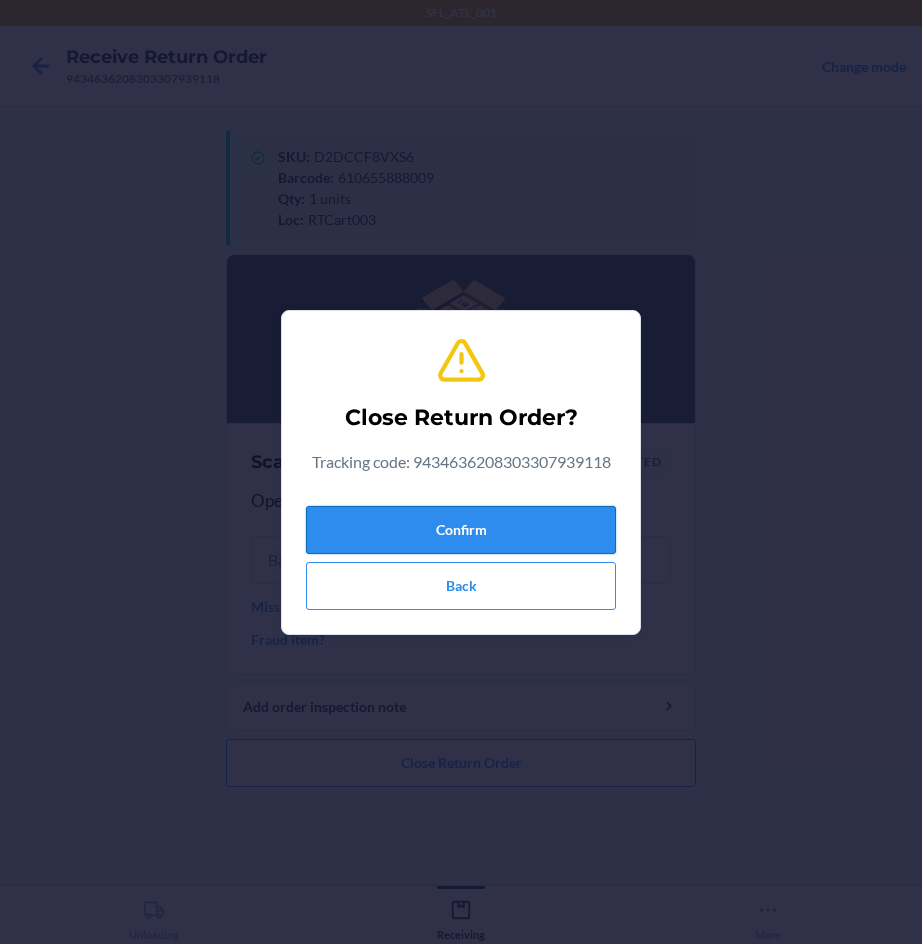 click on "Confirm" at bounding box center [461, 530] 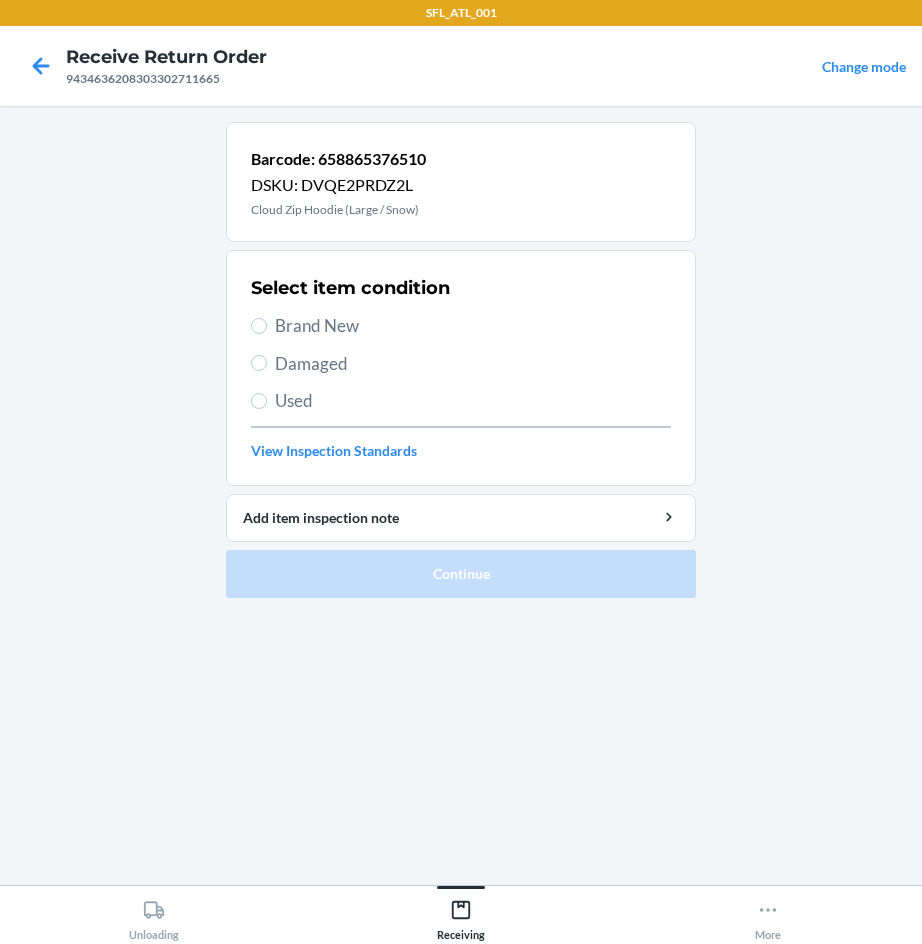 click on "Brand New" at bounding box center [473, 326] 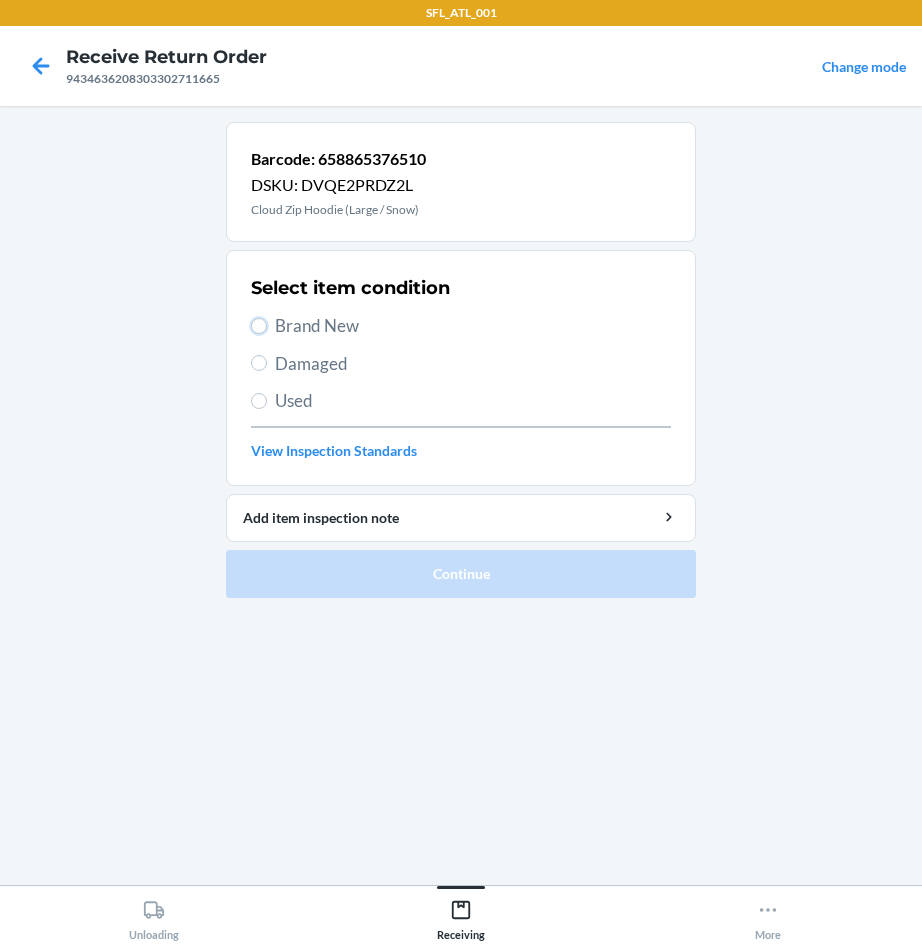 click on "Brand New" at bounding box center (259, 326) 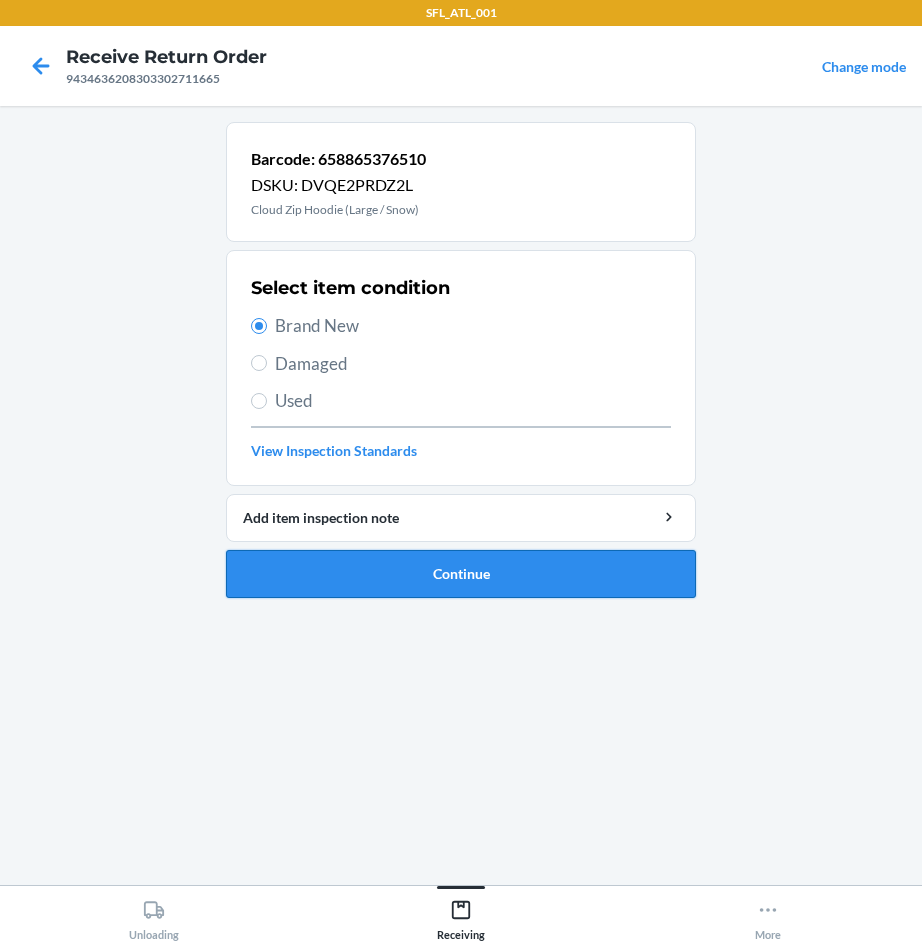 click on "Continue" at bounding box center (461, 574) 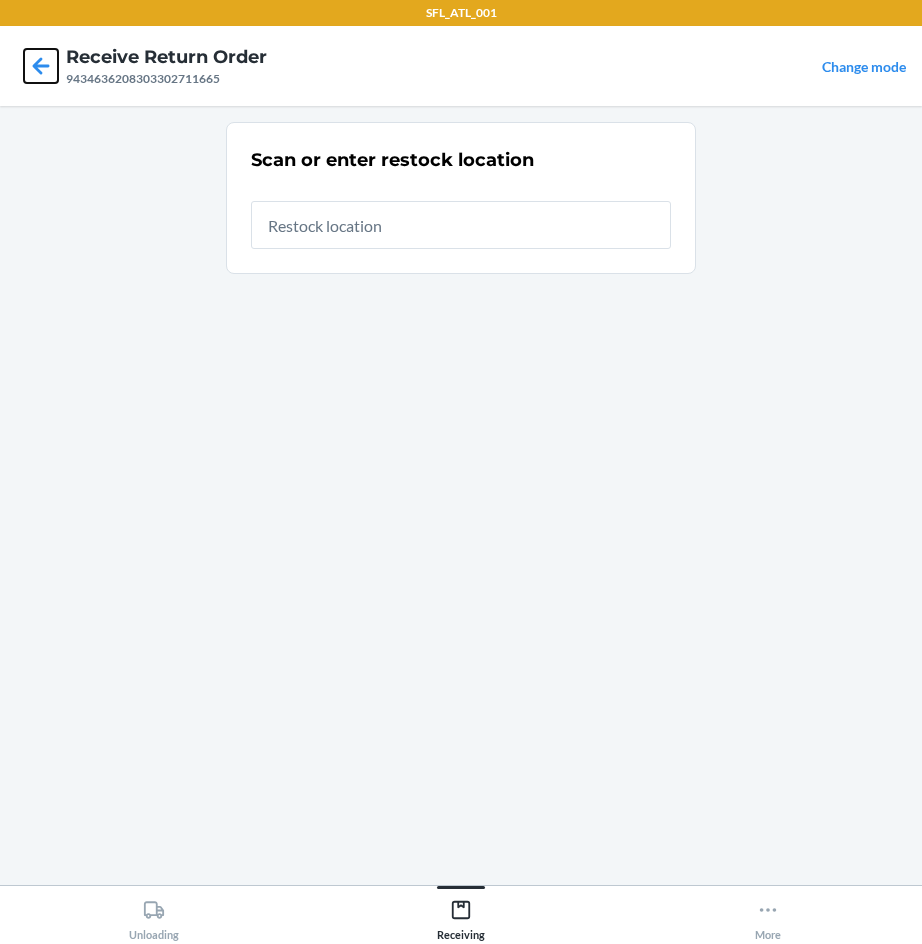 click 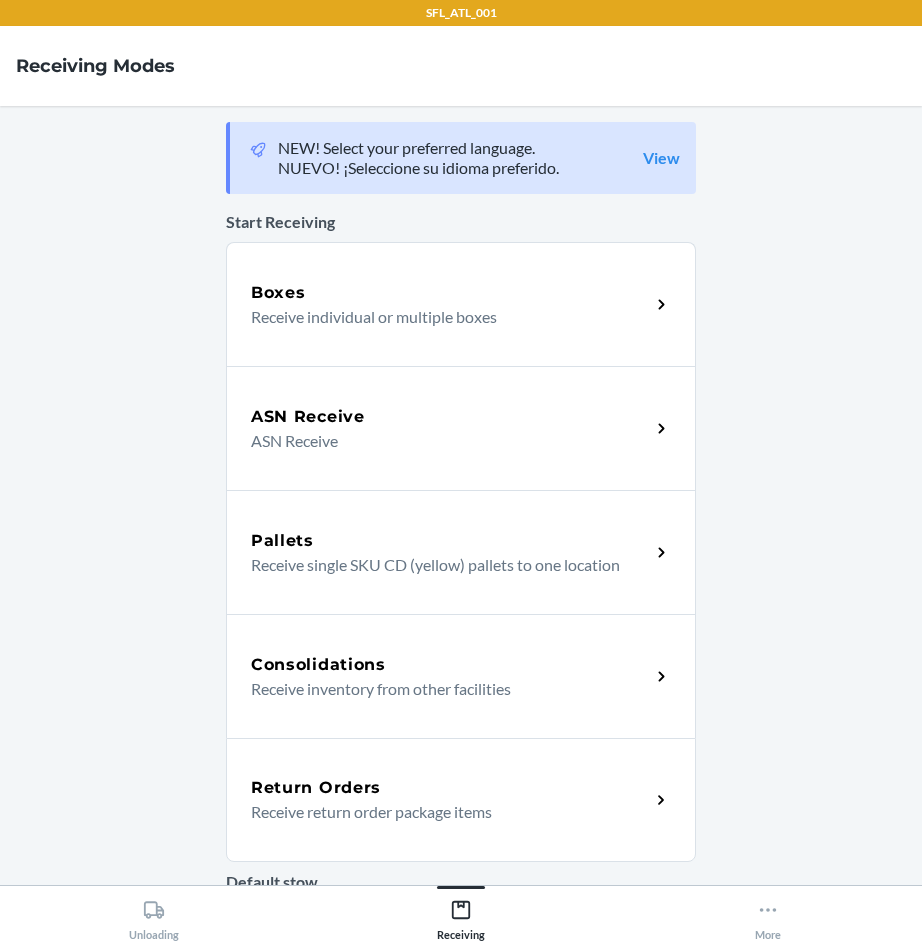 click on "Return Orders" at bounding box center [316, 788] 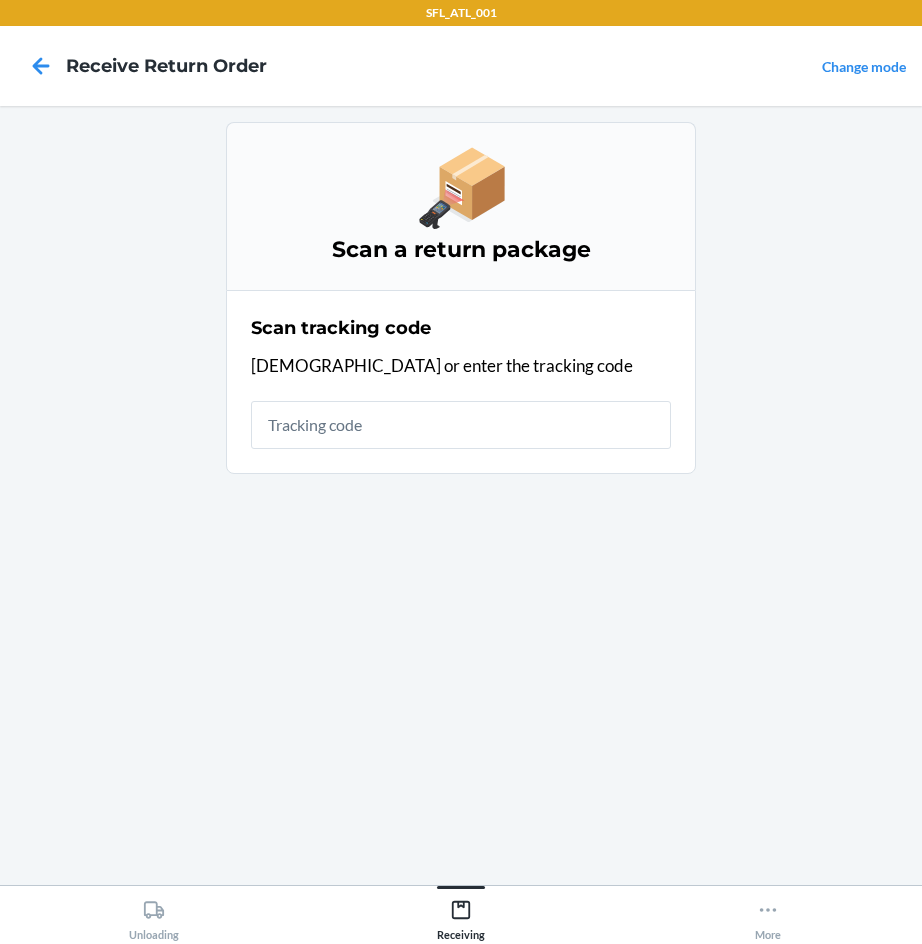 click at bounding box center [461, 425] 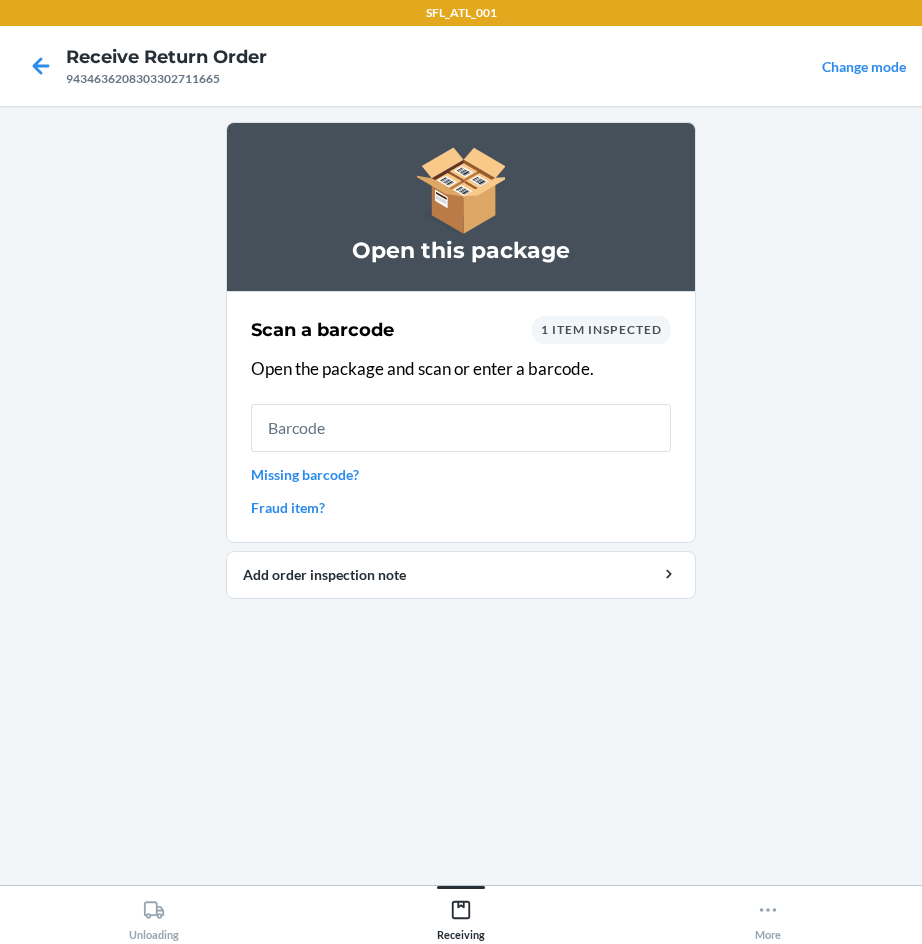 click on "1 item inspected" at bounding box center (601, 329) 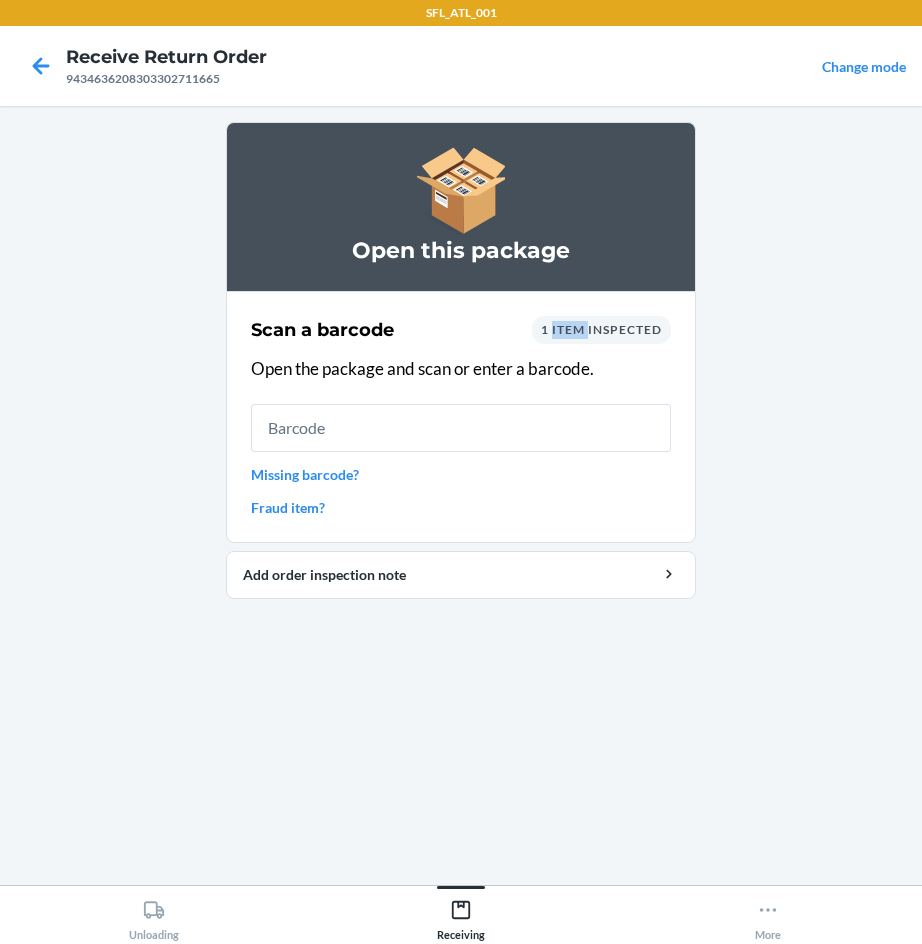 click on "1 item inspected" at bounding box center (601, 329) 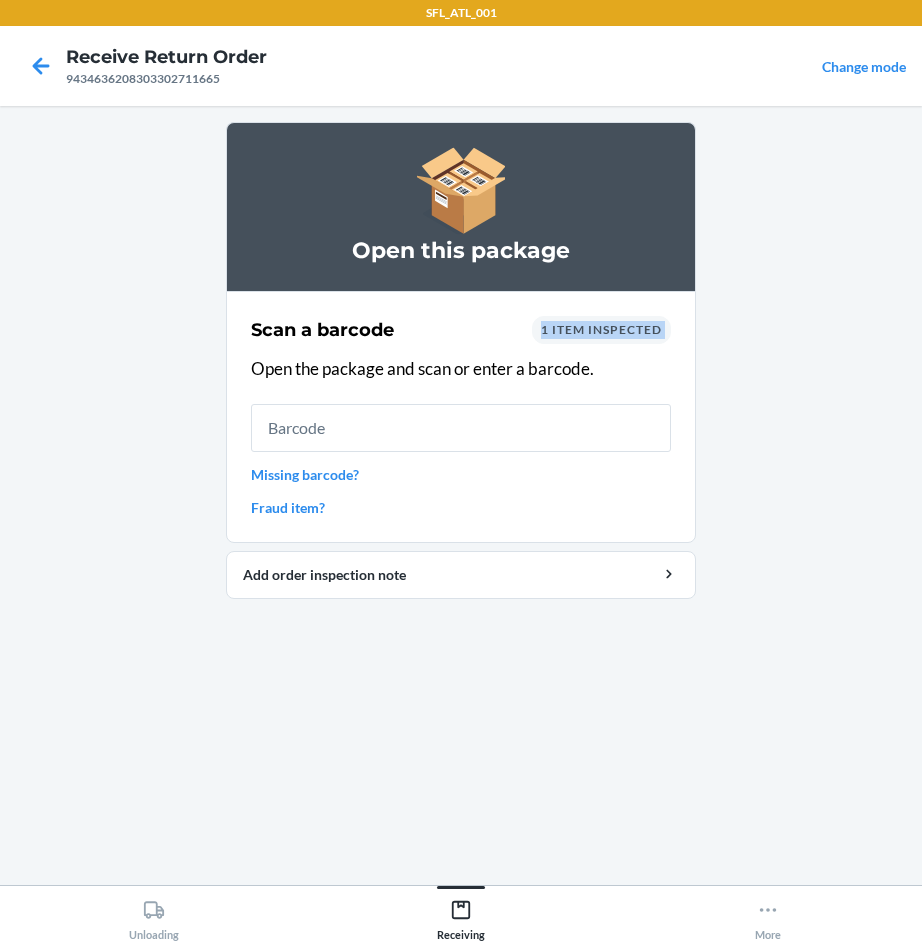 click on "1 item inspected" at bounding box center (601, 329) 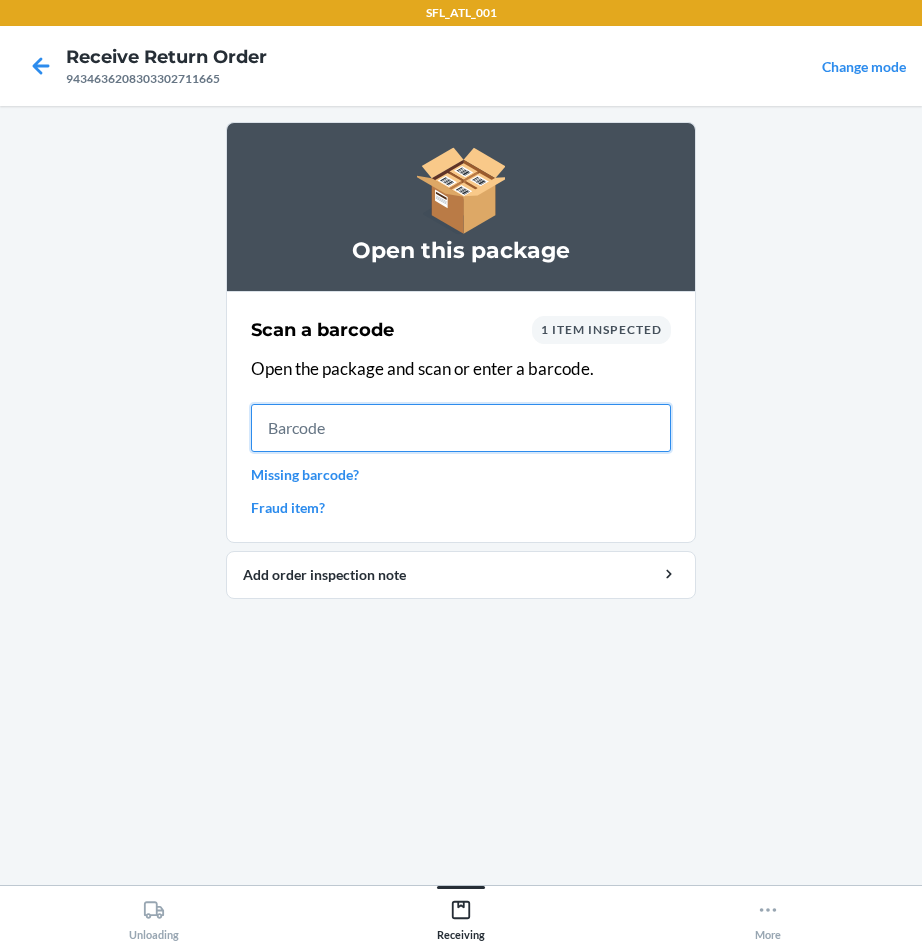 click at bounding box center [461, 428] 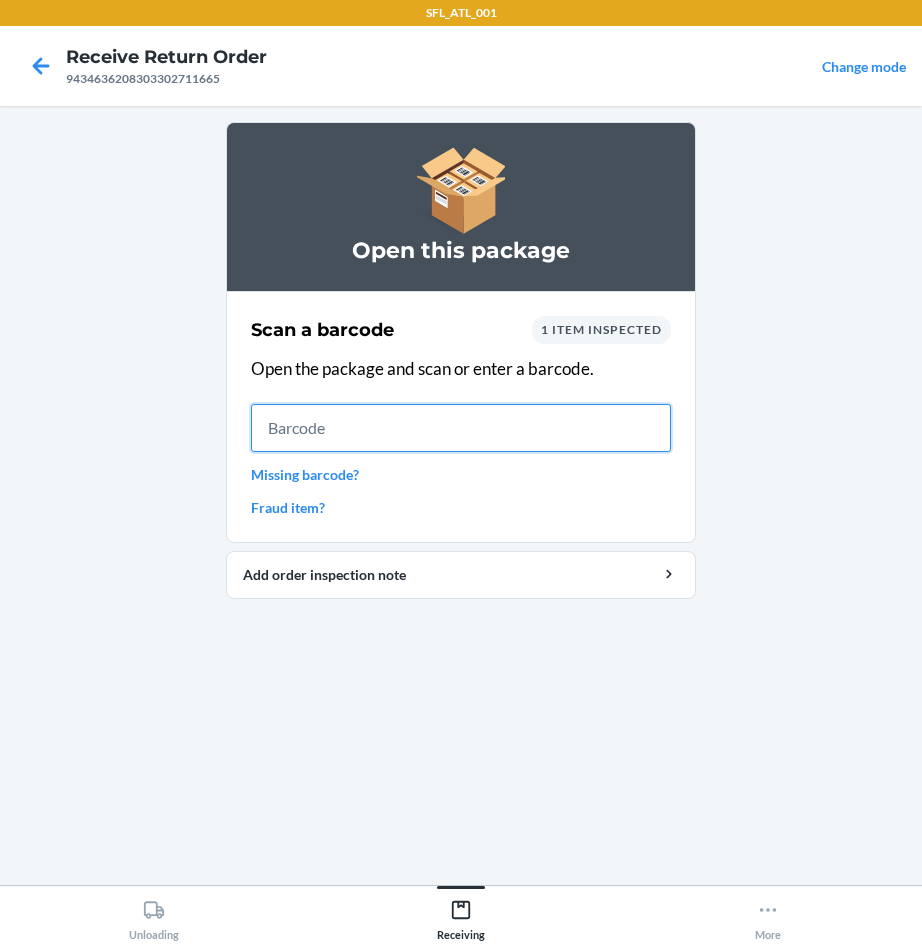 click at bounding box center (461, 428) 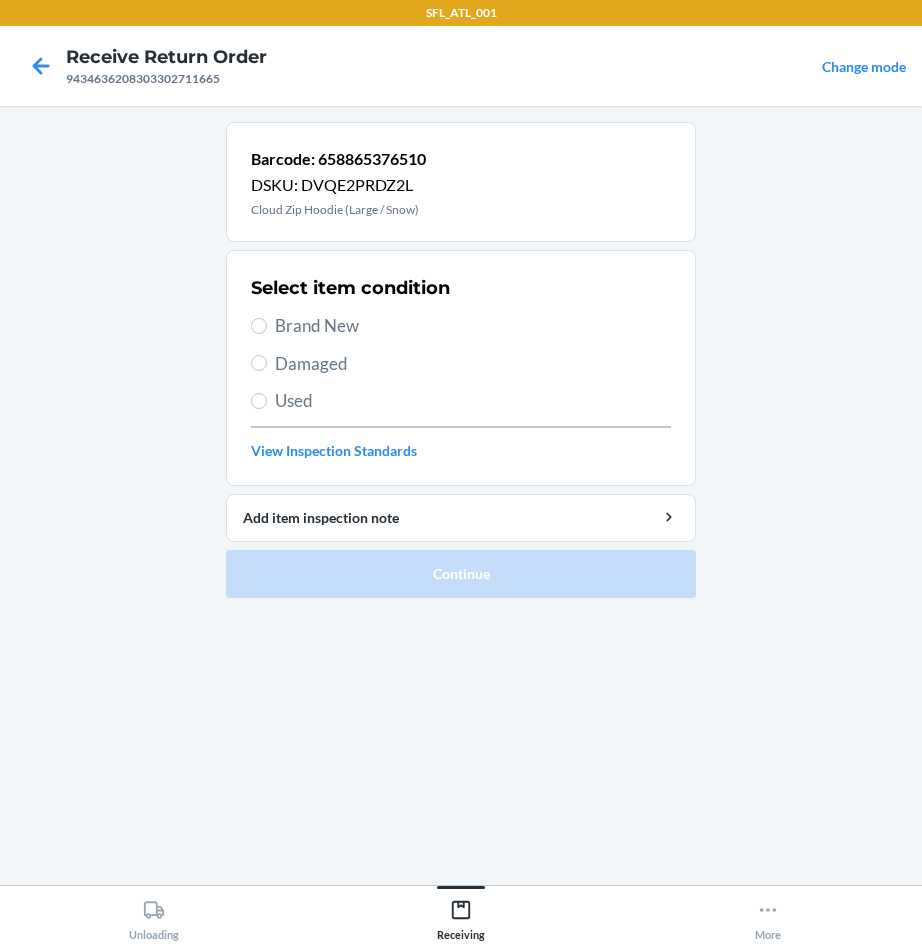 click on "Brand New" at bounding box center (473, 326) 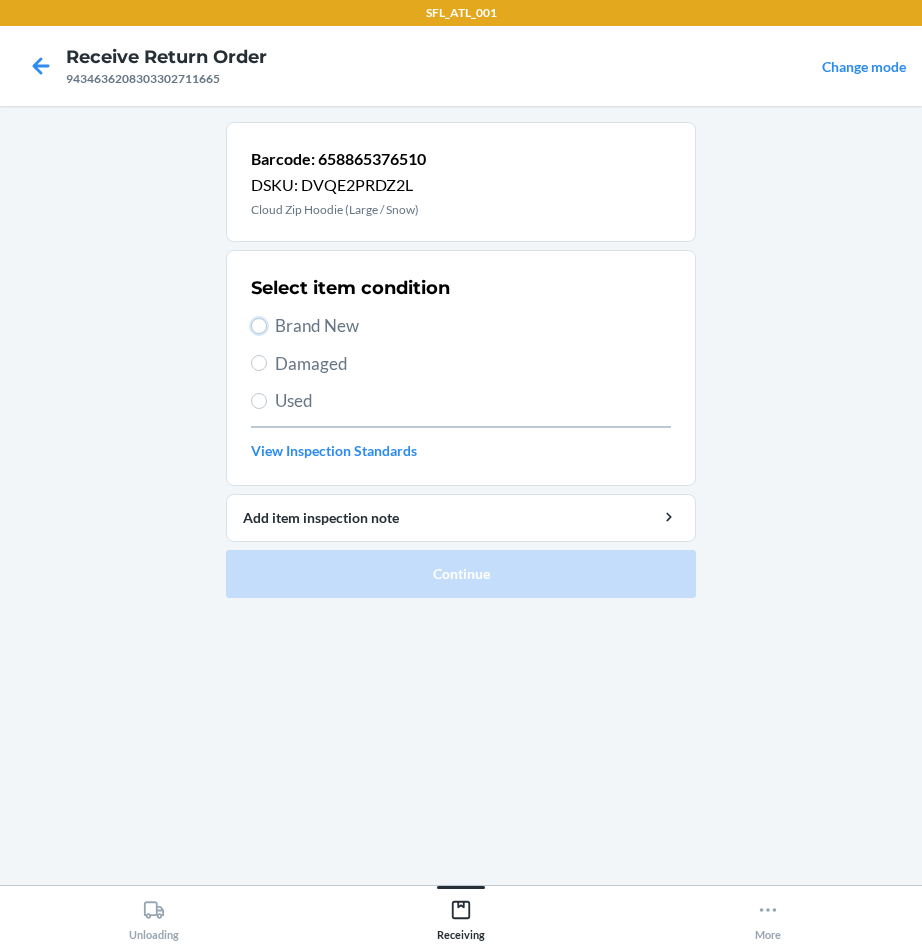click on "Brand New" at bounding box center (259, 326) 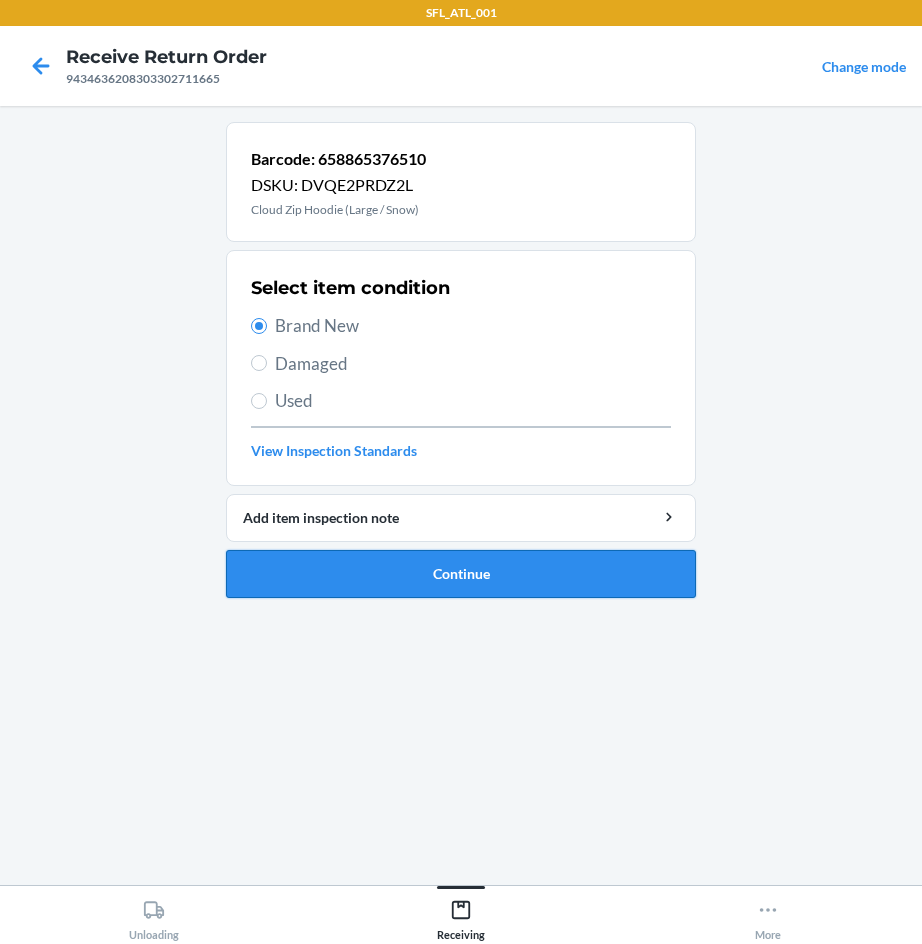 click on "Continue" at bounding box center (461, 574) 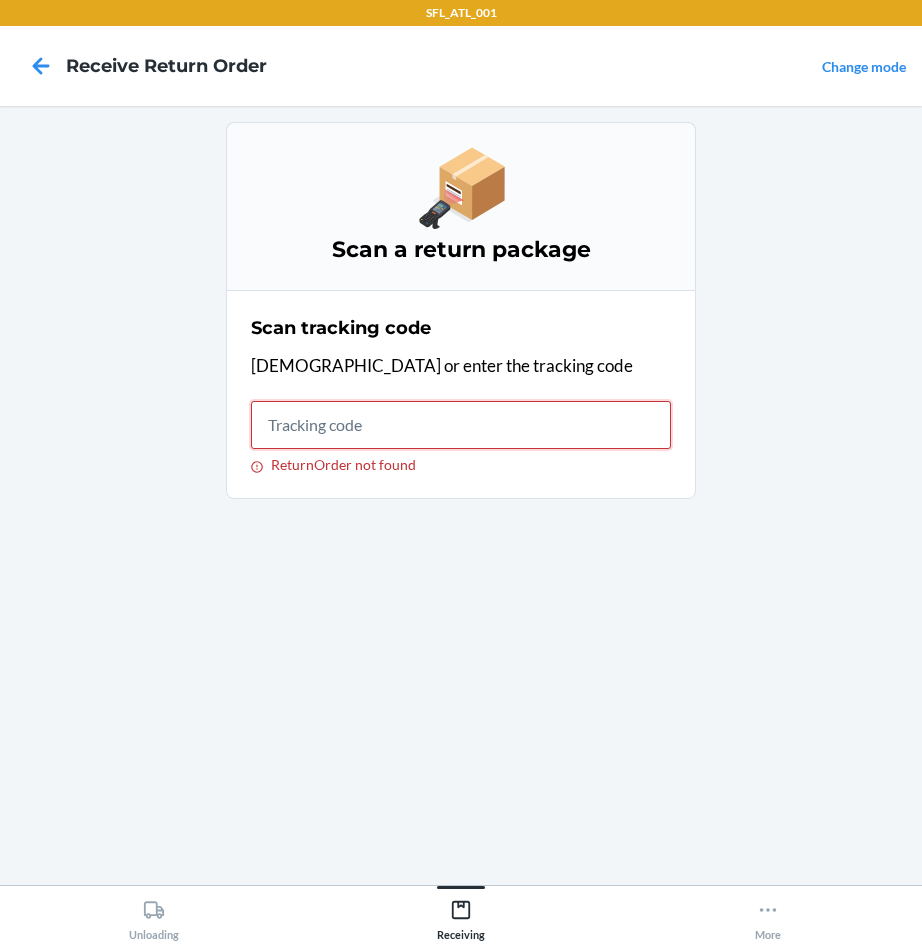 click on "ReturnOrder not found" at bounding box center [461, 425] 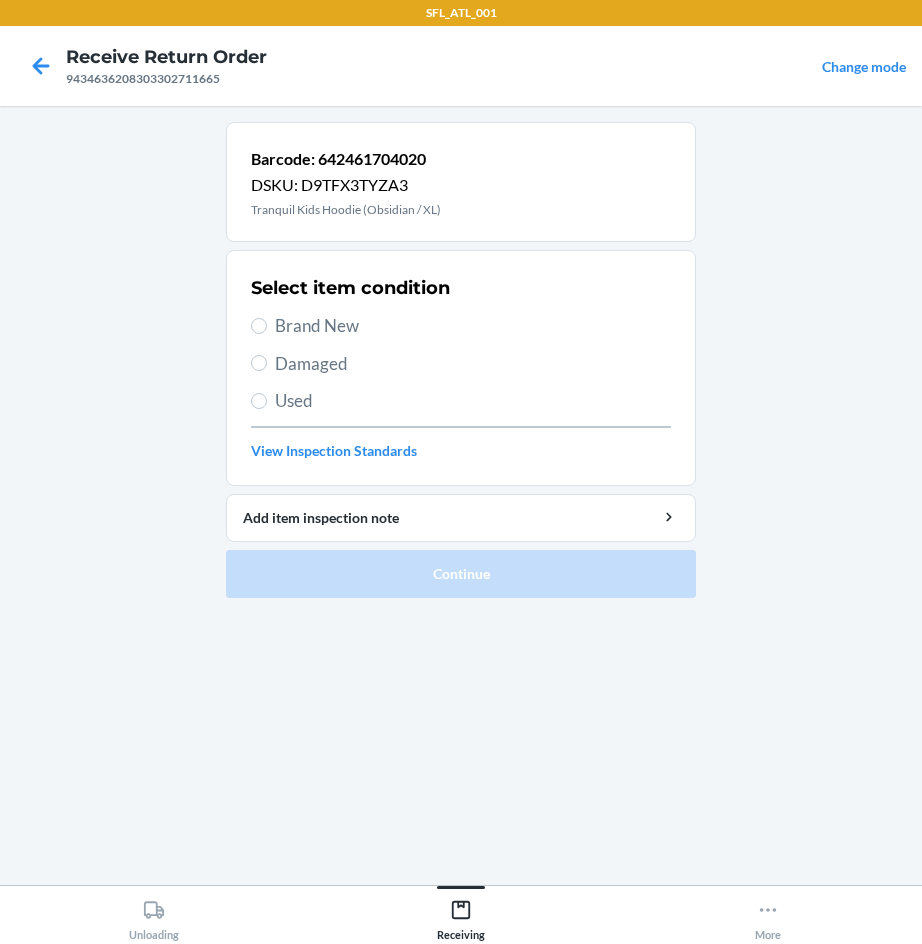 click on "Brand New" at bounding box center (473, 326) 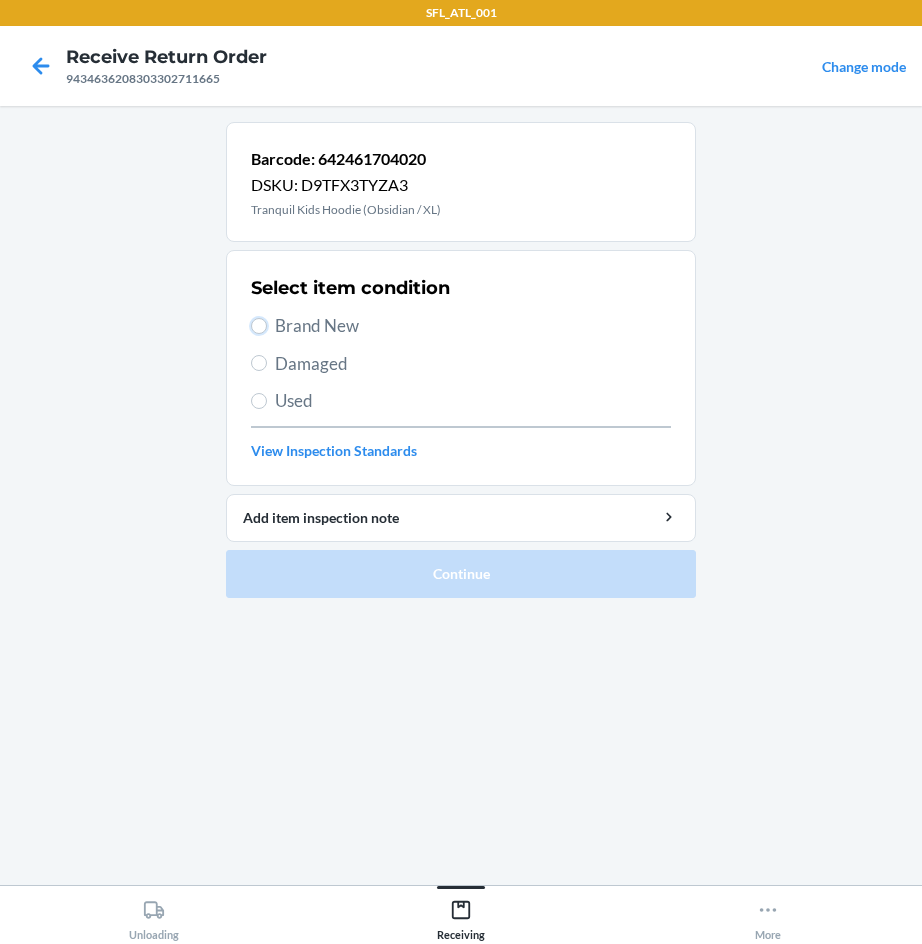 click on "Brand New" at bounding box center [259, 326] 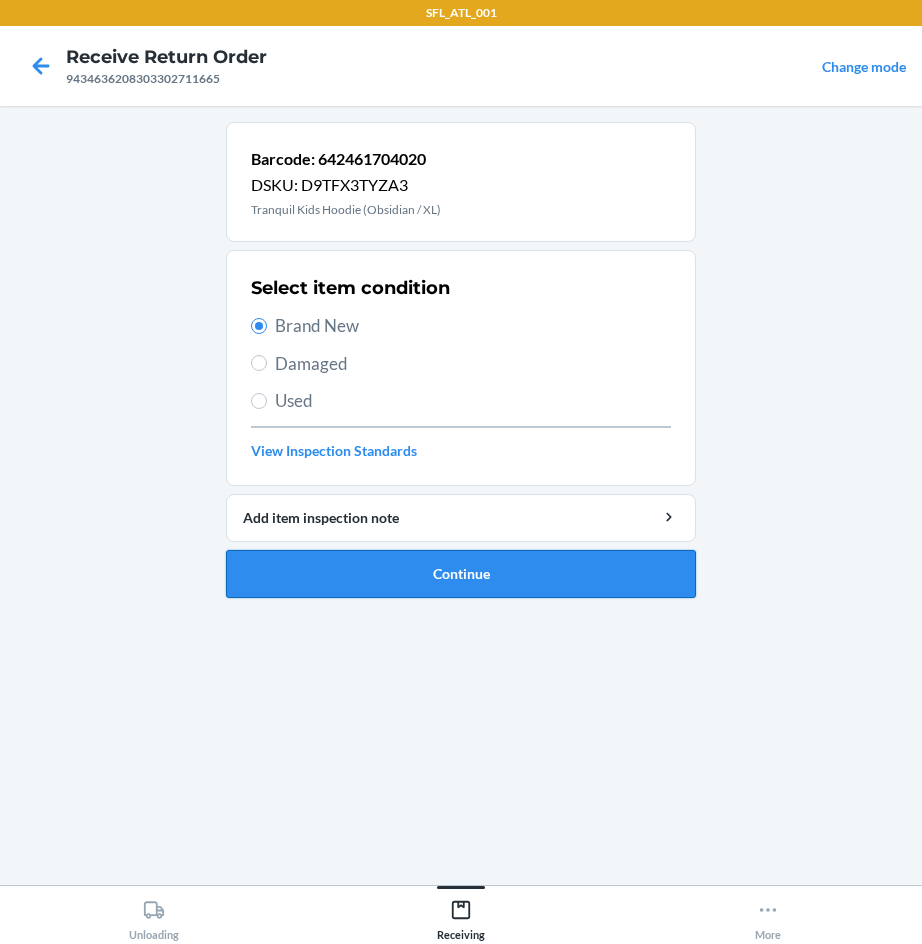 click on "Continue" at bounding box center [461, 574] 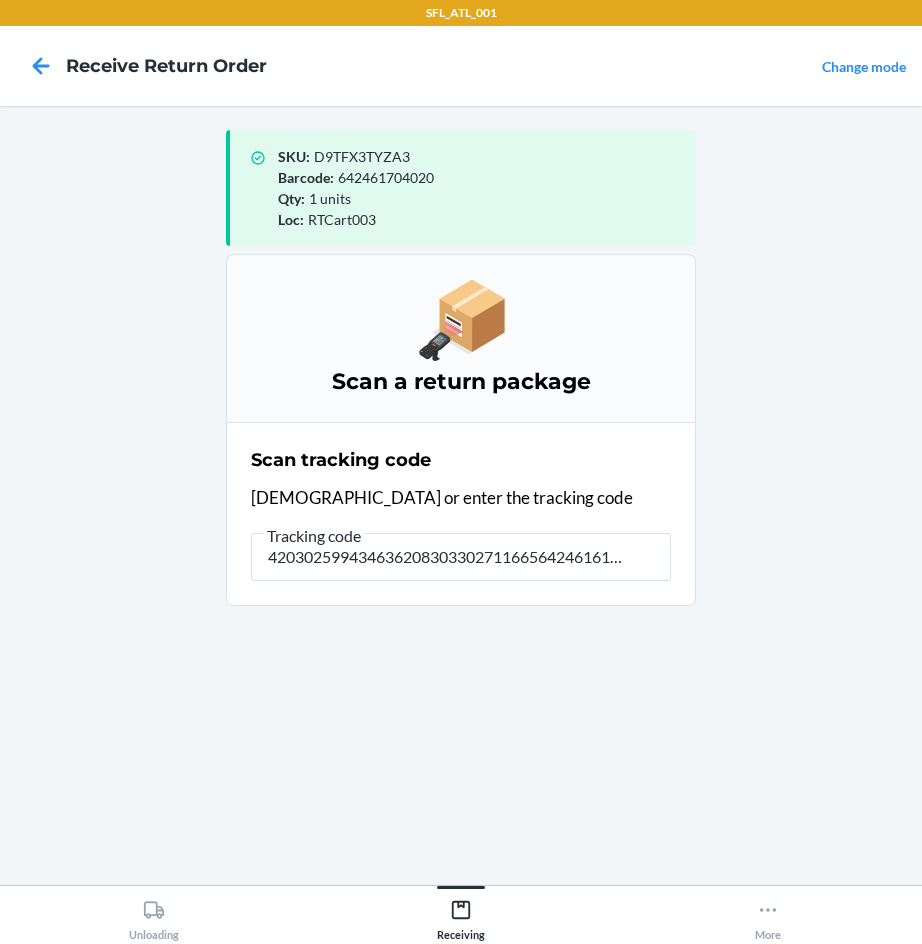 scroll, scrollTop: 0, scrollLeft: 35, axis: horizontal 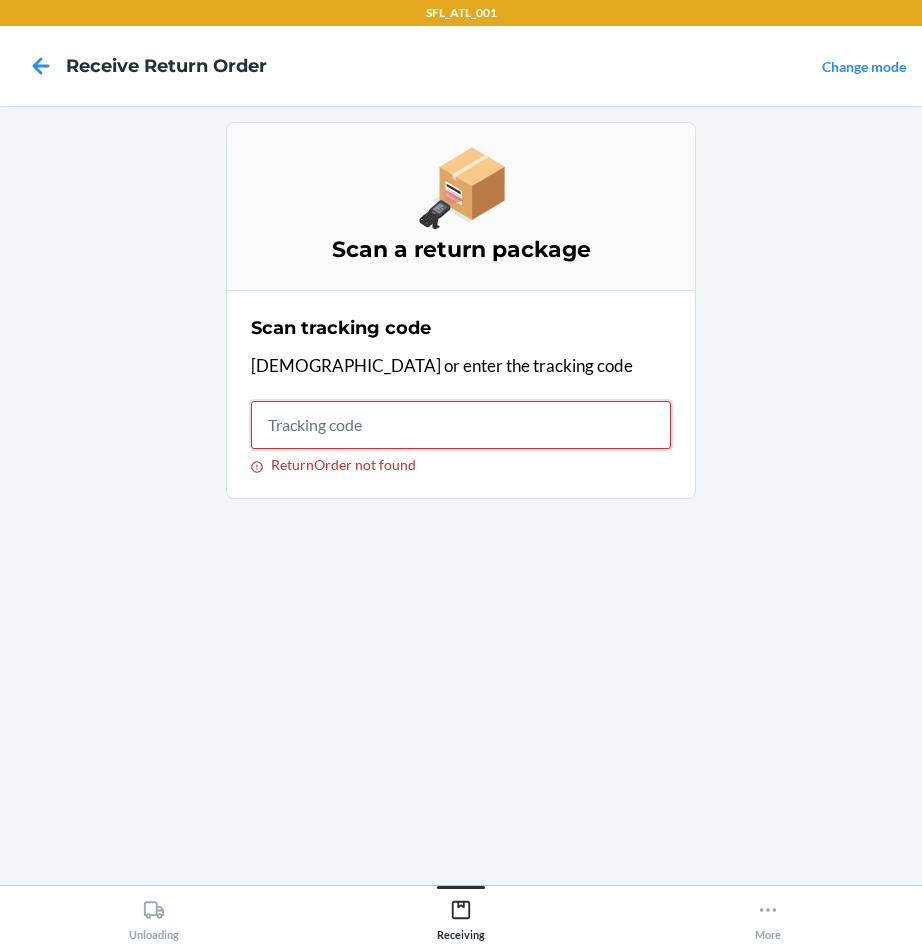click on "ReturnOrder not found" at bounding box center [461, 425] 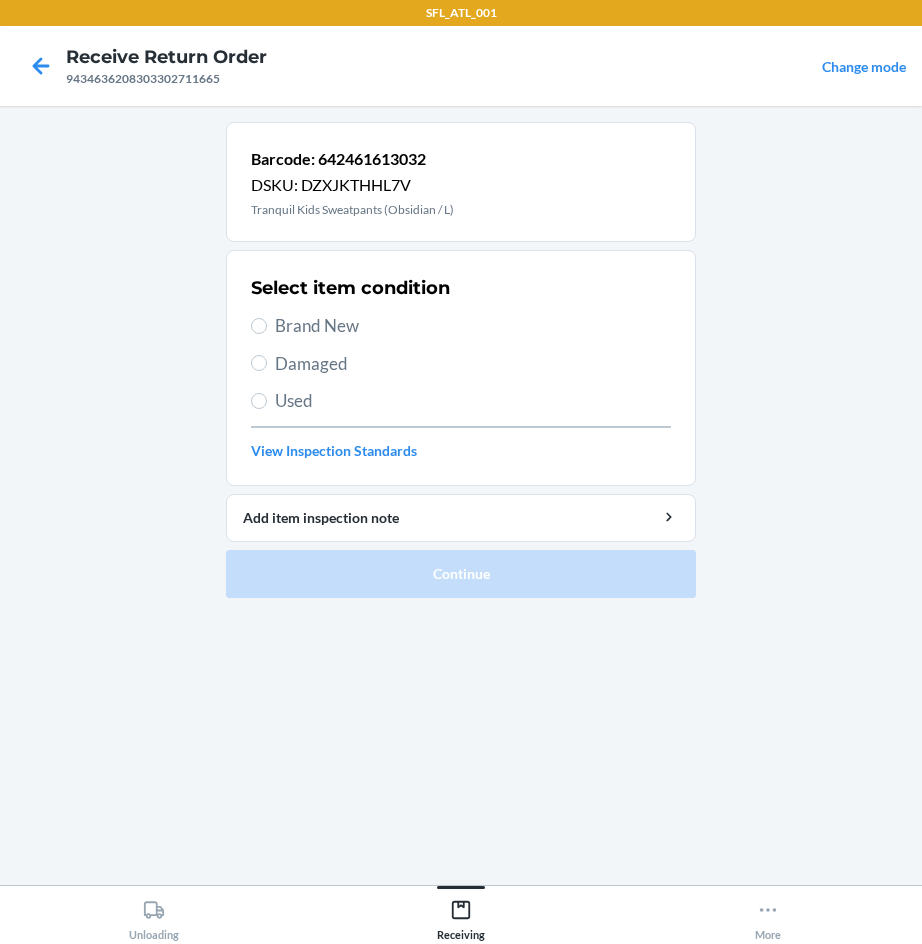 click on "Brand New" at bounding box center [473, 326] 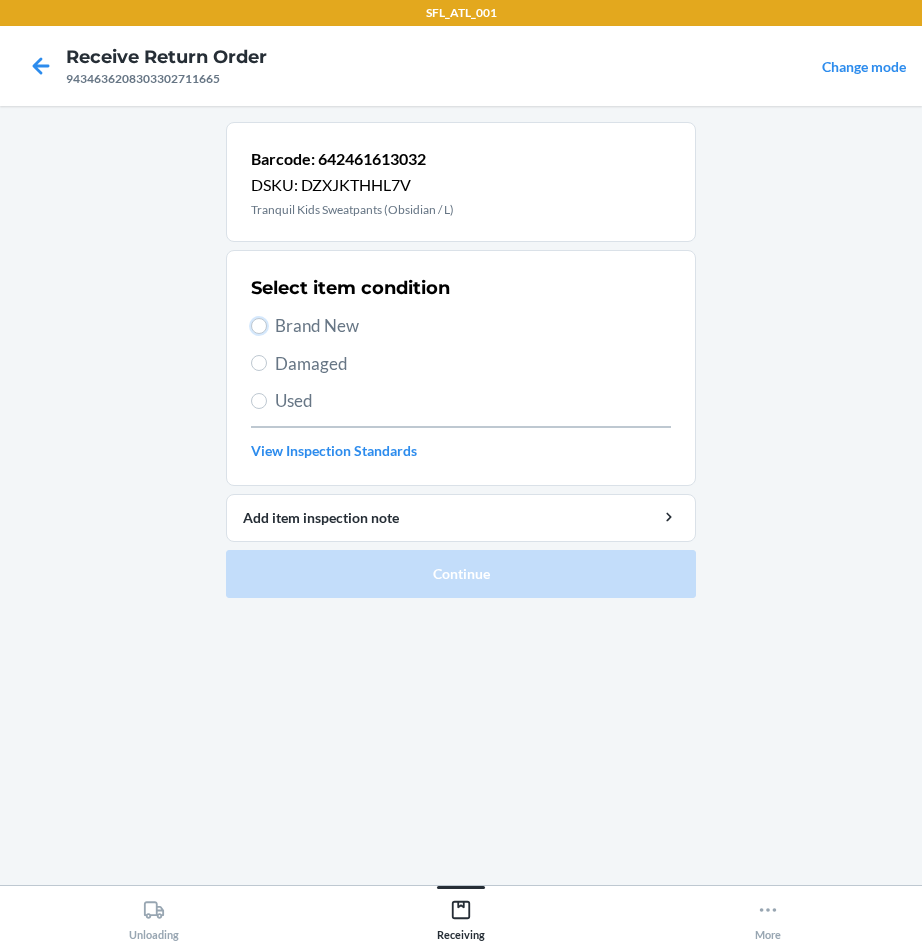 click on "Brand New" at bounding box center (259, 326) 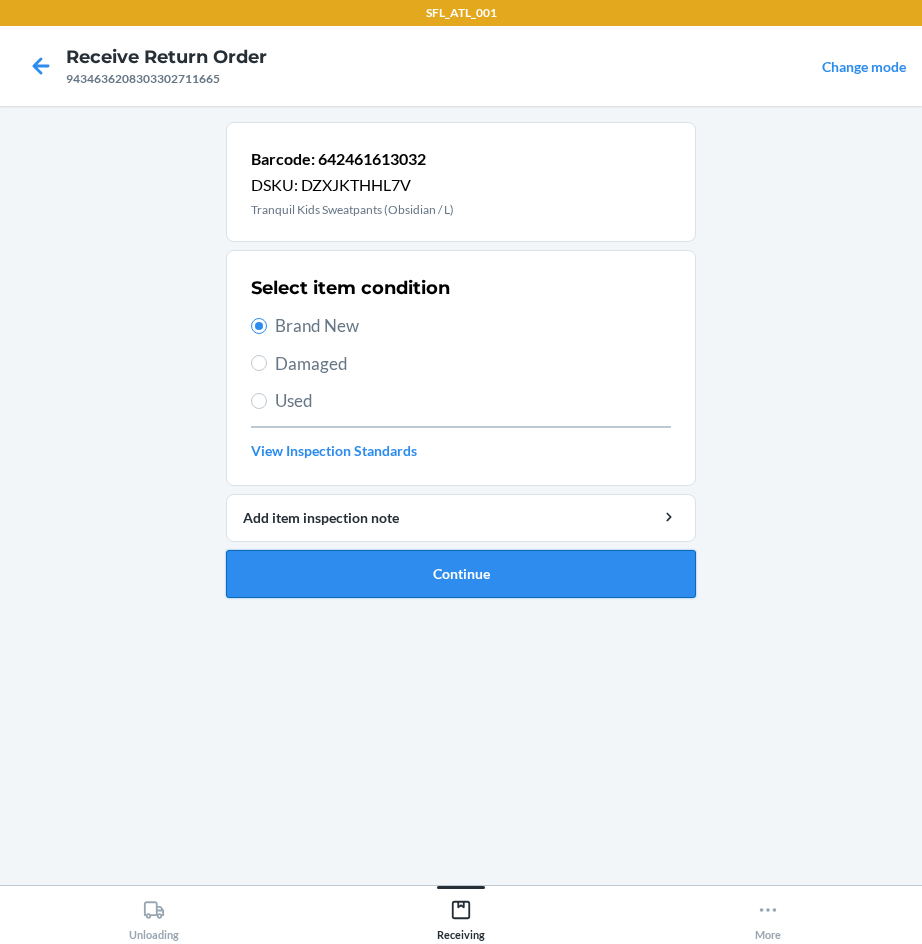 click on "Continue" at bounding box center (461, 574) 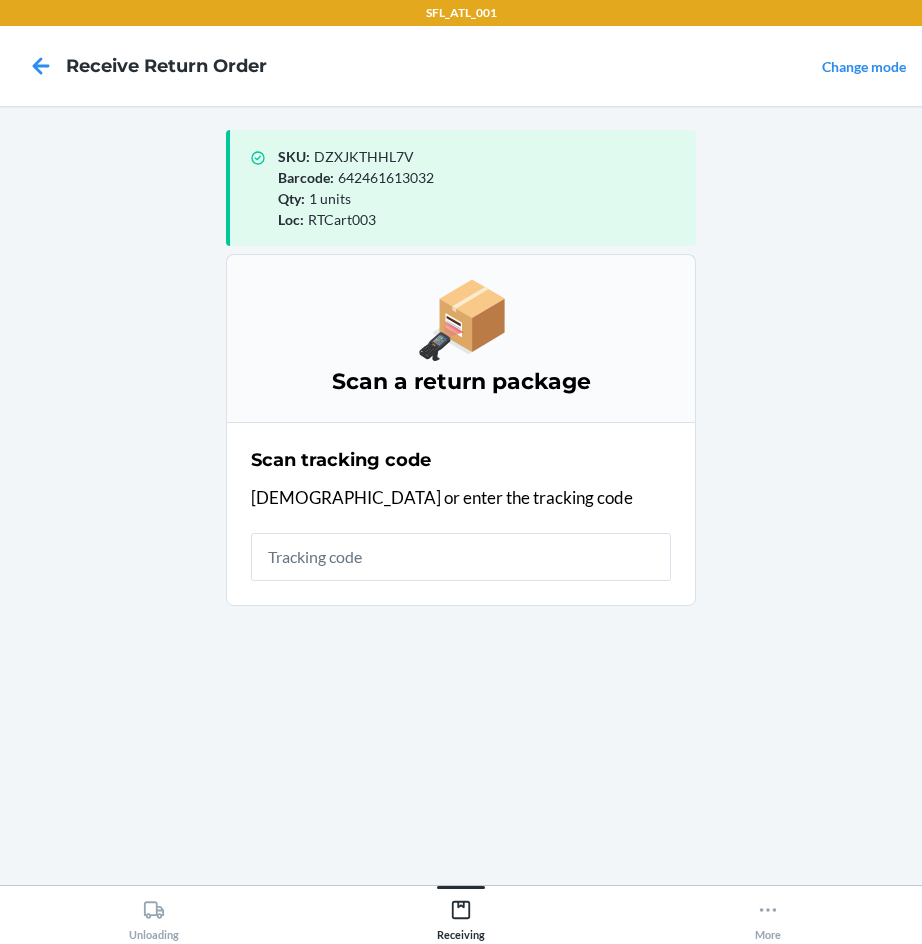 click on "Scan tracking code Scan or enter the tracking code" at bounding box center (461, 514) 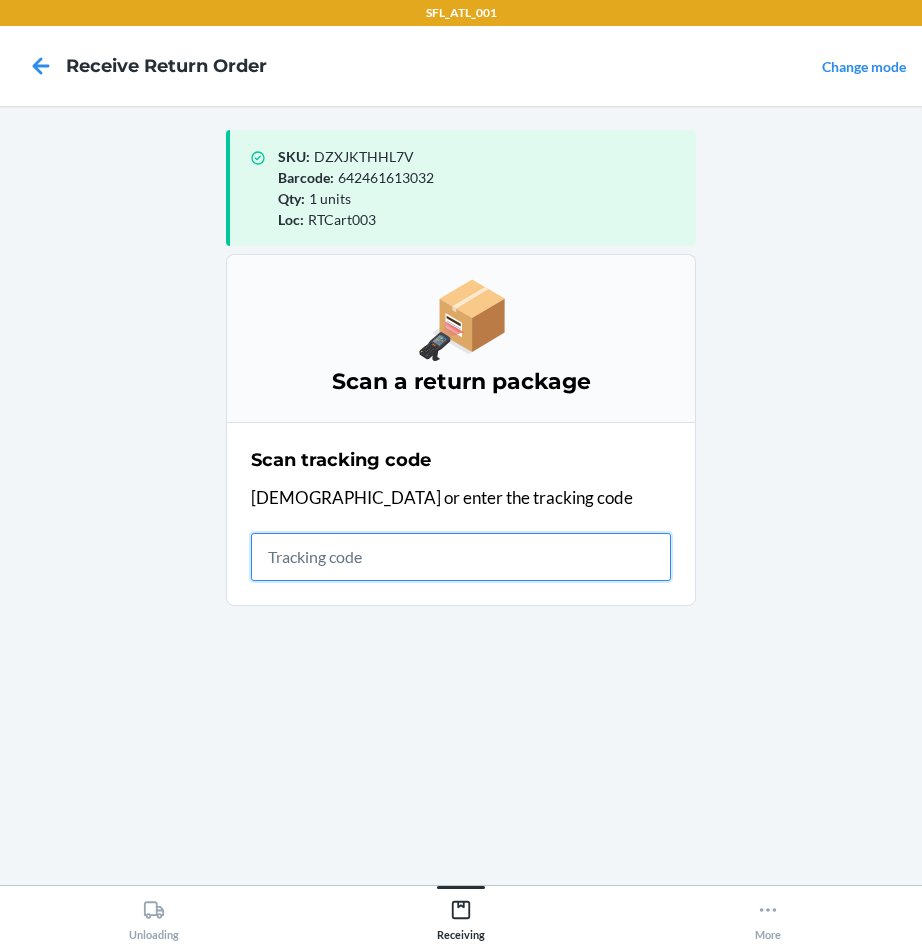 drag, startPoint x: 327, startPoint y: 534, endPoint x: 321, endPoint y: 554, distance: 20.880613 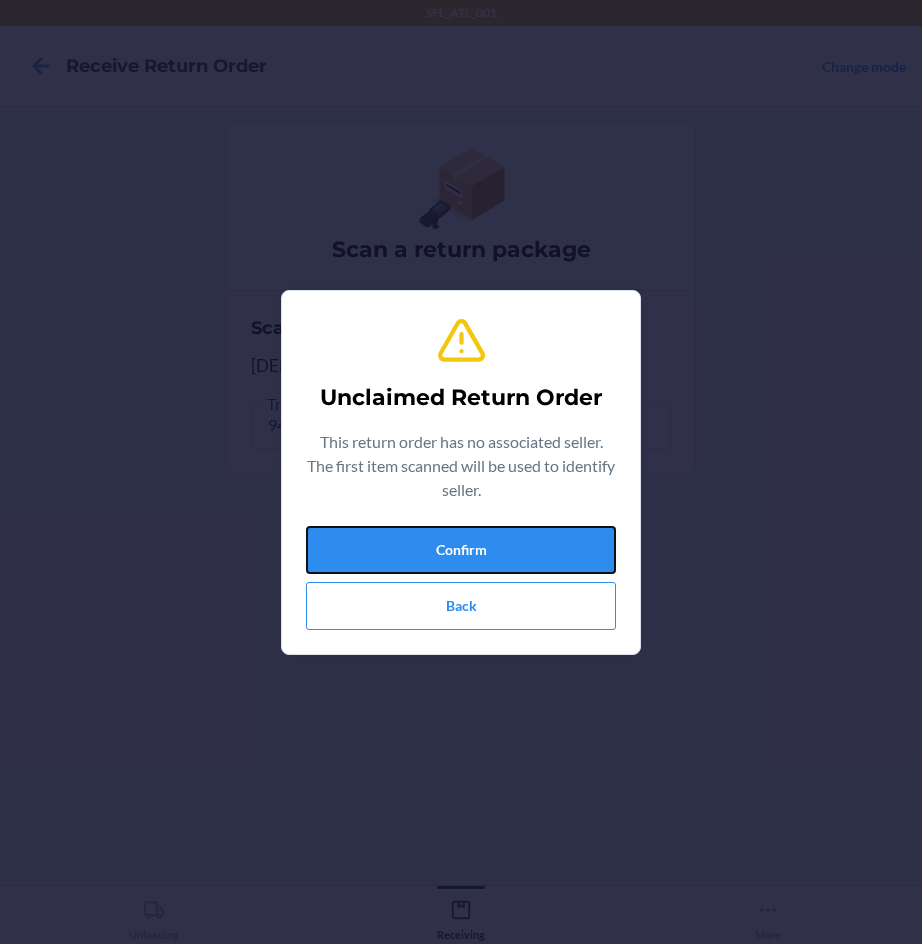 click on "Confirm" at bounding box center (461, 550) 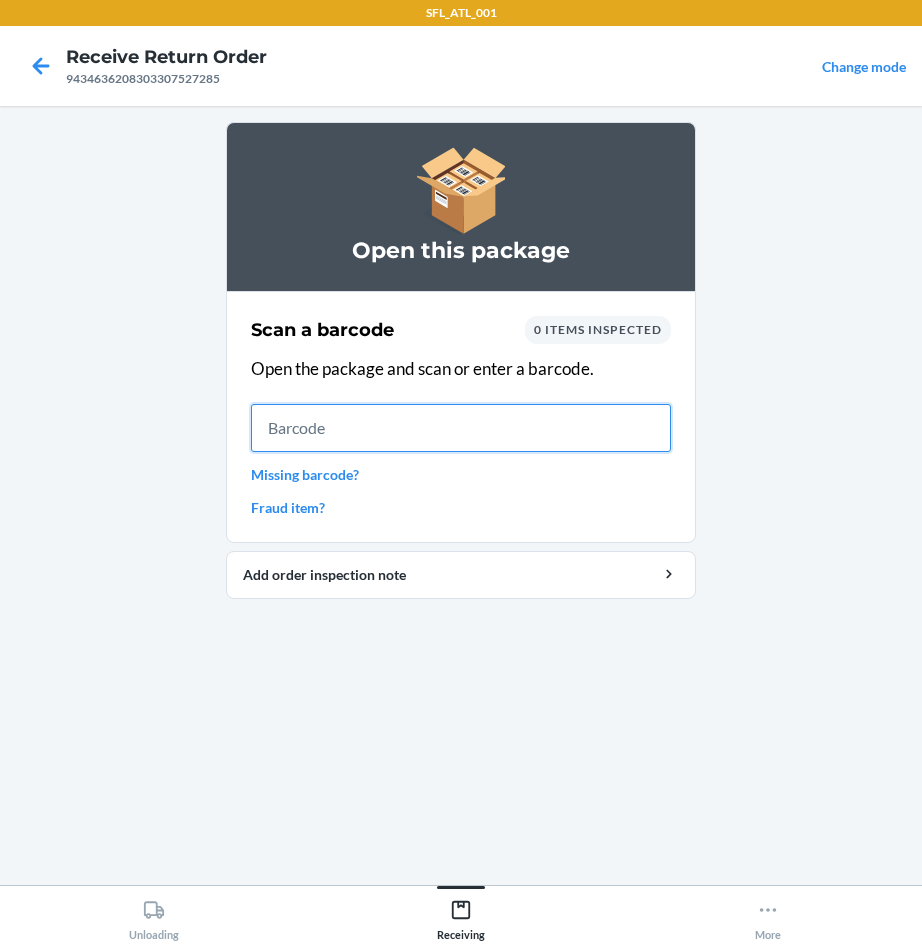 click at bounding box center [461, 428] 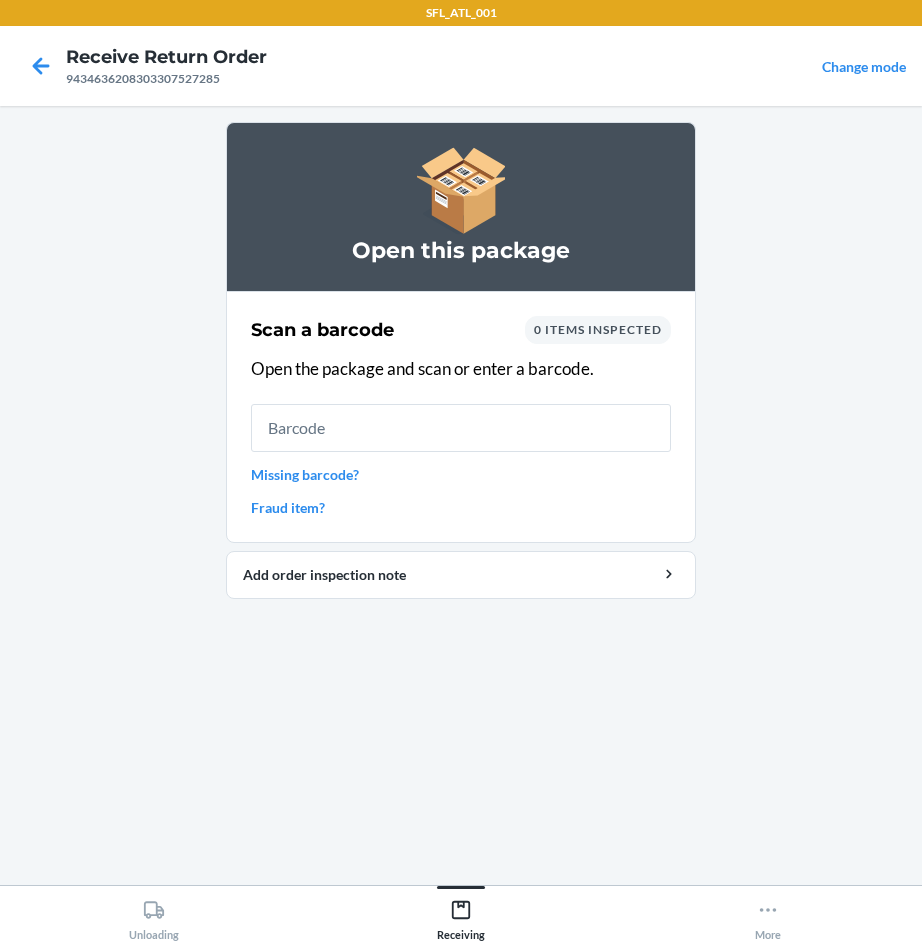 click on "Missing barcode?" at bounding box center [461, 474] 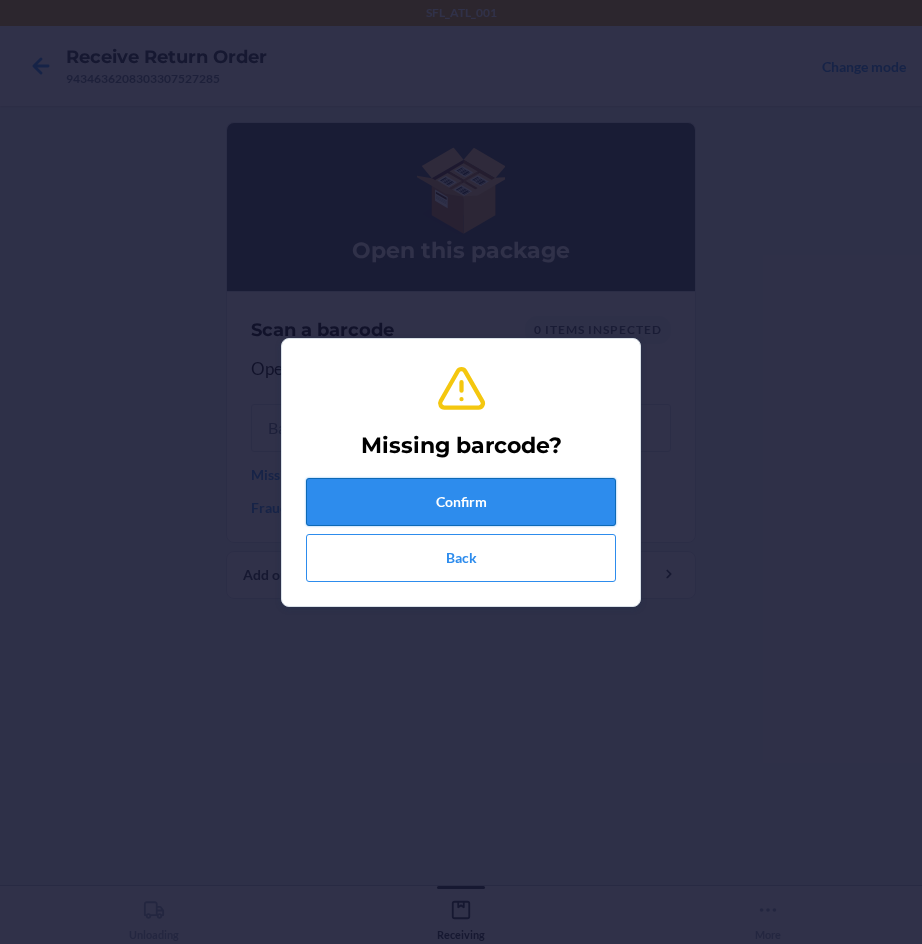 click on "Confirm" at bounding box center (461, 502) 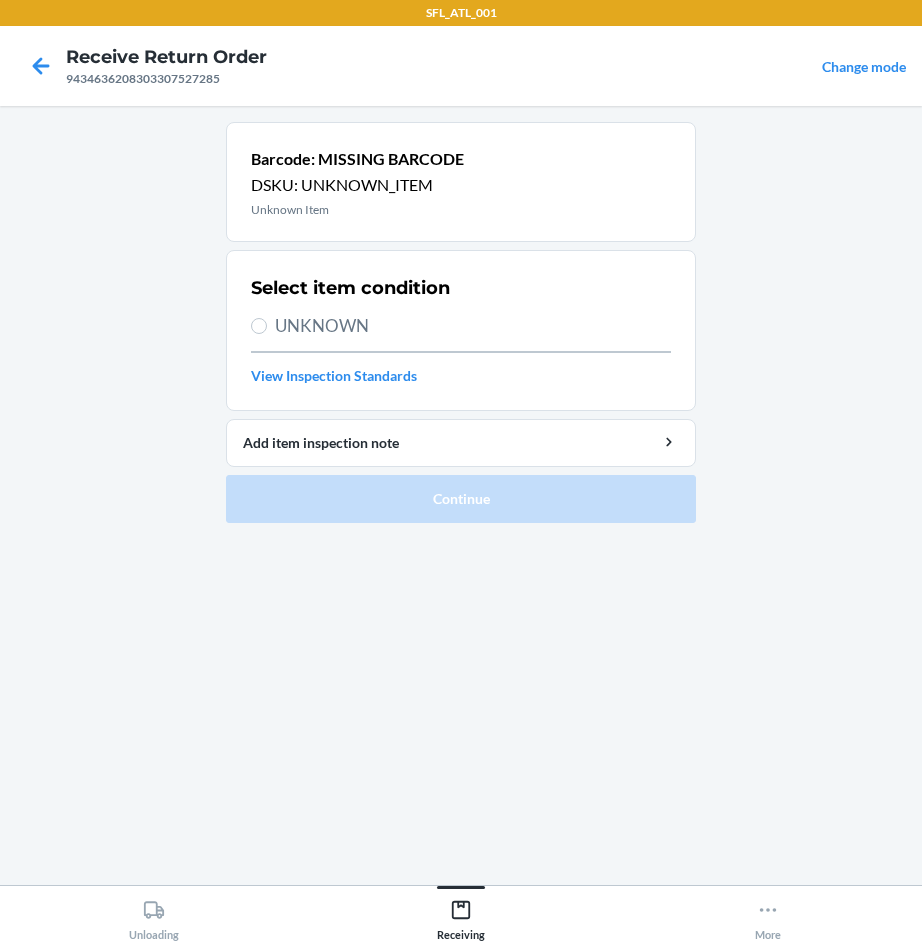 click on "UNKNOWN" at bounding box center [473, 326] 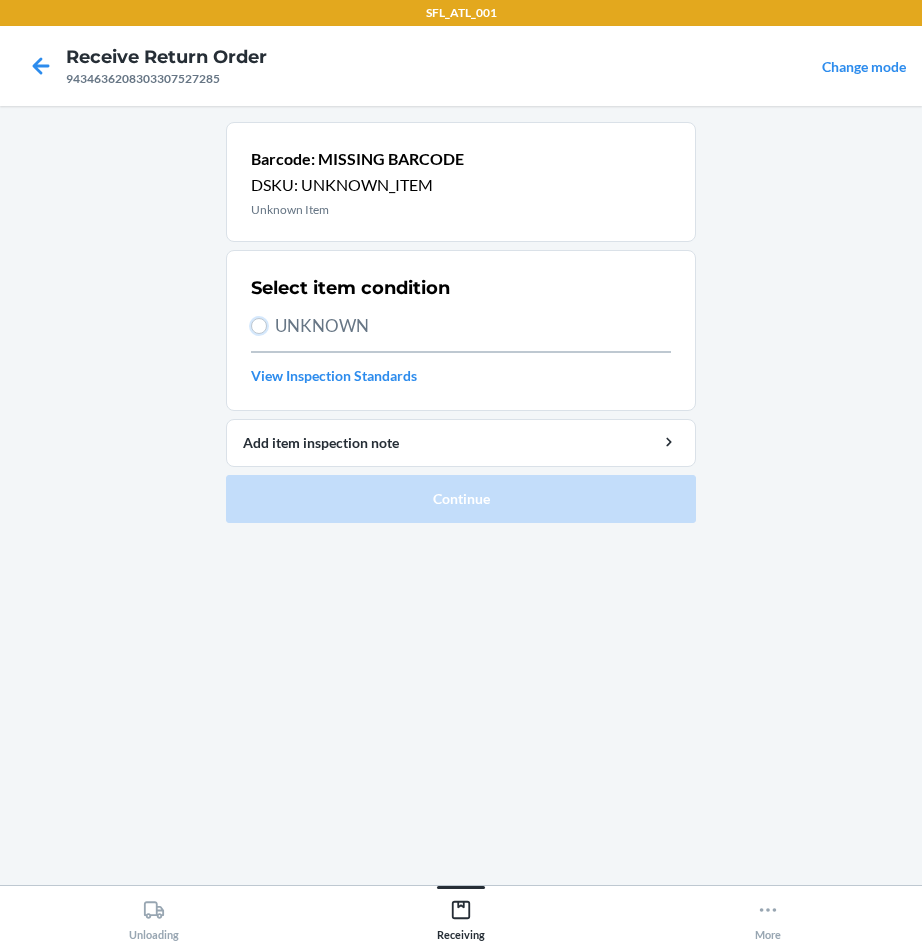 click on "UNKNOWN" at bounding box center [259, 326] 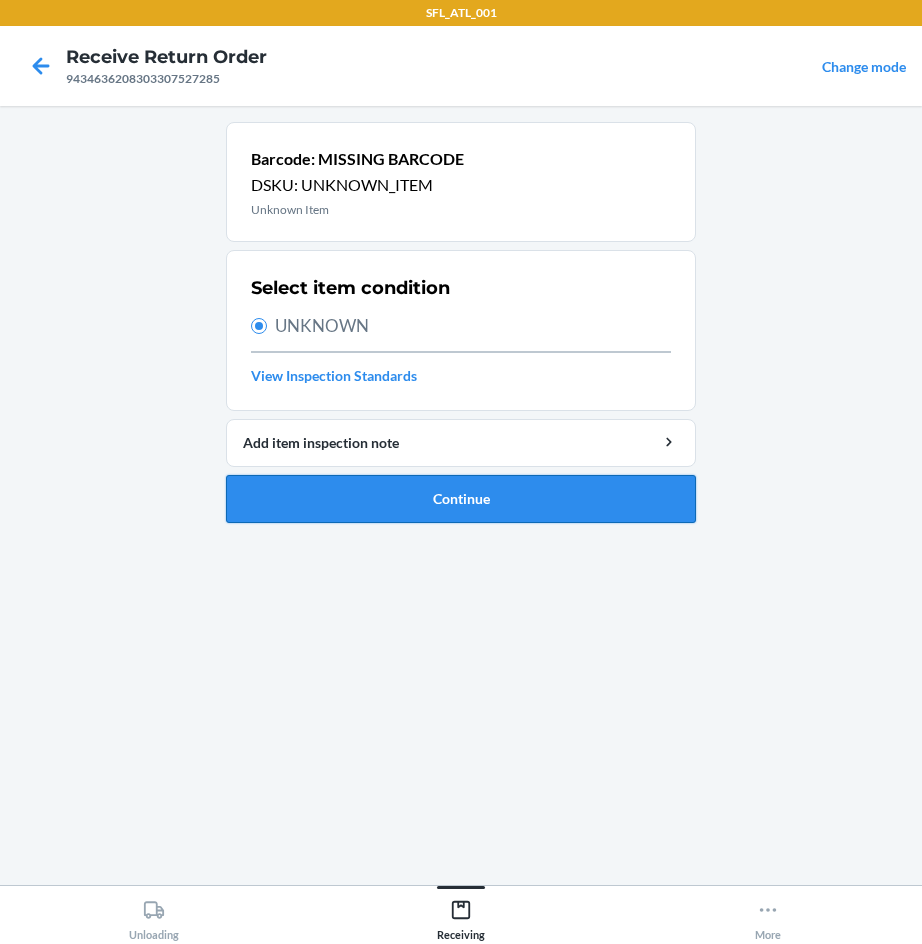 click on "Continue" at bounding box center (461, 499) 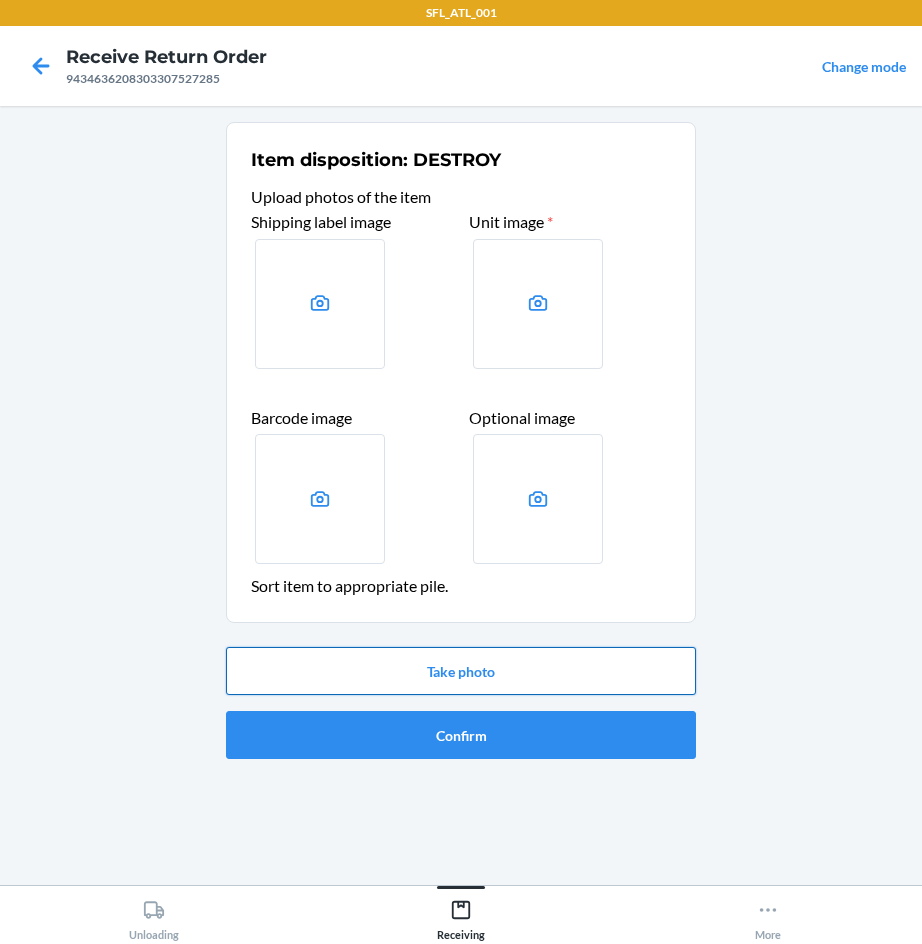 click on "Take photo" at bounding box center [461, 671] 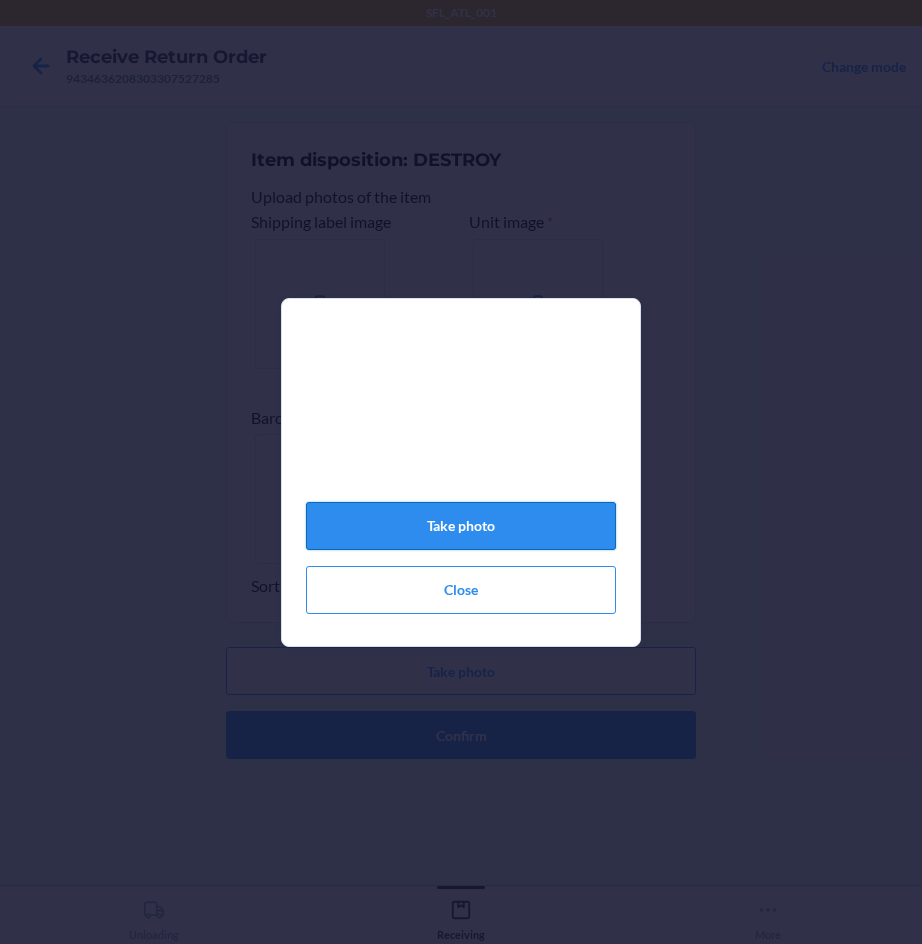 click on "Take photo" 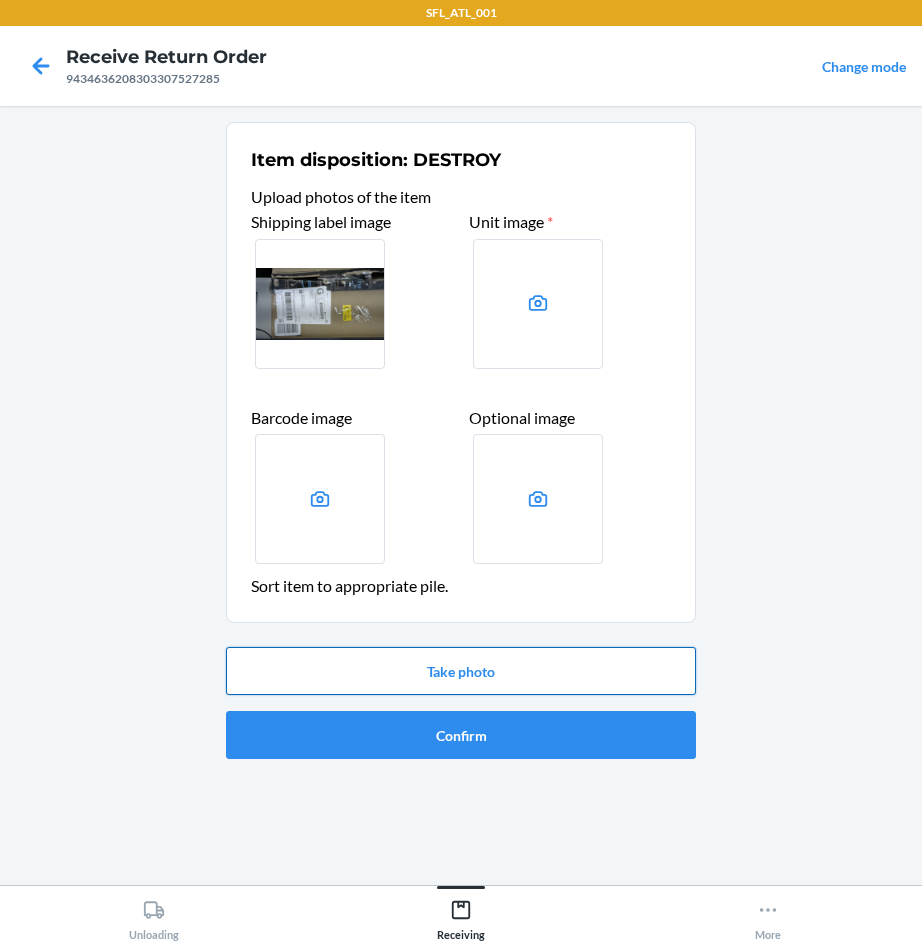 click on "Take photo" at bounding box center (461, 671) 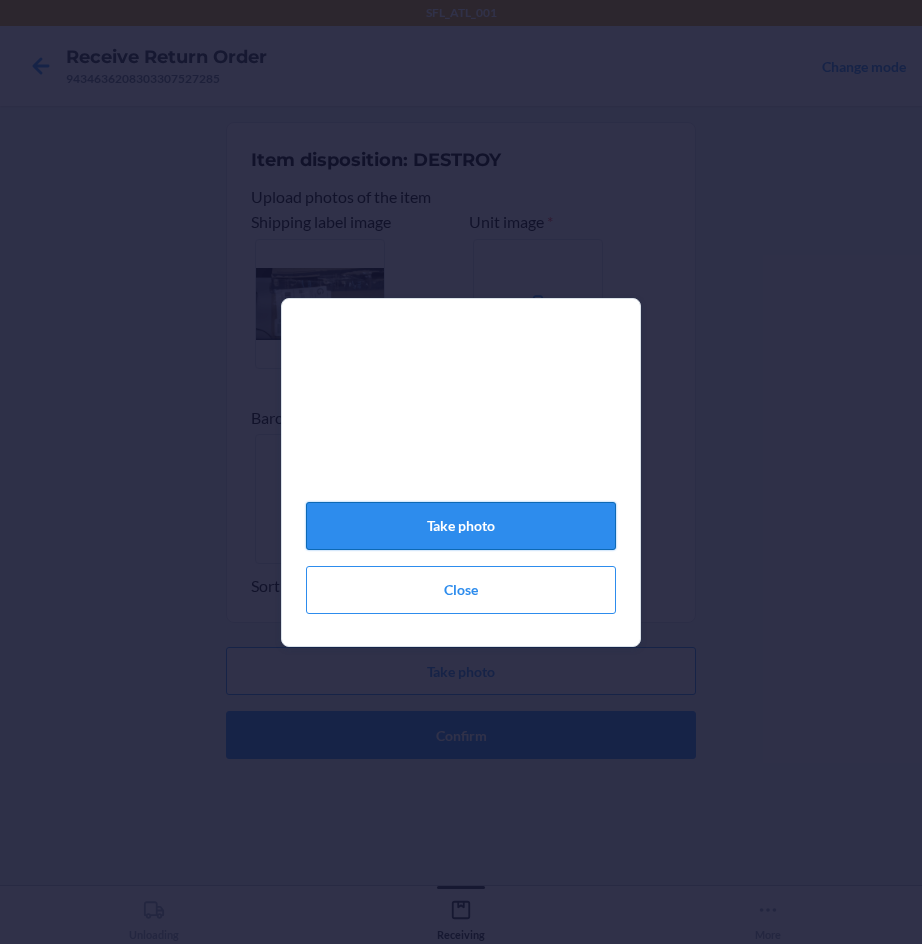 click on "Take photo" 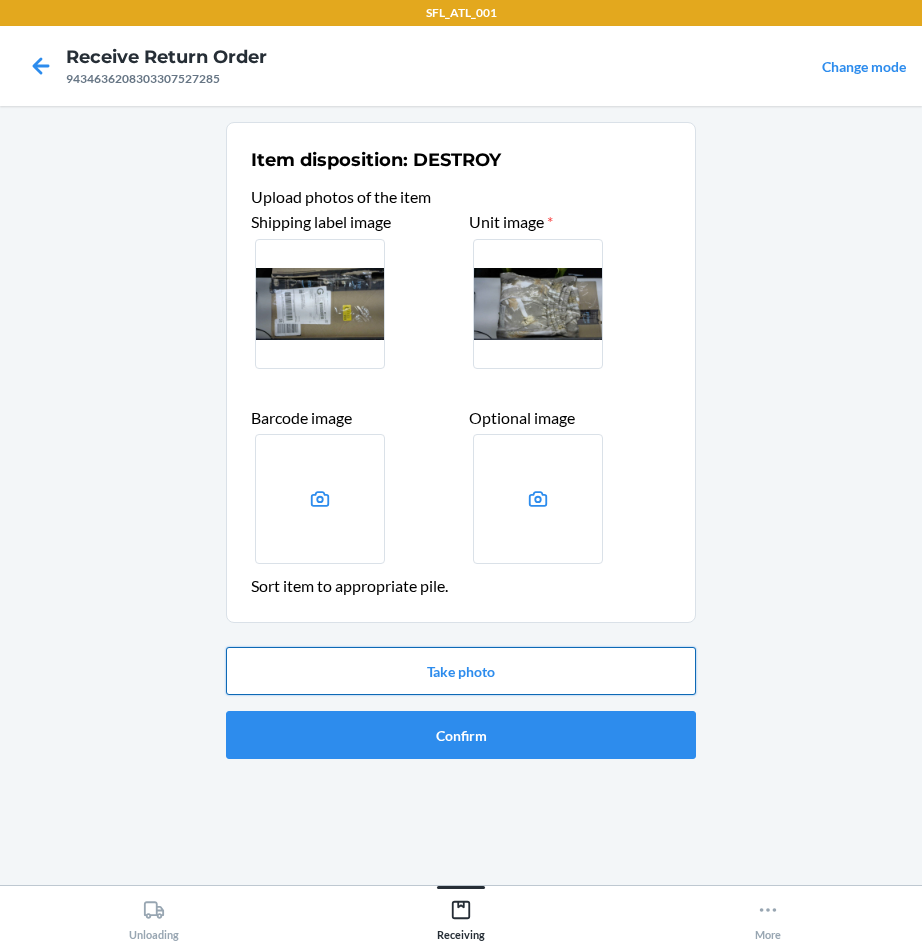 click on "Take photo" at bounding box center (461, 671) 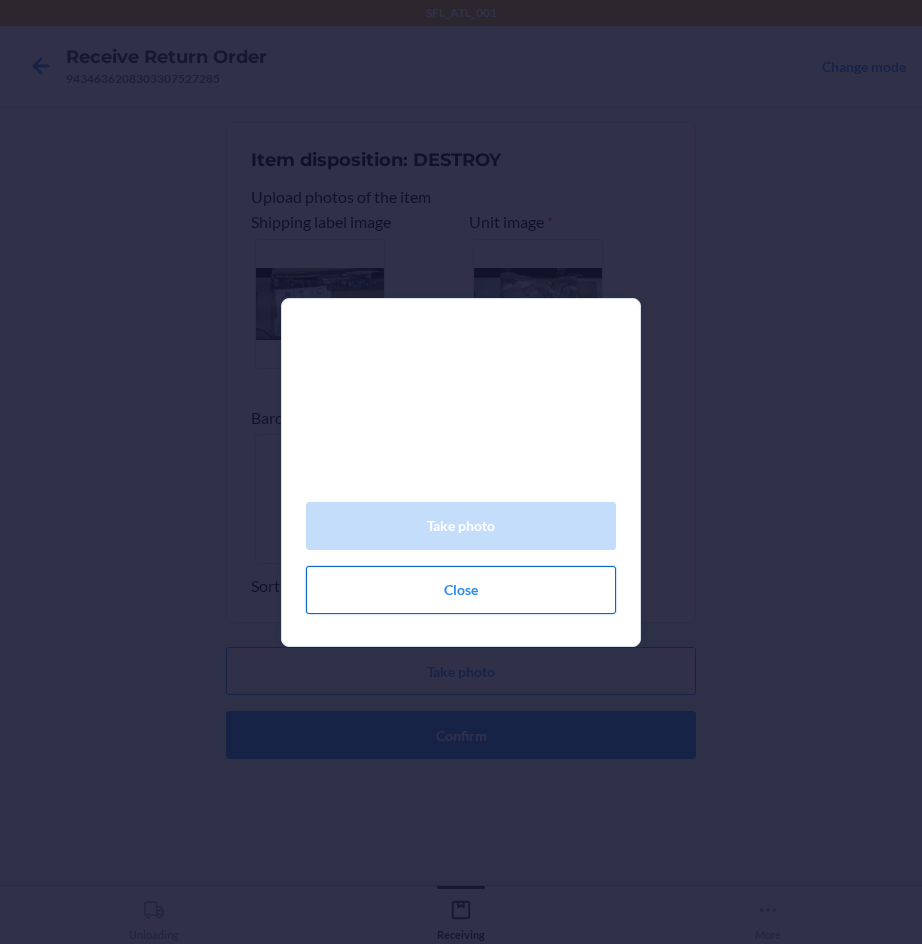 click on "Close" 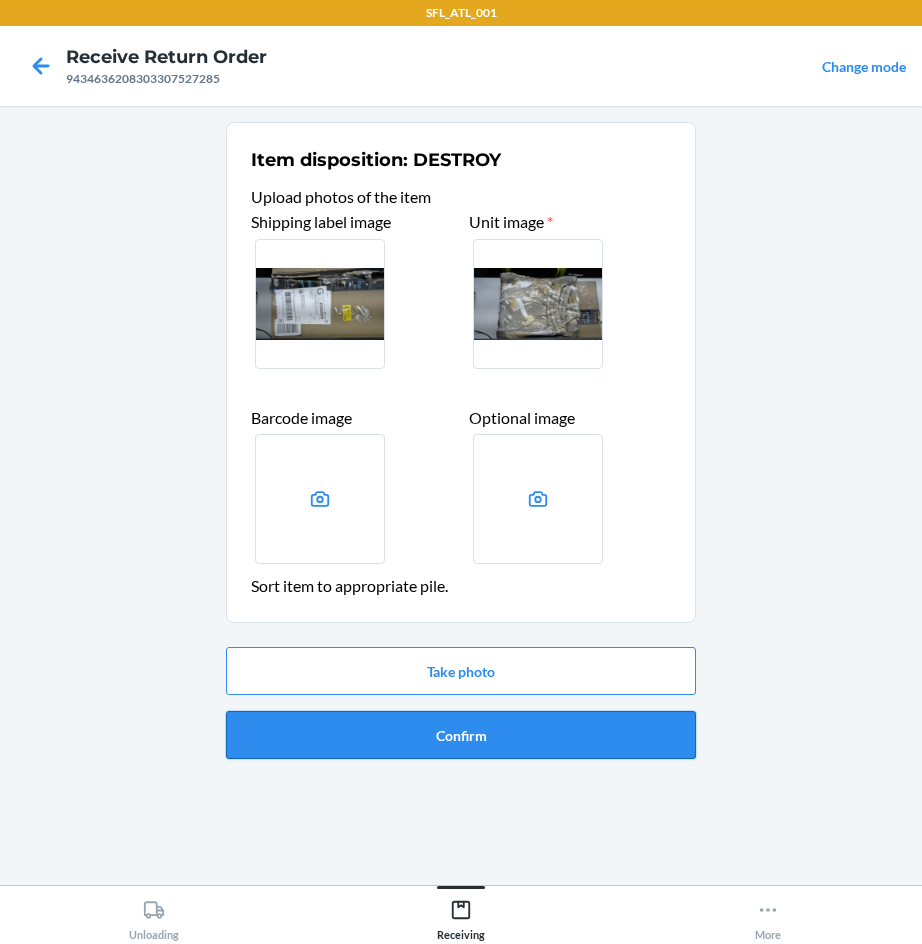 click on "Confirm" at bounding box center (461, 735) 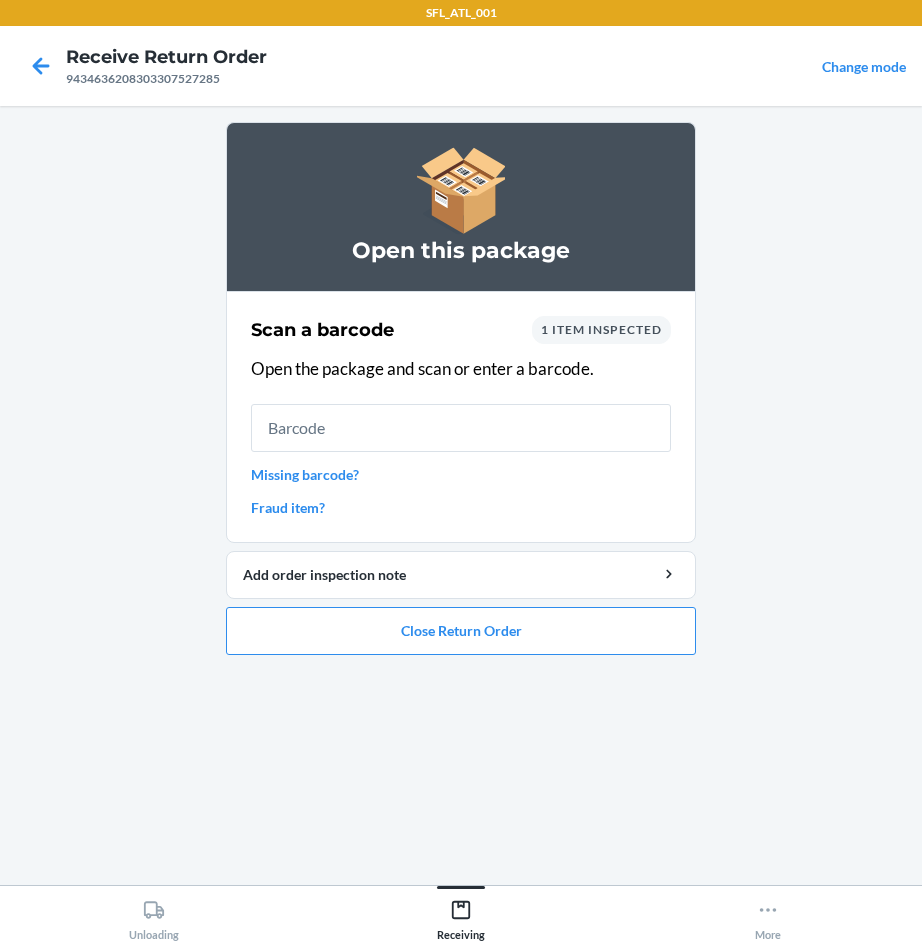 click on "Missing barcode?" at bounding box center (461, 474) 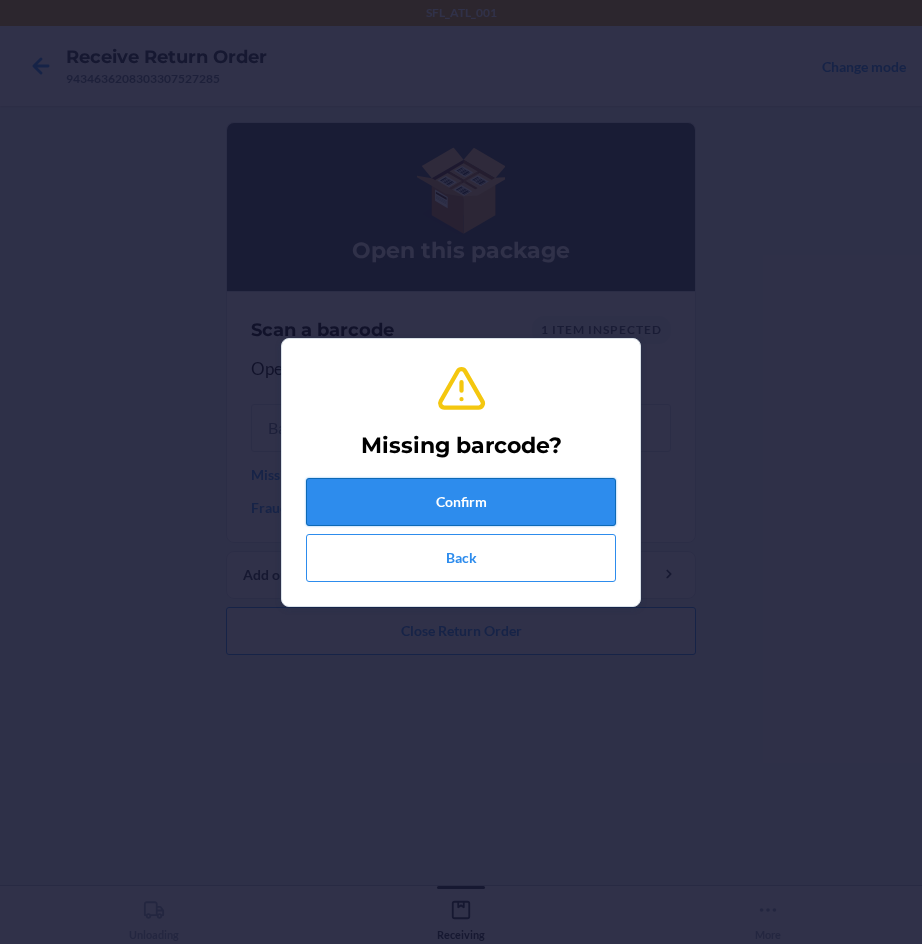 click on "Confirm" at bounding box center (461, 502) 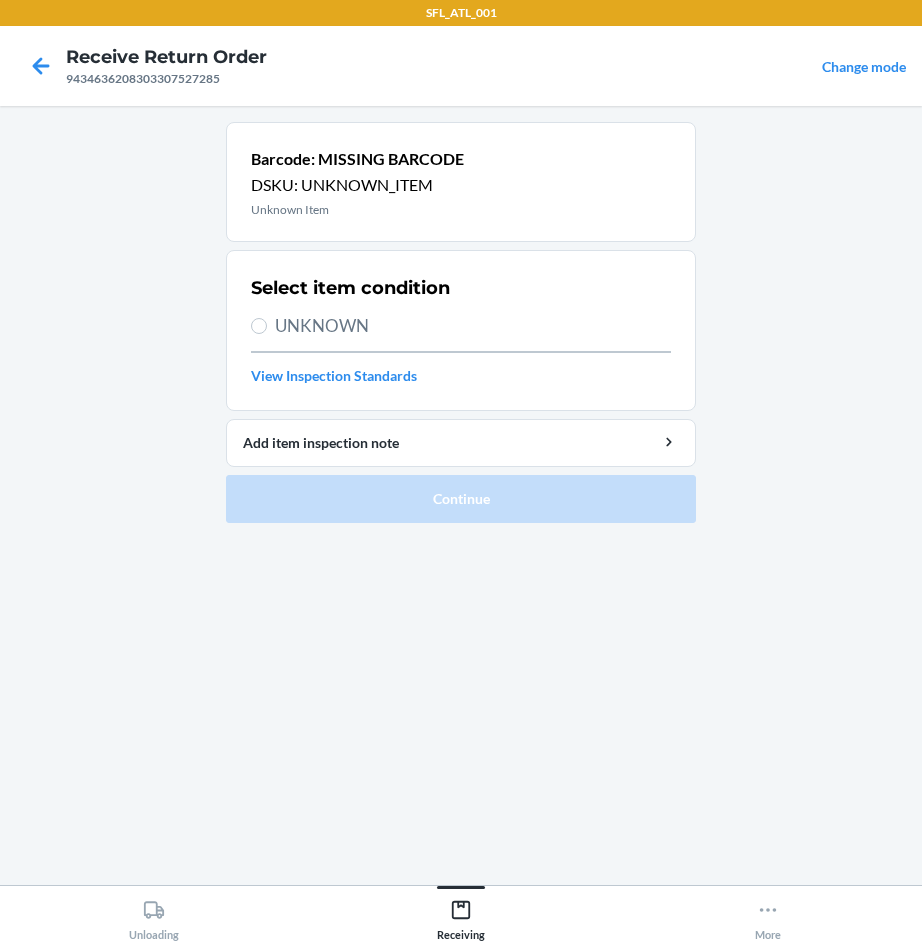 click on "UNKNOWN" at bounding box center (473, 326) 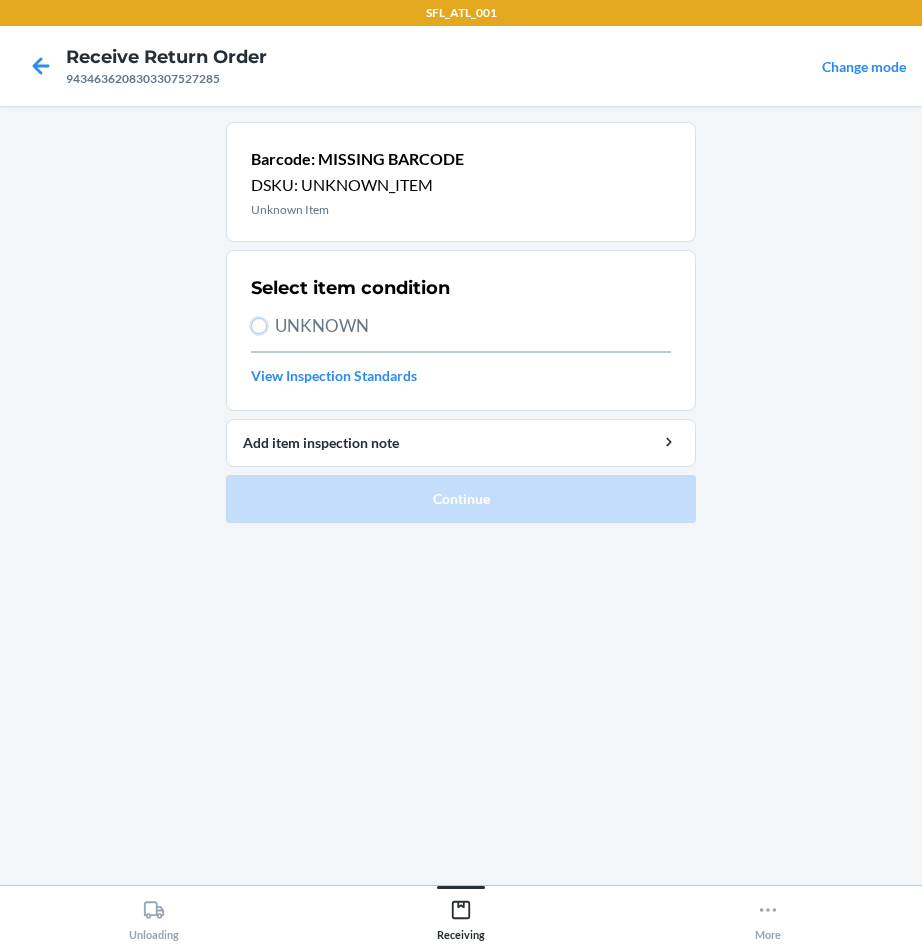 click on "UNKNOWN" at bounding box center [259, 326] 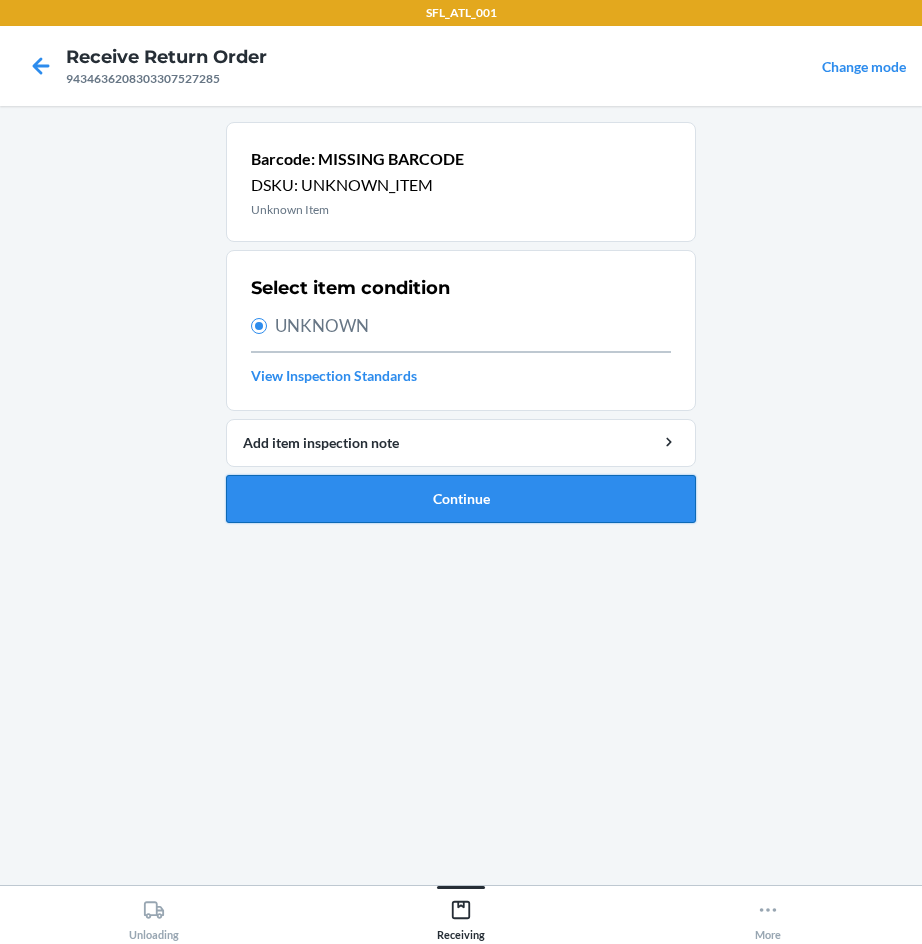 click on "Continue" at bounding box center [461, 499] 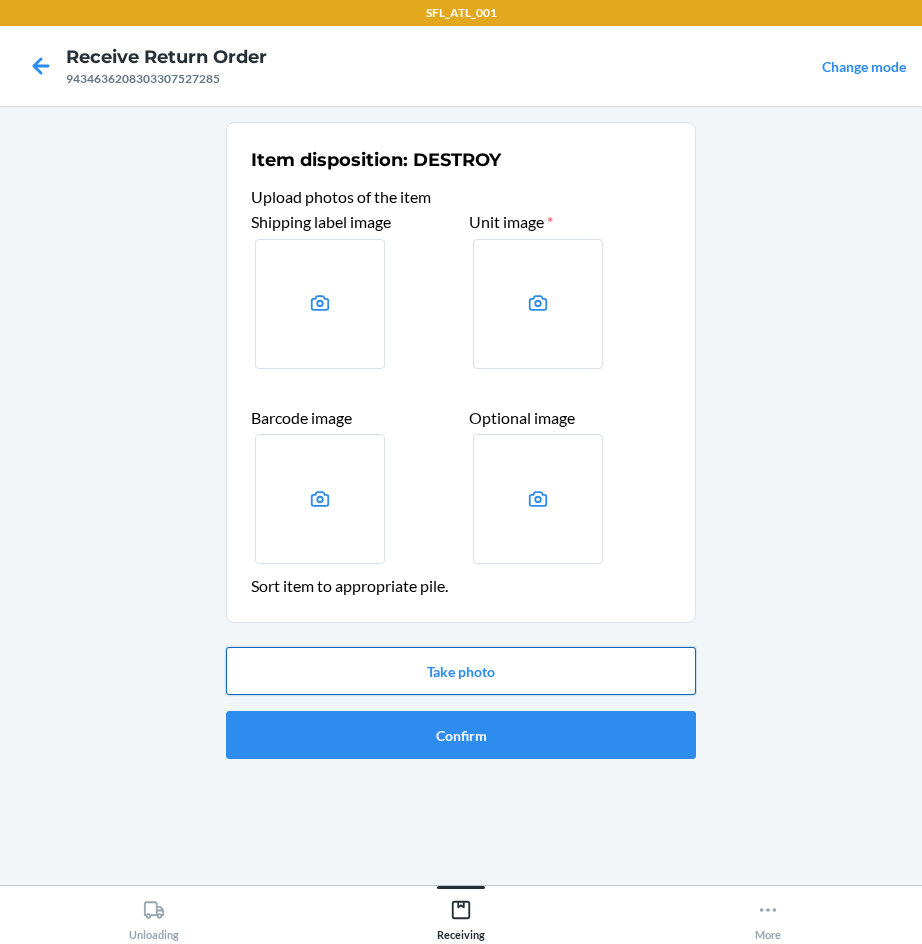 click on "Take photo" at bounding box center [461, 671] 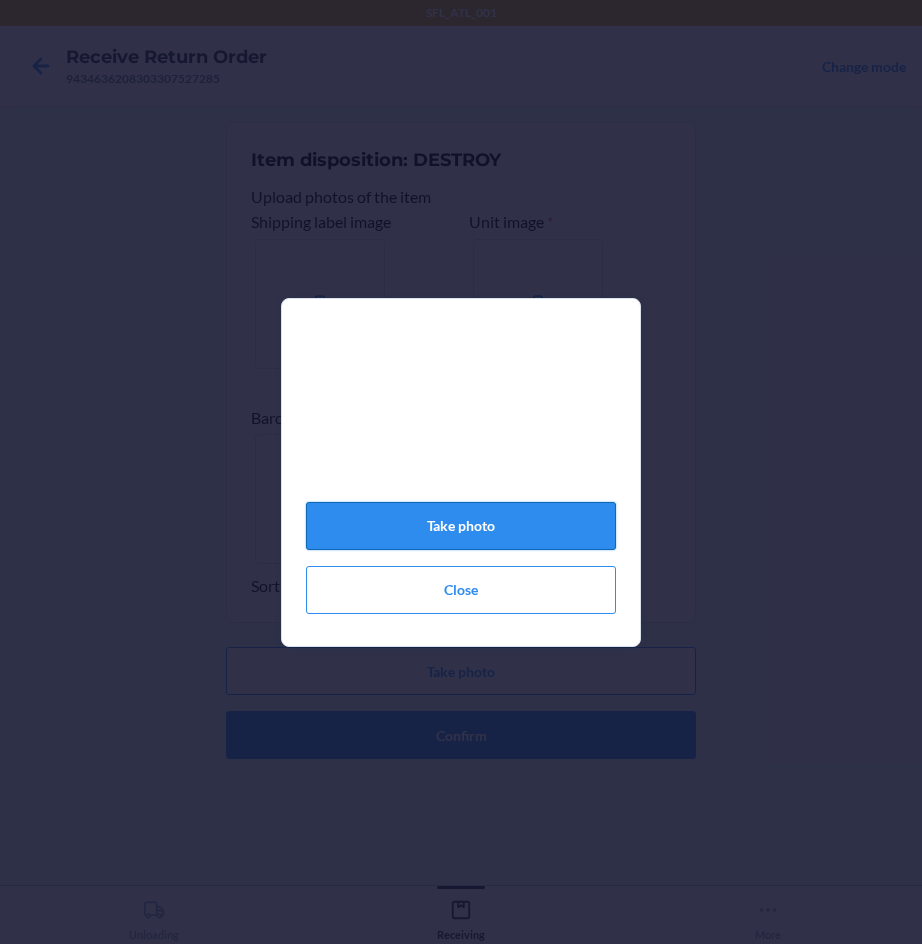 click on "Take photo" 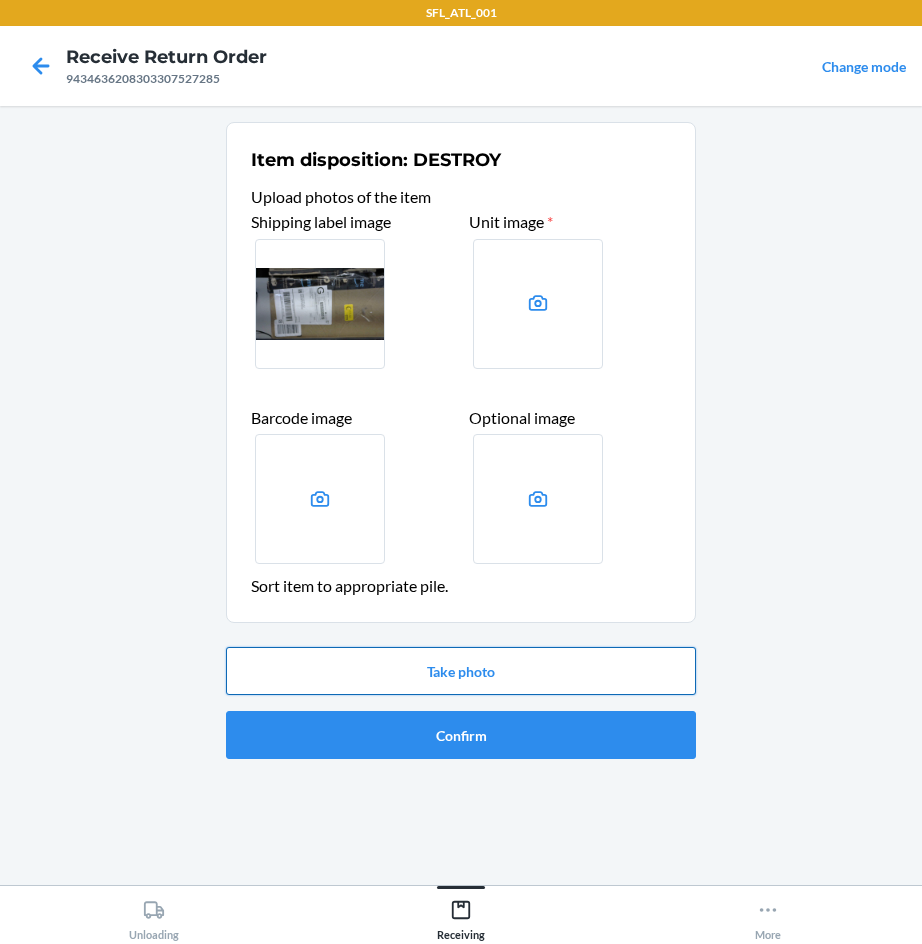 click on "Take photo" at bounding box center (461, 671) 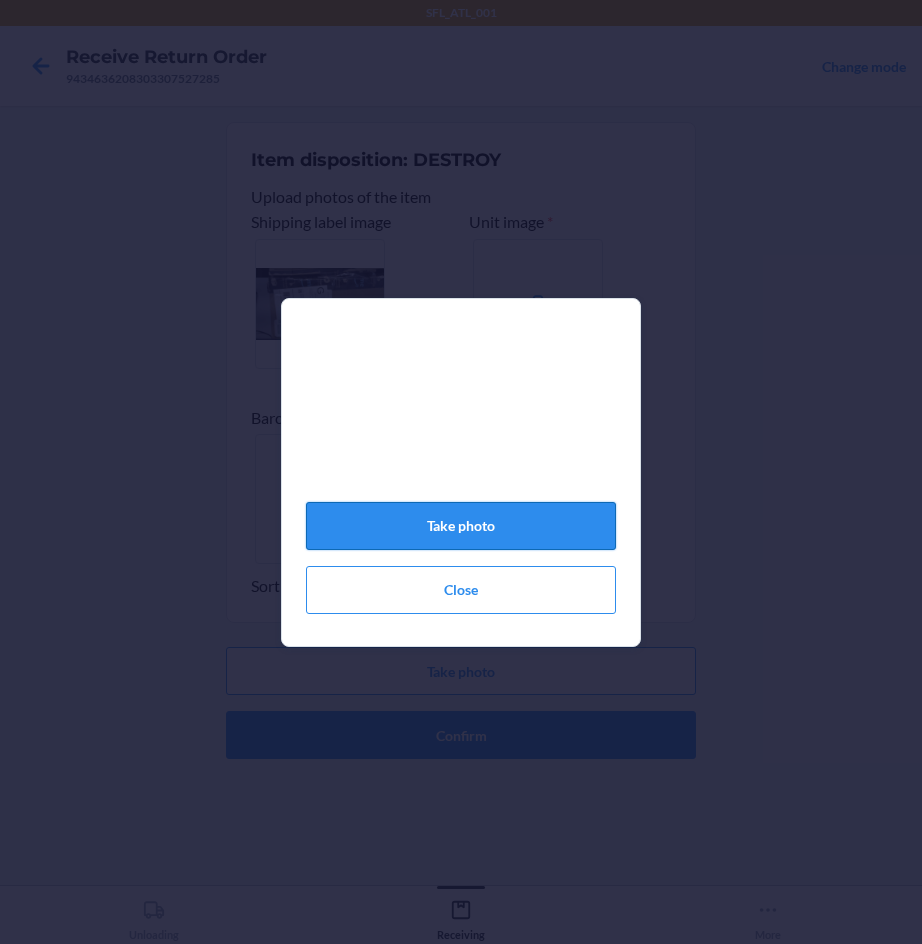 click on "Take photo" 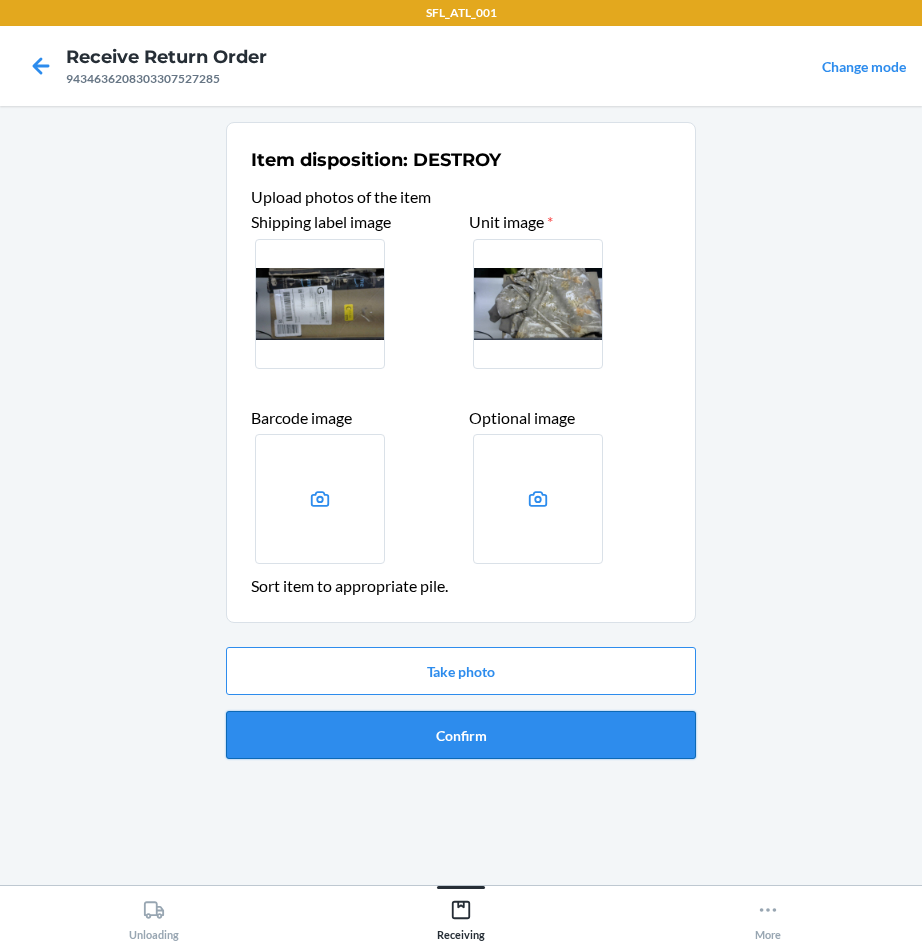 click on "Confirm" at bounding box center (461, 735) 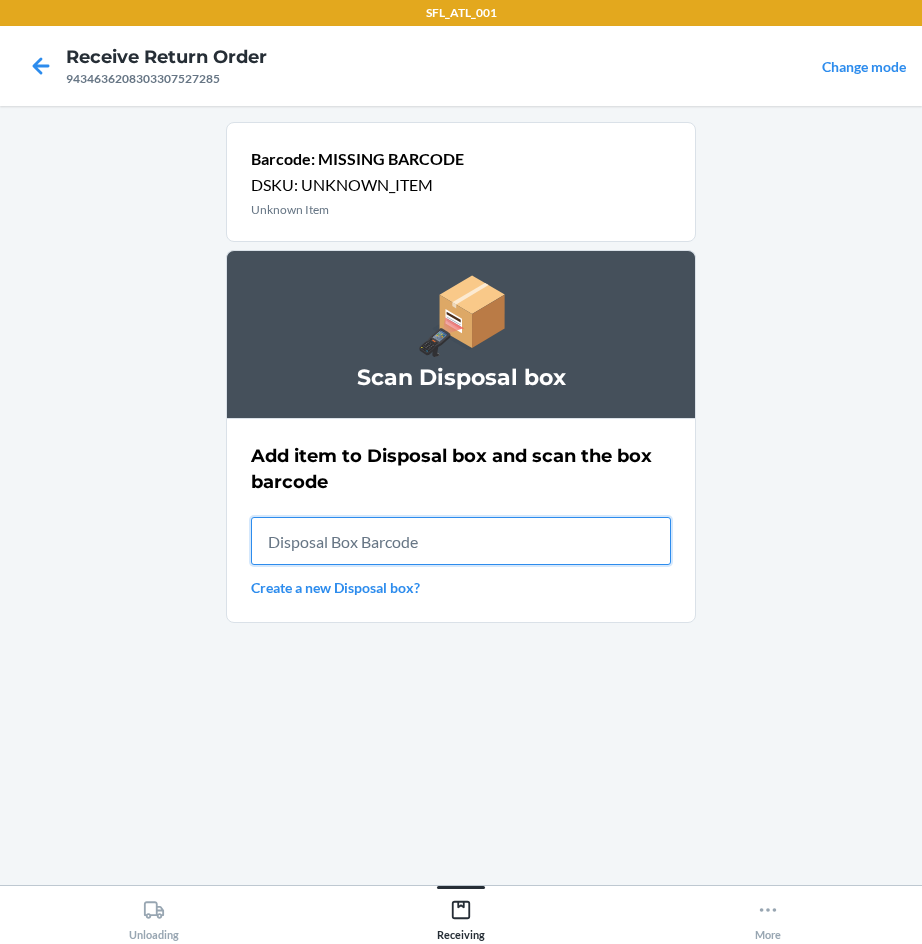 drag, startPoint x: 411, startPoint y: 504, endPoint x: 410, endPoint y: 524, distance: 20.024984 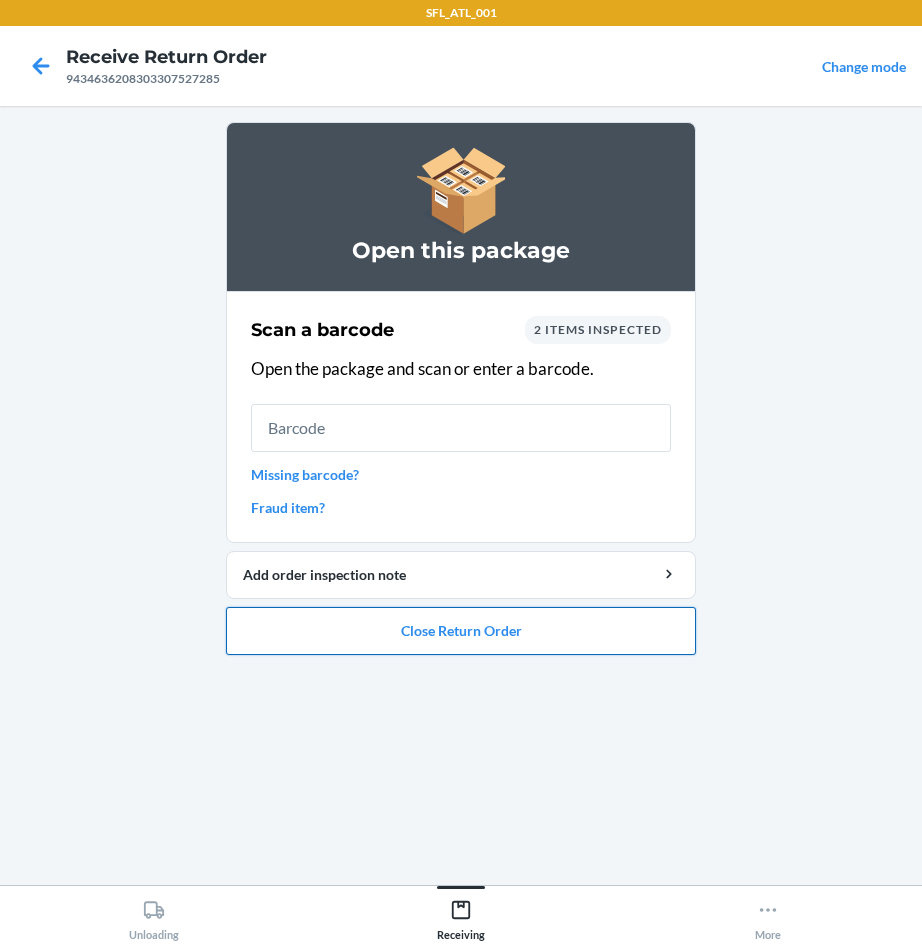 click on "Close Return Order" at bounding box center [461, 631] 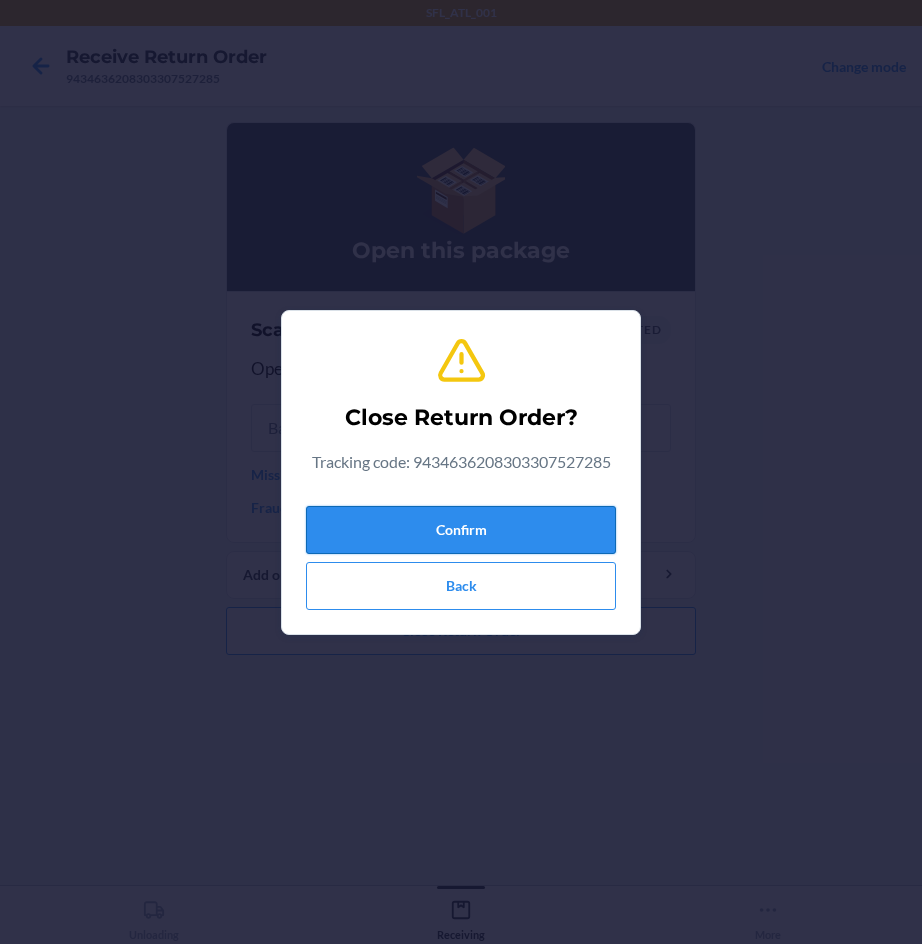 click on "Confirm" at bounding box center [461, 530] 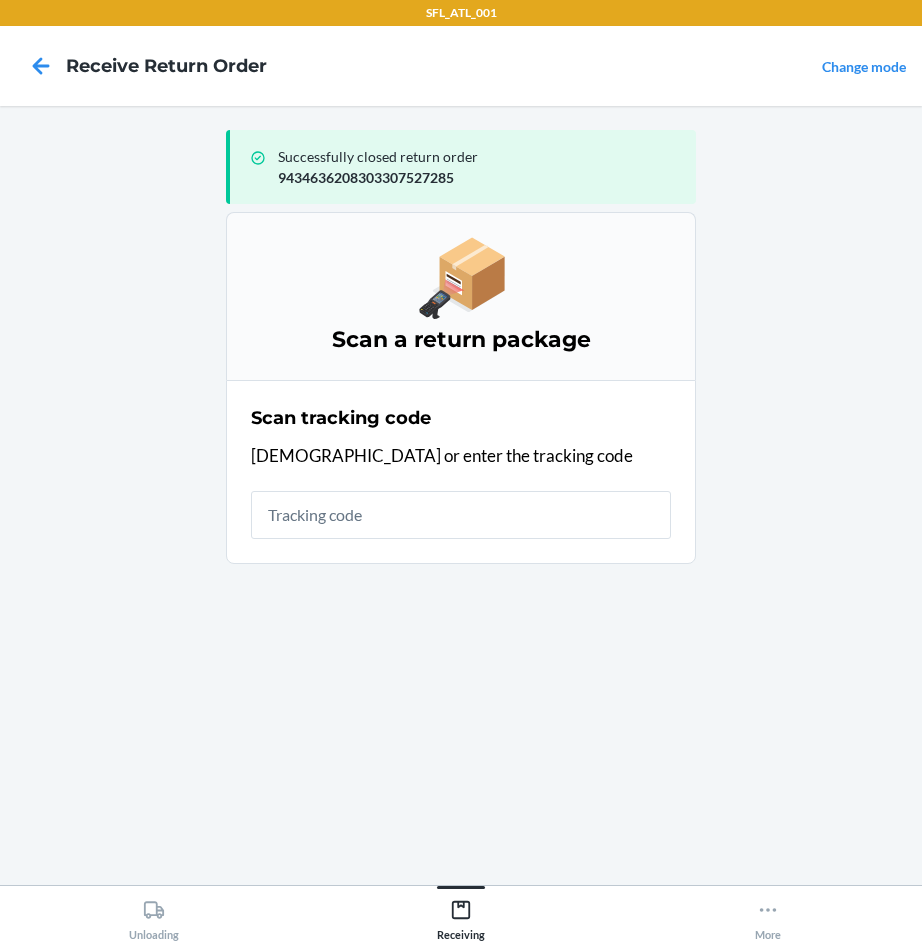 click at bounding box center [461, 515] 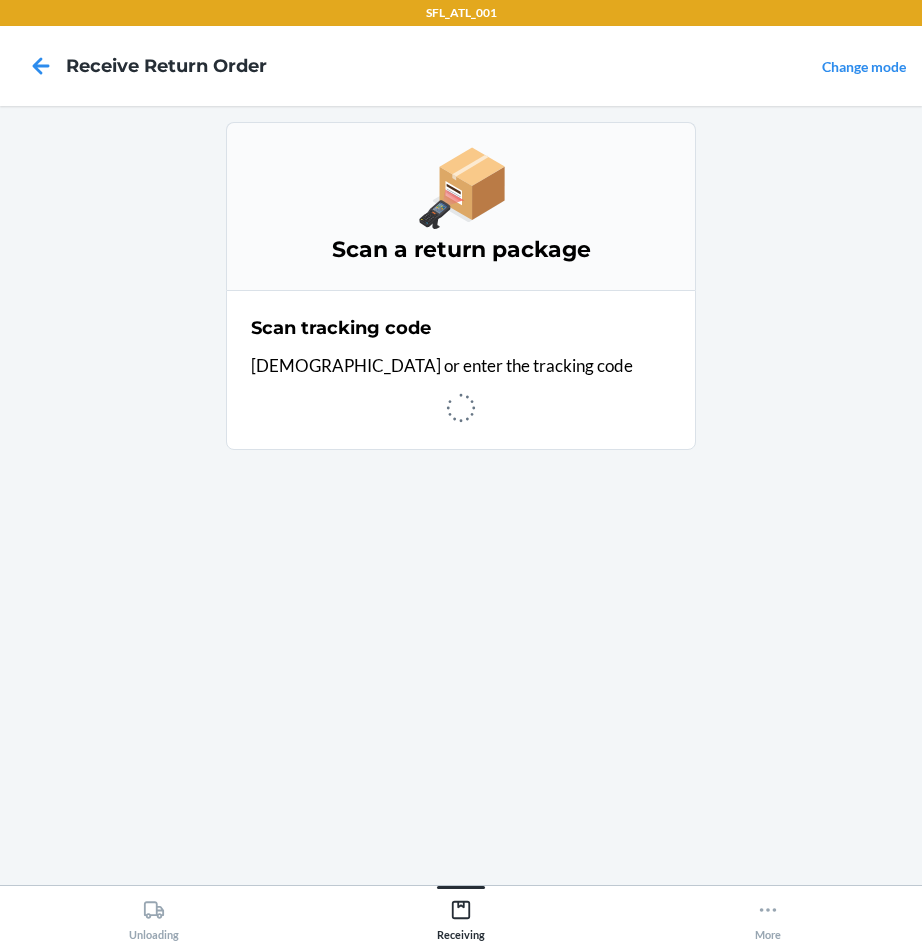 click 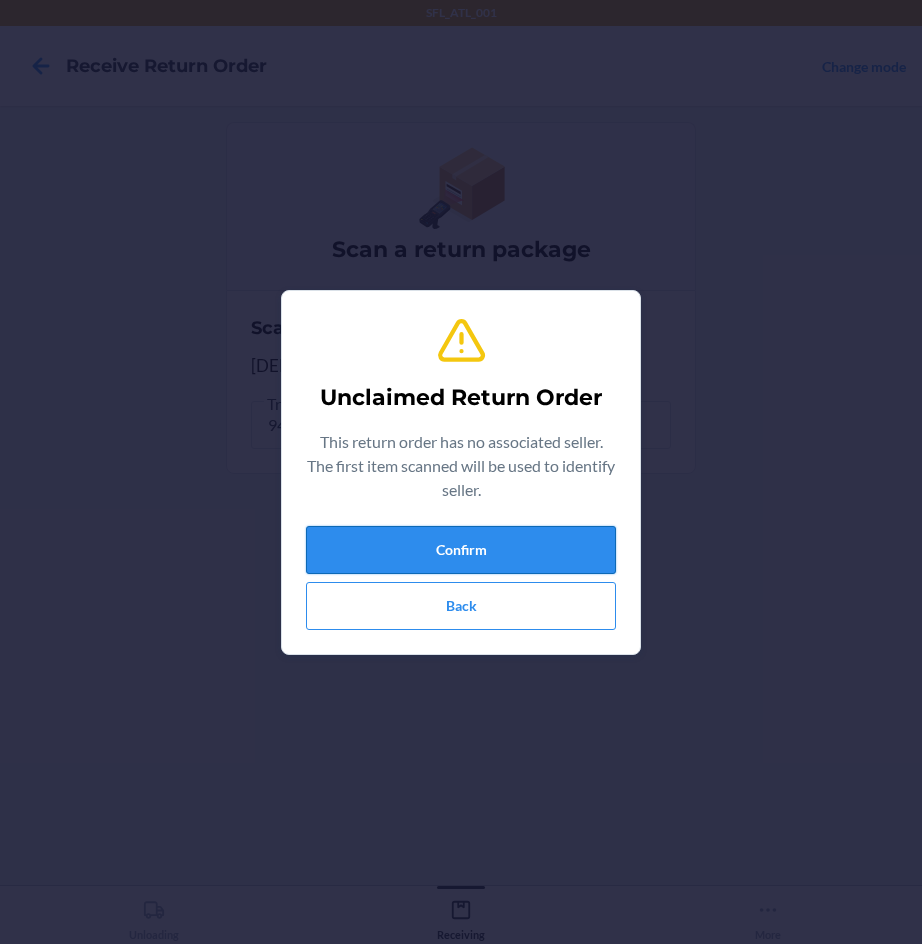 click on "Confirm" at bounding box center (461, 550) 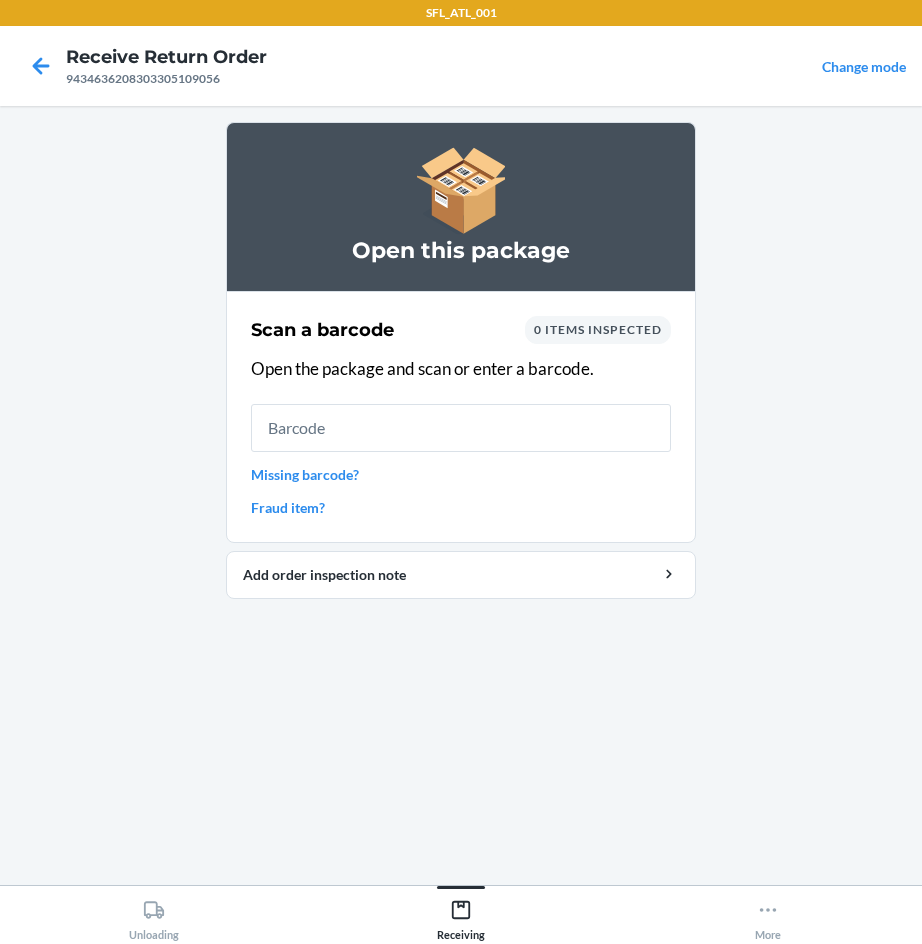 click at bounding box center [461, 428] 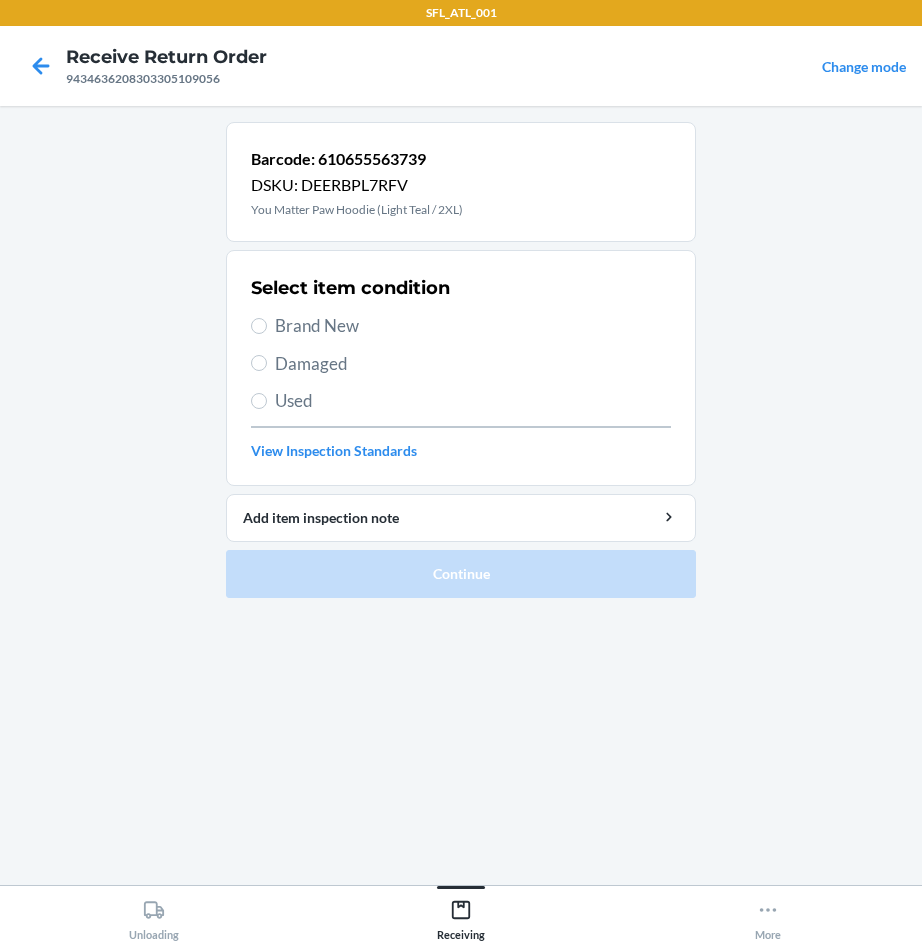 click on "Brand New" at bounding box center (473, 326) 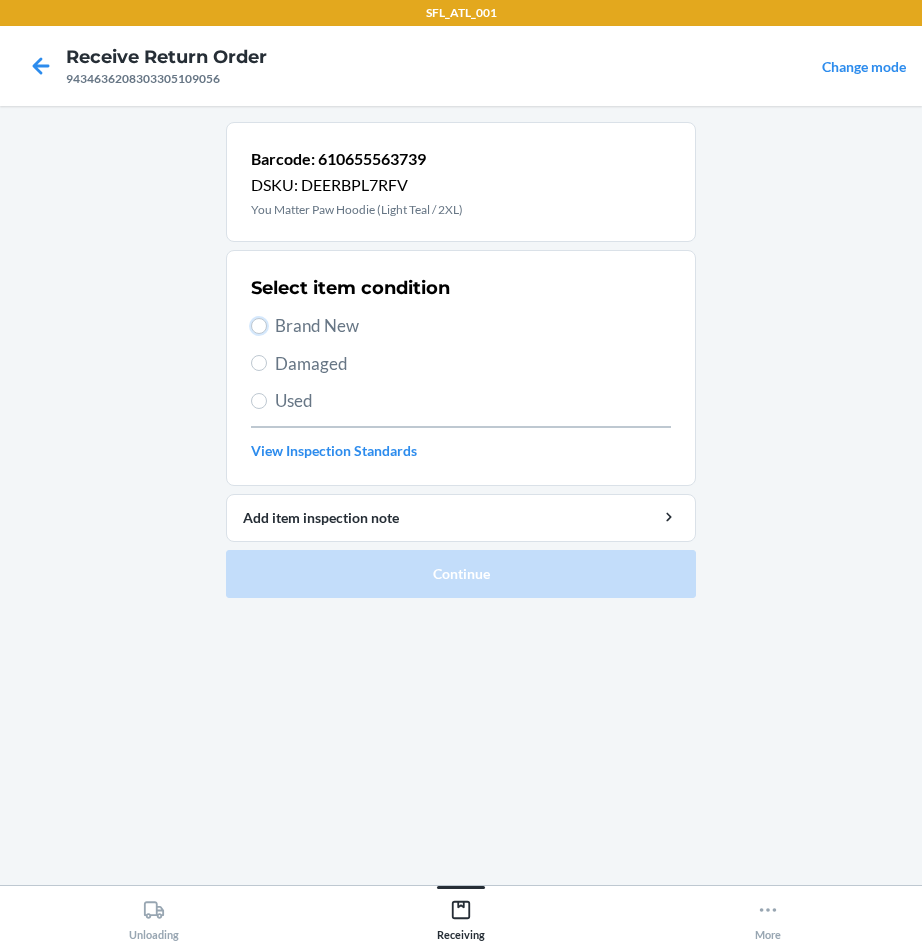 click on "Brand New" at bounding box center (259, 326) 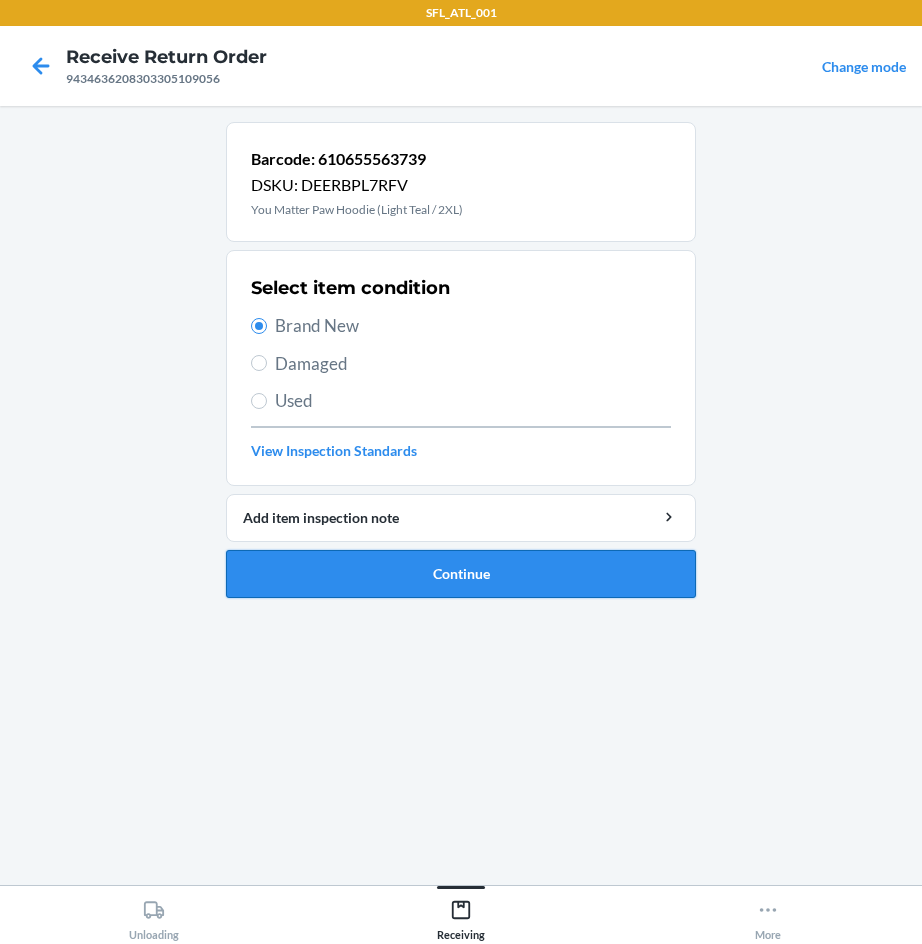 click on "Continue" at bounding box center [461, 574] 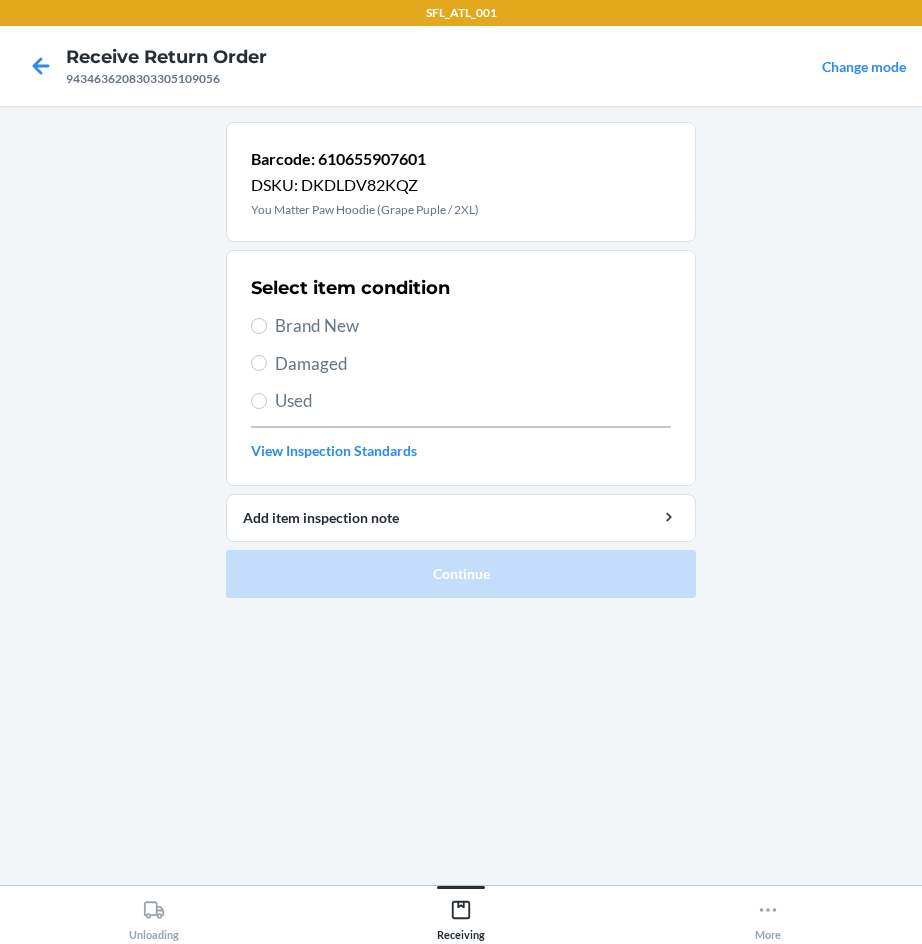 click on "Brand New" at bounding box center (473, 326) 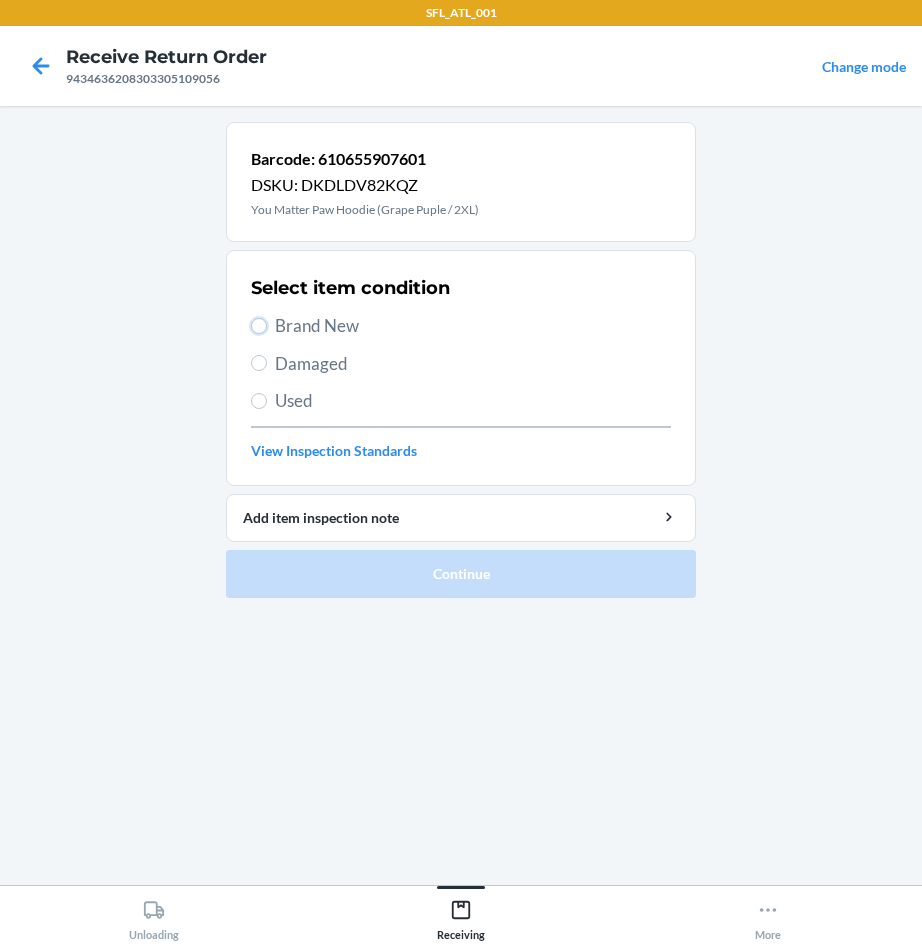 click on "Brand New" at bounding box center (259, 326) 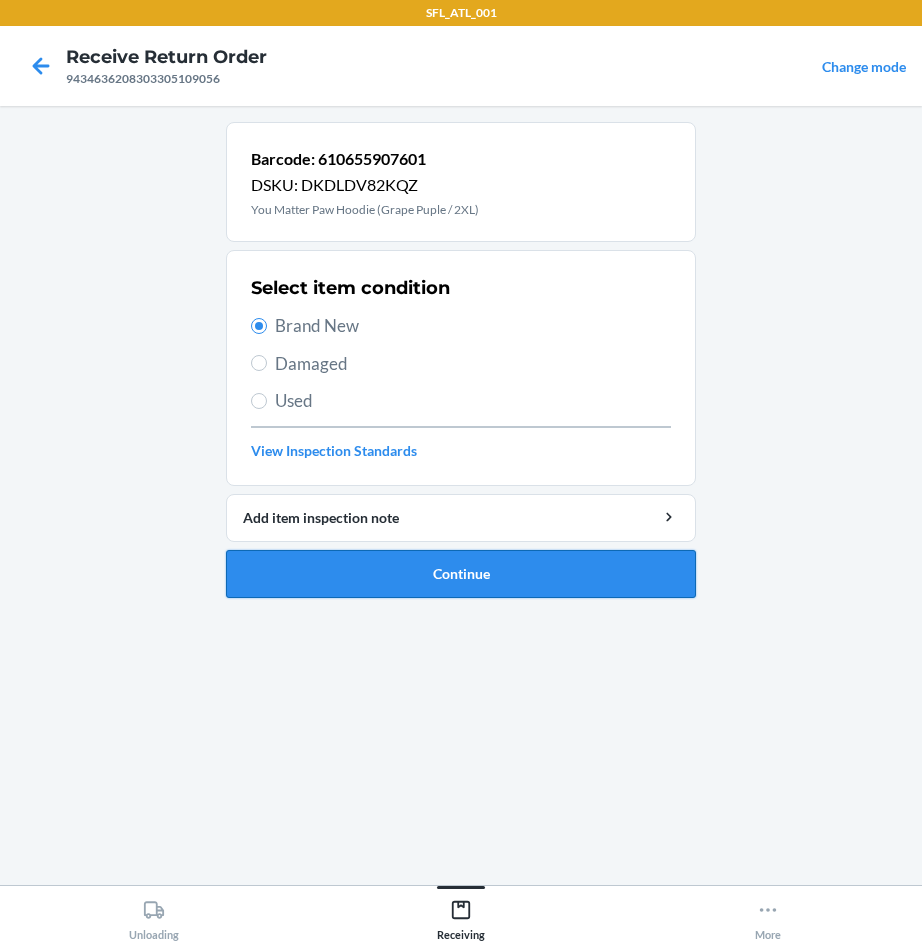 click on "Continue" at bounding box center (461, 574) 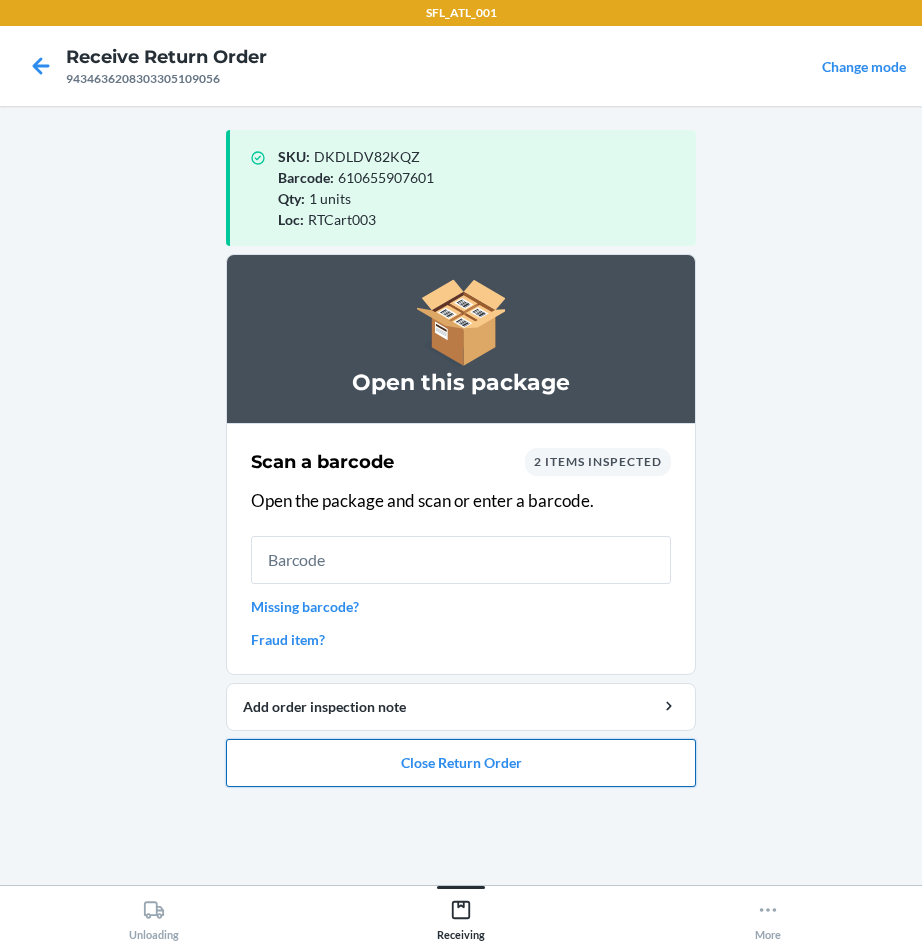 click on "Close Return Order" at bounding box center (461, 763) 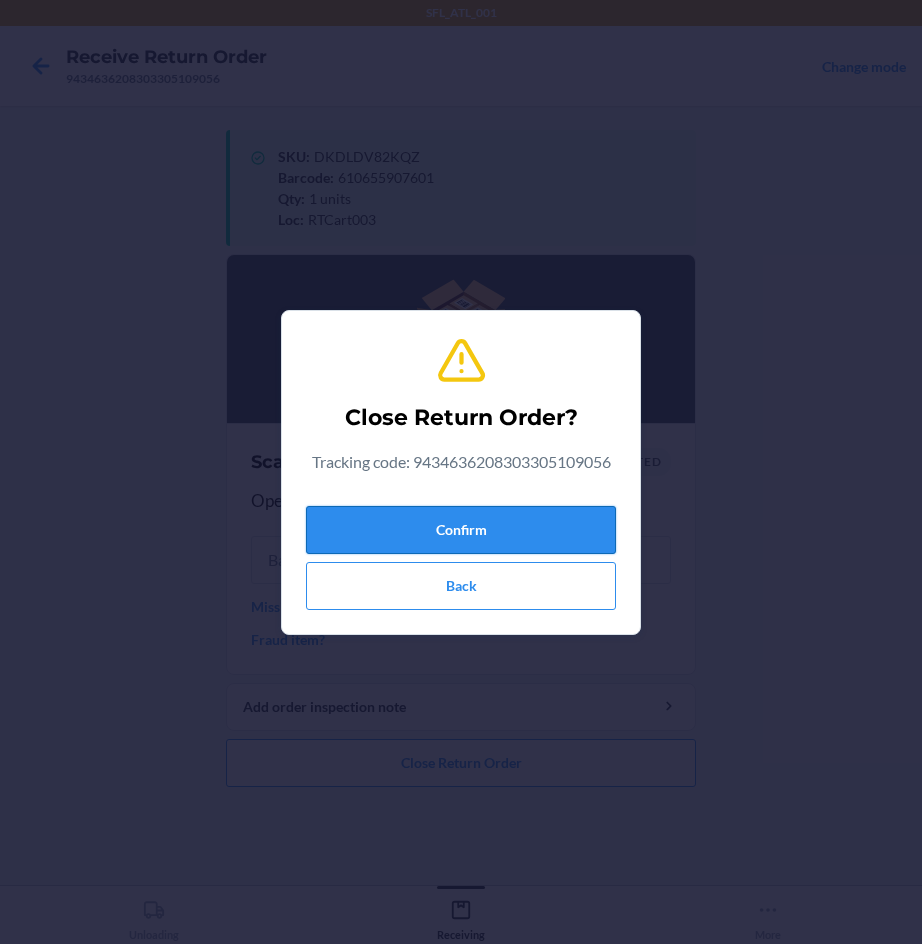 click on "Confirm" at bounding box center [461, 530] 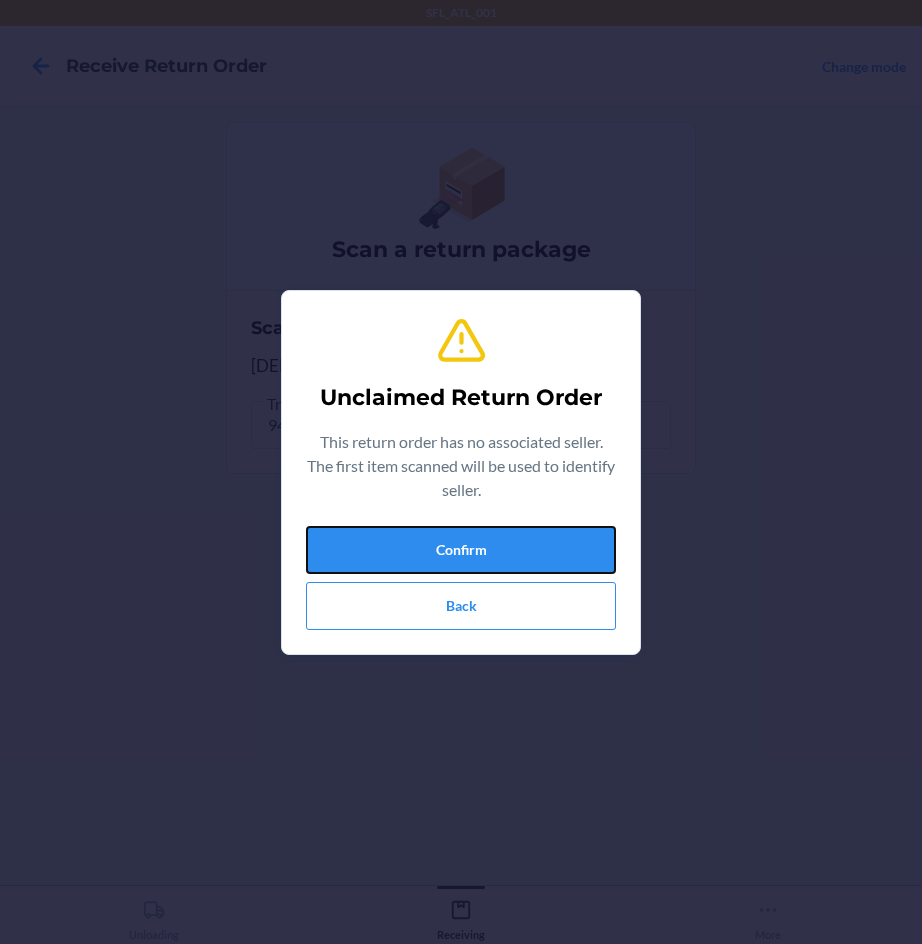 click on "Confirm" at bounding box center [461, 550] 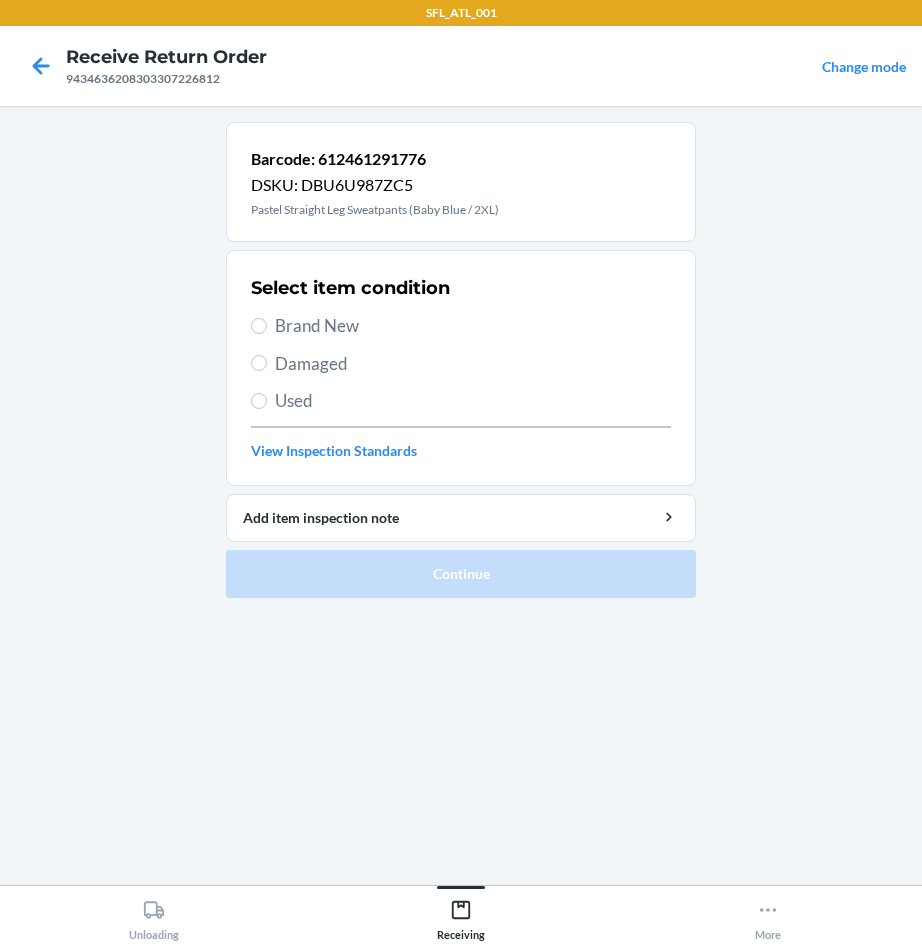 click on "Brand New" at bounding box center (473, 326) 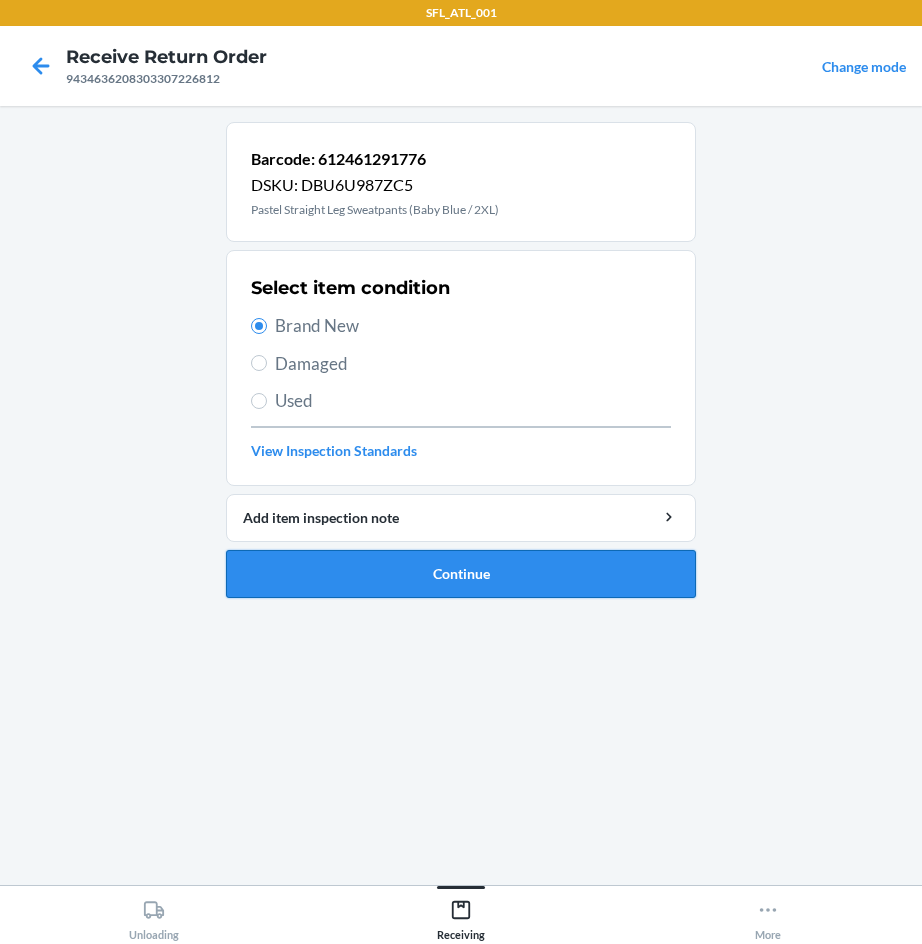 click on "Continue" at bounding box center (461, 574) 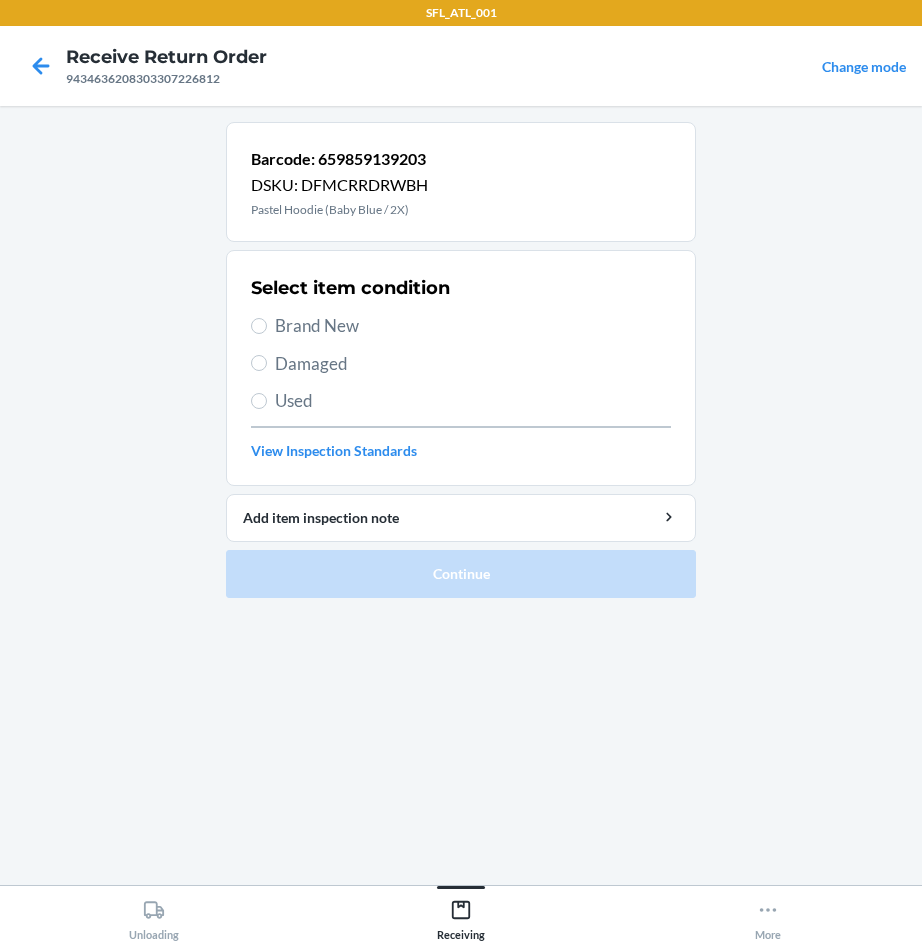 click on "Brand New" at bounding box center [461, 326] 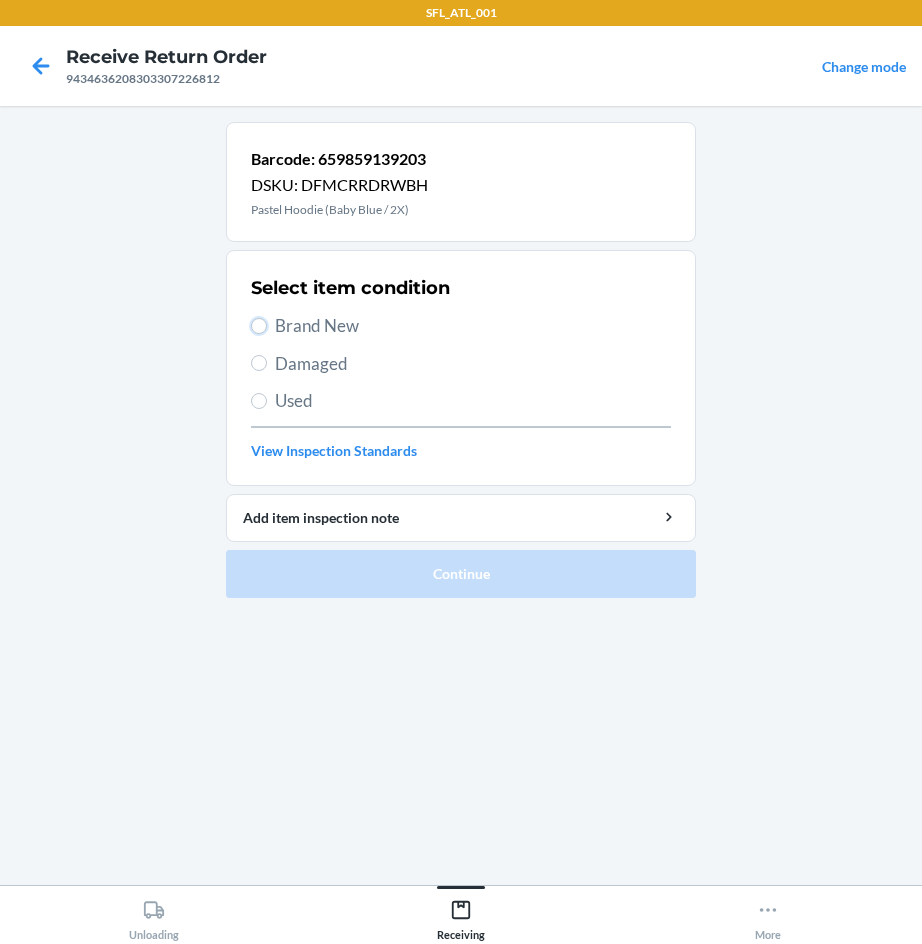 click on "Brand New" at bounding box center [259, 326] 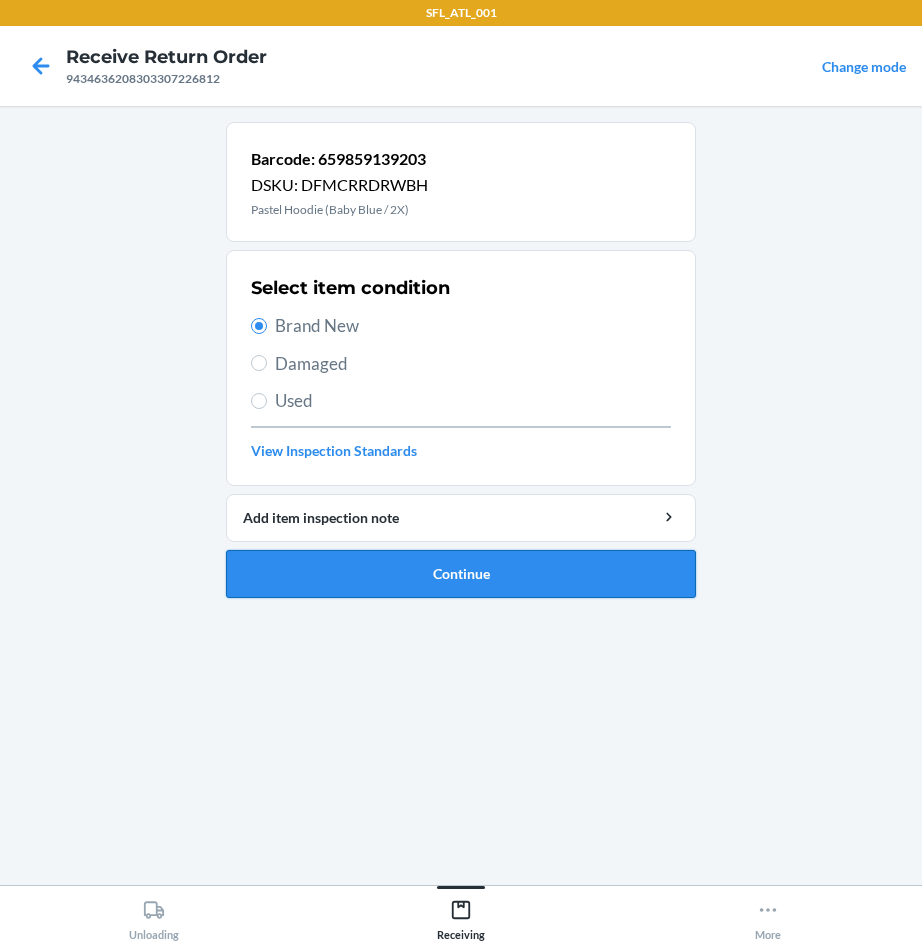 click on "Continue" at bounding box center (461, 574) 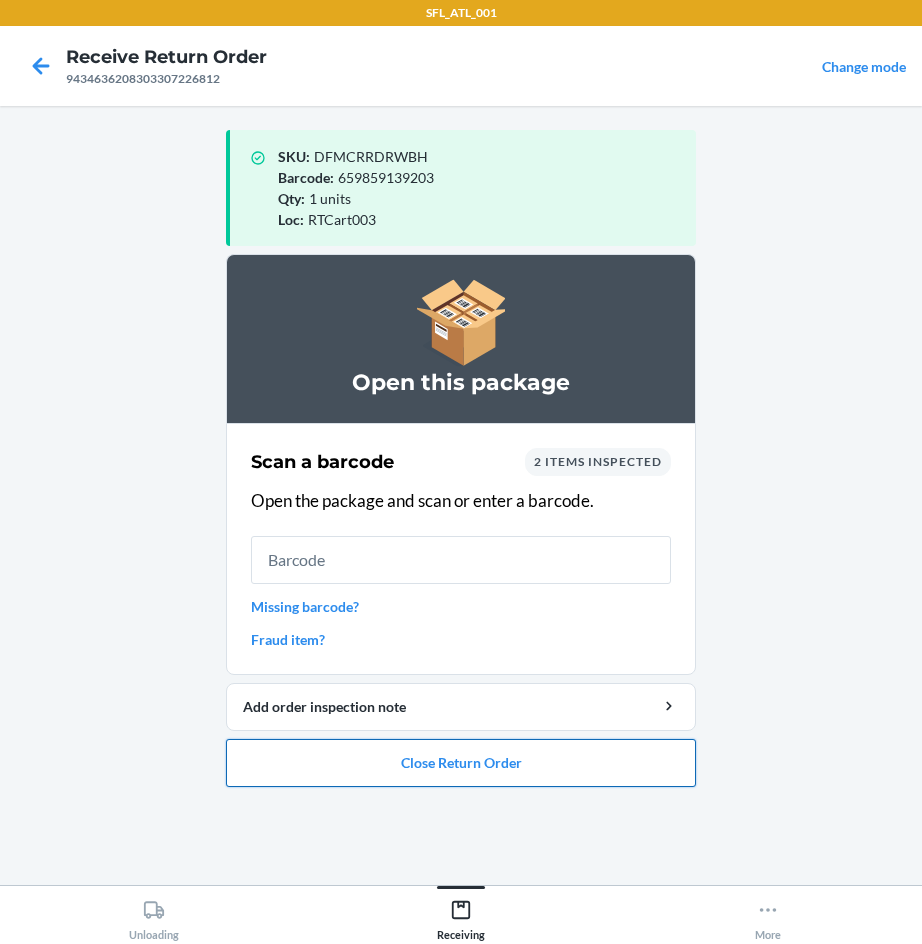 click on "Close Return Order" at bounding box center (461, 763) 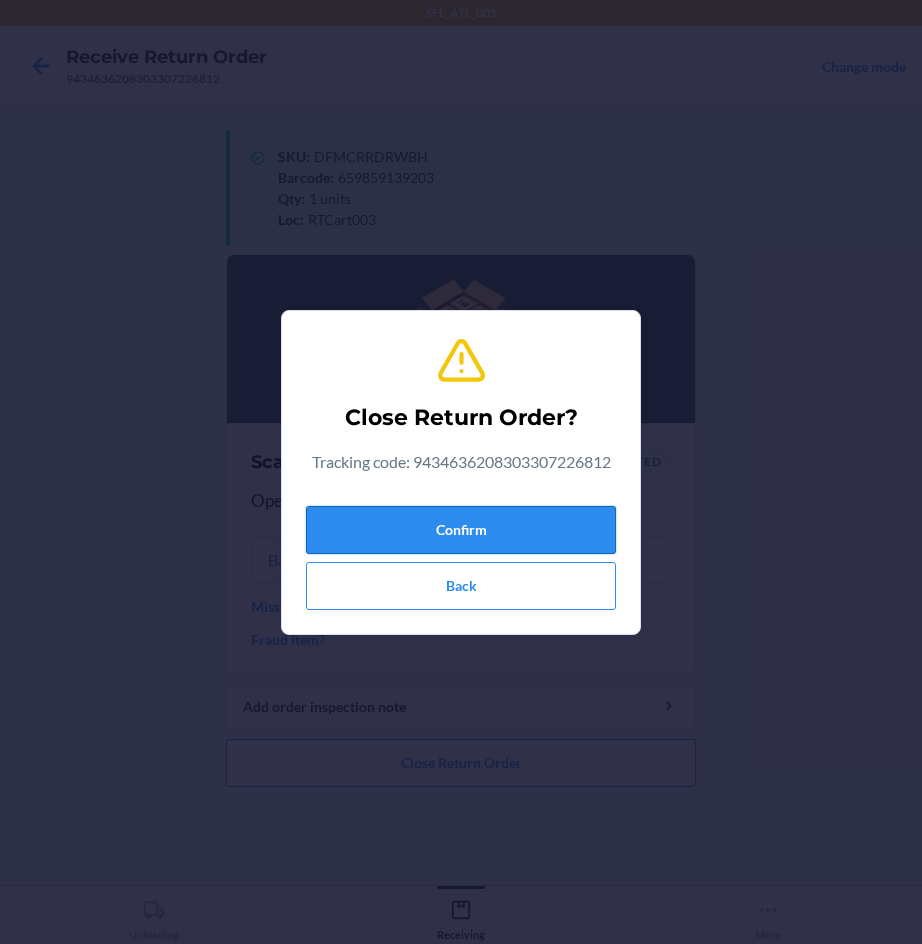 click on "Confirm" at bounding box center [461, 530] 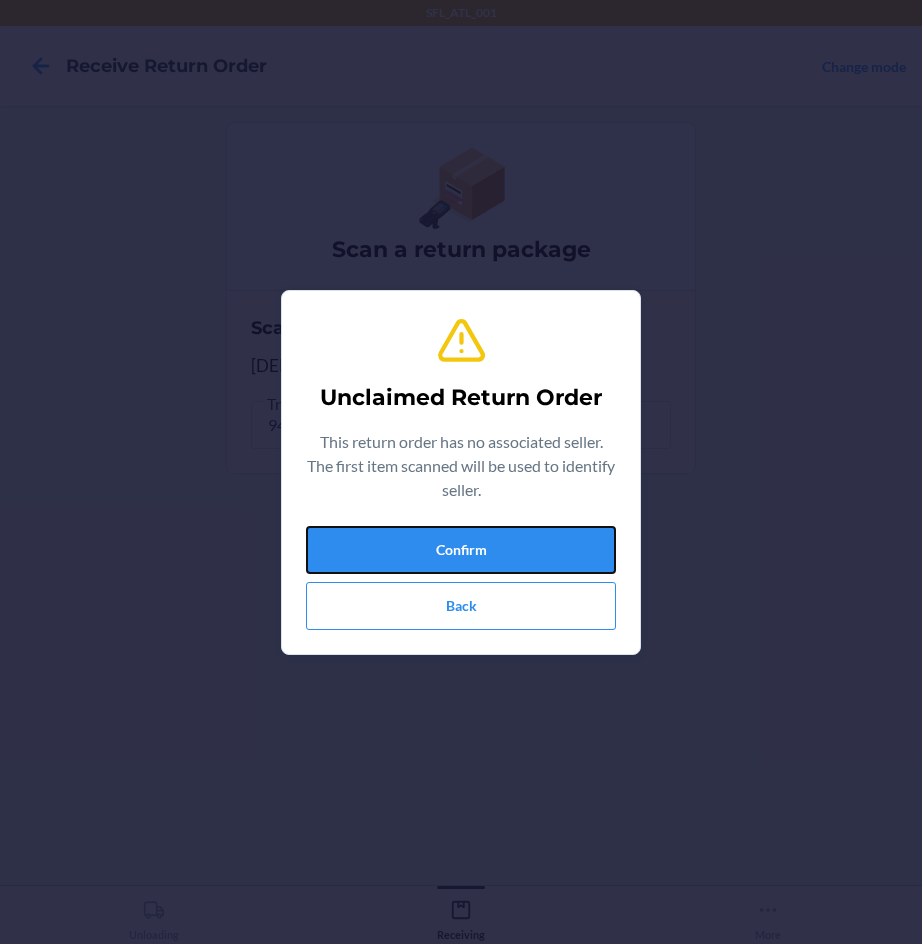 click on "Confirm" at bounding box center (461, 550) 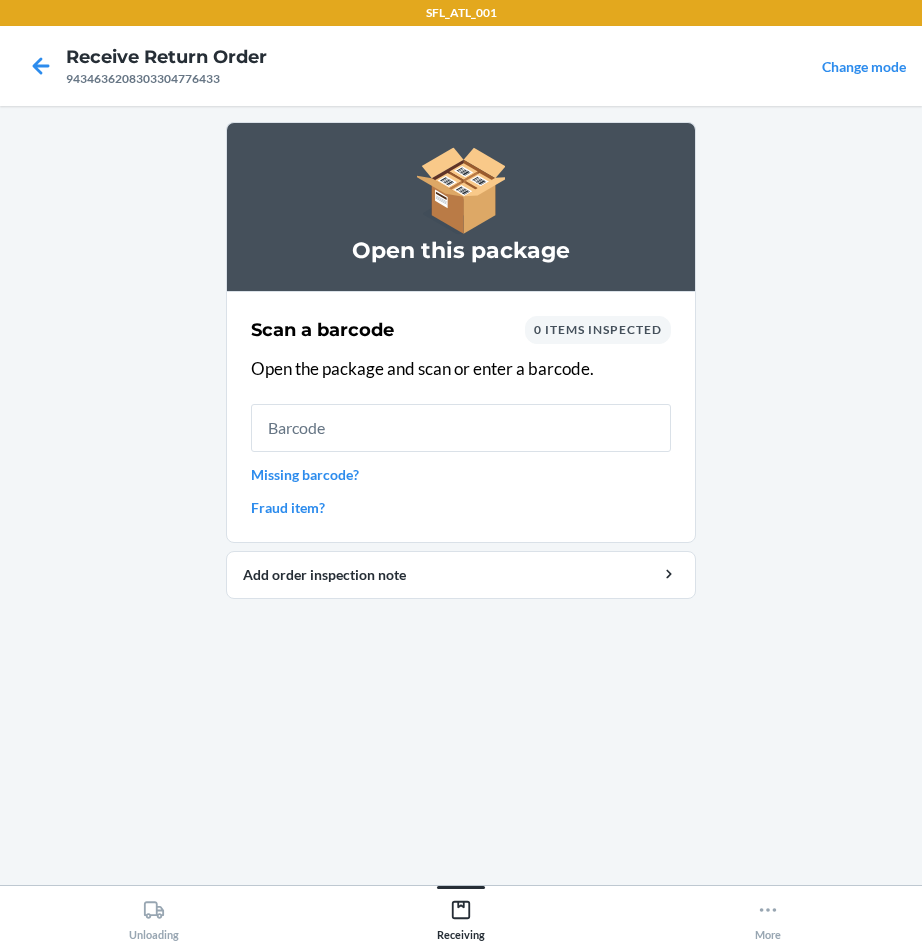 click at bounding box center [461, 428] 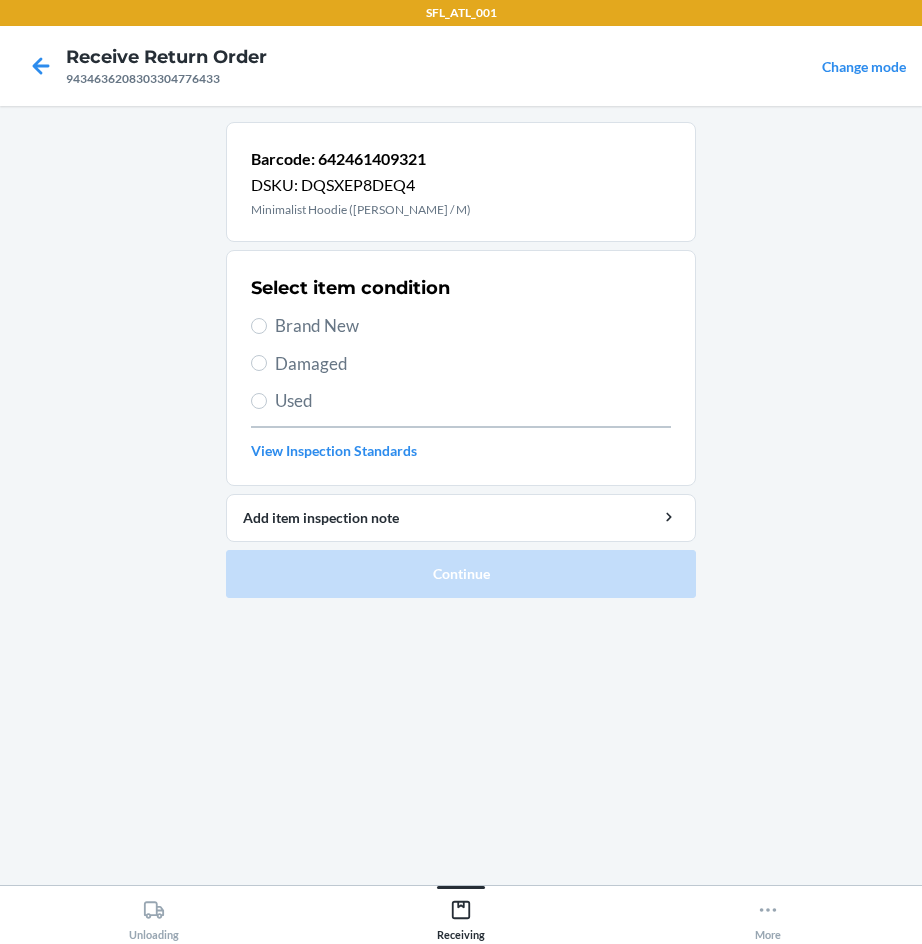click on "Select item condition Brand New Damaged Used View Inspection Standards" at bounding box center [461, 368] 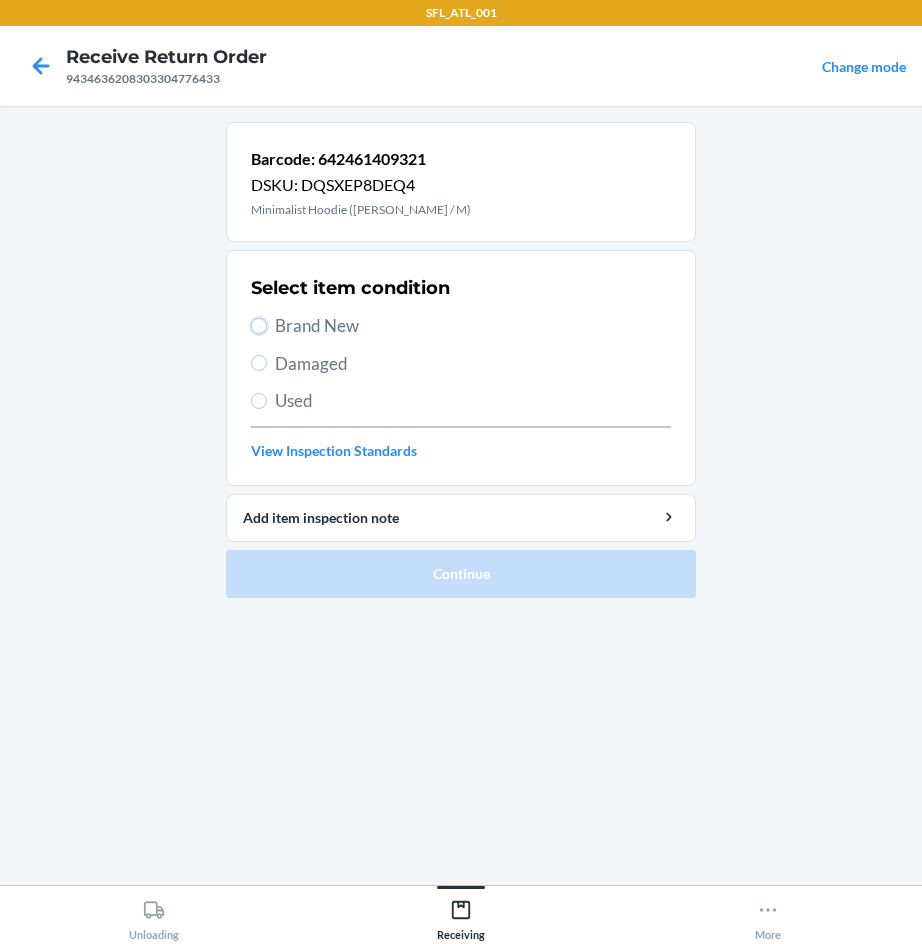 click on "Brand New" at bounding box center (259, 326) 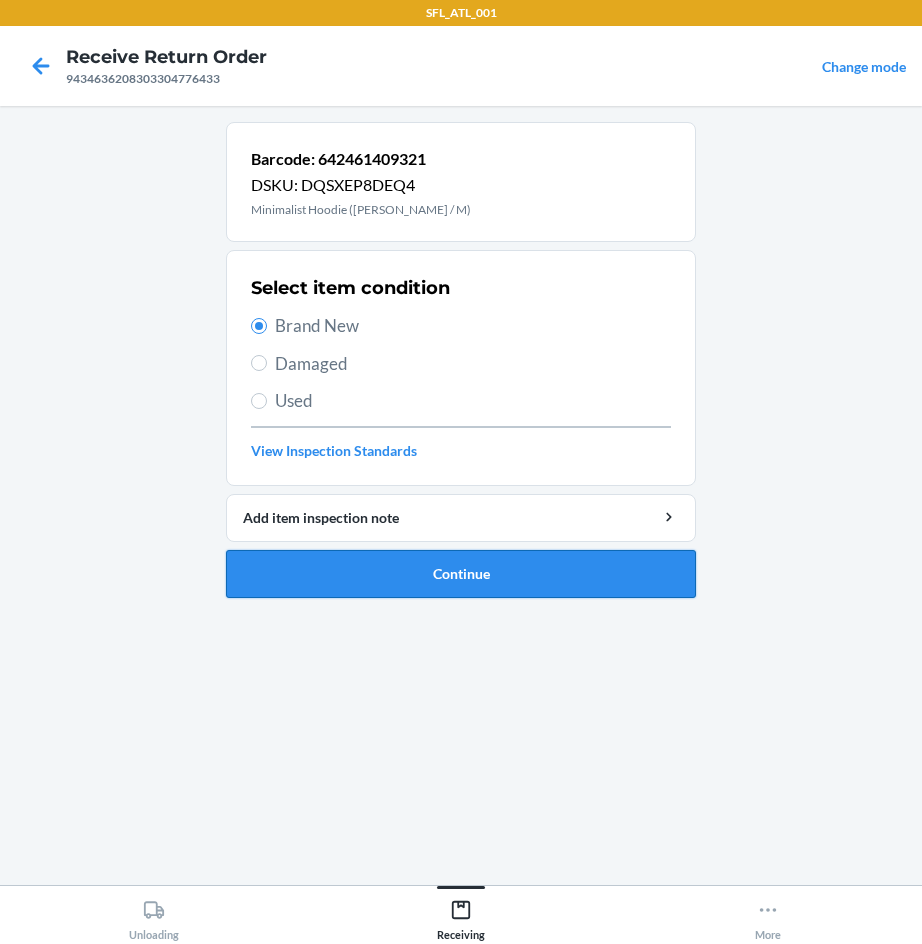 click on "Continue" at bounding box center (461, 574) 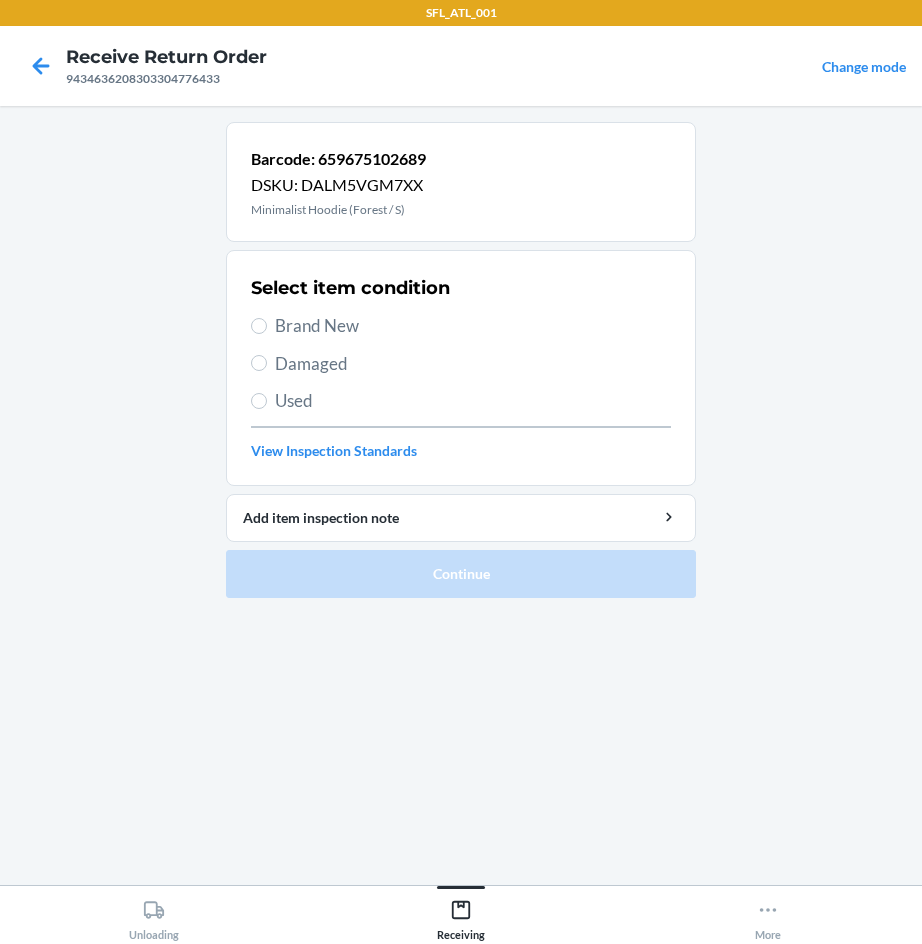click on "Brand New" at bounding box center [473, 326] 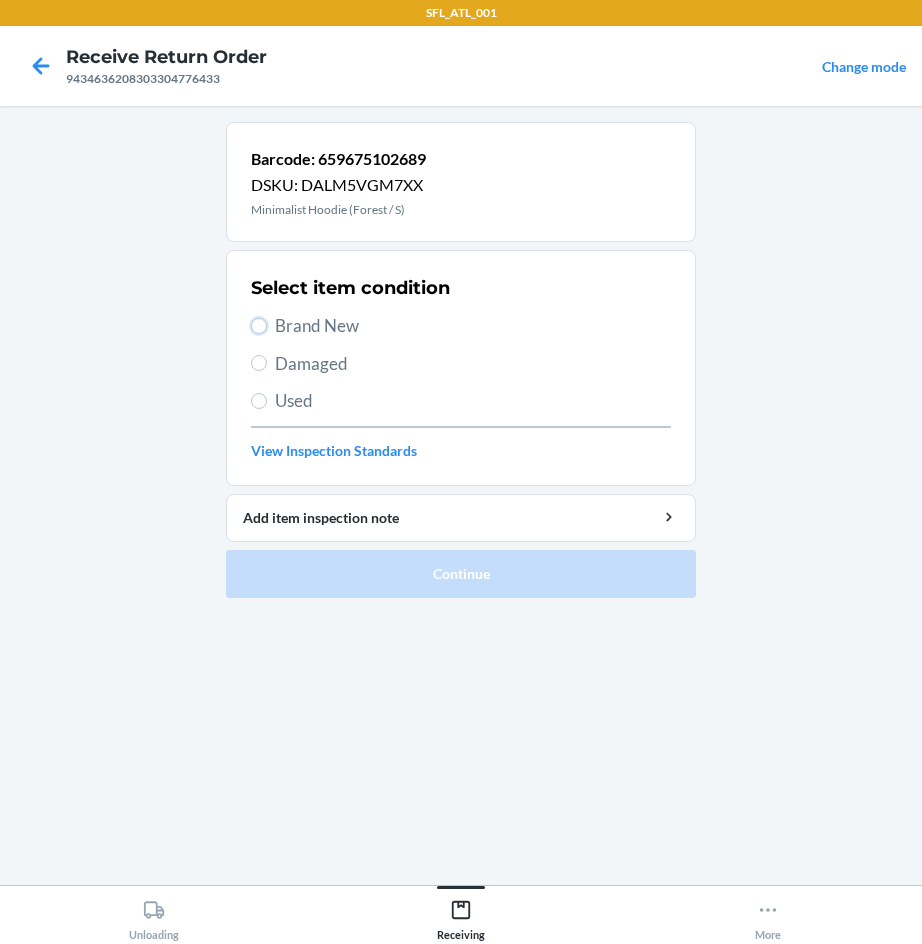 click on "Brand New" at bounding box center [259, 326] 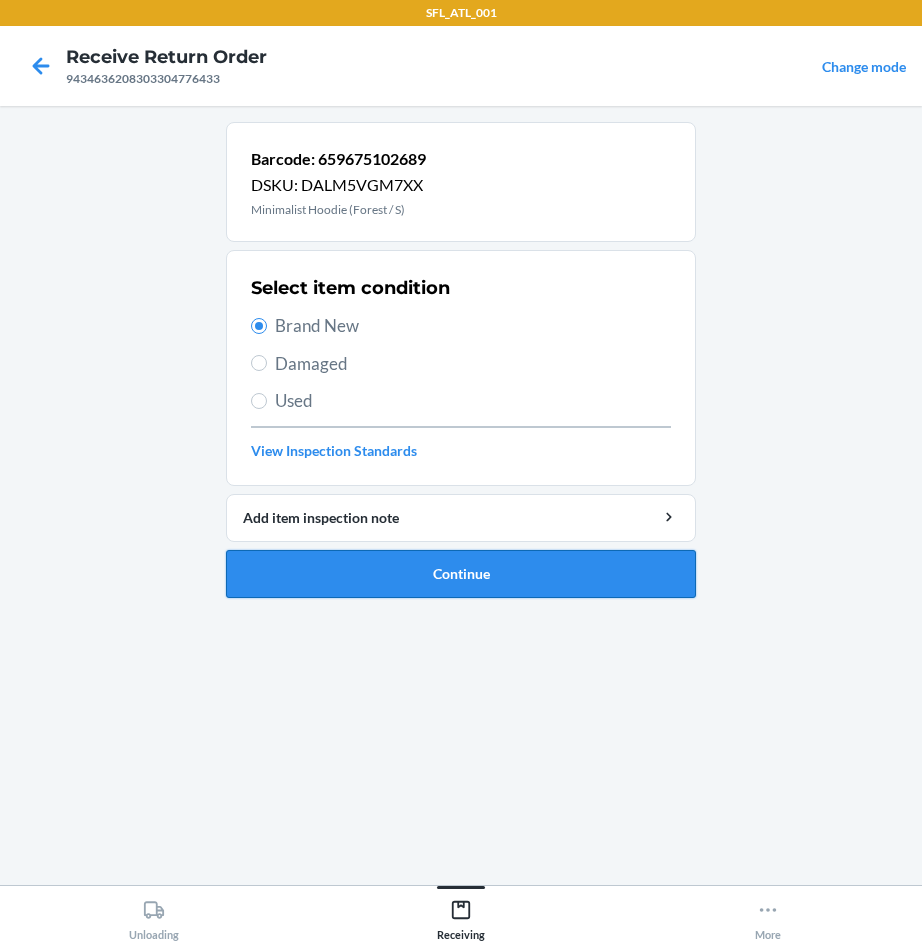 click on "Continue" at bounding box center (461, 574) 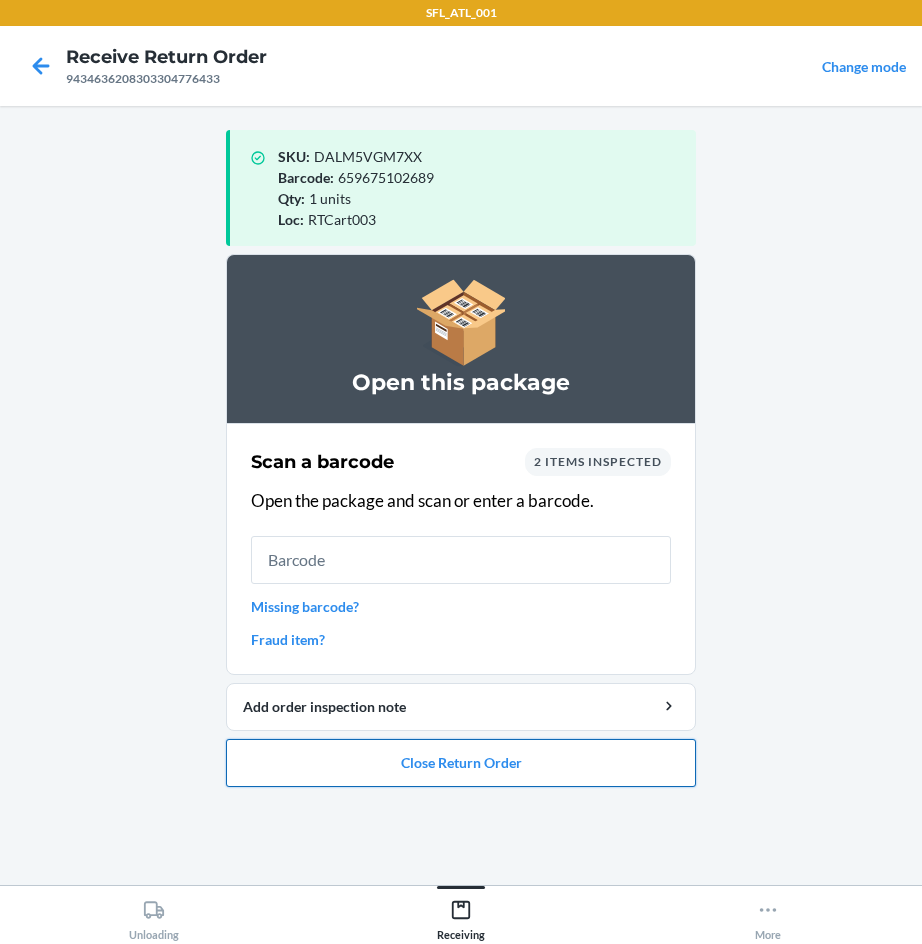 click on "Close Return Order" at bounding box center [461, 763] 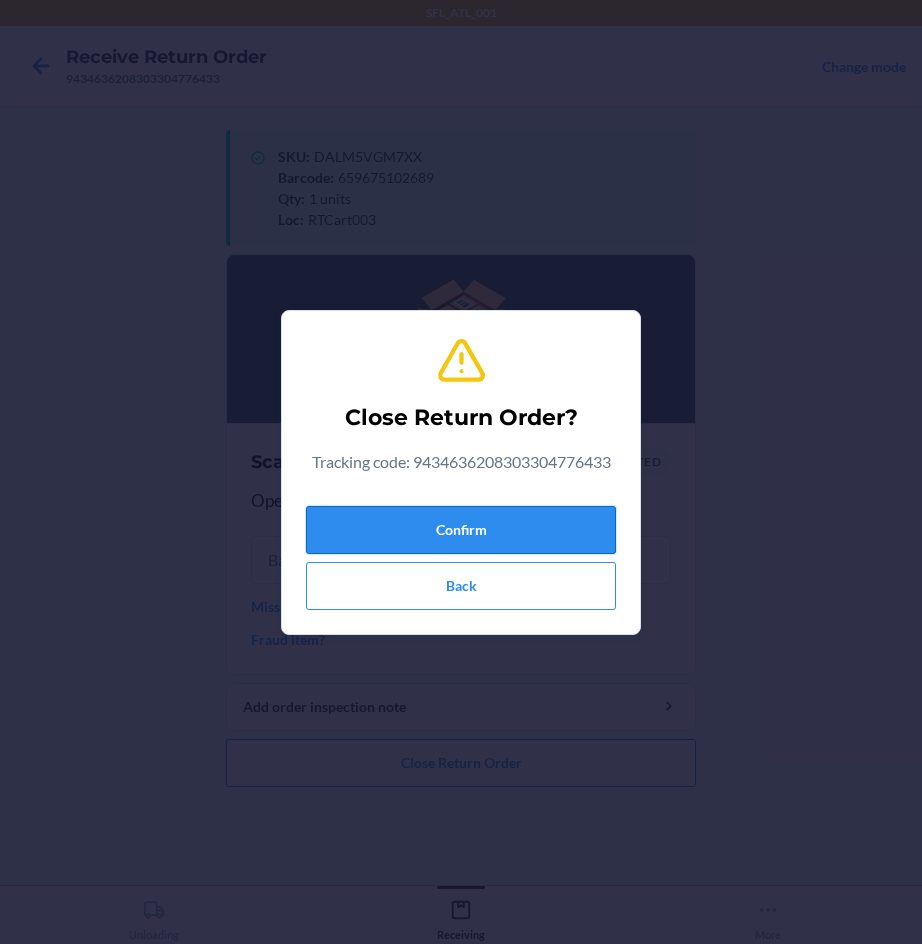 click on "Confirm" at bounding box center [461, 530] 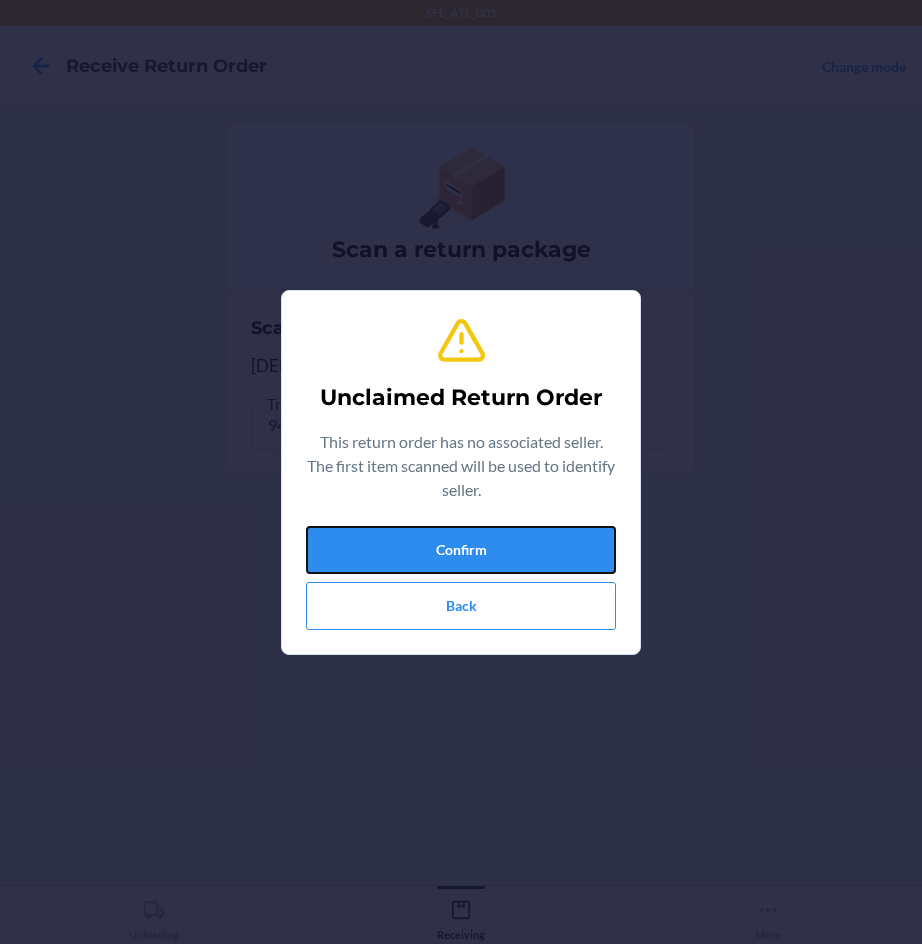 click on "Confirm" at bounding box center [461, 550] 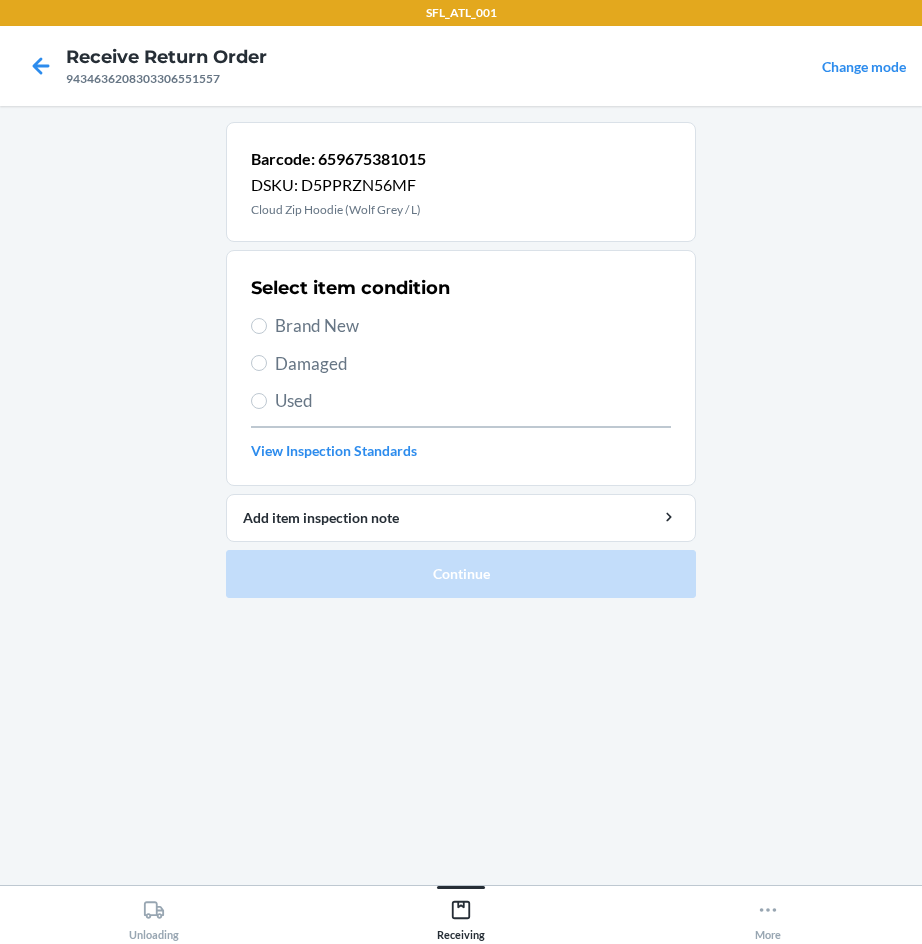 click on "Brand New" at bounding box center (473, 326) 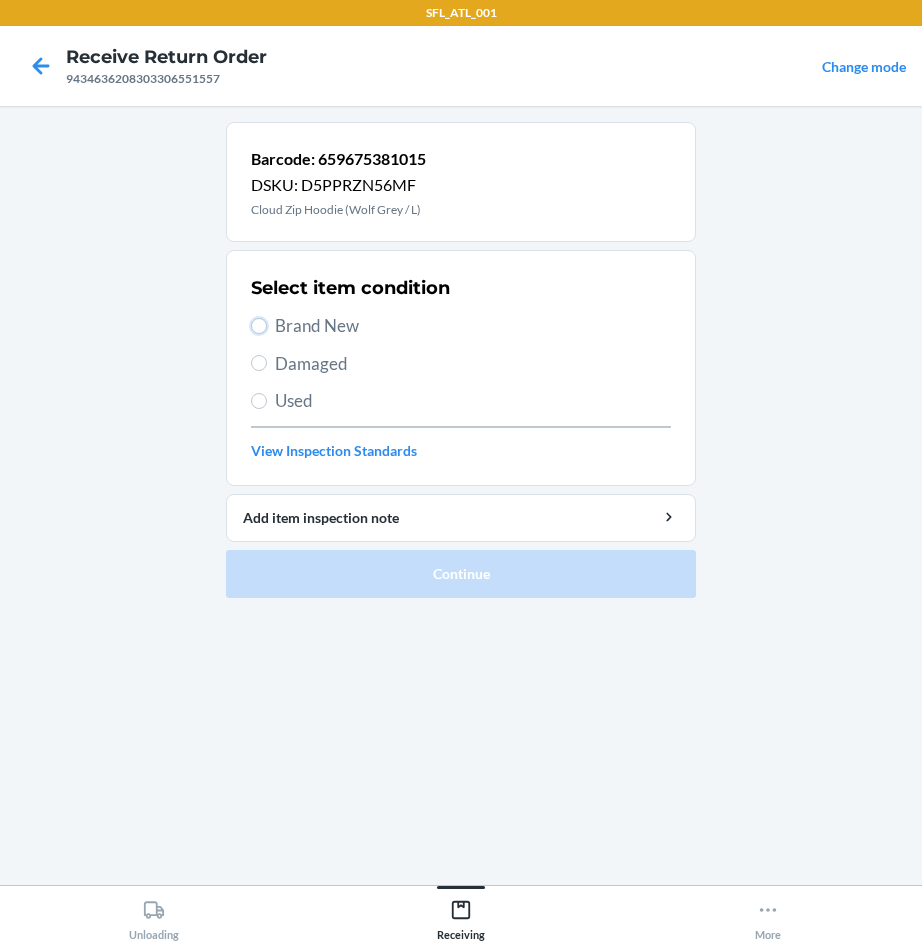 click on "Brand New" at bounding box center [259, 326] 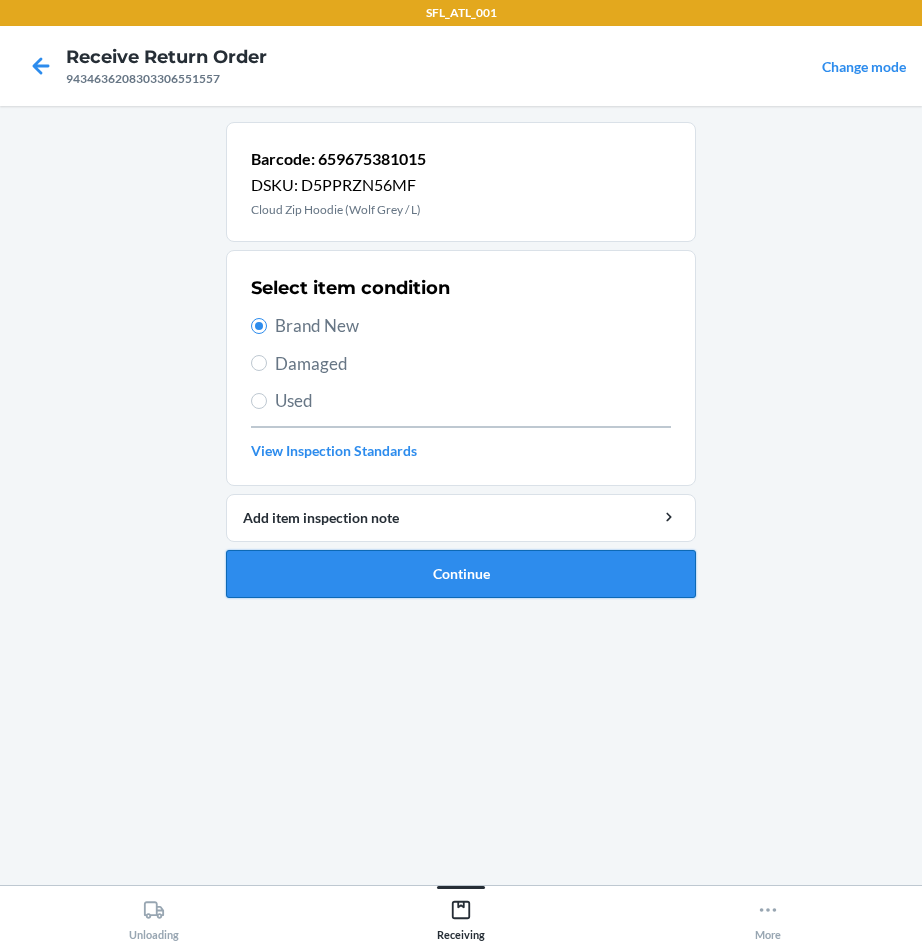click on "Continue" at bounding box center [461, 574] 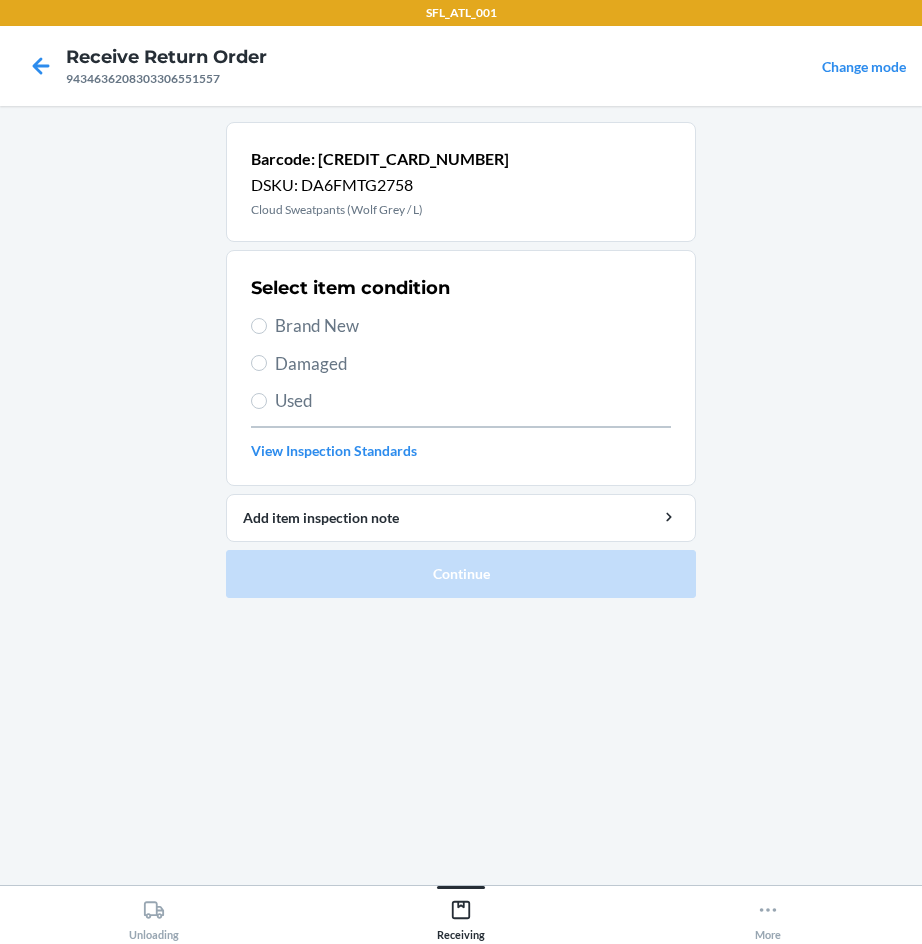 click on "Brand New" at bounding box center (473, 326) 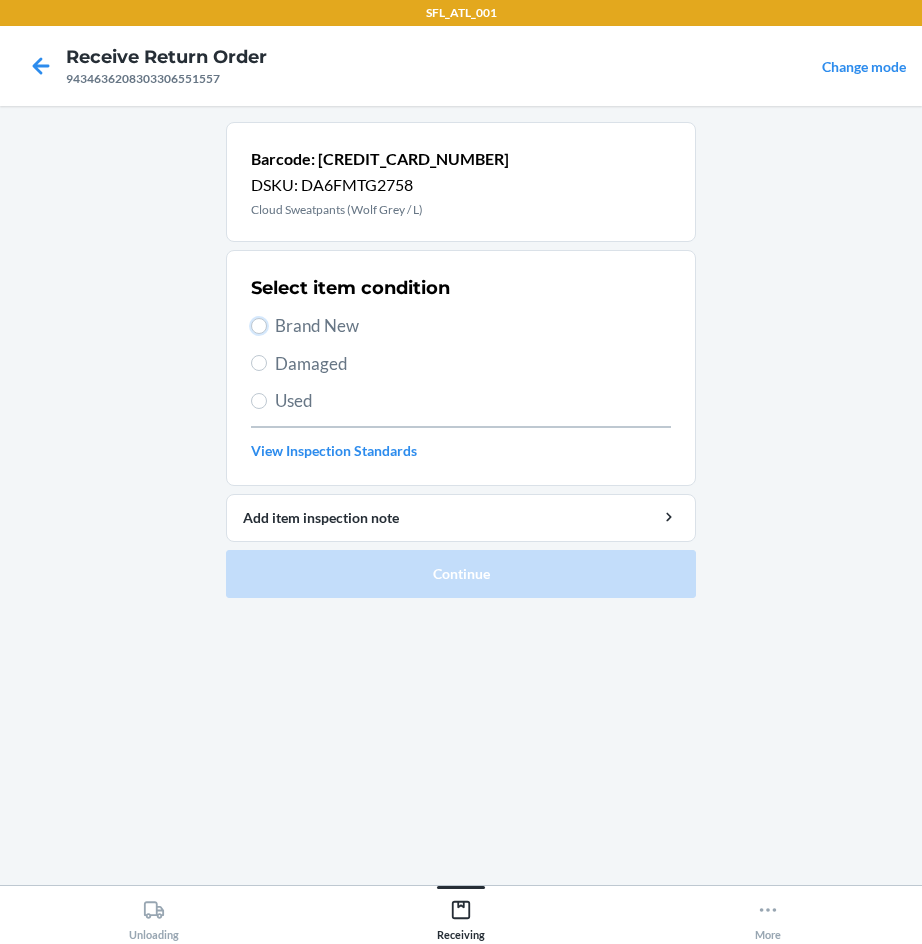 click on "Brand New" at bounding box center (259, 326) 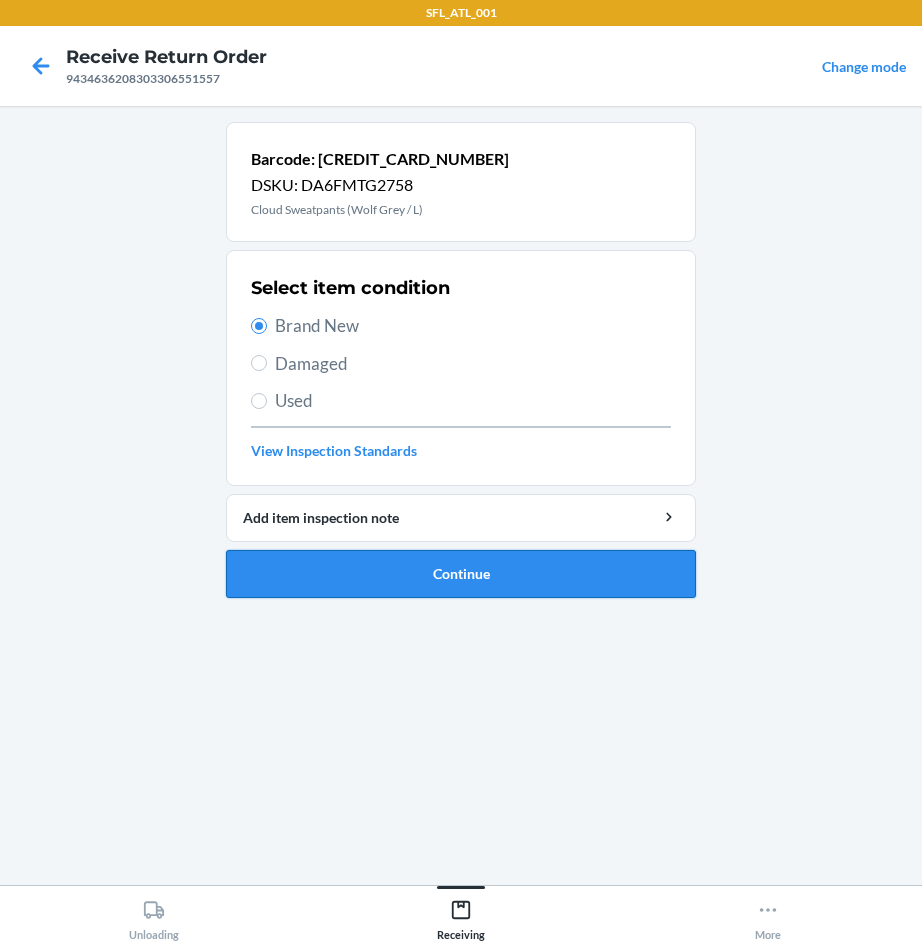 click on "Continue" at bounding box center (461, 574) 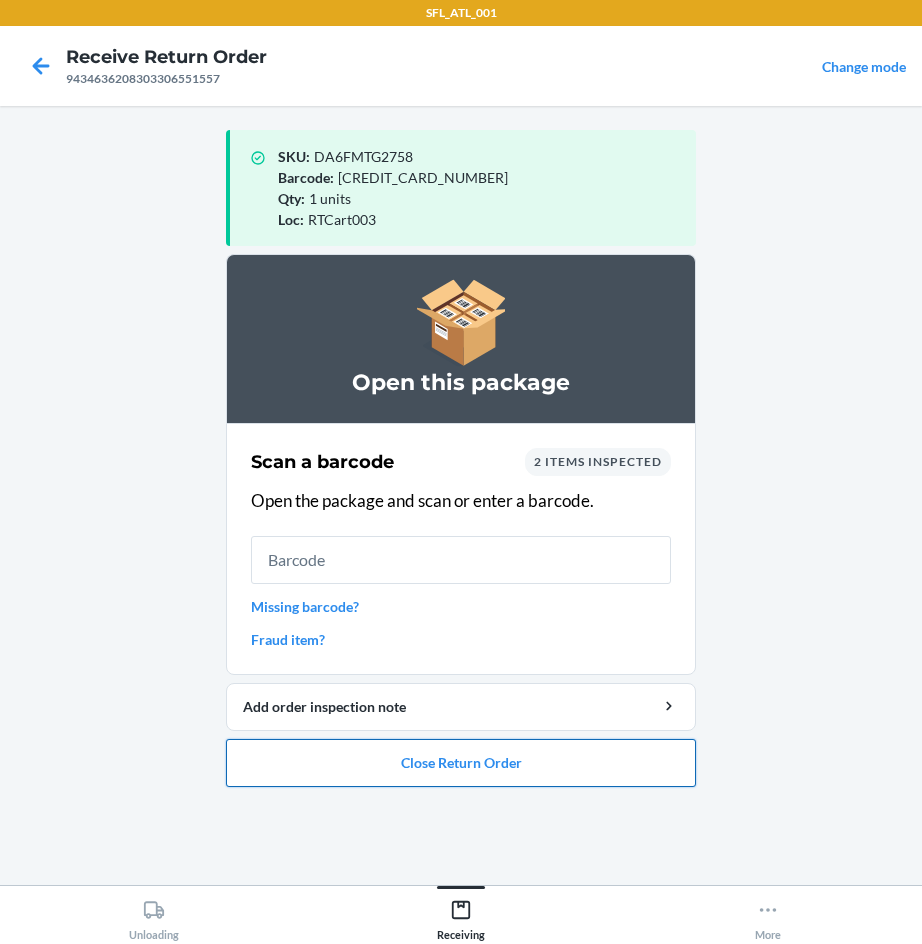 click on "Close Return Order" at bounding box center (461, 763) 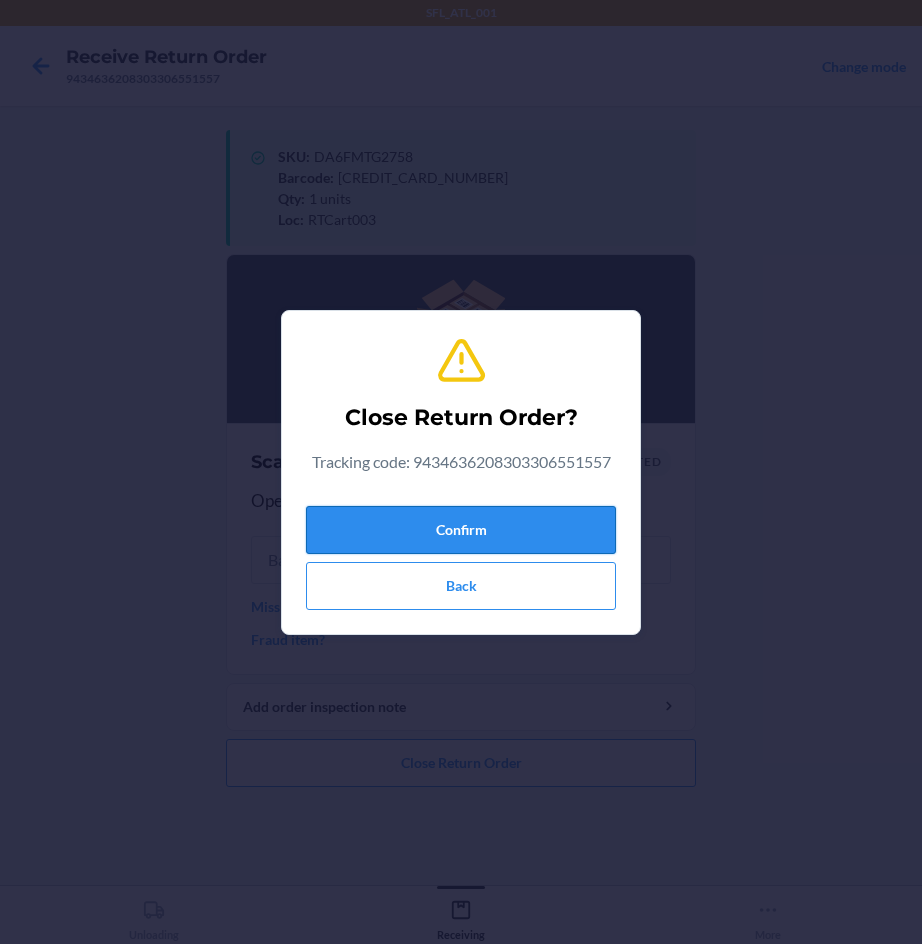 click on "Confirm" at bounding box center (461, 530) 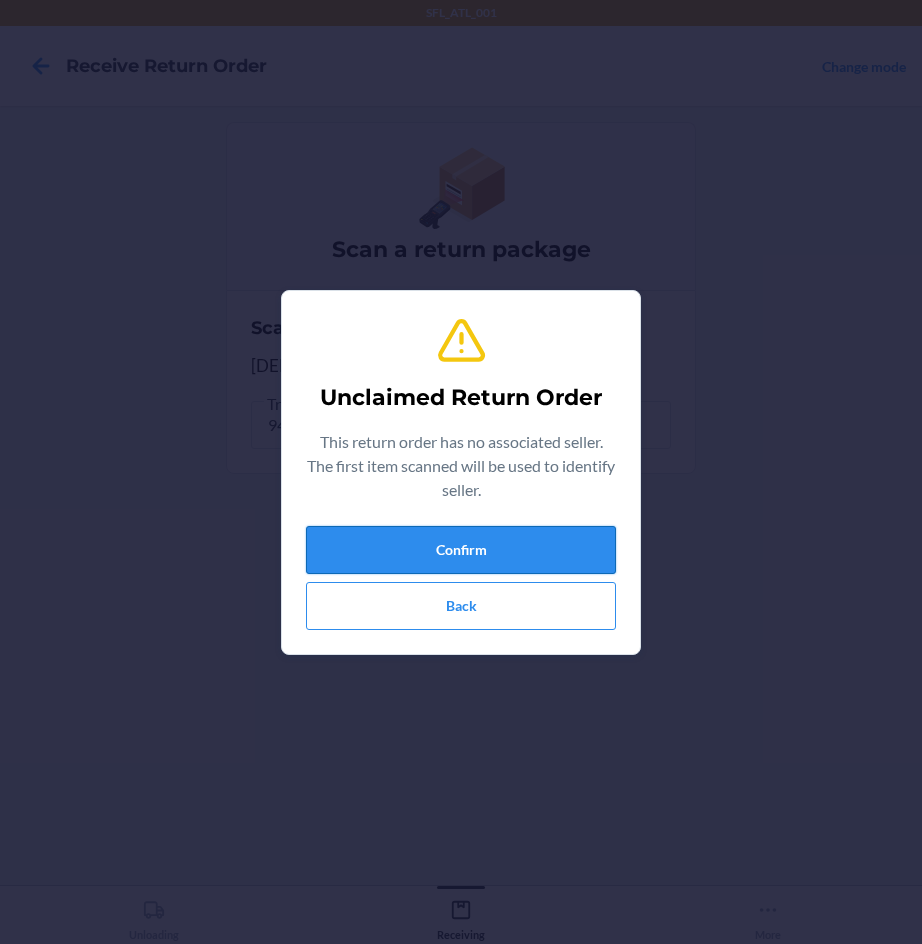 click on "Confirm" at bounding box center (461, 550) 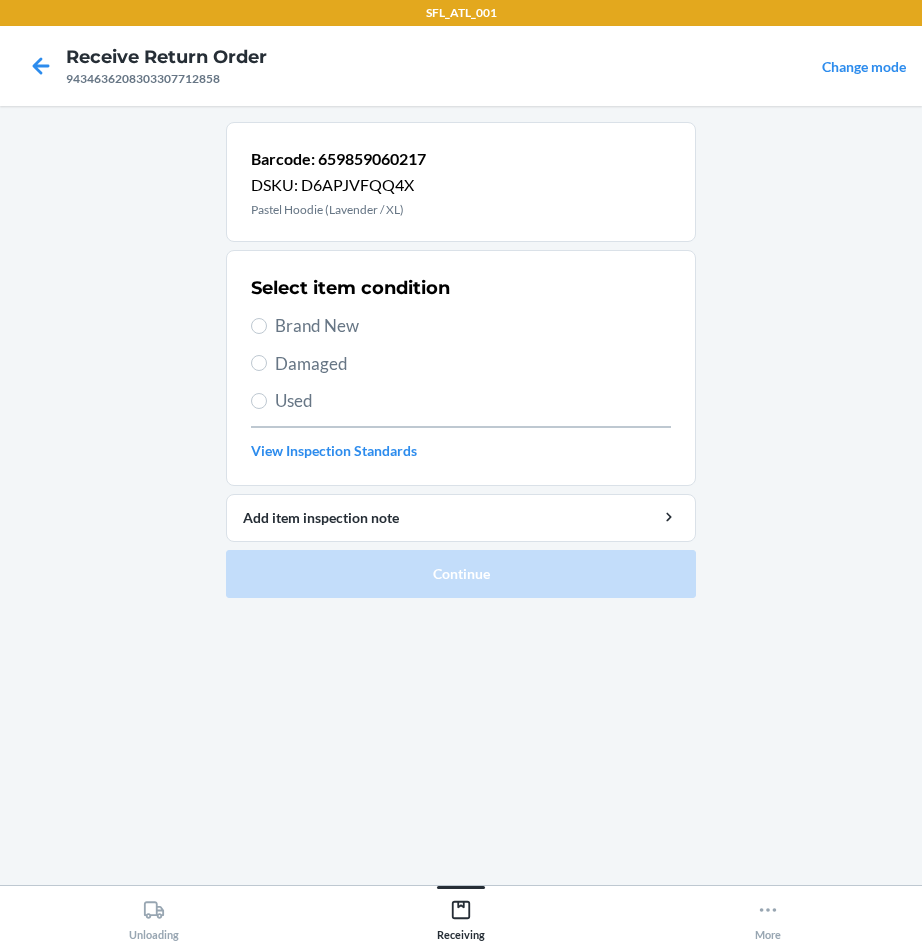 click on "Brand New" at bounding box center (473, 326) 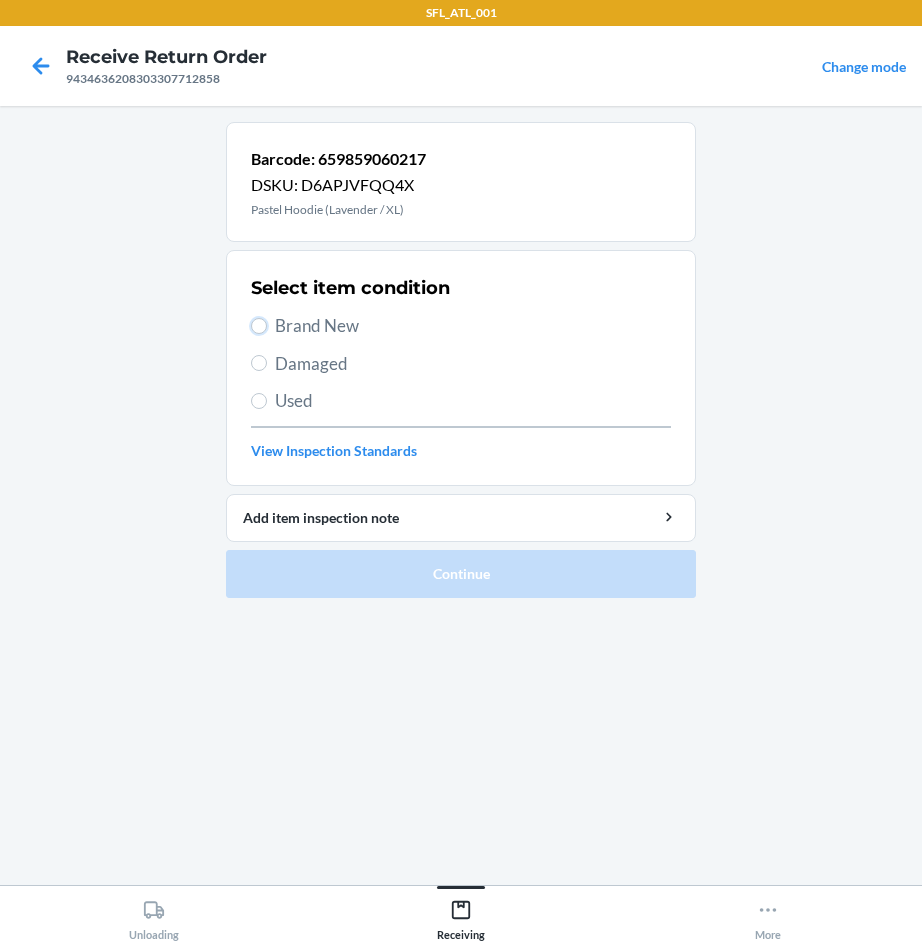 click on "Brand New" at bounding box center [259, 326] 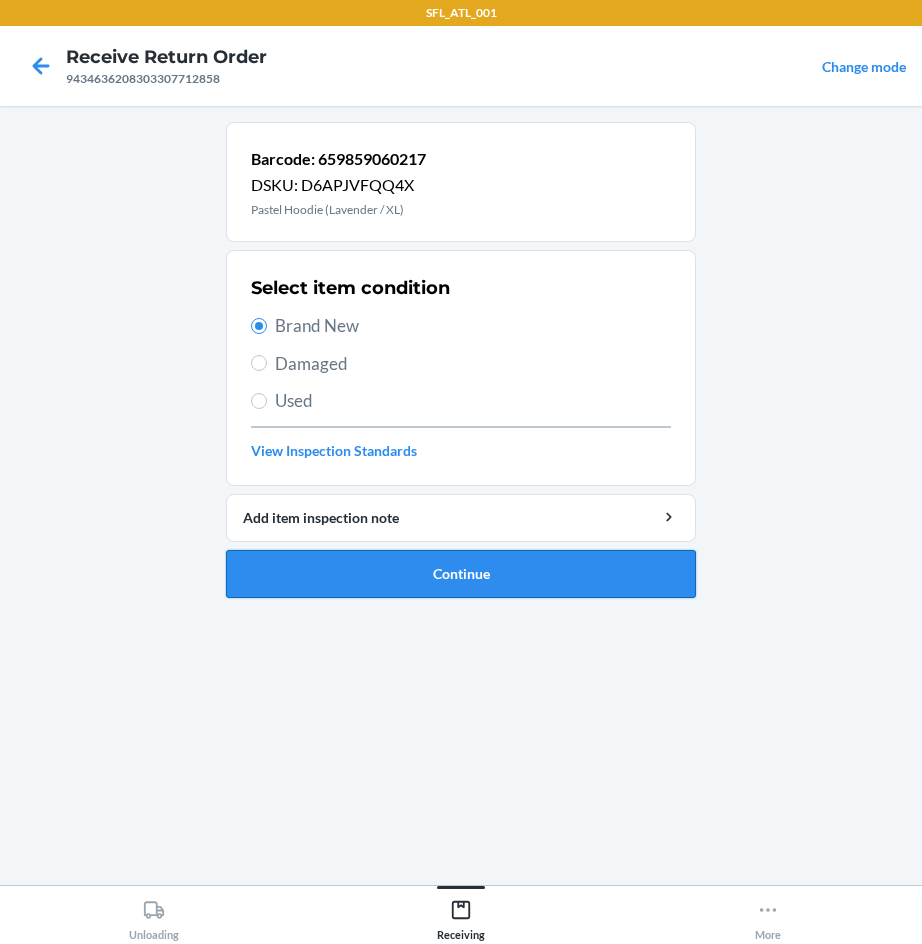 click on "Continue" at bounding box center (461, 574) 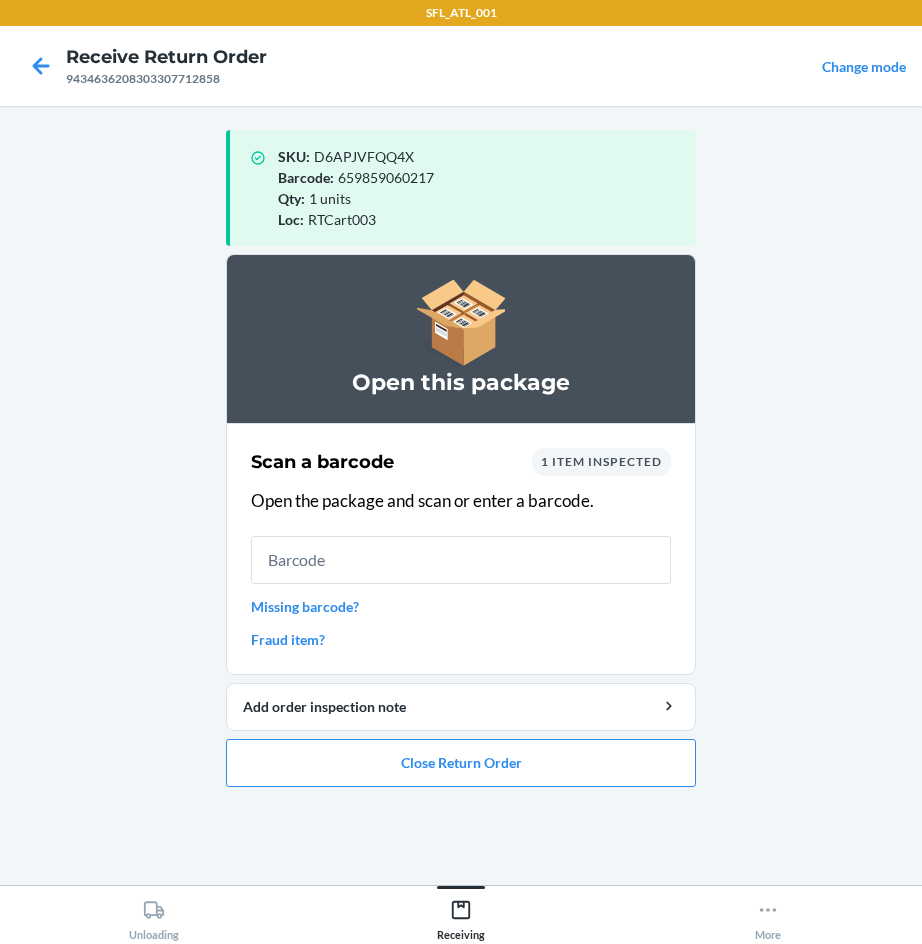 click at bounding box center (461, 560) 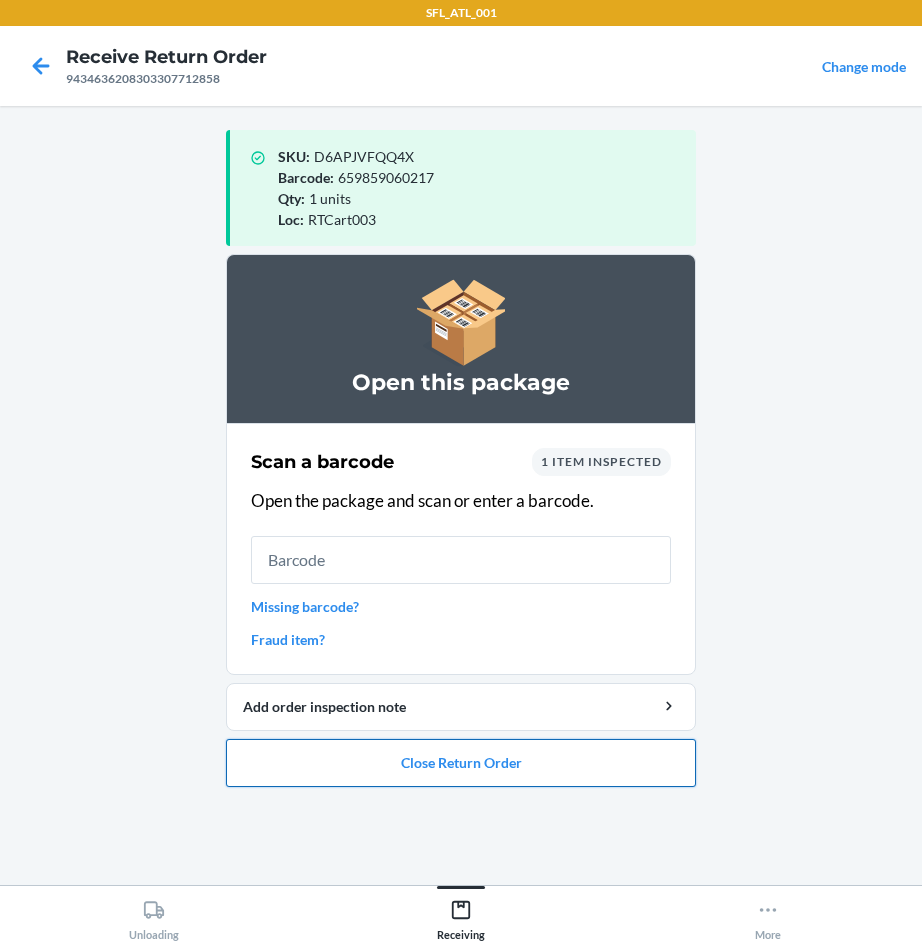 click on "Close Return Order" at bounding box center [461, 763] 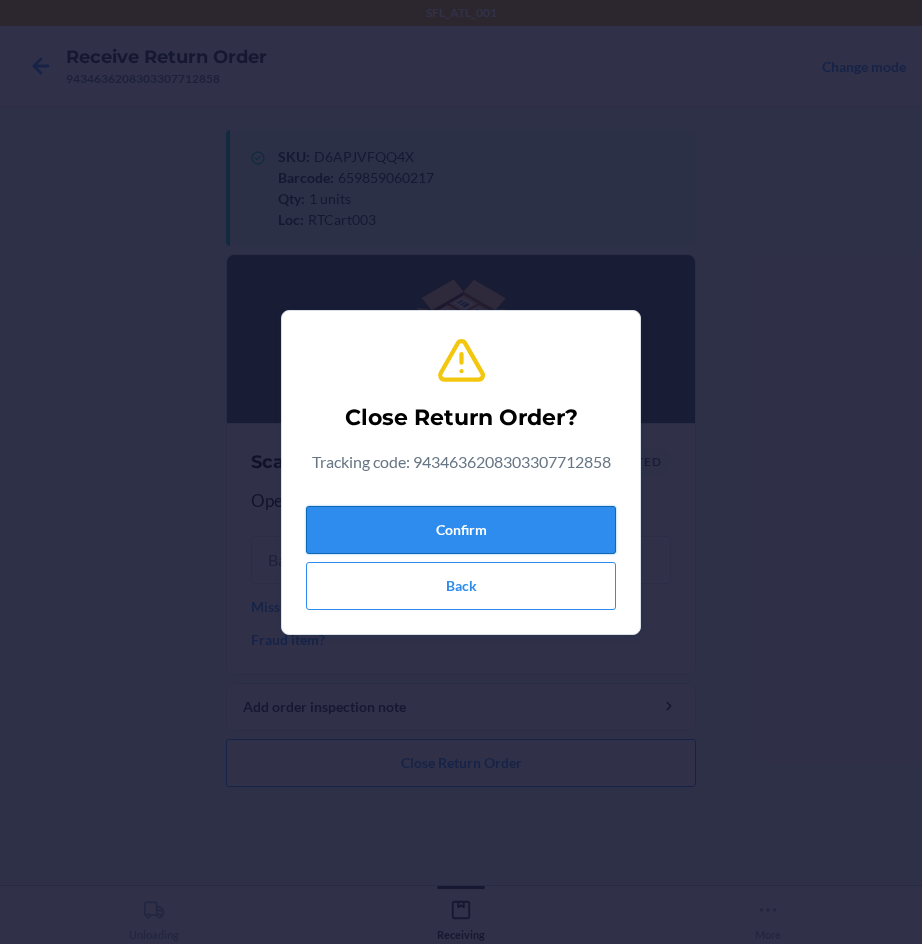 click on "Confirm" at bounding box center [461, 530] 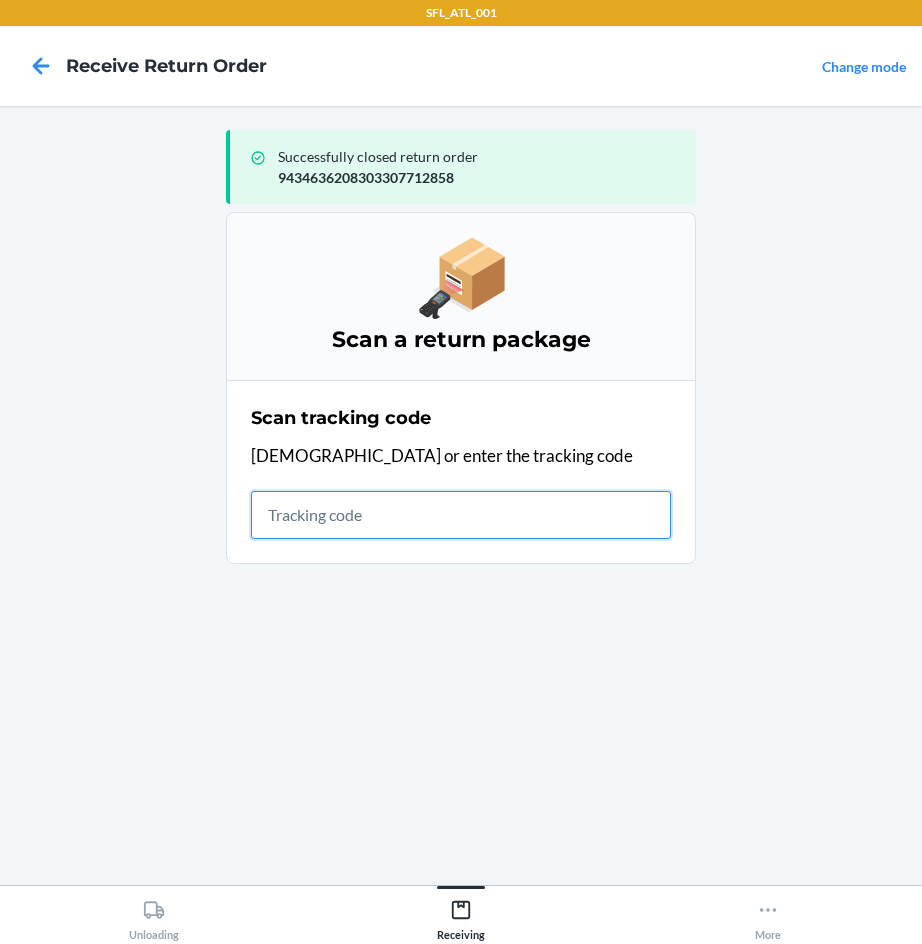 click at bounding box center [461, 515] 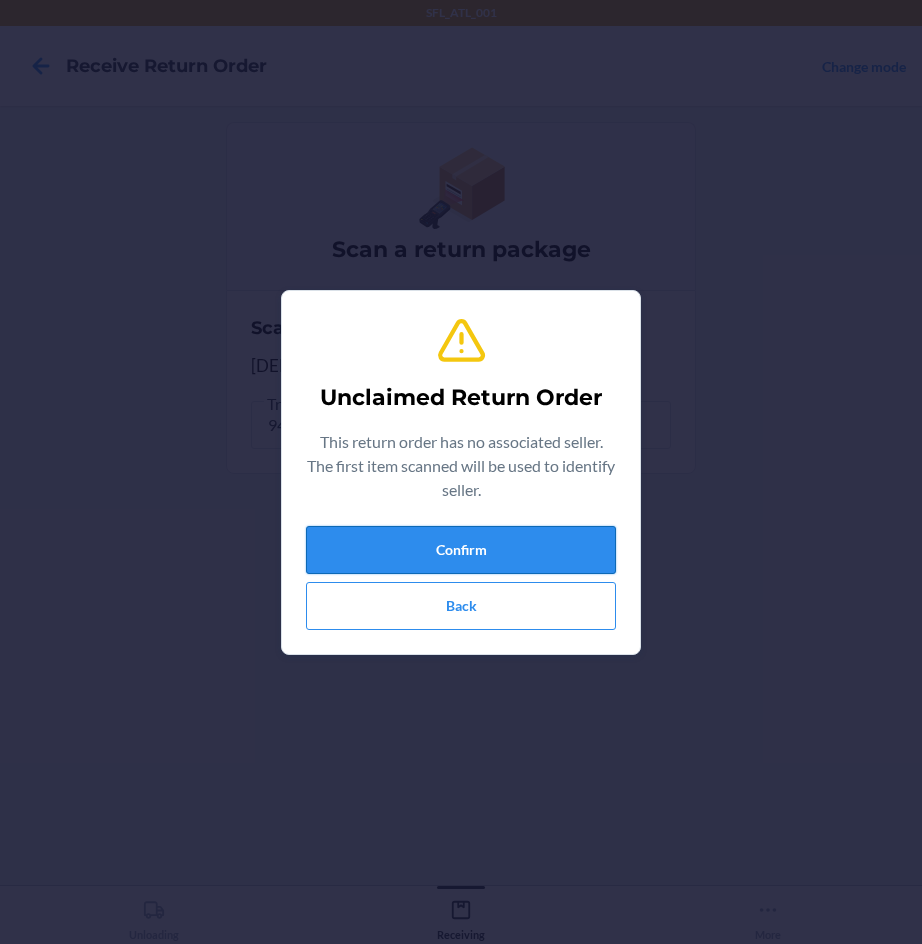 click on "Confirm" at bounding box center [461, 550] 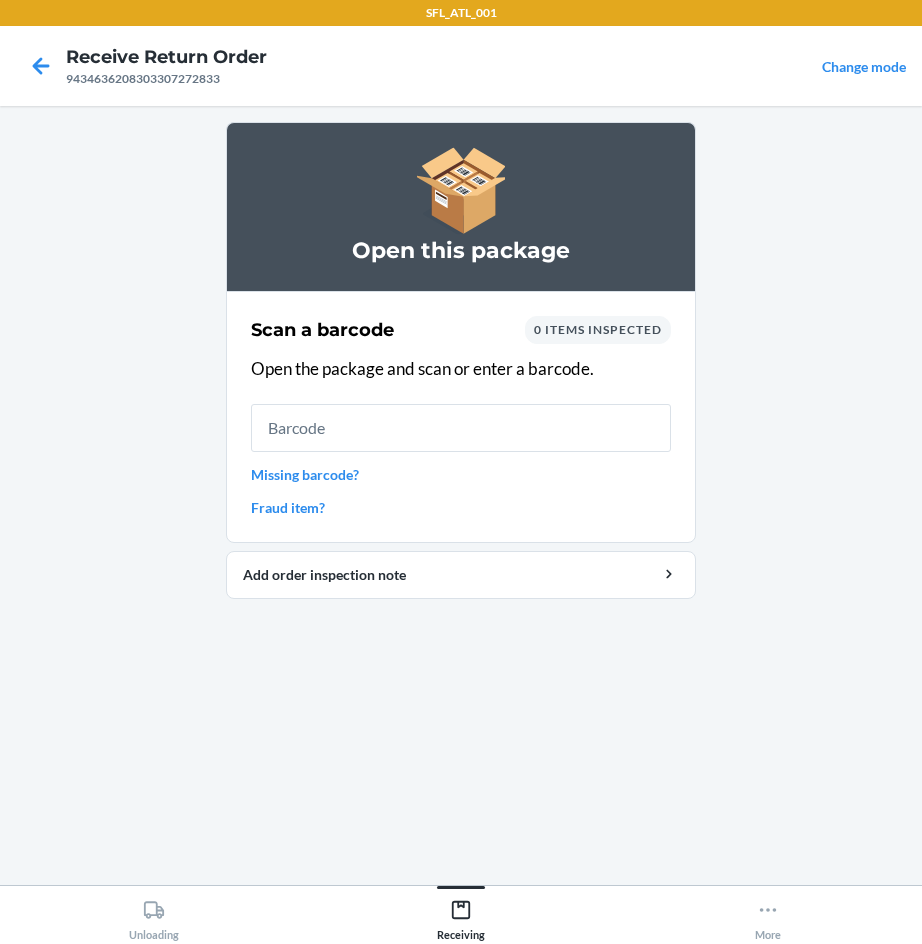 click at bounding box center [461, 428] 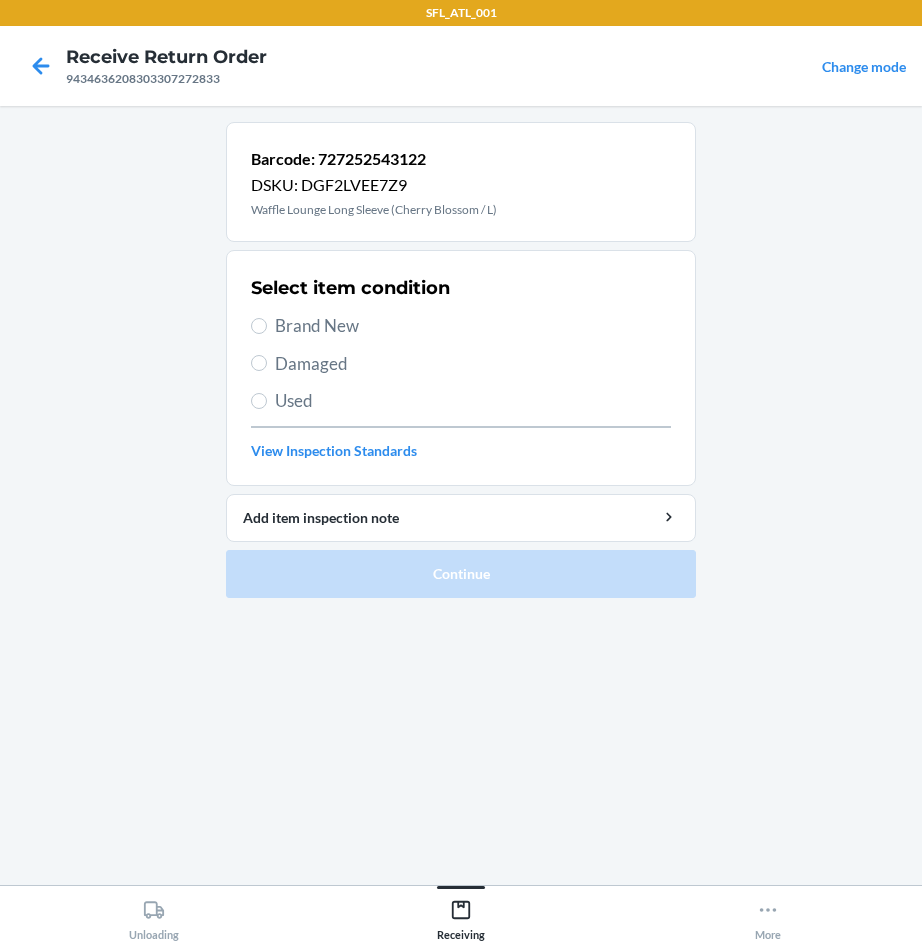 click on "Brand New" at bounding box center (473, 326) 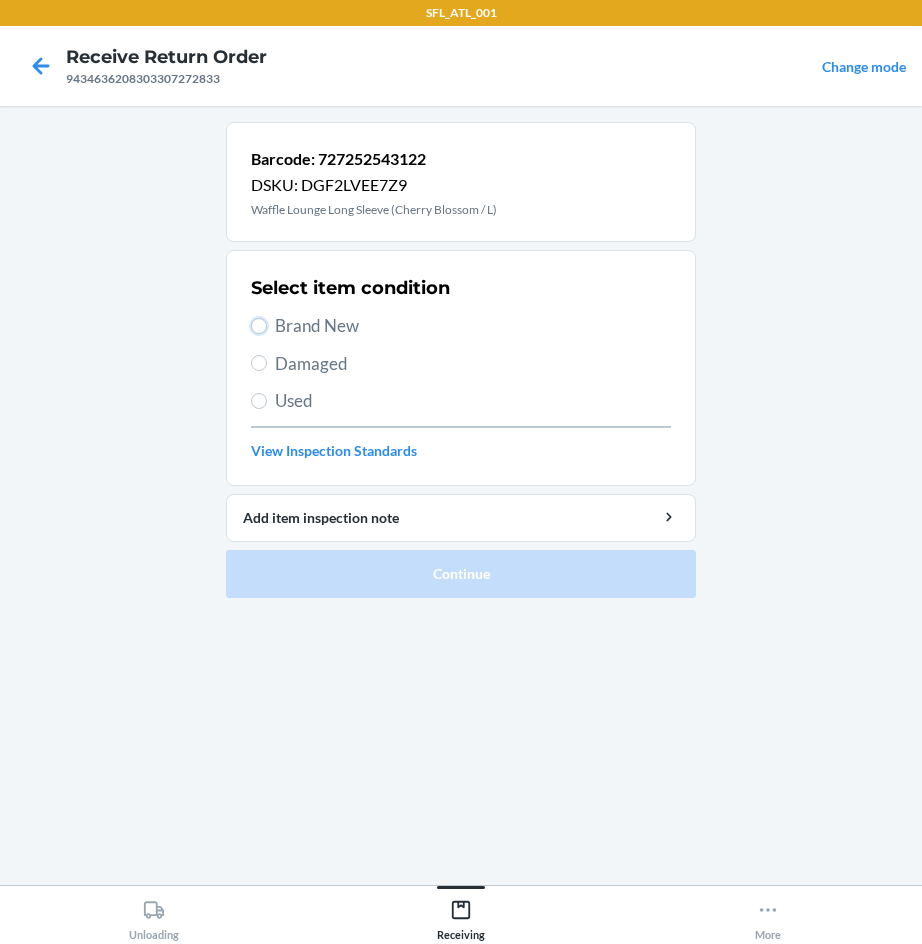 click on "Brand New" at bounding box center (259, 326) 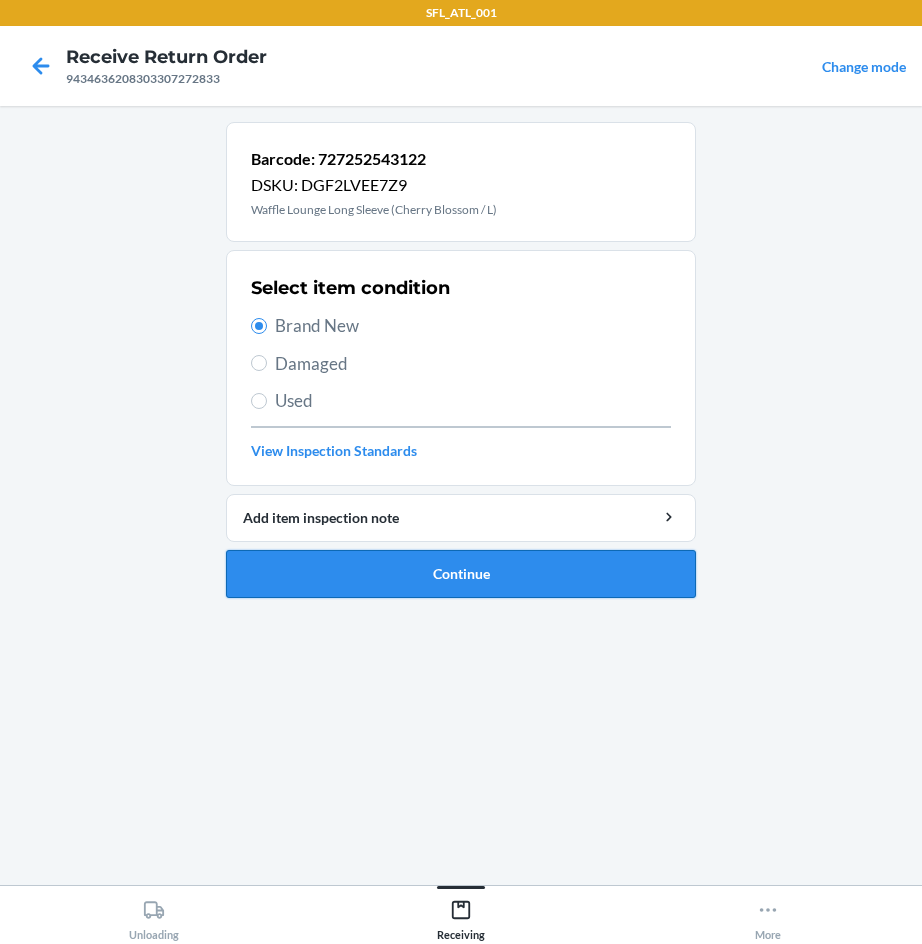 click on "Continue" at bounding box center [461, 574] 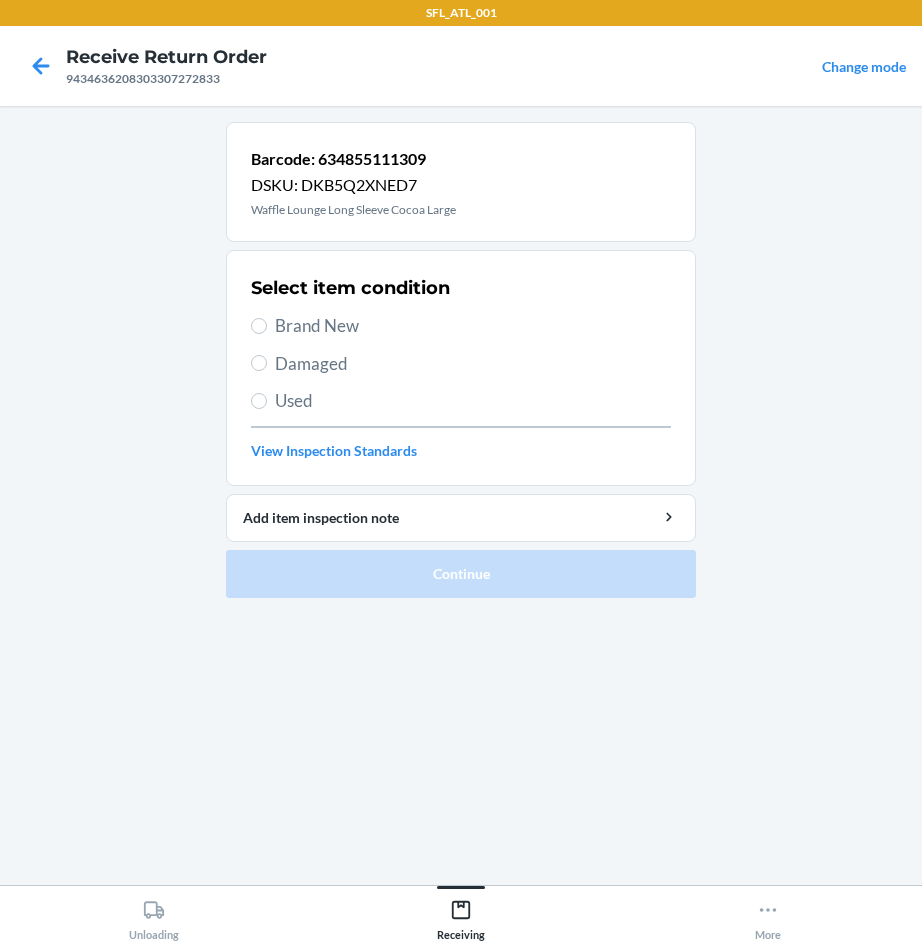 click on "Brand New" at bounding box center [473, 326] 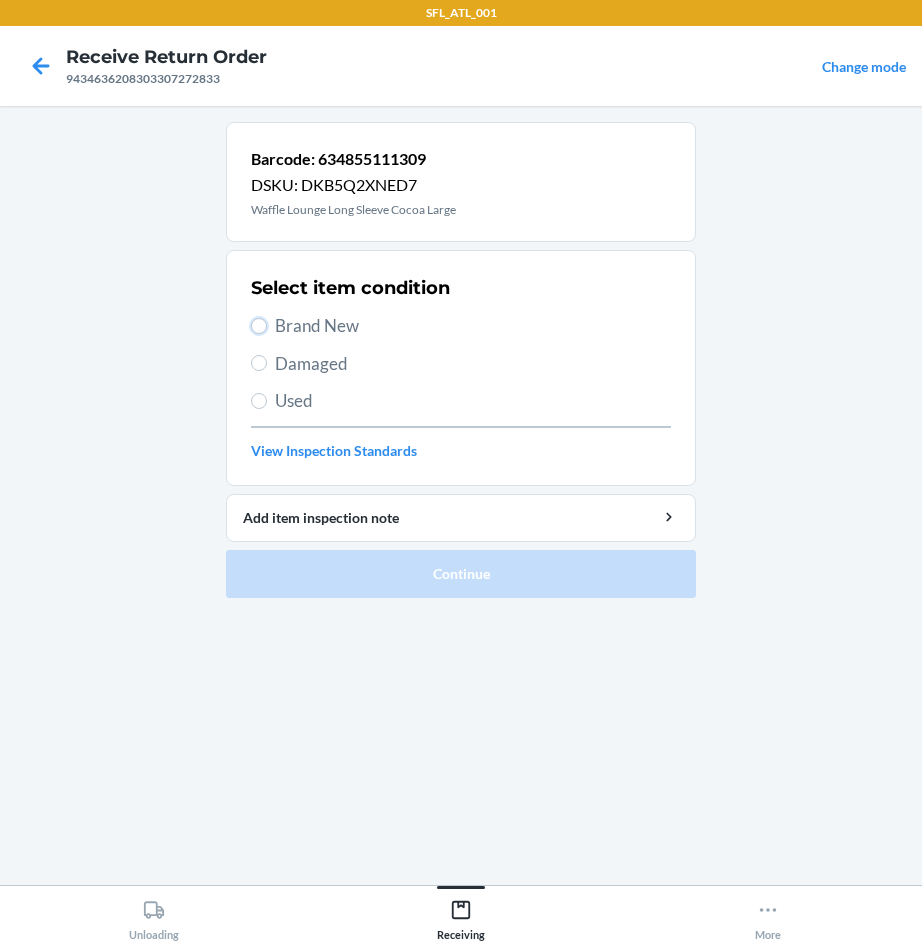 click on "Brand New" at bounding box center (259, 326) 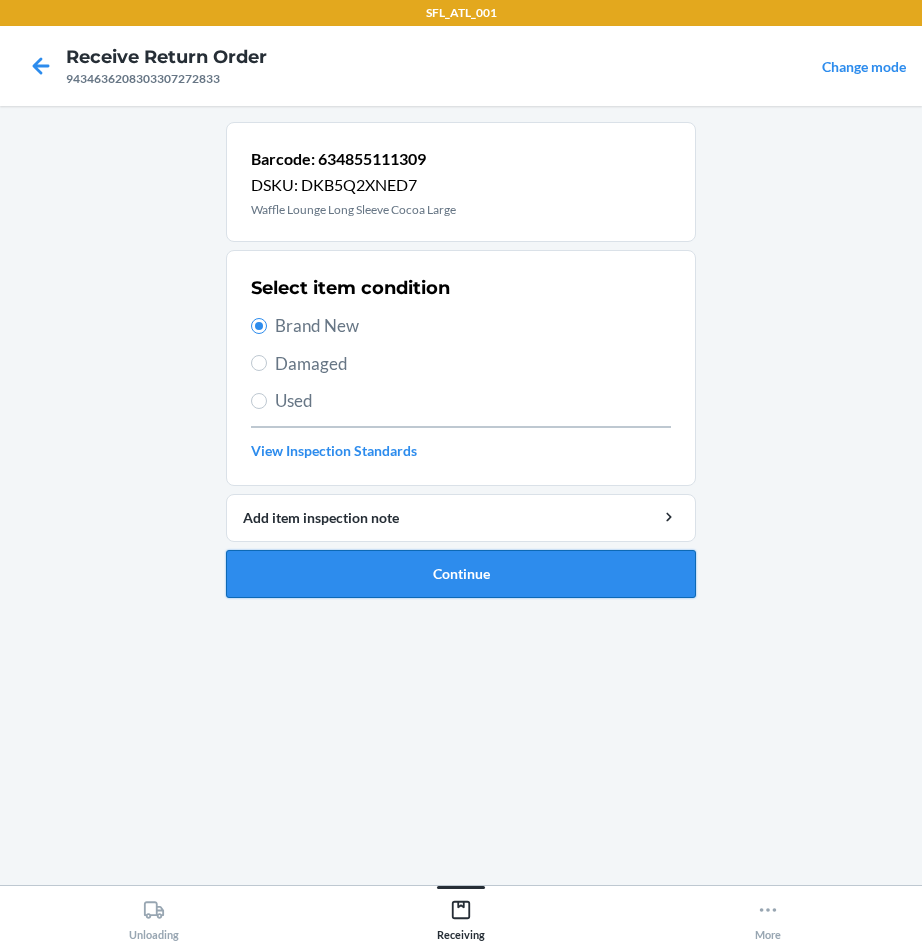click on "Continue" at bounding box center [461, 574] 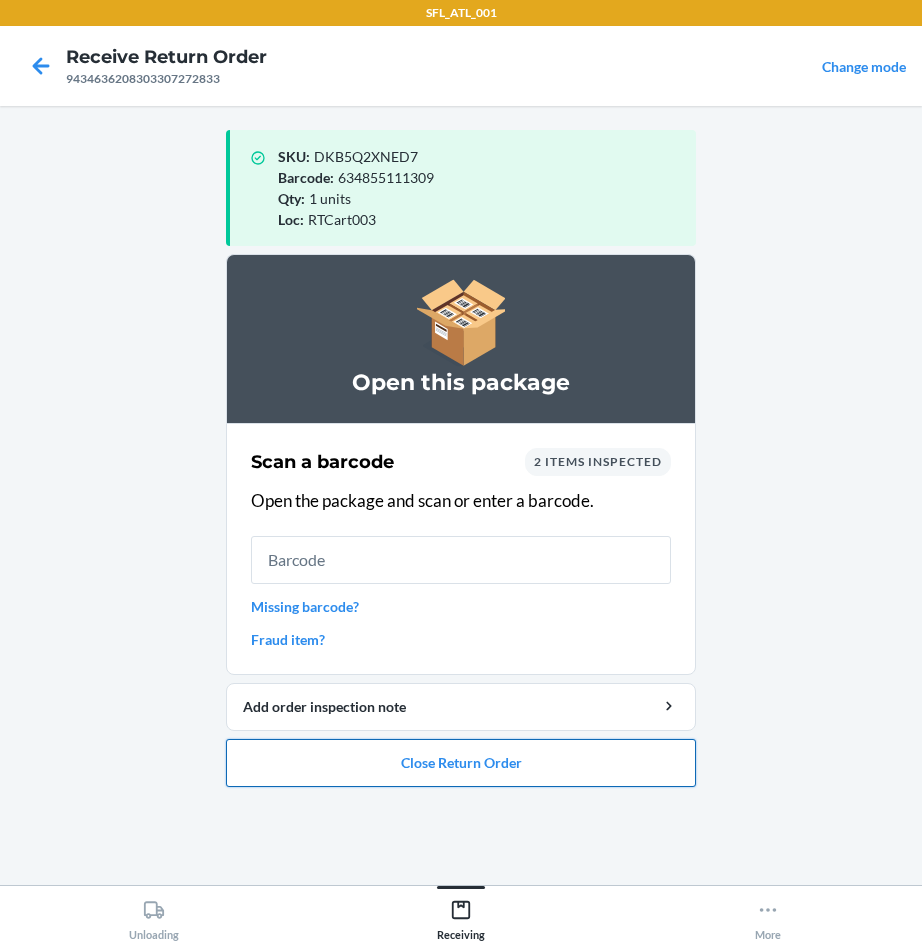 click on "Close Return Order" at bounding box center [461, 763] 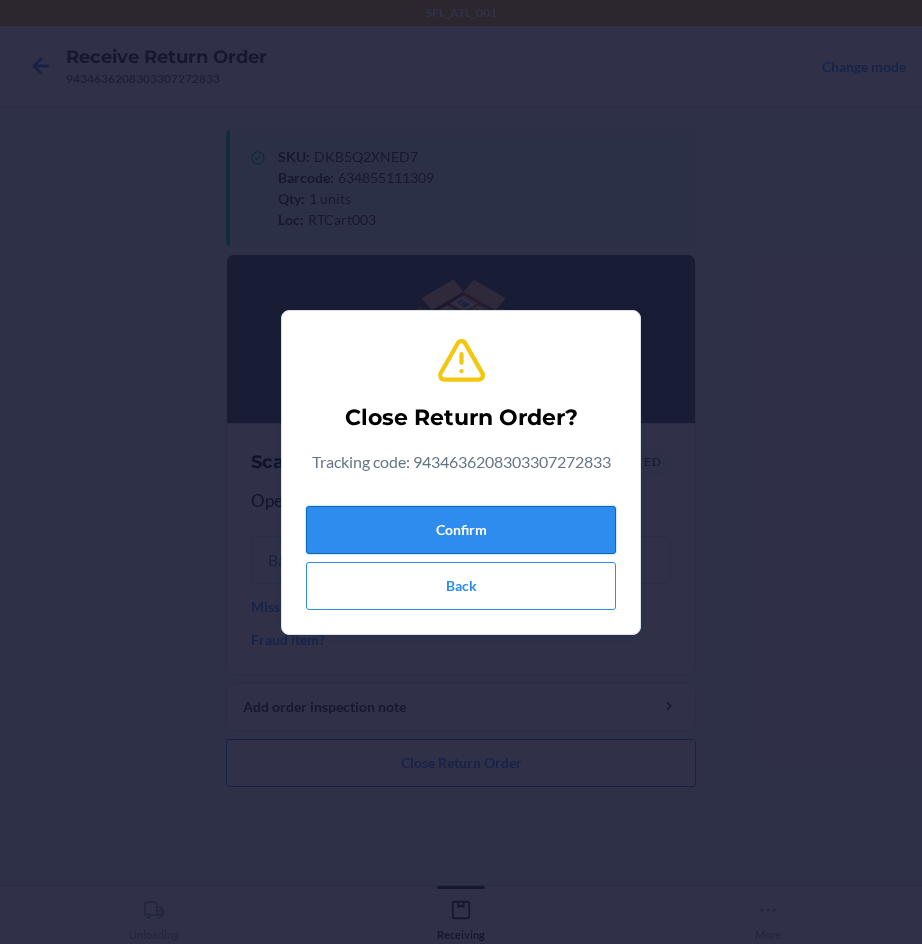 click on "Confirm" at bounding box center [461, 530] 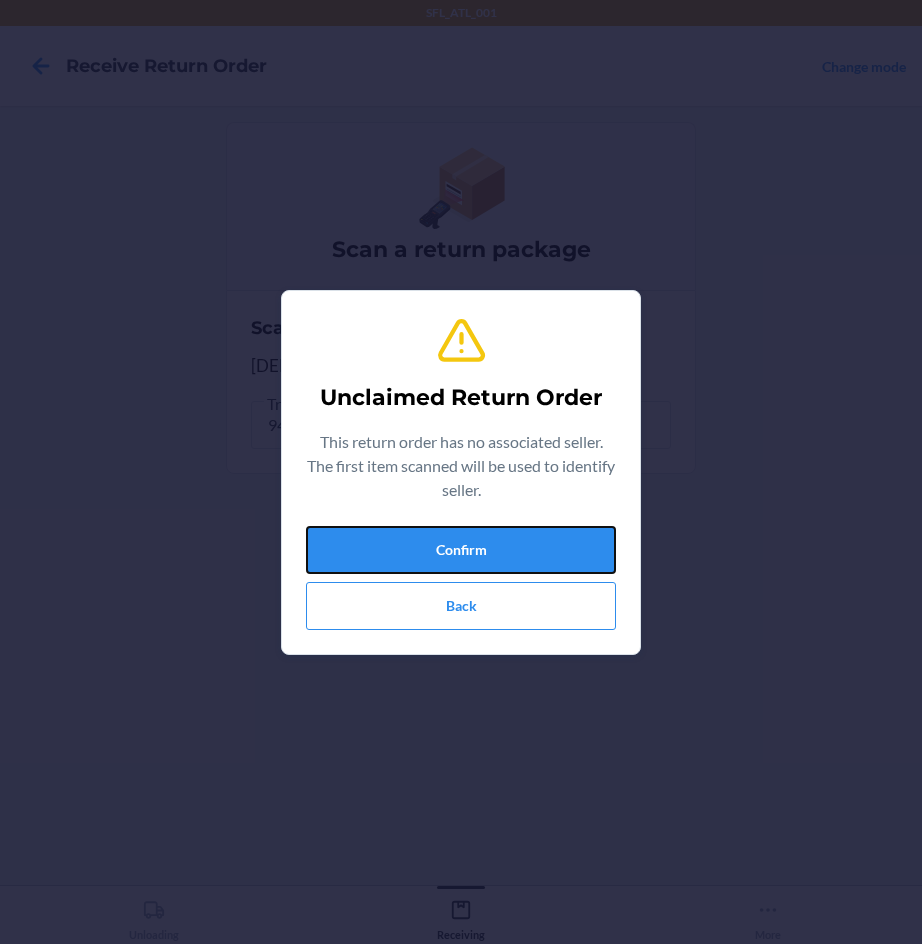 click on "Confirm" at bounding box center (461, 550) 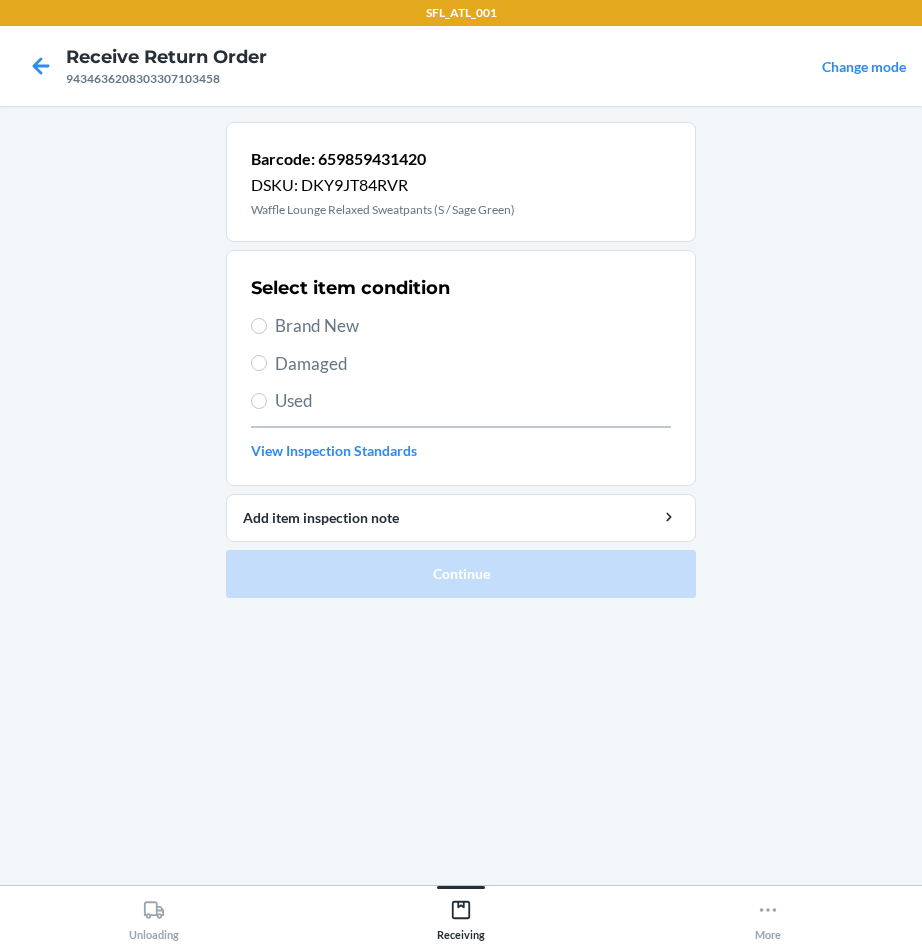 click on "Brand New" at bounding box center [473, 326] 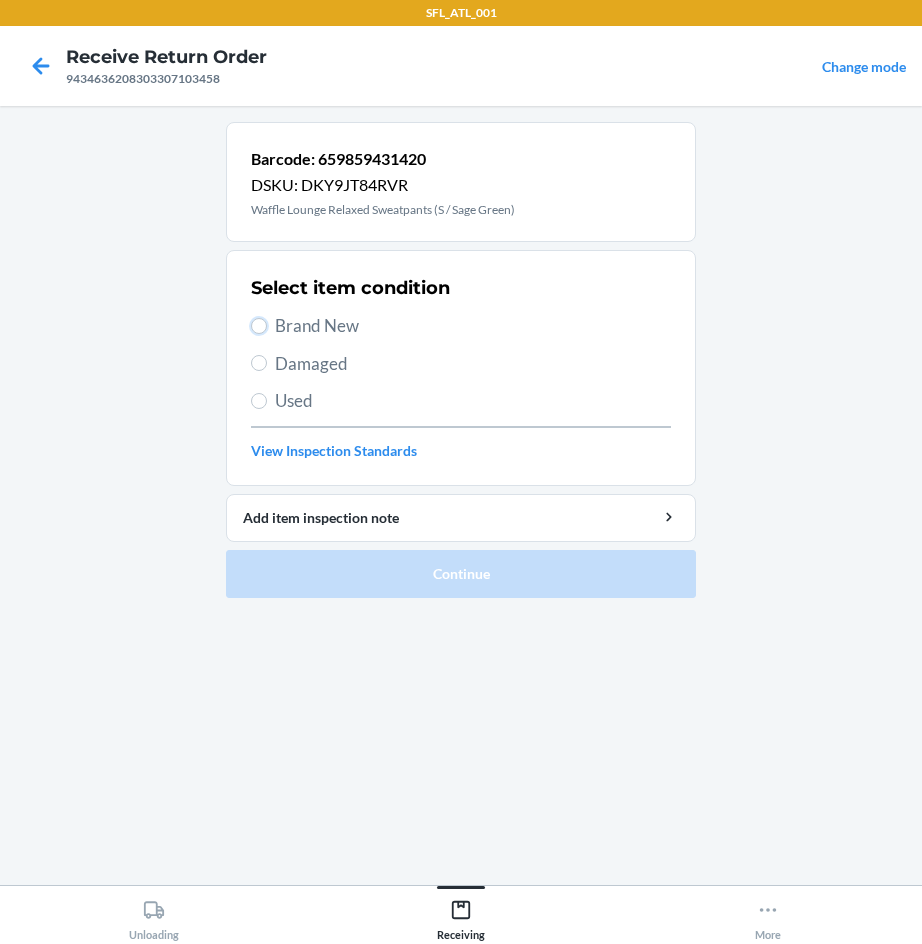 click on "Brand New" at bounding box center [259, 326] 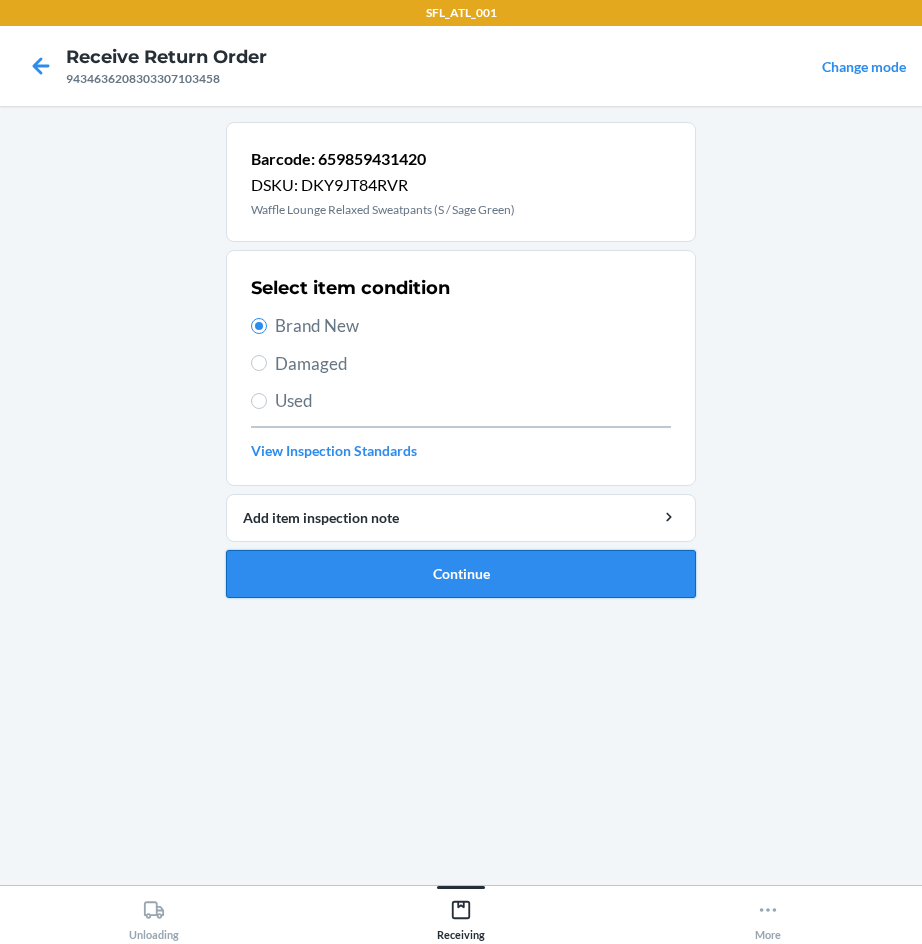 click on "Continue" at bounding box center (461, 574) 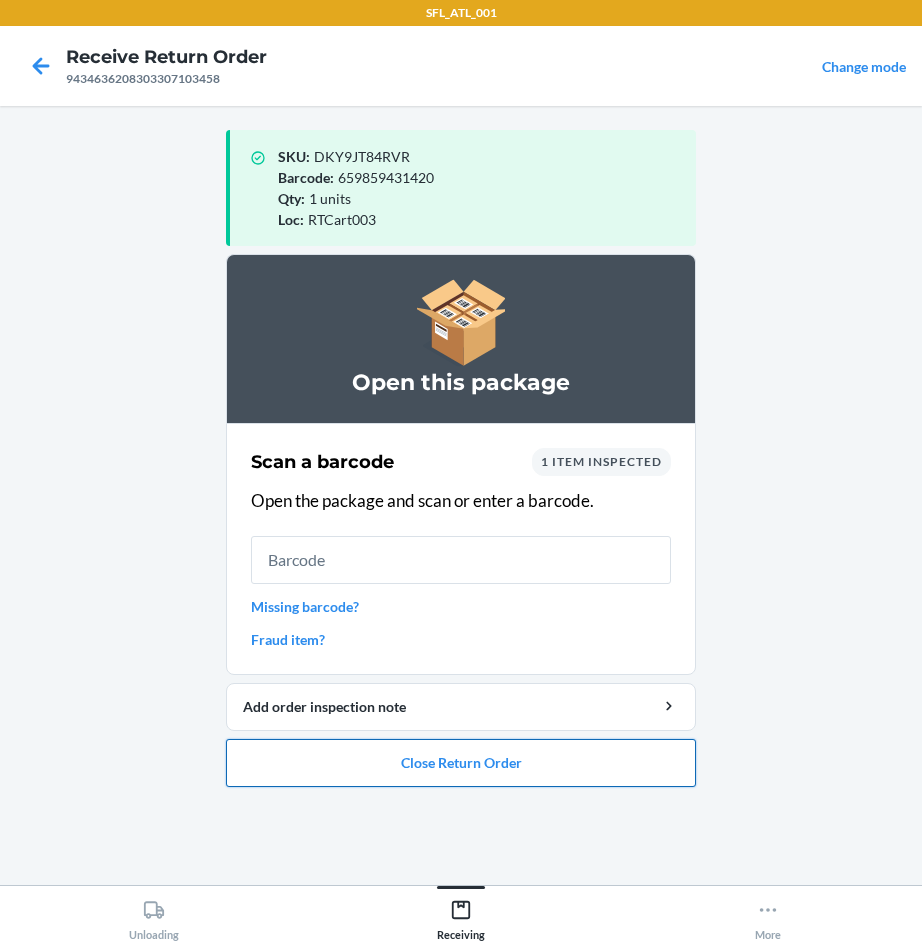 click on "Close Return Order" at bounding box center (461, 763) 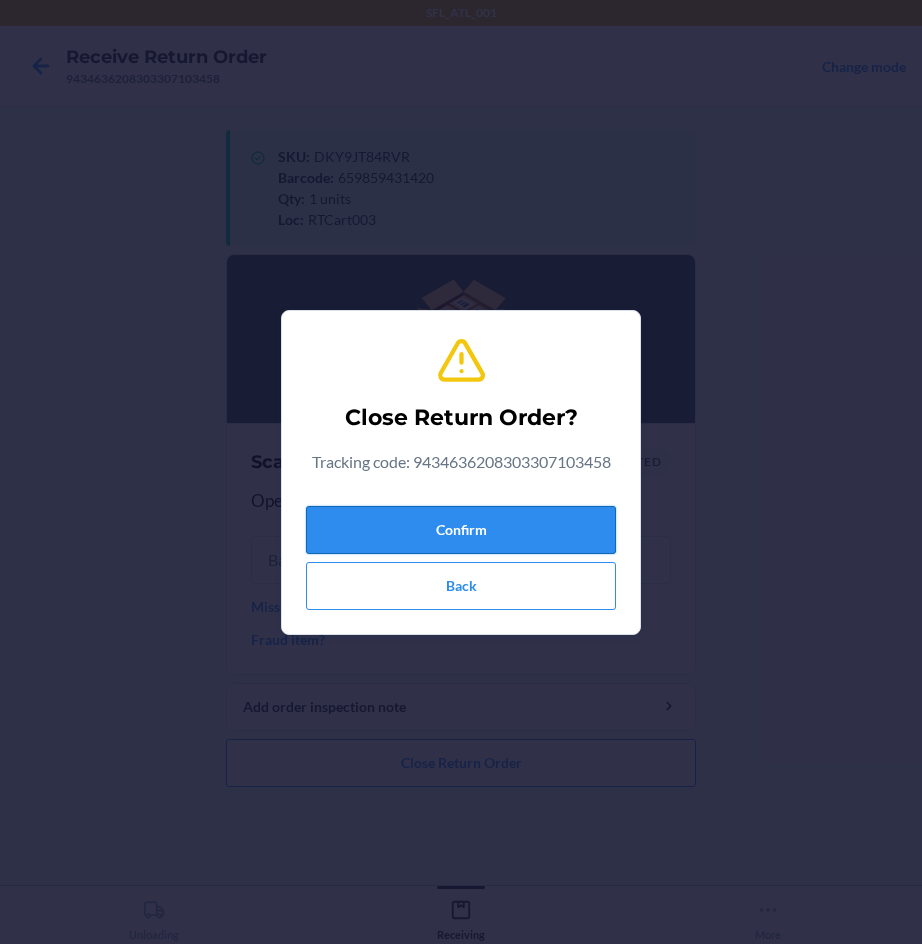 click on "Confirm" at bounding box center (461, 530) 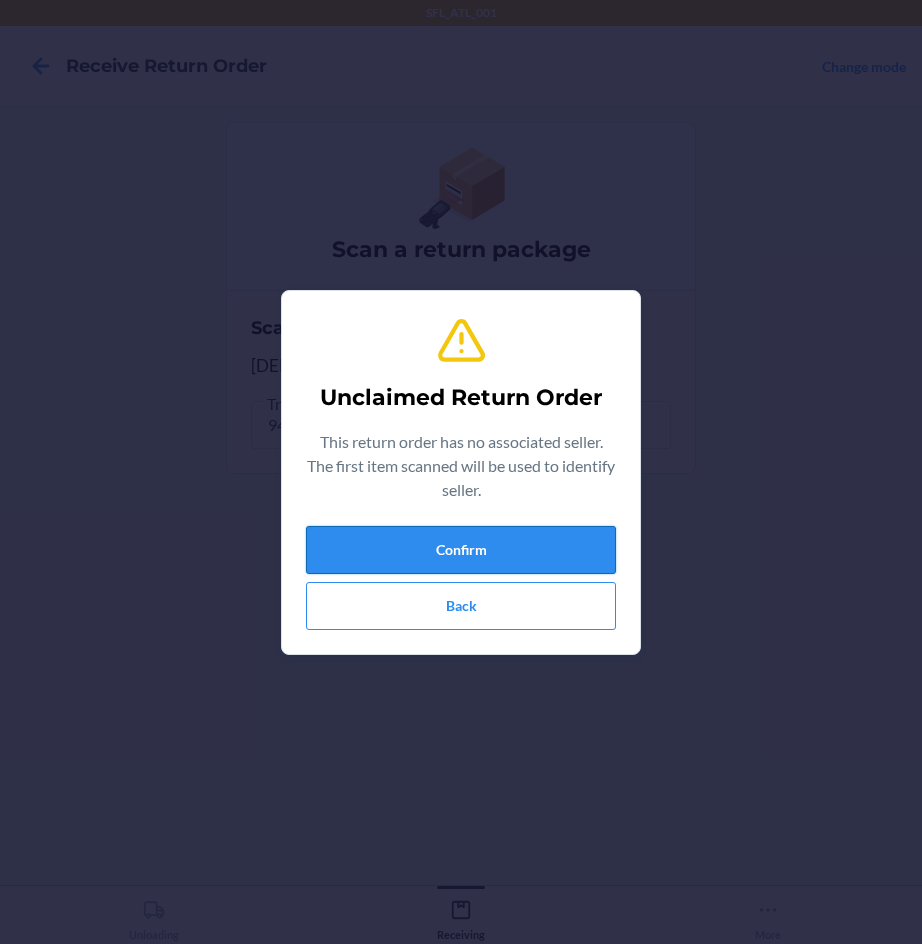 click on "Confirm" at bounding box center (461, 550) 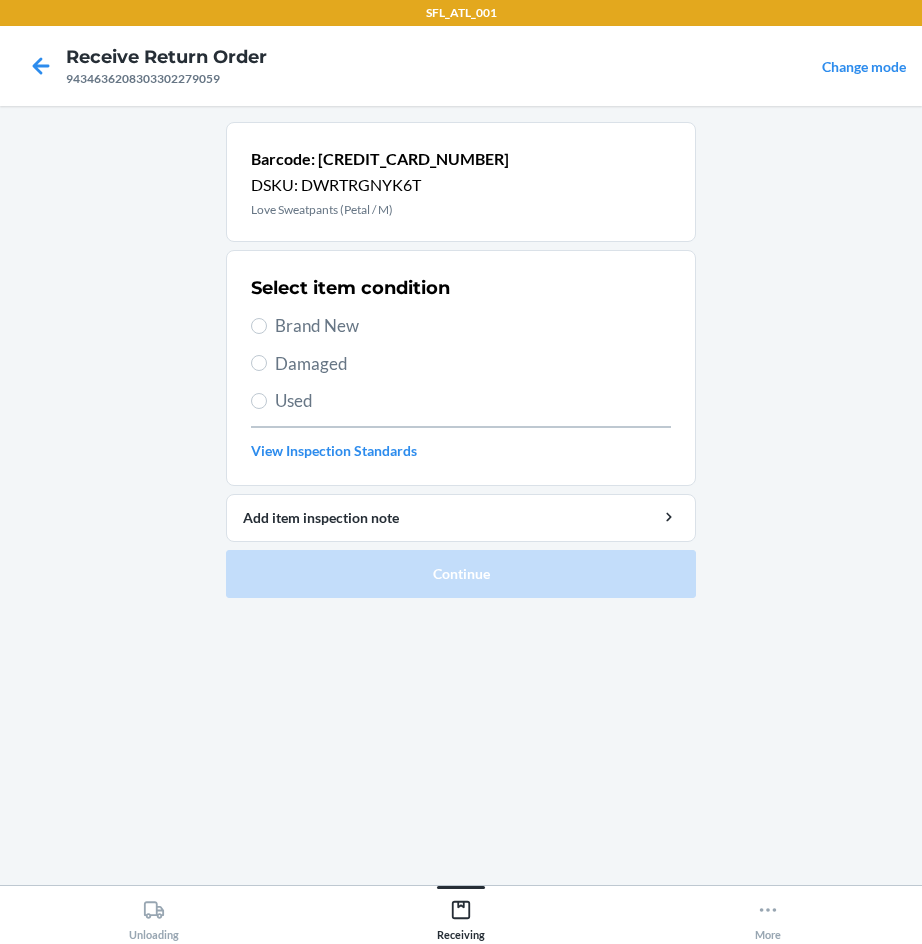 click on "Brand New" at bounding box center [473, 326] 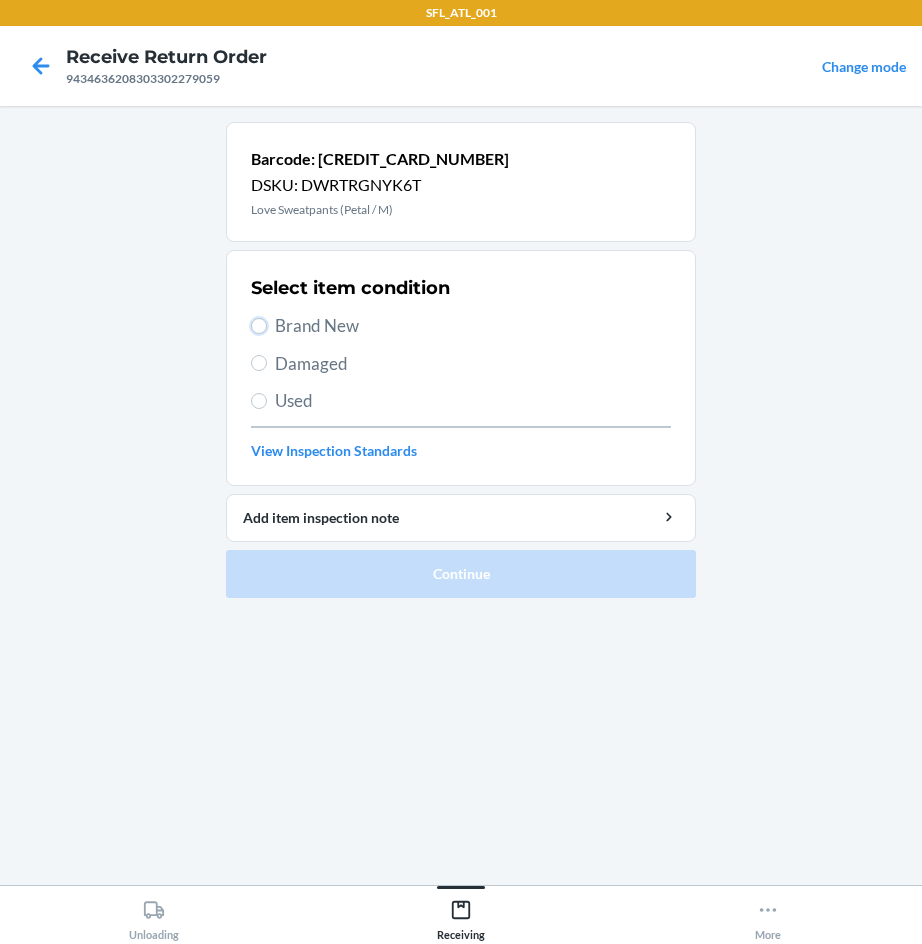 click on "Brand New" at bounding box center (259, 326) 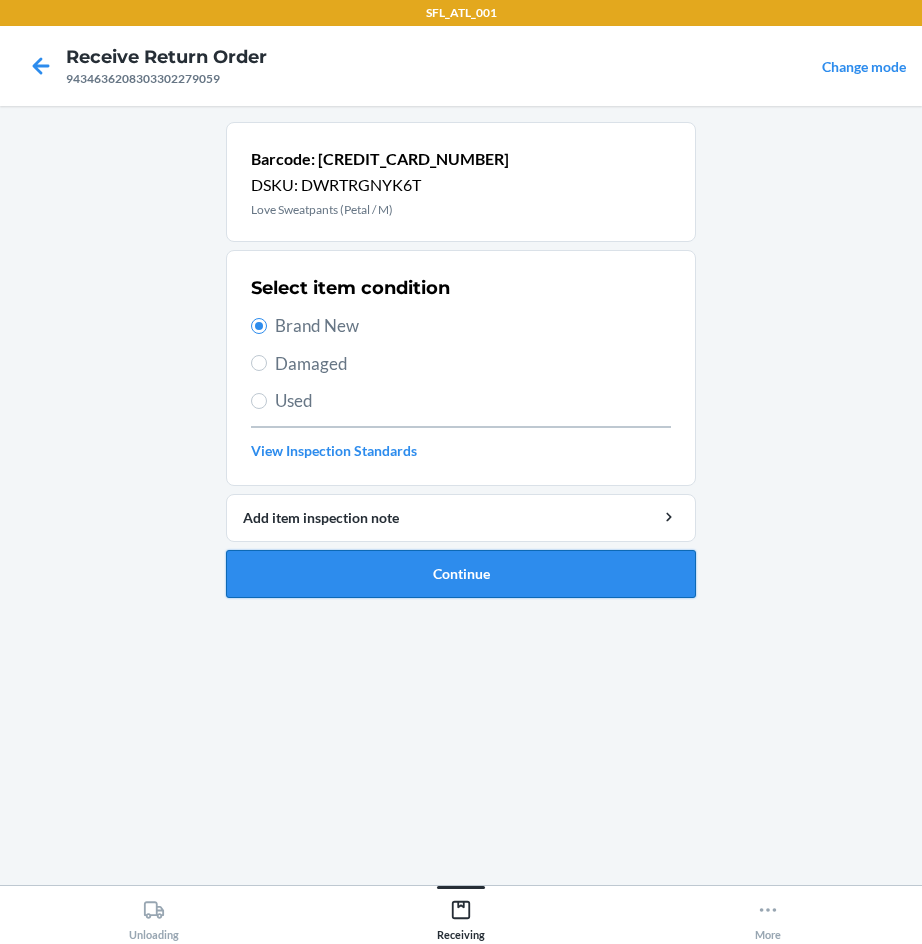 click on "Continue" at bounding box center (461, 574) 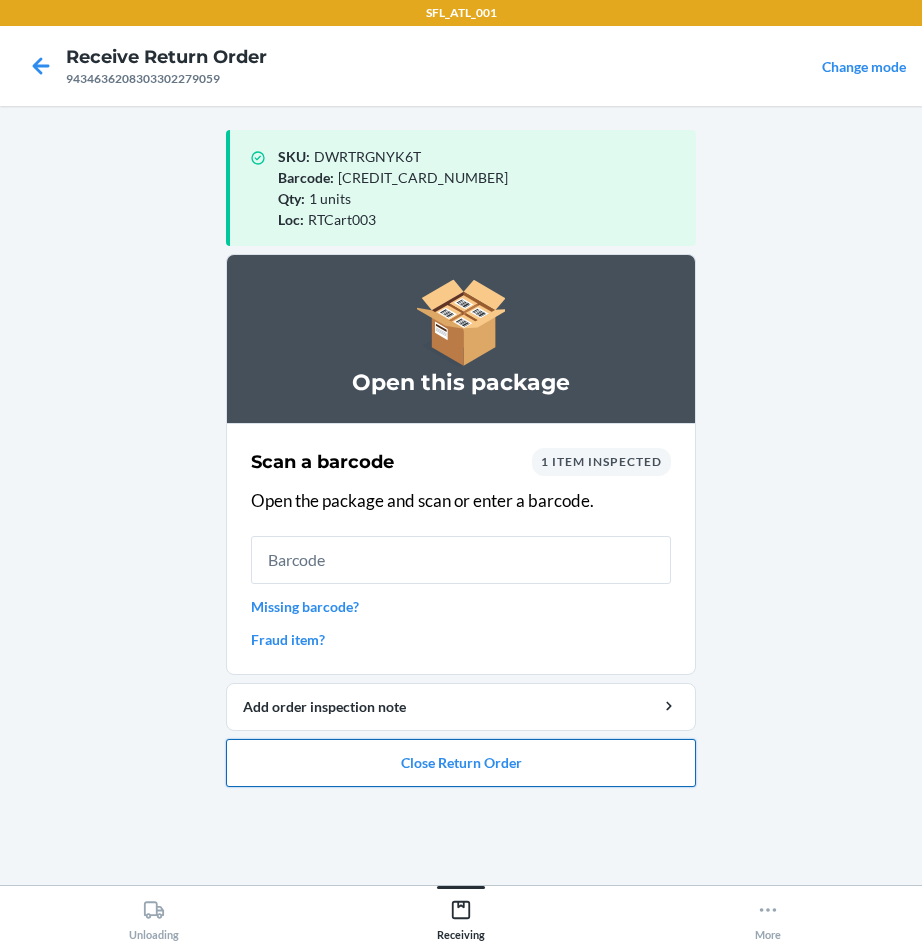 click on "Close Return Order" at bounding box center [461, 763] 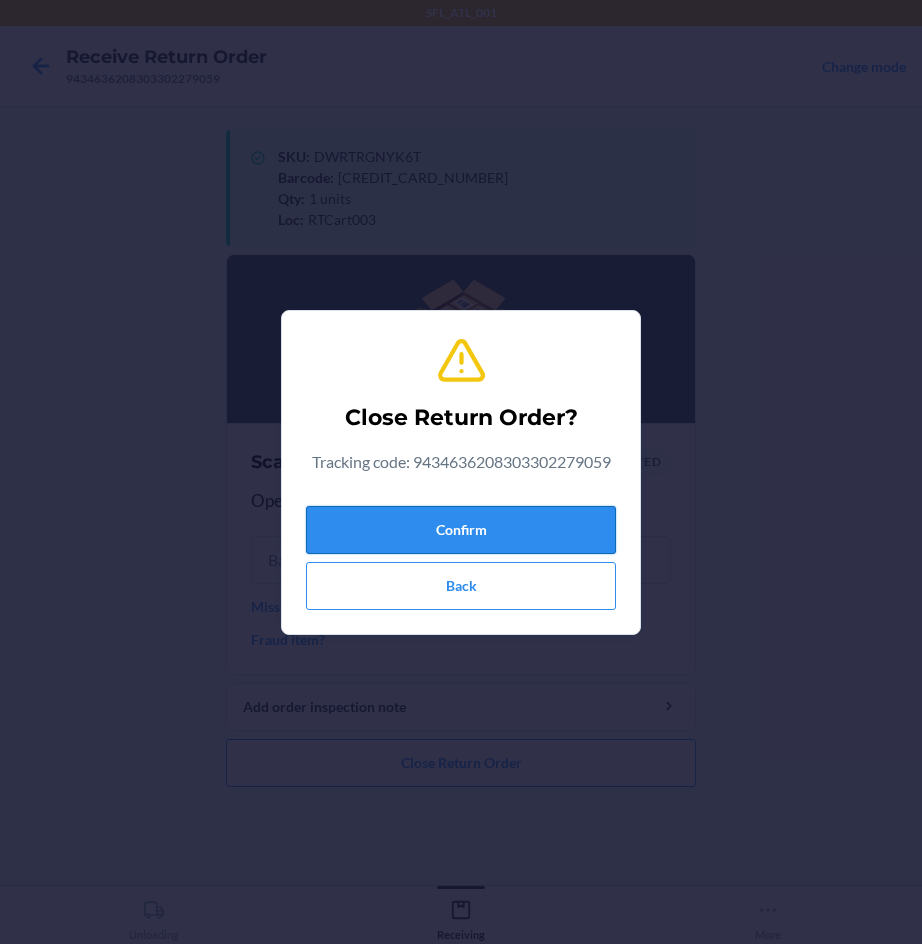 click on "Confirm" at bounding box center [461, 530] 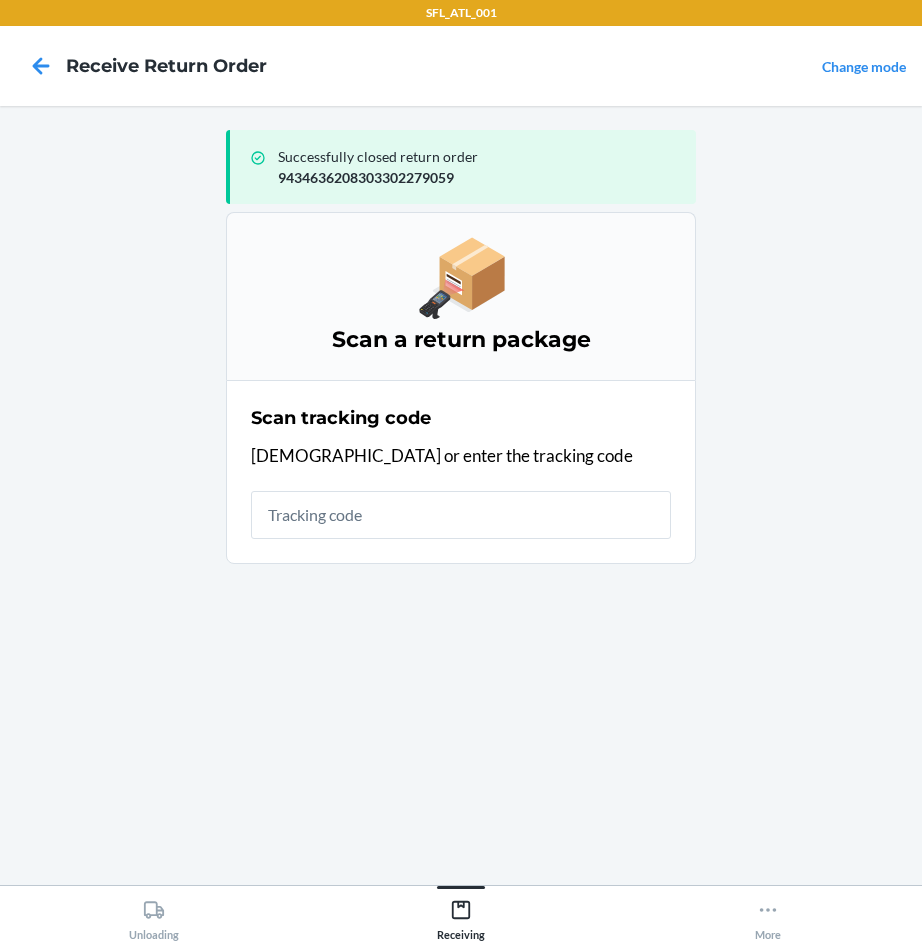 click at bounding box center (461, 515) 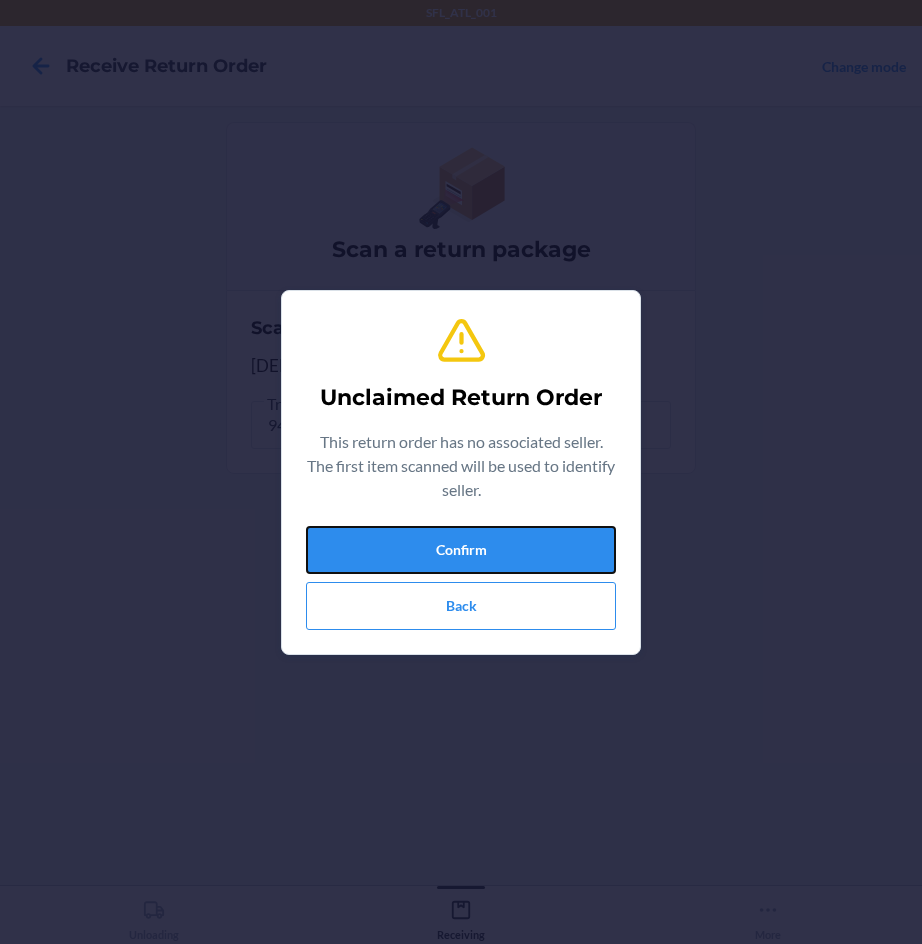 click on "Confirm" at bounding box center [461, 550] 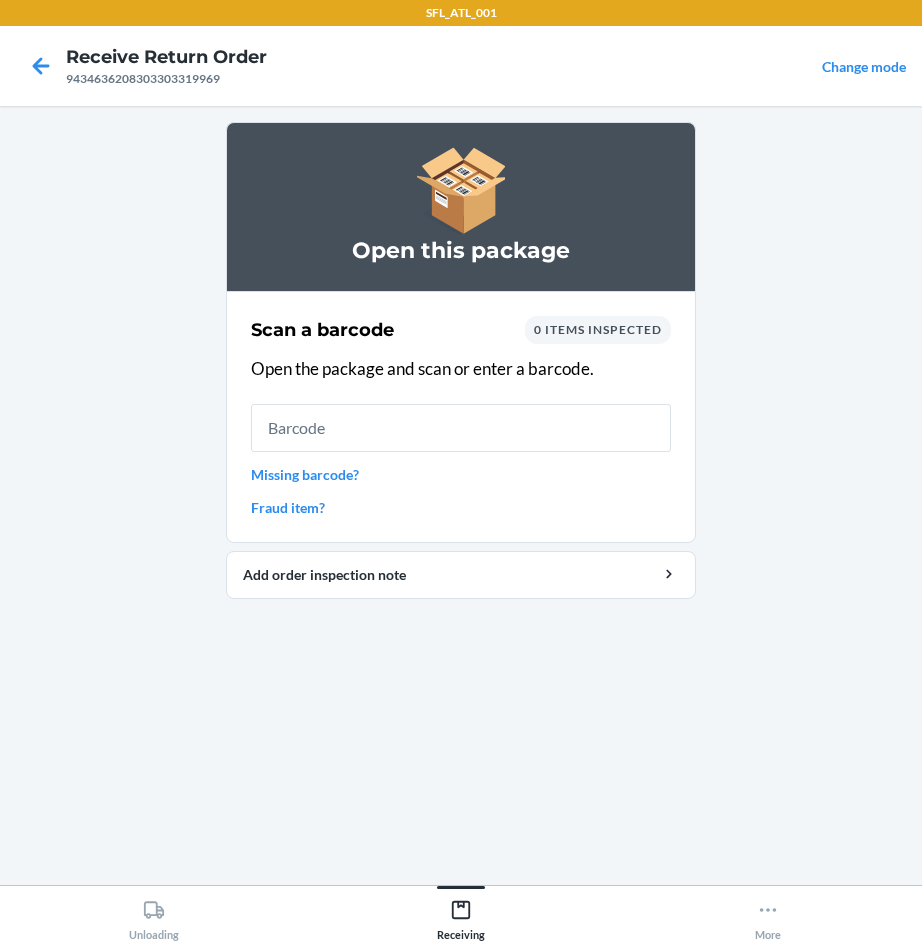 click at bounding box center (461, 428) 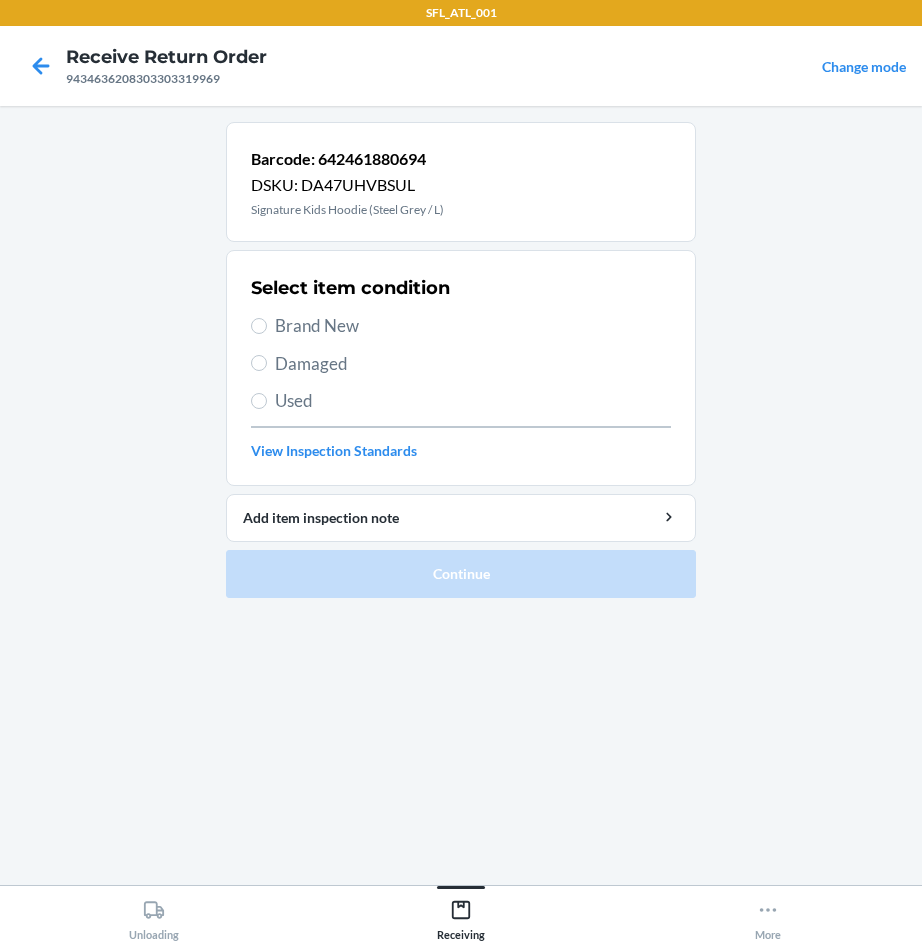 click on "Brand New" at bounding box center (473, 326) 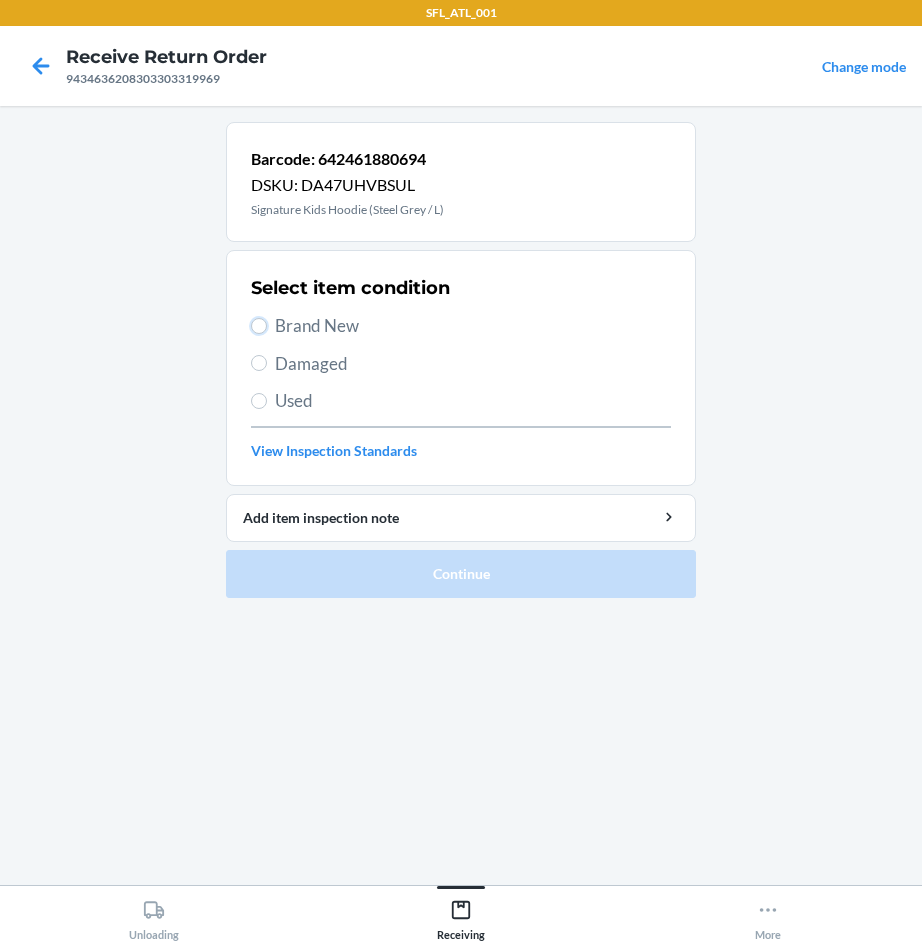 click on "Brand New" at bounding box center [259, 326] 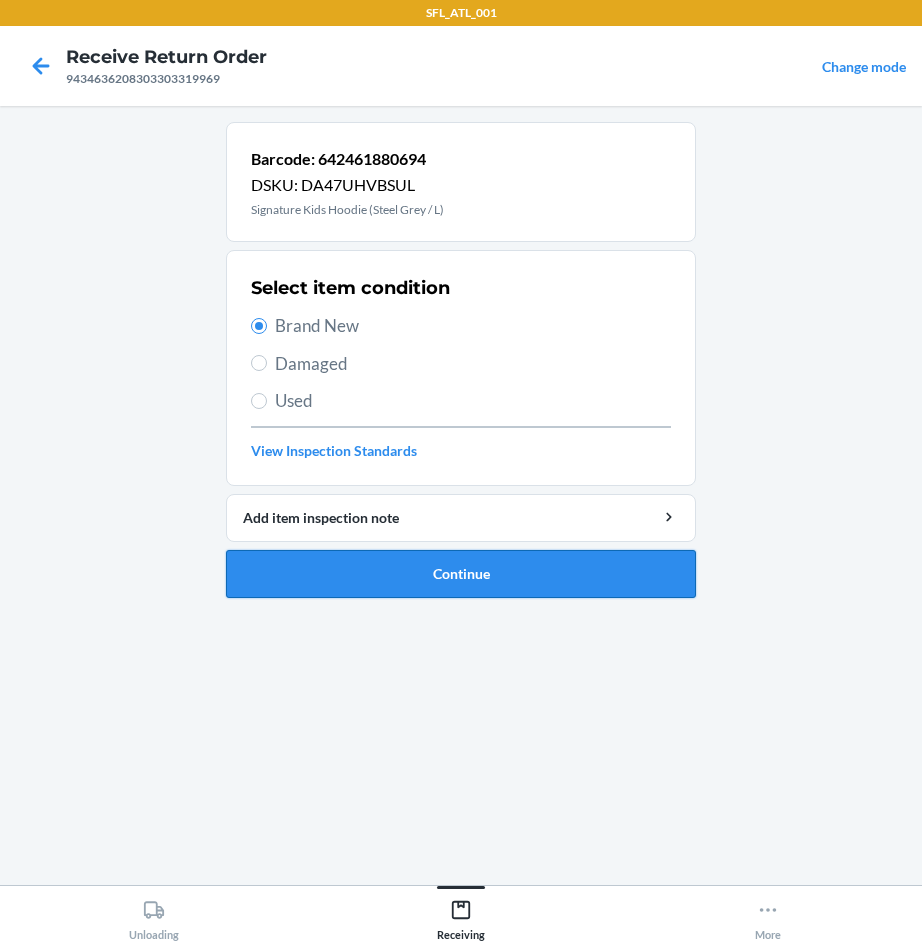 click on "Continue" at bounding box center (461, 574) 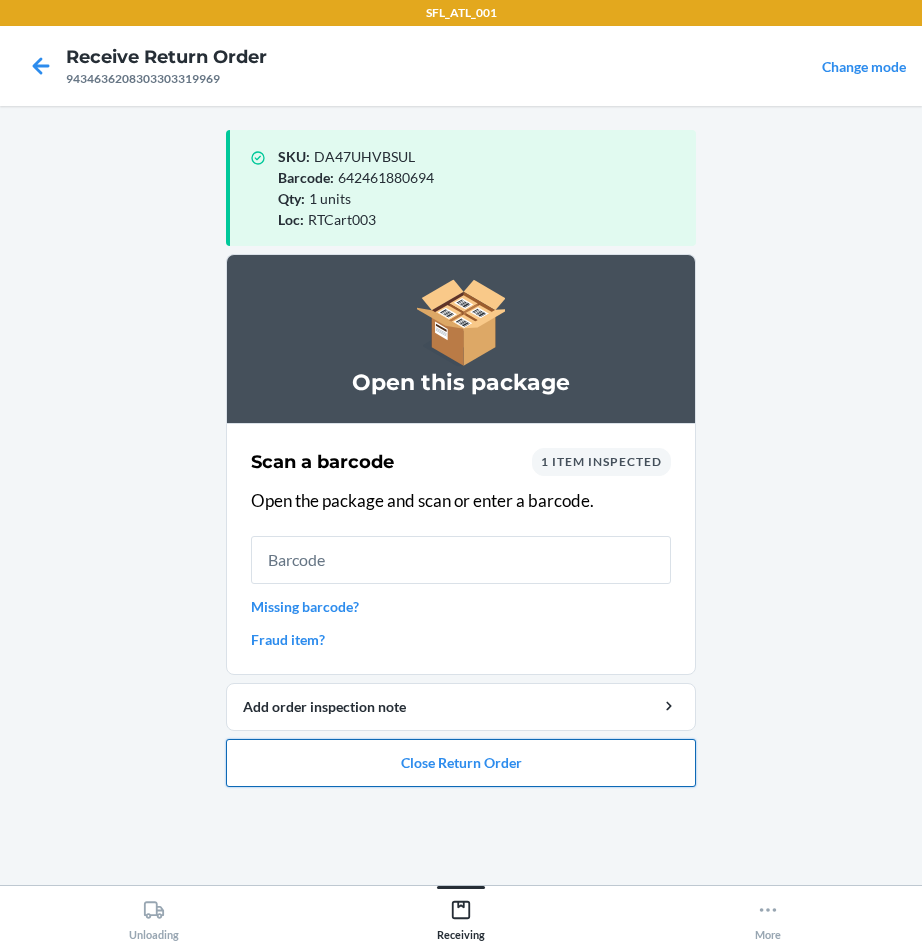 click on "Close Return Order" at bounding box center [461, 763] 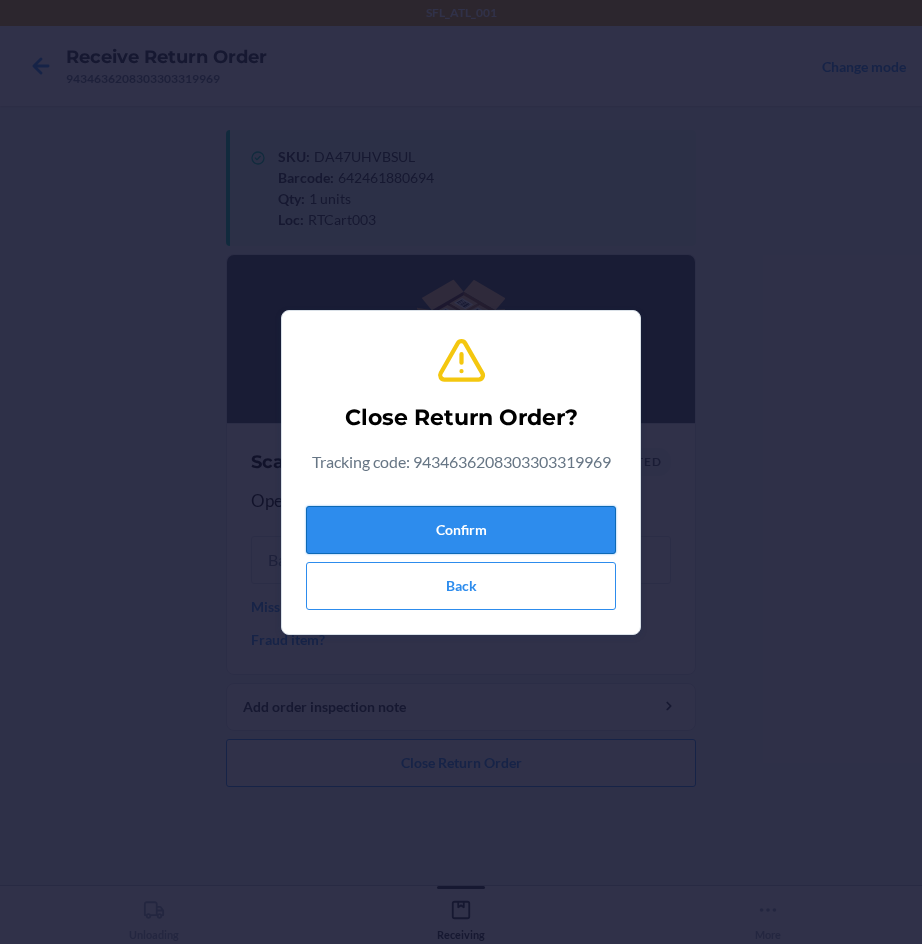 click on "Confirm" at bounding box center [461, 530] 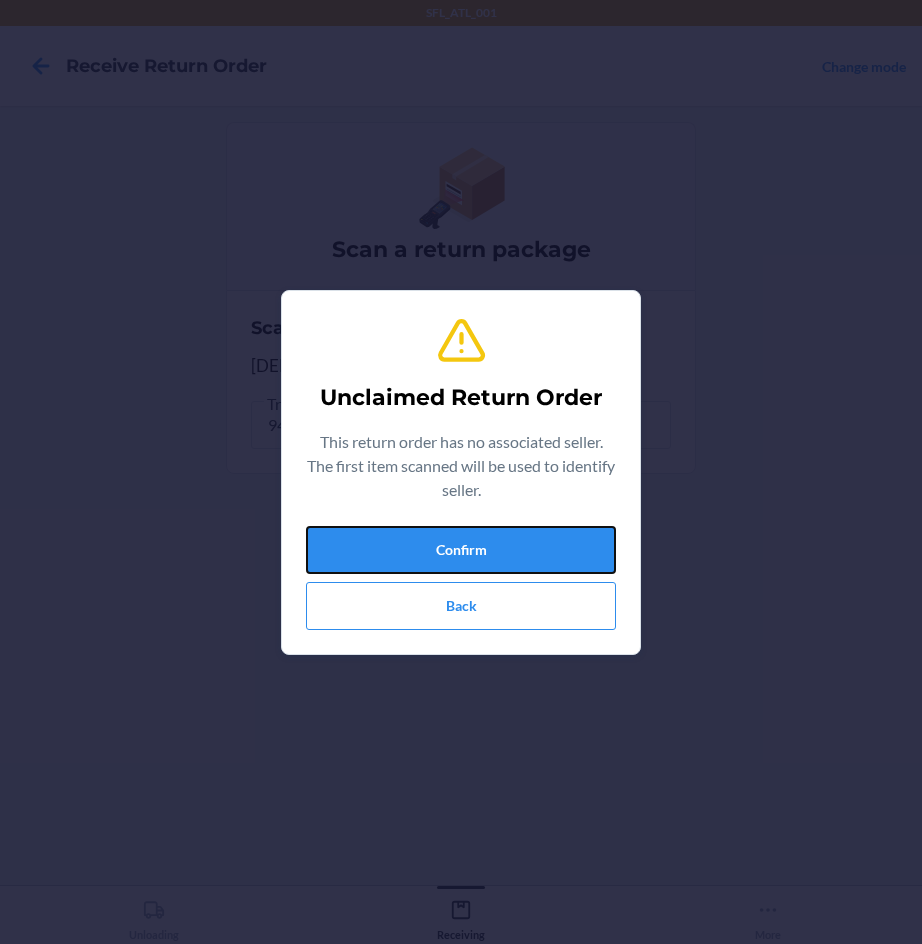 click on "Confirm" at bounding box center (461, 550) 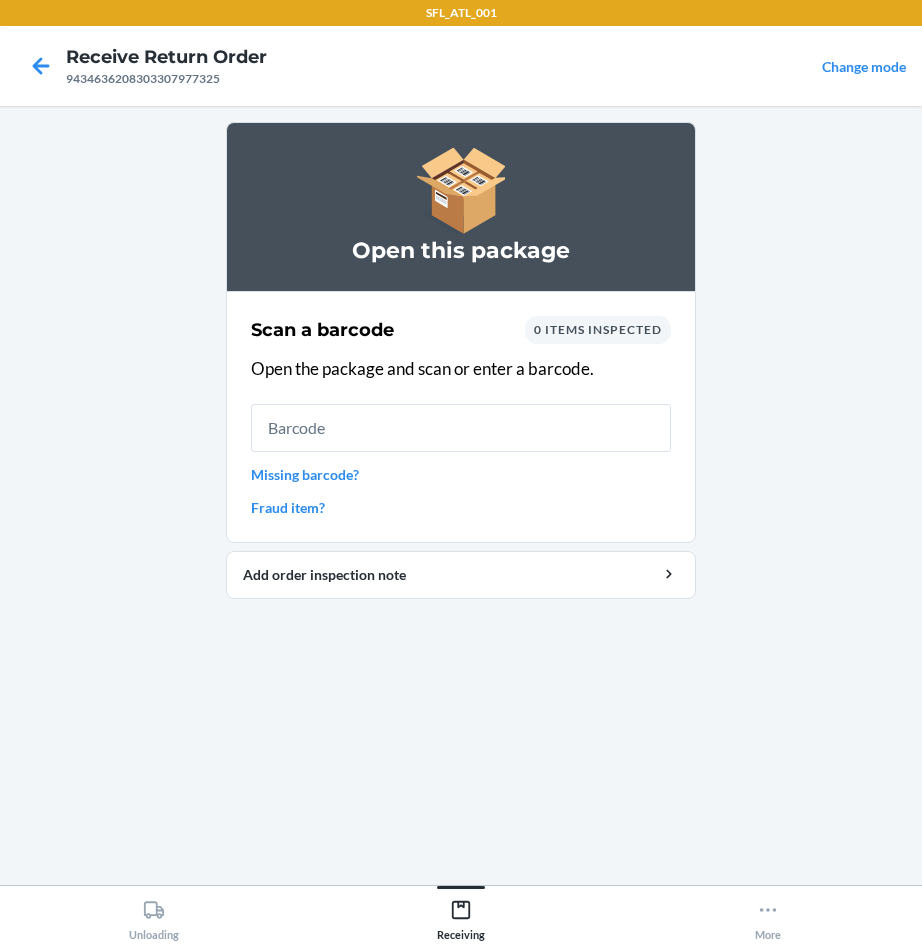 click on "Missing barcode?" at bounding box center [461, 474] 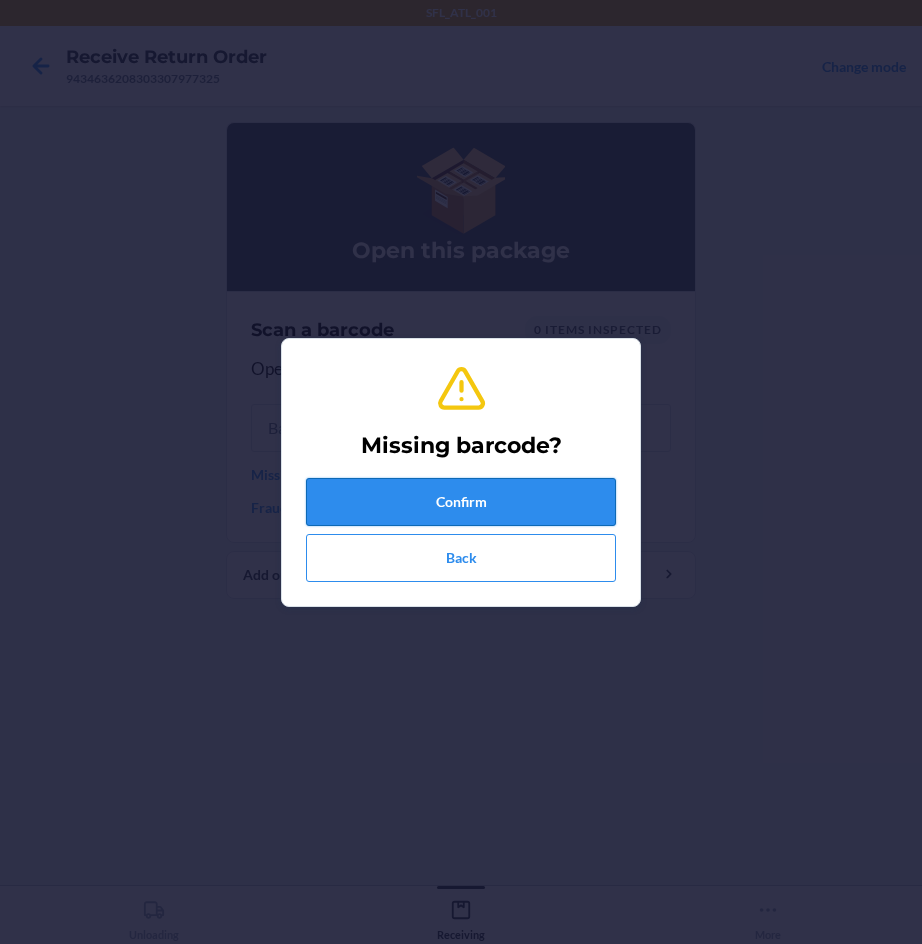 click on "Confirm" at bounding box center [461, 502] 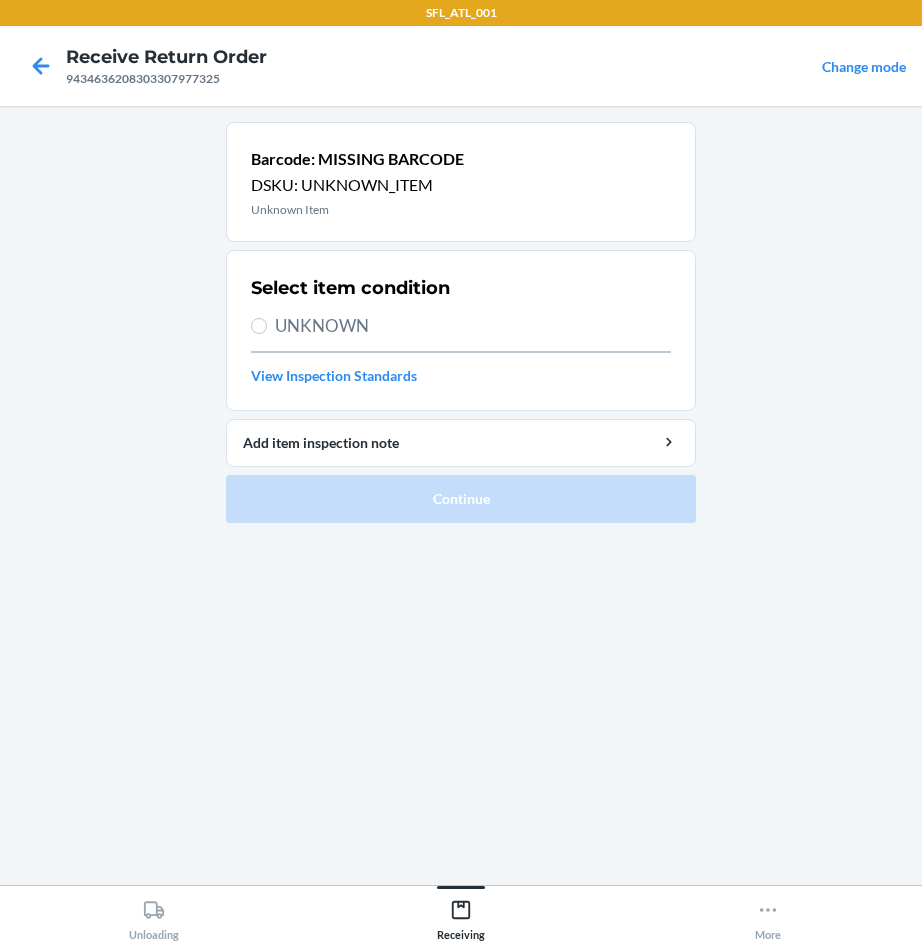 click on "UNKNOWN" at bounding box center (473, 326) 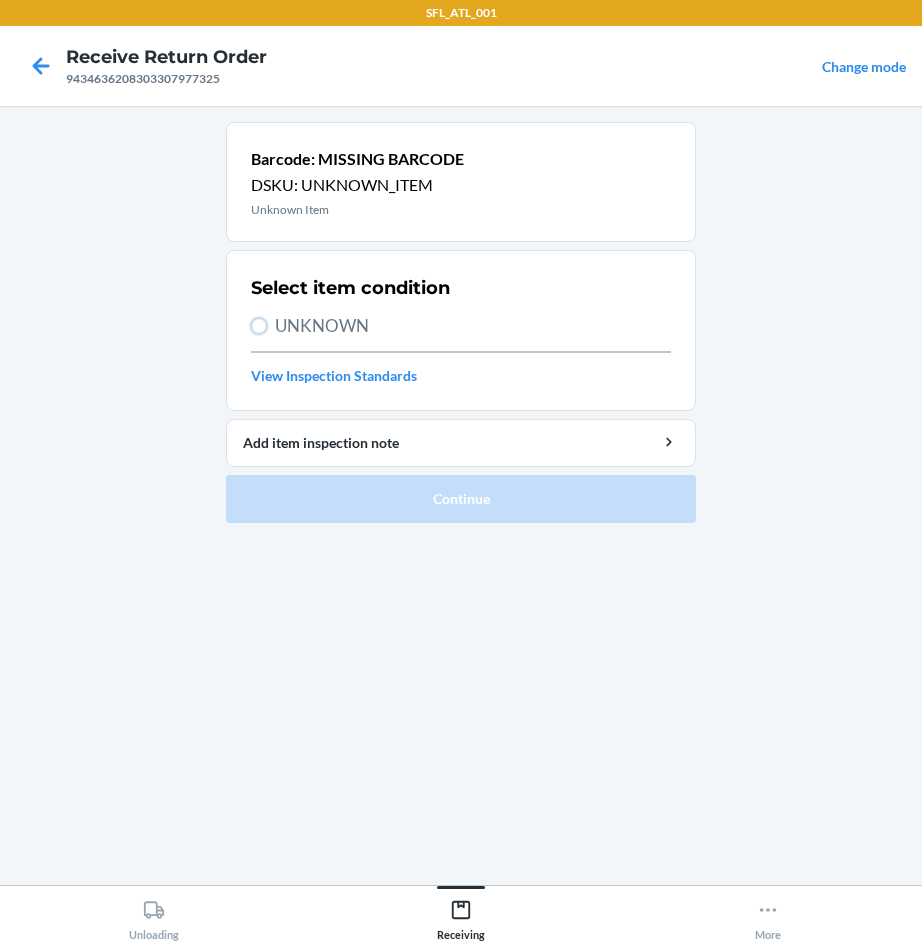 click on "UNKNOWN" at bounding box center [259, 326] 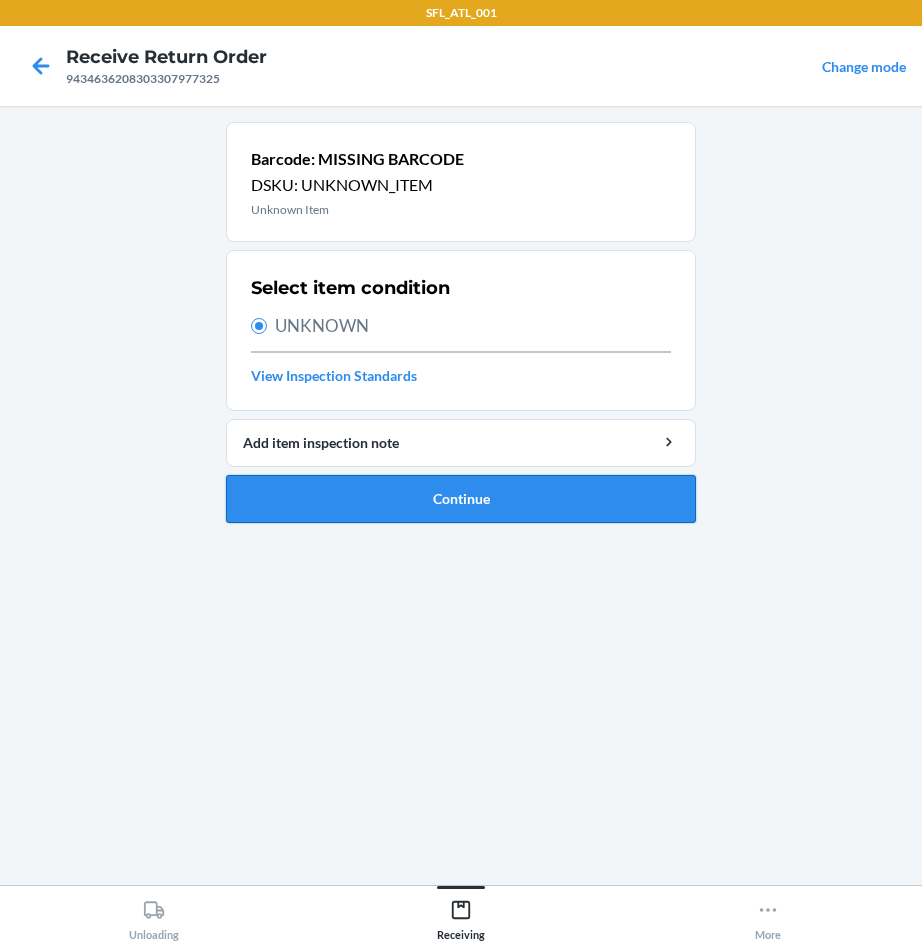 click on "Continue" at bounding box center [461, 499] 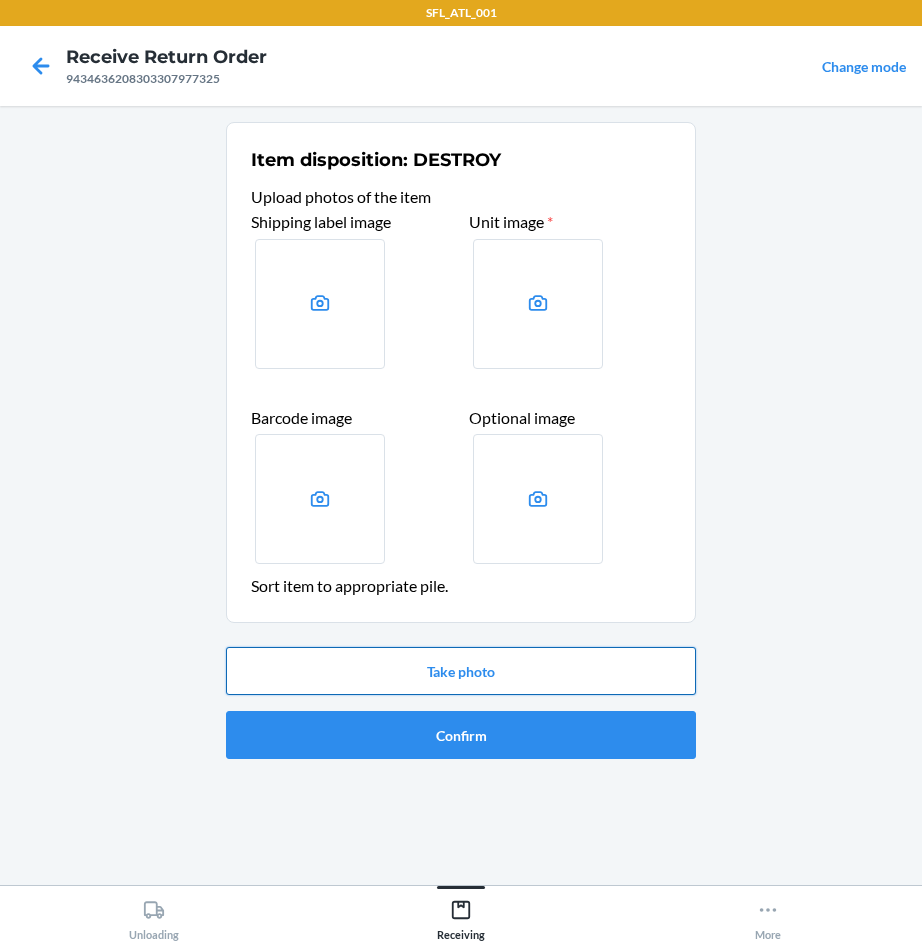 click on "Take photo" at bounding box center [461, 671] 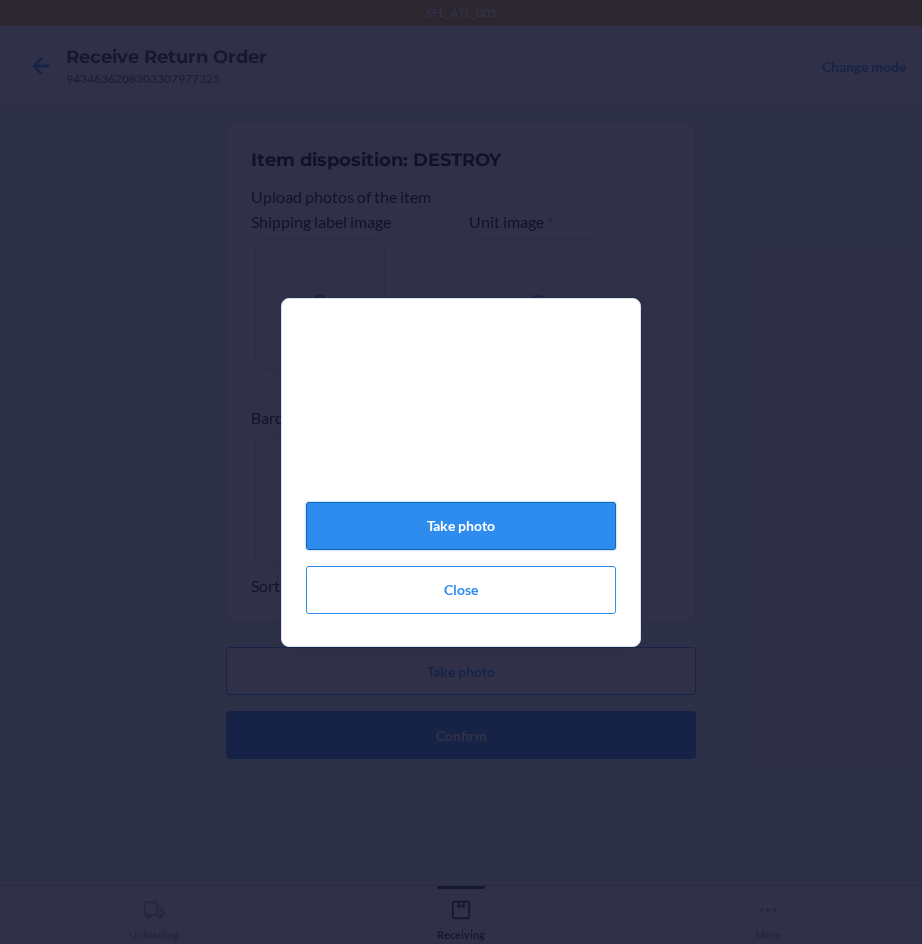click on "Take photo" 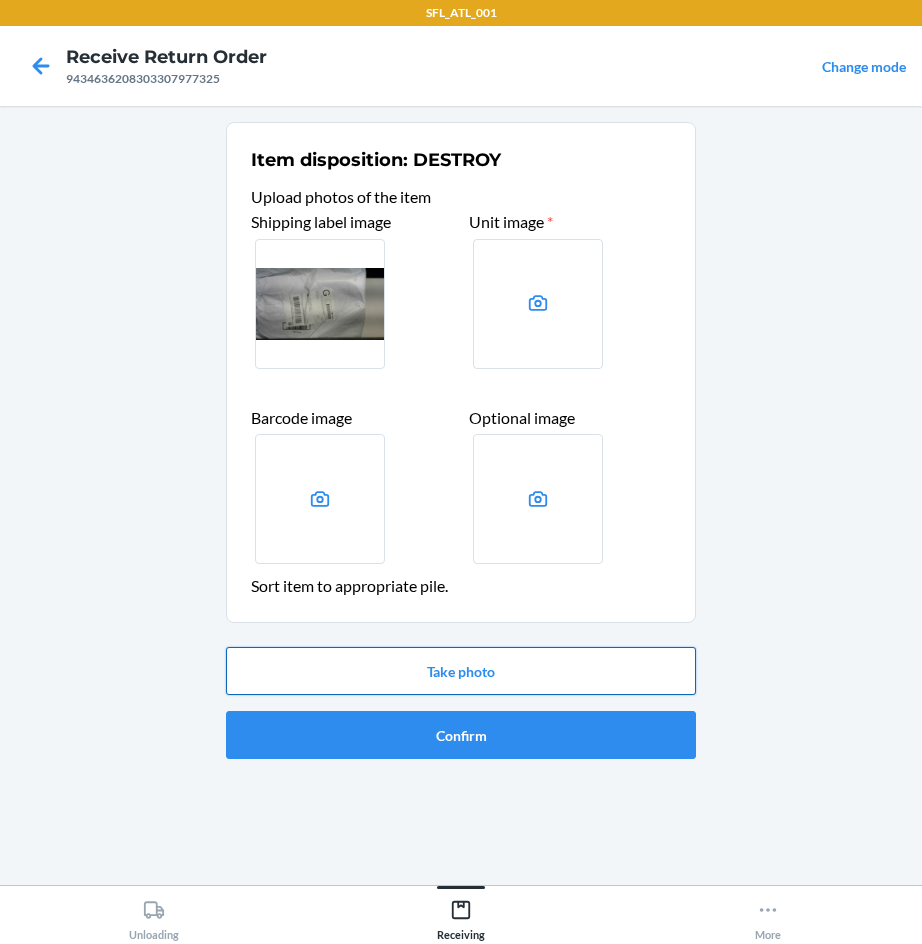 click on "Take photo" at bounding box center (461, 671) 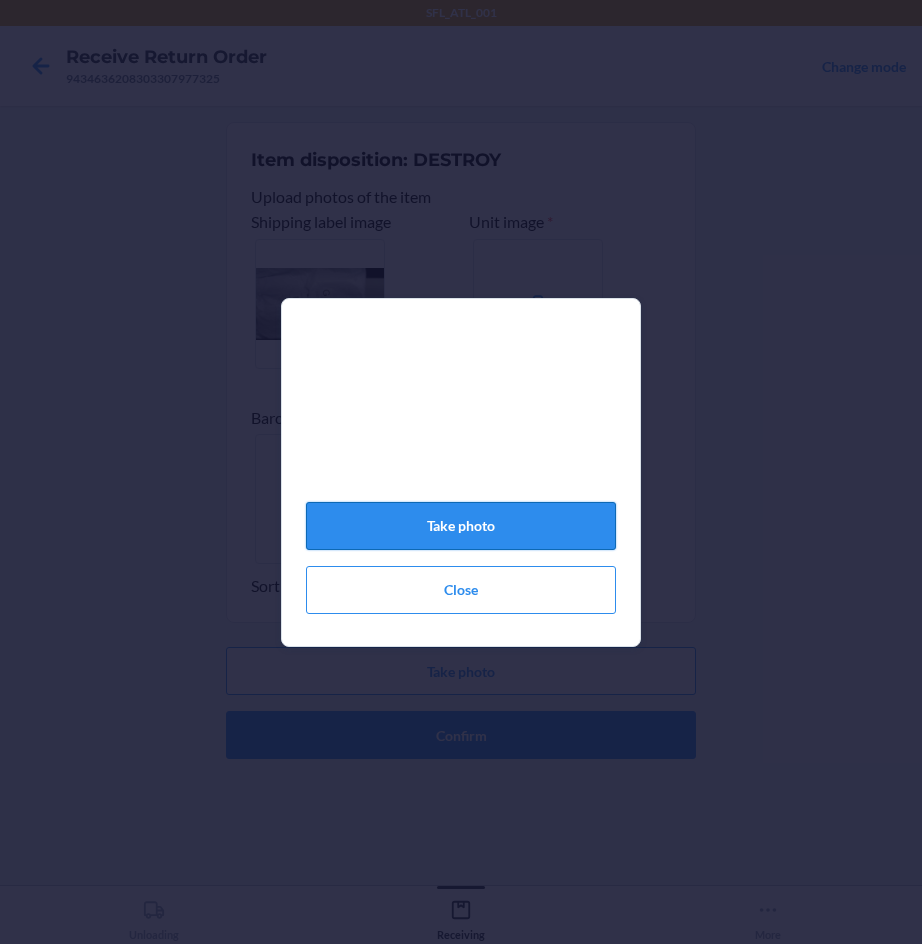 click on "Take photo" 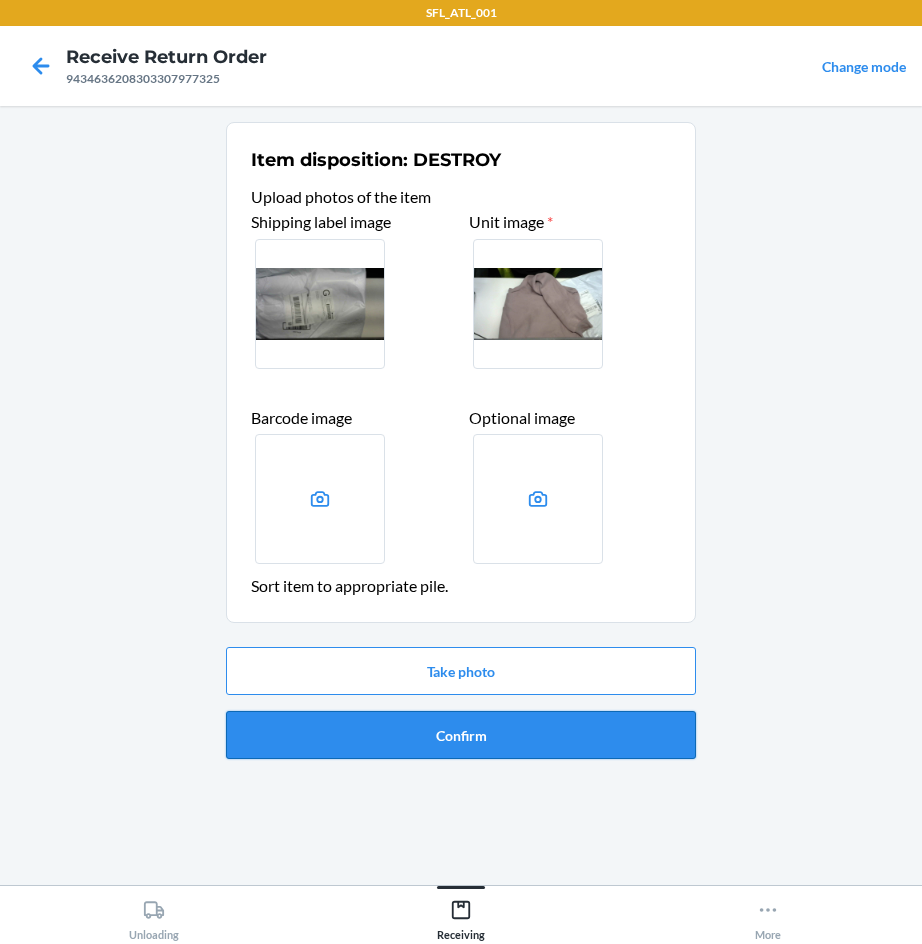 click on "Confirm" at bounding box center [461, 735] 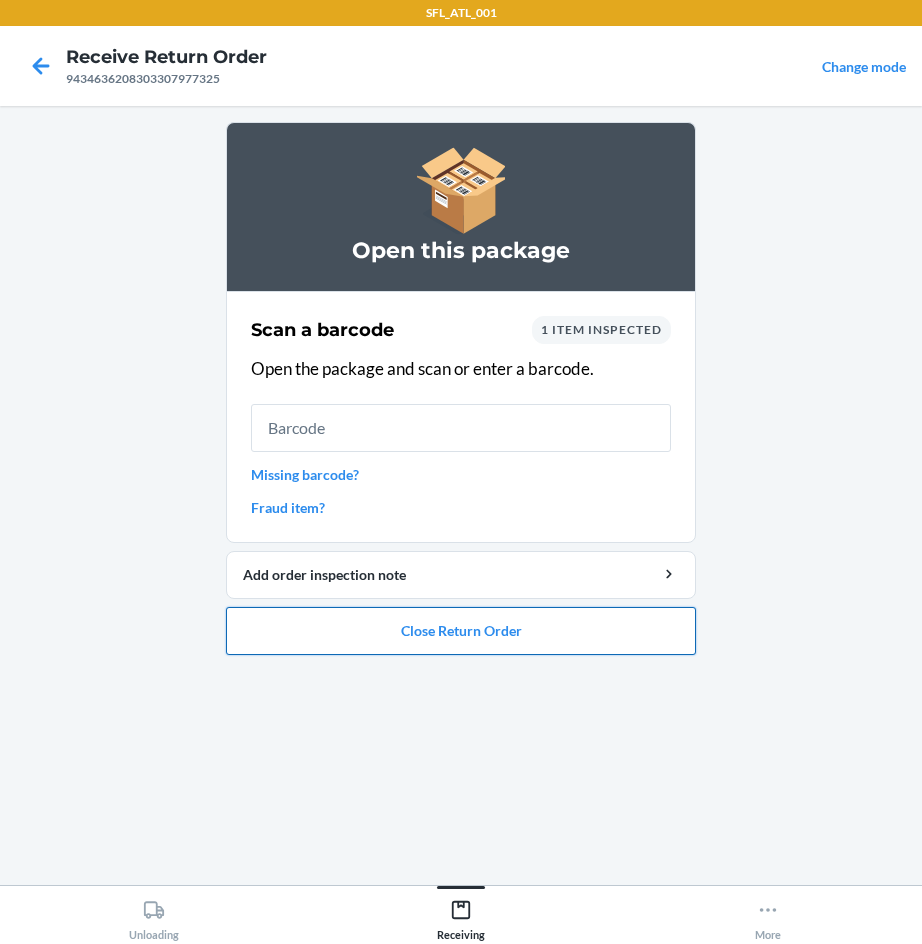 click on "Close Return Order" at bounding box center (461, 631) 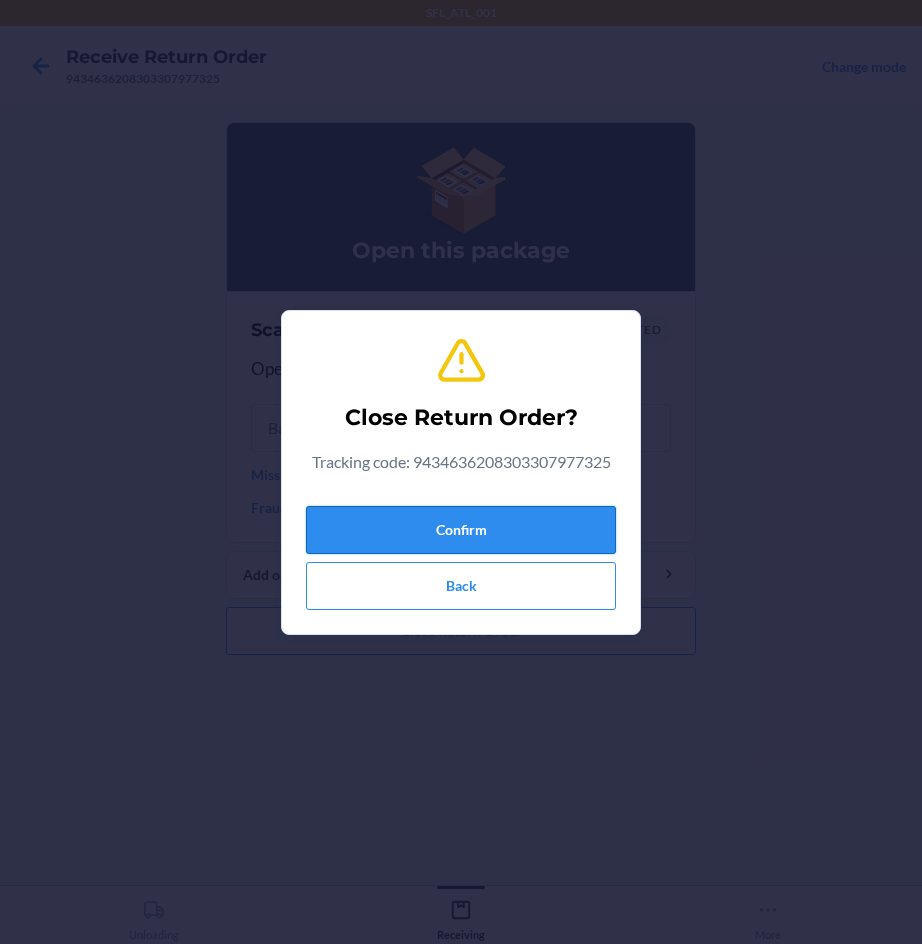 click on "Confirm" at bounding box center (461, 530) 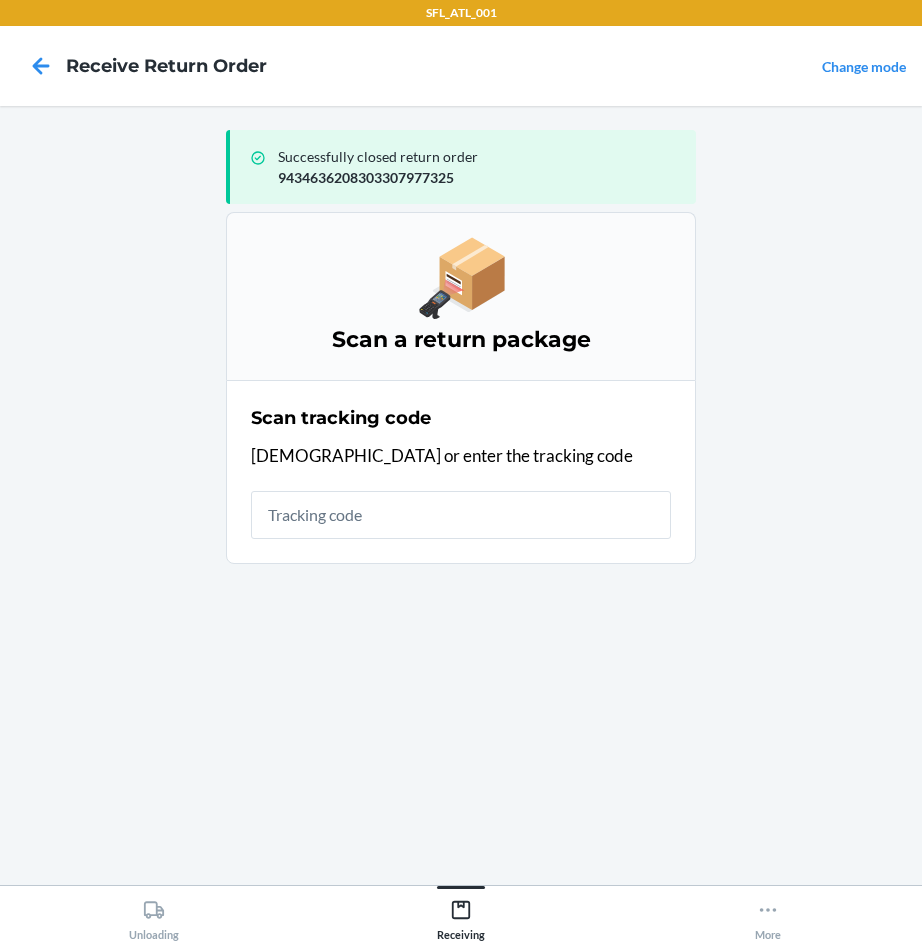 click at bounding box center [461, 515] 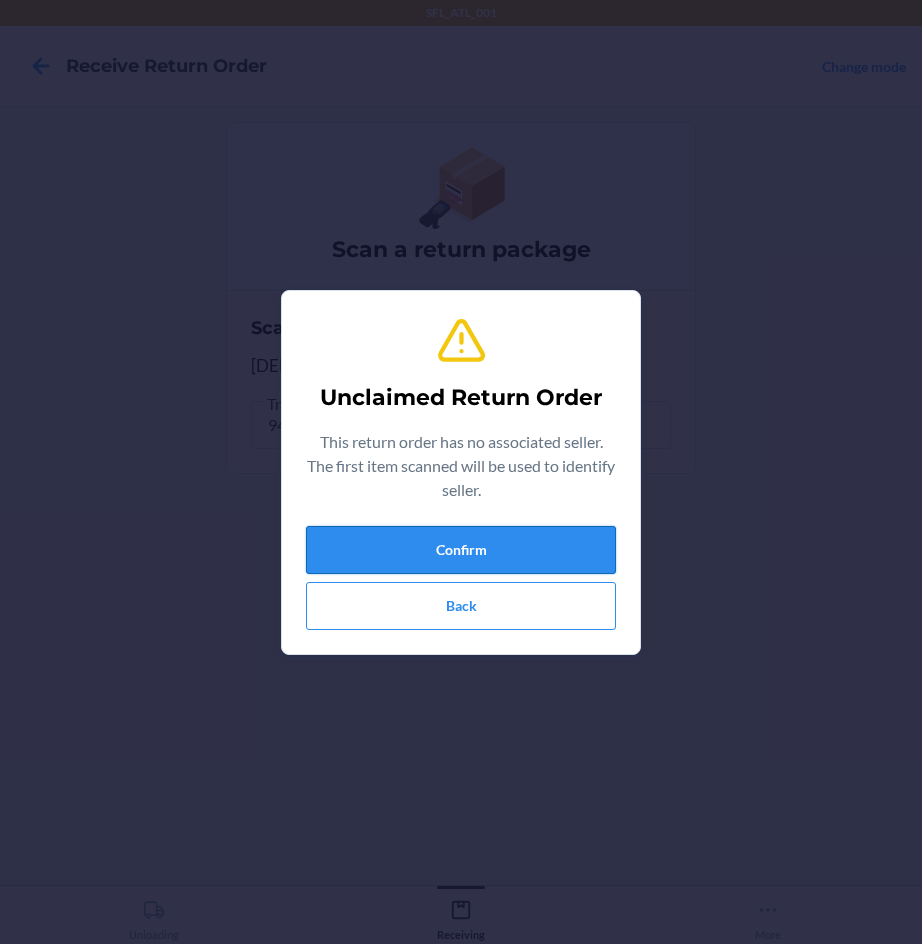 click on "Confirm" at bounding box center (461, 550) 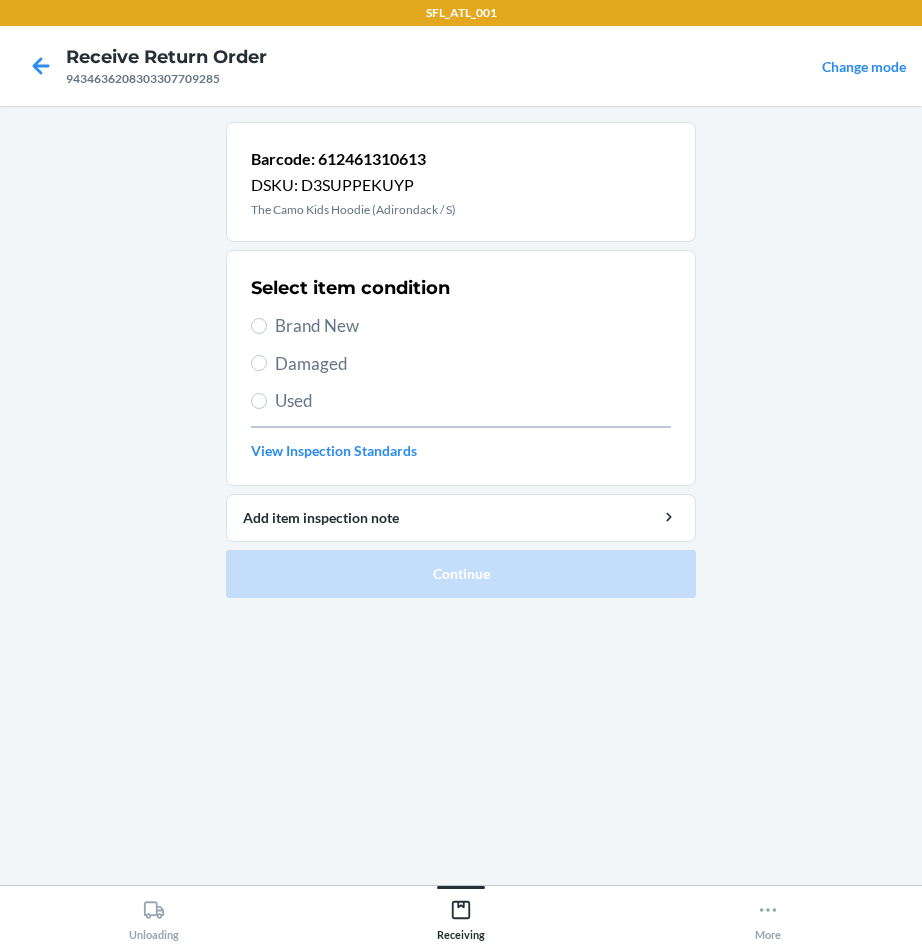 click on "Brand New" at bounding box center [473, 326] 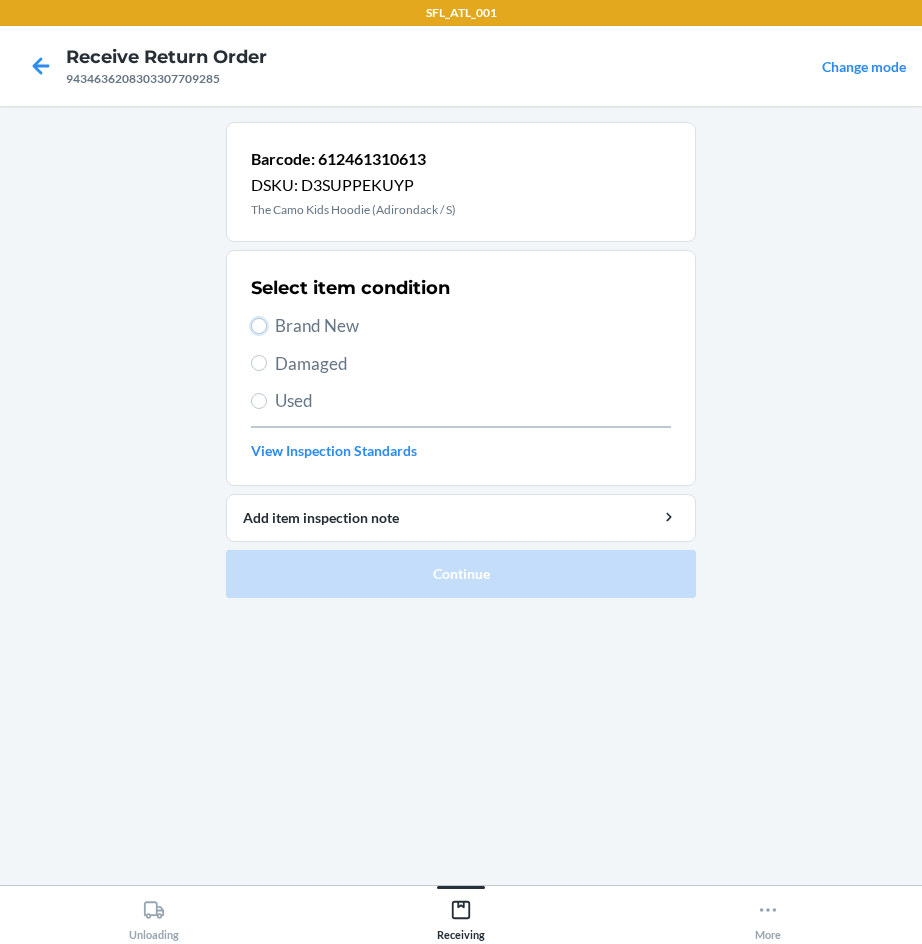 click on "Brand New" at bounding box center [259, 326] 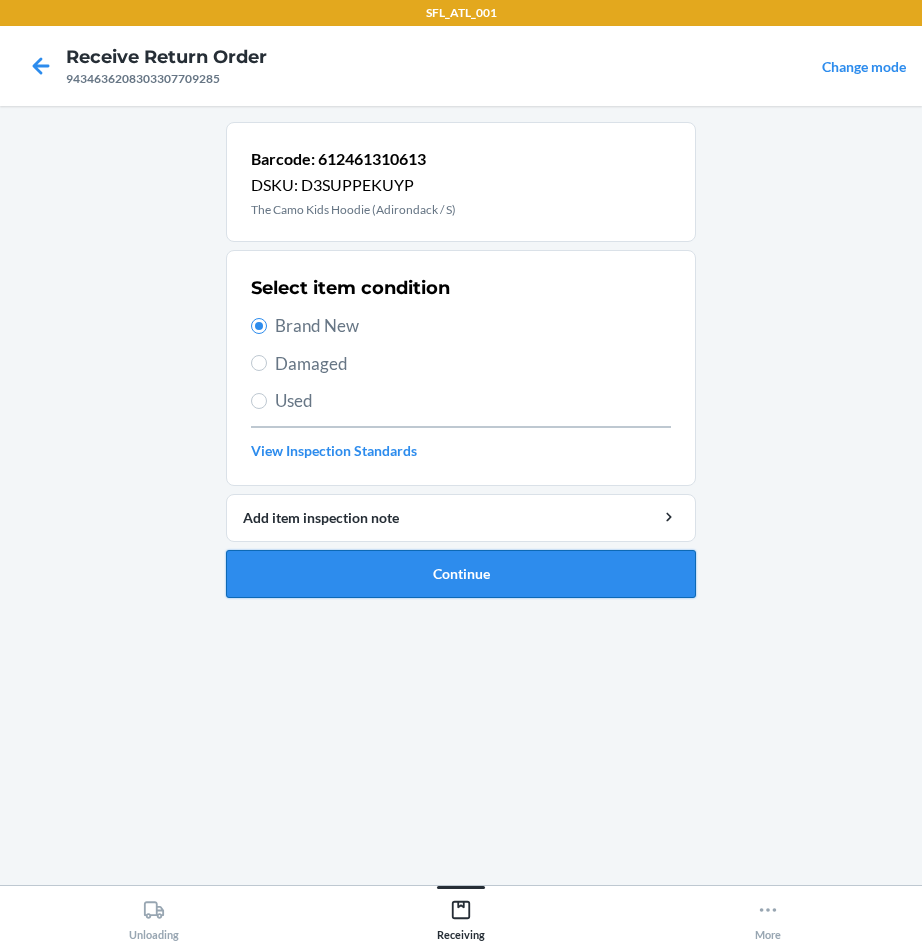 click on "Continue" at bounding box center (461, 574) 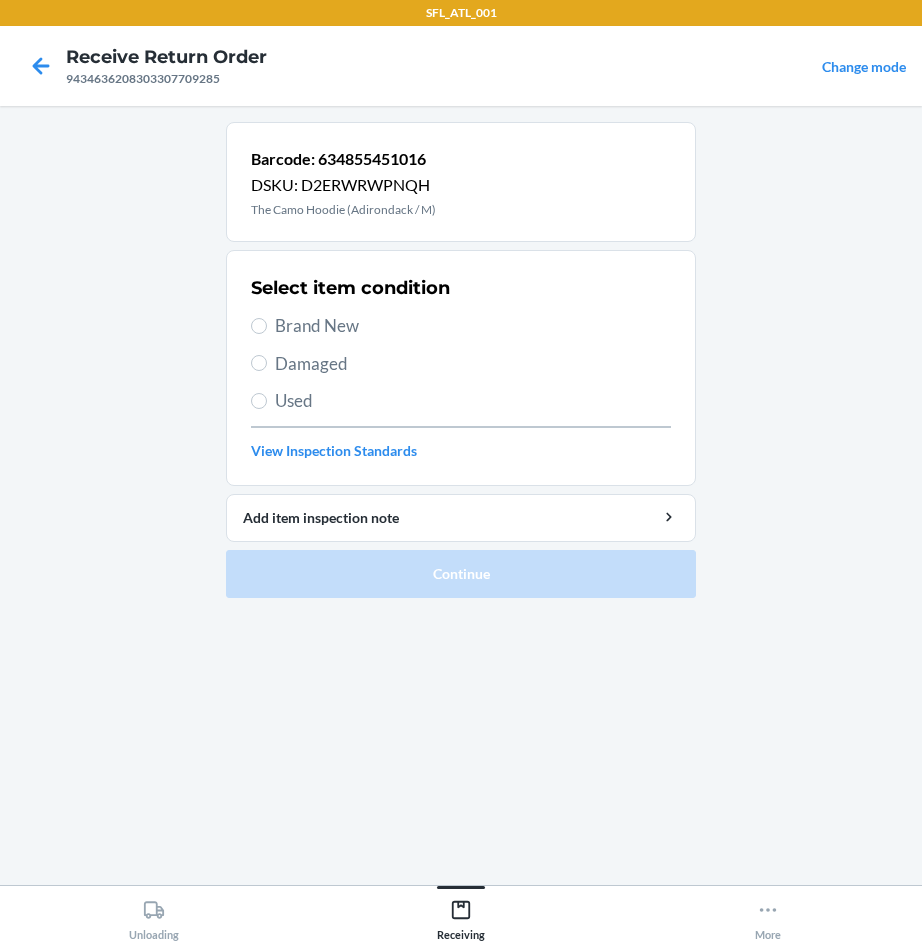 click on "Brand New" at bounding box center [473, 326] 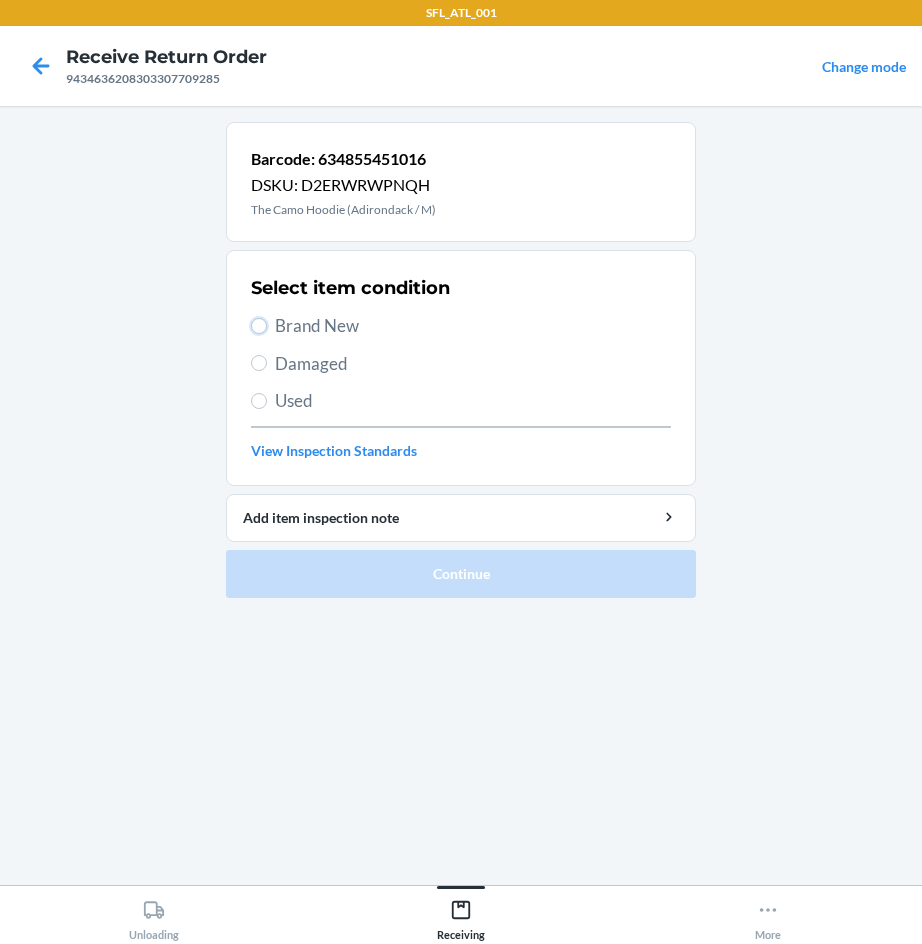 click on "Brand New" at bounding box center (259, 326) 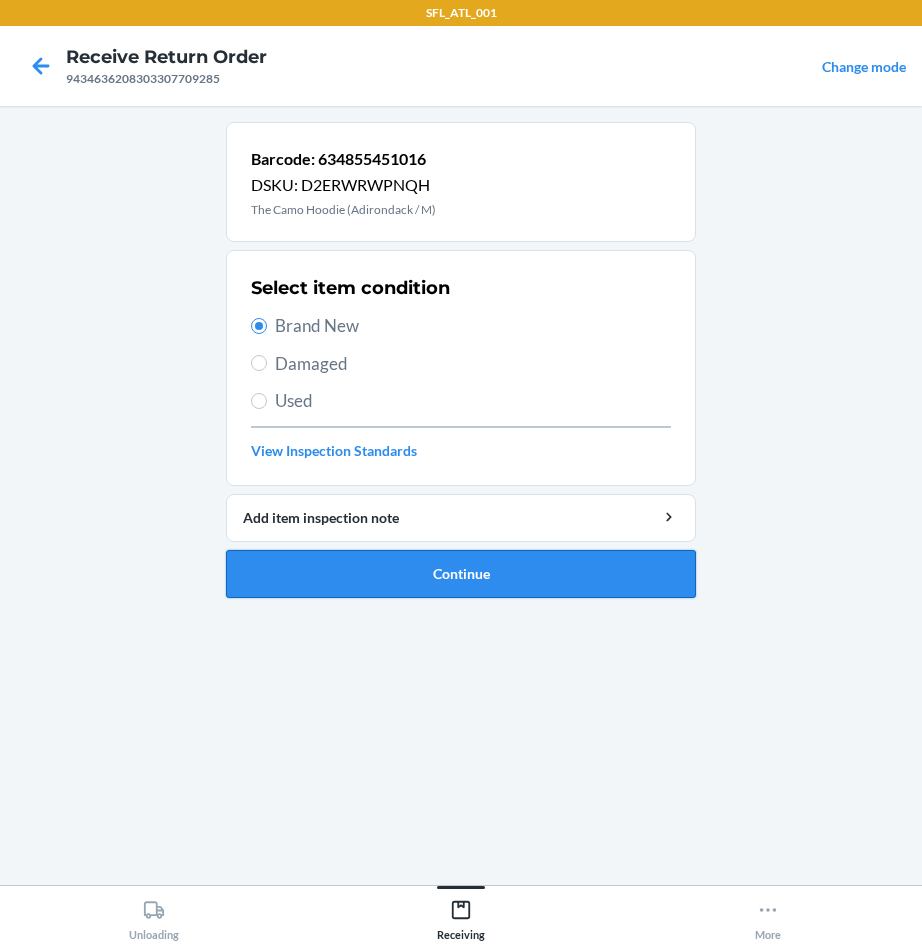 click on "Continue" at bounding box center (461, 574) 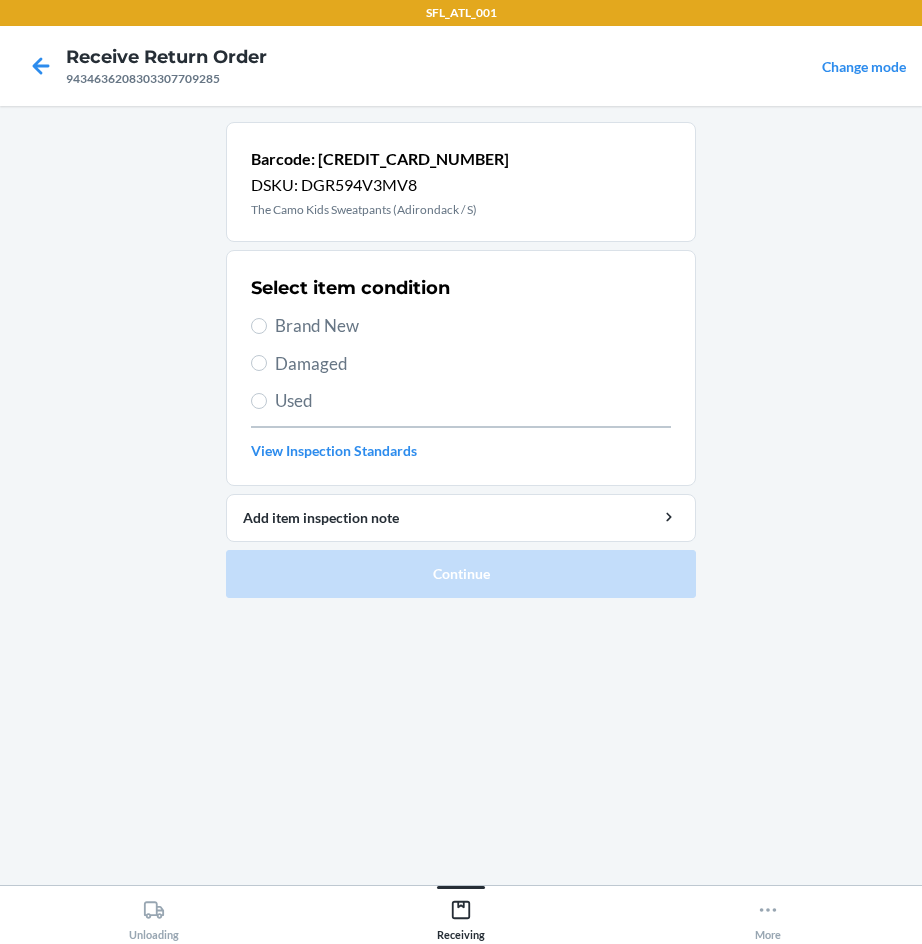 click on "Brand New" at bounding box center (473, 326) 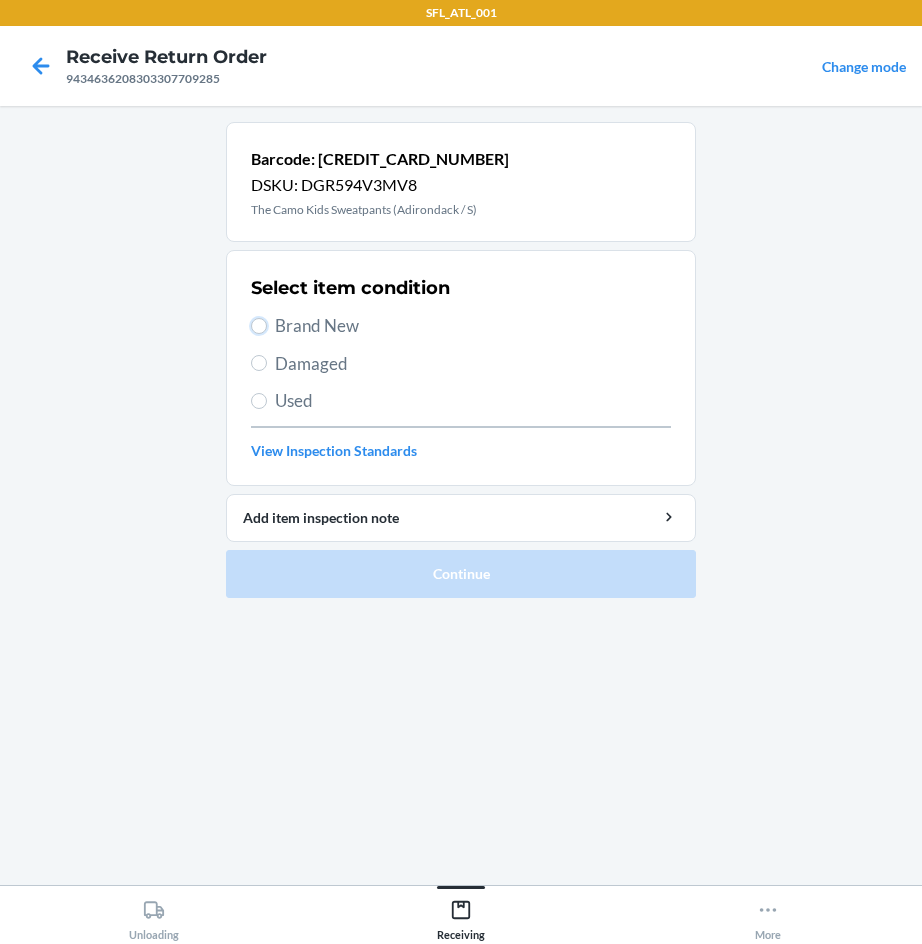 click on "Brand New" at bounding box center (259, 326) 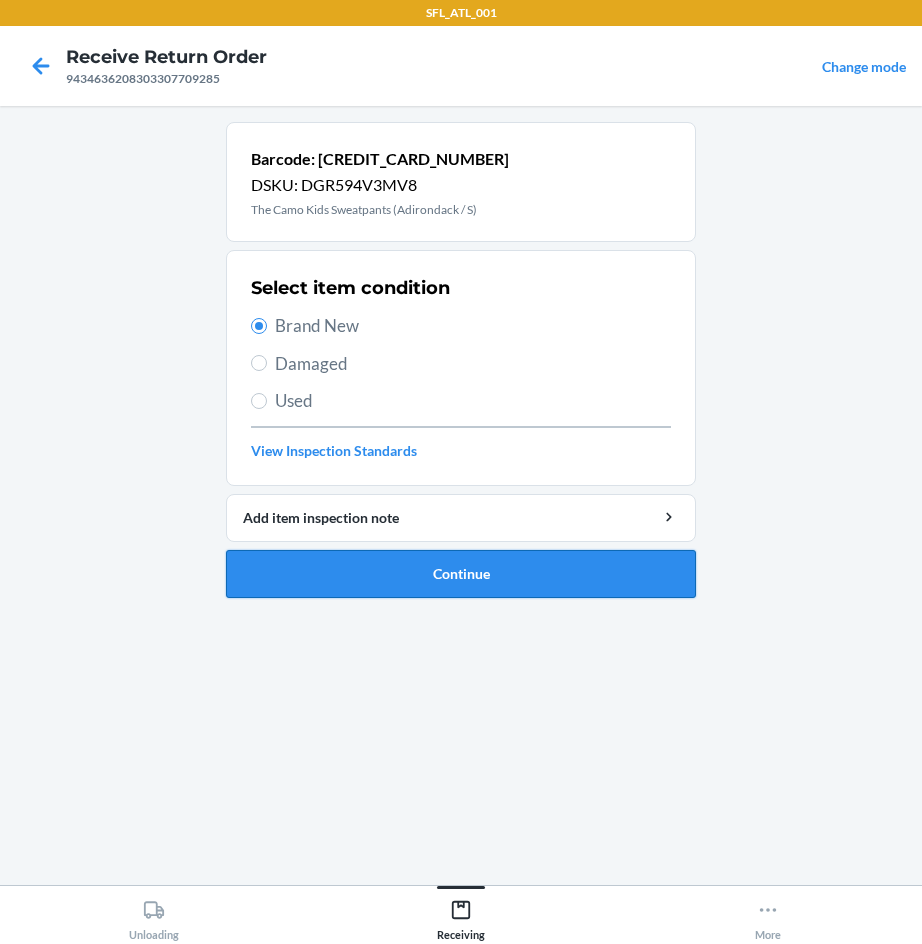 click on "Continue" at bounding box center [461, 574] 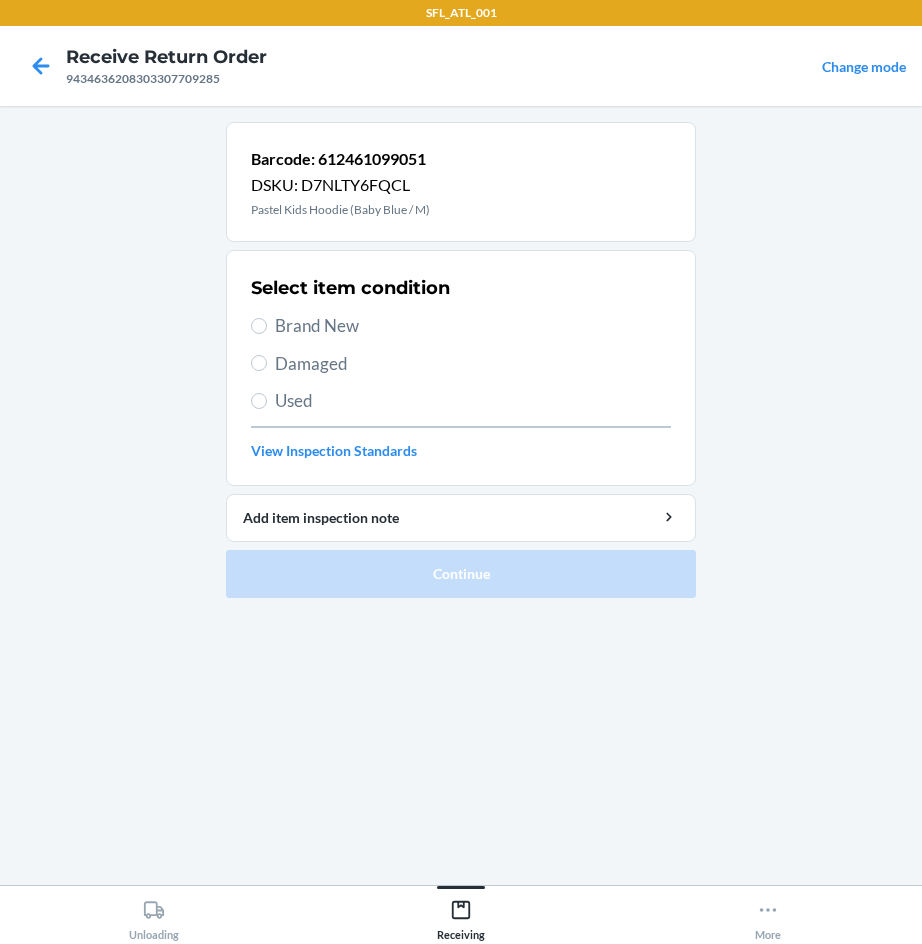 click on "Brand New" at bounding box center (473, 326) 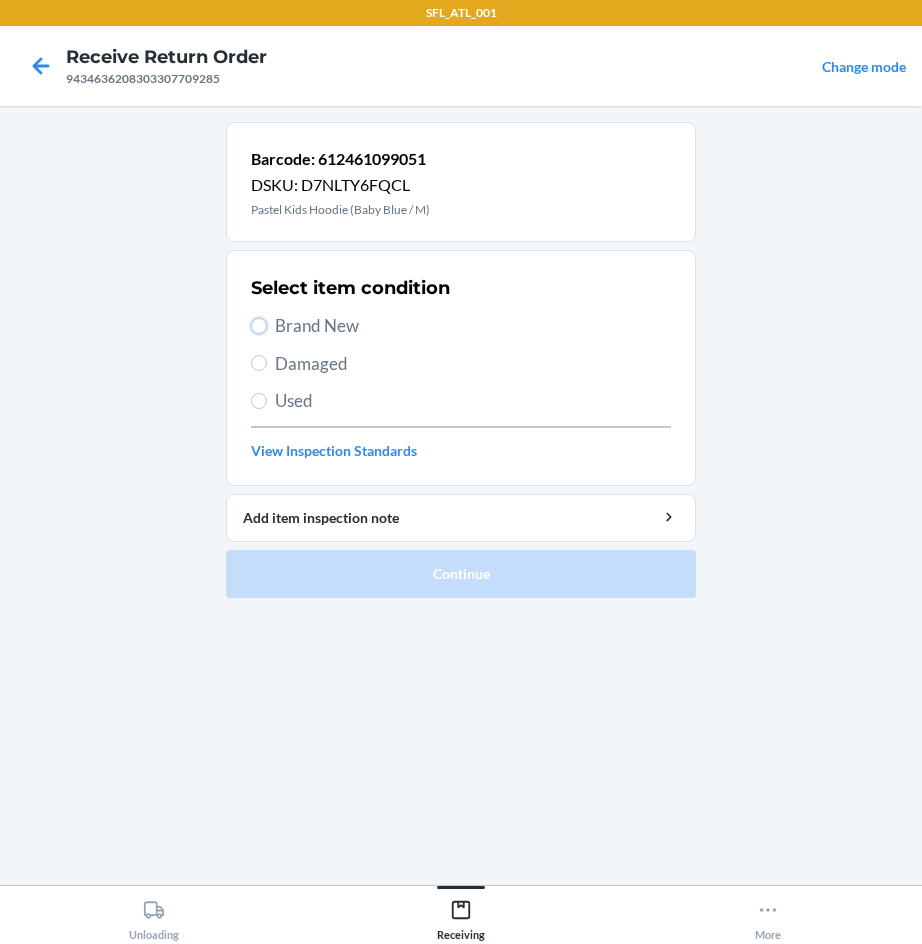 click on "Brand New" at bounding box center (259, 326) 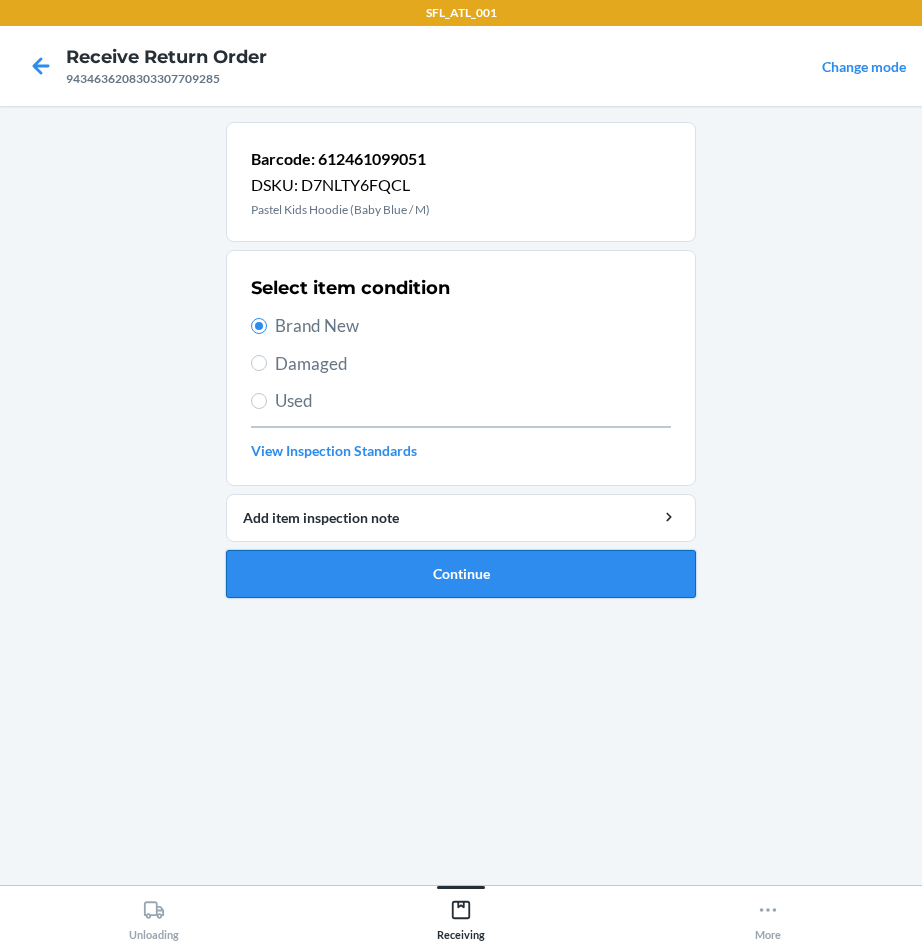 click on "Continue" at bounding box center [461, 574] 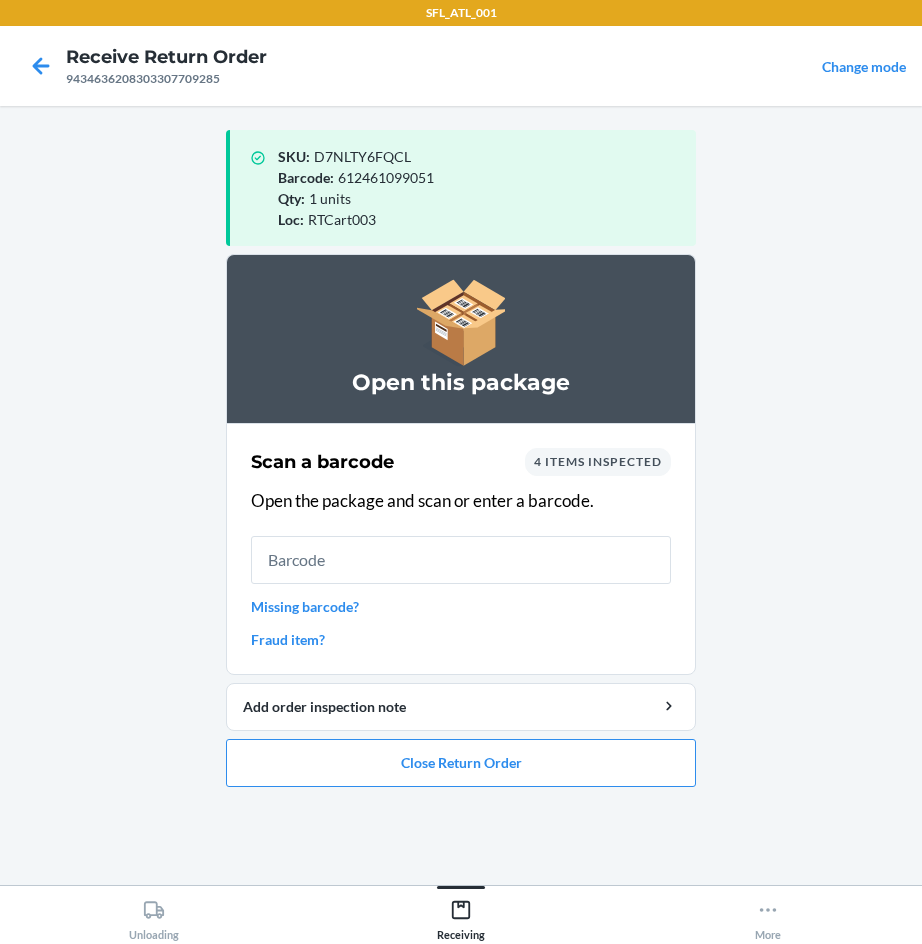 click at bounding box center [461, 560] 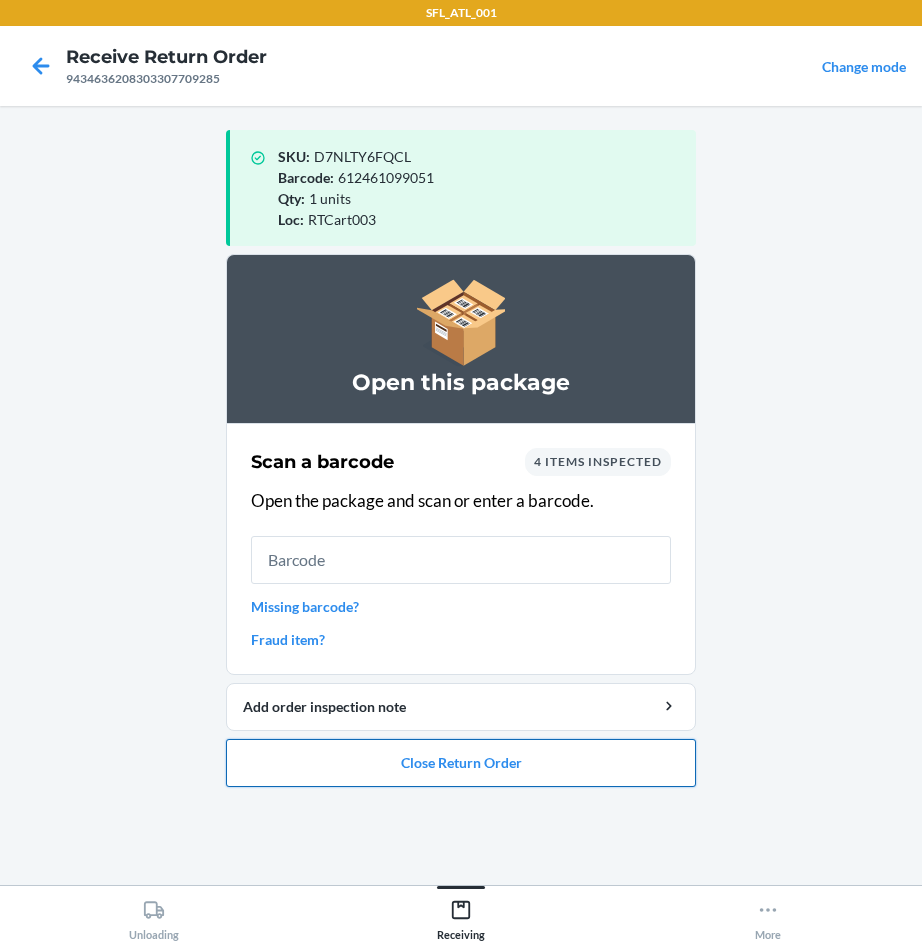 click on "Close Return Order" at bounding box center [461, 763] 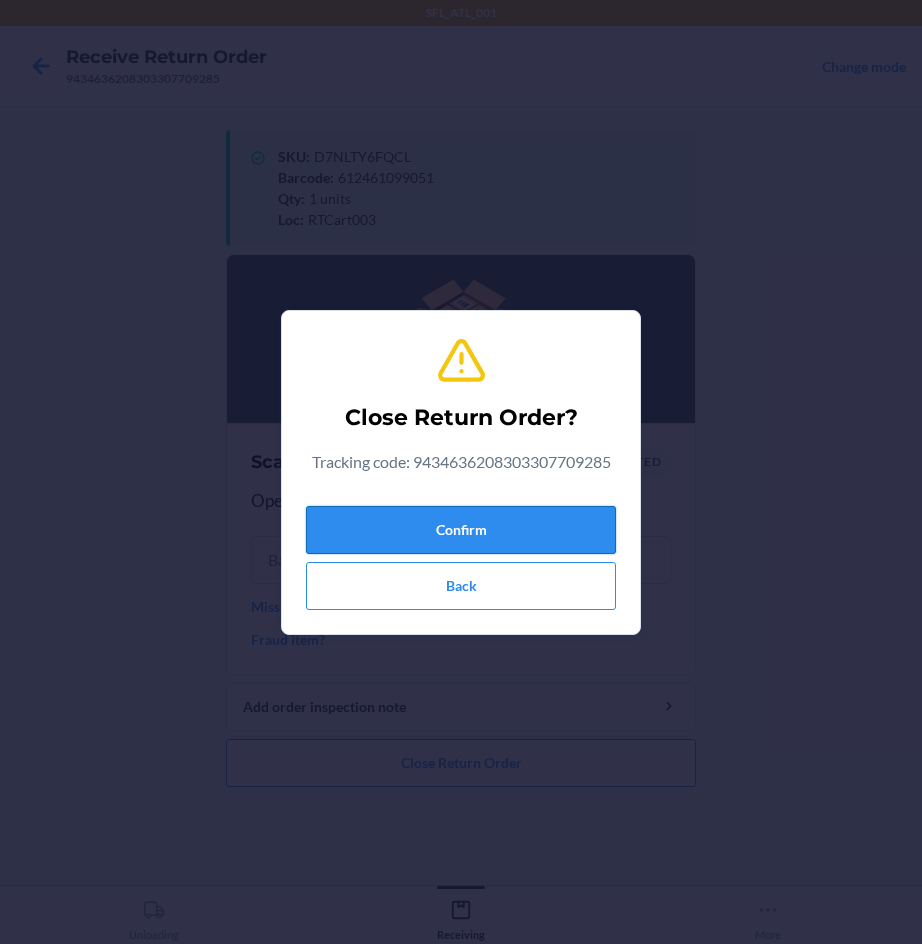 click on "Confirm" at bounding box center [461, 530] 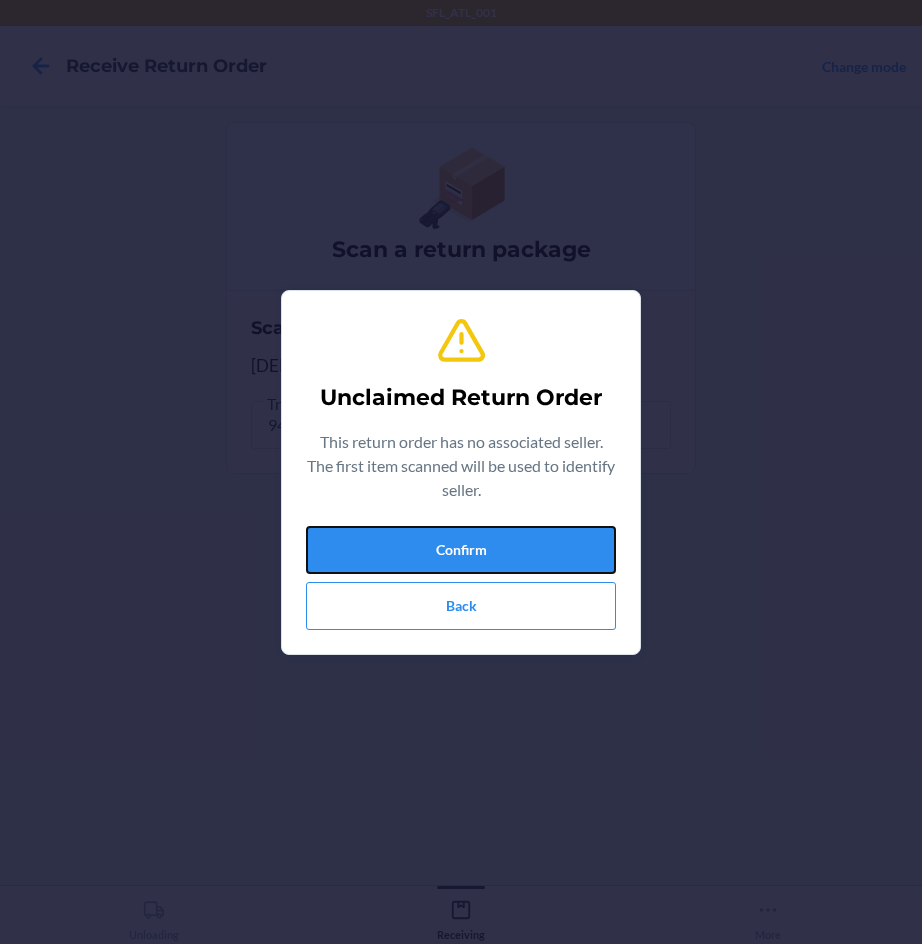 click on "Confirm" at bounding box center (461, 550) 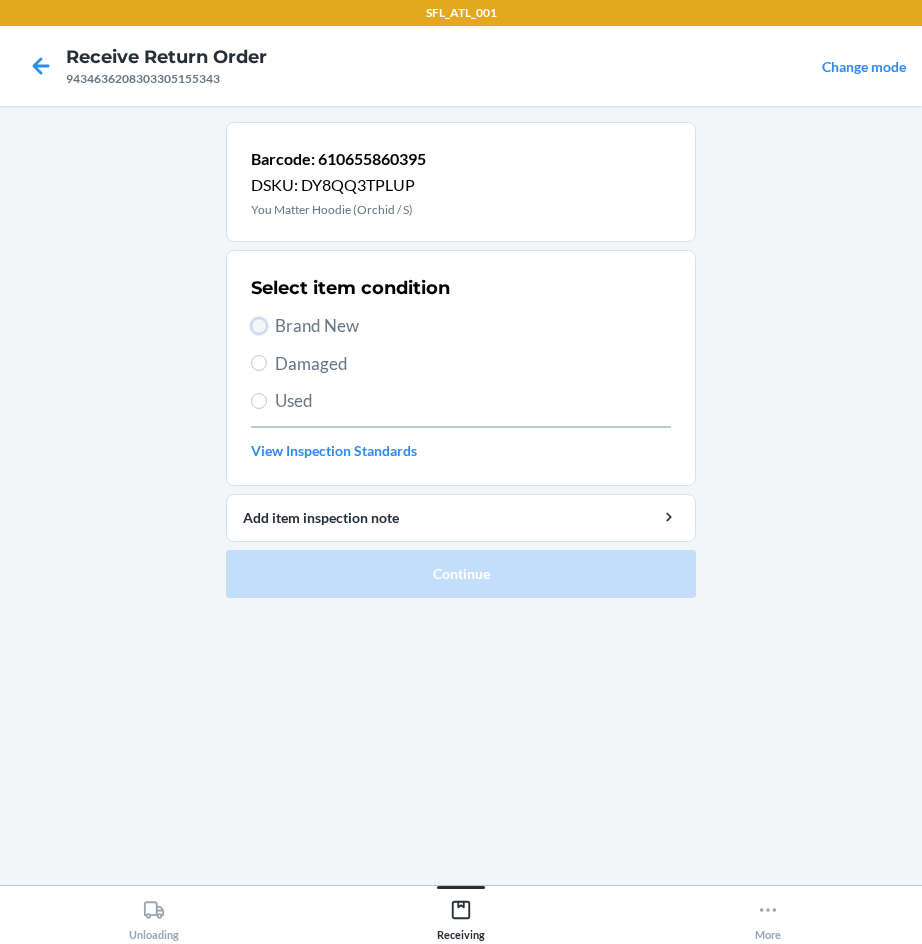 click on "Brand New" at bounding box center (259, 326) 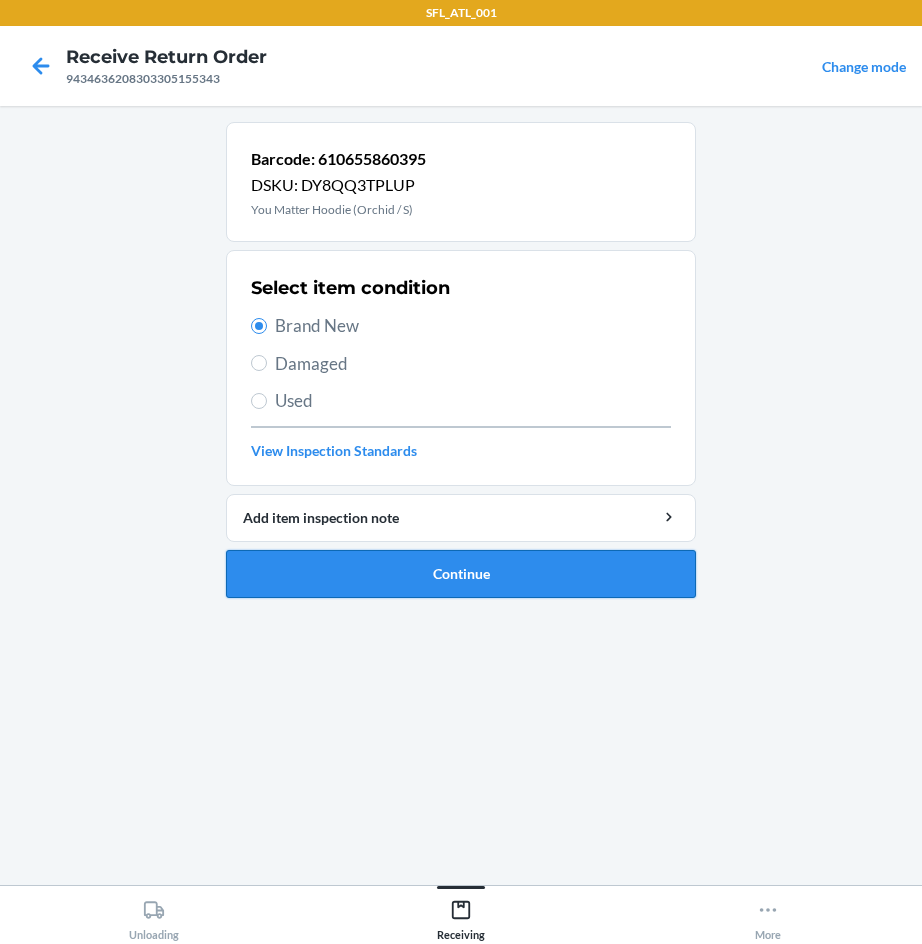 click on "Continue" at bounding box center (461, 574) 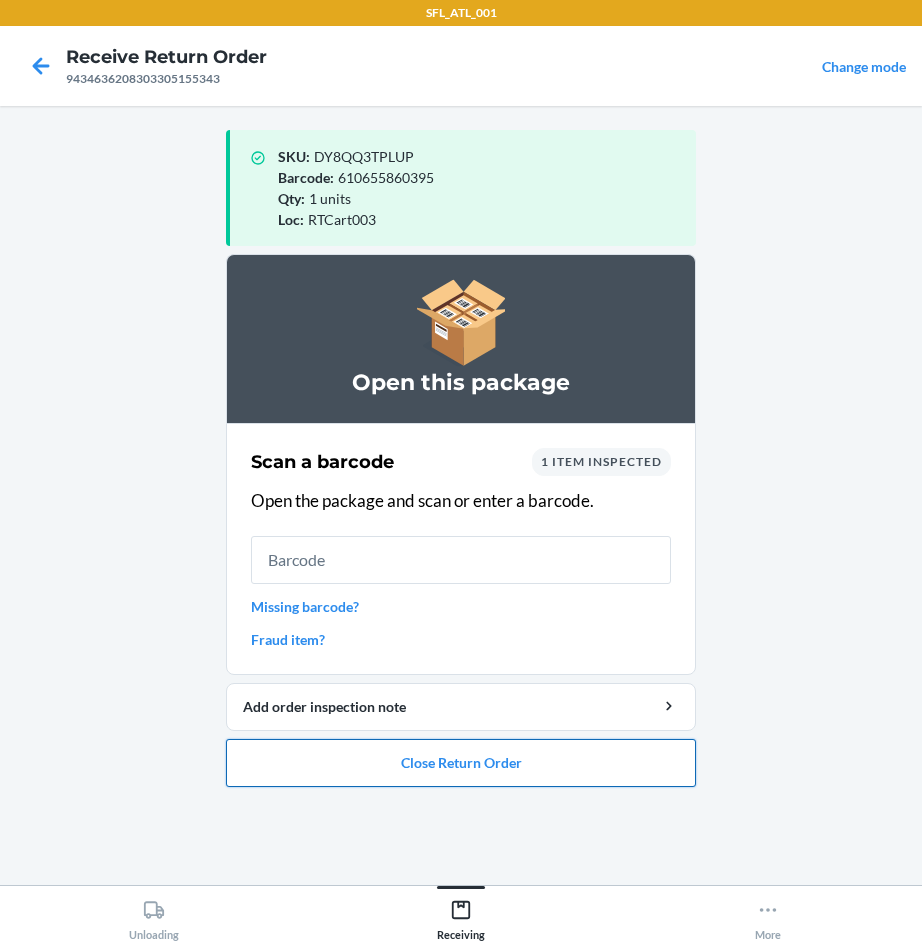 click on "Close Return Order" at bounding box center [461, 763] 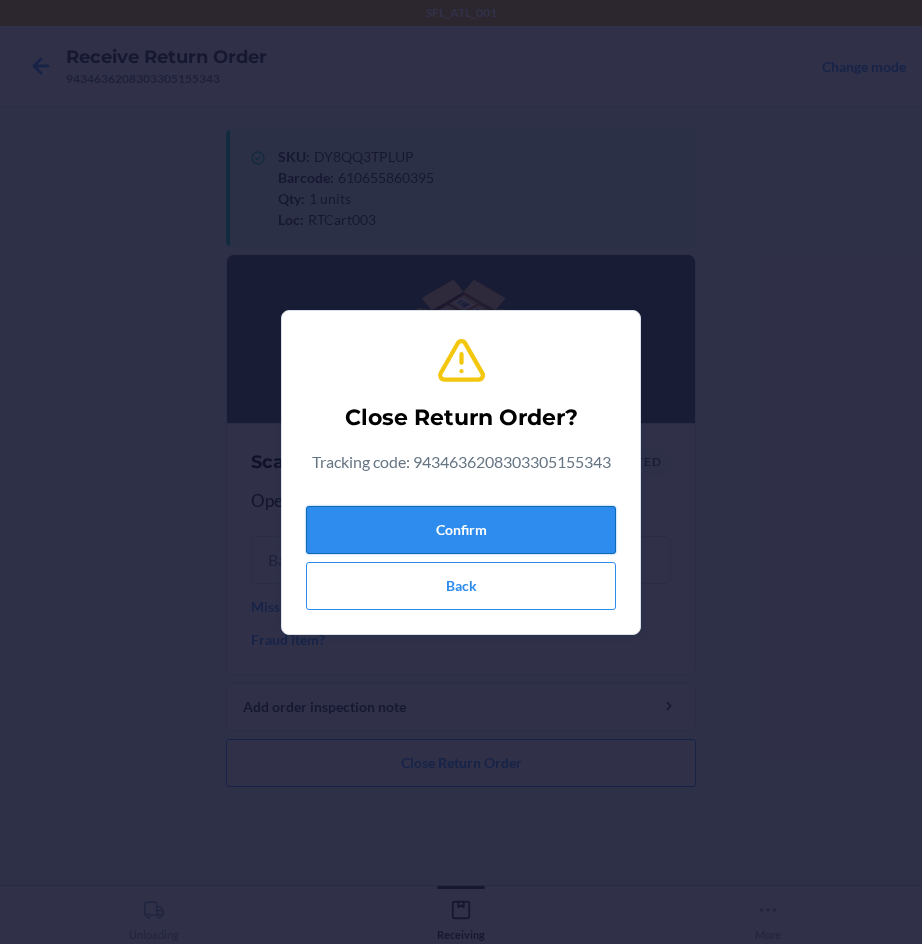 click on "Confirm" at bounding box center (461, 530) 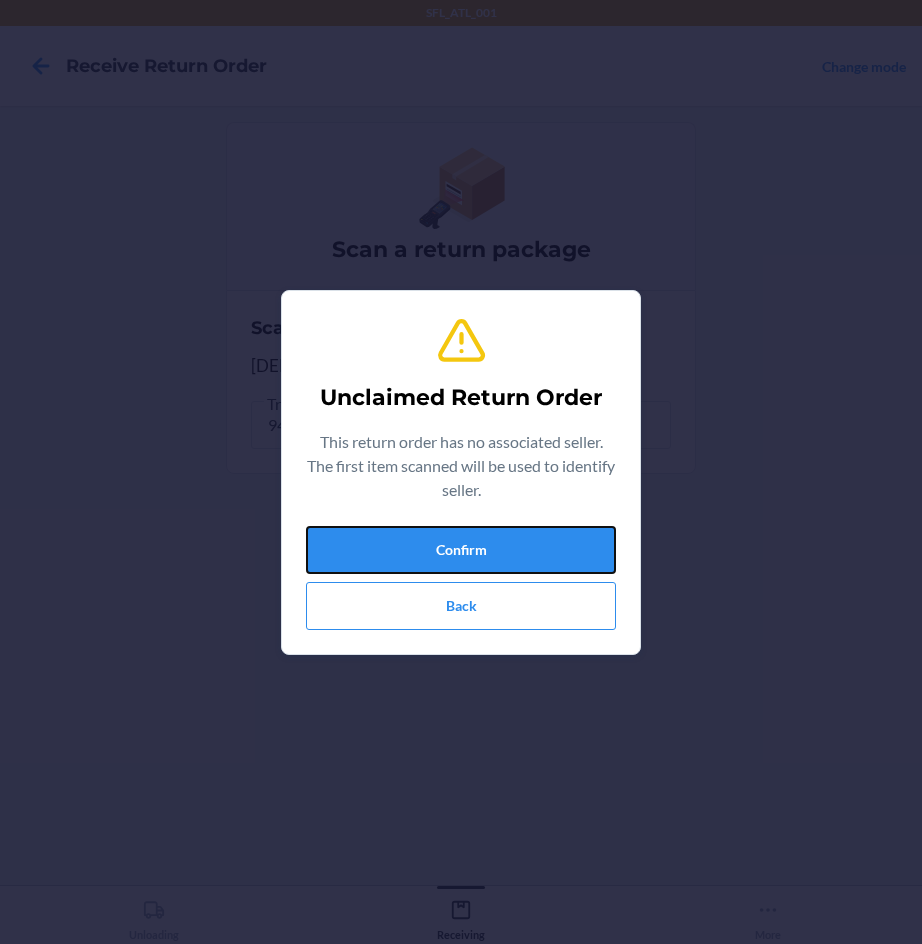 click on "Confirm" at bounding box center (461, 550) 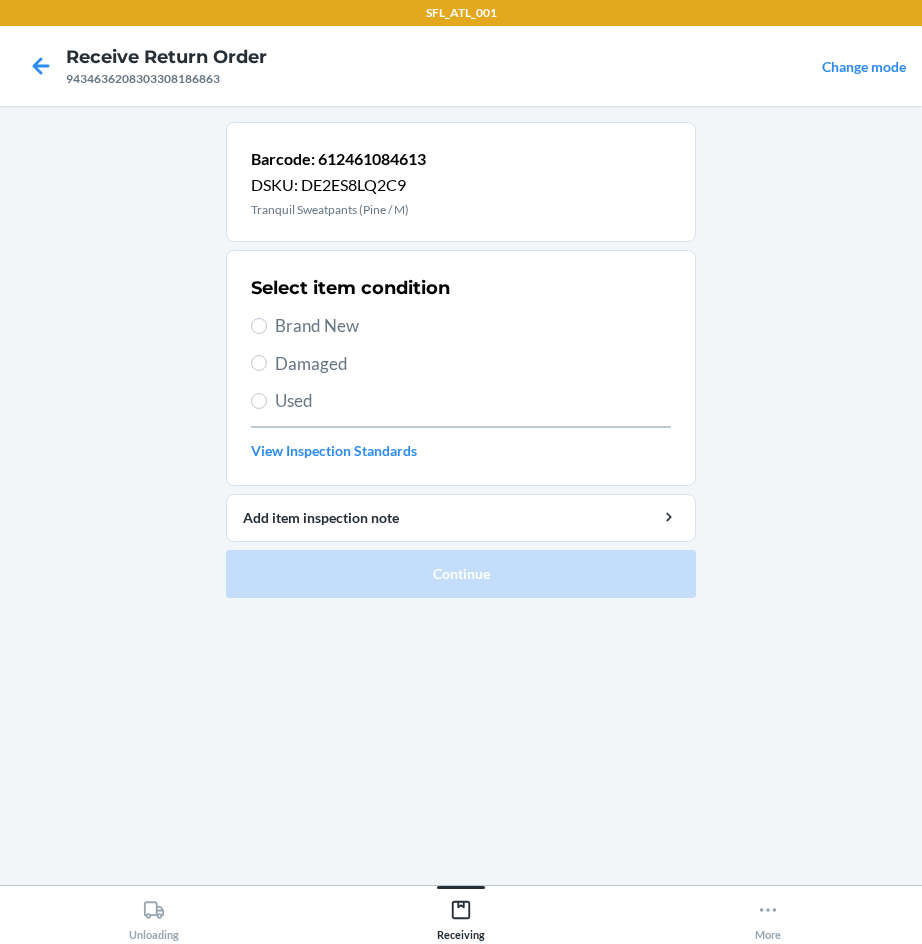 click on "Brand New" at bounding box center (473, 326) 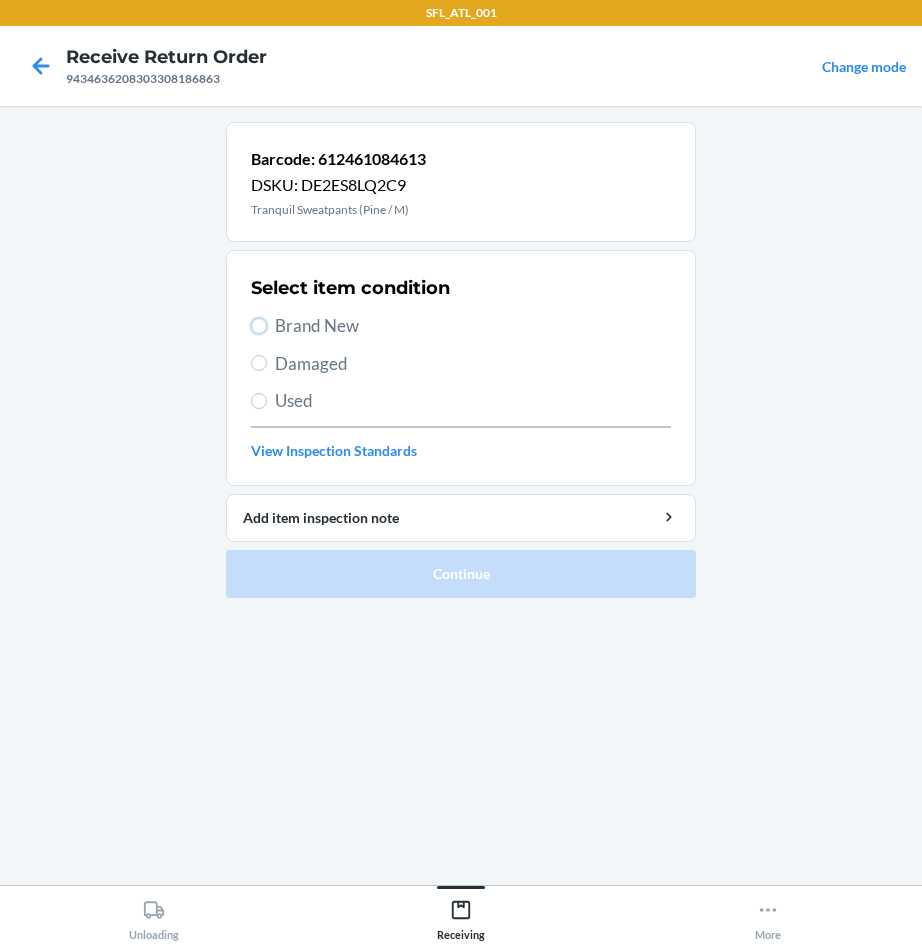 click on "Brand New" at bounding box center [259, 326] 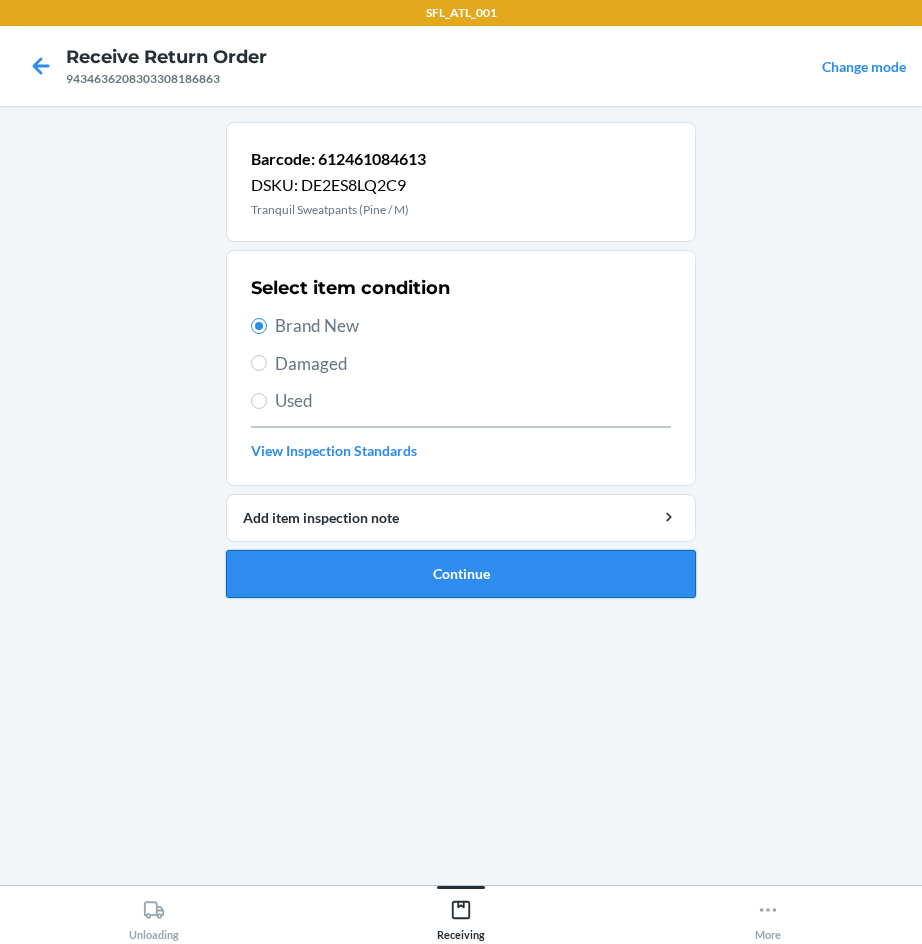 click on "Continue" at bounding box center [461, 574] 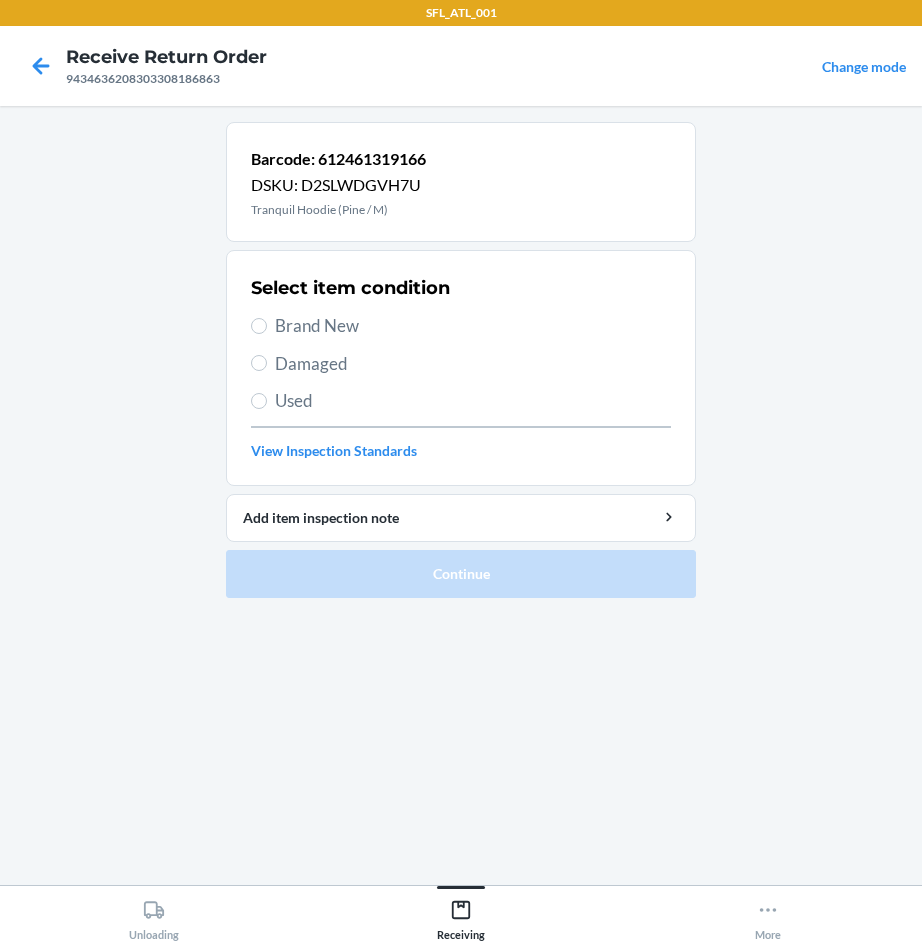 click on "Brand New" at bounding box center [473, 326] 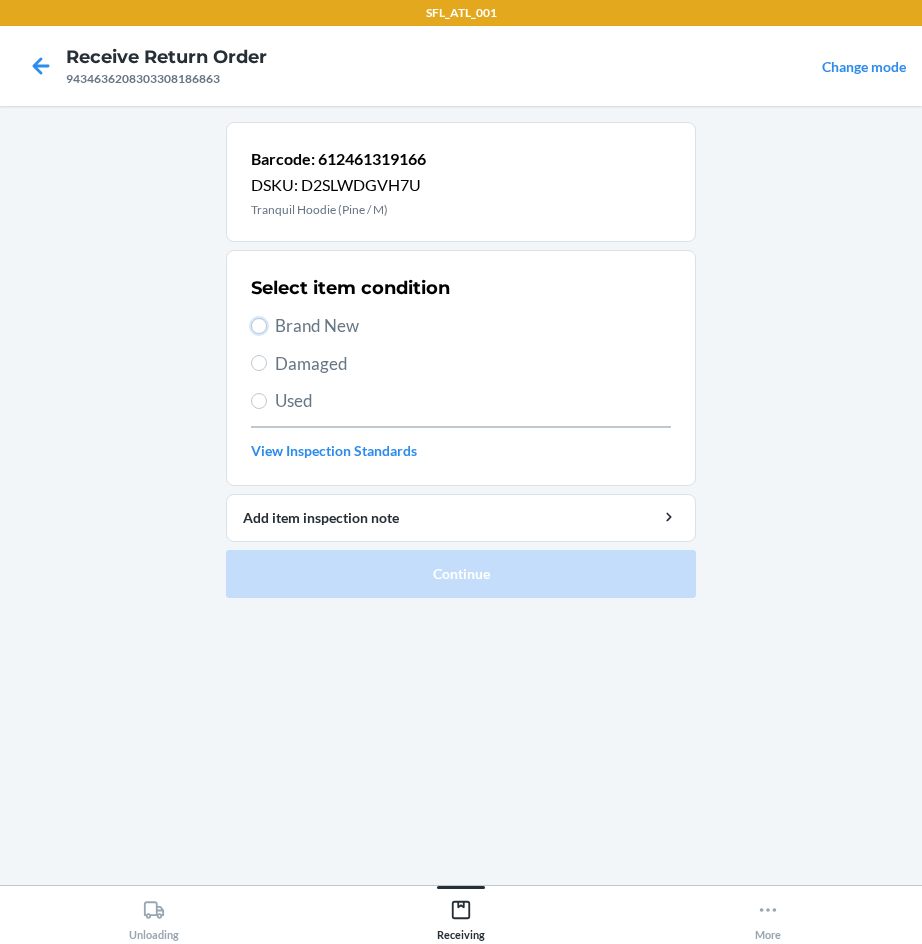 click on "Brand New" at bounding box center [259, 326] 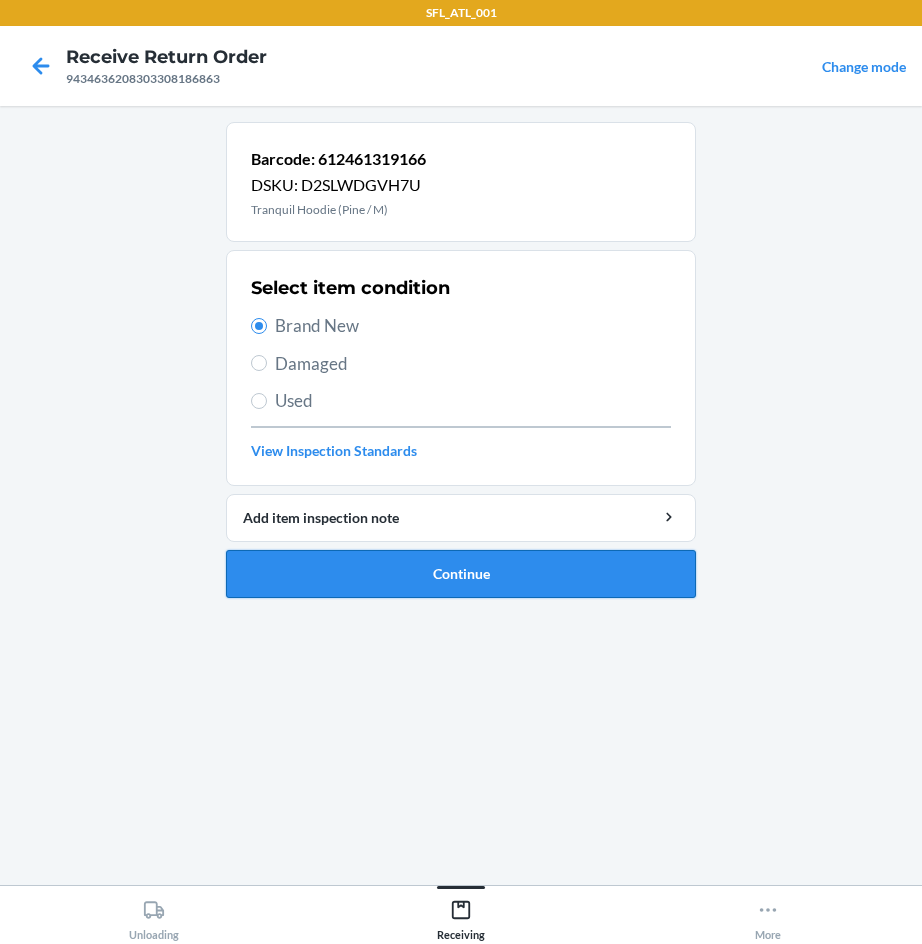 click on "Continue" at bounding box center [461, 574] 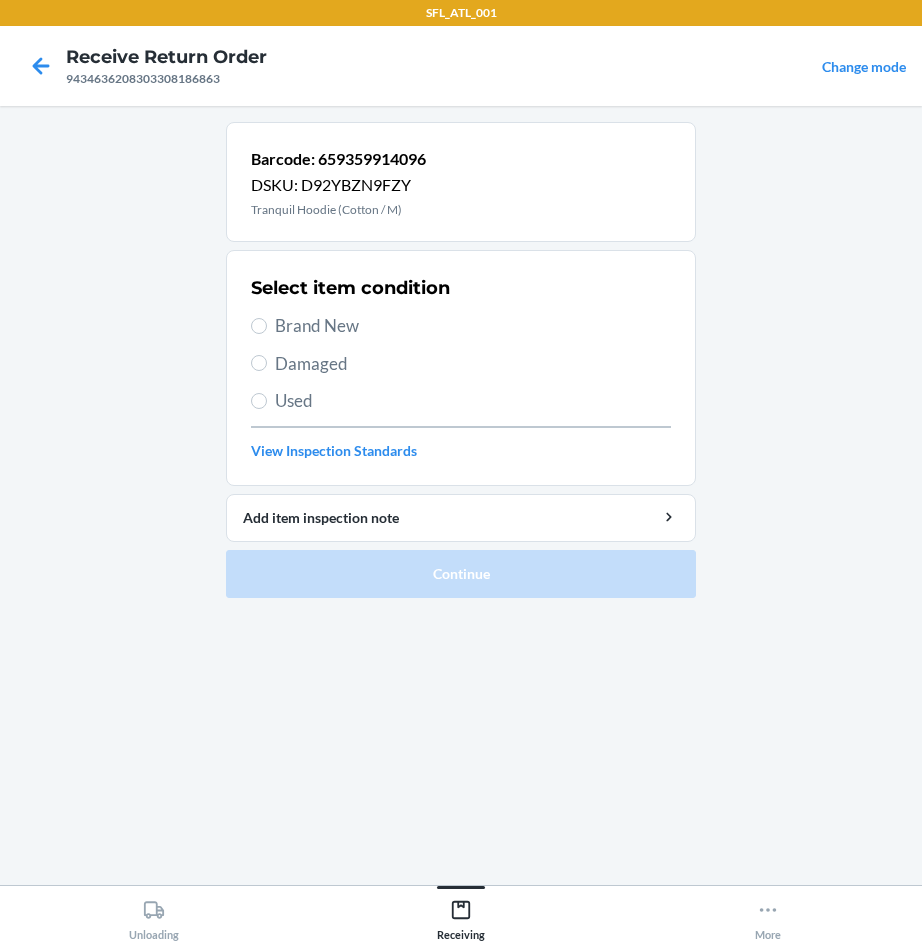 click on "Brand New" at bounding box center [473, 326] 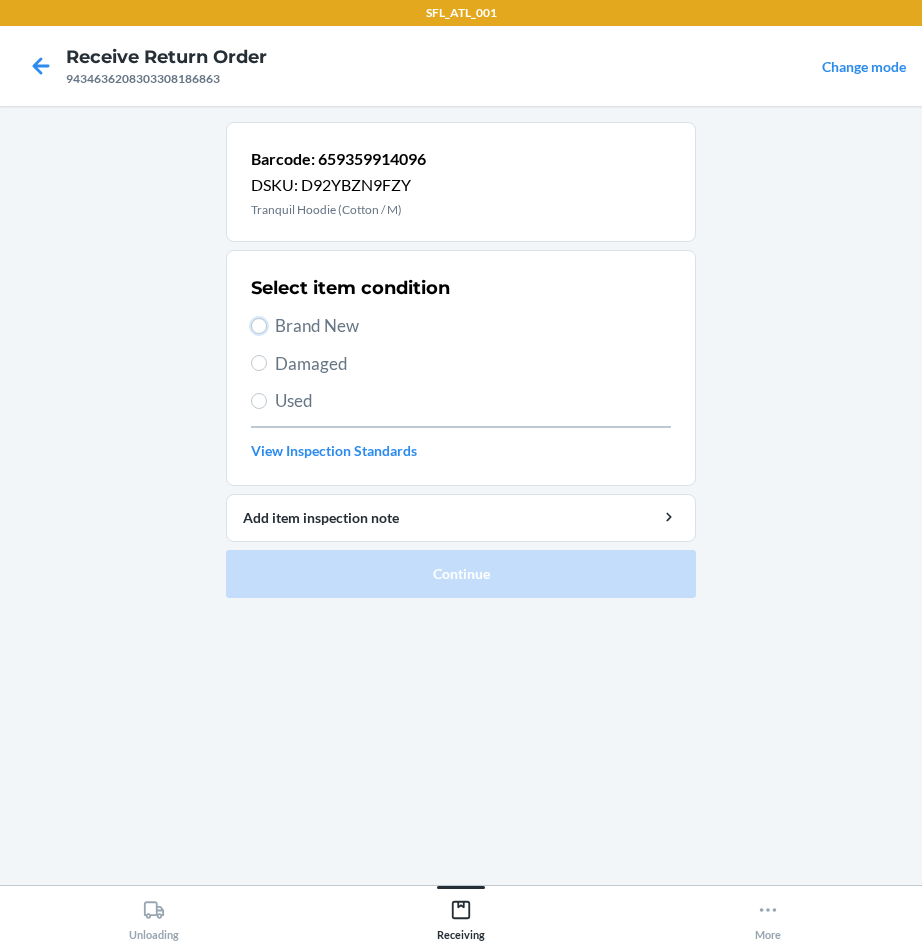 click on "Brand New" at bounding box center [259, 326] 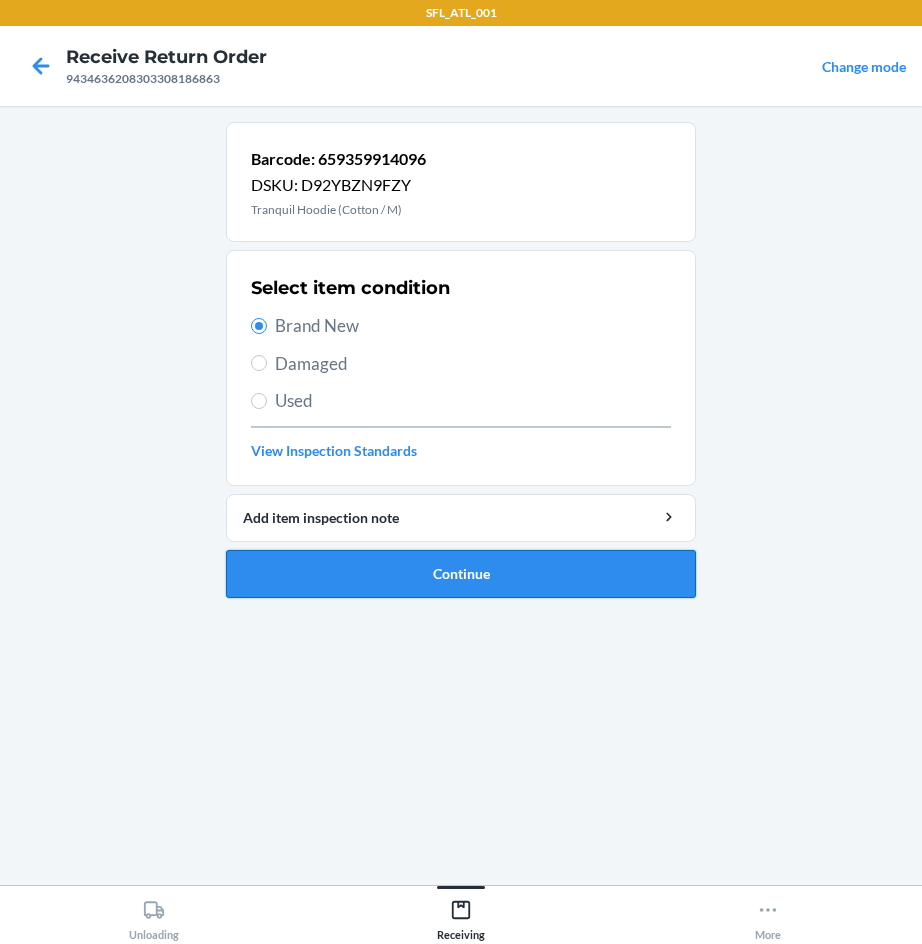 click on "Continue" at bounding box center (461, 574) 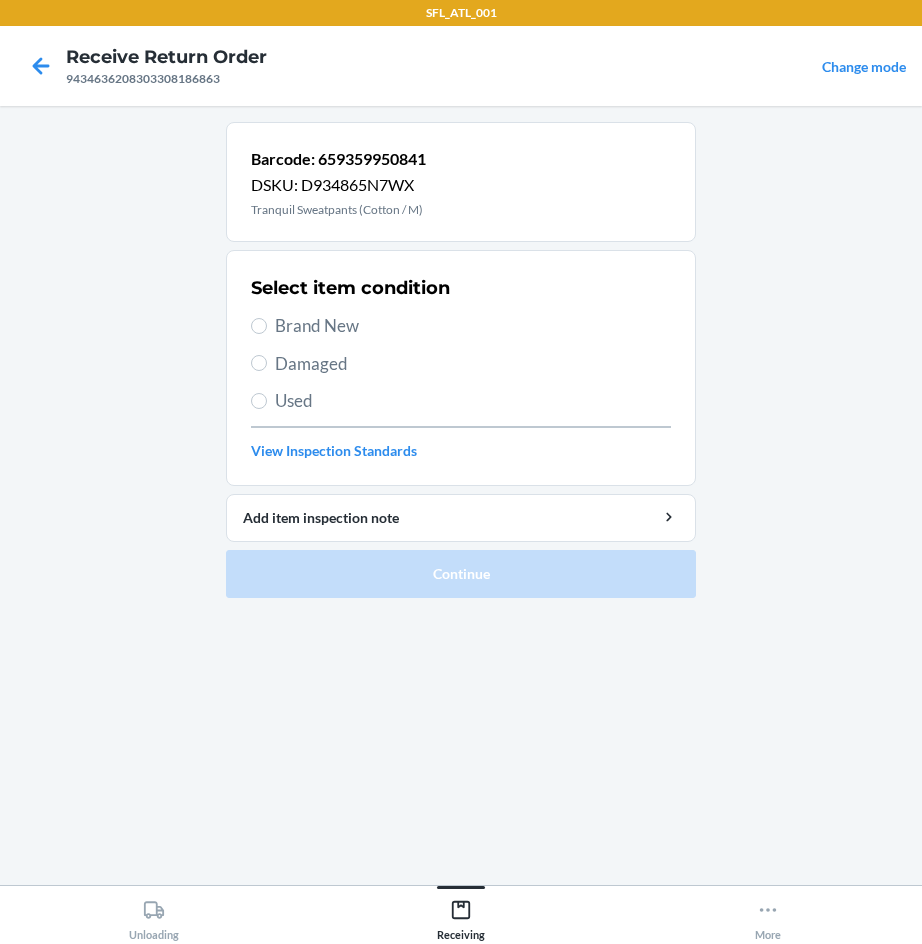 click on "Brand New" at bounding box center [473, 326] 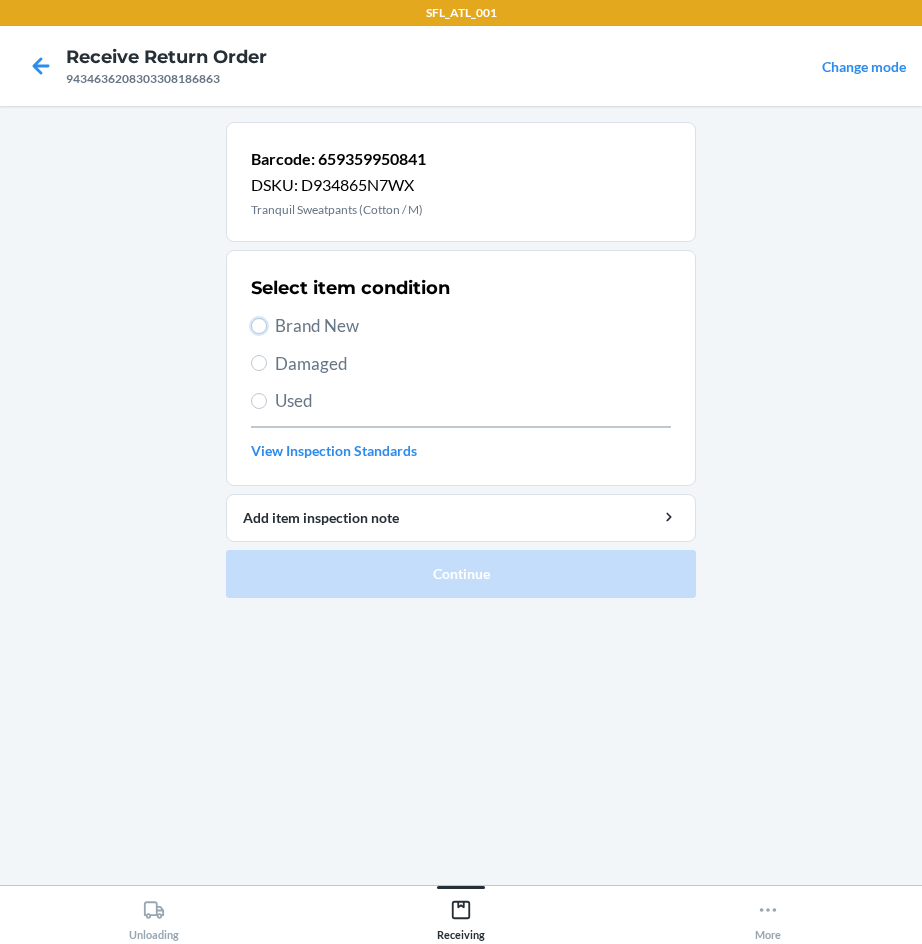 click on "Brand New" at bounding box center [259, 326] 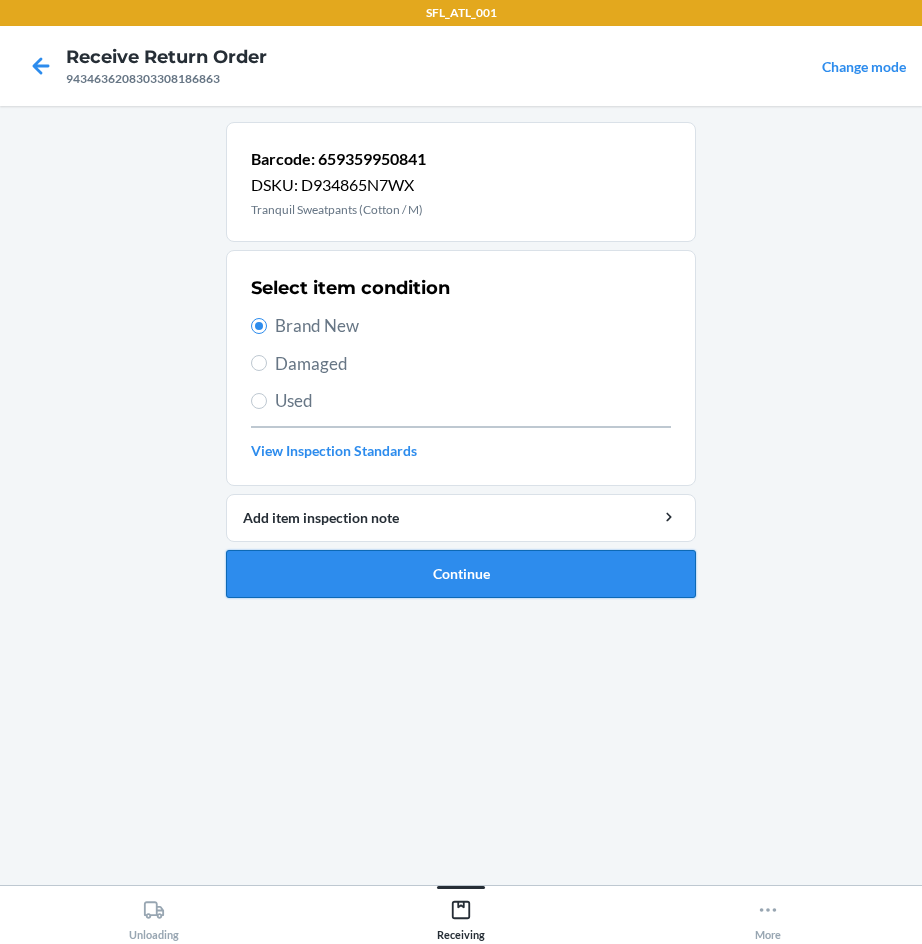 click on "Continue" at bounding box center [461, 574] 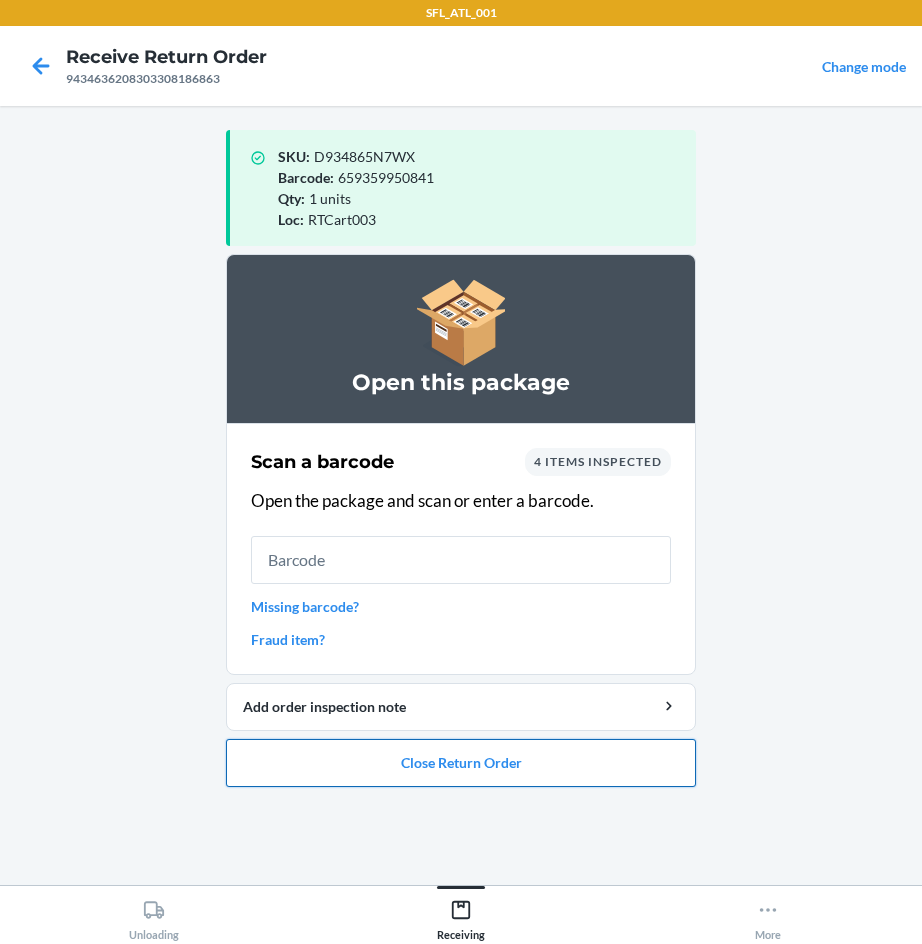 click on "Close Return Order" at bounding box center (461, 763) 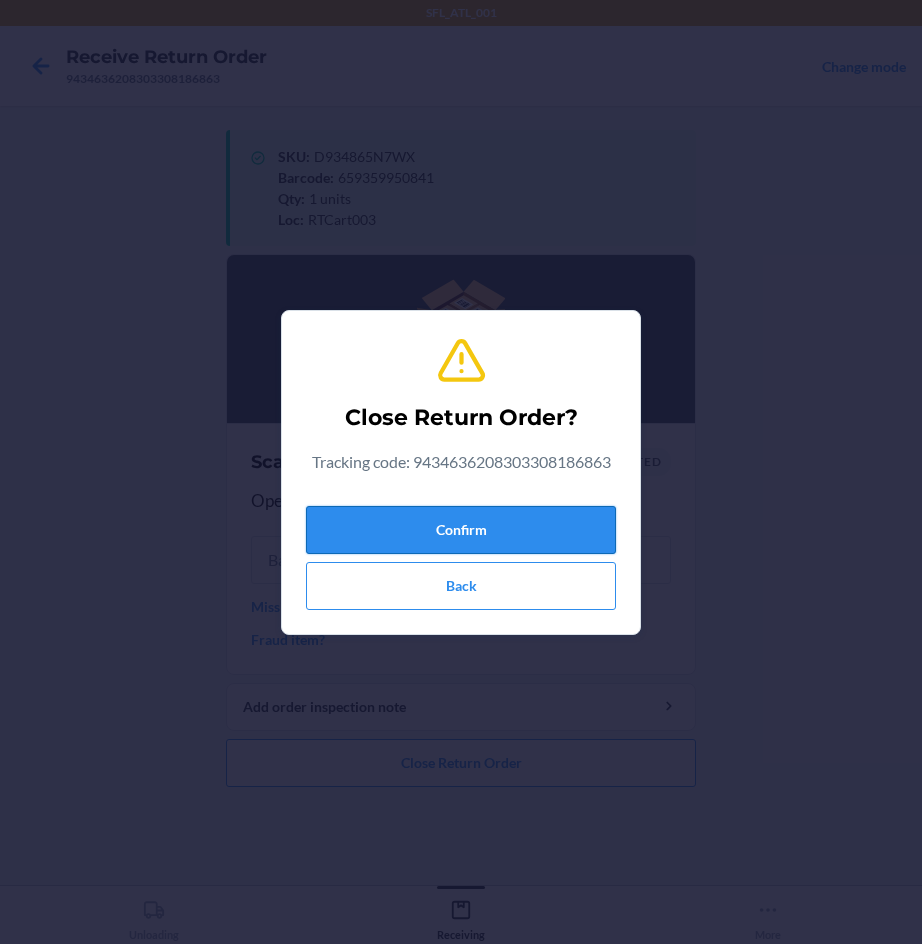 click on "Confirm" at bounding box center (461, 530) 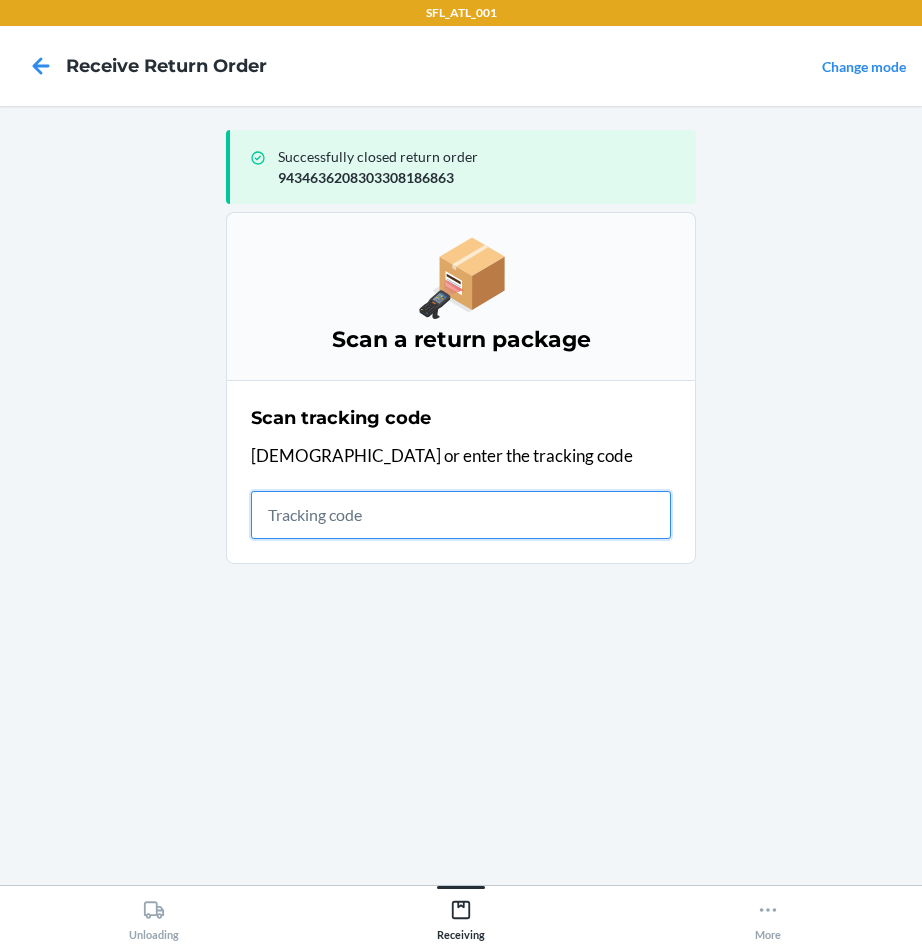 click at bounding box center [461, 515] 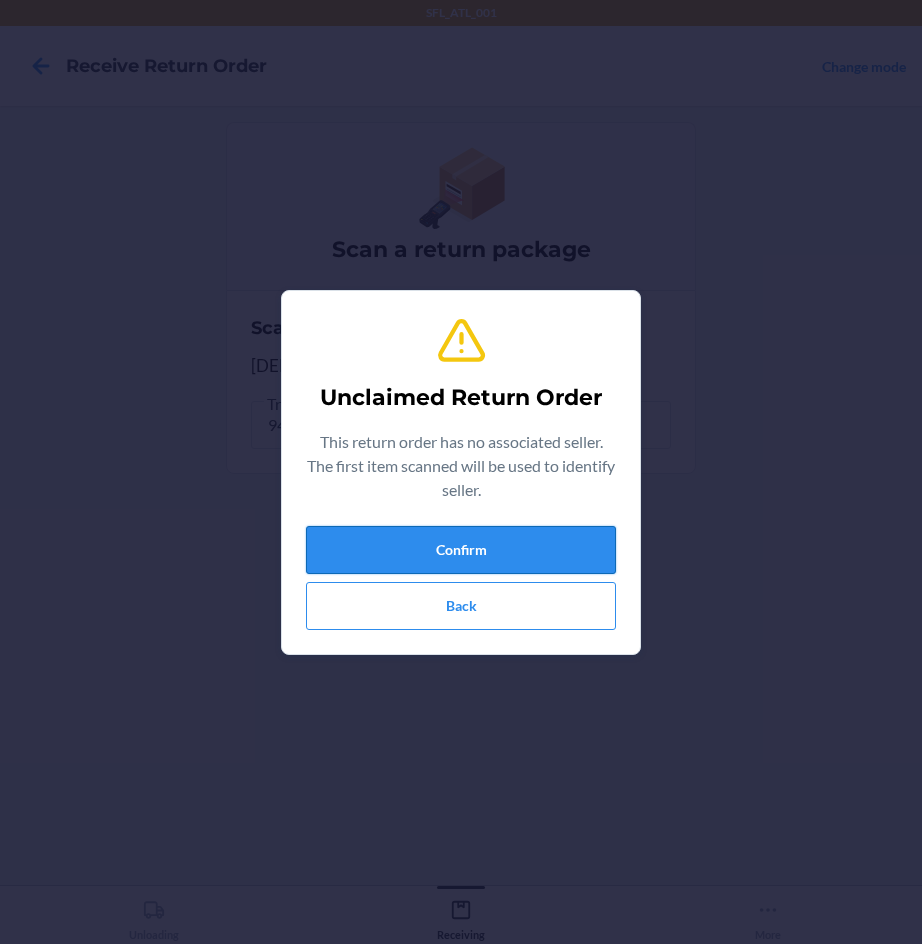 click on "Confirm" at bounding box center (461, 550) 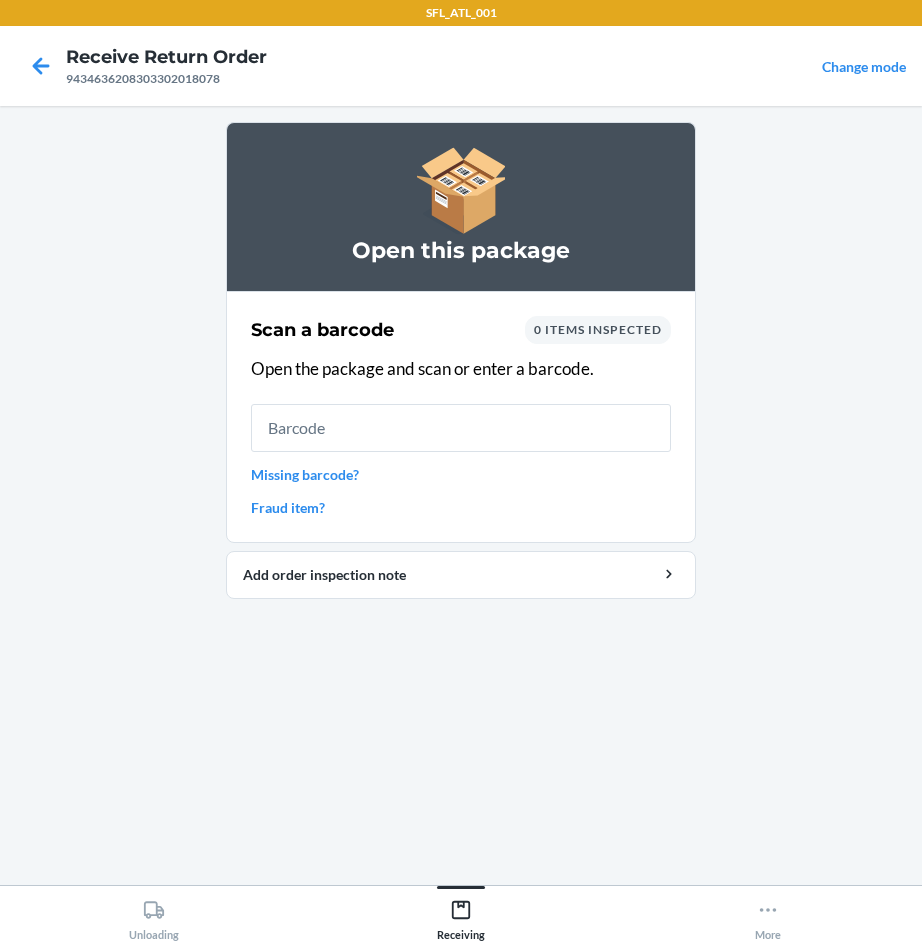 click on "Missing barcode?" at bounding box center [461, 474] 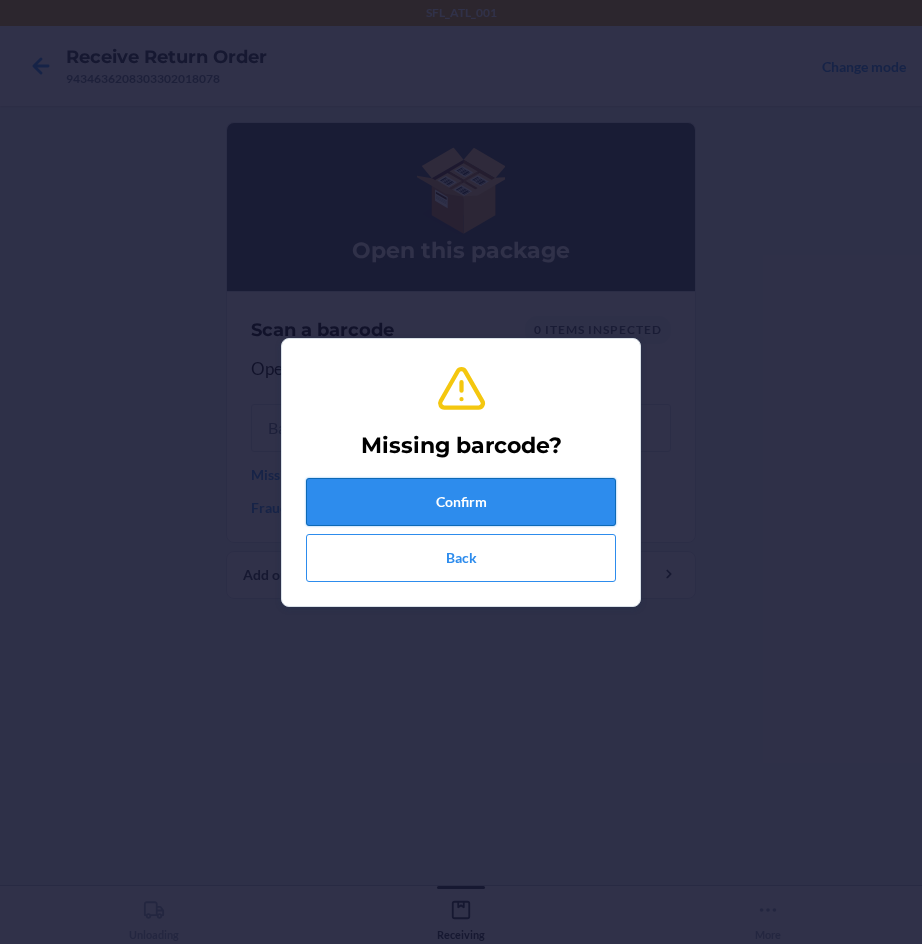 click on "Confirm" at bounding box center [461, 502] 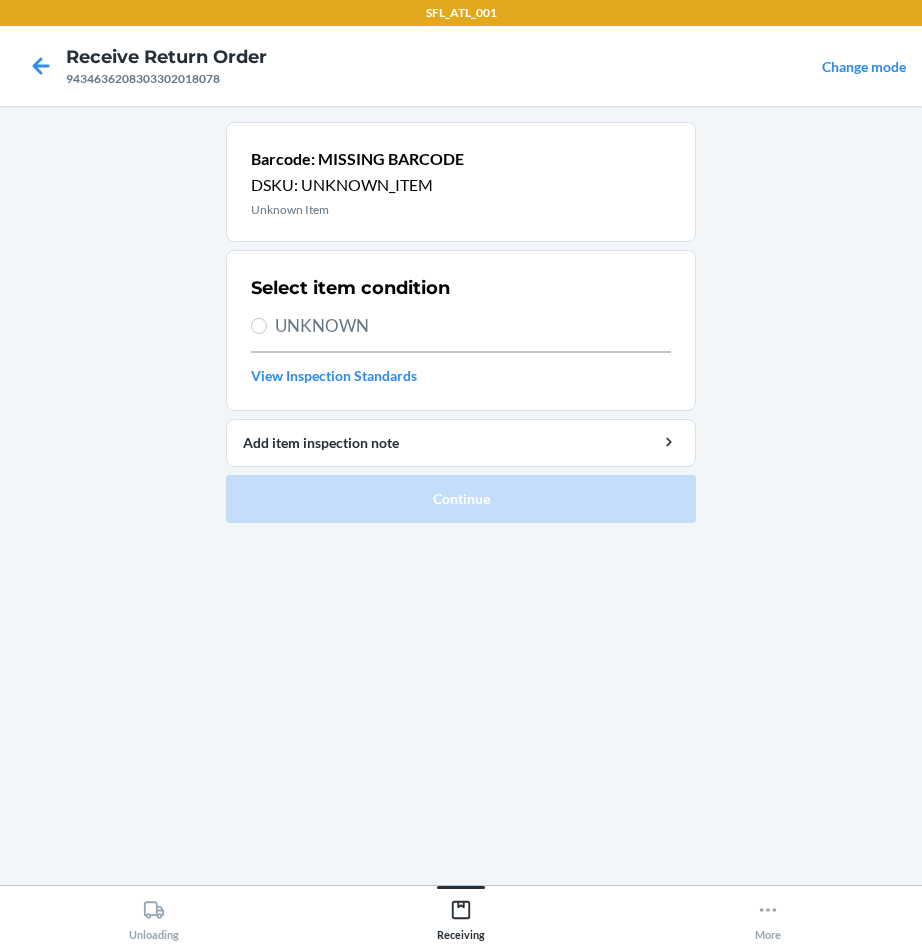 click on "UNKNOWN" at bounding box center (461, 326) 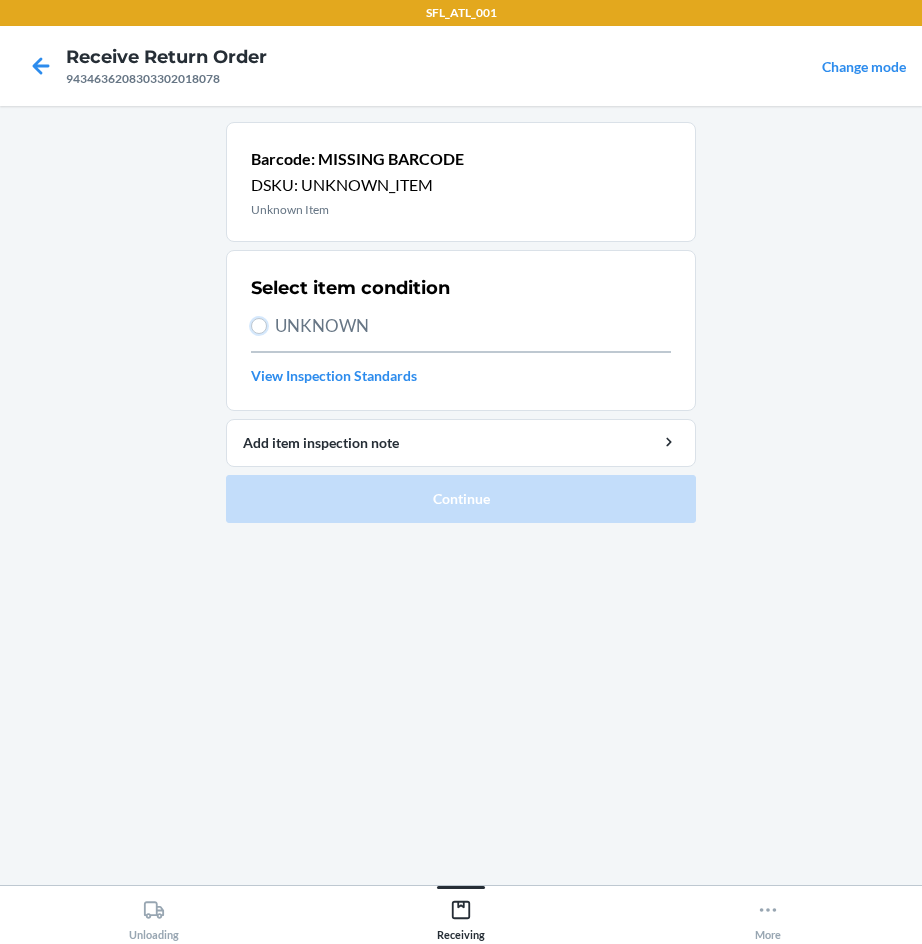 click on "UNKNOWN" at bounding box center (259, 326) 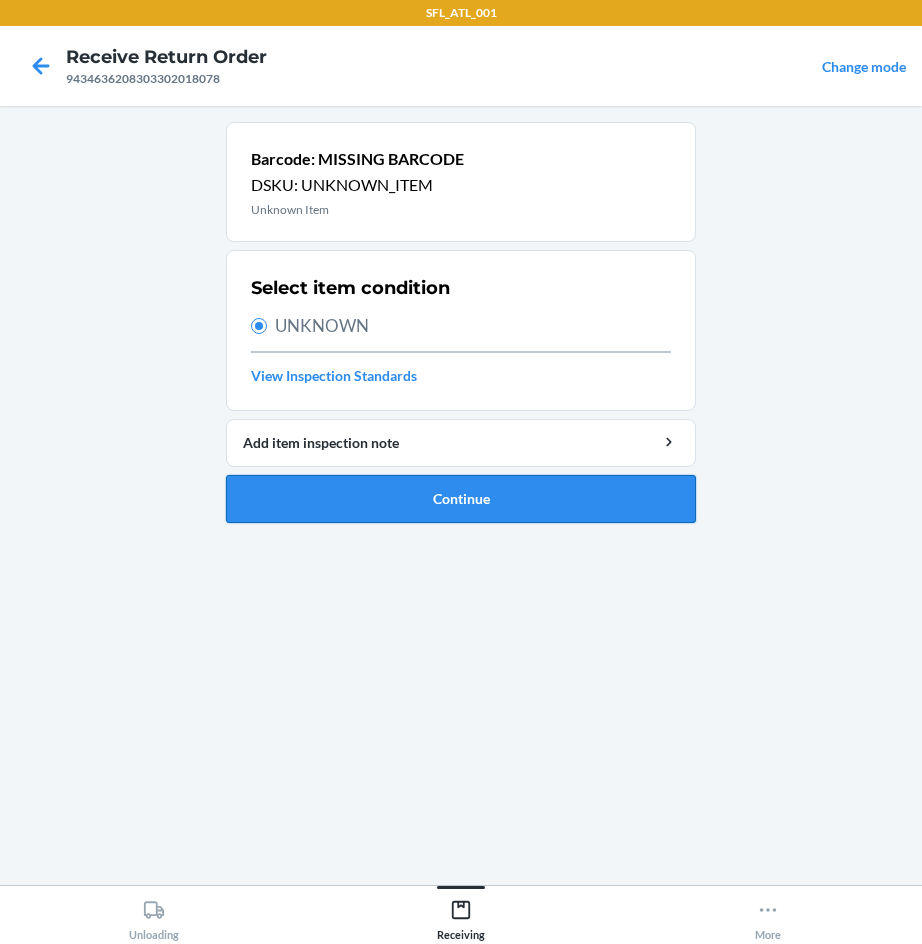 click on "Continue" at bounding box center (461, 499) 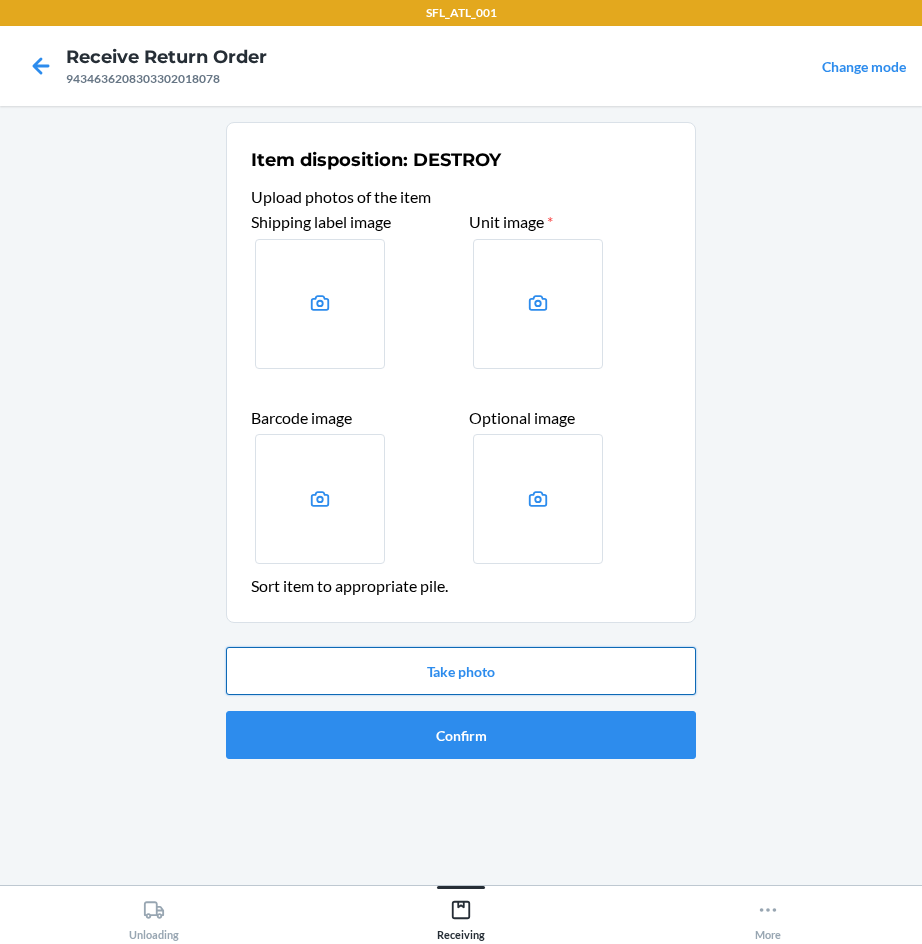 click on "Take photo" at bounding box center [461, 671] 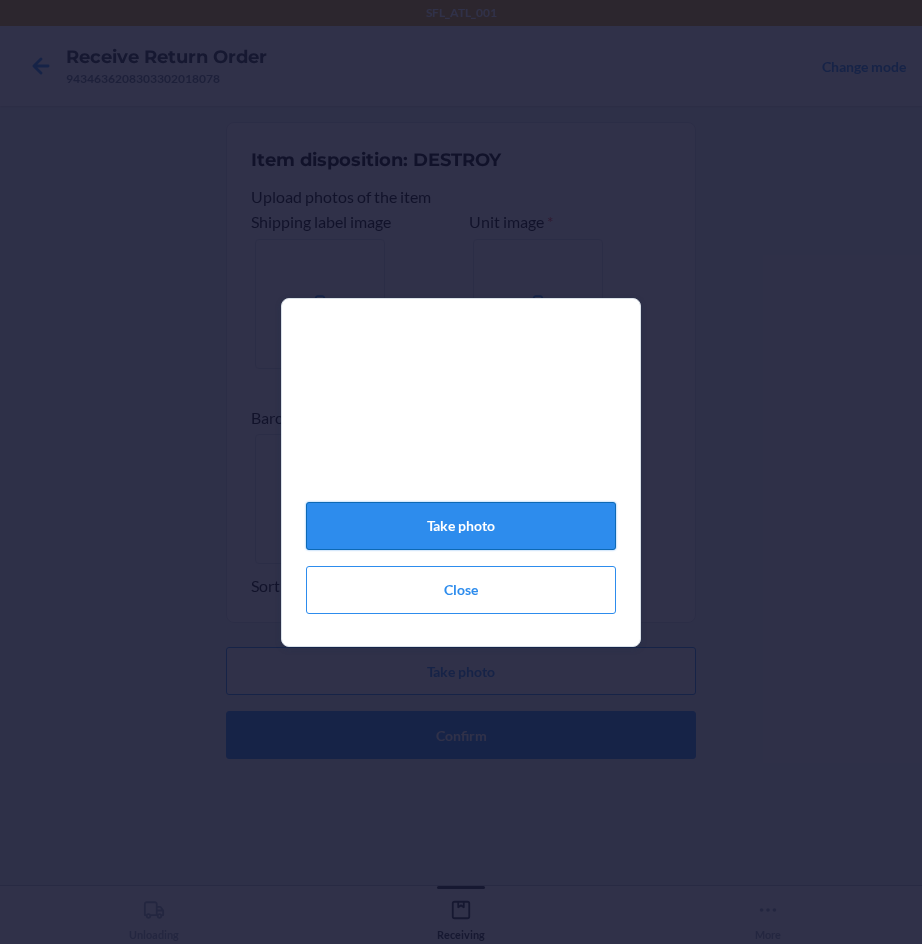 click on "Take photo" 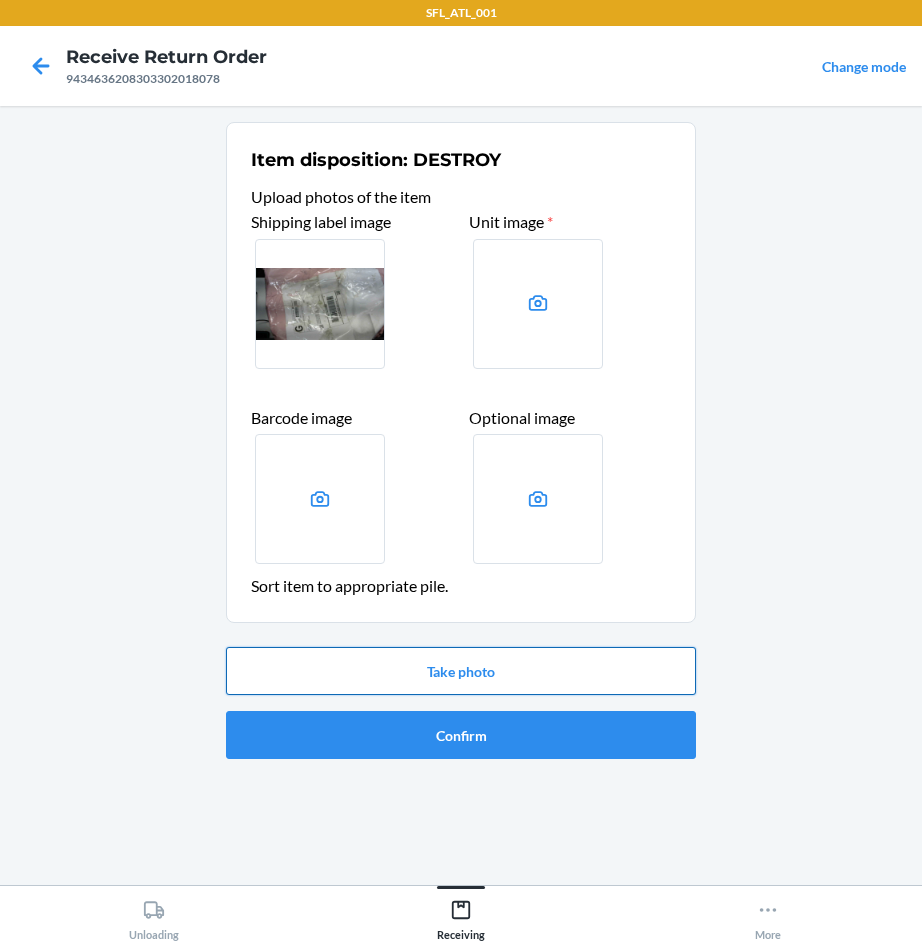 click on "Take photo" at bounding box center [461, 671] 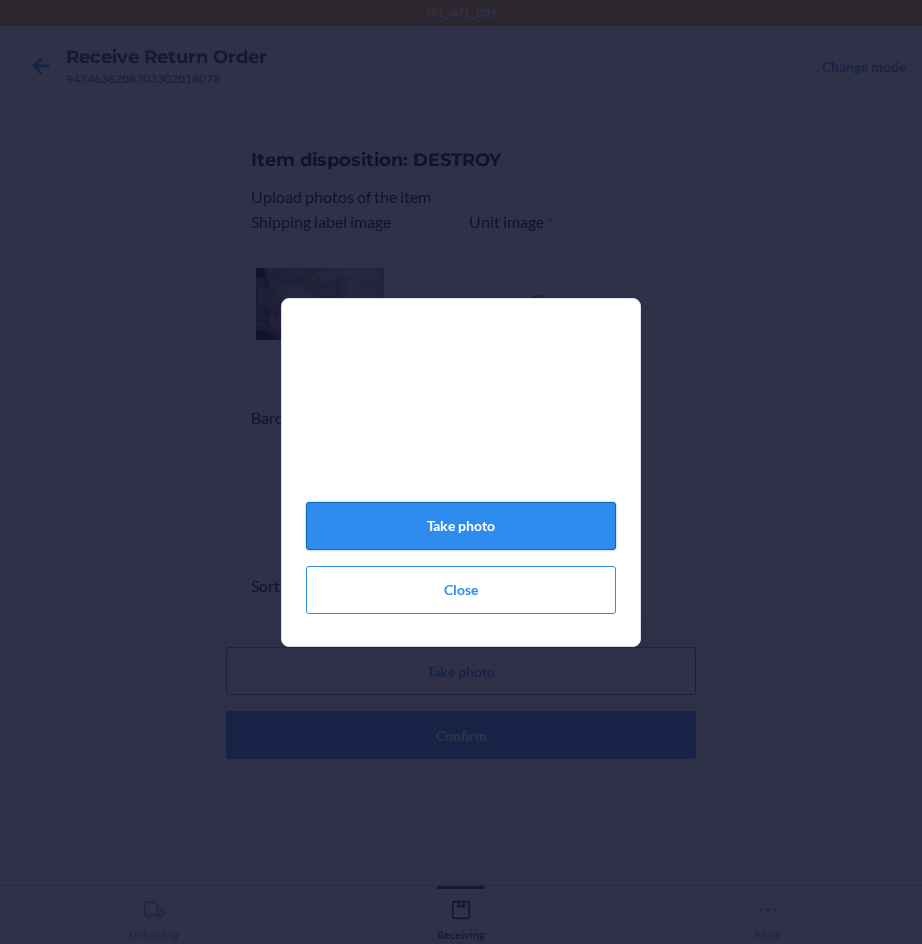 click on "Take photo" 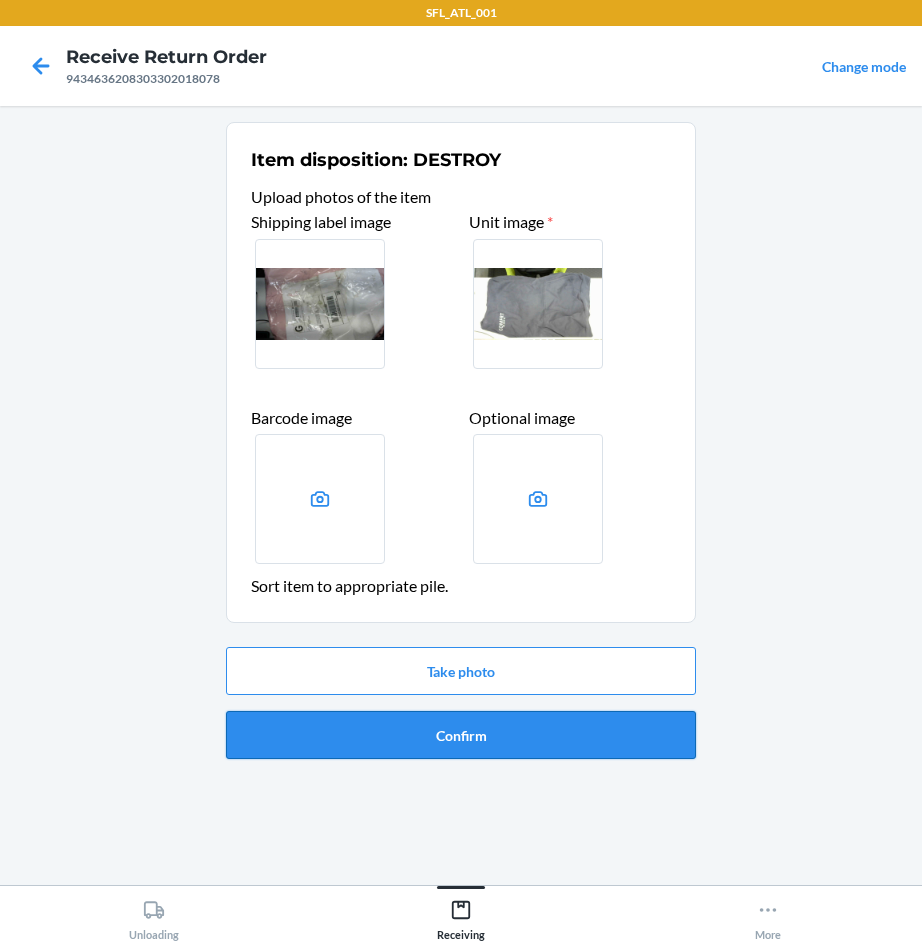 click on "Confirm" at bounding box center [461, 735] 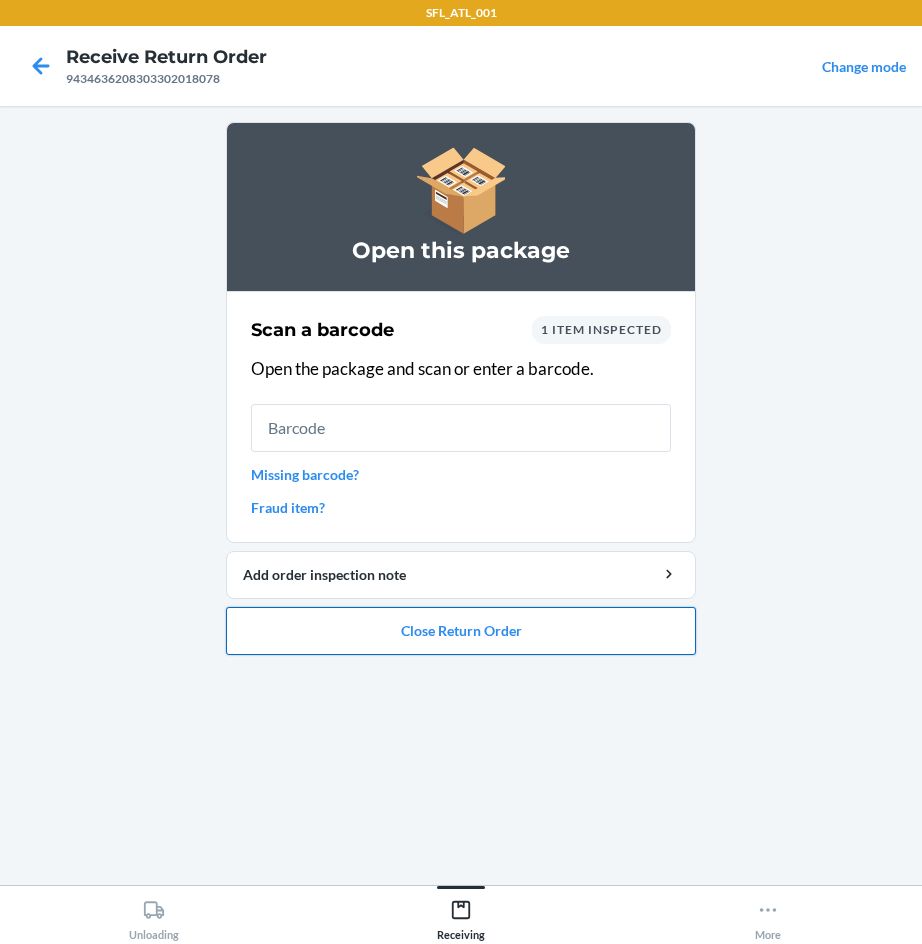 click on "Close Return Order" at bounding box center (461, 631) 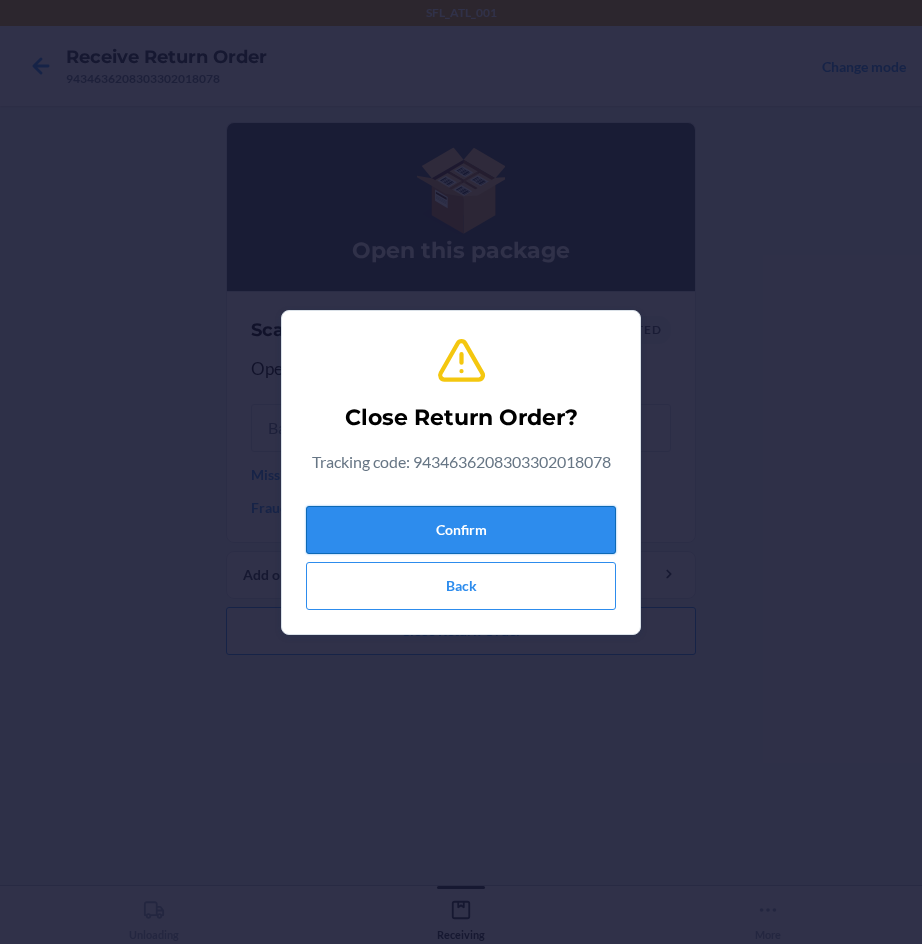 click on "Confirm" at bounding box center [461, 530] 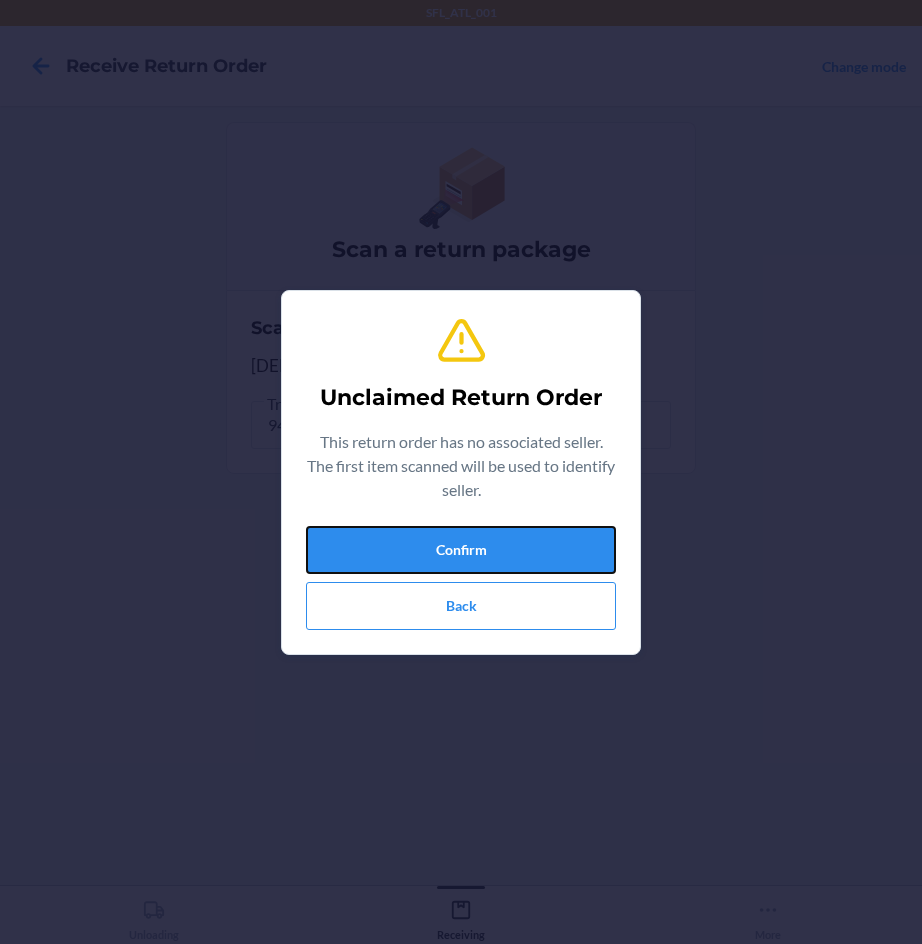 click on "Confirm" at bounding box center [461, 550] 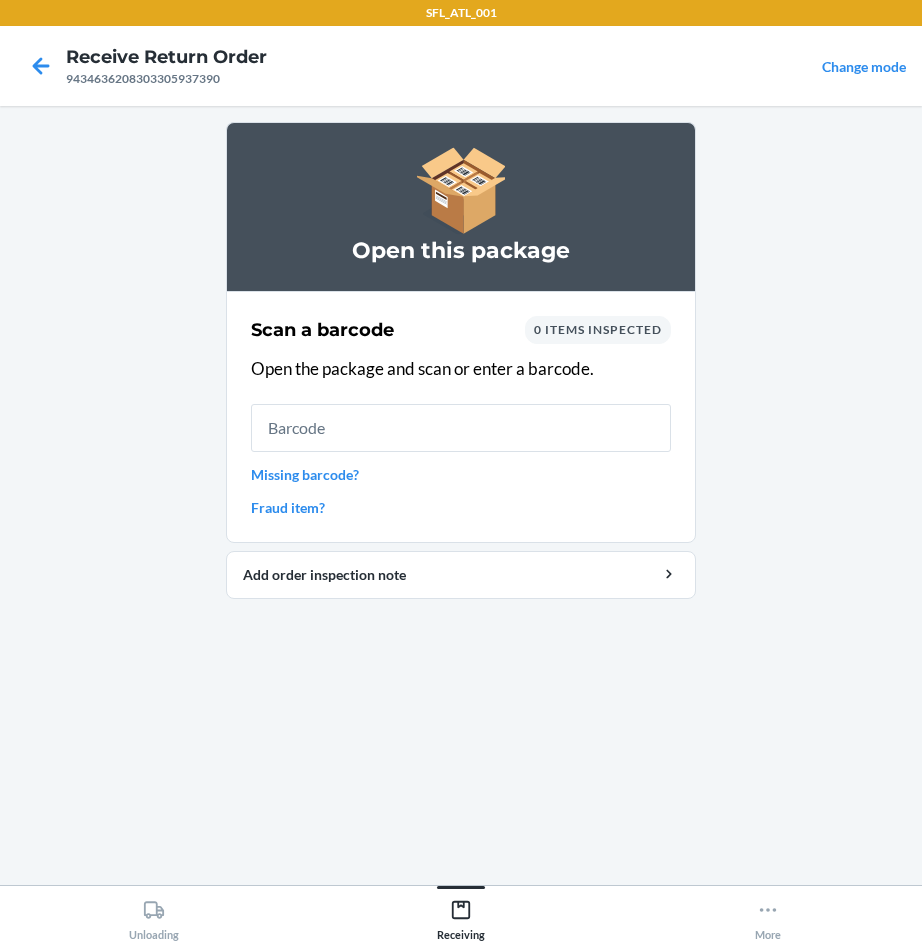 click on "Missing barcode?" at bounding box center (461, 474) 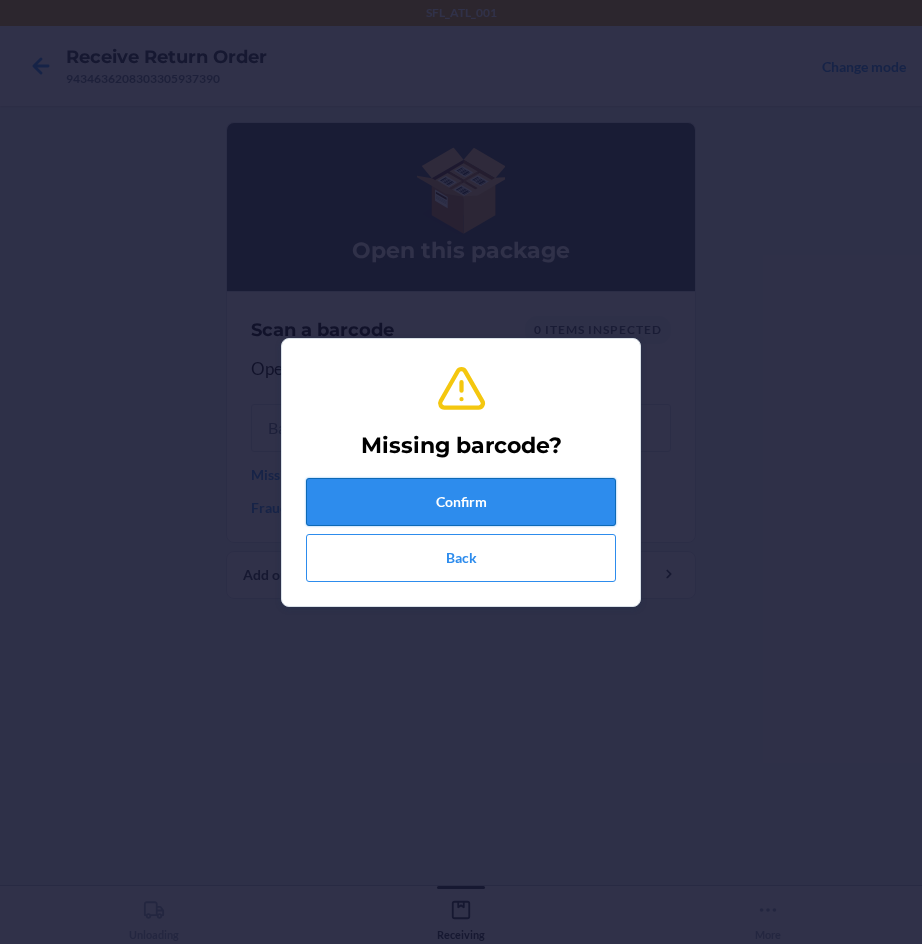 click on "Confirm" at bounding box center (461, 502) 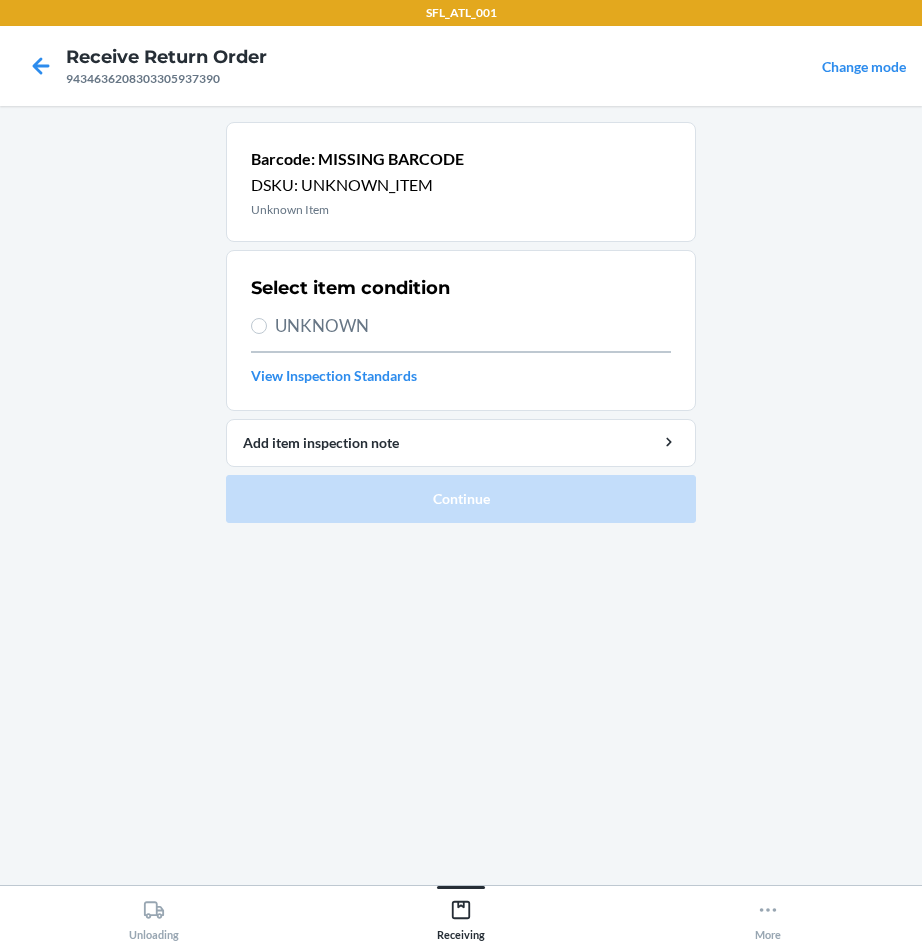 click on "UNKNOWN" at bounding box center (473, 326) 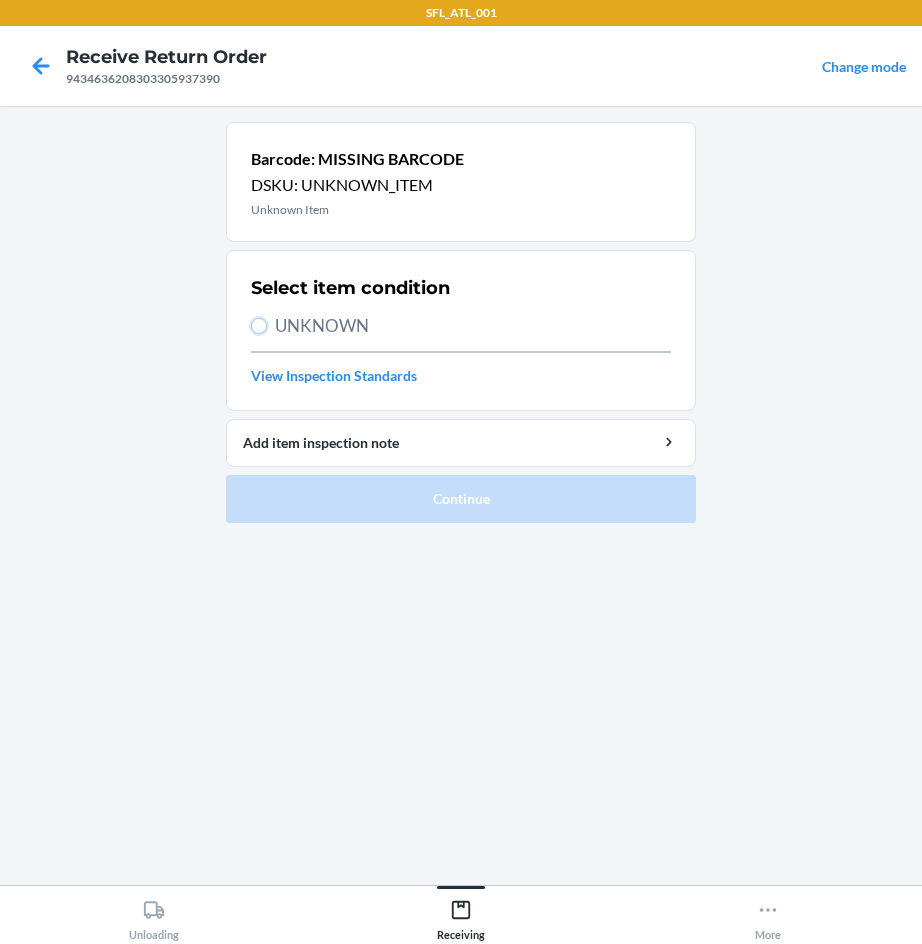 click on "UNKNOWN" at bounding box center (259, 326) 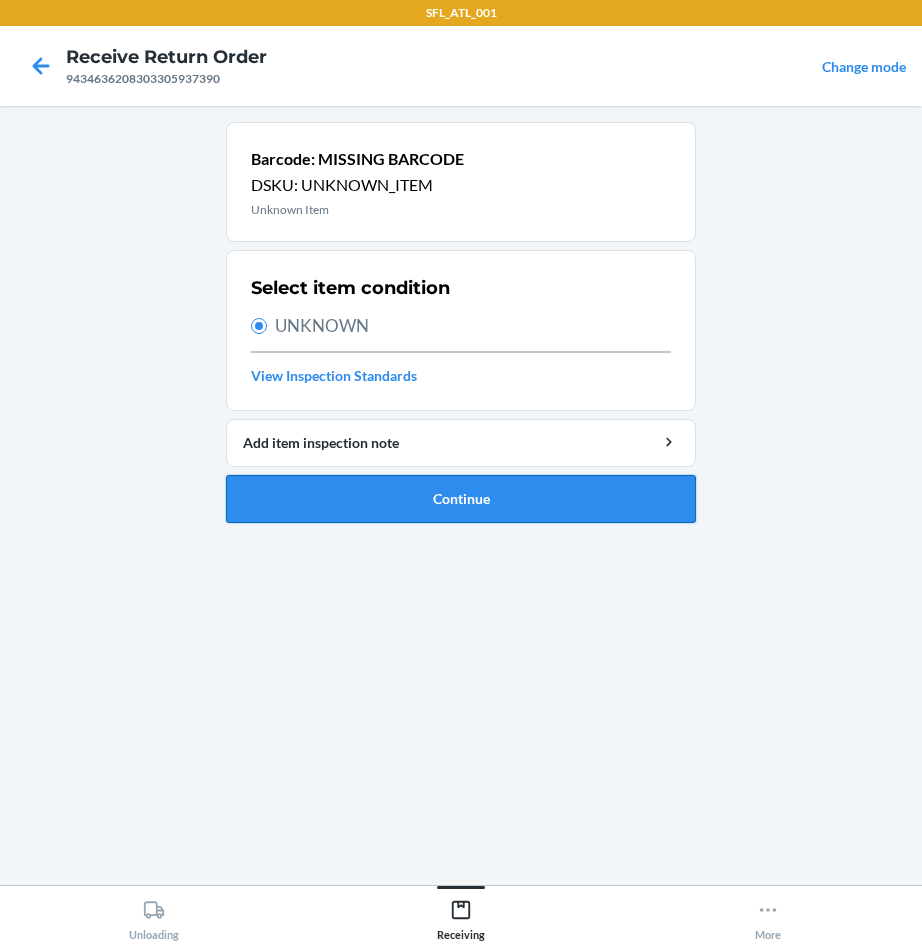 click on "Continue" at bounding box center (461, 499) 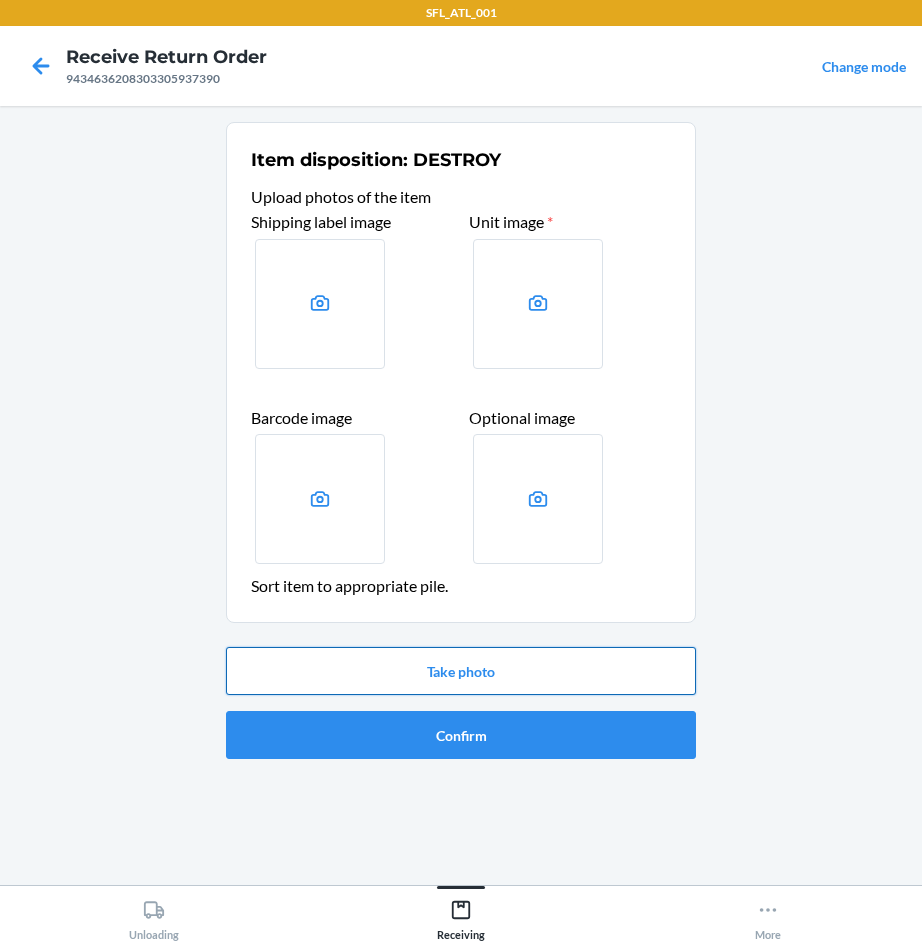 click on "Take photo" at bounding box center [461, 671] 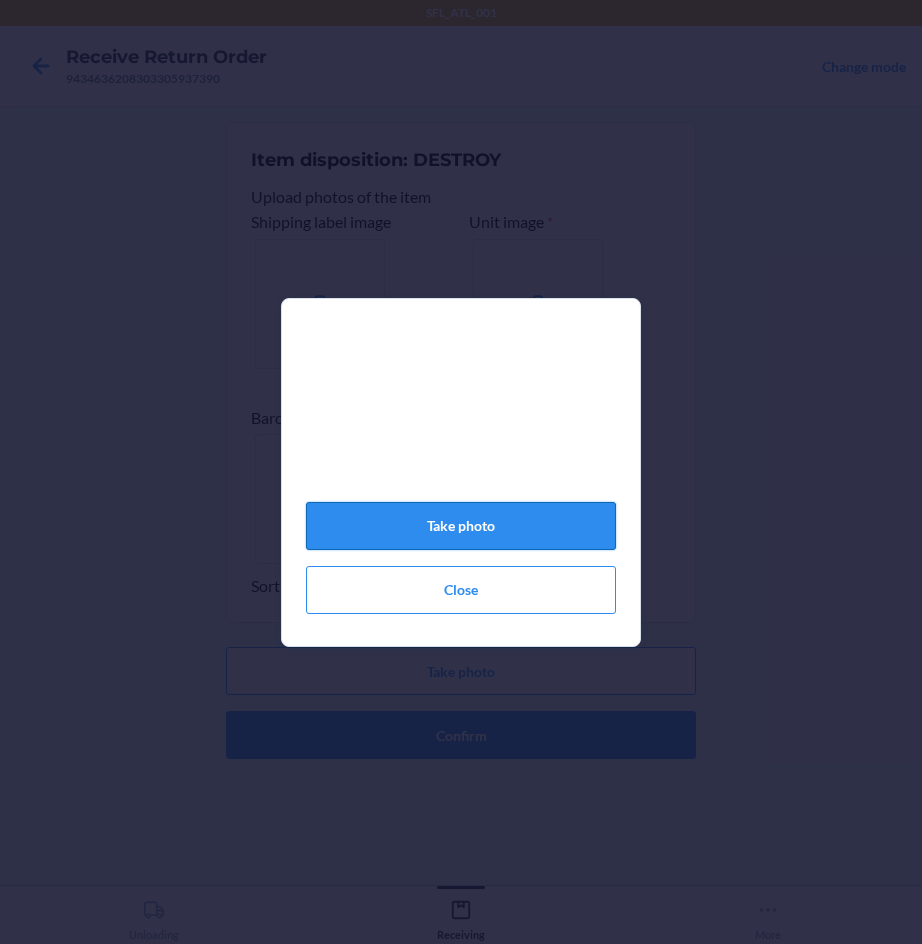 click on "Take photo" 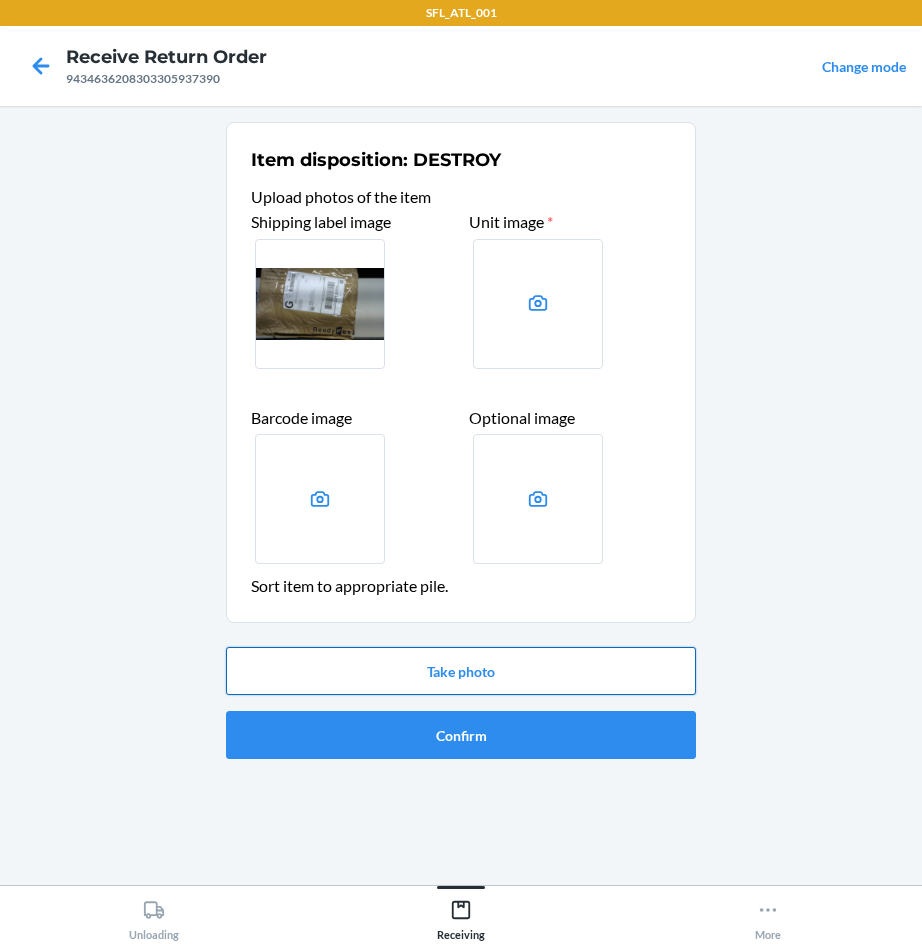 click on "Take photo" at bounding box center [461, 671] 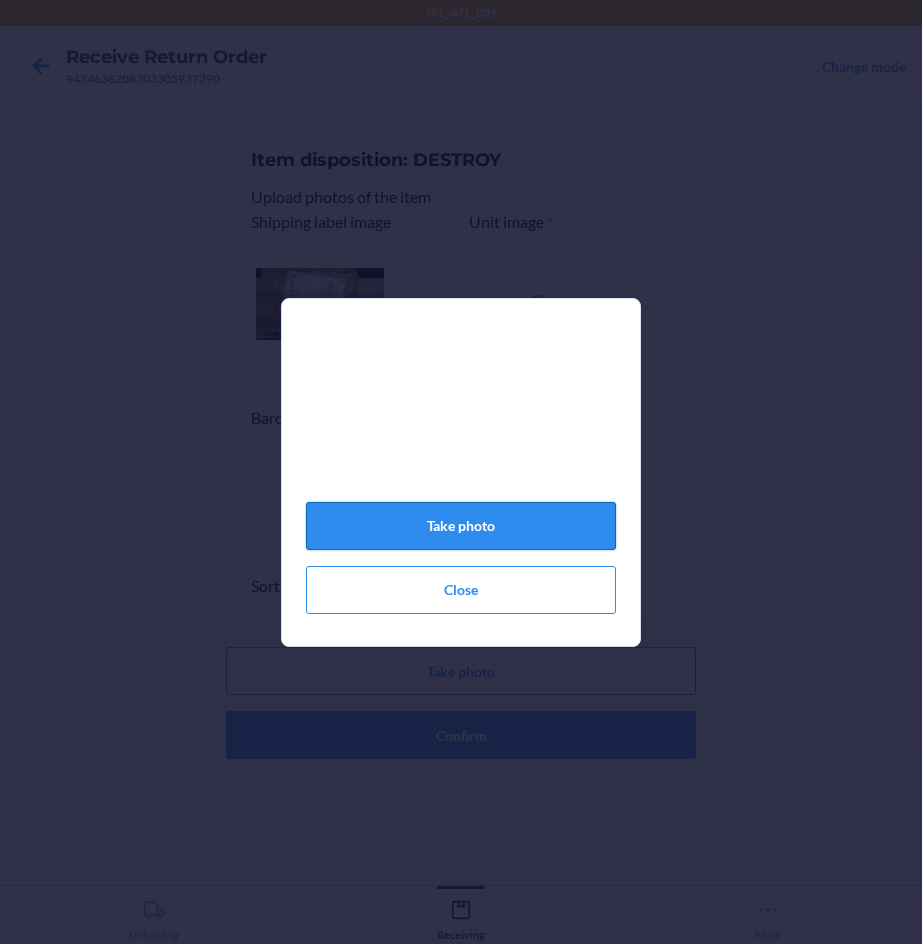 click on "Take photo" 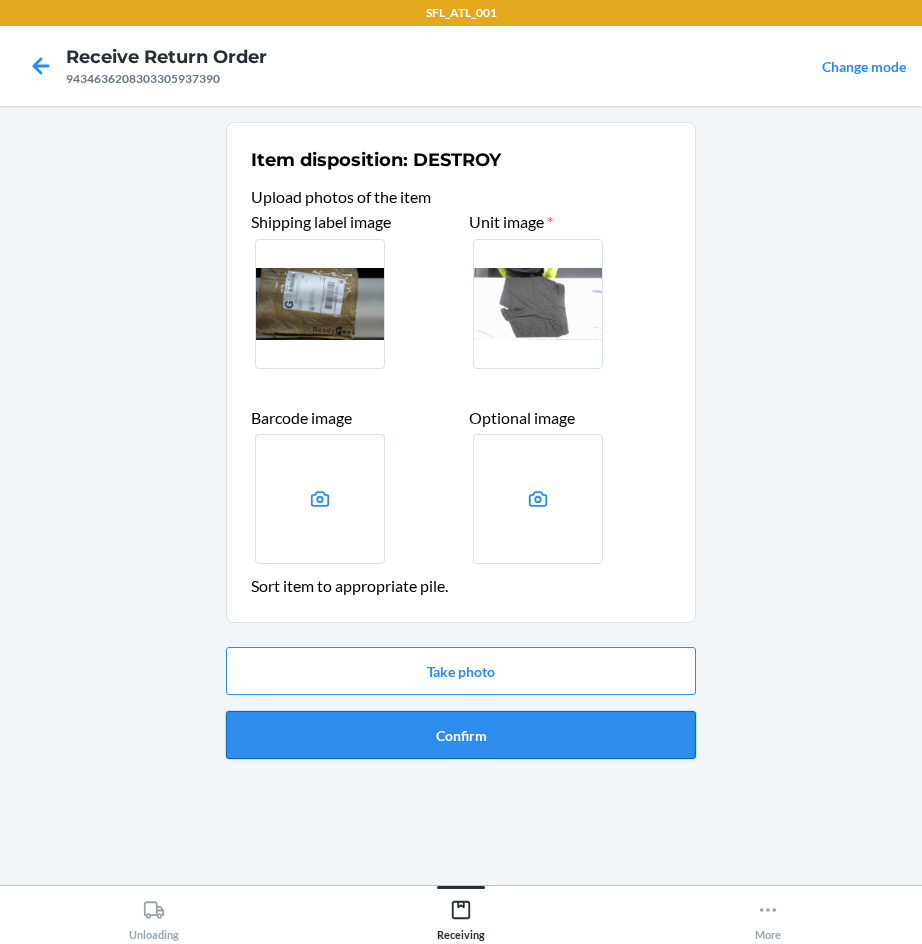 click on "Confirm" at bounding box center [461, 735] 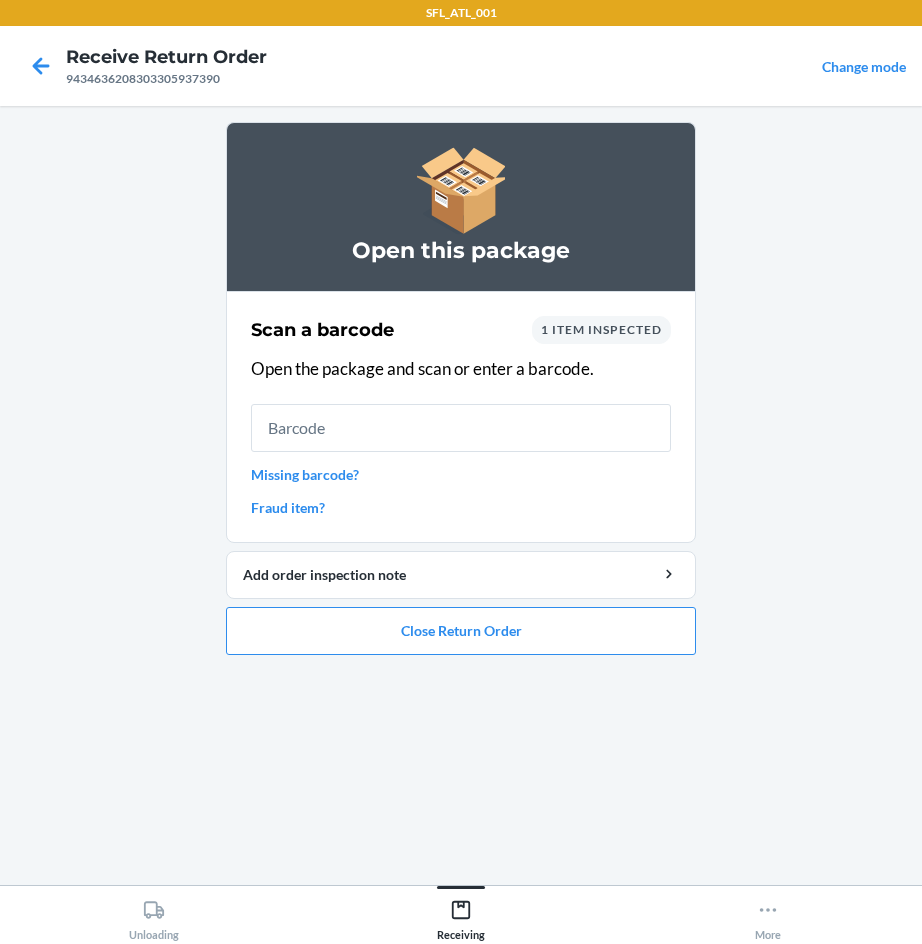 click on "Missing barcode?" at bounding box center (461, 474) 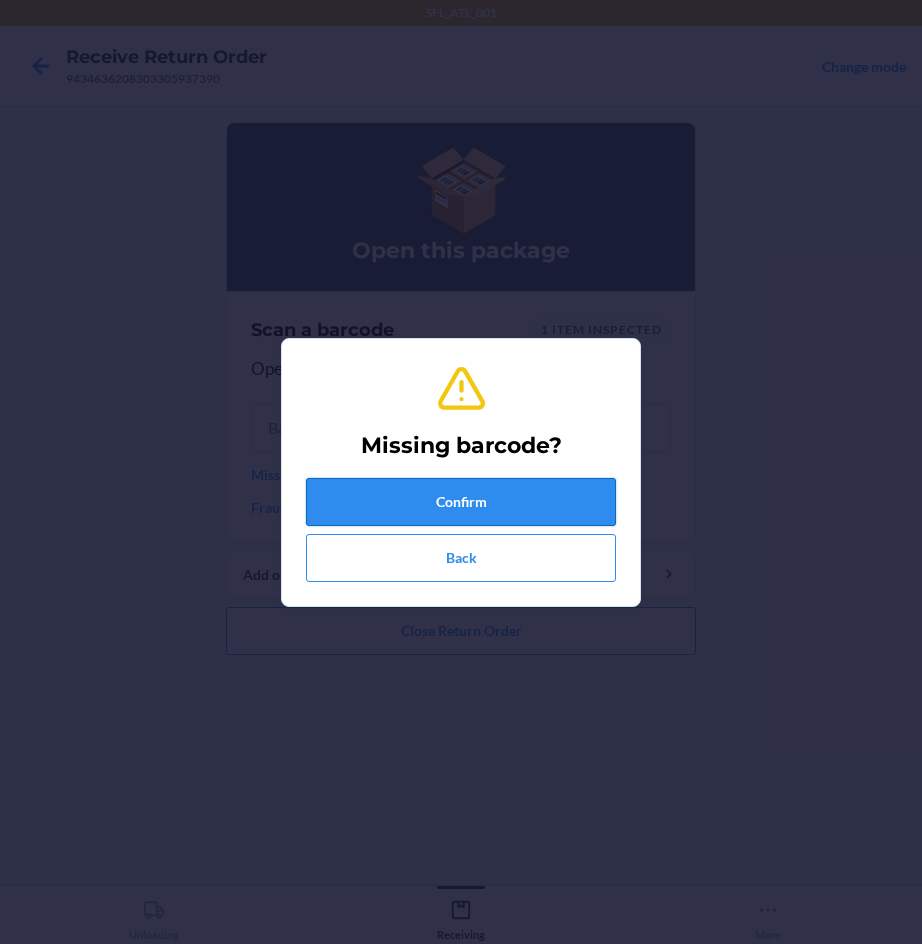 click on "Confirm" at bounding box center (461, 502) 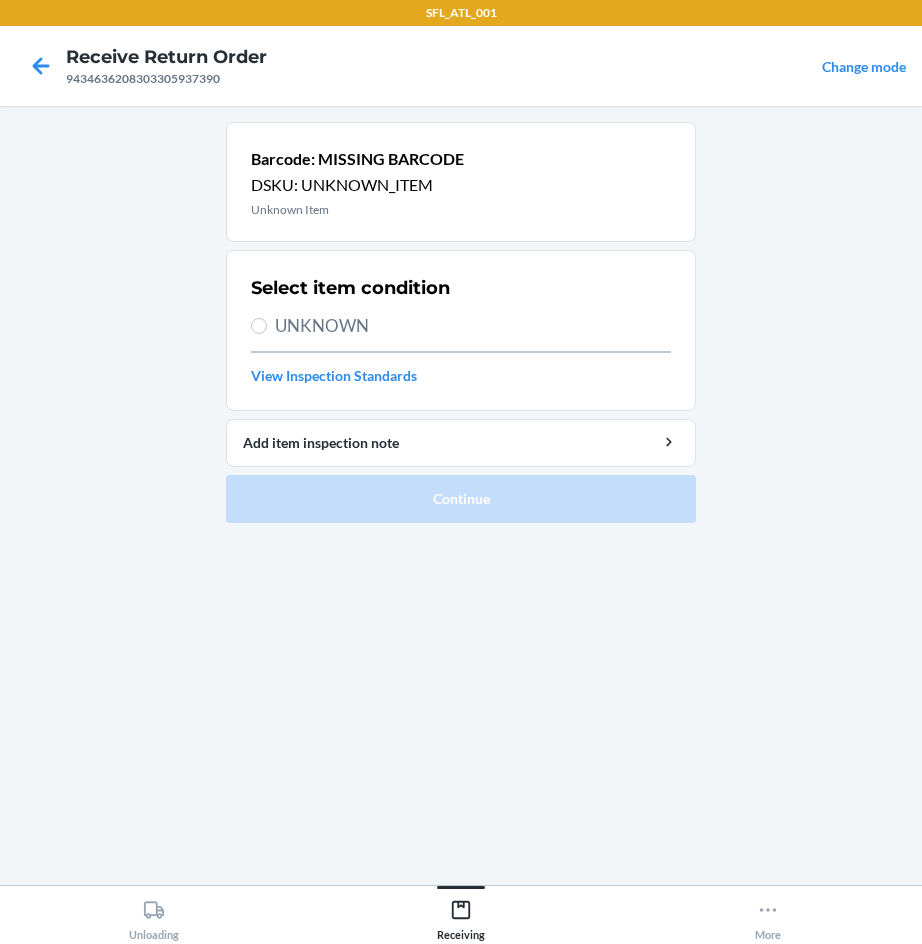 click on "UNKNOWN" at bounding box center [473, 326] 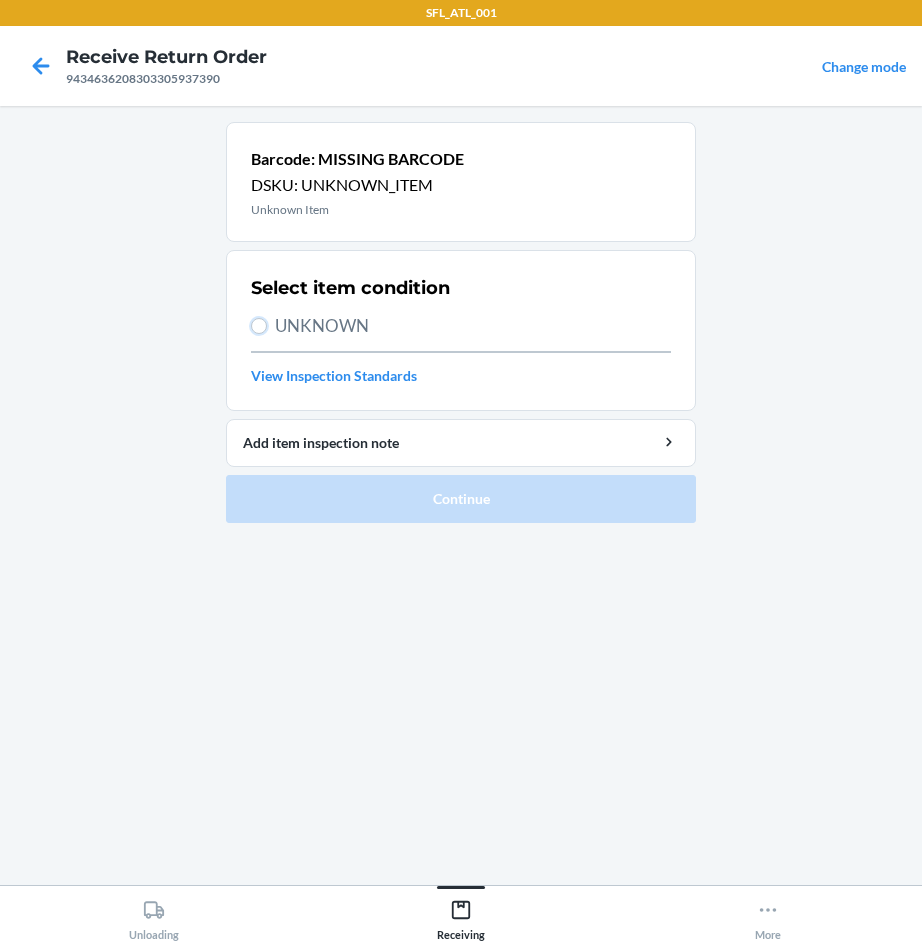 click on "UNKNOWN" at bounding box center [259, 326] 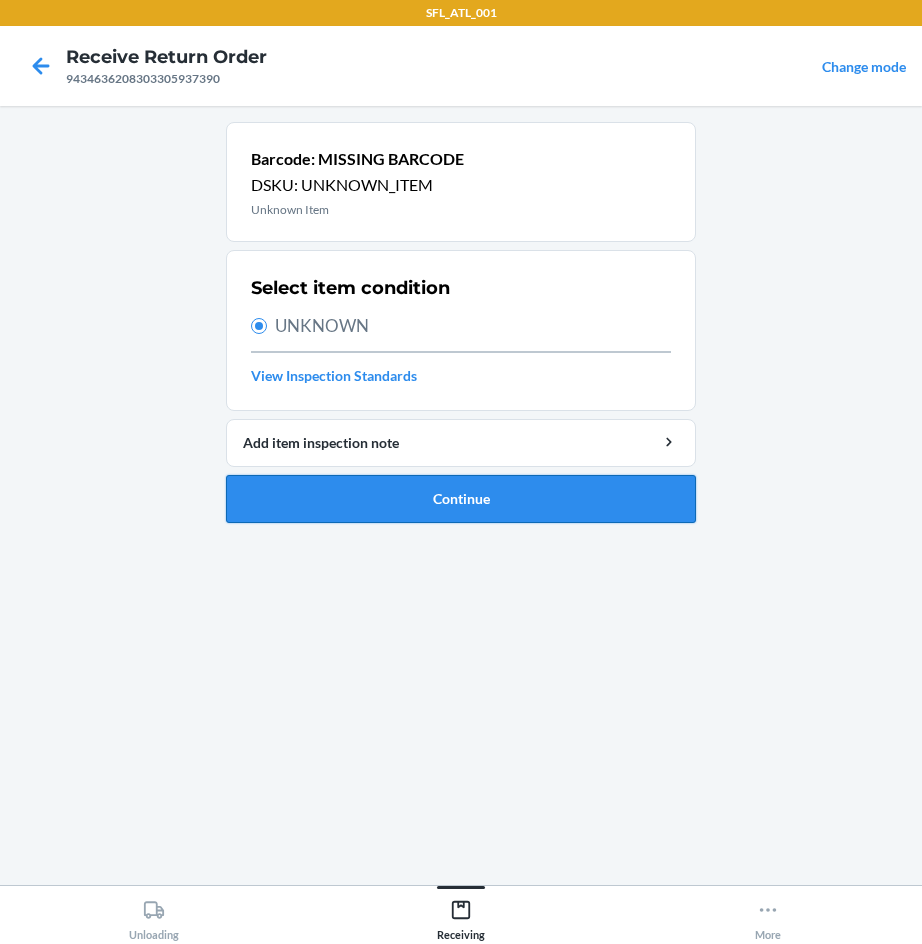click on "Continue" at bounding box center (461, 499) 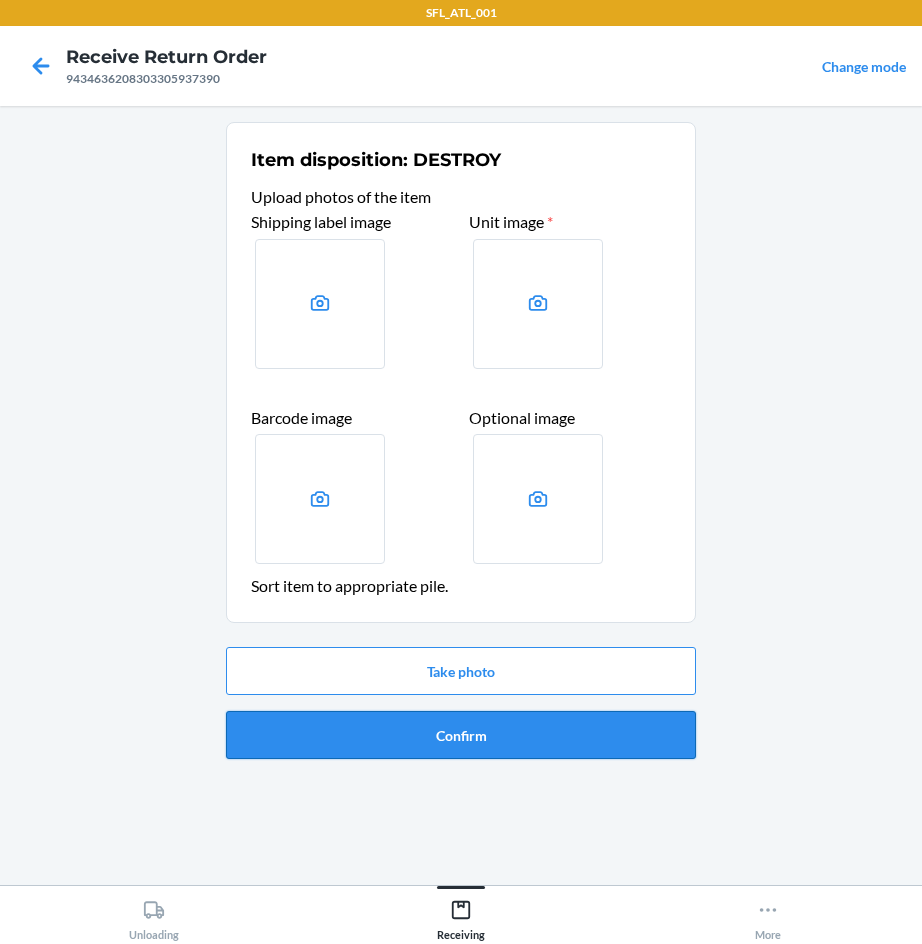 click on "Confirm" at bounding box center [461, 735] 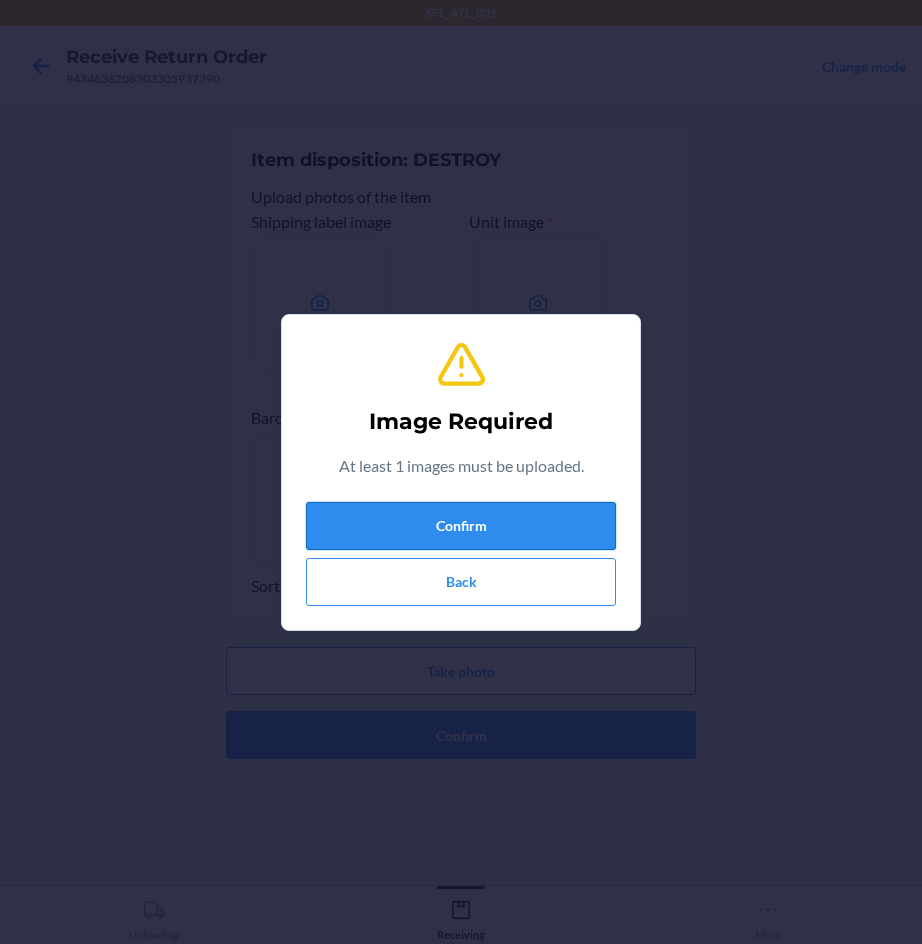 click on "Confirm" at bounding box center [461, 526] 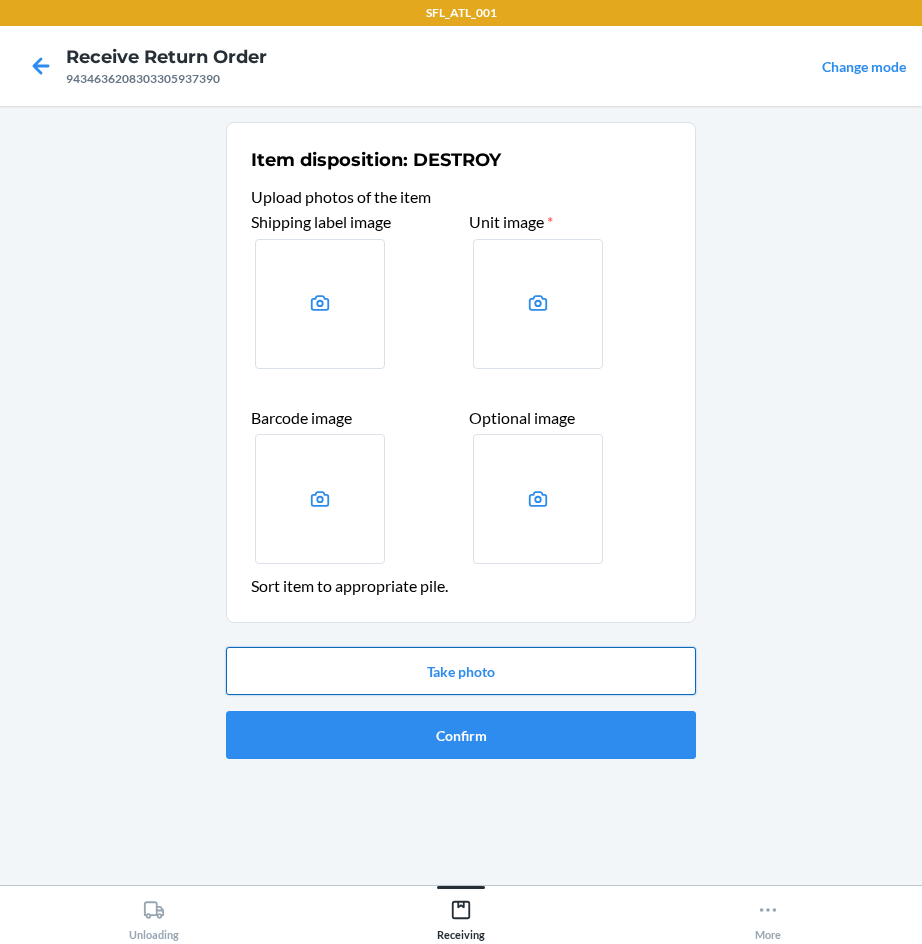click on "Take photo" at bounding box center (461, 671) 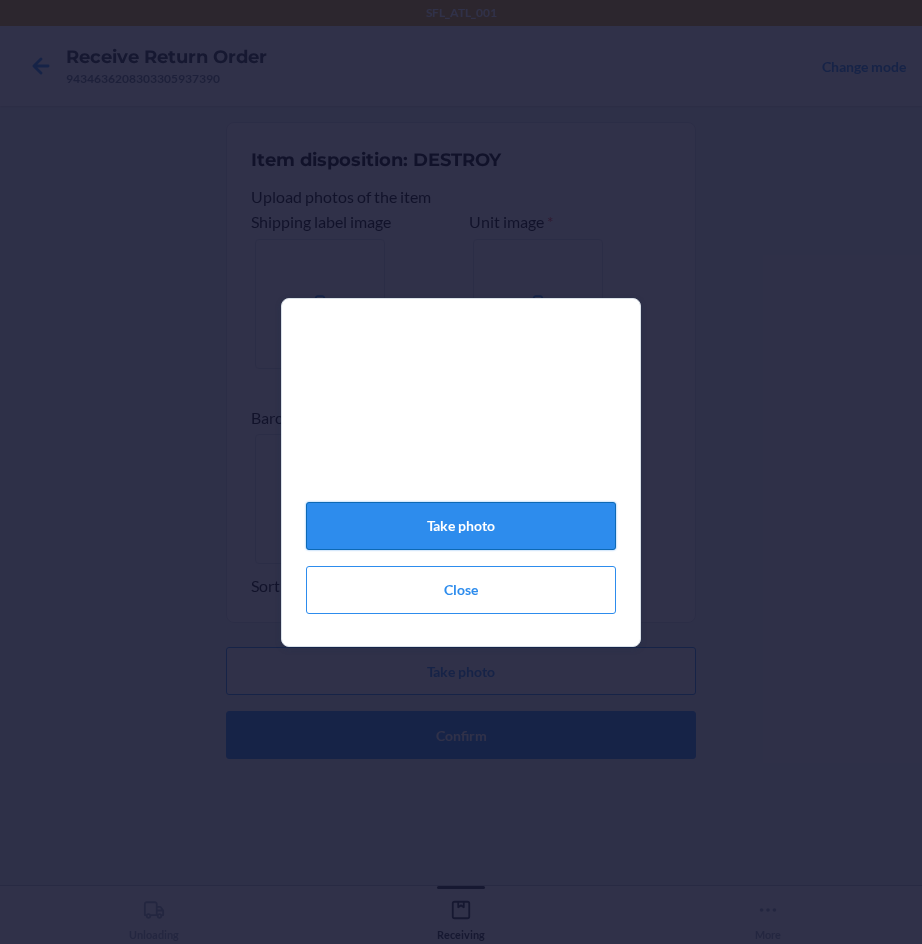click on "Take photo" 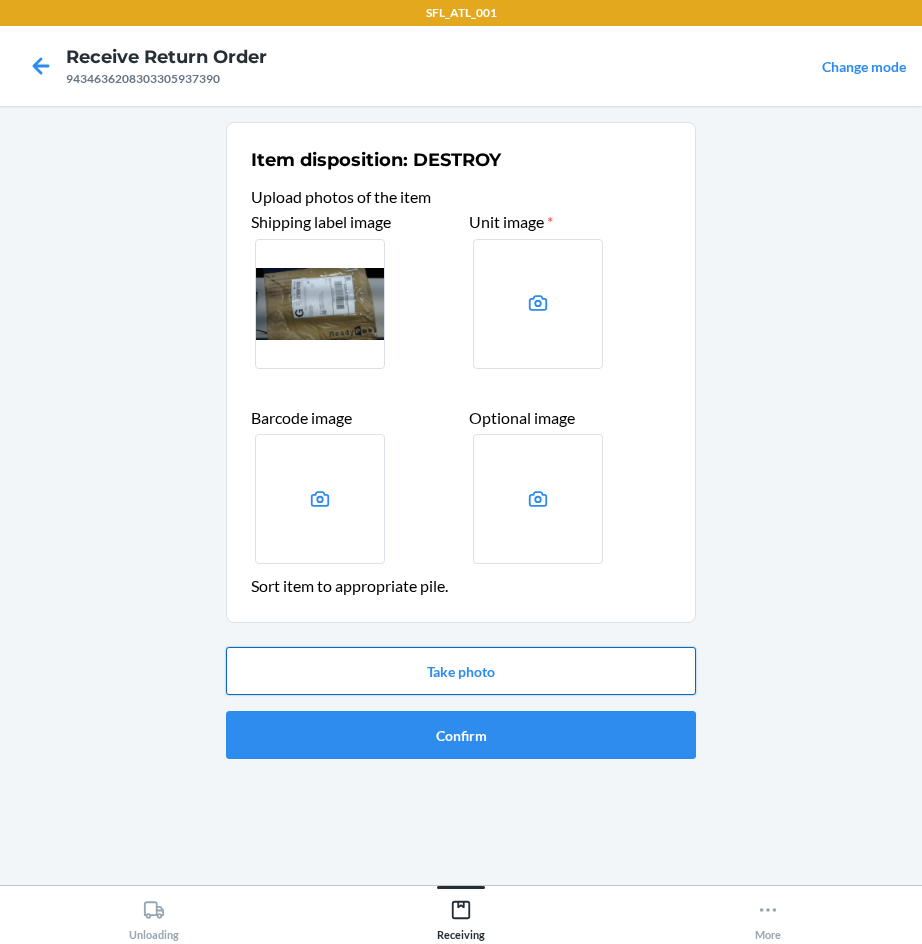 click on "Take photo" at bounding box center [461, 671] 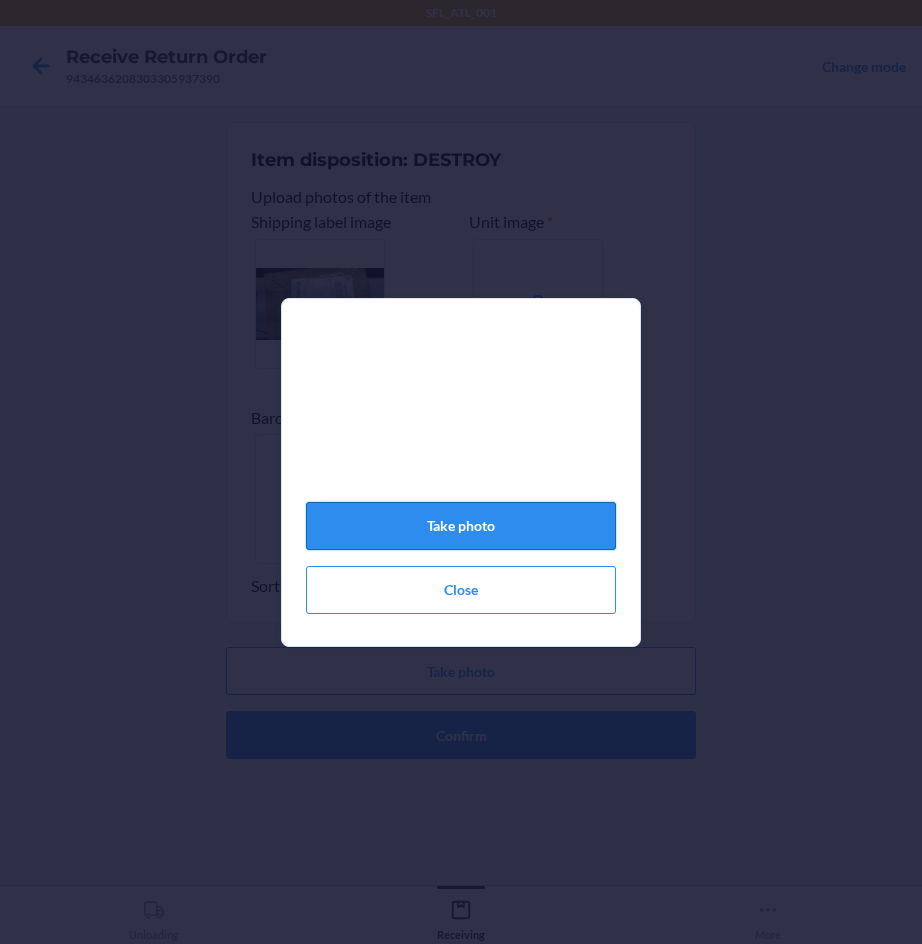 click on "Take photo" 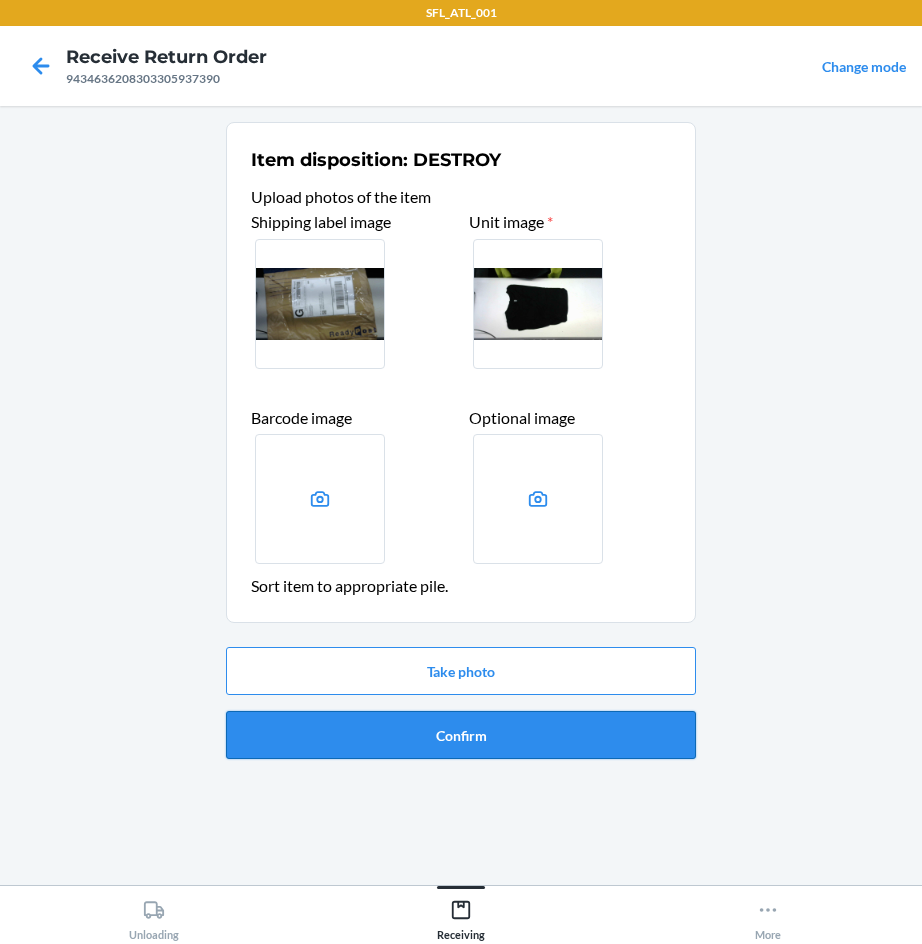 click on "Confirm" at bounding box center (461, 735) 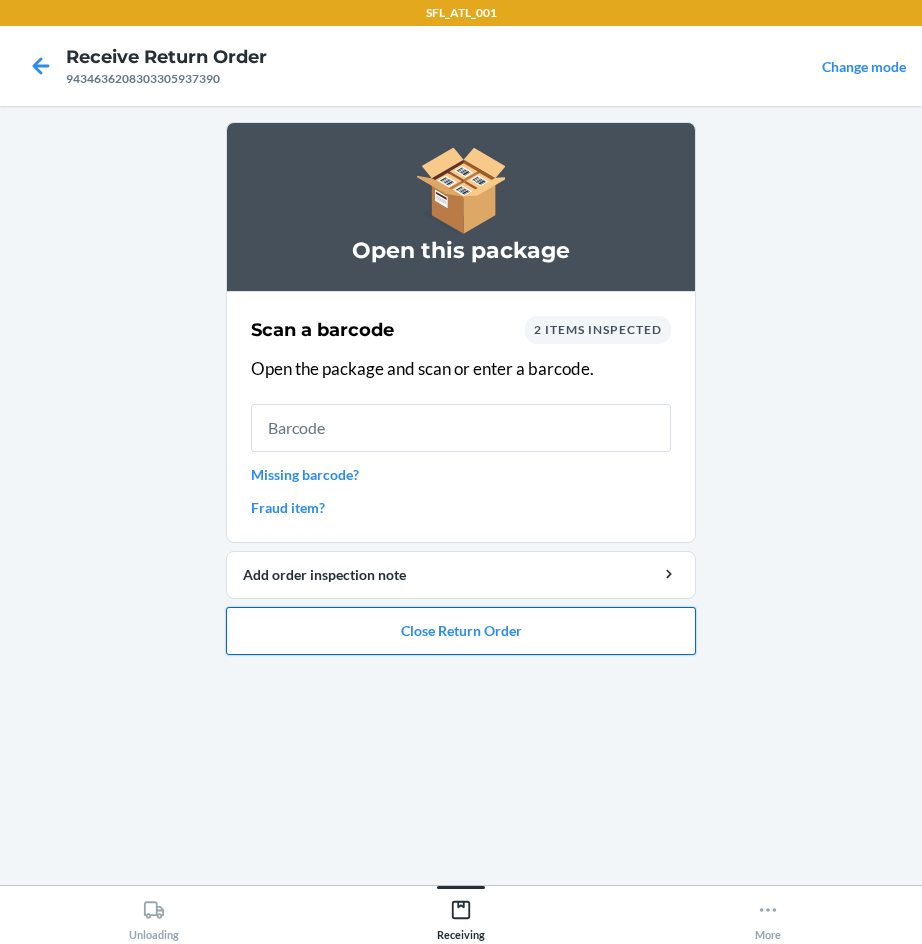click on "Close Return Order" at bounding box center (461, 631) 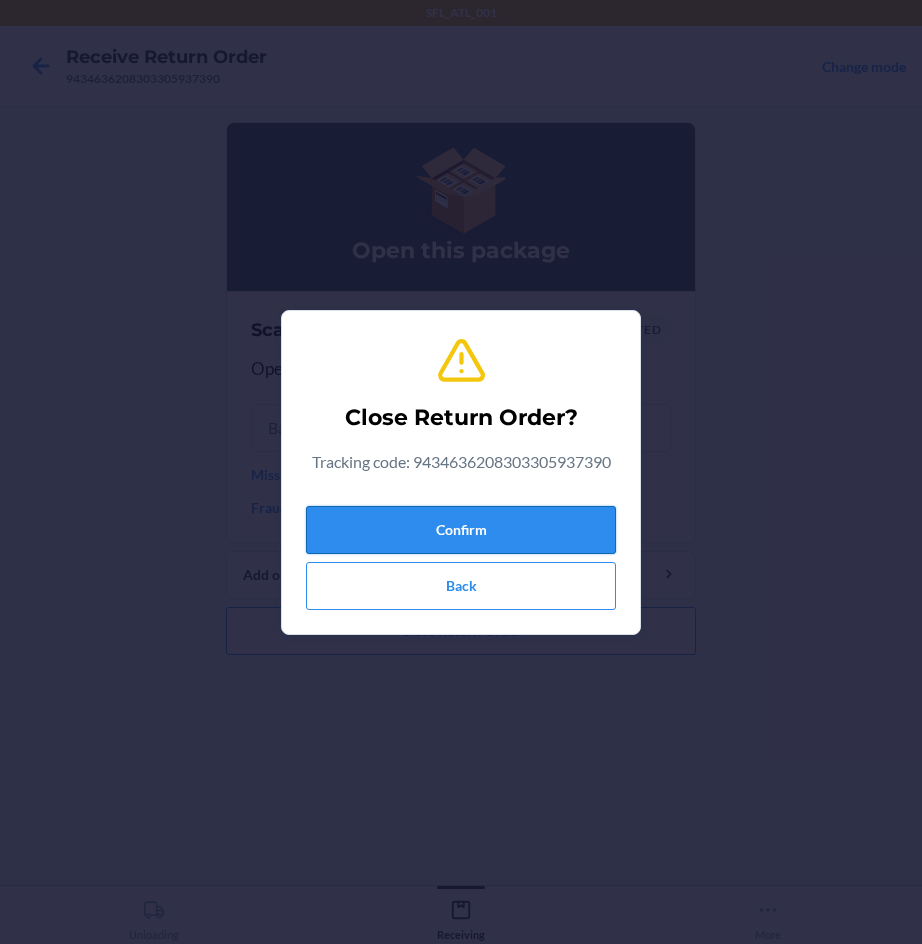 click on "Confirm" at bounding box center (461, 530) 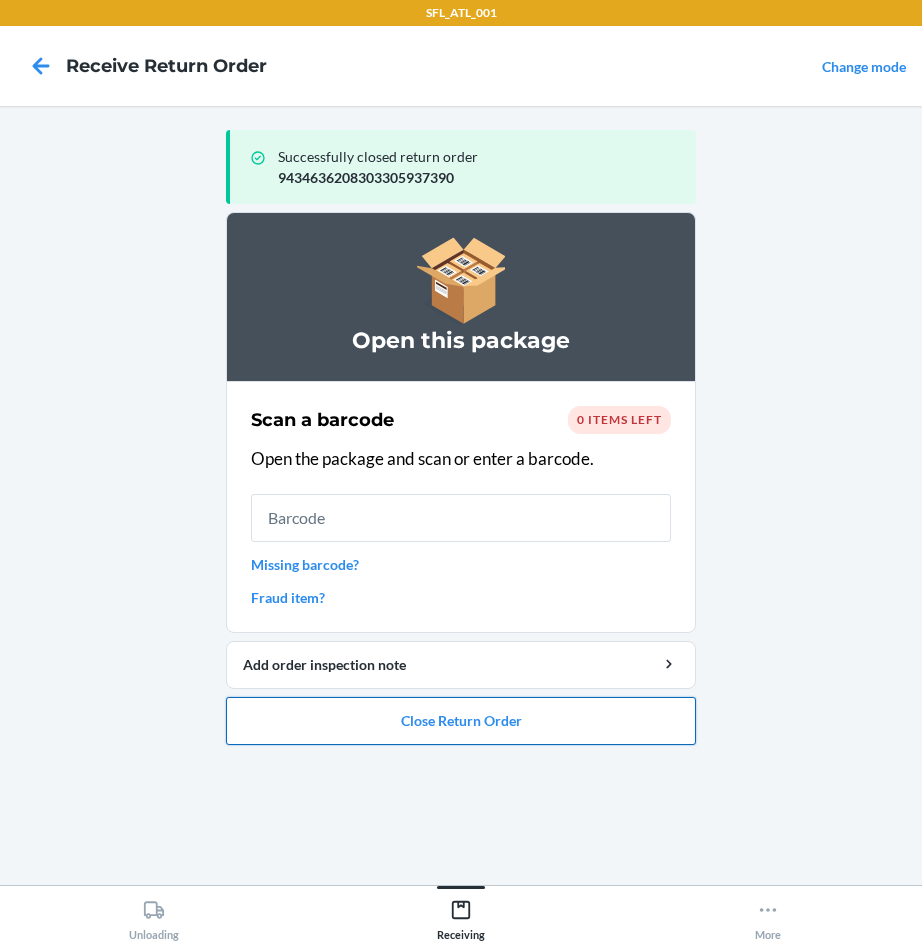 click on "Close Return Order" at bounding box center (461, 721) 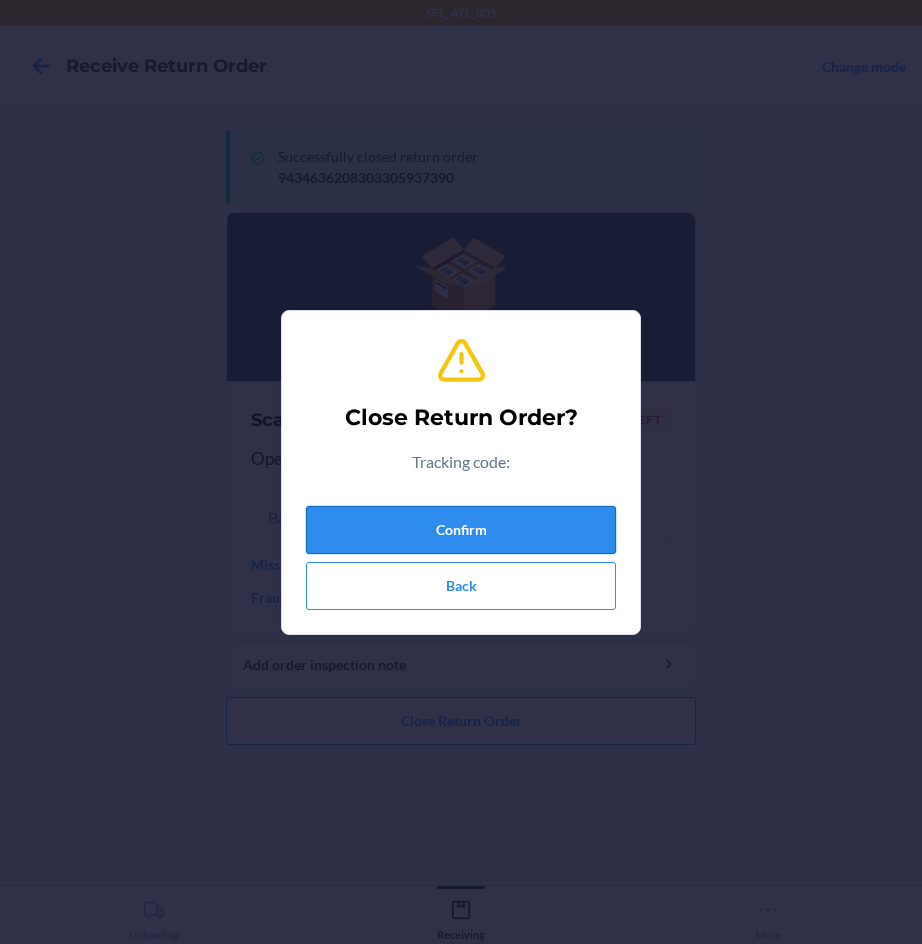 click on "Confirm" at bounding box center [461, 530] 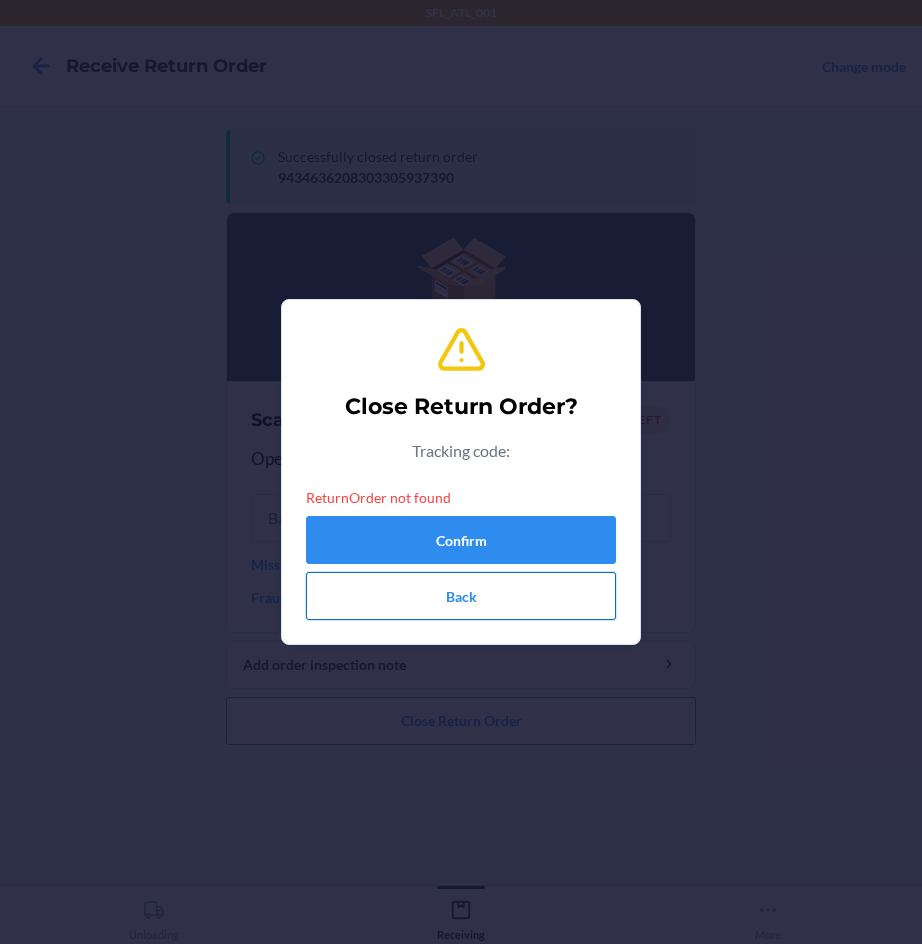 click on "Back" at bounding box center [461, 596] 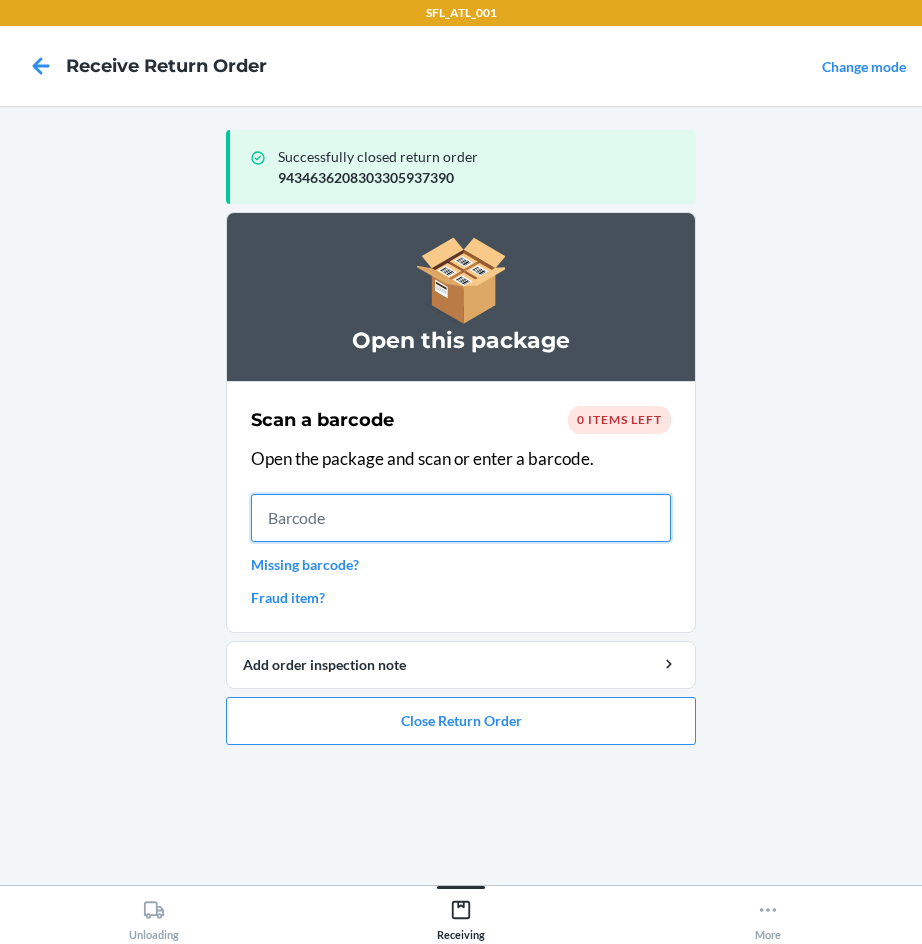 click at bounding box center [461, 518] 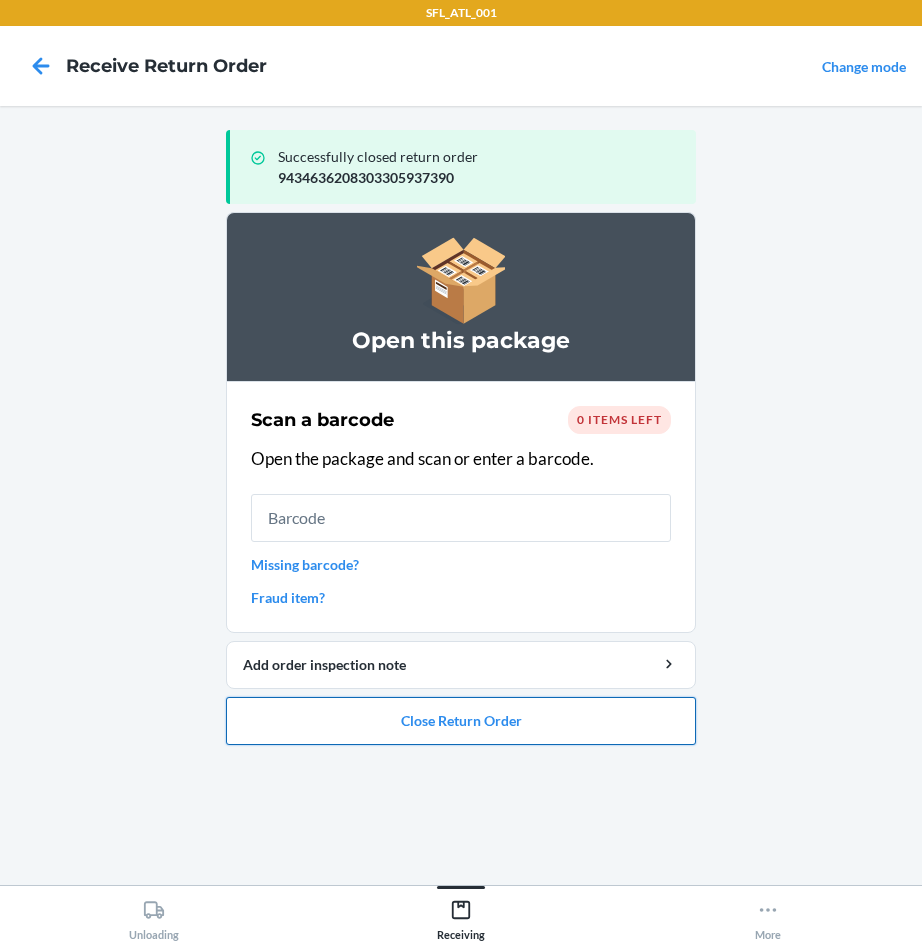click on "Close Return Order" at bounding box center (461, 721) 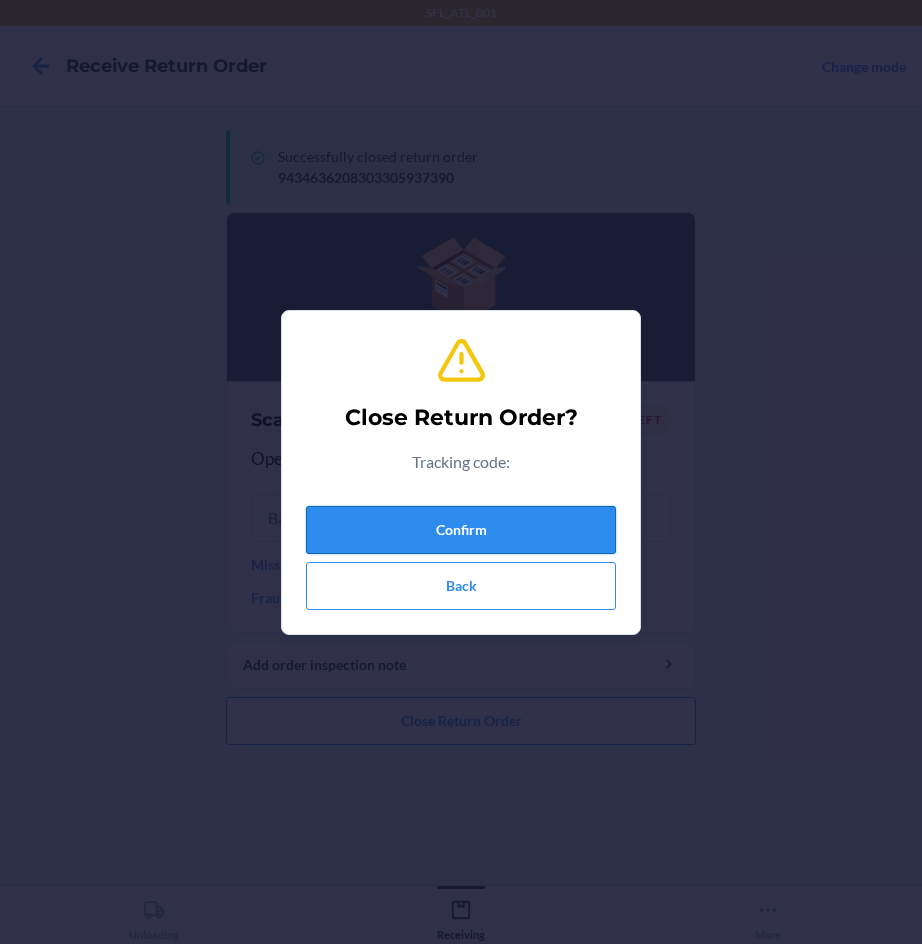 click on "Confirm" at bounding box center [461, 530] 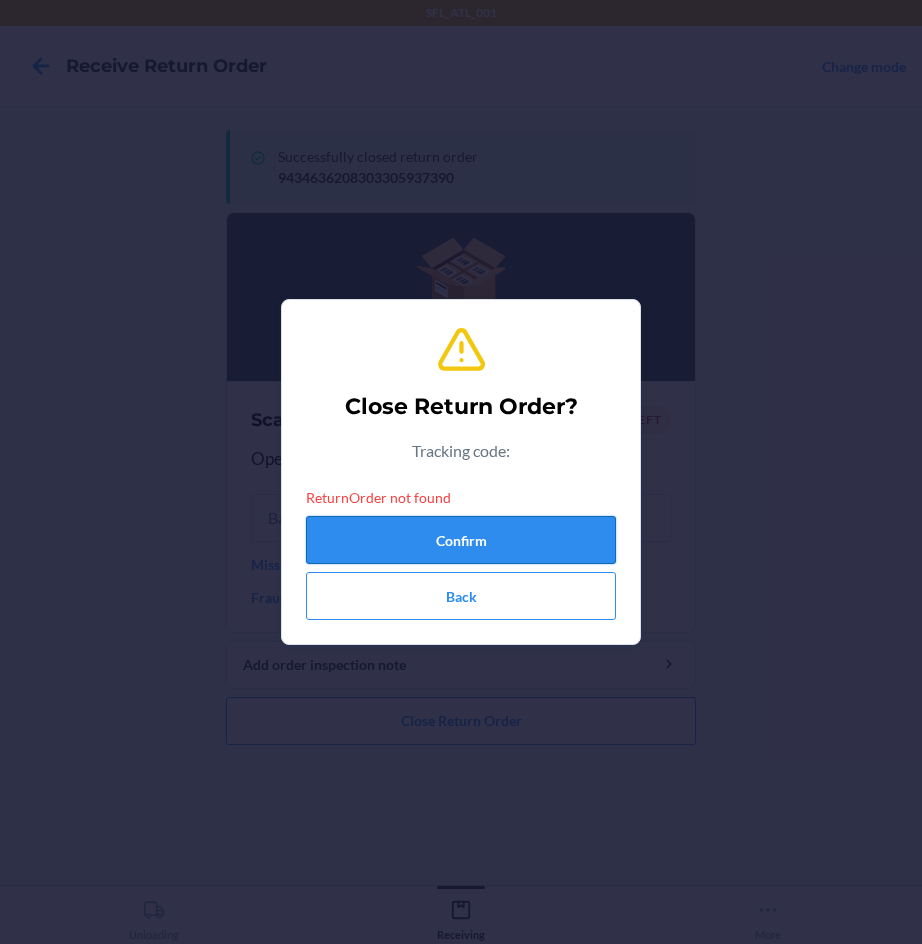 click on "Confirm" at bounding box center [461, 540] 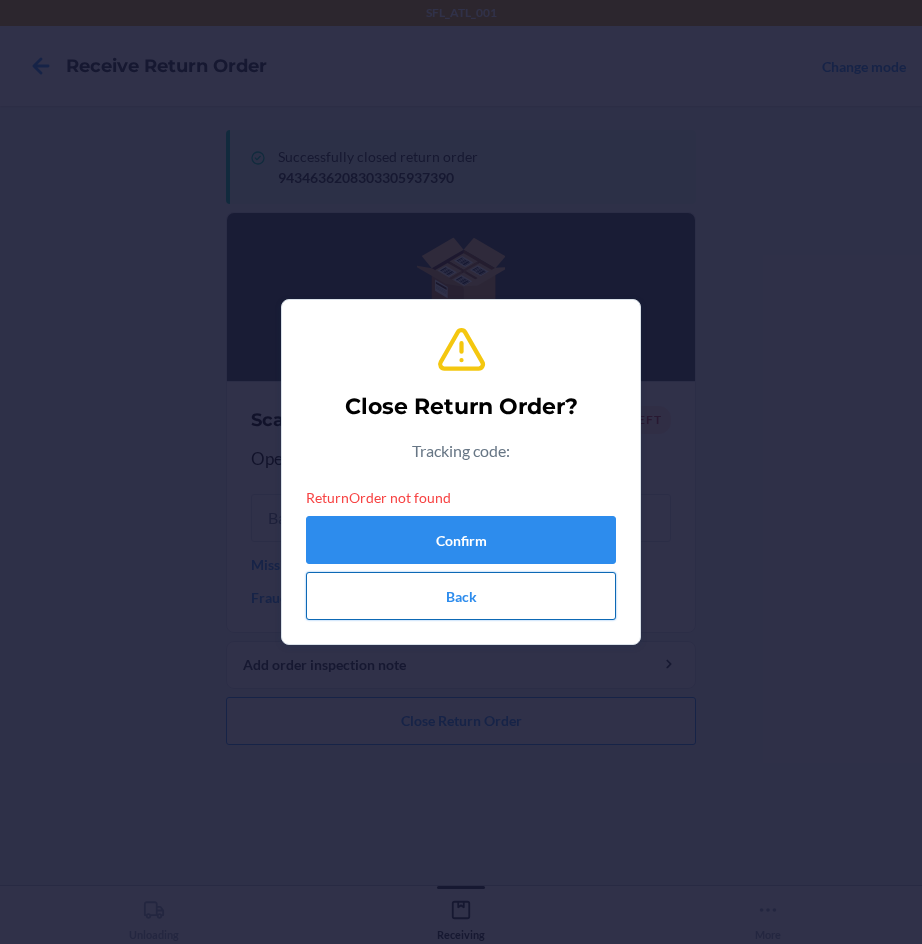 click on "Back" at bounding box center [461, 596] 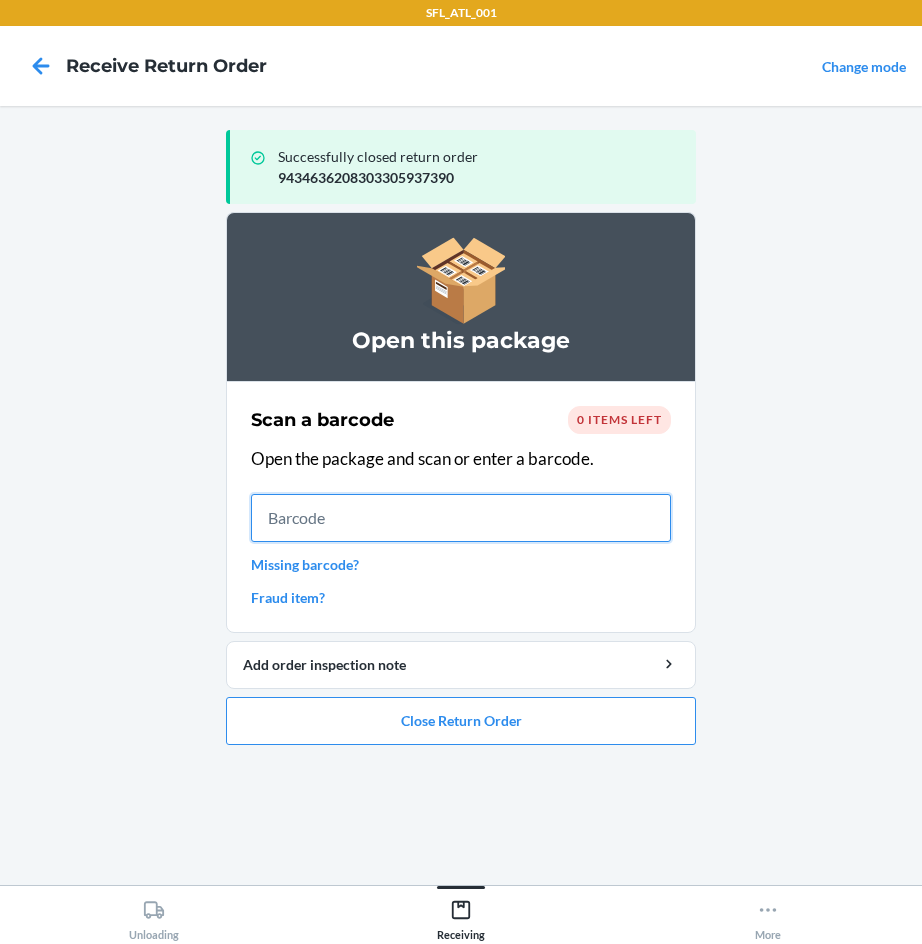click at bounding box center [461, 518] 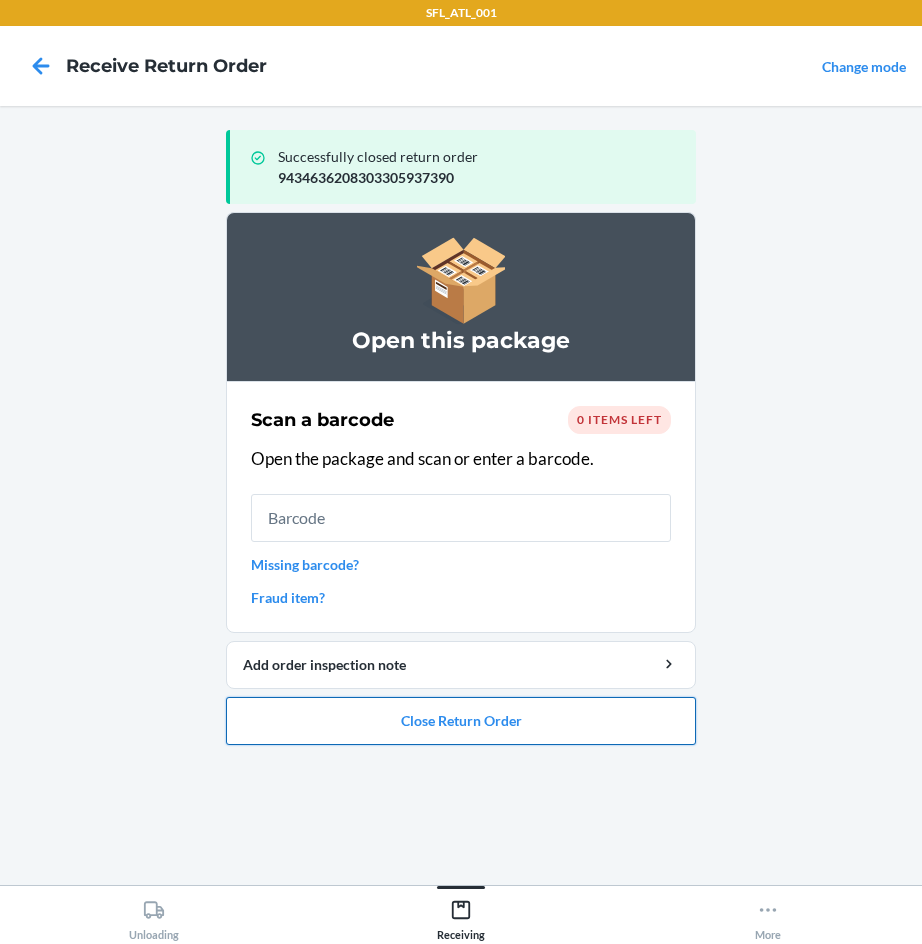 click on "Close Return Order" at bounding box center (461, 721) 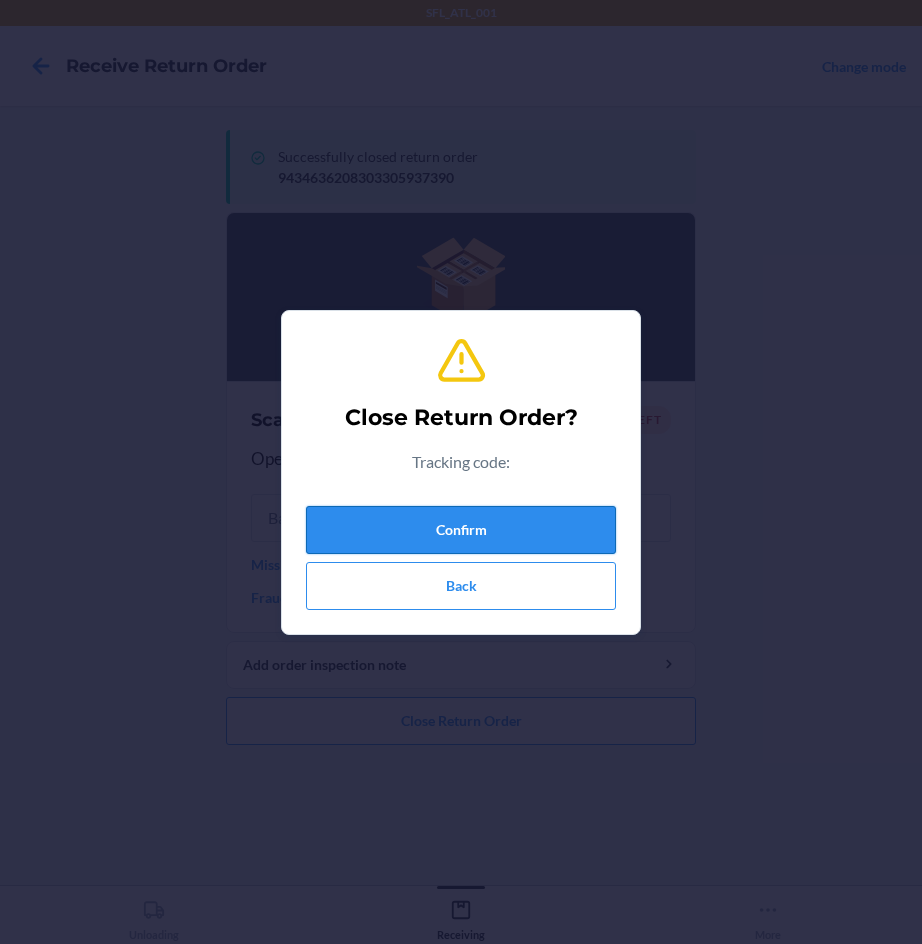 click on "Confirm" at bounding box center (461, 530) 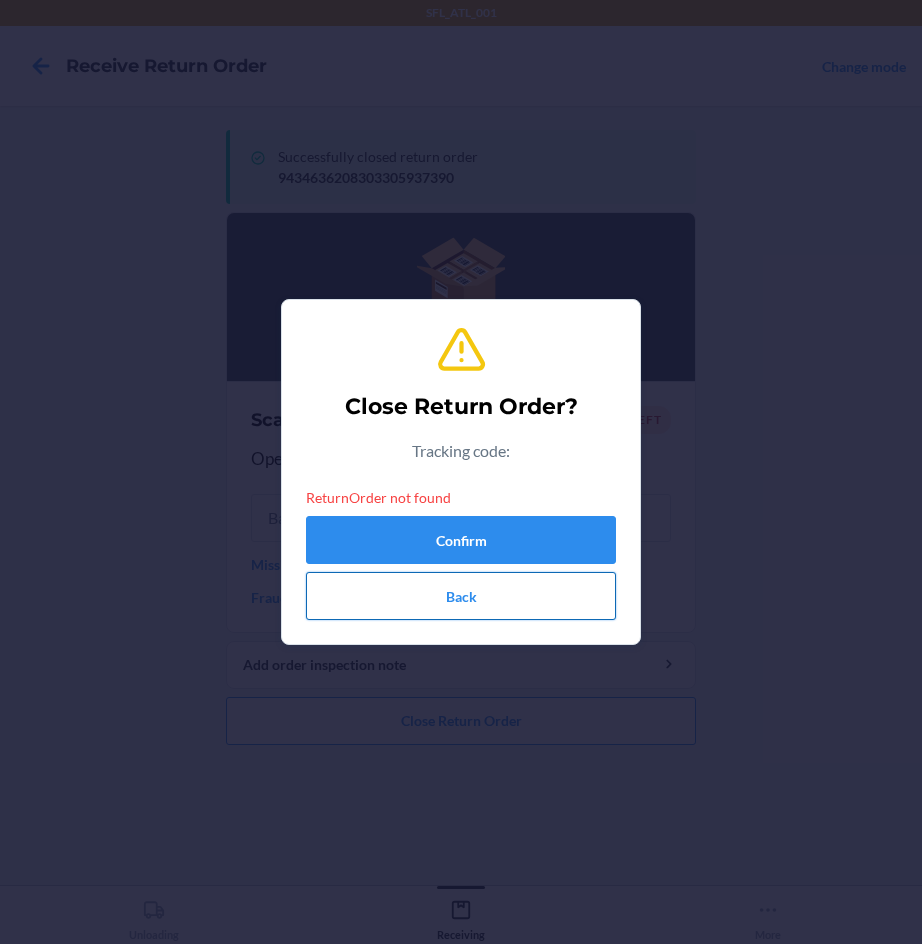click on "Back" at bounding box center (461, 596) 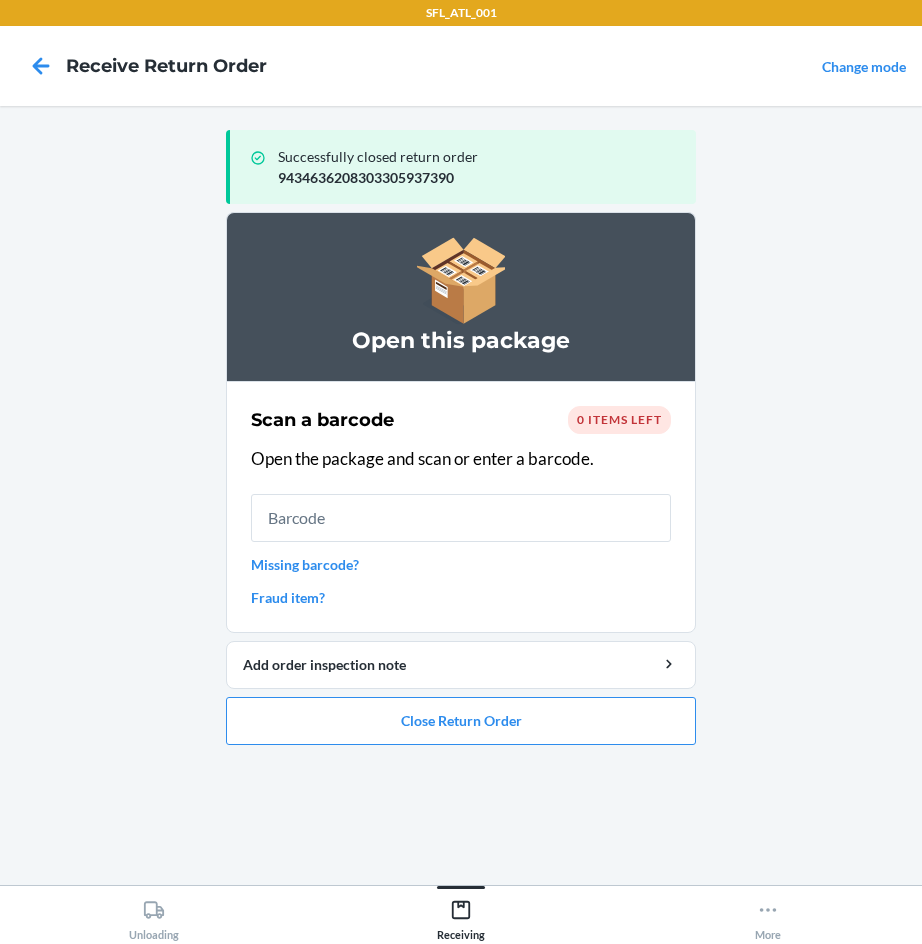 click on "9434636208303305937390" at bounding box center (479, 177) 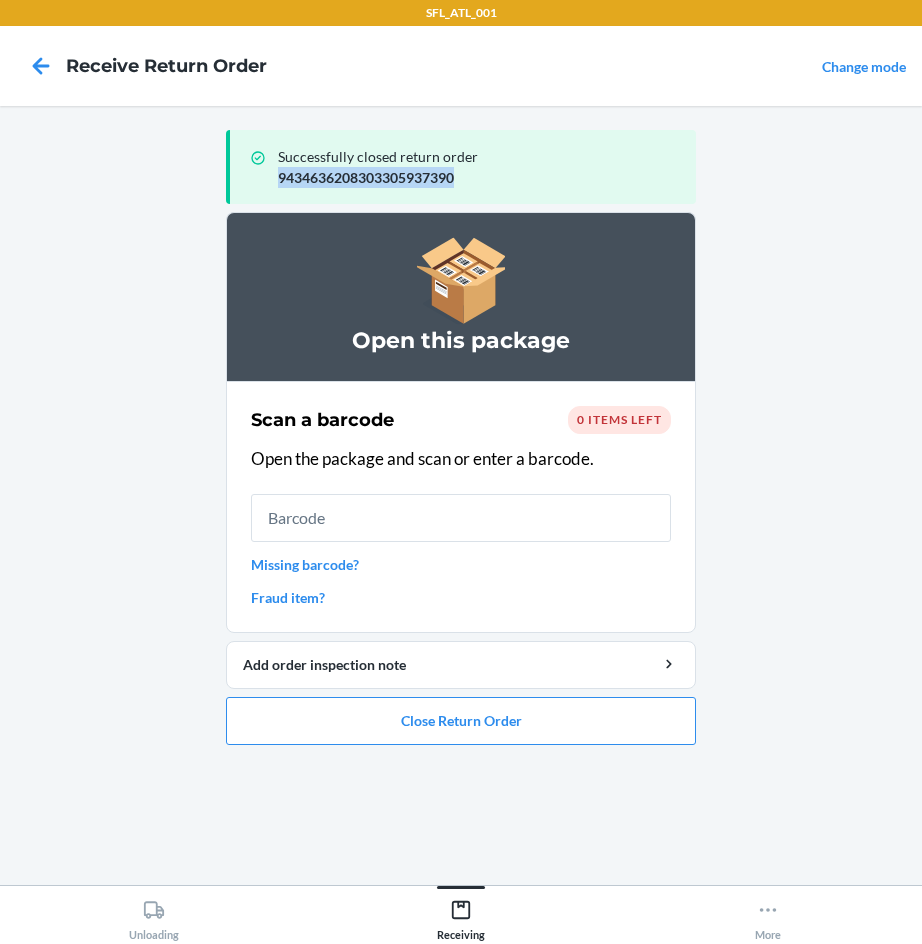 click on "9434636208303305937390" at bounding box center (479, 177) 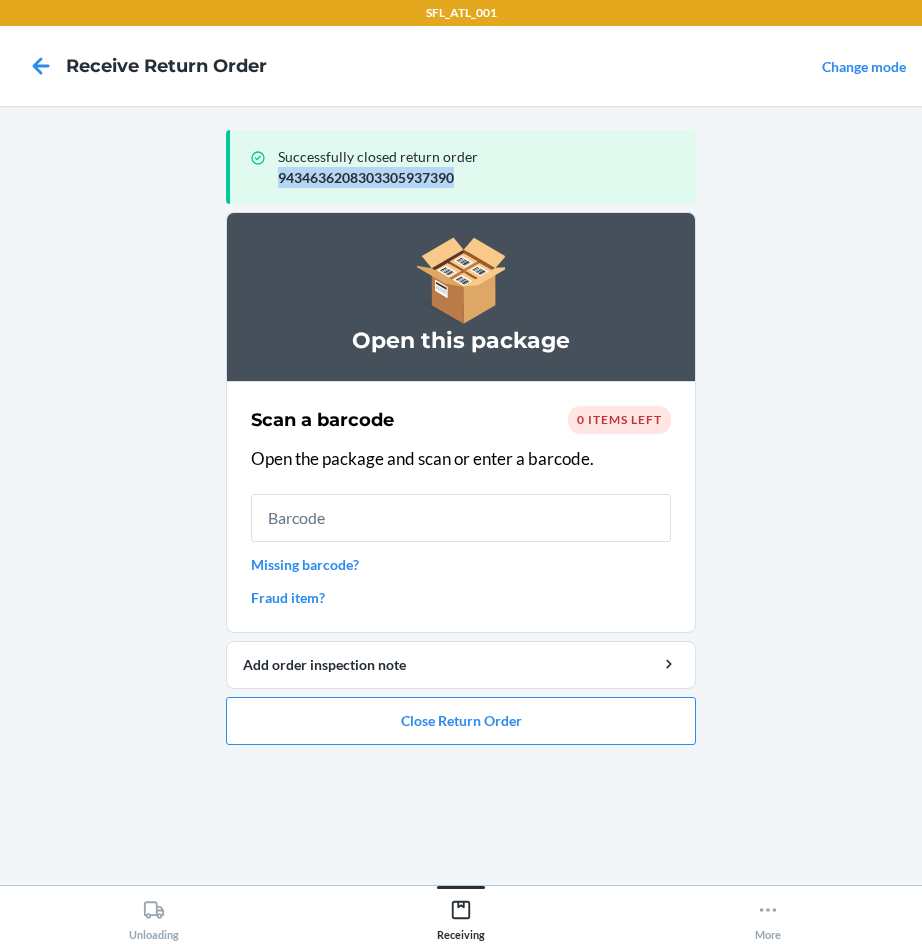 click on "9434636208303305937390" at bounding box center [479, 177] 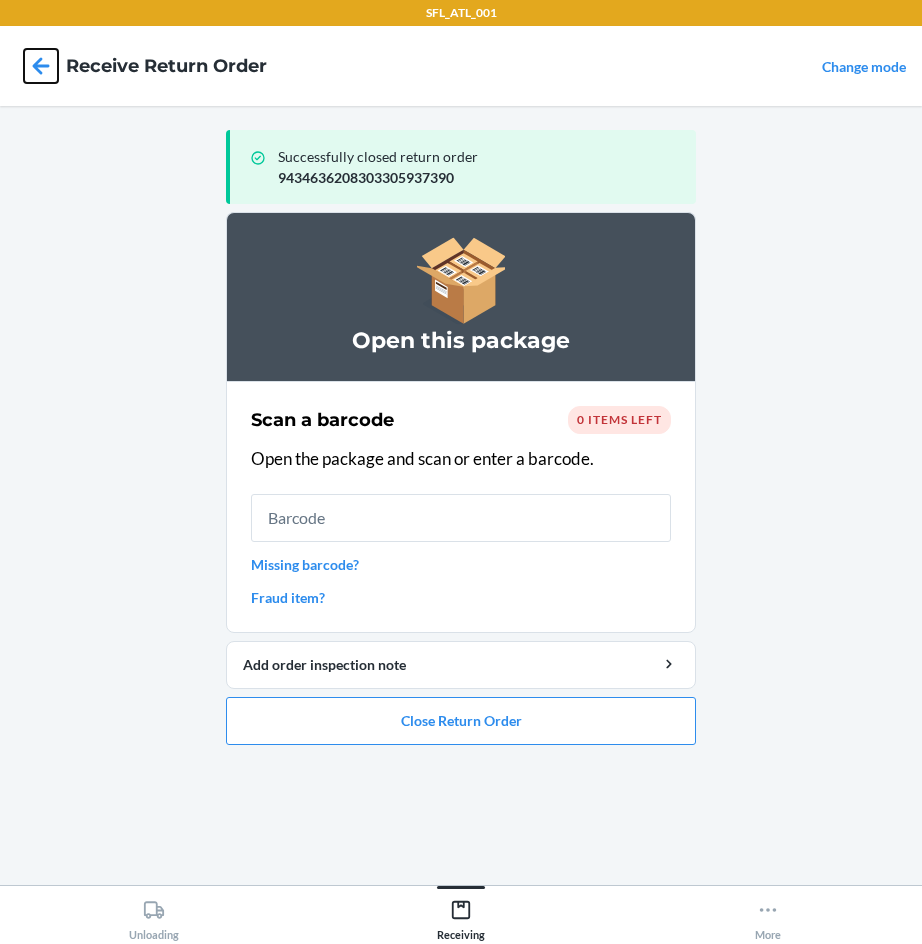 click 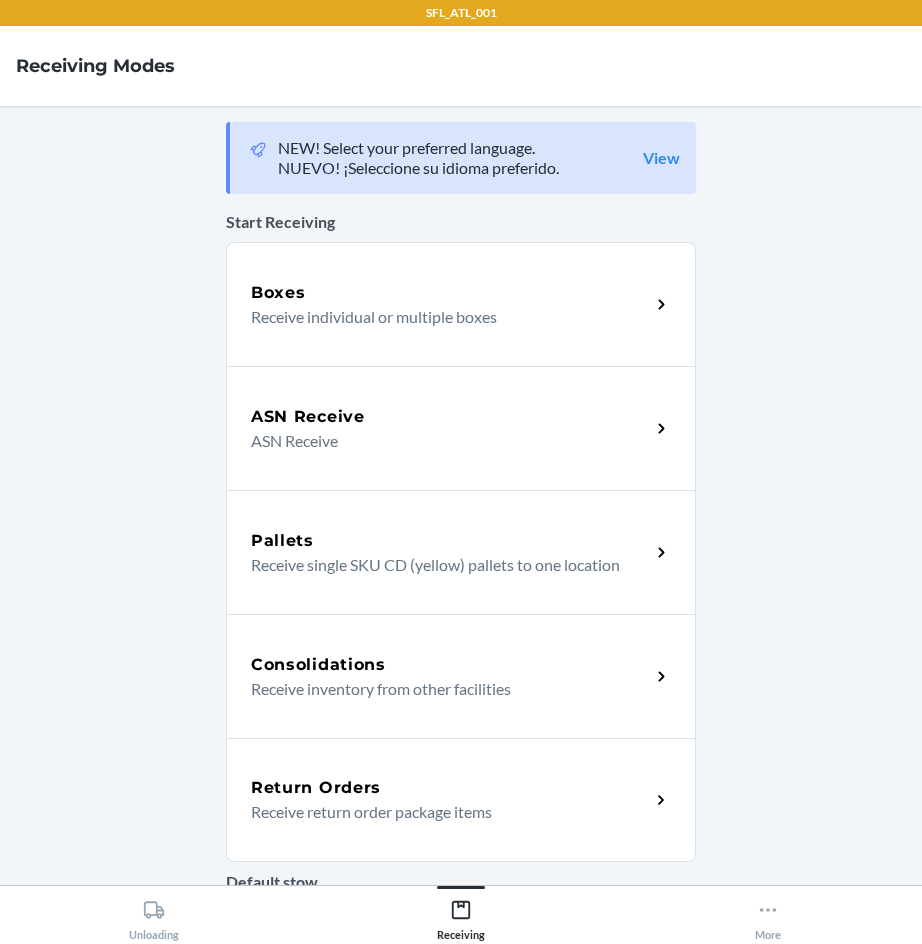 click on "Return Orders" at bounding box center (316, 788) 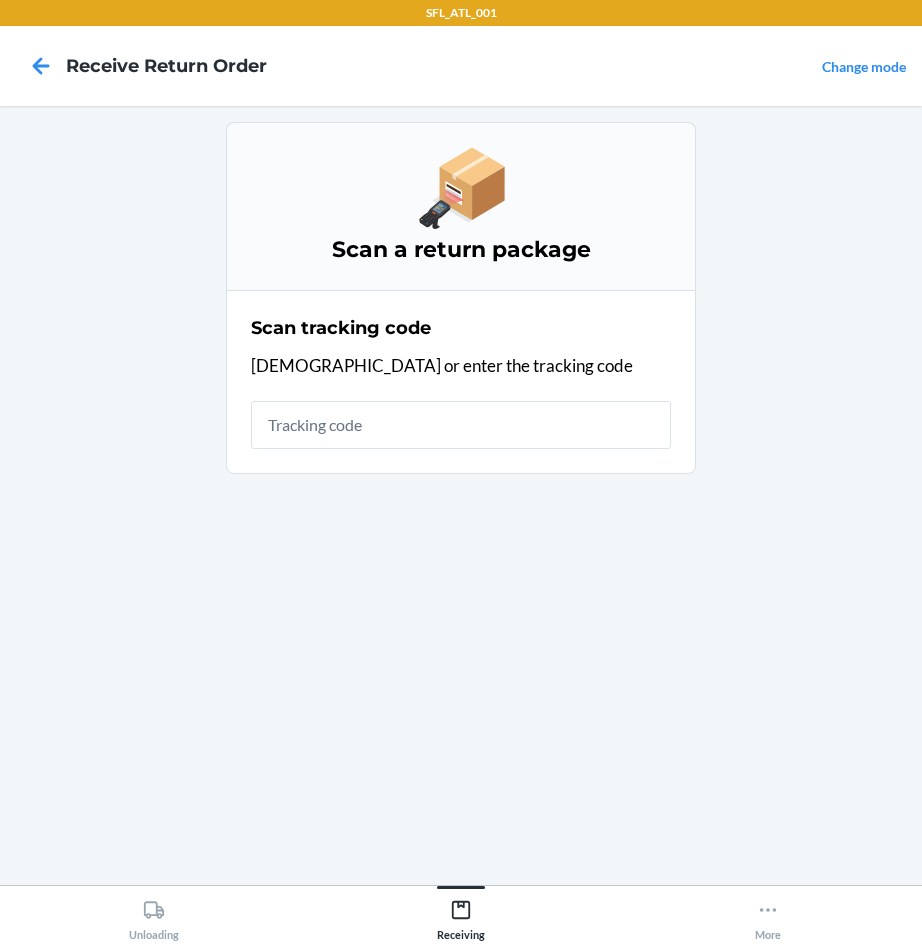 drag, startPoint x: 361, startPoint y: 423, endPoint x: 367, endPoint y: 395, distance: 28.635643 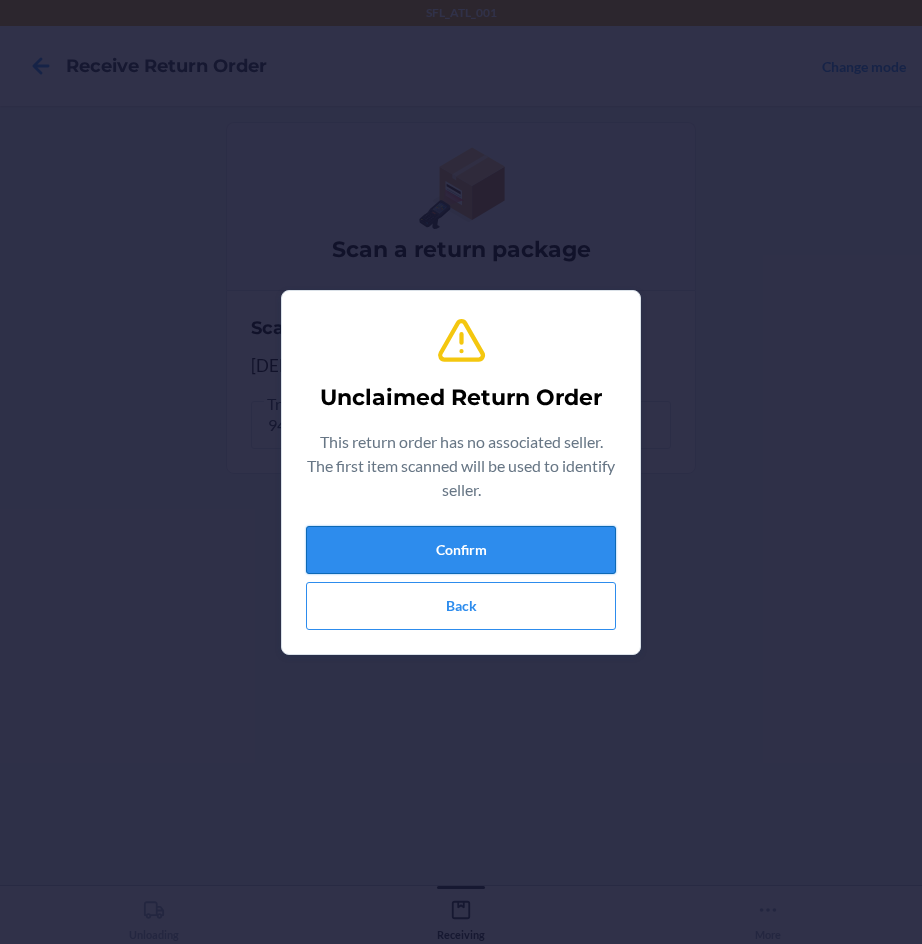 click on "Confirm" at bounding box center (461, 550) 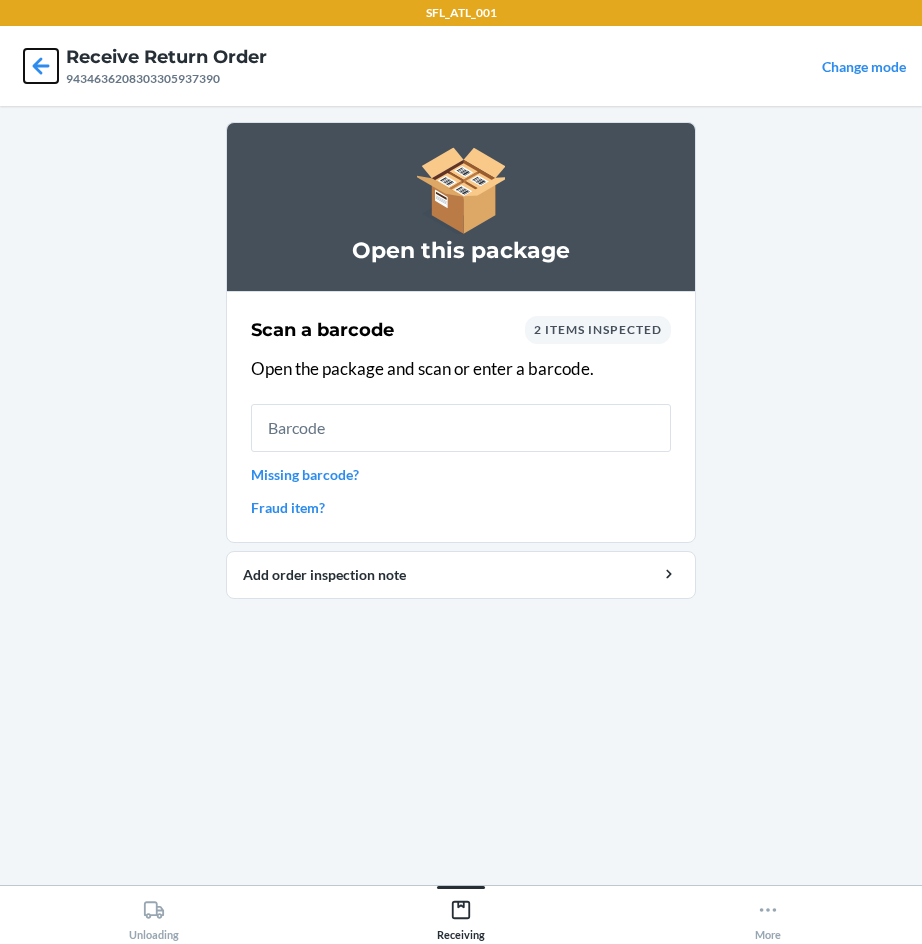 click 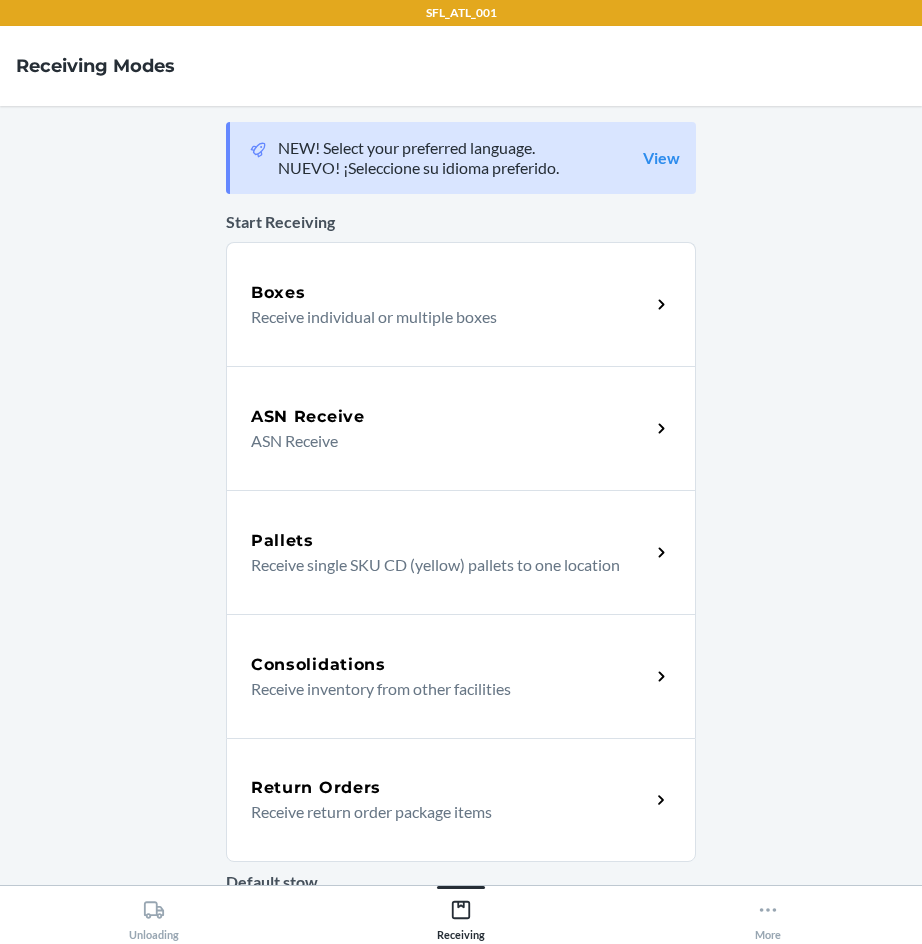 click on "Receive return order package items" at bounding box center (442, 812) 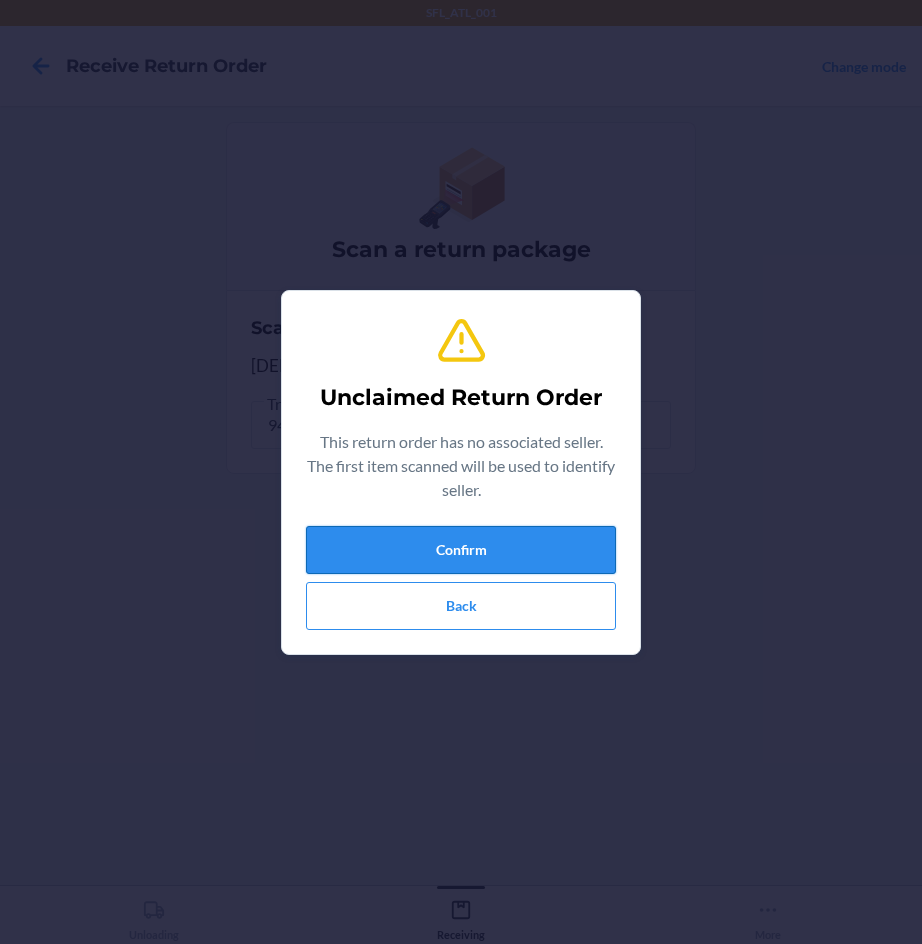 click on "Confirm" at bounding box center [461, 550] 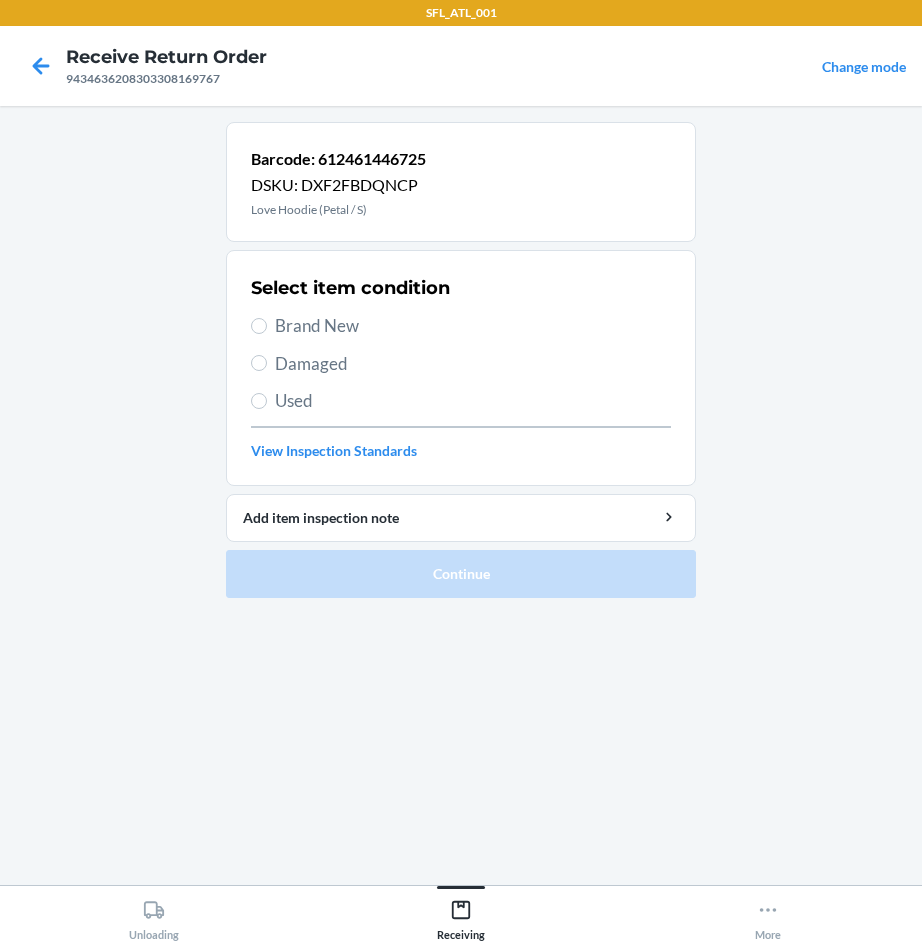 click on "Brand New" at bounding box center (473, 326) 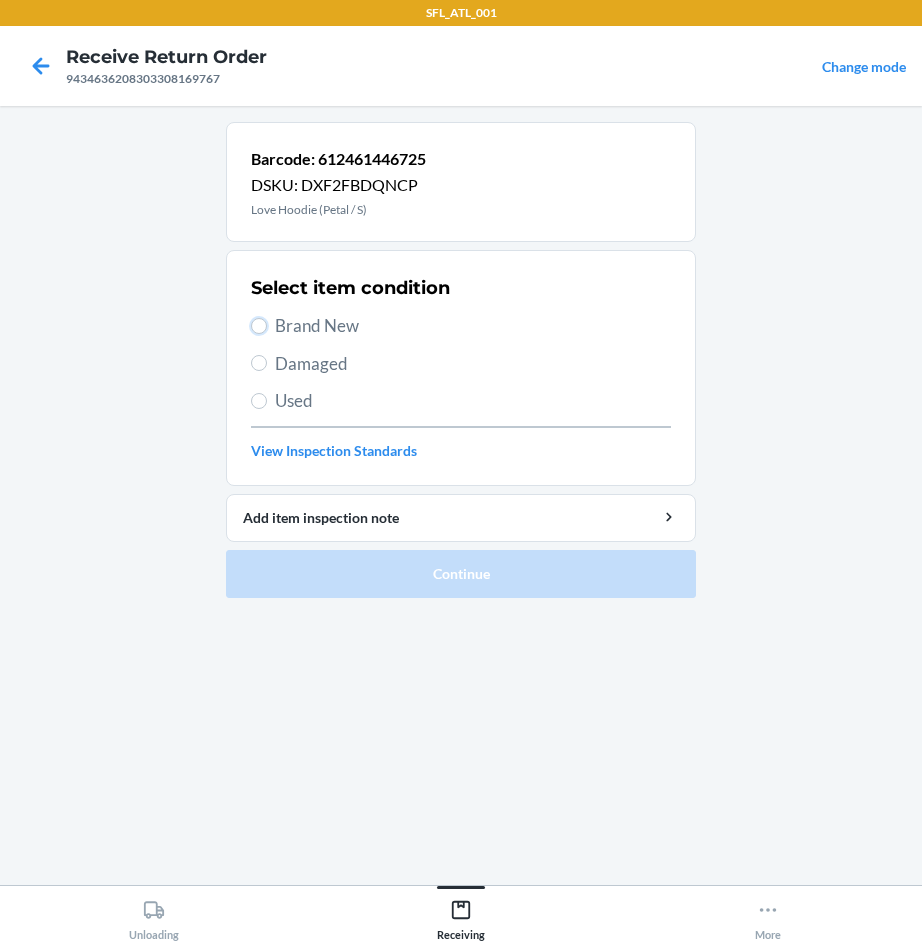 click on "Brand New" at bounding box center [259, 326] 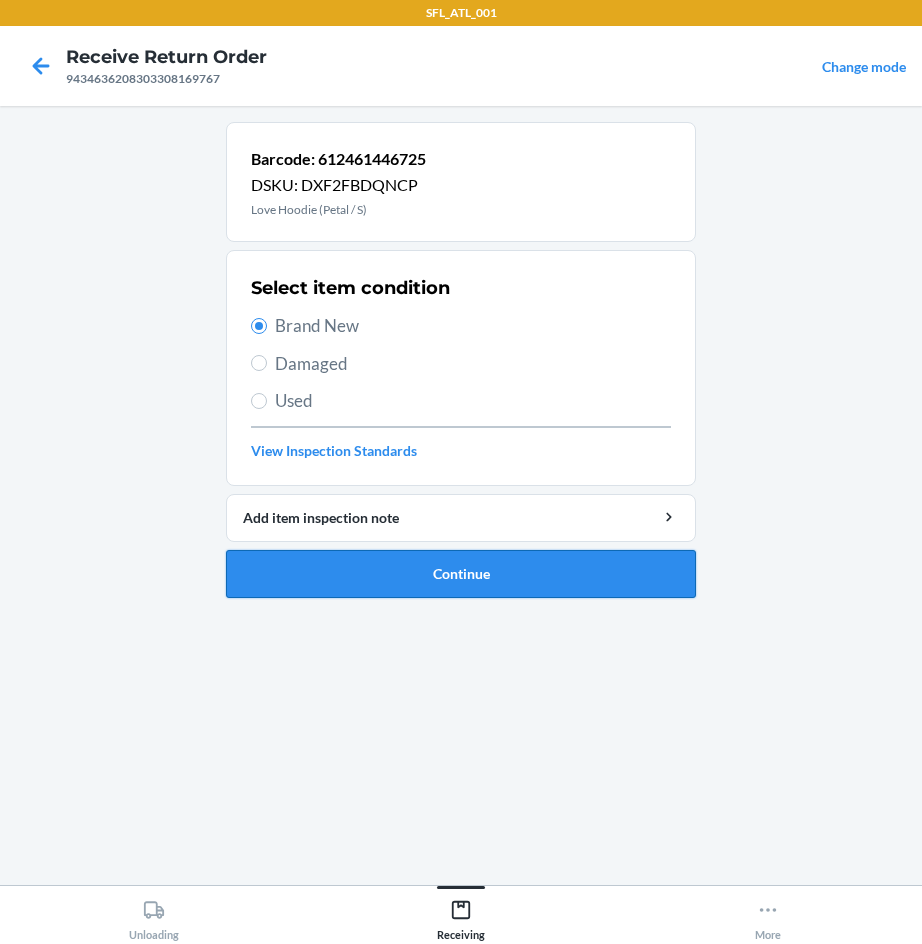 click on "Continue" at bounding box center (461, 574) 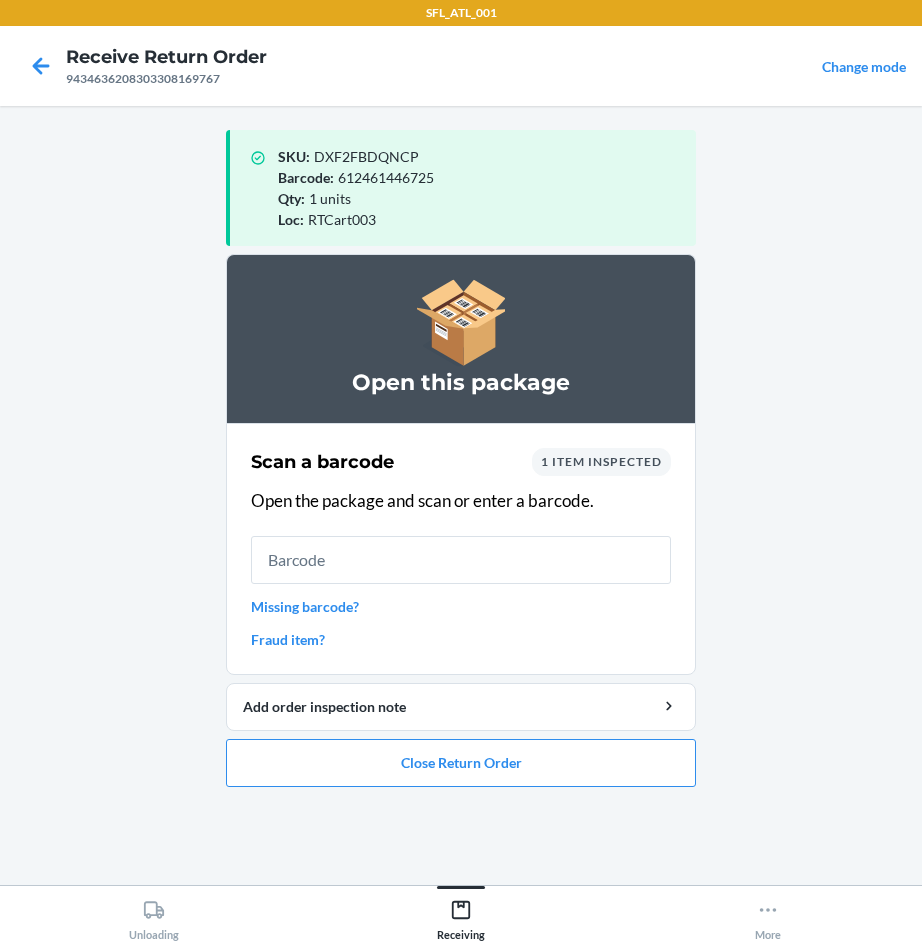 click at bounding box center (461, 560) 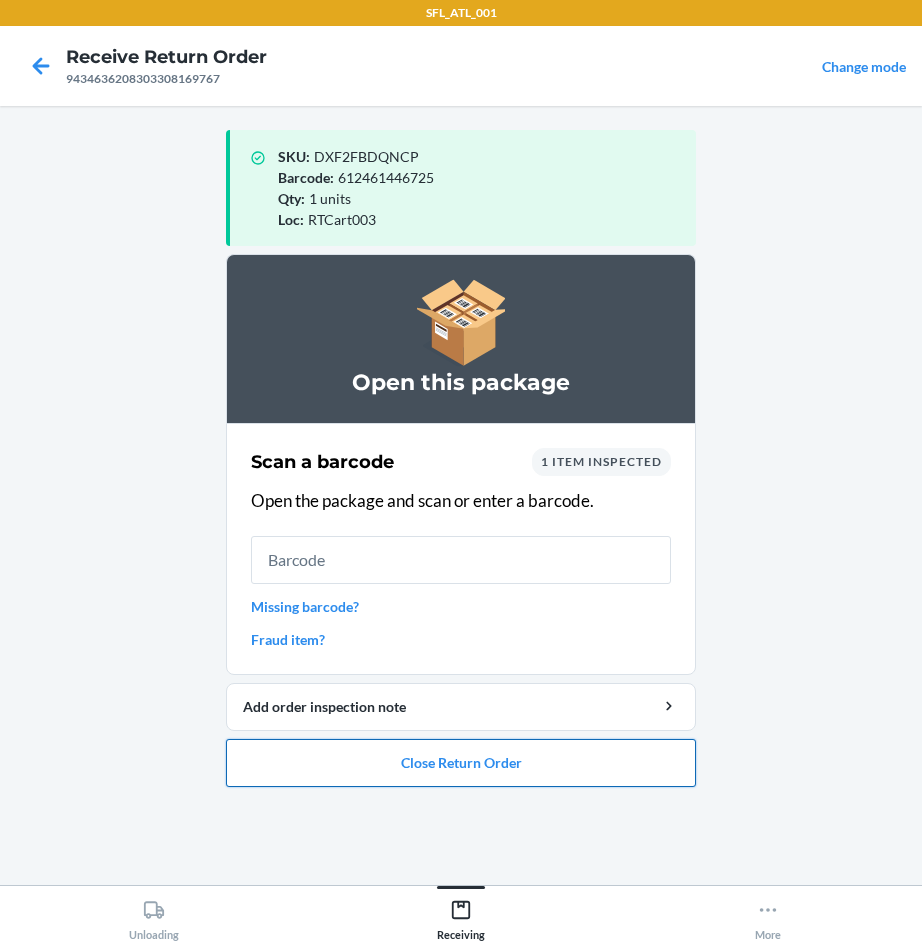 click on "Close Return Order" at bounding box center [461, 763] 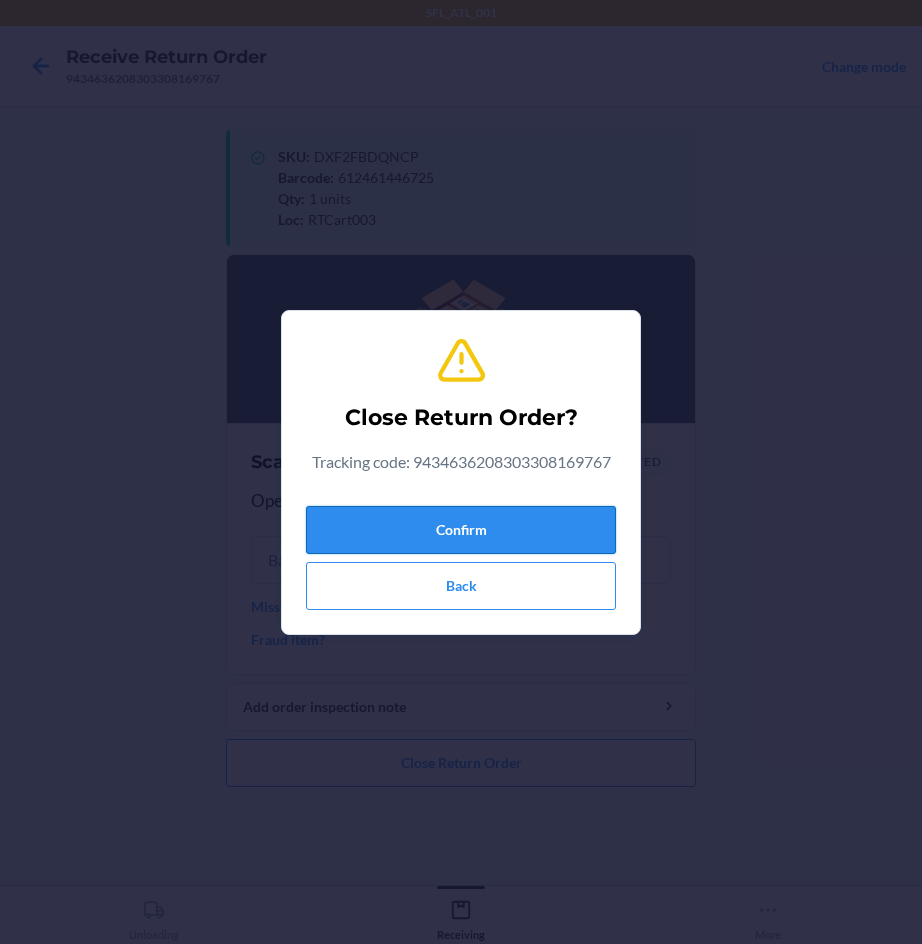 click on "Confirm" at bounding box center [461, 530] 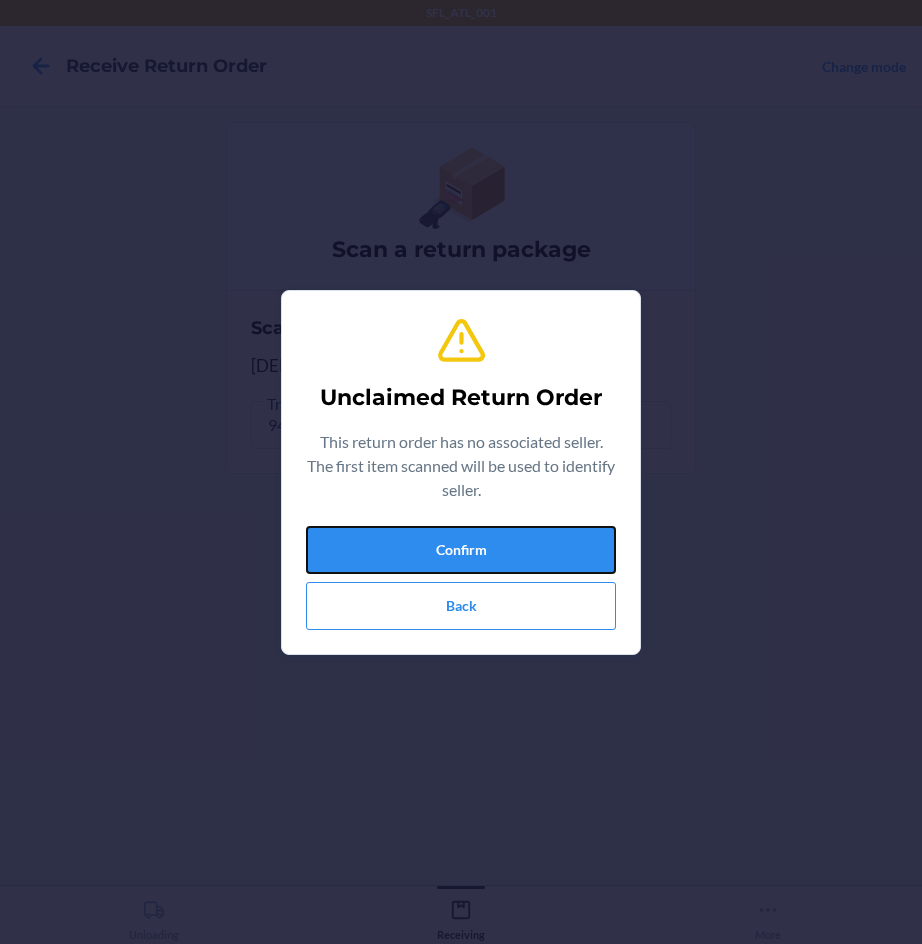 click on "Confirm" at bounding box center (461, 550) 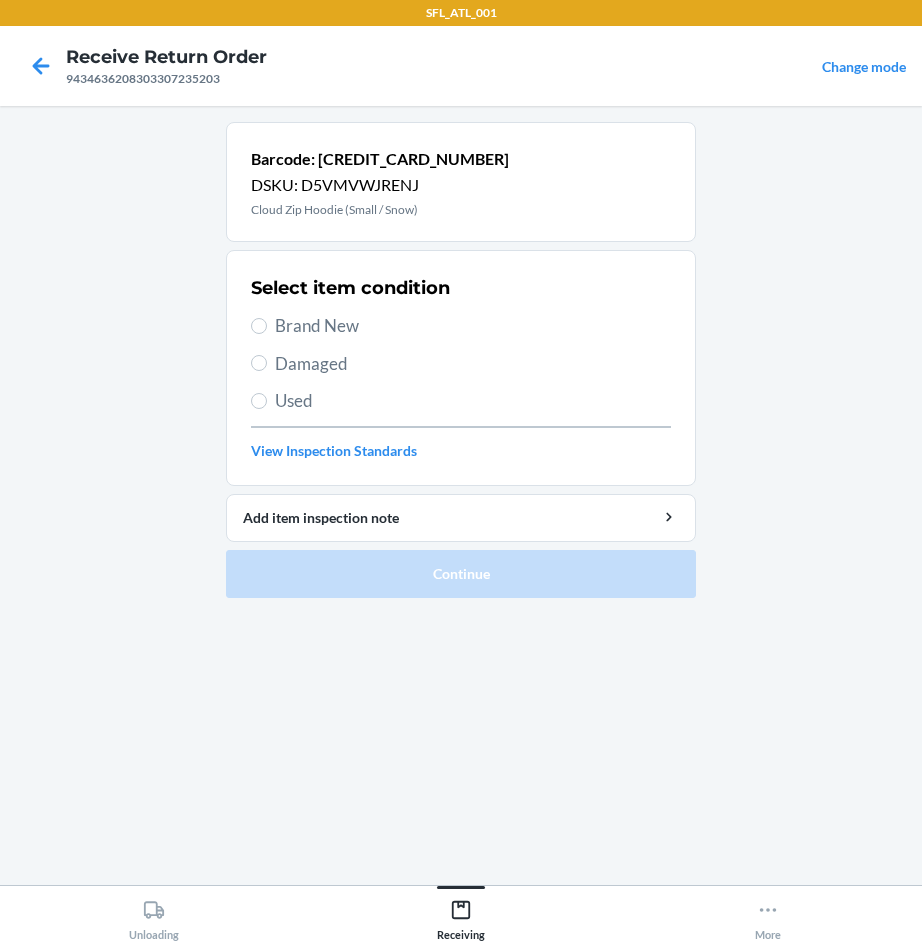 click on "Brand New" at bounding box center [473, 326] 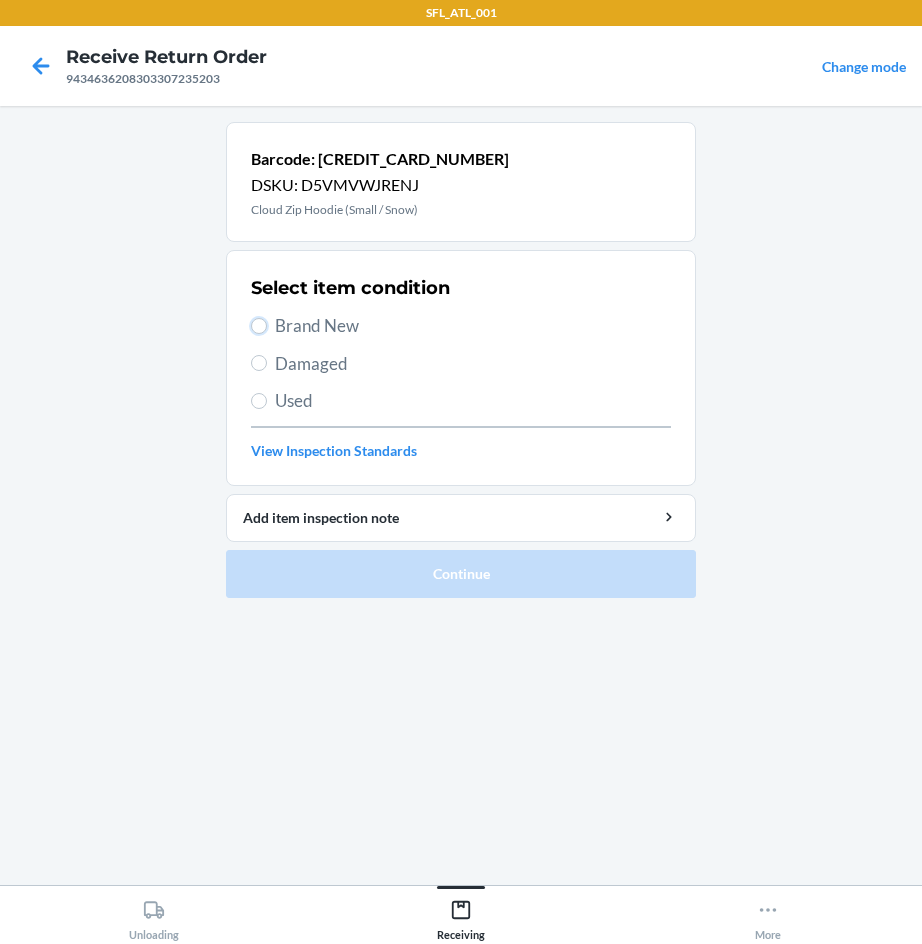 click on "Brand New" at bounding box center [259, 326] 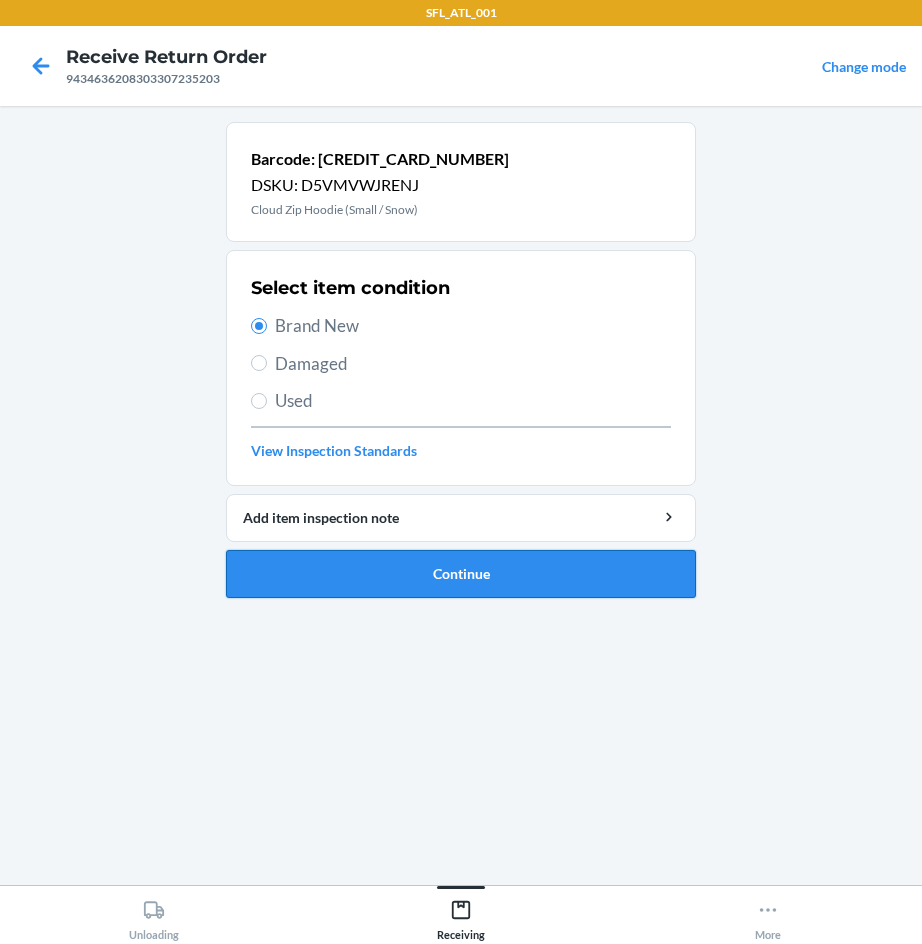 click on "Continue" at bounding box center [461, 574] 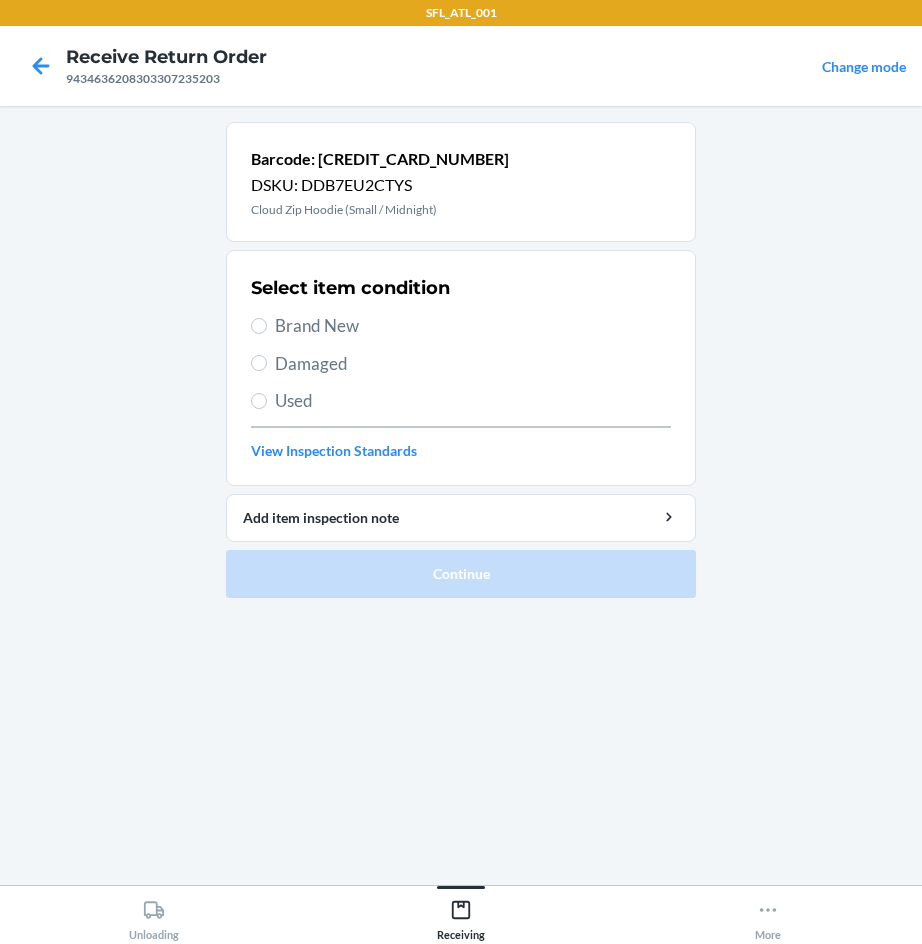 click on "Brand New" at bounding box center [473, 326] 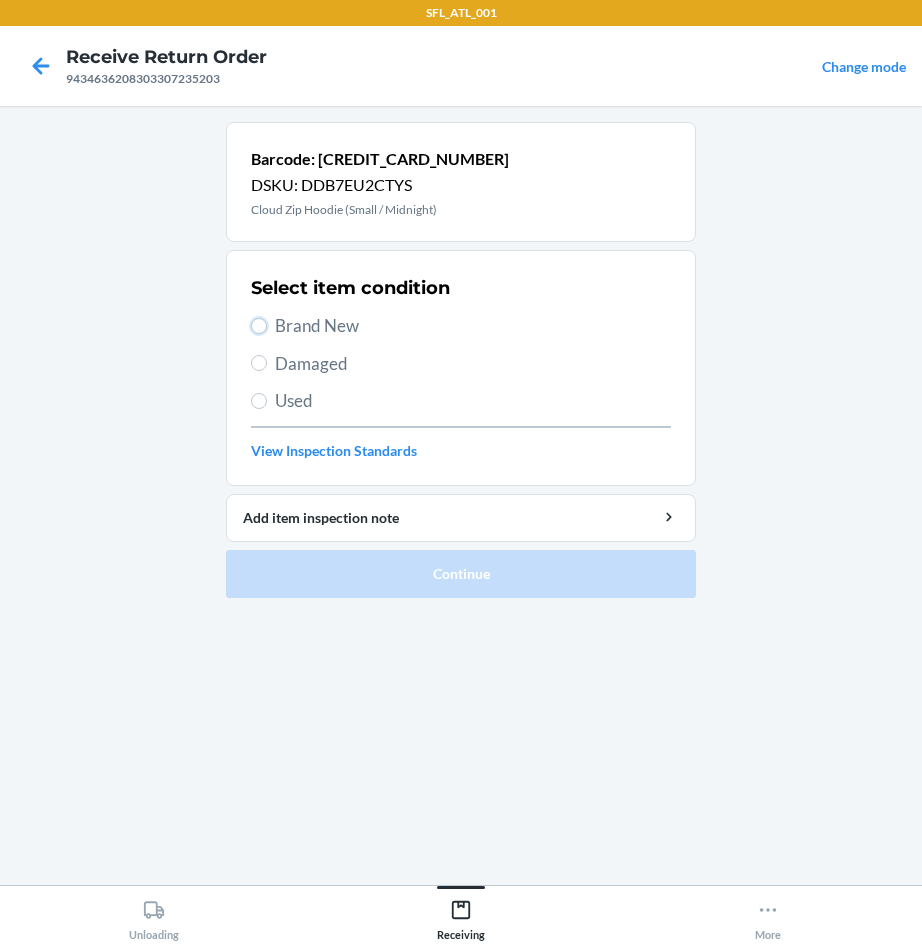 click on "Brand New" at bounding box center [259, 326] 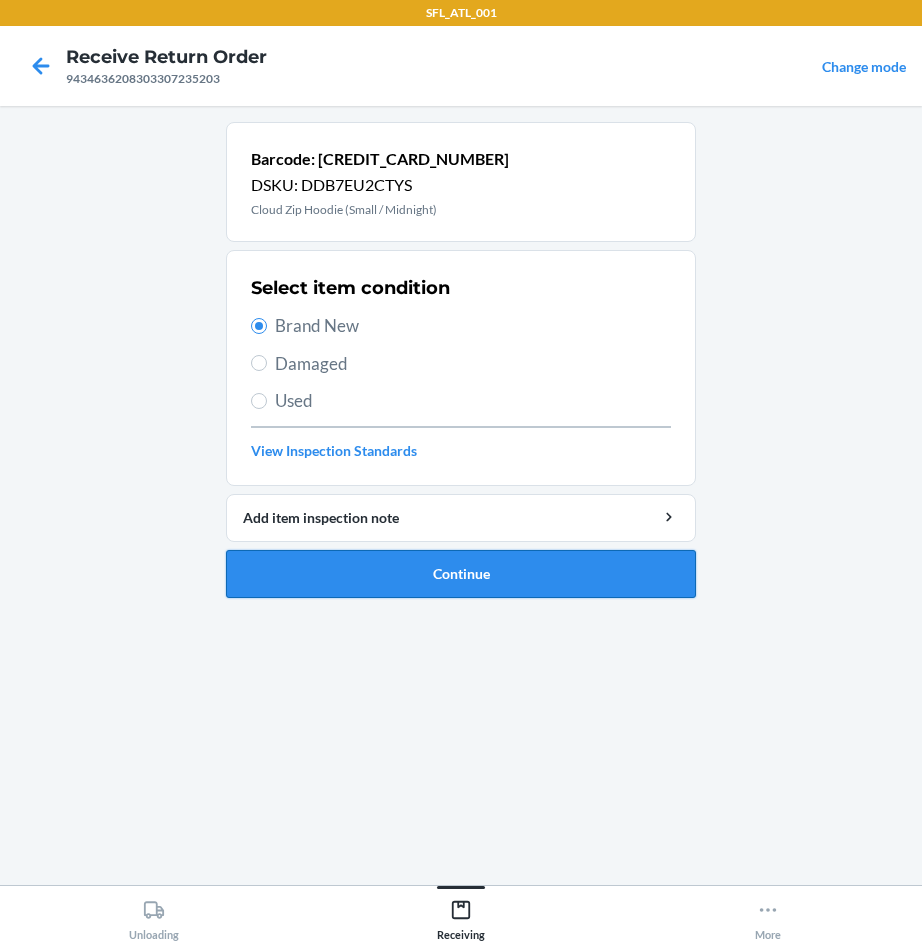 click on "Continue" at bounding box center (461, 574) 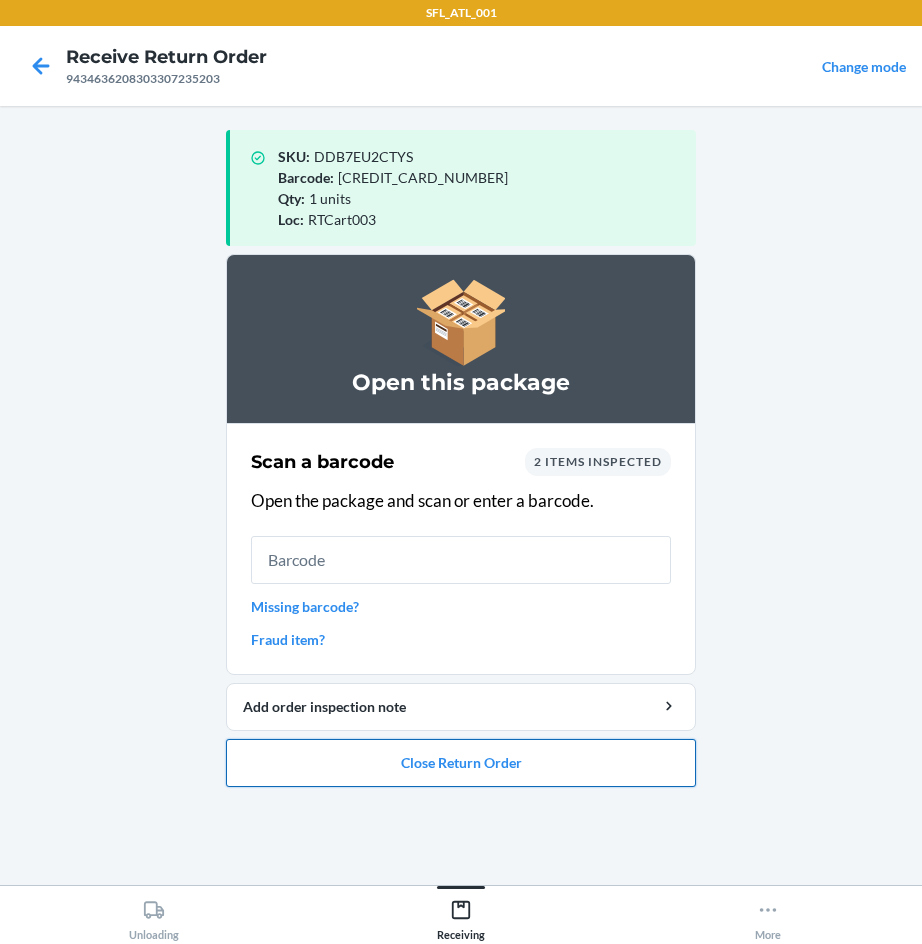 click on "Close Return Order" at bounding box center [461, 763] 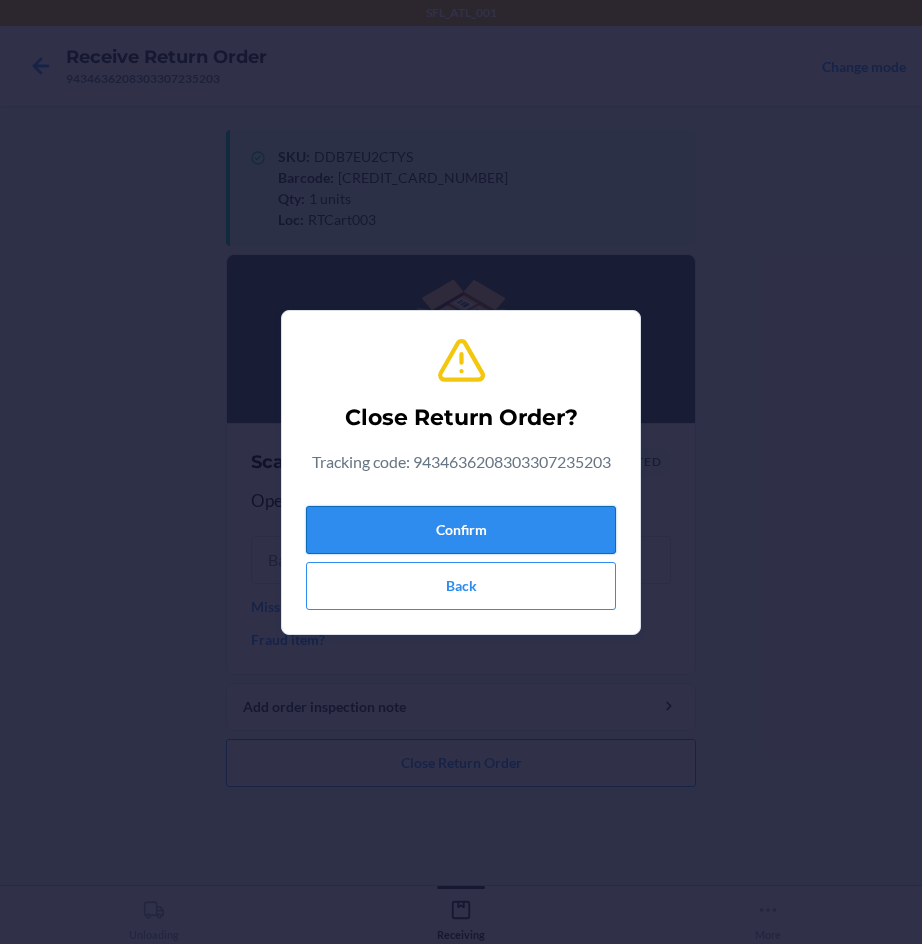 click on "Confirm" at bounding box center [461, 530] 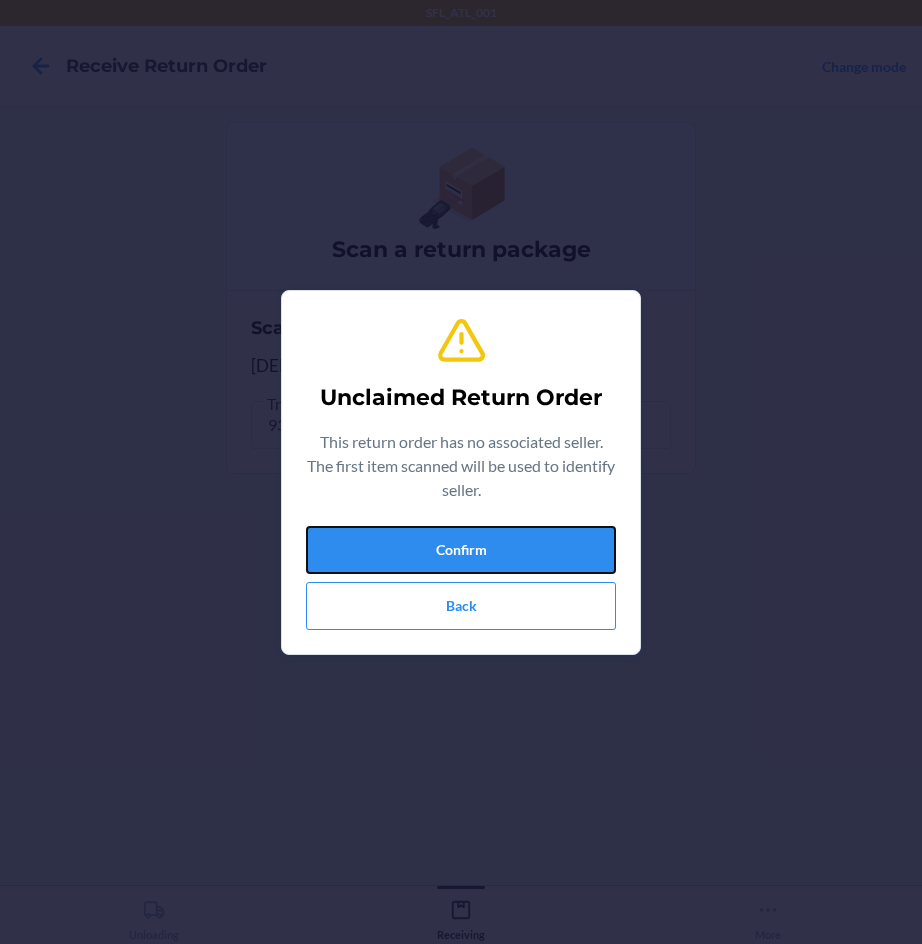 click on "Confirm" at bounding box center [461, 550] 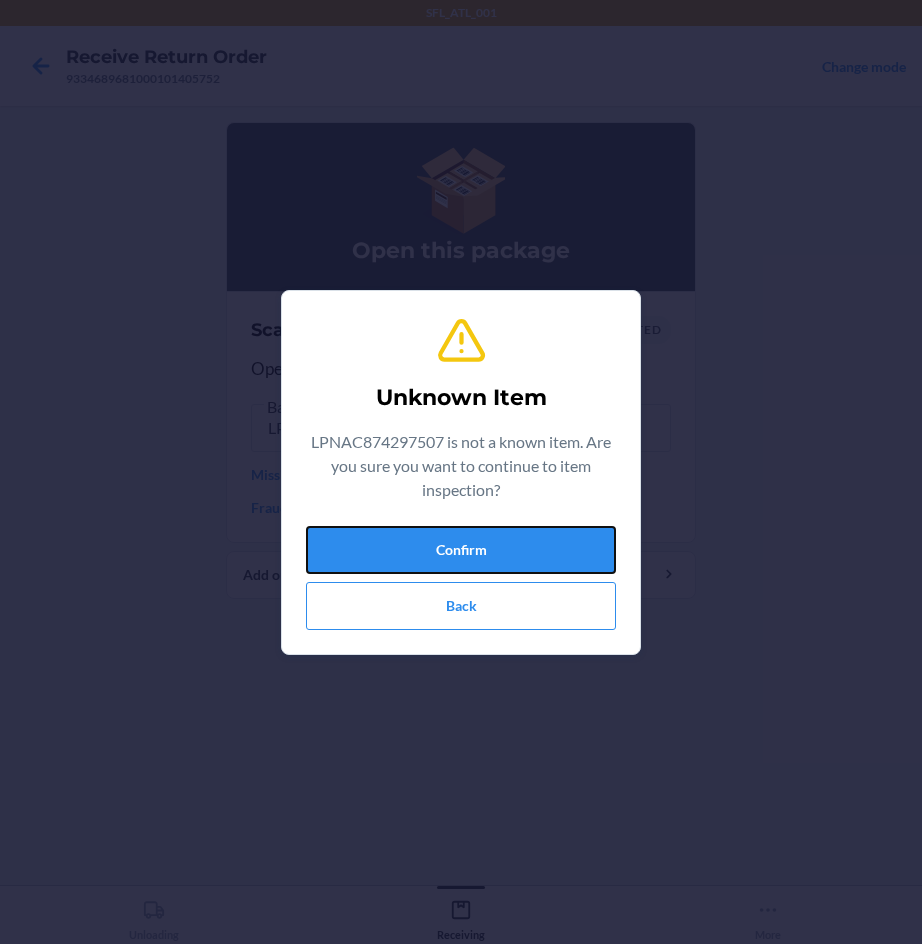 click on "Confirm" at bounding box center [461, 550] 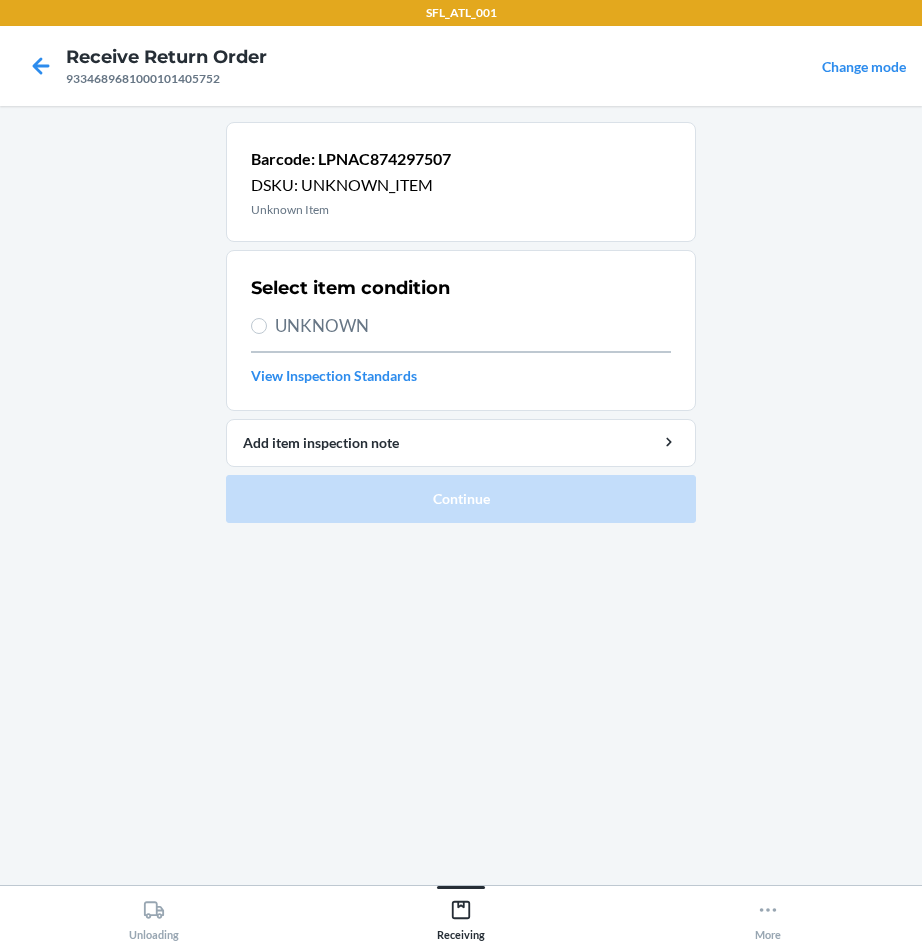click on "UNKNOWN" at bounding box center [473, 326] 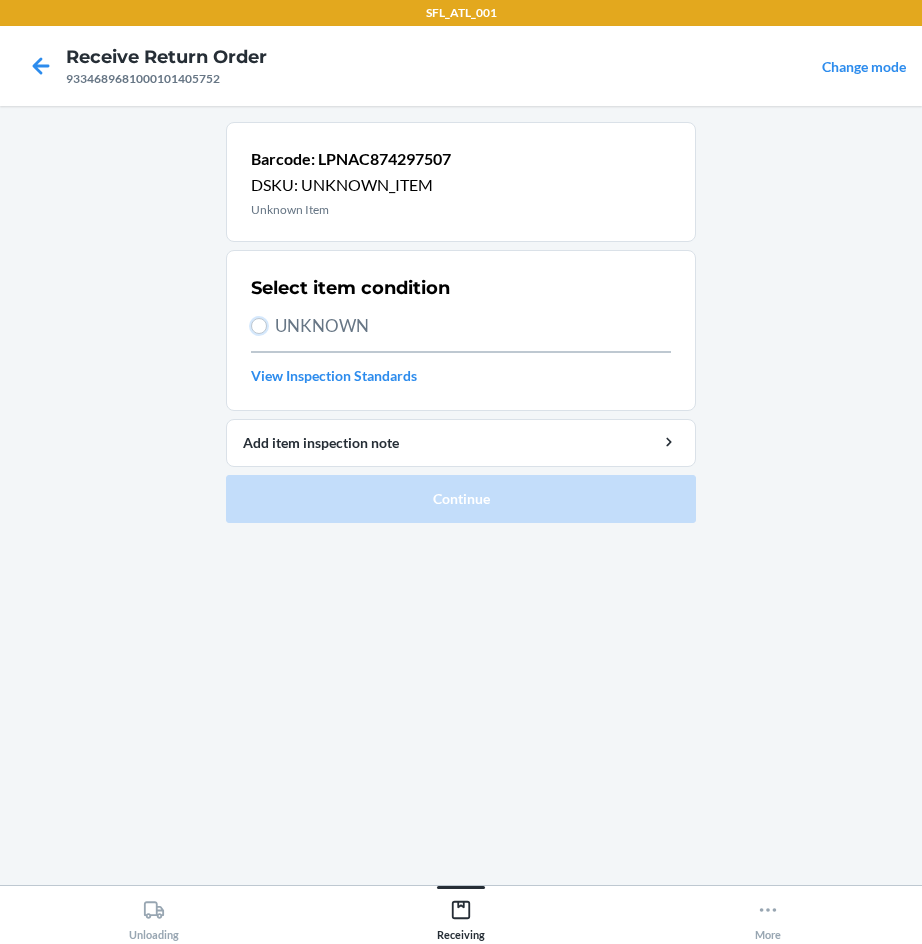 click on "UNKNOWN" at bounding box center [259, 326] 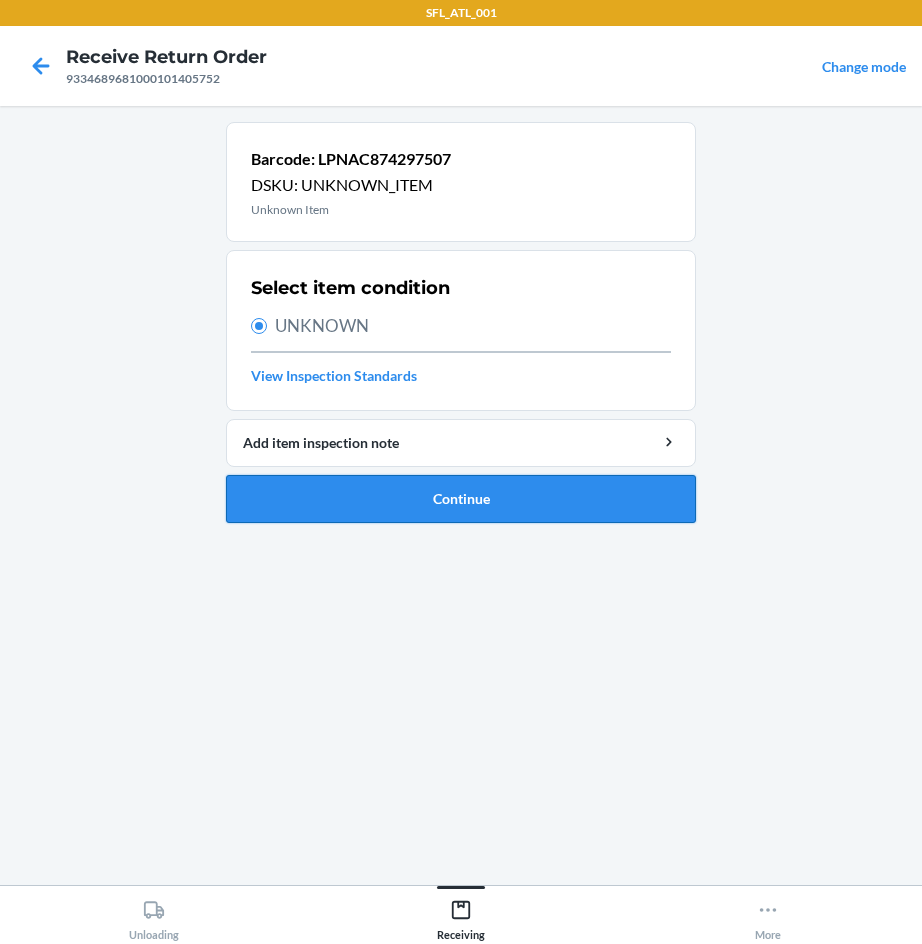 click on "Continue" at bounding box center (461, 499) 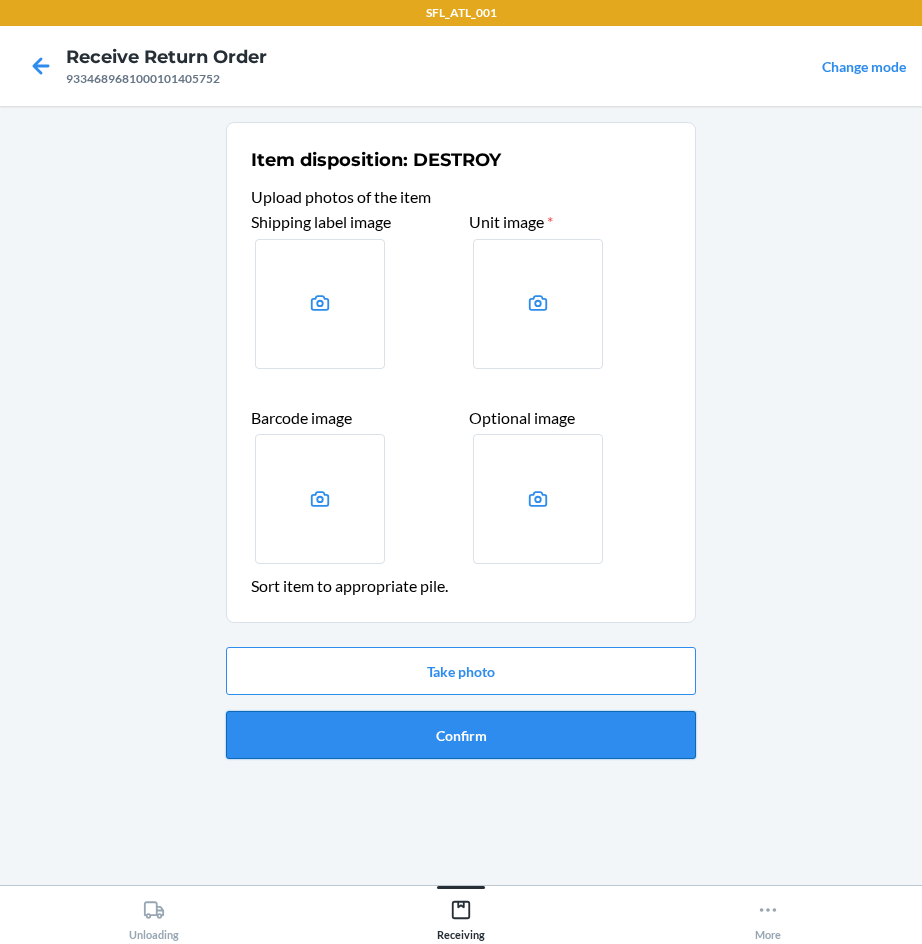 click on "Confirm" at bounding box center (461, 735) 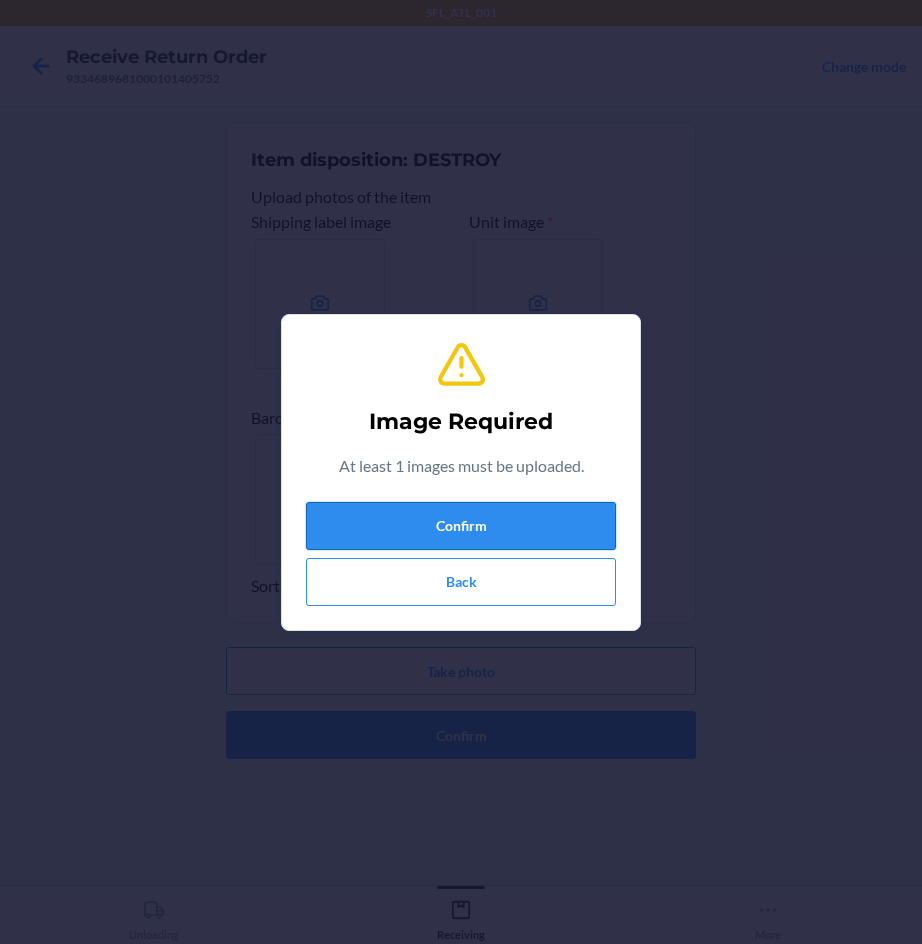 click on "Confirm" at bounding box center (461, 526) 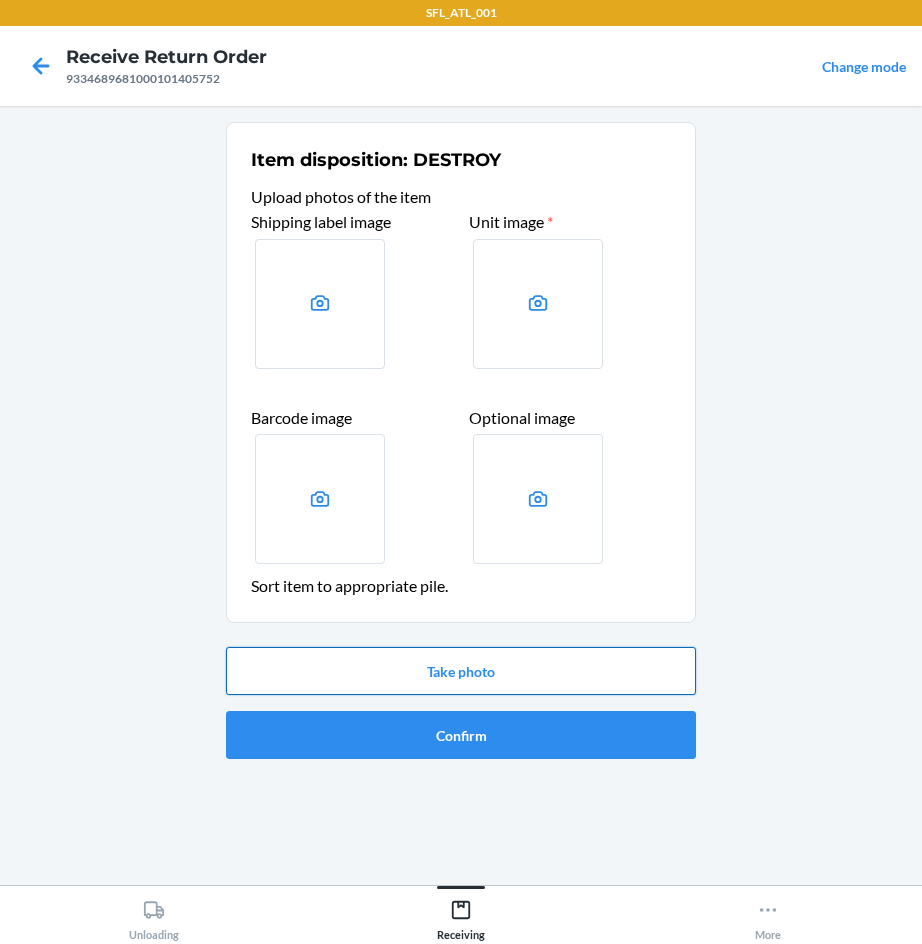 click on "Take photo" at bounding box center [461, 671] 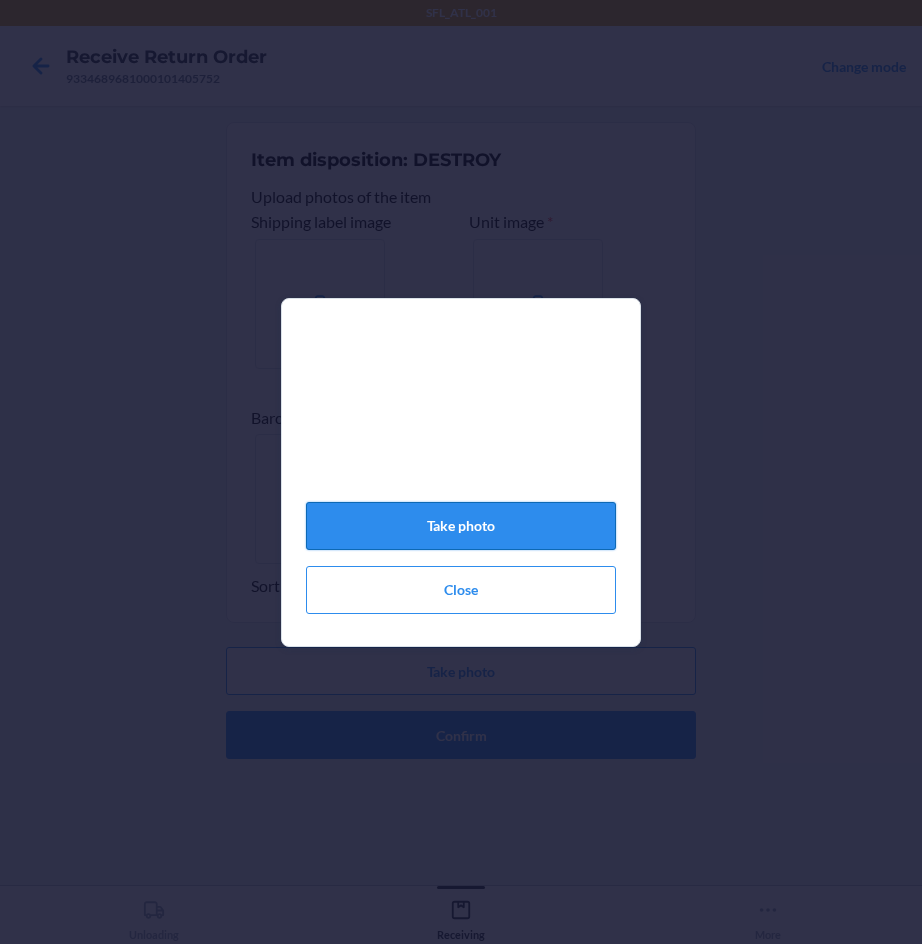 click on "Take photo" 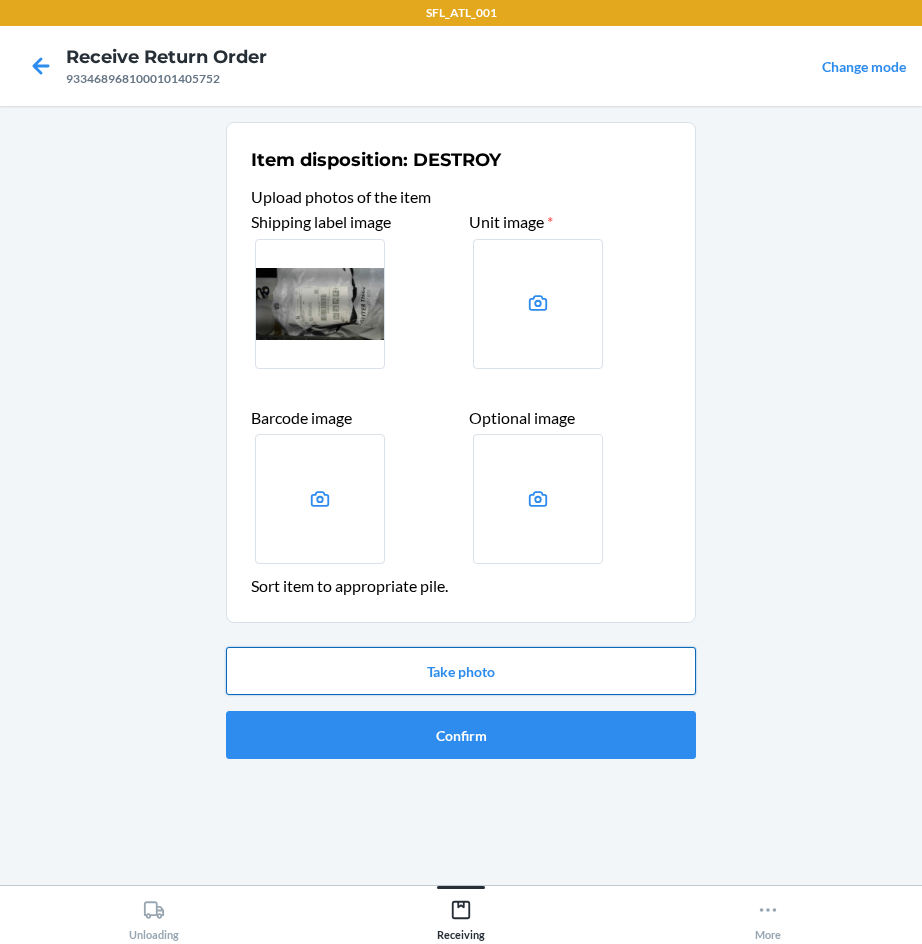 click on "Take photo" at bounding box center [461, 671] 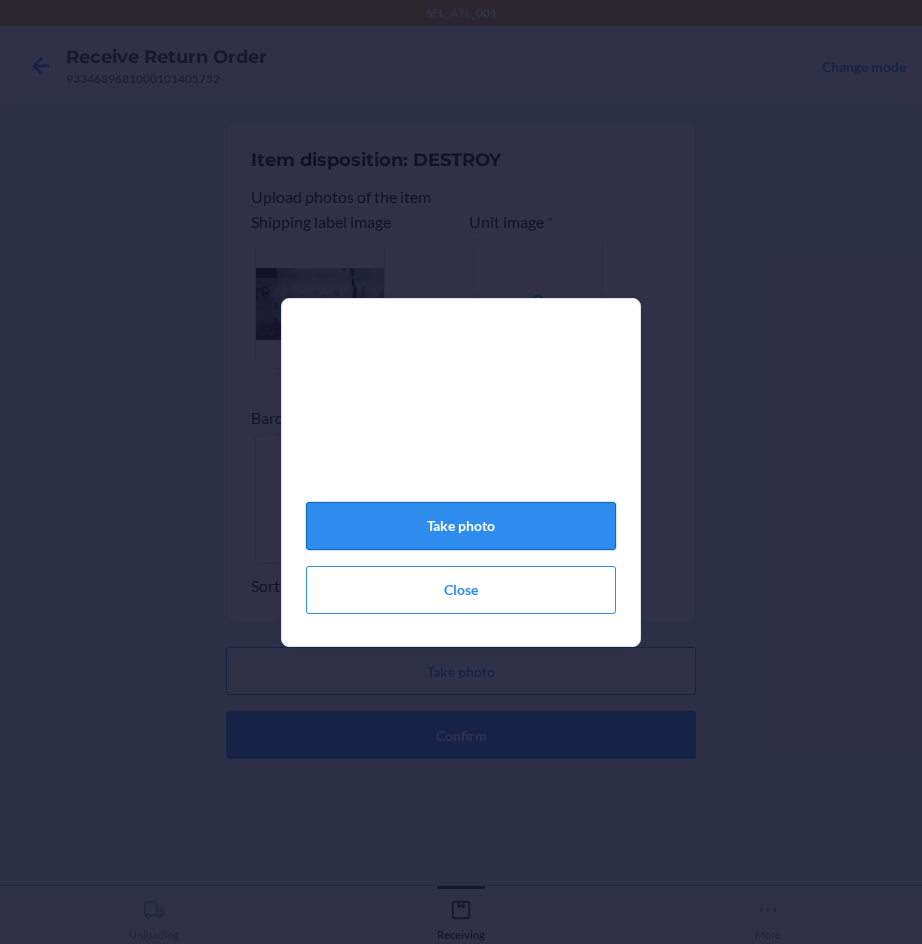click on "Take photo" 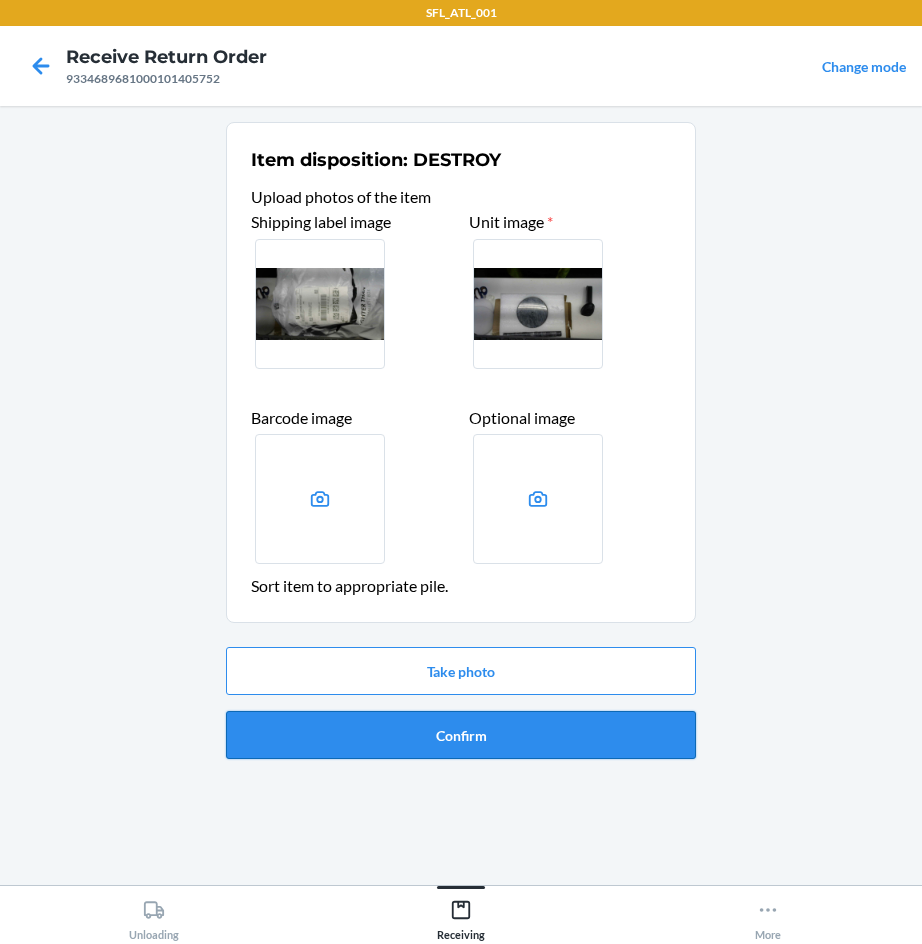 click on "Confirm" at bounding box center [461, 735] 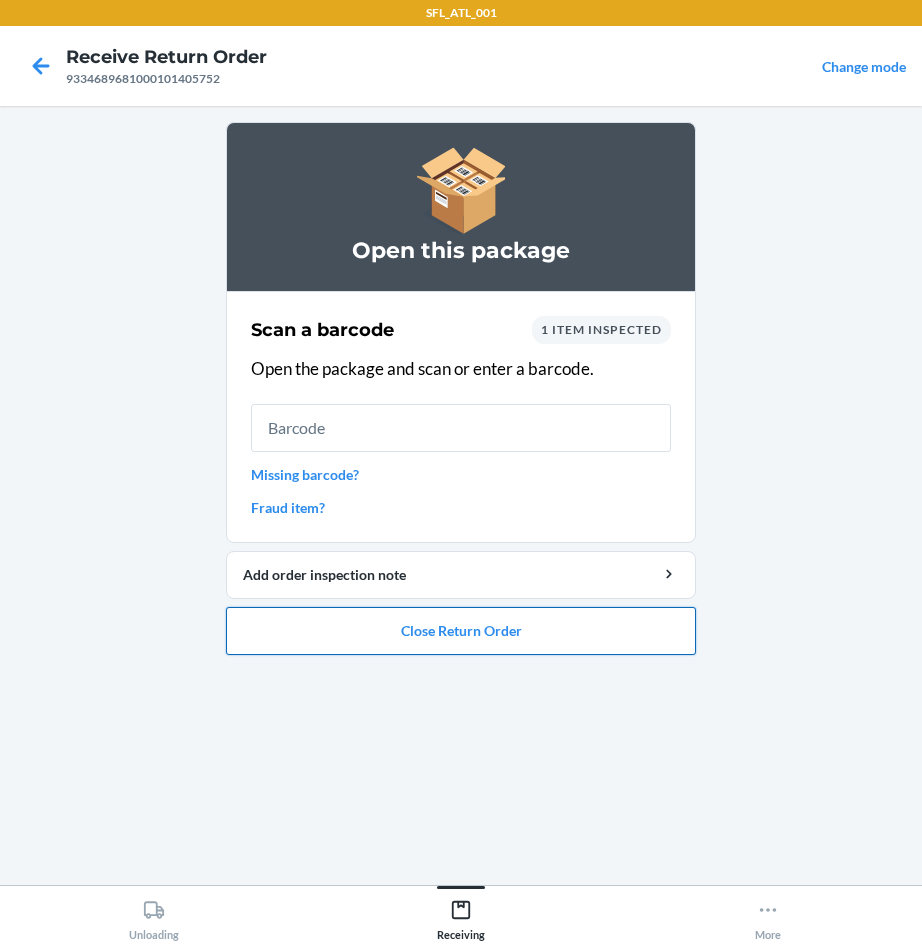 click on "Close Return Order" at bounding box center [461, 631] 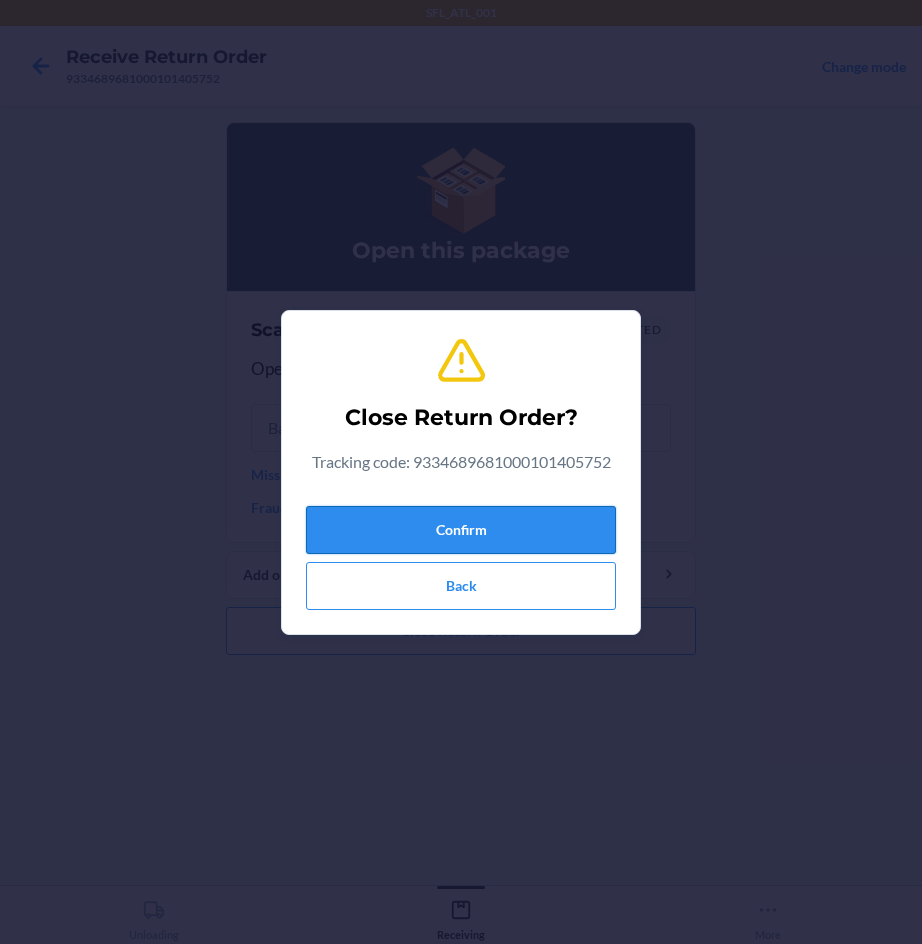 click on "Confirm" at bounding box center [461, 530] 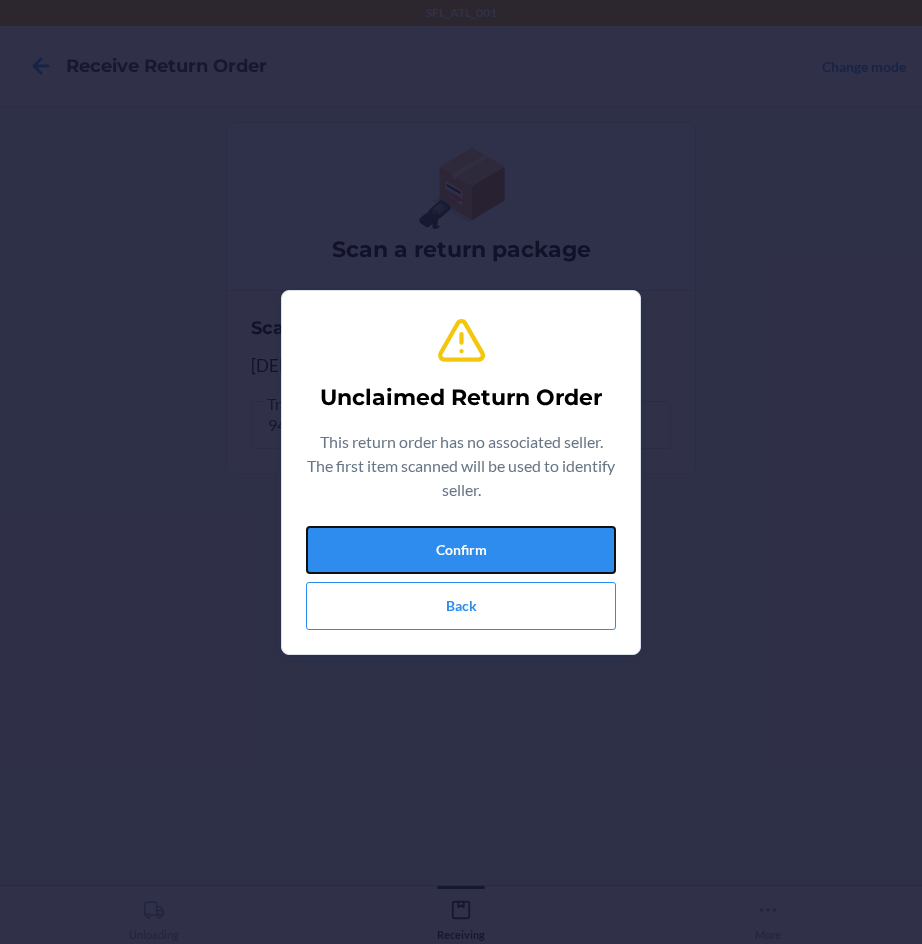 click on "Confirm" at bounding box center (461, 550) 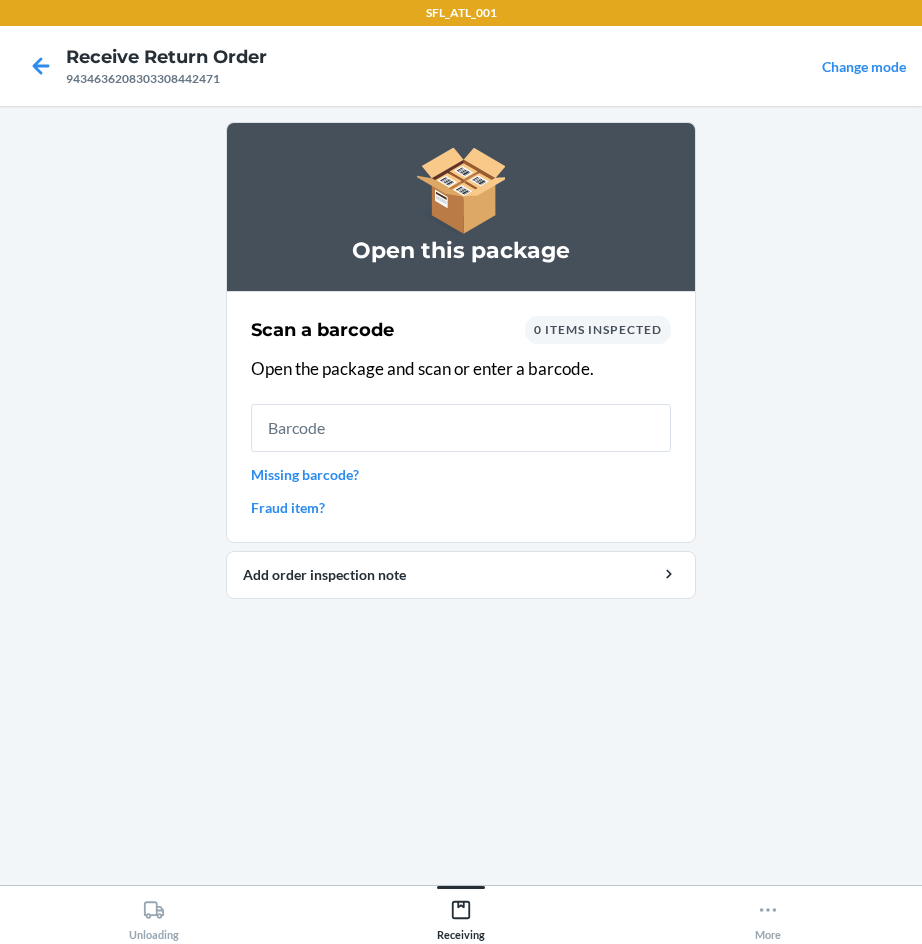 click on "Missing barcode?" at bounding box center (461, 474) 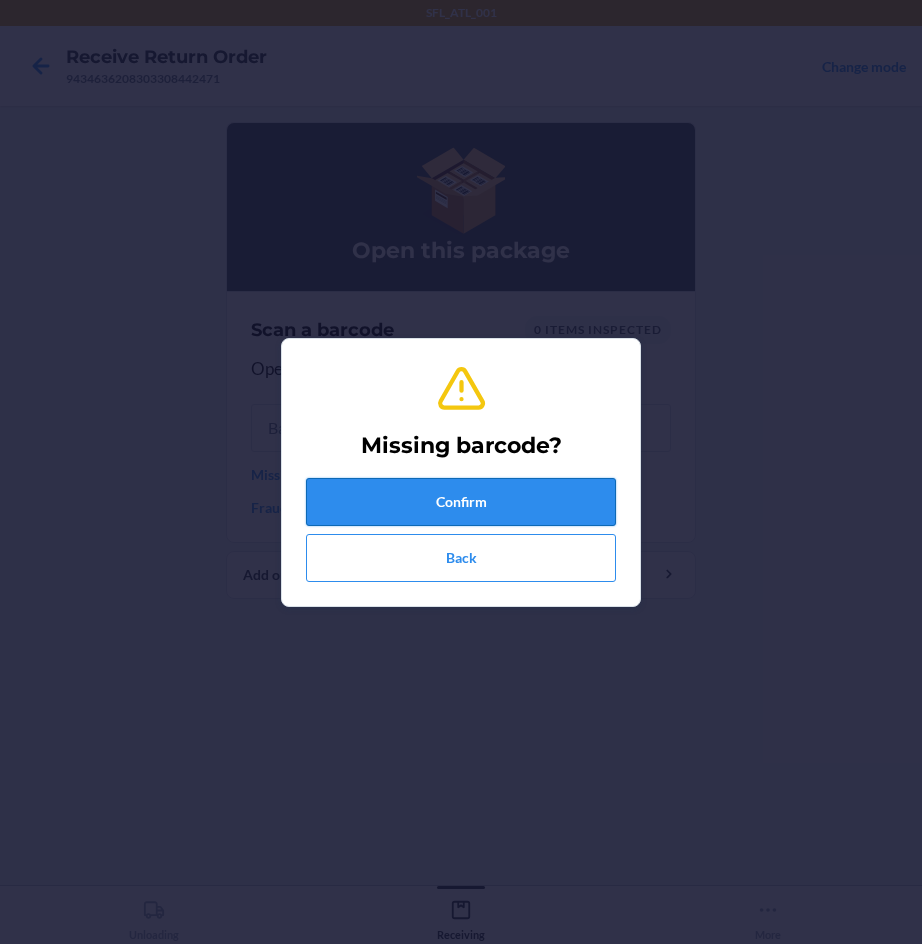 click on "Confirm" at bounding box center [461, 502] 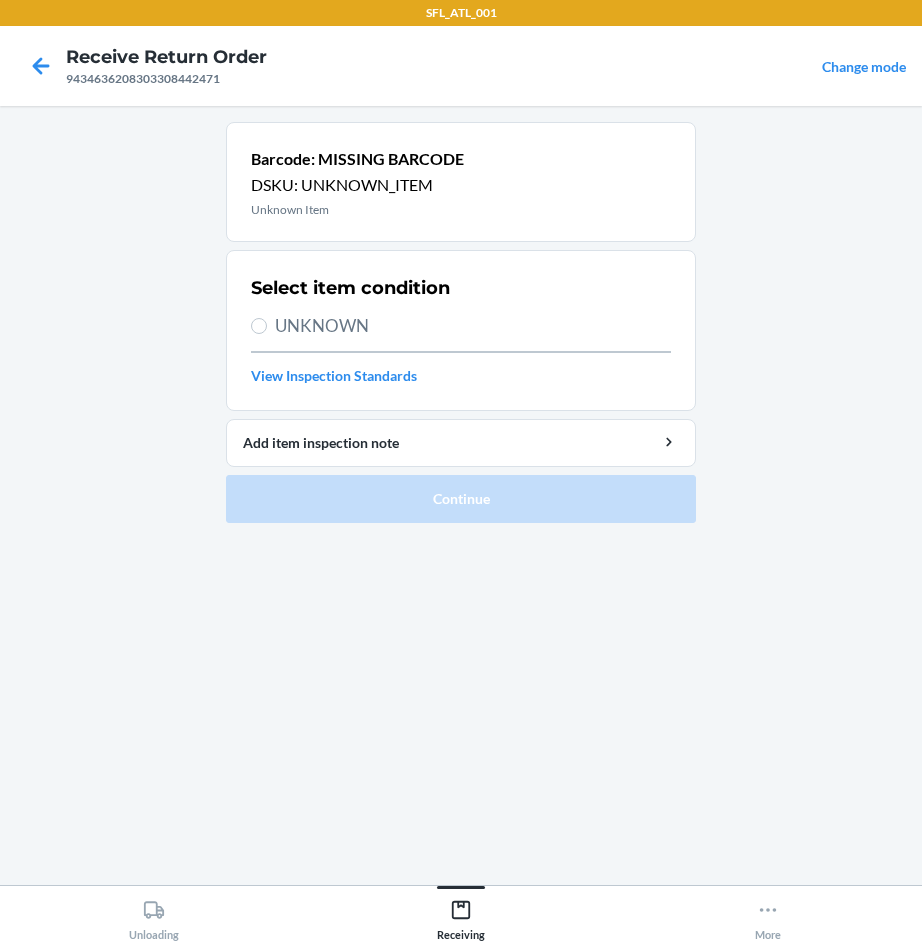 click on "UNKNOWN" at bounding box center (473, 326) 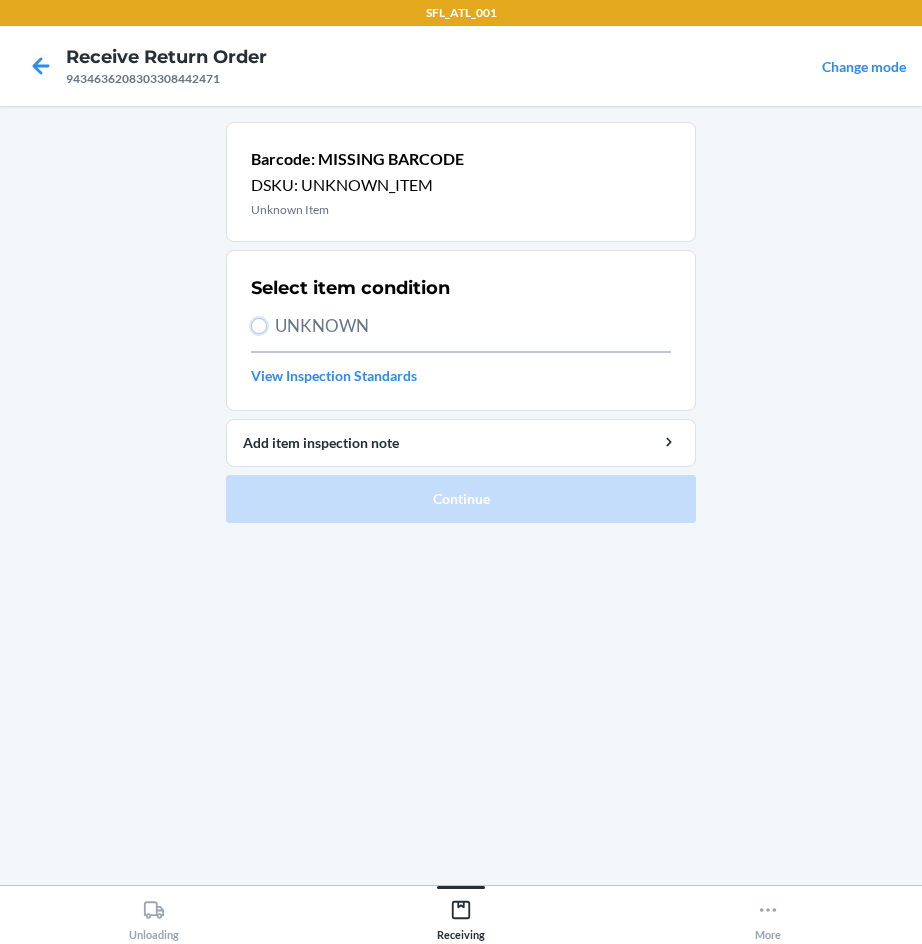 click on "UNKNOWN" at bounding box center (259, 326) 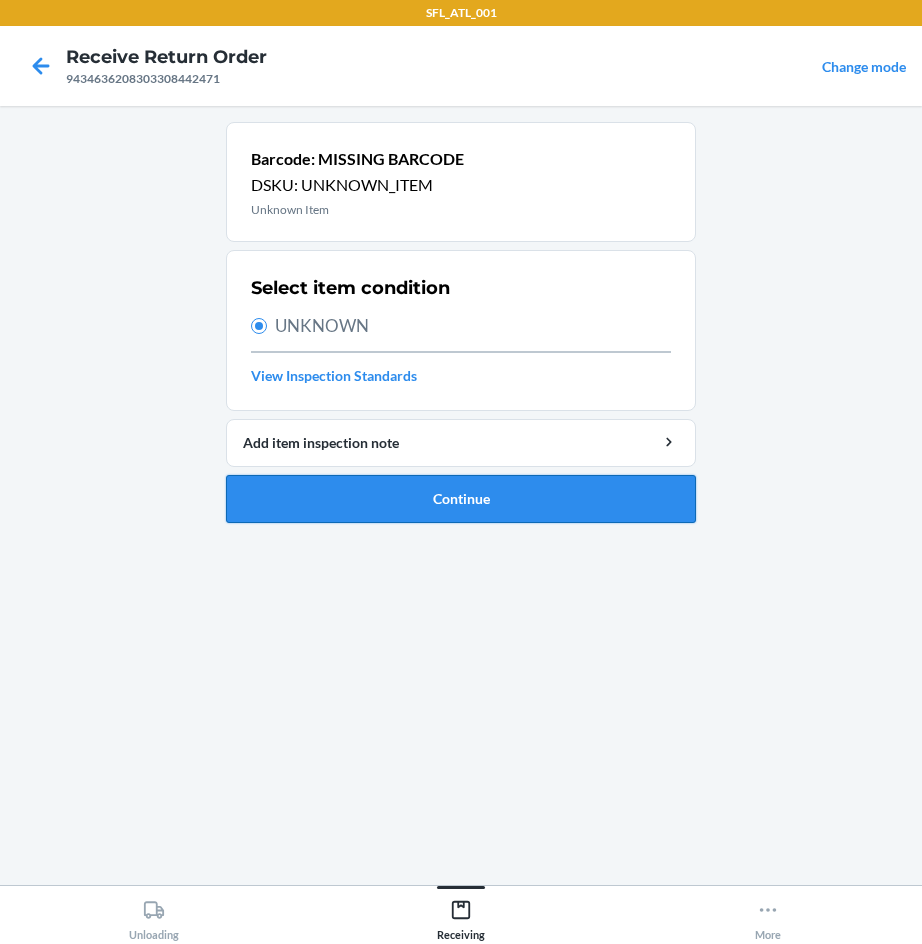 click on "Continue" at bounding box center (461, 499) 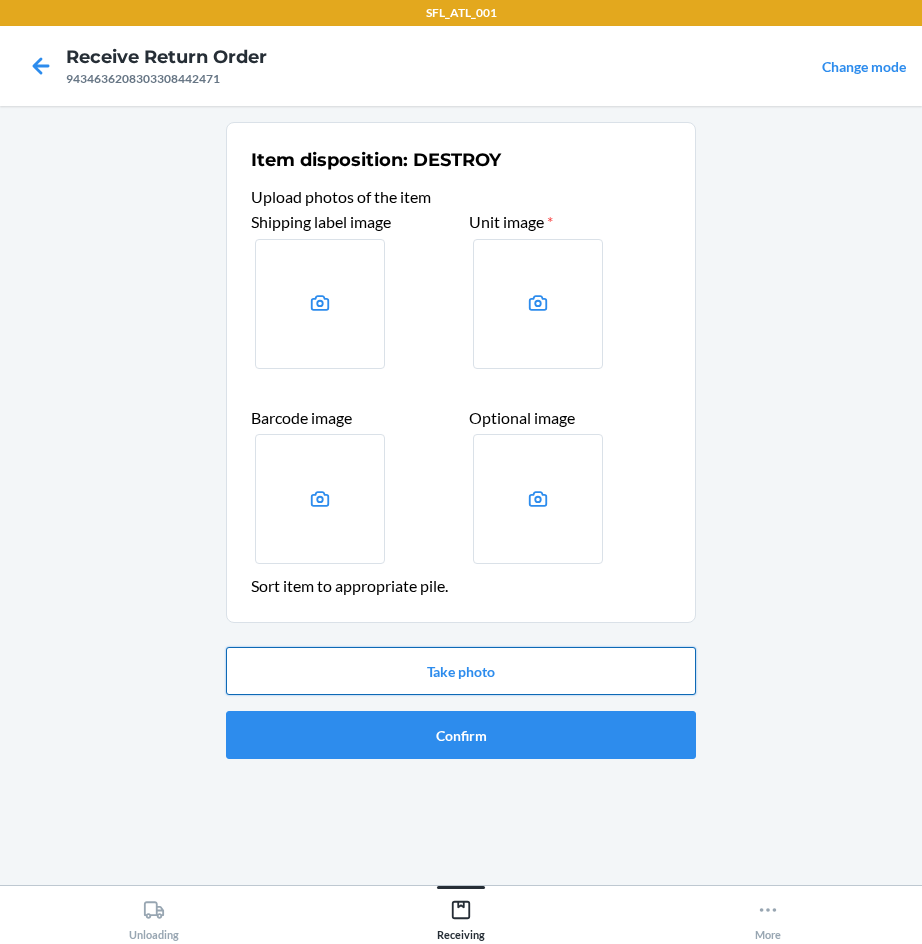 click on "Take photo" at bounding box center [461, 671] 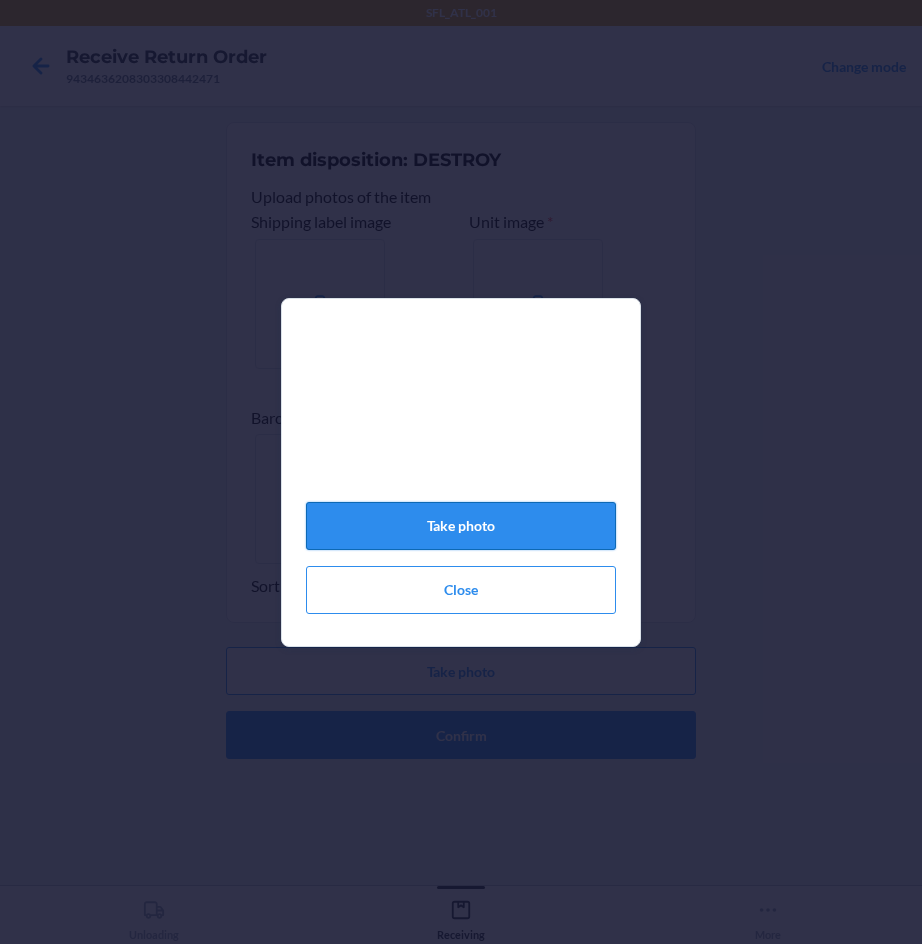 click on "Take photo" 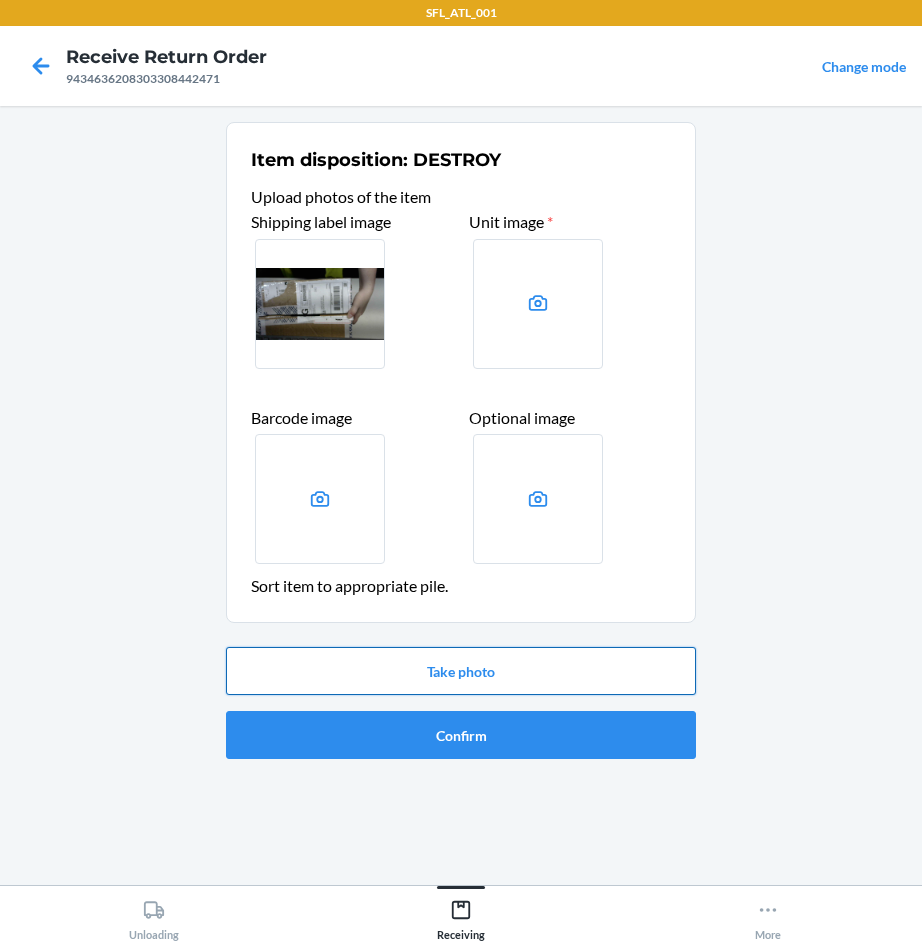 click on "Take photo" at bounding box center (461, 671) 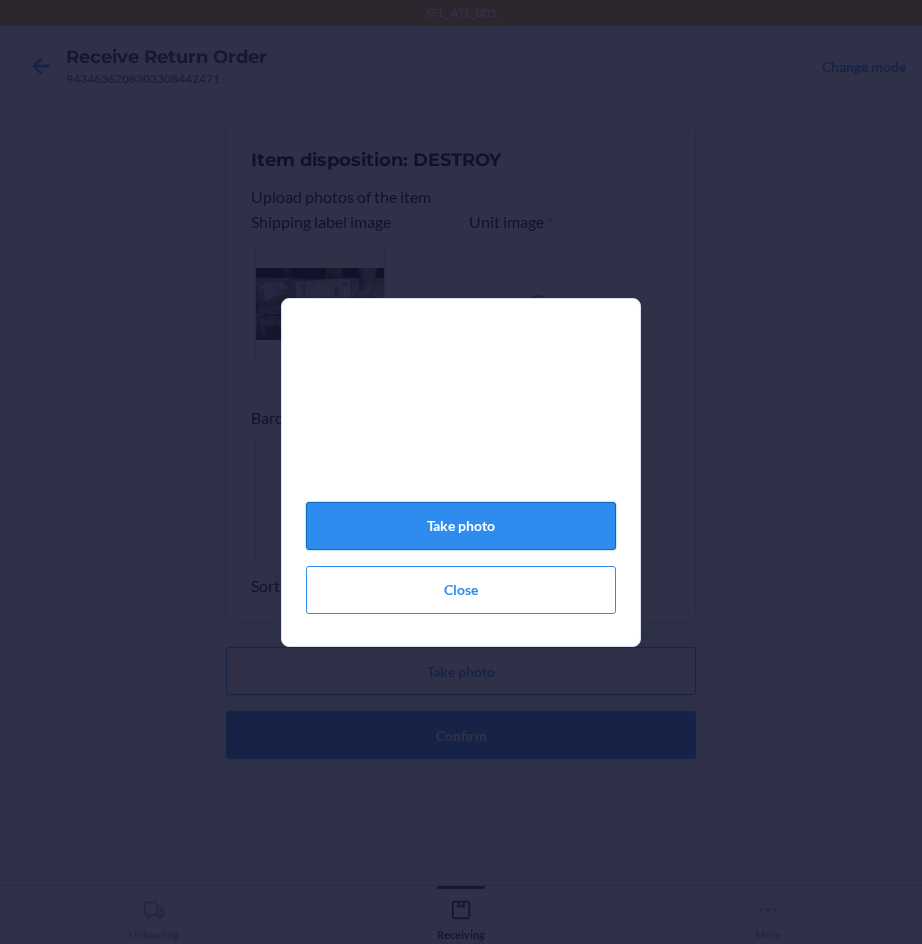 click on "Take photo" 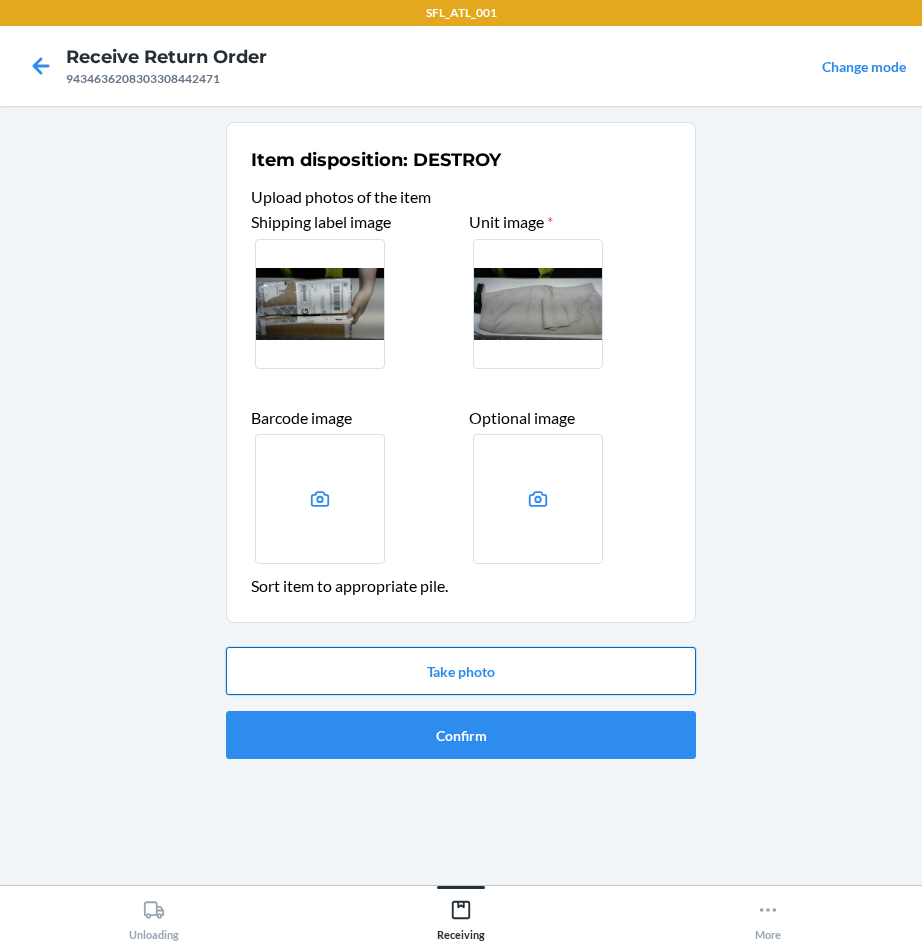 click on "Take photo" at bounding box center (461, 671) 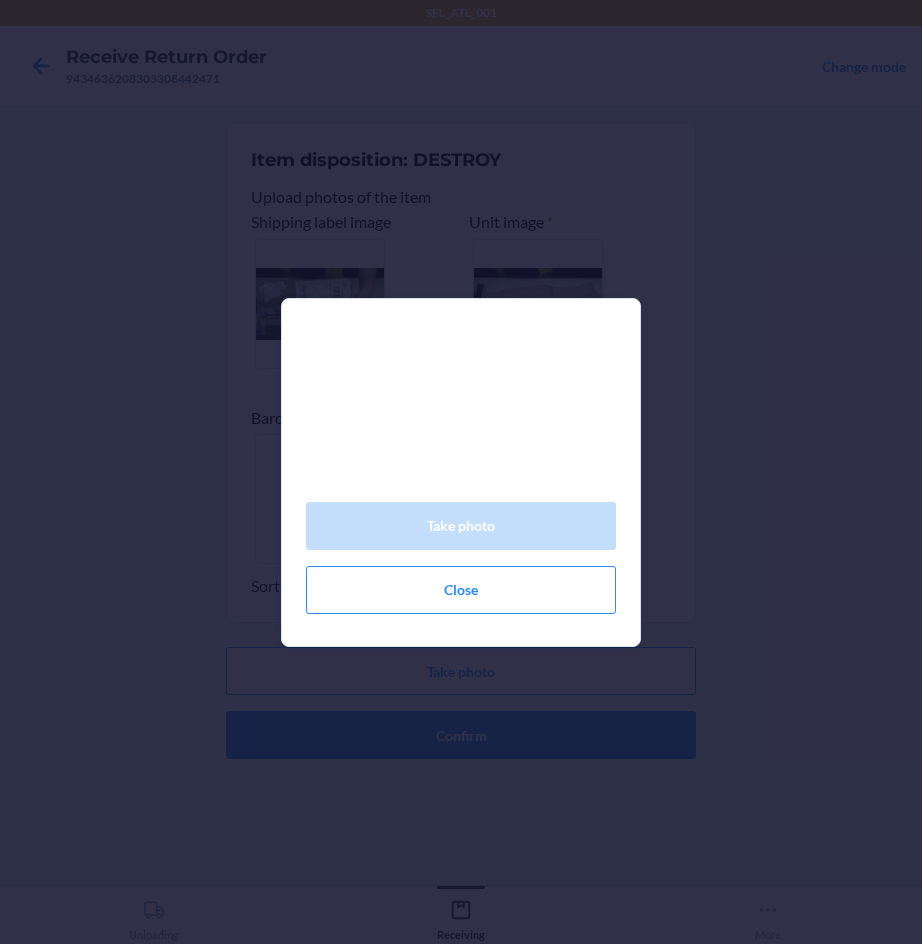 click on "Take photo Close" at bounding box center (461, 480) 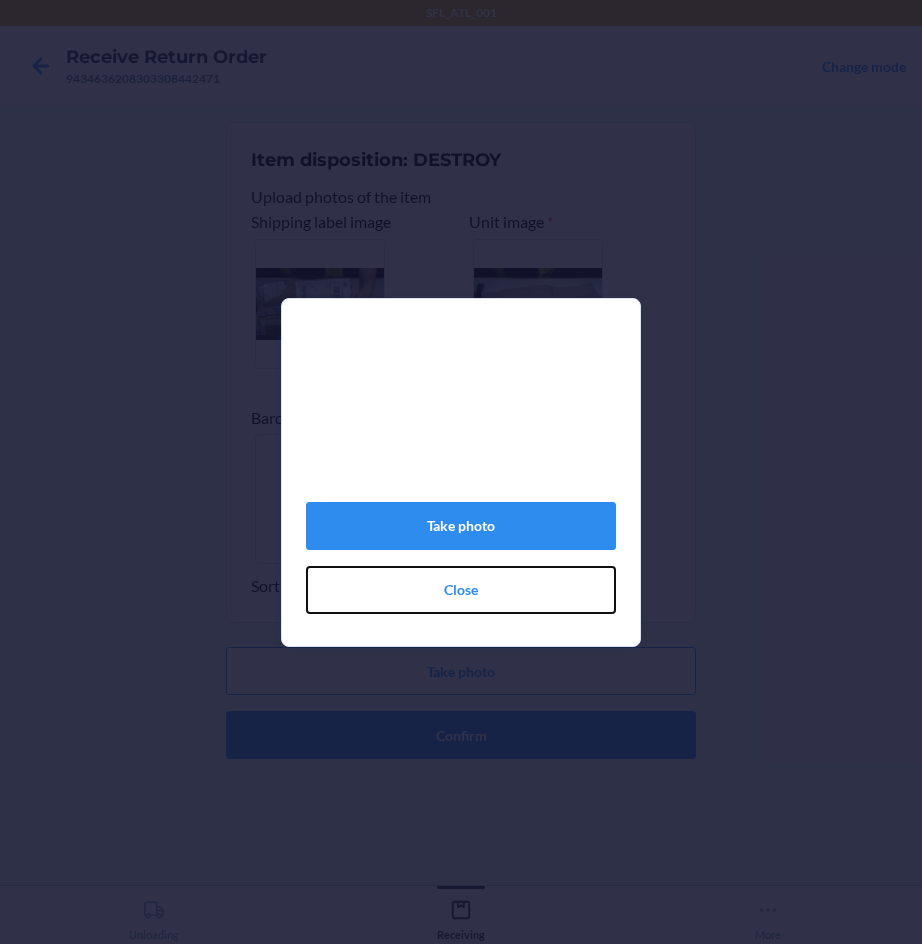 click on "Close" 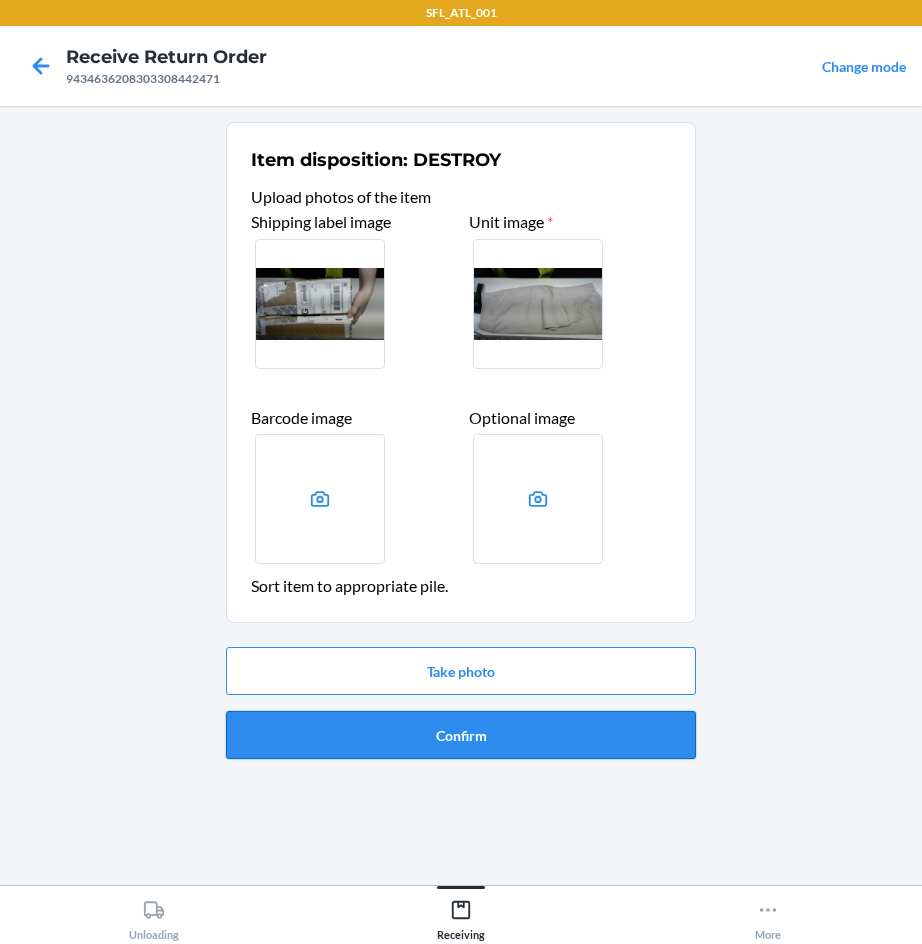 click on "Confirm" at bounding box center (461, 735) 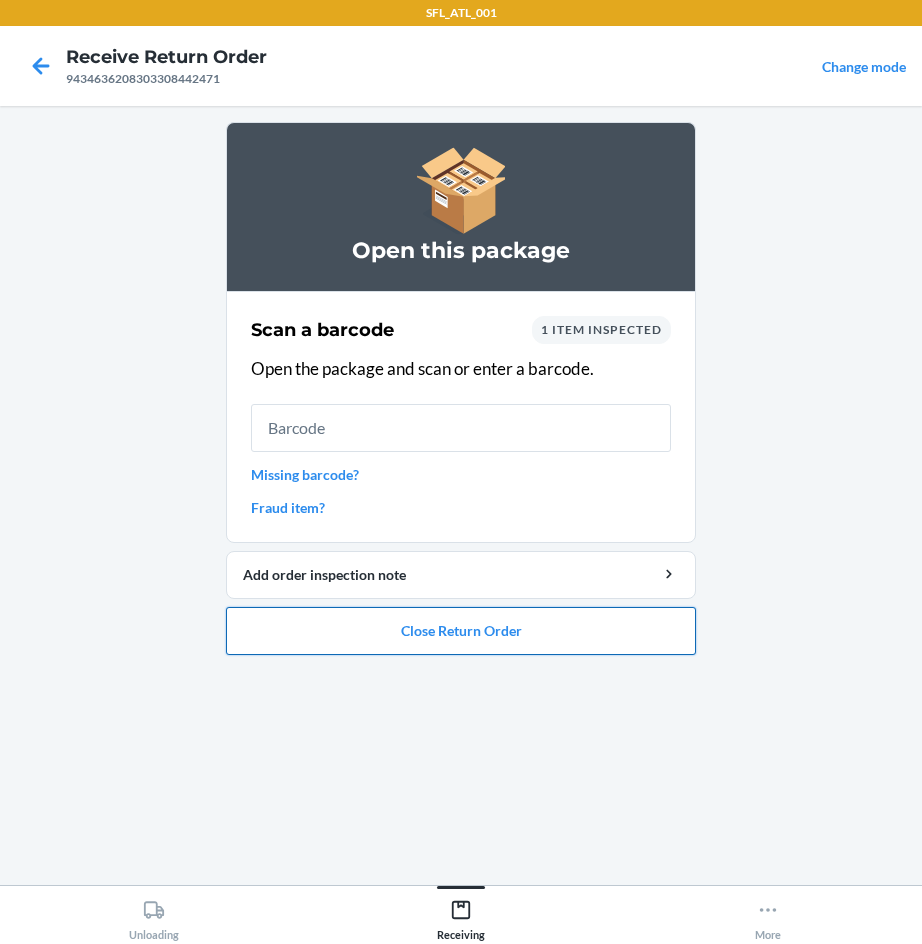 click on "Close Return Order" at bounding box center (461, 631) 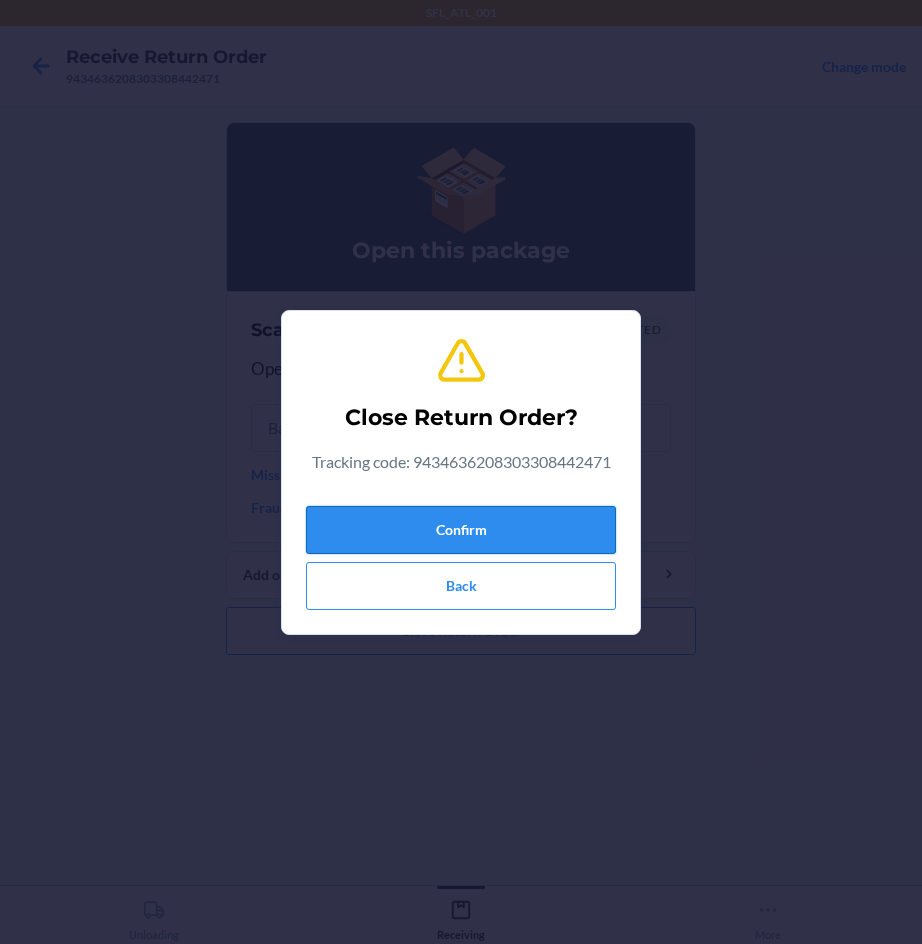click on "Confirm" at bounding box center [461, 530] 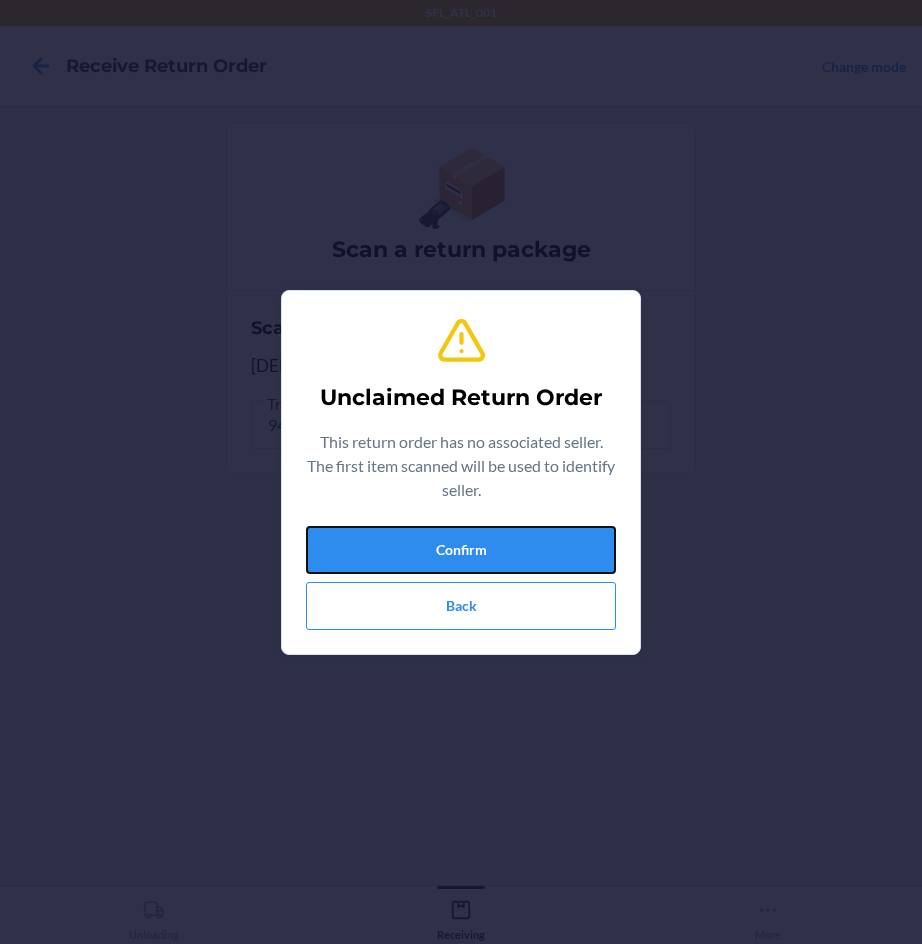 click on "Confirm" at bounding box center [461, 550] 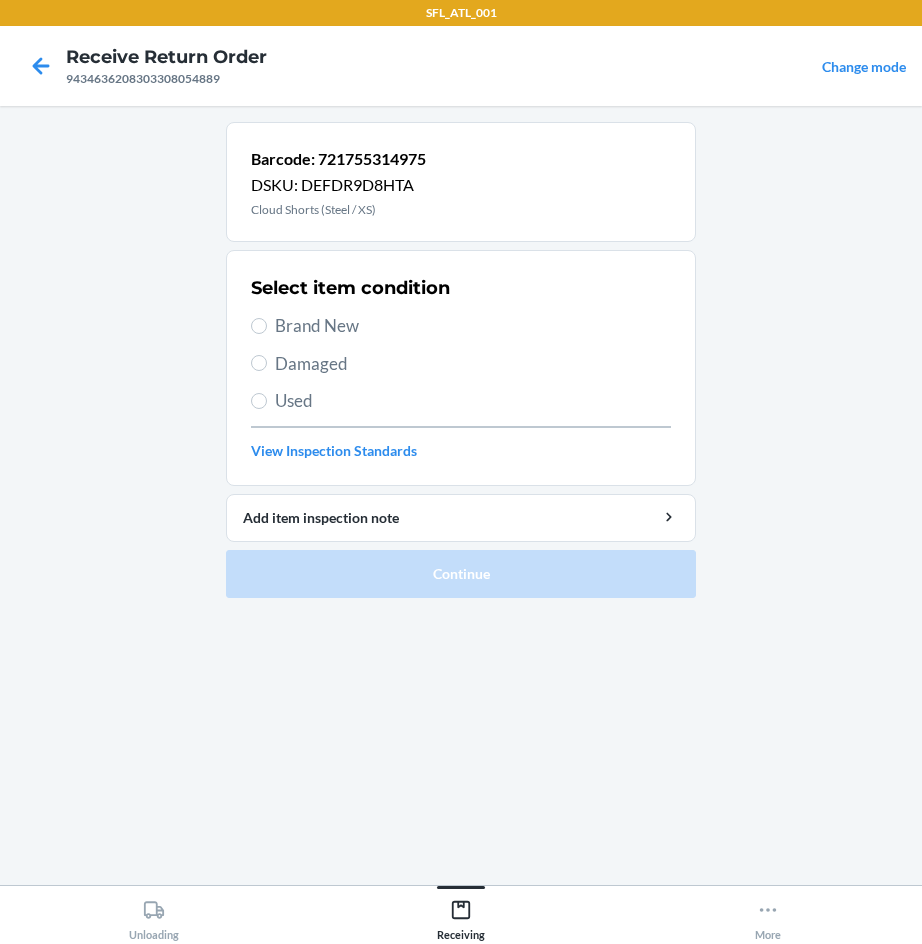 click on "Select item condition Brand New Damaged Used View Inspection Standards" at bounding box center [461, 368] 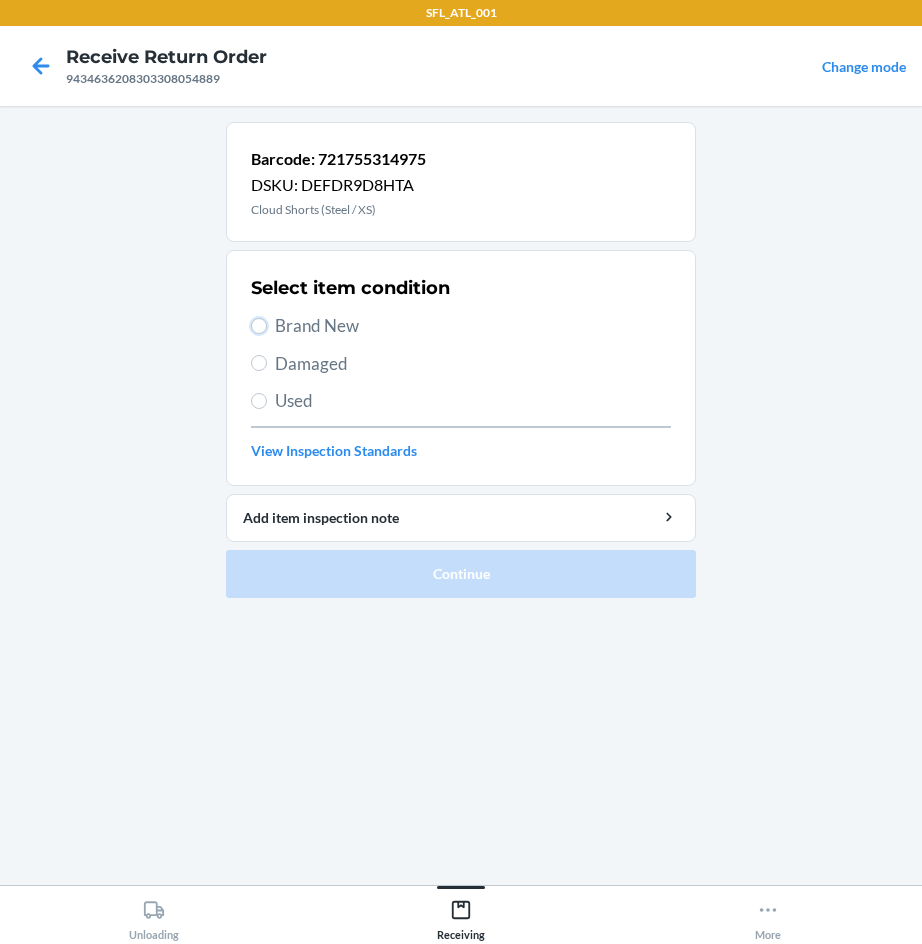 click on "Brand New" at bounding box center [259, 326] 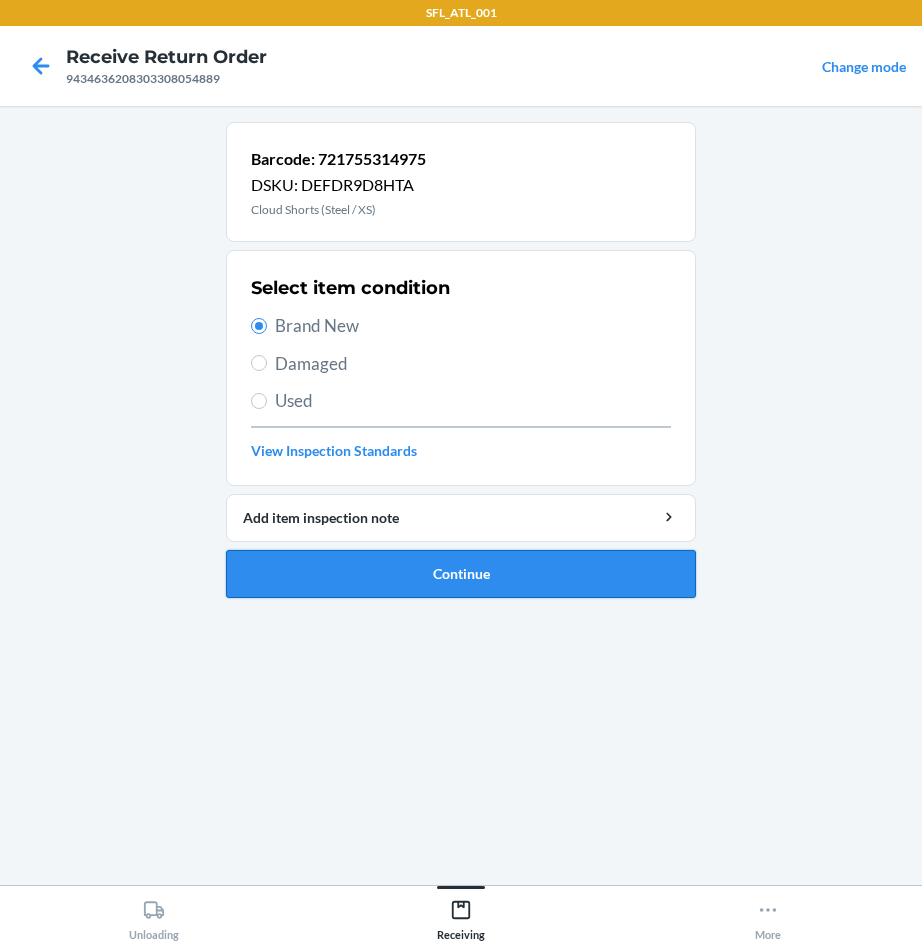 click on "Continue" at bounding box center [461, 574] 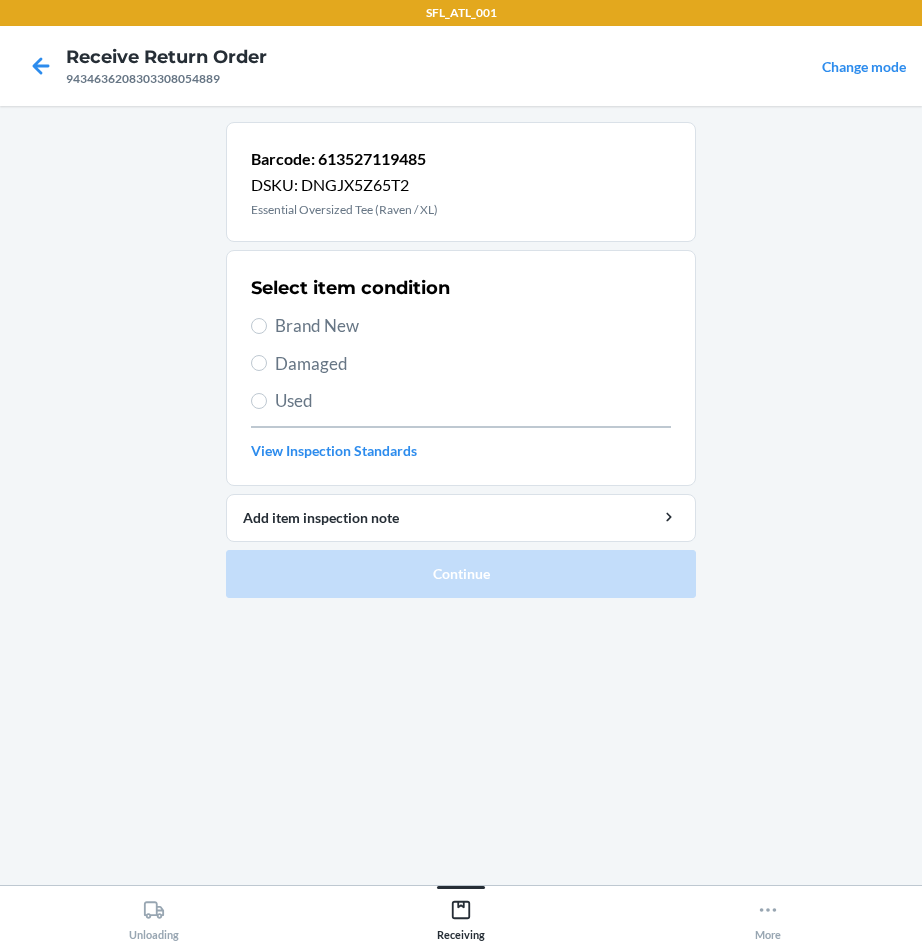 click on "Brand New" at bounding box center [473, 326] 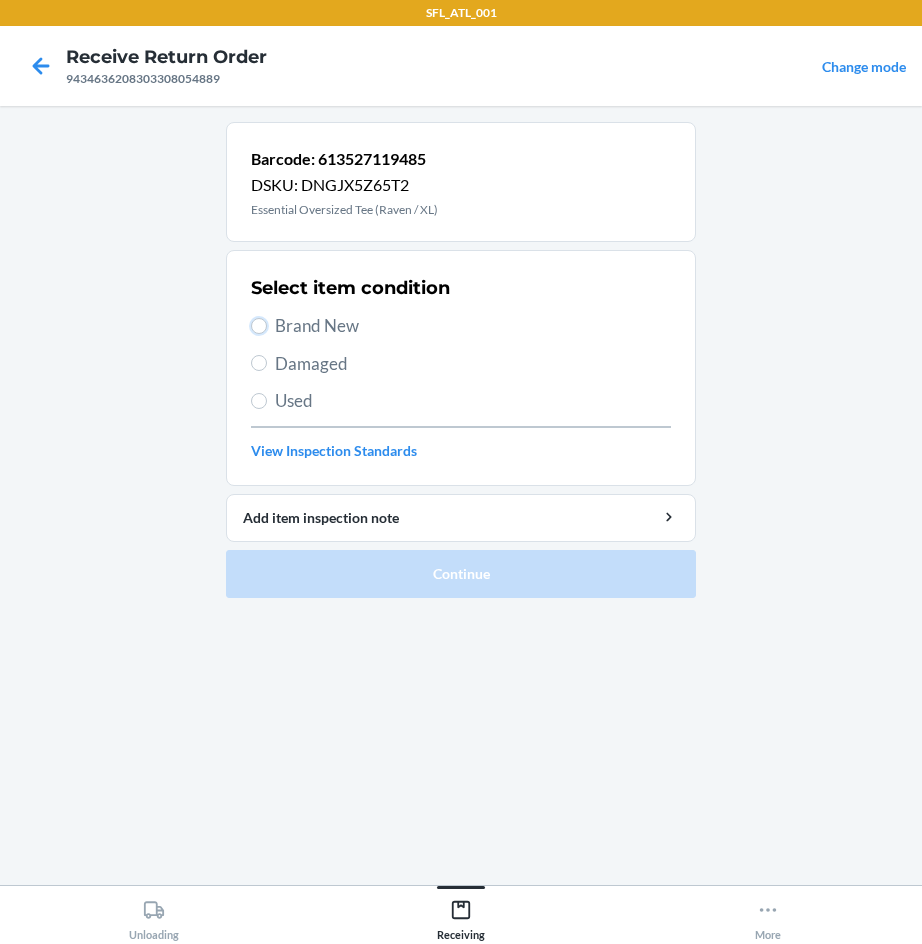 click on "Brand New" at bounding box center [259, 326] 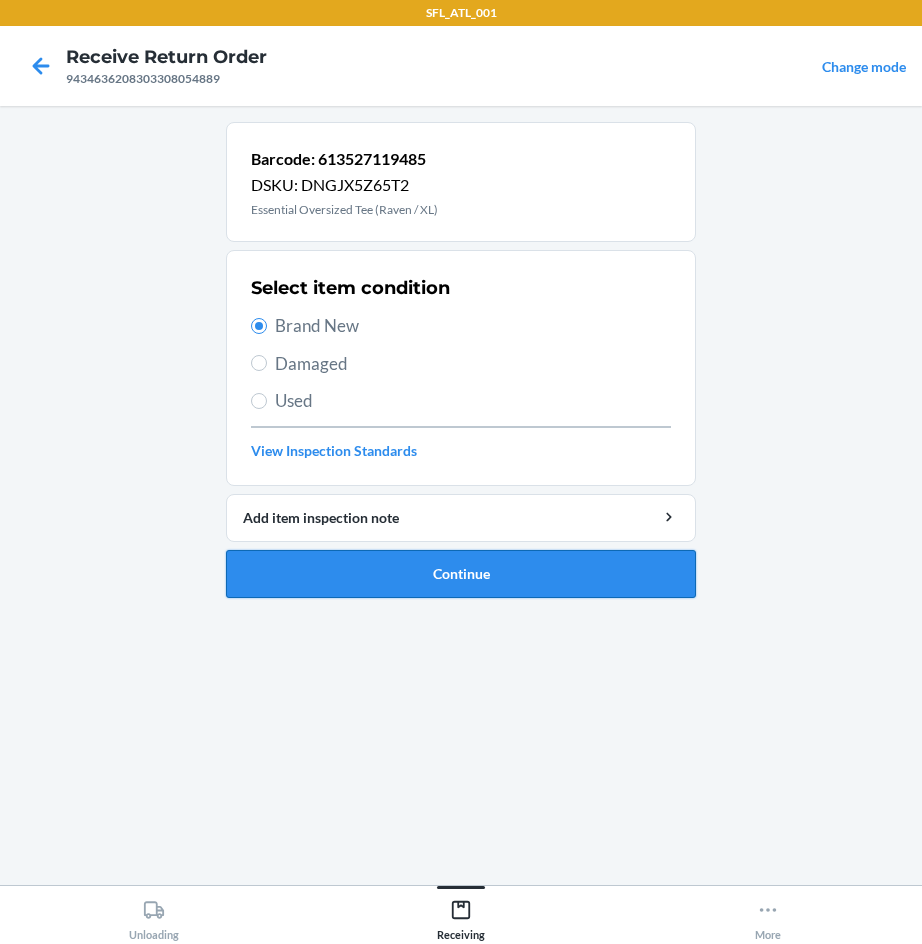 click on "Continue" at bounding box center (461, 574) 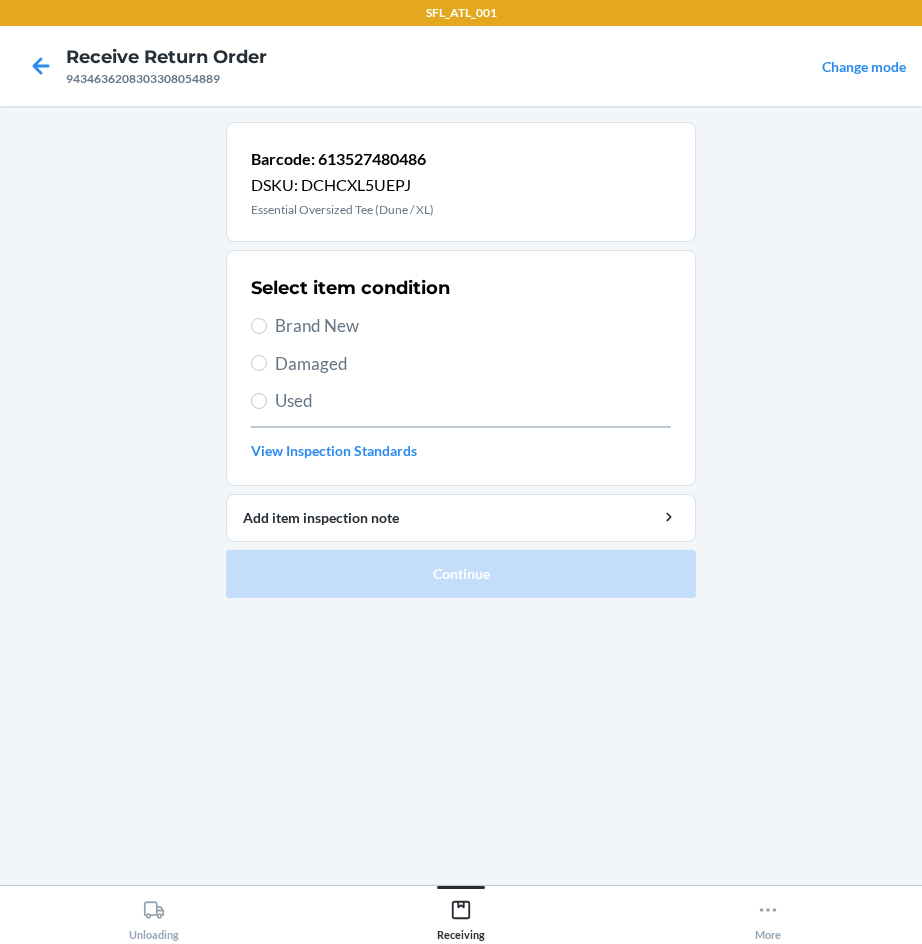 click on "Brand New" at bounding box center [473, 326] 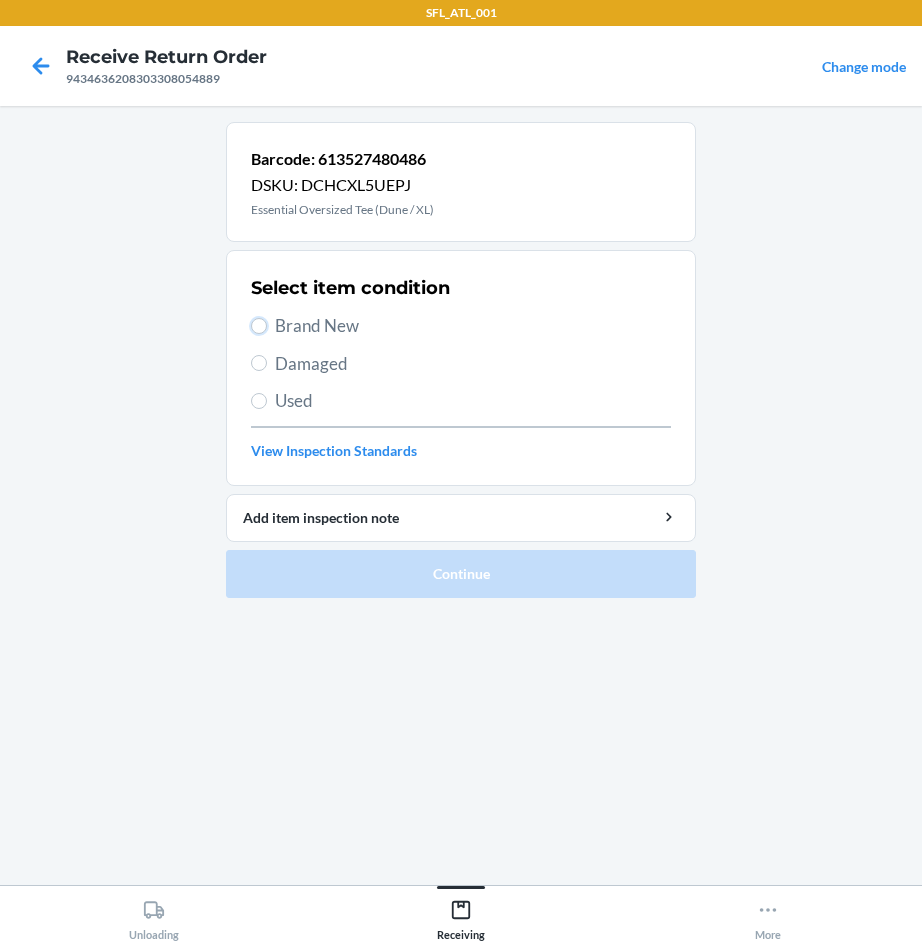 click on "Brand New" at bounding box center [259, 326] 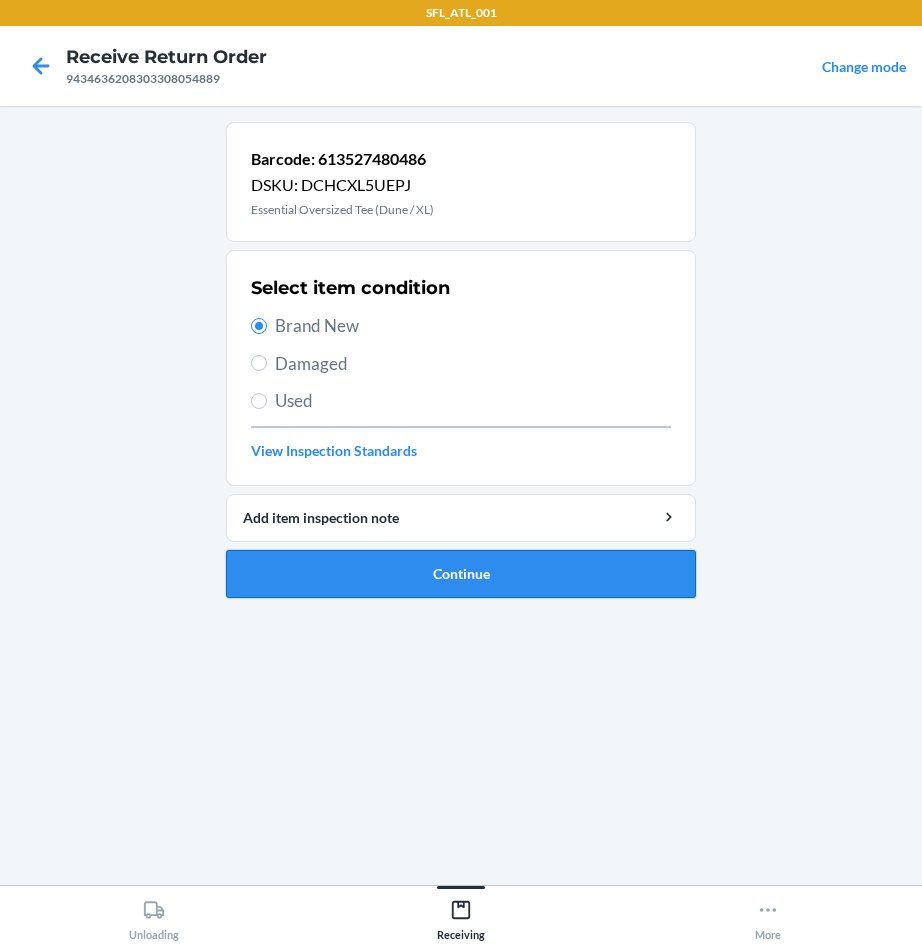 click on "Continue" at bounding box center (461, 574) 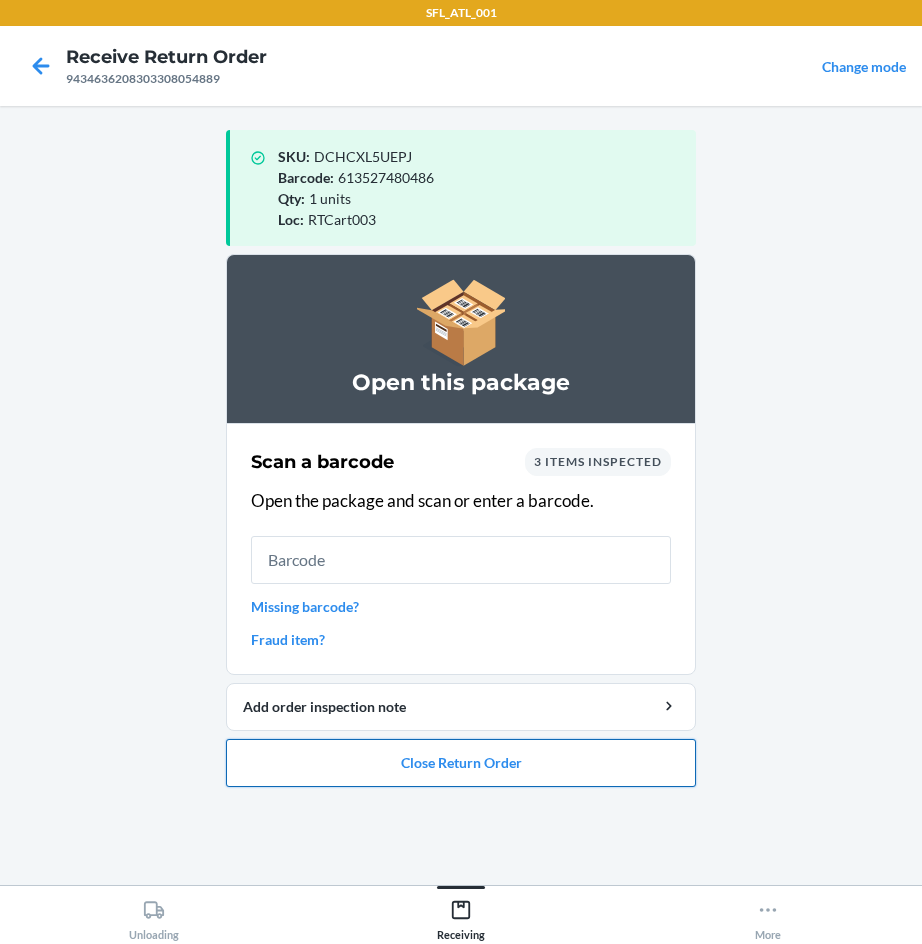 click on "Close Return Order" at bounding box center (461, 763) 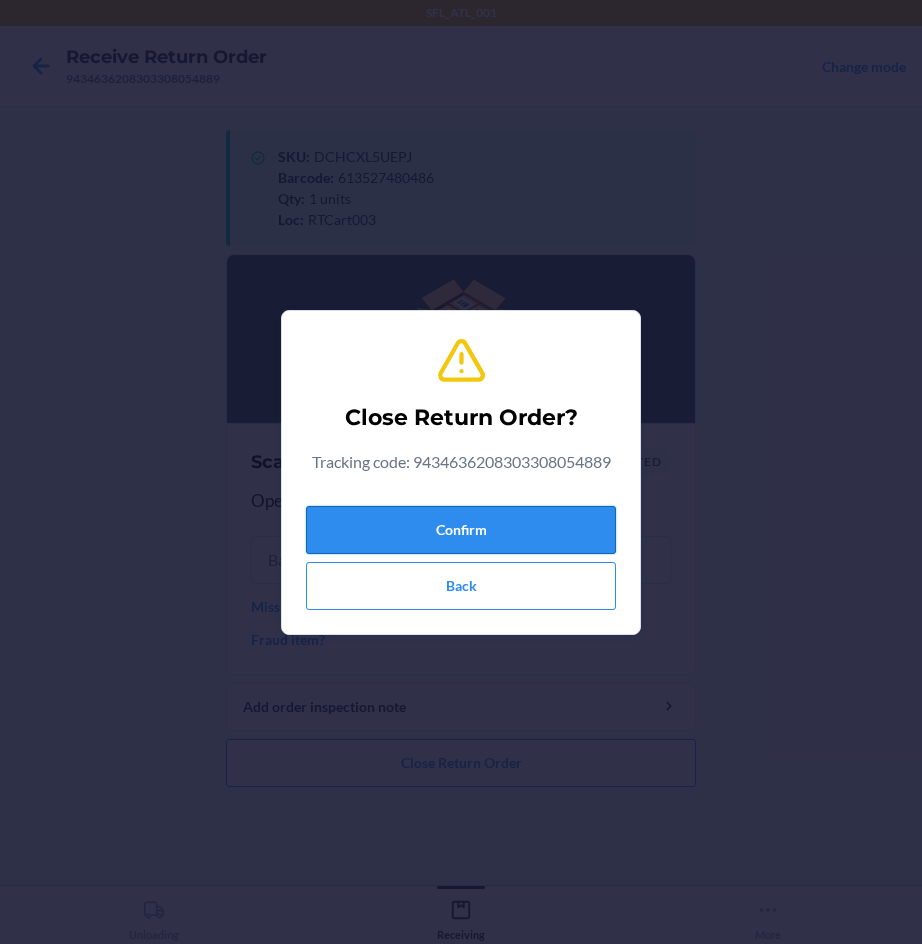 click on "Confirm" at bounding box center [461, 530] 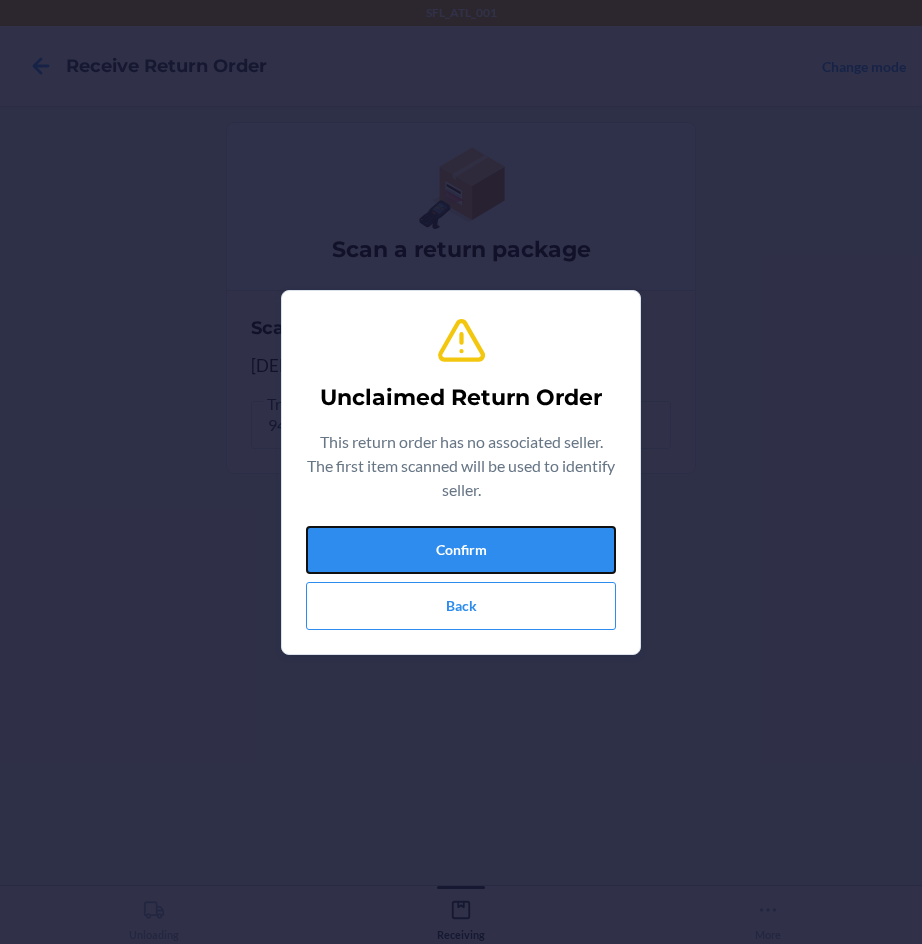 click on "Confirm" at bounding box center (461, 550) 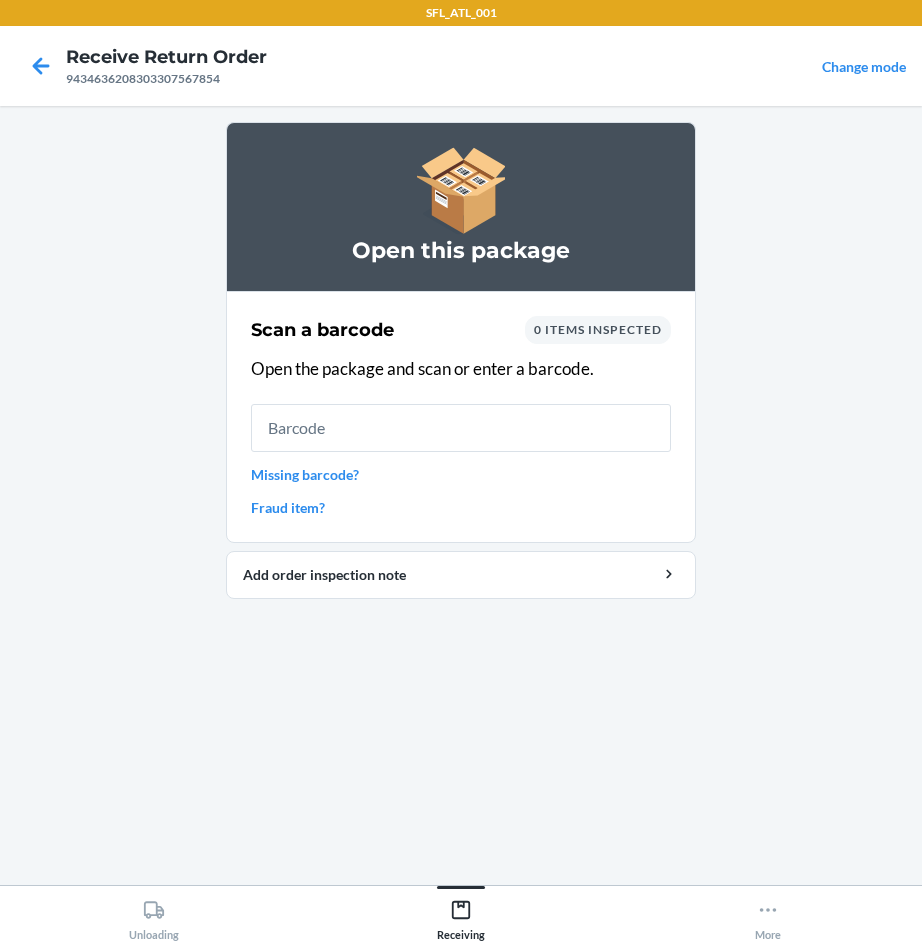 click at bounding box center (461, 428) 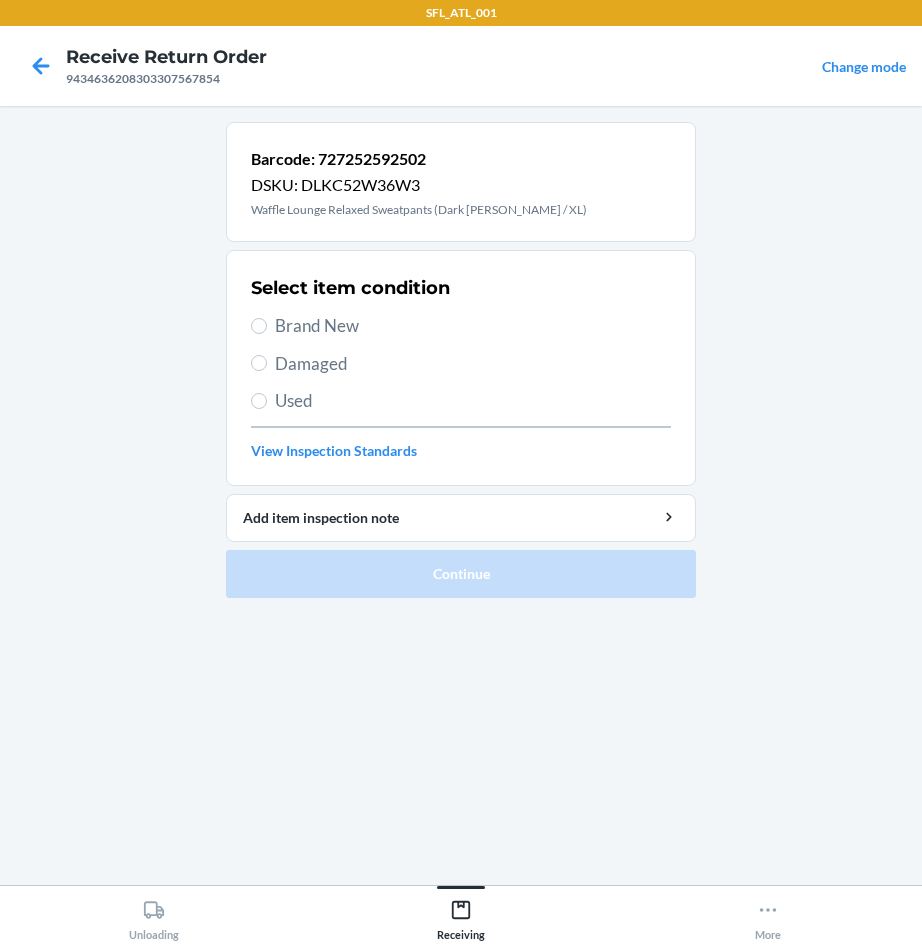click on "Brand New" at bounding box center (473, 326) 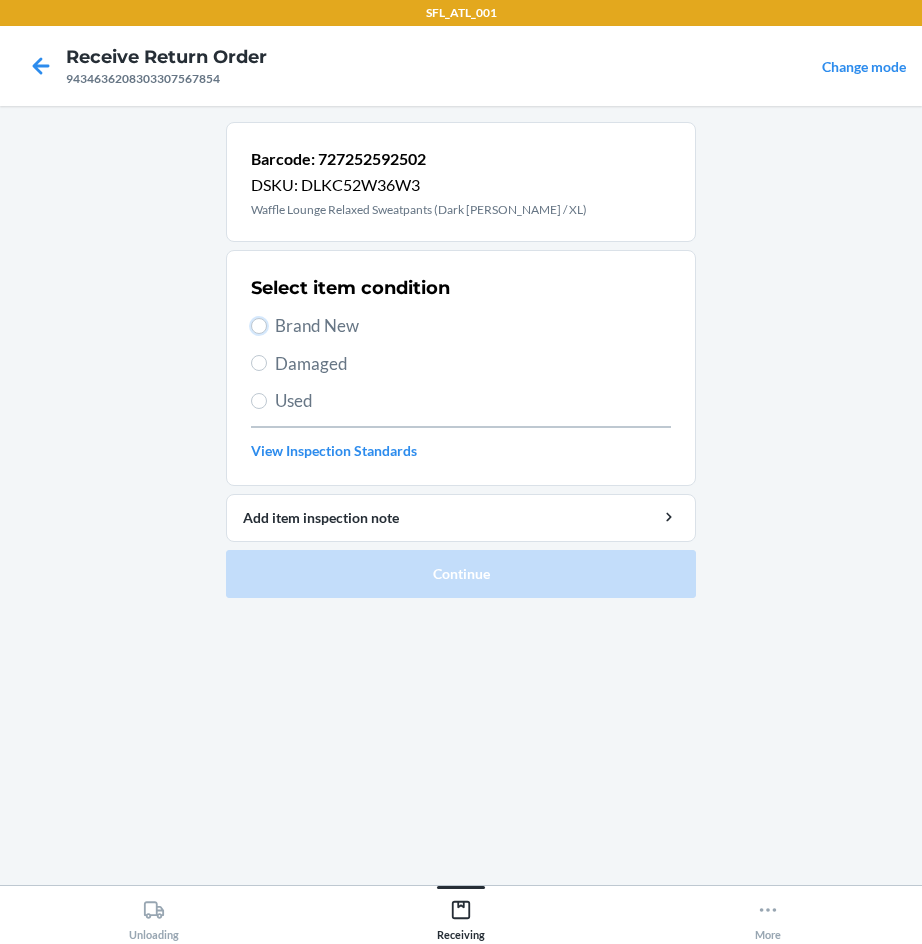 click on "Brand New" at bounding box center (259, 326) 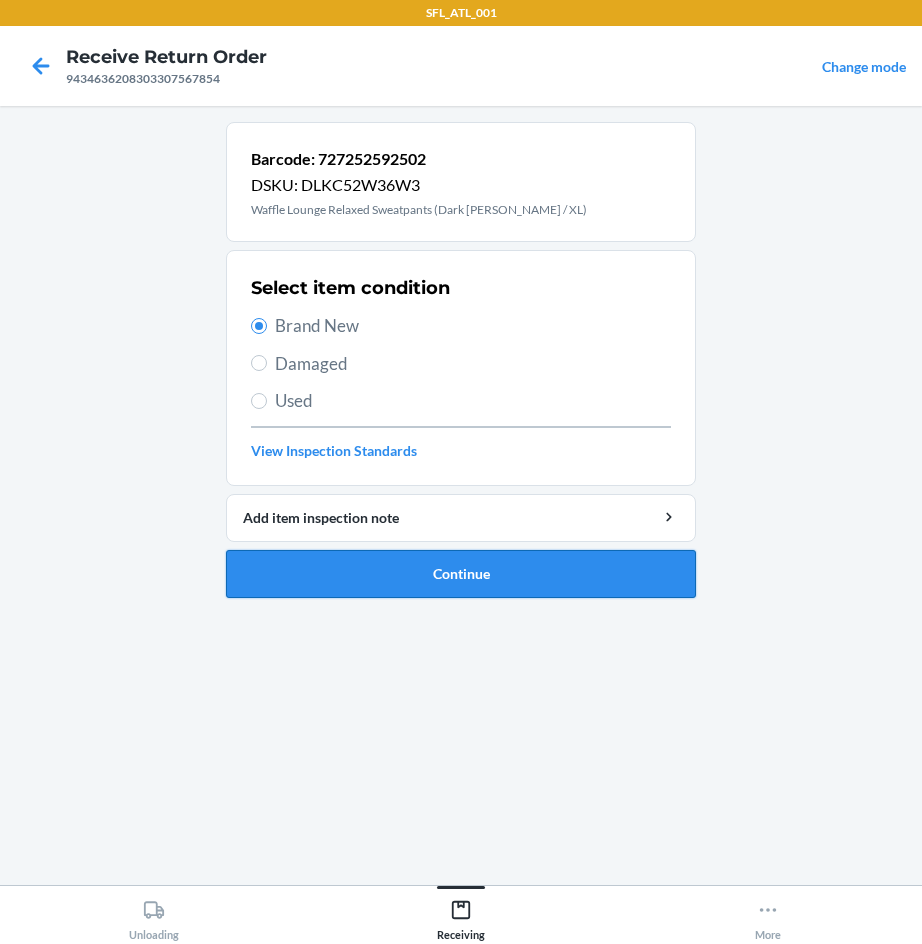 click on "Continue" at bounding box center [461, 574] 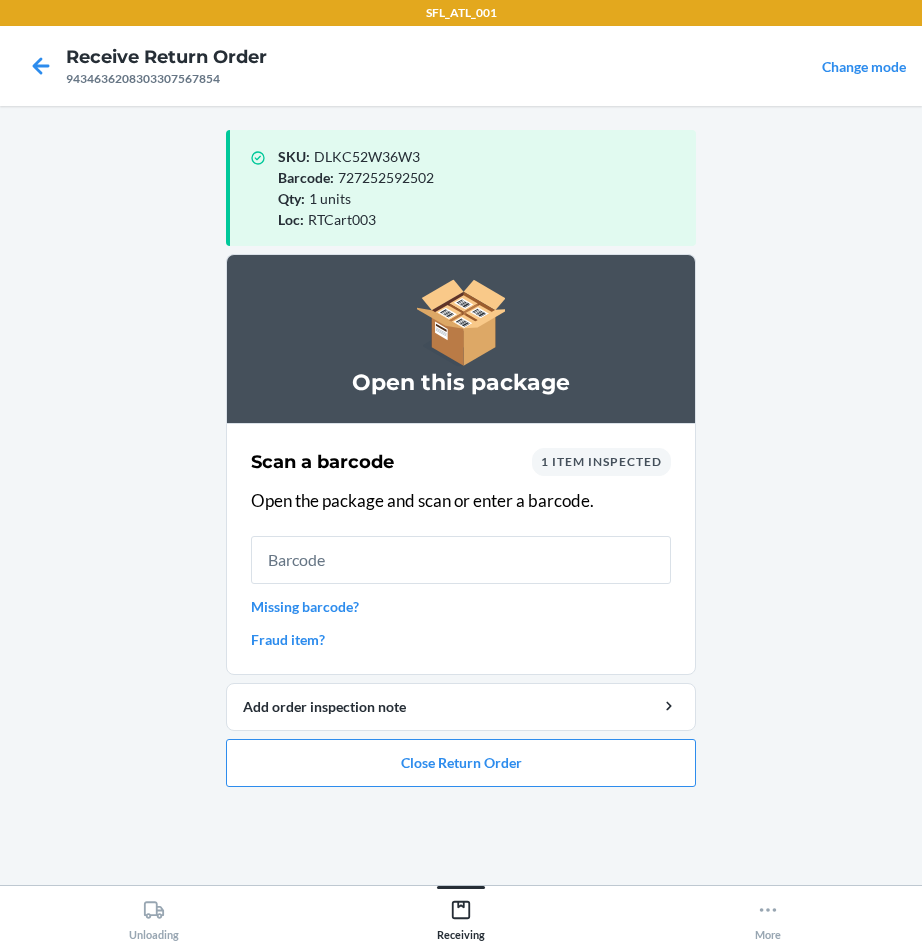 click at bounding box center [461, 560] 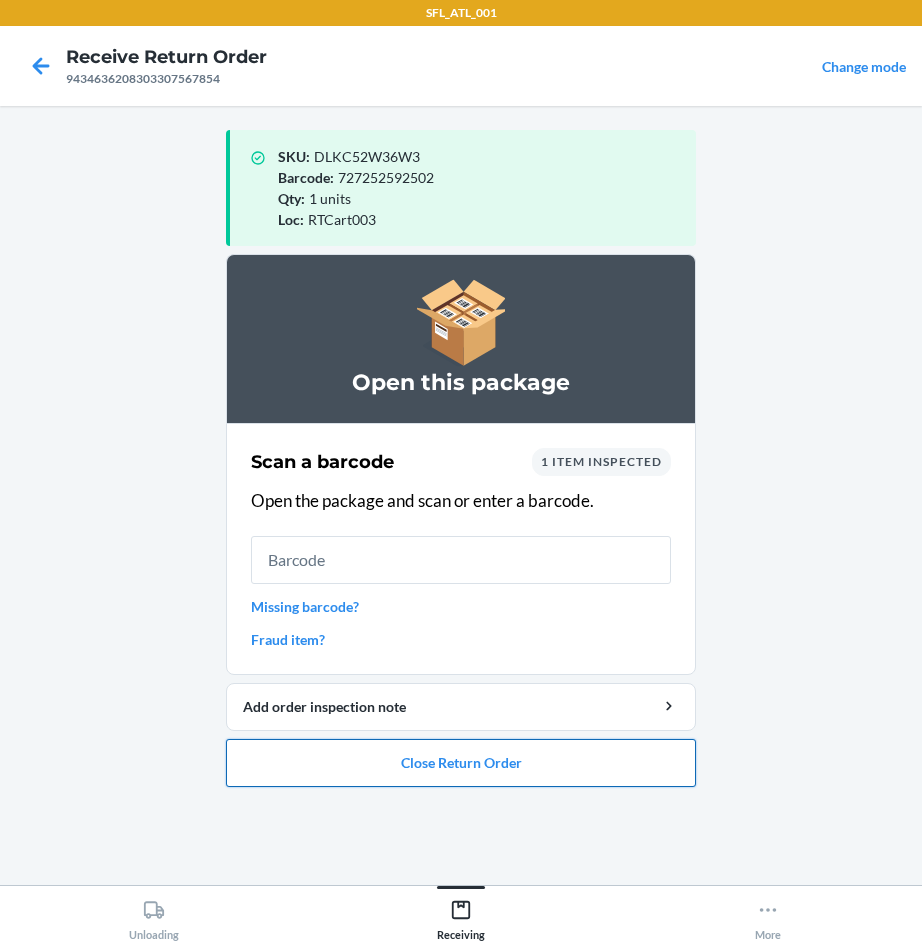 click on "Close Return Order" at bounding box center [461, 763] 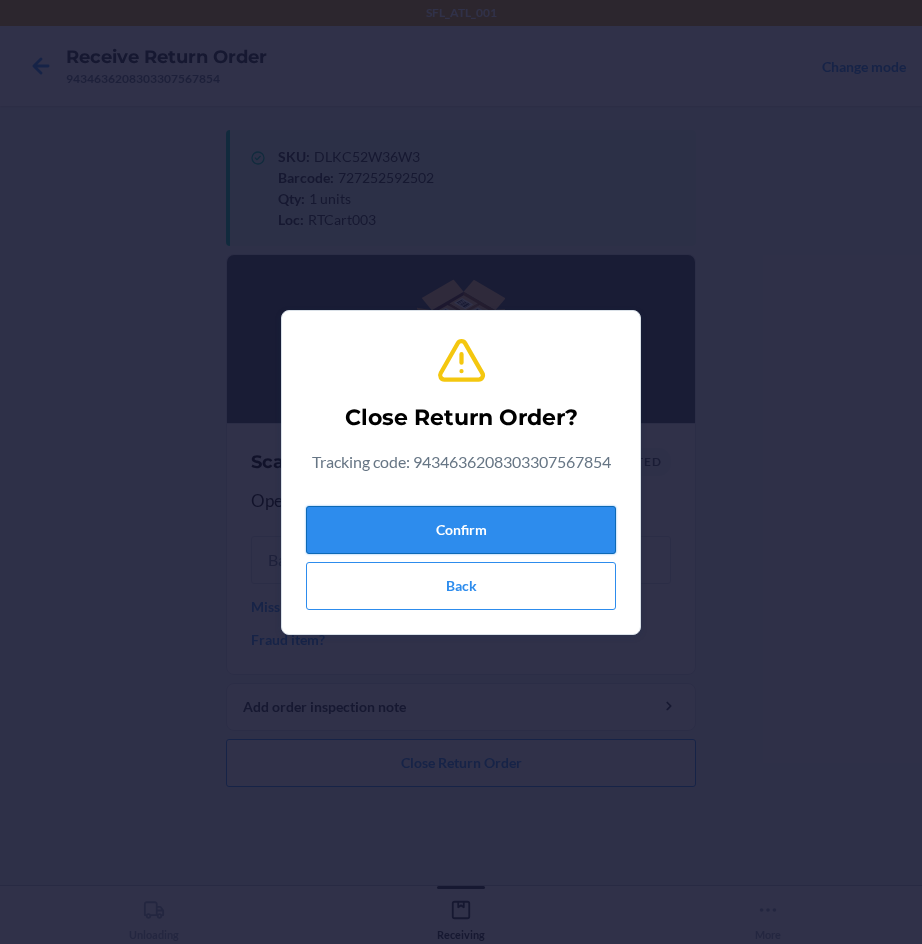 click on "Confirm" at bounding box center [461, 530] 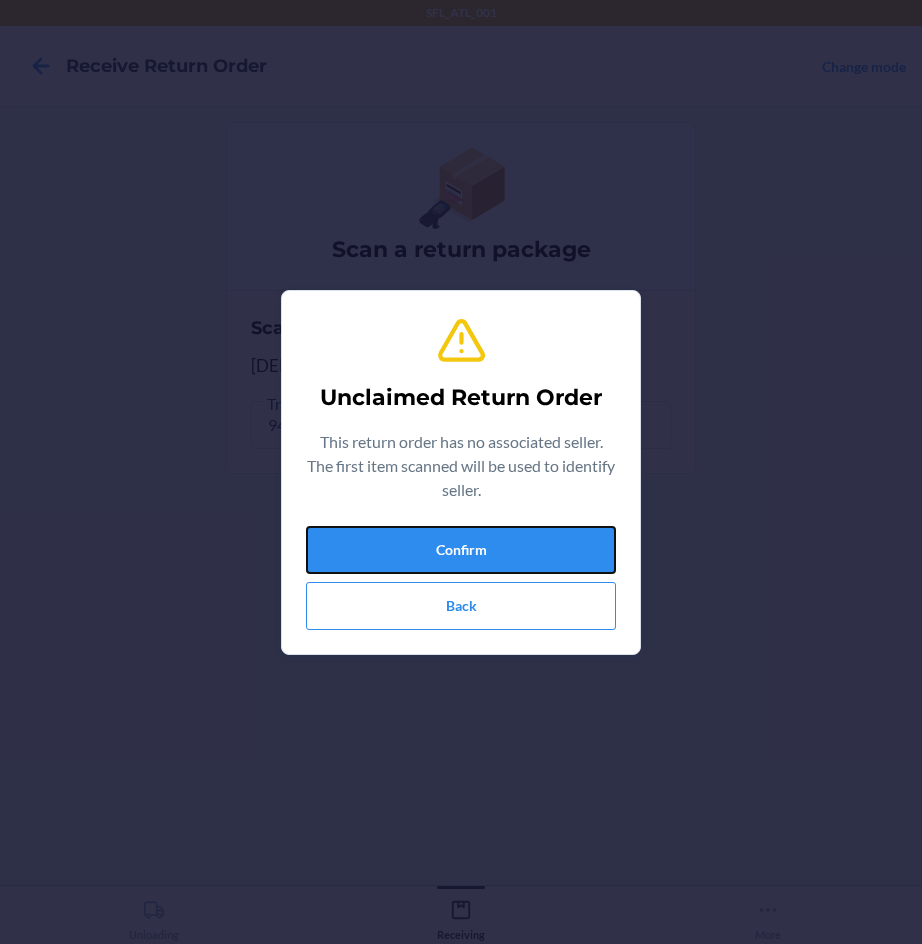 click on "Confirm" at bounding box center (461, 550) 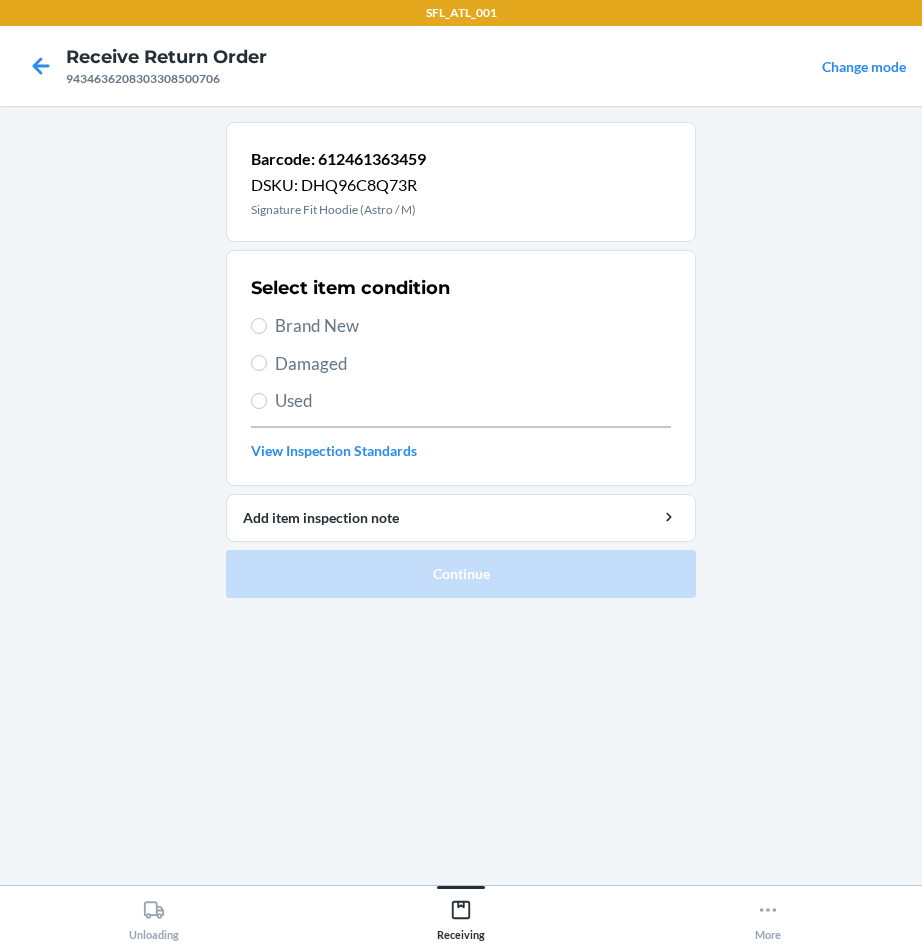 click on "Select item condition Brand New Damaged Used View Inspection Standards" at bounding box center (461, 368) 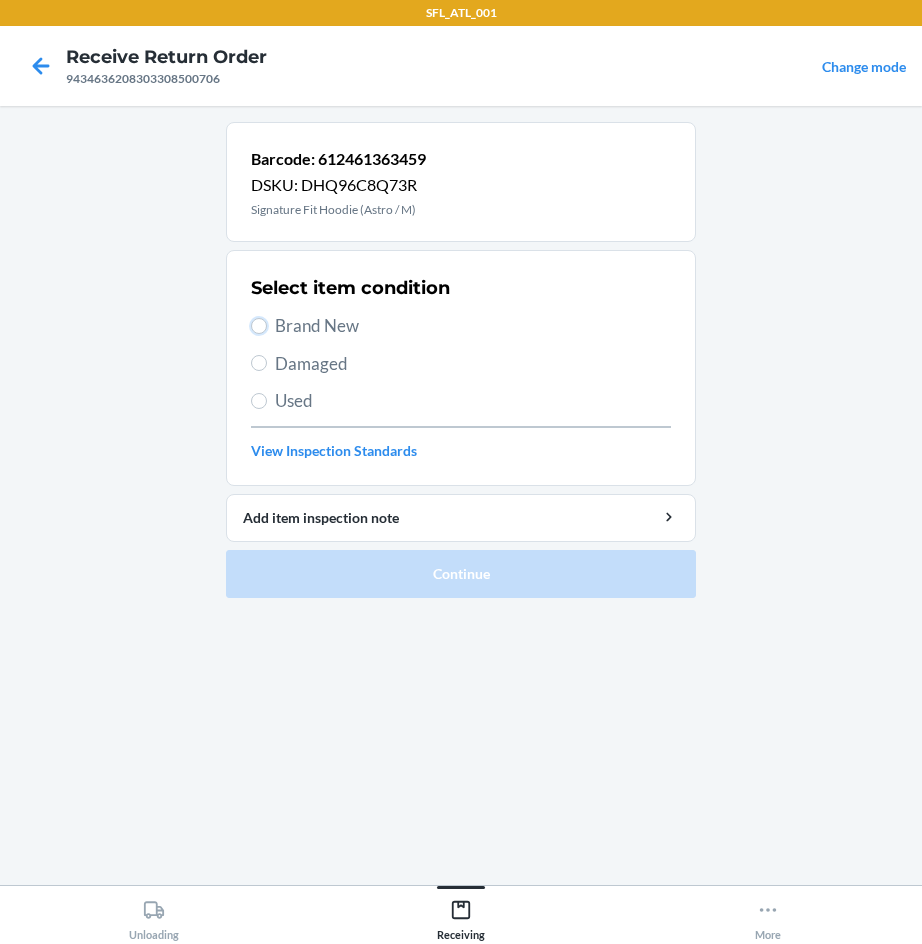 click on "Brand New" at bounding box center (259, 326) 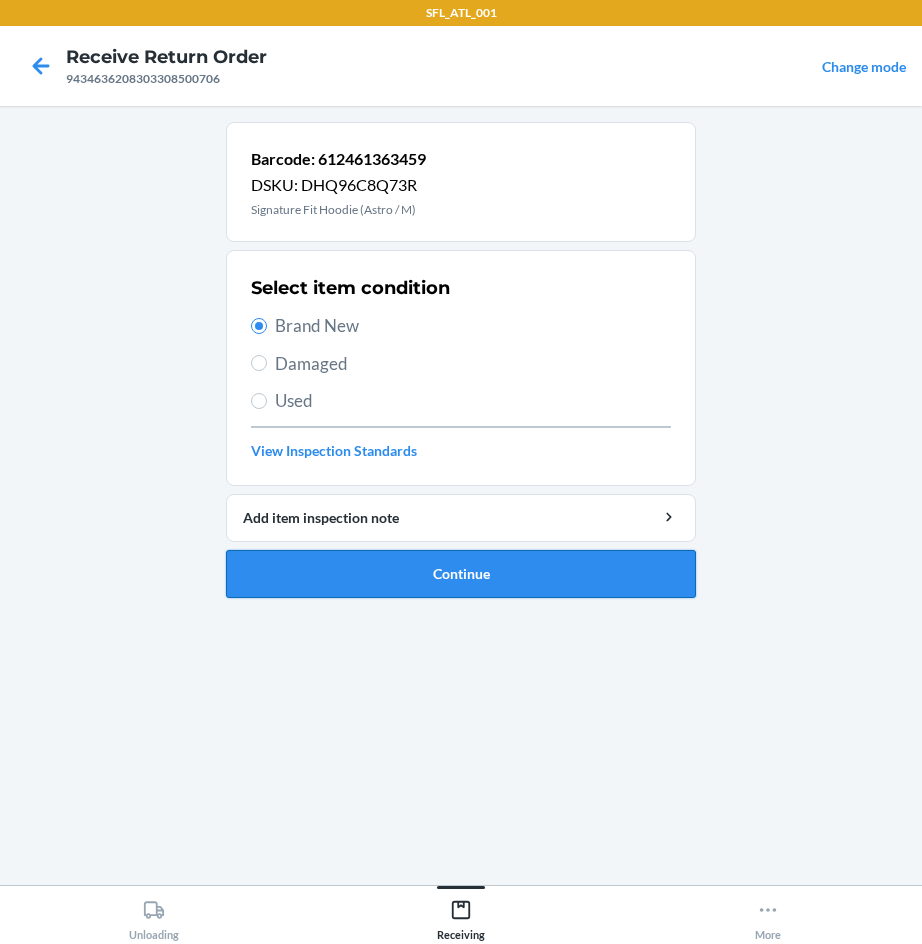 click on "Continue" at bounding box center (461, 574) 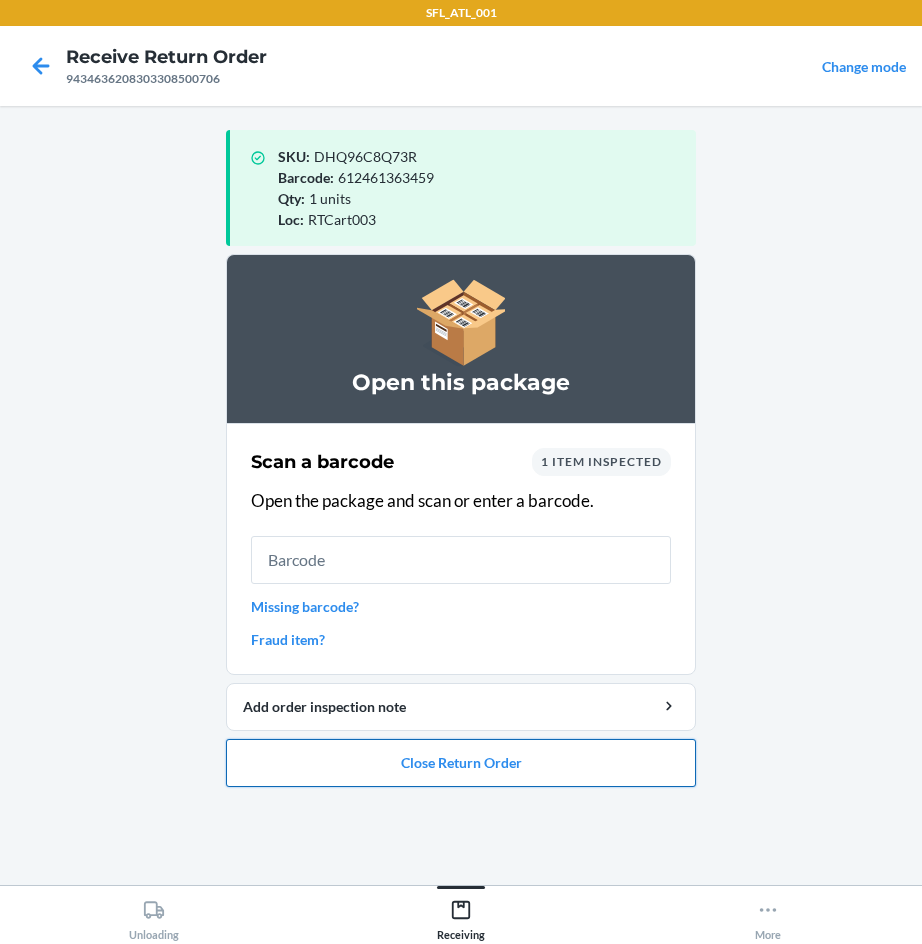 click on "Close Return Order" at bounding box center [461, 763] 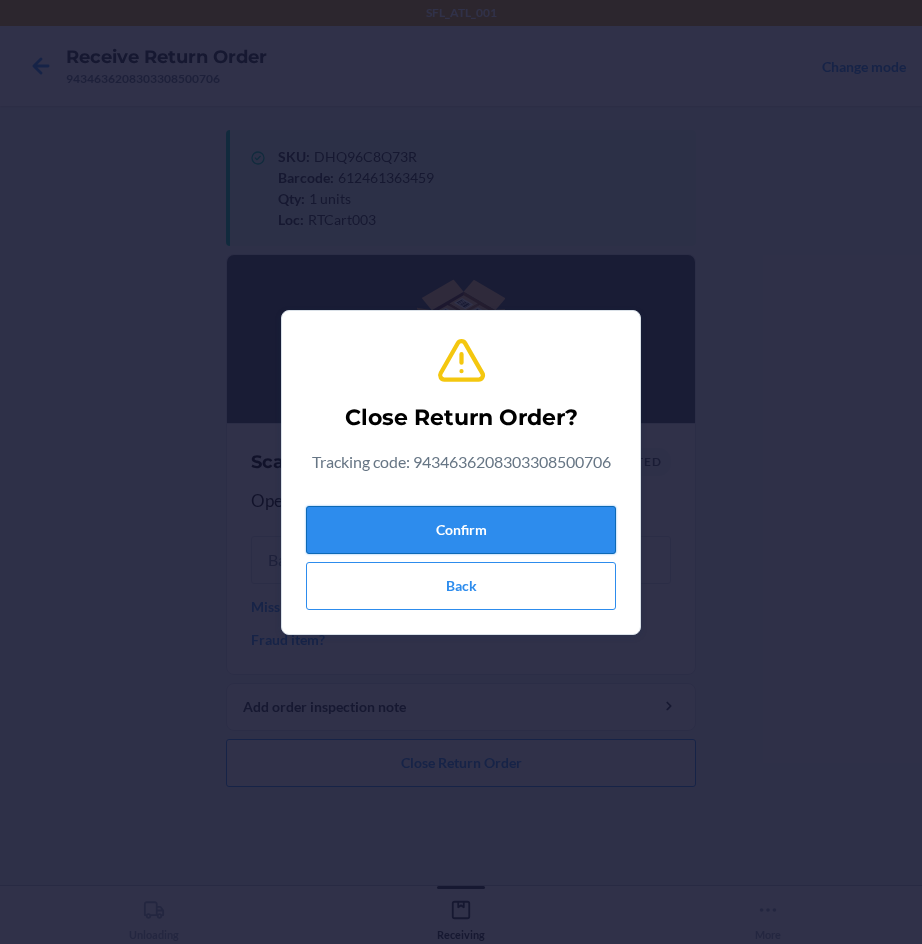 click on "Confirm" at bounding box center [461, 530] 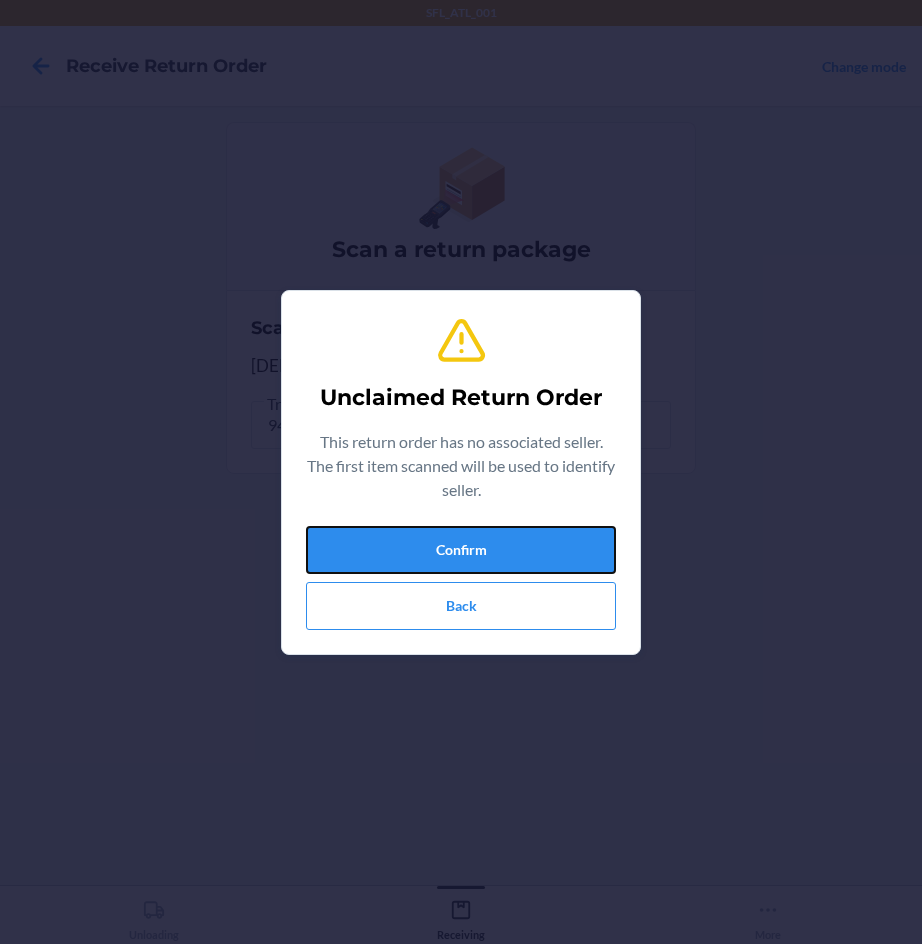 click on "Confirm" at bounding box center [461, 550] 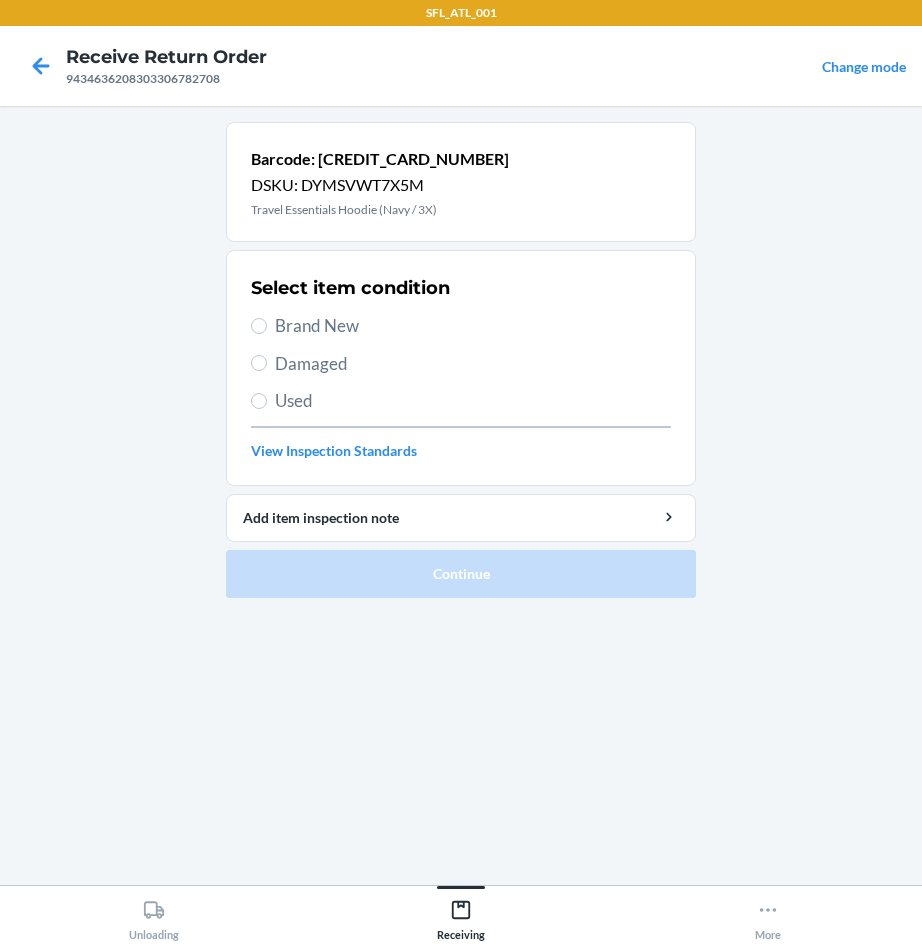 click on "Brand New" at bounding box center [473, 326] 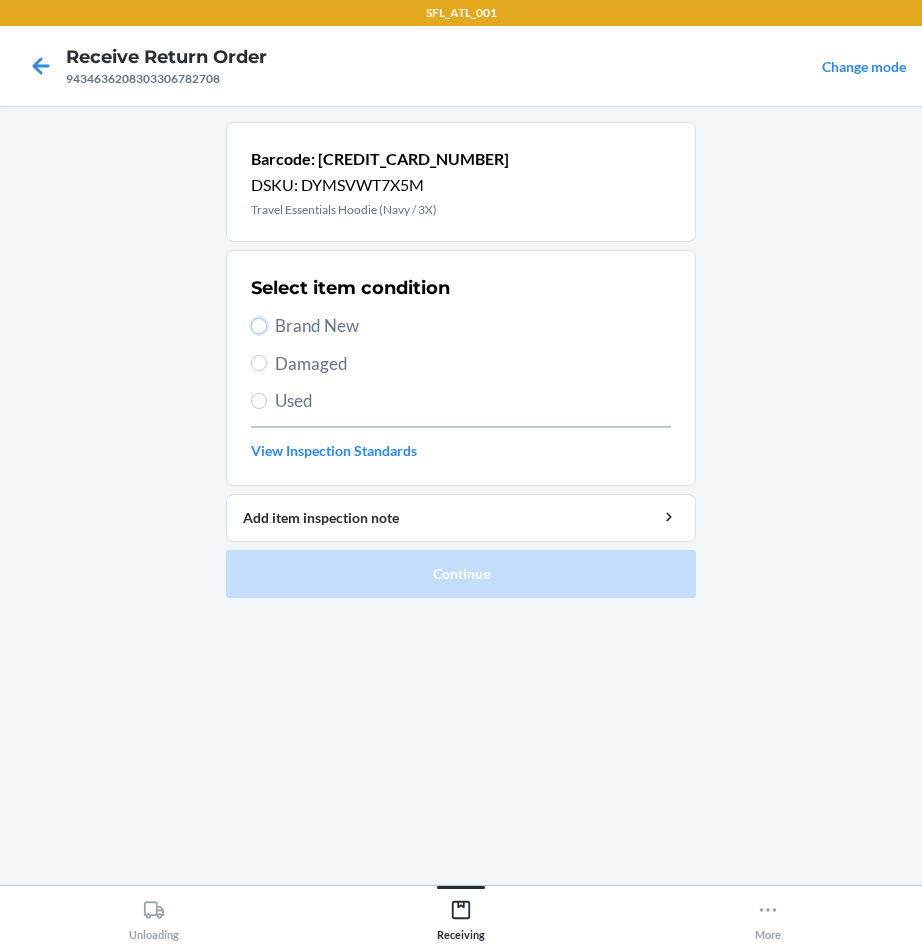 click on "Brand New" at bounding box center [259, 326] 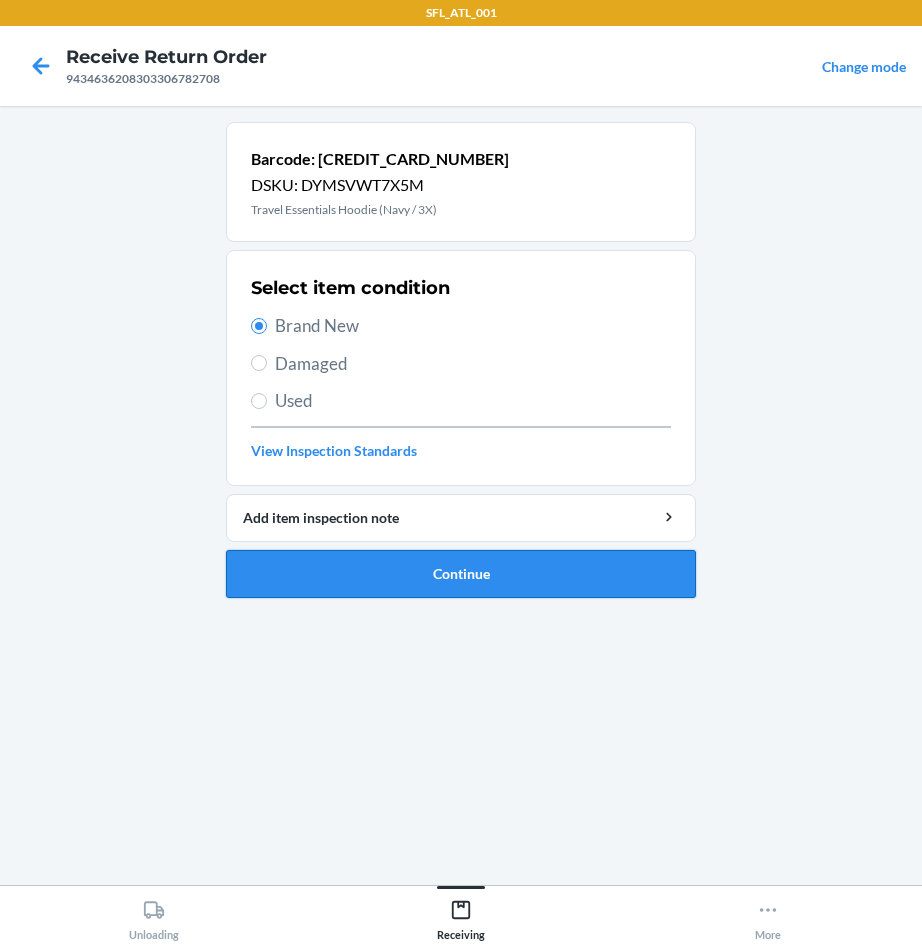 click on "Continue" at bounding box center (461, 574) 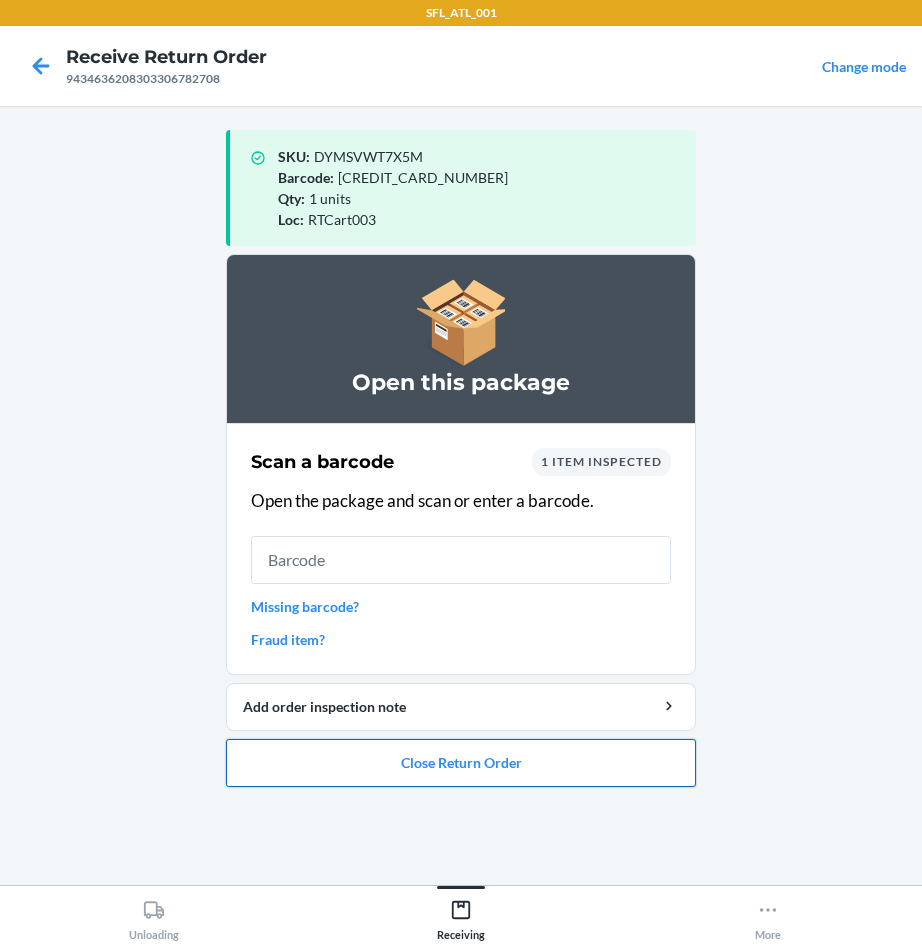click on "Close Return Order" at bounding box center [461, 763] 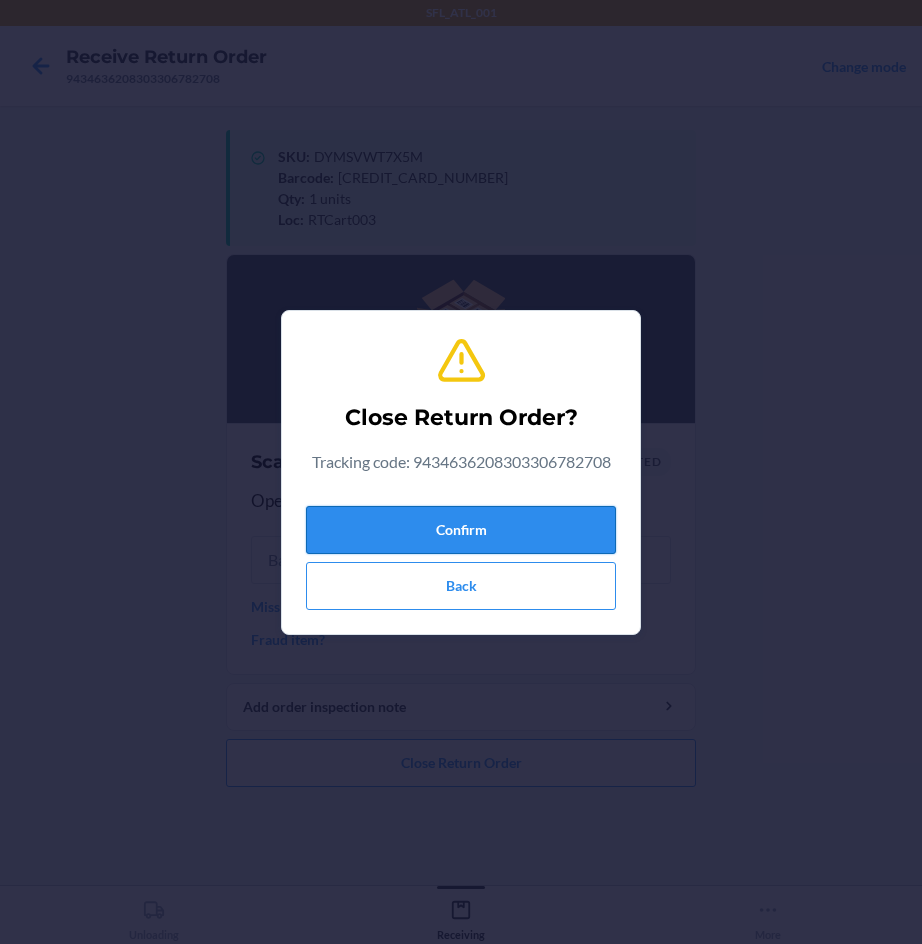 click on "Confirm" at bounding box center (461, 530) 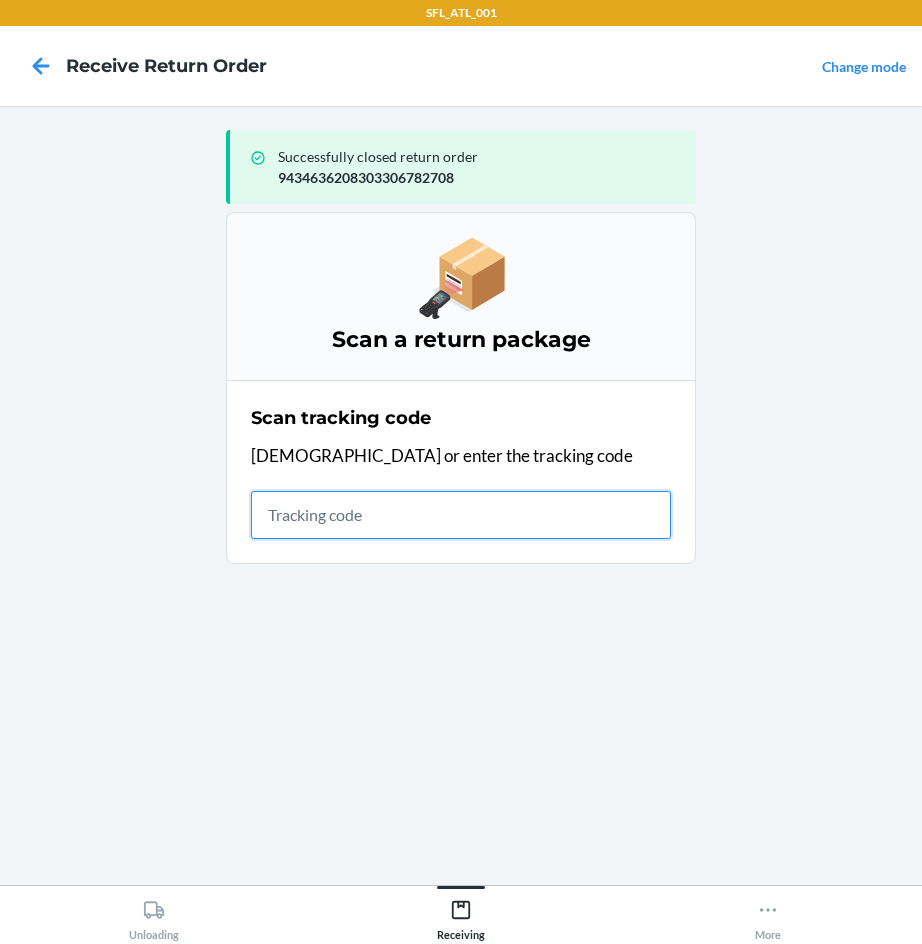 click at bounding box center (461, 515) 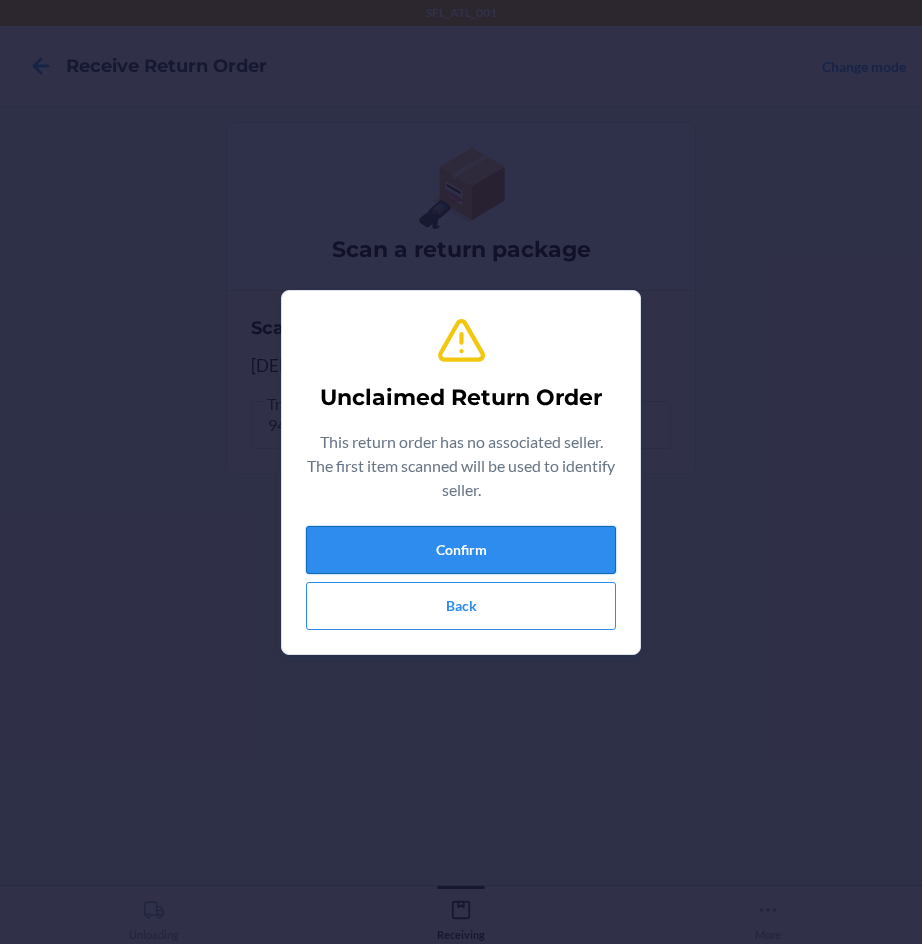 click on "Confirm" at bounding box center [461, 550] 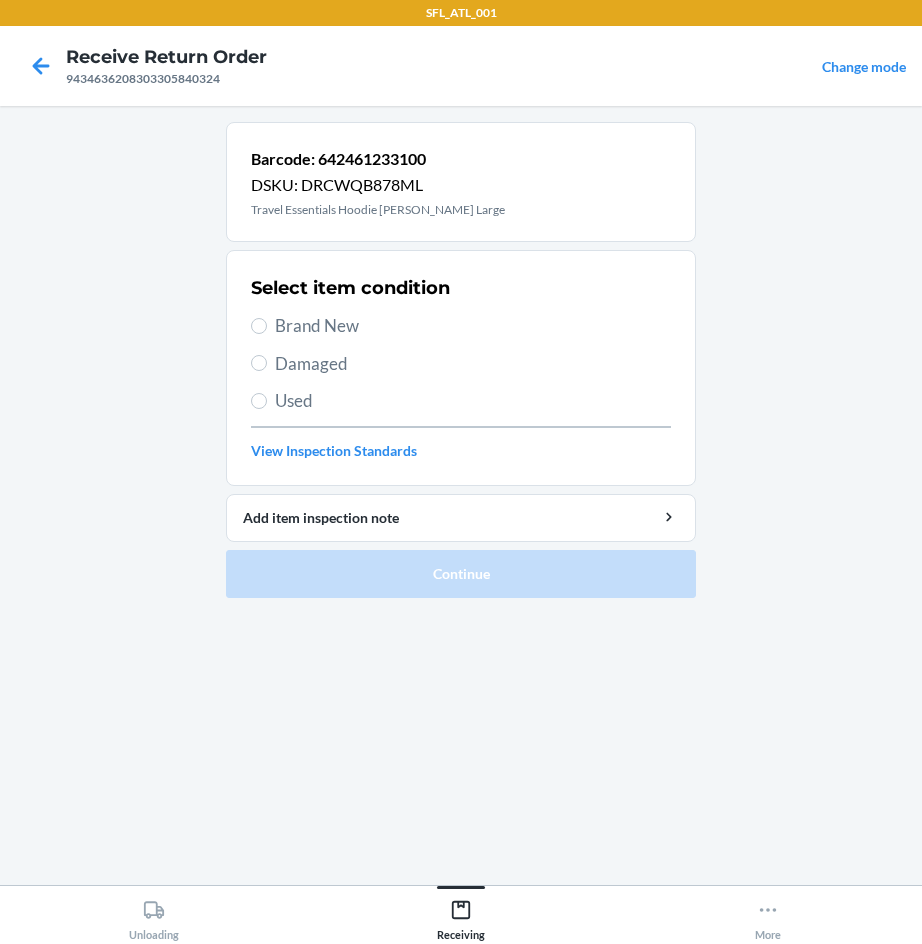 click on "Brand New" at bounding box center (473, 326) 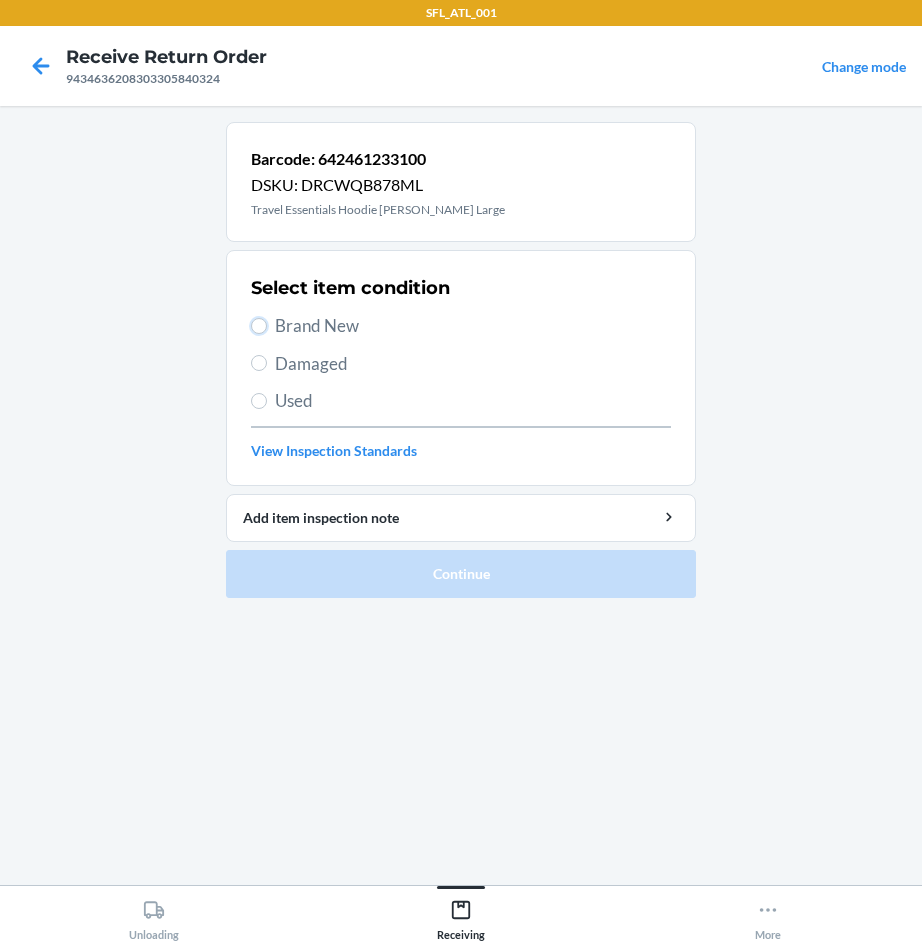 click on "Brand New" at bounding box center [259, 326] 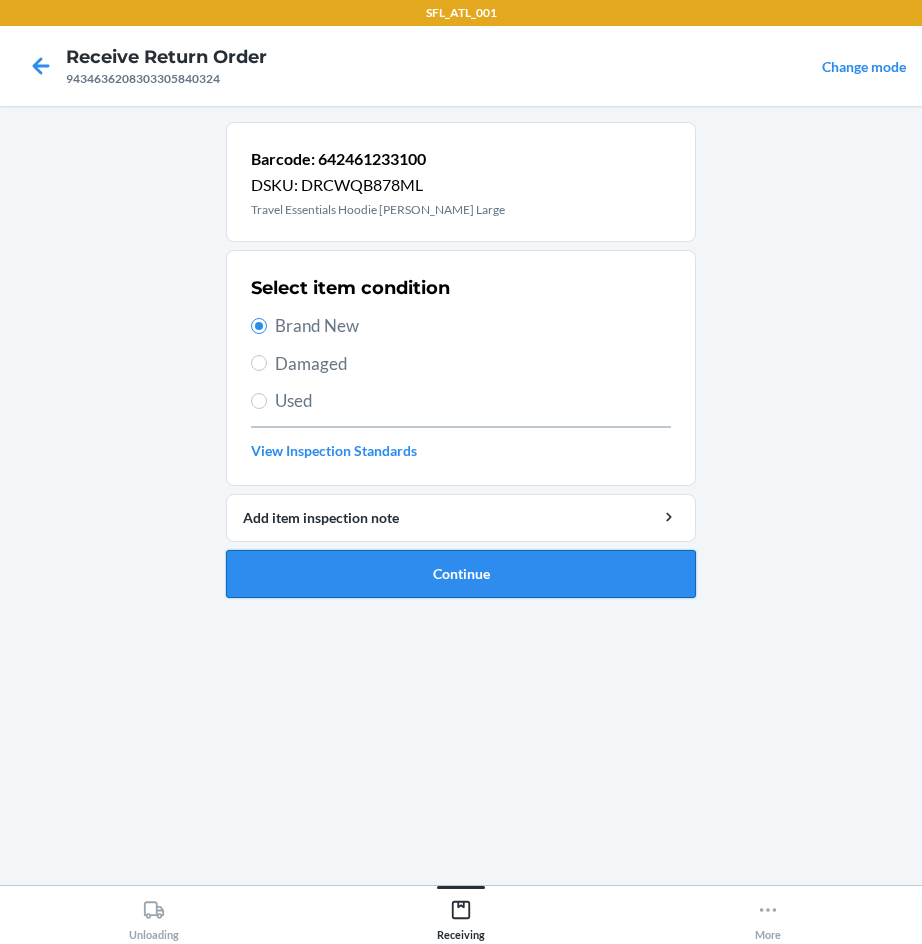 click on "Continue" at bounding box center (461, 574) 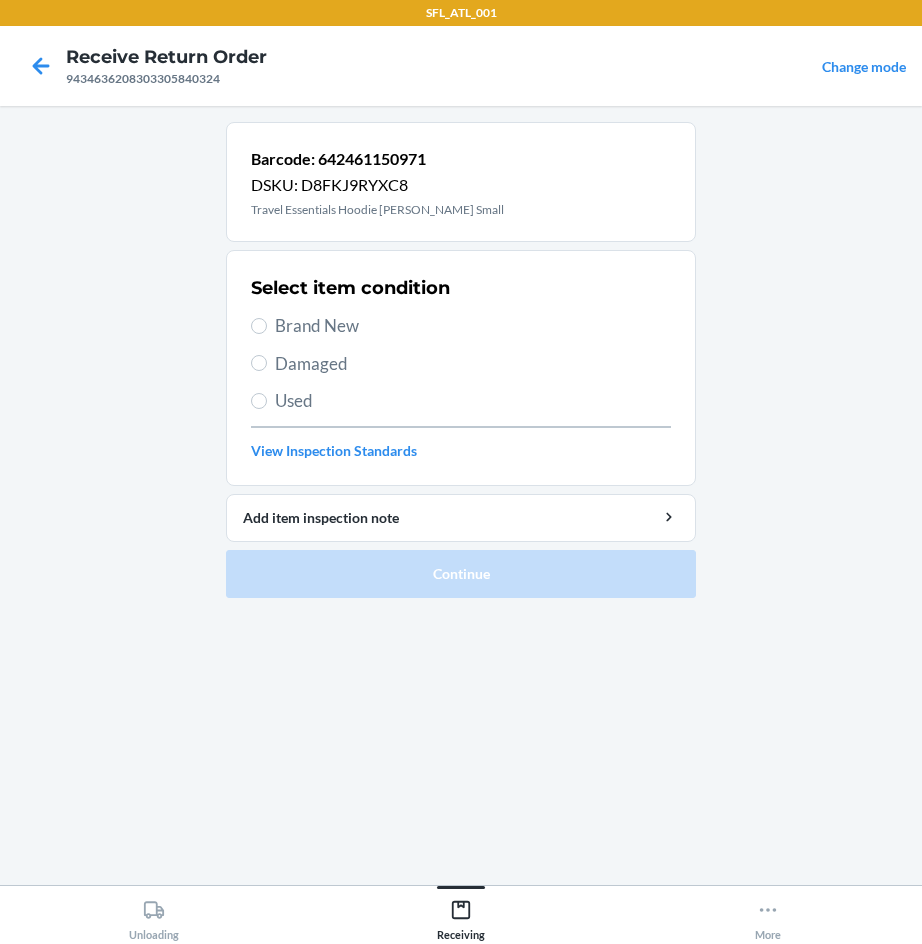 click on "Brand New" at bounding box center (473, 326) 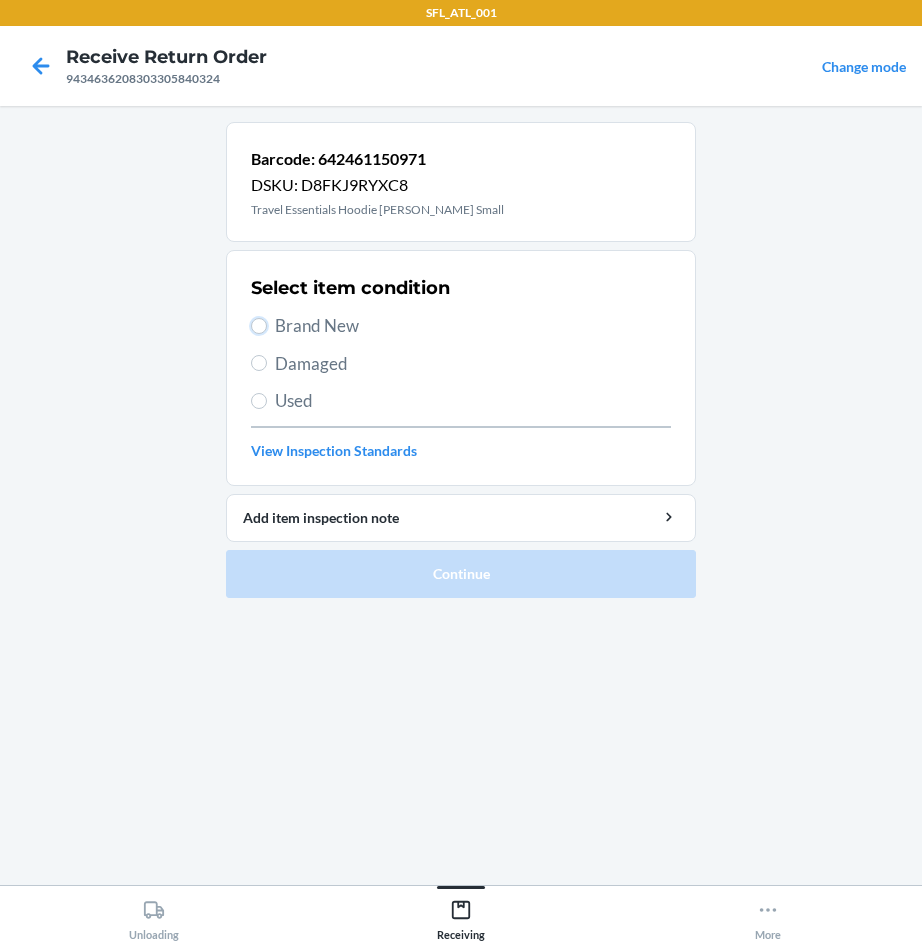 click on "Brand New" at bounding box center (259, 326) 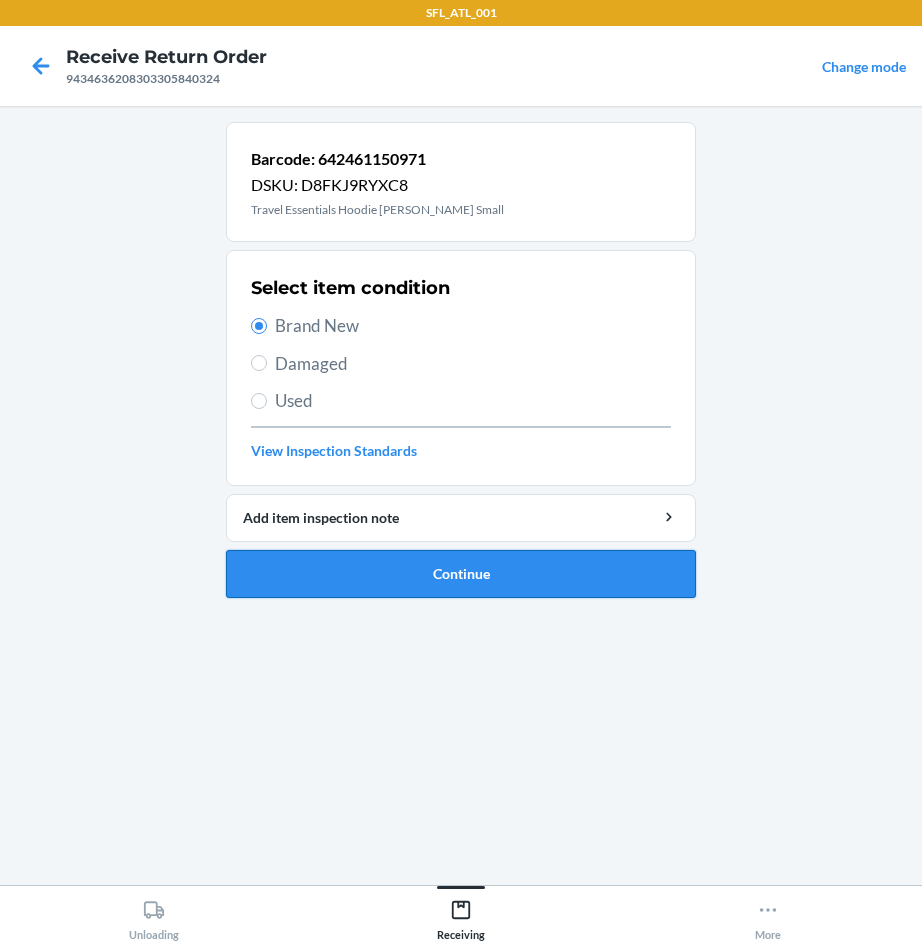 click on "Continue" at bounding box center (461, 574) 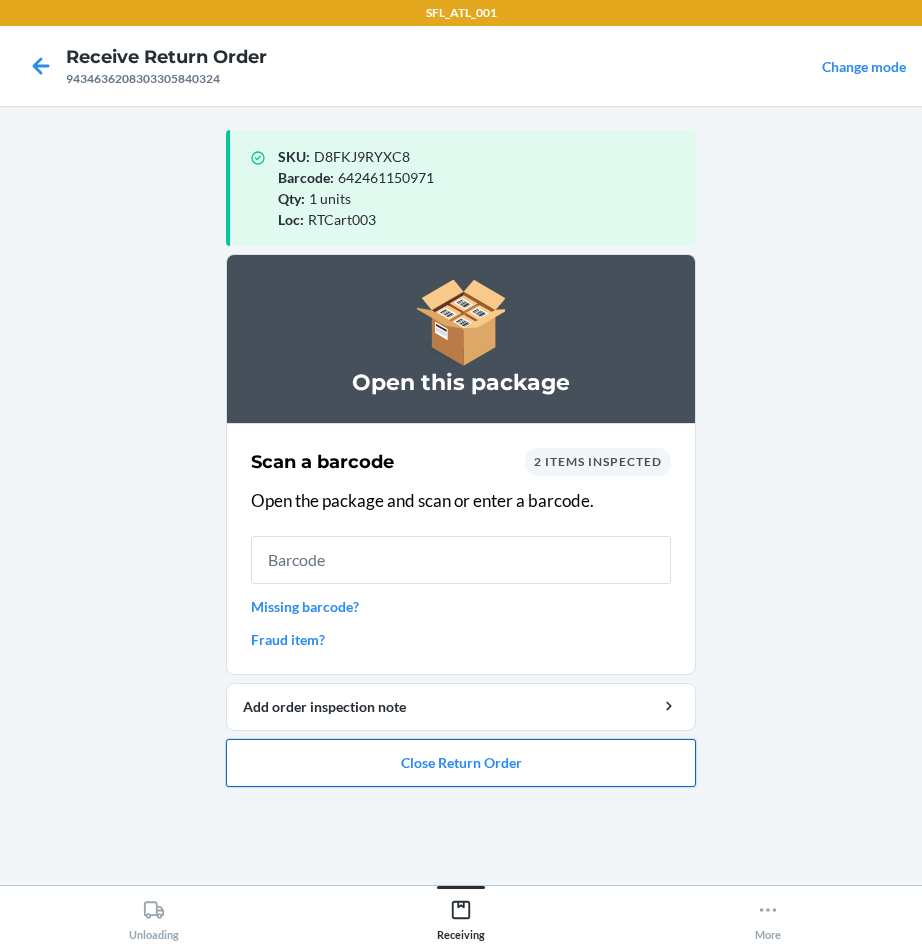 drag, startPoint x: 359, startPoint y: 779, endPoint x: 362, endPoint y: 763, distance: 16.27882 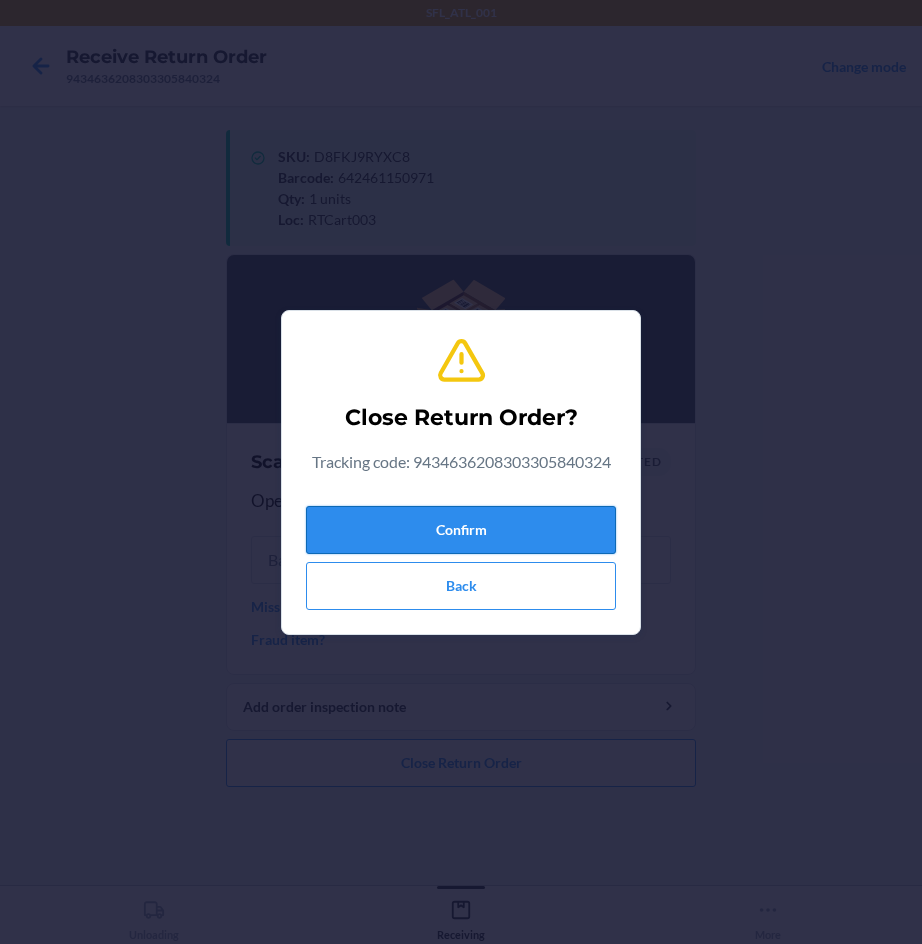 click on "Confirm" at bounding box center [461, 530] 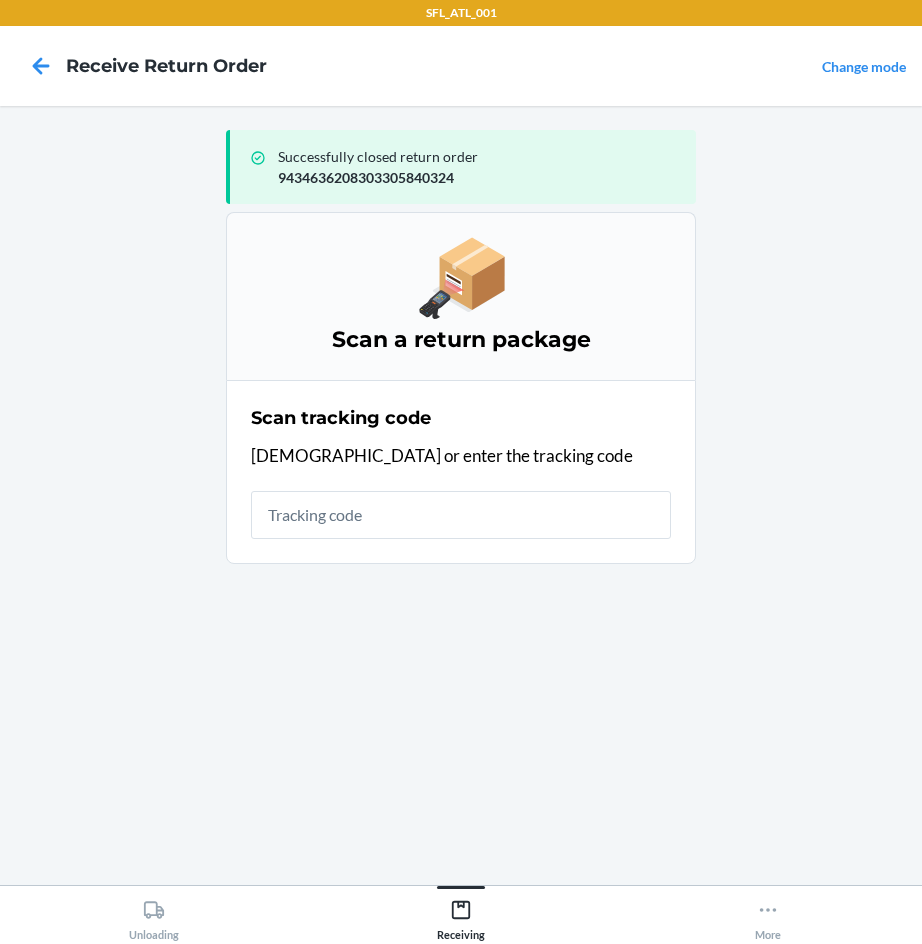 click at bounding box center [461, 515] 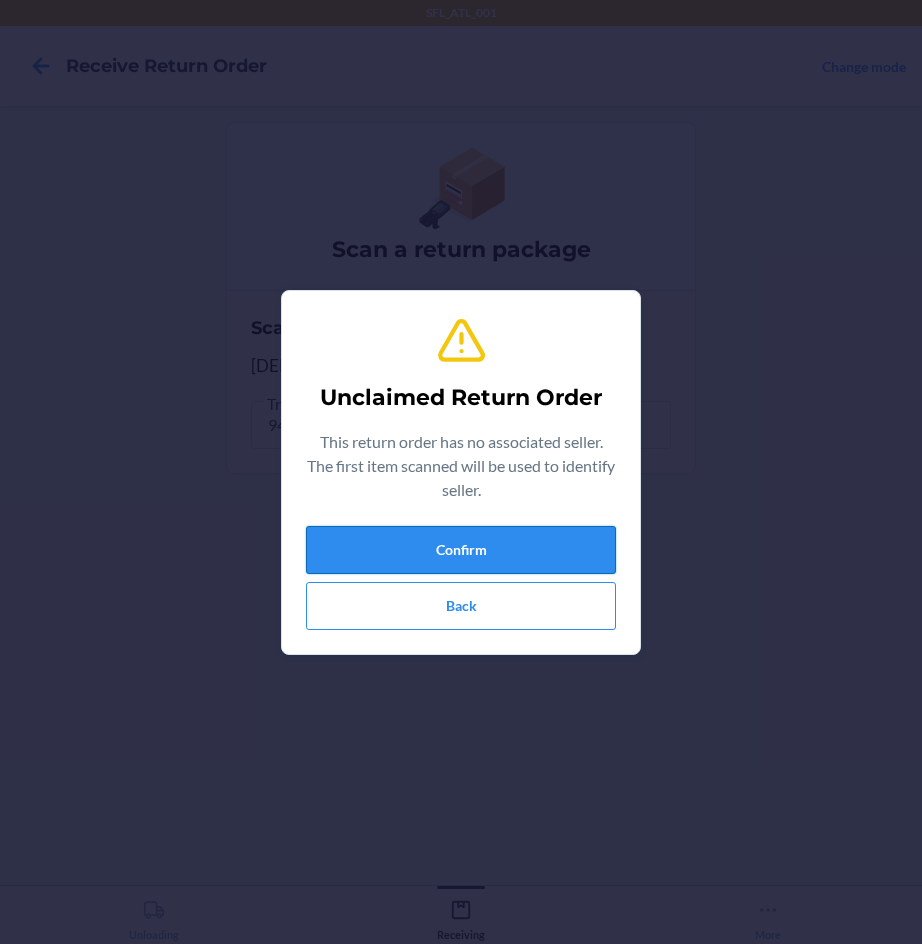click on "Confirm" at bounding box center (461, 550) 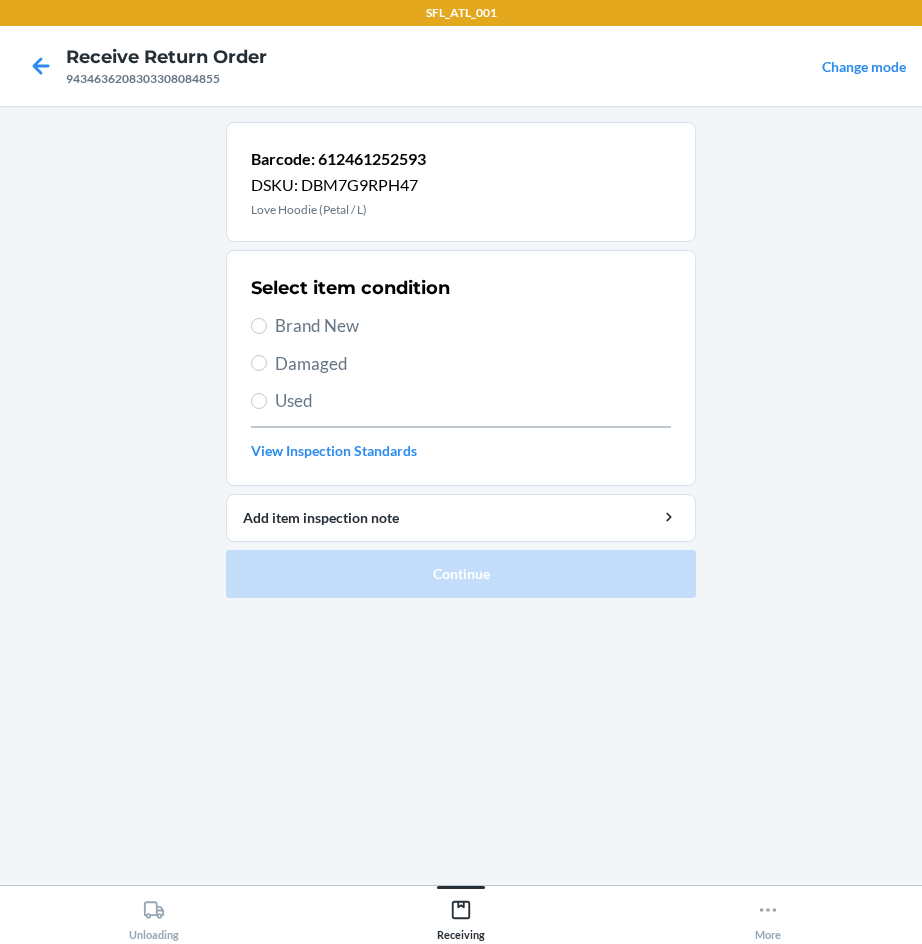 click on "Brand New" at bounding box center [473, 326] 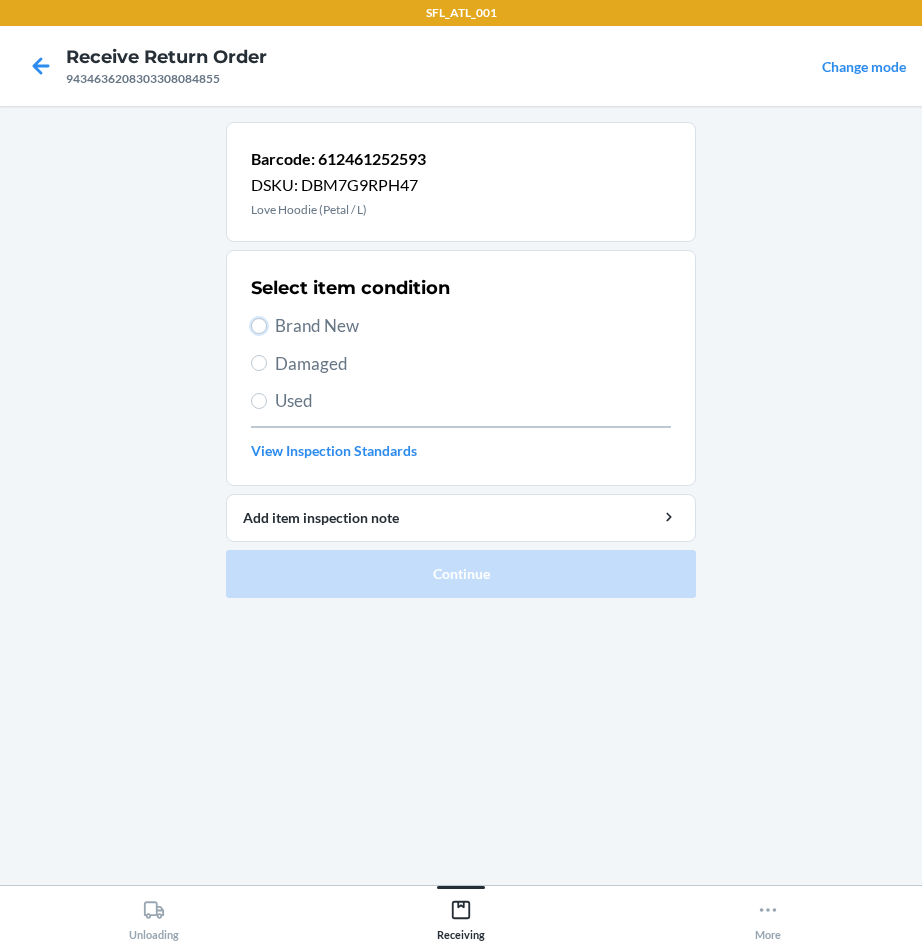 click on "Brand New" at bounding box center [259, 326] 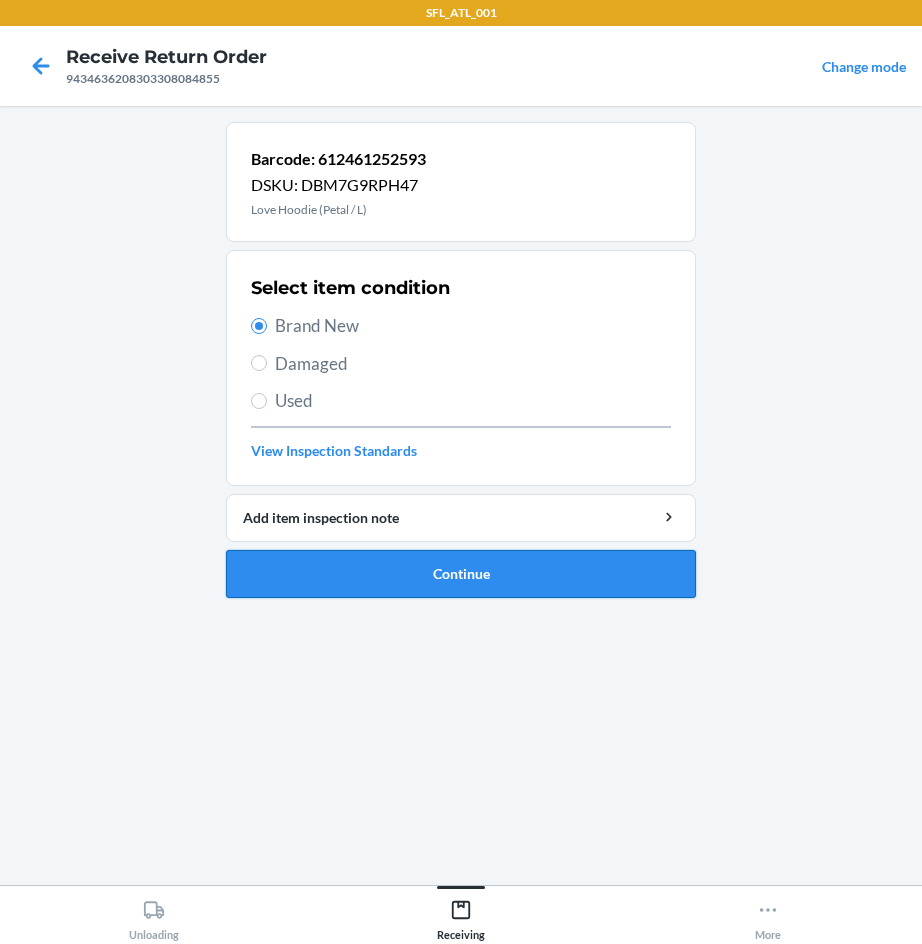 click on "Continue" at bounding box center [461, 574] 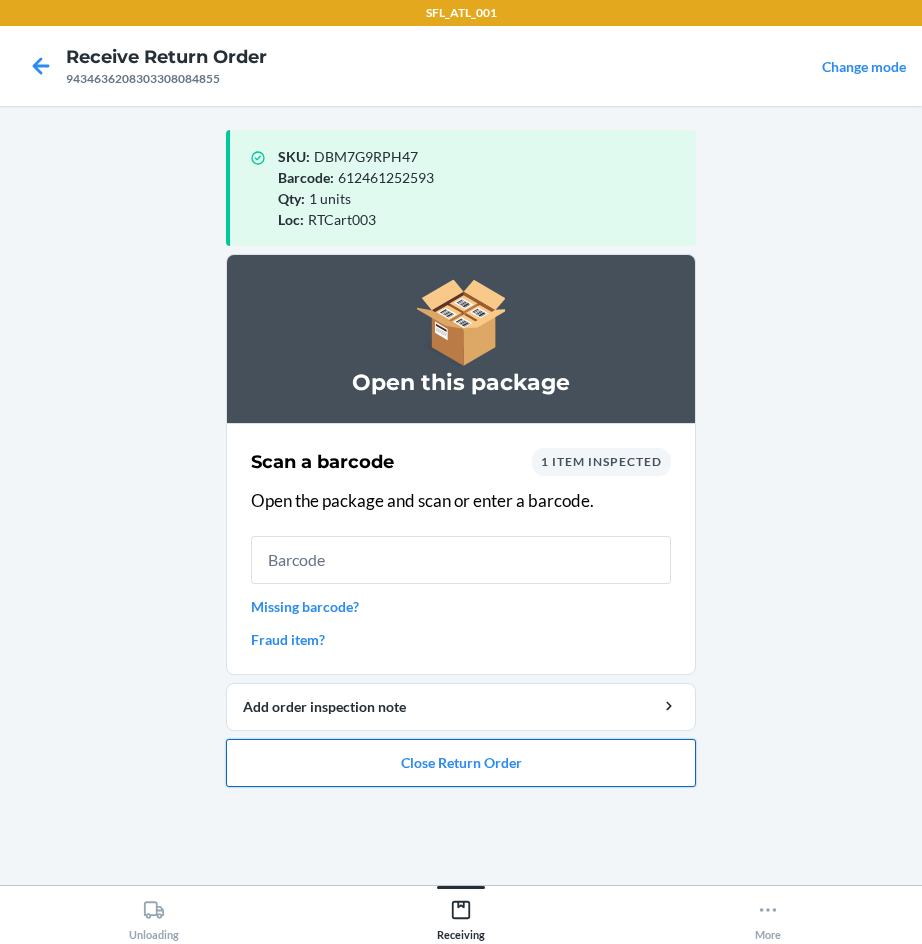 click on "Close Return Order" at bounding box center (461, 763) 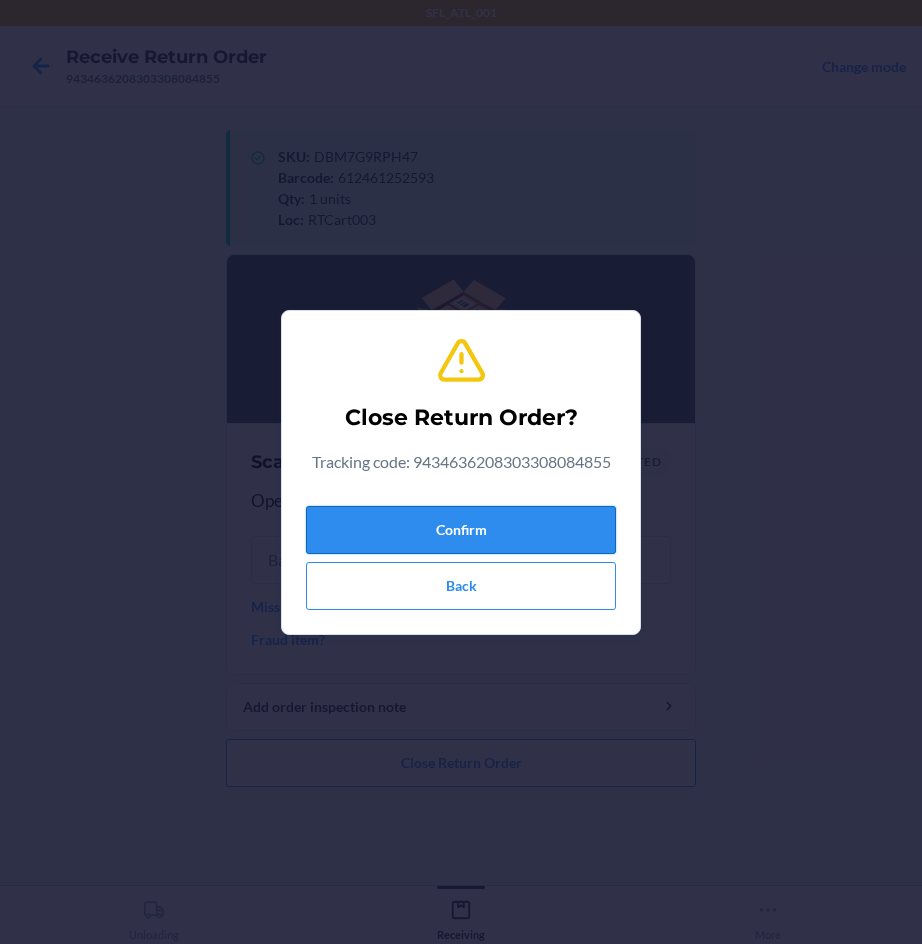 click on "Confirm" at bounding box center (461, 530) 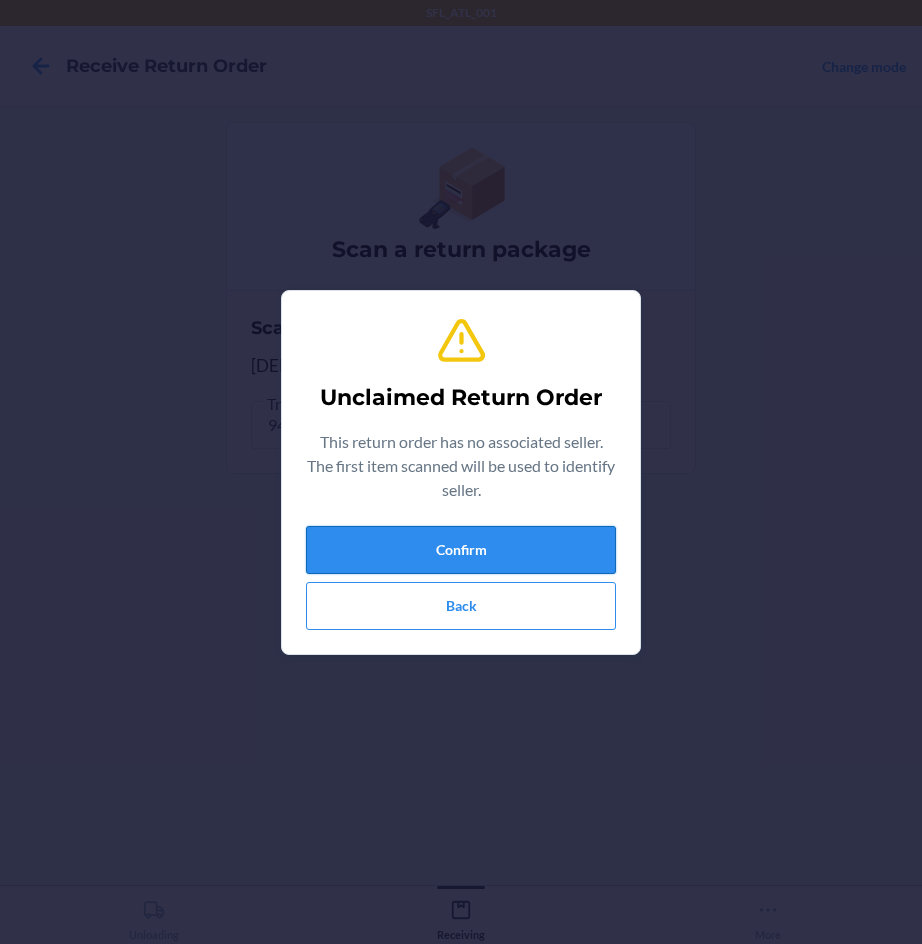 click on "Confirm" at bounding box center (461, 550) 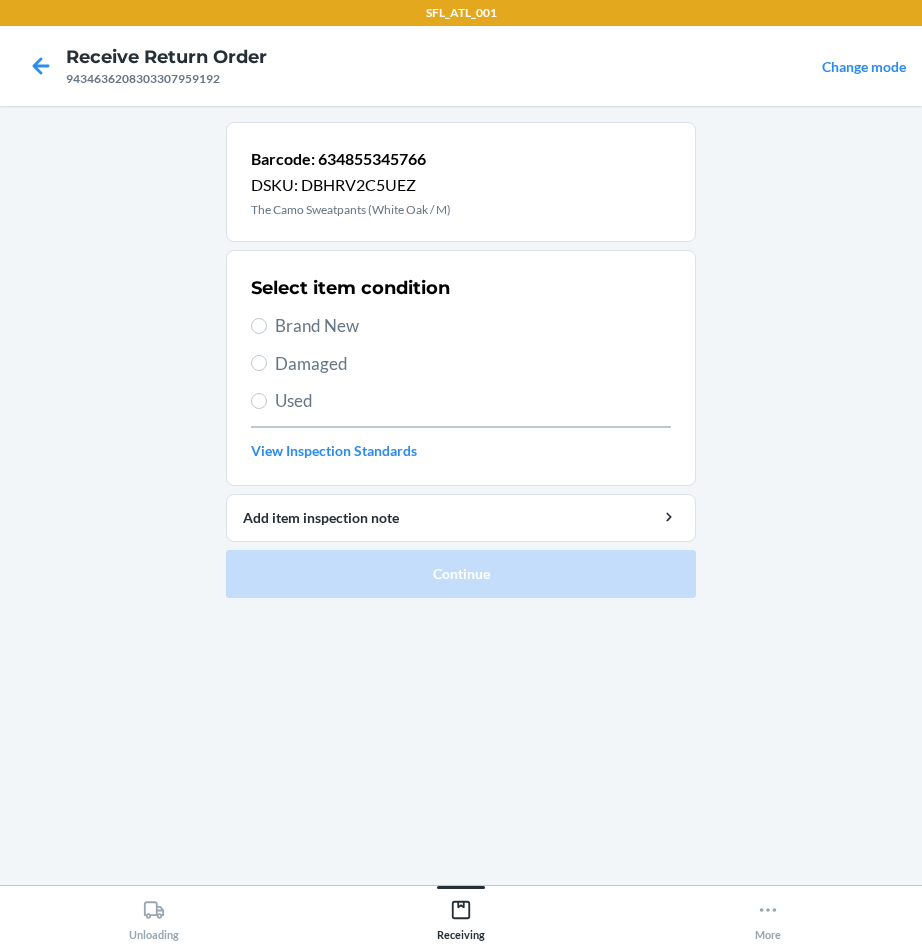 click on "Brand New" at bounding box center (461, 326) 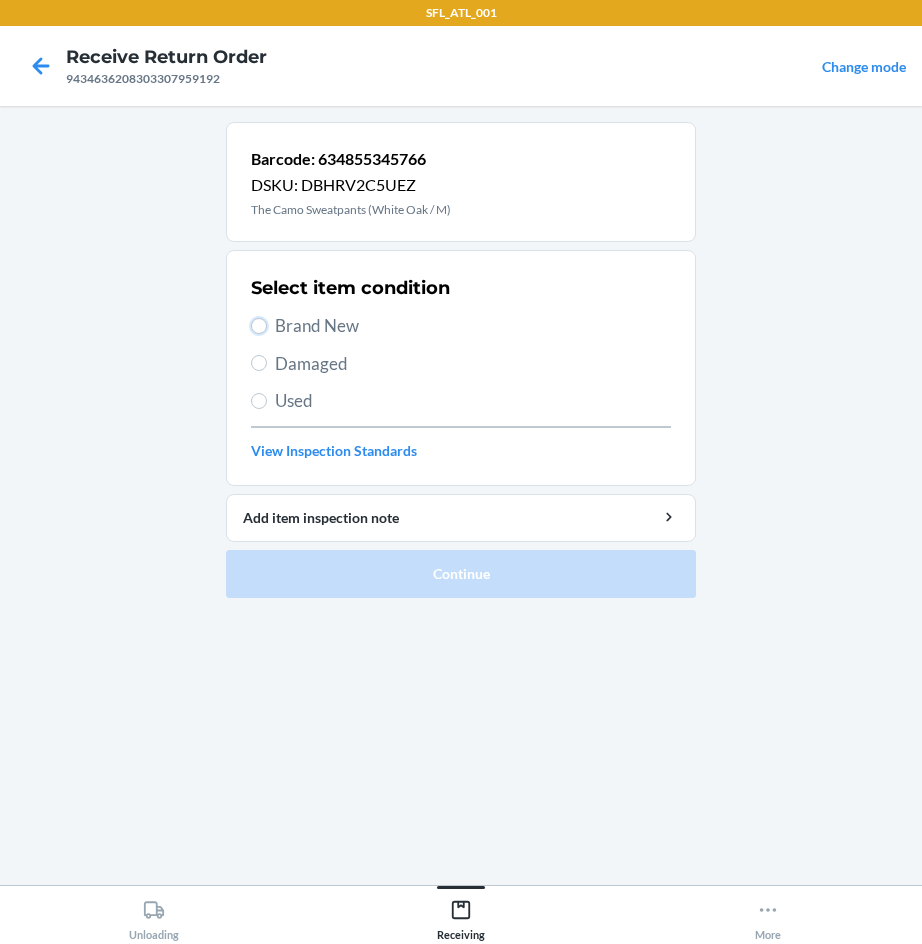 click on "Brand New" at bounding box center [259, 326] 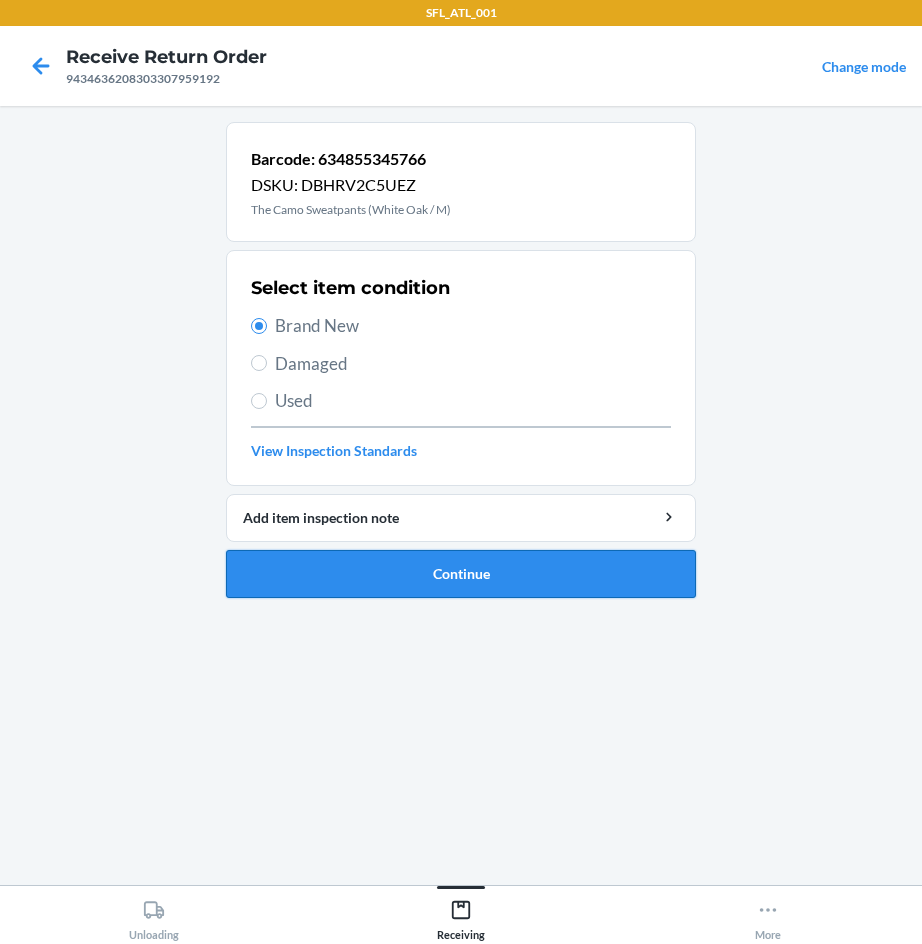 click on "Continue" at bounding box center [461, 574] 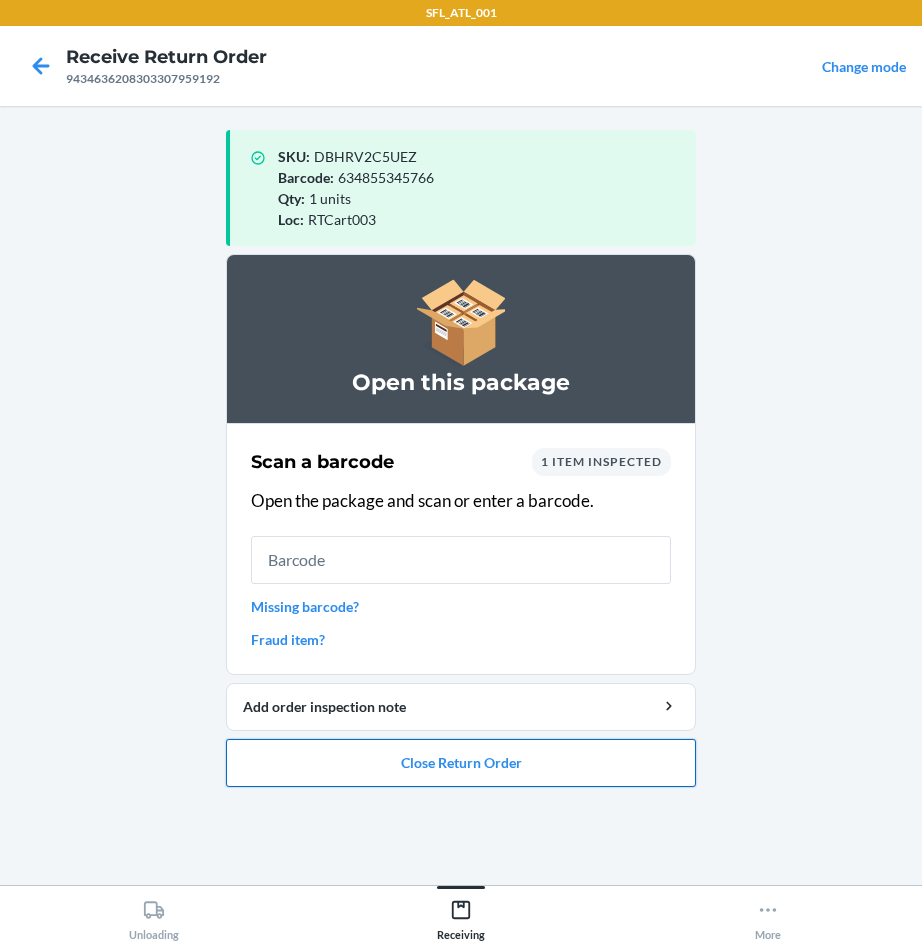 click on "Close Return Order" at bounding box center (461, 763) 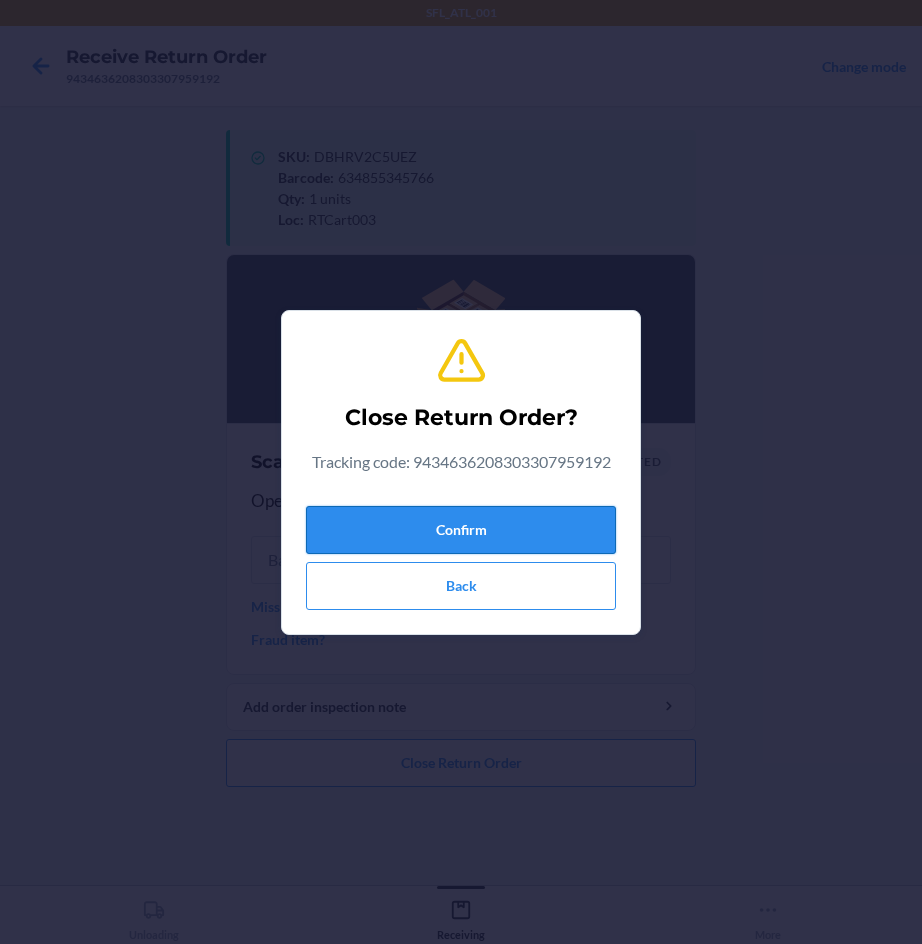 click on "Confirm" at bounding box center [461, 530] 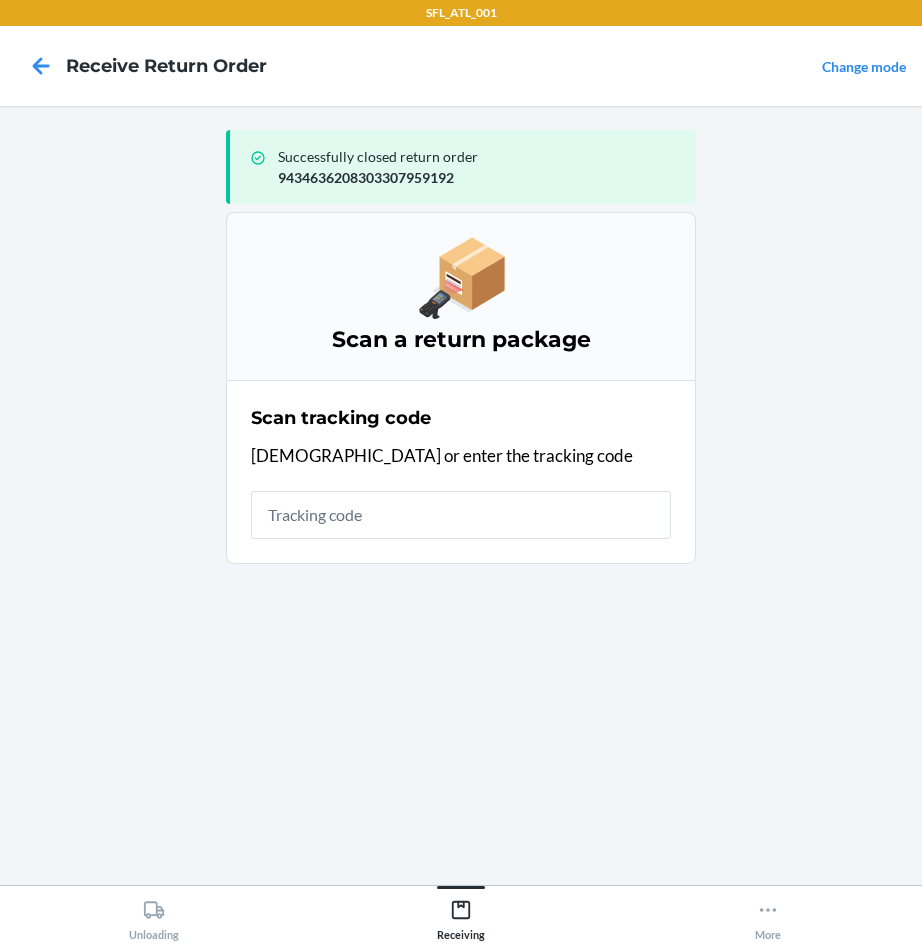click at bounding box center (461, 515) 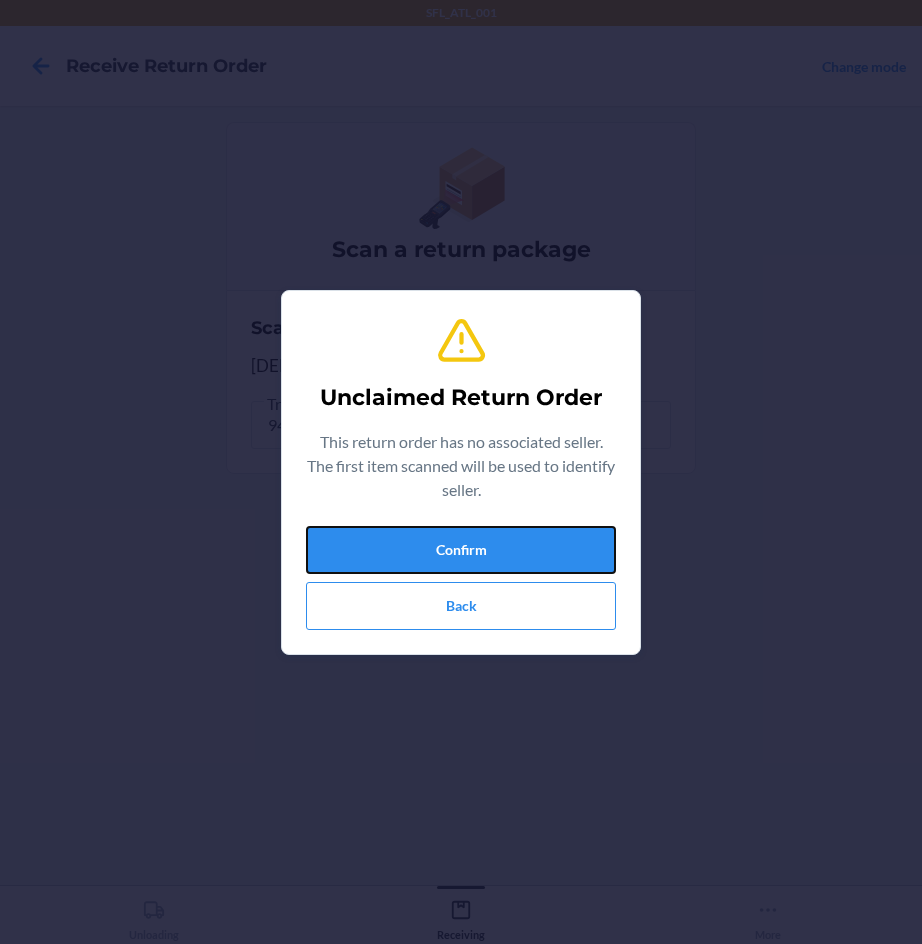 click on "Confirm" at bounding box center [461, 550] 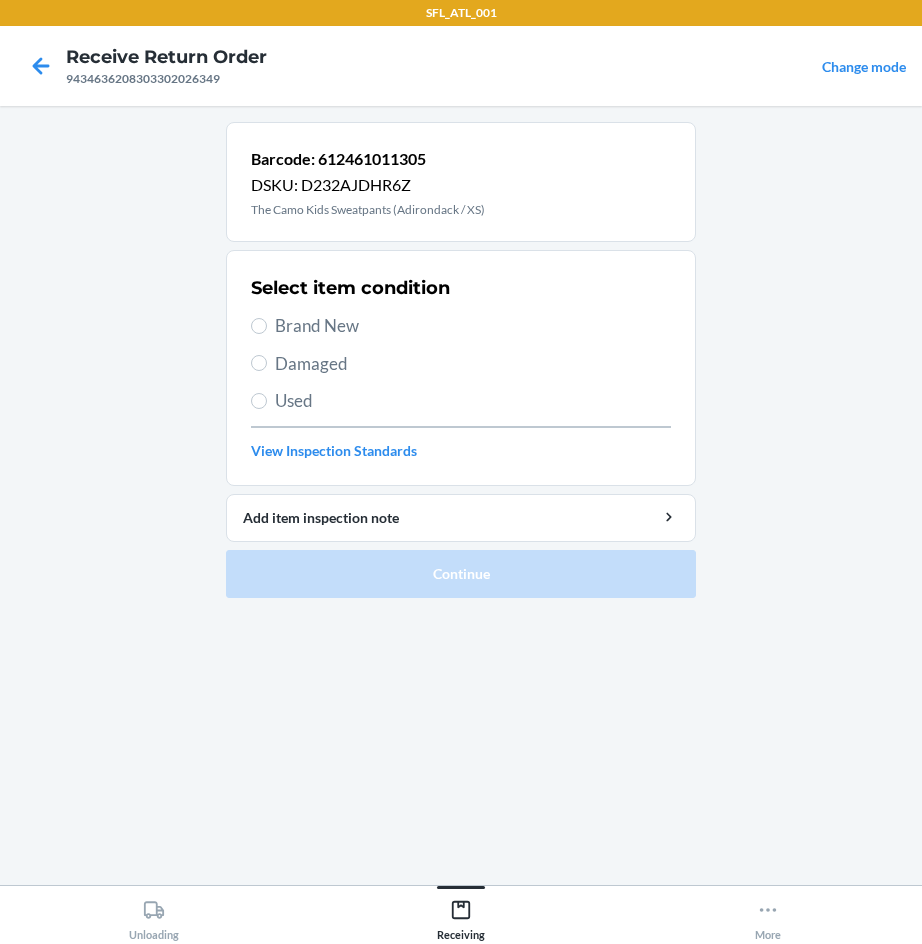 click on "Select item condition Brand New Damaged Used View Inspection Standards" at bounding box center [461, 368] 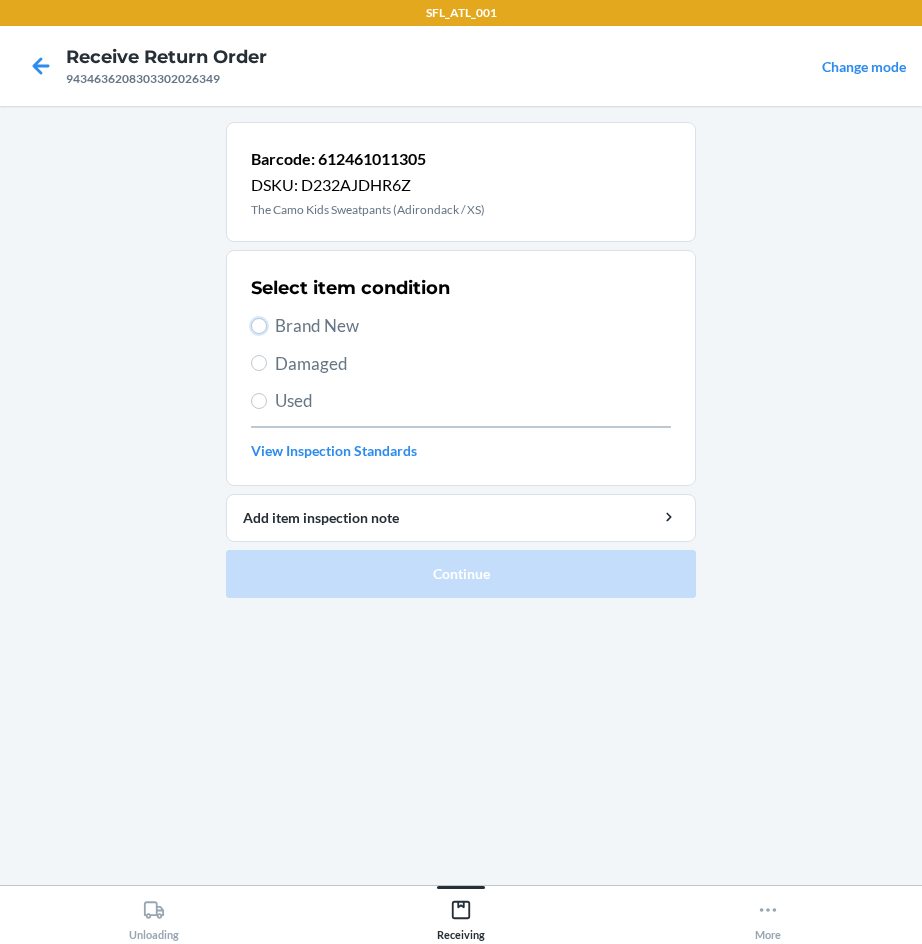click on "Brand New" at bounding box center (259, 326) 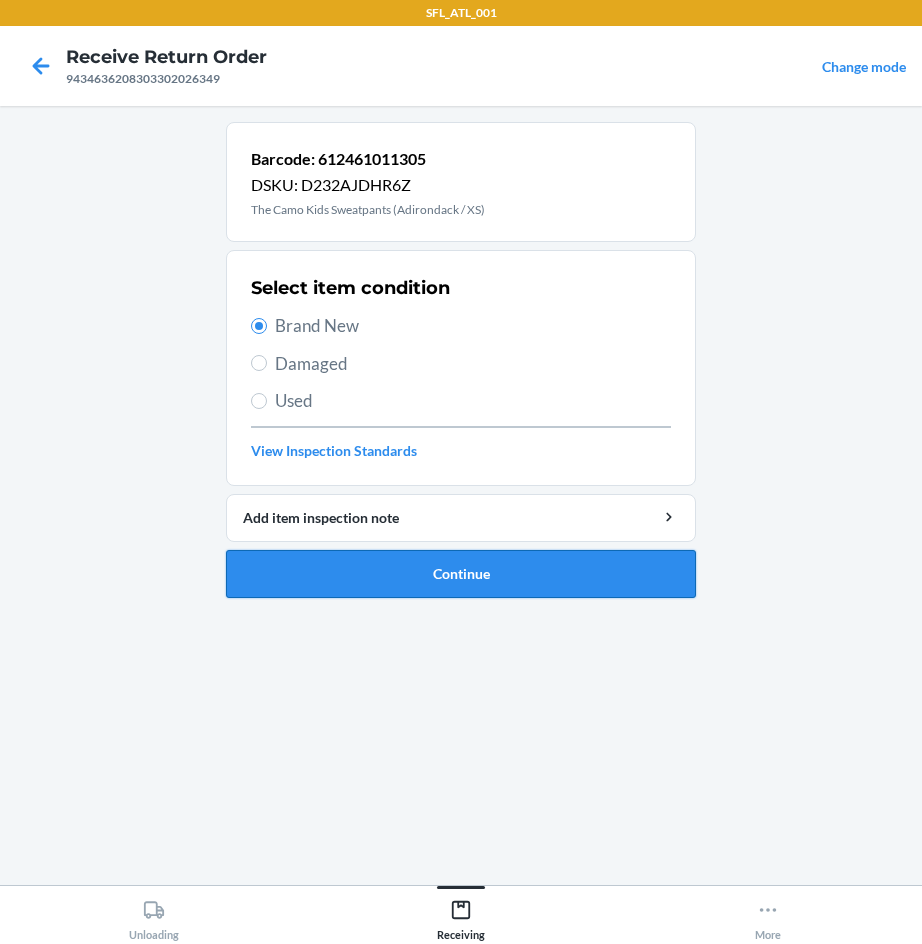 click on "Continue" at bounding box center (461, 574) 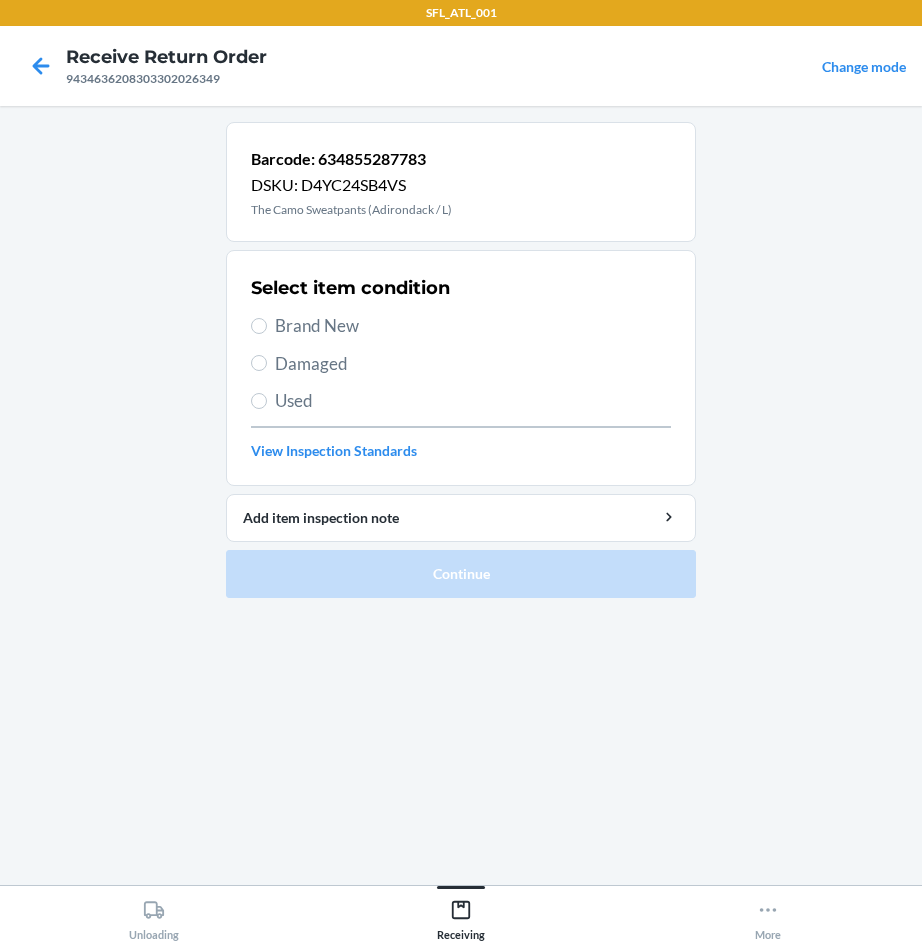 click on "Brand New" at bounding box center [473, 326] 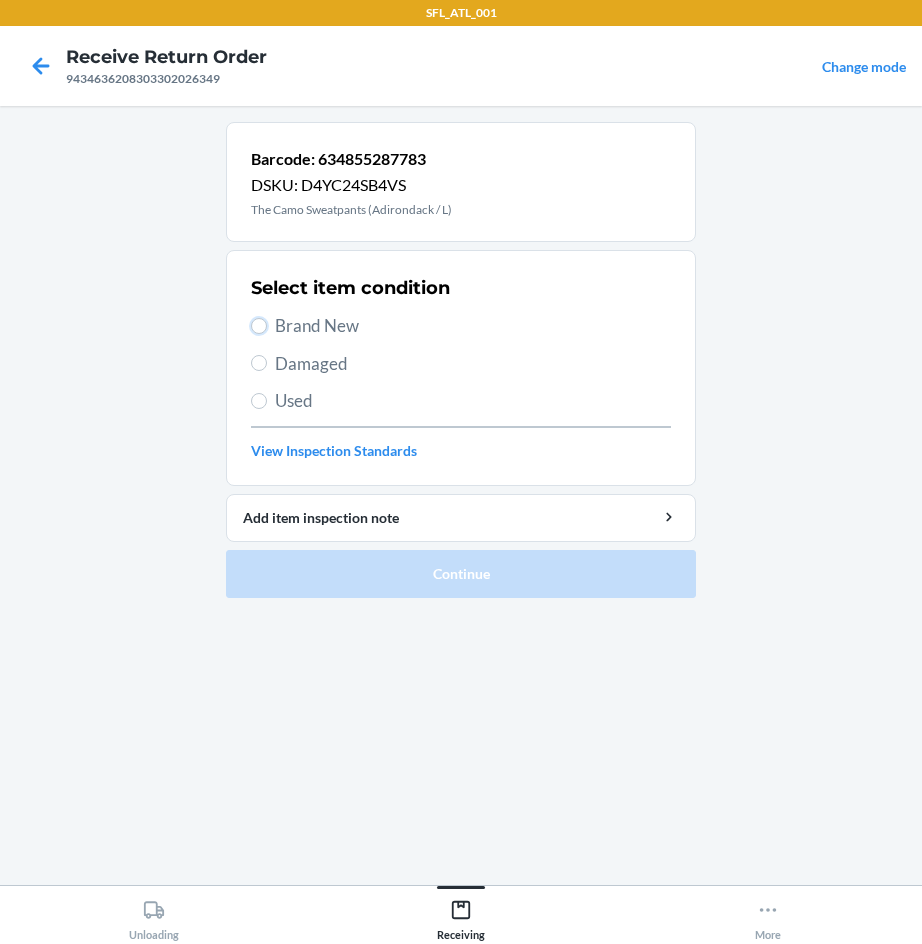click on "Brand New" at bounding box center [259, 326] 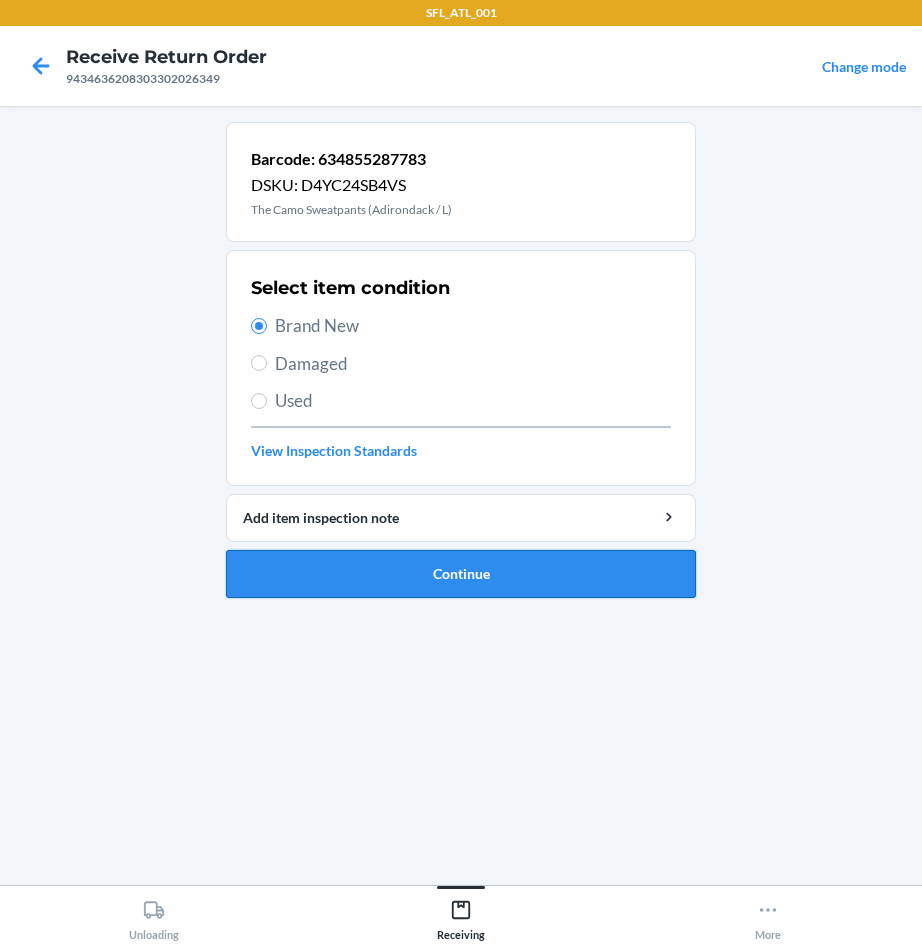 click on "Continue" at bounding box center (461, 574) 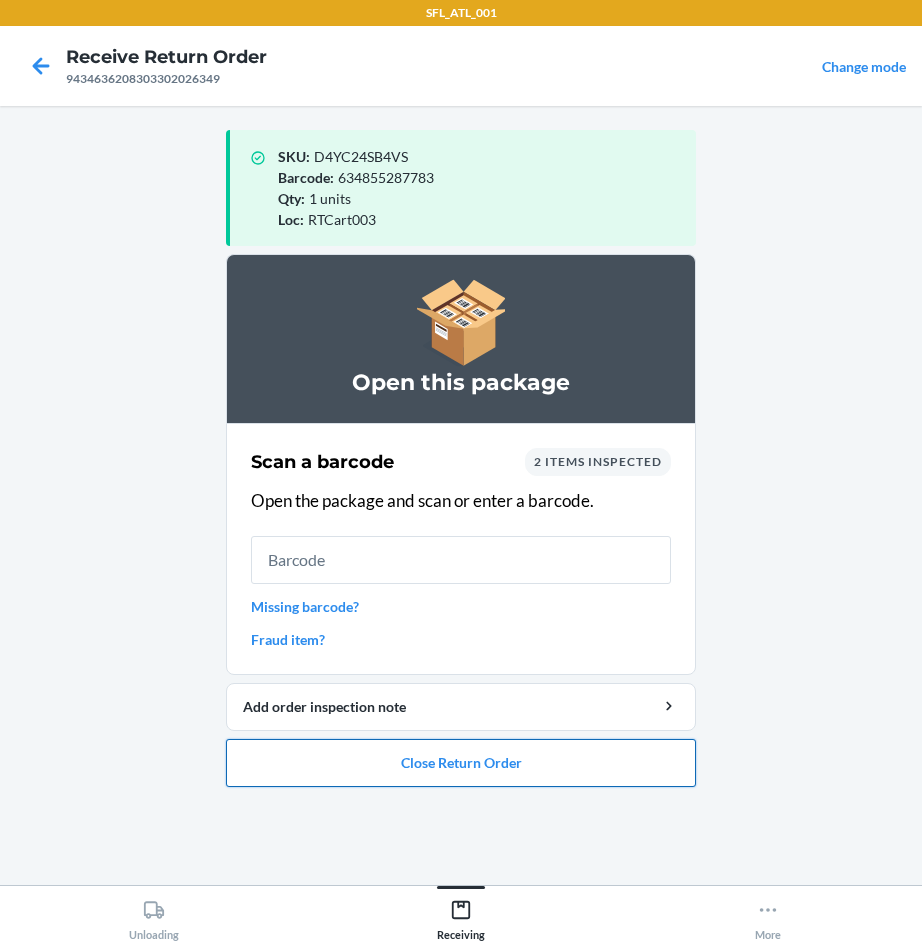 click on "Close Return Order" at bounding box center (461, 763) 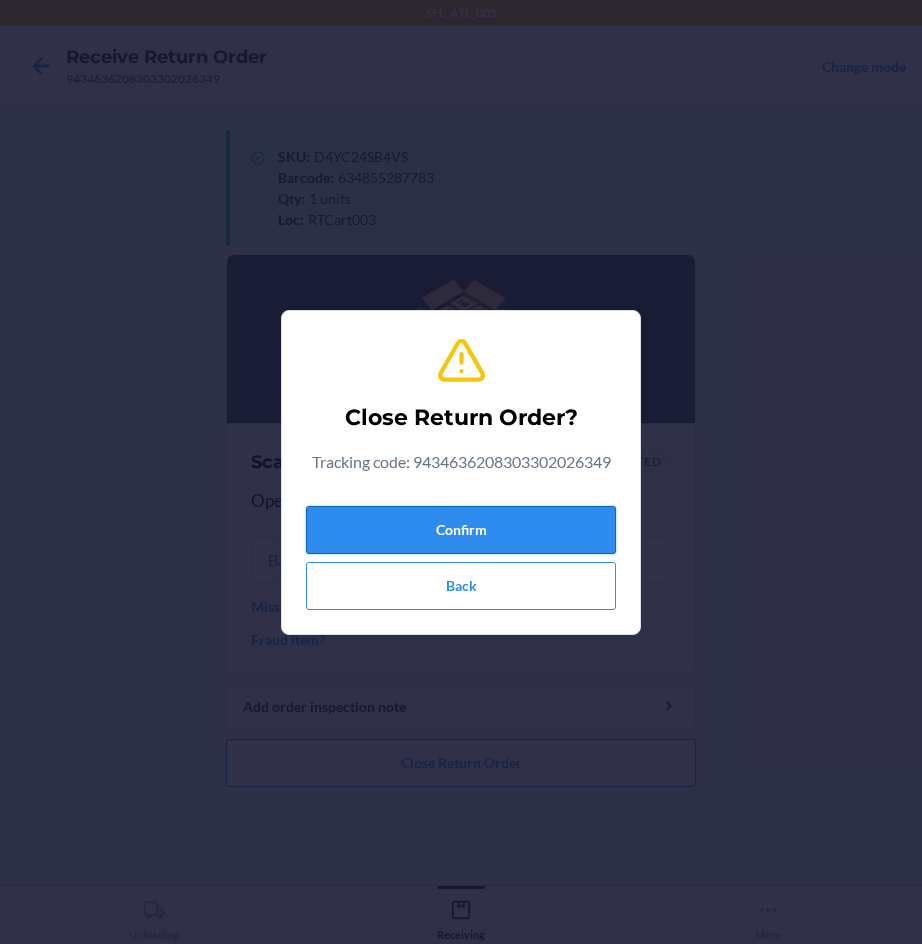 click on "Confirm" at bounding box center [461, 530] 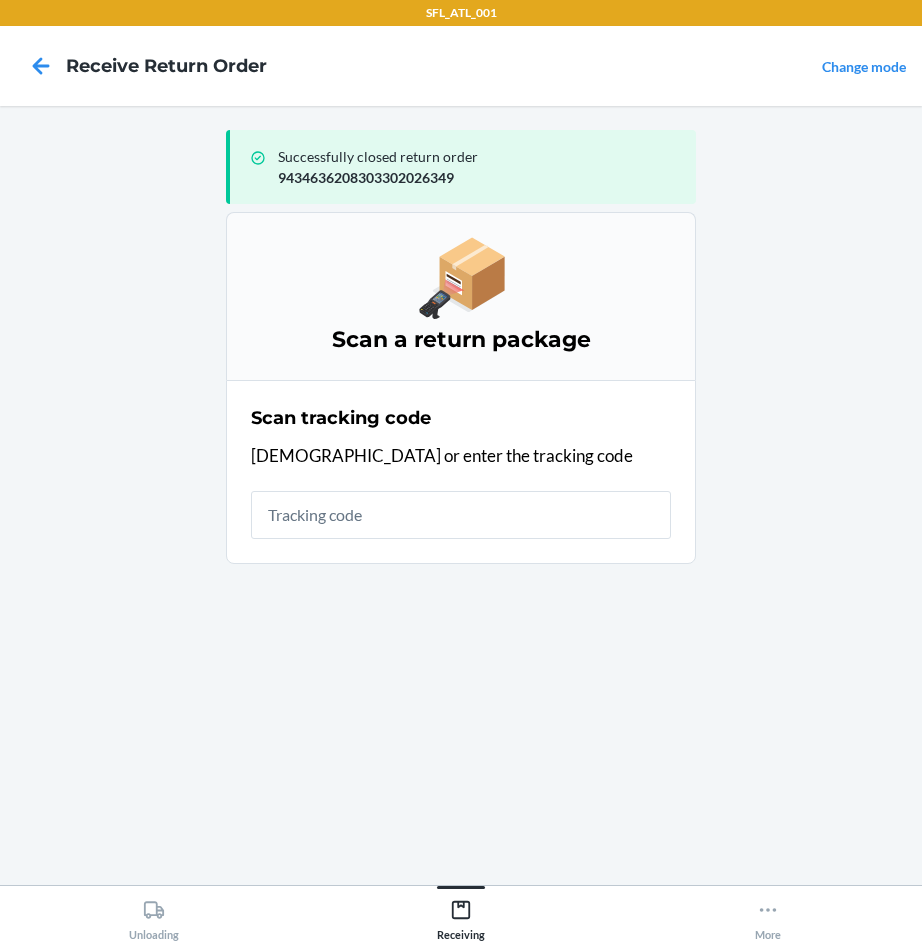 click at bounding box center (461, 515) 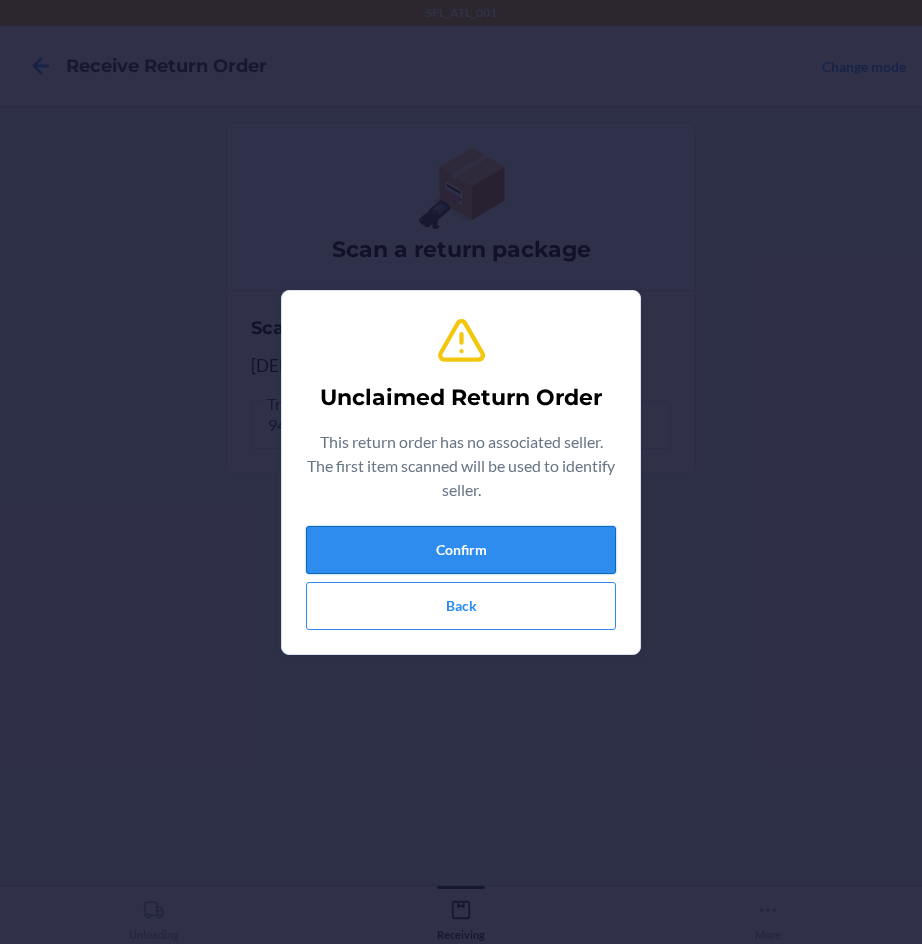 click on "Confirm" at bounding box center [461, 550] 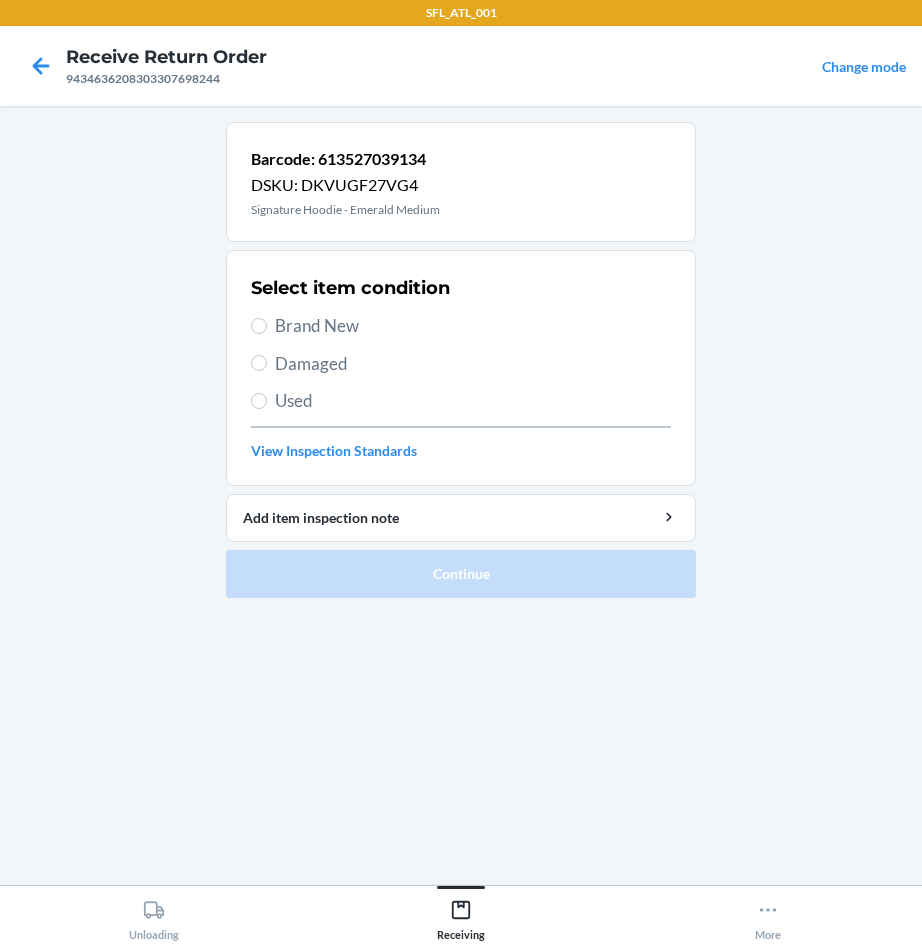 click on "Brand New" at bounding box center [473, 326] 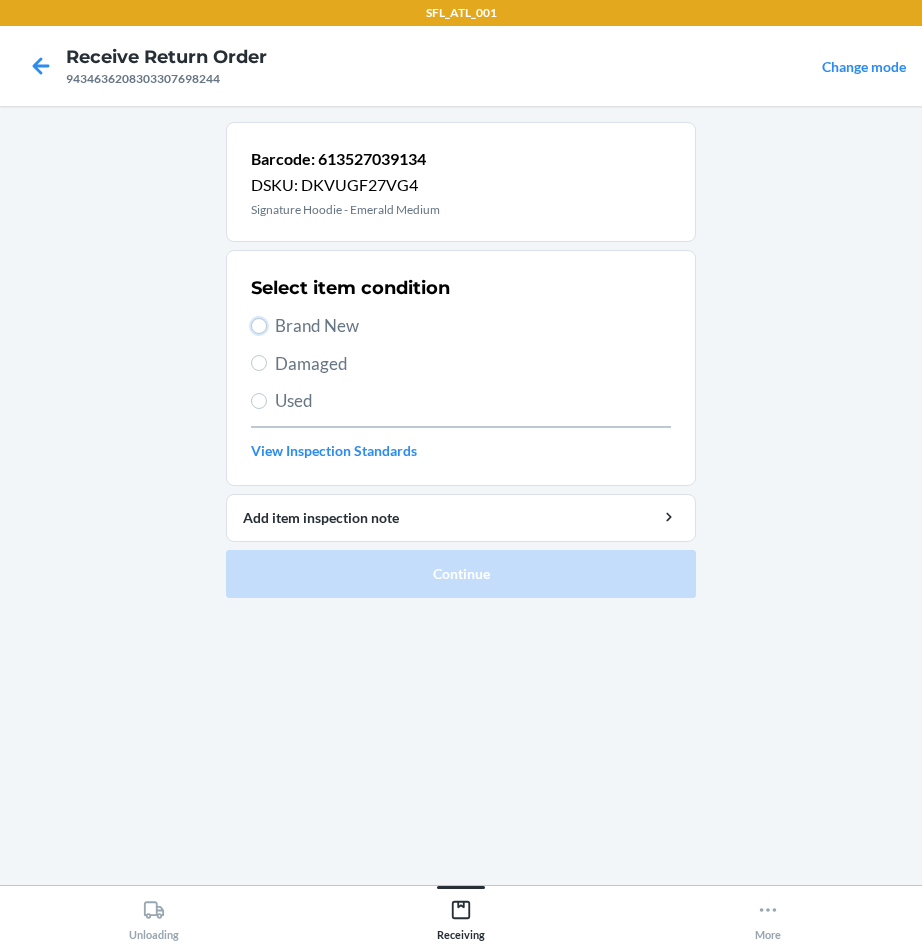 click on "Brand New" at bounding box center (259, 326) 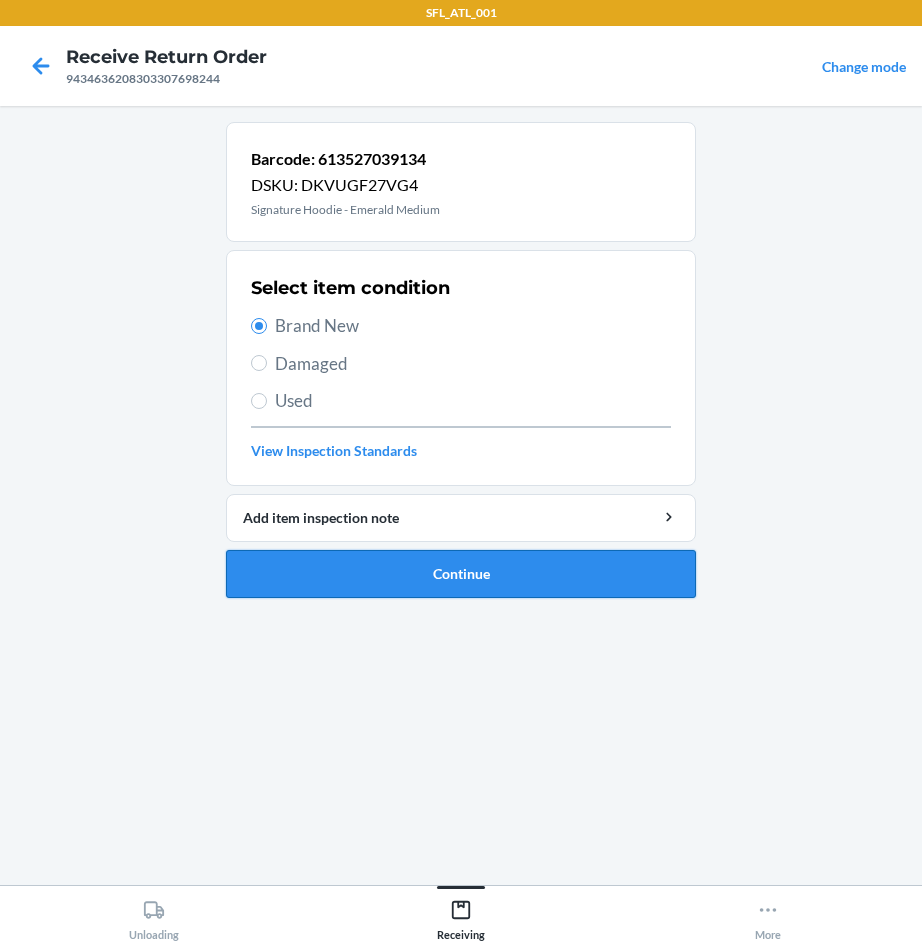 click on "Continue" at bounding box center [461, 574] 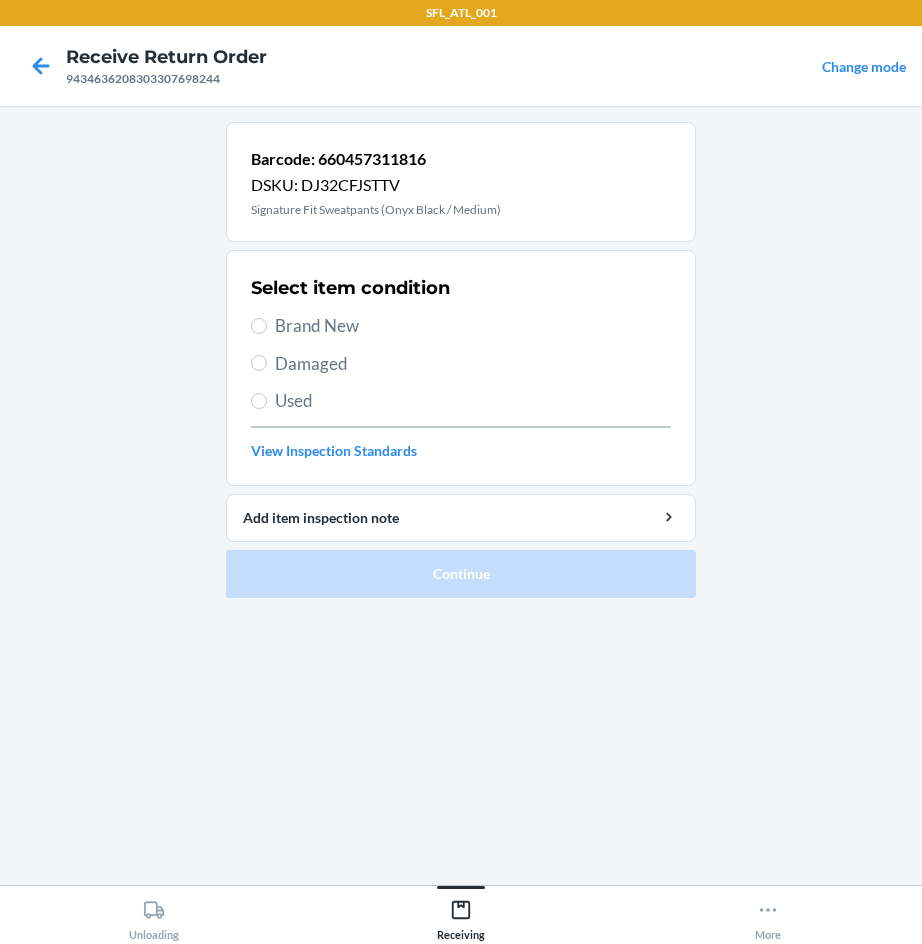 click on "Brand New" at bounding box center [473, 326] 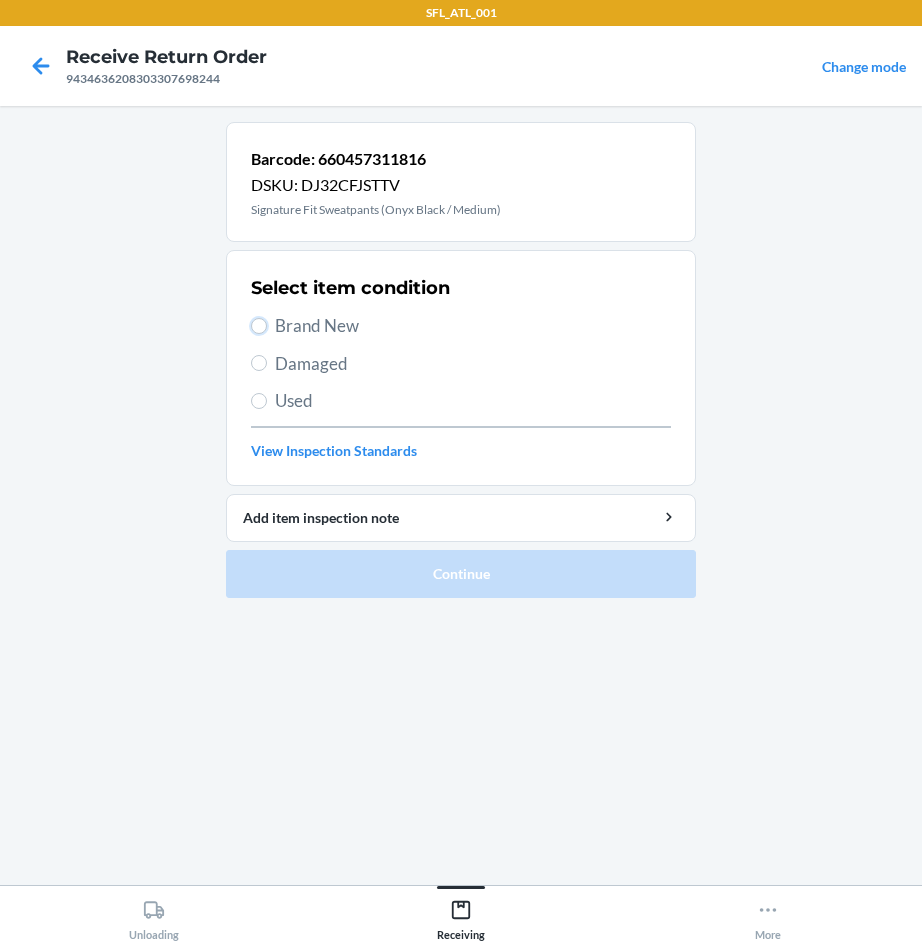 click on "Brand New" at bounding box center (259, 326) 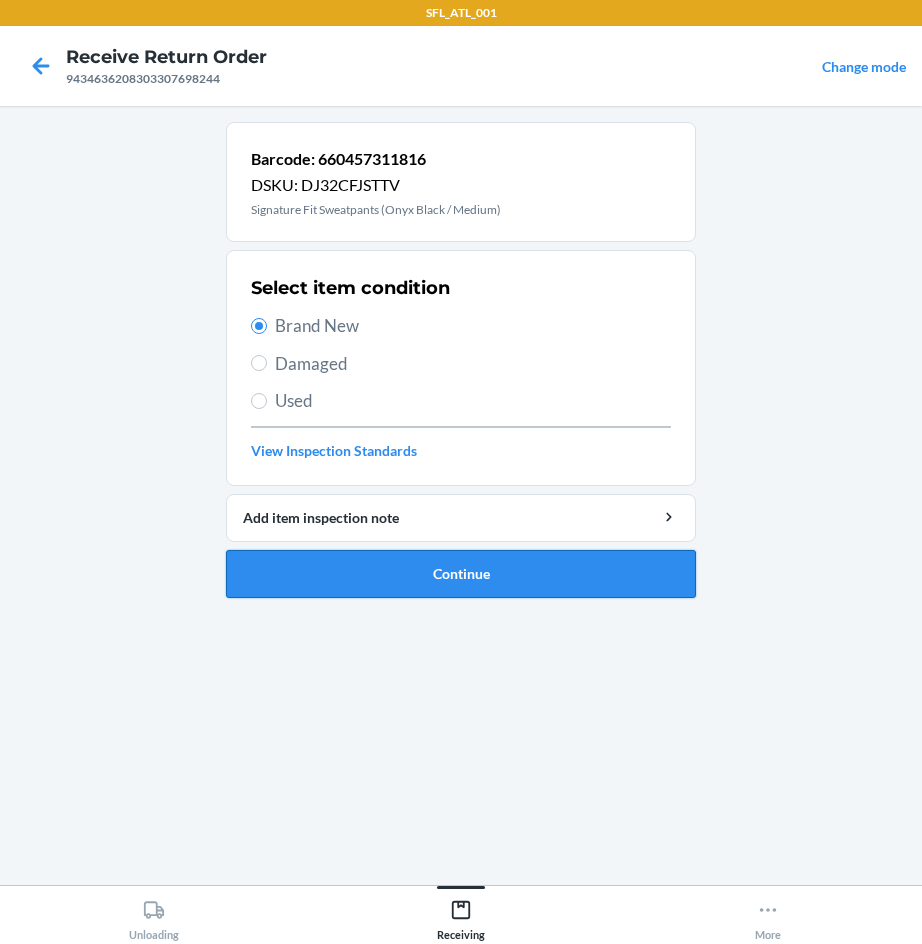 click on "Continue" at bounding box center [461, 574] 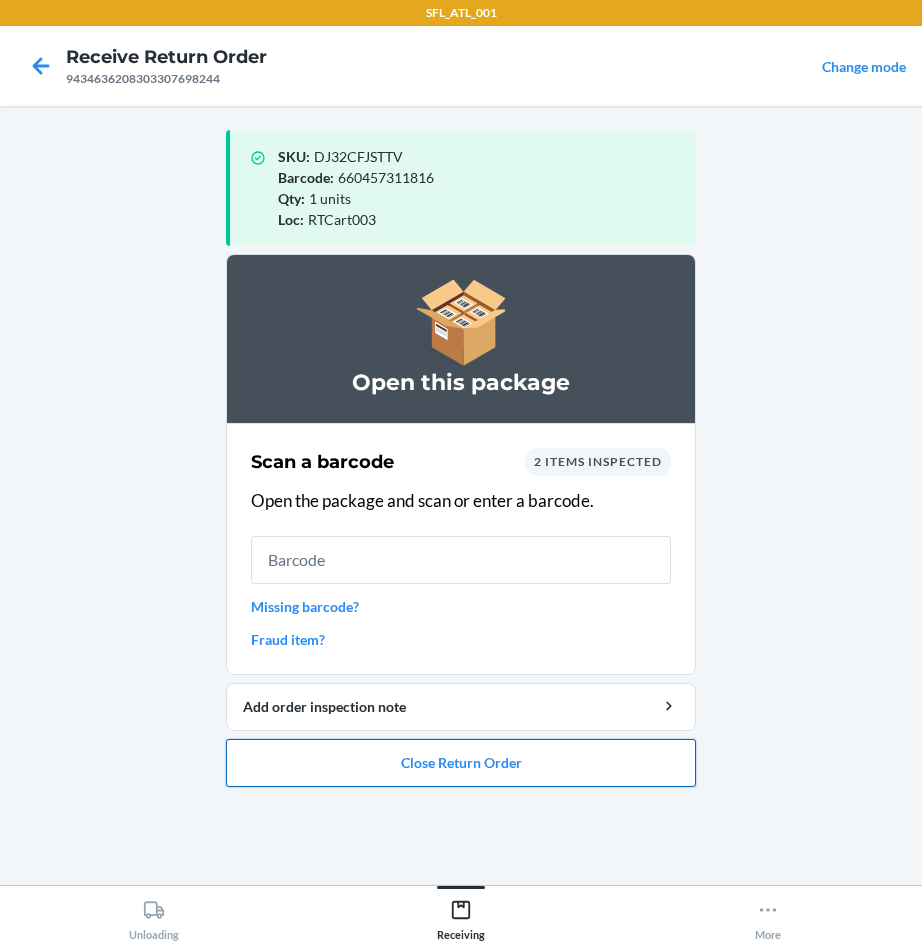 click on "Close Return Order" at bounding box center [461, 763] 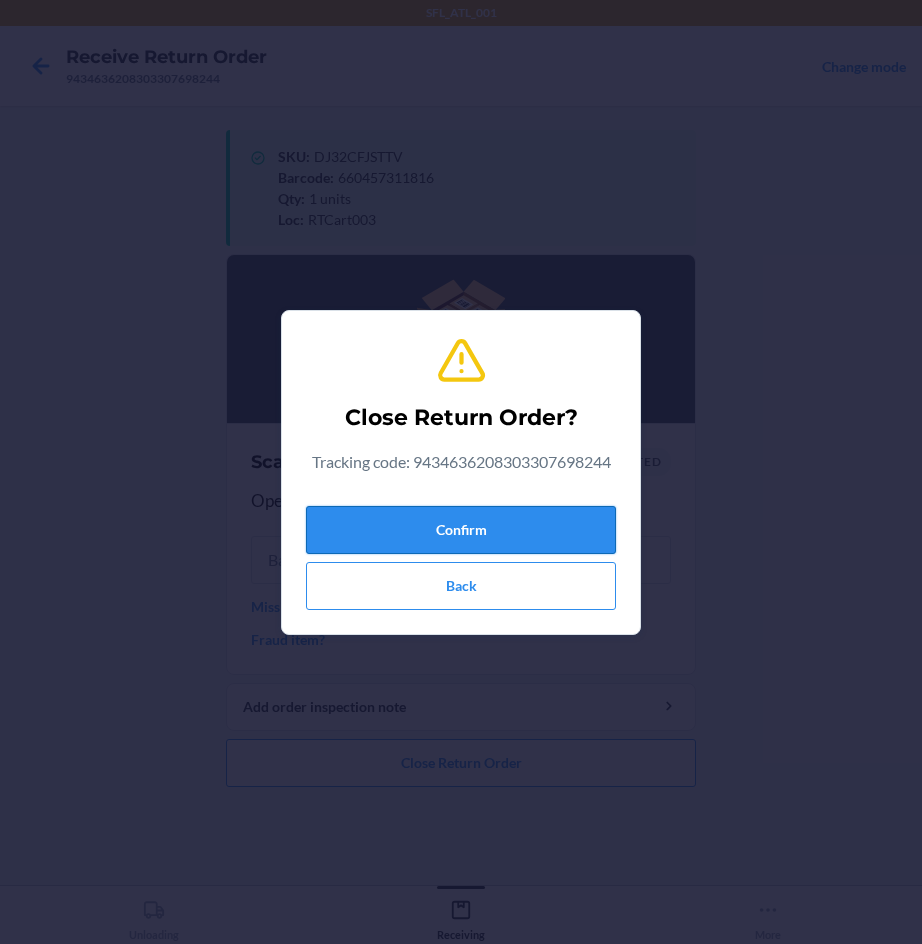 click on "Confirm" at bounding box center (461, 530) 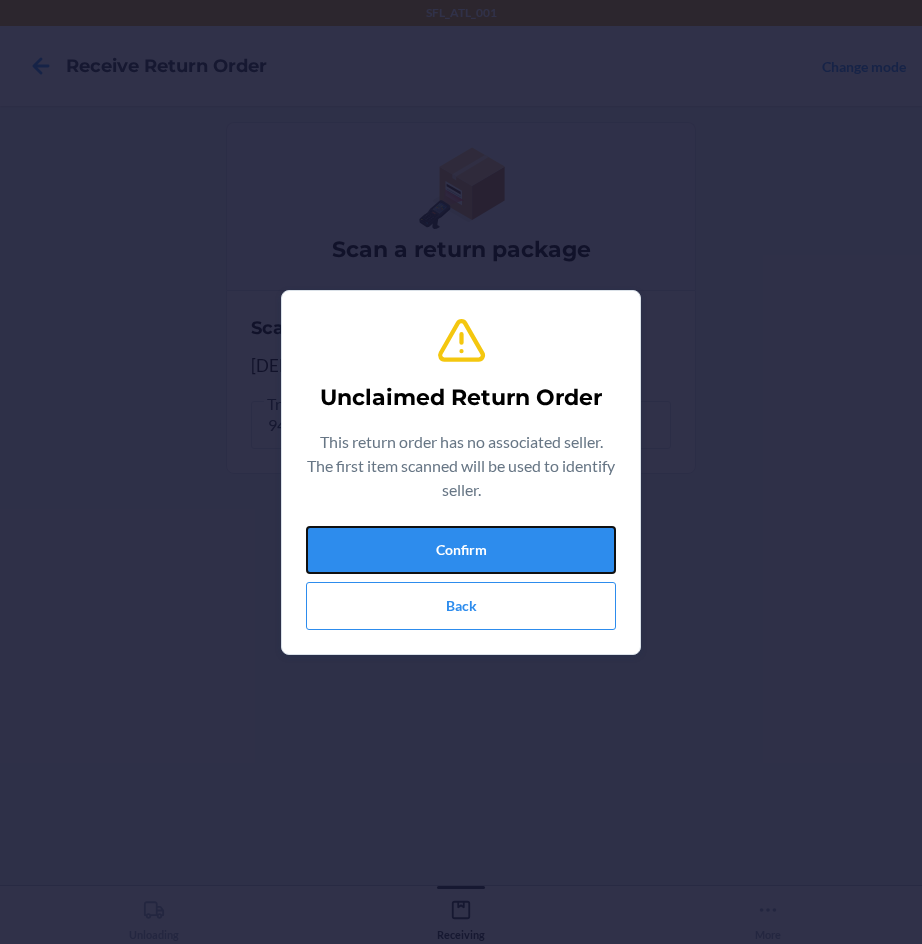 click on "Confirm" at bounding box center (461, 550) 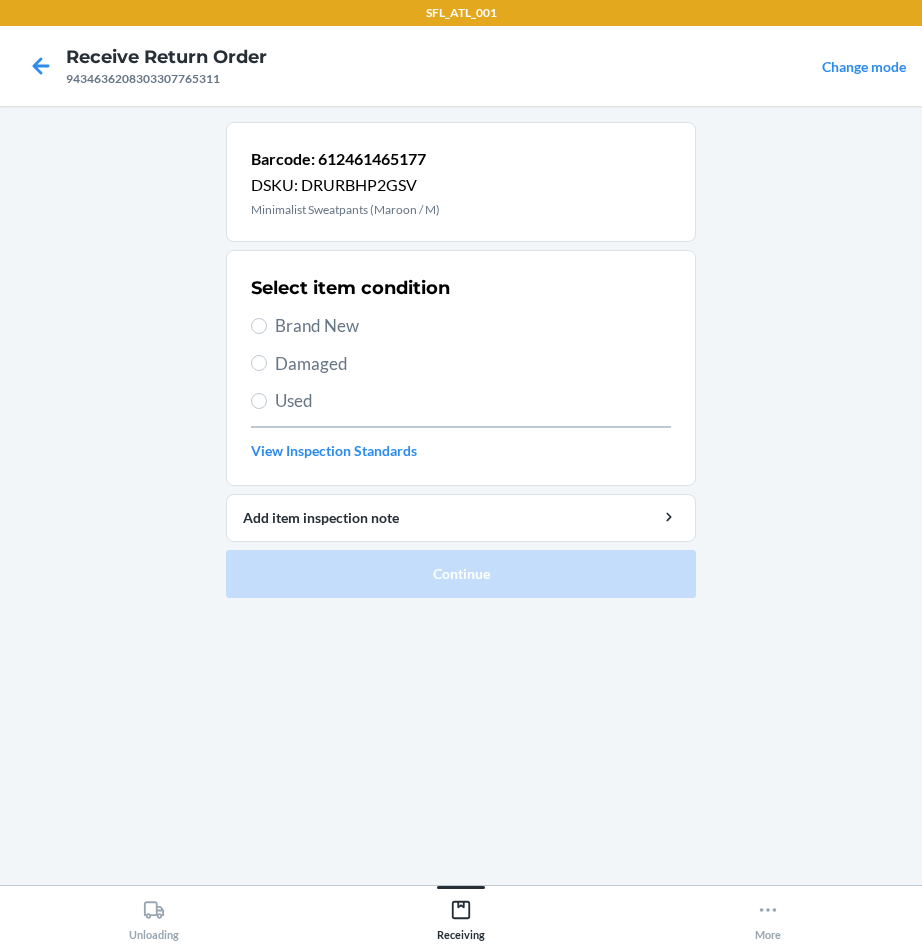 click on "Brand New" at bounding box center [473, 326] 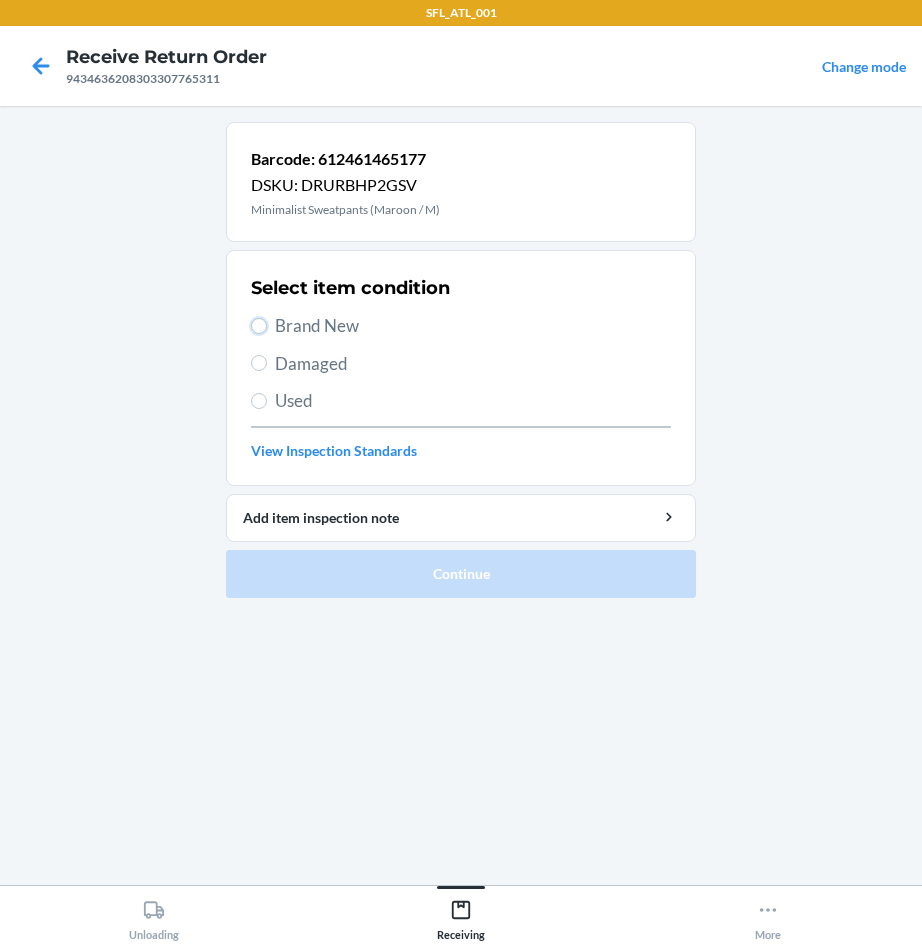 click on "Brand New" at bounding box center [259, 326] 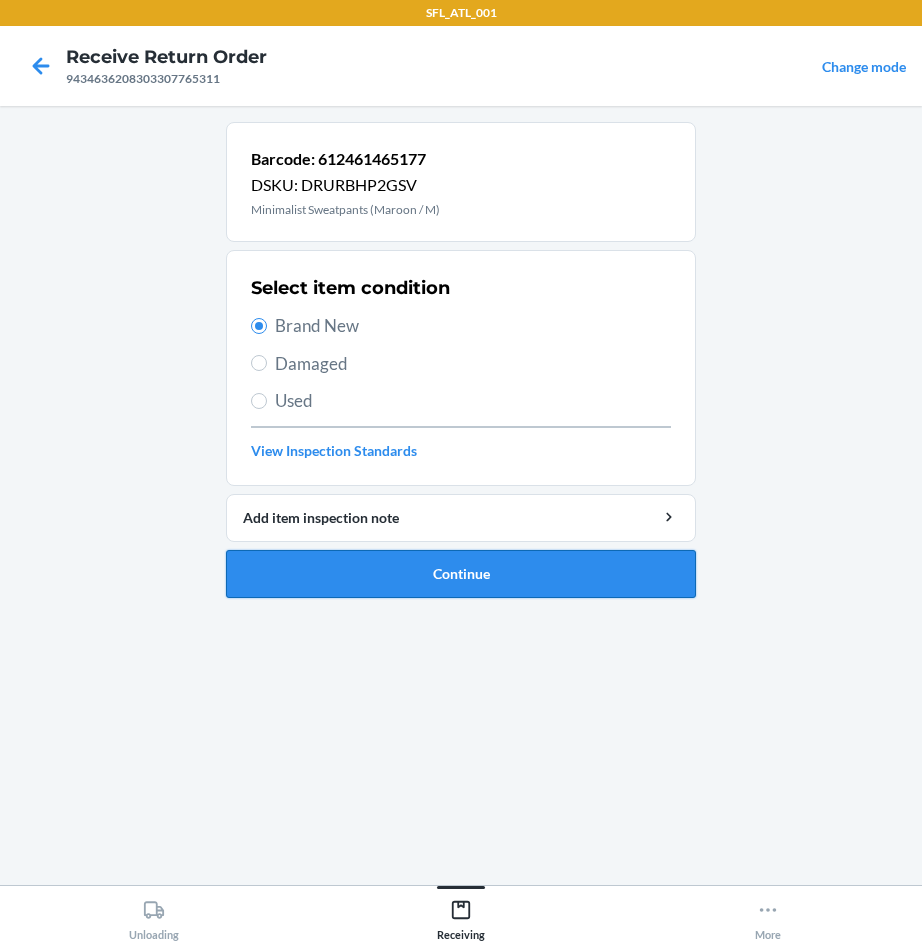 click on "Continue" at bounding box center (461, 574) 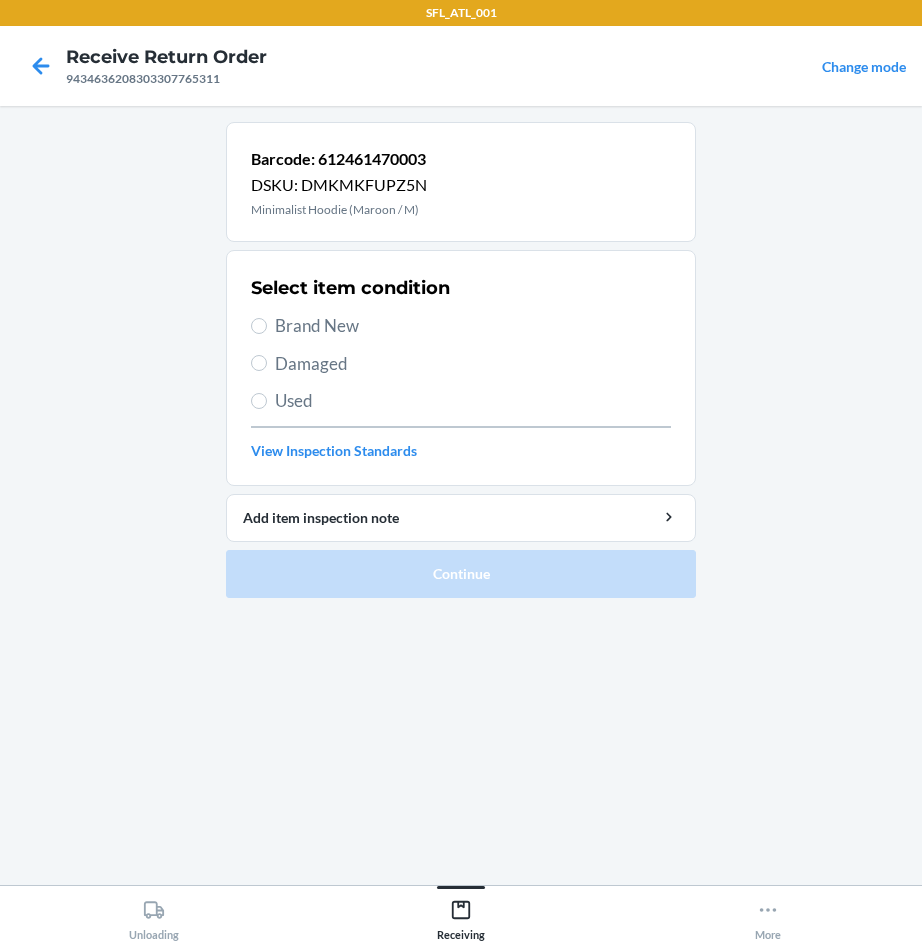 click on "Brand New" at bounding box center [473, 326] 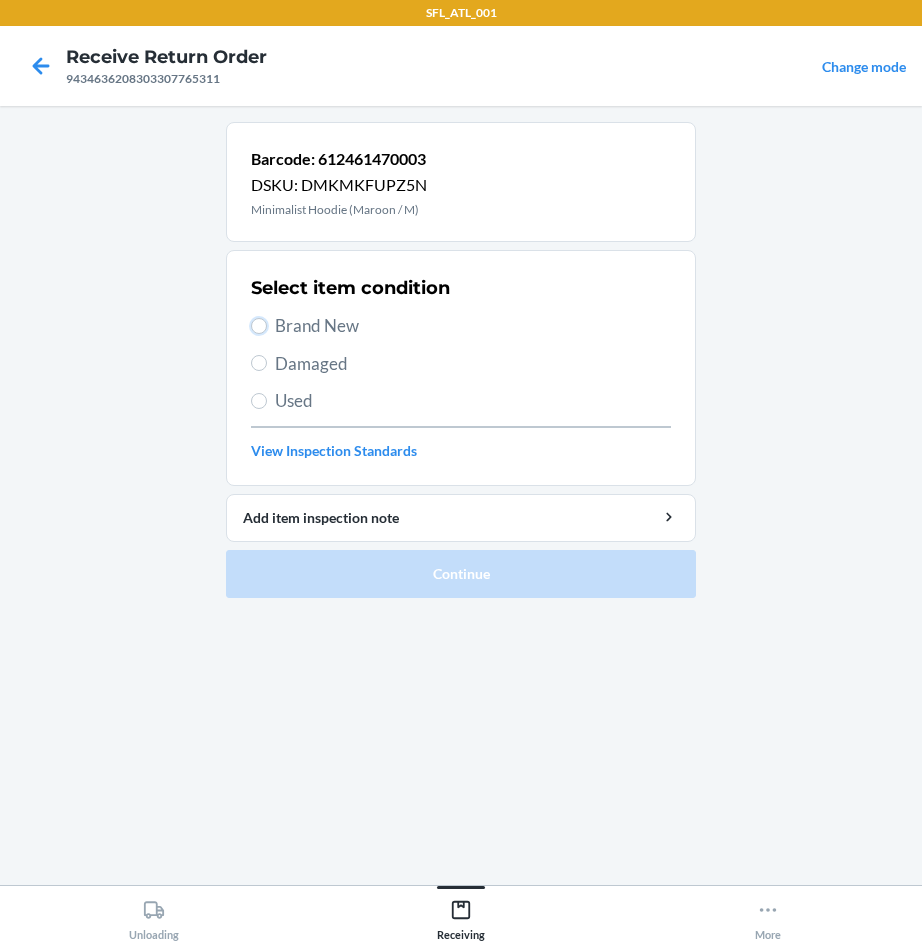 click on "Brand New" at bounding box center [259, 326] 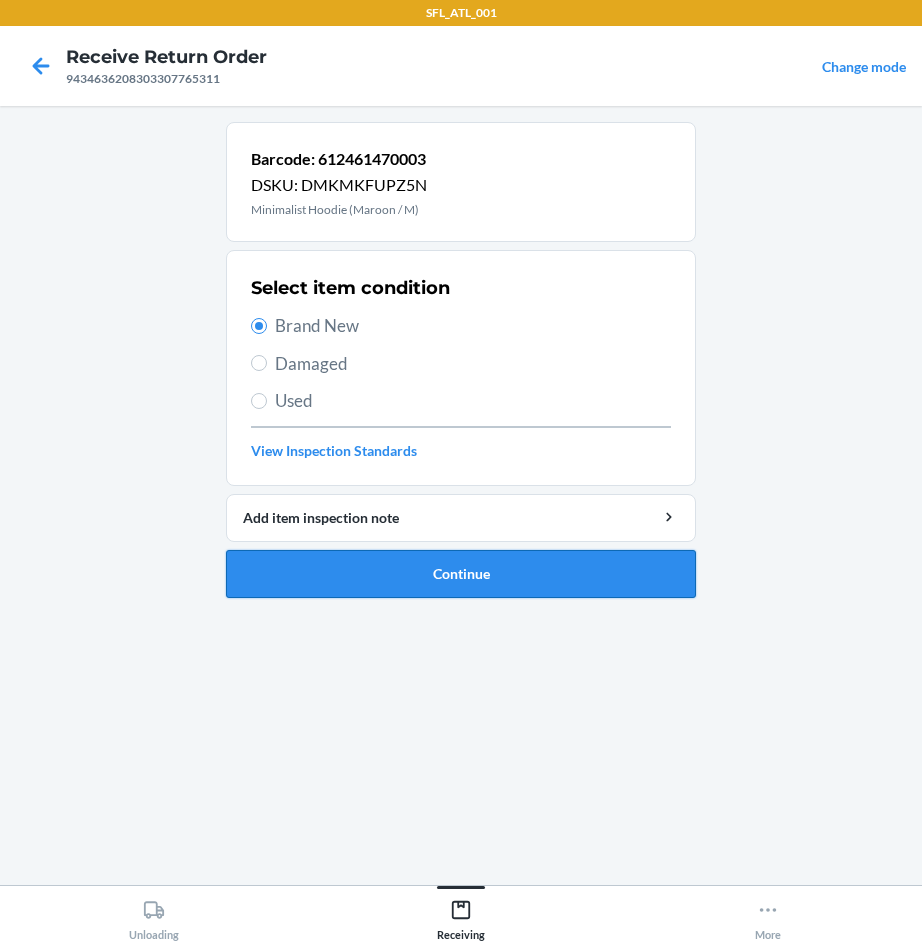 click on "Continue" at bounding box center [461, 574] 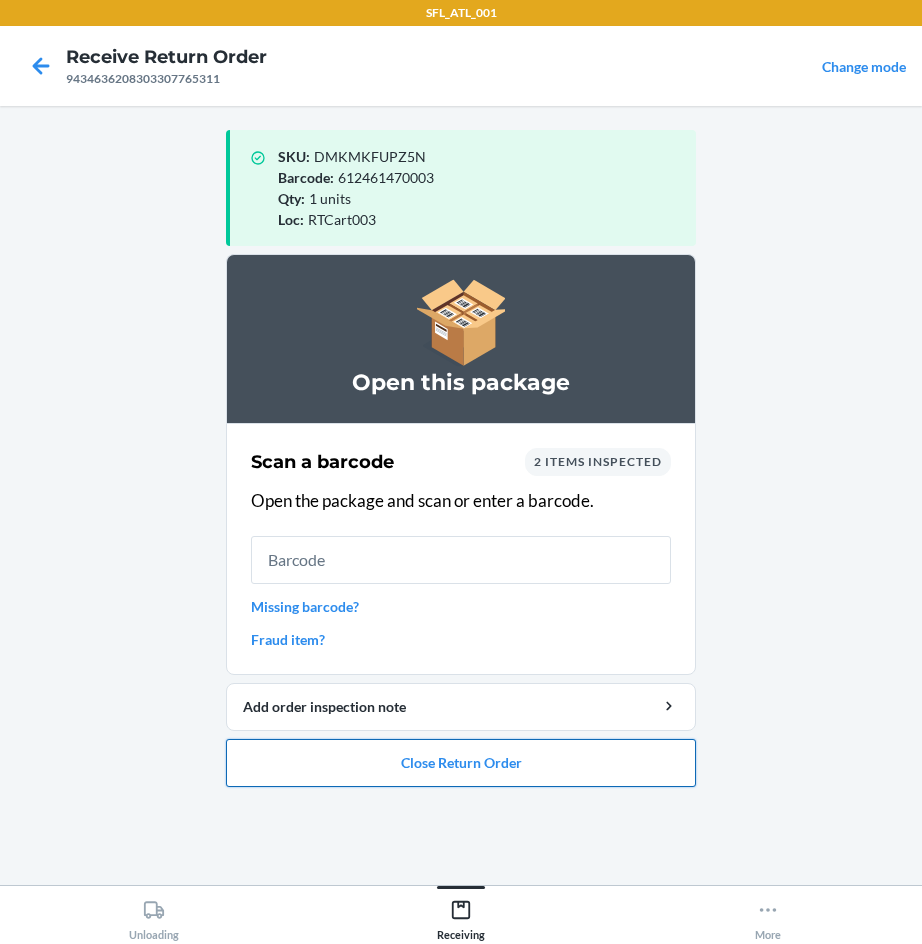 click on "Close Return Order" at bounding box center (461, 763) 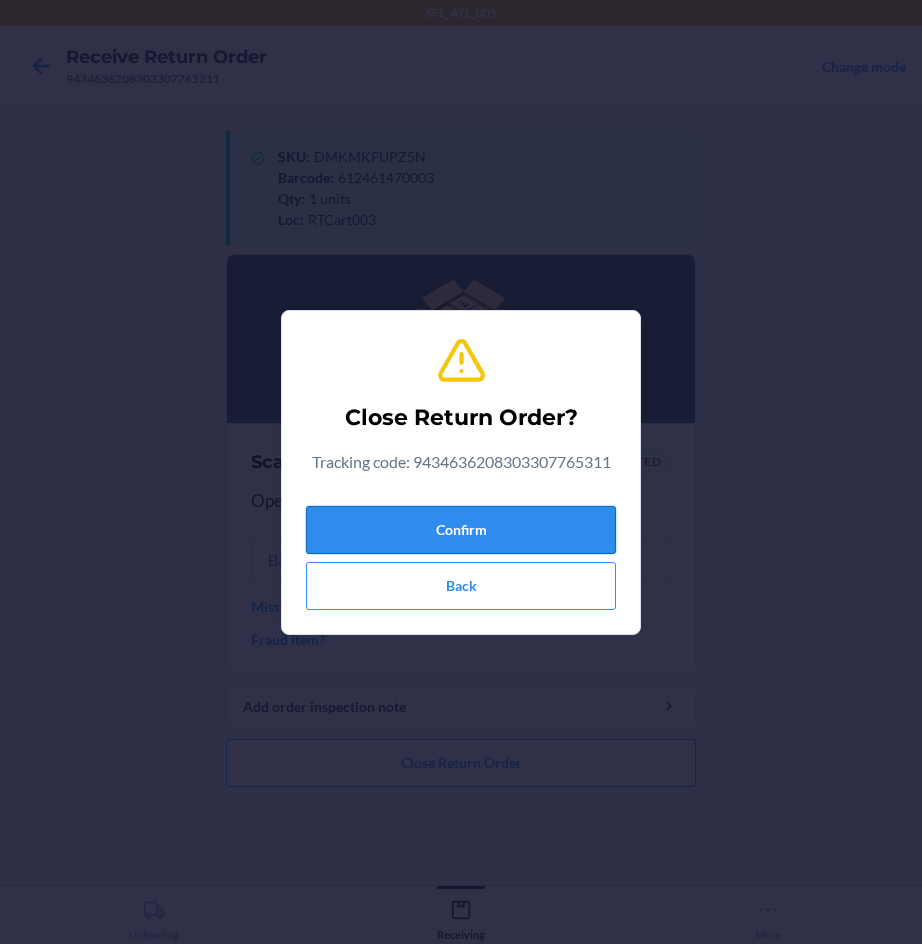 click on "Confirm" at bounding box center [461, 530] 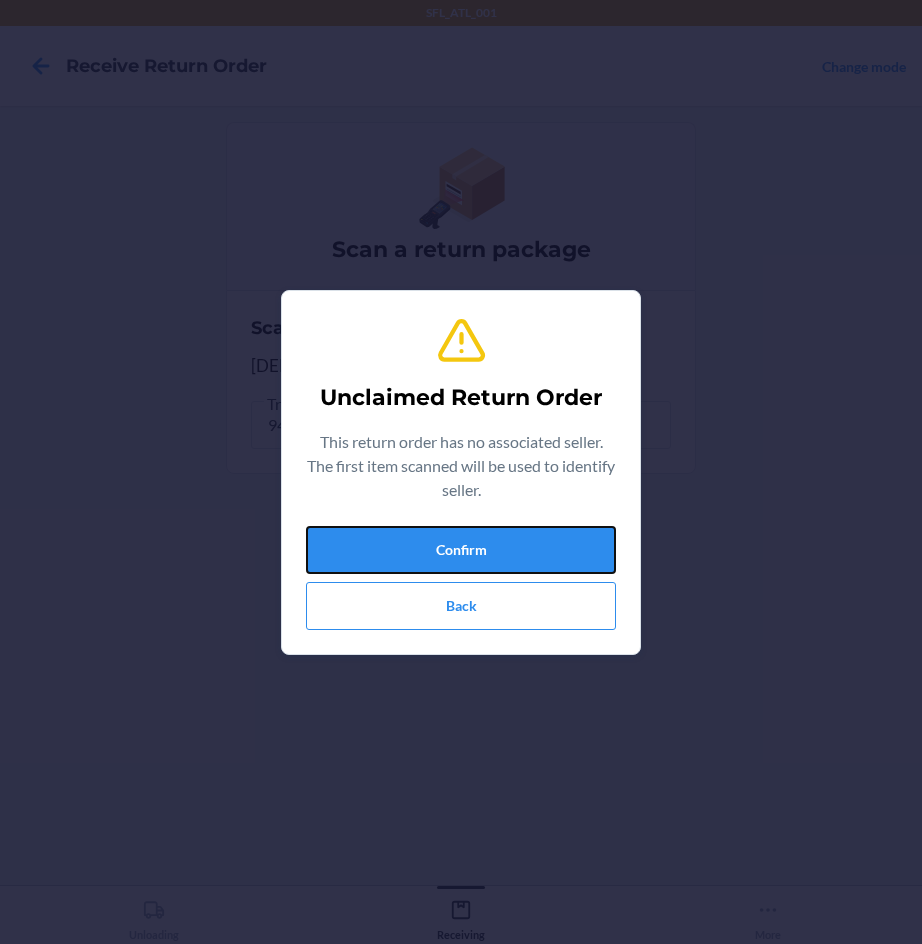 click on "Confirm" at bounding box center [461, 550] 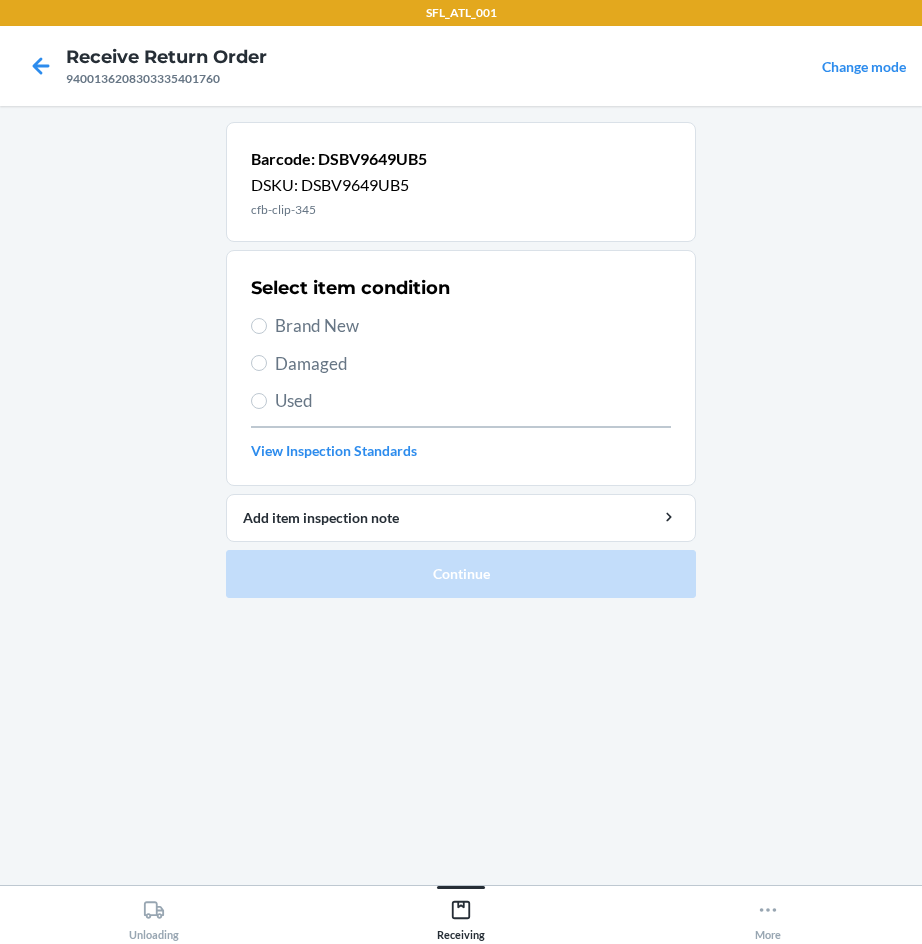 click on "Brand New" at bounding box center (473, 326) 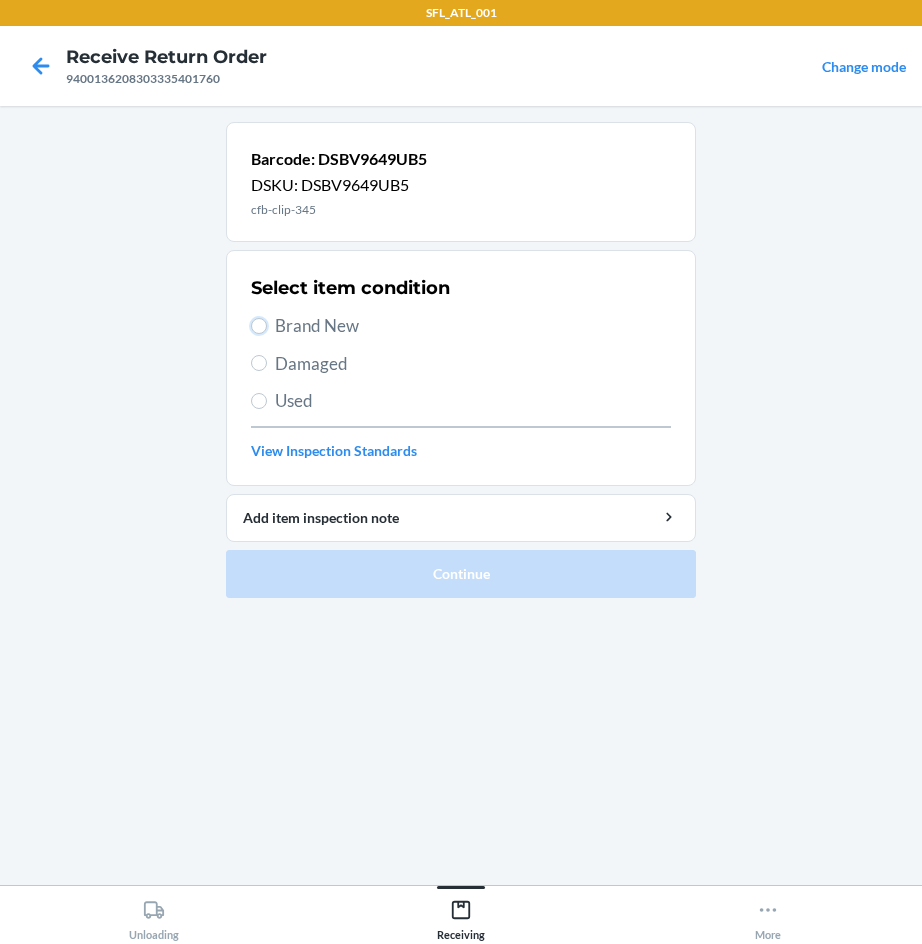 click on "Brand New" at bounding box center (259, 326) 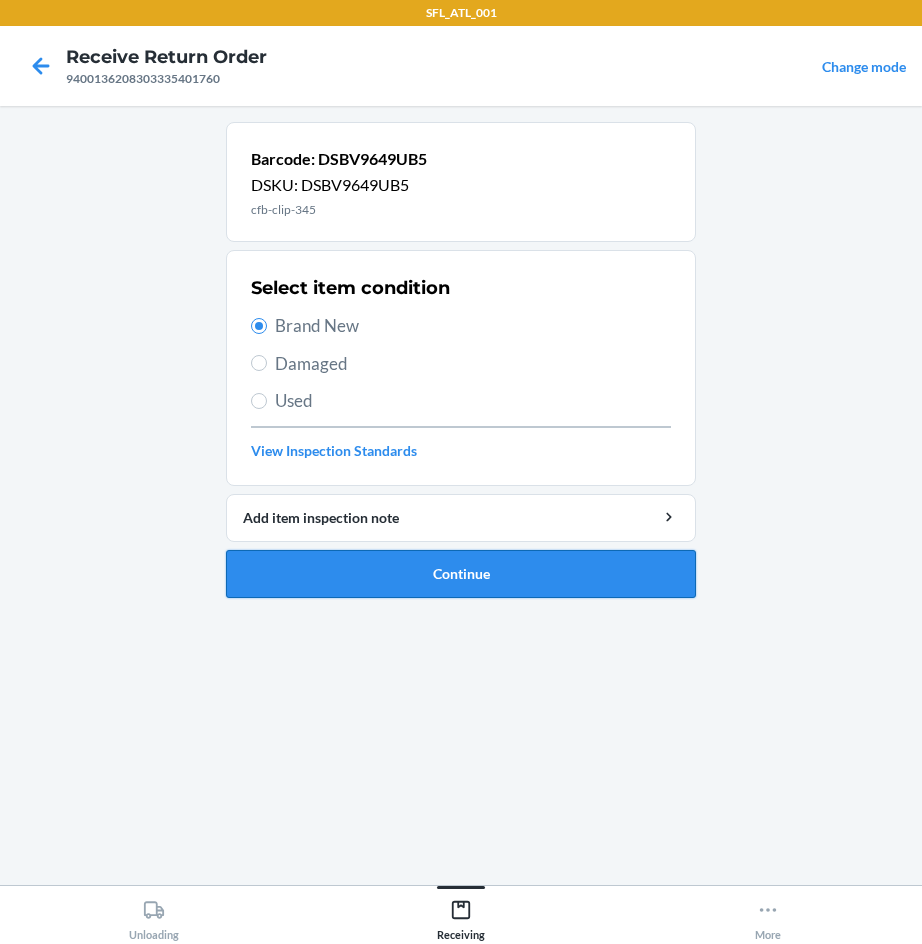 click on "Continue" at bounding box center (461, 574) 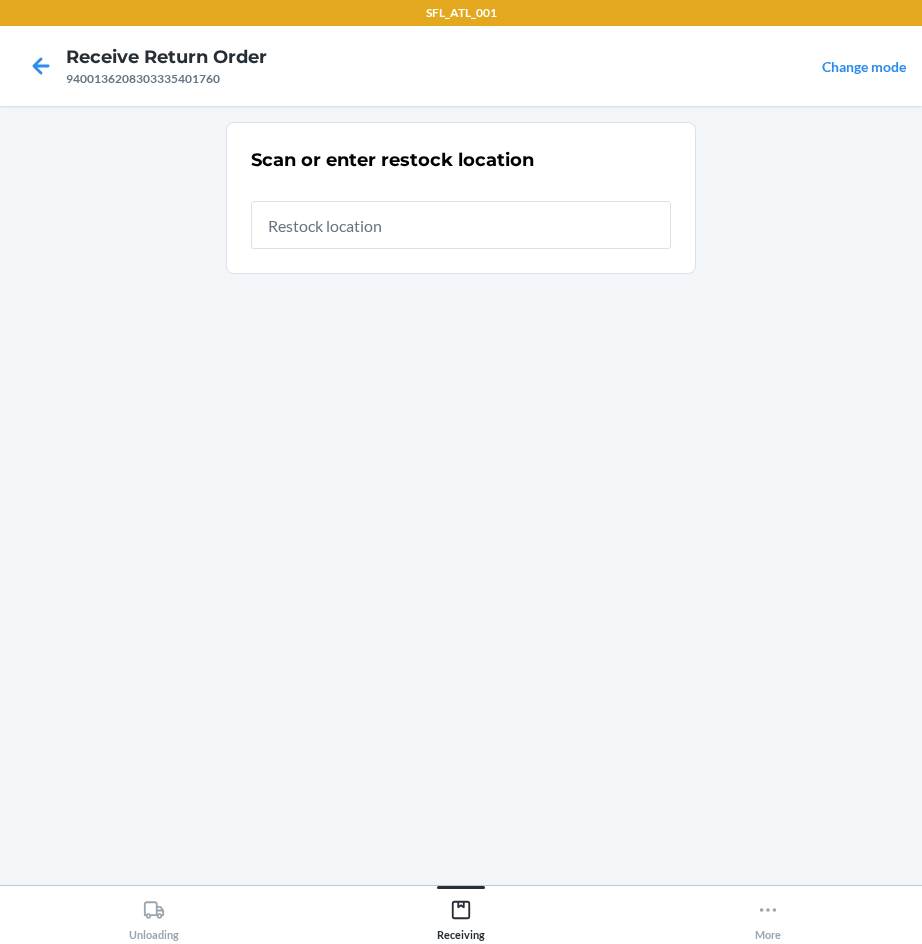 click at bounding box center [461, 225] 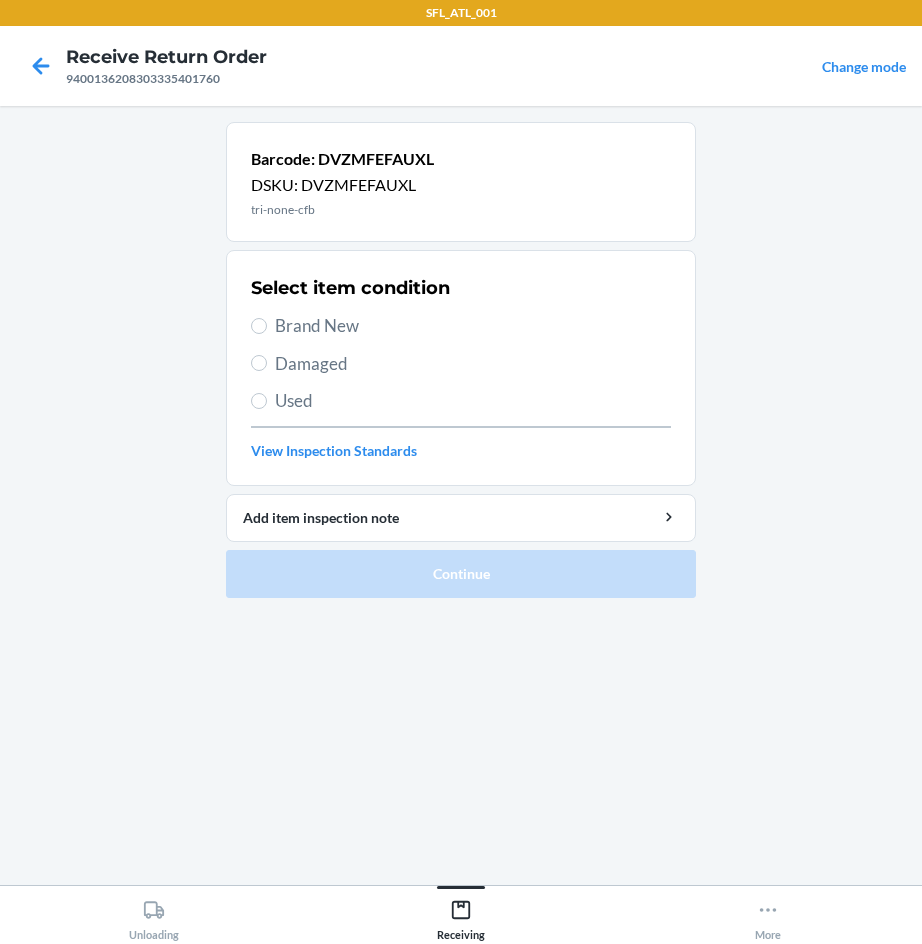 click on "Brand New" at bounding box center (473, 326) 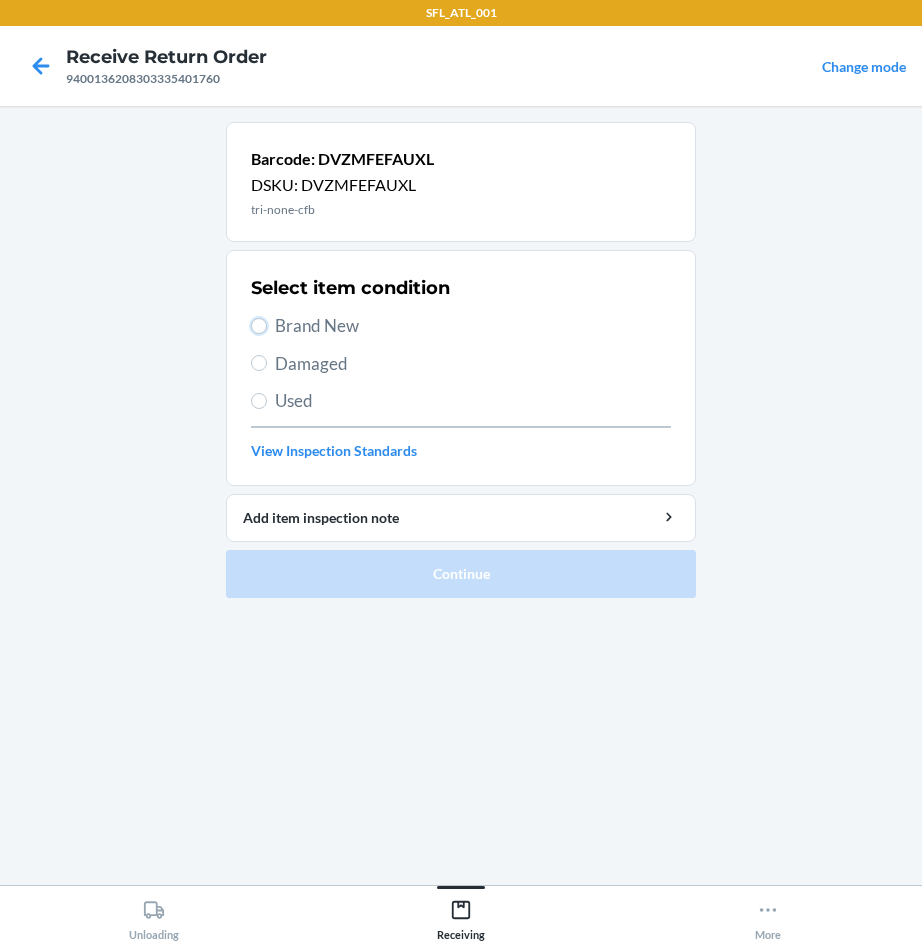 click on "Brand New" at bounding box center [259, 326] 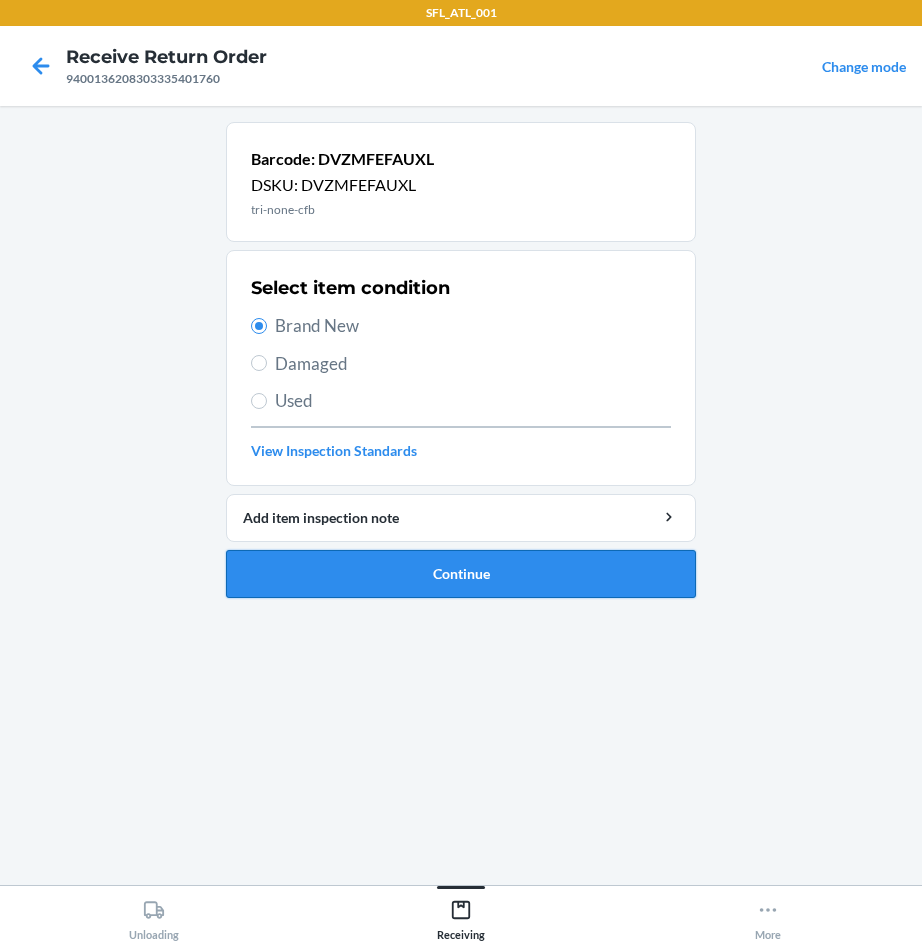 click on "Continue" at bounding box center [461, 574] 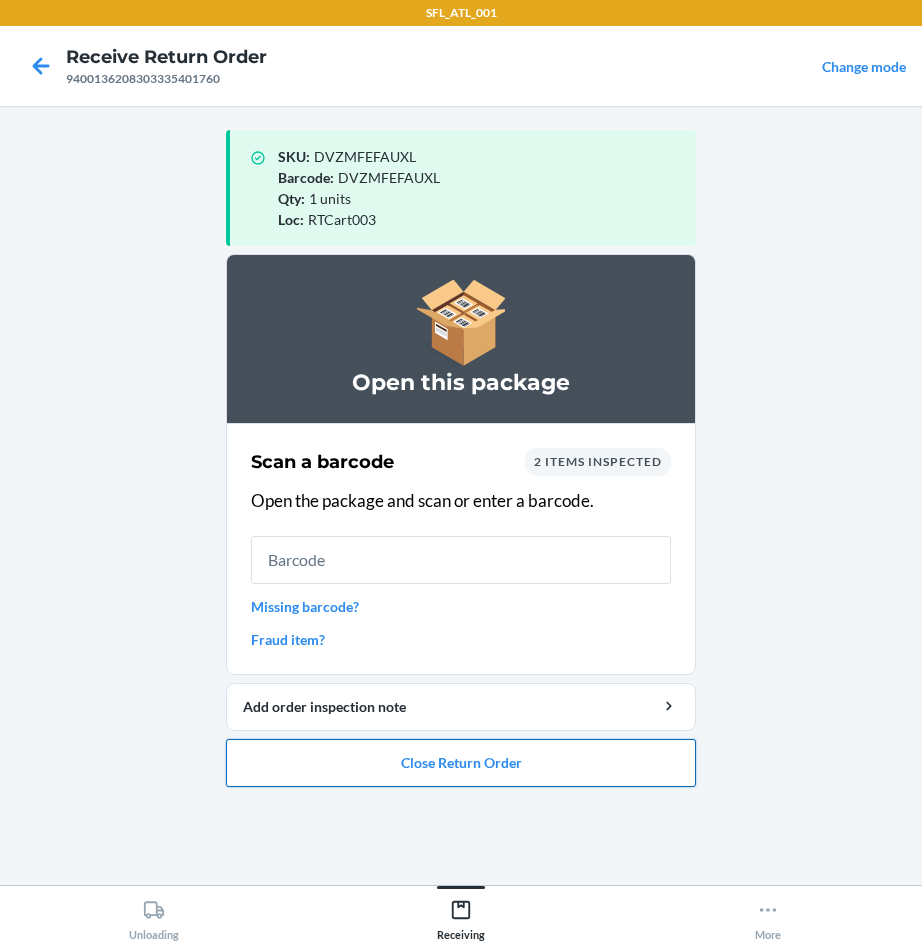 click on "Close Return Order" at bounding box center (461, 763) 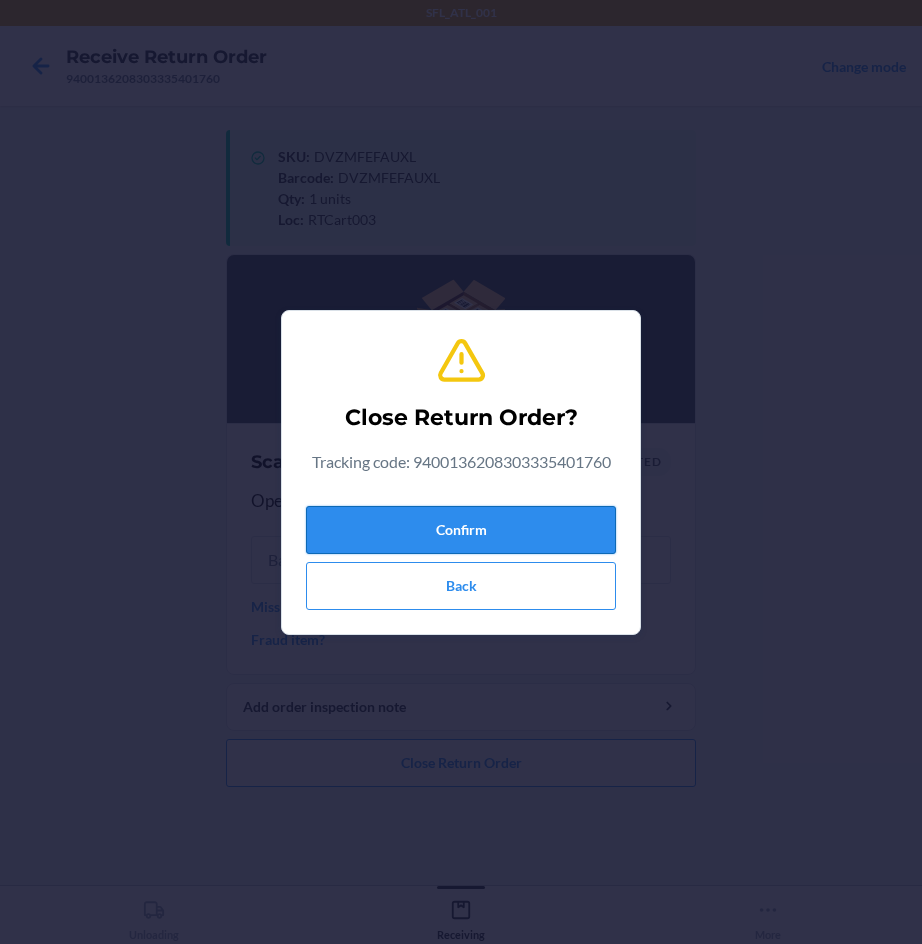 click on "Confirm" at bounding box center (461, 530) 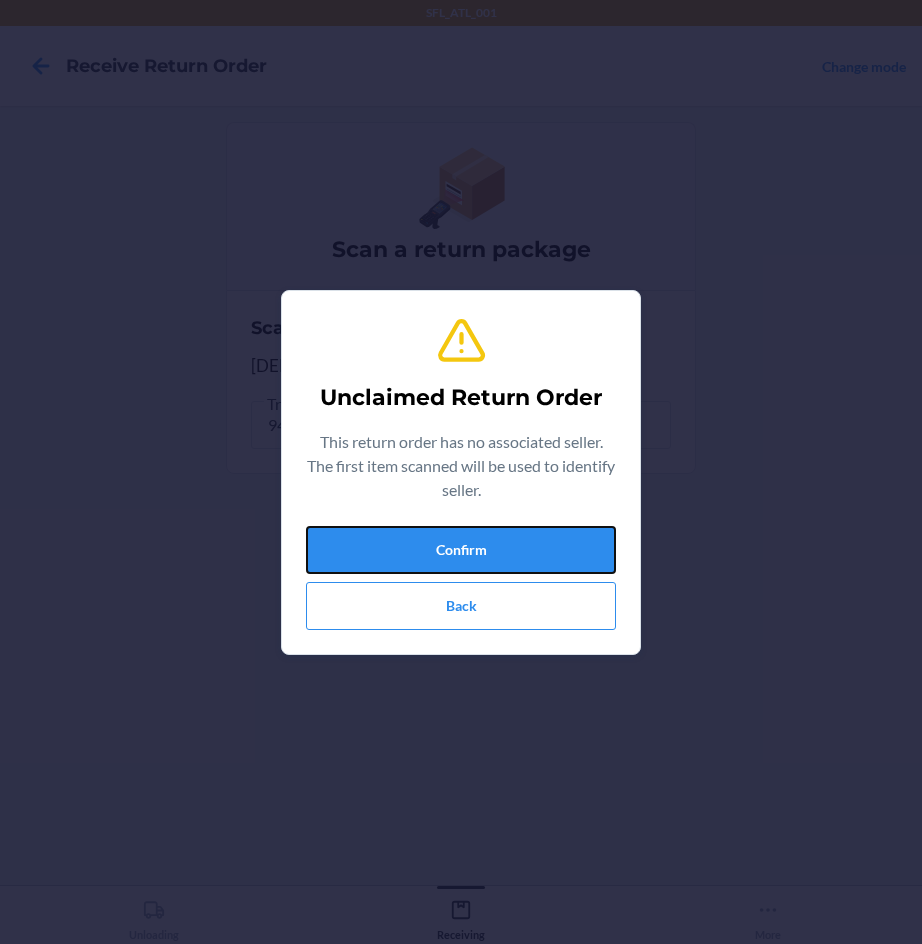 click on "Confirm" at bounding box center (461, 550) 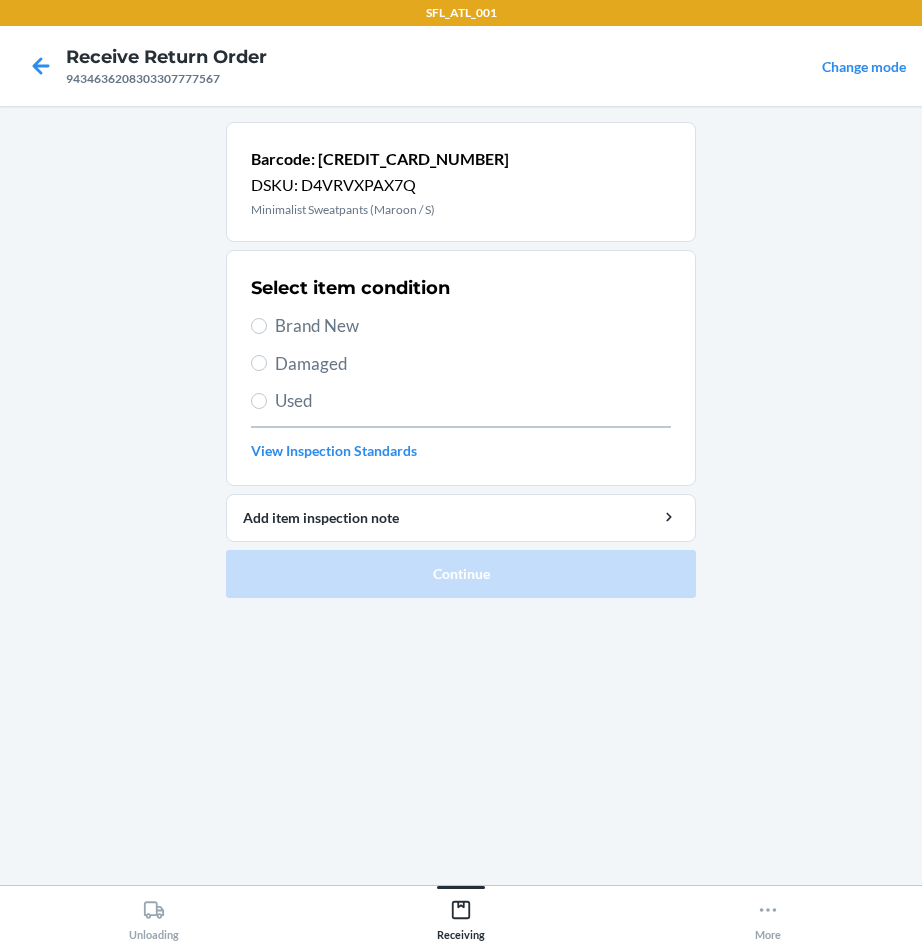 click on "Select item condition Brand New Damaged Used View Inspection Standards" at bounding box center [461, 368] 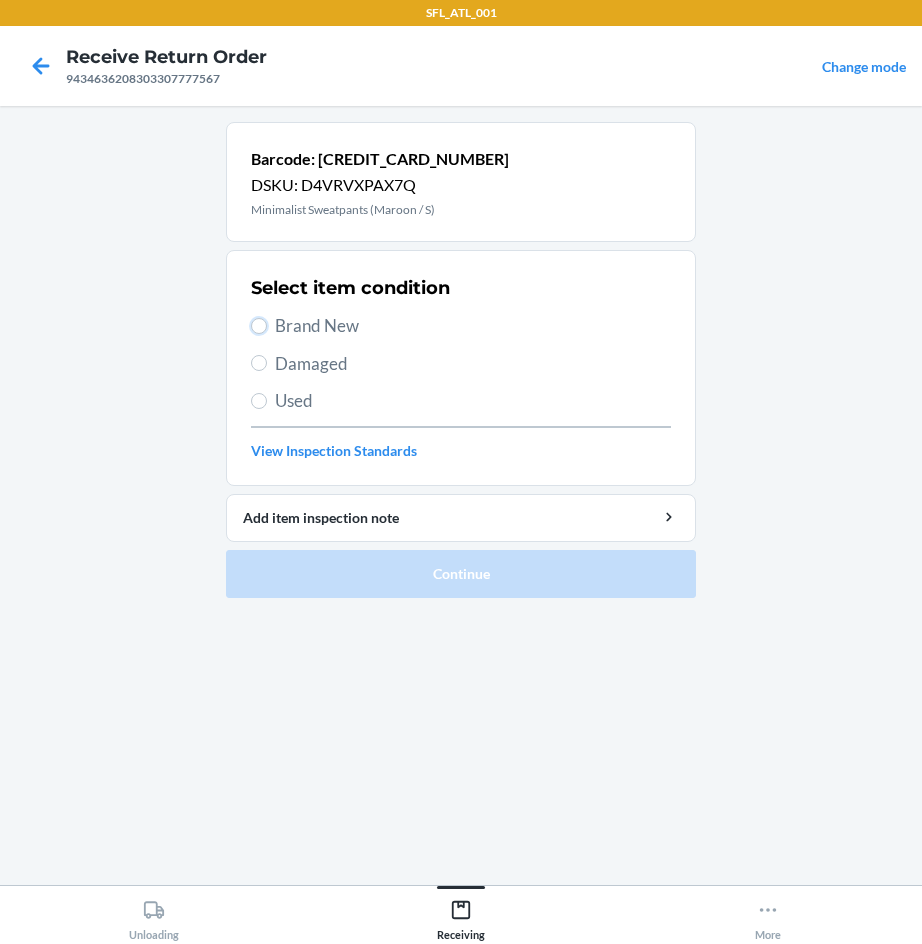 click on "Brand New" at bounding box center [259, 326] 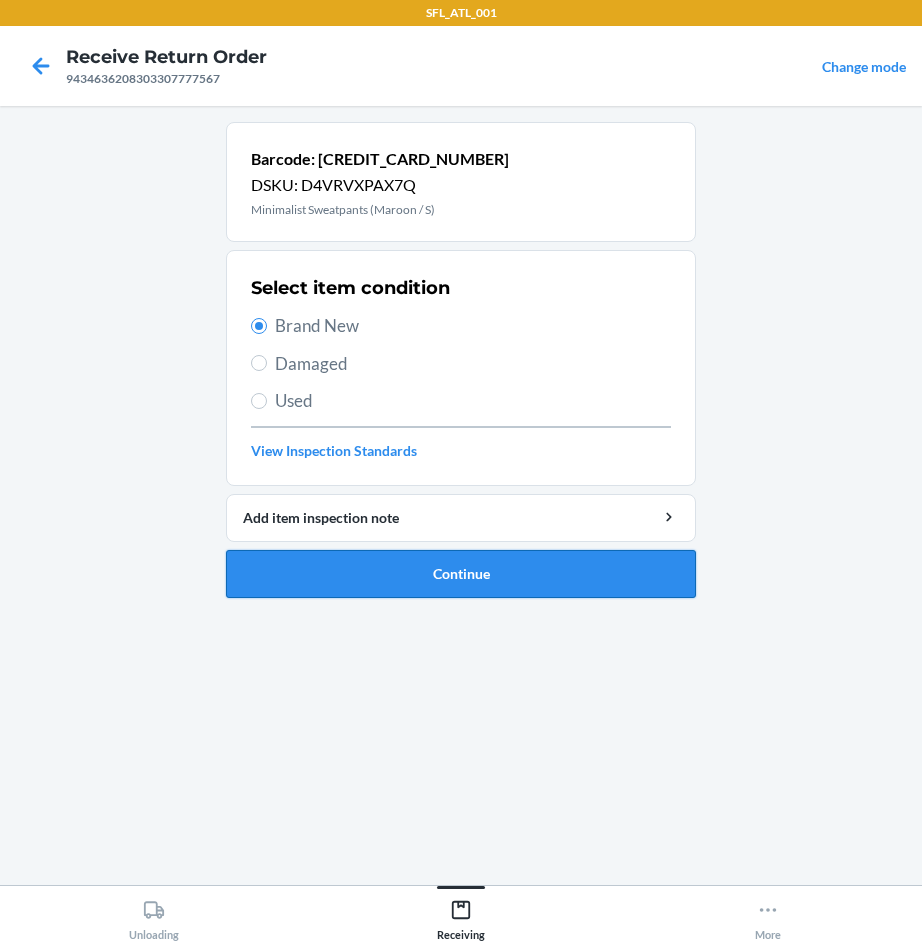 click on "Continue" at bounding box center (461, 574) 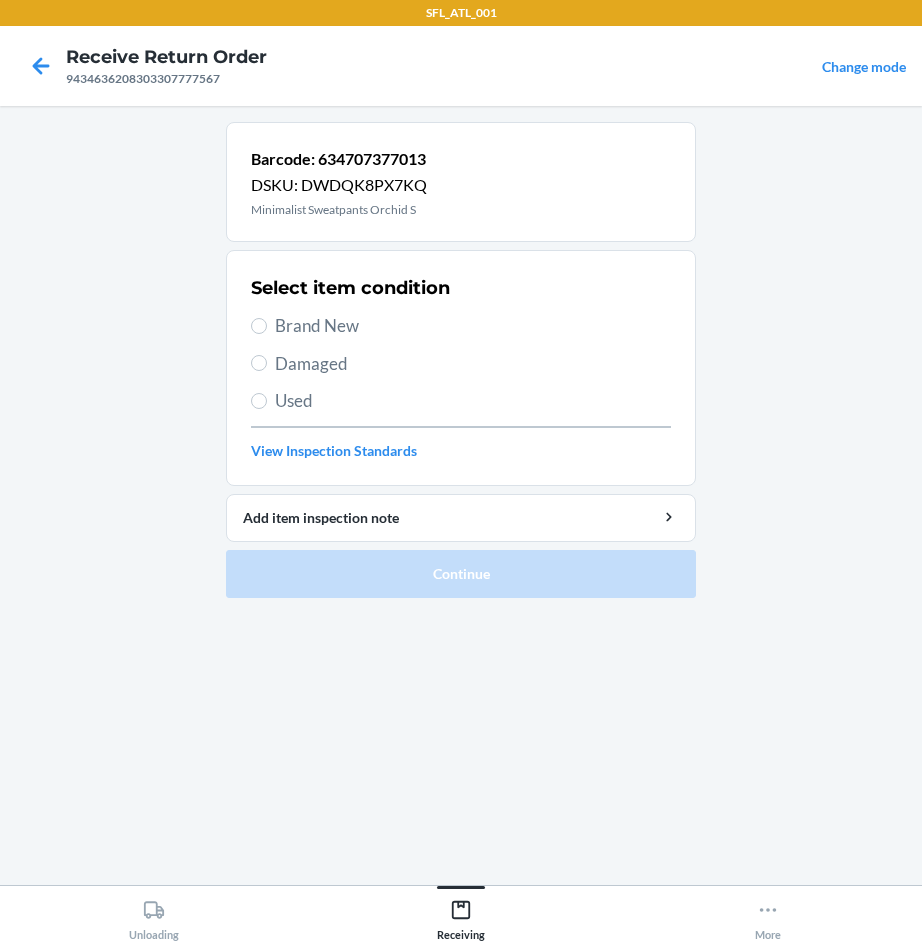 click on "Brand New" at bounding box center (473, 326) 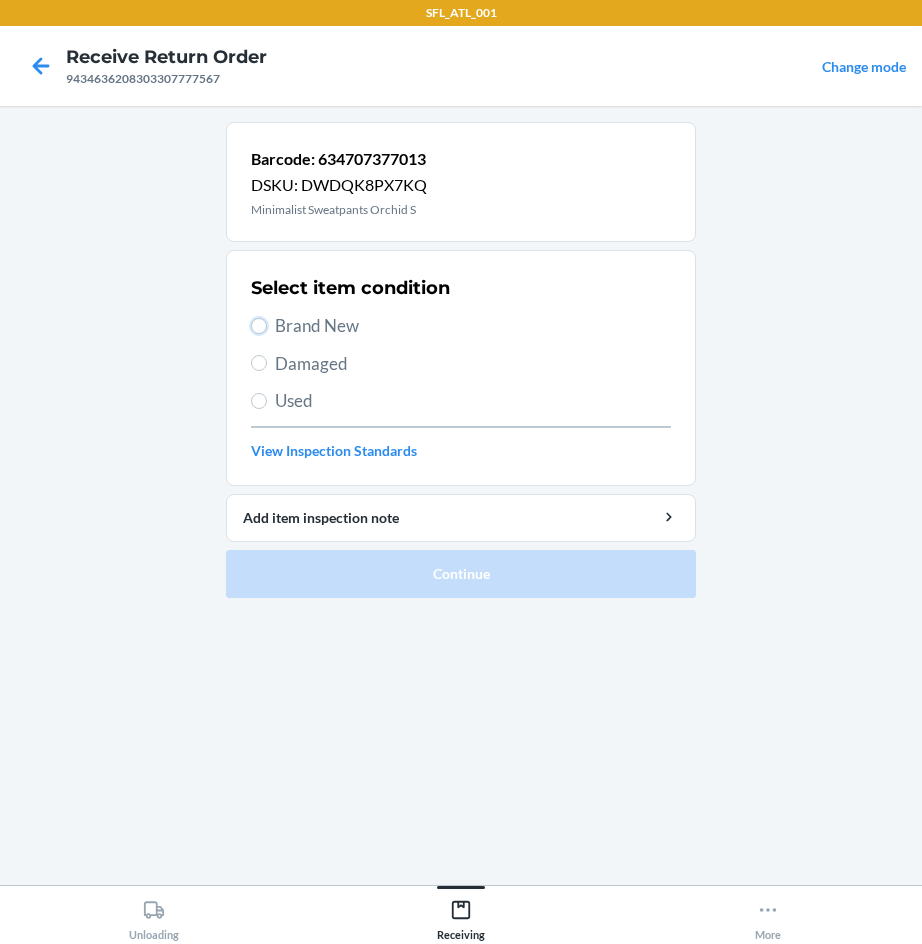 click on "Brand New" at bounding box center (259, 326) 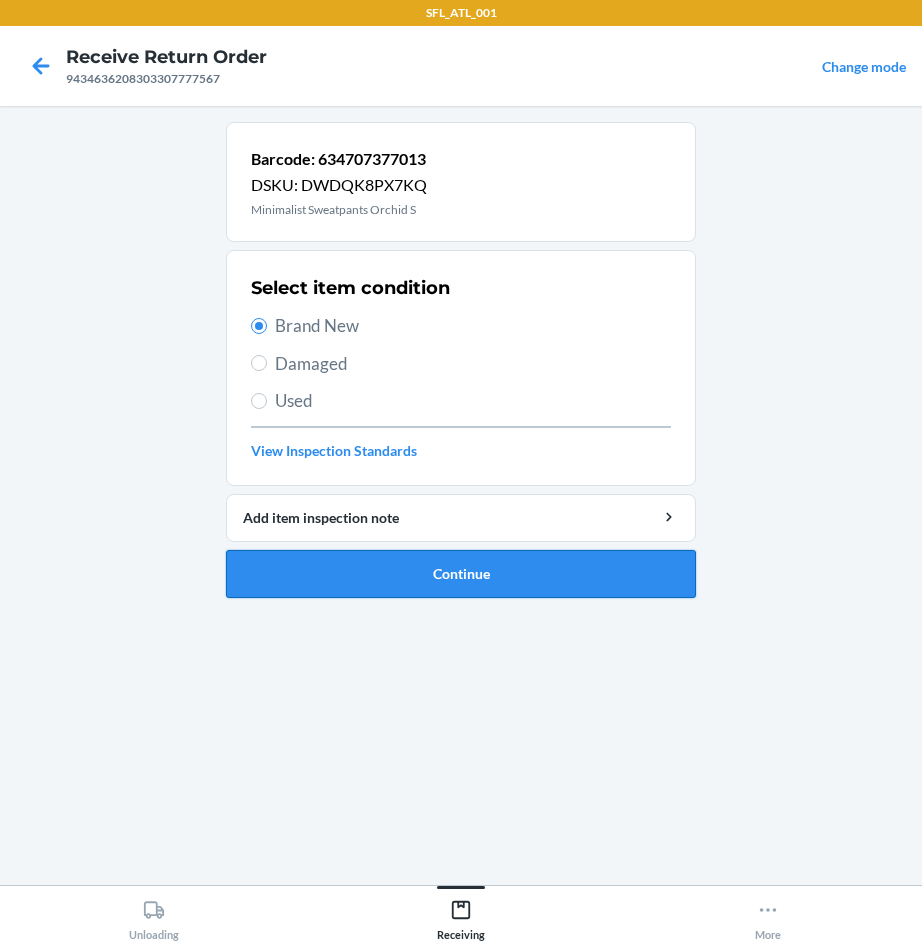 click on "Continue" at bounding box center (461, 574) 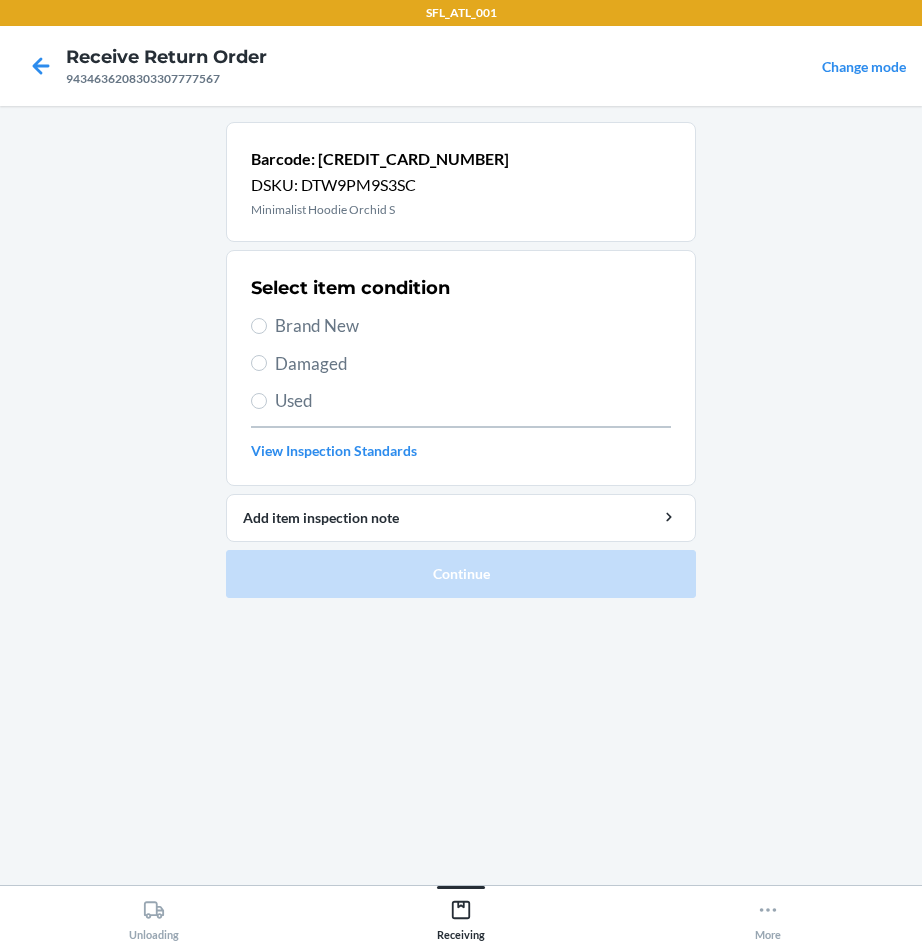 click on "Brand New" at bounding box center [473, 326] 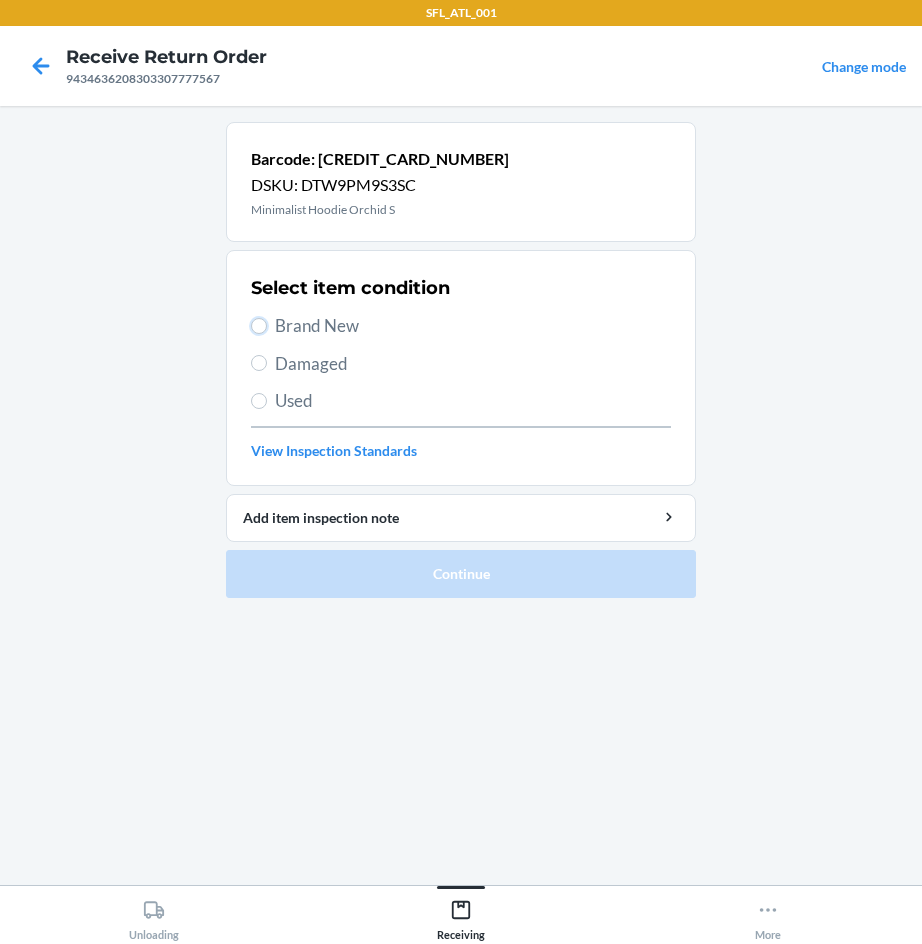 click on "Brand New" at bounding box center [259, 326] 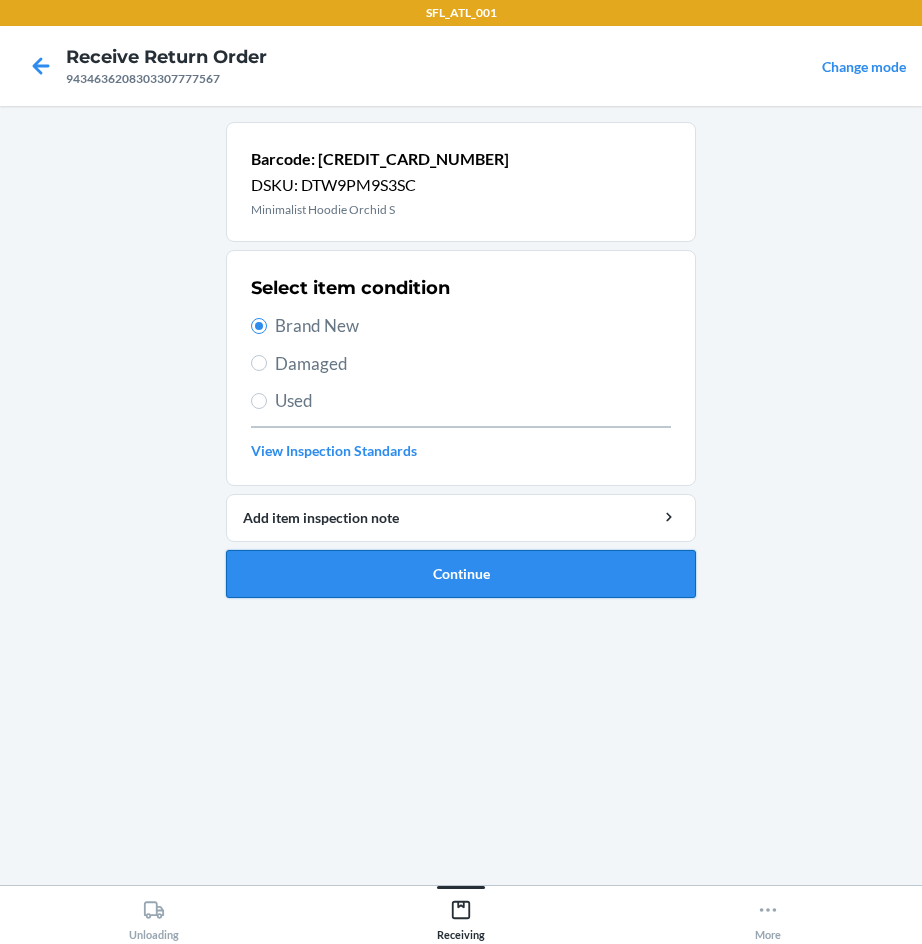 click on "Continue" at bounding box center (461, 574) 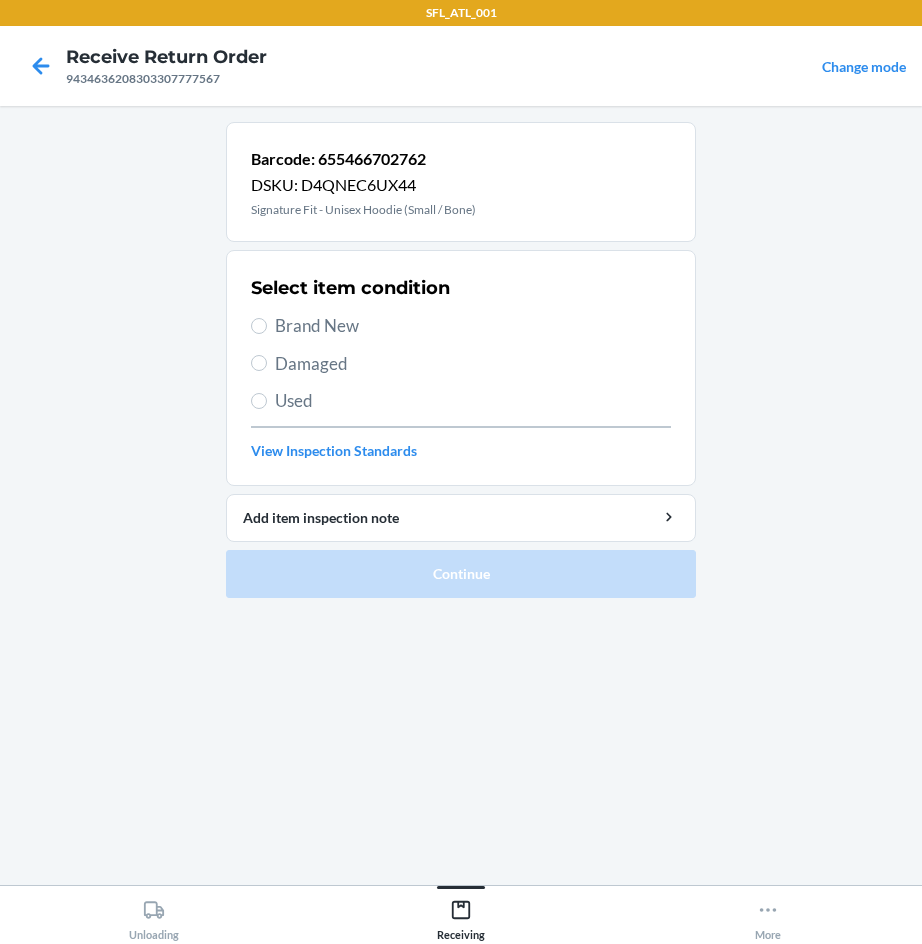 click on "Brand New" at bounding box center [473, 326] 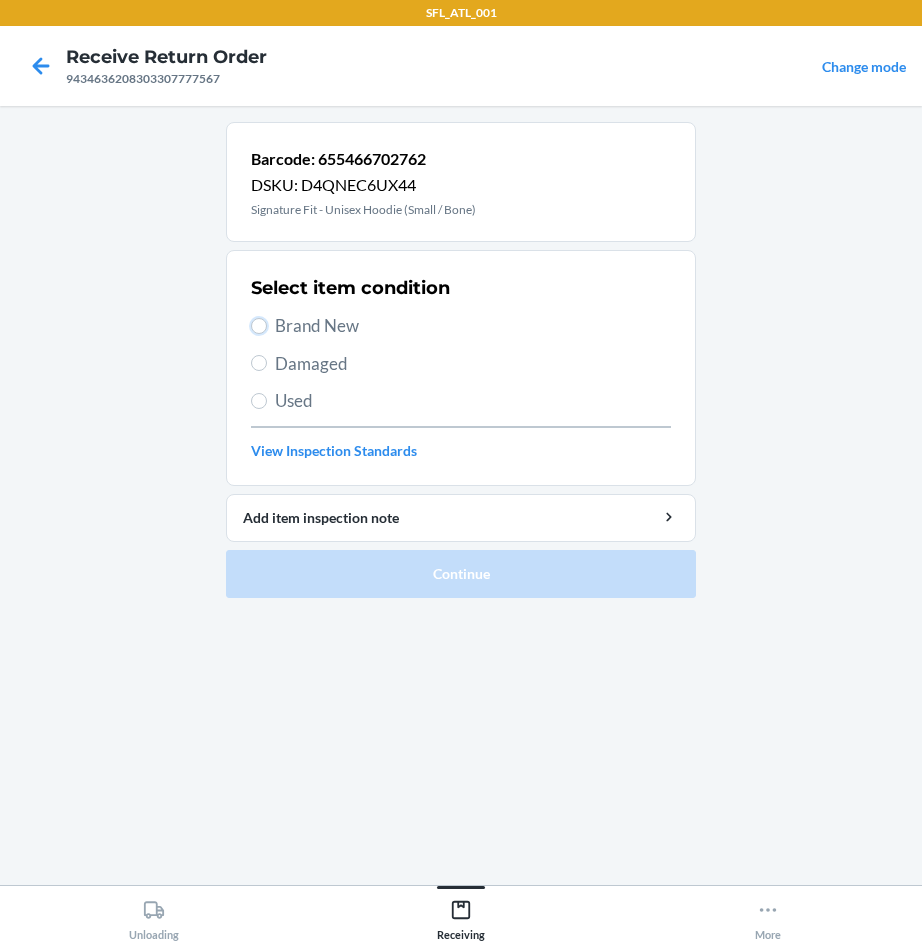 click on "Brand New" at bounding box center [259, 326] 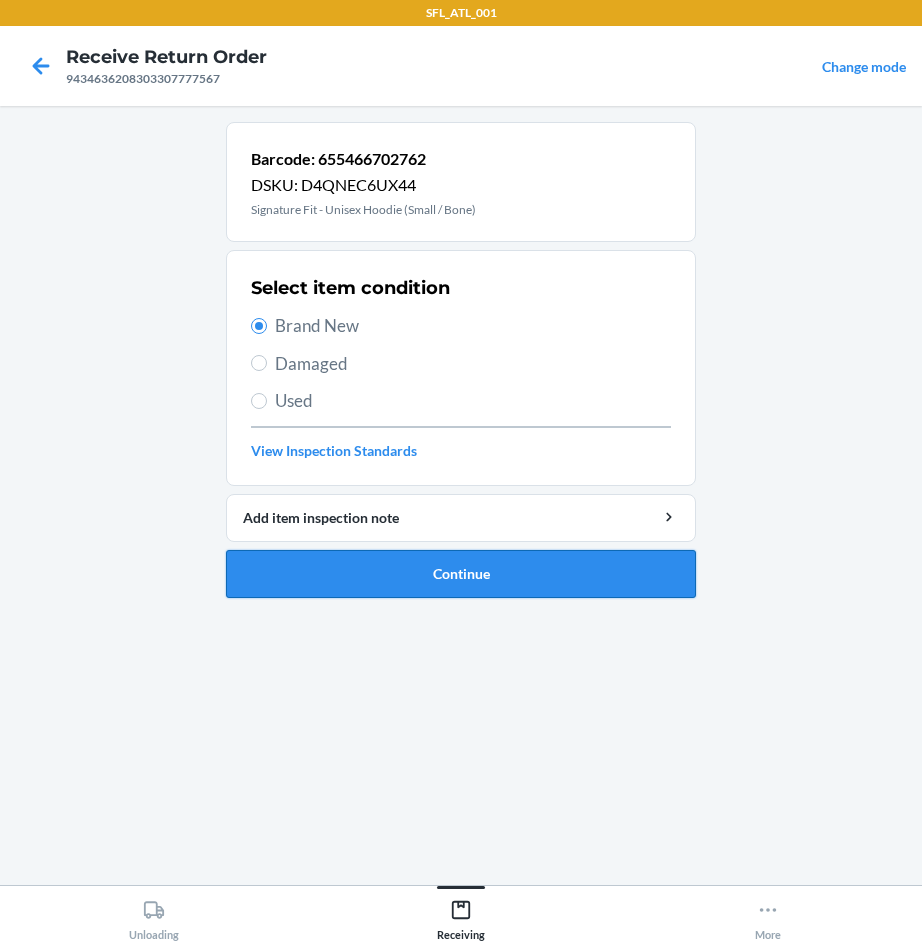 click on "Continue" at bounding box center [461, 574] 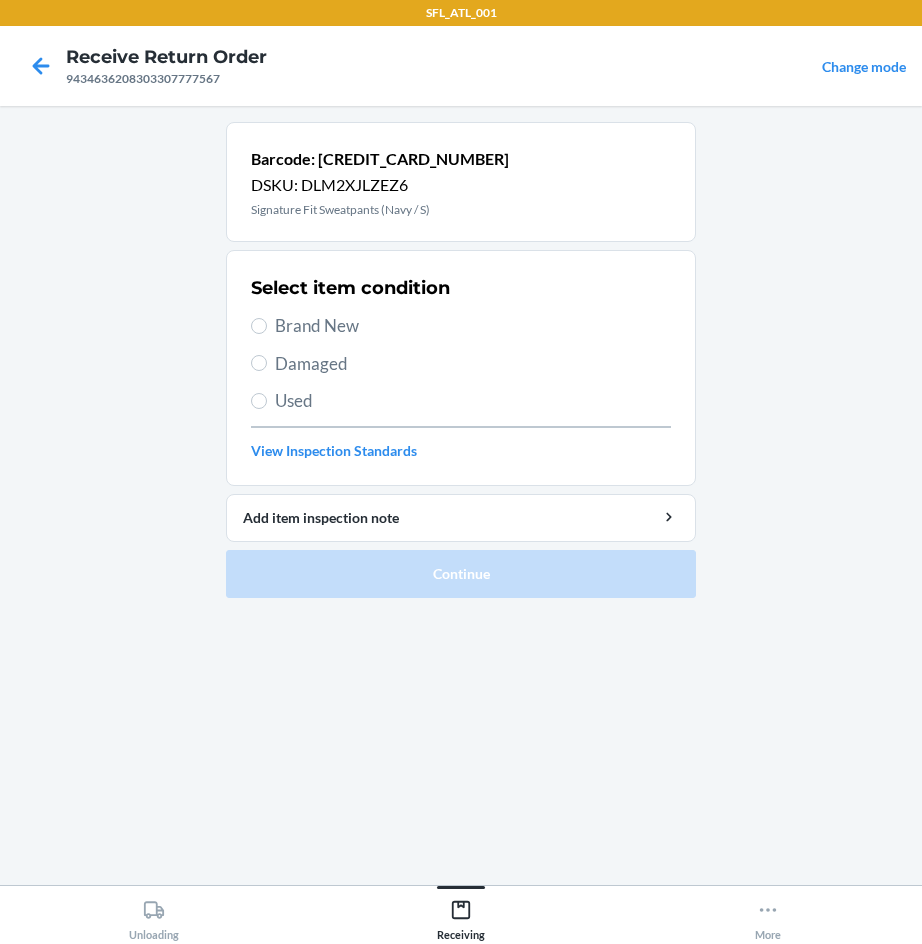 click on "Brand New" at bounding box center [473, 326] 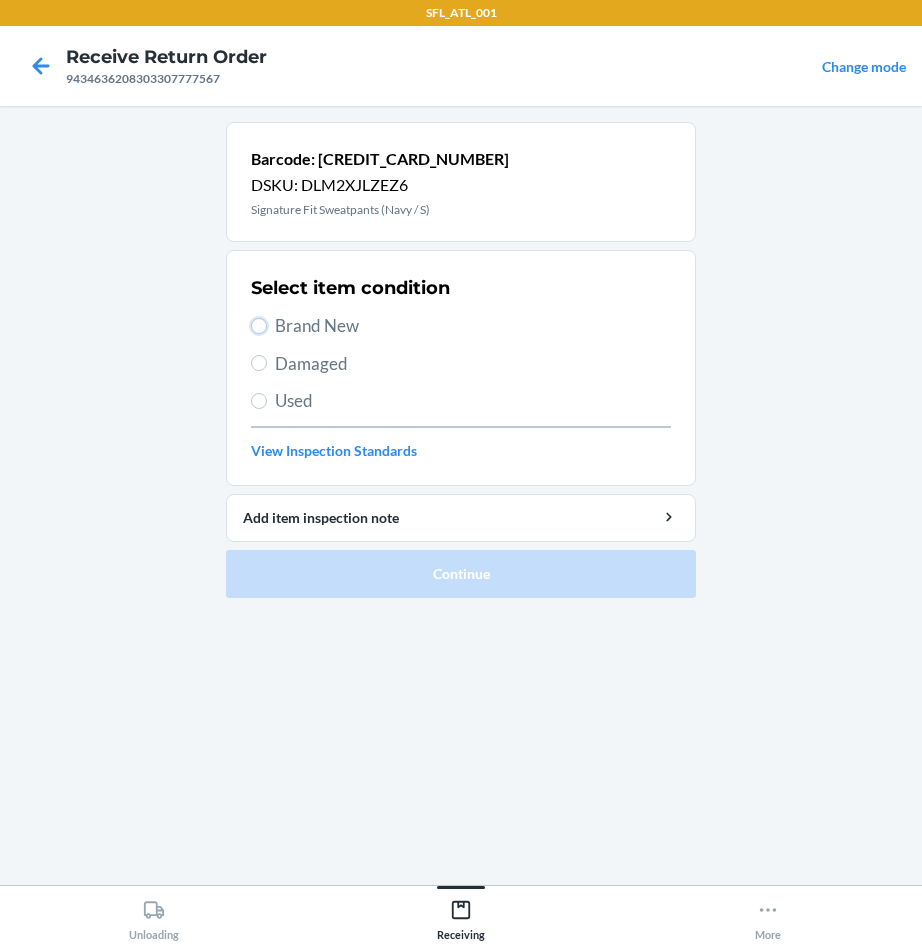 click on "Brand New" at bounding box center [259, 326] 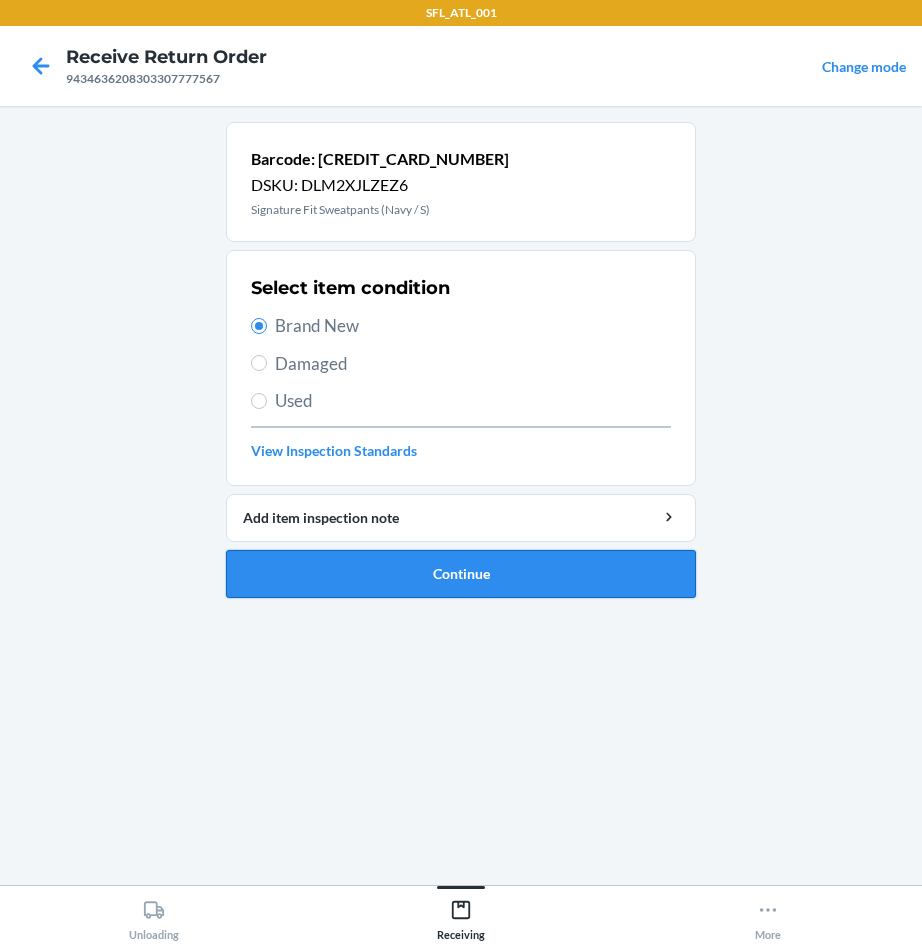 click on "Continue" at bounding box center (461, 574) 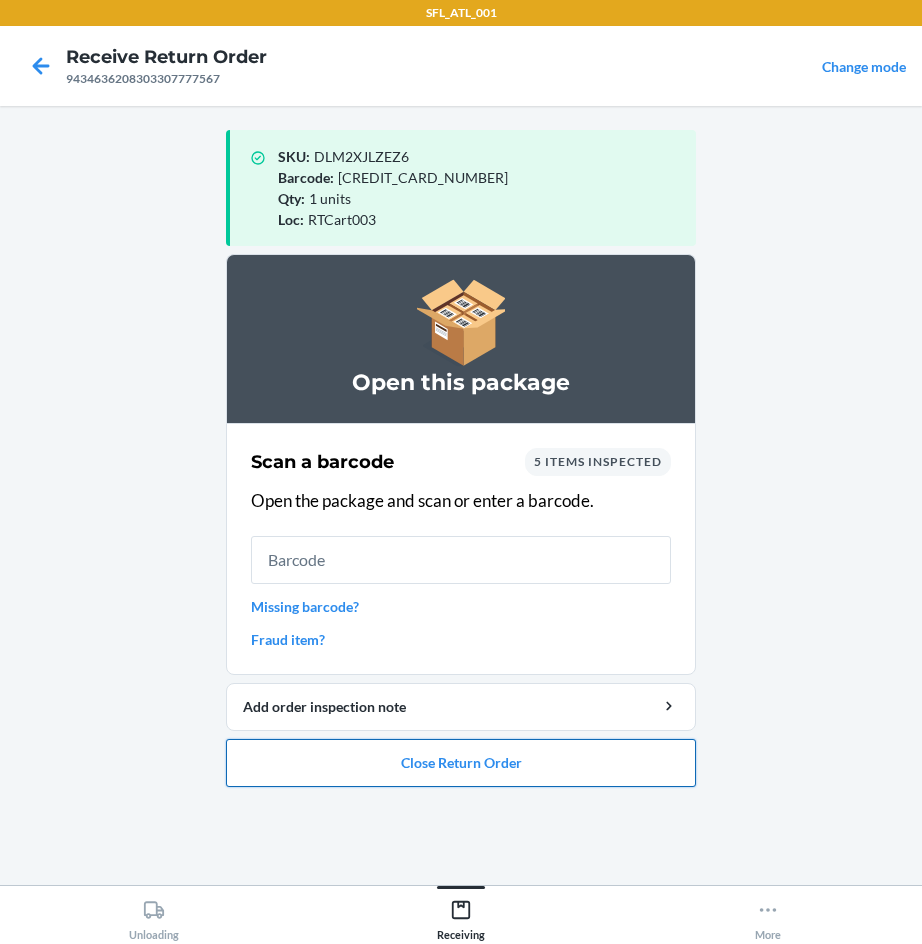 click on "Close Return Order" at bounding box center [461, 763] 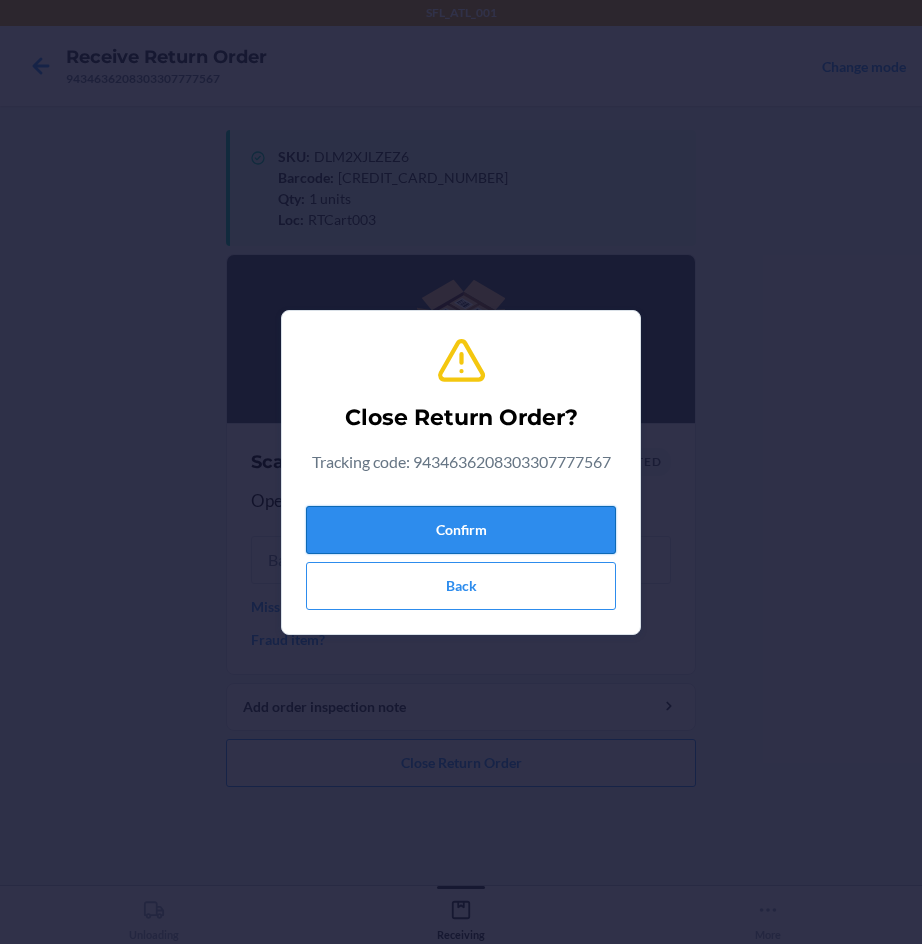 click on "Confirm" at bounding box center (461, 530) 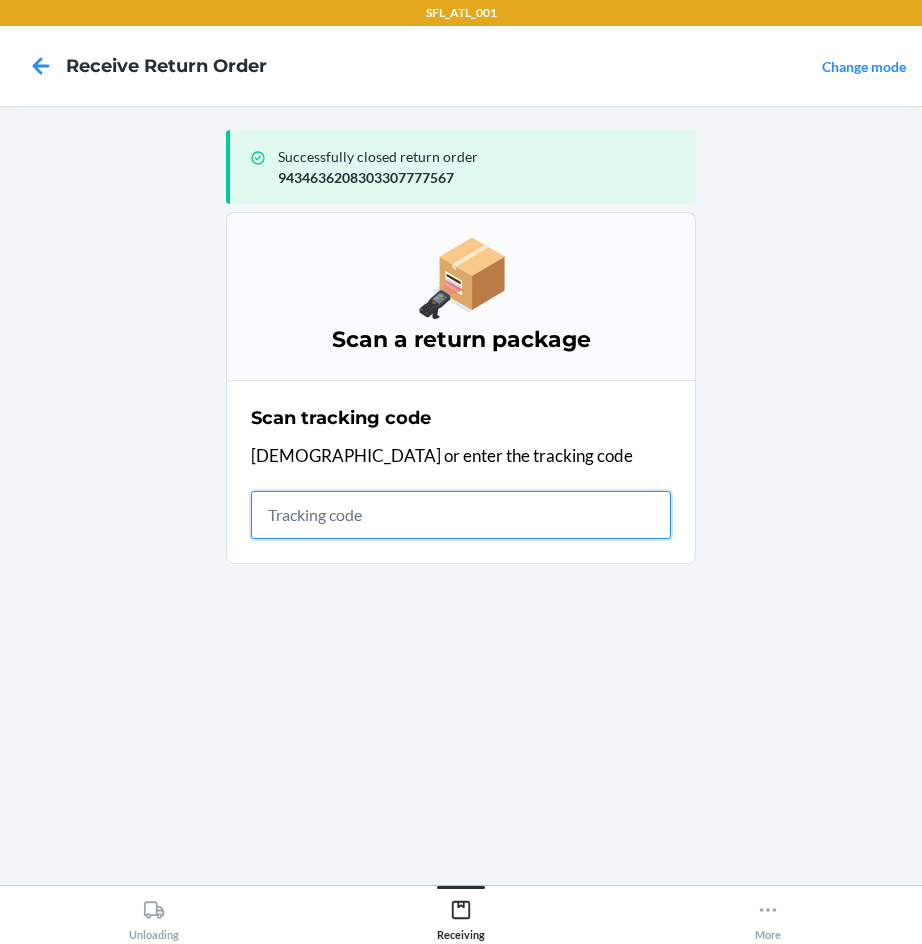 click at bounding box center (461, 515) 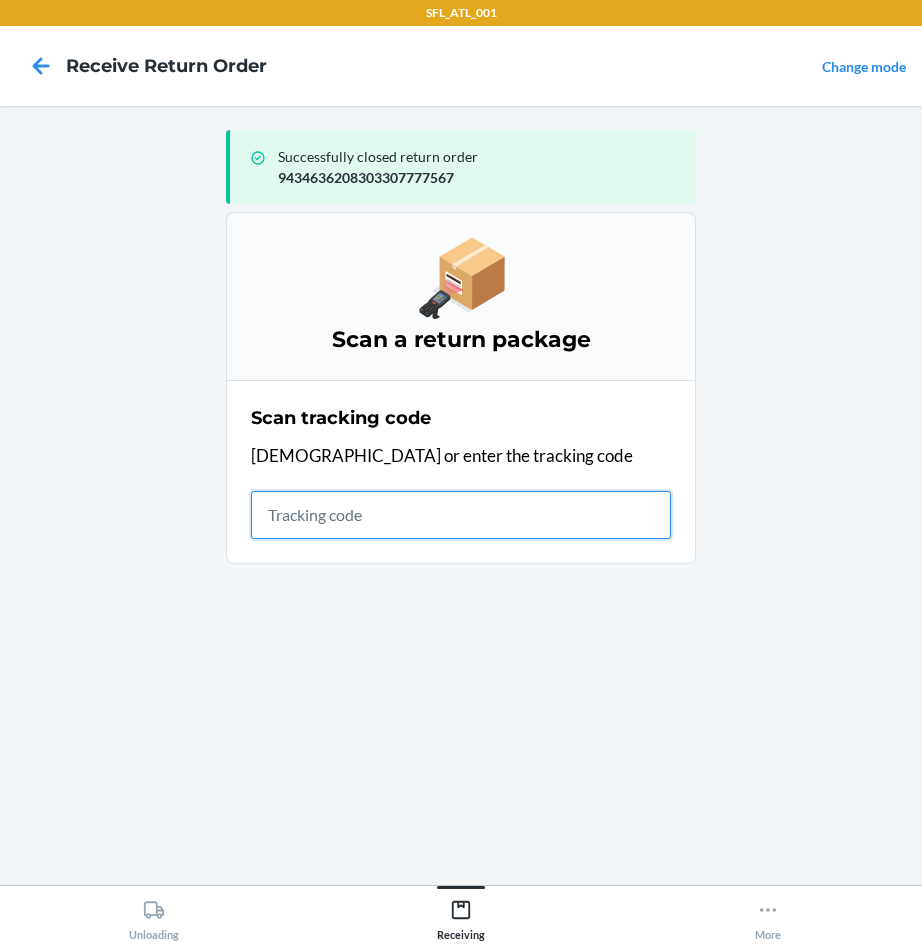 click at bounding box center [461, 515] 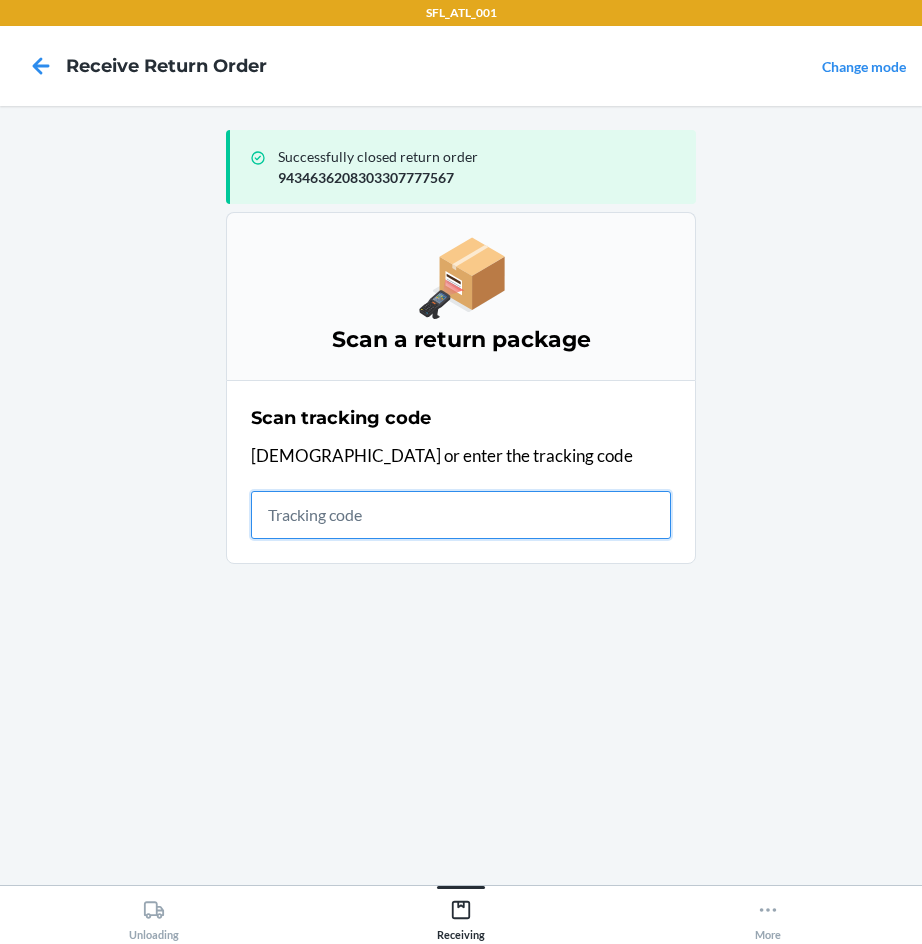 click at bounding box center (461, 515) 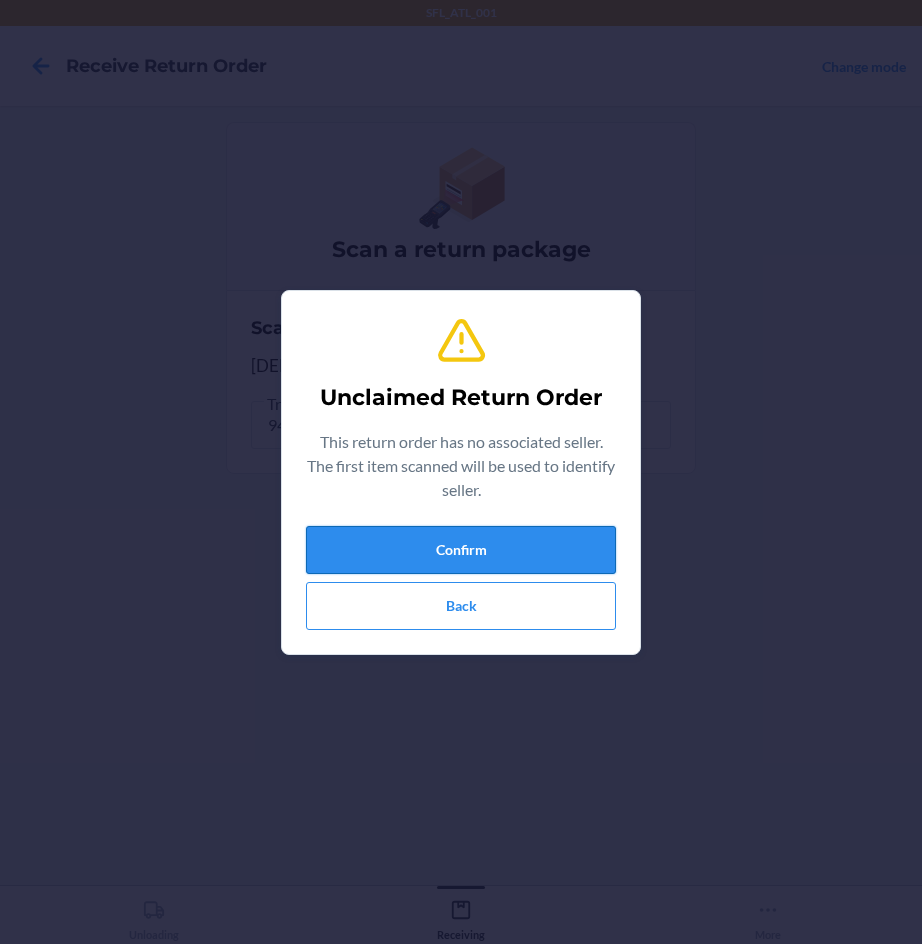 click on "Confirm" at bounding box center (461, 550) 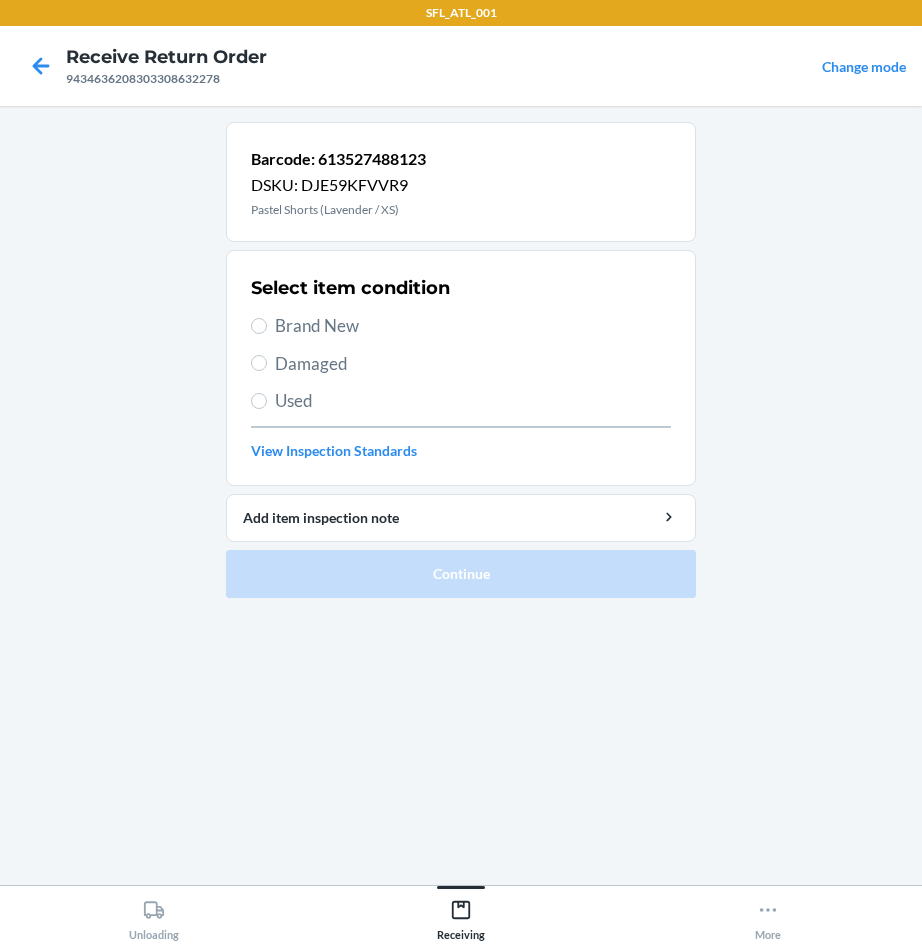 click on "Brand New" at bounding box center [473, 326] 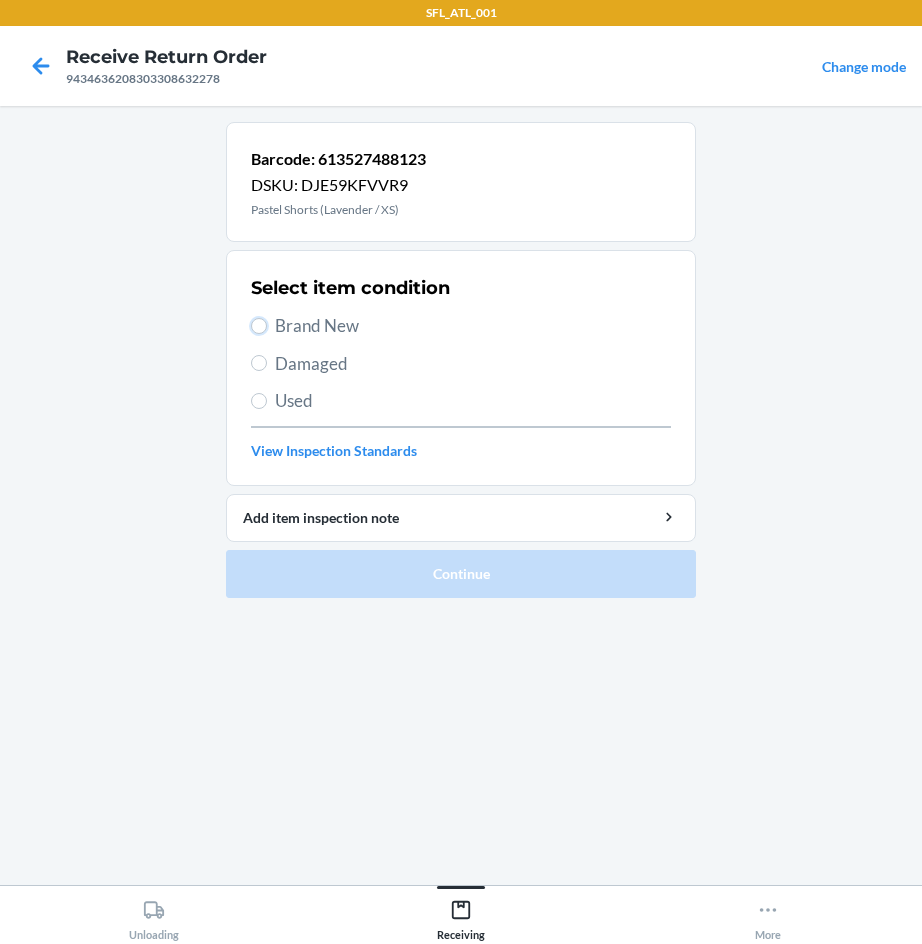 click on "Brand New" at bounding box center [259, 326] 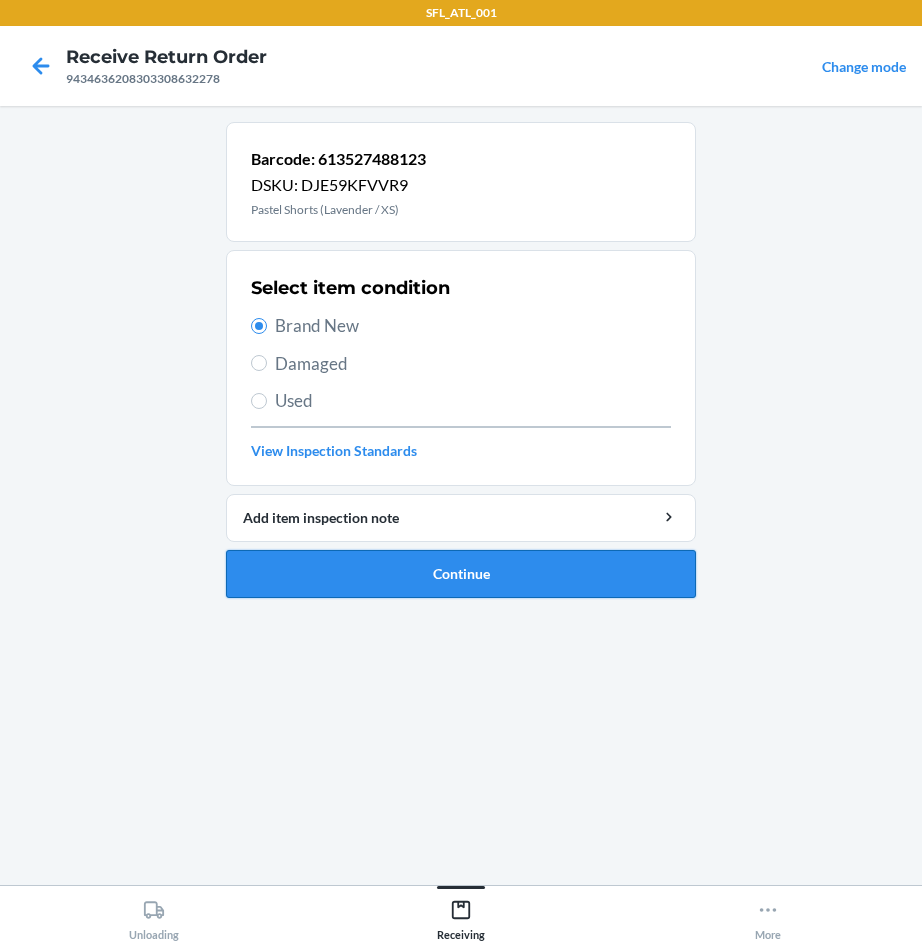 click on "Continue" at bounding box center [461, 574] 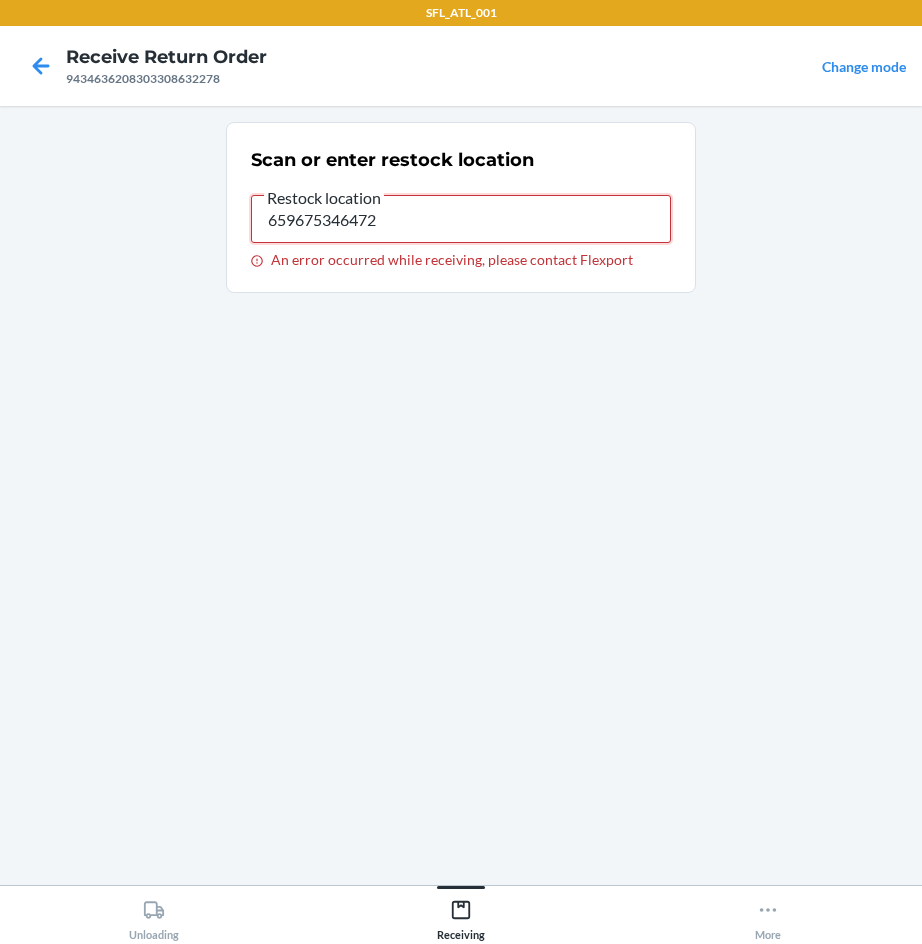 drag, startPoint x: 423, startPoint y: 223, endPoint x: 168, endPoint y: 258, distance: 257.39075 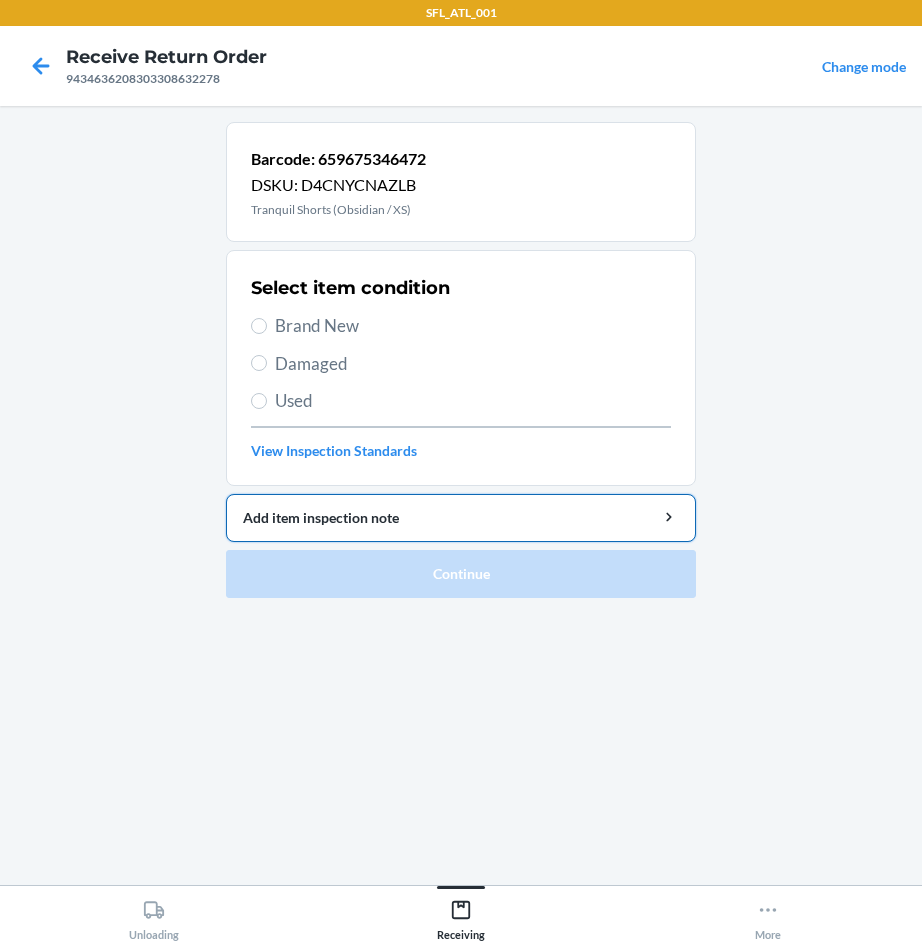 drag, startPoint x: 311, startPoint y: 314, endPoint x: 385, endPoint y: 496, distance: 196.46883 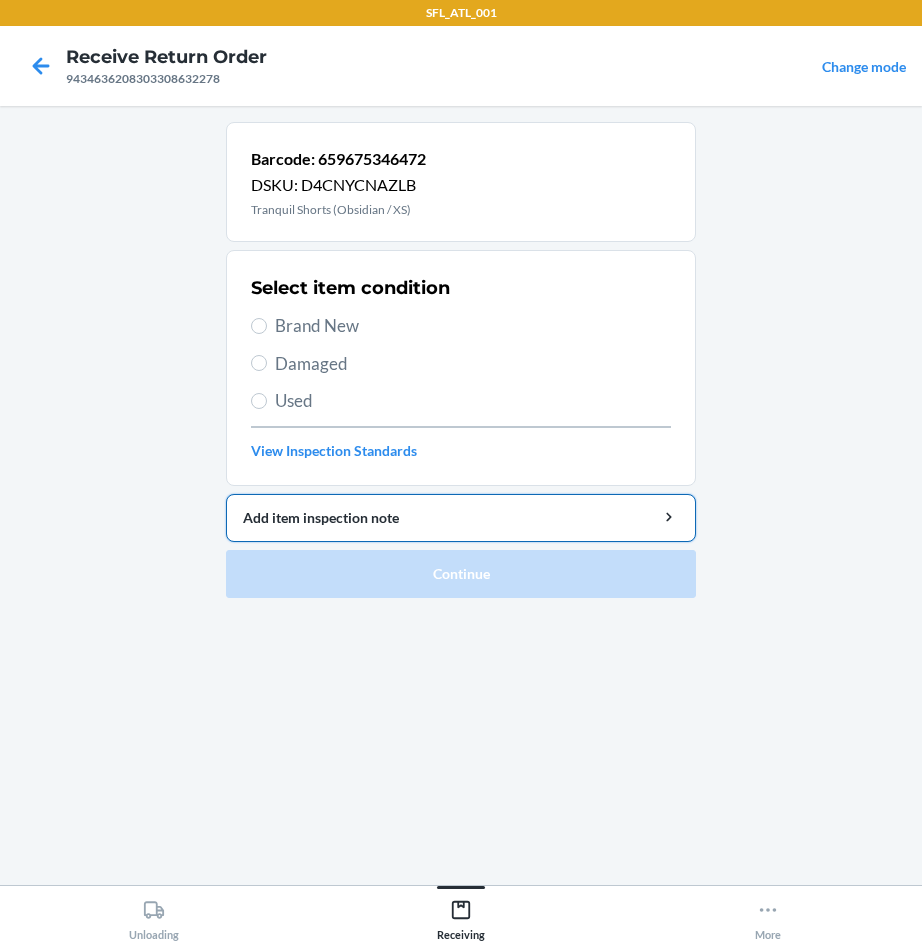 click on "Brand New" at bounding box center [473, 326] 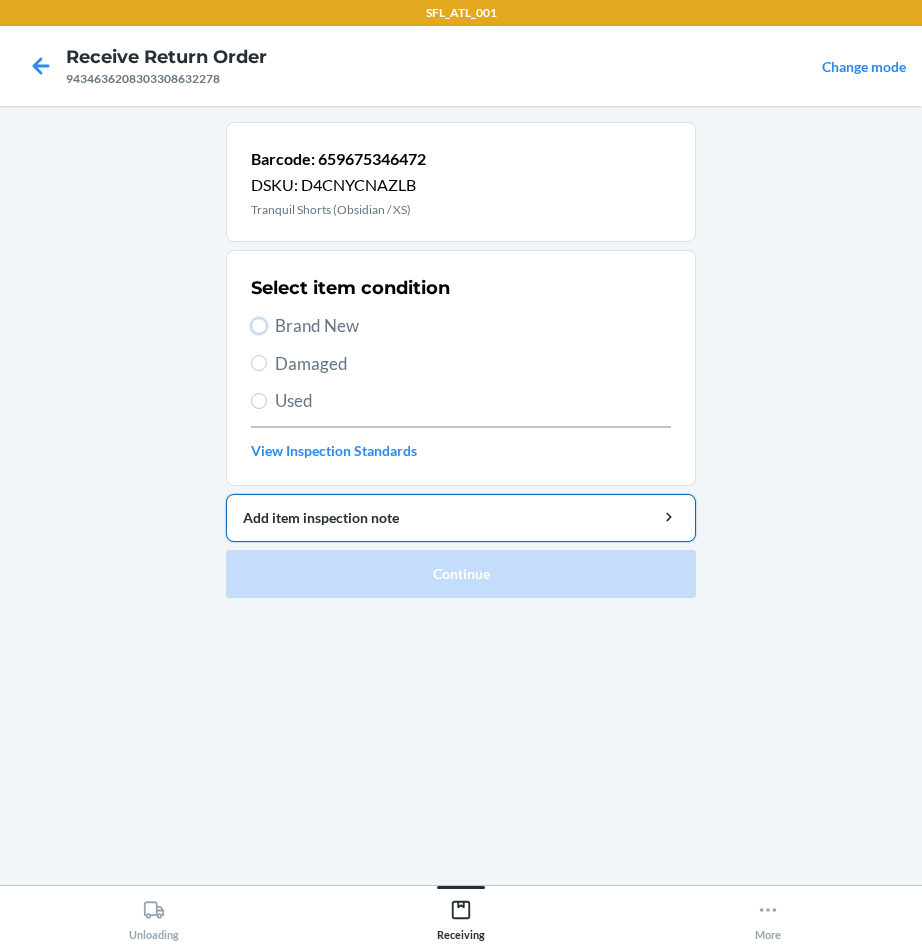 click on "Brand New" at bounding box center (259, 326) 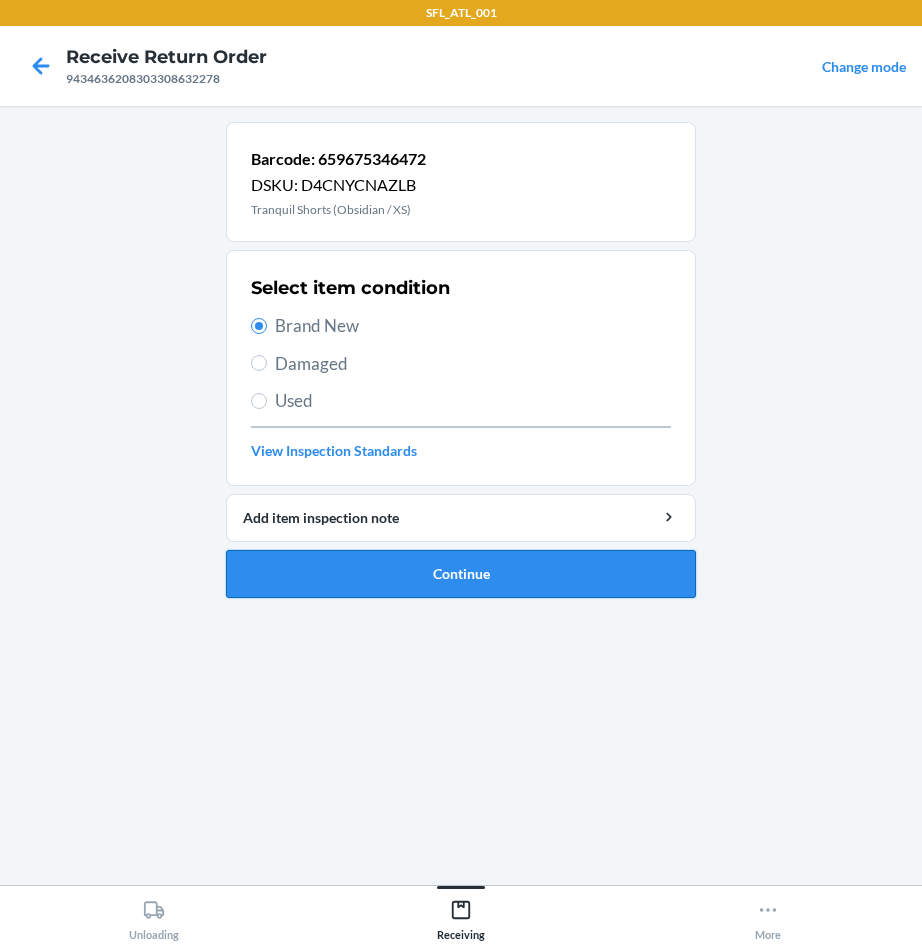click on "Continue" at bounding box center [461, 574] 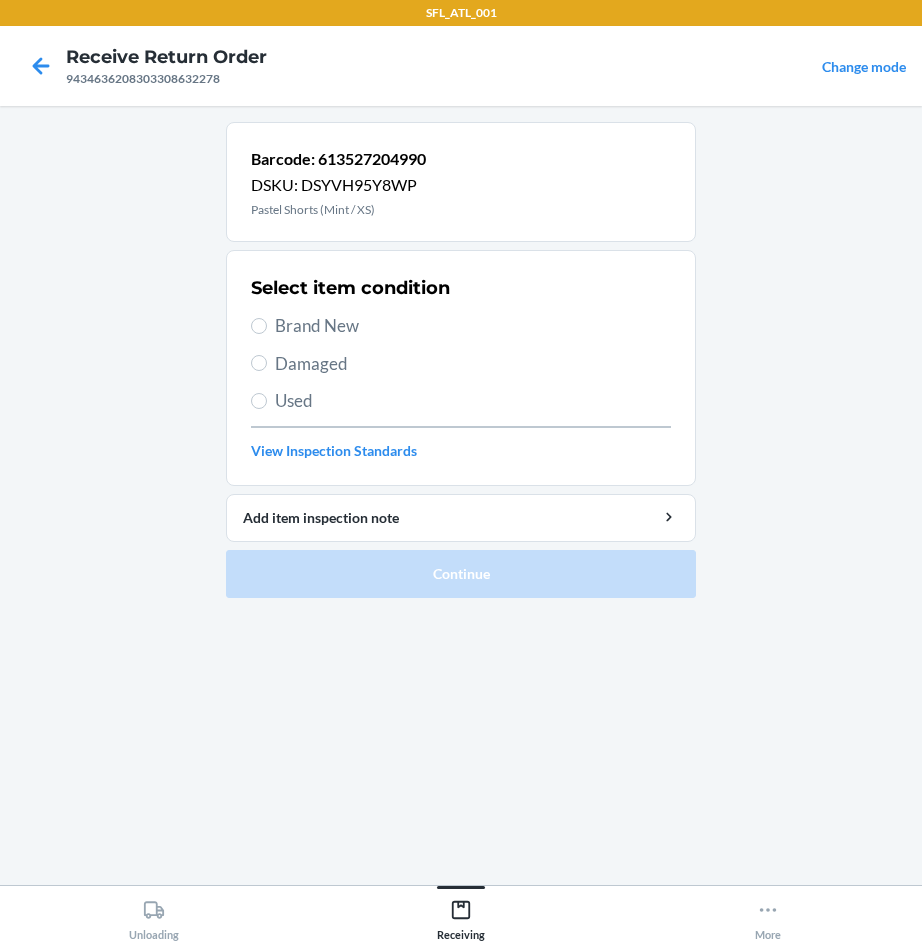 click on "Brand New" at bounding box center (473, 326) 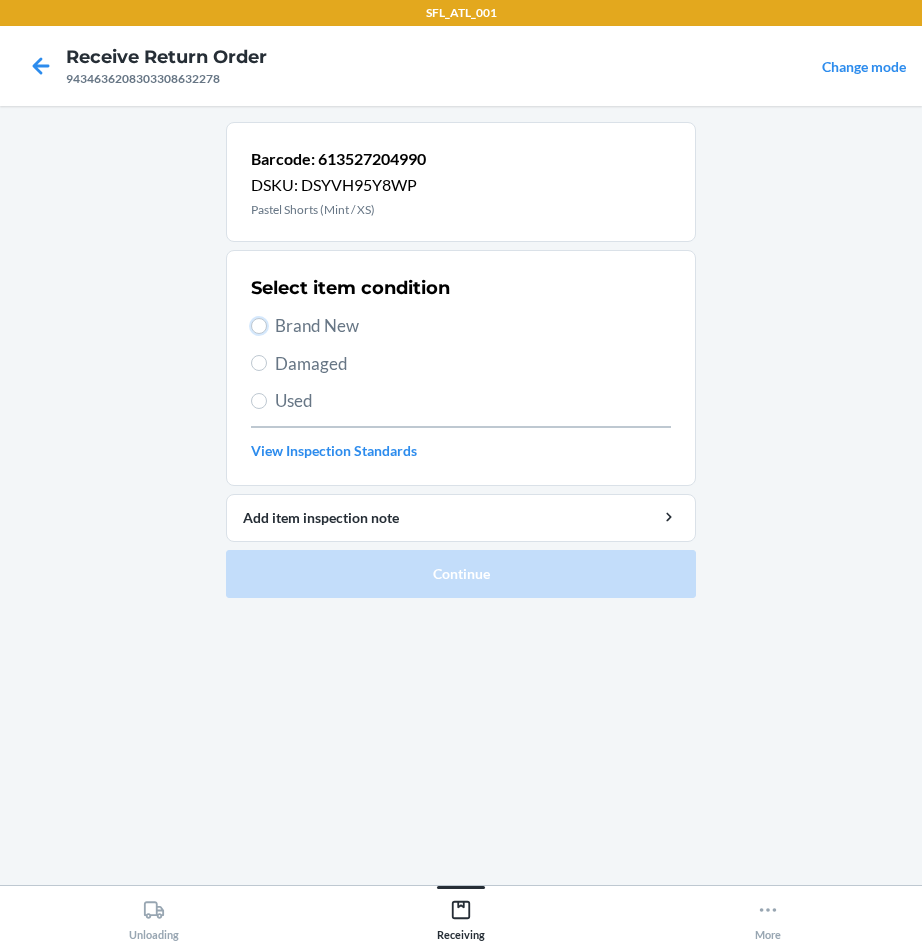 click on "Brand New" at bounding box center [259, 326] 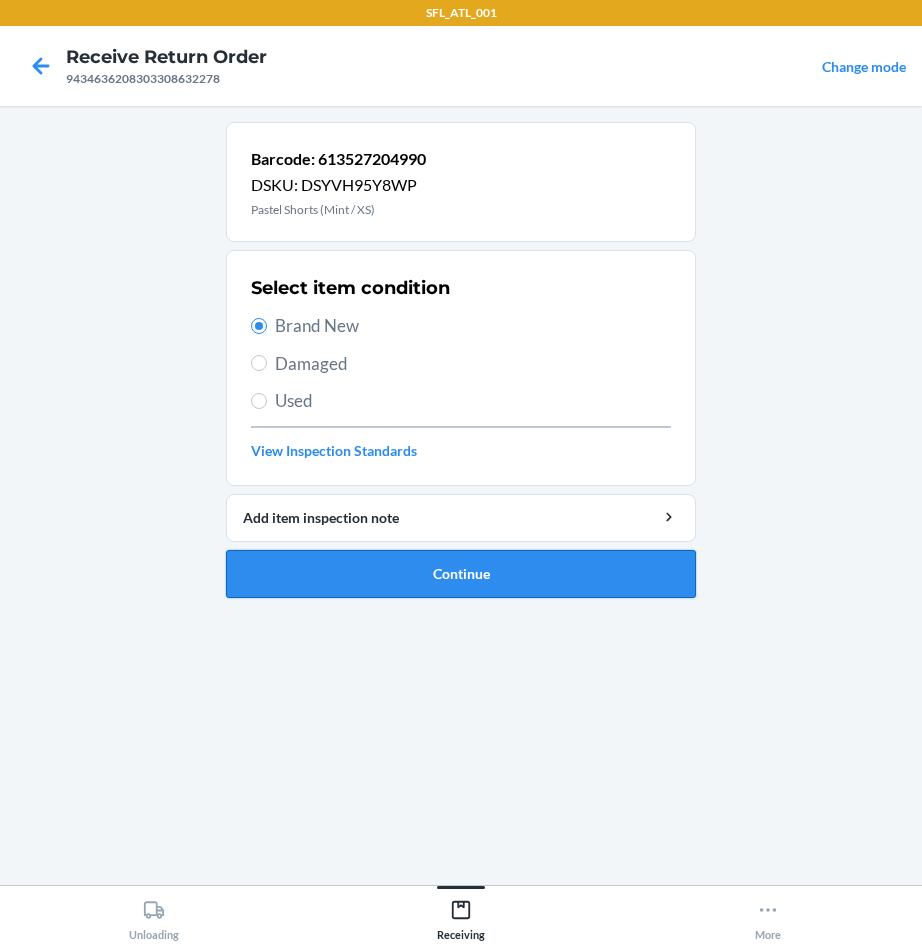 click on "Continue" at bounding box center (461, 574) 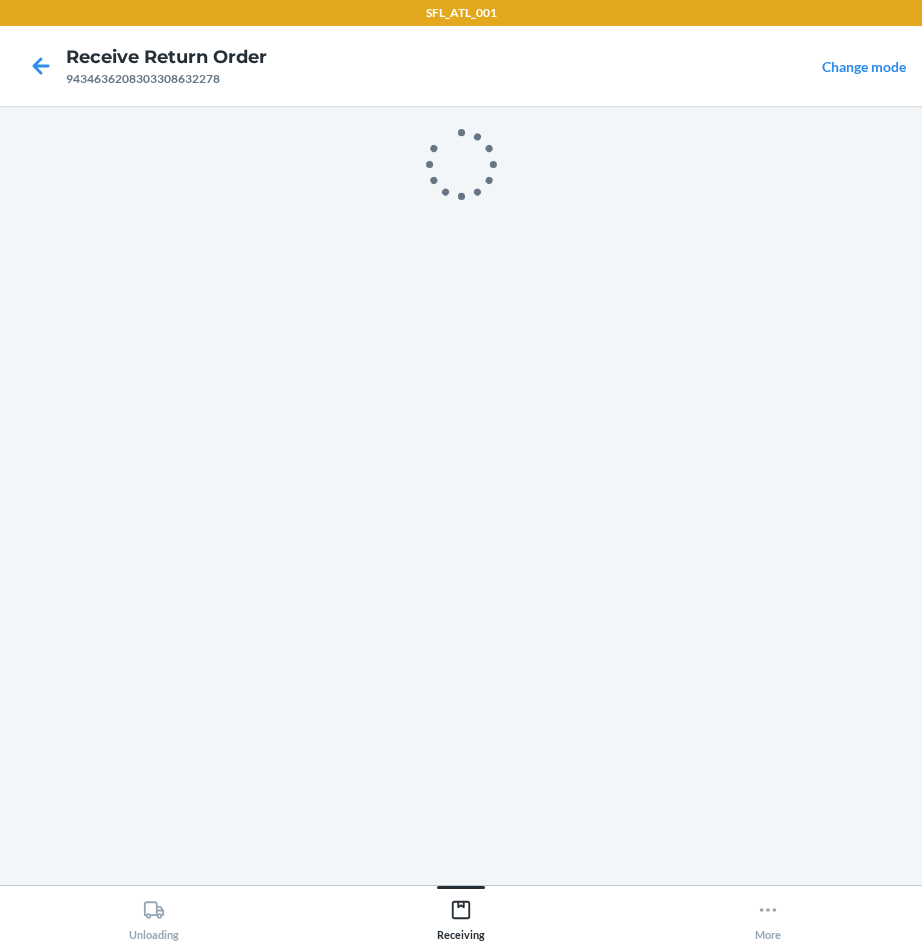 click at bounding box center [461, 172] 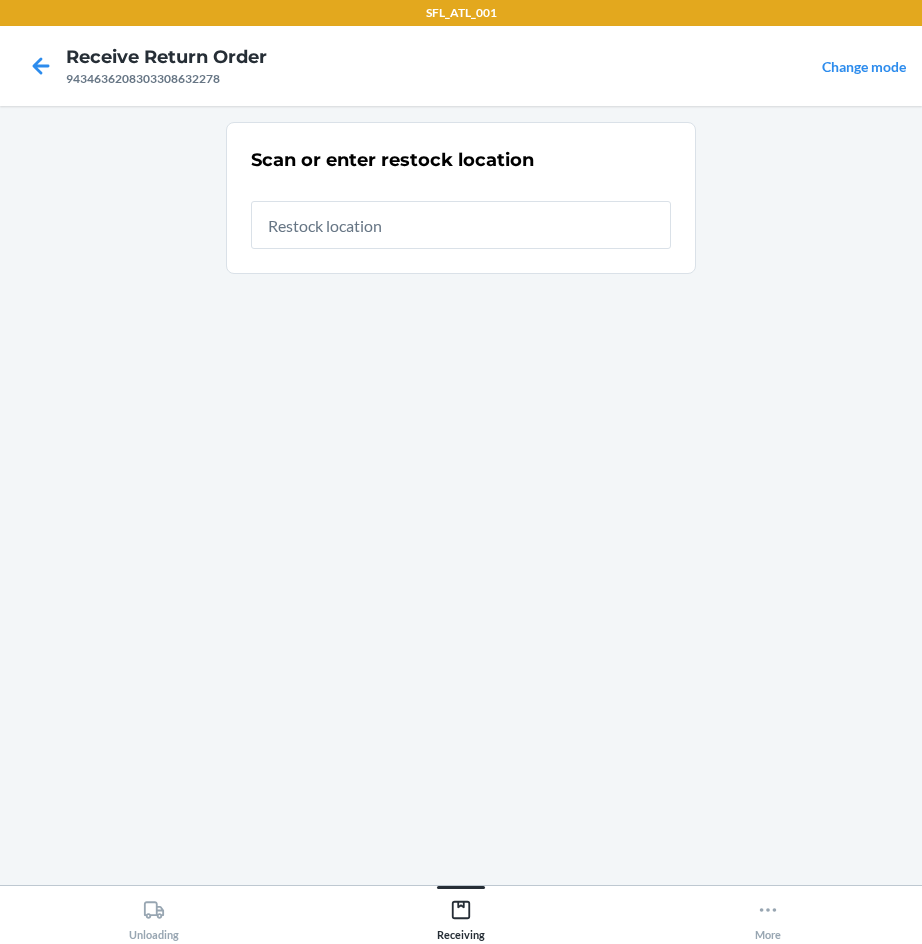 click at bounding box center [461, 225] 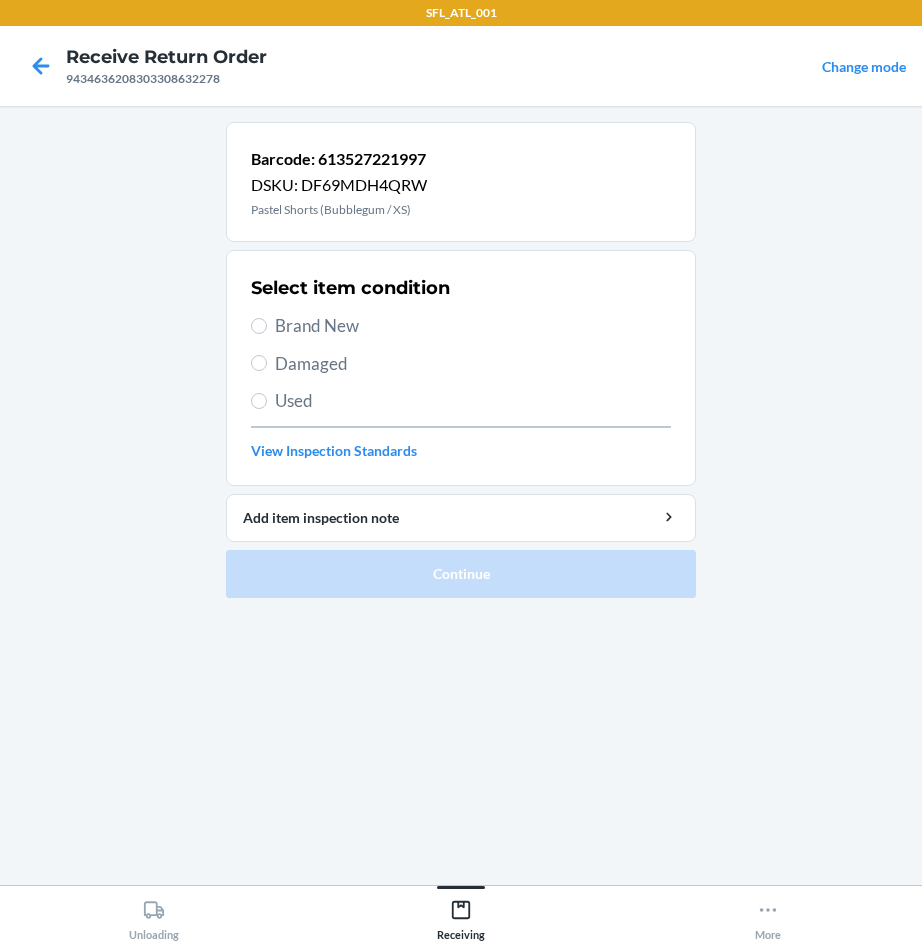 click on "Brand New" at bounding box center [473, 326] 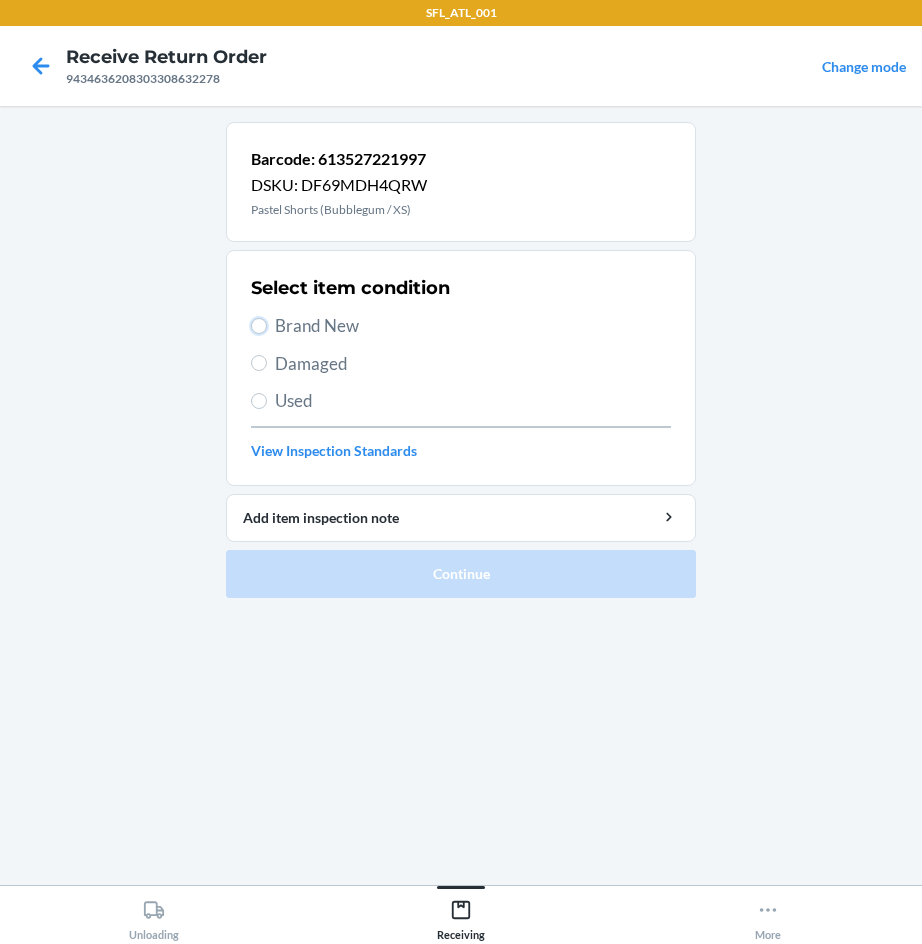 click on "Brand New" at bounding box center [259, 326] 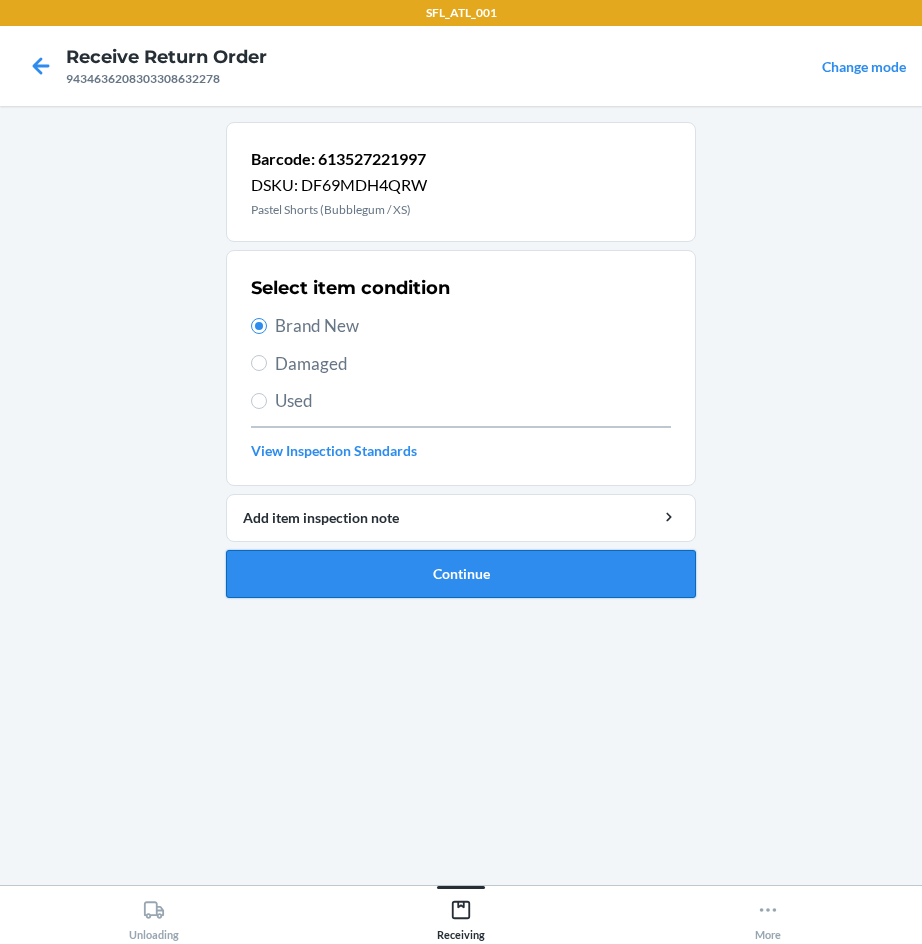 click on "Continue" at bounding box center (461, 574) 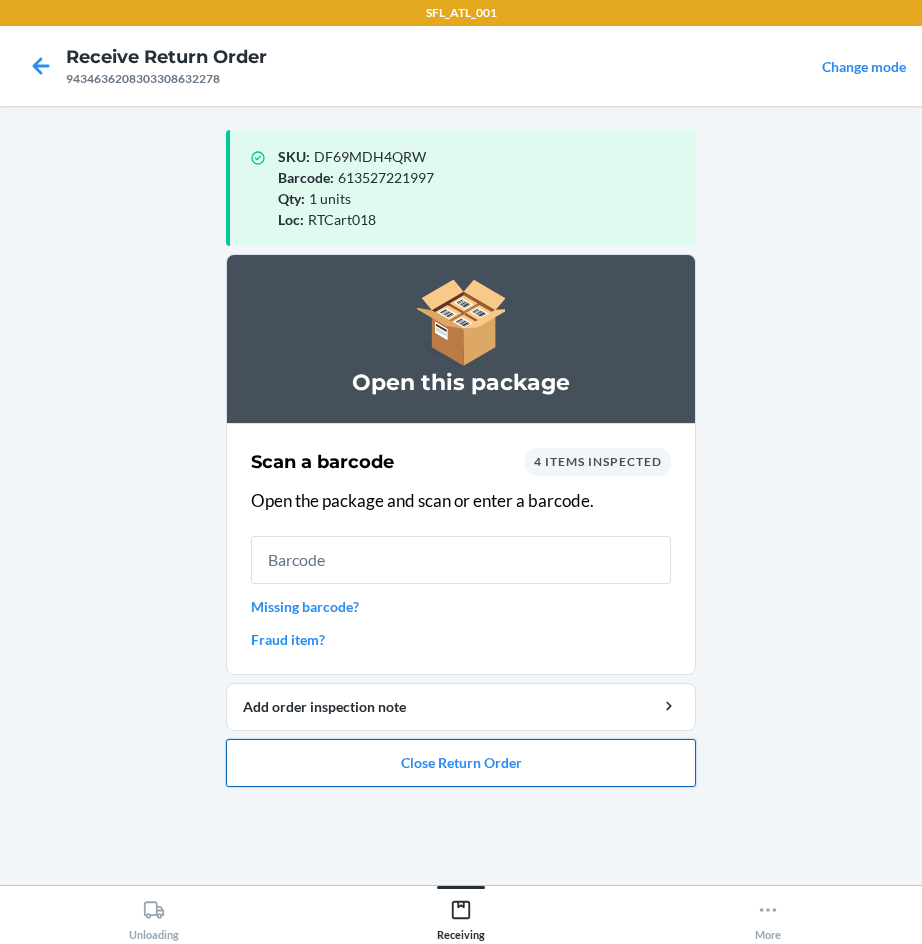 click on "Close Return Order" at bounding box center [461, 763] 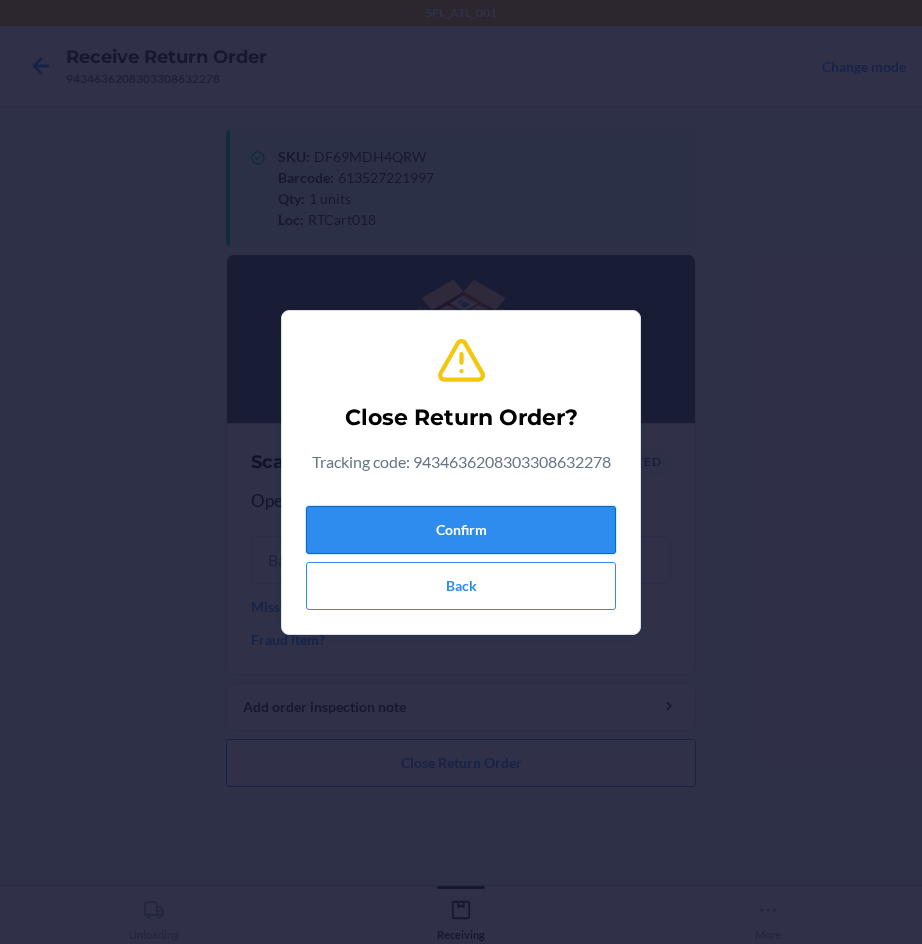click on "Confirm" at bounding box center [461, 530] 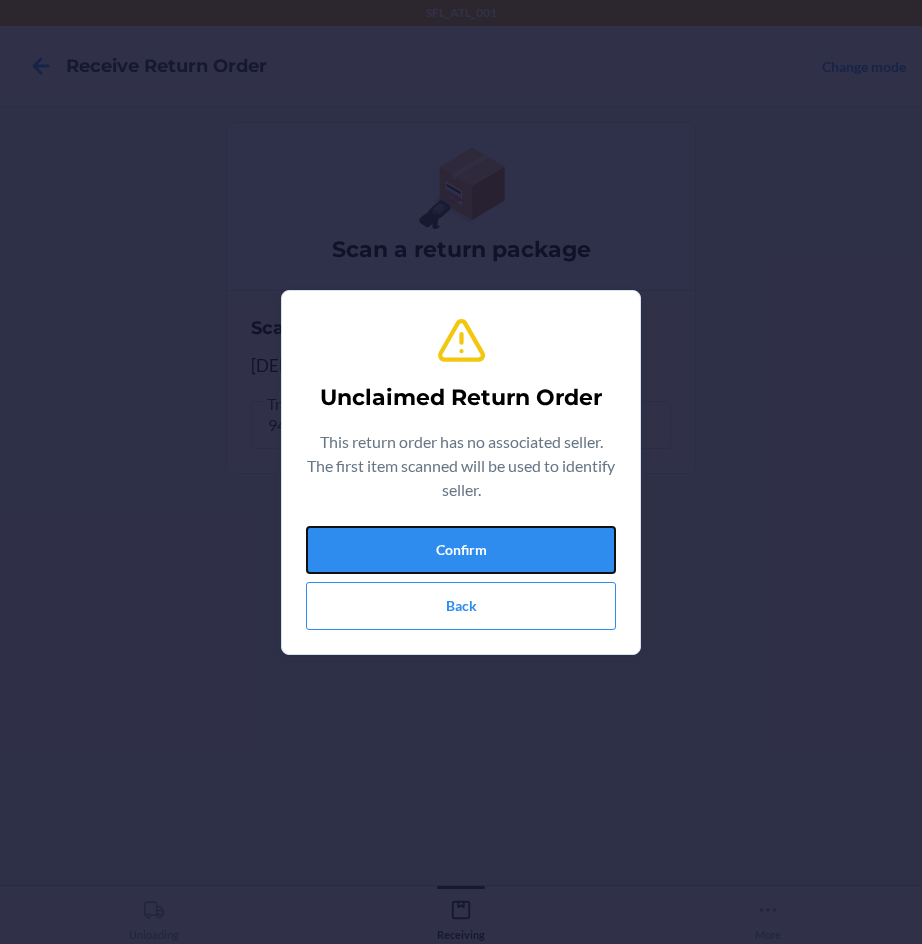 click on "Confirm" at bounding box center (461, 550) 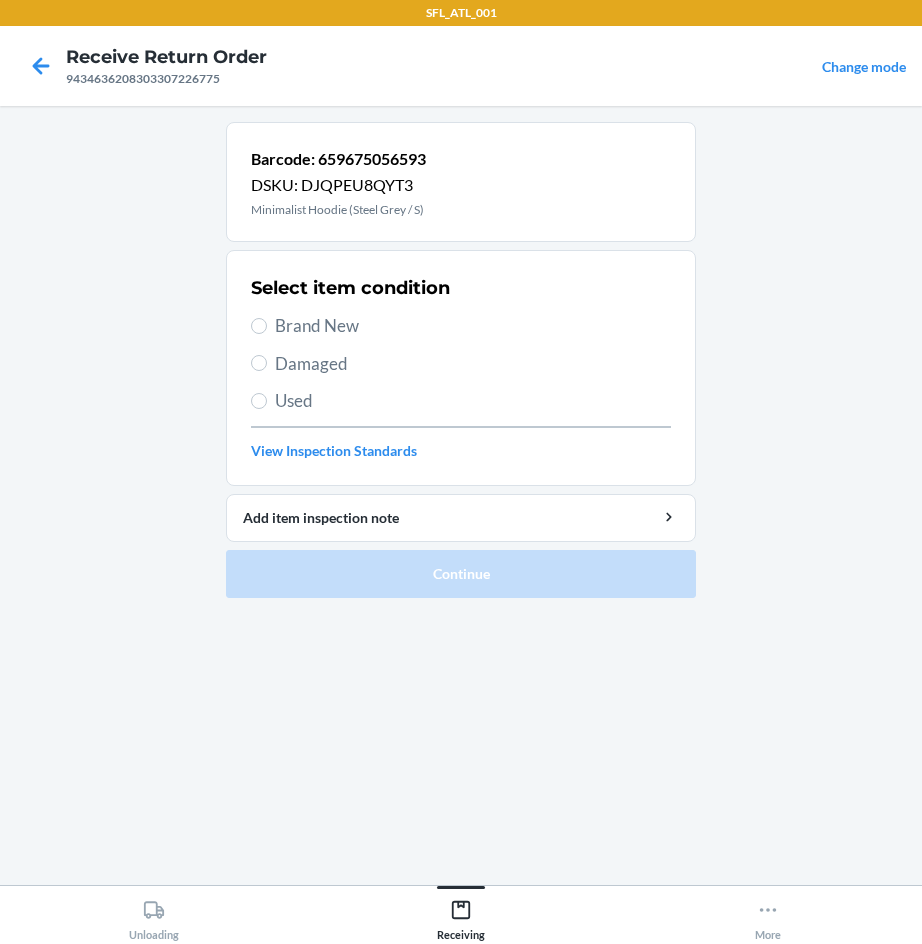 click on "Brand New" at bounding box center (473, 326) 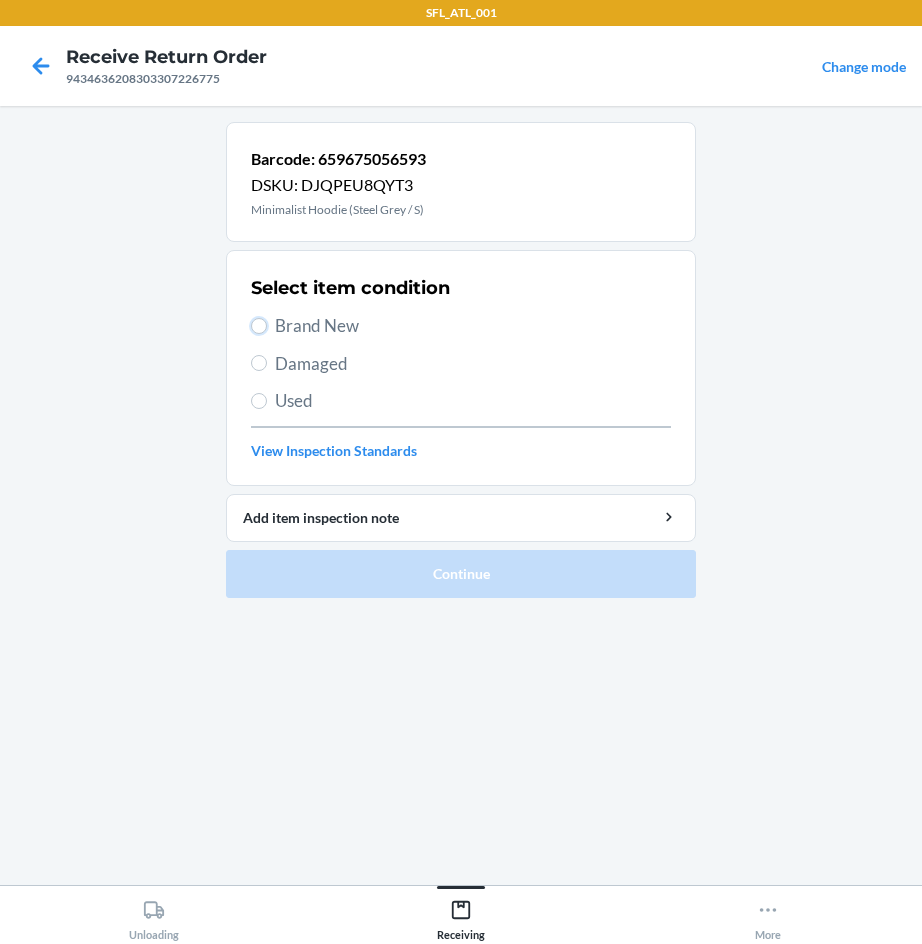 click on "Brand New" at bounding box center (259, 326) 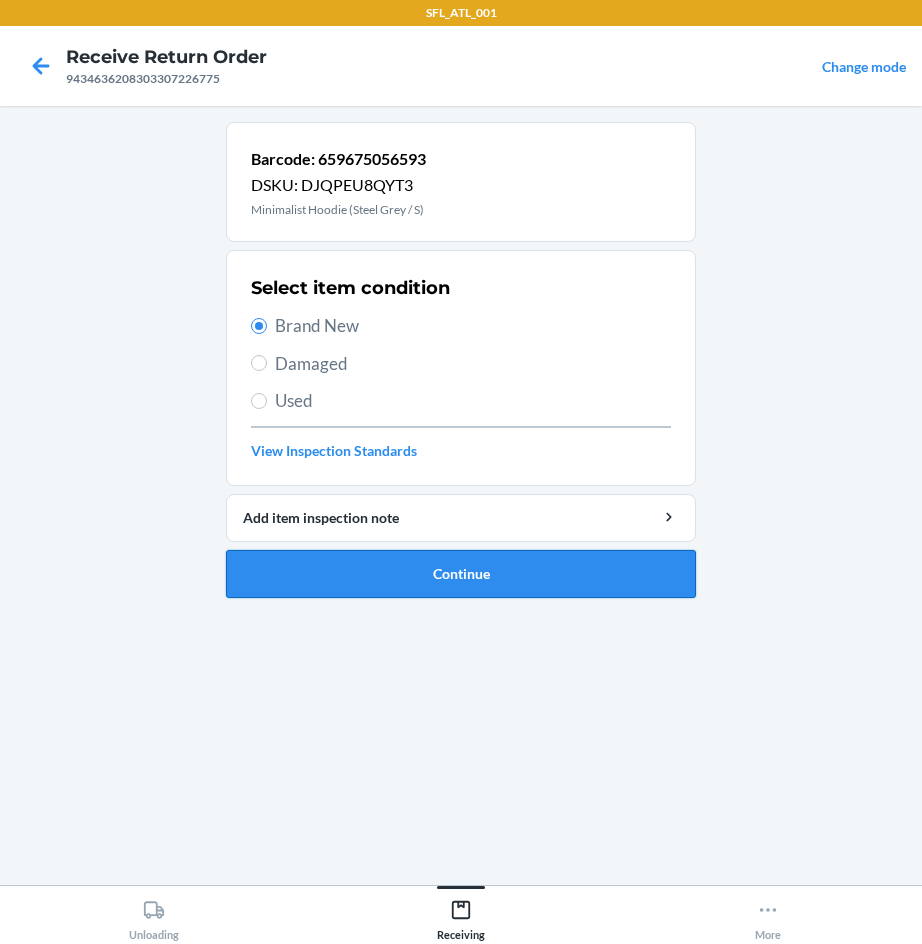 click on "Continue" at bounding box center [461, 574] 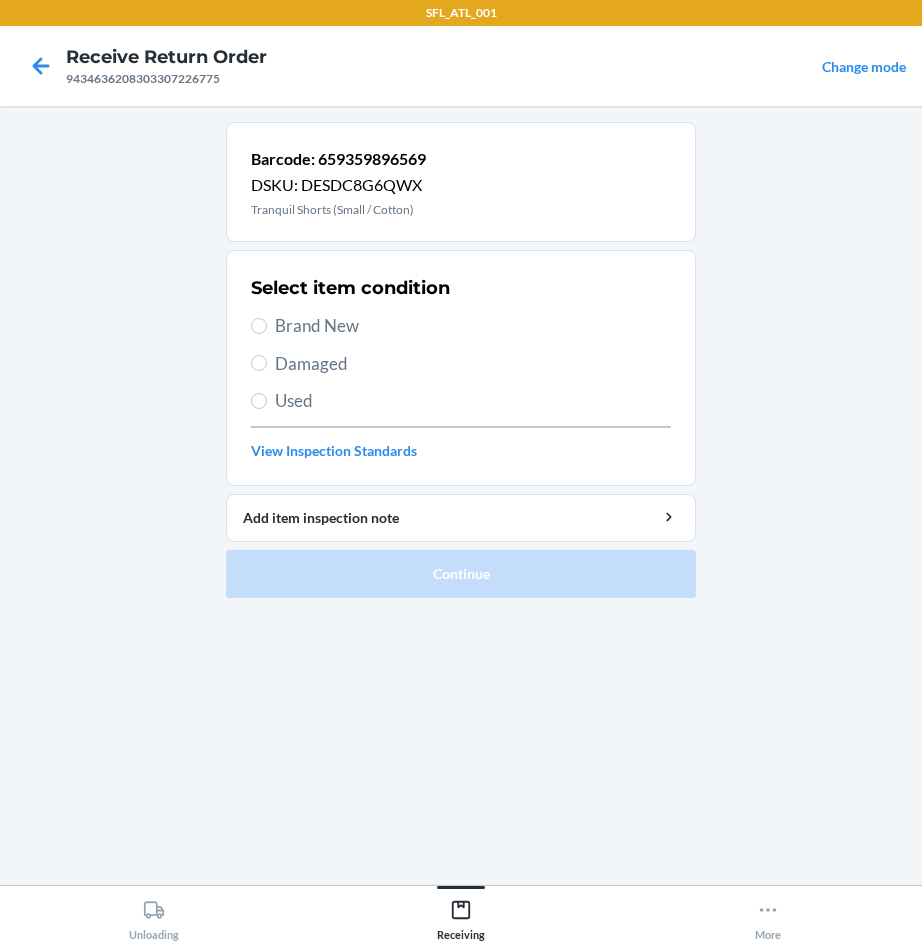 click on "Brand New" at bounding box center (473, 326) 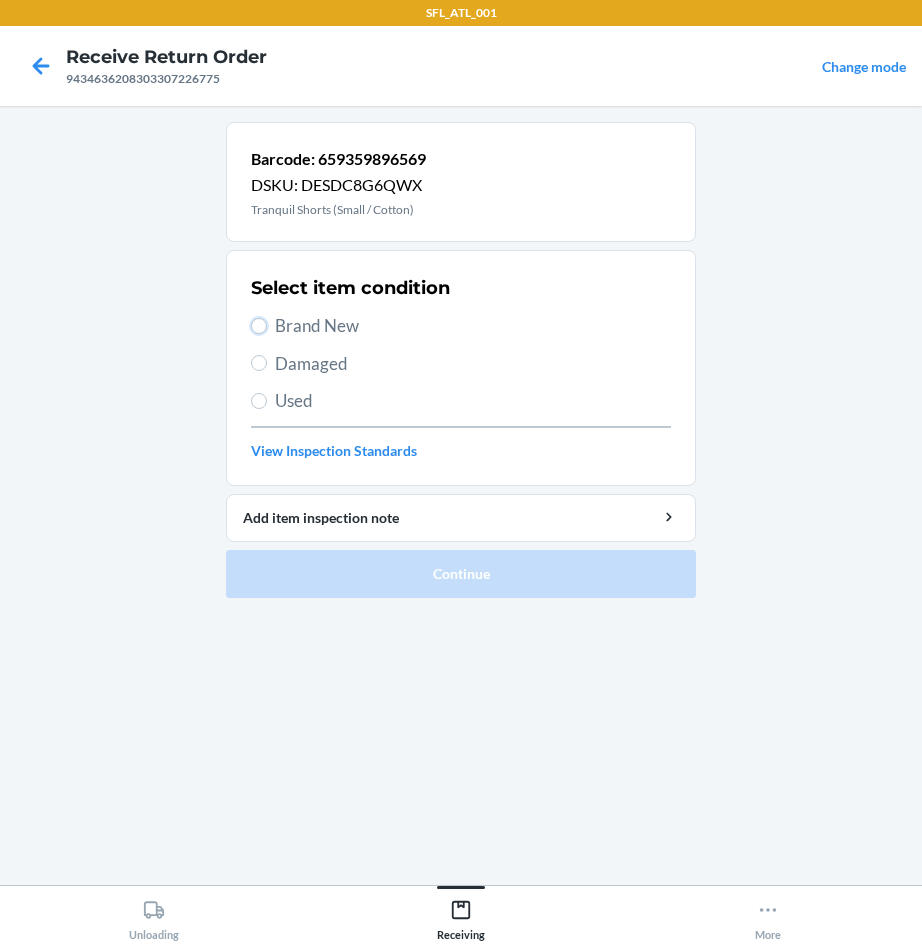 click on "Brand New" at bounding box center [259, 326] 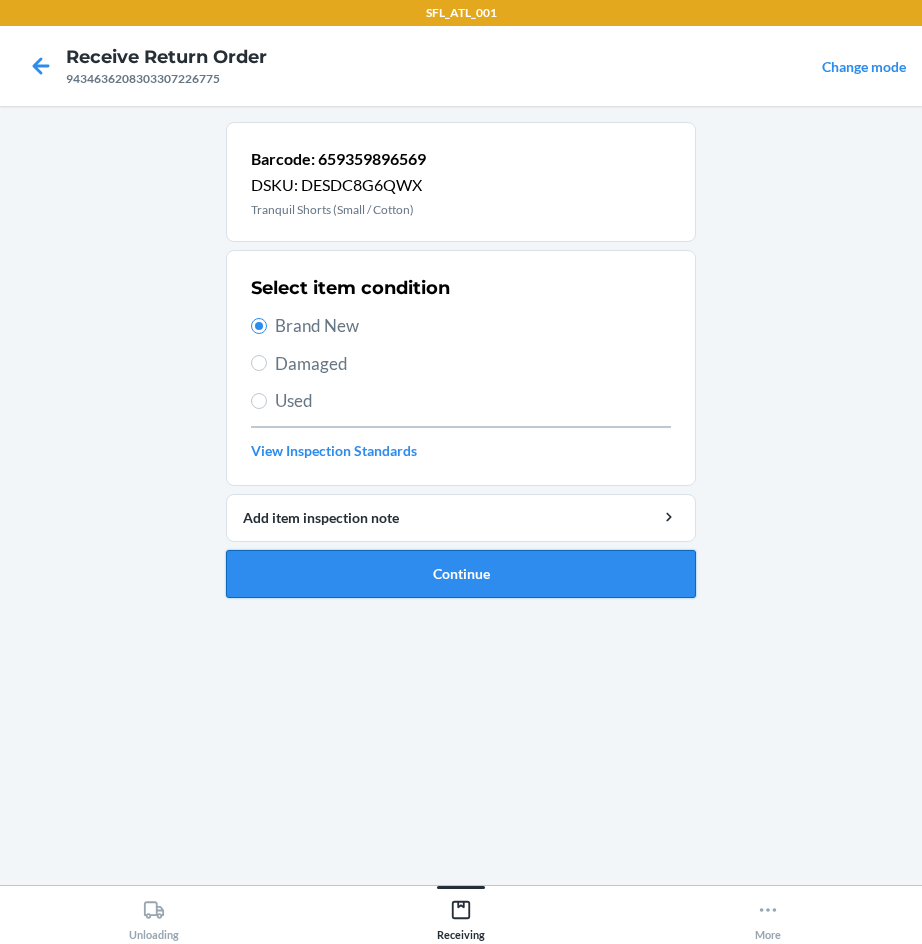 click on "Continue" at bounding box center [461, 574] 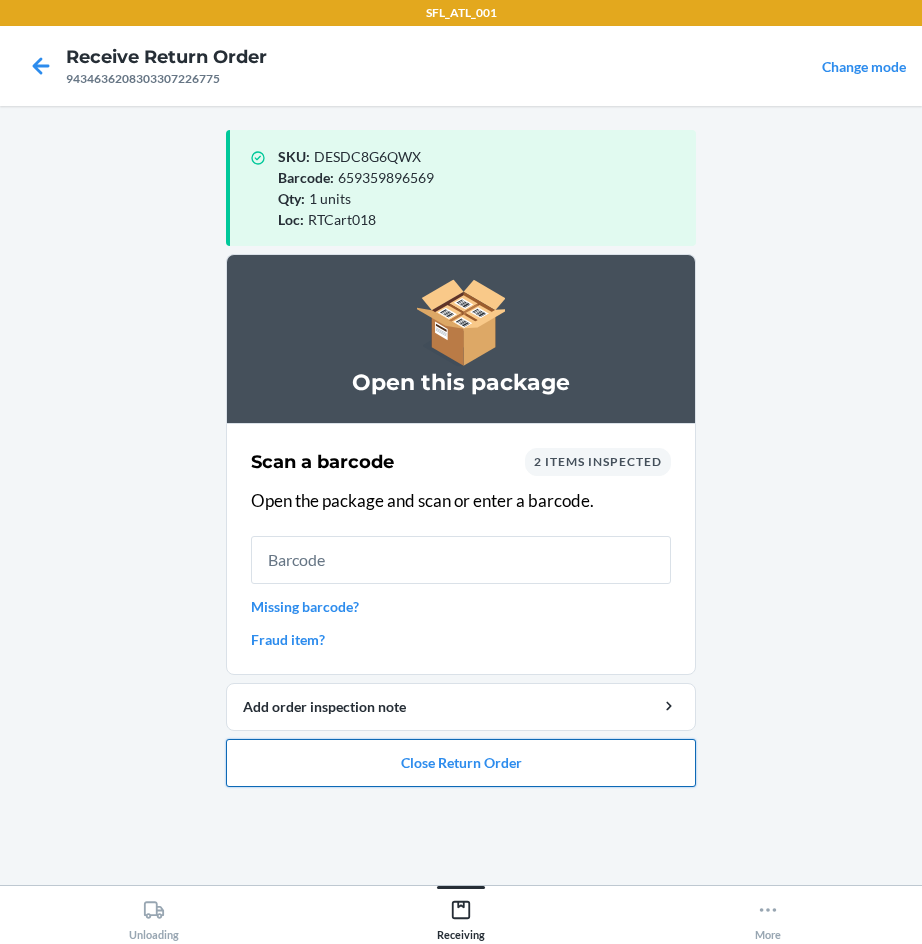 click on "Close Return Order" at bounding box center (461, 763) 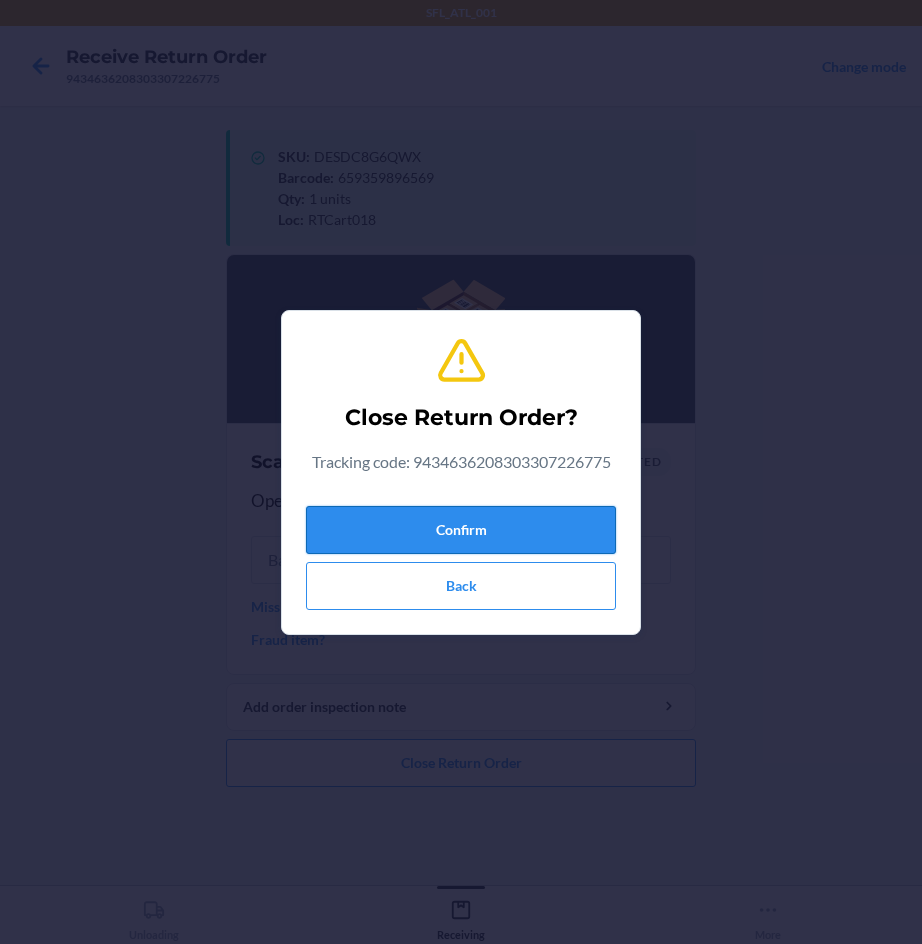 click on "Confirm" at bounding box center (461, 530) 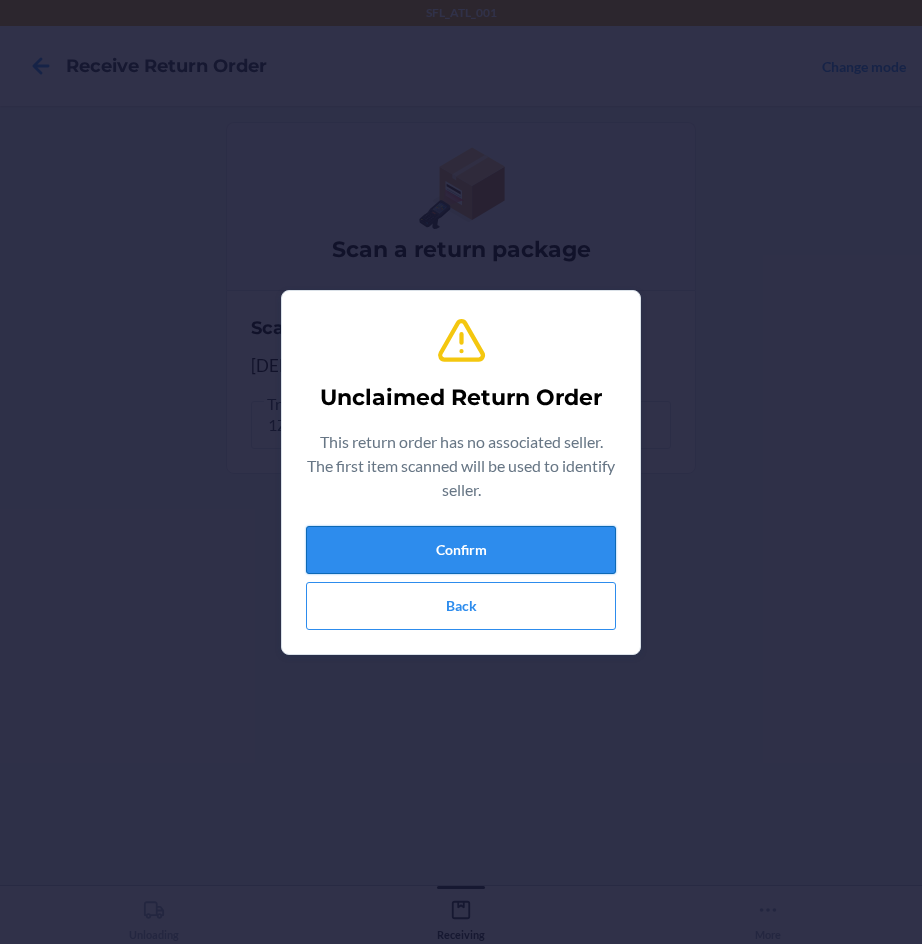 click on "Confirm" at bounding box center (461, 550) 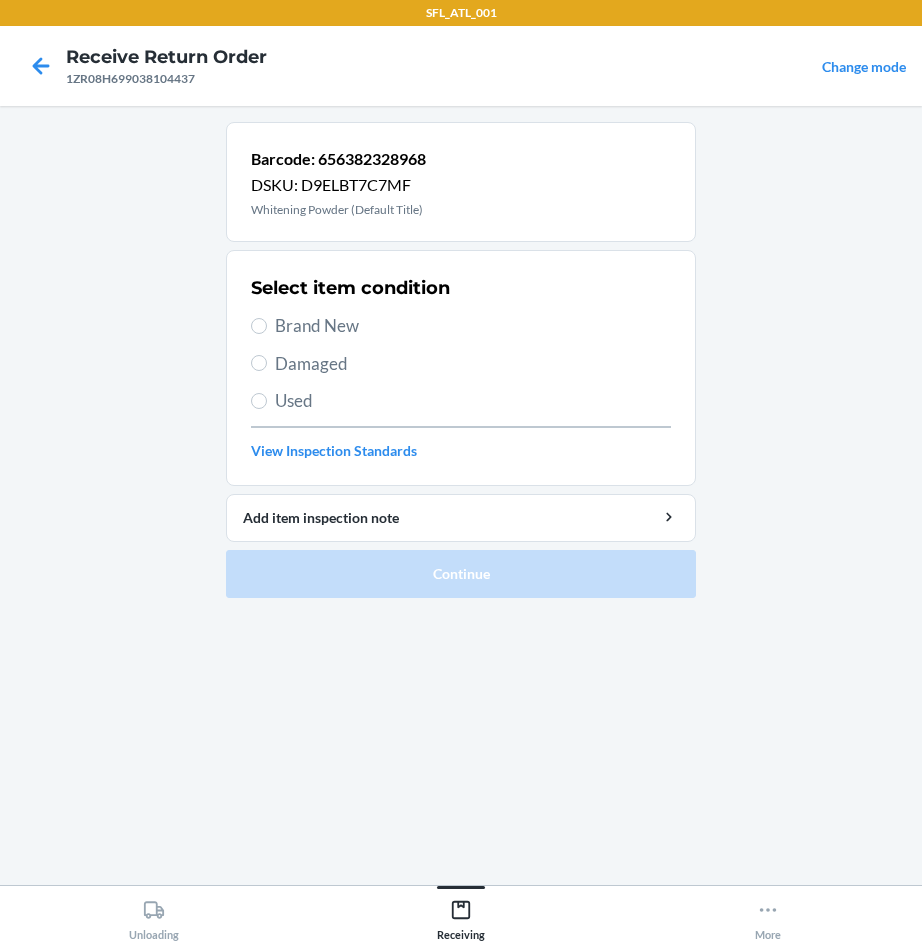 click on "Damaged" at bounding box center (473, 364) 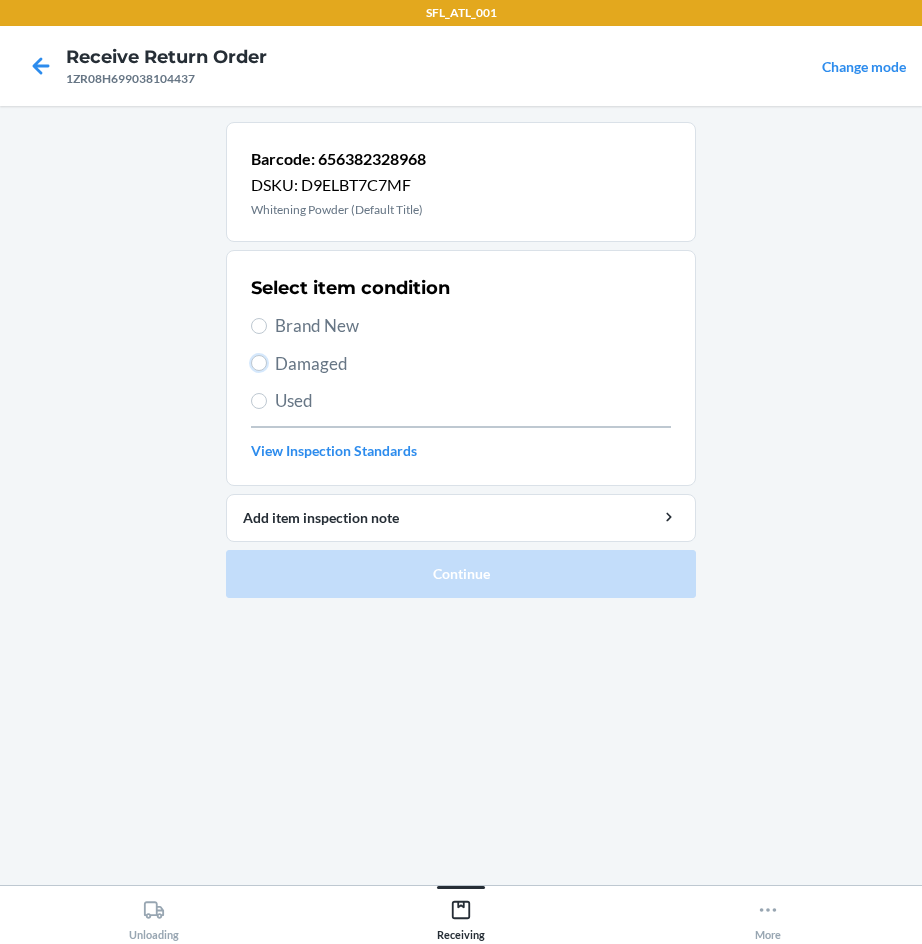 click on "Damaged" at bounding box center (259, 363) 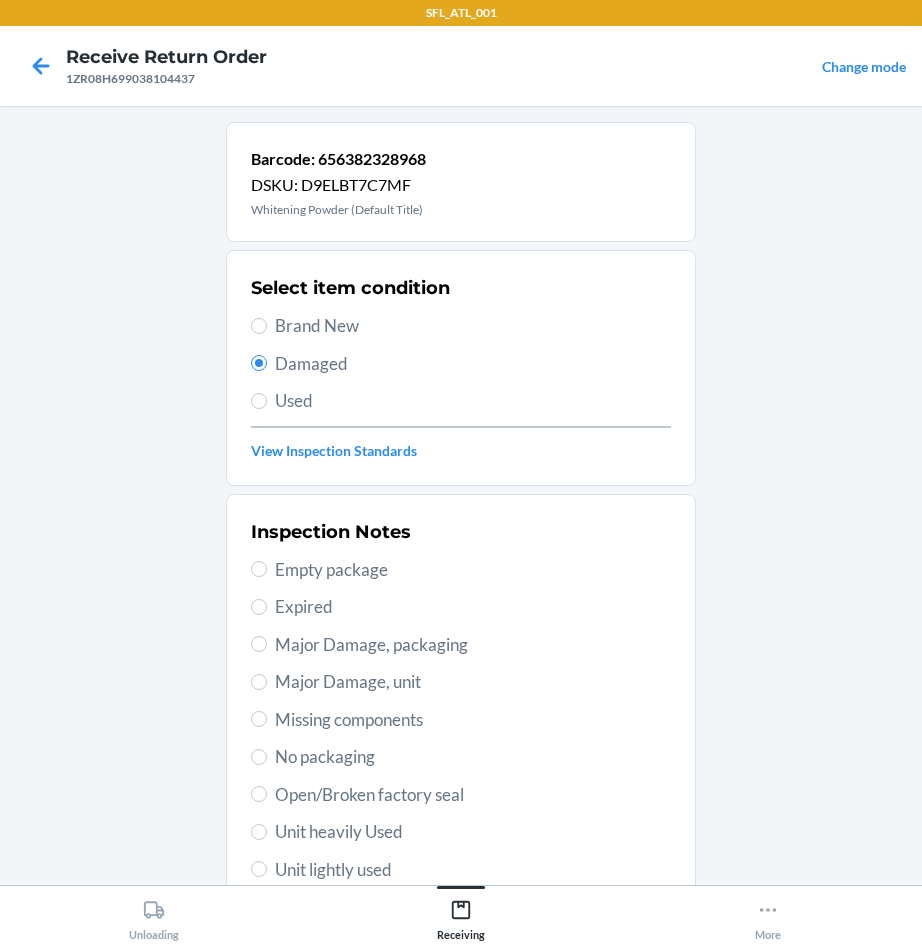 click on "Major Damage, packaging" at bounding box center (473, 645) 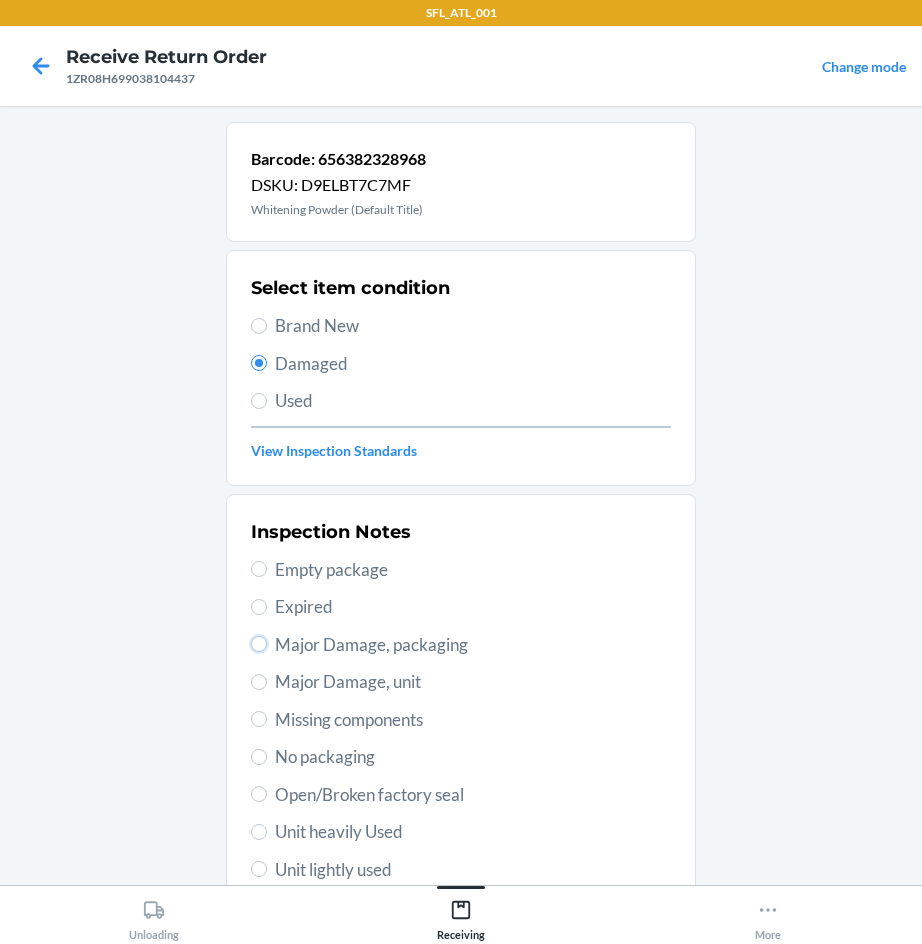 click on "Major Damage, packaging" at bounding box center [259, 644] 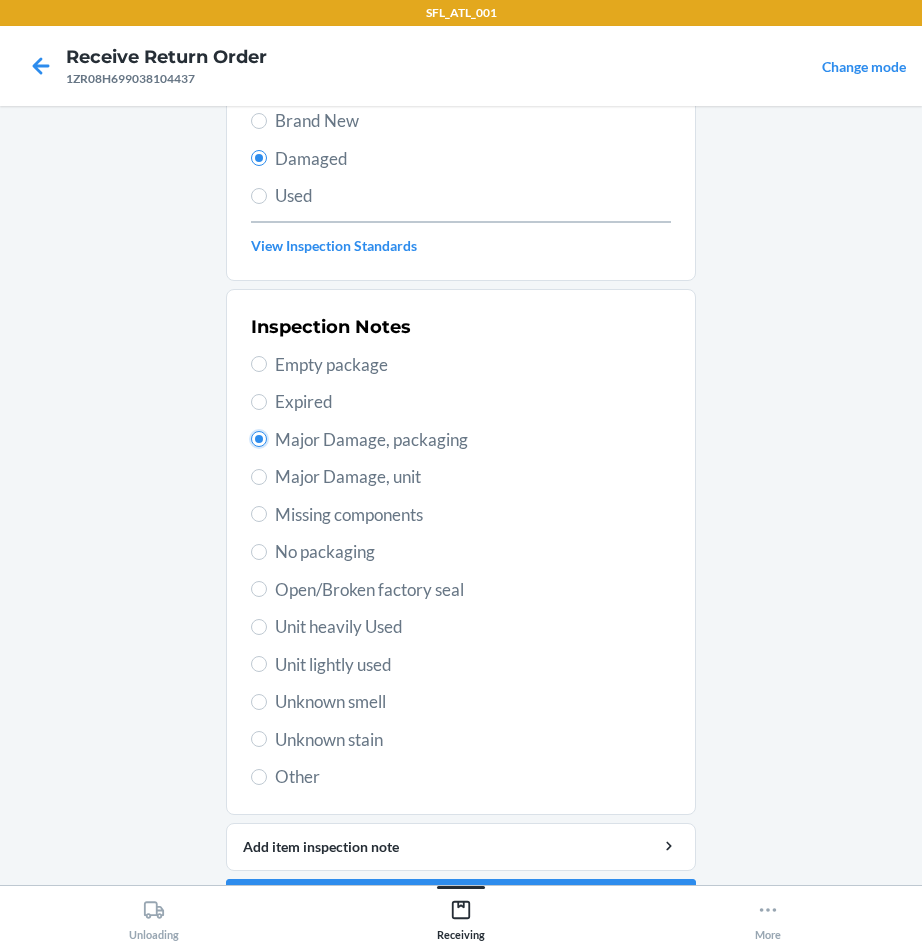 scroll, scrollTop: 263, scrollLeft: 0, axis: vertical 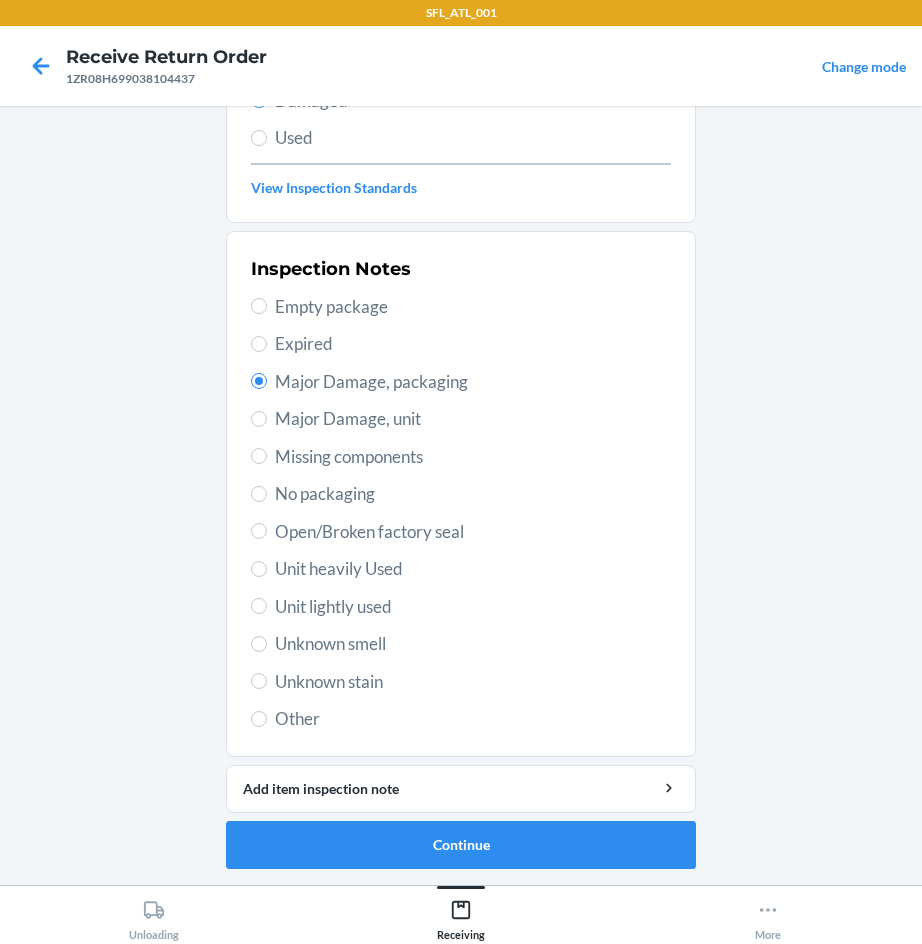 click on "Unit heavily Used" at bounding box center (473, 569) 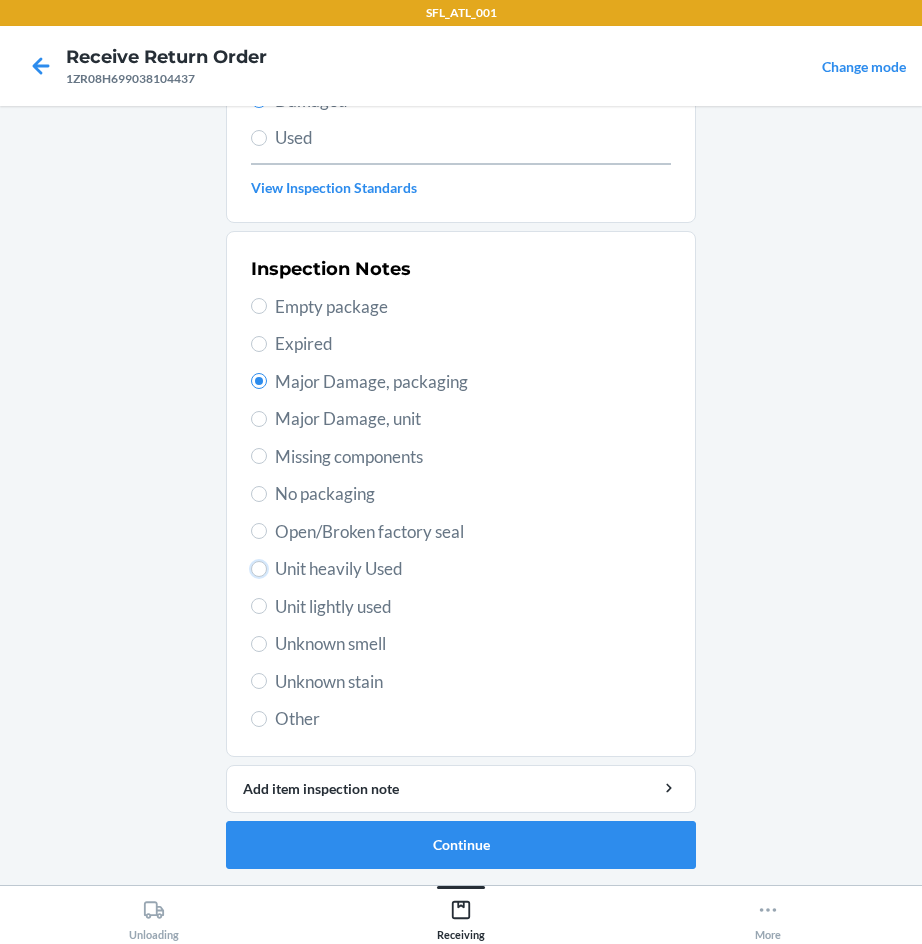 click on "Unit heavily Used" at bounding box center (259, 569) 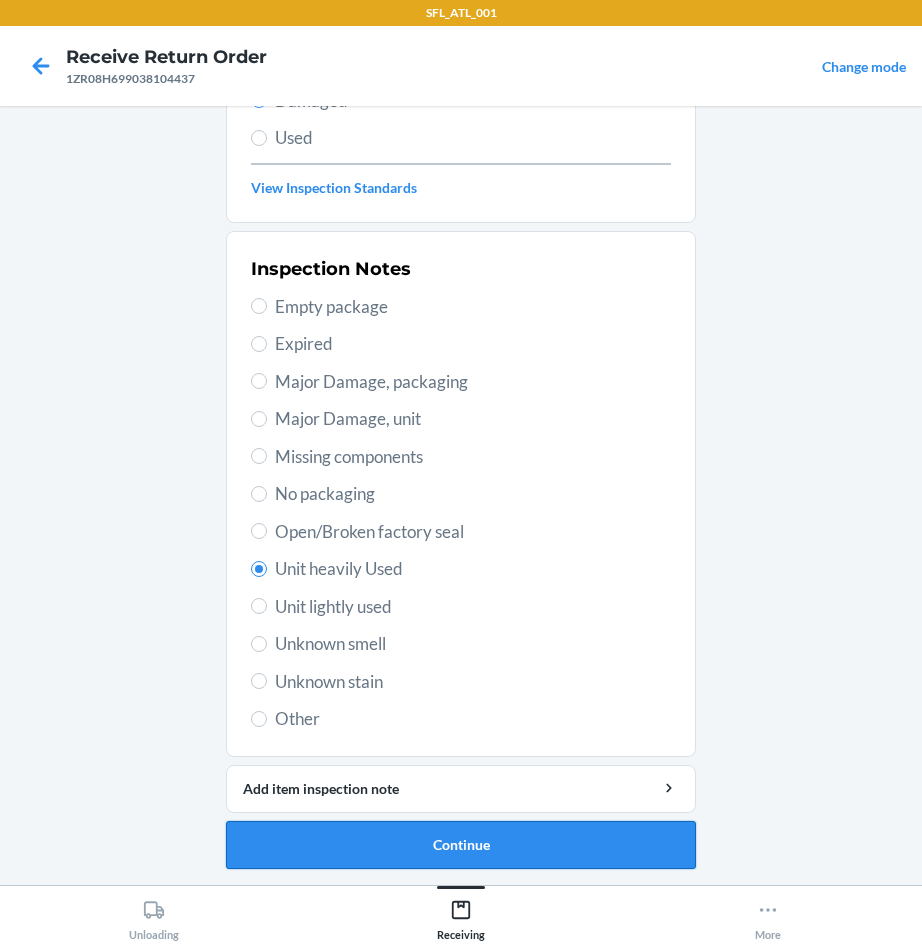 click on "Continue" at bounding box center (461, 845) 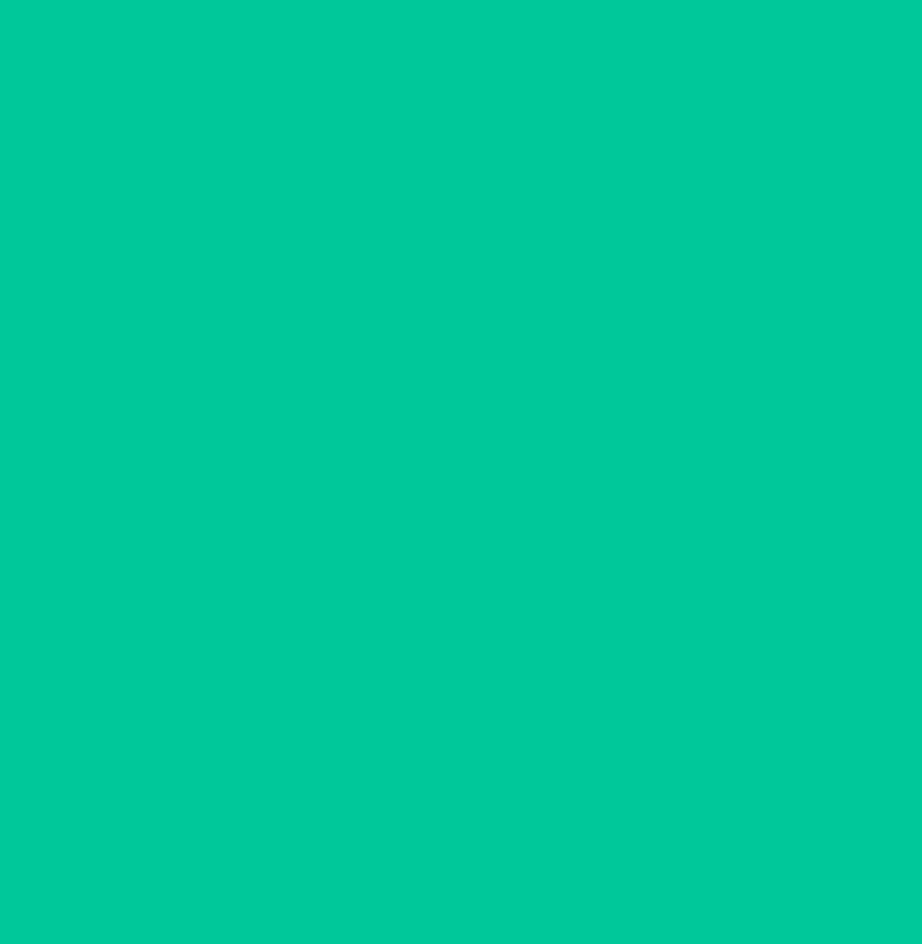 scroll, scrollTop: 86, scrollLeft: 0, axis: vertical 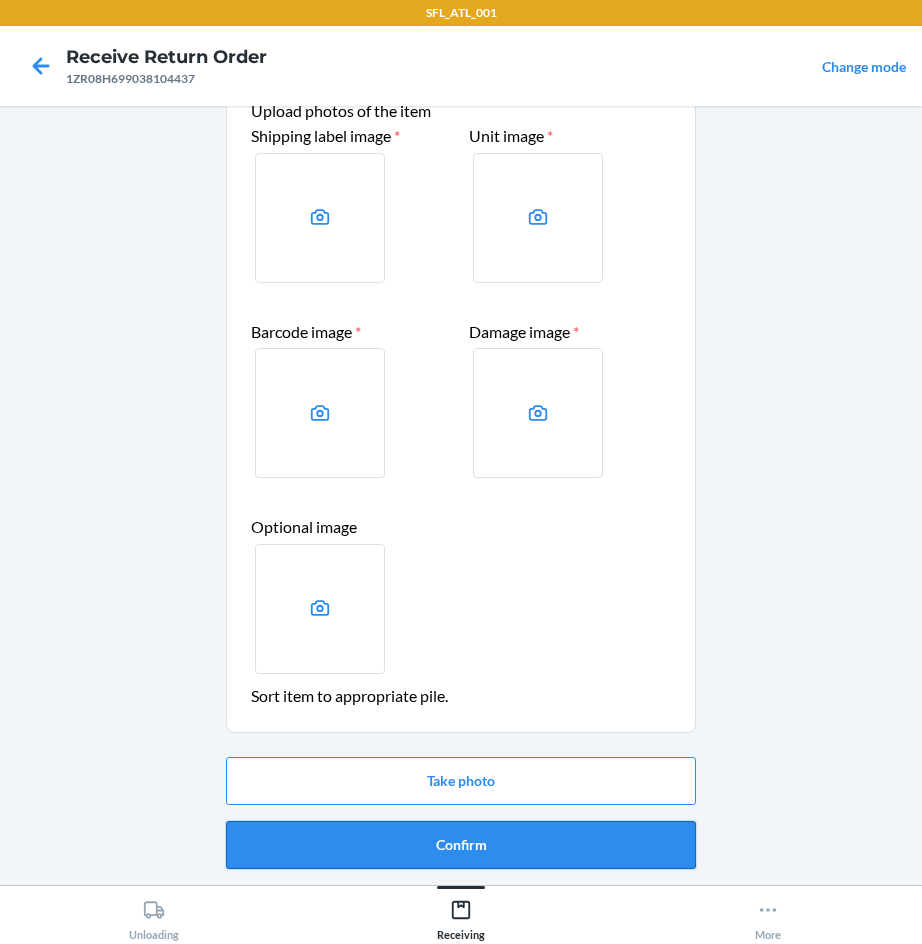 click on "Confirm" at bounding box center (461, 845) 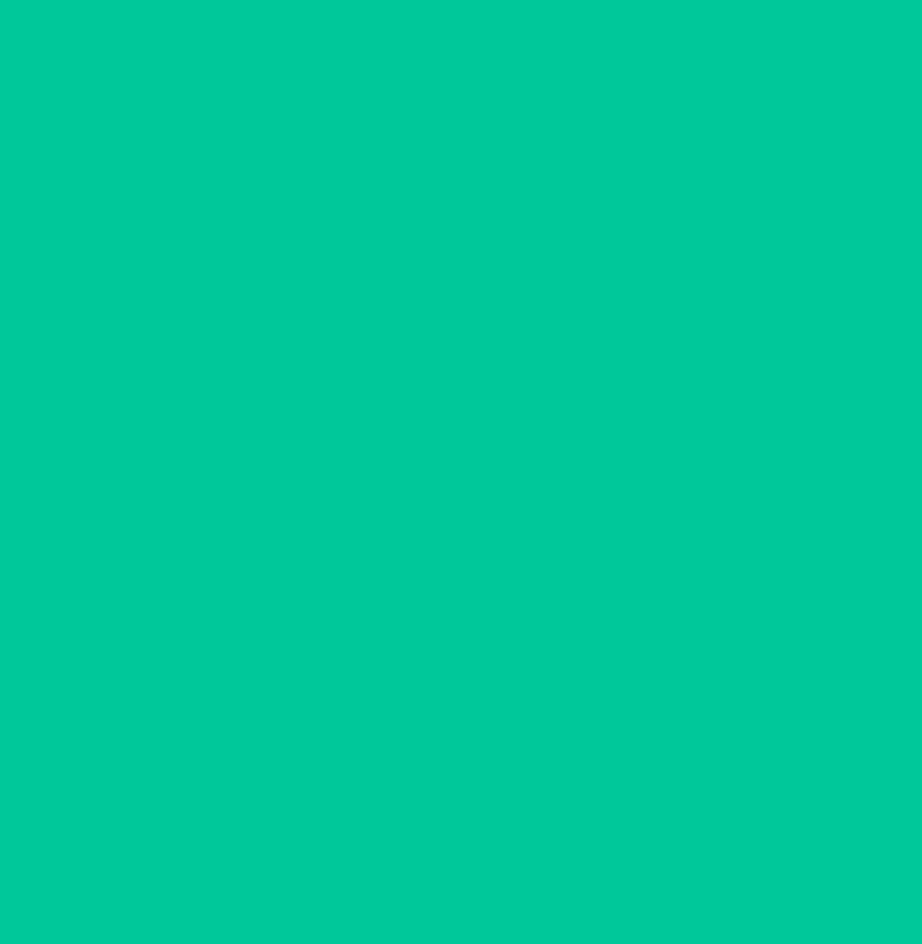 scroll, scrollTop: 0, scrollLeft: 0, axis: both 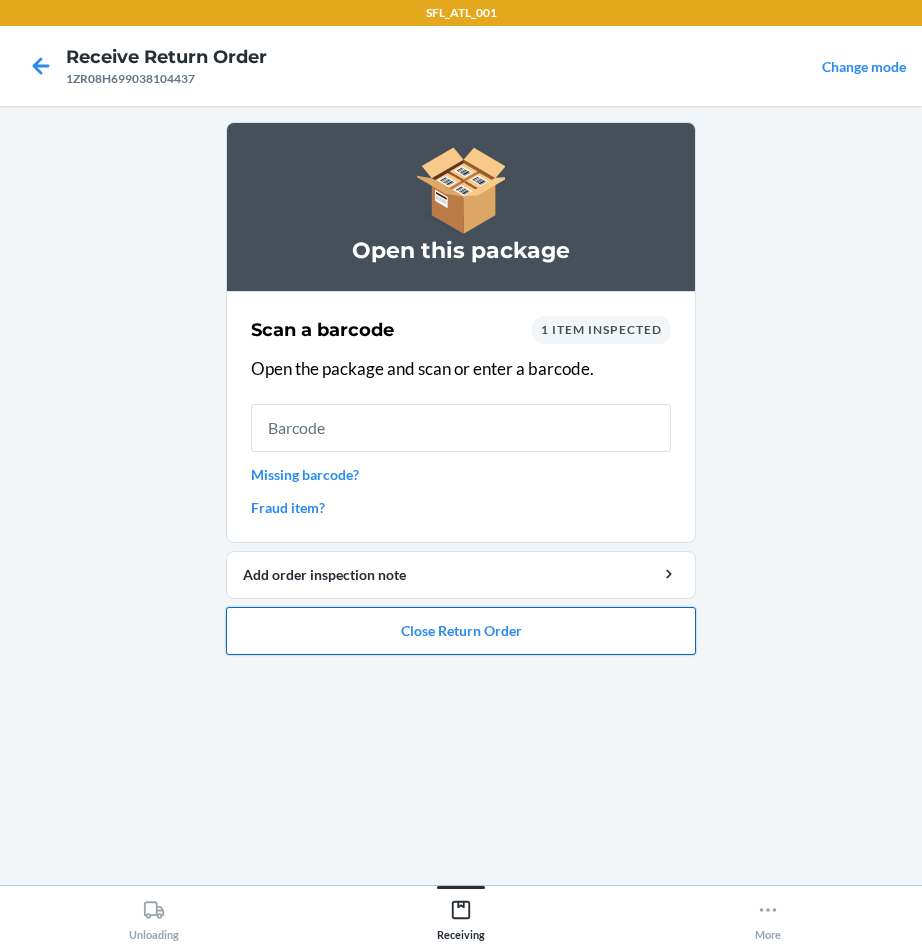 click on "Close Return Order" at bounding box center [461, 631] 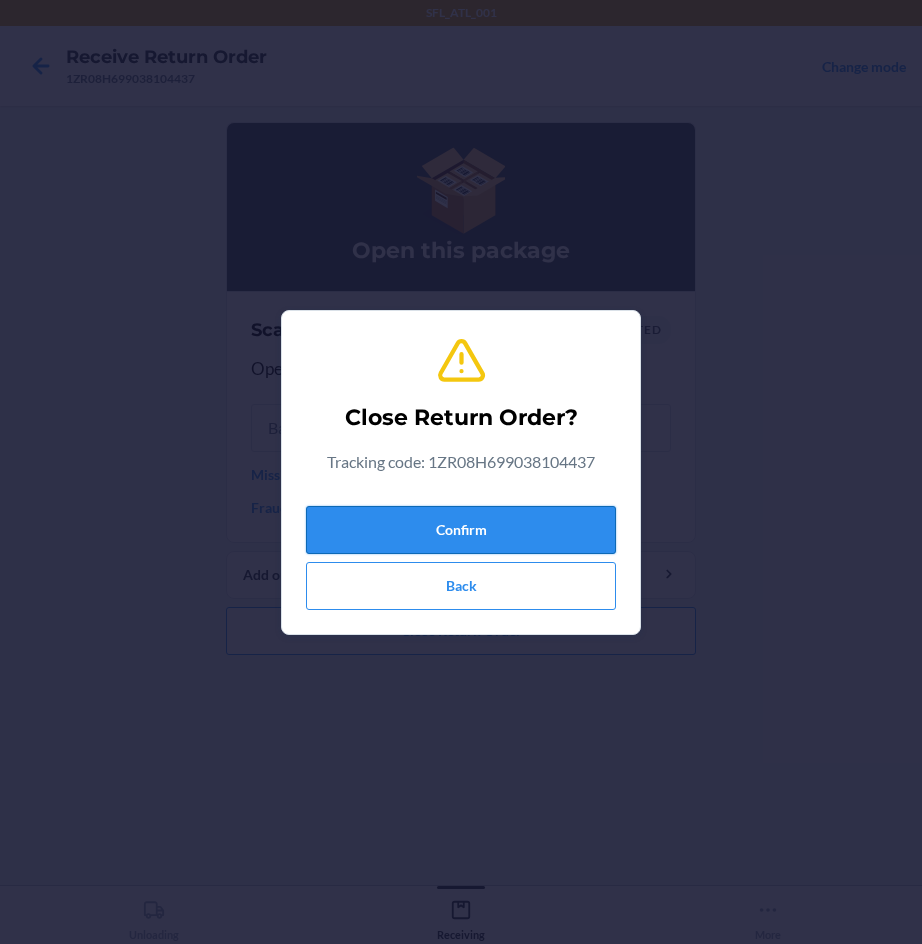 click on "Confirm" at bounding box center (461, 530) 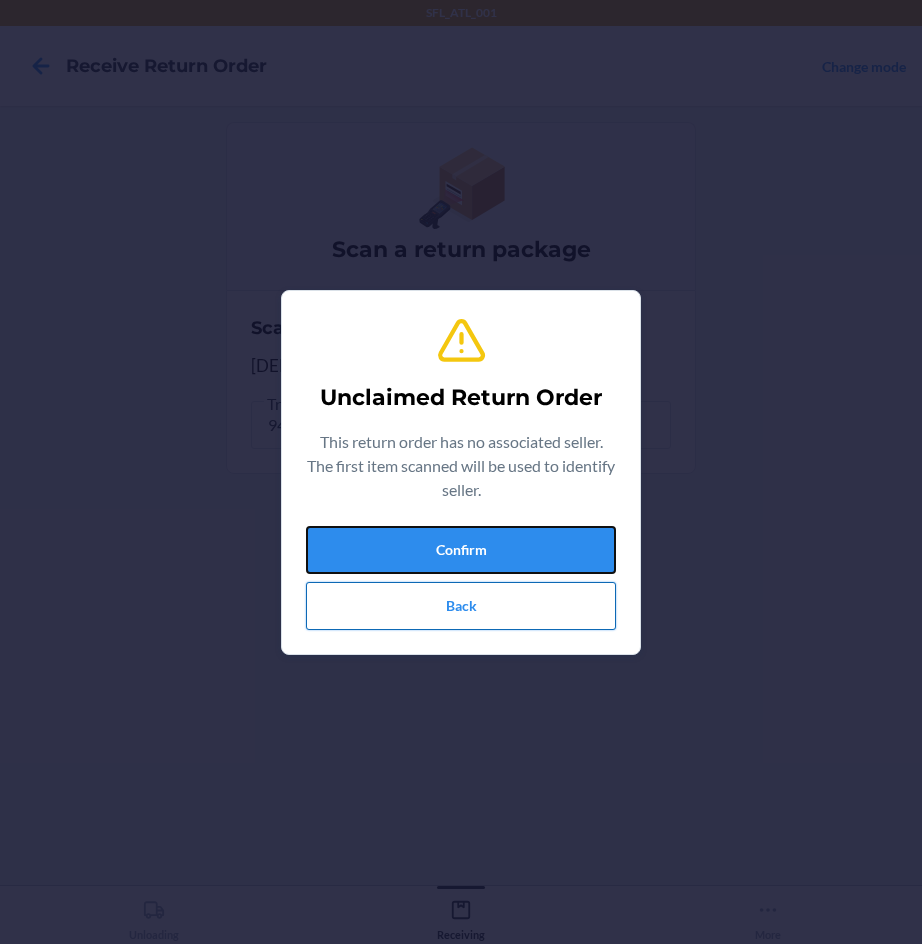 drag, startPoint x: 479, startPoint y: 543, endPoint x: 513, endPoint y: 594, distance: 61.294373 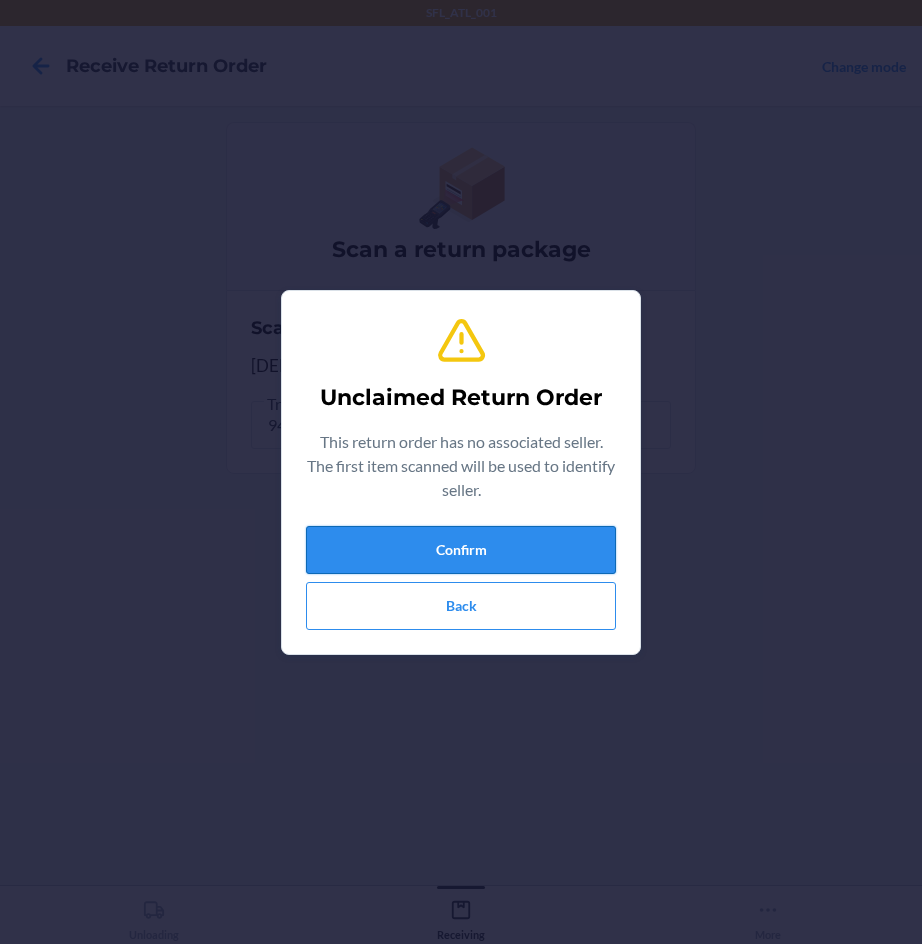 click on "Confirm" at bounding box center (461, 550) 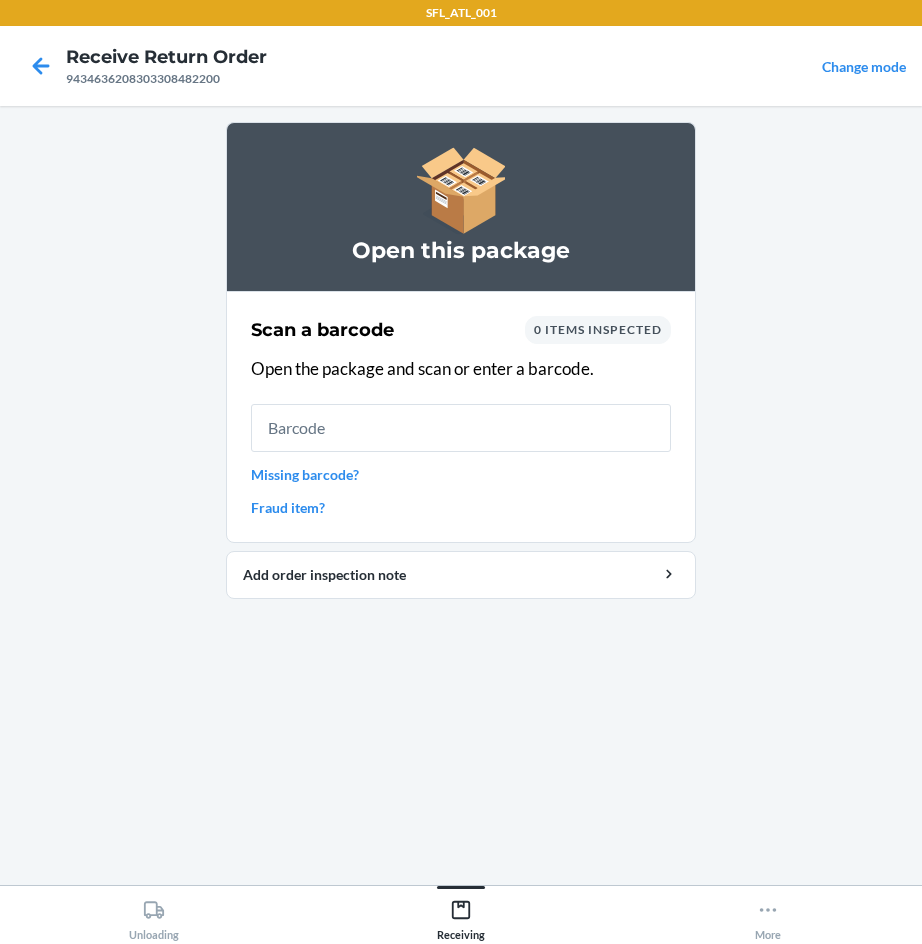 click at bounding box center (461, 428) 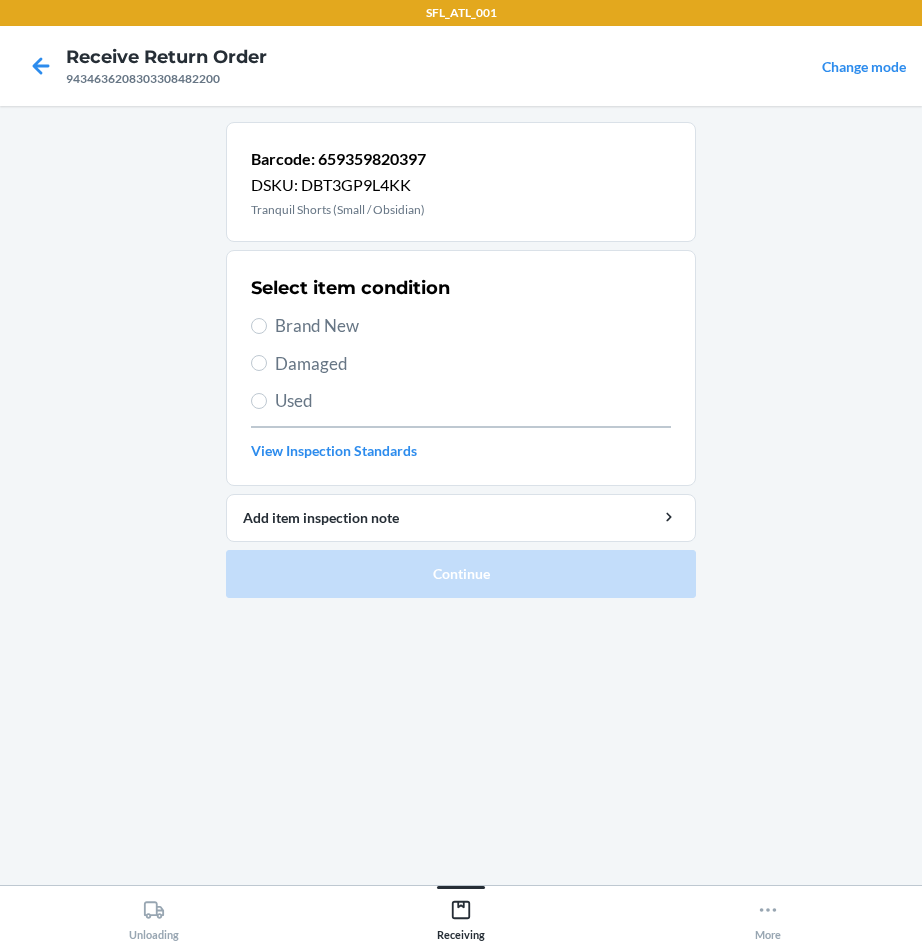 click on "Brand New" at bounding box center [473, 326] 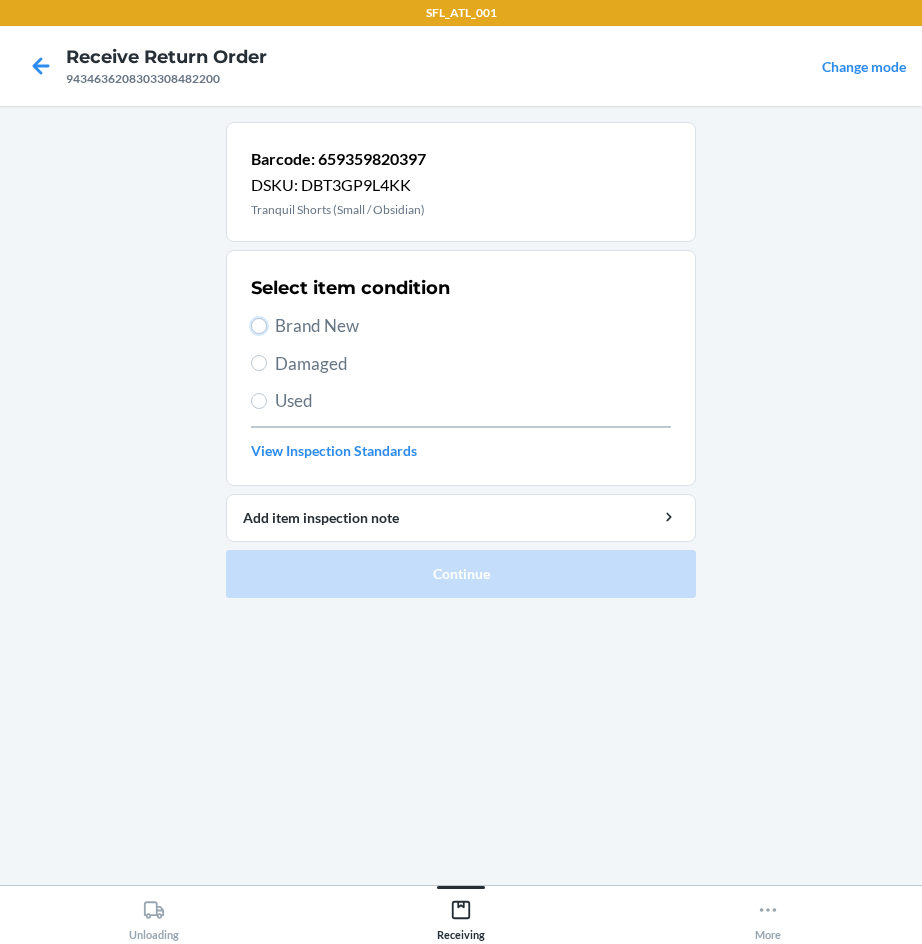 click on "Brand New" at bounding box center [259, 326] 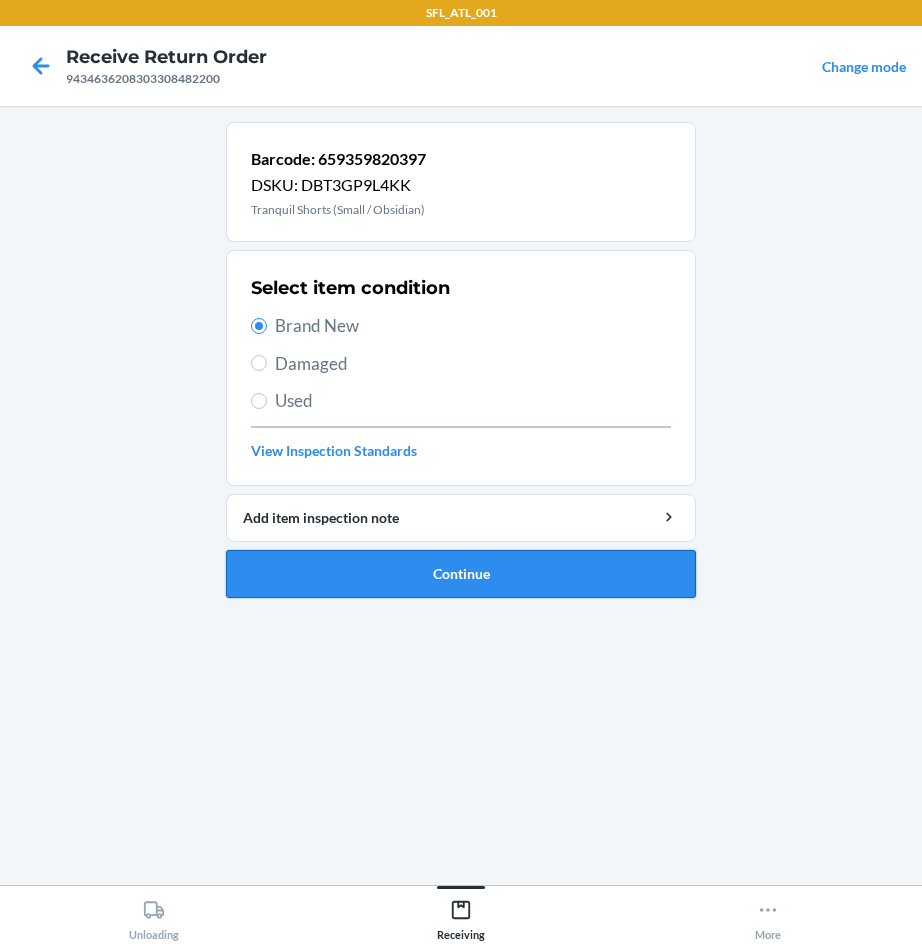 drag, startPoint x: 392, startPoint y: 576, endPoint x: 379, endPoint y: 572, distance: 13.601471 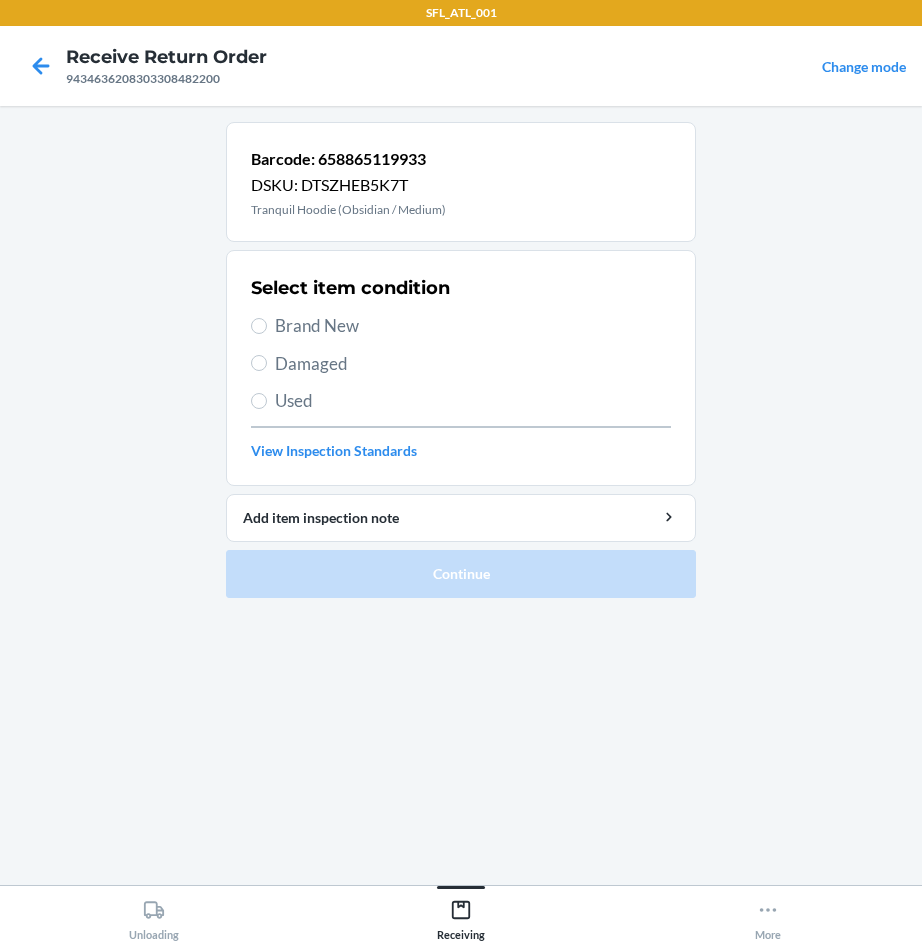 click on "Brand New" at bounding box center [473, 326] 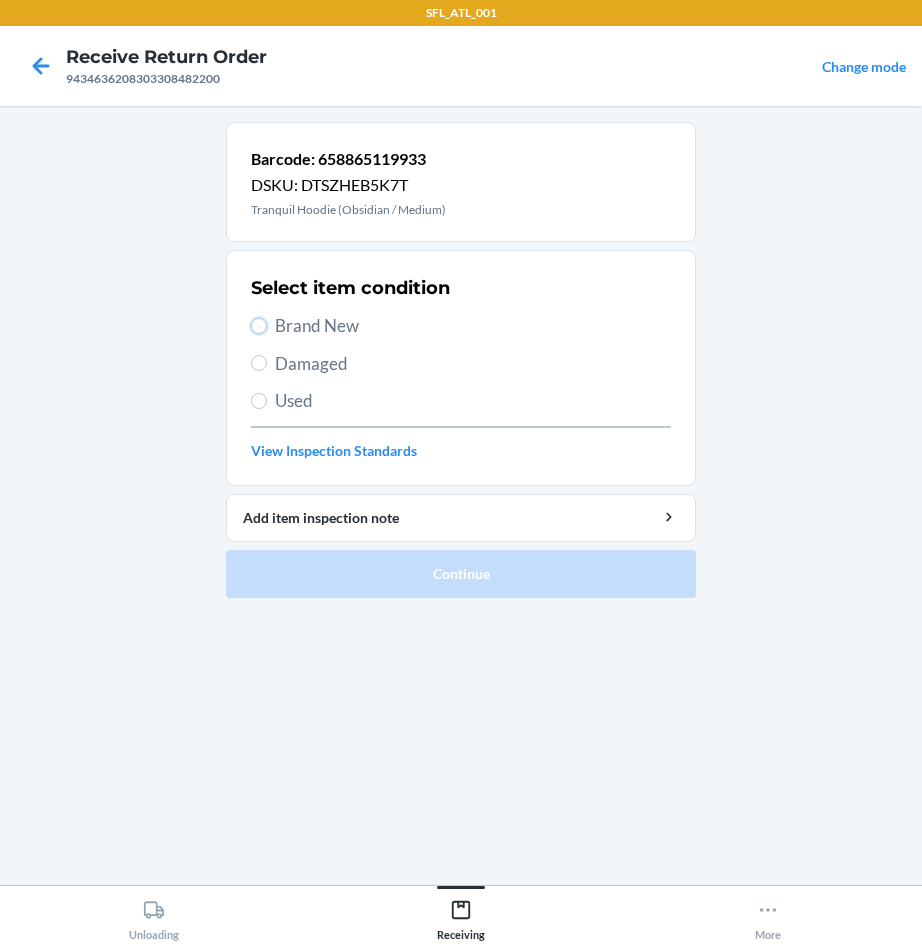click on "Brand New" at bounding box center [259, 326] 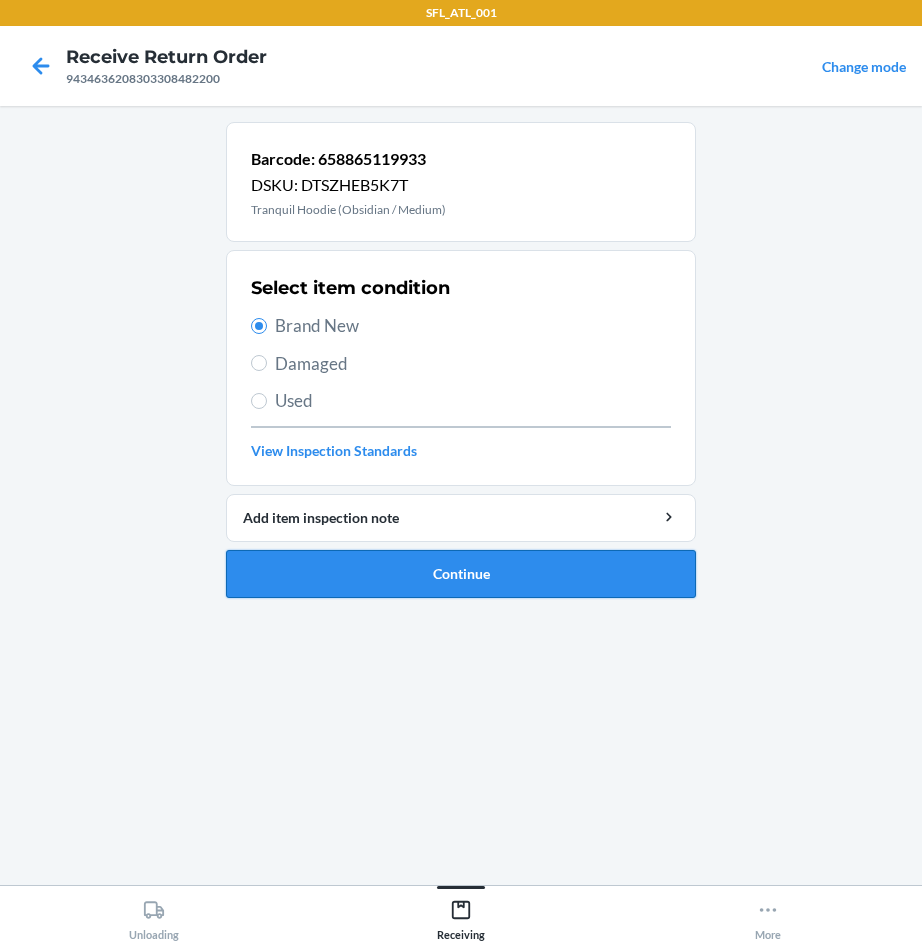 click on "Continue" at bounding box center (461, 574) 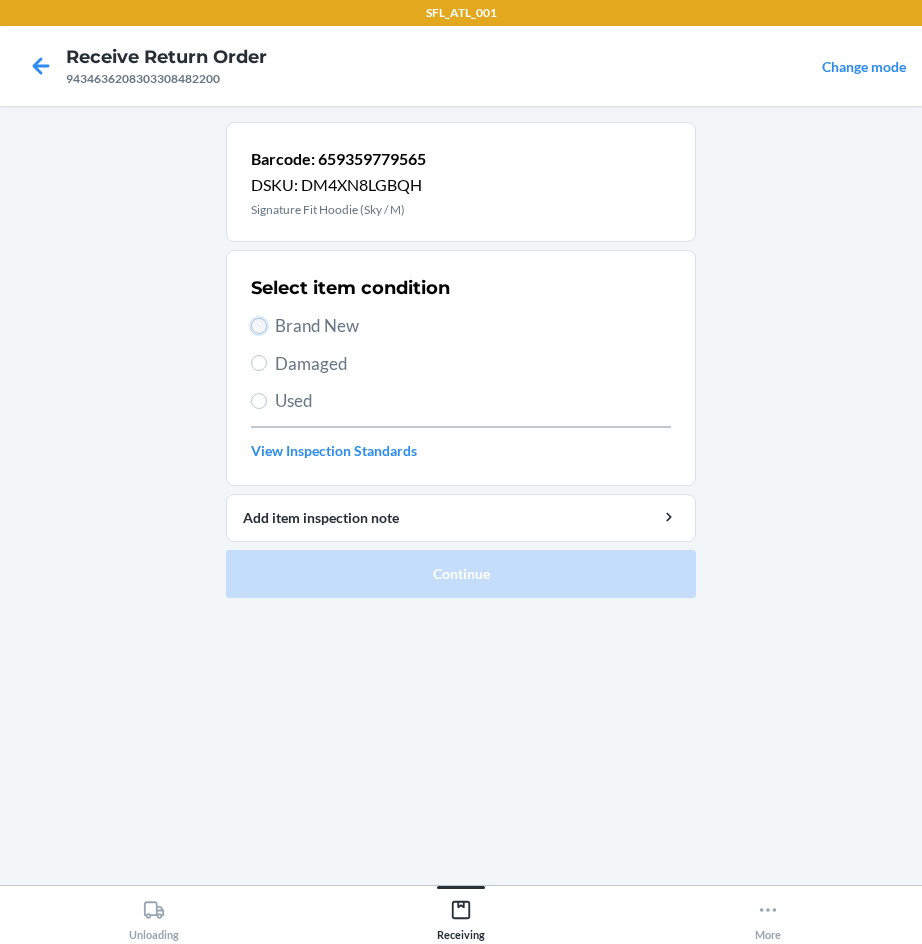 click on "Brand New" at bounding box center (259, 326) 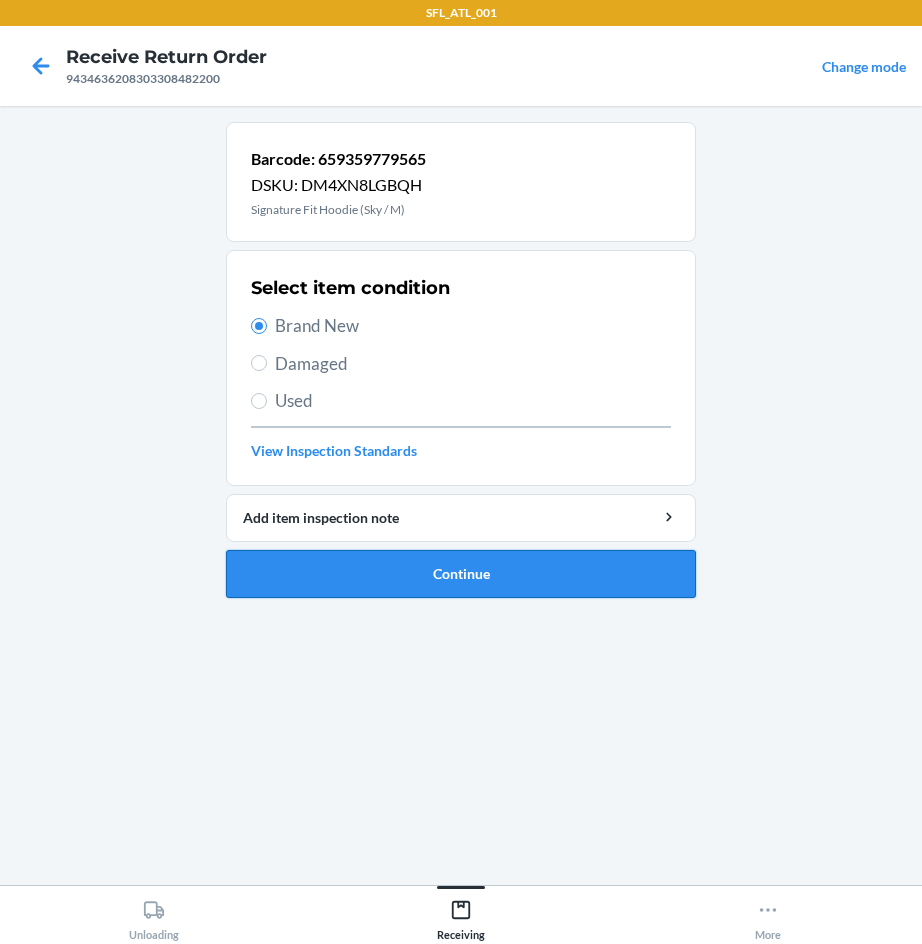 click on "Continue" at bounding box center [461, 574] 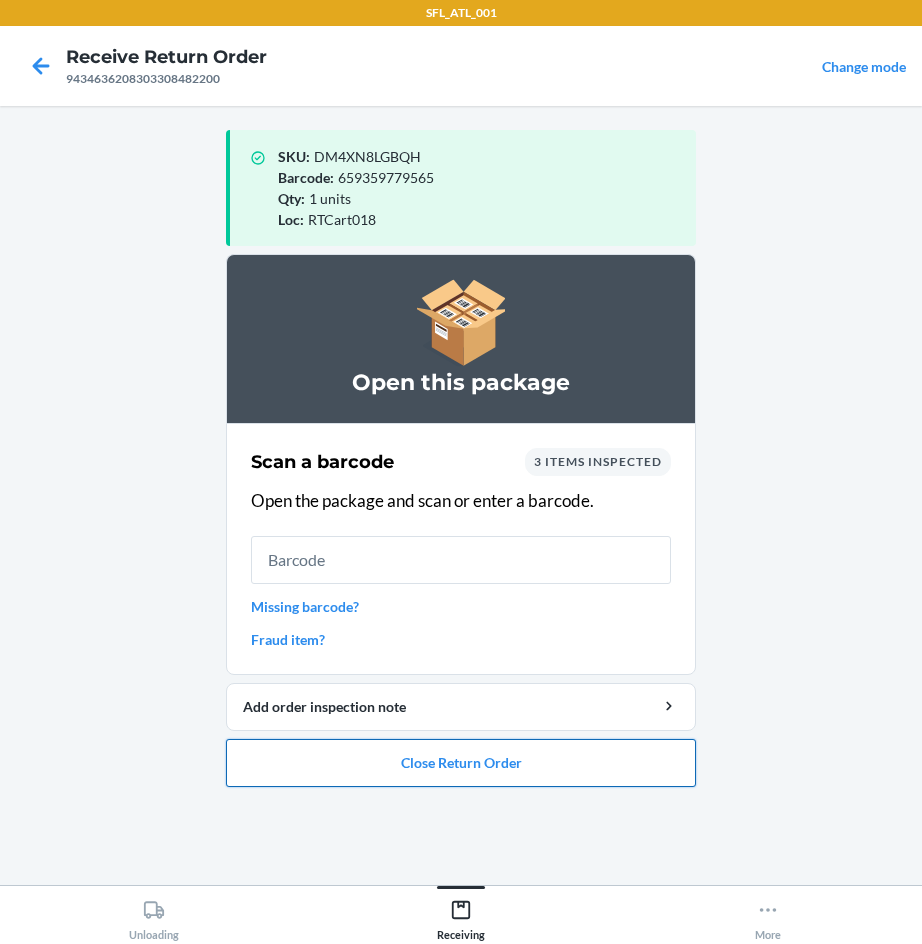 click on "Close Return Order" at bounding box center (461, 763) 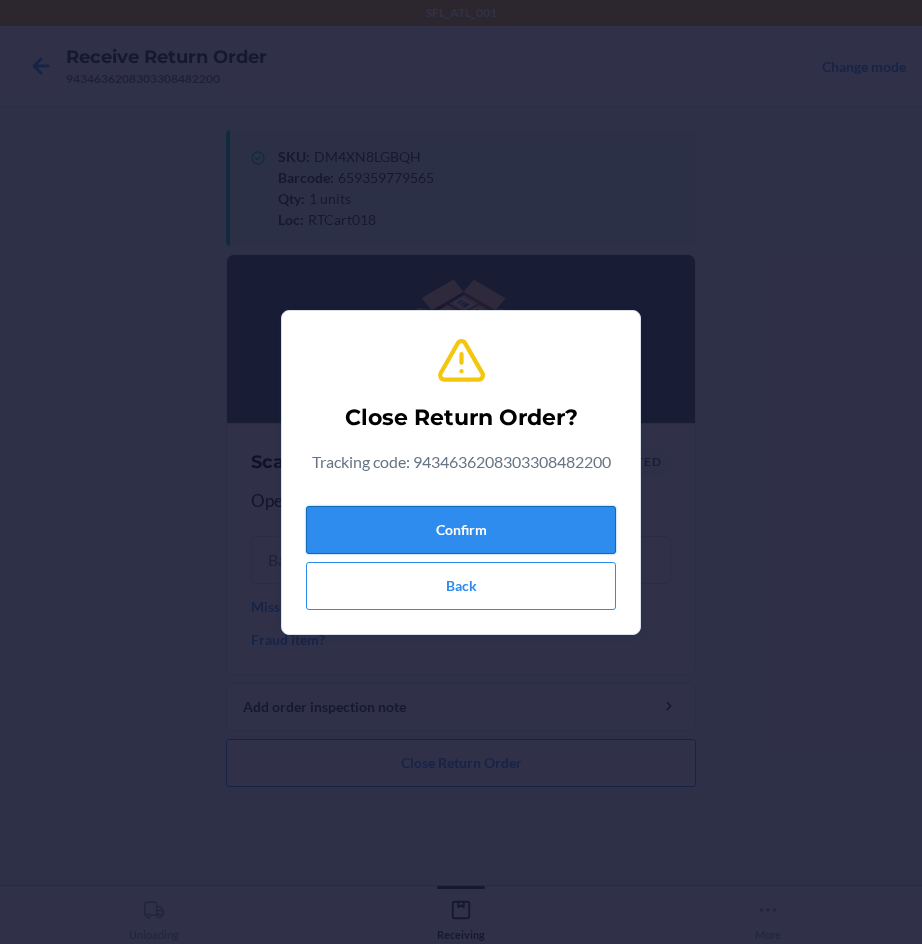 click on "Confirm" at bounding box center (461, 530) 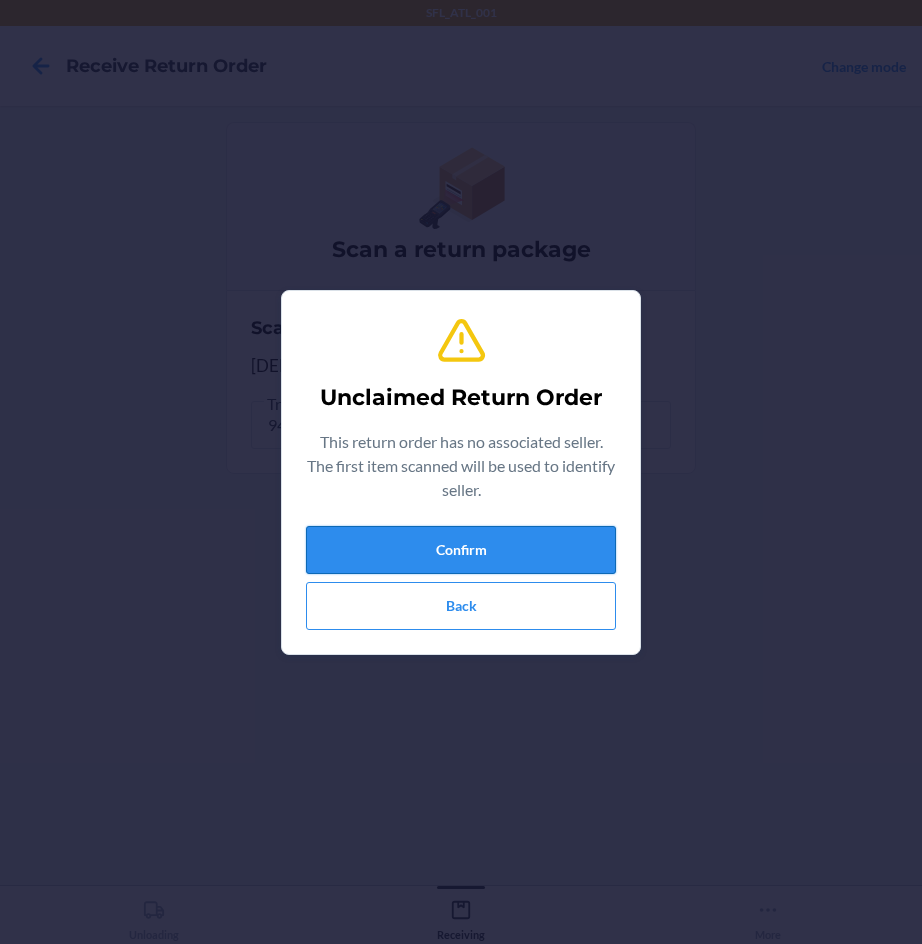 click on "Confirm" at bounding box center (461, 550) 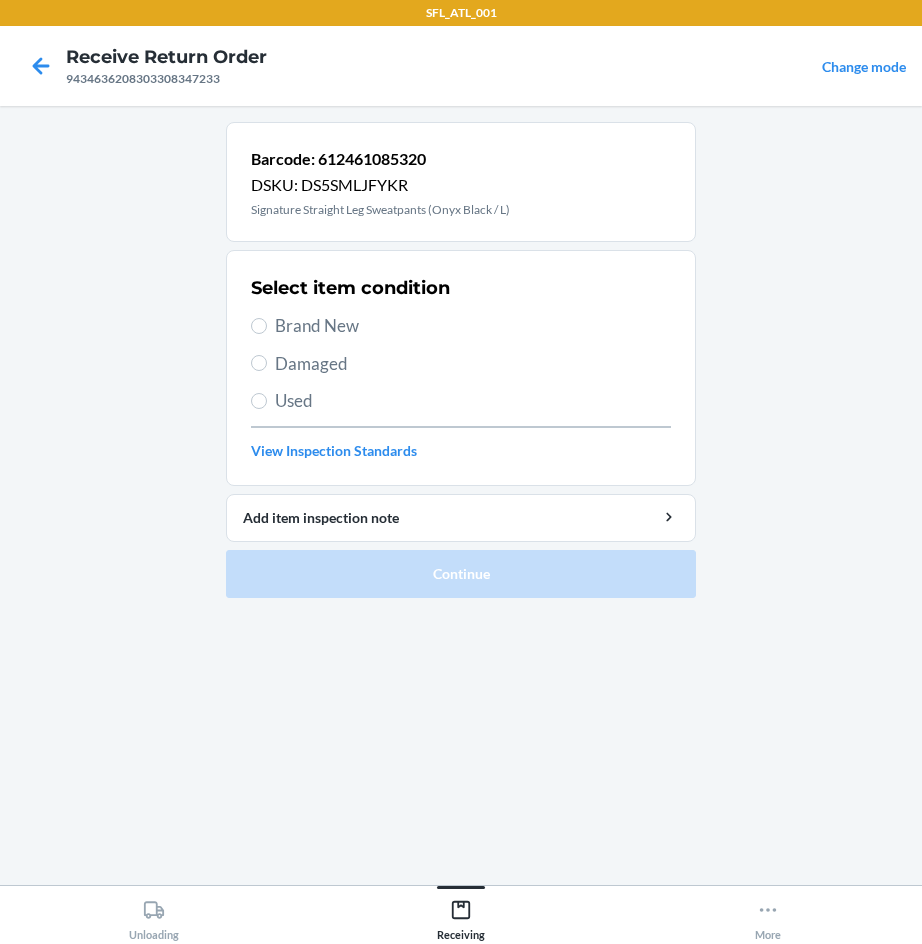 click on "Brand New" at bounding box center (473, 326) 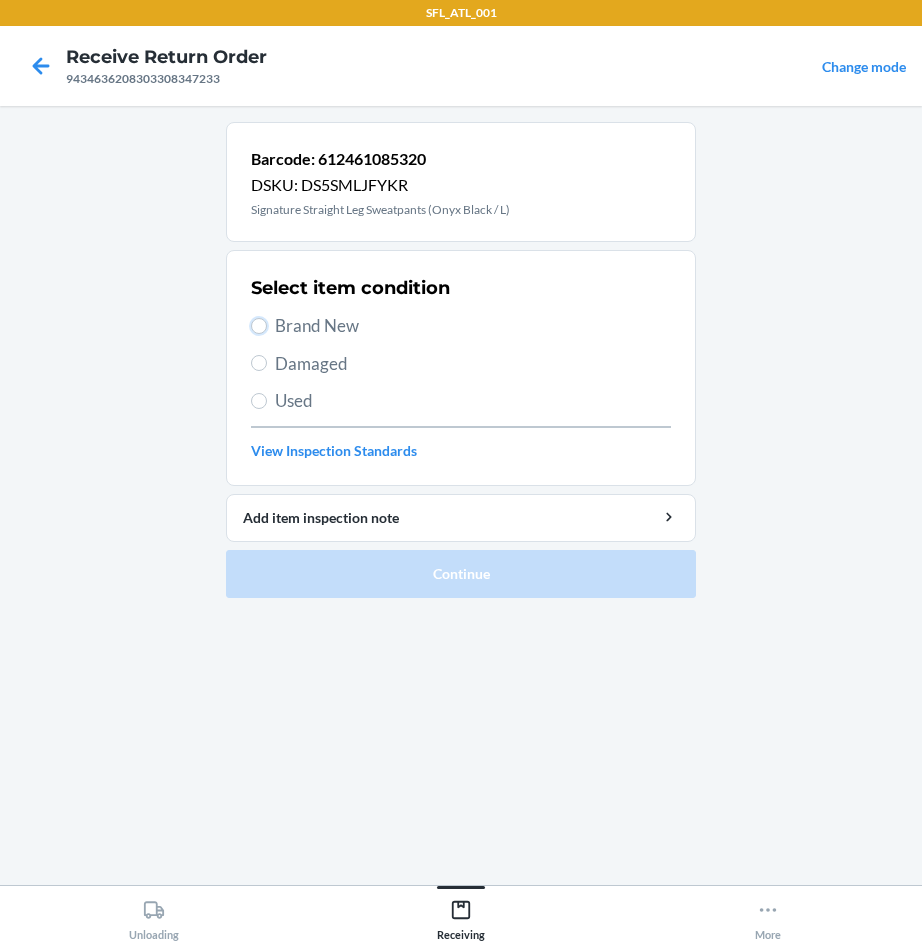 click on "Brand New" at bounding box center (259, 326) 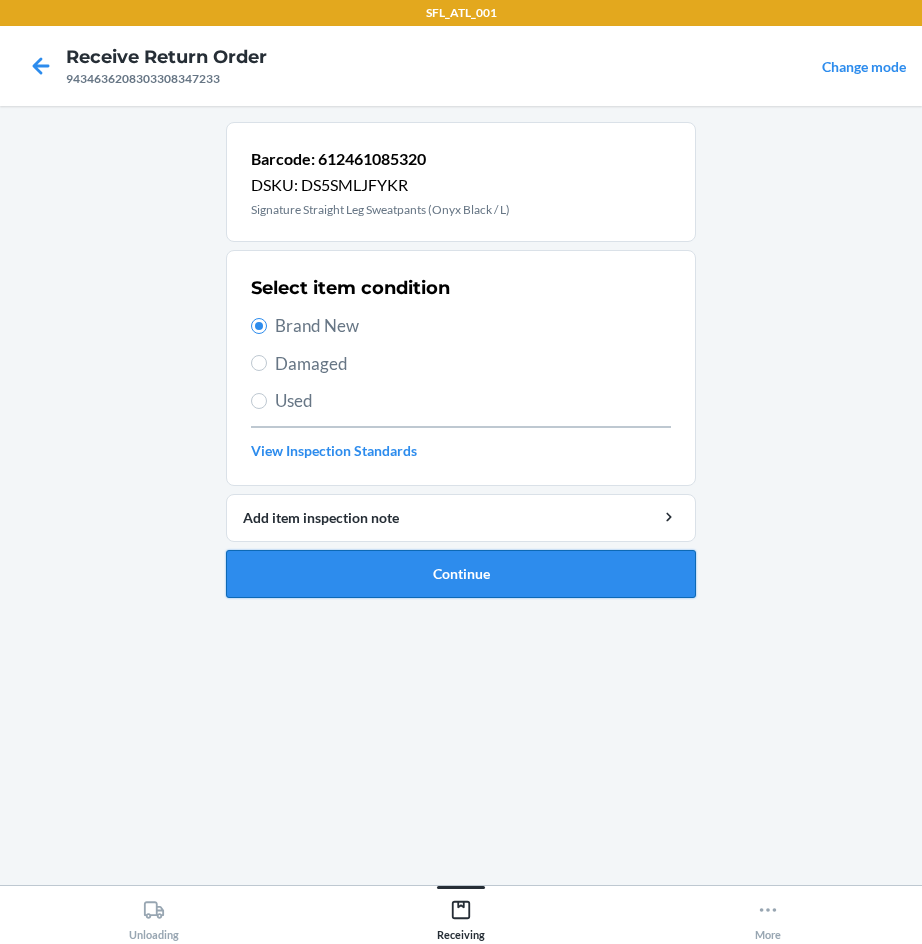click on "Continue" at bounding box center [461, 574] 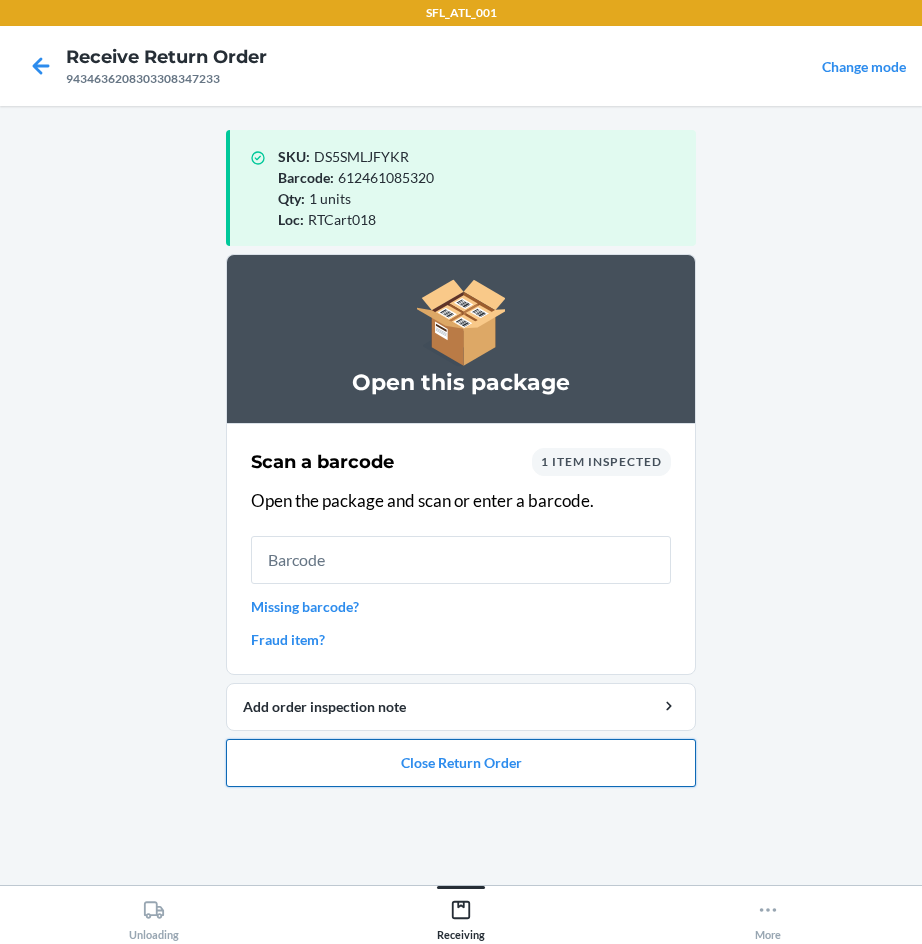 click on "Close Return Order" at bounding box center (461, 763) 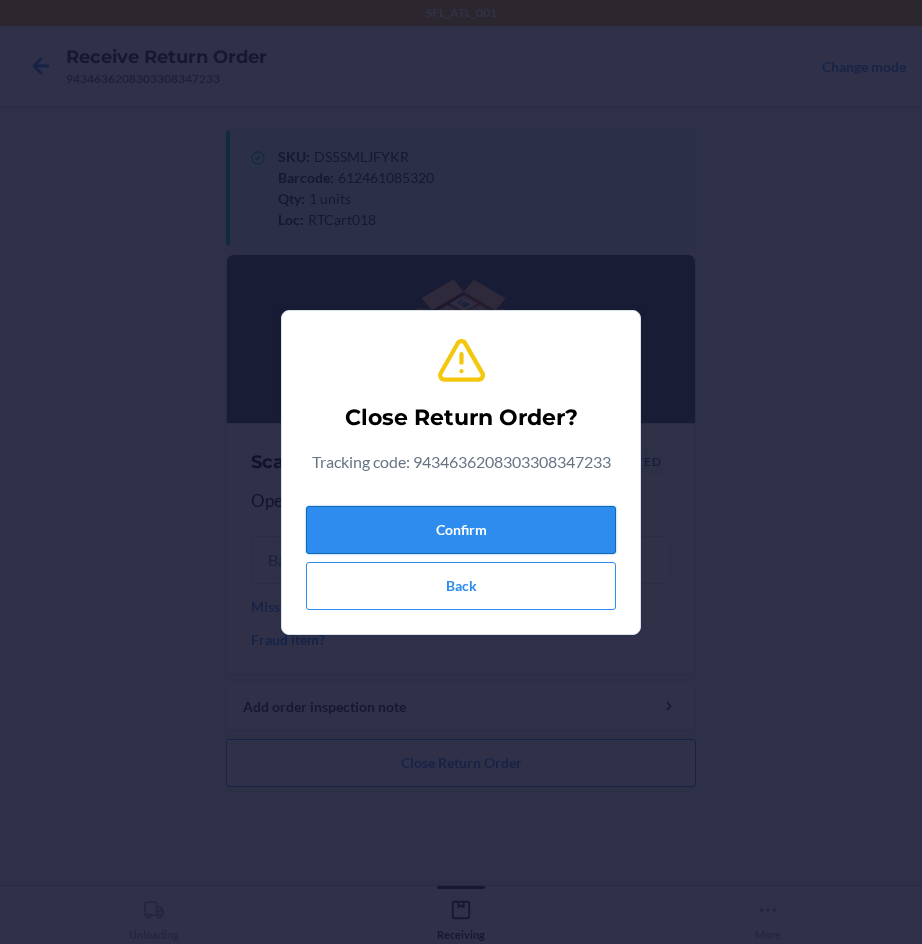 click on "Confirm" at bounding box center [461, 530] 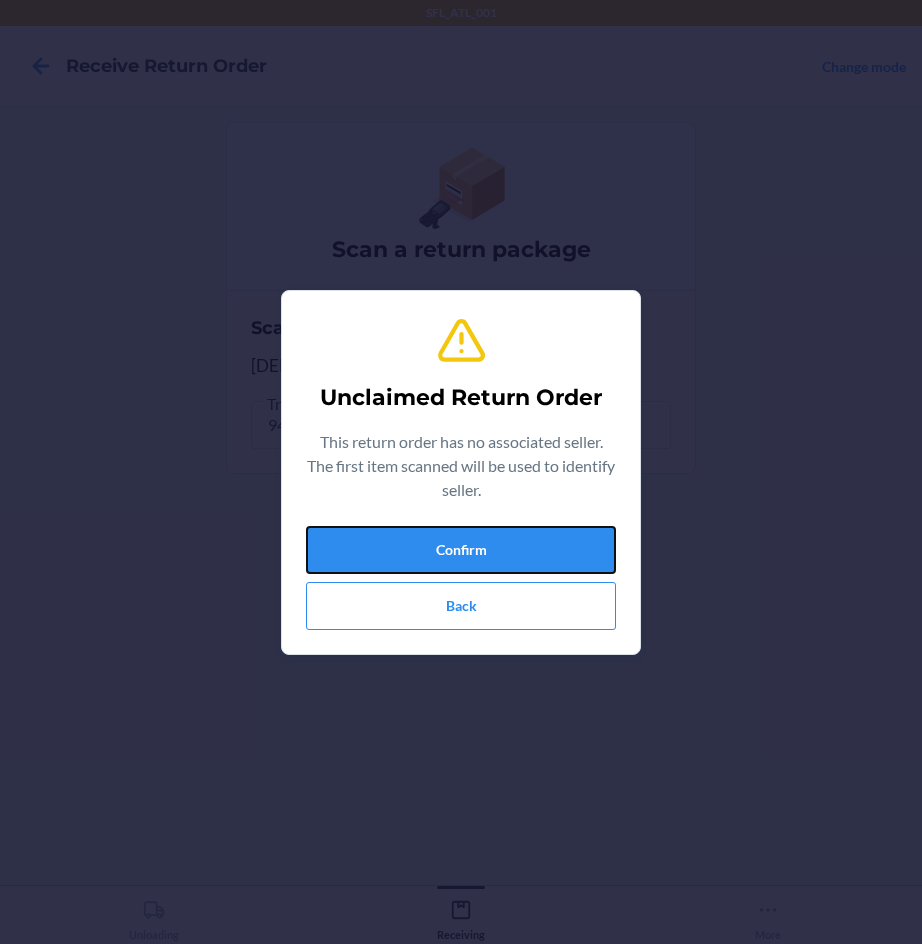 click on "Confirm" at bounding box center (461, 550) 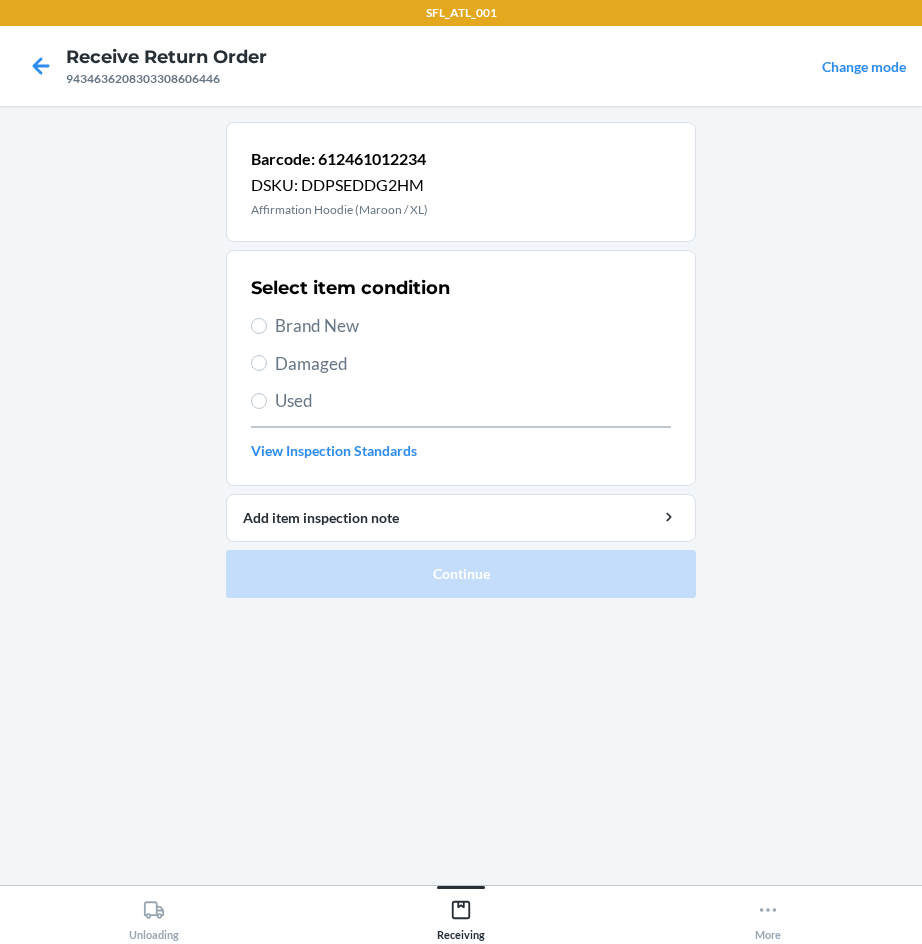 click on "Brand New" at bounding box center [473, 326] 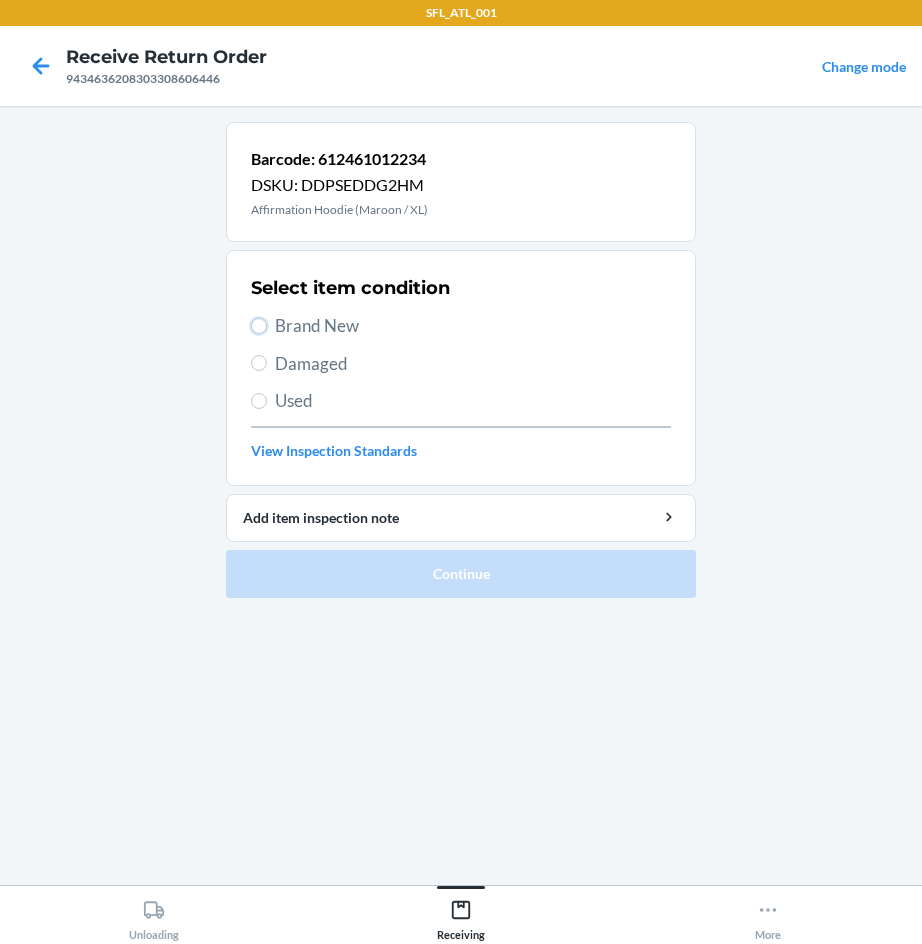 click on "Brand New" at bounding box center (259, 326) 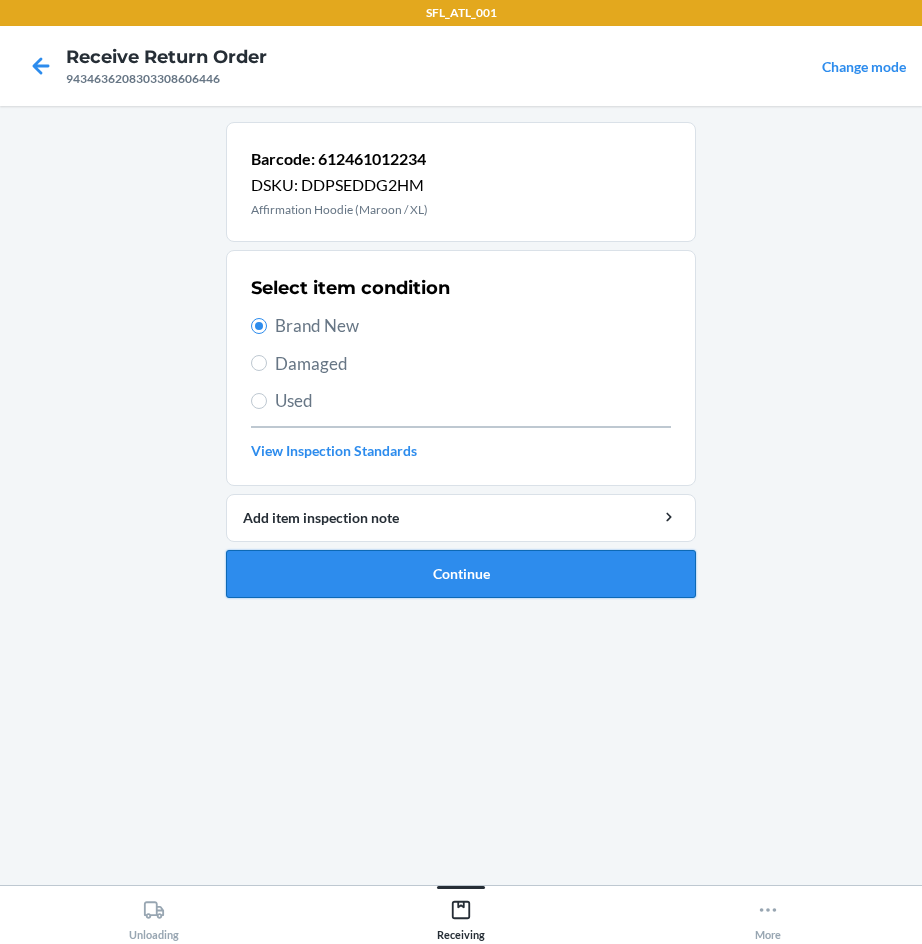 click on "Continue" at bounding box center [461, 574] 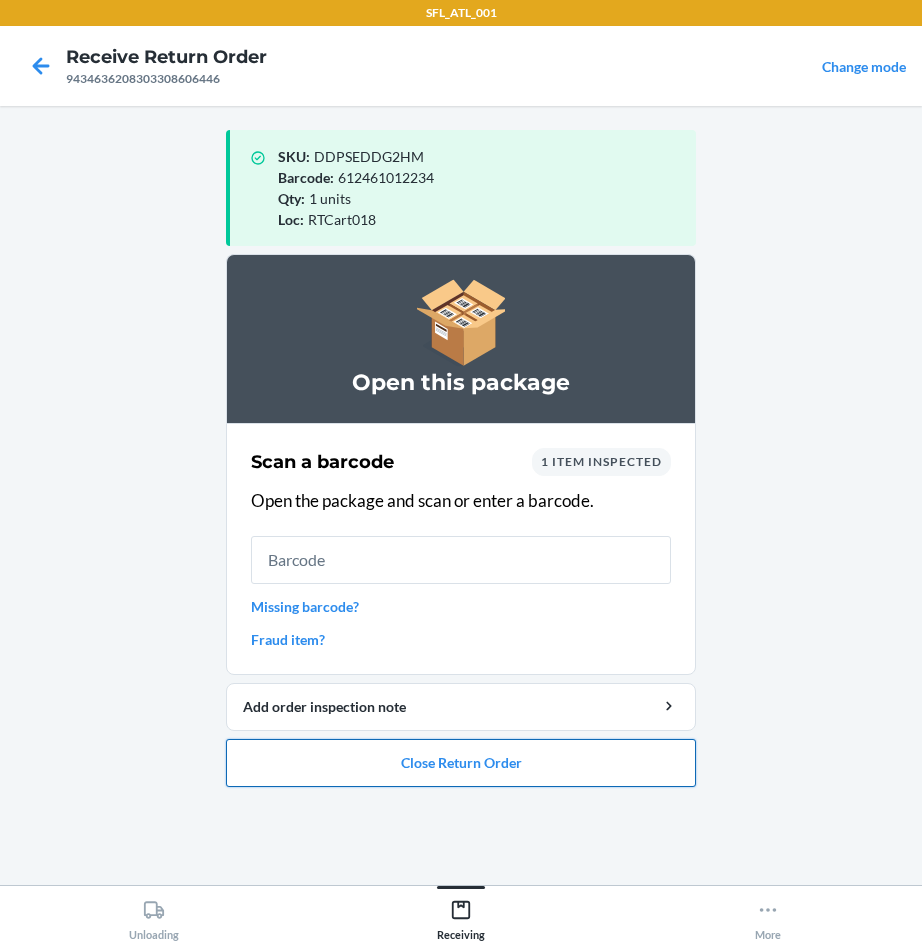 click on "Close Return Order" at bounding box center (461, 763) 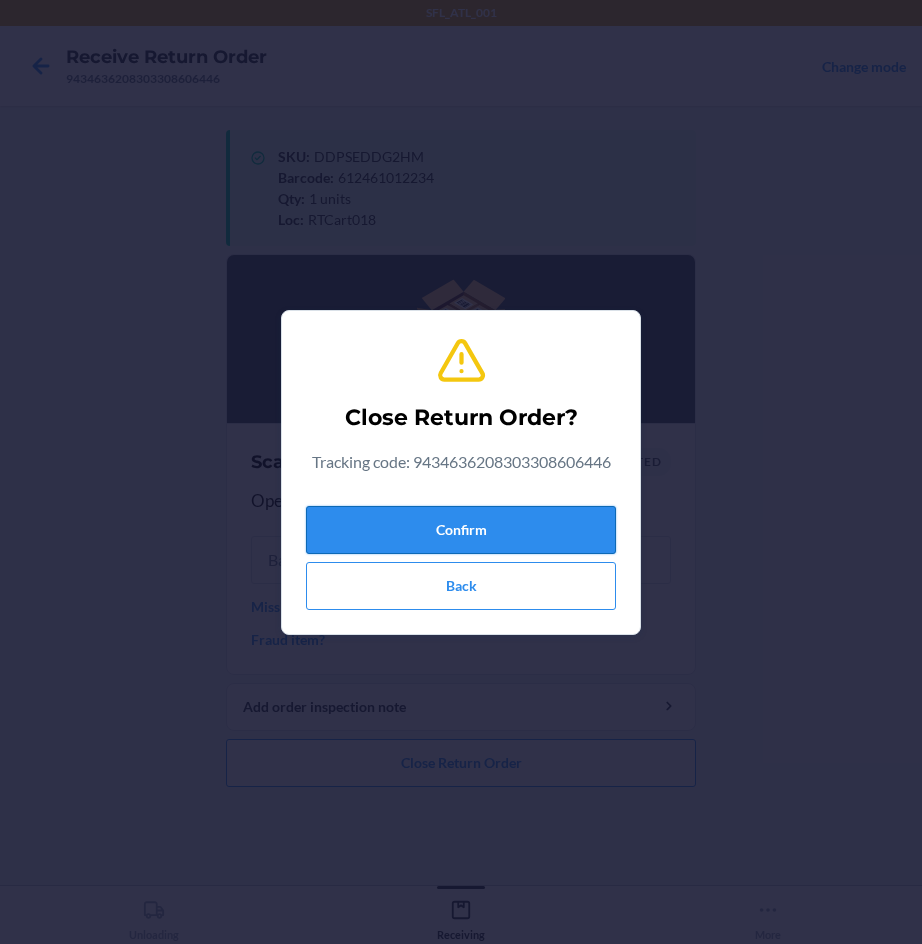 click on "Confirm" at bounding box center [461, 530] 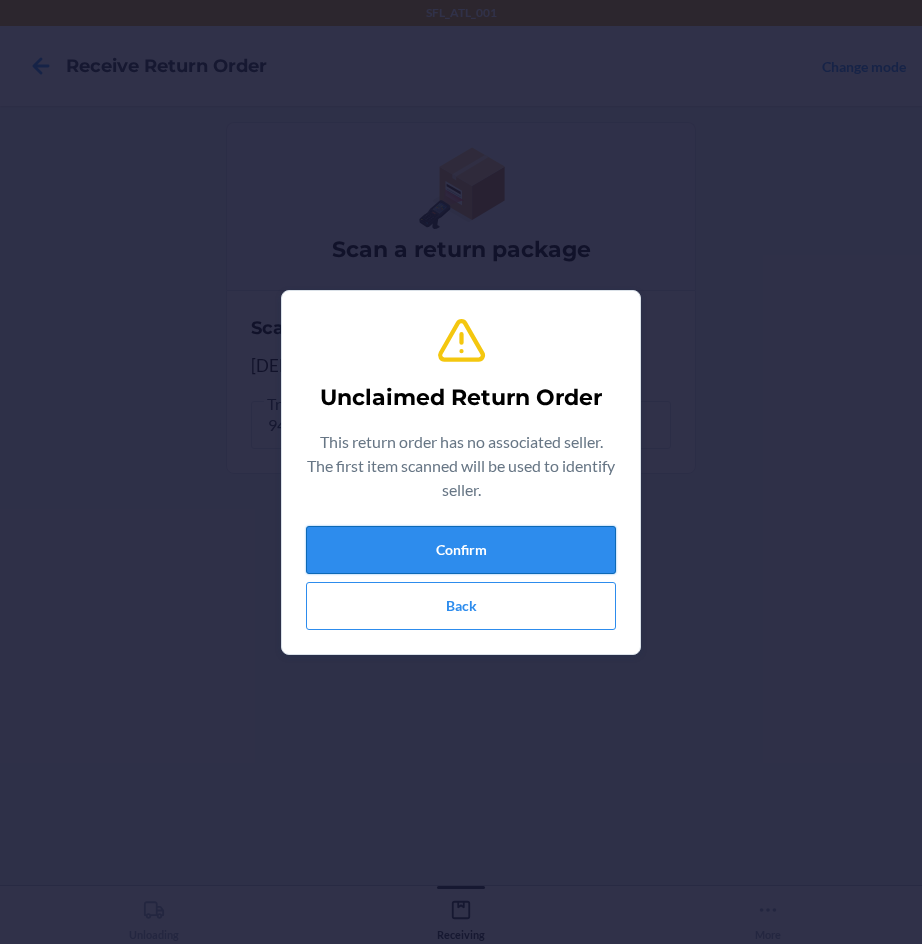 click on "Confirm" at bounding box center [461, 550] 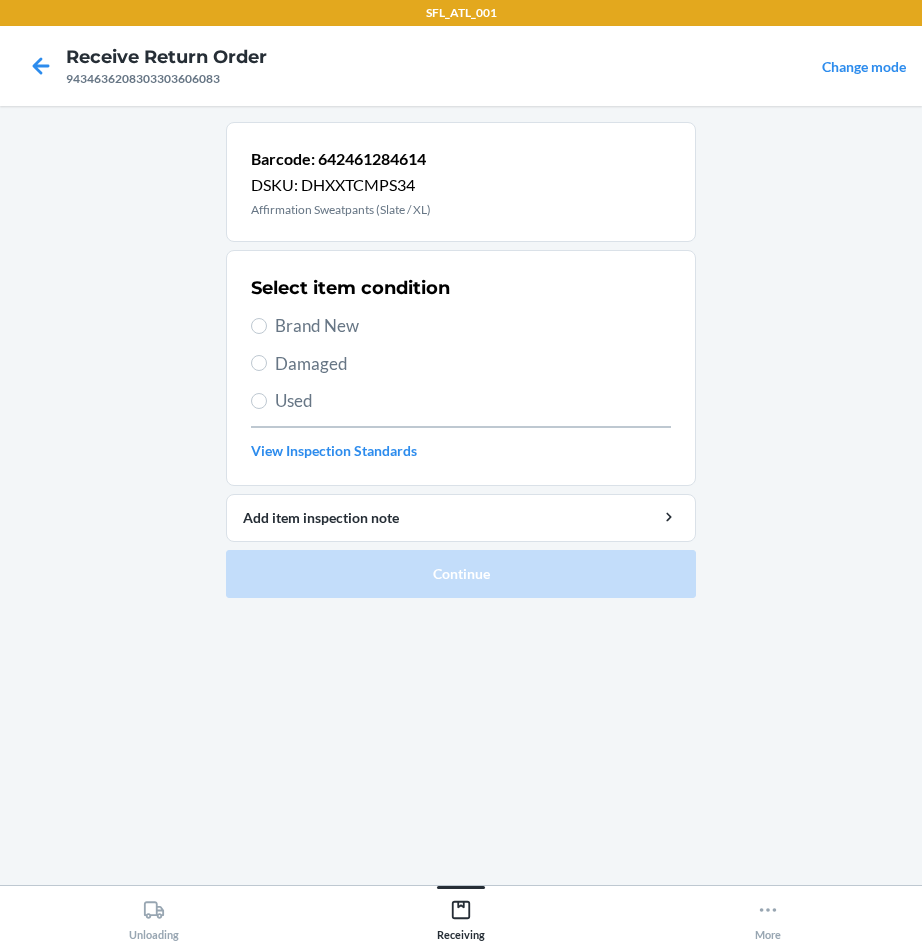 click on "Brand New" at bounding box center [473, 326] 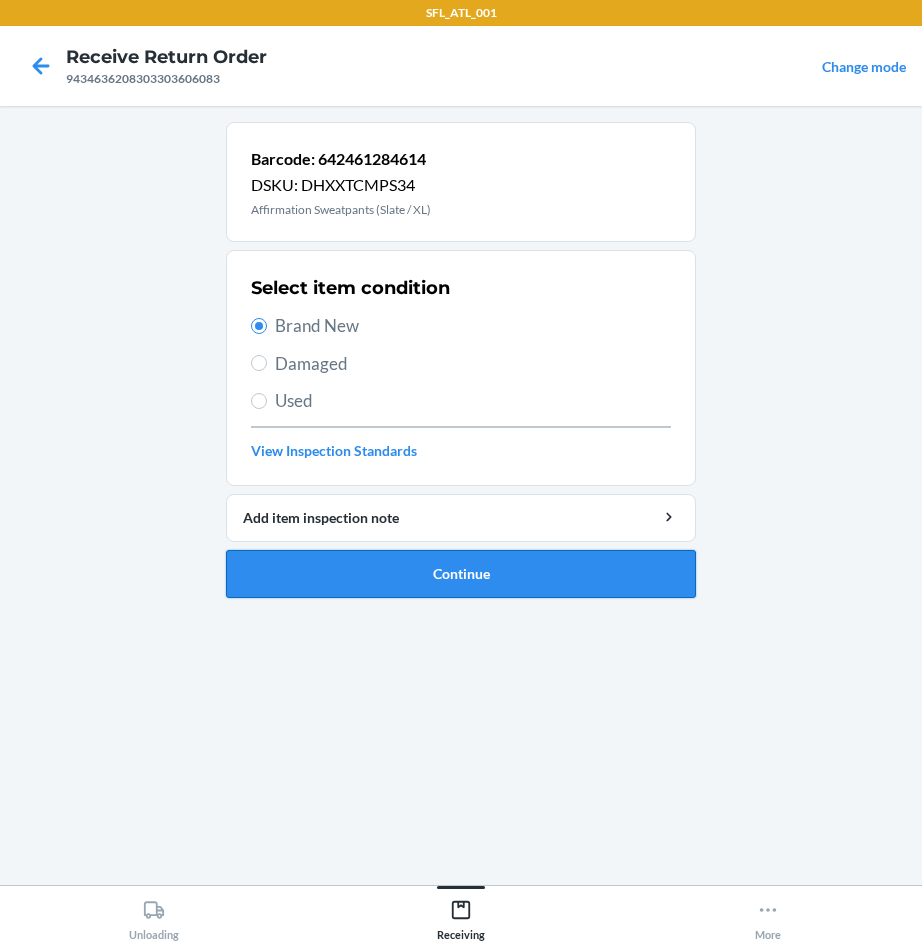 click on "Continue" at bounding box center [461, 574] 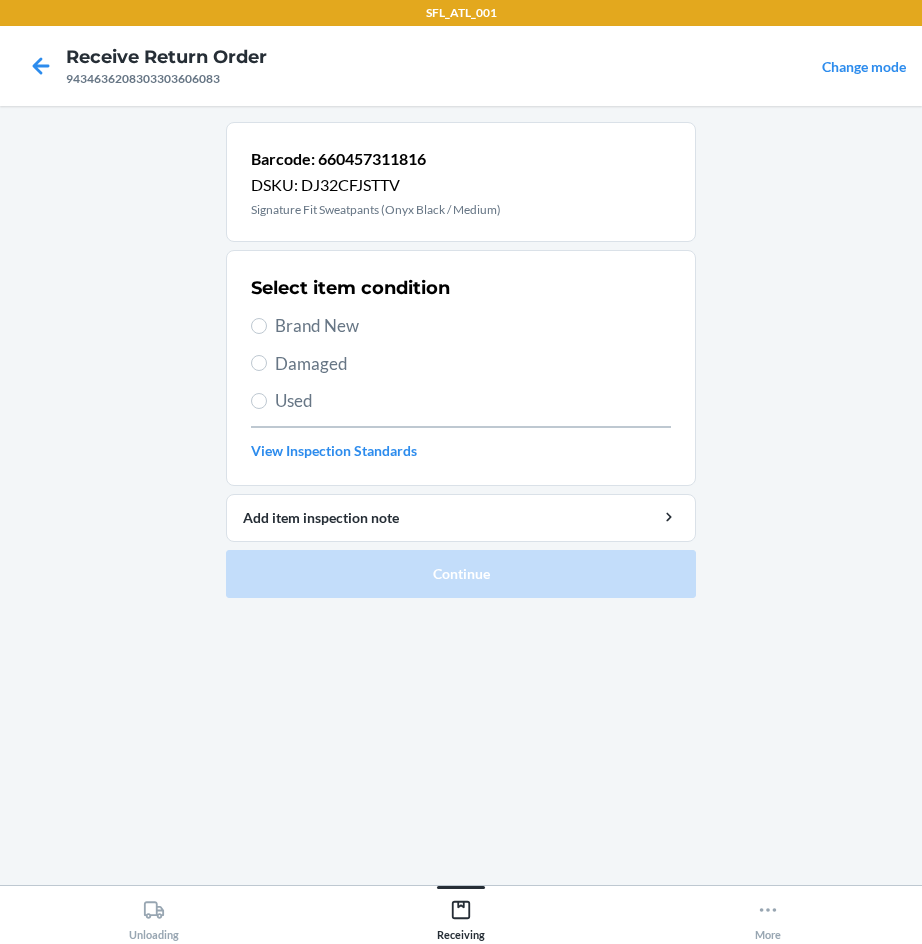 click on "Brand New" at bounding box center [473, 326] 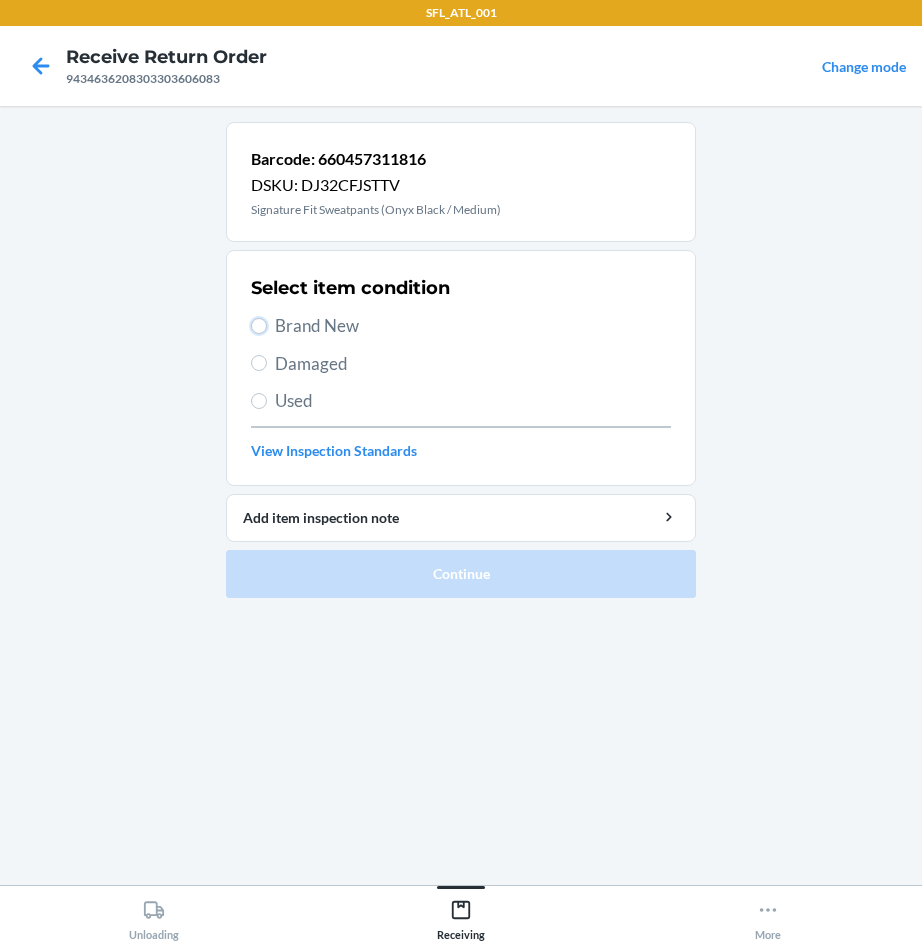 click on "Brand New" at bounding box center (259, 326) 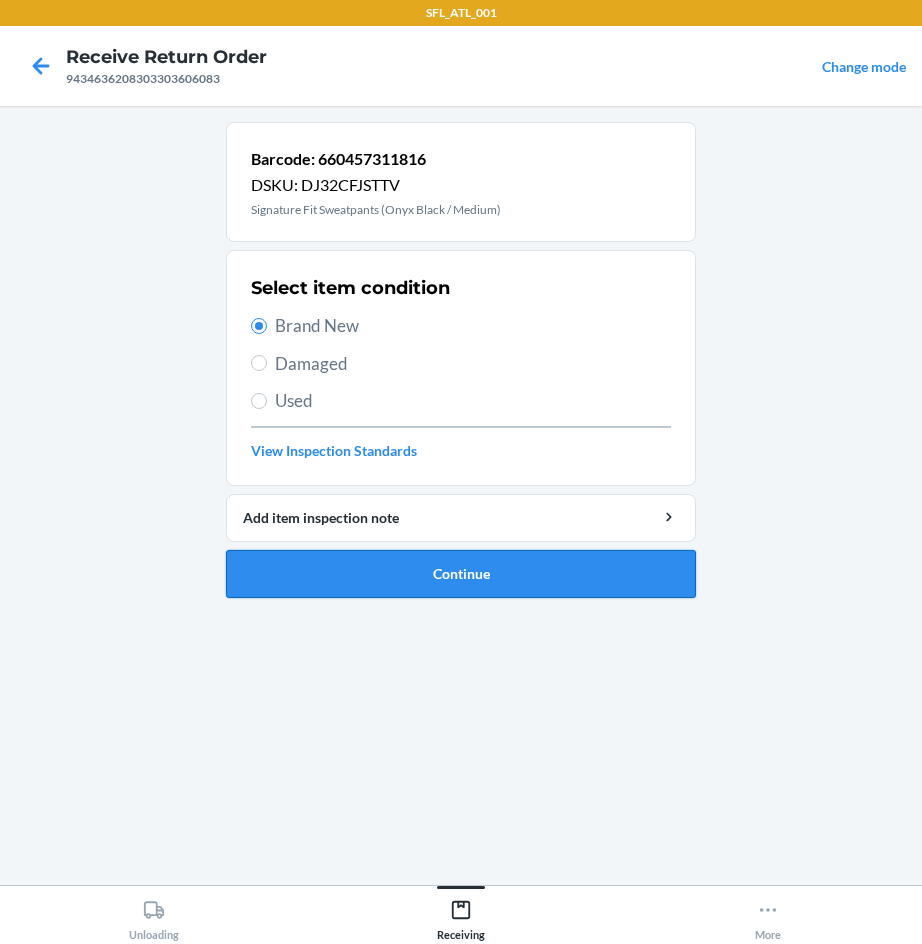 click on "Continue" at bounding box center (461, 574) 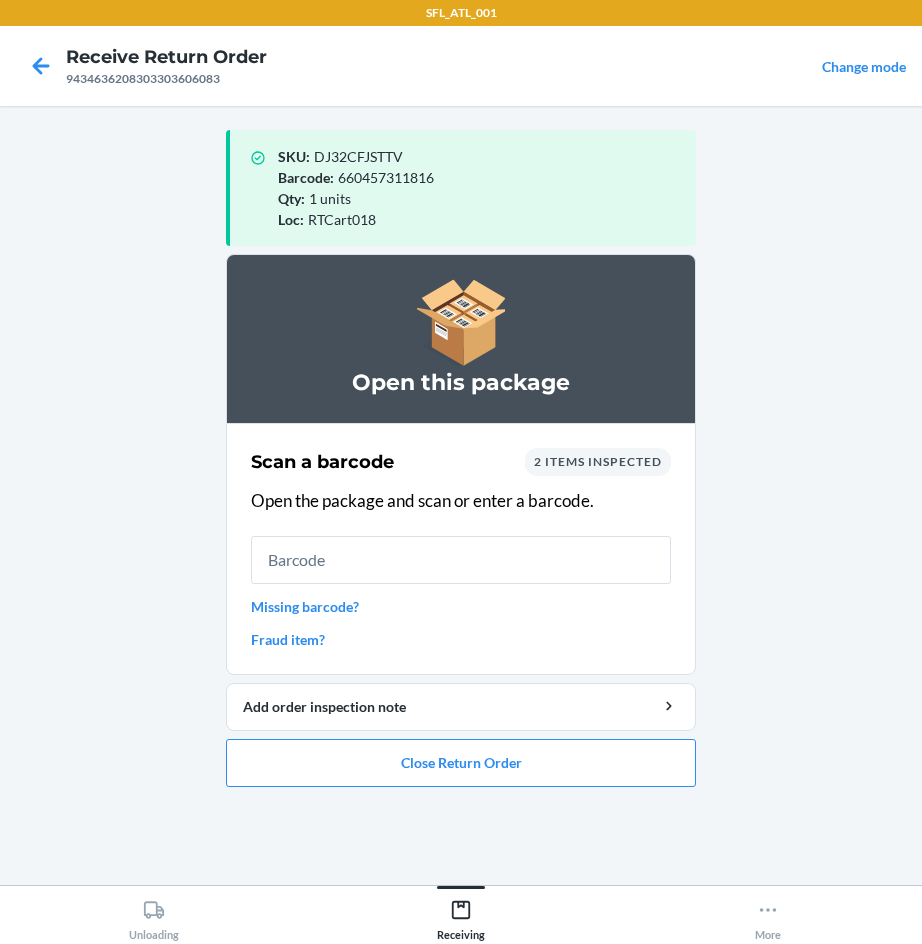click at bounding box center [461, 560] 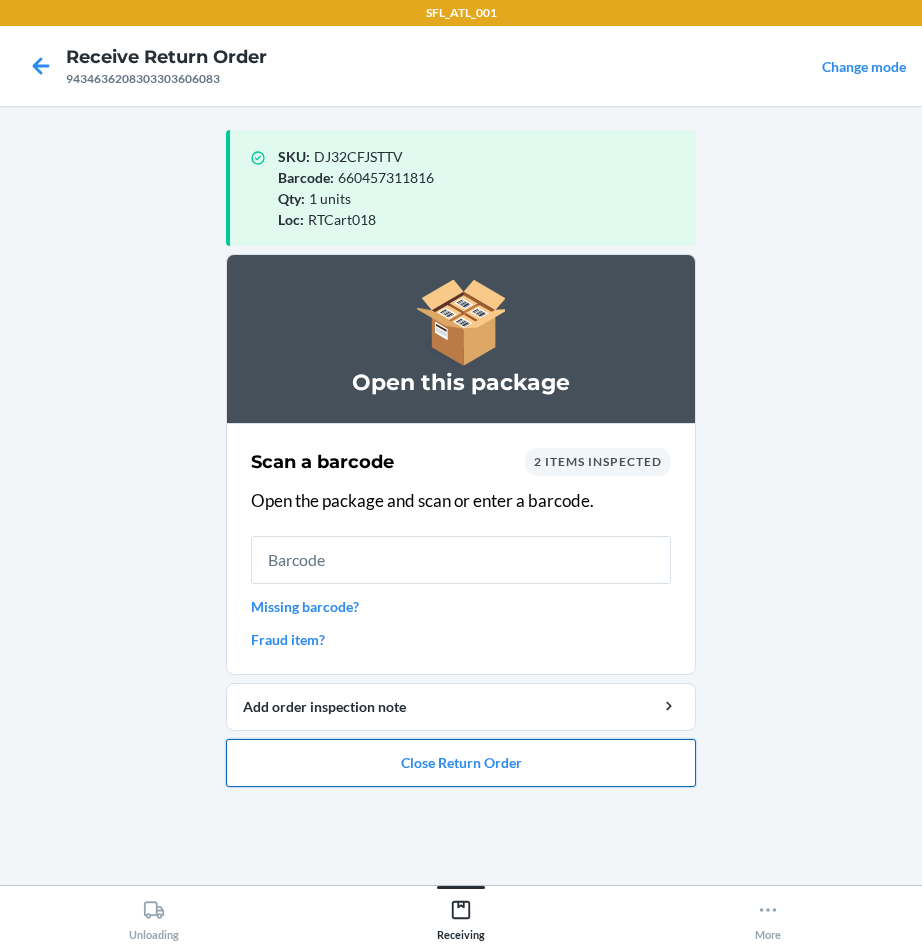 click on "Close Return Order" at bounding box center [461, 763] 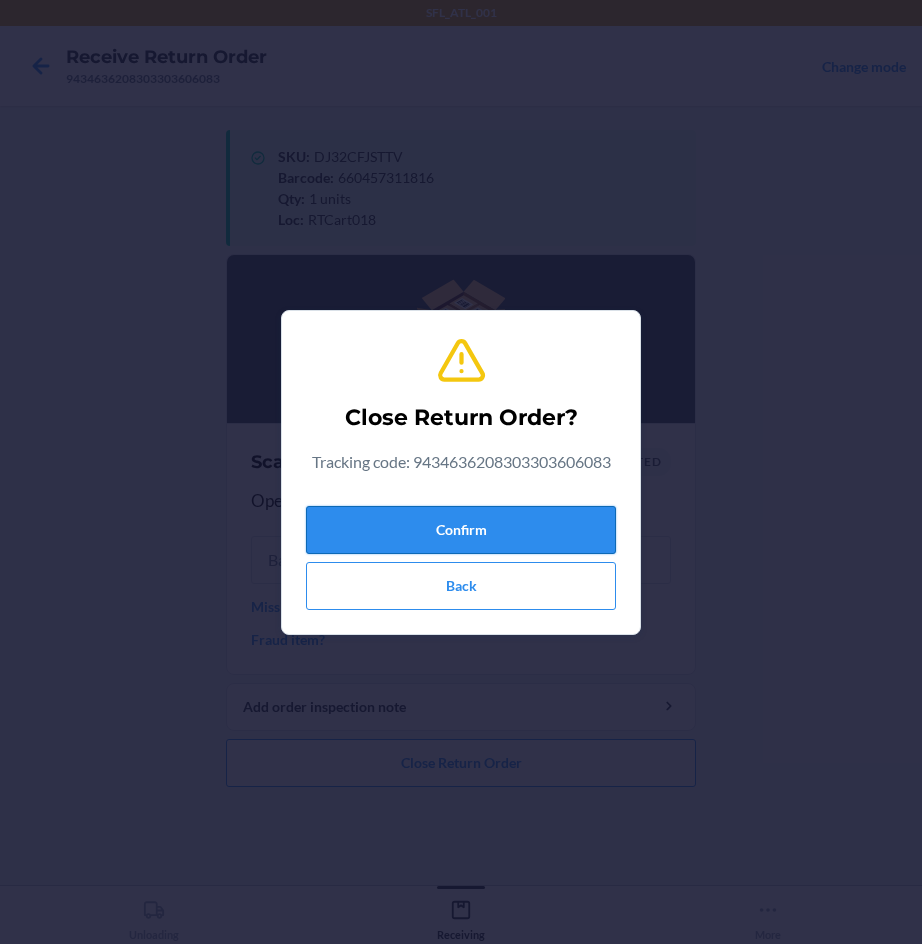 click on "Confirm" at bounding box center (461, 530) 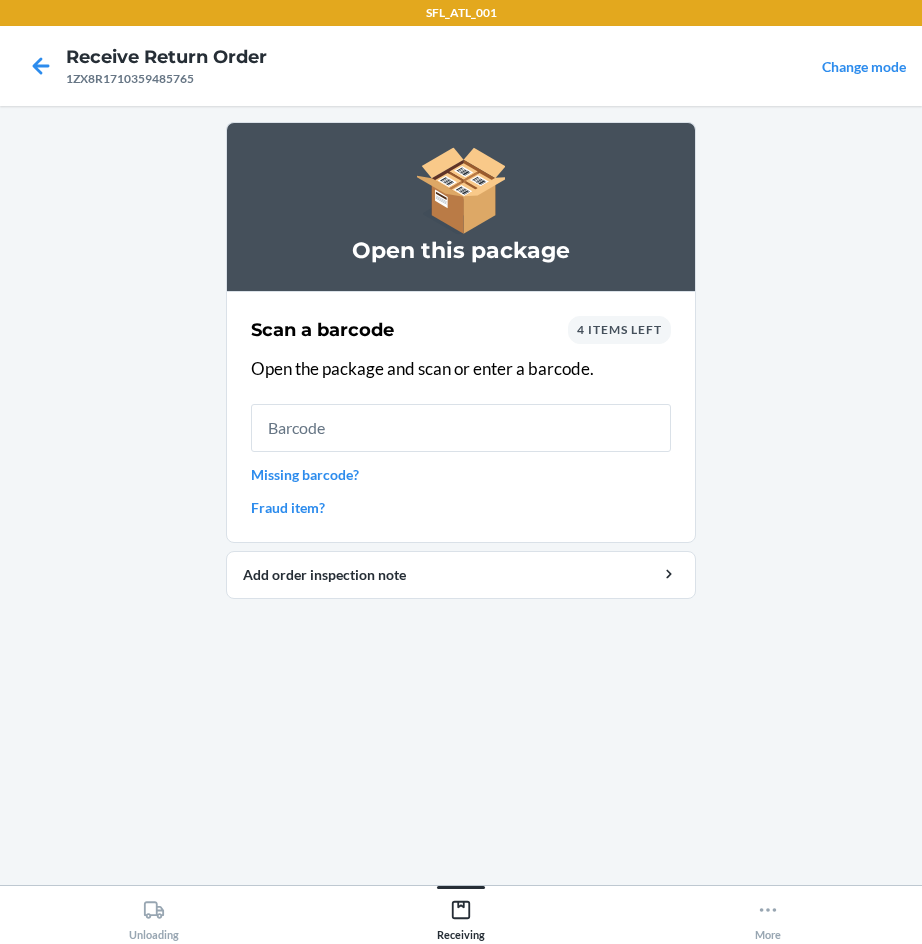 click at bounding box center (461, 428) 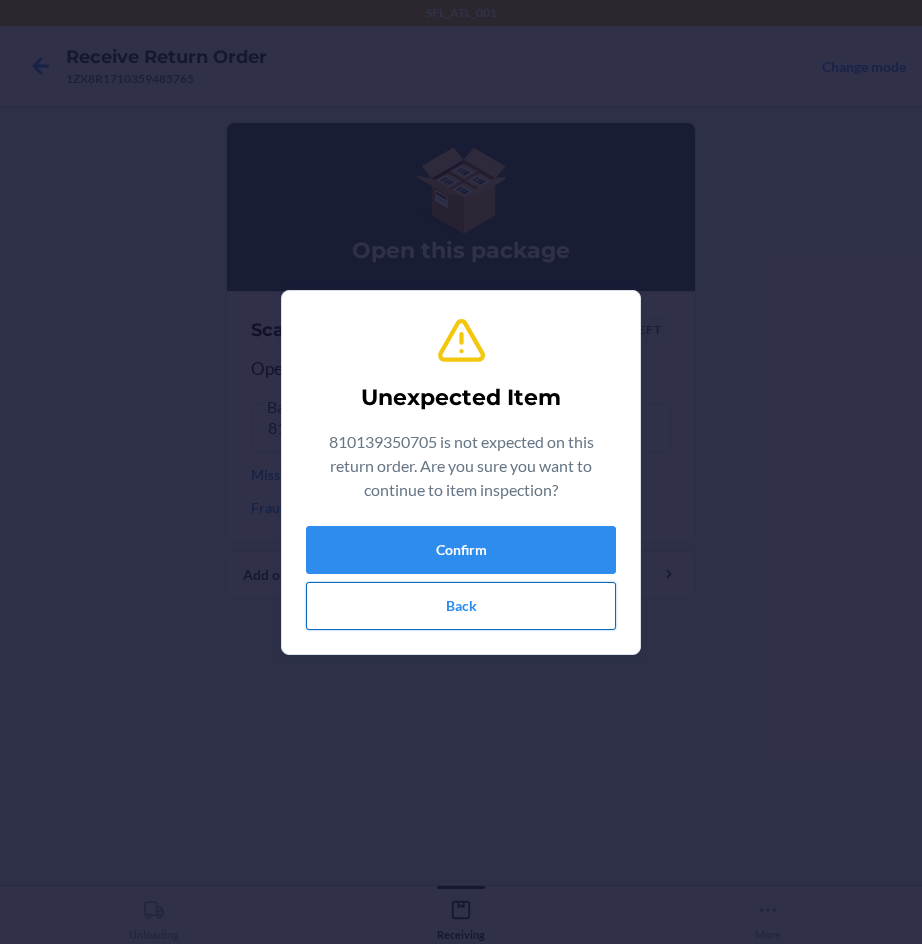 click on "Back" at bounding box center [461, 606] 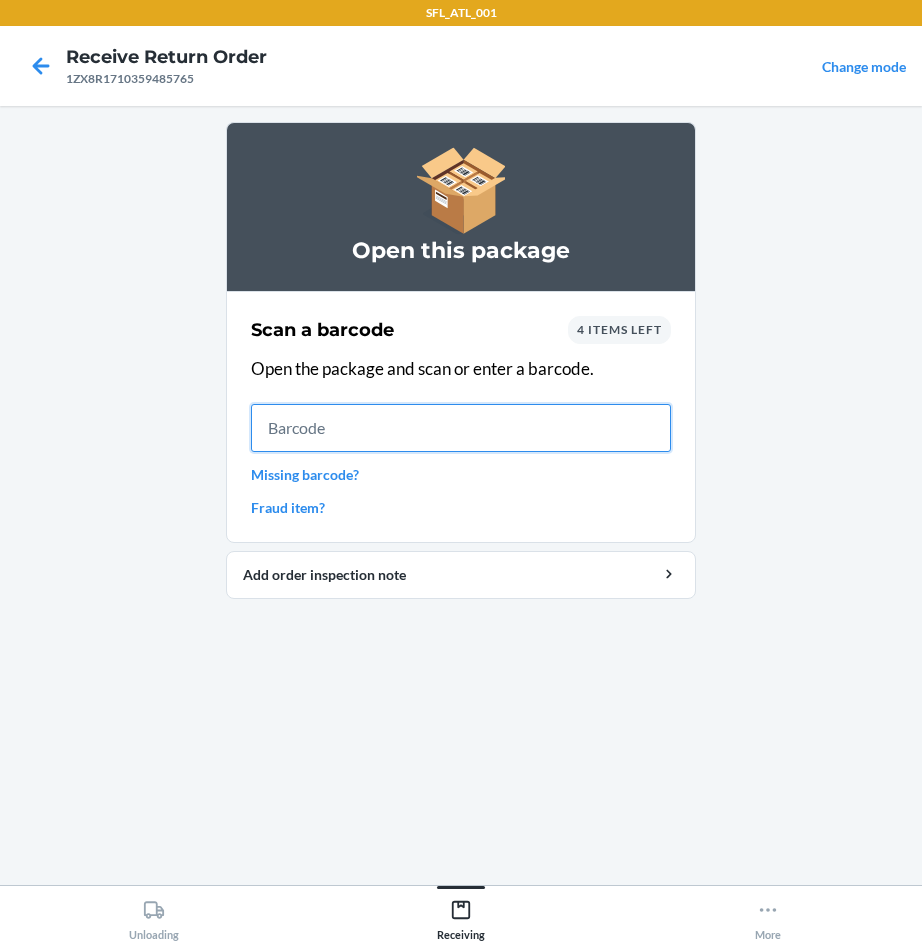 click at bounding box center (461, 428) 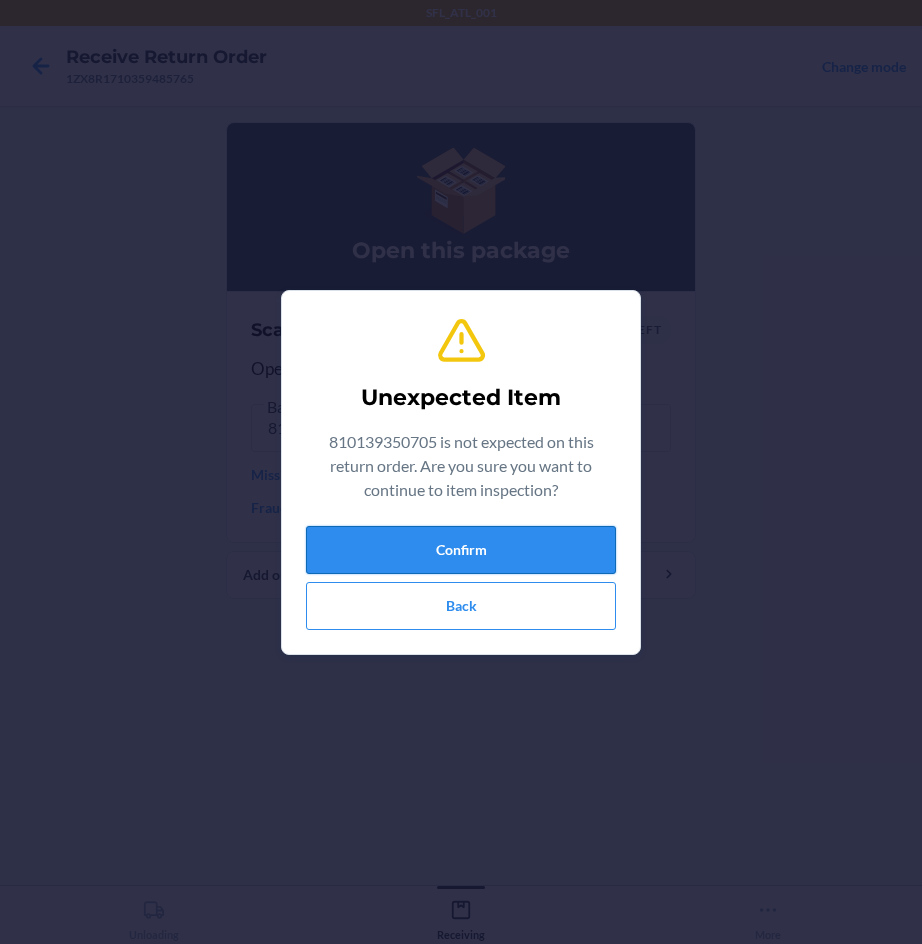 click on "Confirm" at bounding box center [461, 550] 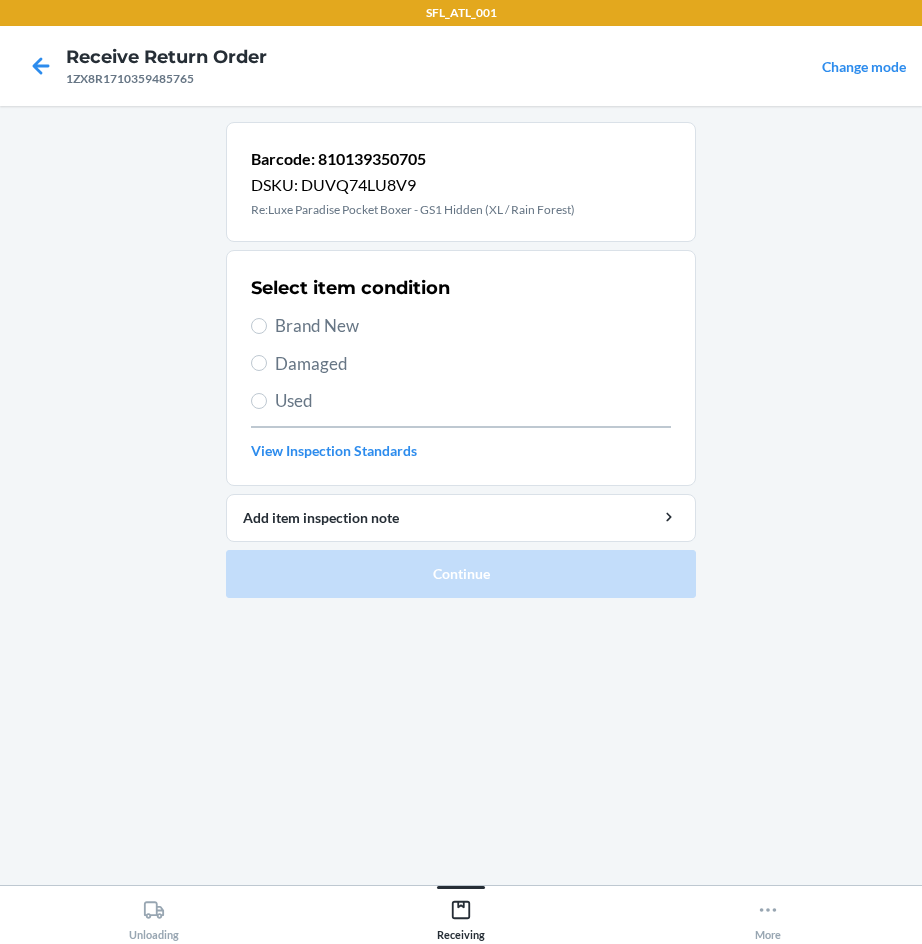 click on "Damaged" at bounding box center [473, 364] 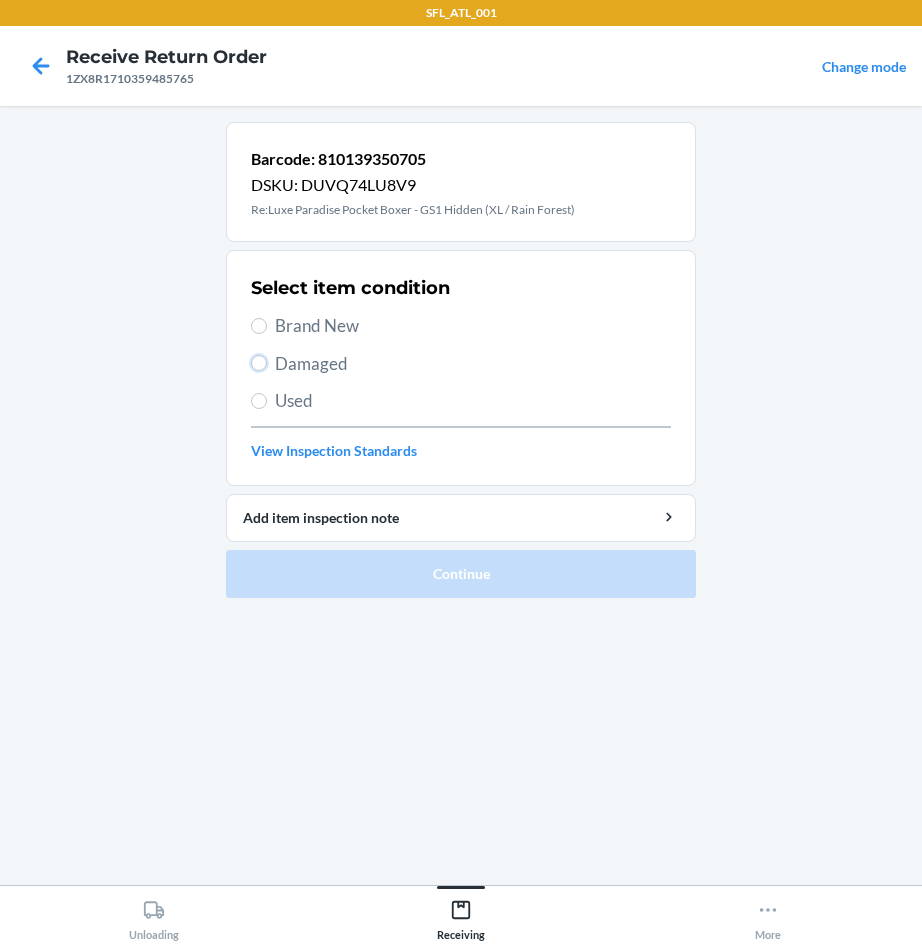click on "Damaged" at bounding box center [259, 363] 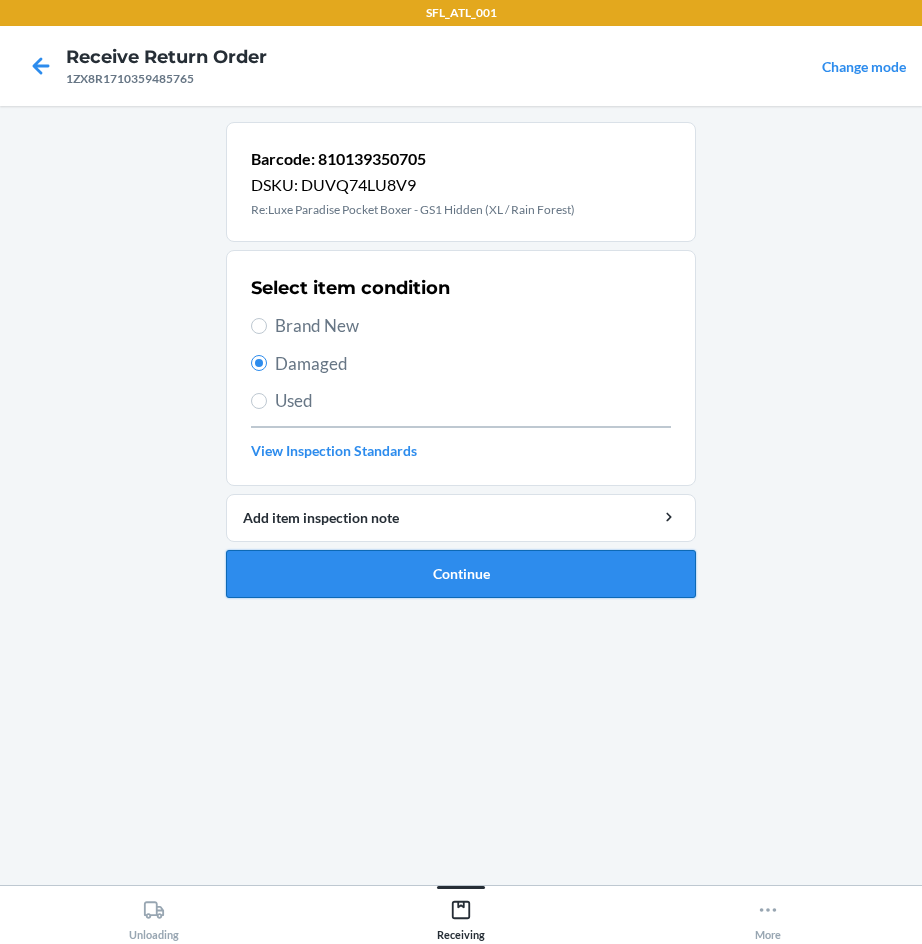 click on "Continue" at bounding box center [461, 574] 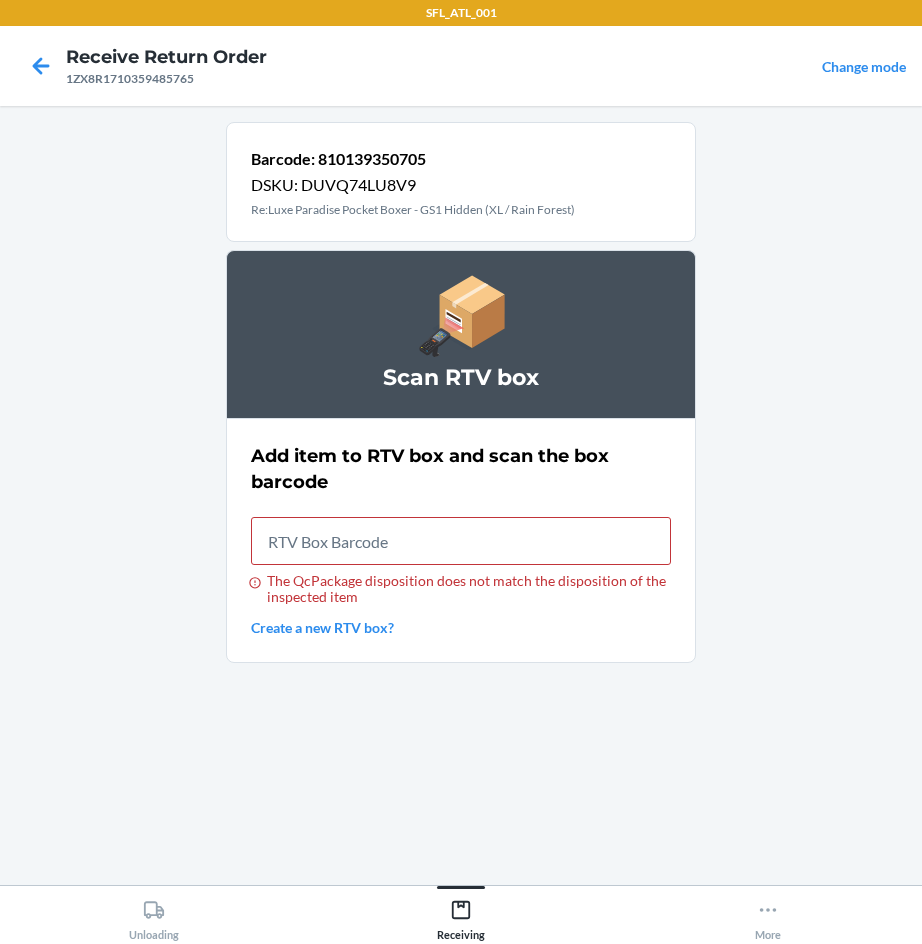 click on "The QcPackage disposition does not match the disposition of the inspected item" at bounding box center (461, 541) 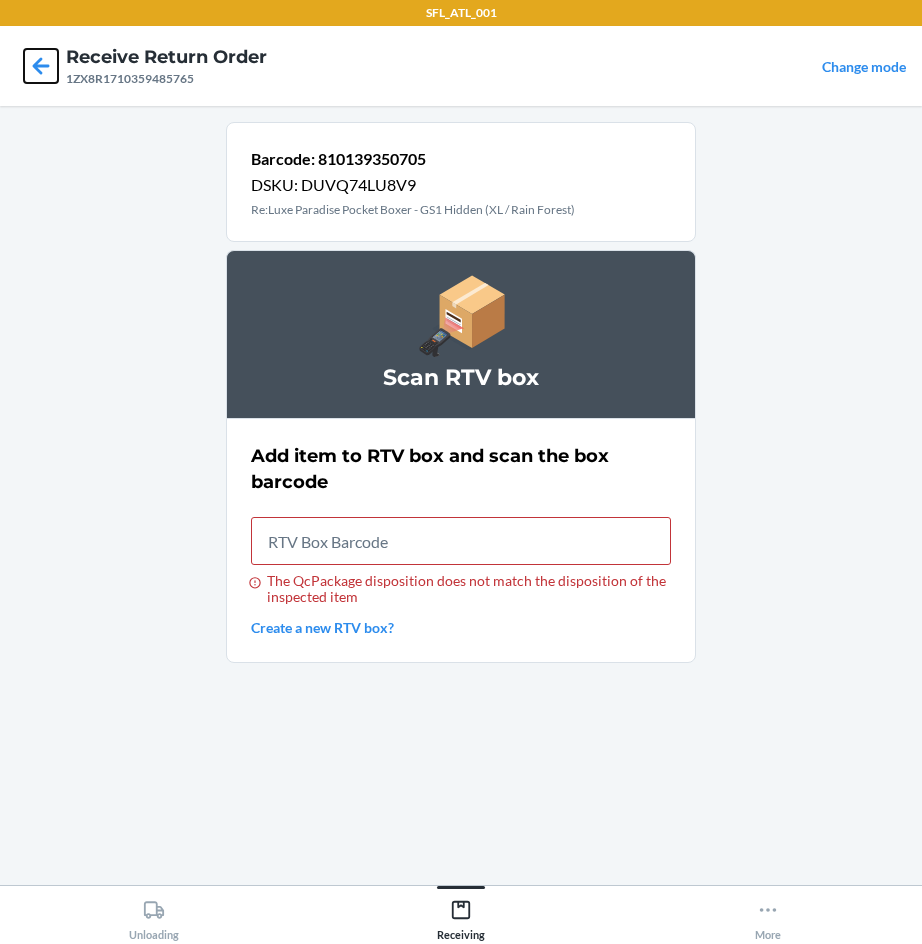 click 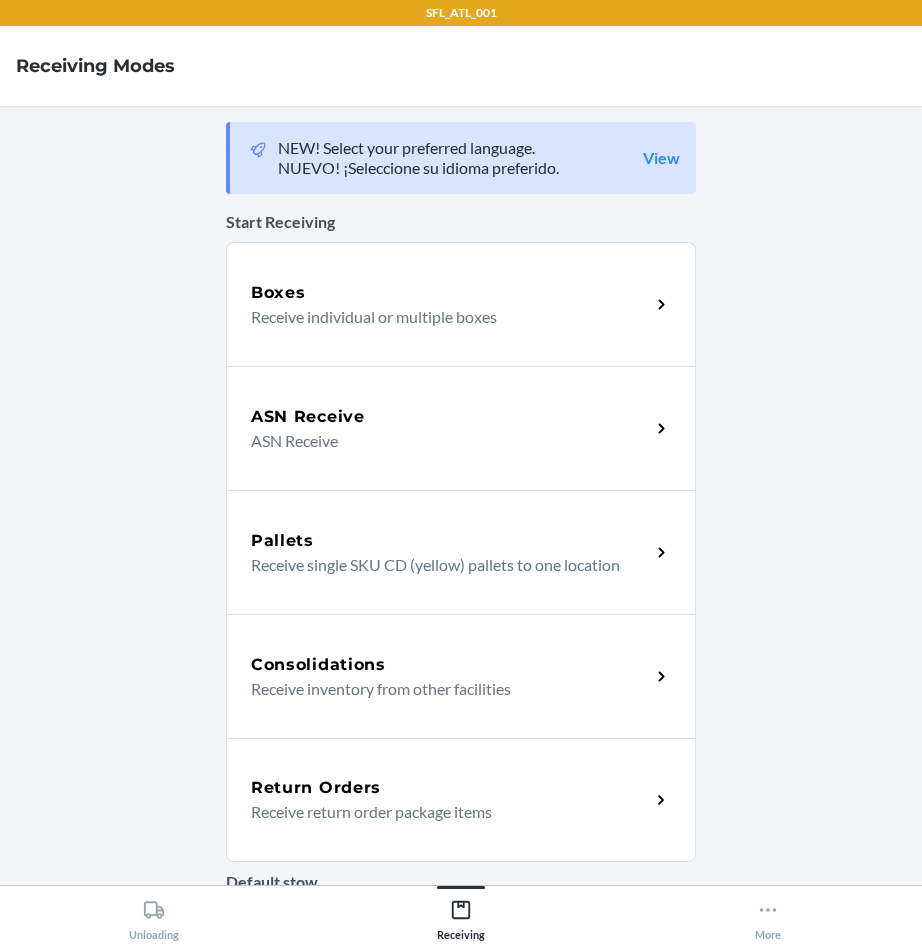click on "Receive return order package items" at bounding box center (442, 812) 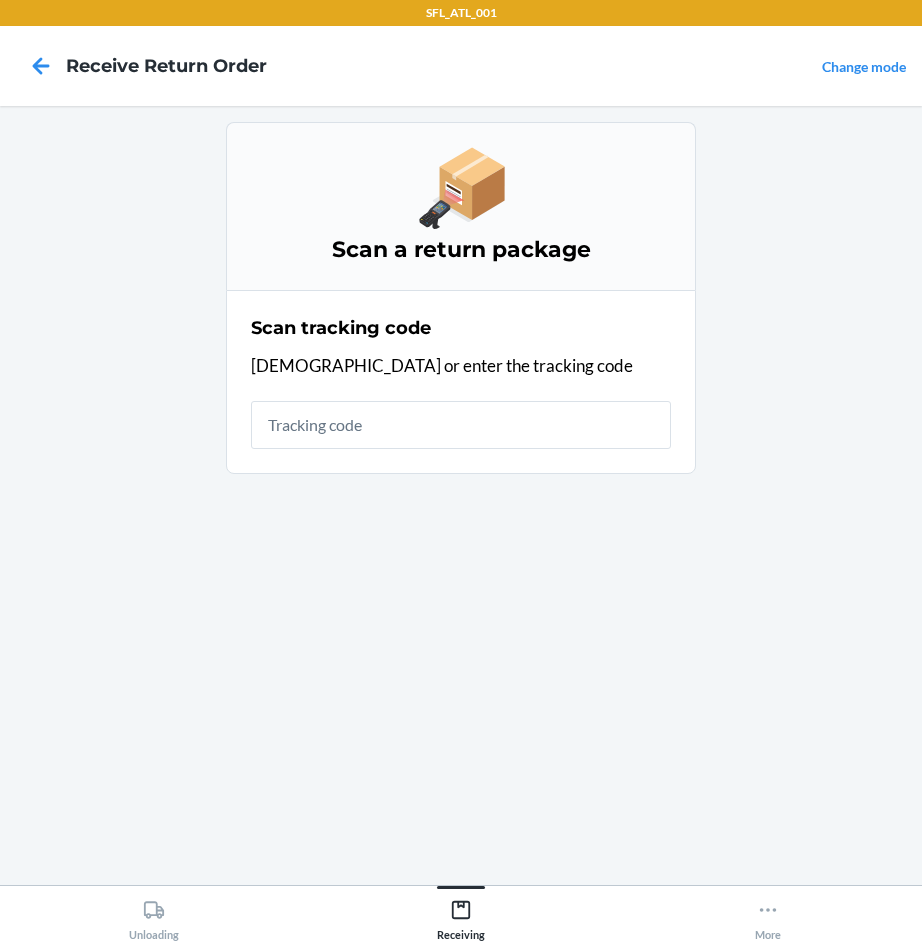 click at bounding box center (461, 425) 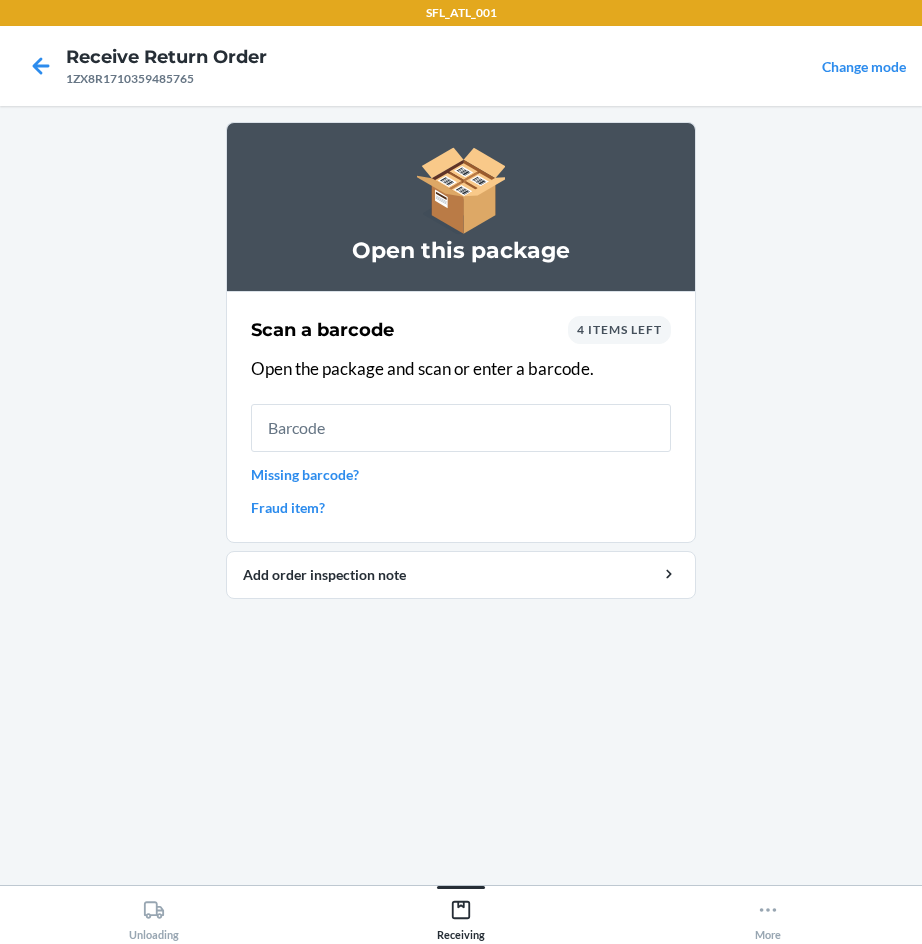 click at bounding box center [461, 428] 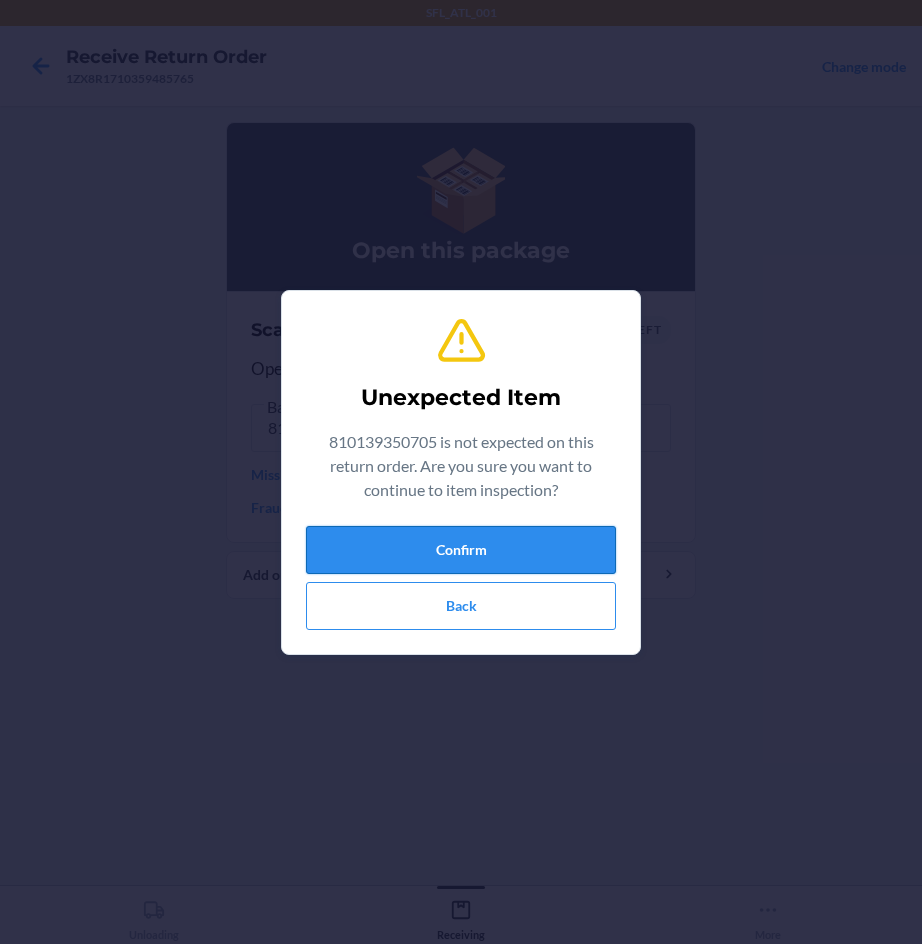 click on "Confirm" at bounding box center (461, 550) 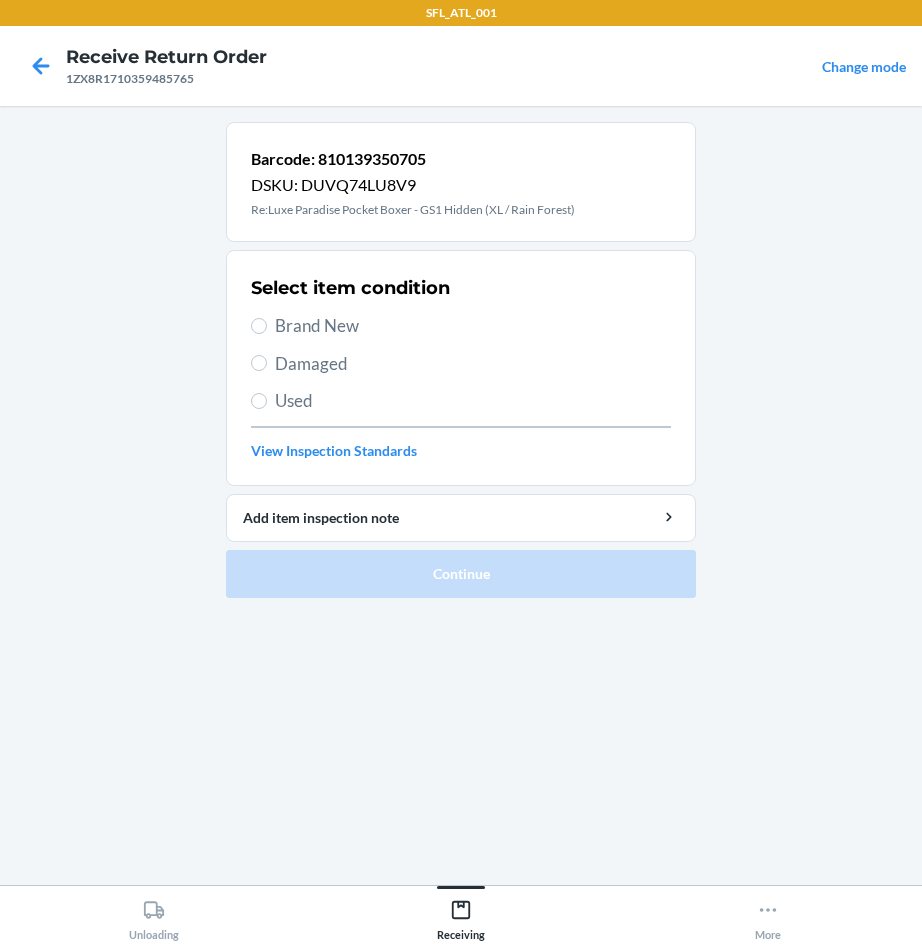 click on "Brand New" at bounding box center (473, 326) 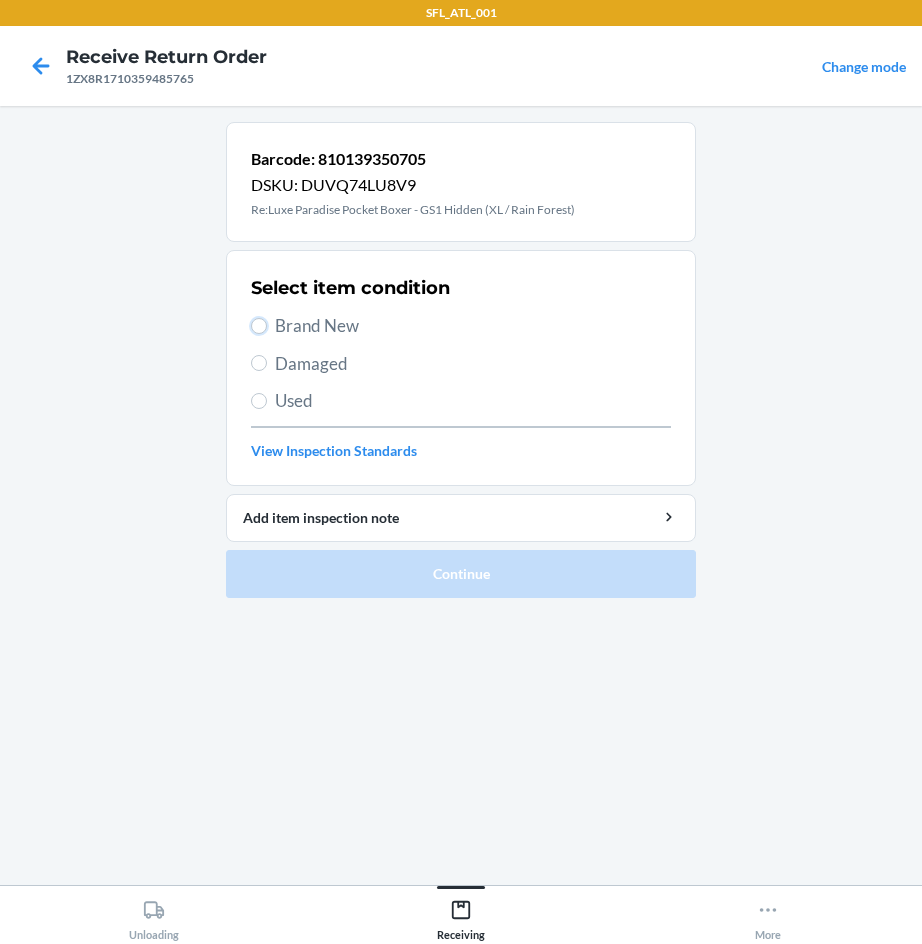 click on "Brand New" at bounding box center [259, 326] 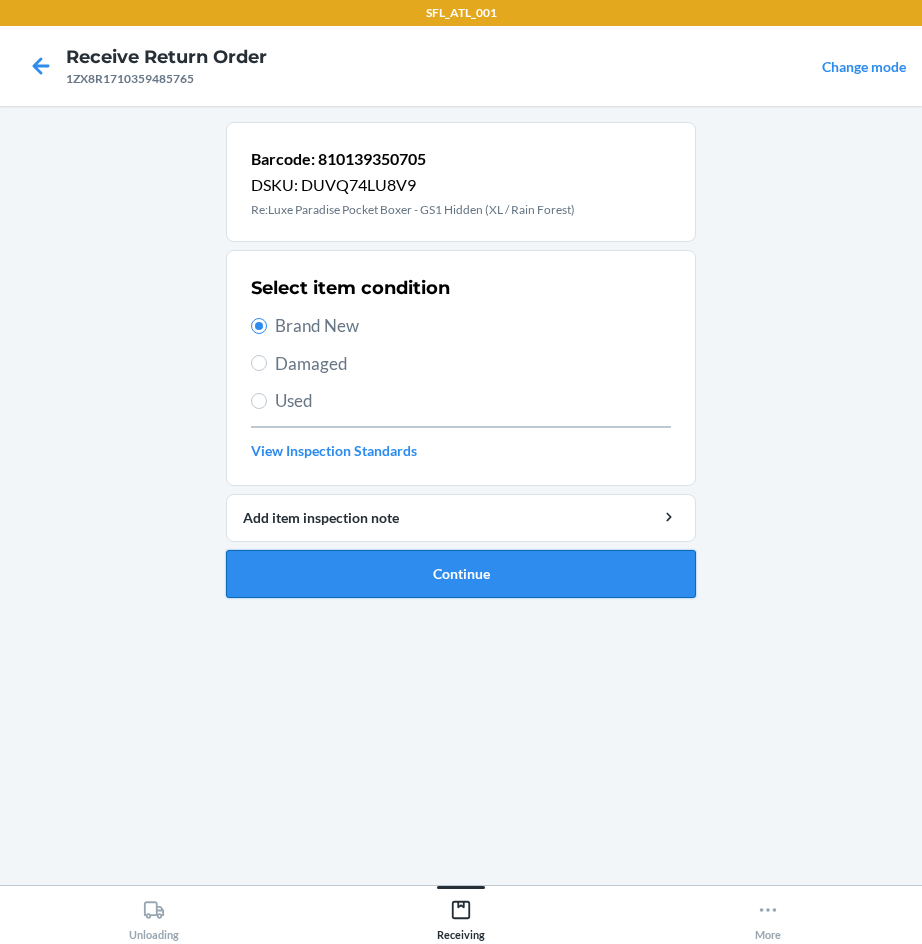 click on "Continue" at bounding box center [461, 574] 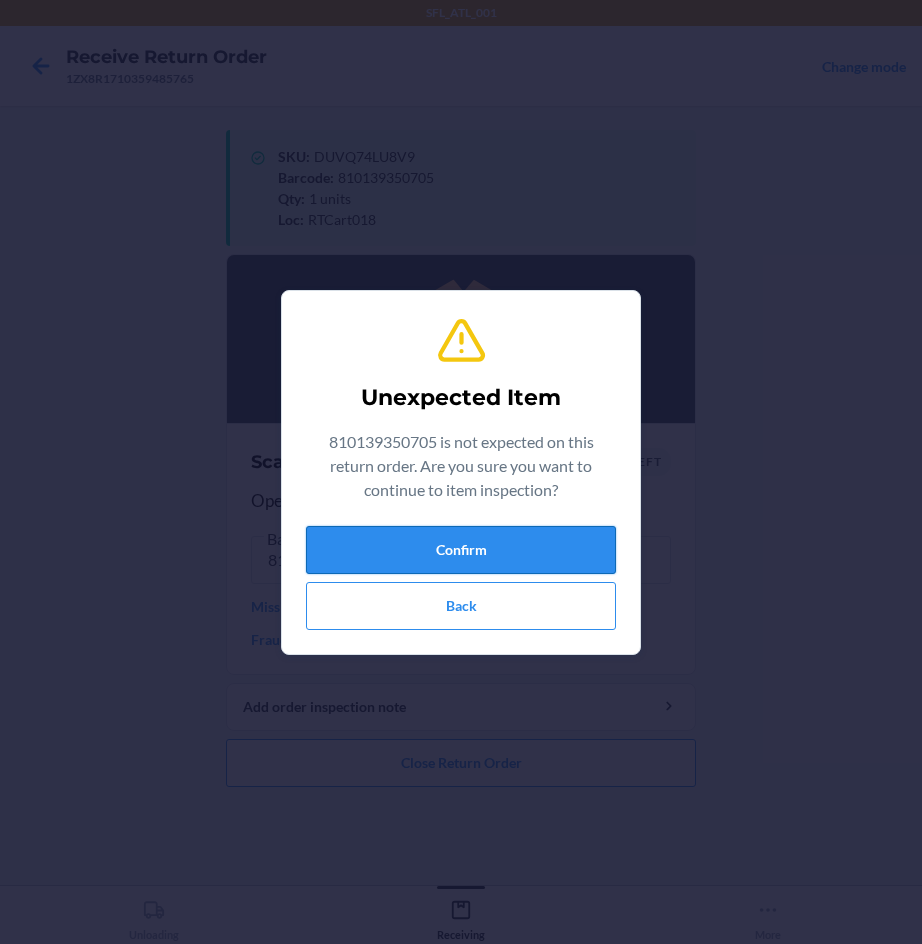 click on "Confirm" at bounding box center [461, 550] 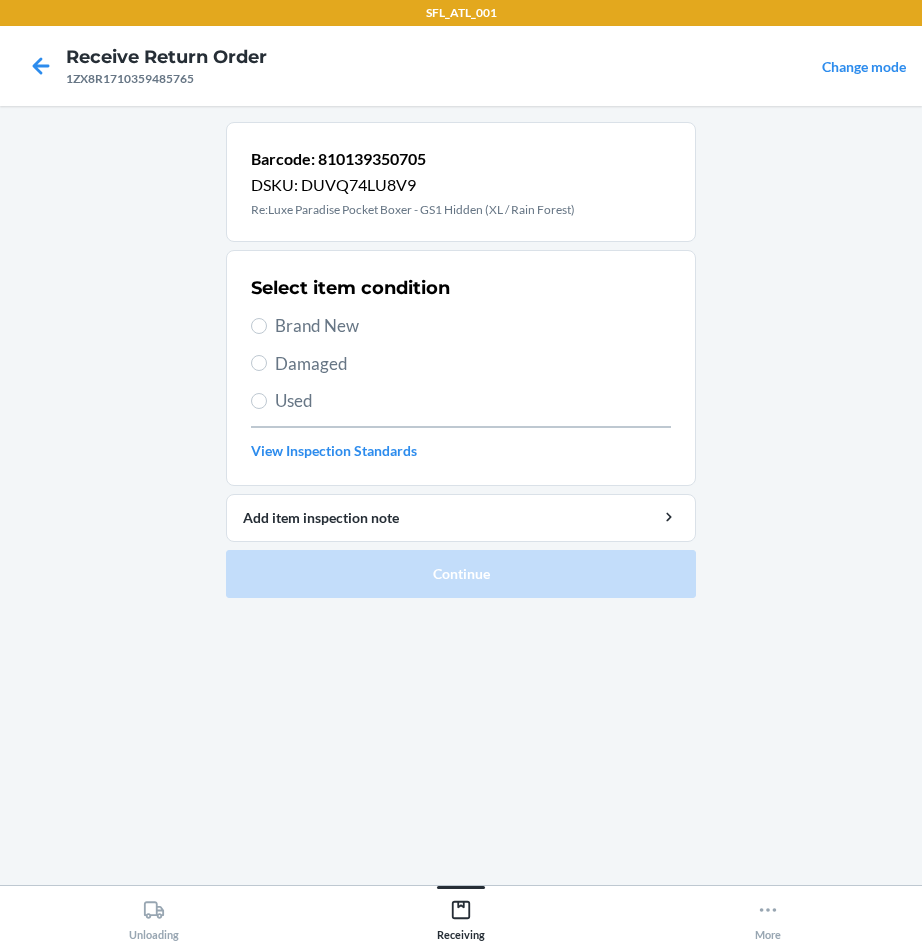 click on "Brand New" at bounding box center [473, 326] 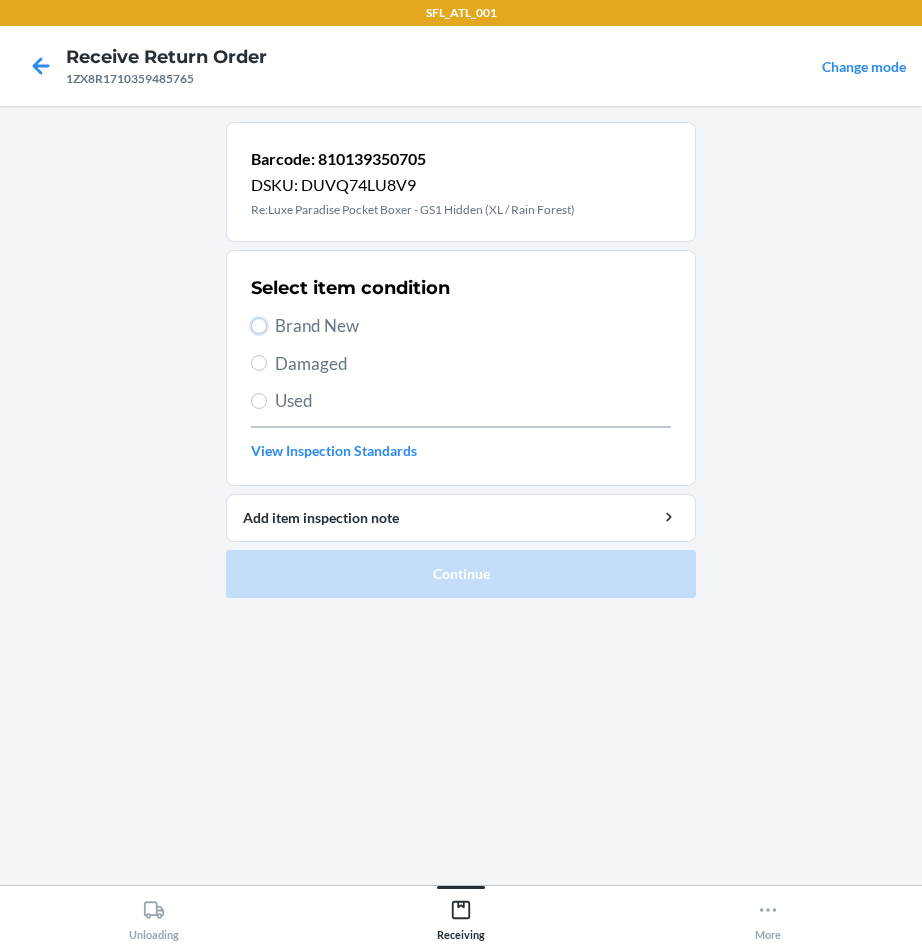 click on "Brand New" at bounding box center [259, 326] 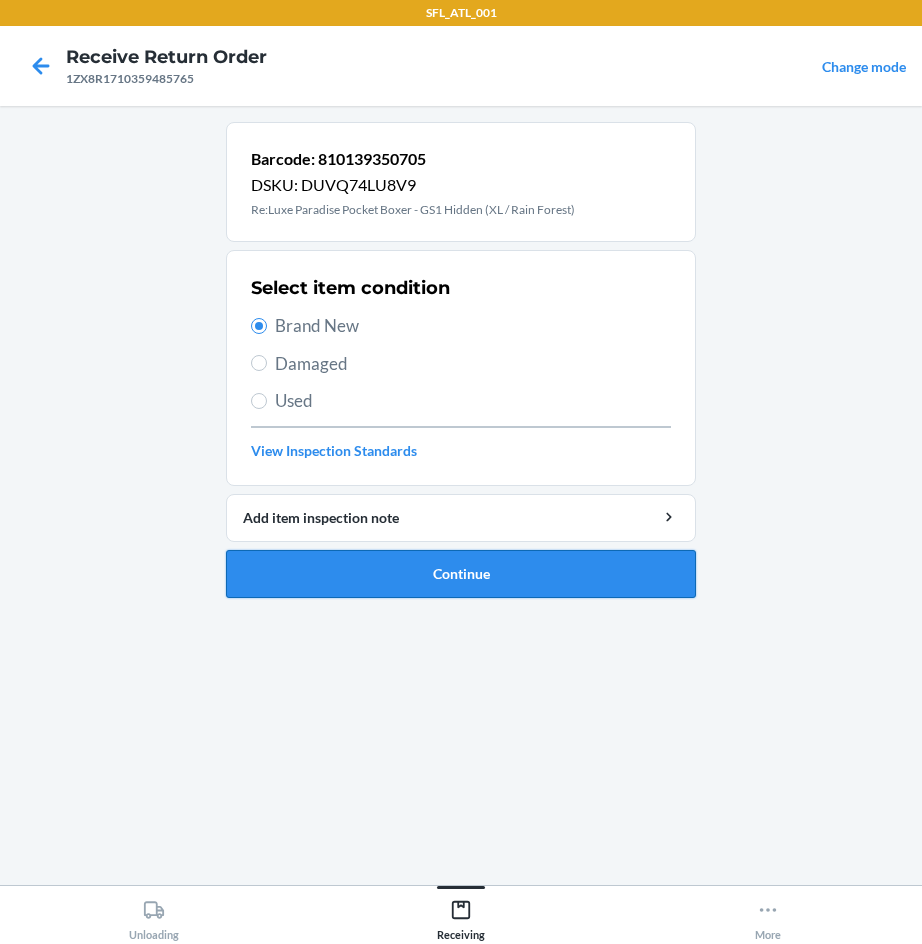 click on "Continue" at bounding box center [461, 574] 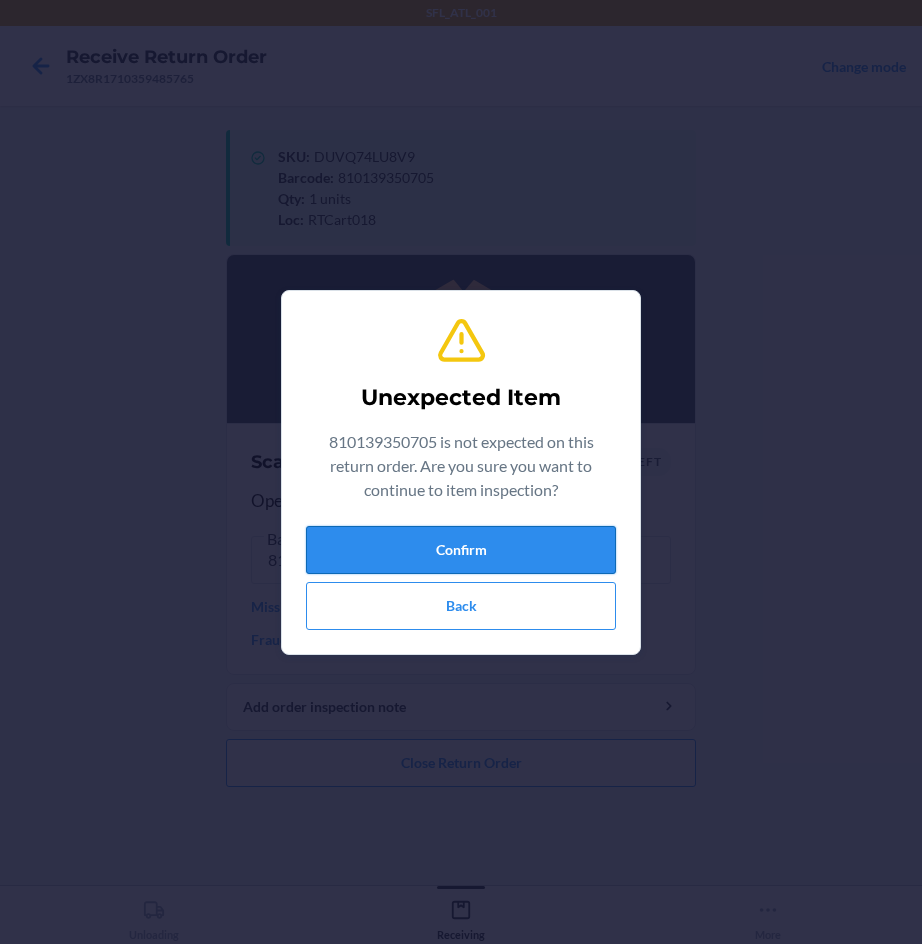 click on "Confirm" at bounding box center (461, 550) 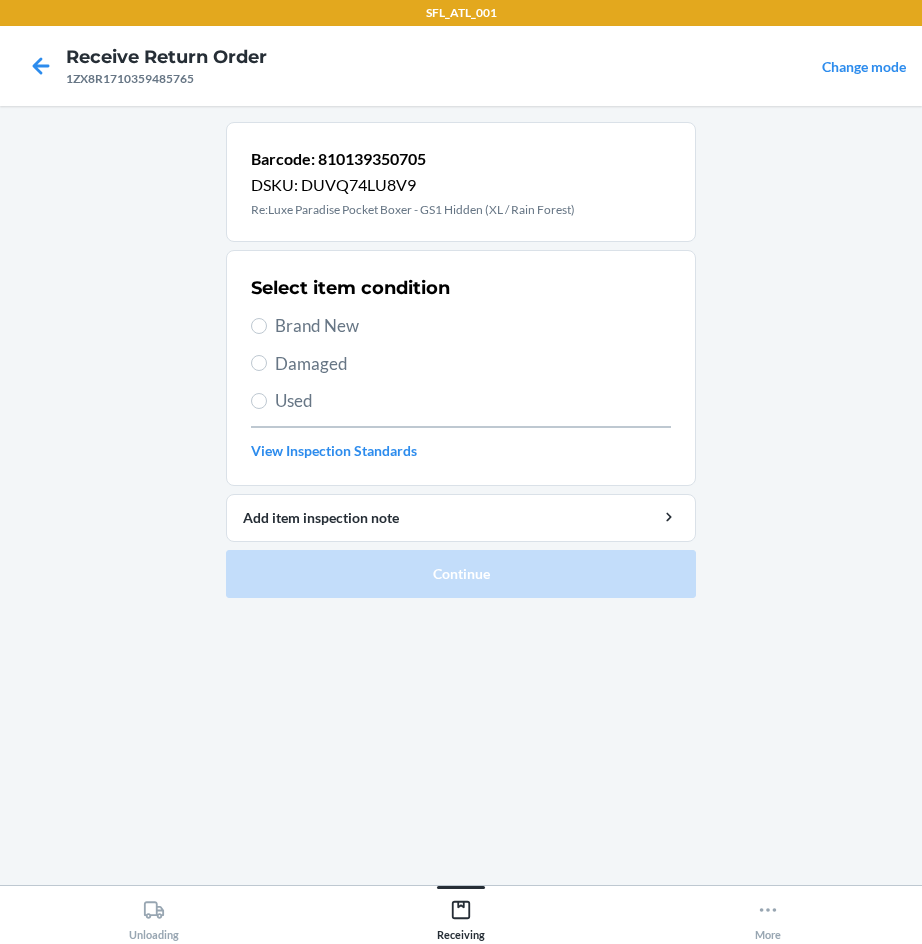 click on "Brand New" at bounding box center [473, 326] 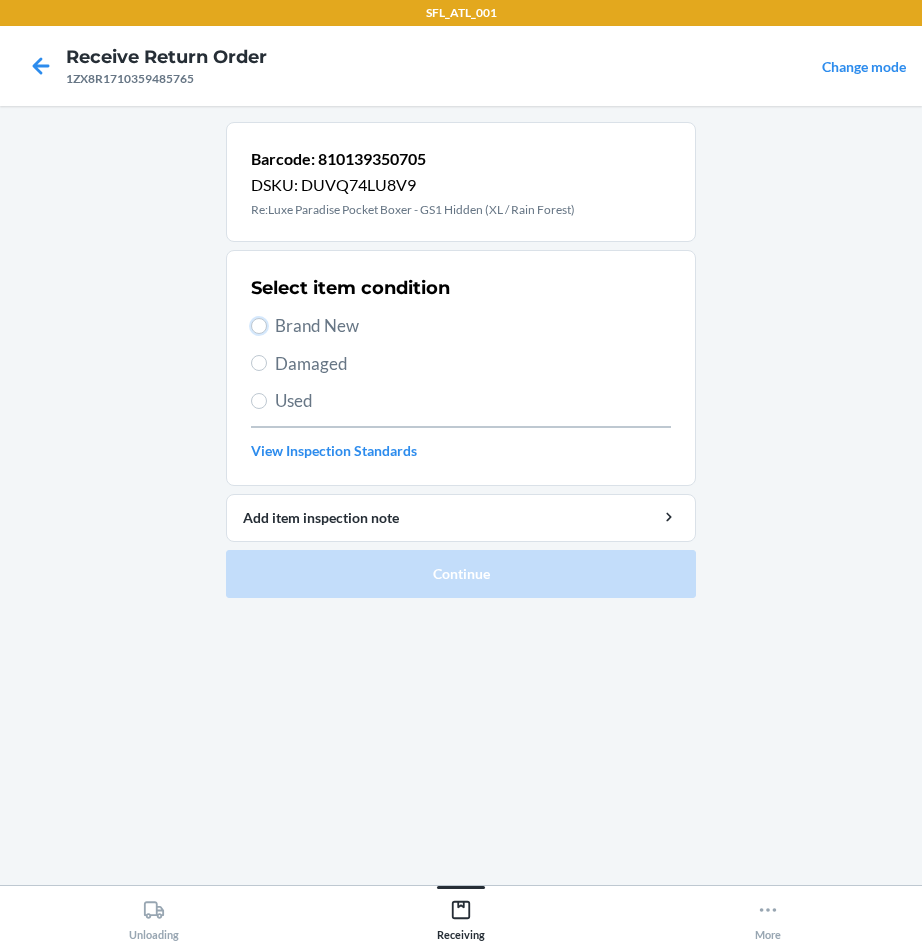 click on "Brand New" at bounding box center (259, 326) 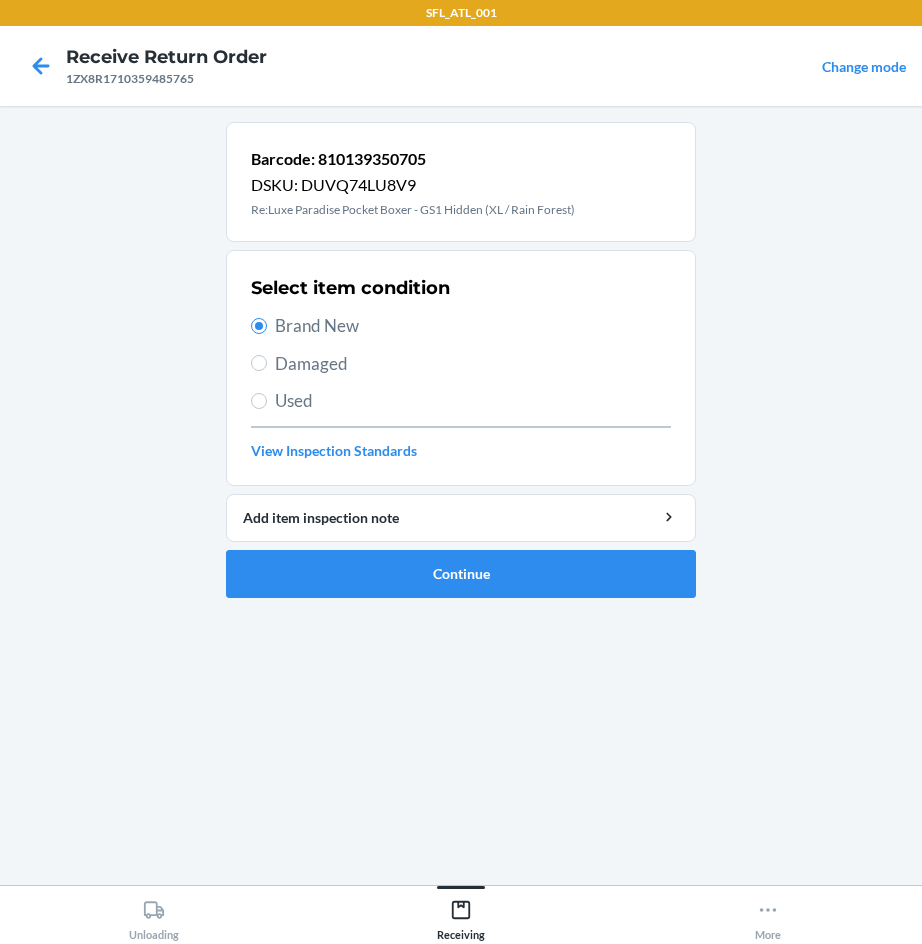 click on "Barcode: 810139350705 DSKU: DUVQ74LU8V9 Re:Luxe Paradise Pocket Boxer - GS1 Hidden (XL / Rain Forest) Select item condition Brand New Damaged Used View Inspection Standards Add item inspection note Continue" at bounding box center [461, 368] 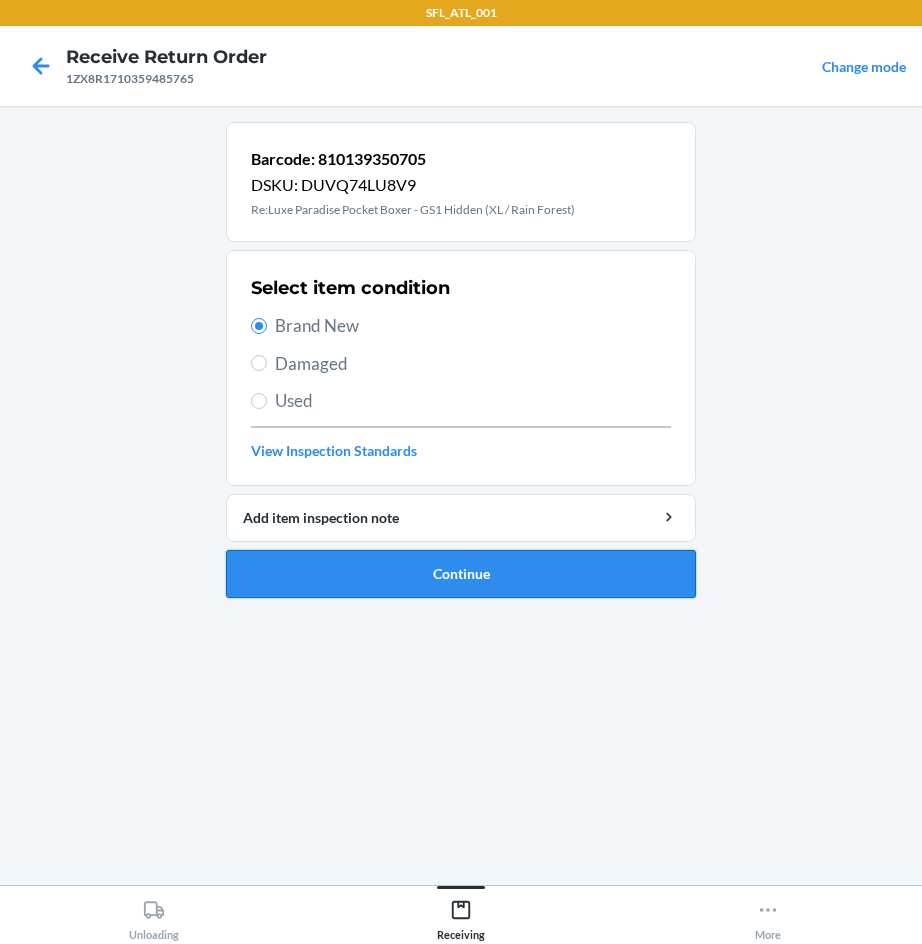 click on "Continue" at bounding box center (461, 574) 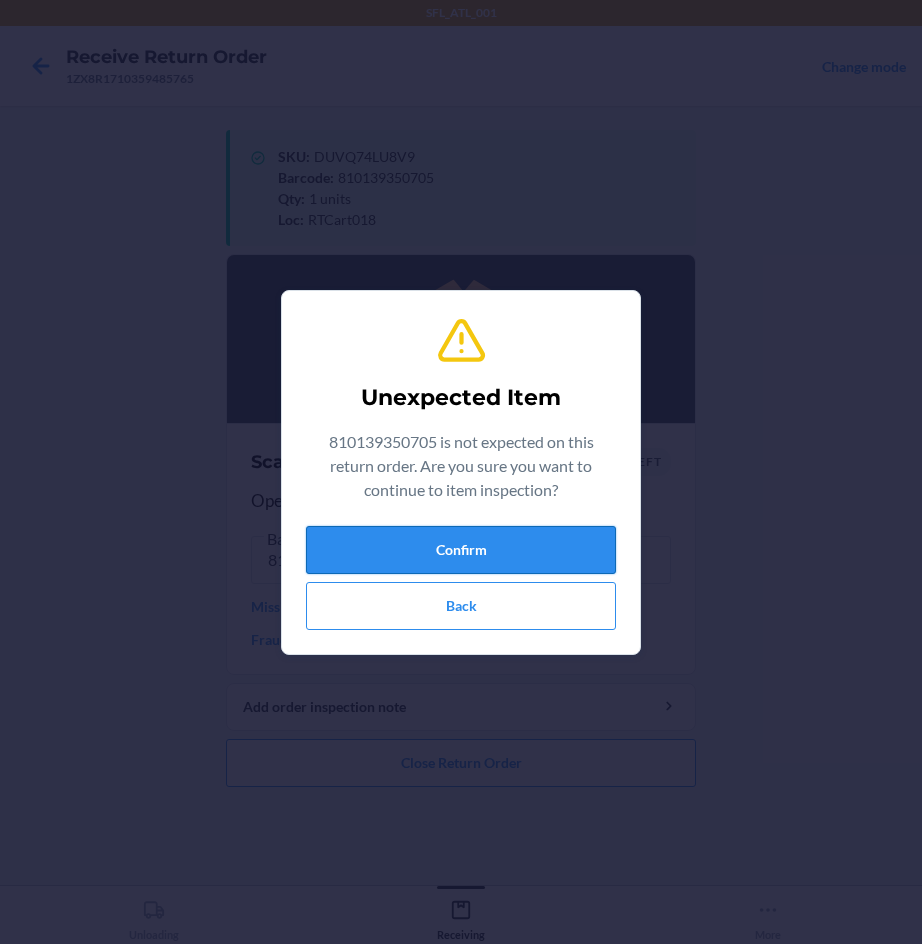 click on "Confirm" at bounding box center [461, 550] 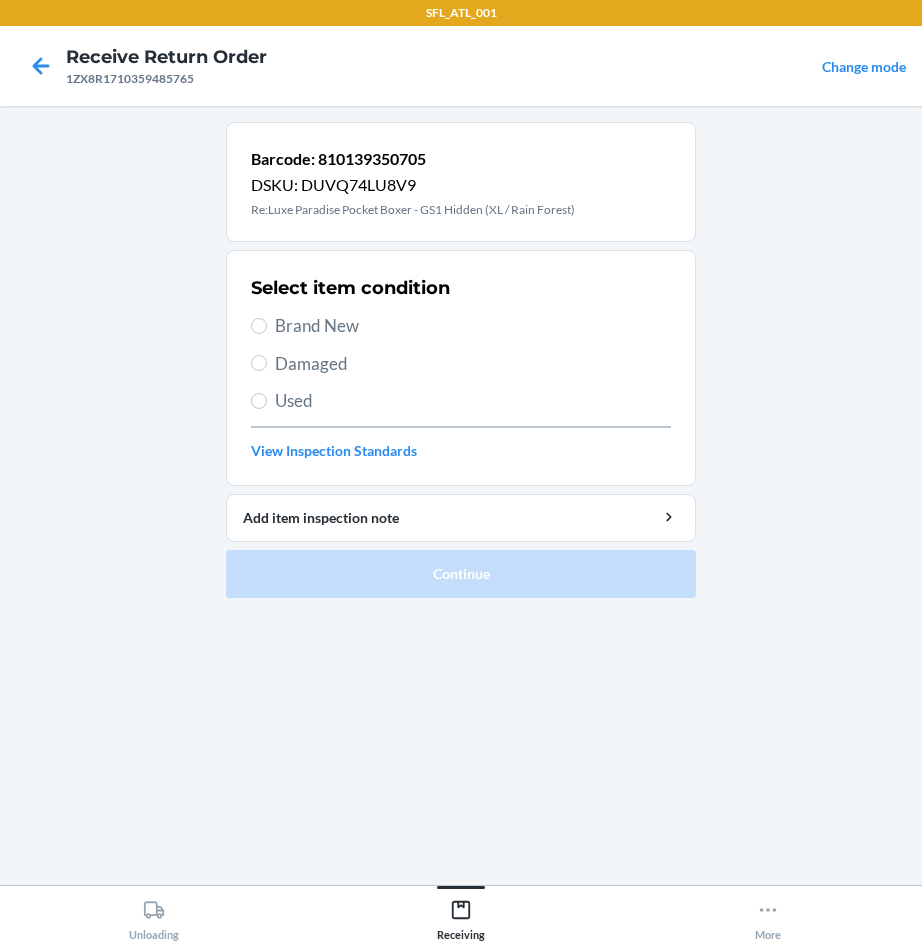 click on "Brand New" at bounding box center (473, 326) 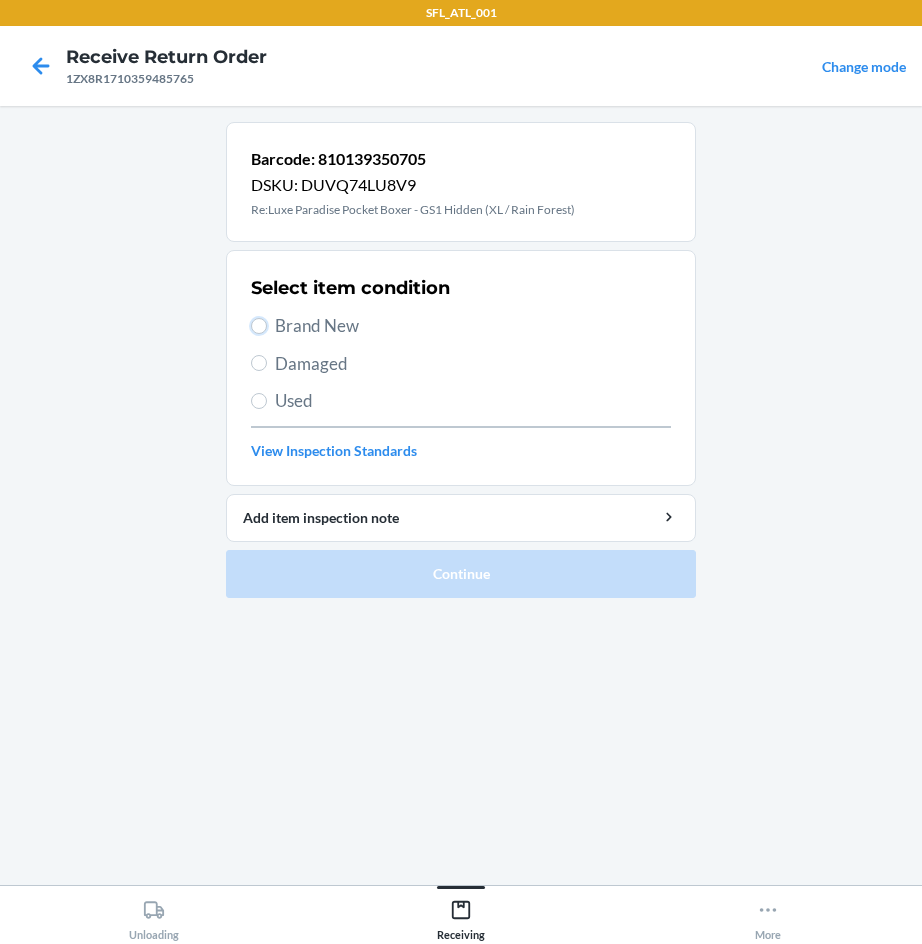 click on "Brand New" at bounding box center (259, 326) 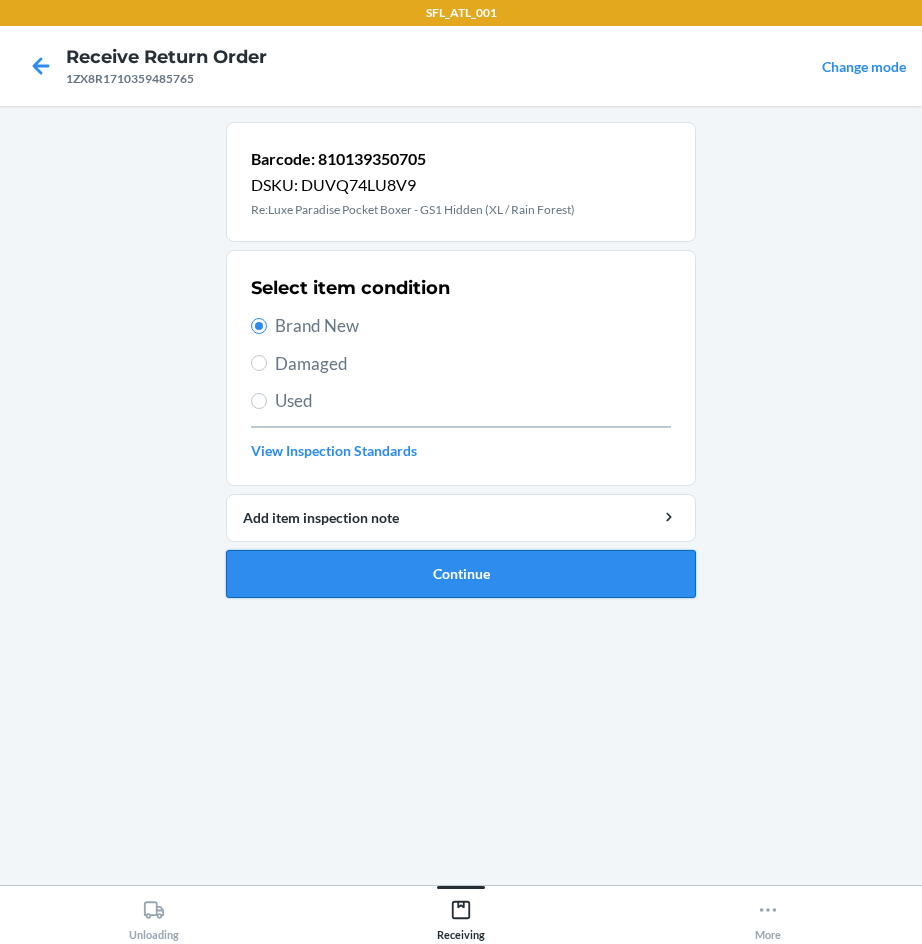 click on "Continue" at bounding box center [461, 574] 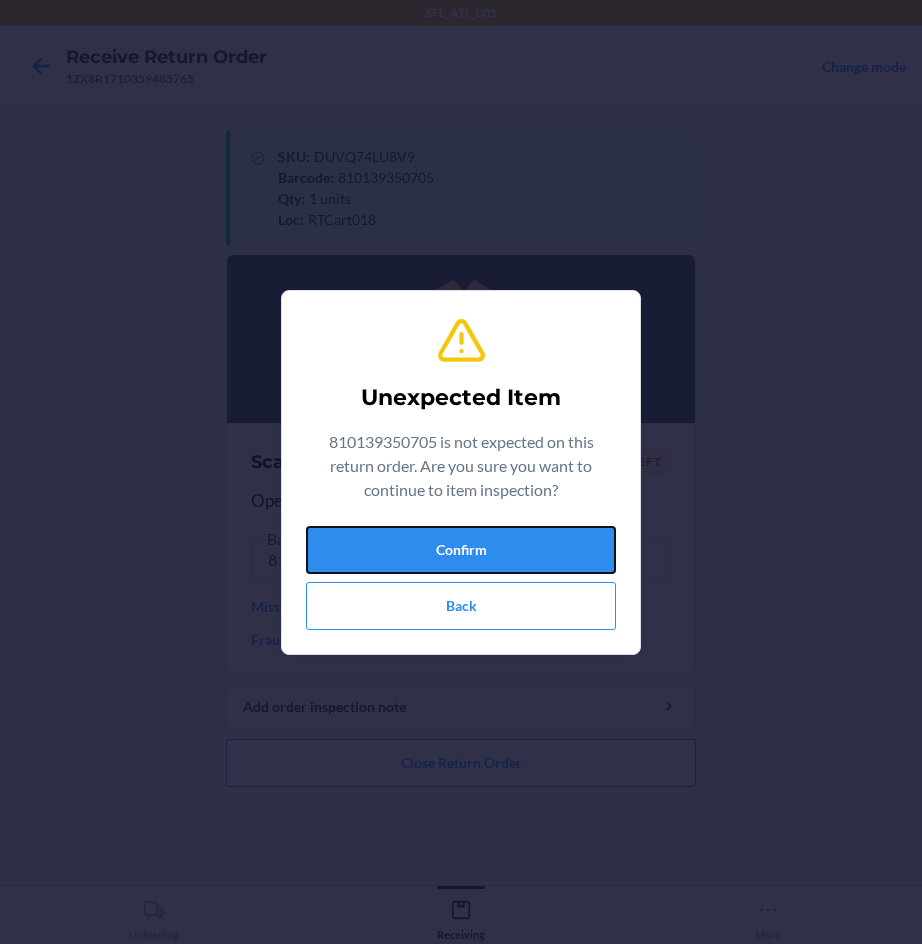 click on "Confirm" at bounding box center (461, 550) 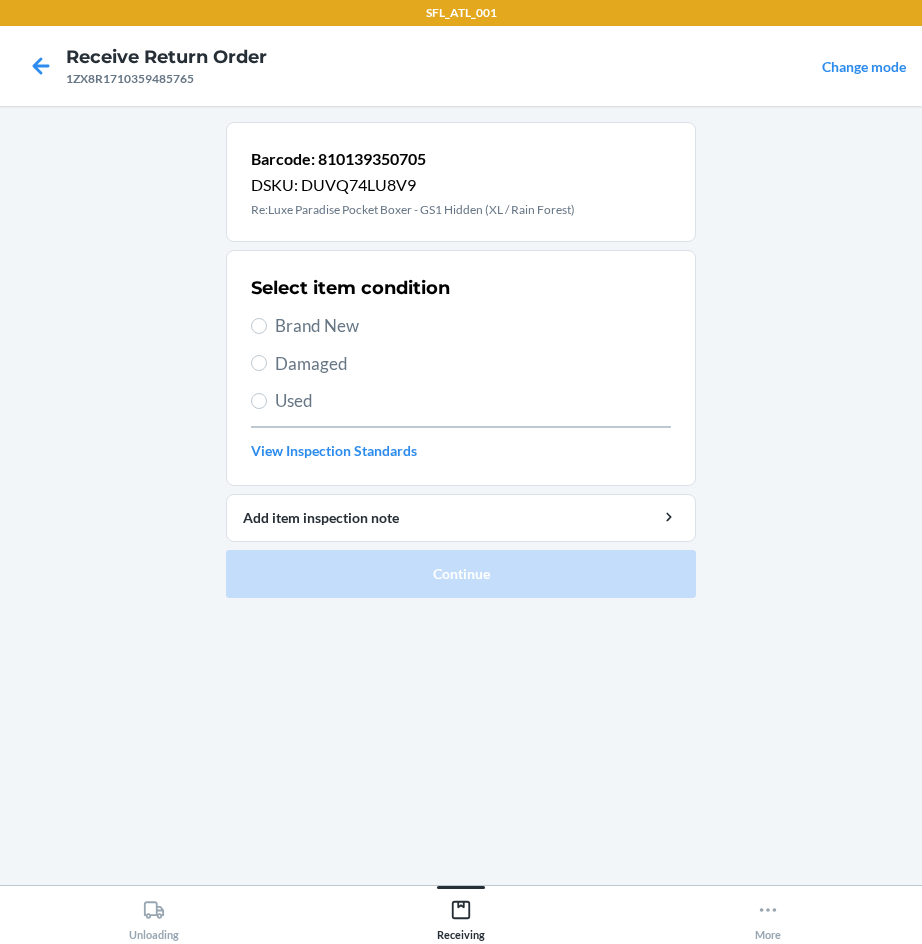 click on "Brand New" at bounding box center (473, 326) 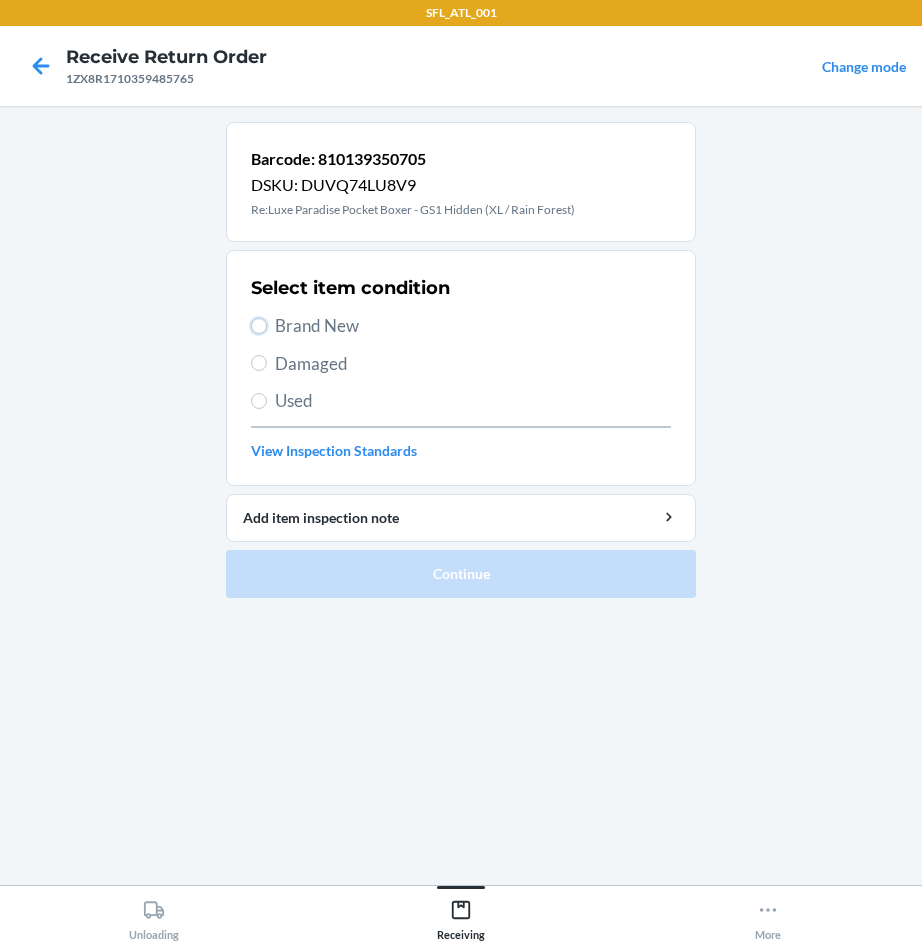 click on "Brand New" at bounding box center [259, 326] 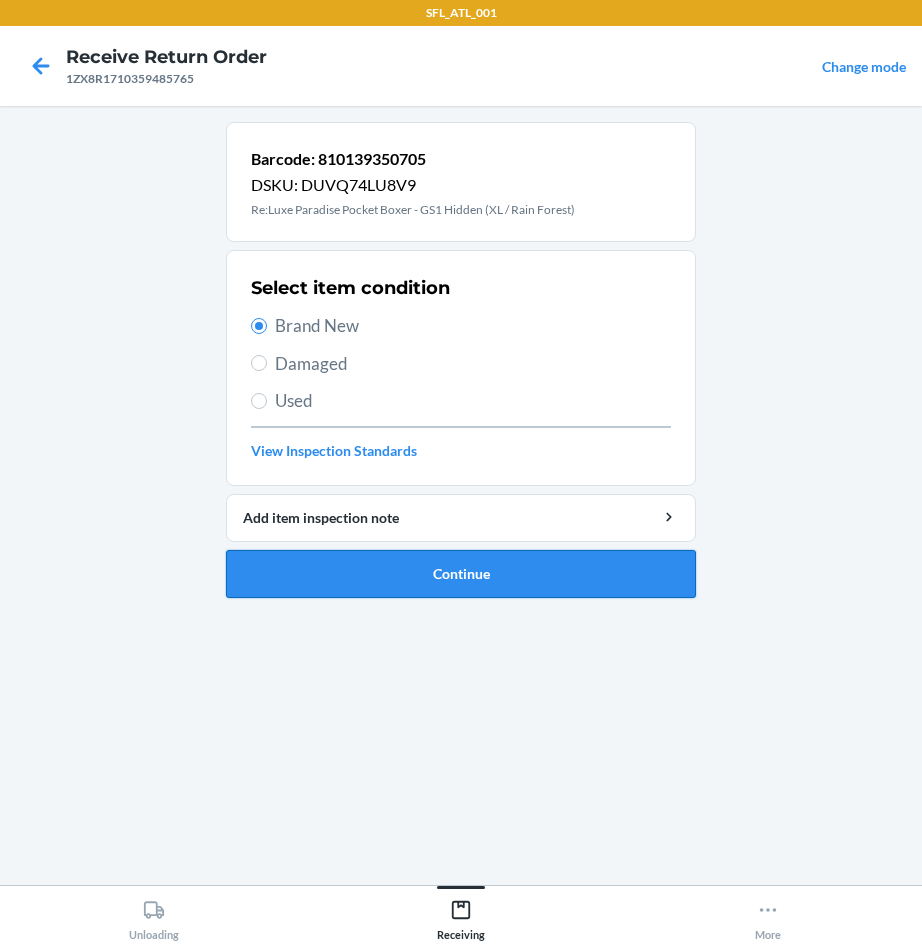 click on "Continue" at bounding box center (461, 574) 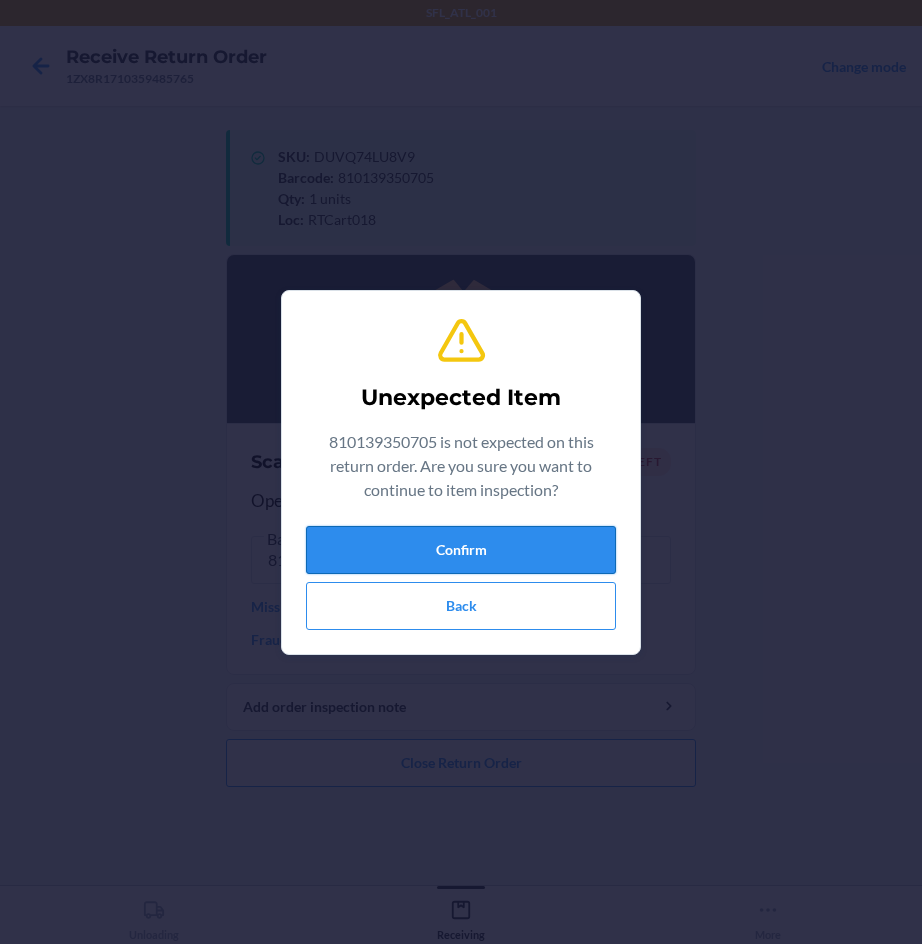 click on "Confirm" at bounding box center [461, 550] 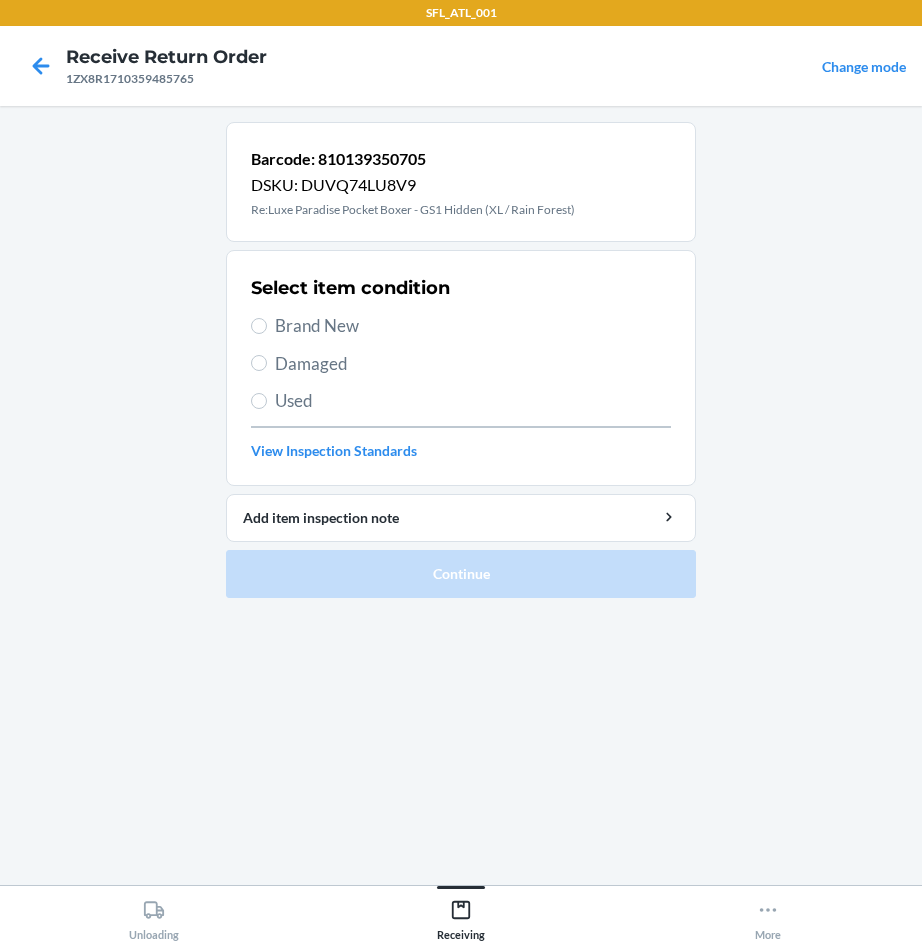click on "Used" at bounding box center [473, 401] 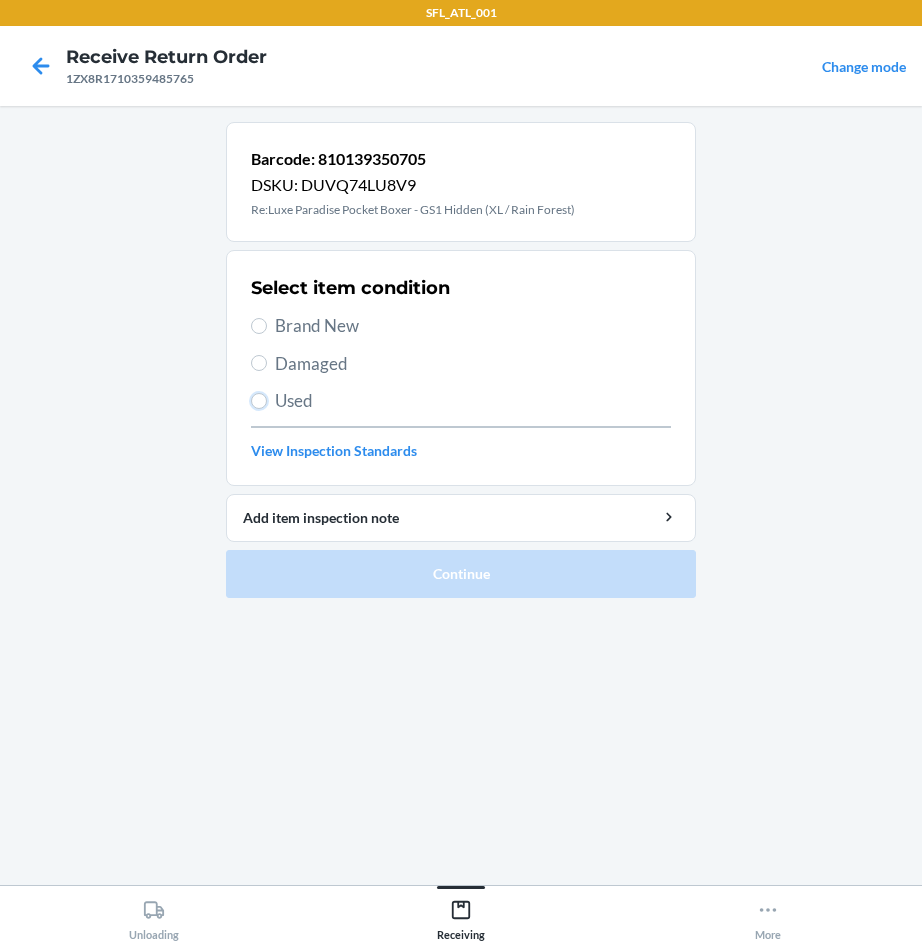 click on "Used" at bounding box center [259, 401] 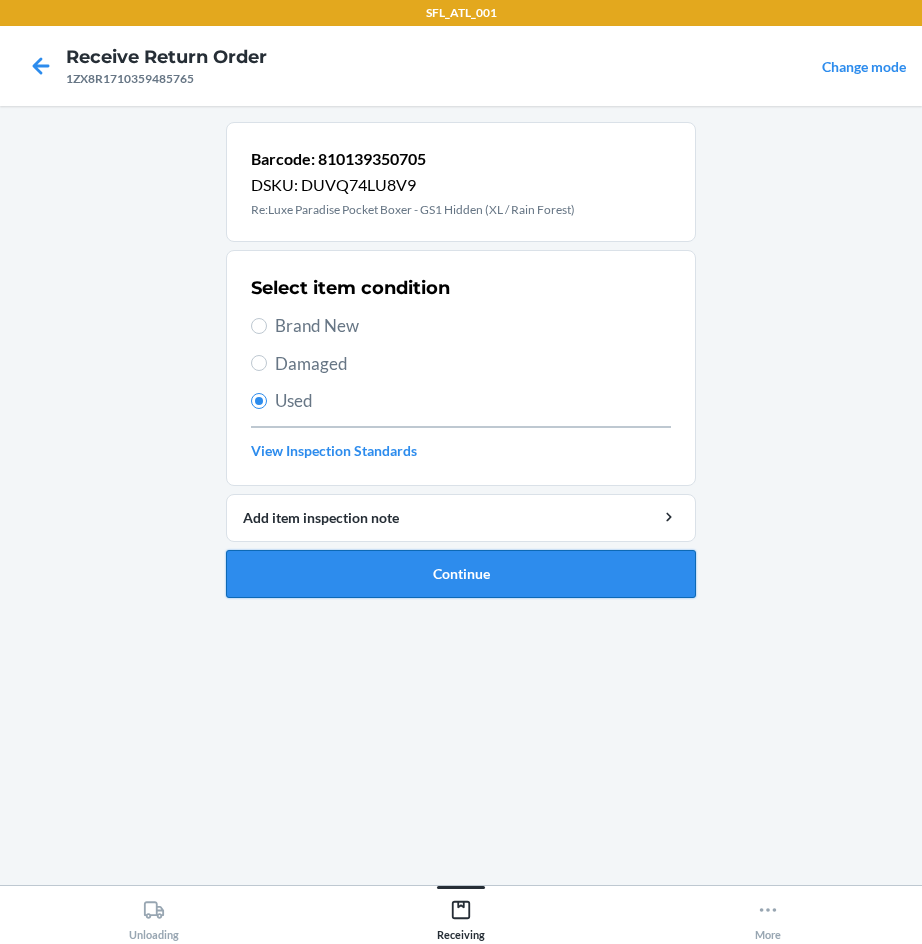 click on "Continue" at bounding box center (461, 574) 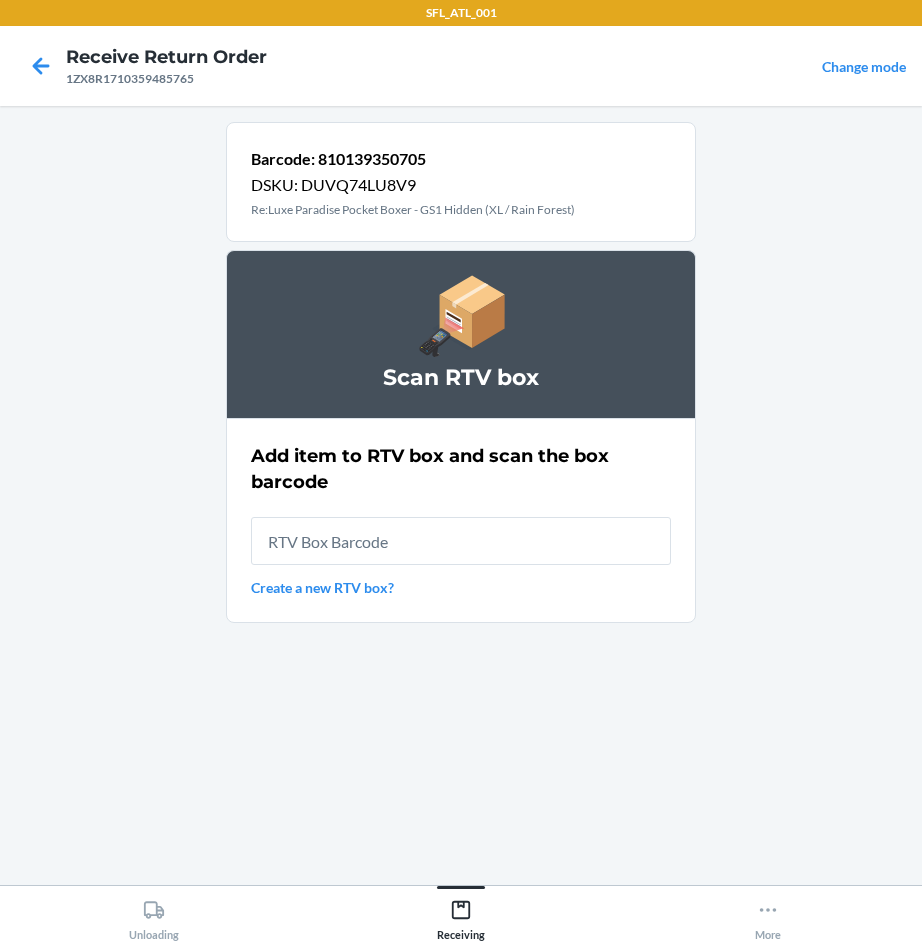 click at bounding box center [461, 541] 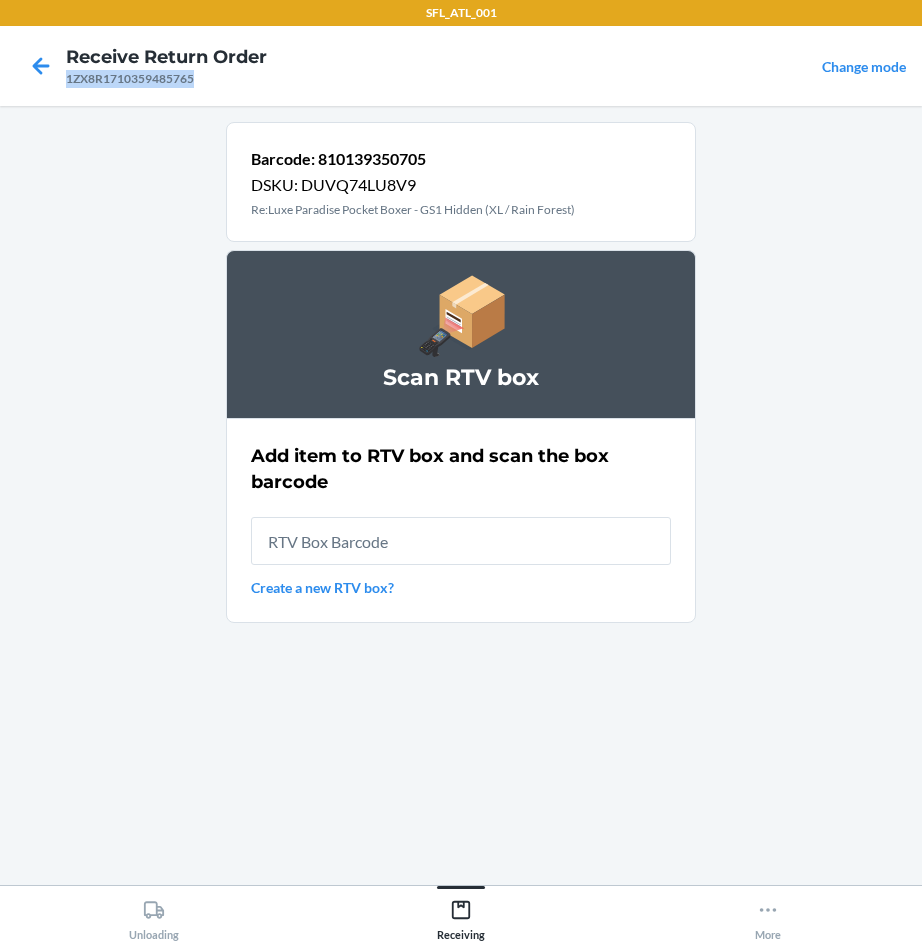 click on "1ZX8R1710359485765" at bounding box center [166, 79] 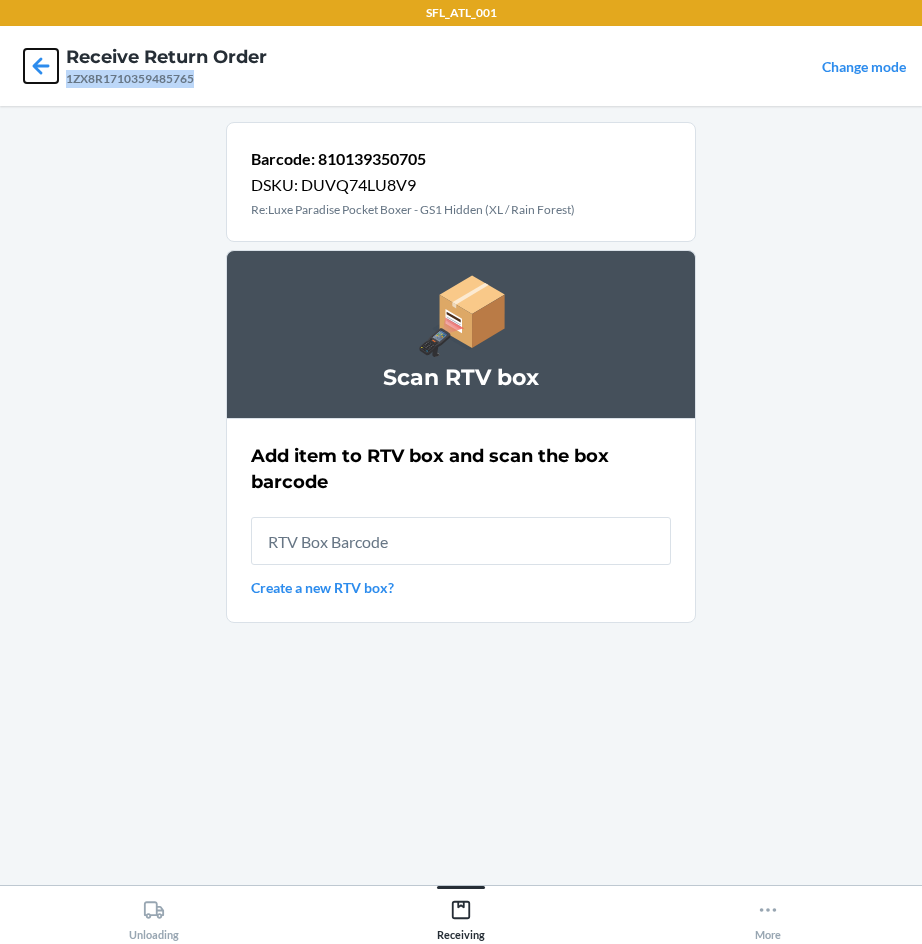 click 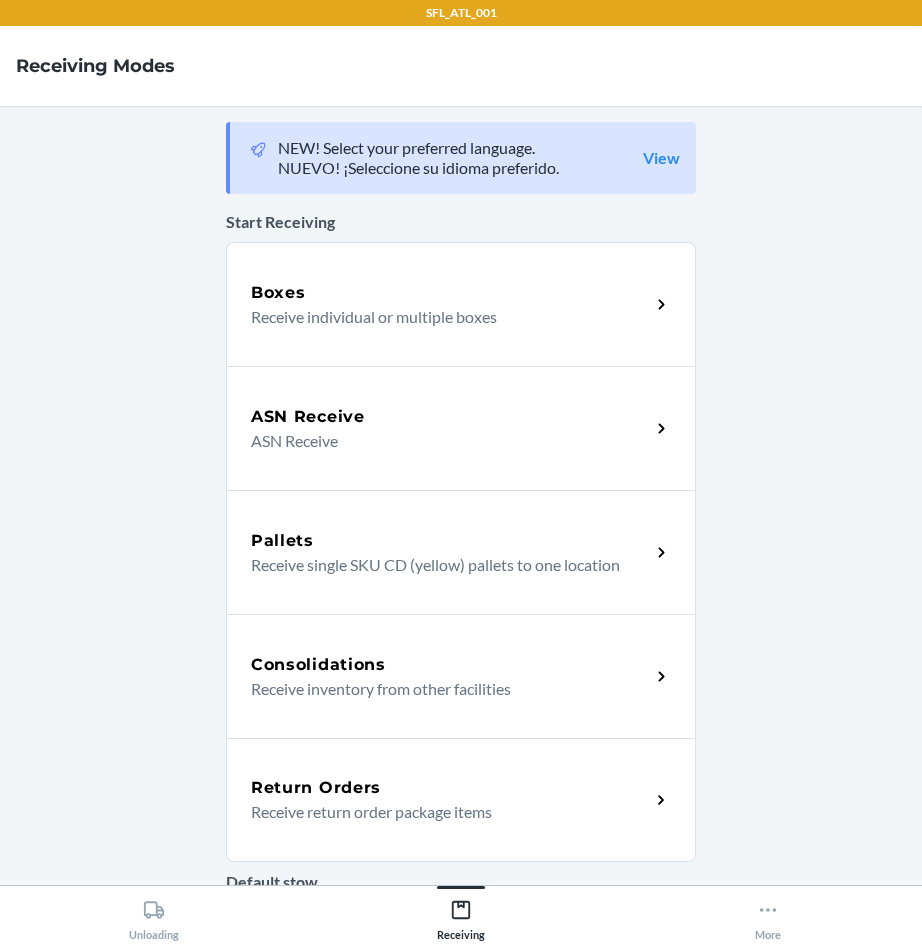 click on "Return Orders Receive return order package items" at bounding box center (461, 800) 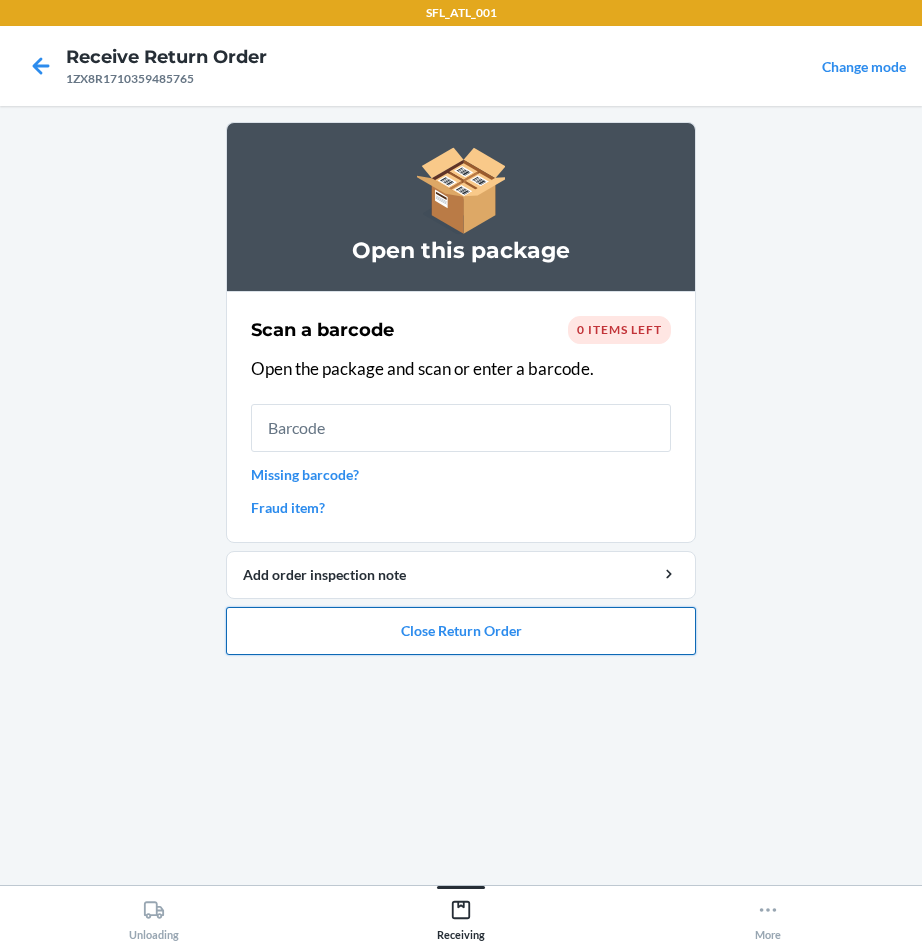click on "Close Return Order" at bounding box center (461, 631) 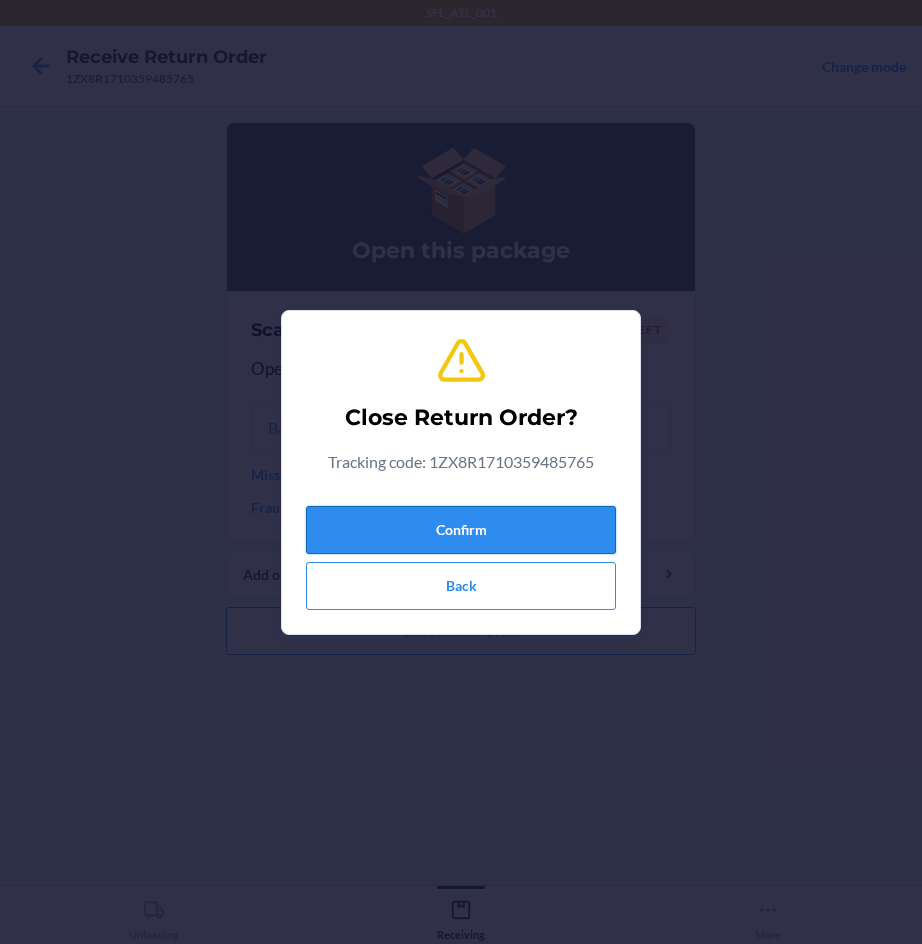 click on "Confirm" at bounding box center [461, 530] 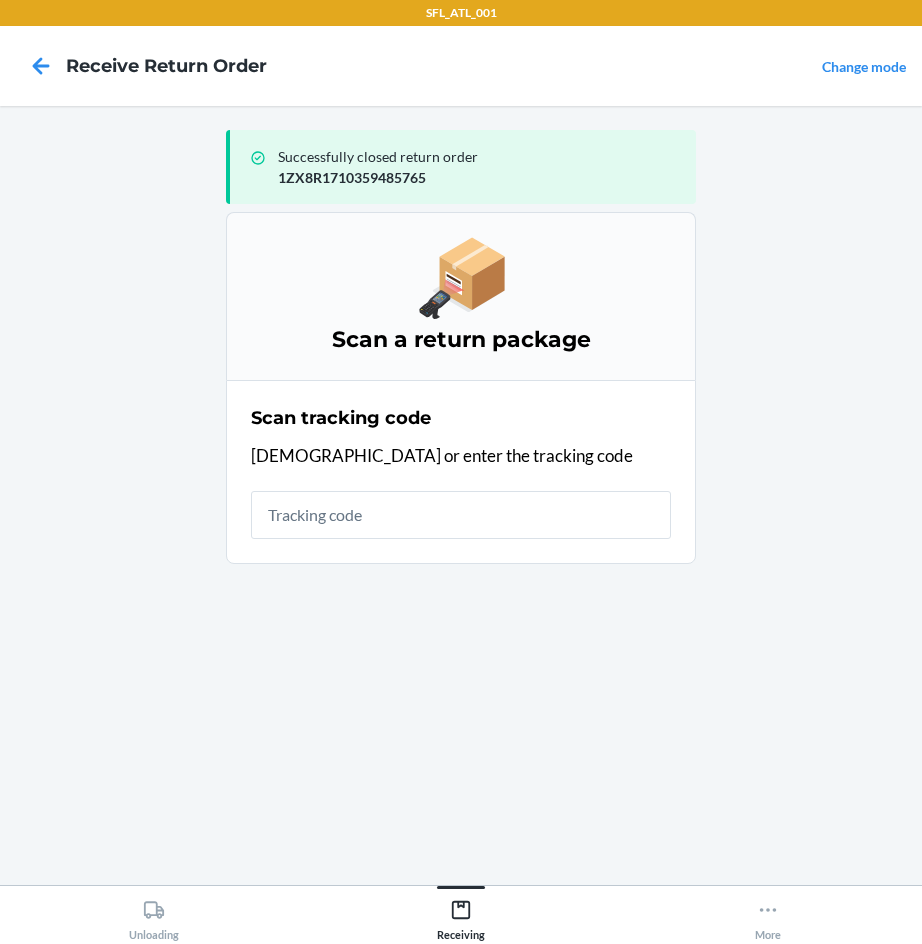 click at bounding box center (461, 515) 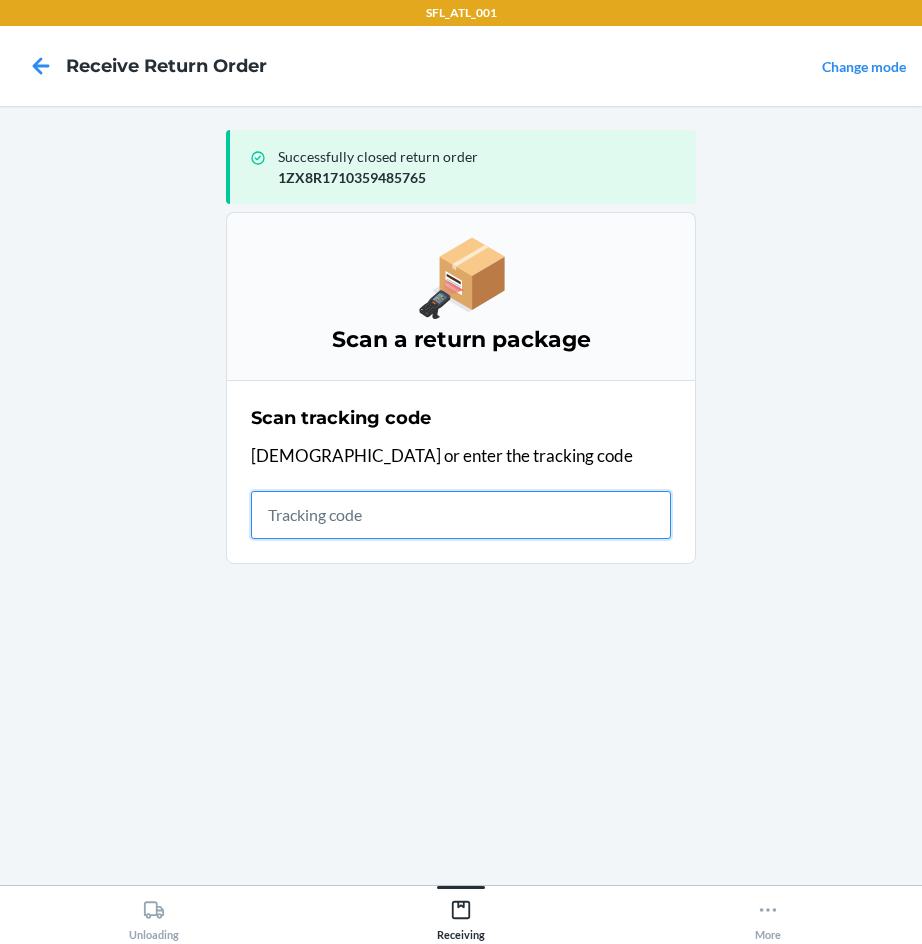 click at bounding box center (461, 515) 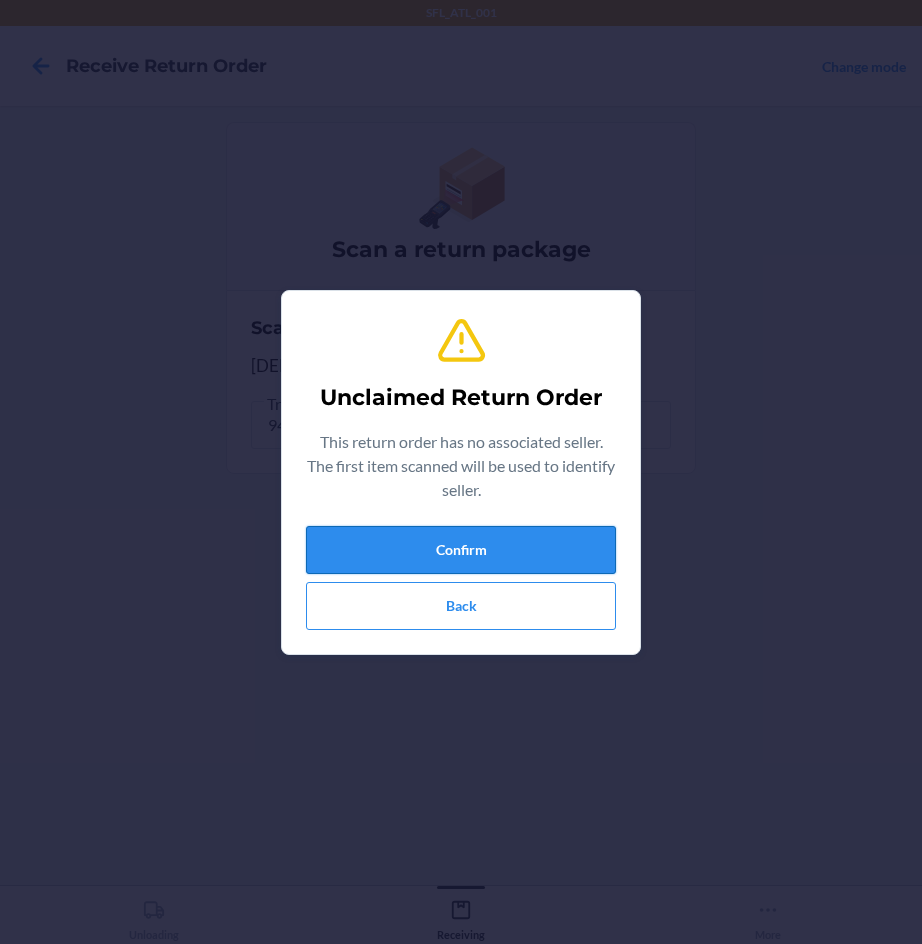 click on "Confirm" at bounding box center (461, 550) 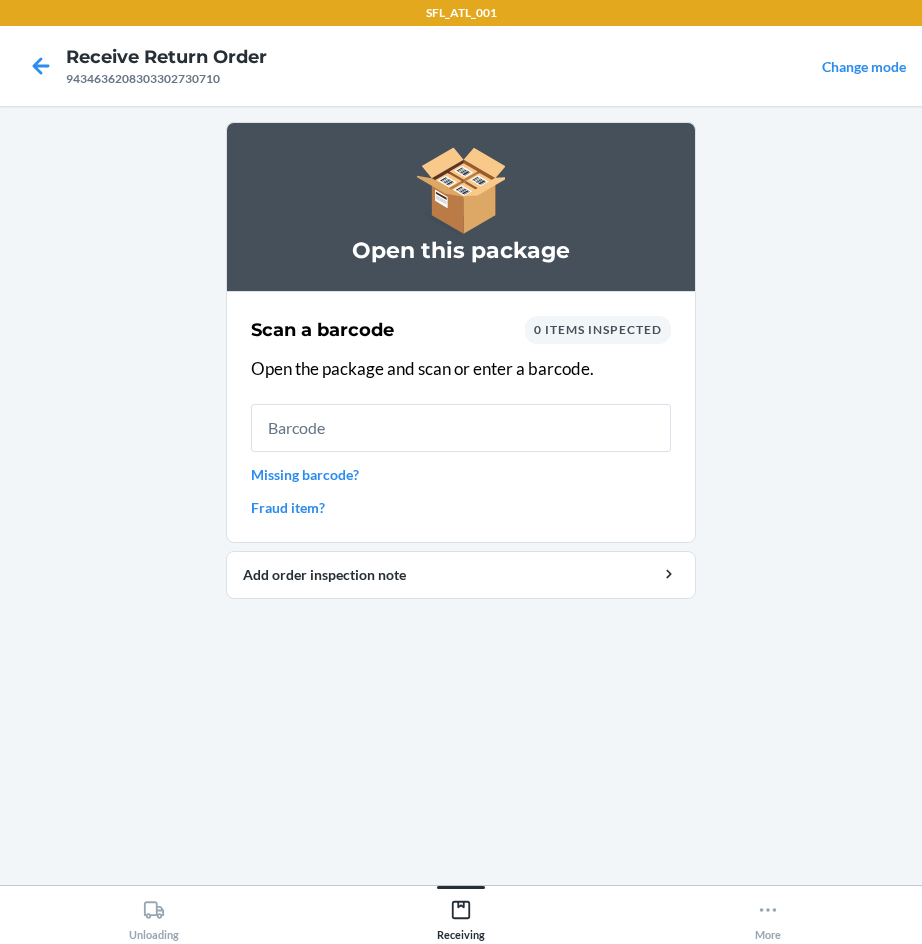 click at bounding box center (461, 428) 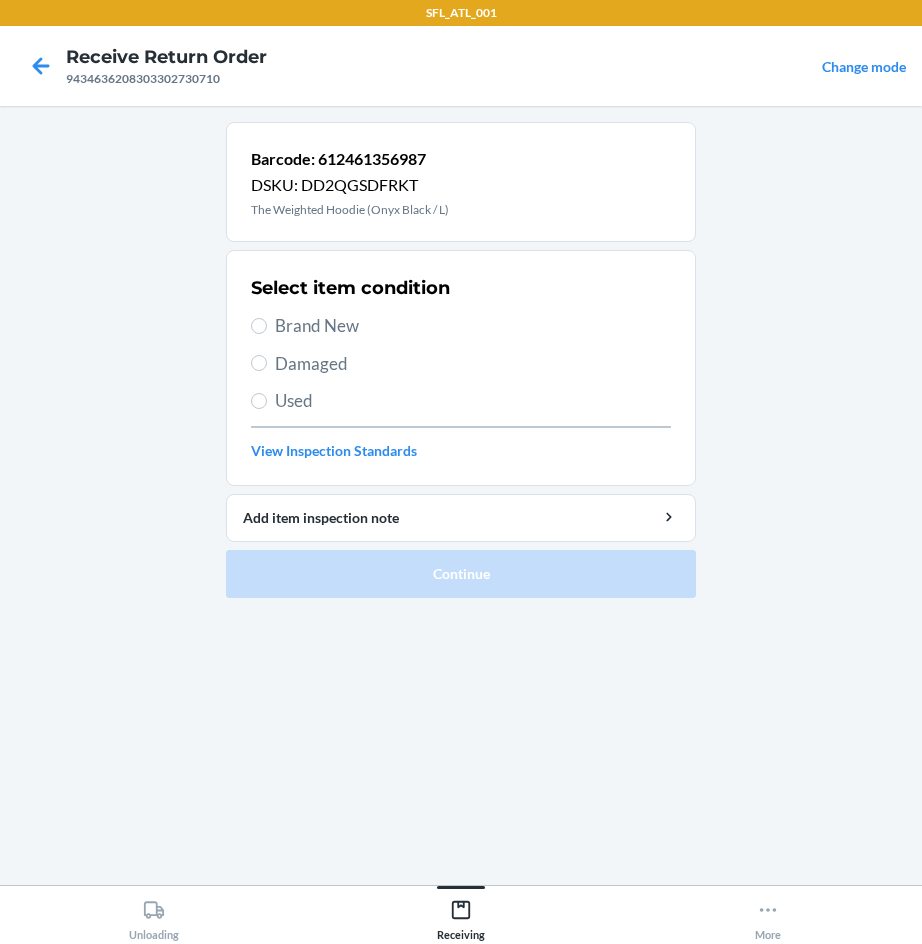 click on "Damaged" at bounding box center [473, 364] 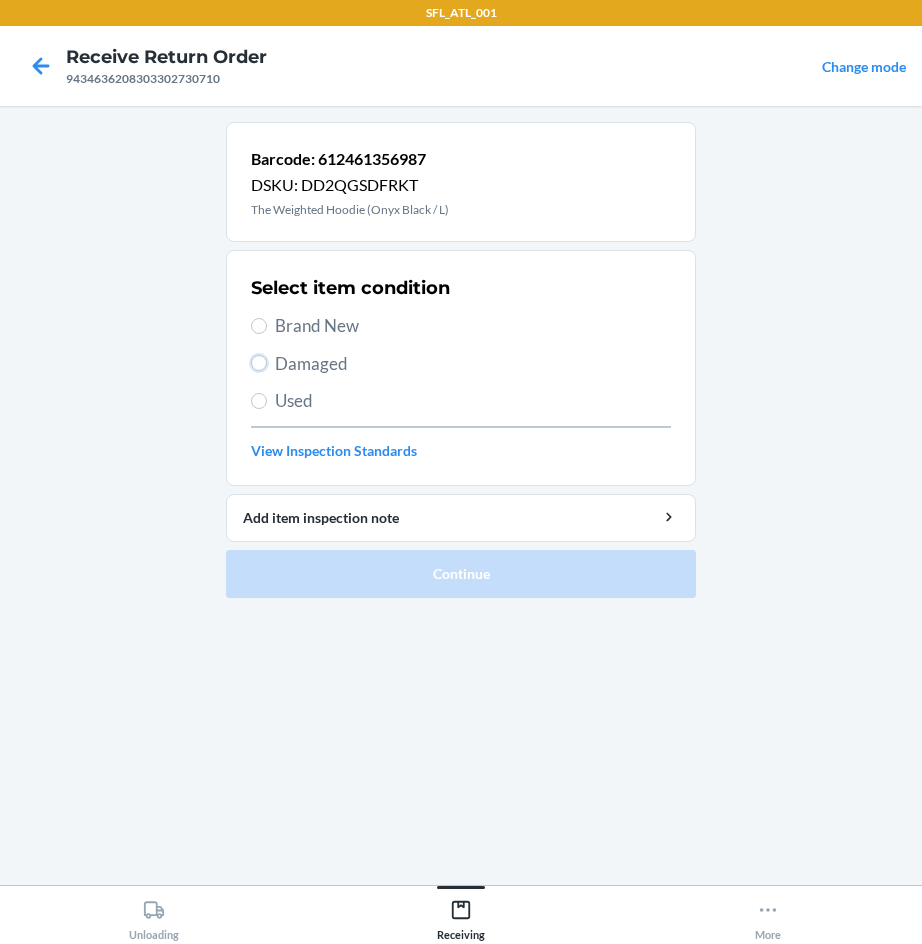 click on "Damaged" at bounding box center [259, 363] 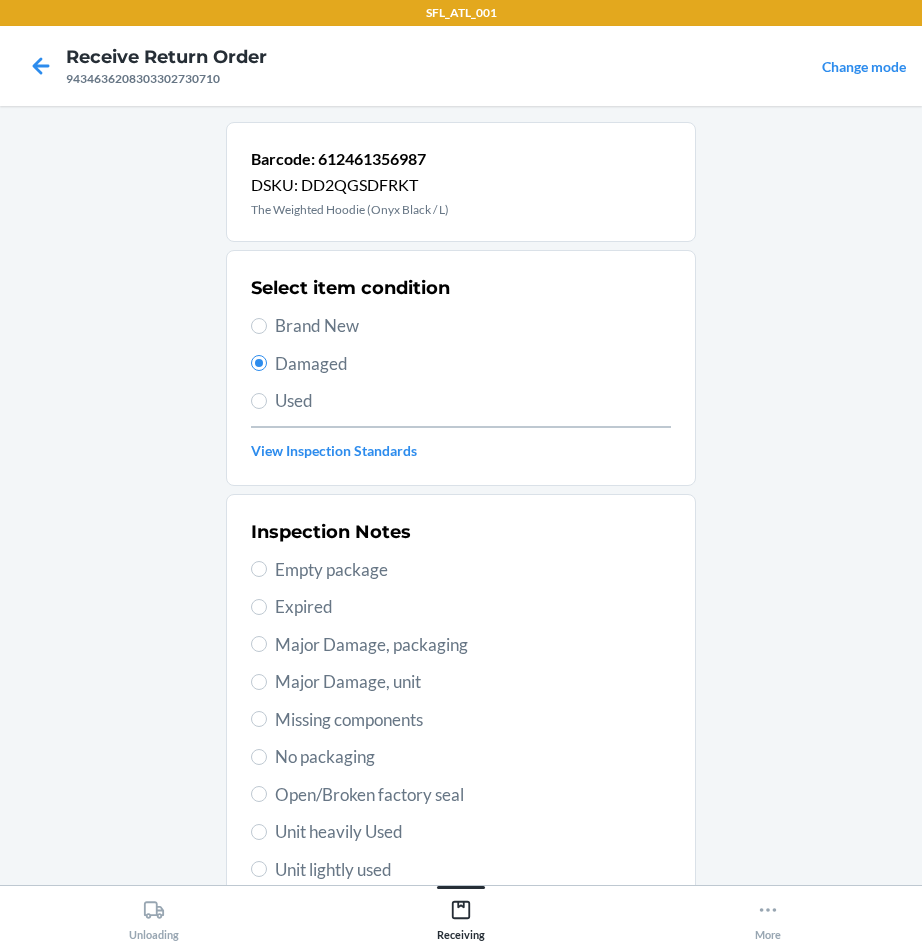click on "Major Damage, packaging" at bounding box center (473, 645) 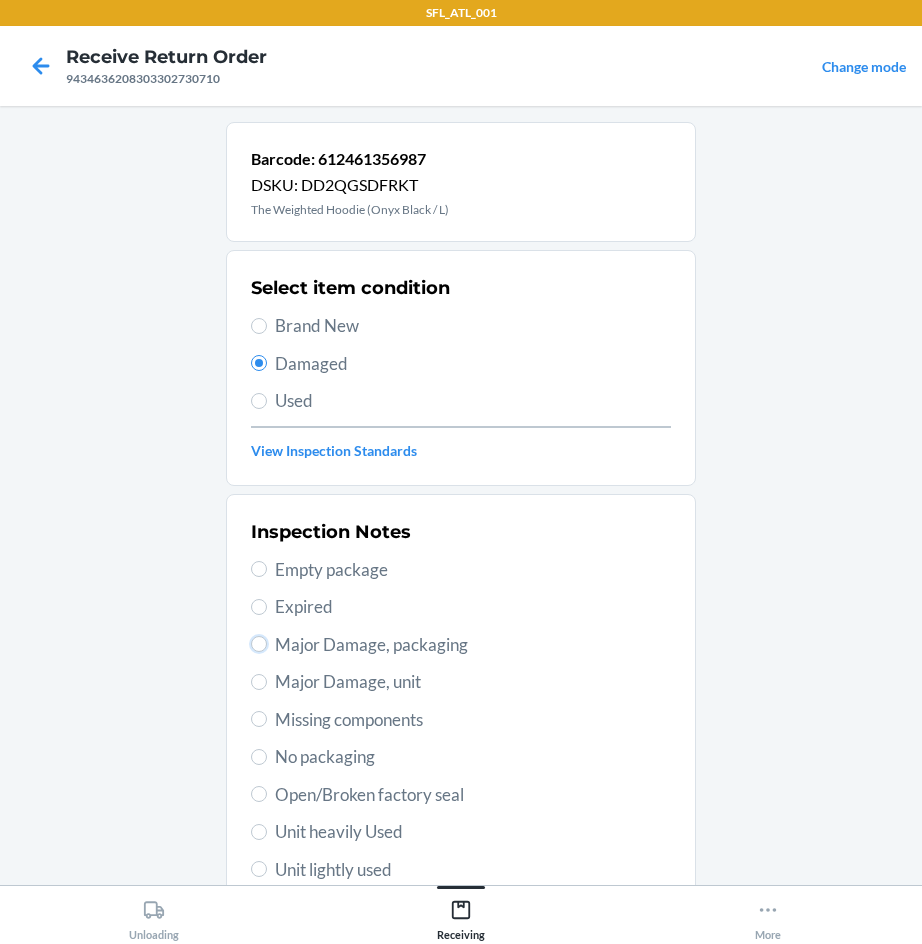 click on "Major Damage, packaging" at bounding box center [259, 644] 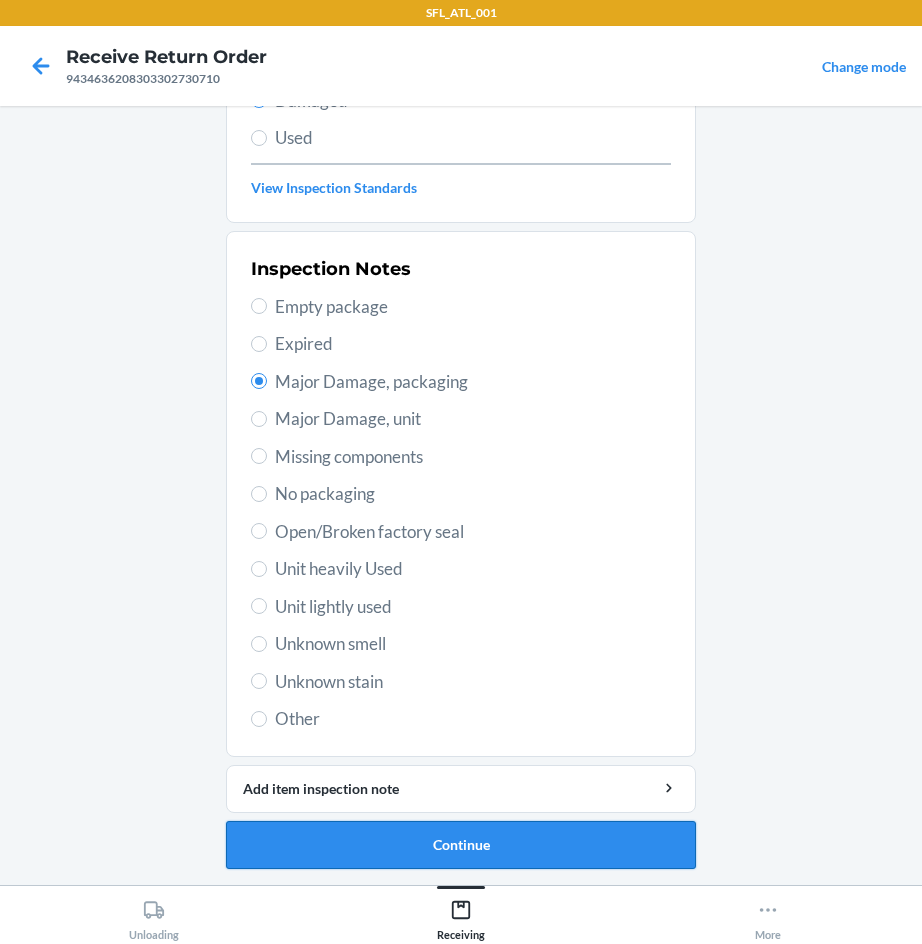click on "Continue" at bounding box center (461, 845) 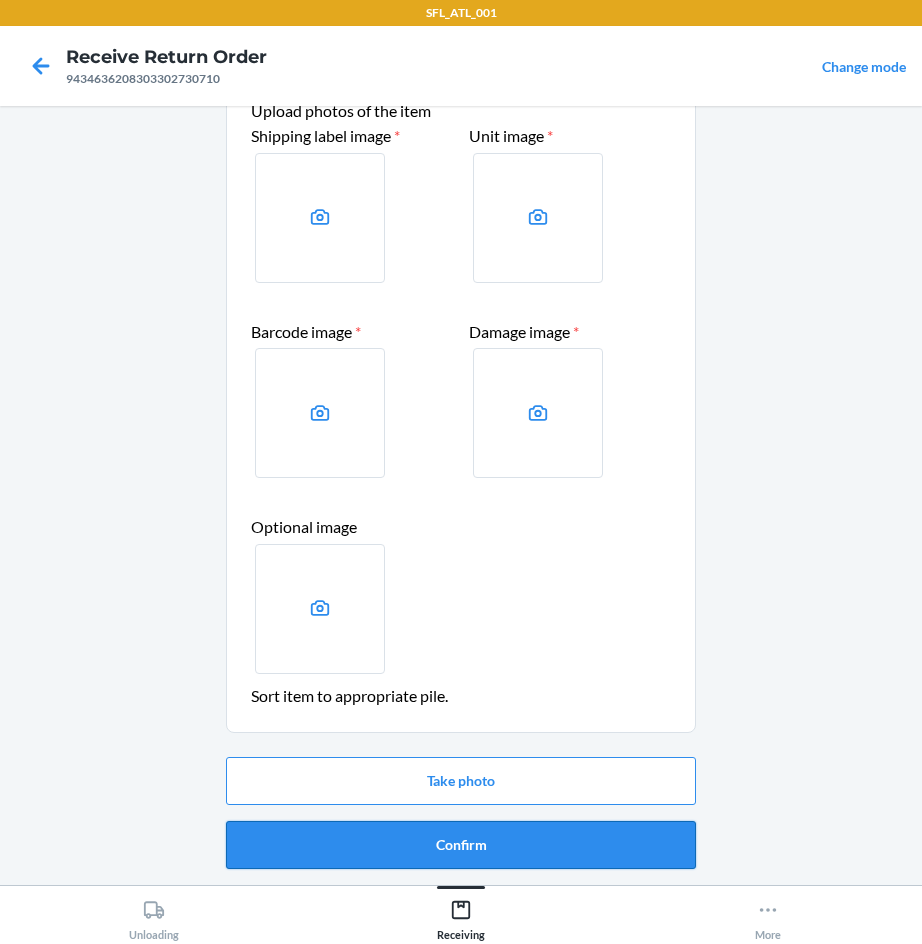 click on "Confirm" at bounding box center (461, 845) 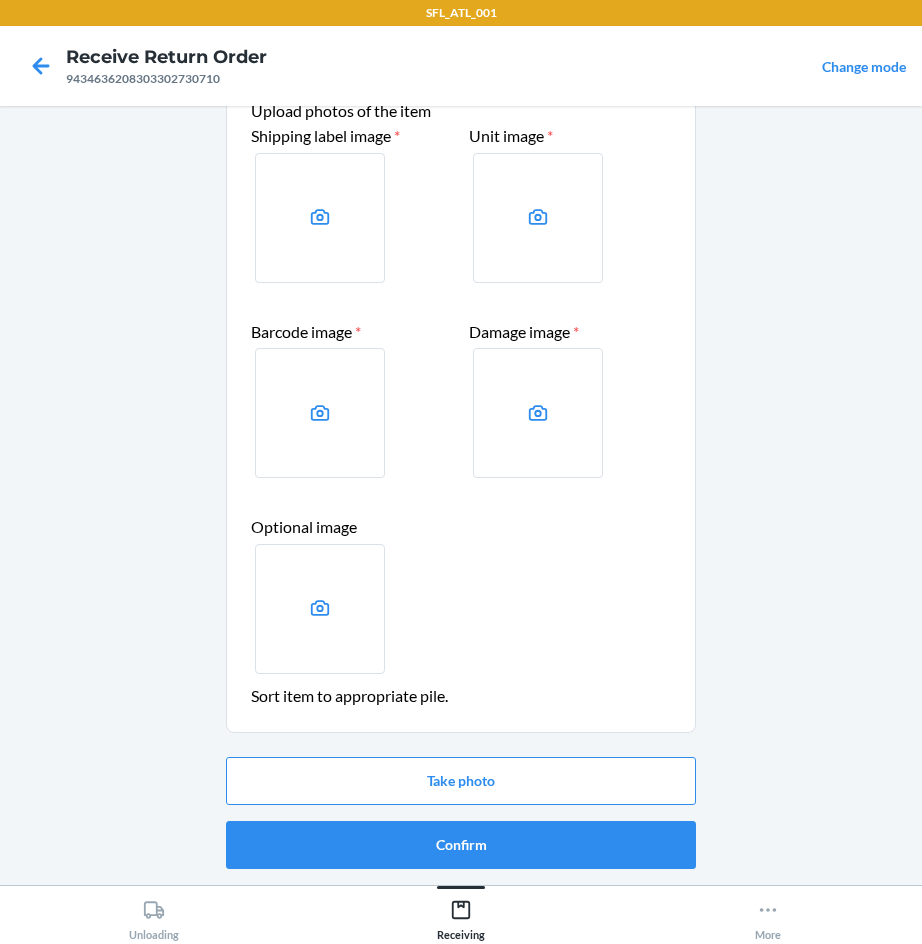 scroll, scrollTop: 0, scrollLeft: 0, axis: both 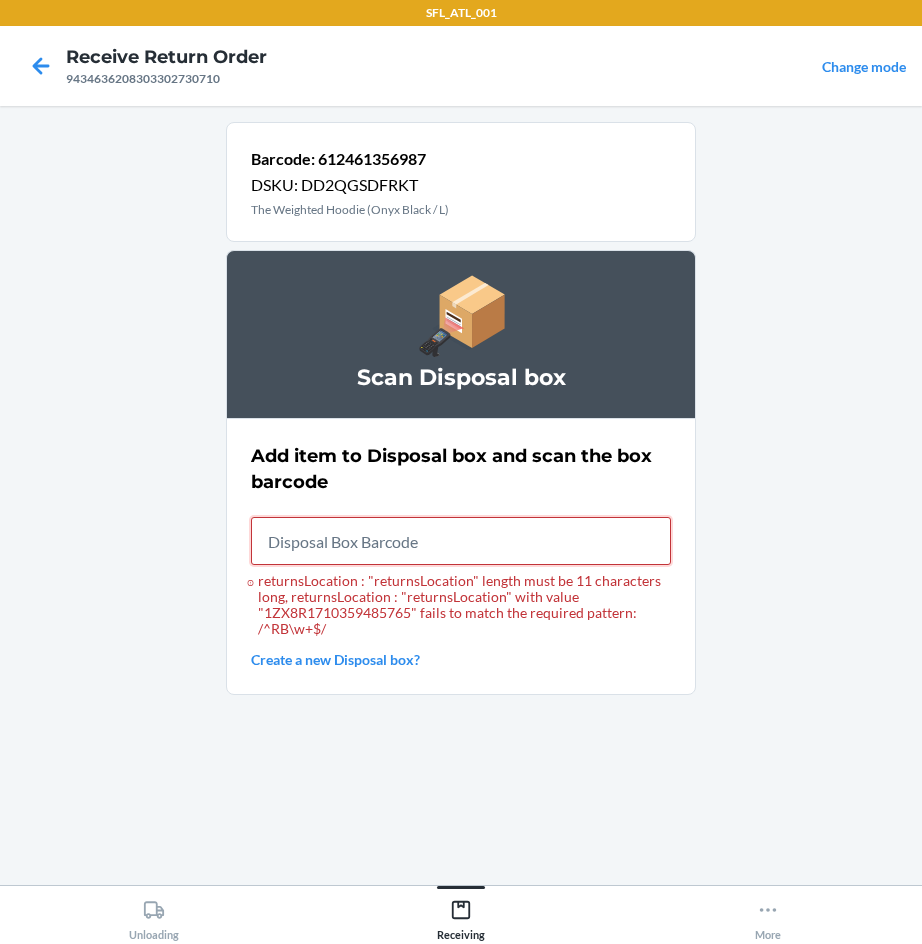 paste on "RB00000189D" 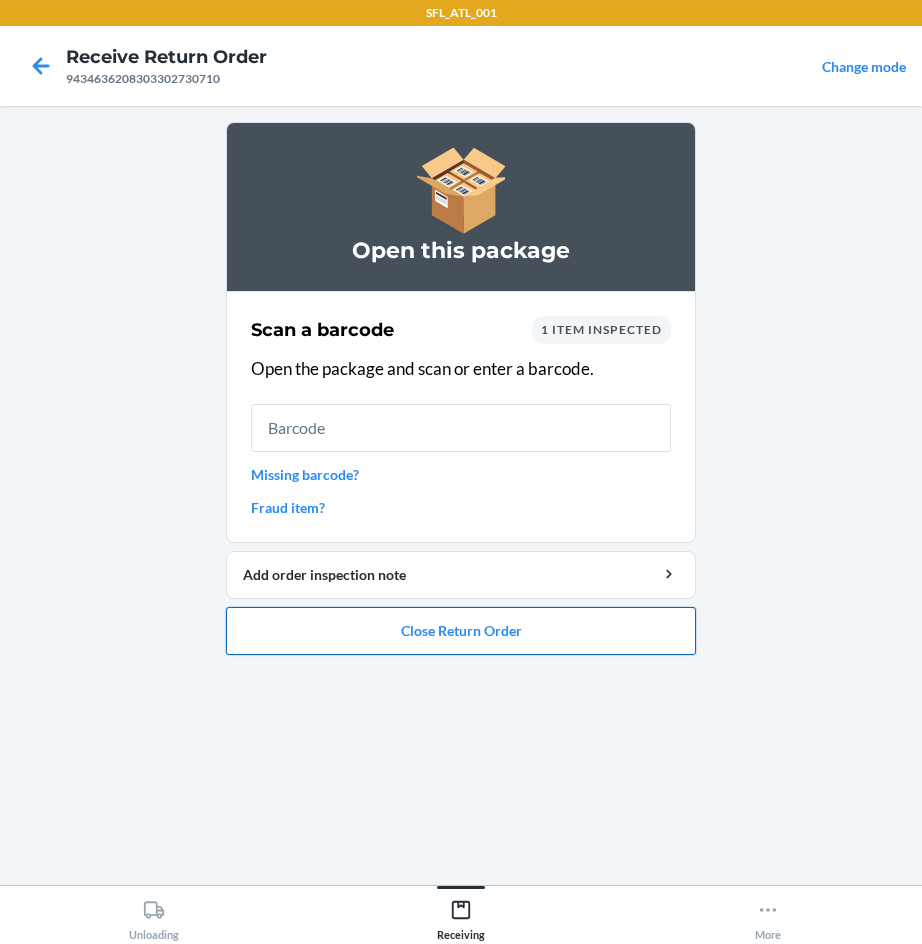 click on "Close Return Order" at bounding box center [461, 631] 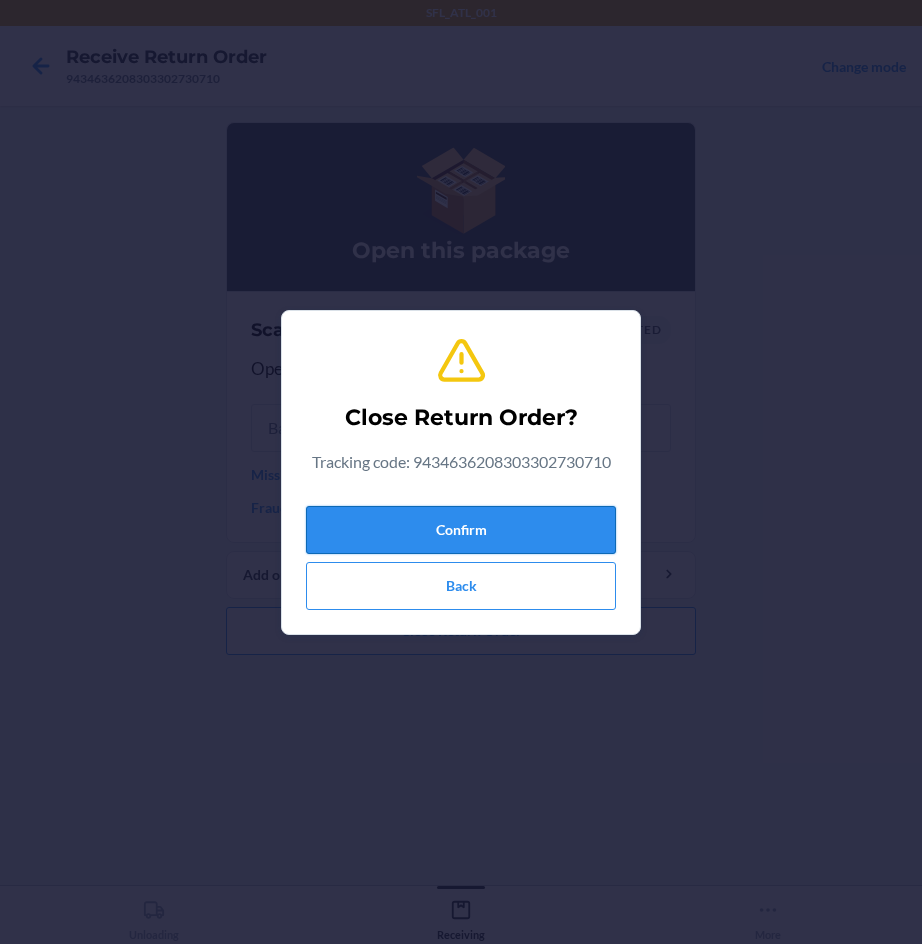 click on "Confirm" at bounding box center [461, 530] 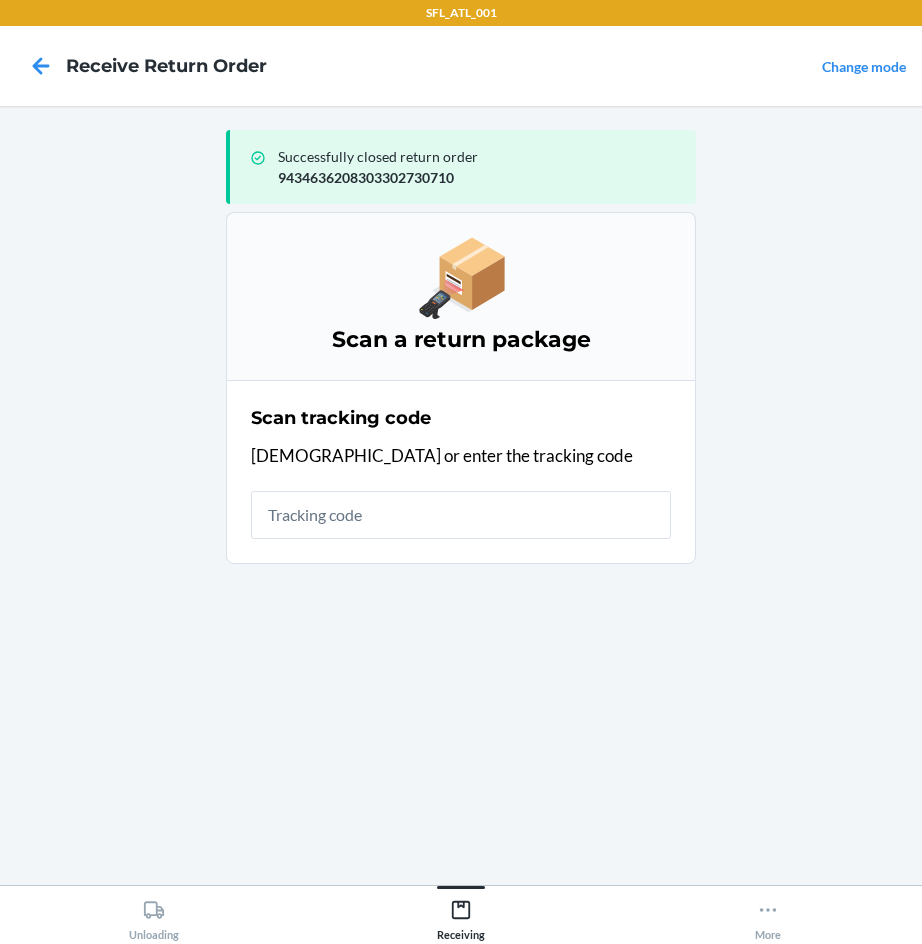 click at bounding box center (461, 515) 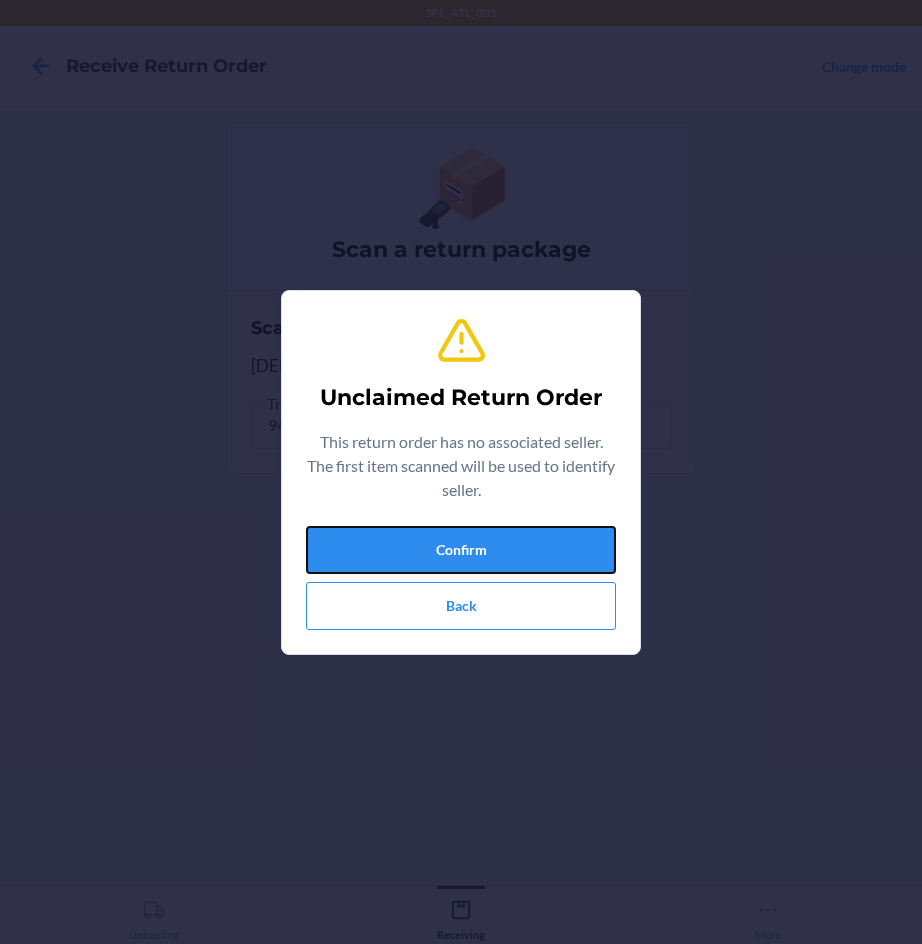 click on "Confirm" at bounding box center [461, 550] 